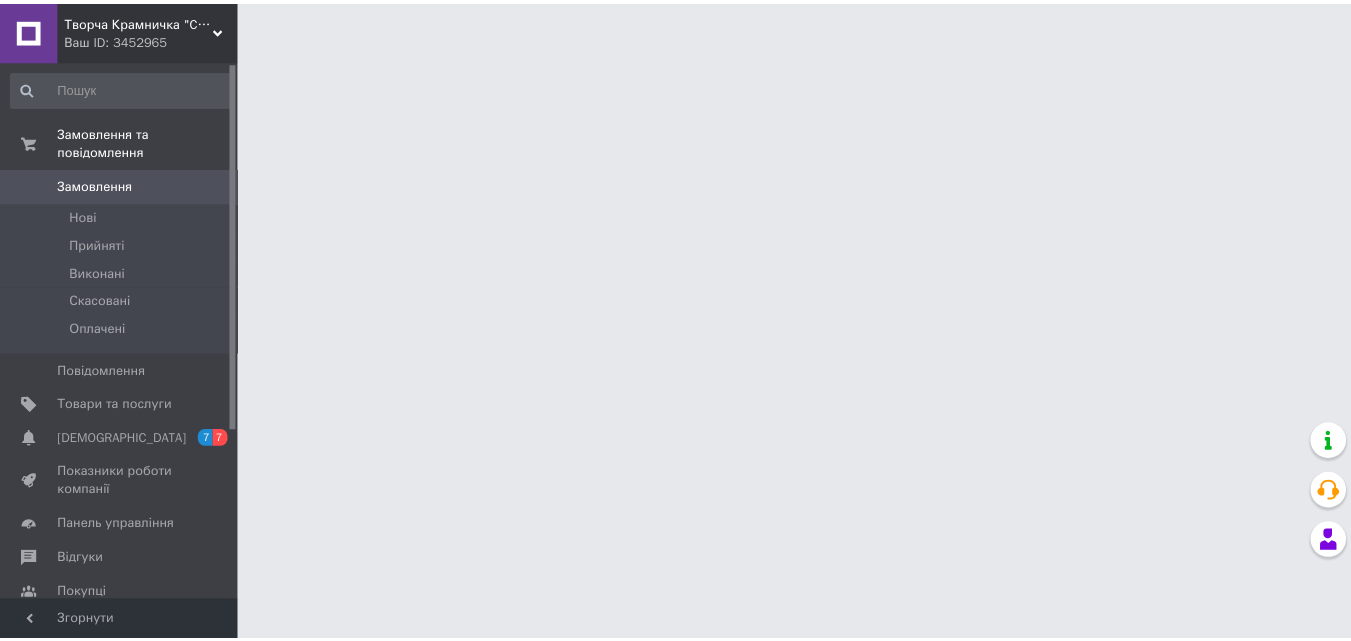 scroll, scrollTop: 0, scrollLeft: 0, axis: both 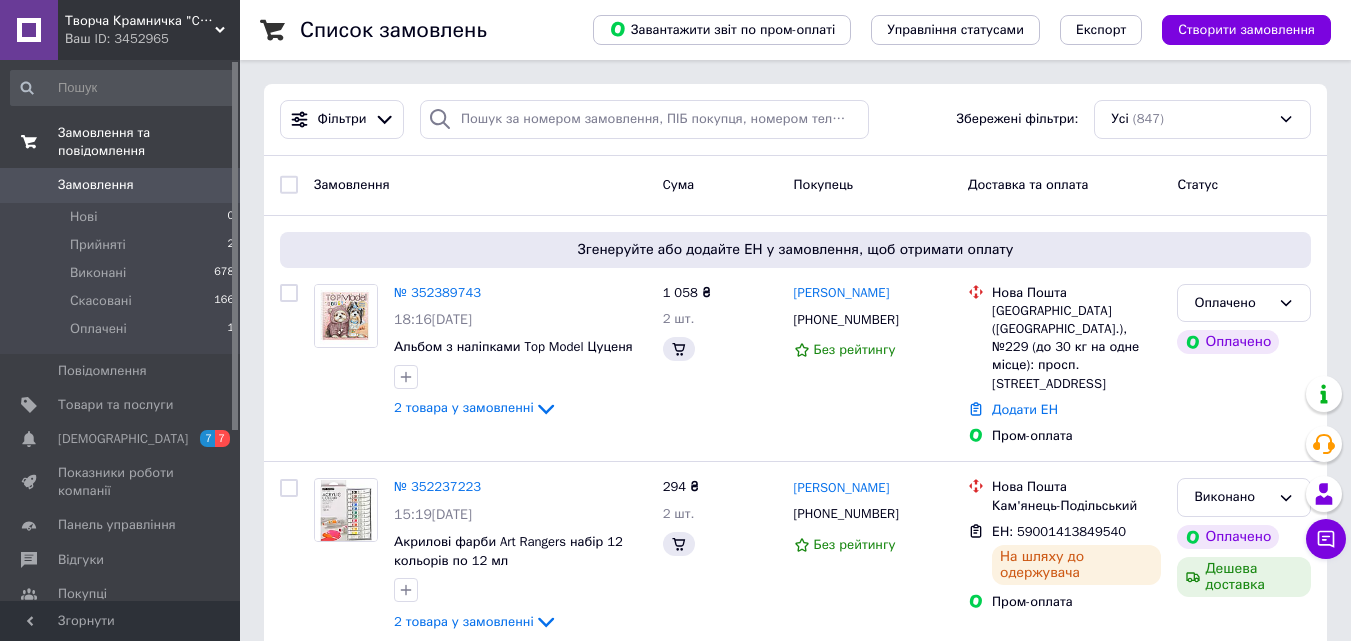 click on "Замовлення та повідомлення" at bounding box center (149, 142) 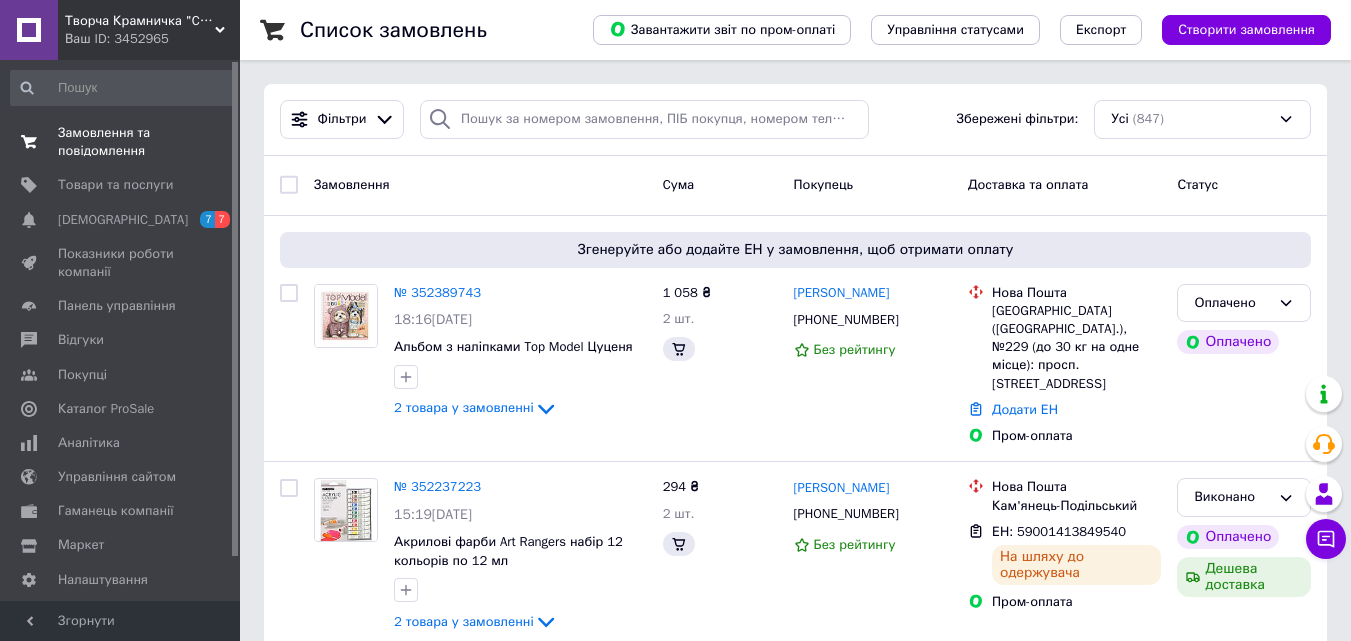click on "Замовлення та повідомлення" at bounding box center (121, 142) 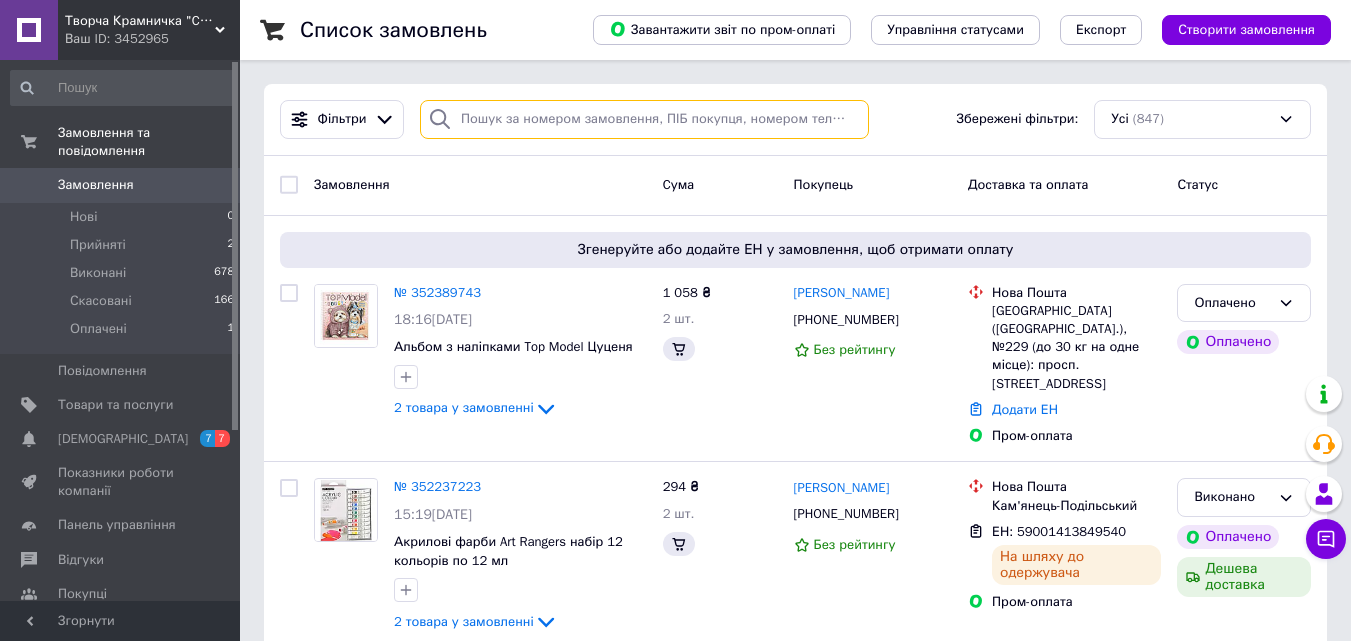 click at bounding box center [644, 119] 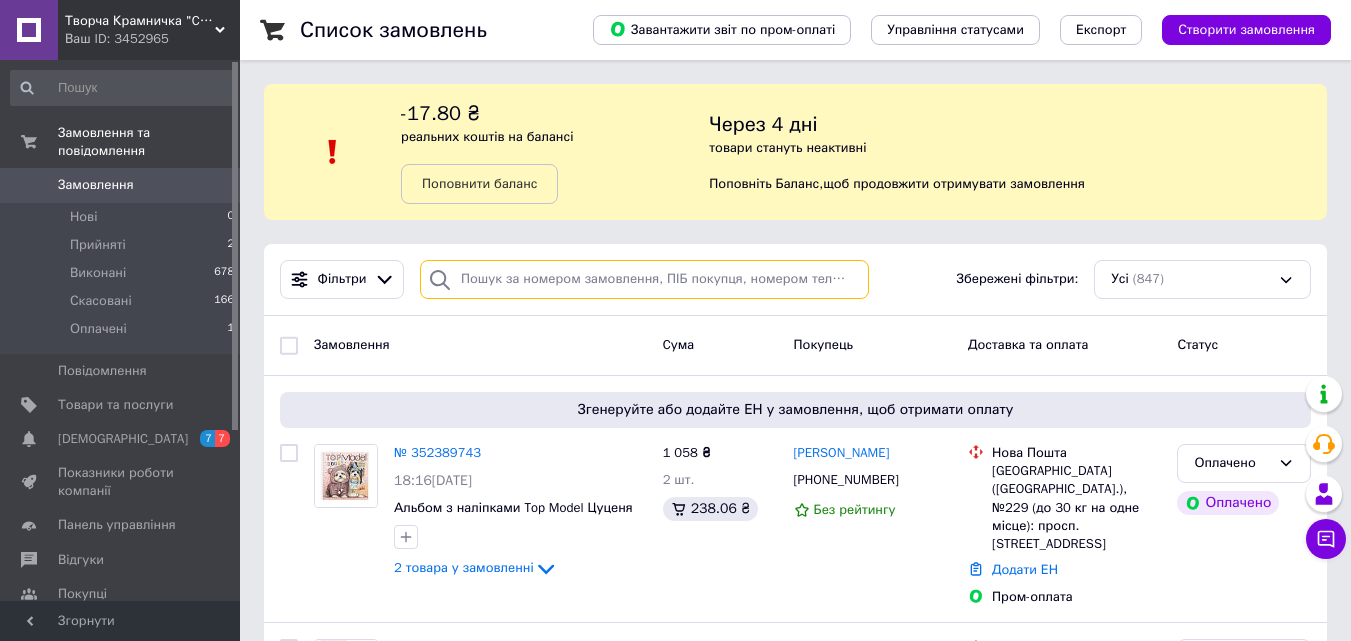 click at bounding box center (644, 279) 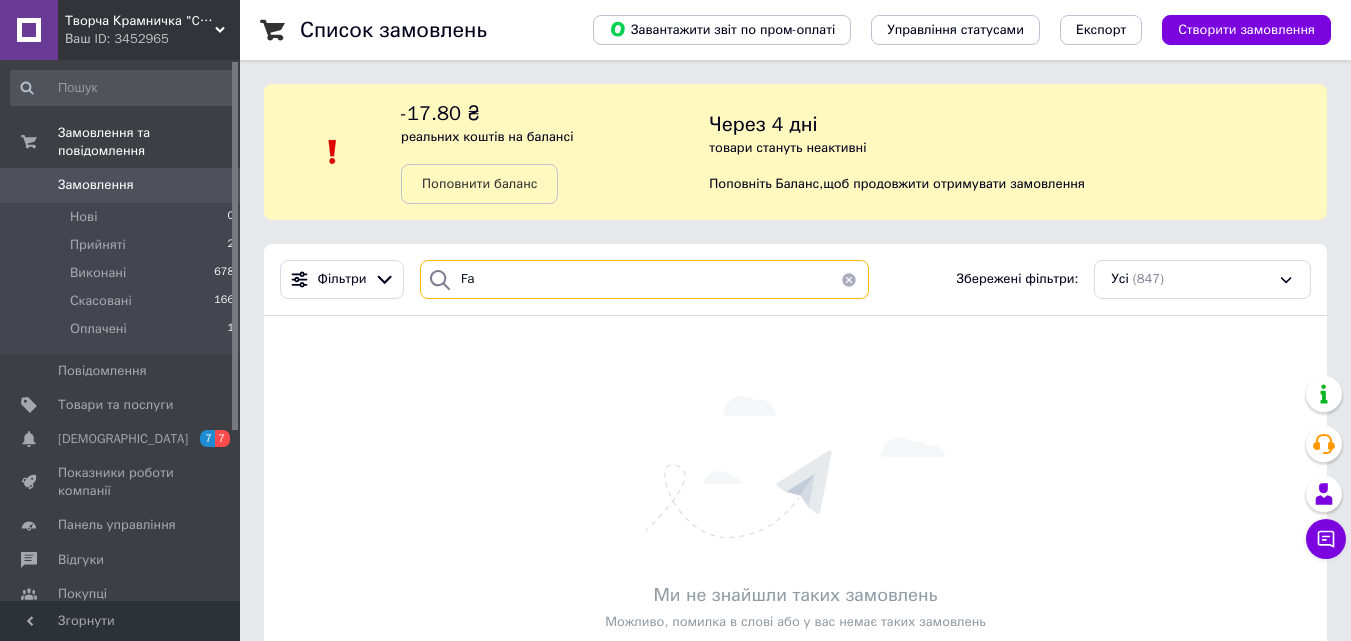 type on "F" 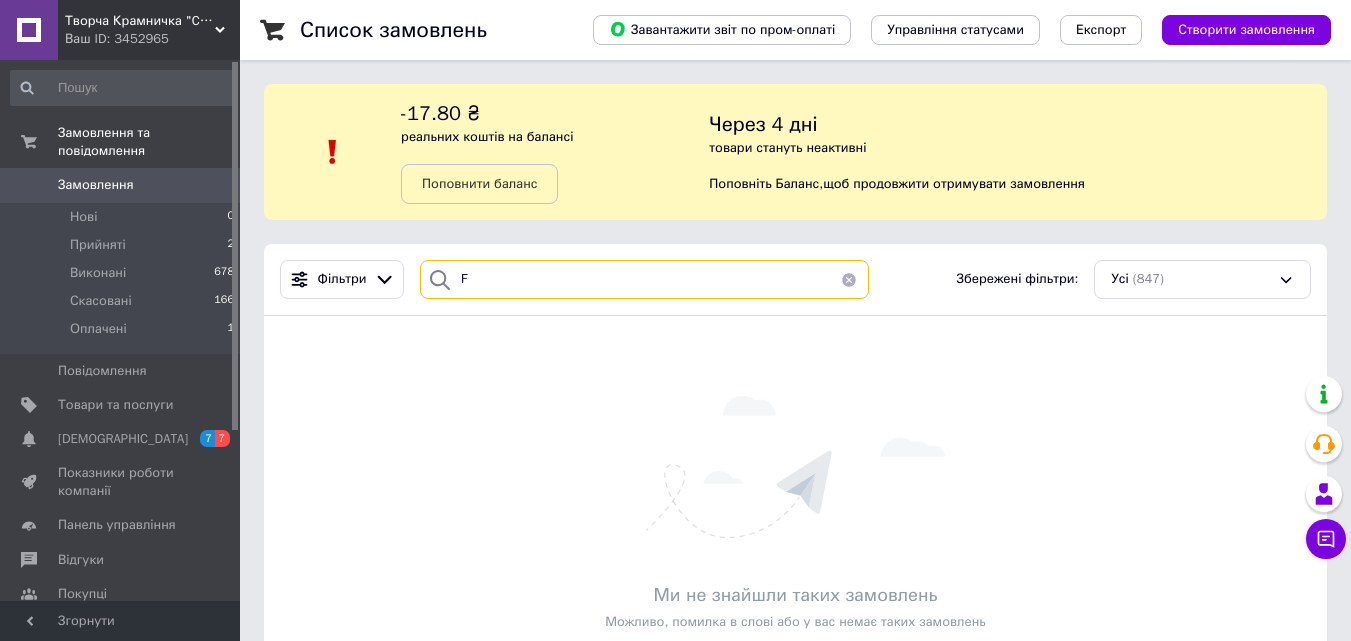type 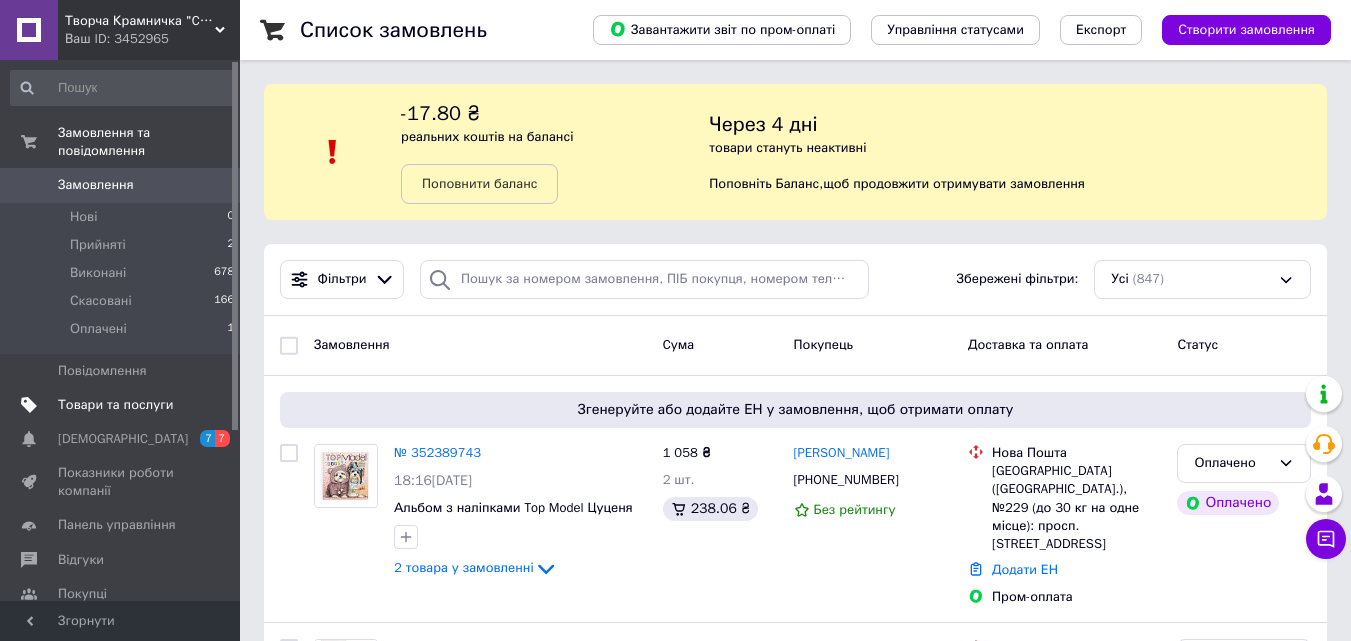 click on "Товари та послуги" at bounding box center [123, 405] 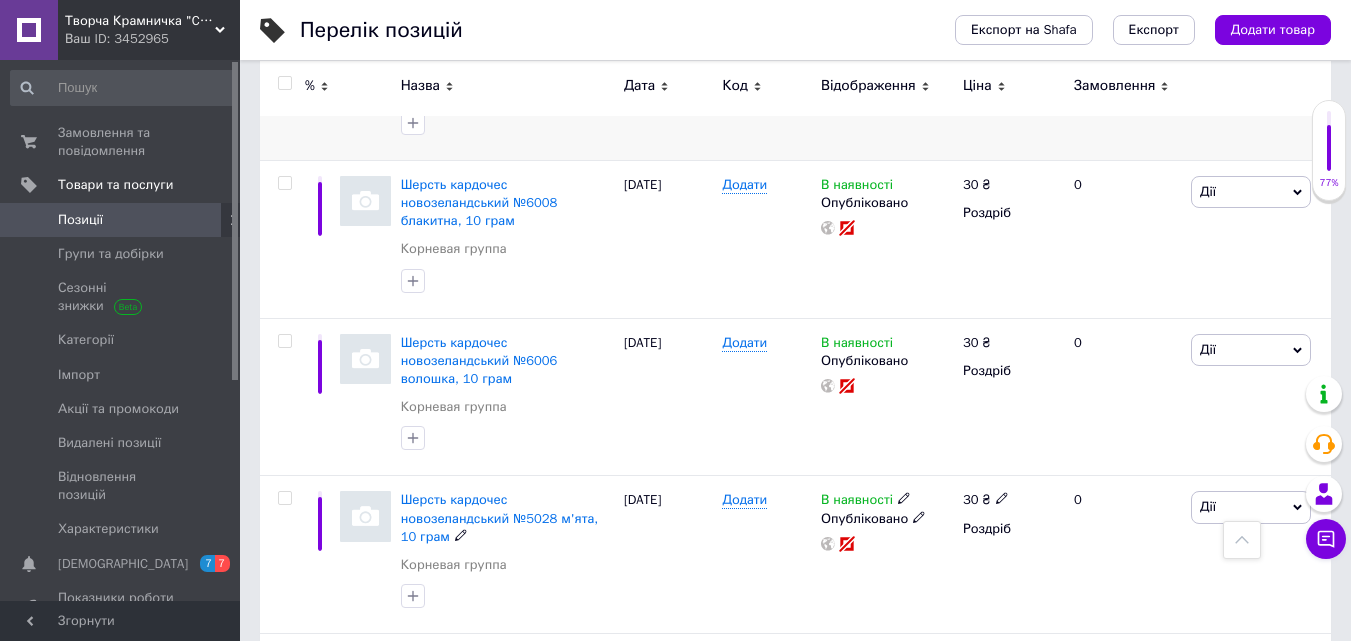 scroll, scrollTop: 0, scrollLeft: 0, axis: both 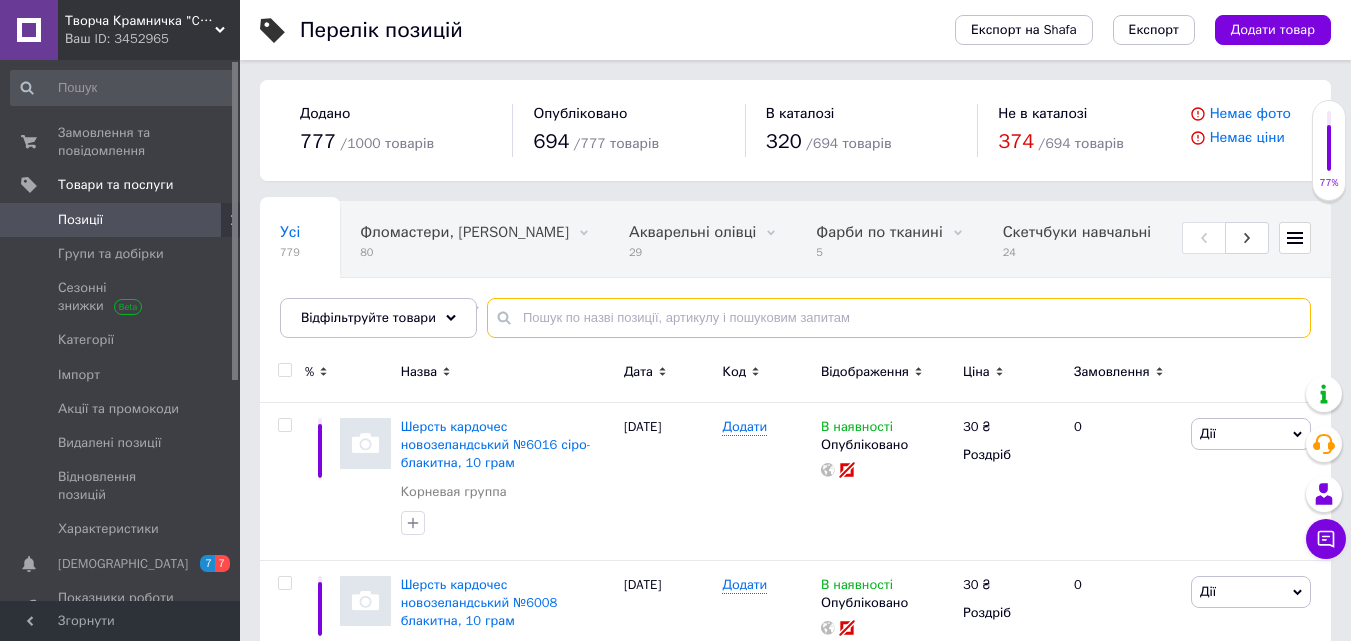 click at bounding box center [899, 318] 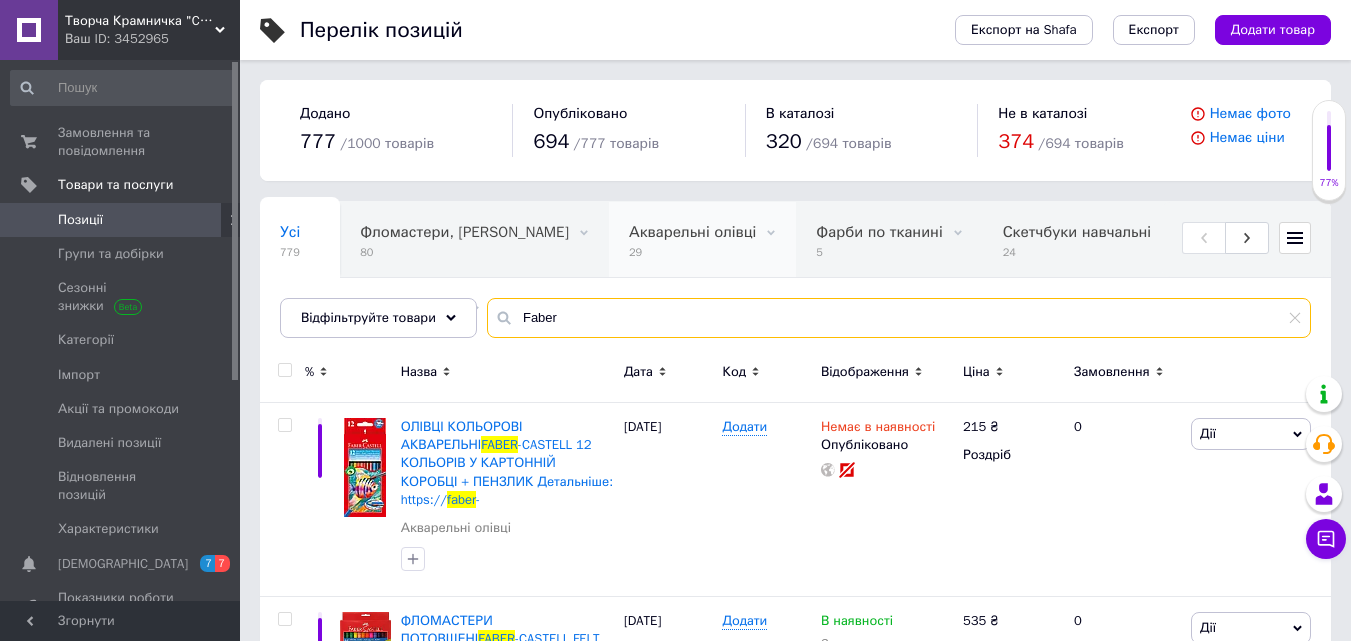 scroll, scrollTop: 0, scrollLeft: 100, axis: horizontal 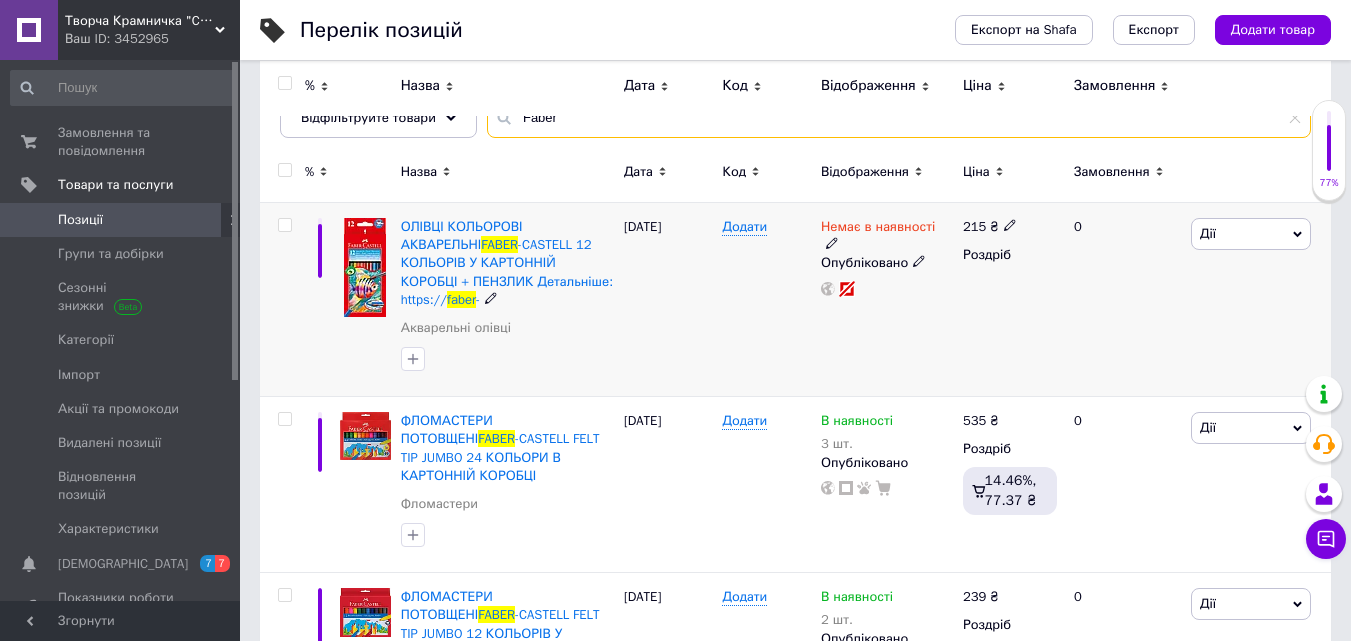 type on "Faber" 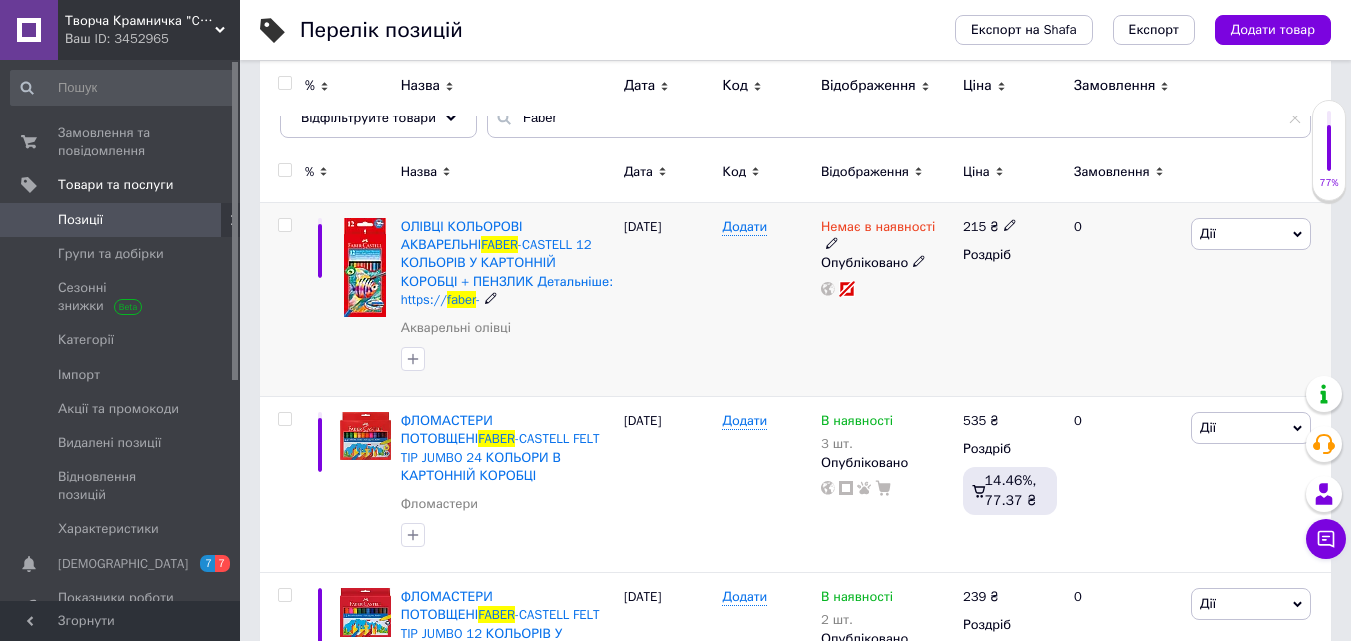 click 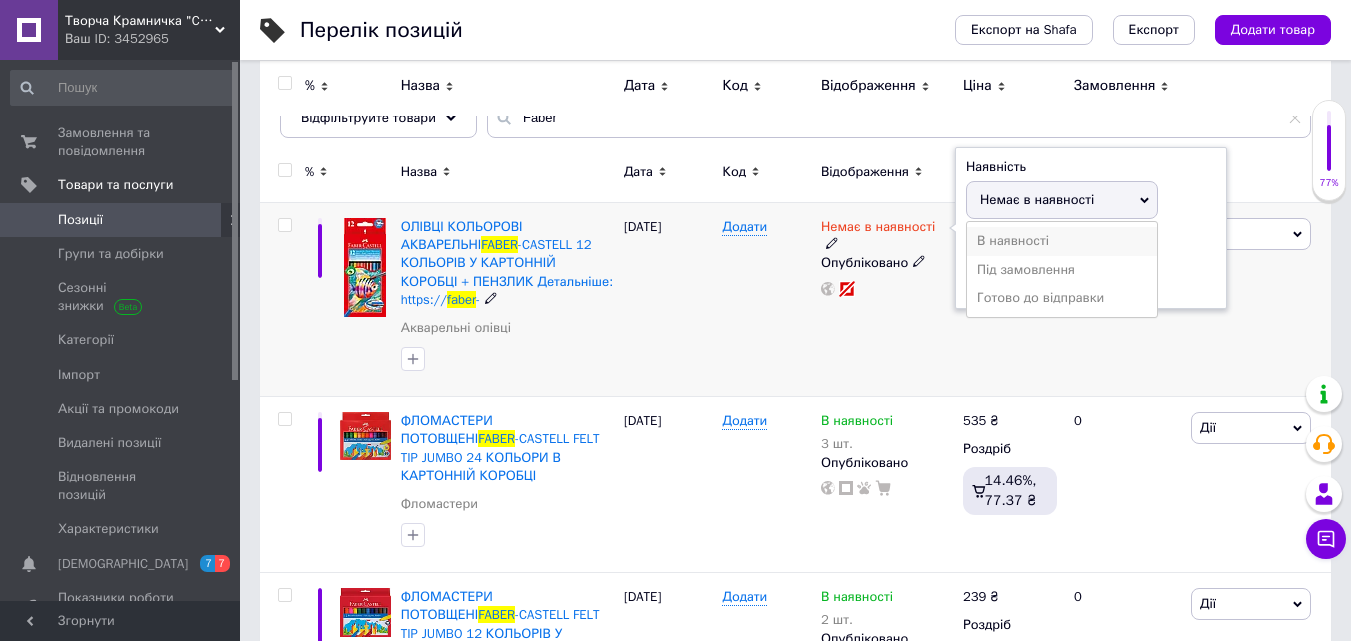 click on "В наявності" at bounding box center [1062, 241] 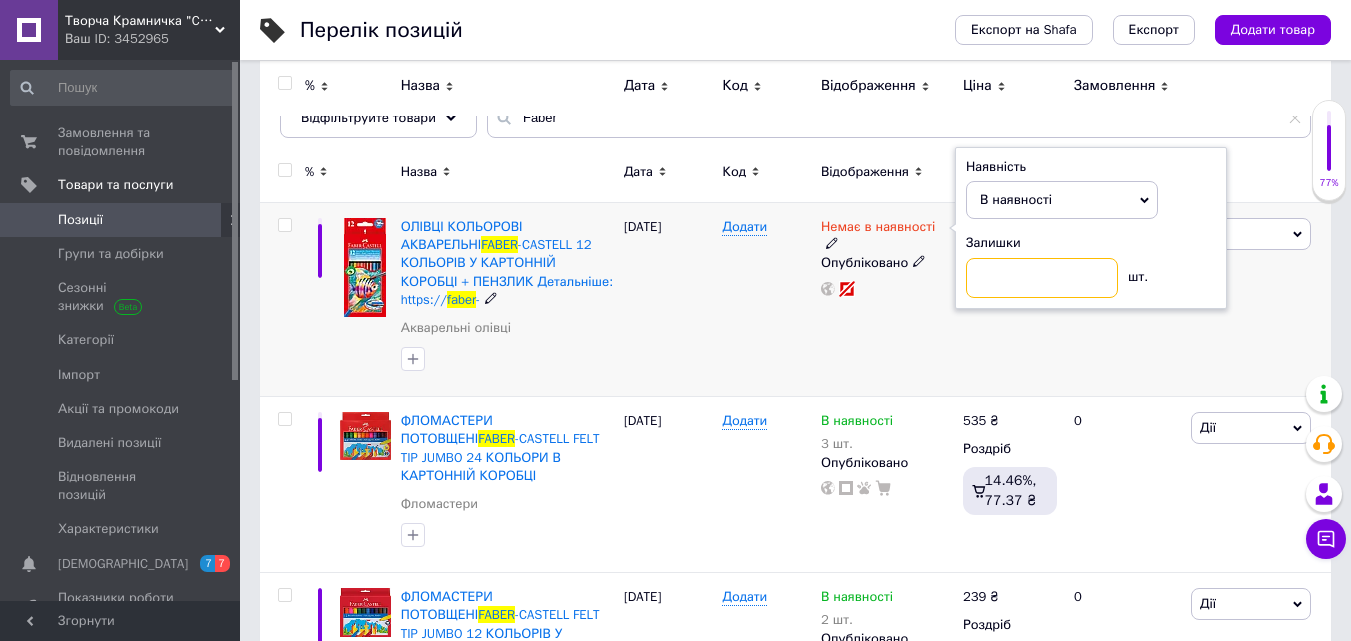 click at bounding box center (1042, 278) 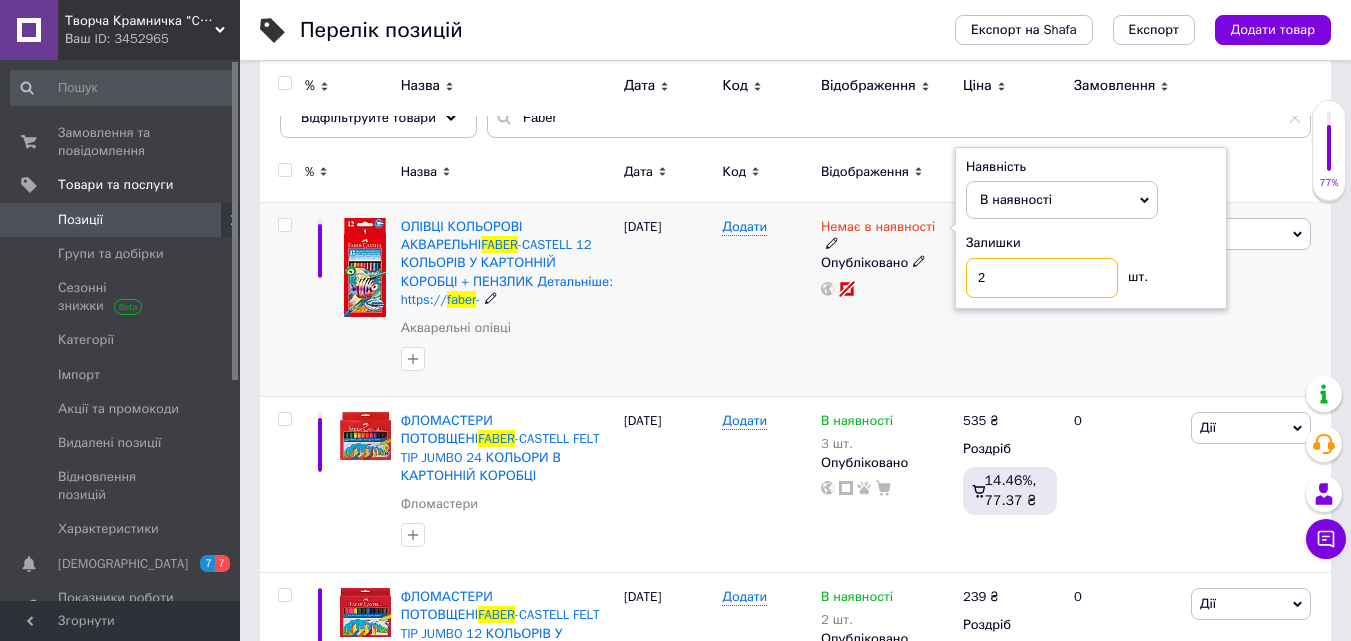 type on "2" 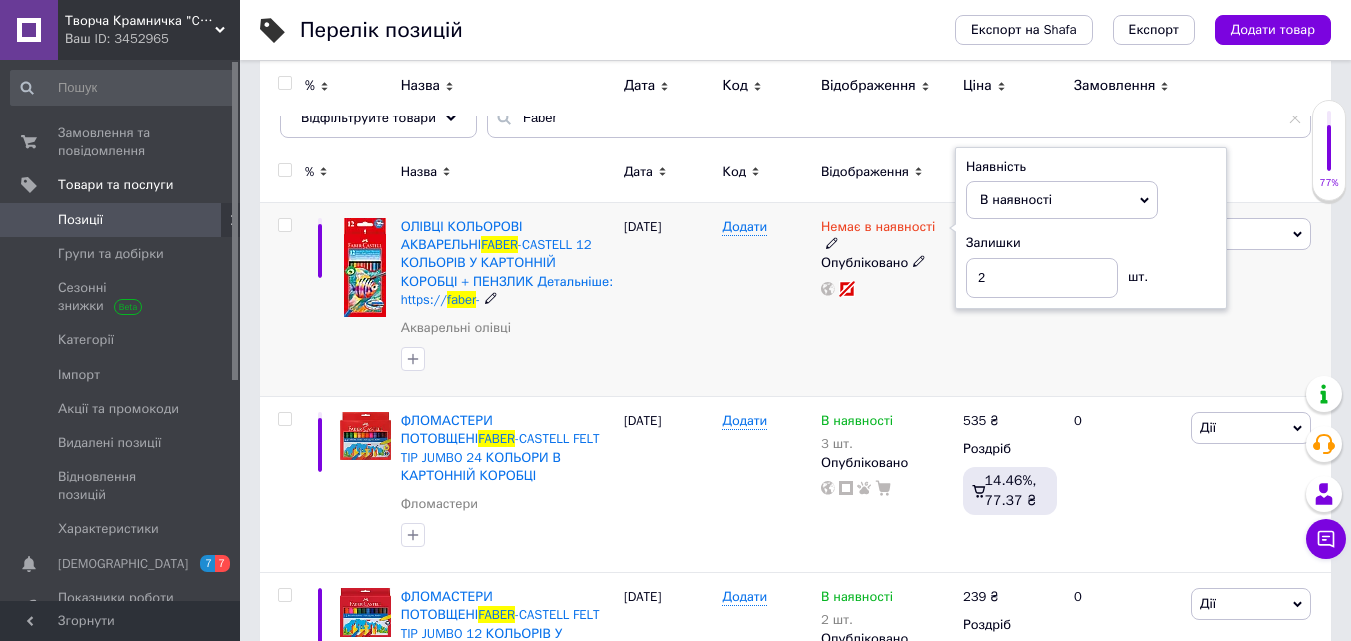click on "Немає в наявності Наявність В наявності Немає в наявності Під замовлення Готово до відправки Залишки 2 шт. Опубліковано" at bounding box center (887, 300) 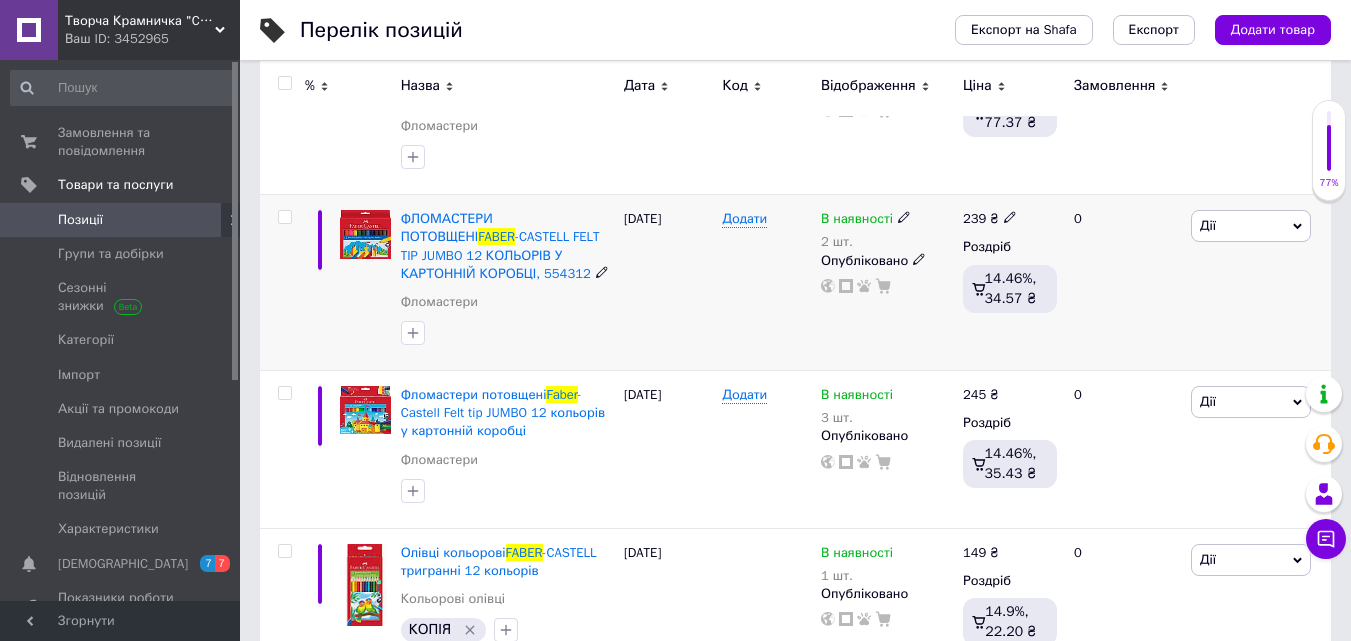 scroll, scrollTop: 600, scrollLeft: 0, axis: vertical 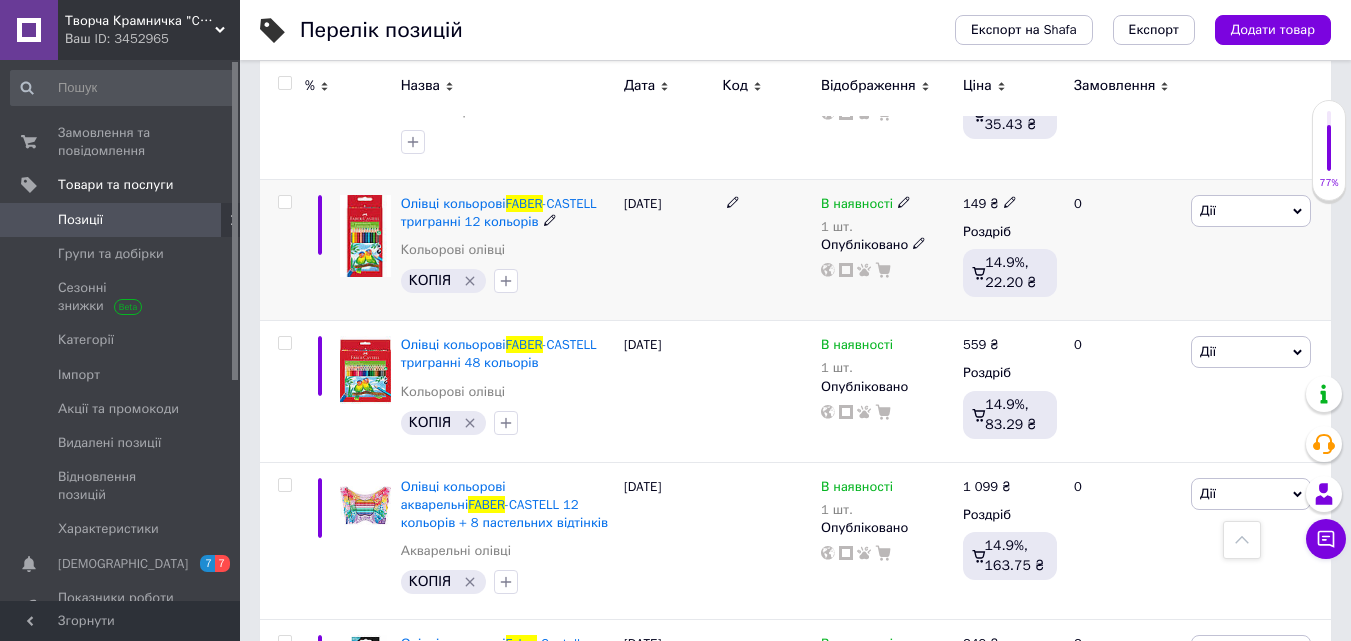 click 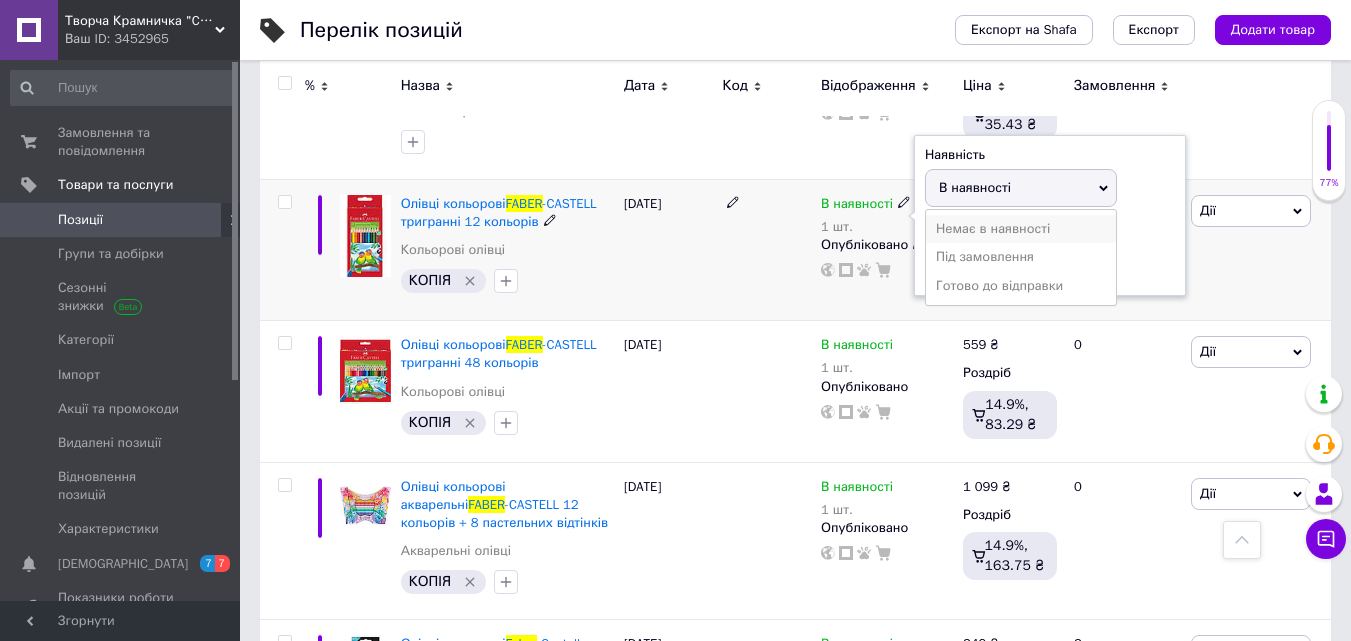 click on "Немає в наявності" at bounding box center [1021, 229] 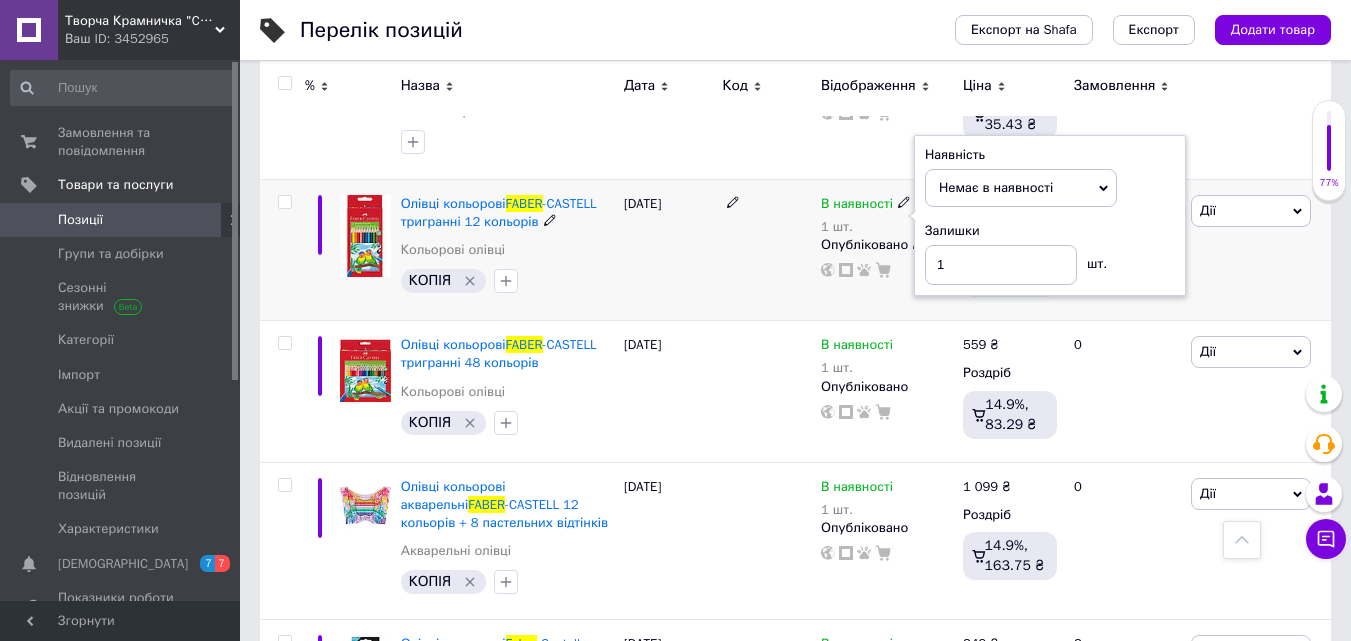 click on "Немає в наявності" at bounding box center [996, 187] 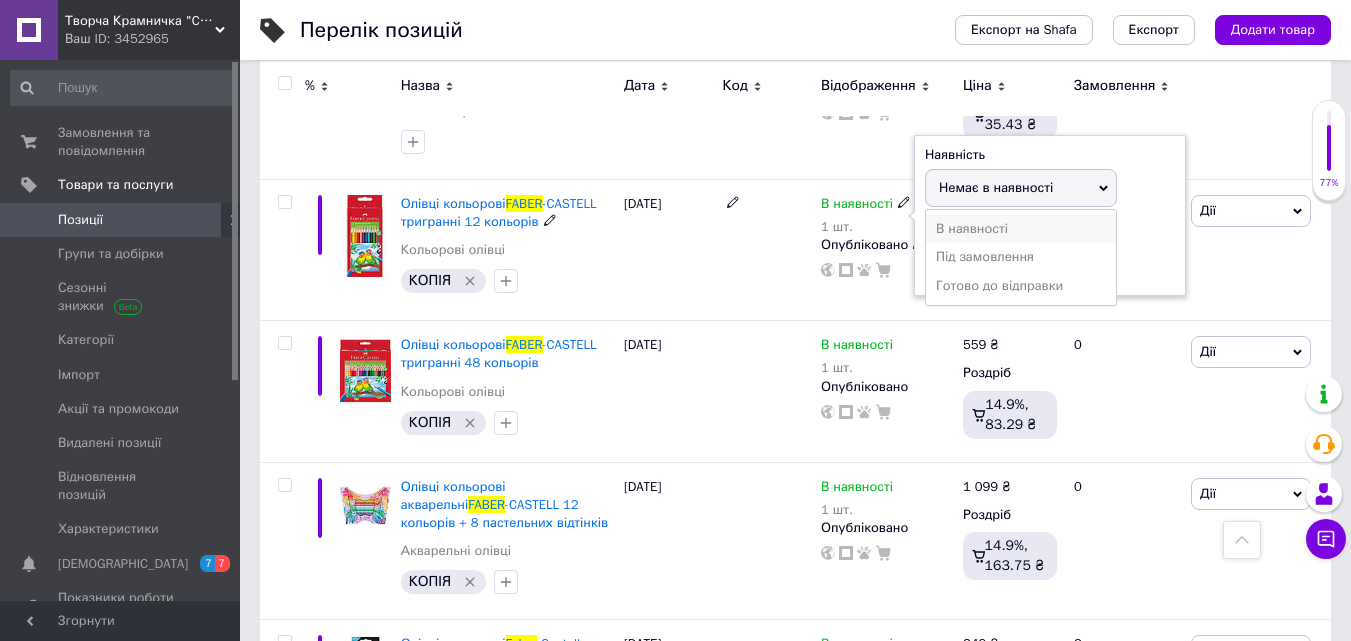 click on "В наявності" at bounding box center (1021, 229) 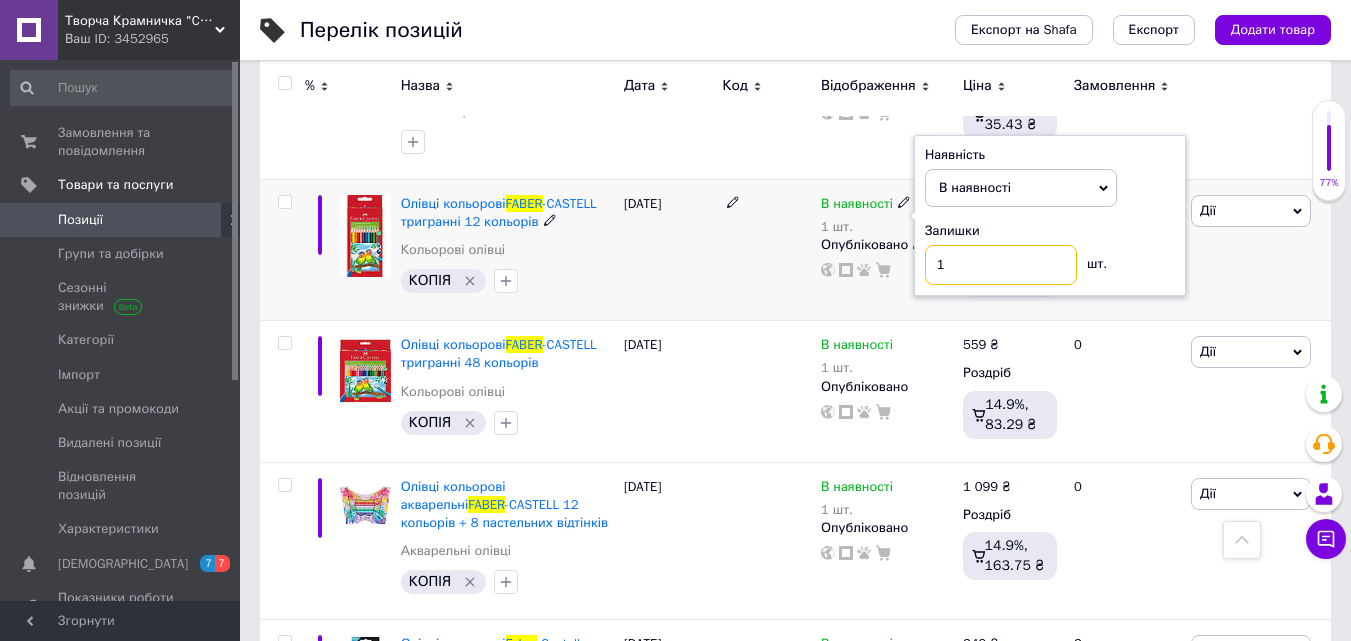 click on "1" at bounding box center [1001, 265] 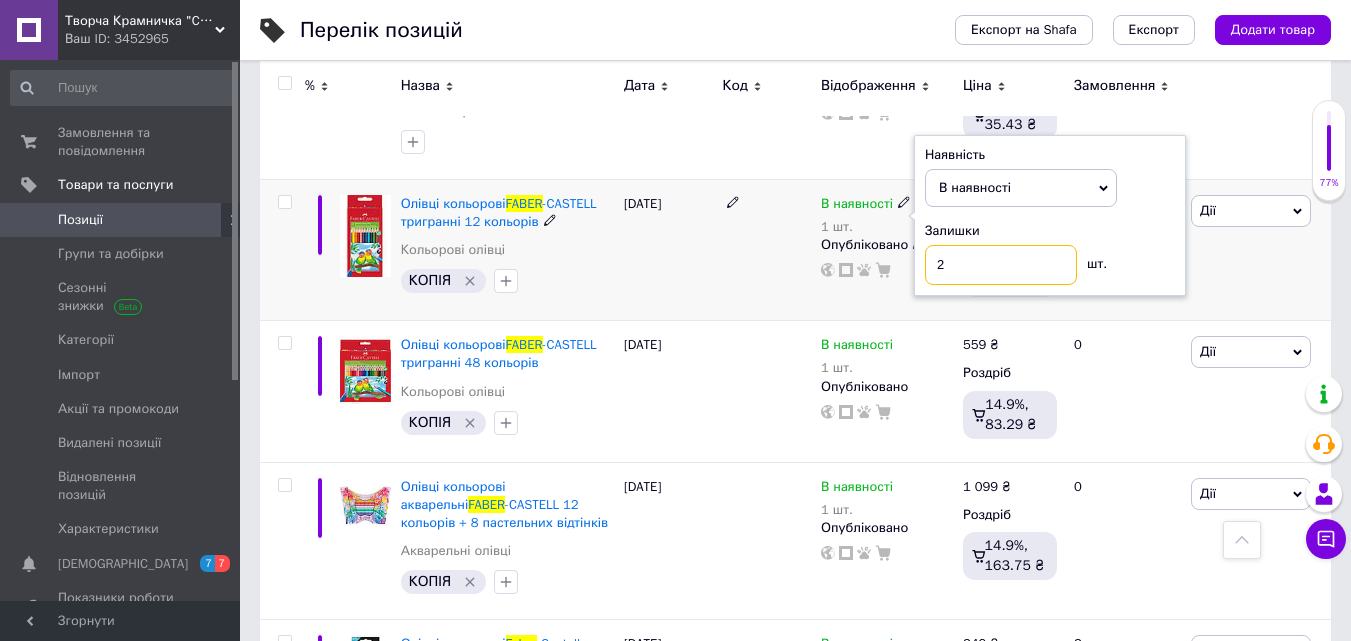 type on "2" 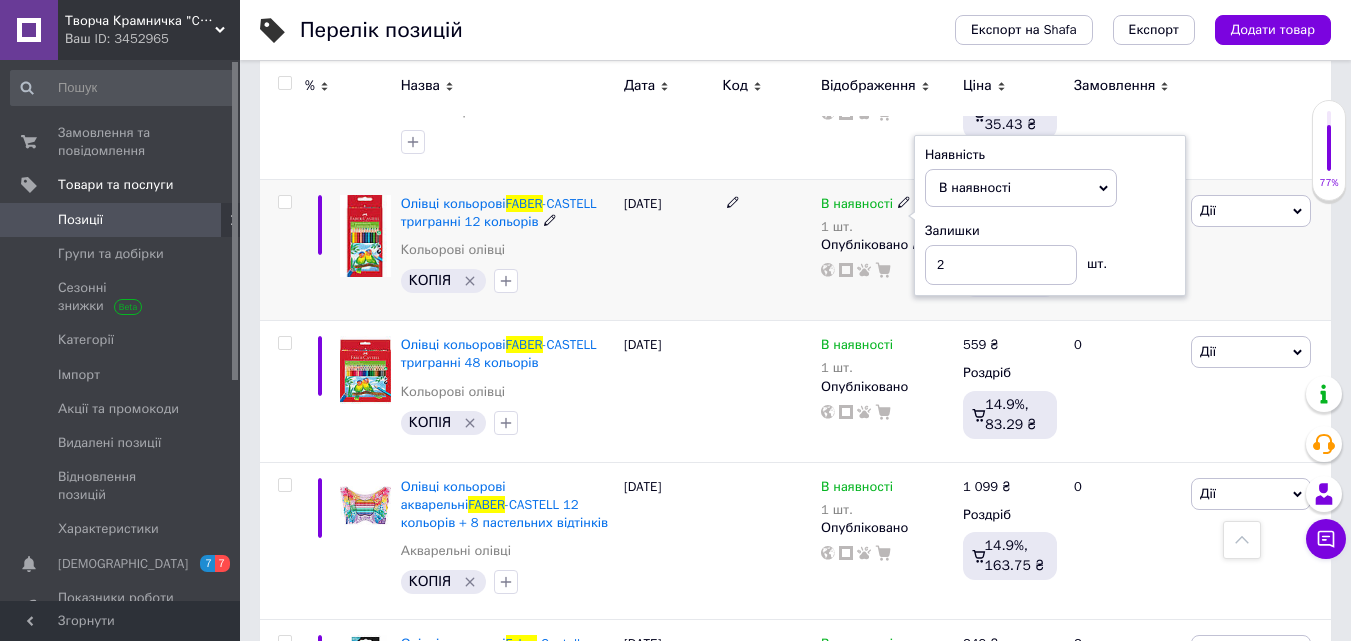 click on "[DATE]" at bounding box center [668, 249] 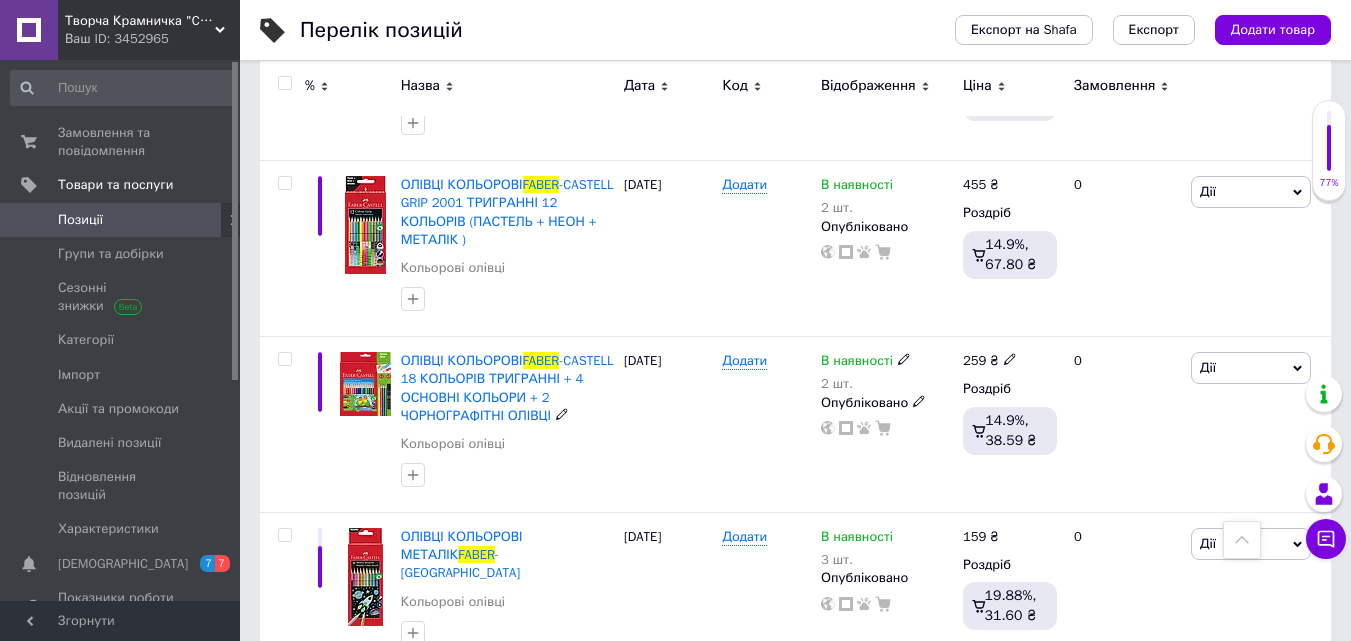 scroll, scrollTop: 2527, scrollLeft: 0, axis: vertical 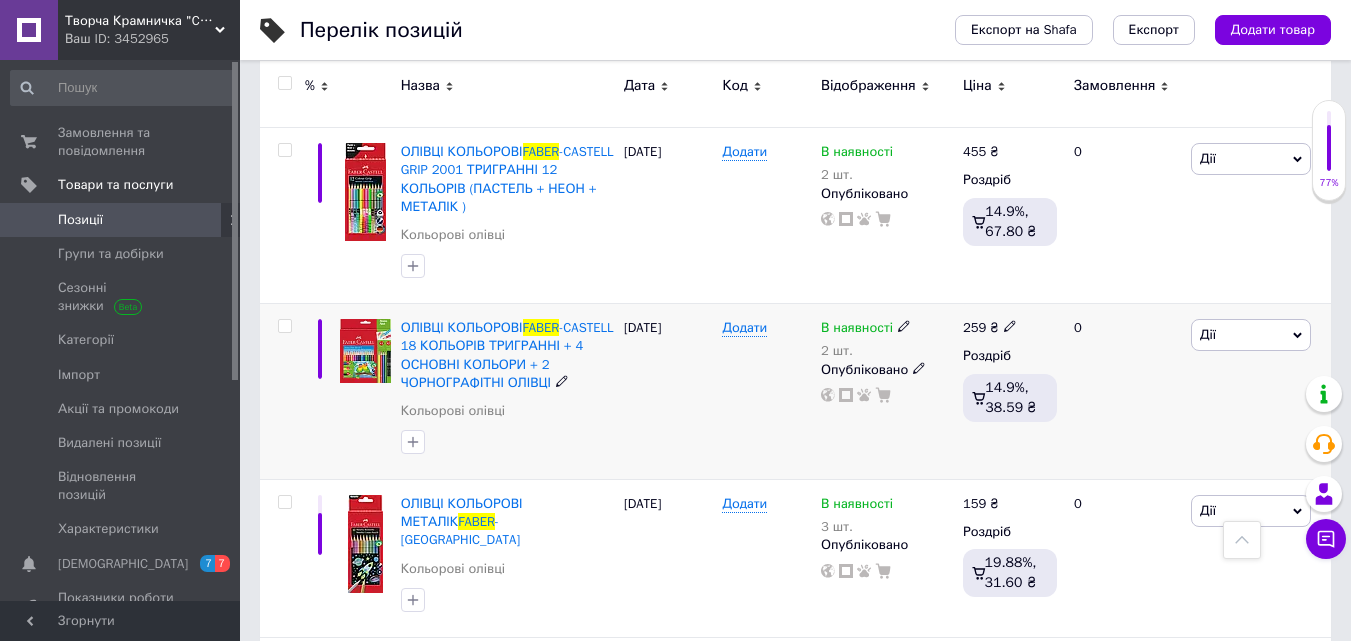 click 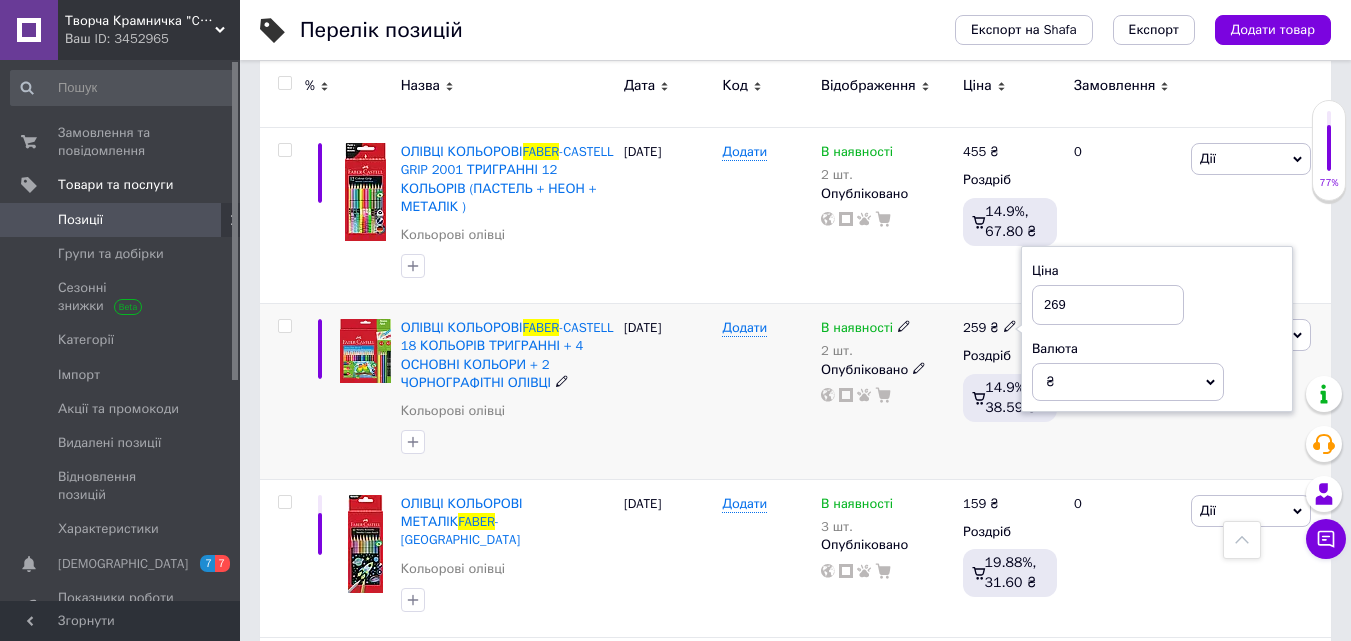 type on "269" 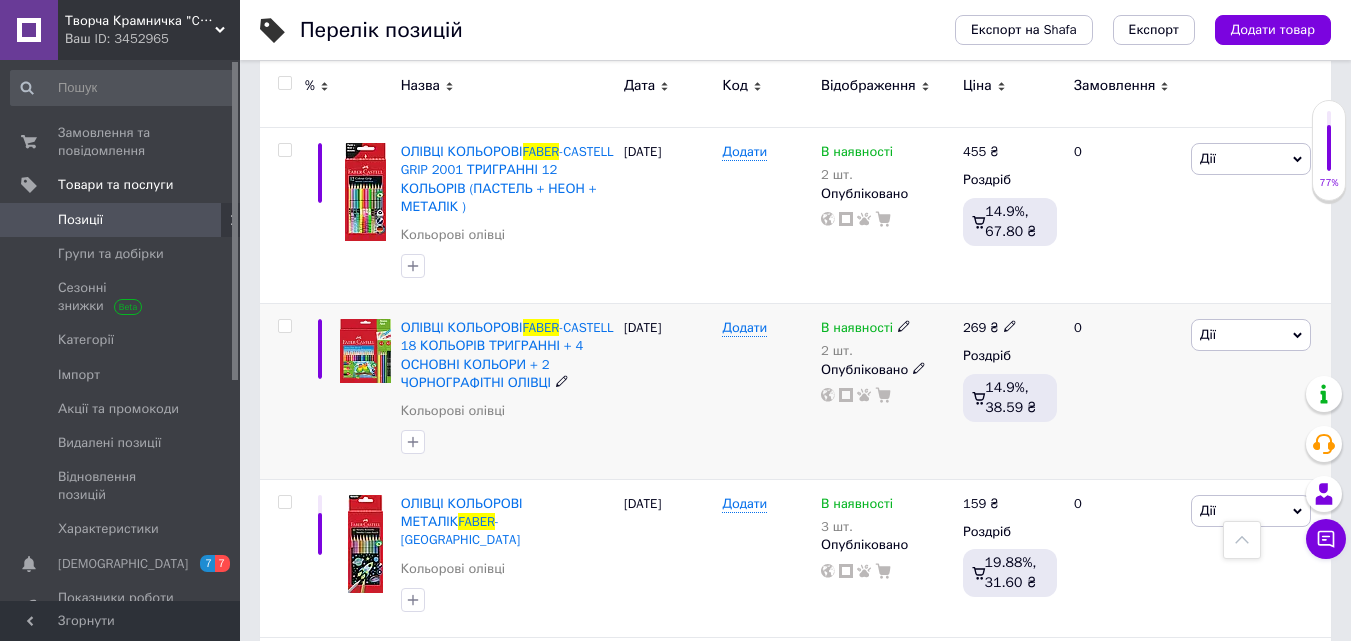 click 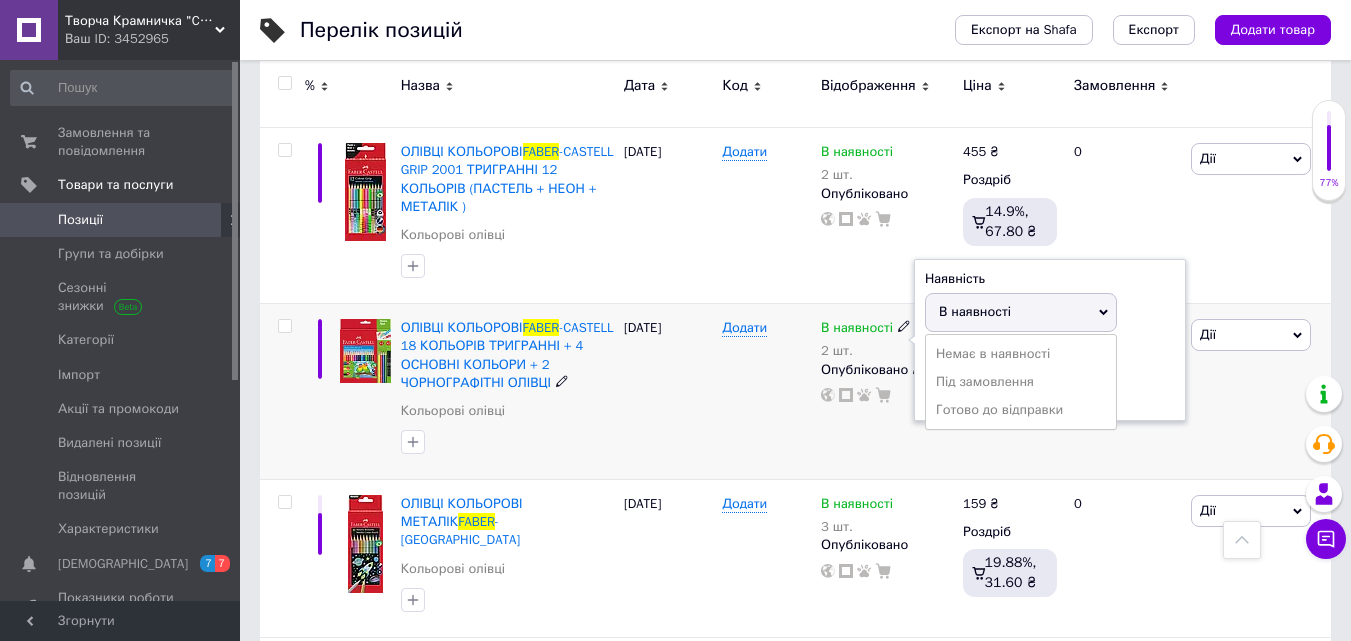 click on "Наявність В наявності Немає в наявності Під замовлення Готово до відправки Залишки 2 шт." at bounding box center (1050, 340) 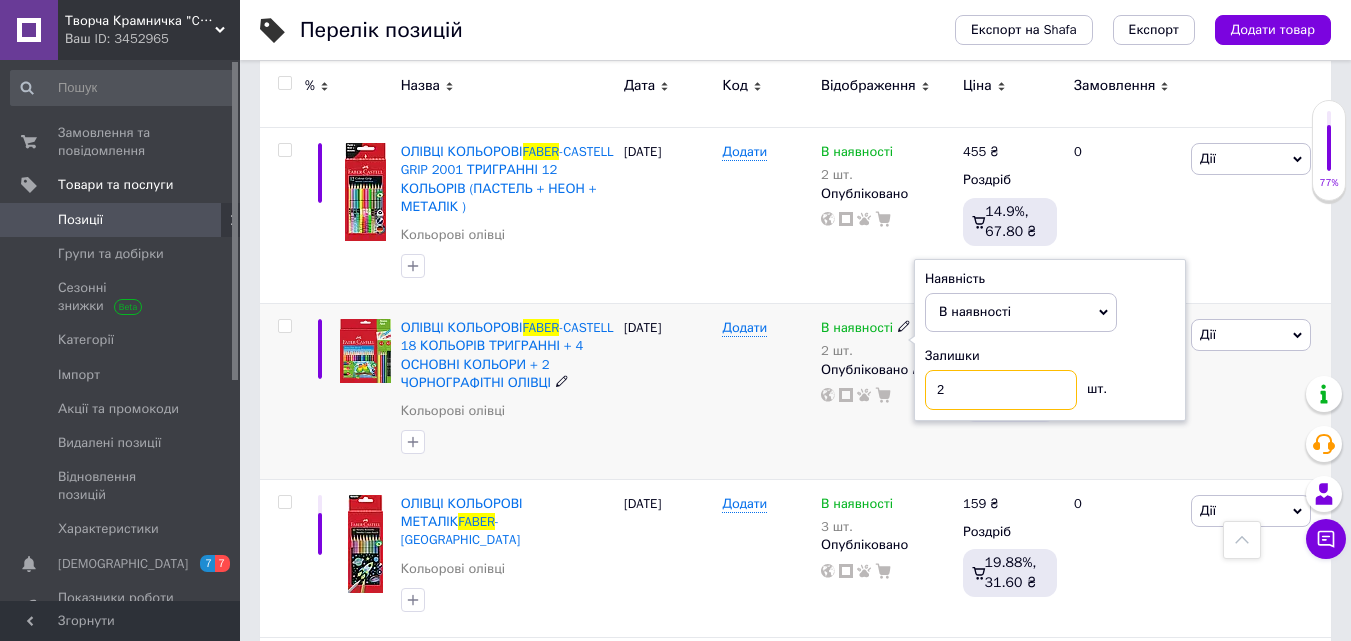 click on "2" at bounding box center (1001, 390) 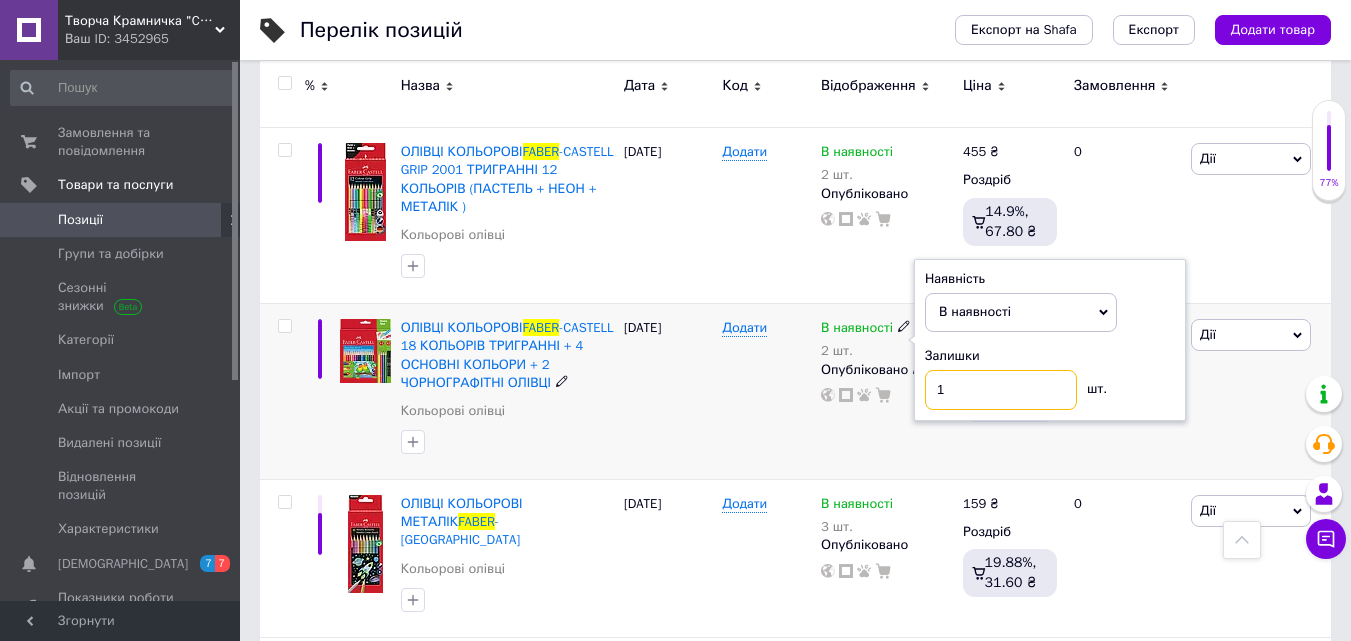 type on "1" 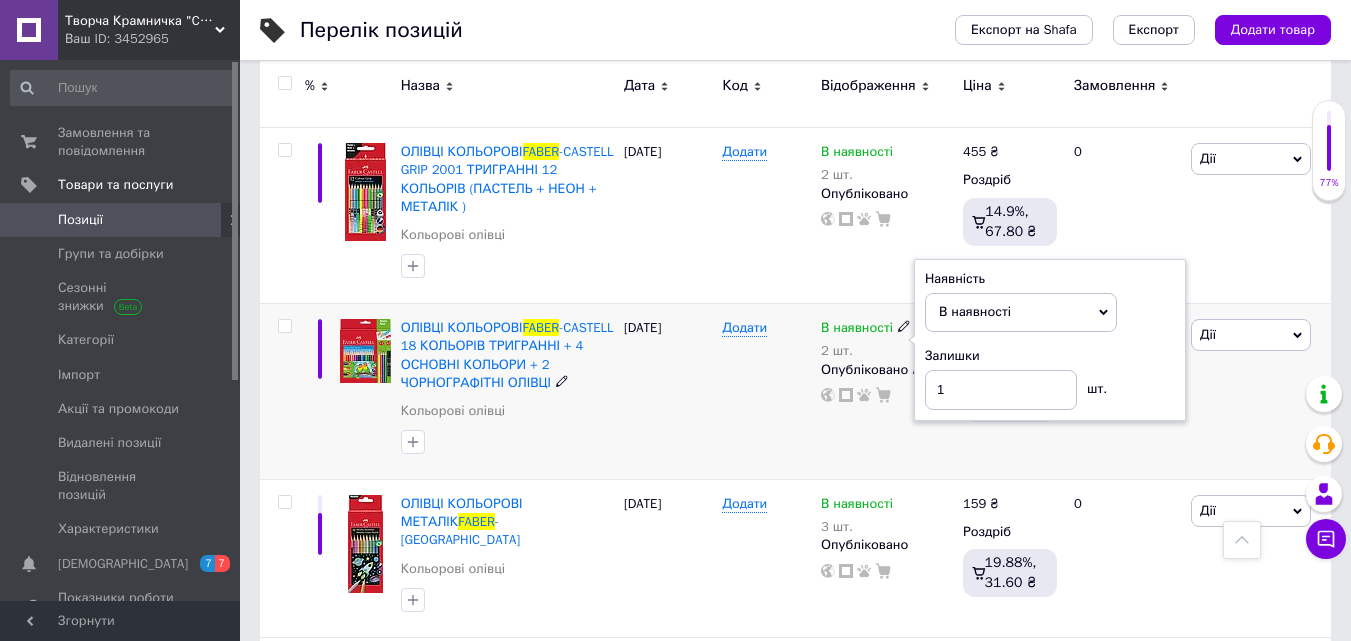click on "Додати" at bounding box center [766, 392] 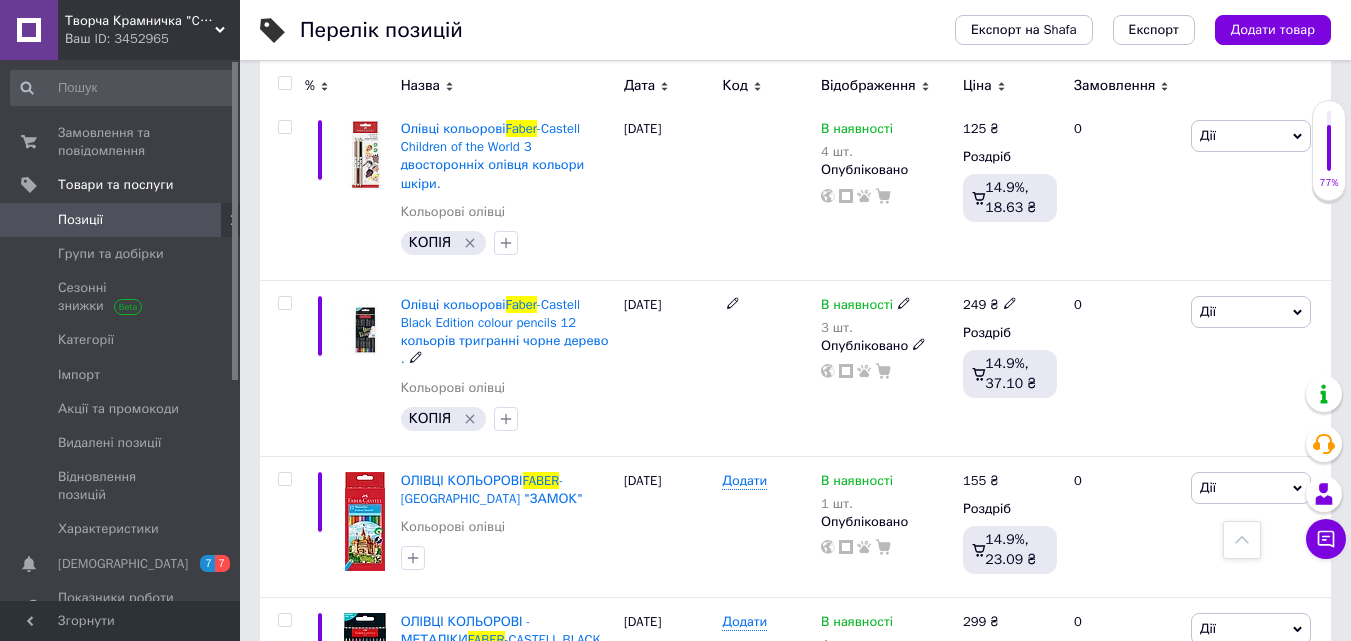 scroll, scrollTop: 6910, scrollLeft: 0, axis: vertical 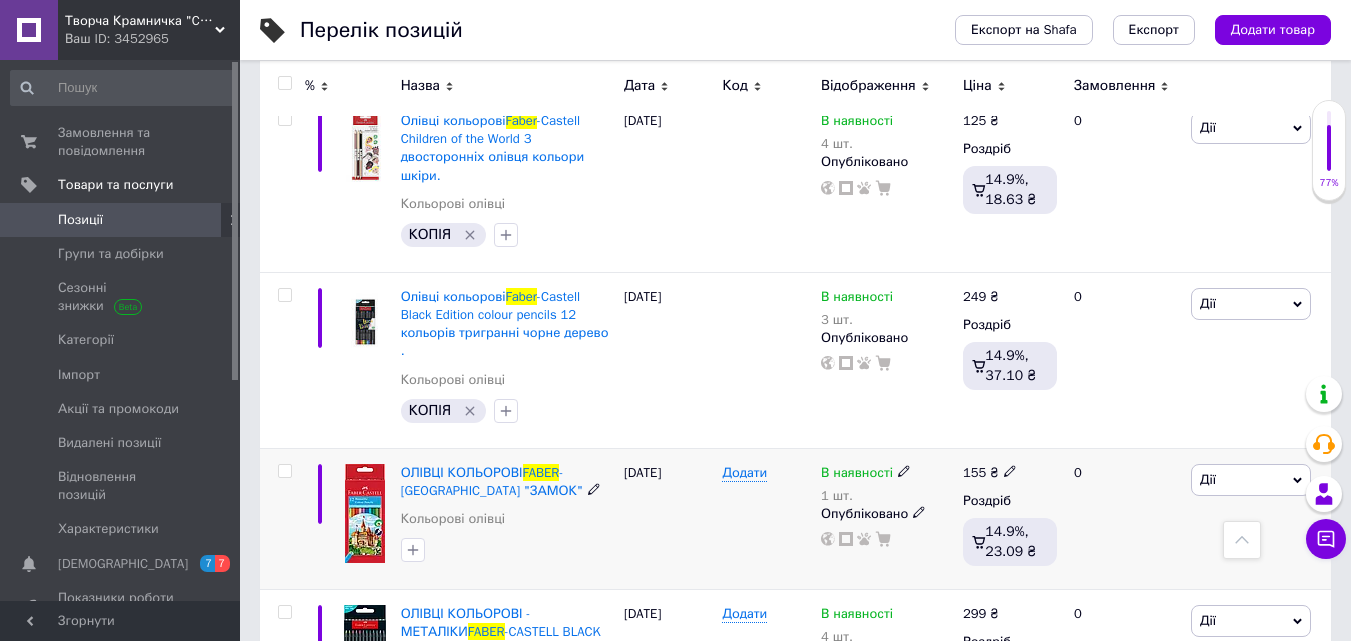 click 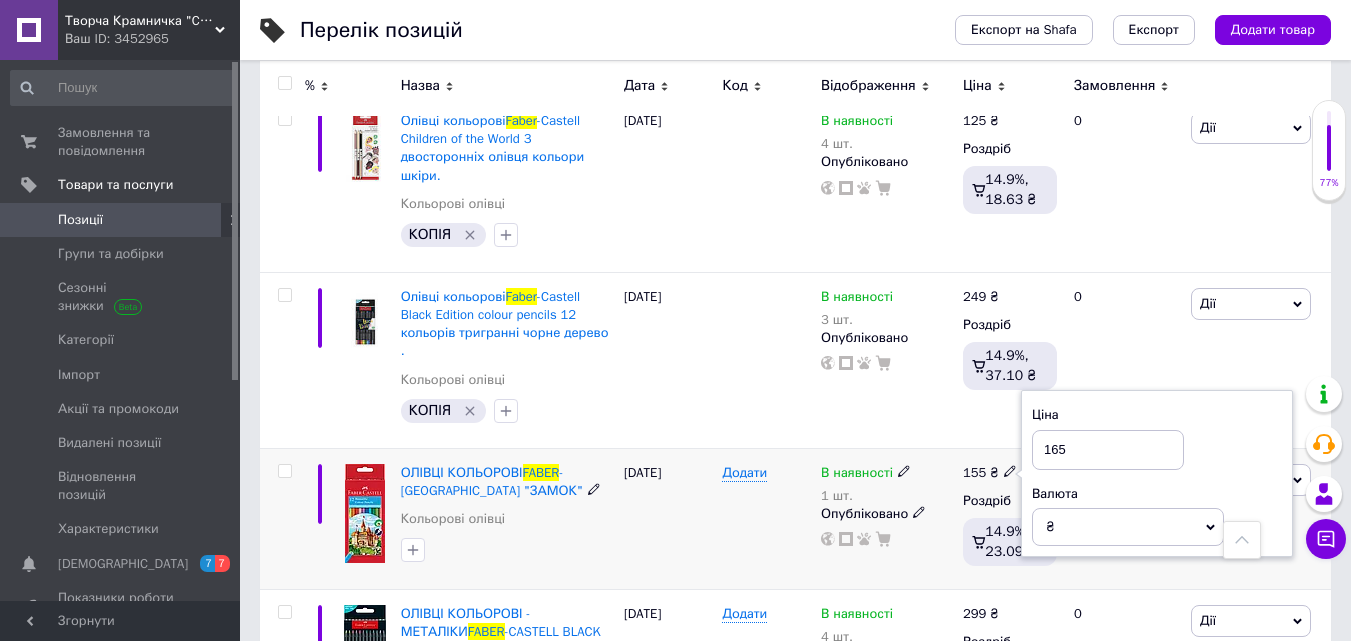 type on "165" 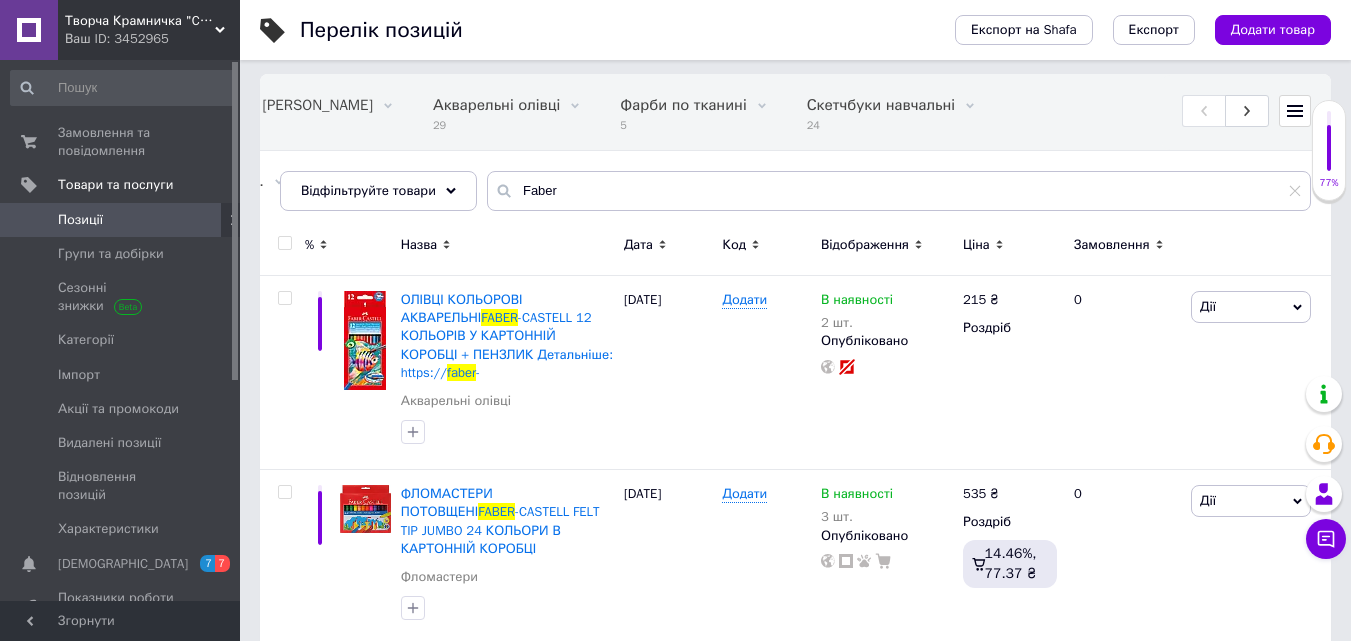 scroll, scrollTop: 0, scrollLeft: 0, axis: both 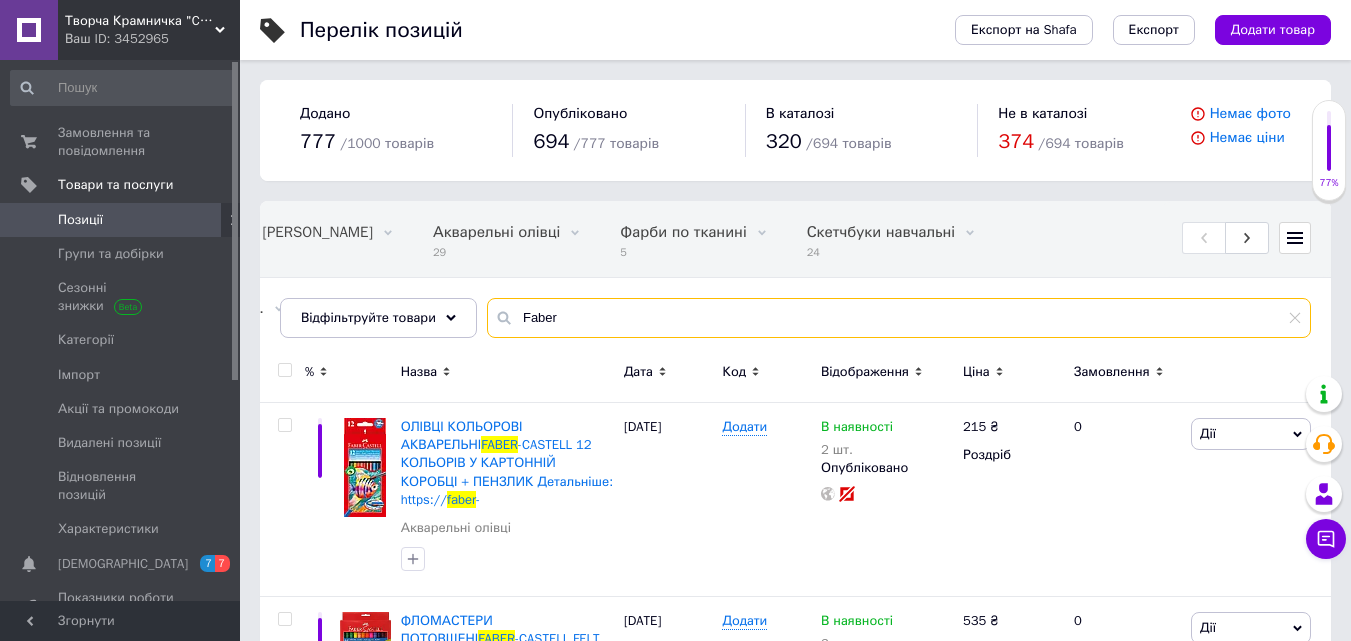 click on "Faber" at bounding box center [899, 318] 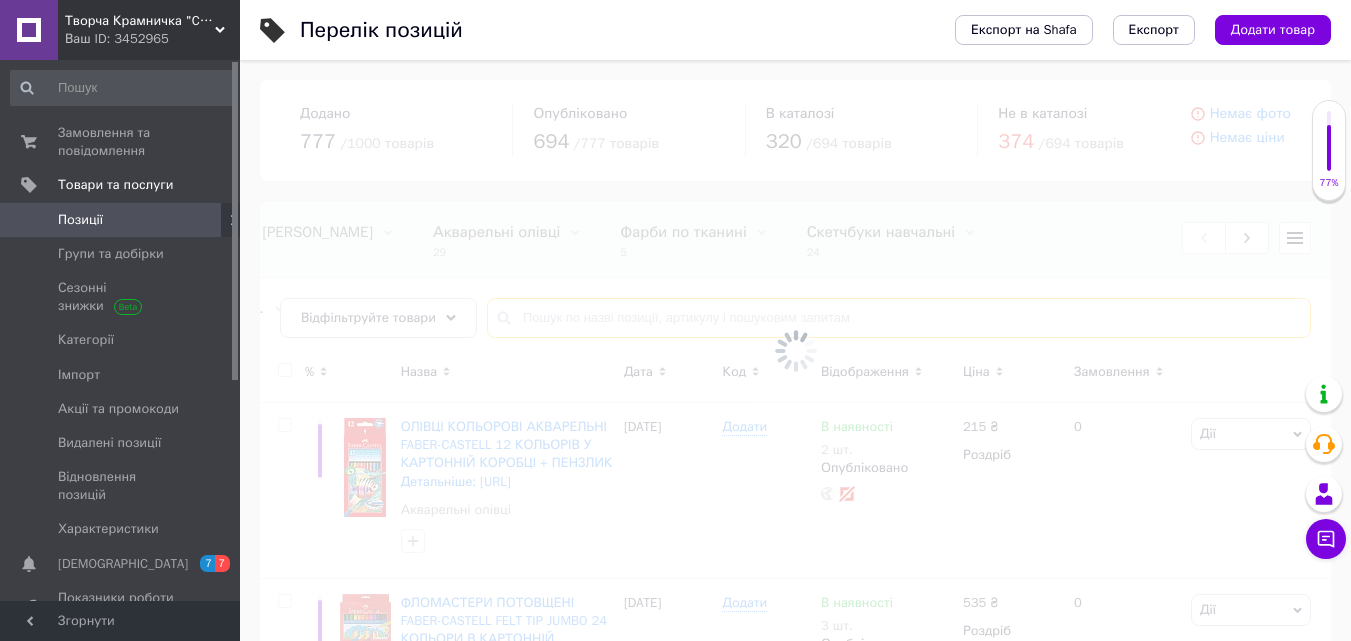 type on "Faber-Castell" 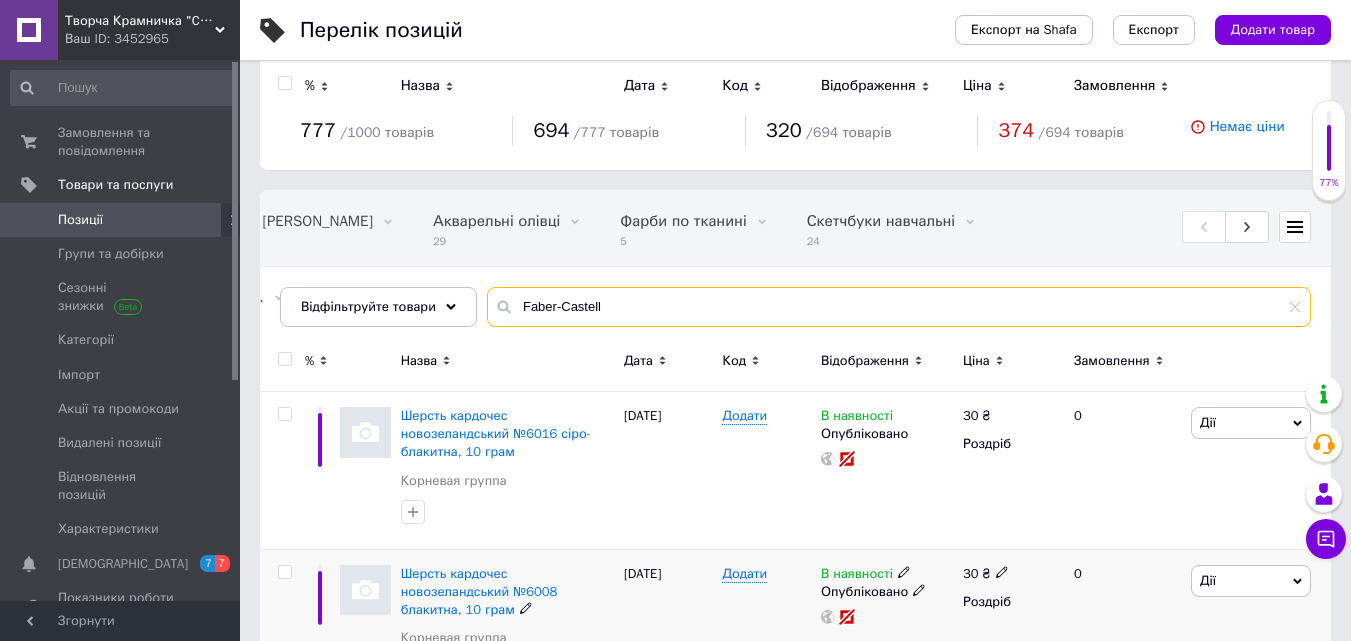 scroll, scrollTop: 0, scrollLeft: 0, axis: both 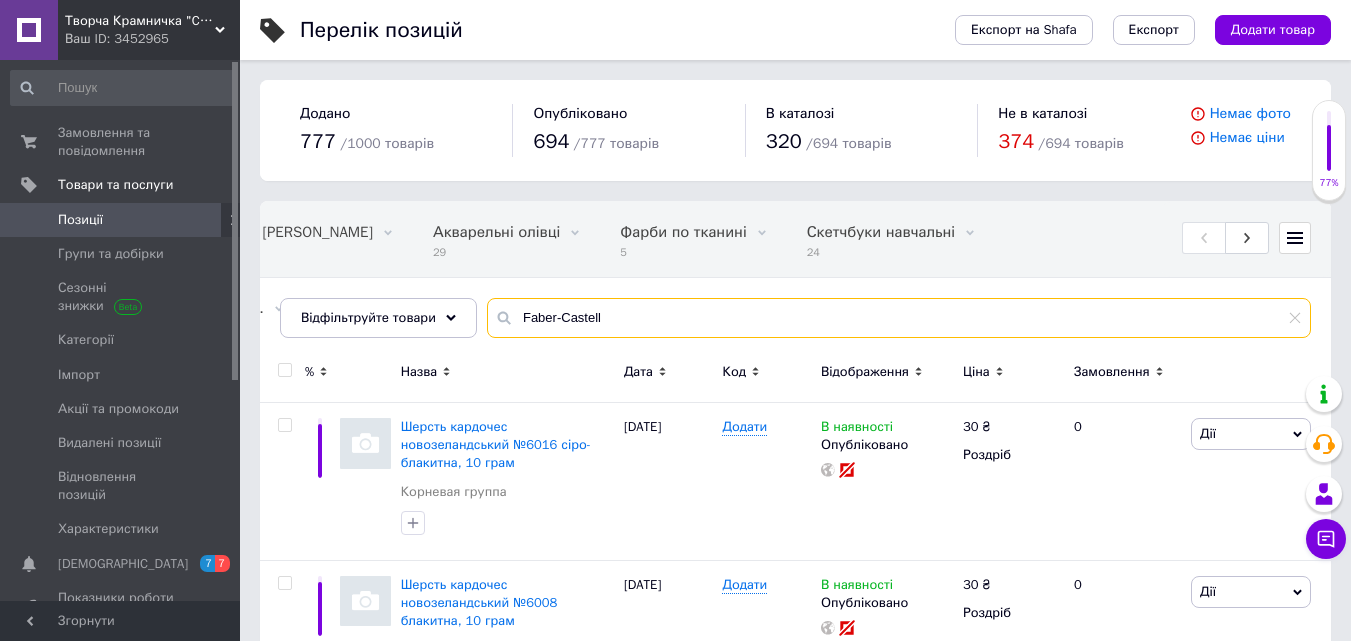click on "Faber-Castell" at bounding box center (899, 318) 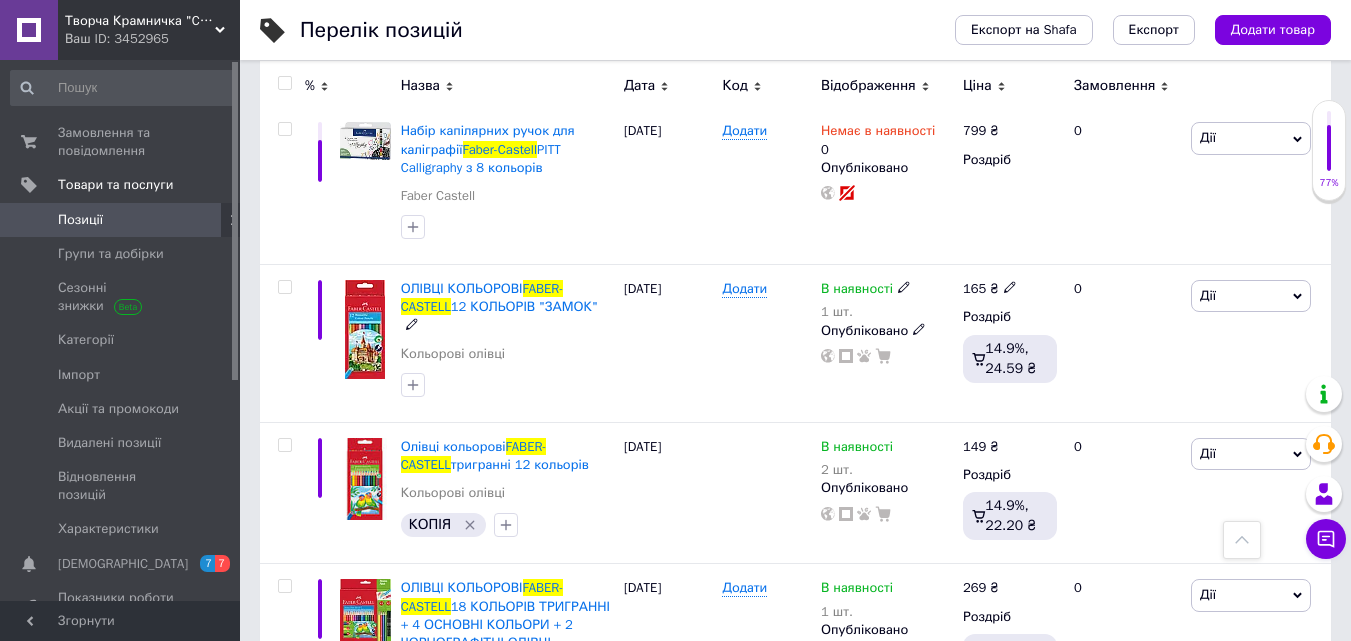 scroll, scrollTop: 8827, scrollLeft: 0, axis: vertical 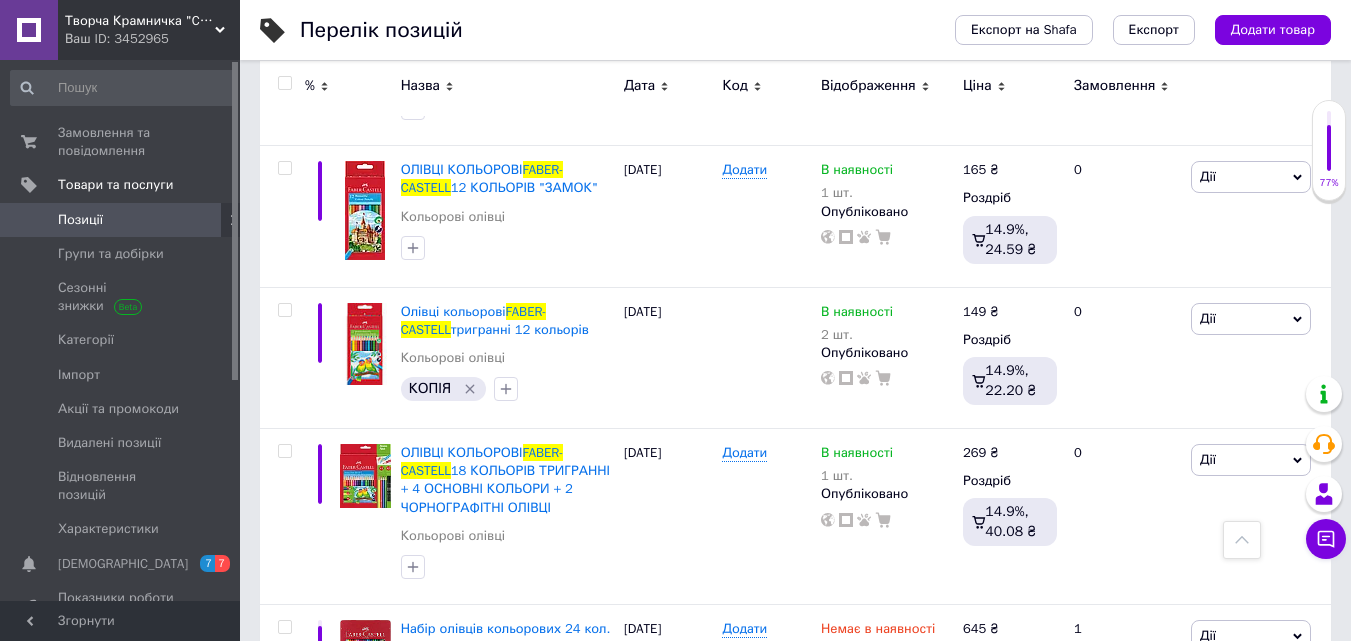 type on "Faber-Castell" 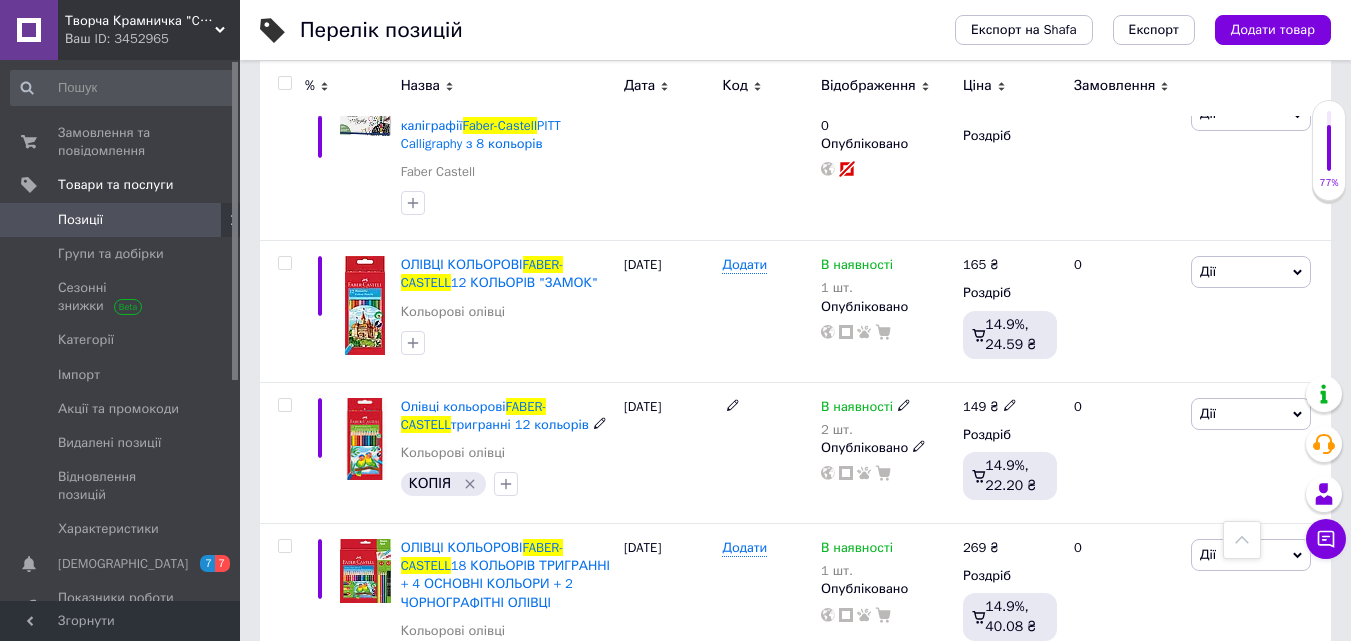 scroll, scrollTop: 8727, scrollLeft: 0, axis: vertical 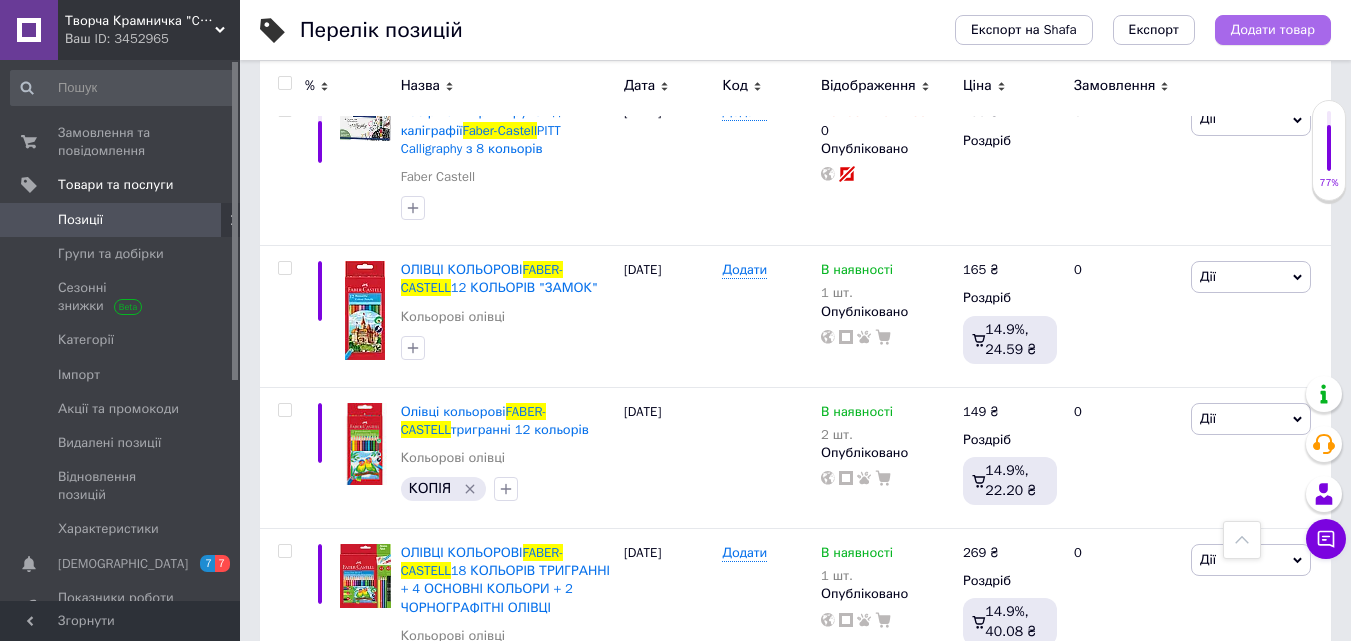 click on "Додати товар" at bounding box center [1273, 30] 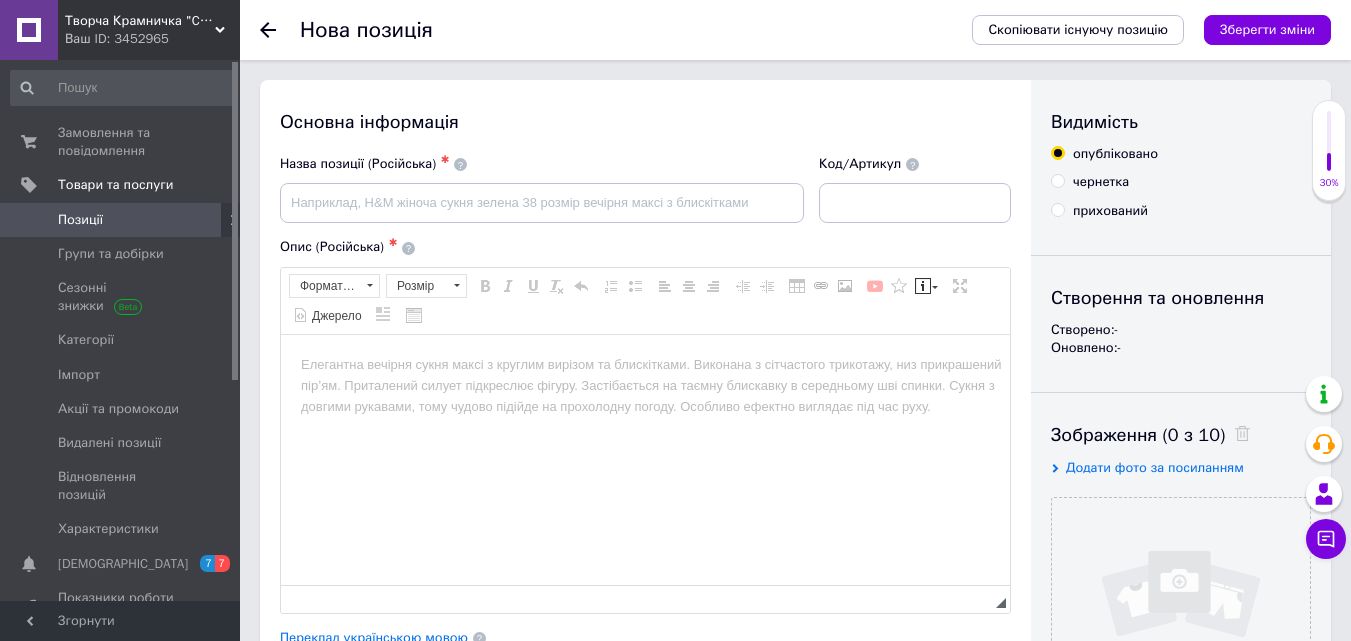 scroll, scrollTop: 0, scrollLeft: 0, axis: both 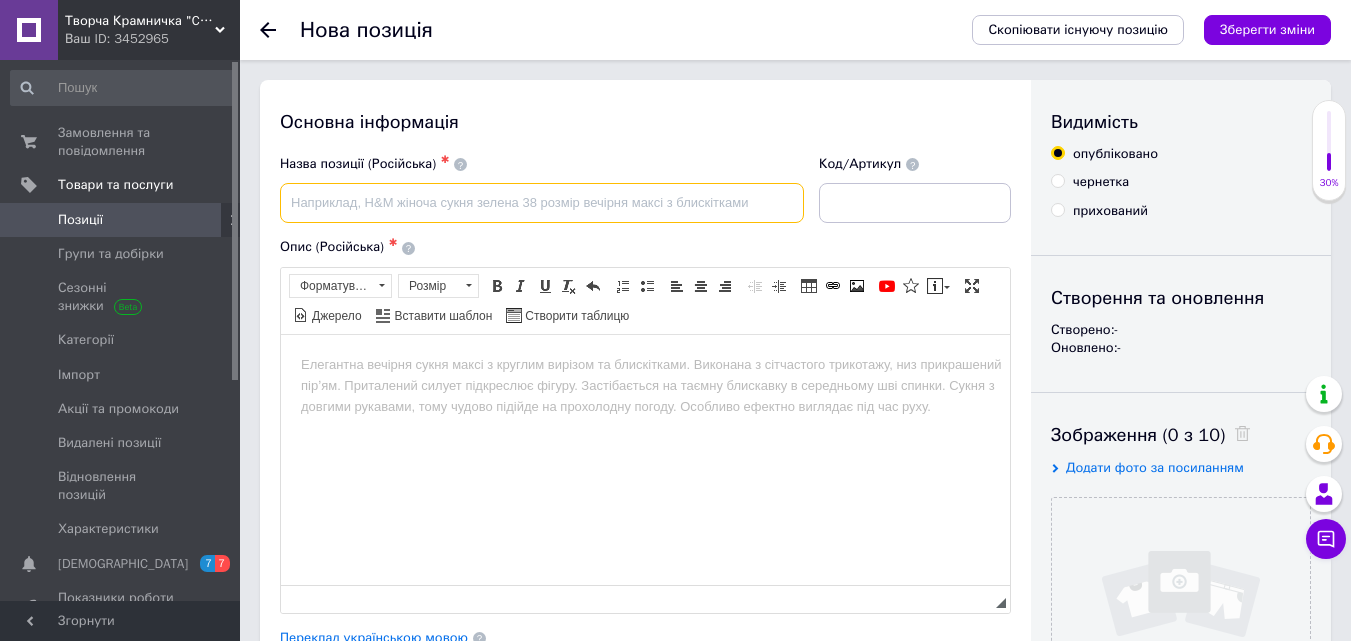click at bounding box center [542, 203] 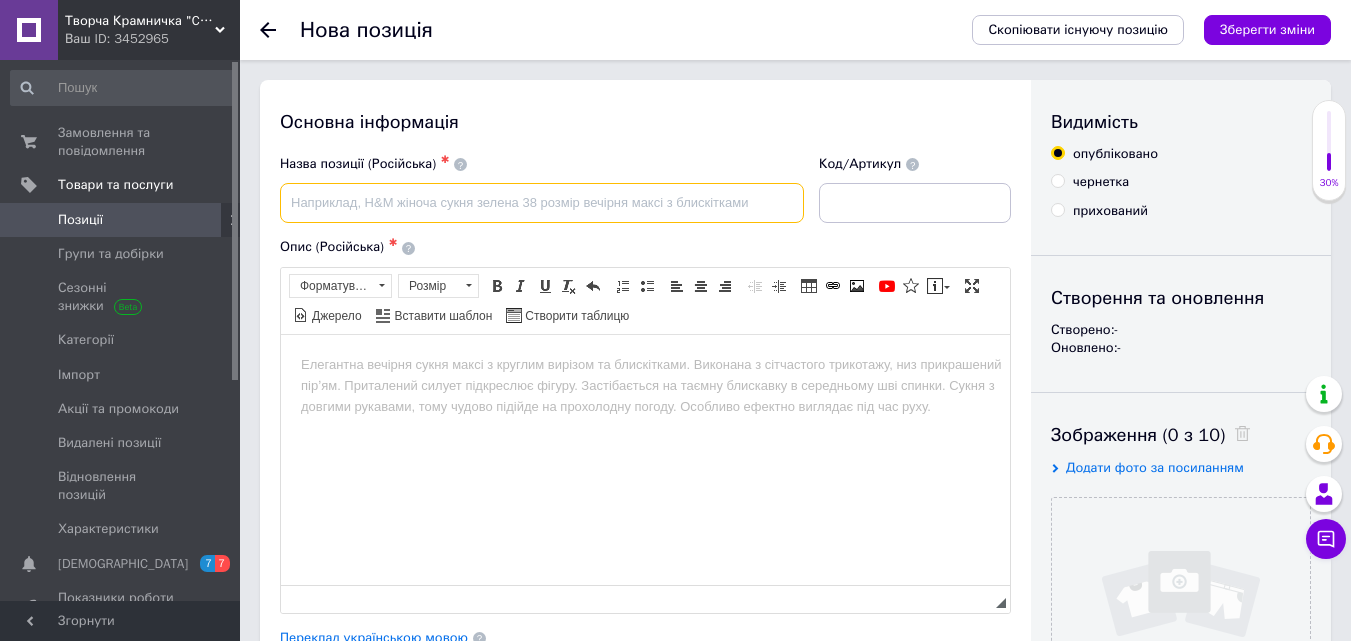 paste on "Олівці кольорові Faber-Castell 36 кольорів "Замок", 120136" 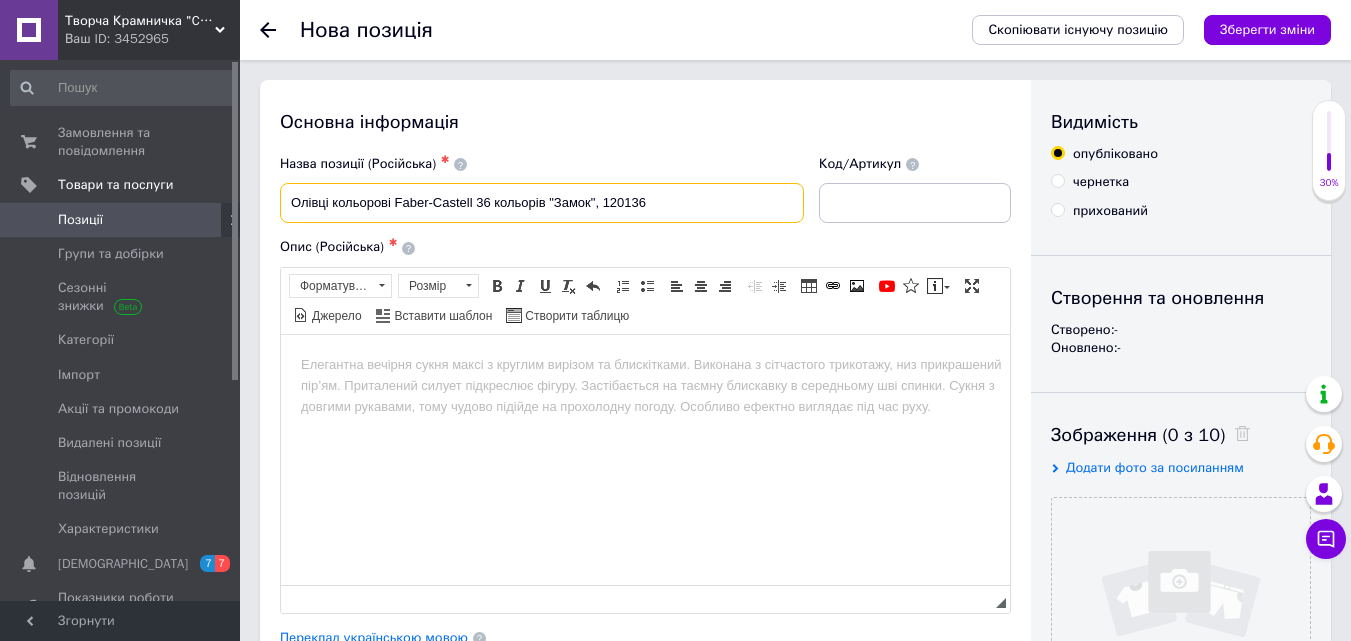 type on "Олівці кольорові Faber-Castell 36 кольорів "Замок", 120136" 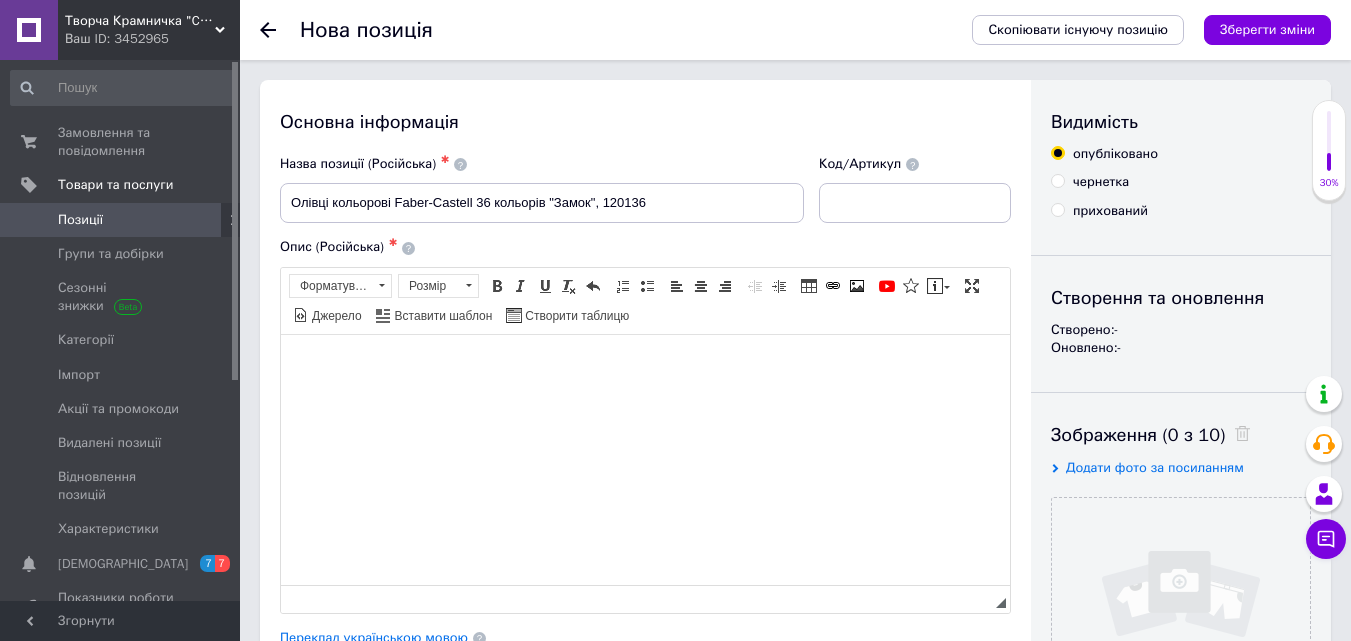 click at bounding box center (645, 364) 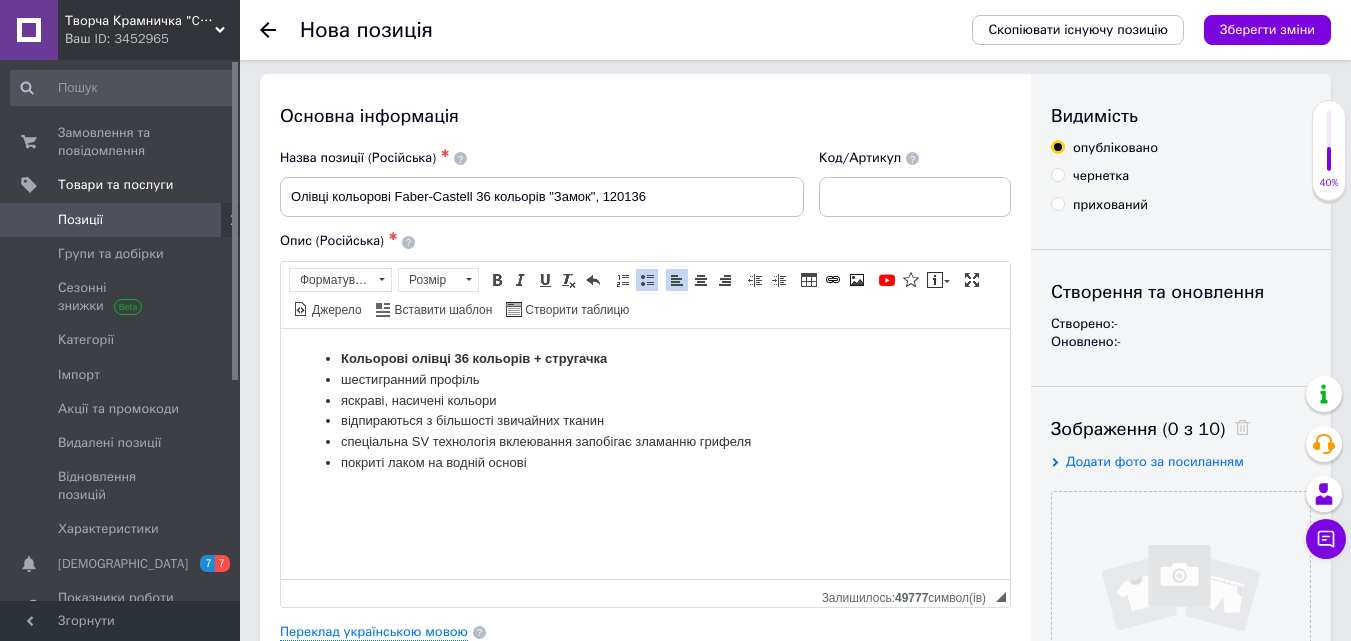 scroll, scrollTop: 200, scrollLeft: 0, axis: vertical 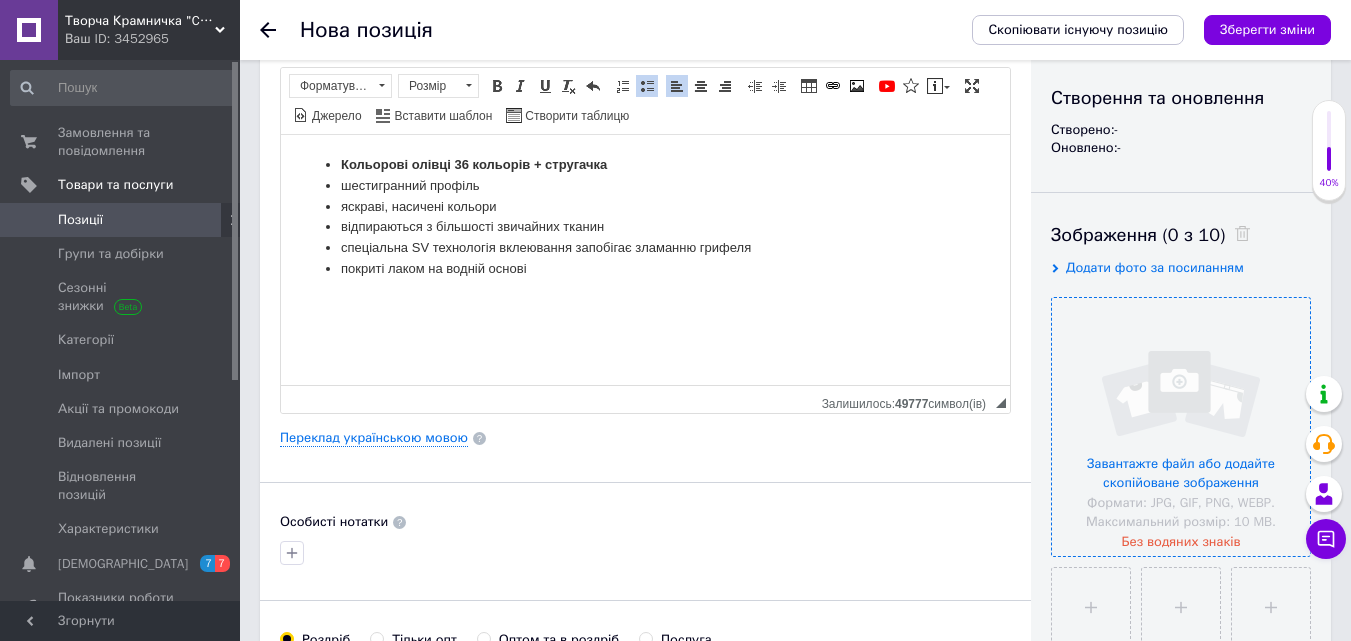 click at bounding box center (1181, 427) 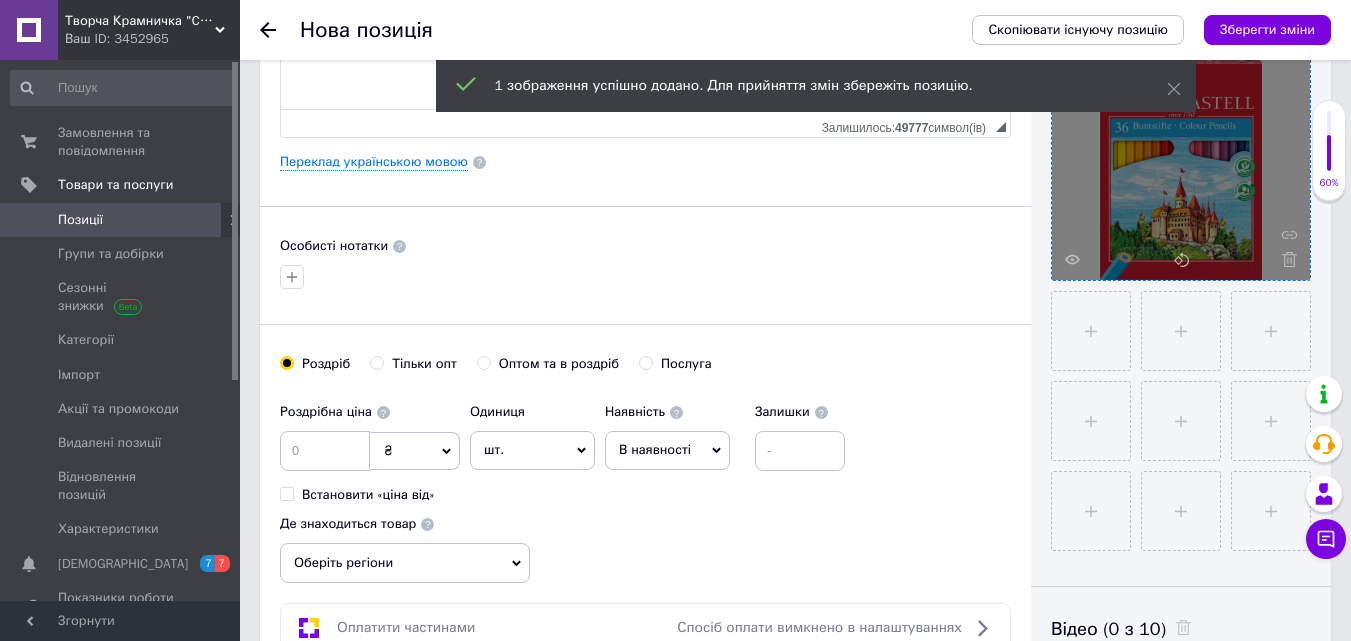 scroll, scrollTop: 500, scrollLeft: 0, axis: vertical 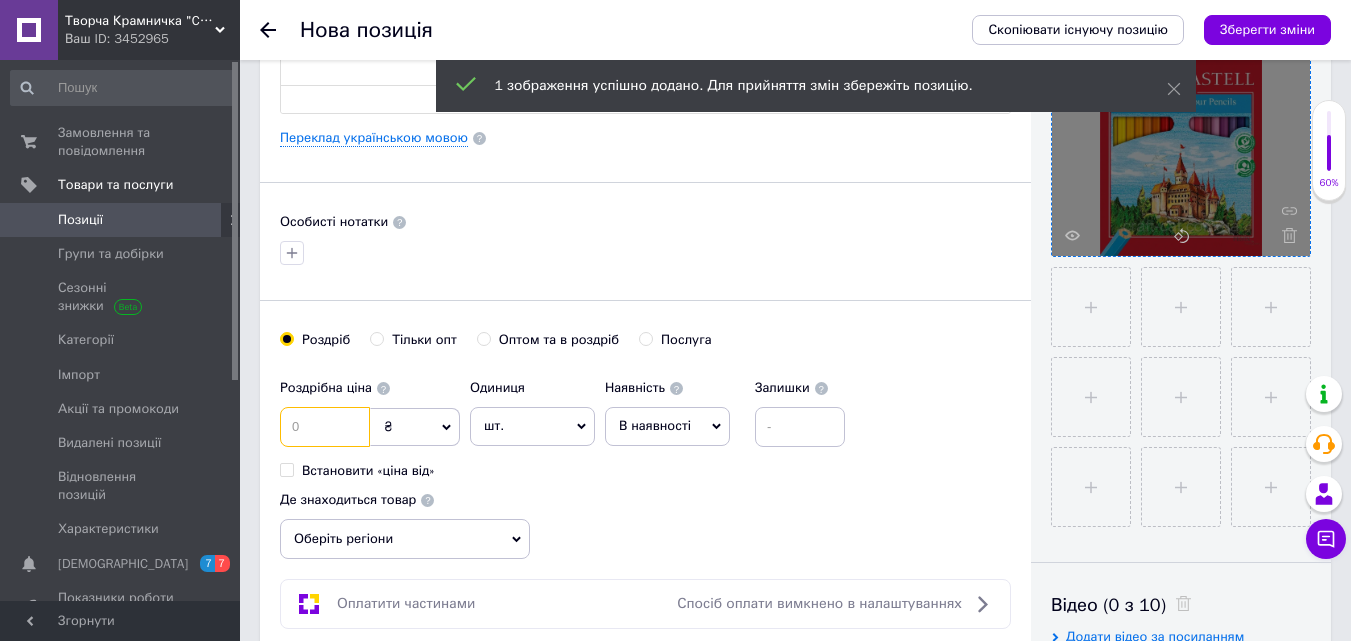 click at bounding box center (325, 427) 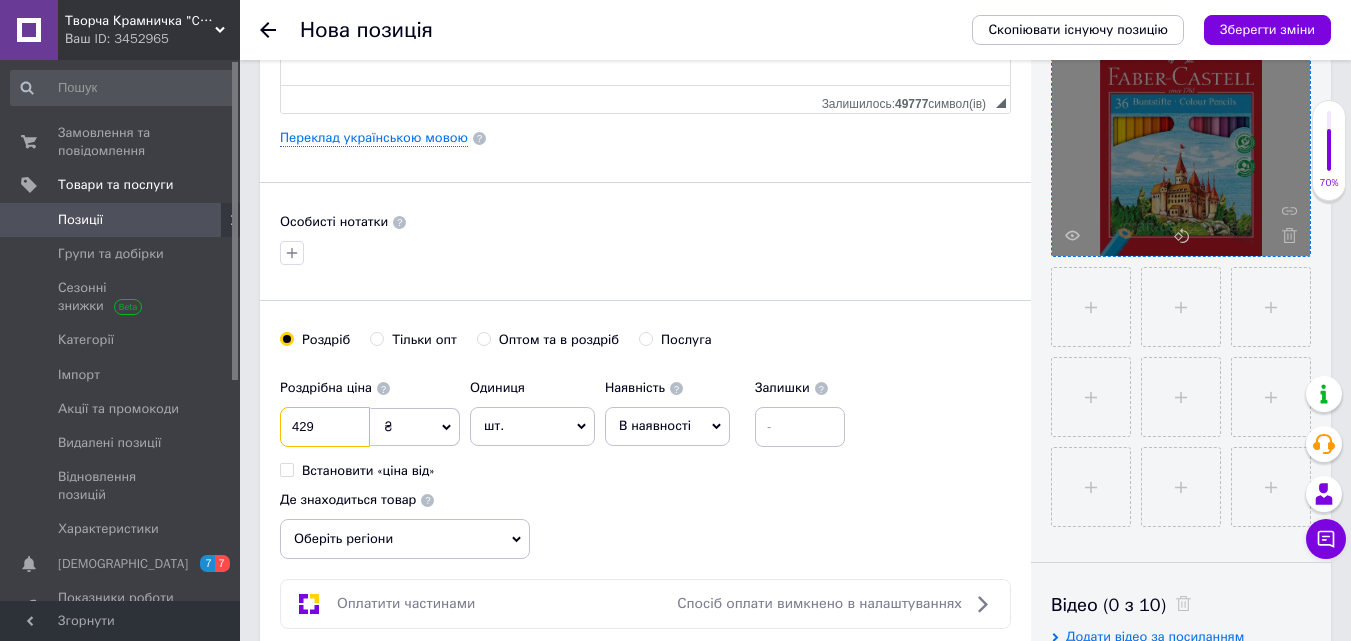 type on "429" 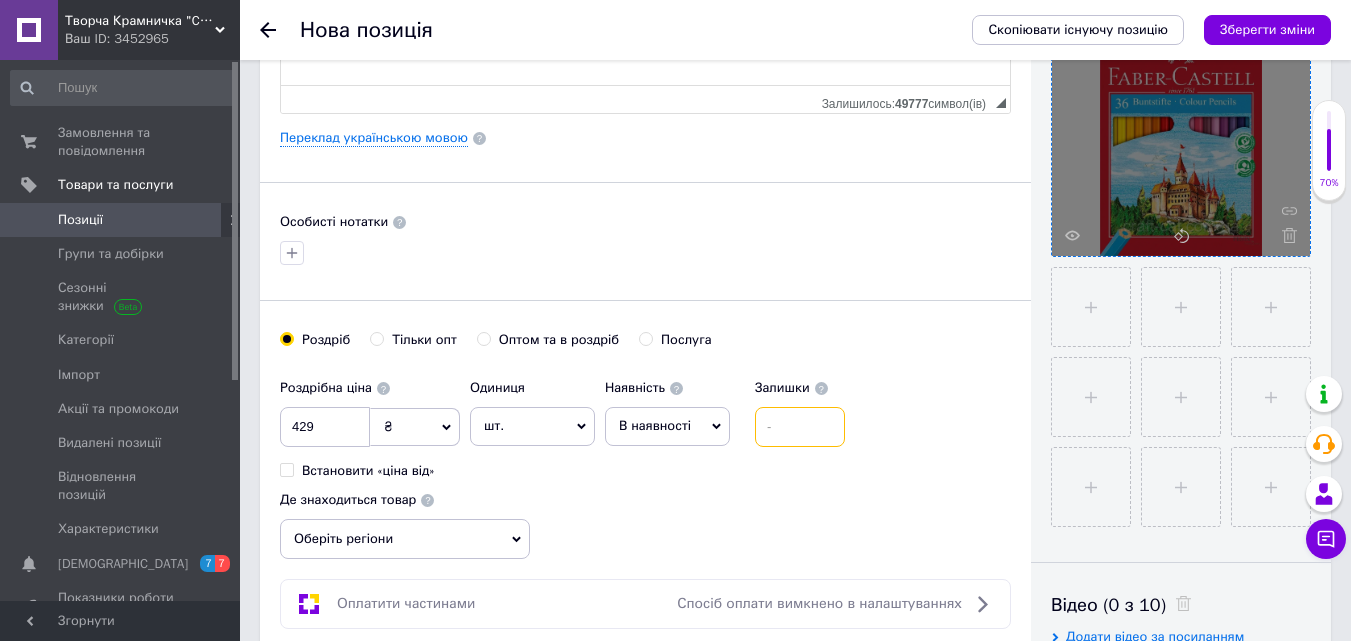 click at bounding box center [800, 427] 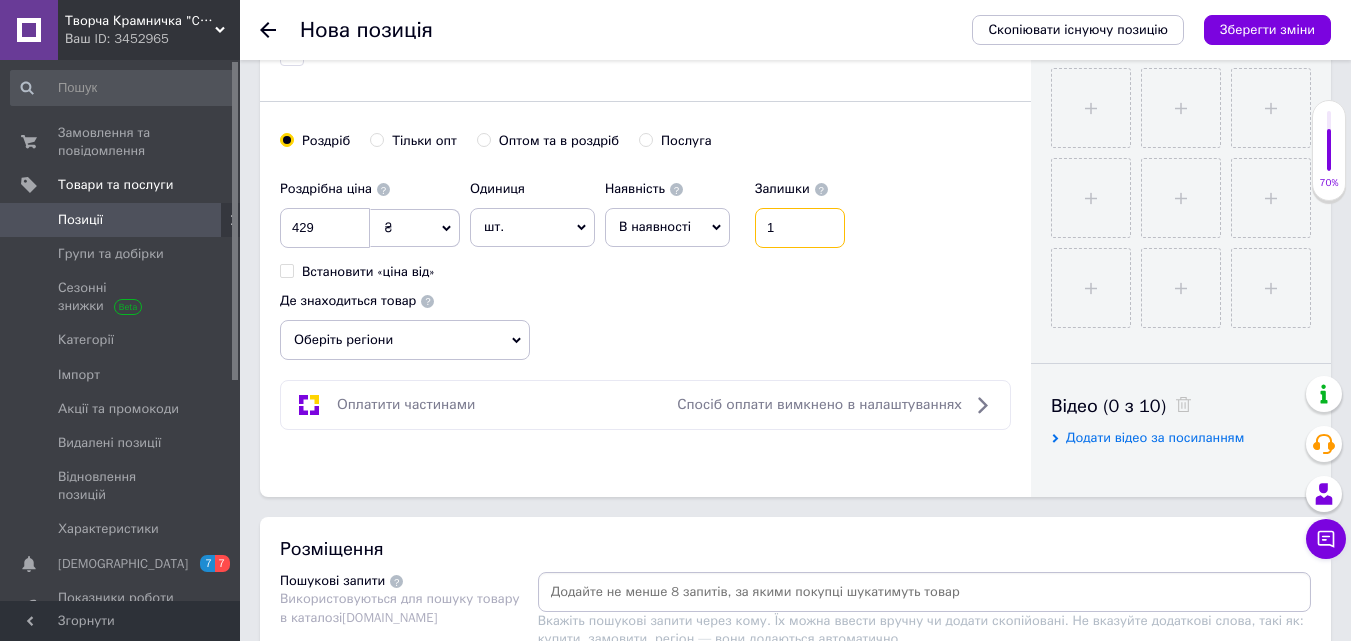 scroll, scrollTop: 700, scrollLeft: 0, axis: vertical 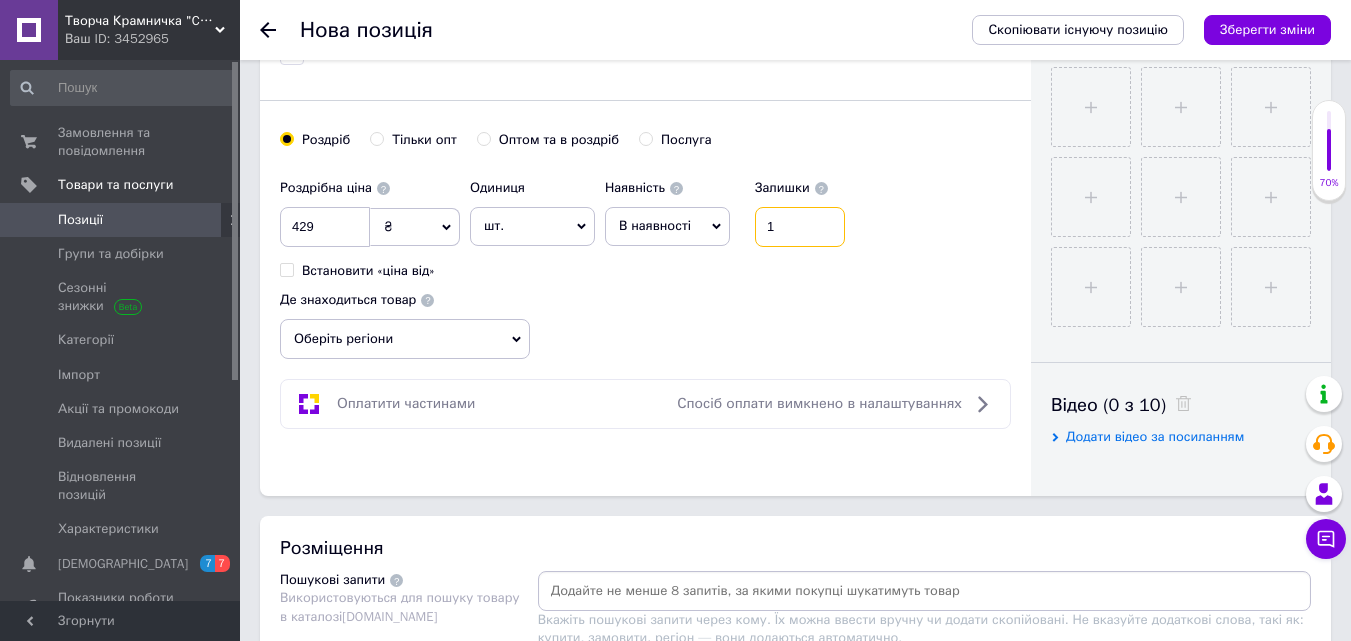 type on "1" 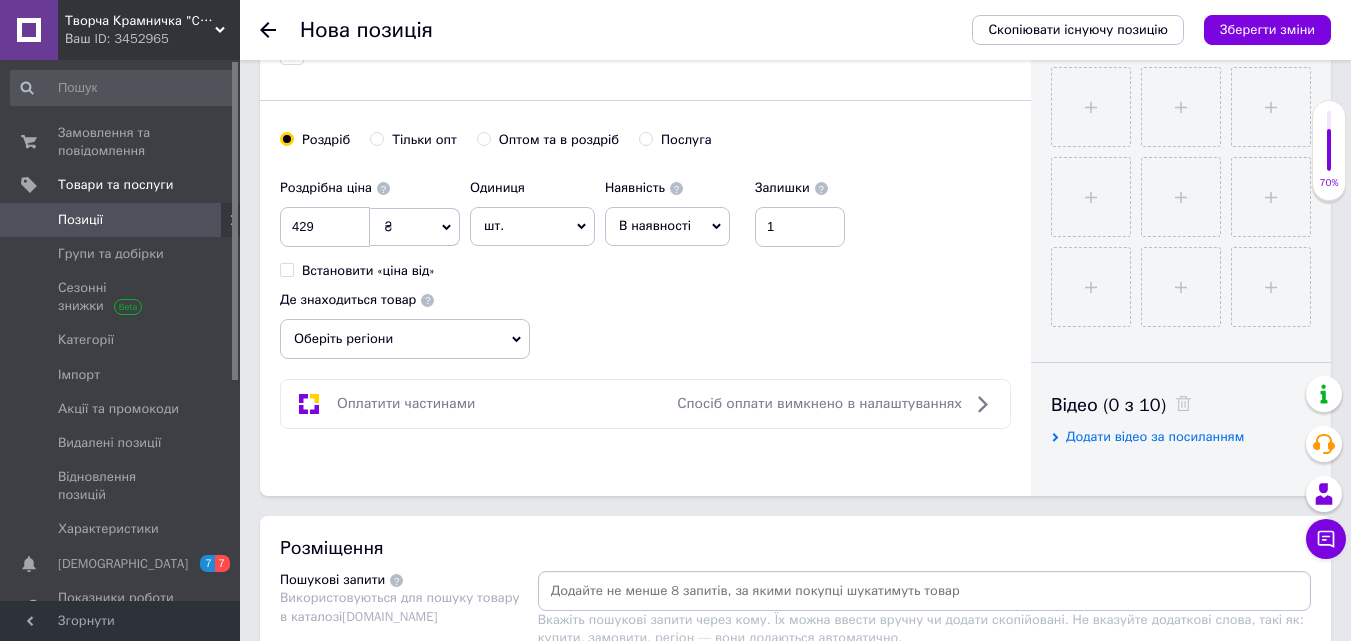 click on "Оберіть регіони" at bounding box center (405, 339) 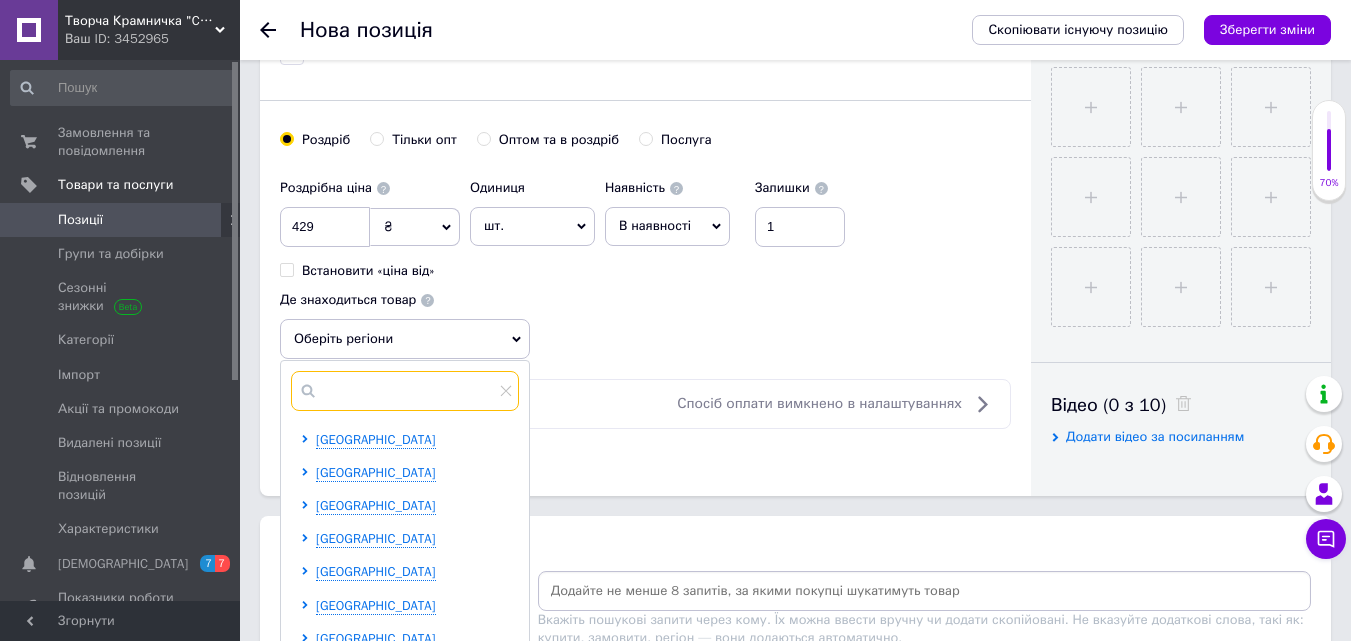 click at bounding box center (405, 391) 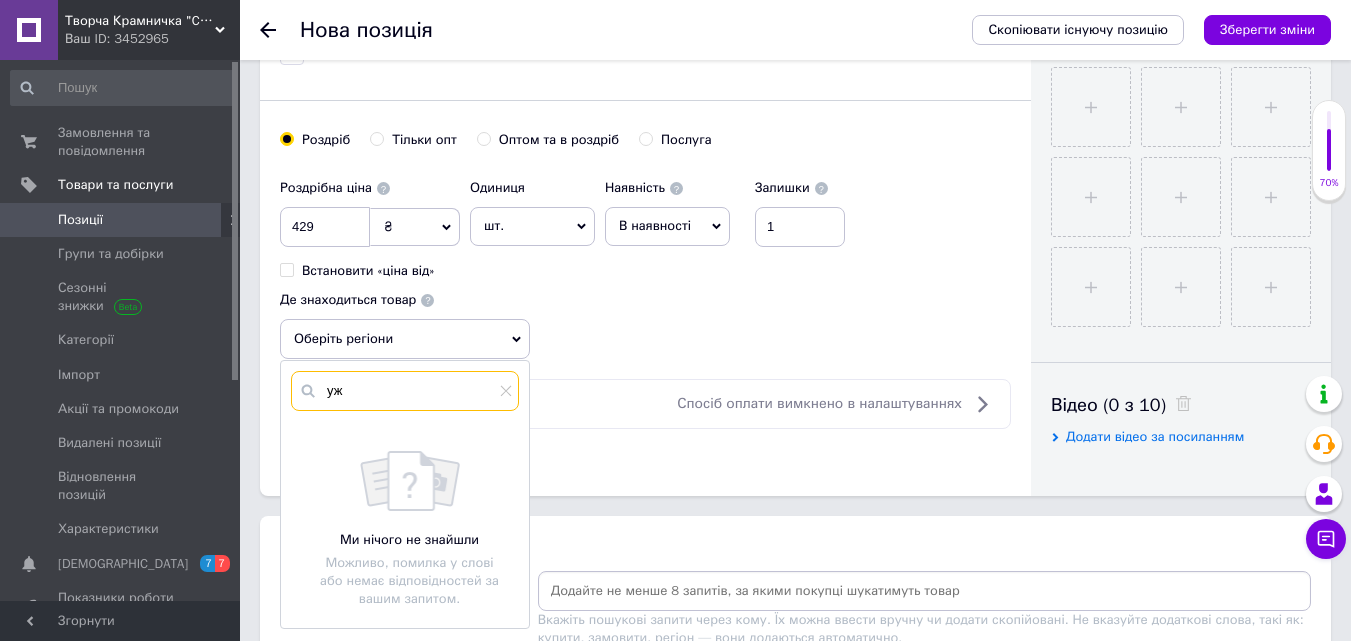 type on "у" 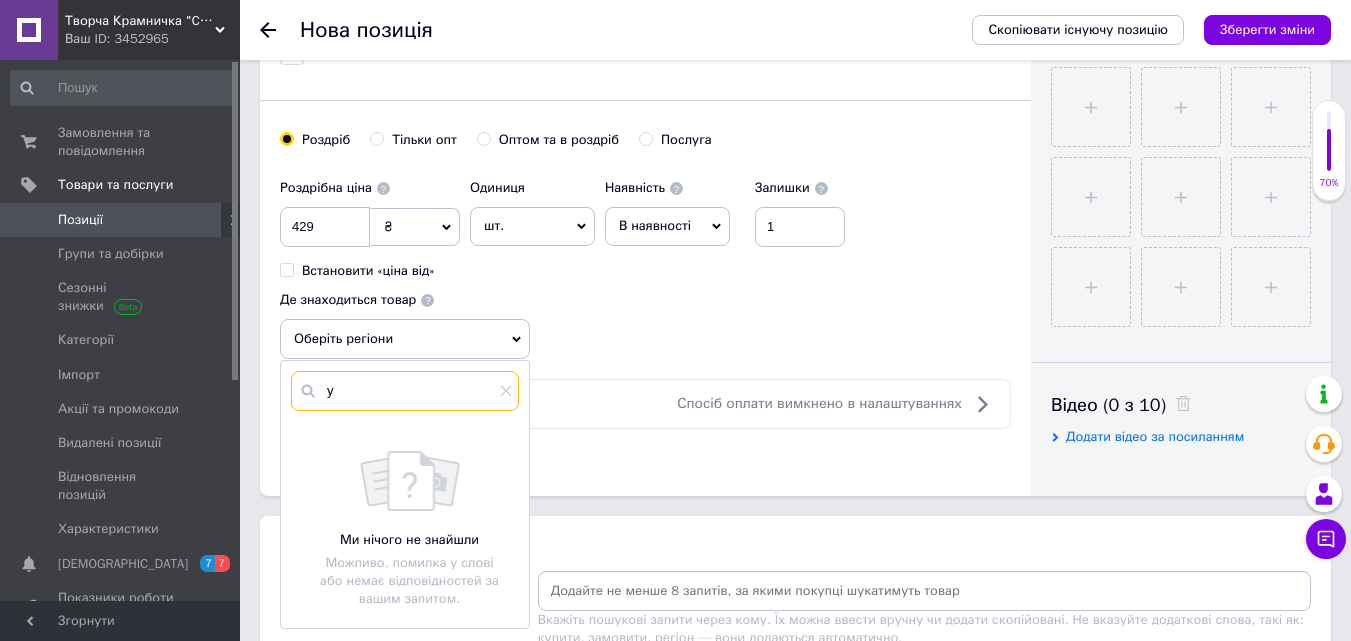 type 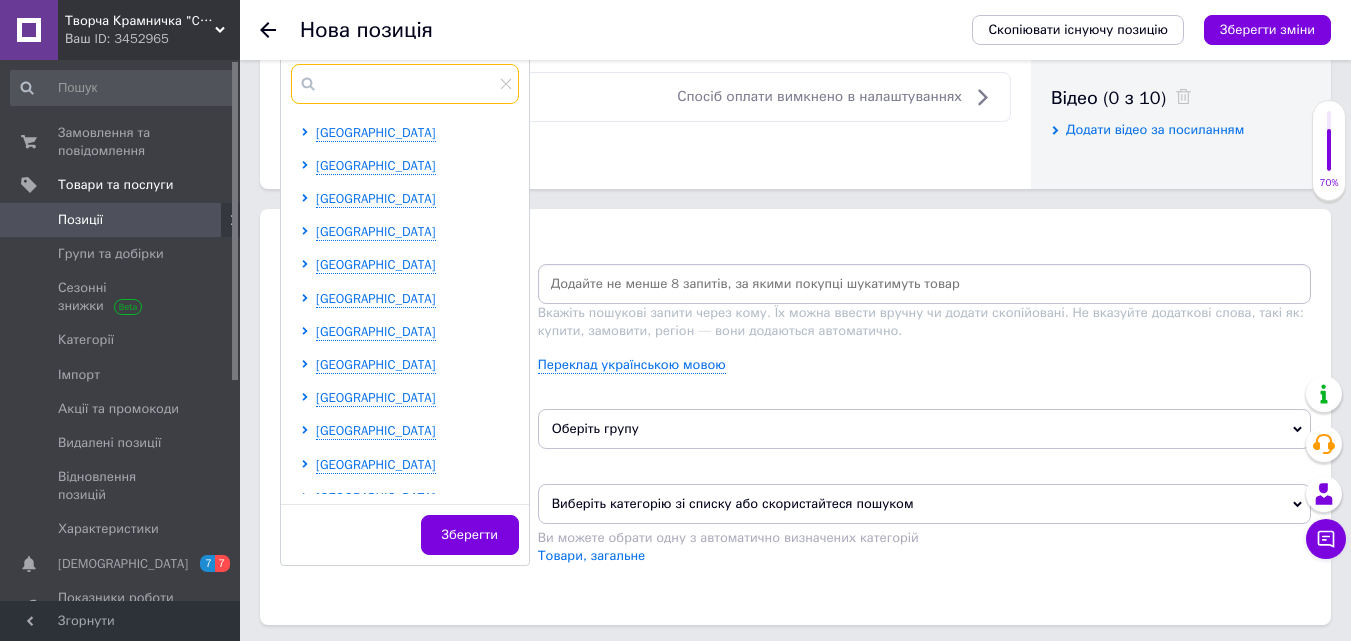 scroll, scrollTop: 1000, scrollLeft: 0, axis: vertical 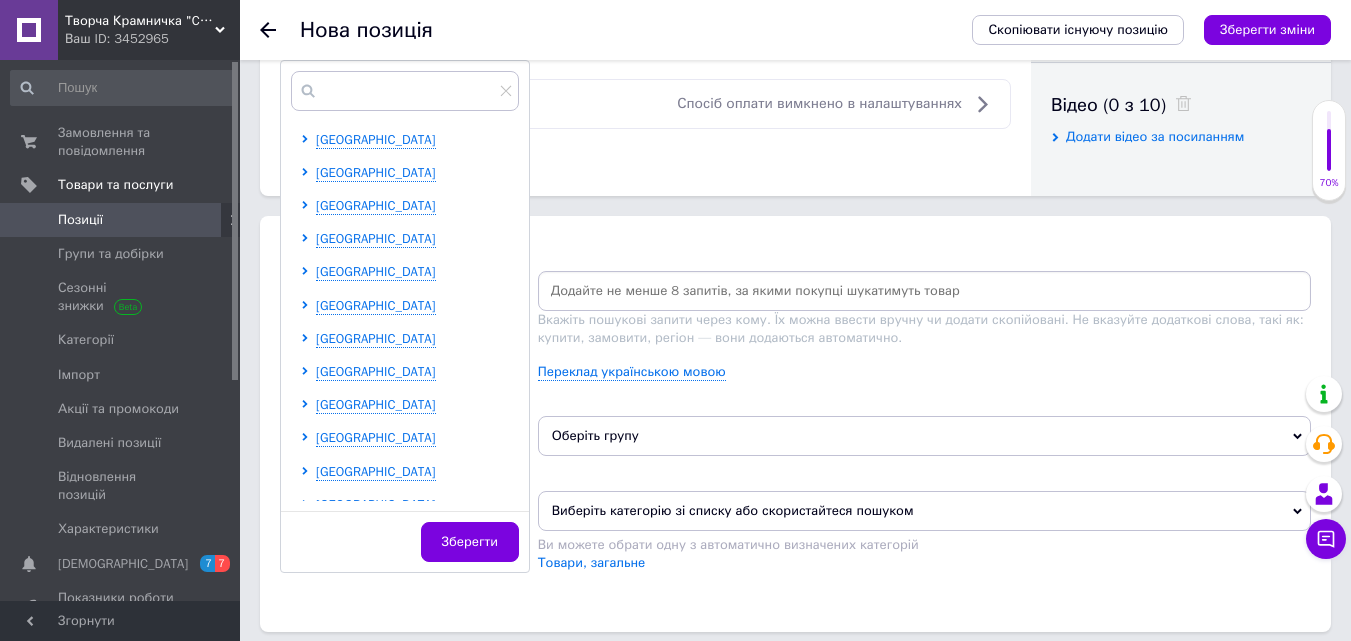 click on "[GEOGRAPHIC_DATA] [GEOGRAPHIC_DATA] [GEOGRAPHIC_DATA] [GEOGRAPHIC_DATA] [GEOGRAPHIC_DATA] [GEOGRAPHIC_DATA] [GEOGRAPHIC_DATA] [GEOGRAPHIC_DATA] [GEOGRAPHIC_DATA] [GEOGRAPHIC_DATA] [GEOGRAPHIC_DATA] [GEOGRAPHIC_DATA] [GEOGRAPHIC_DATA] [GEOGRAPHIC_DATA] [GEOGRAPHIC_DATA] [GEOGRAPHIC_DATA] [GEOGRAPHIC_DATA] [GEOGRAPHIC_DATA] [GEOGRAPHIC_DATA] [GEOGRAPHIC_DATA] [GEOGRAPHIC_DATA] [GEOGRAPHIC_DATA] [GEOGRAPHIC_DATA] [GEOGRAPHIC_DATA]" at bounding box center [404, 316] 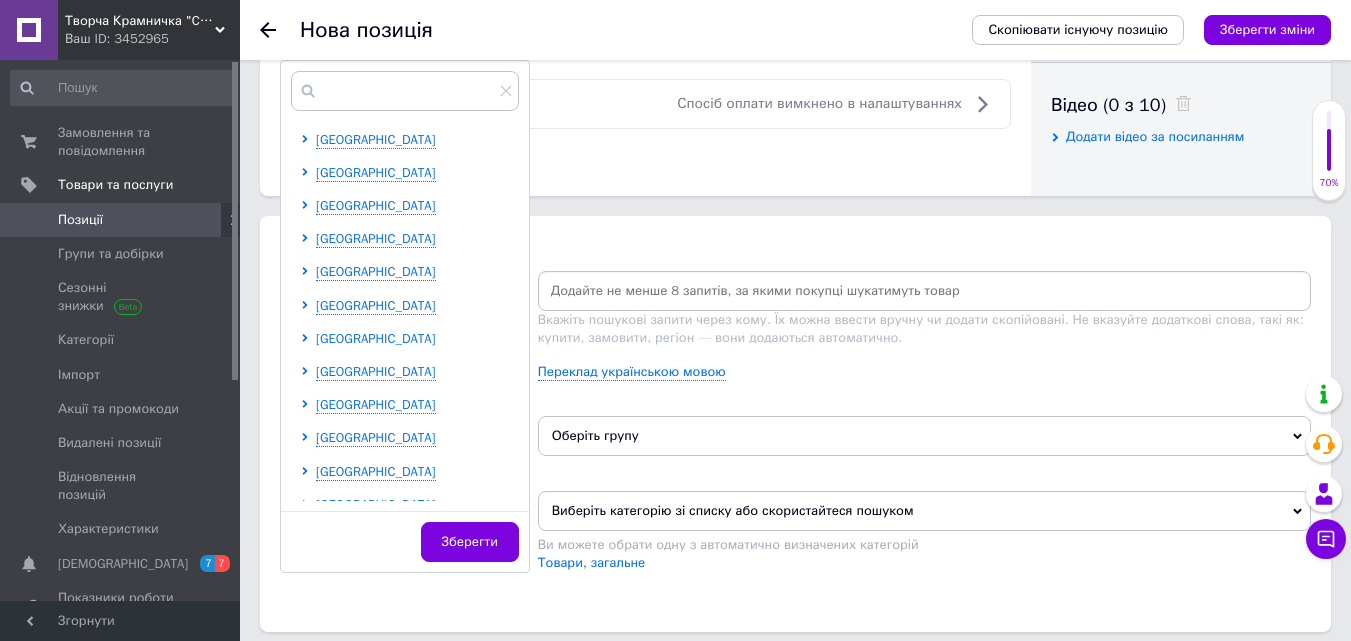 click on "[GEOGRAPHIC_DATA]" at bounding box center (376, 338) 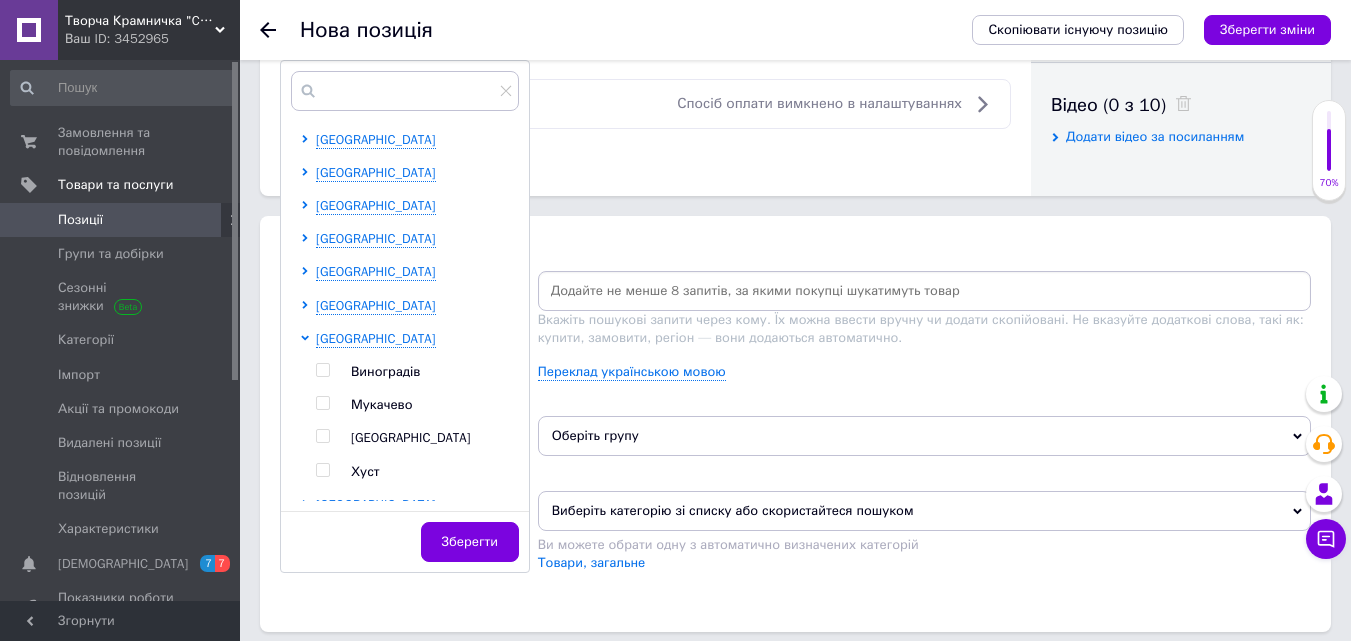 click on "[GEOGRAPHIC_DATA]" at bounding box center (411, 437) 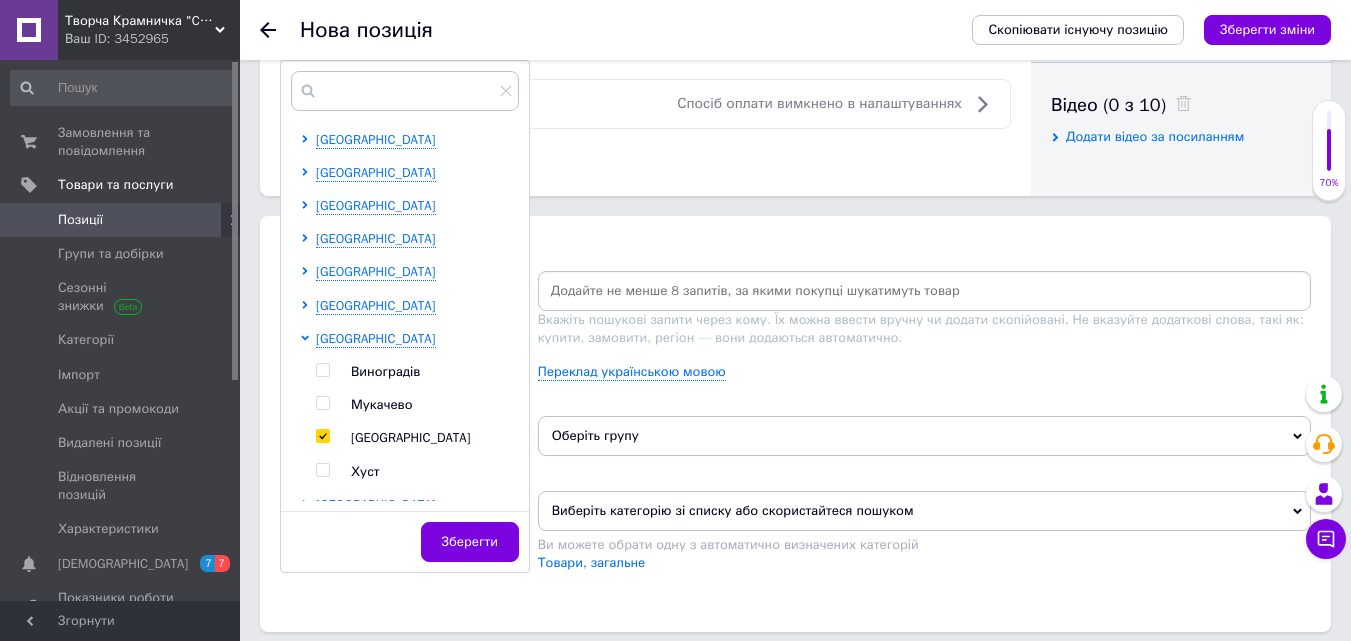 checkbox on "true" 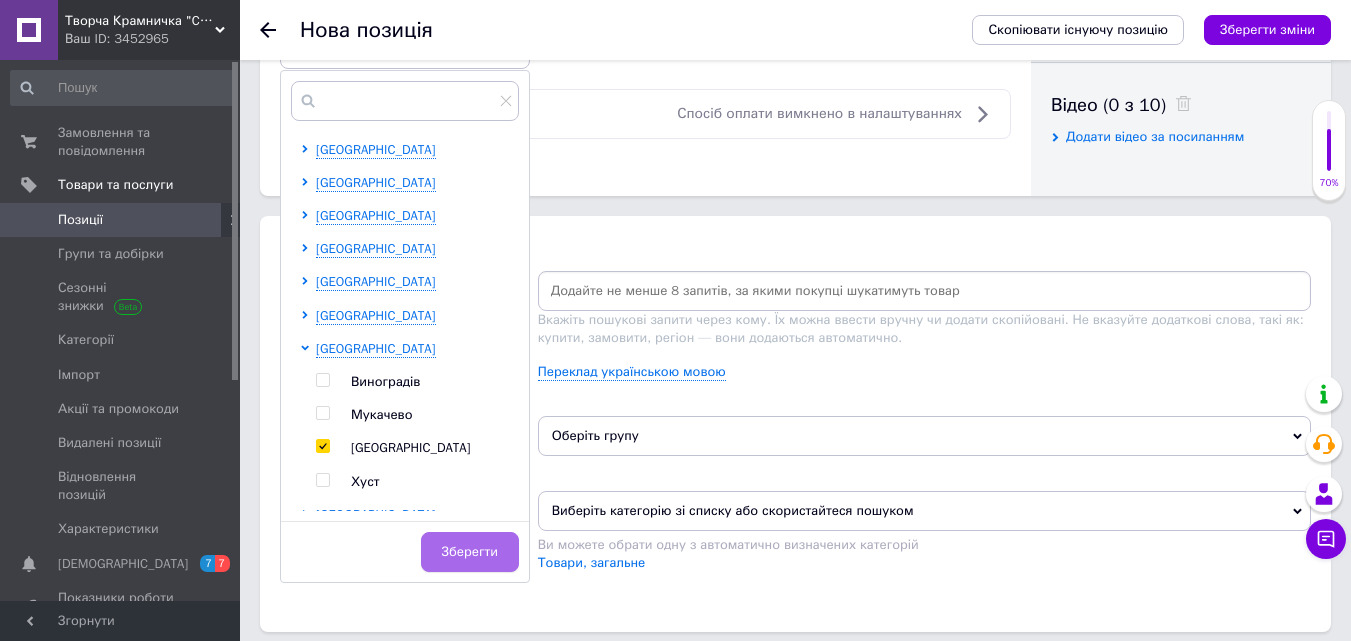 click on "Зберегти" at bounding box center [470, 552] 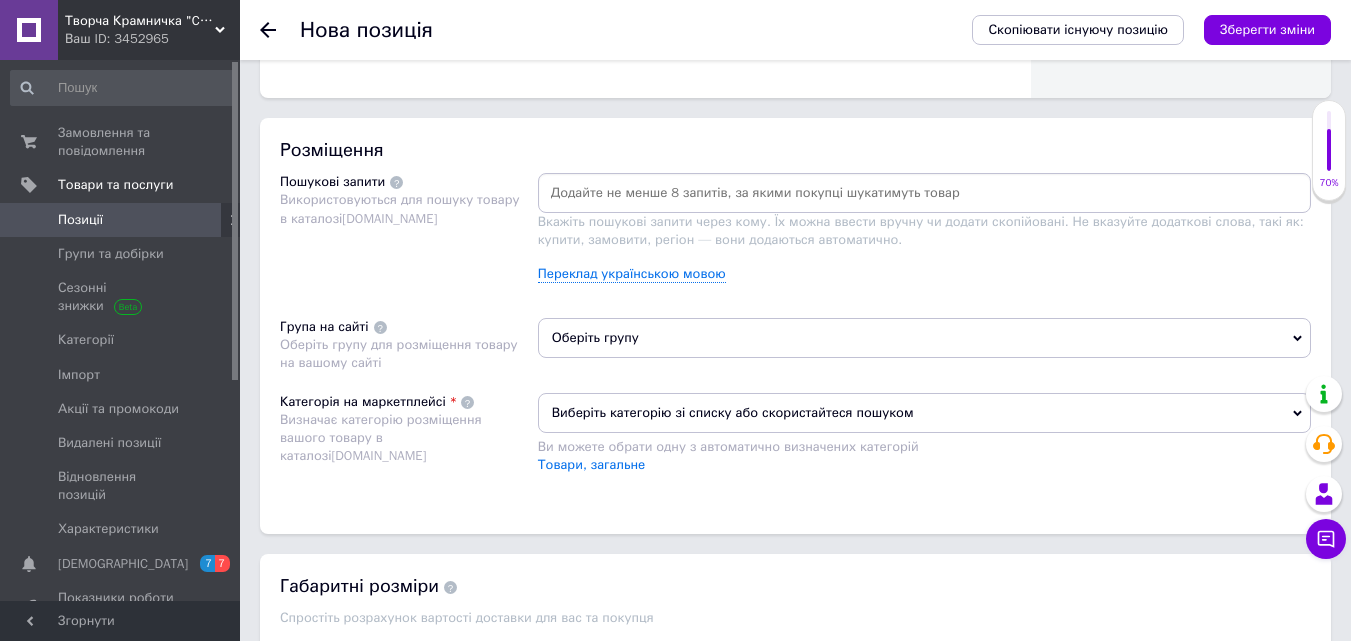 scroll, scrollTop: 1100, scrollLeft: 0, axis: vertical 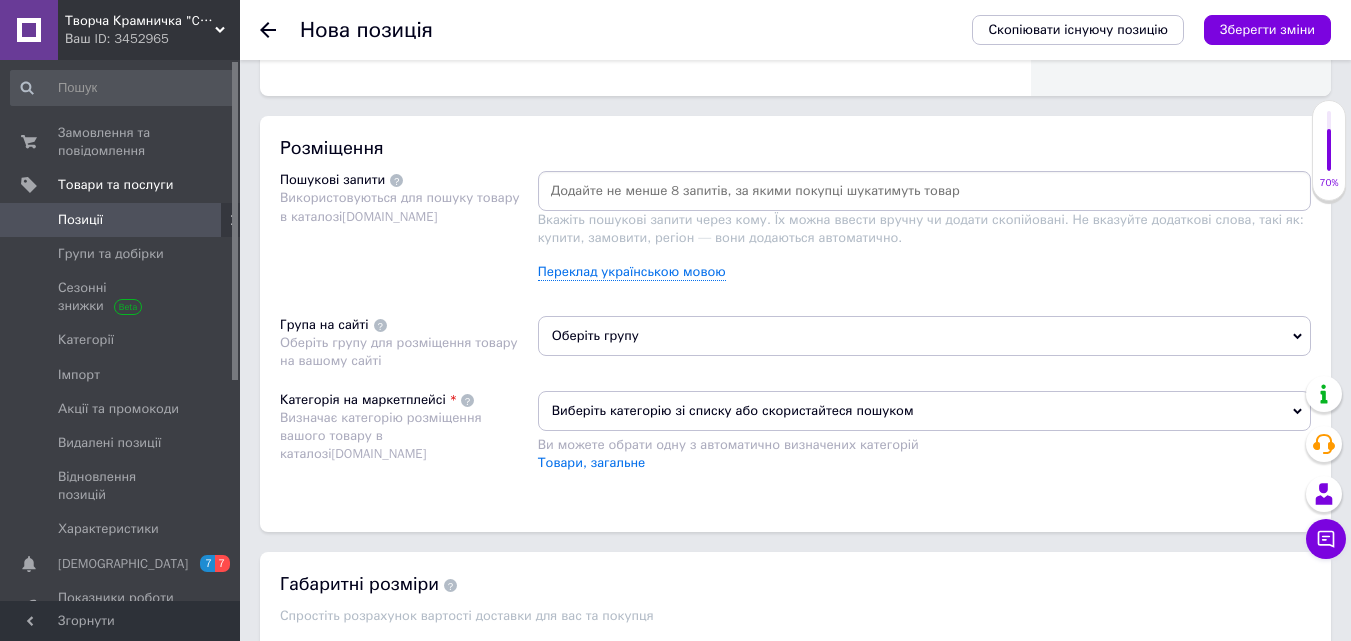 click at bounding box center (924, 191) 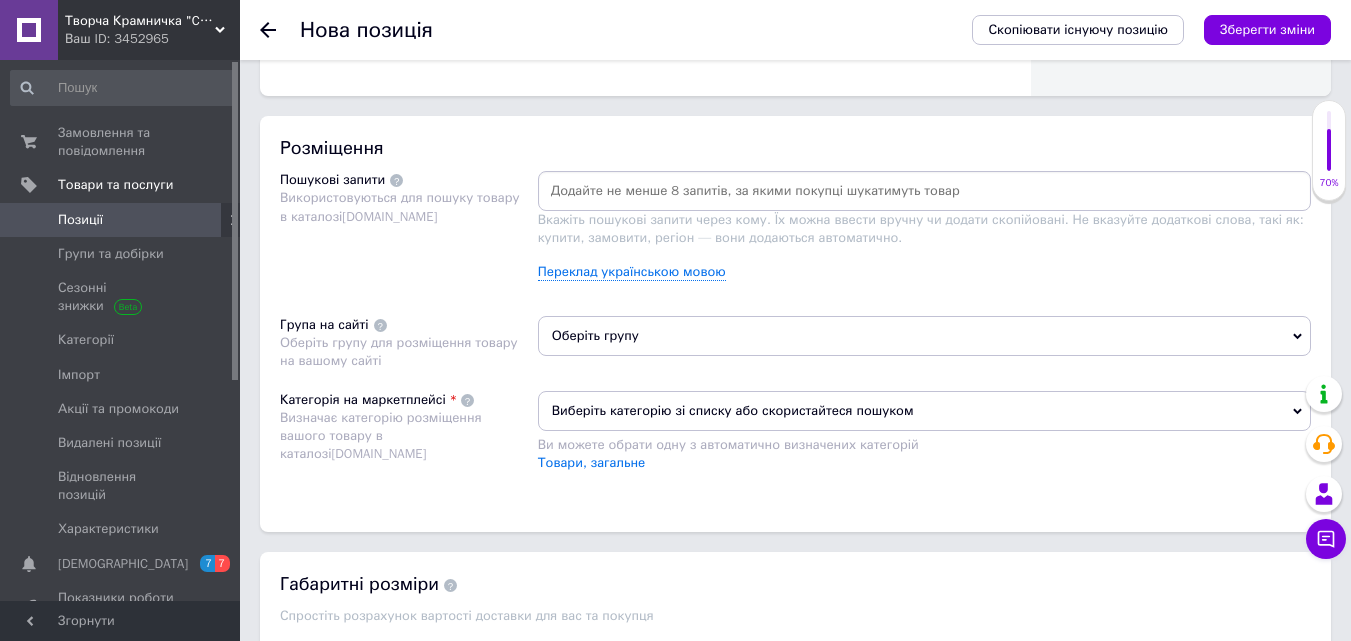 paste on "Faber-Castell" 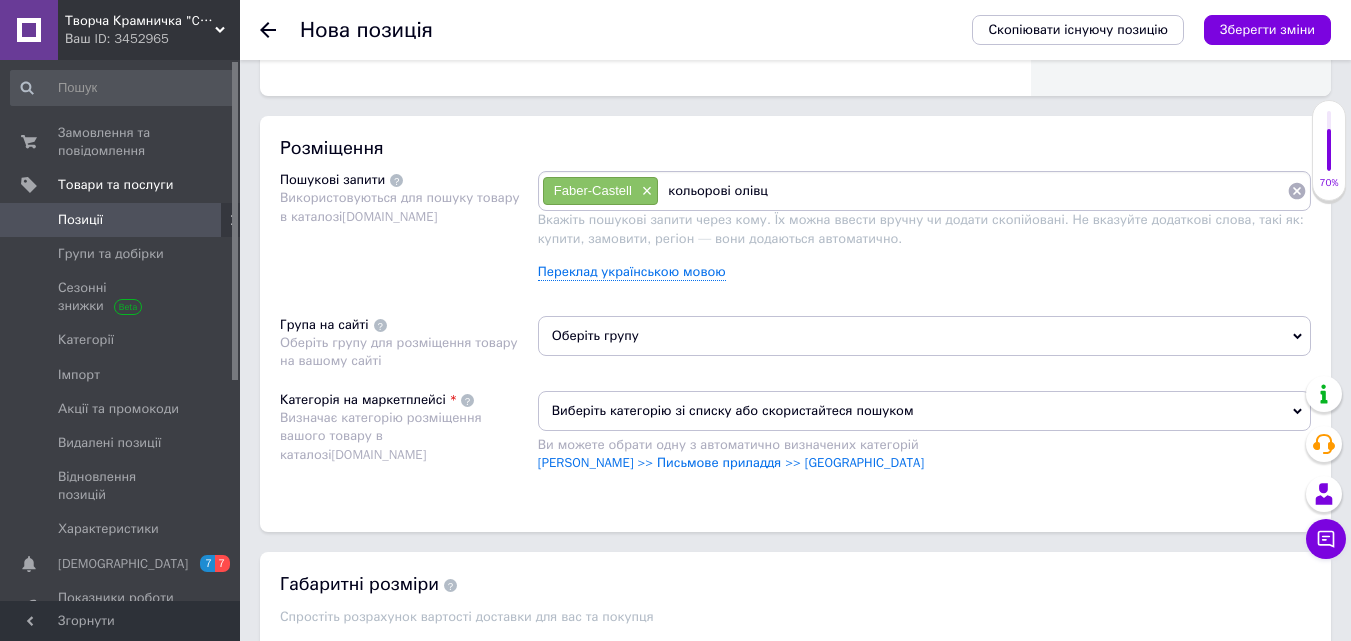 type on "кольорові олівці" 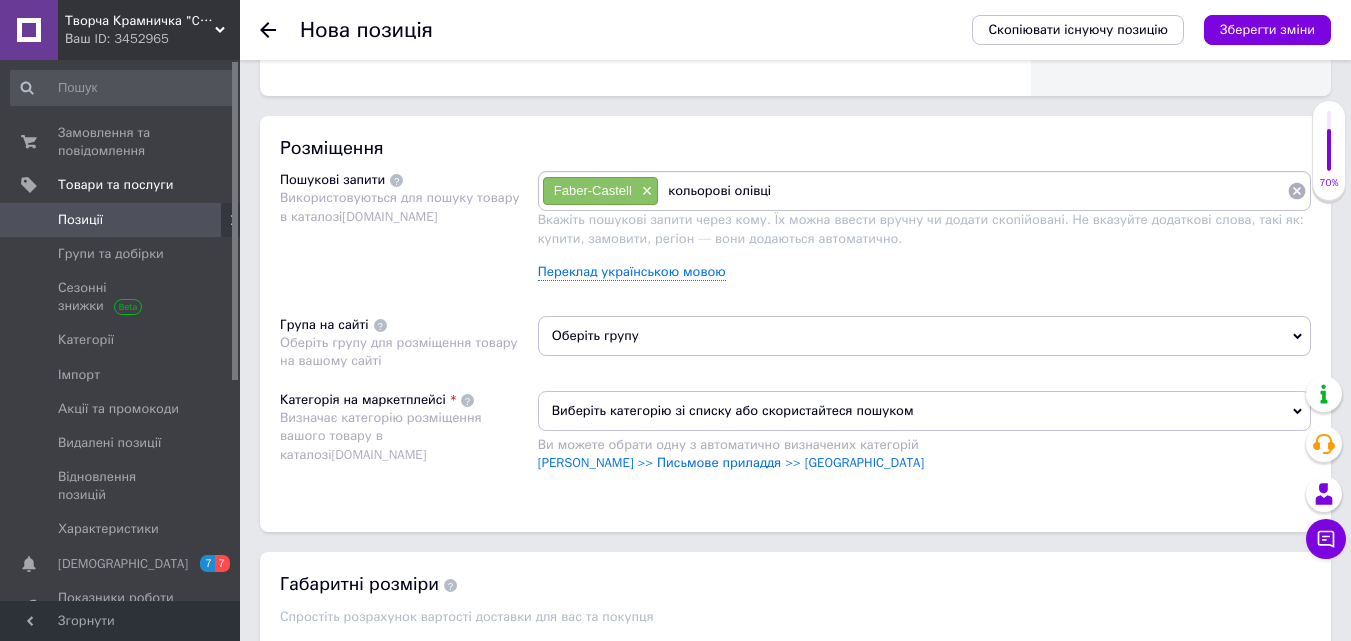 type 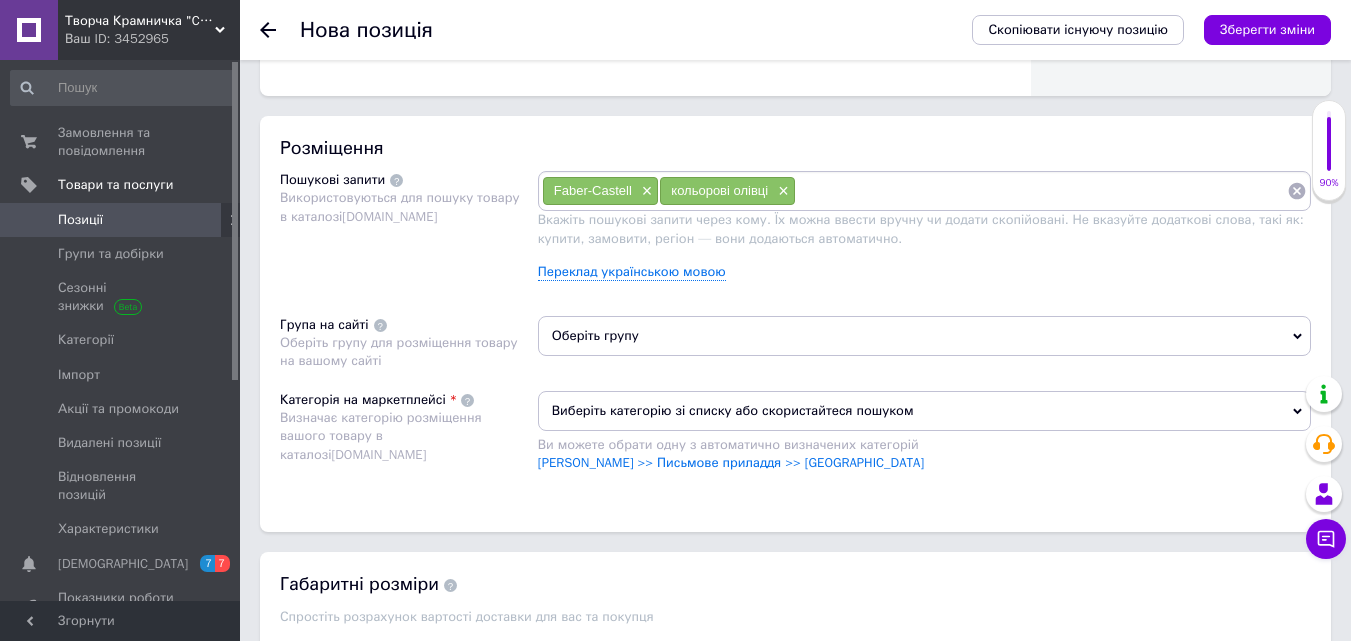 click on "Оберіть групу" at bounding box center (924, 336) 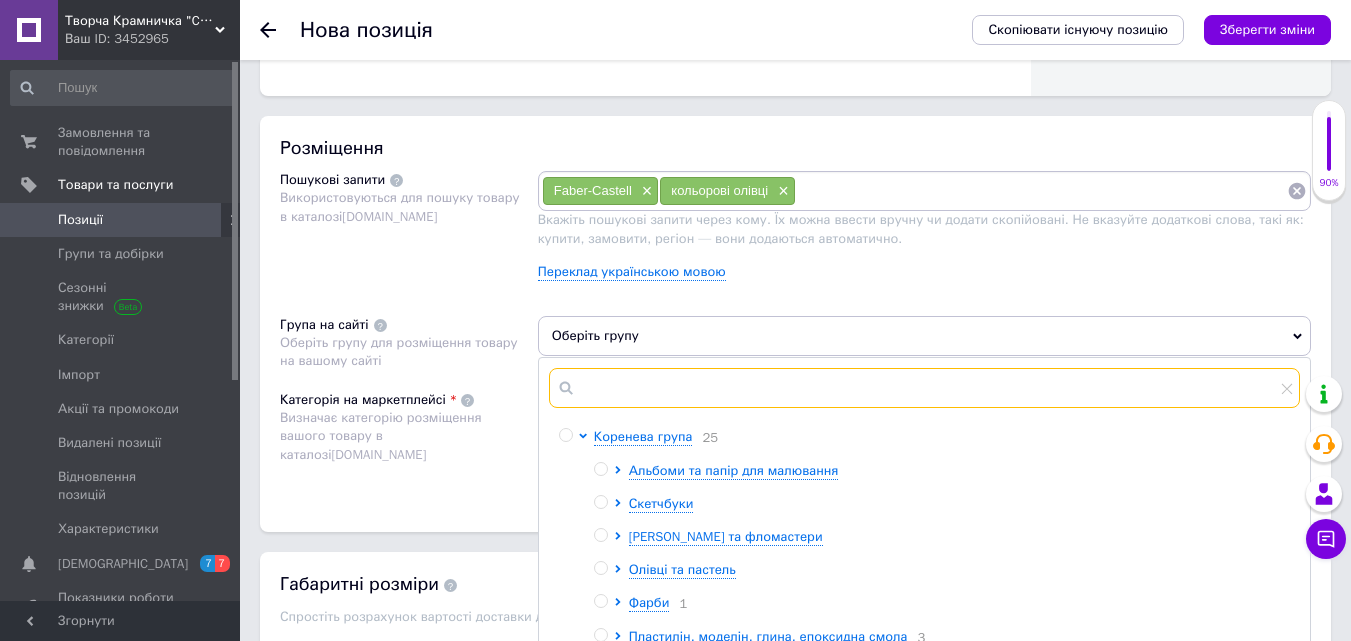 click at bounding box center (924, 388) 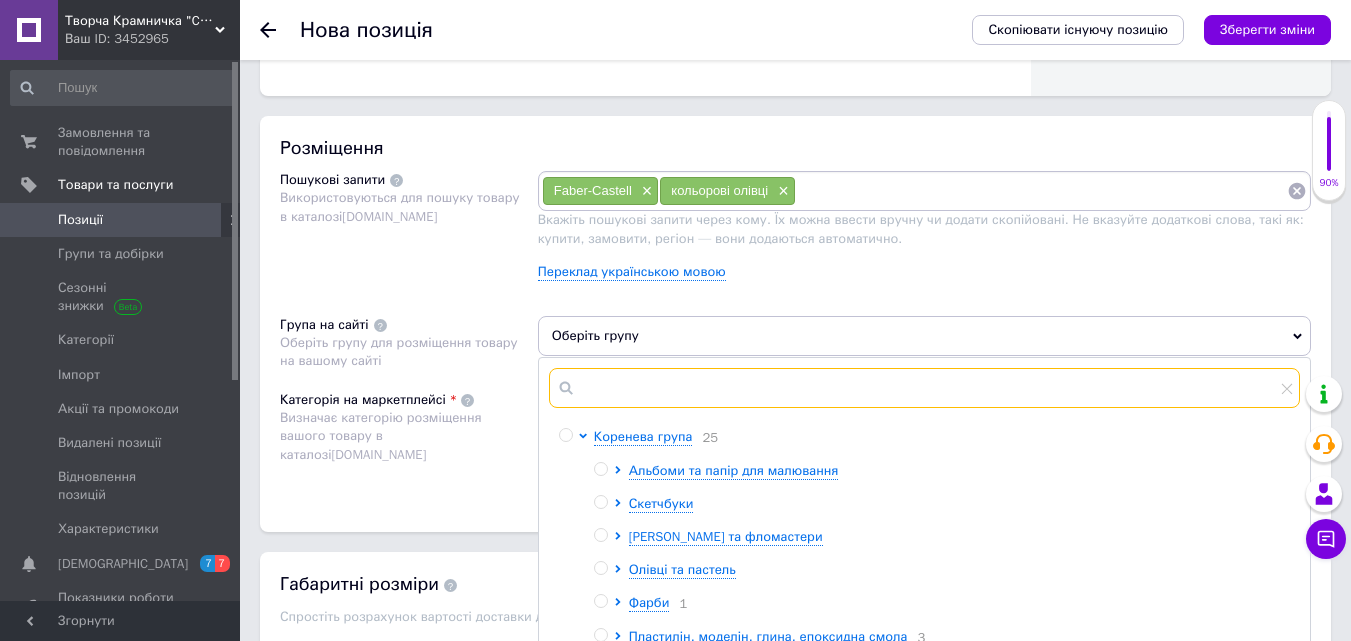 paste on "Faber-Castell" 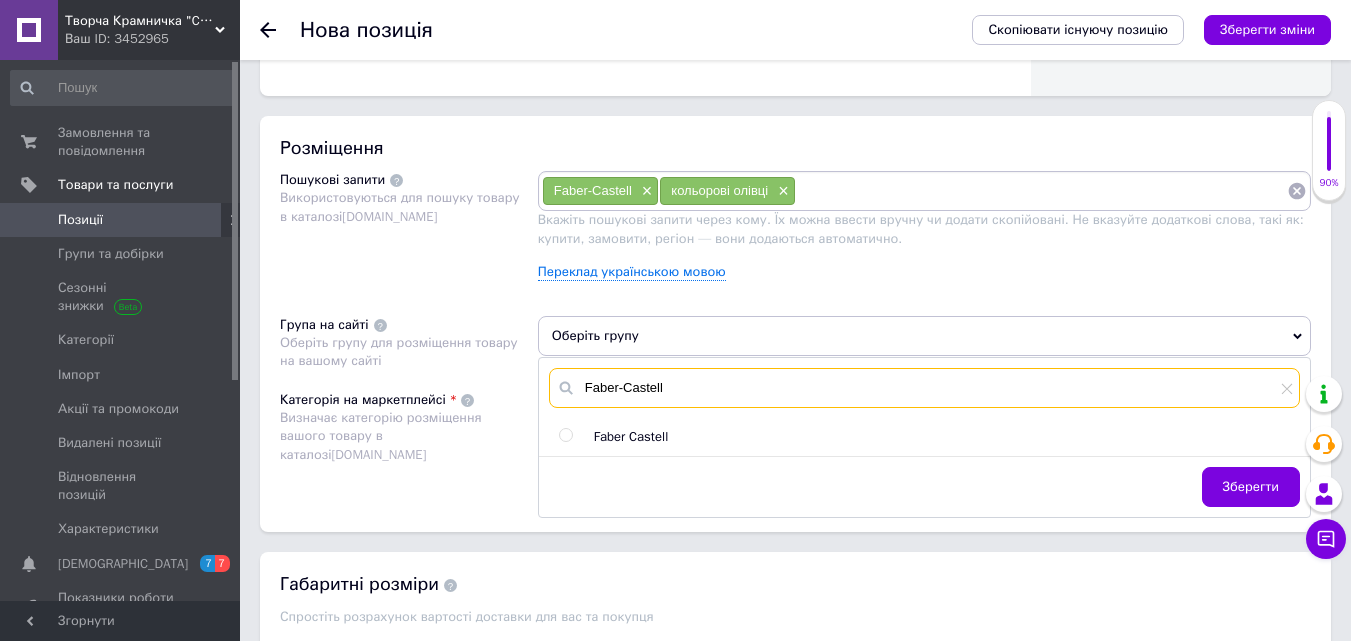 type on "Faber-Castell" 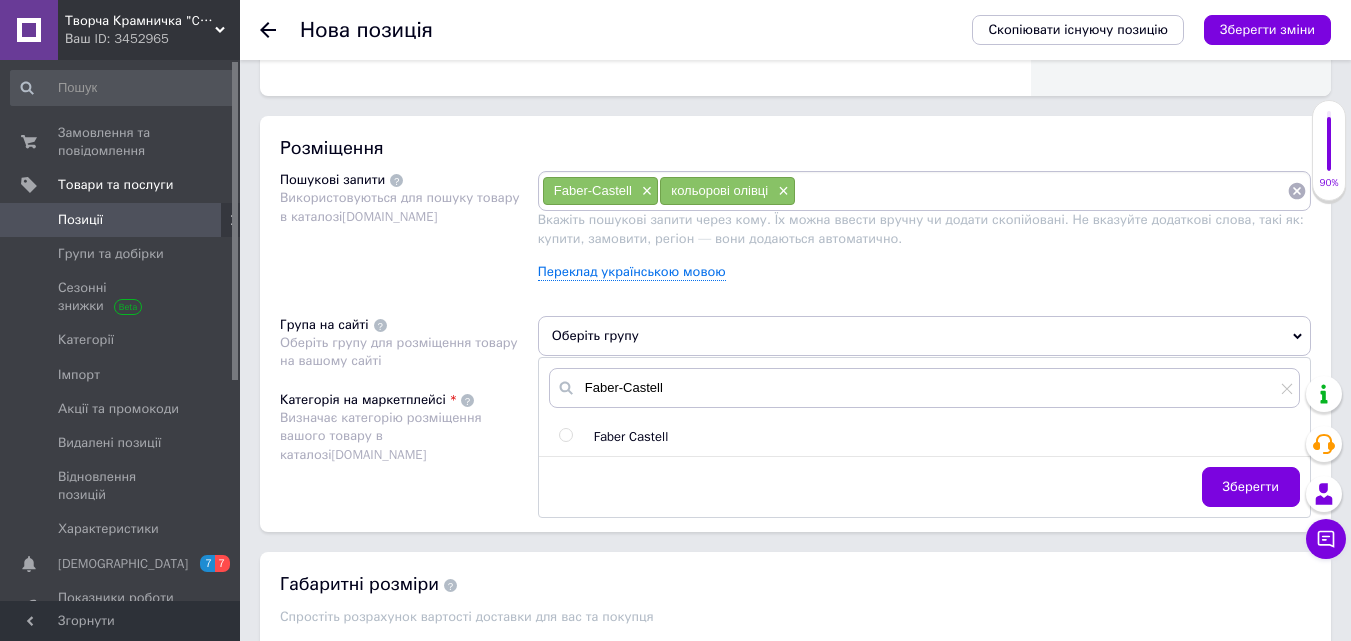click on "Faber Castell" at bounding box center [631, 436] 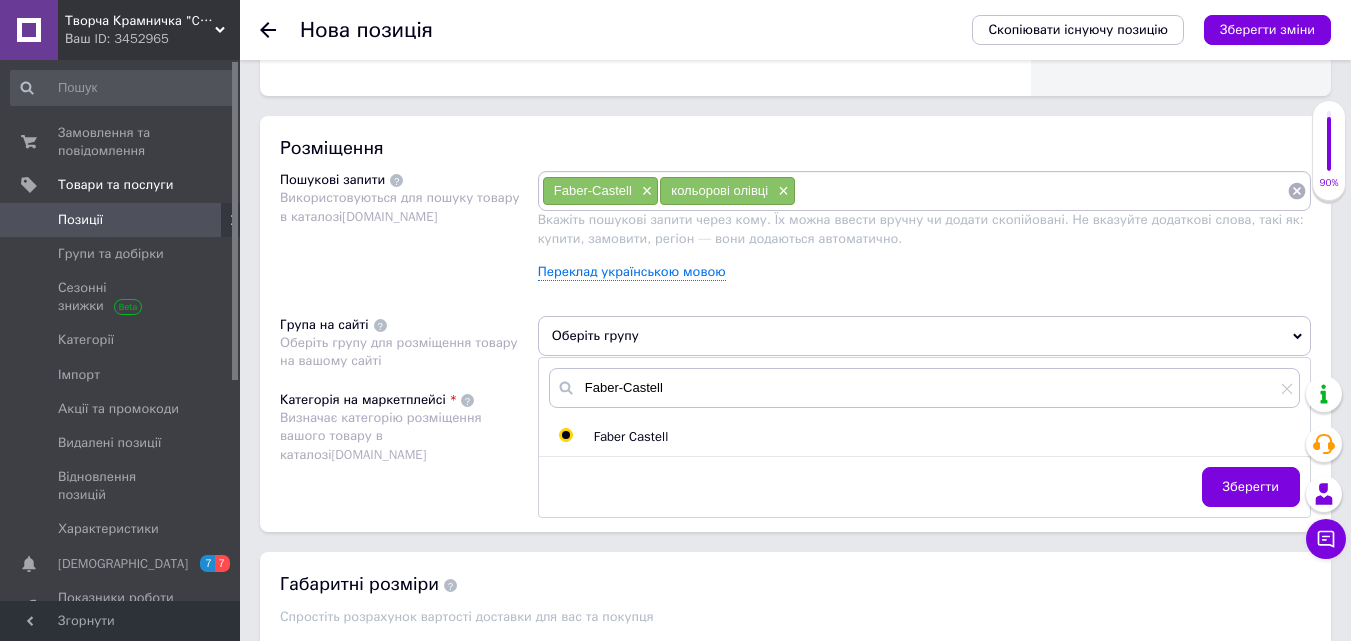 radio on "true" 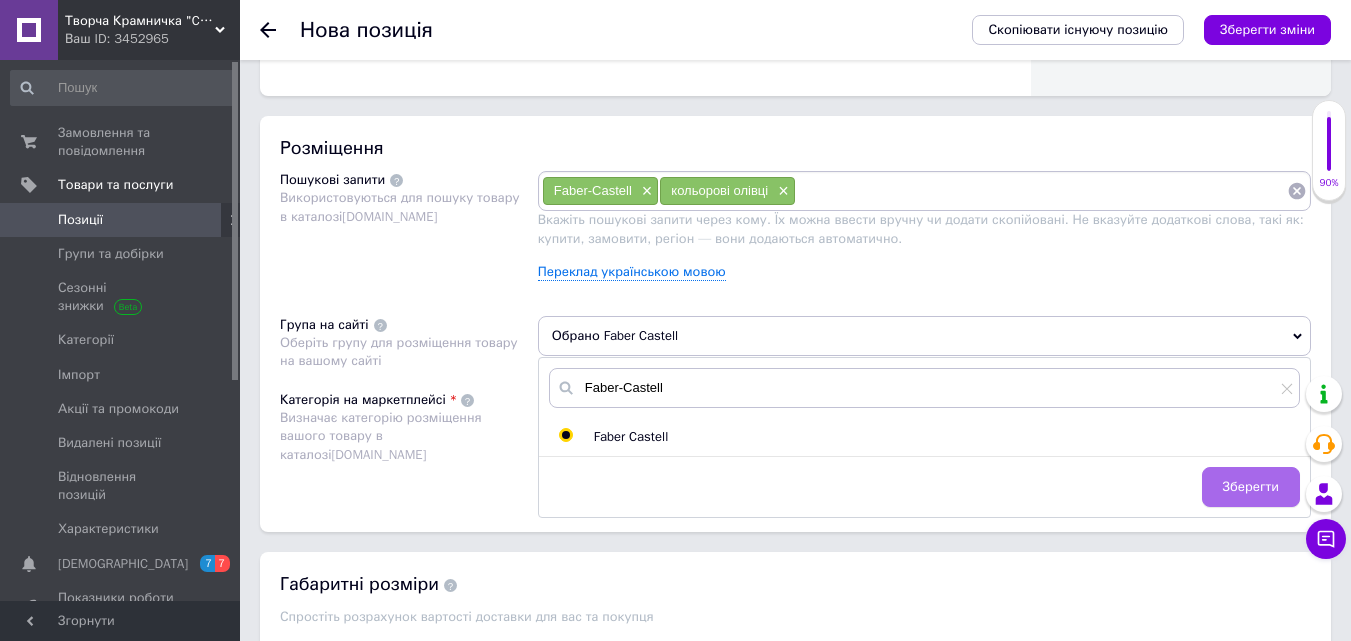 click on "Зберегти" at bounding box center [1251, 487] 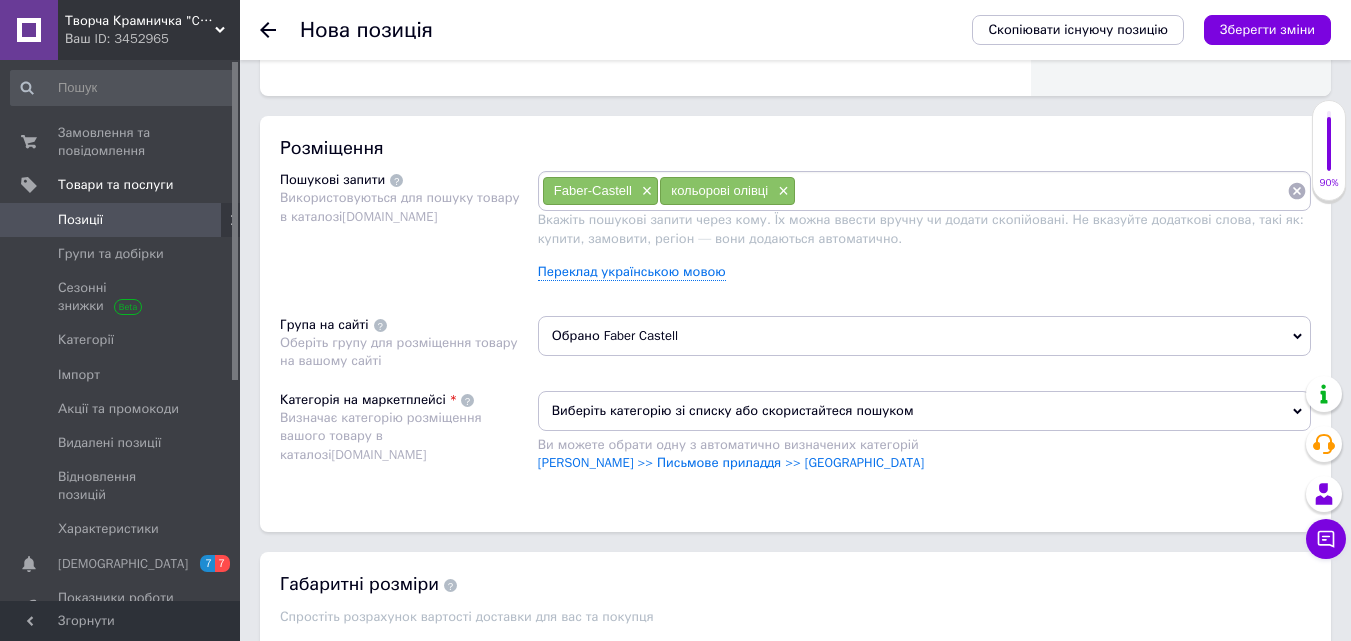 click on "Виберіть категорію зі списку або скористайтеся пошуком" at bounding box center (924, 411) 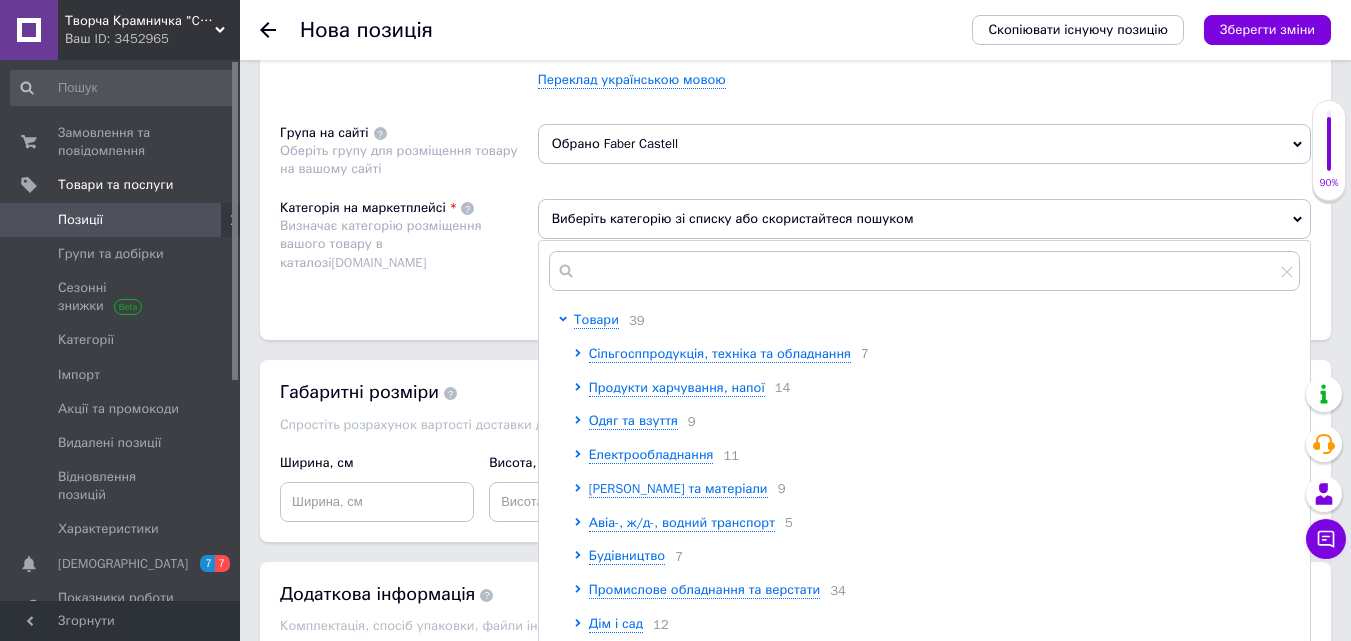 scroll, scrollTop: 1300, scrollLeft: 0, axis: vertical 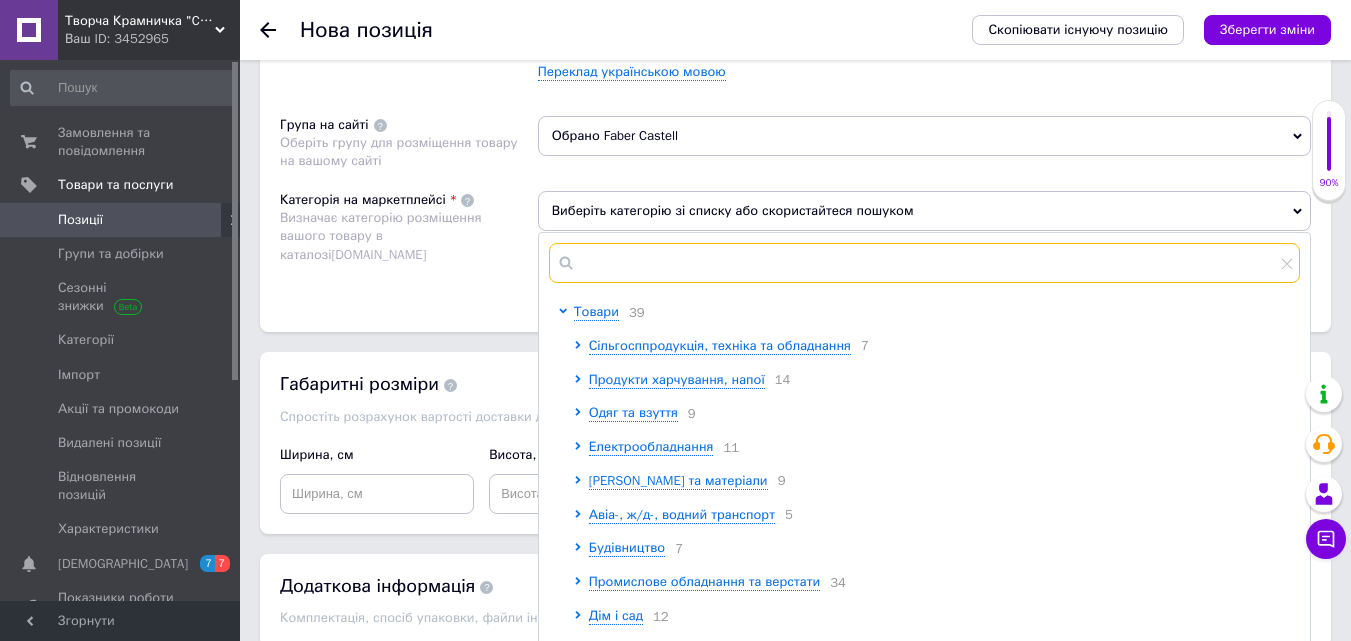 click at bounding box center (924, 263) 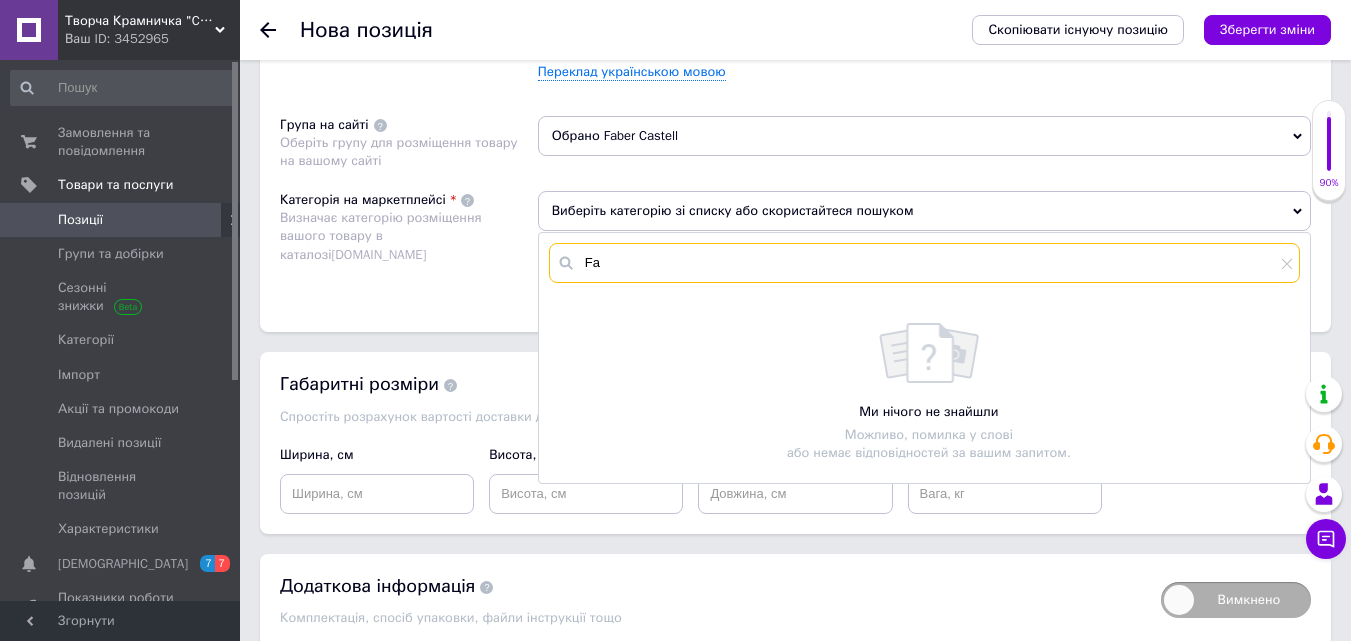 type on "F" 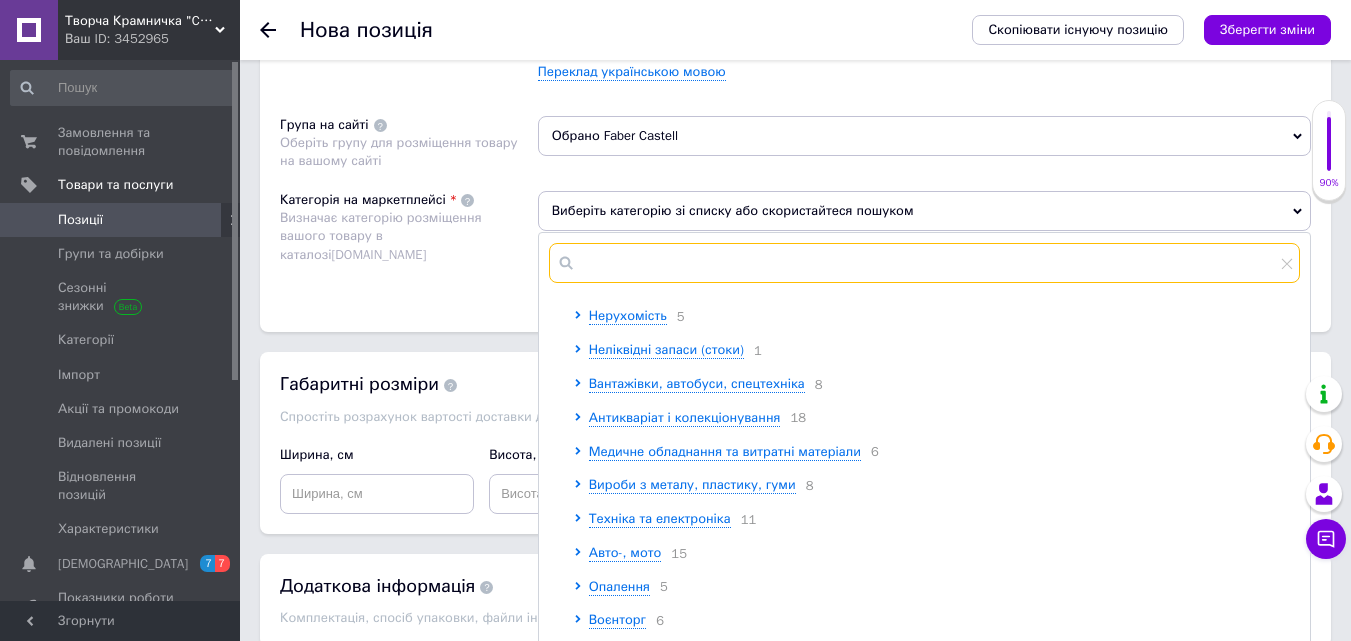 scroll, scrollTop: 600, scrollLeft: 0, axis: vertical 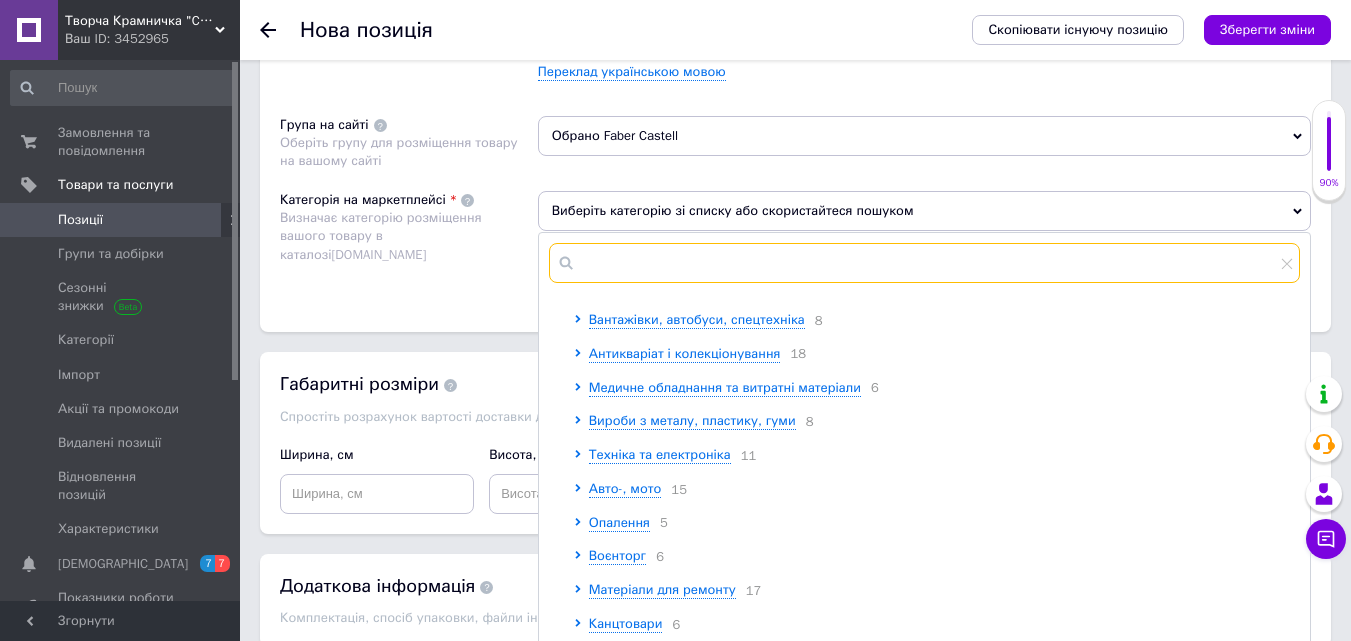 click at bounding box center [924, 263] 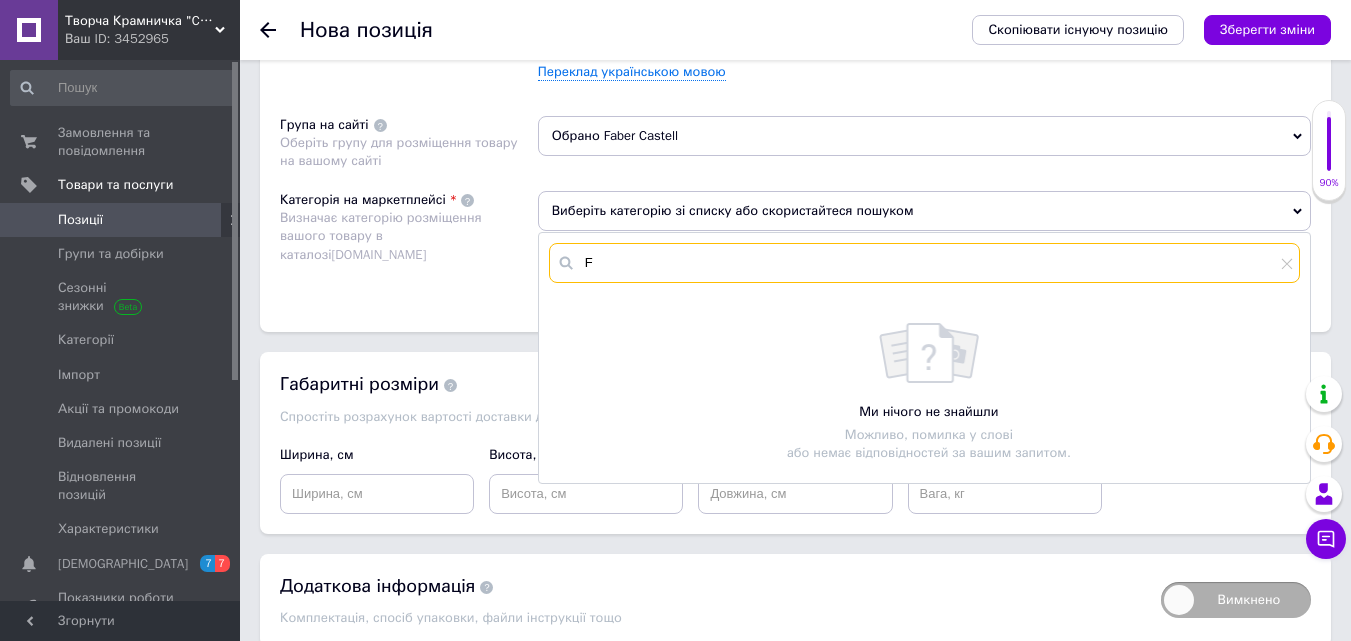scroll, scrollTop: 0, scrollLeft: 0, axis: both 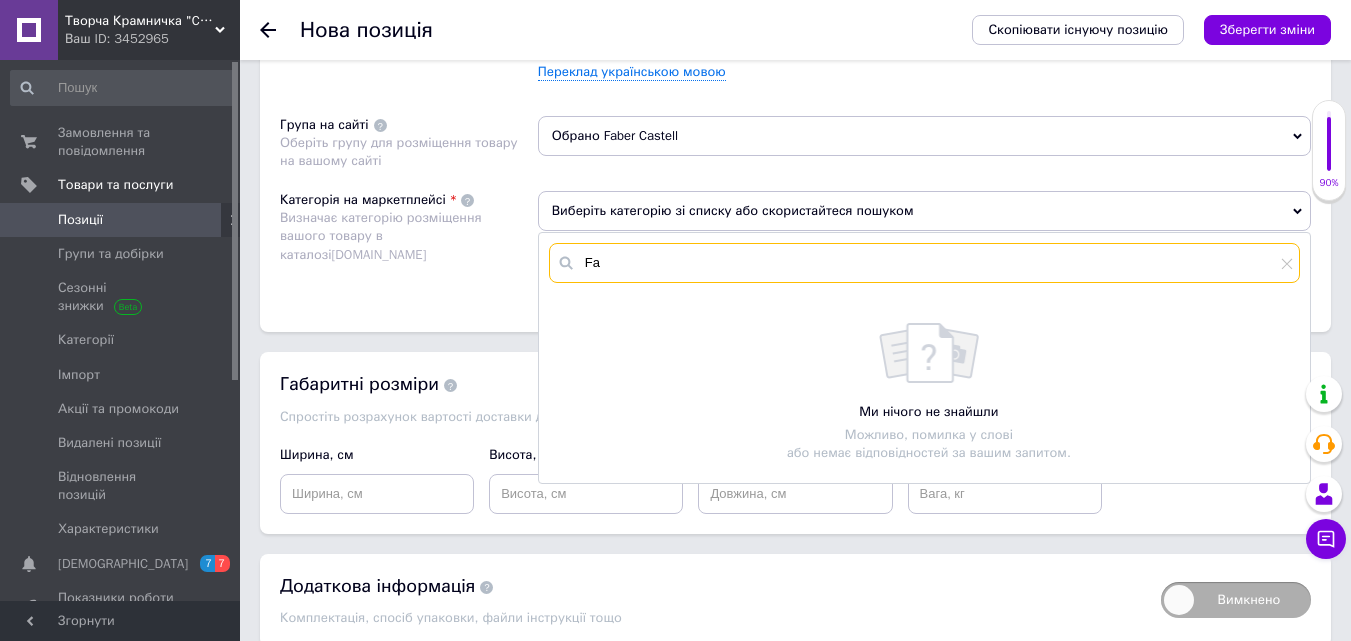 type on "F" 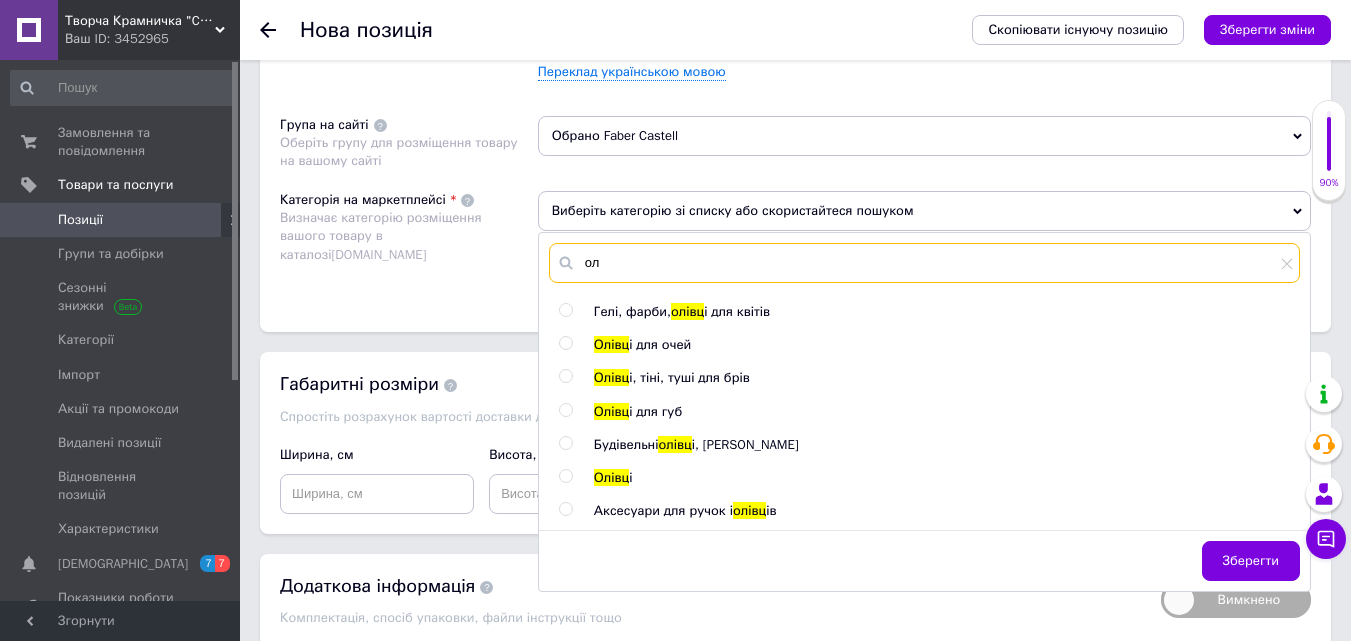 type on "о" 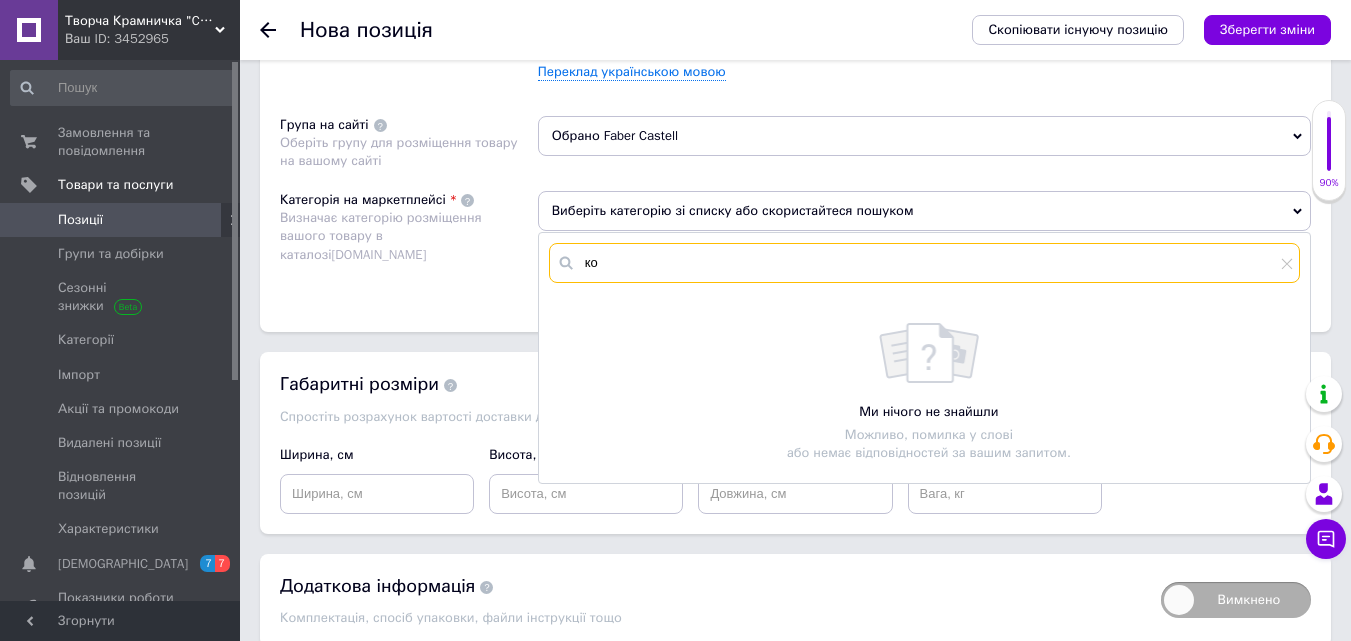 type on "к" 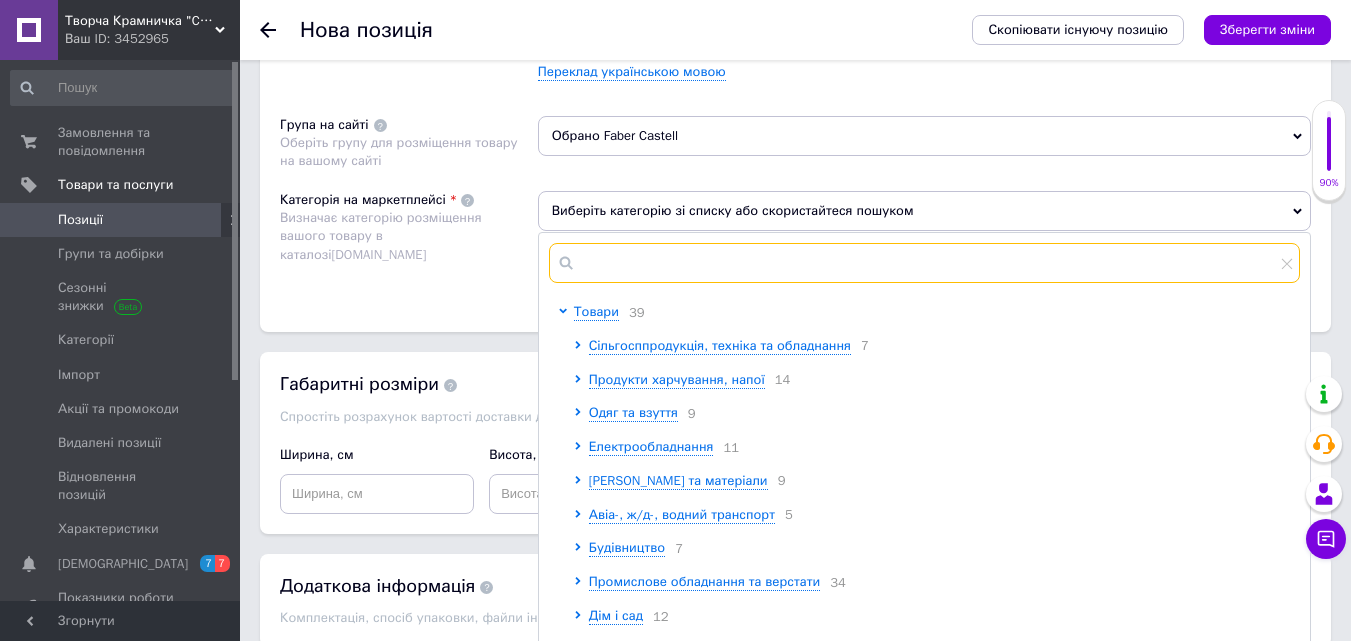 type on "у" 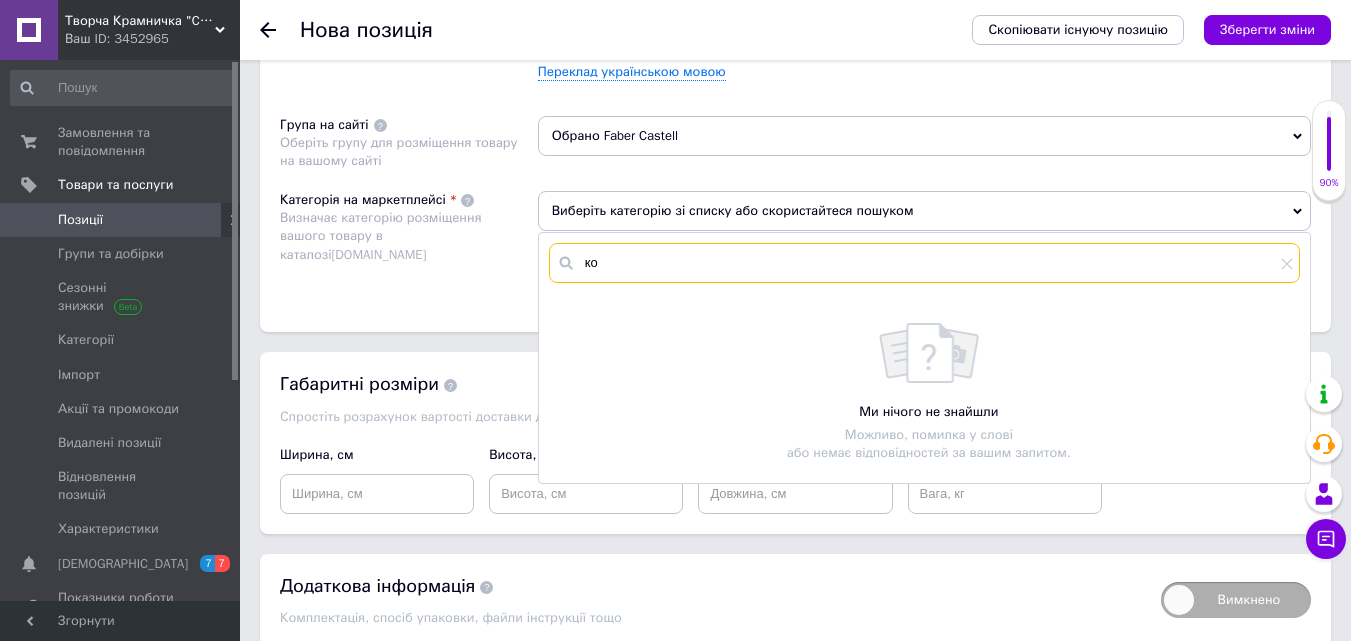 type on "к" 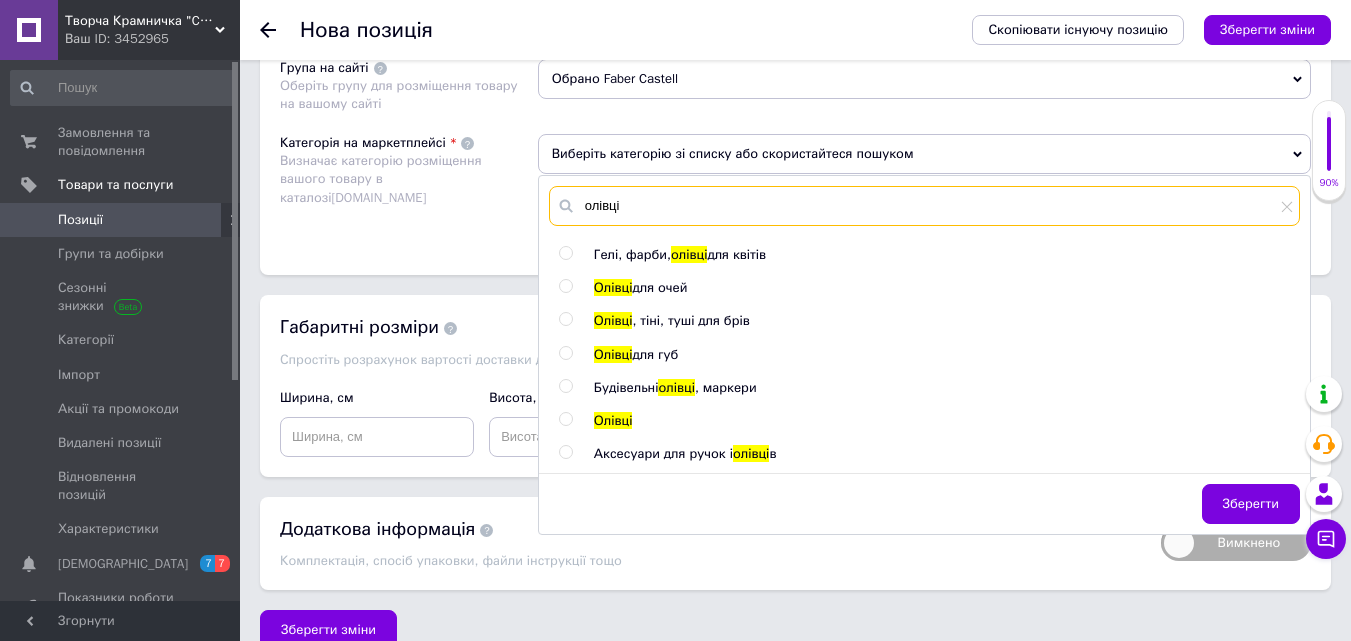 scroll, scrollTop: 1384, scrollLeft: 0, axis: vertical 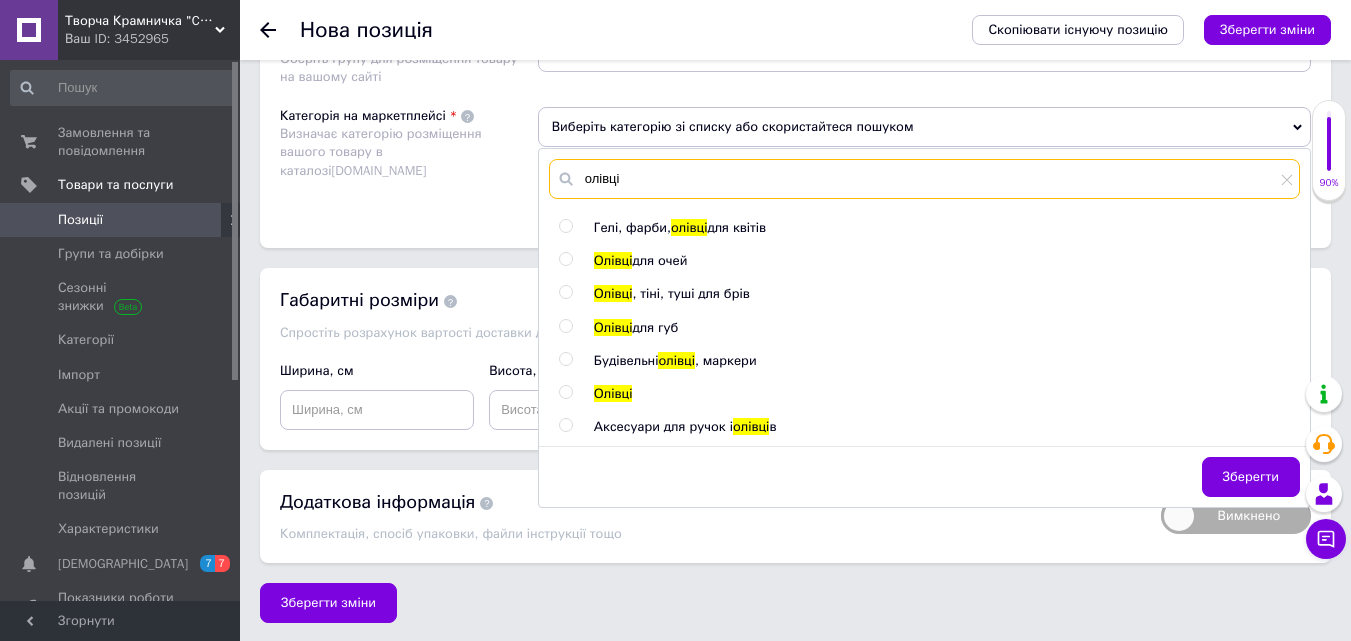 type on "олівці" 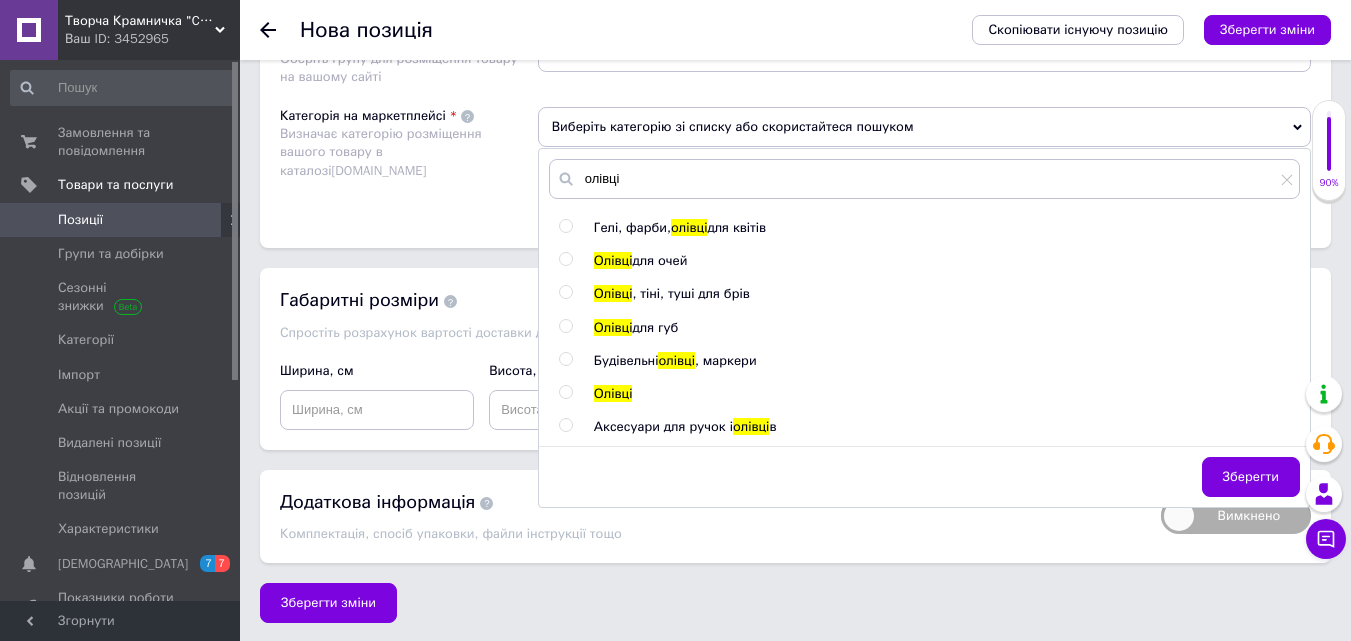 click on "Олівці" at bounding box center [613, 393] 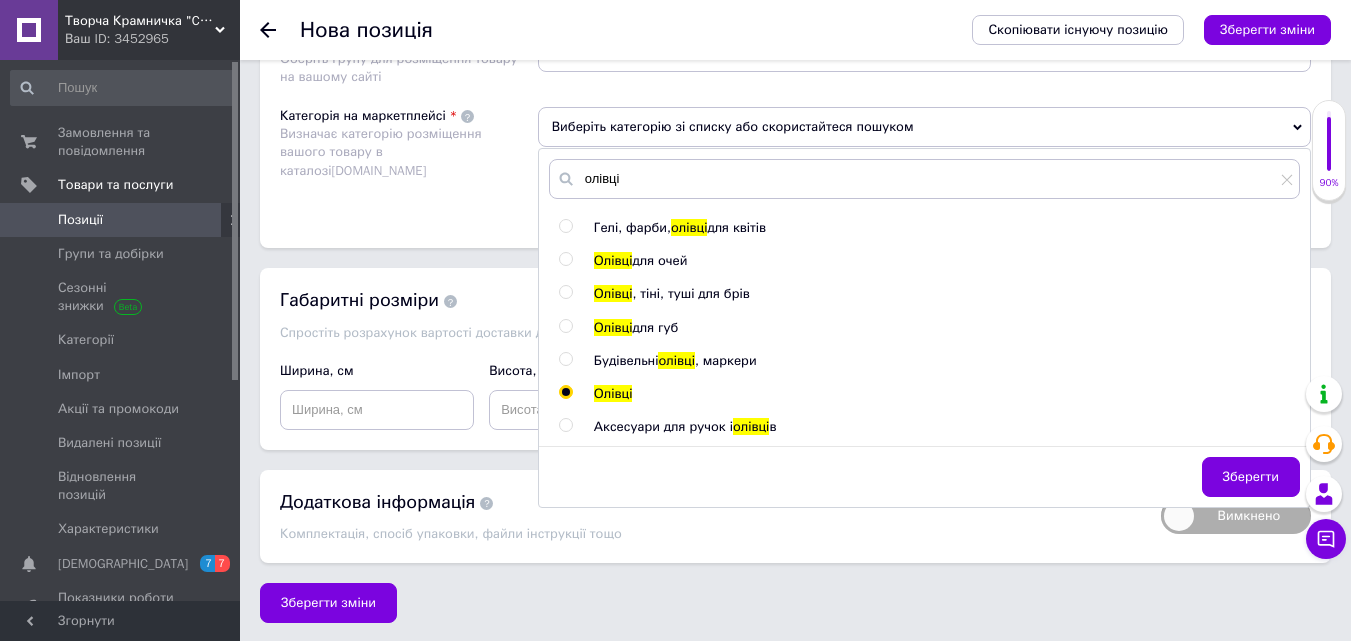radio on "true" 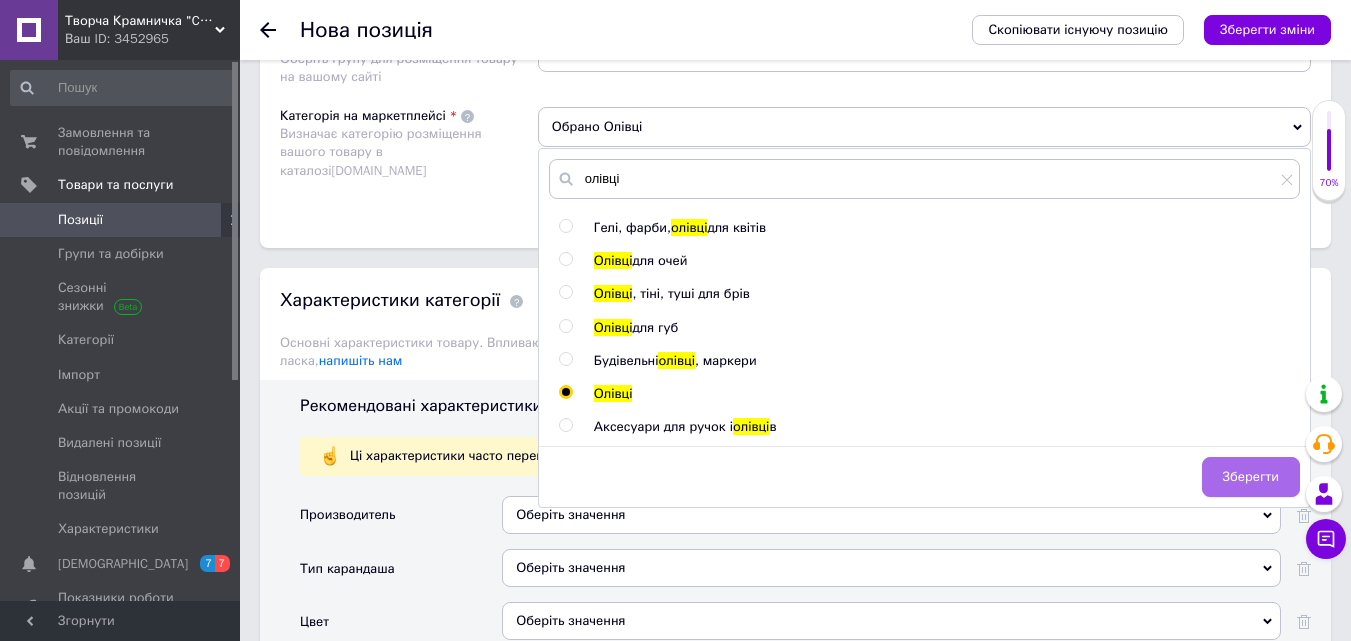 click on "Зберегти" at bounding box center (1251, 477) 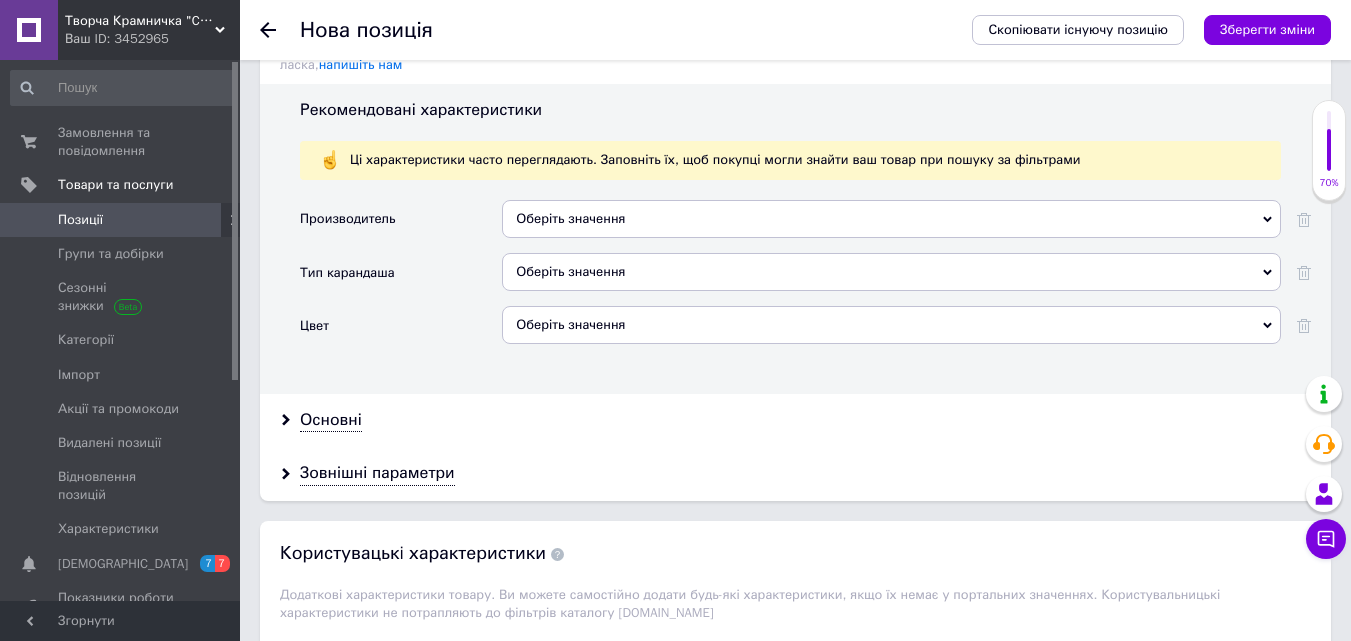 scroll, scrollTop: 1684, scrollLeft: 0, axis: vertical 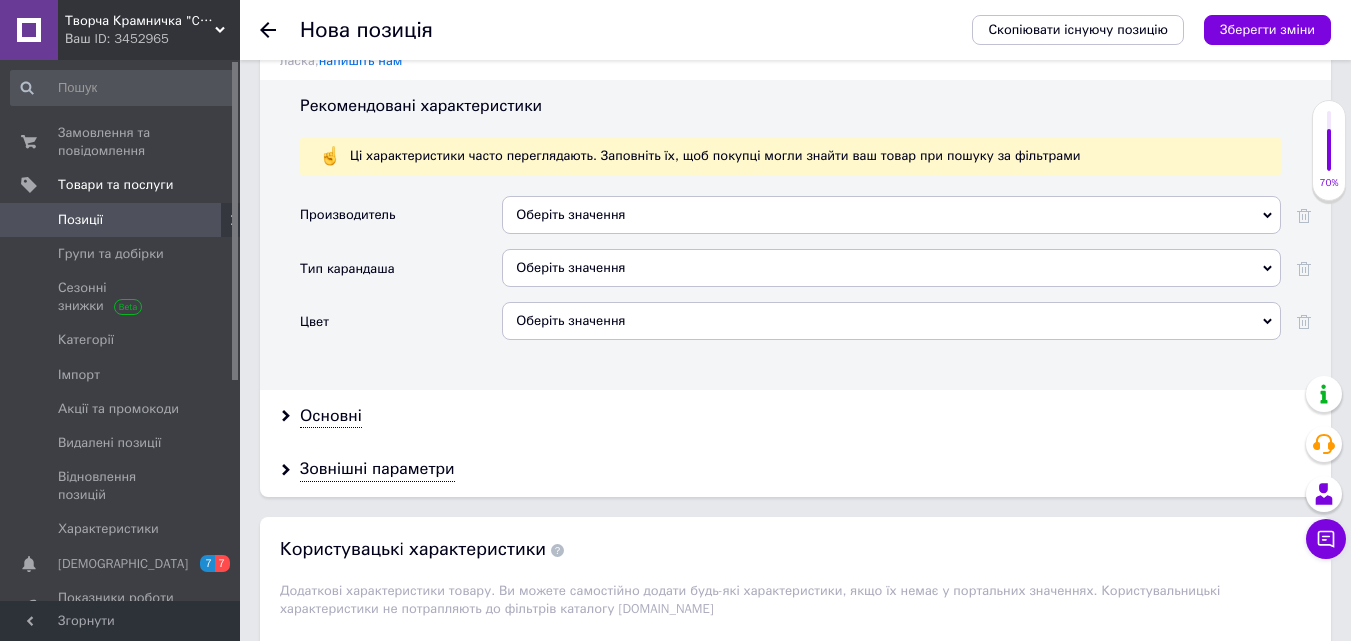 click on "Оберіть значення" at bounding box center (891, 215) 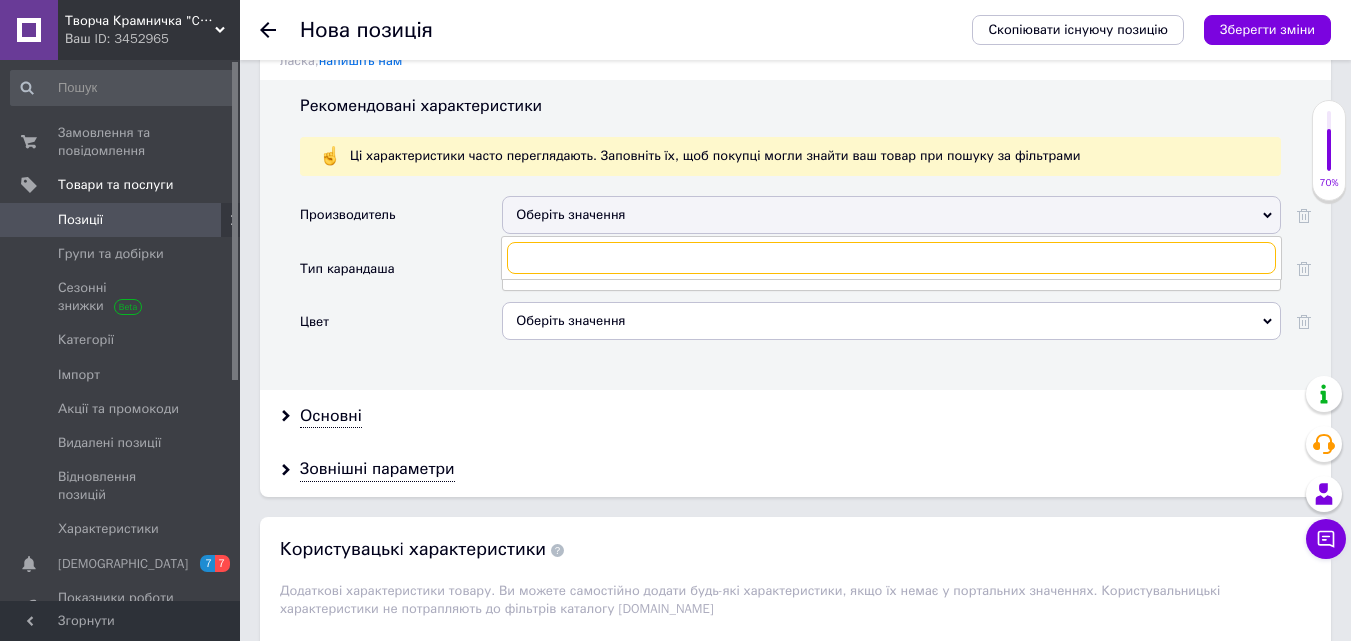 paste on "Faber-Castell" 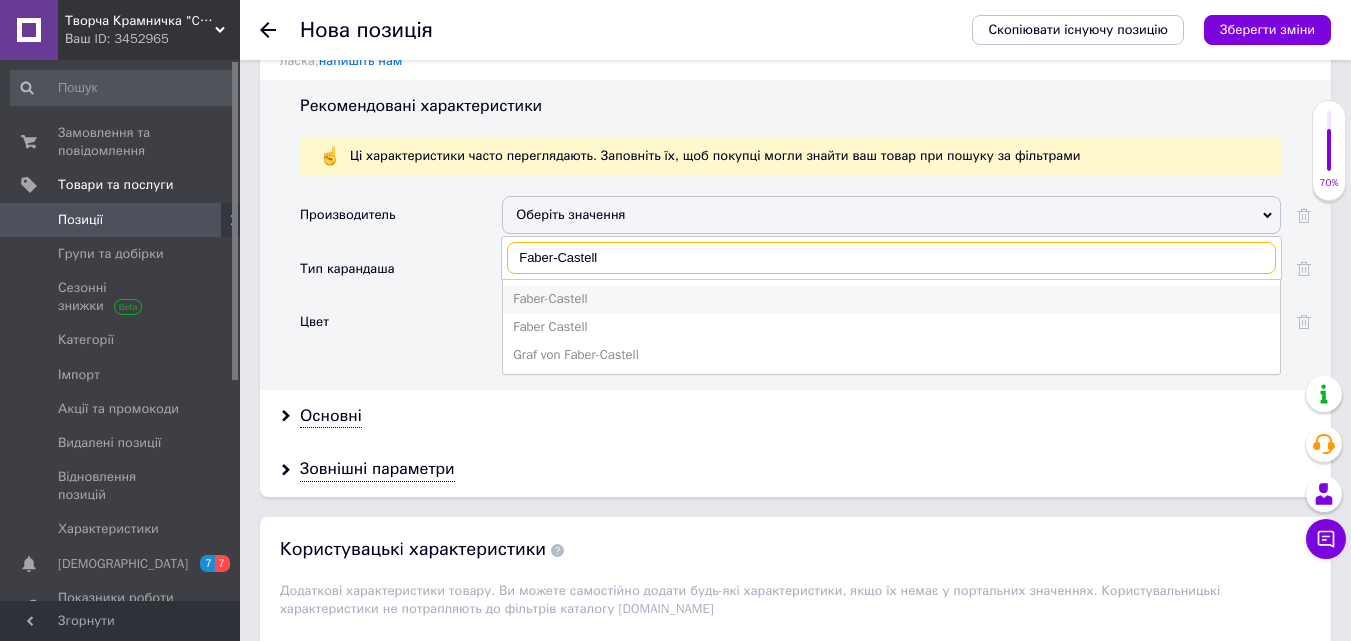 type on "Faber-Castell" 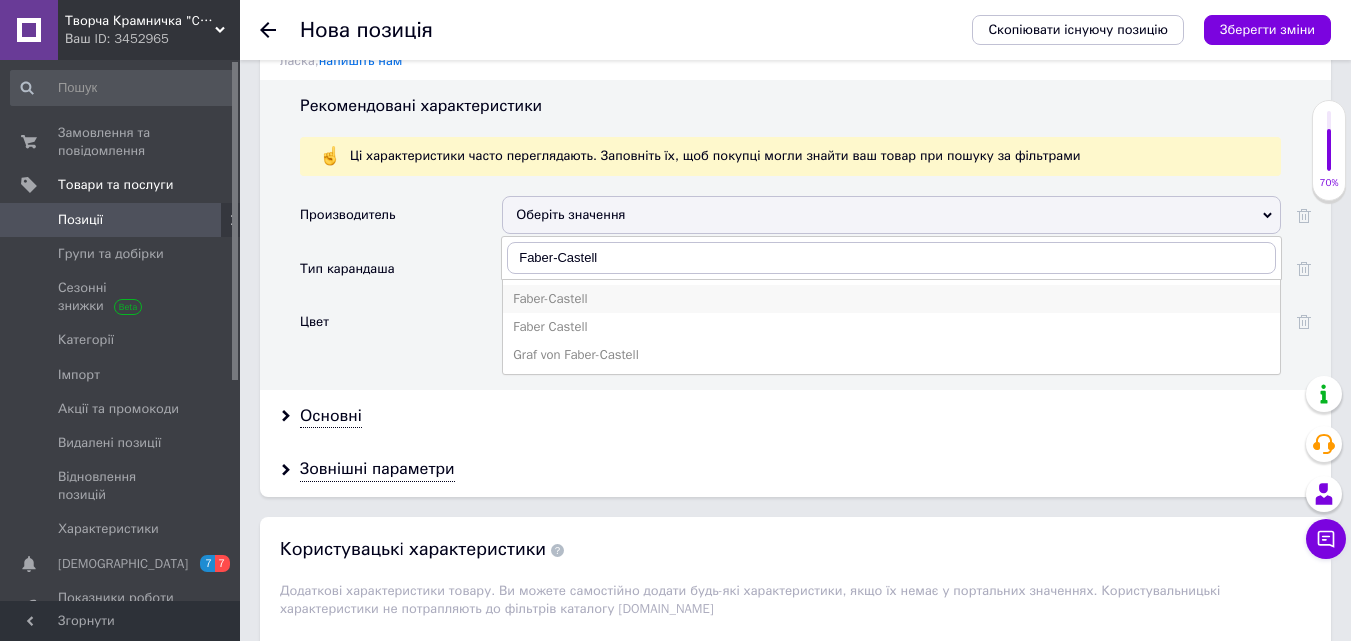 click on "Faber-Castell" at bounding box center (891, 299) 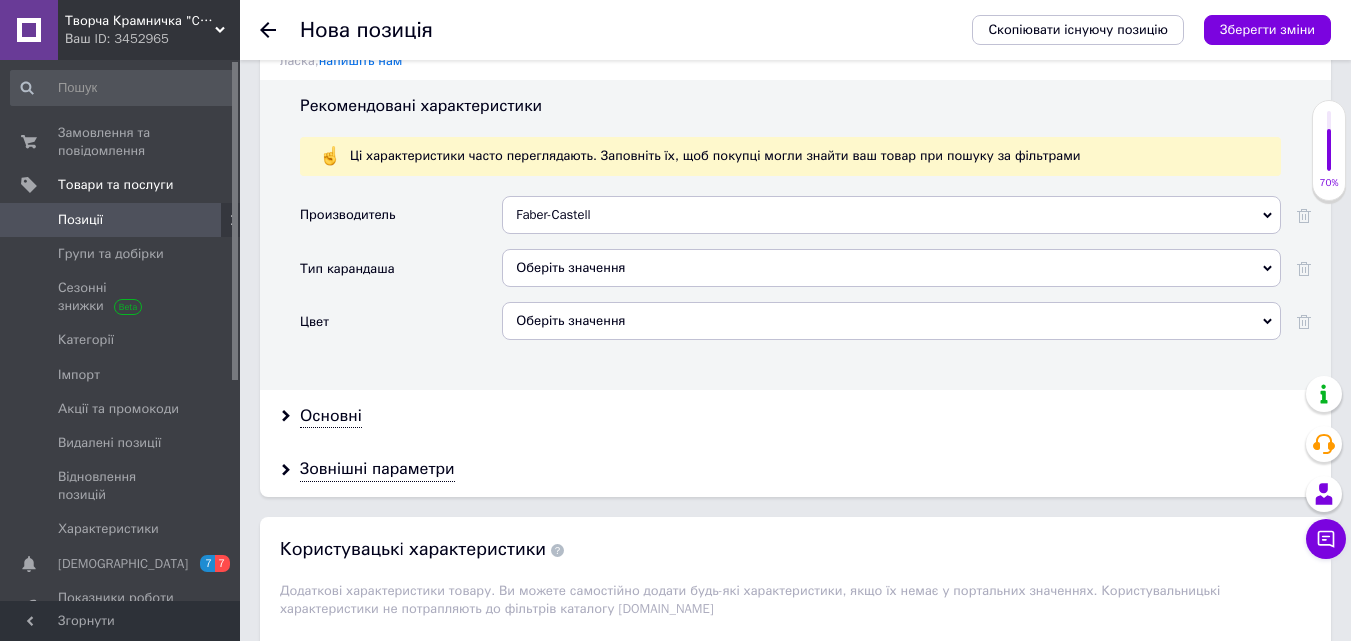 click on "Оберіть значення" at bounding box center [891, 268] 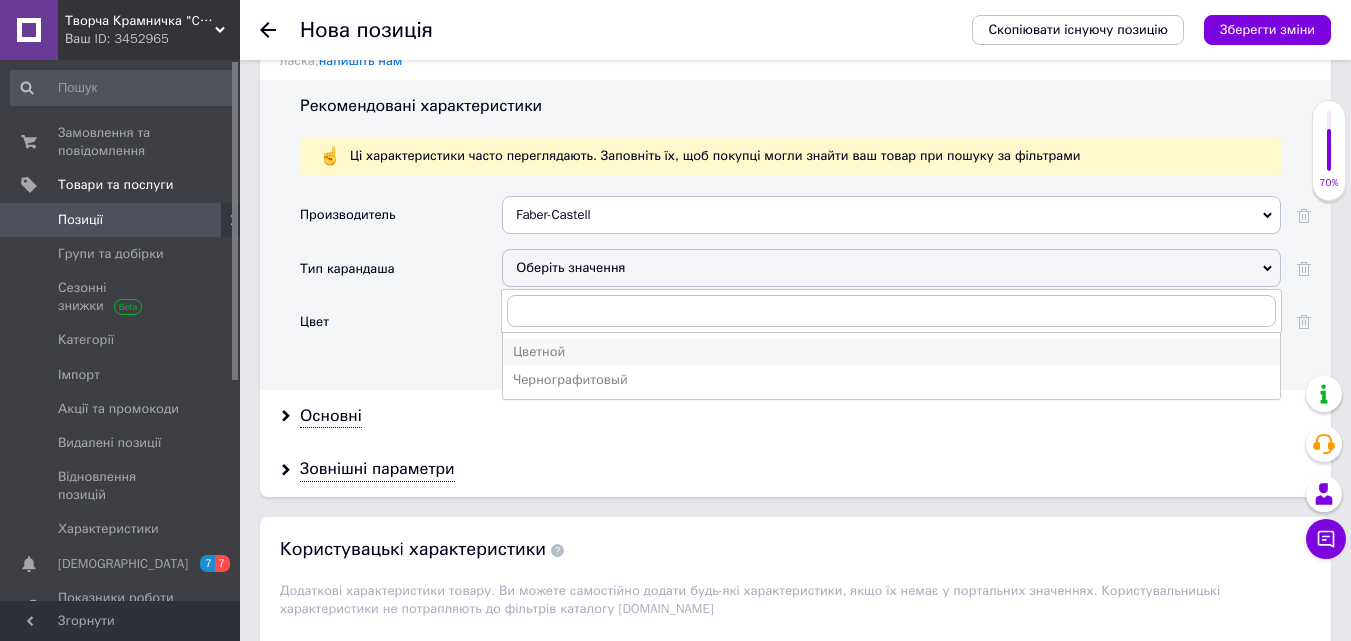 click on "Цветной" at bounding box center (891, 352) 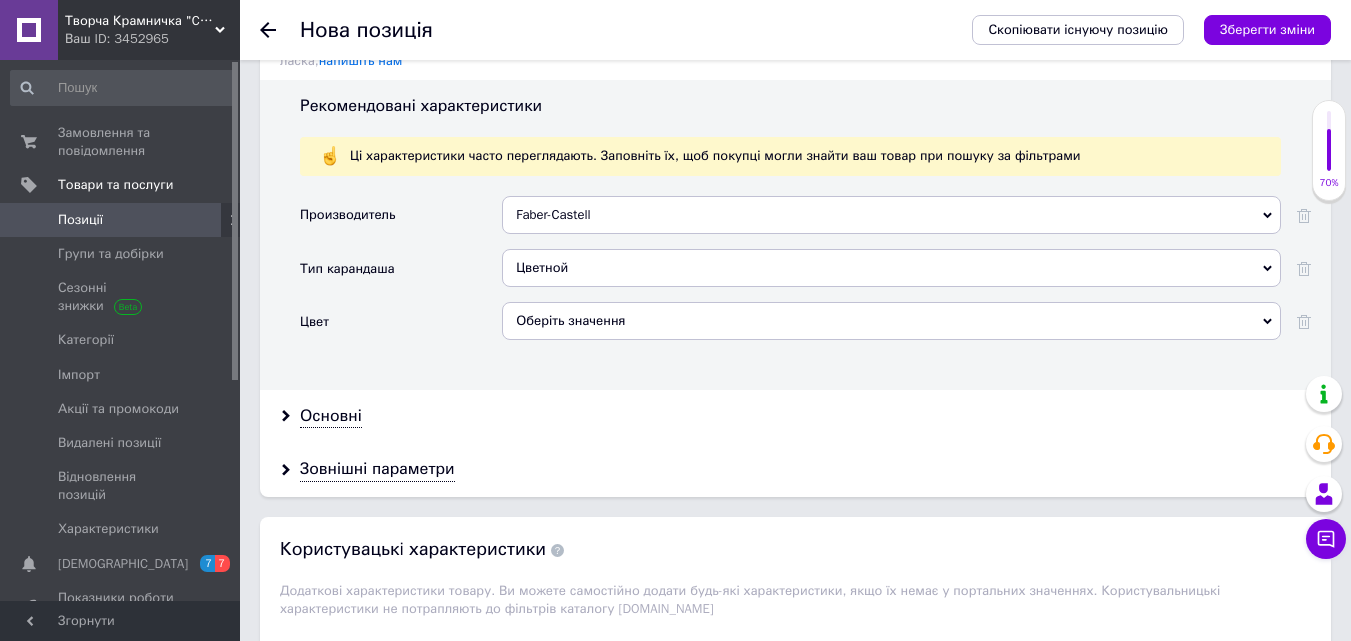 click on "Оберіть значення" at bounding box center [891, 321] 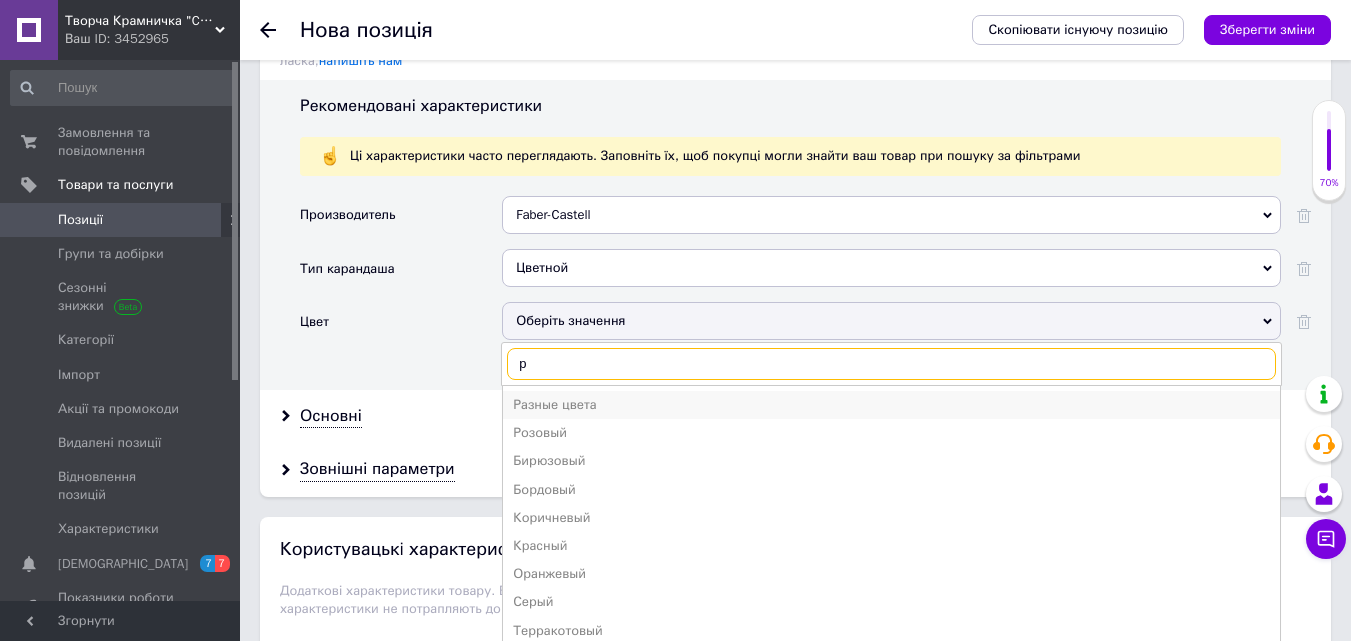 type on "р" 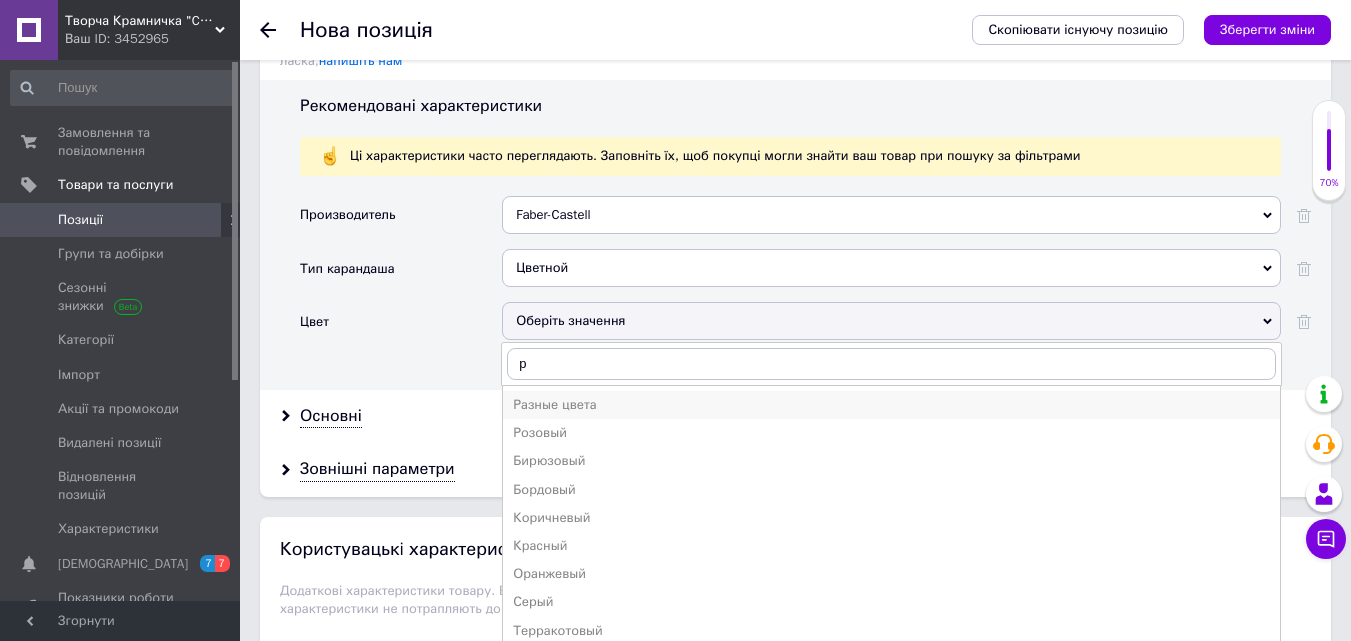 click on "Разные цвета" at bounding box center (891, 405) 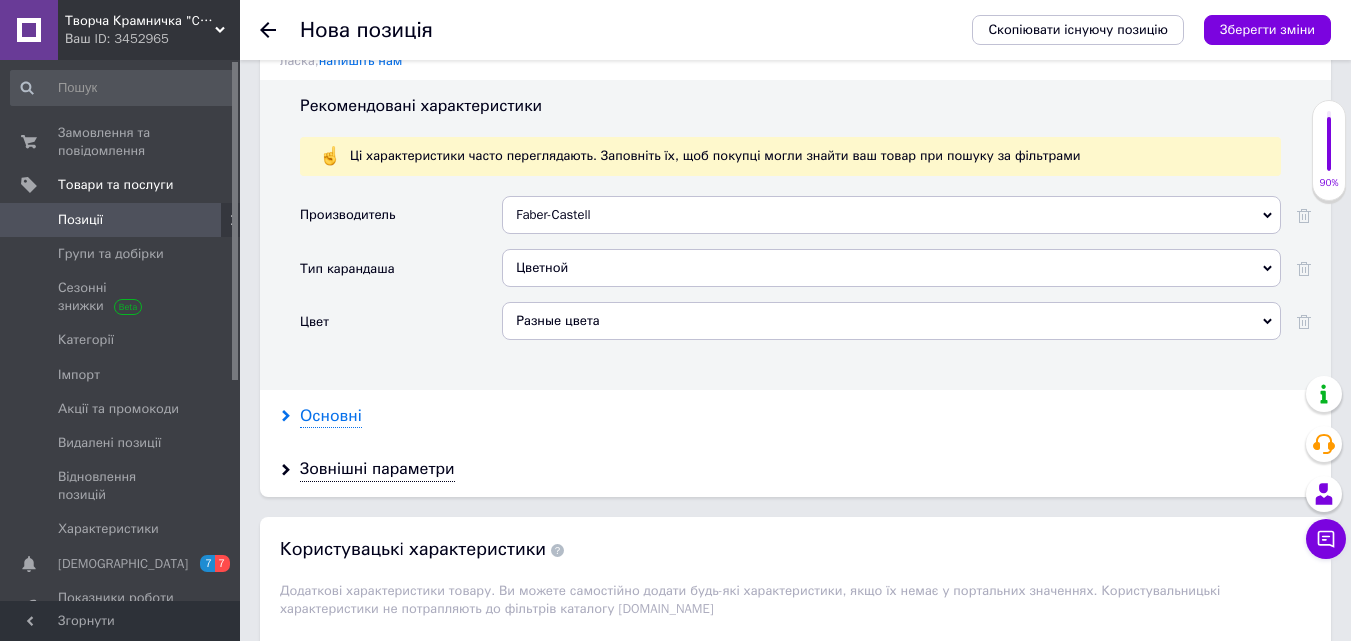 click on "Основні" at bounding box center (331, 416) 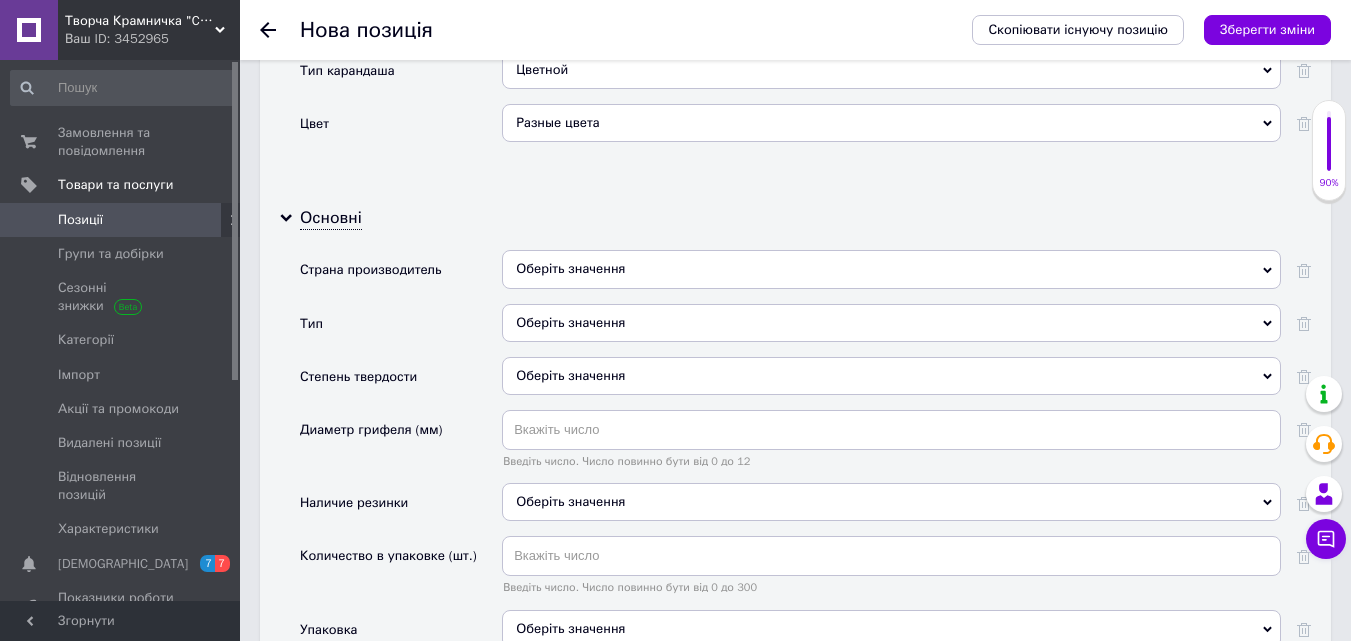 scroll, scrollTop: 1884, scrollLeft: 0, axis: vertical 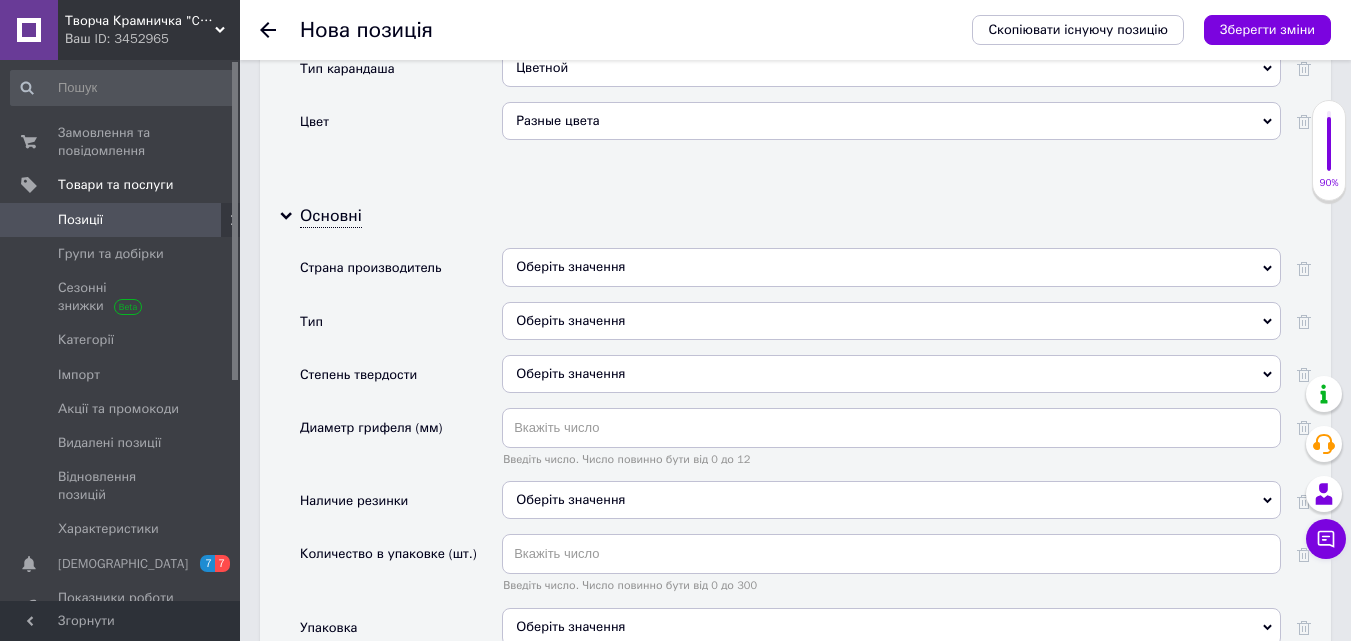 click on "Оберіть значення" at bounding box center (891, 267) 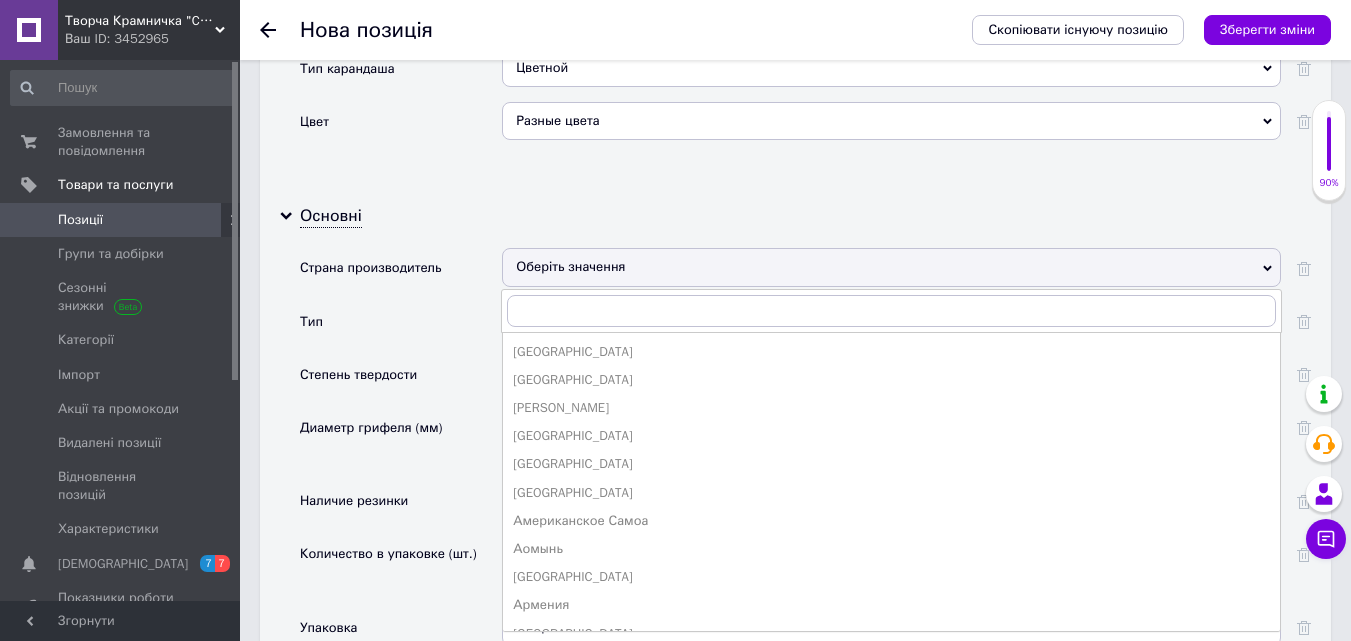 click on "Тип" at bounding box center (401, 328) 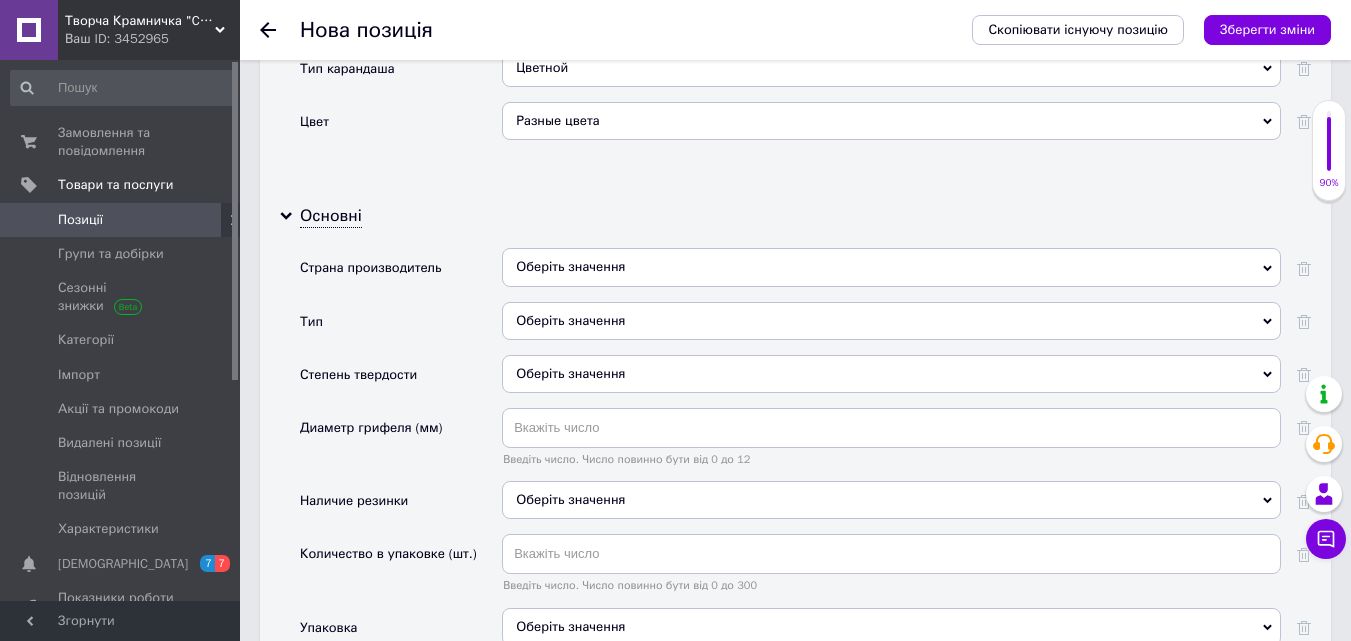 click on "Оберіть значення" at bounding box center (891, 321) 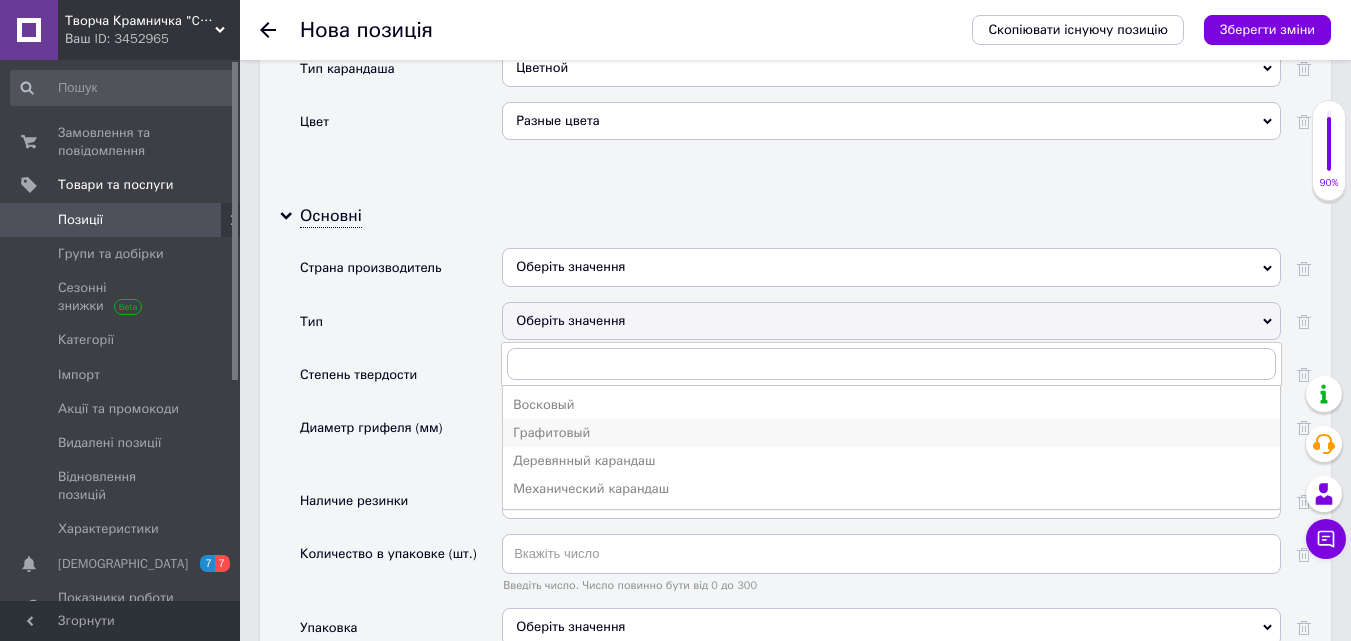 click on "Графитовый" at bounding box center (891, 433) 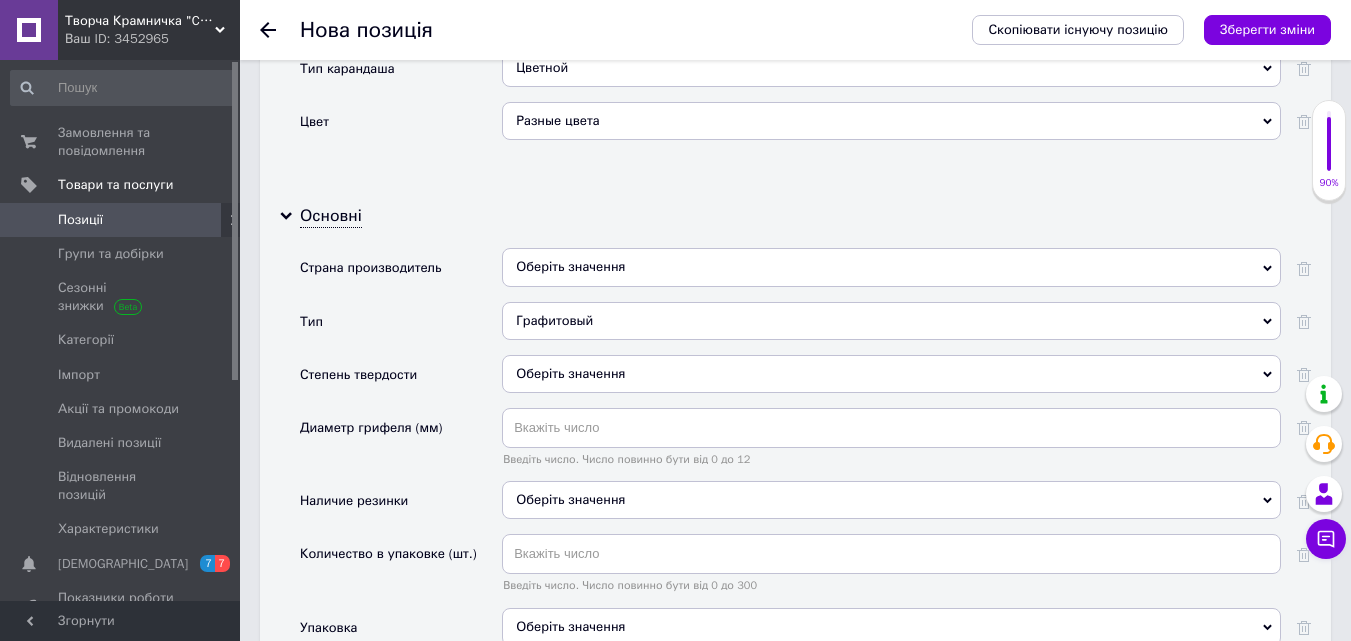 click on "Оберіть значення" at bounding box center [891, 374] 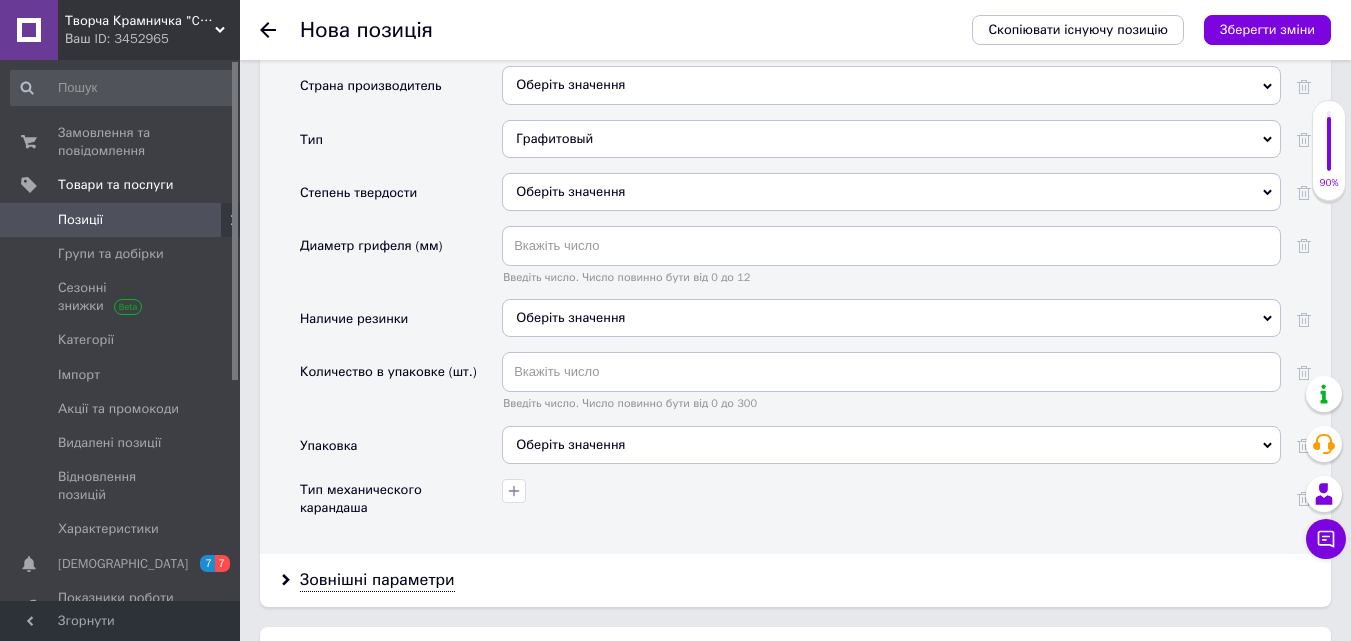 scroll, scrollTop: 2184, scrollLeft: 0, axis: vertical 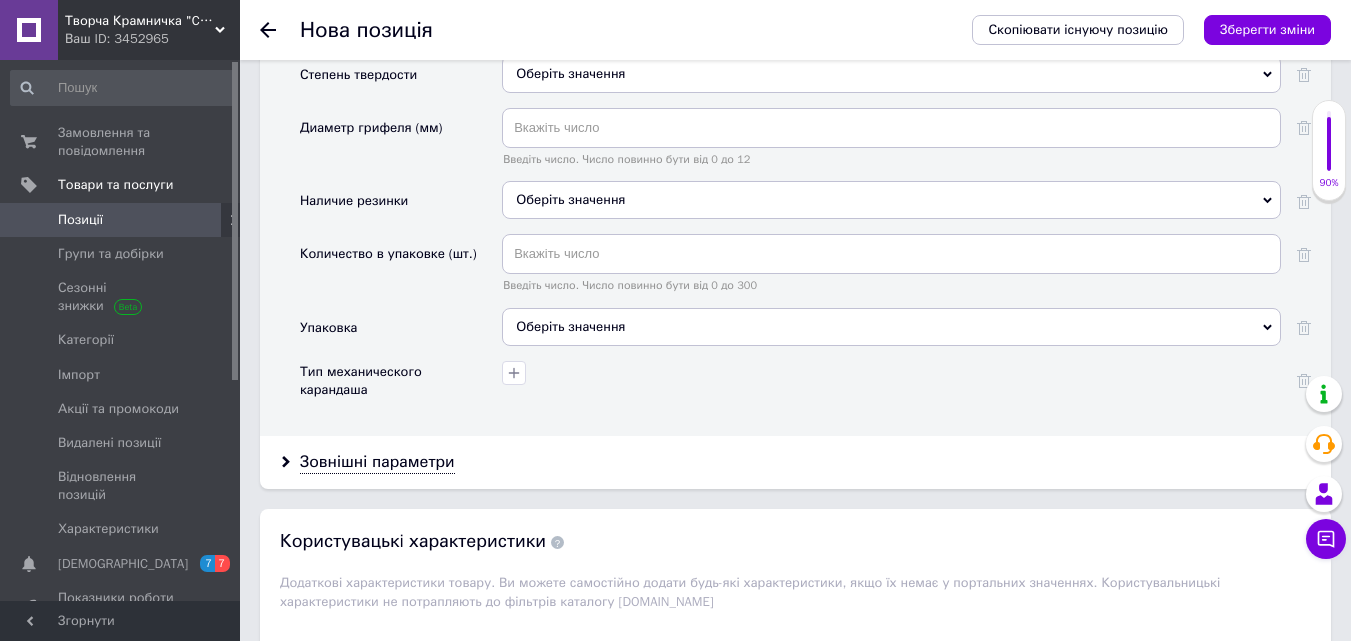 click on "Оберіть значення" at bounding box center (891, 327) 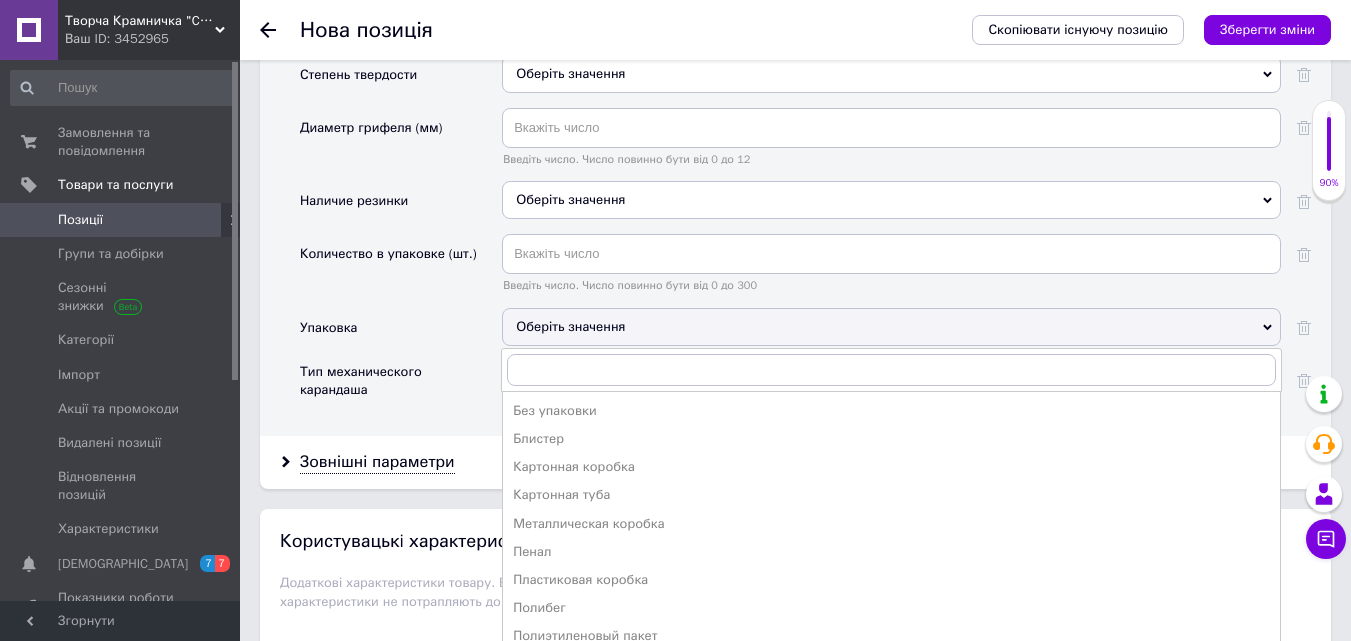 click on "Оберіть значення" at bounding box center (891, 327) 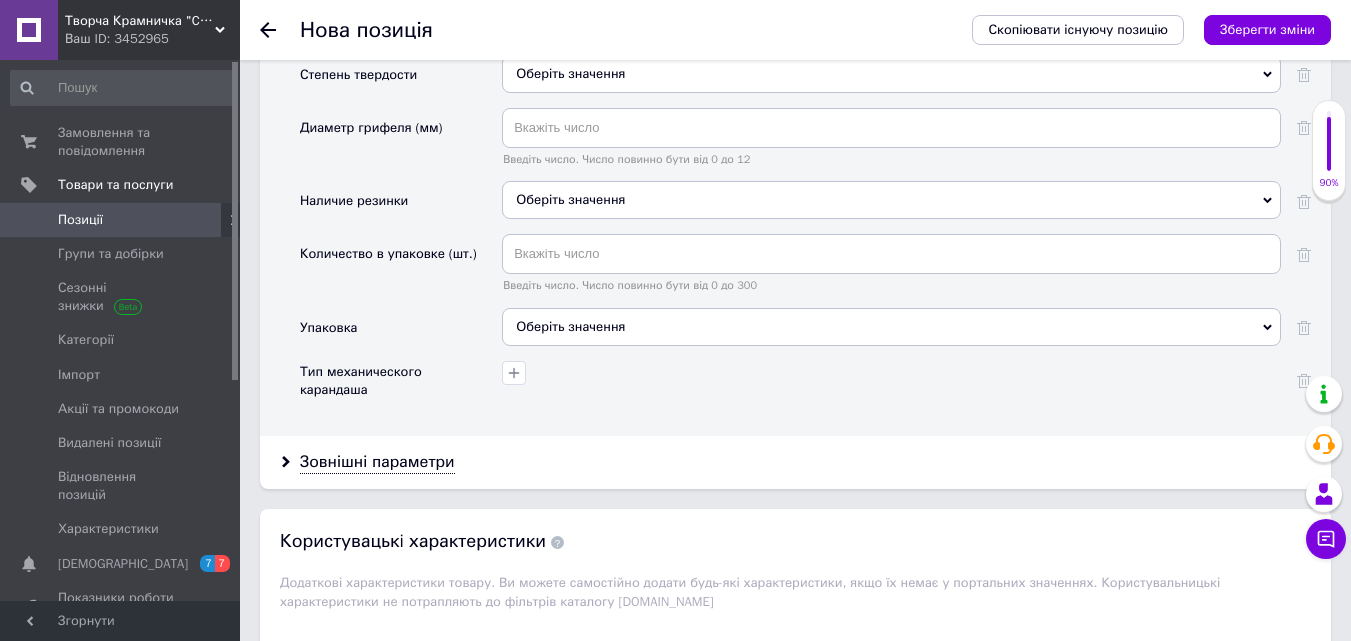 scroll, scrollTop: 2084, scrollLeft: 0, axis: vertical 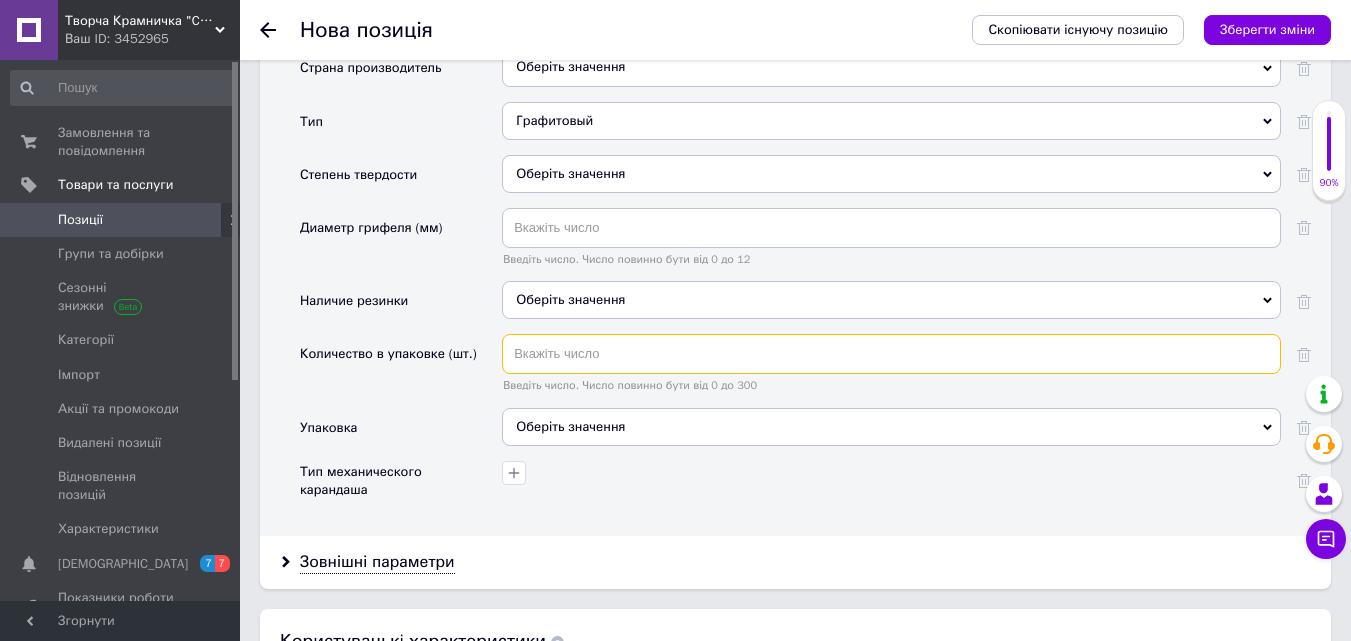 click at bounding box center (891, 354) 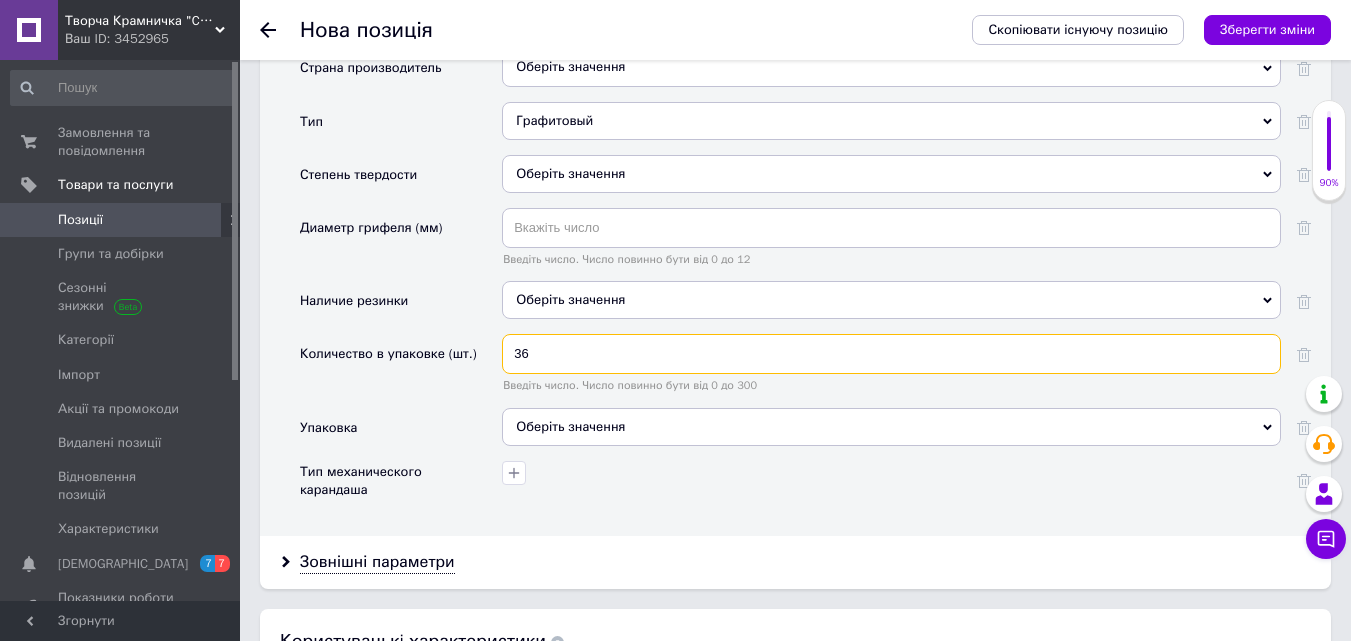 type on "36" 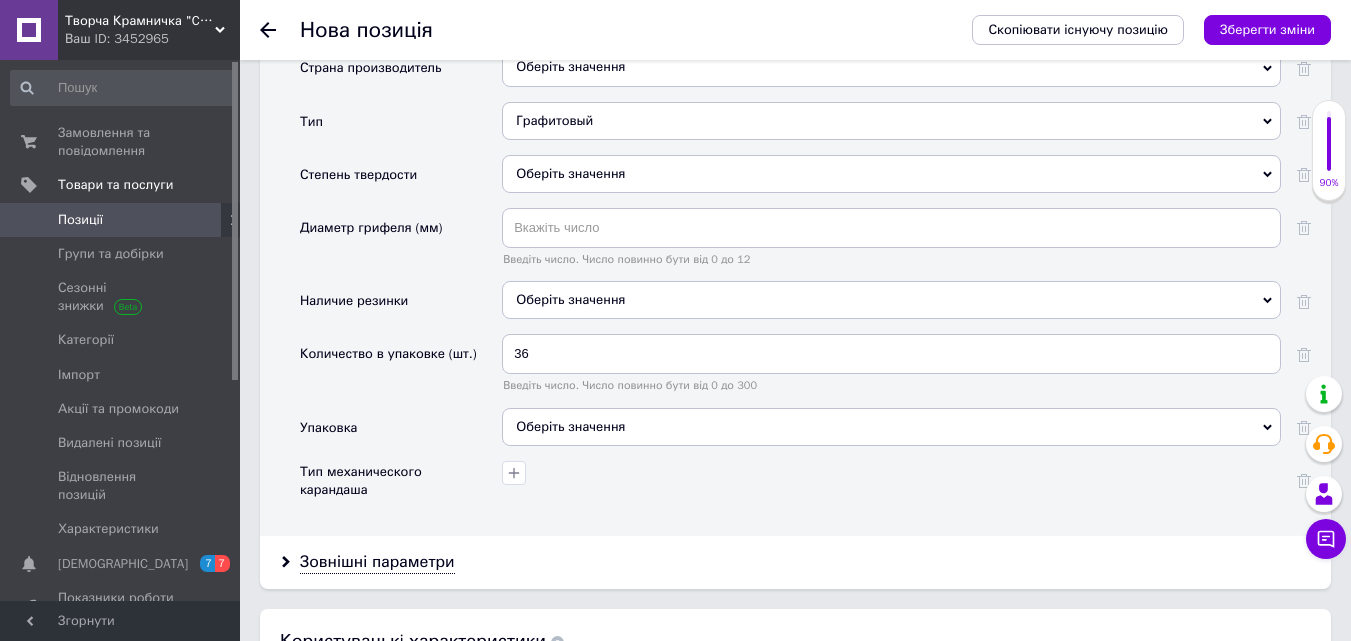 click on "Оберіть значення" at bounding box center (570, 299) 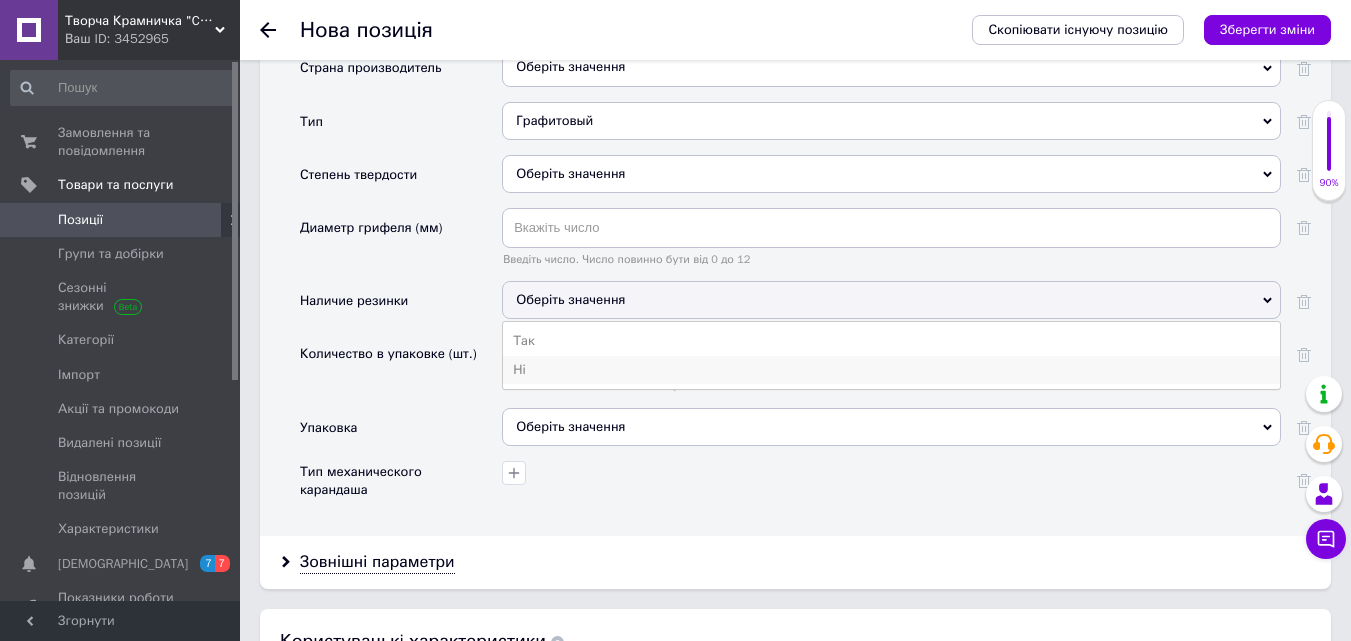 click on "Ні" at bounding box center [891, 370] 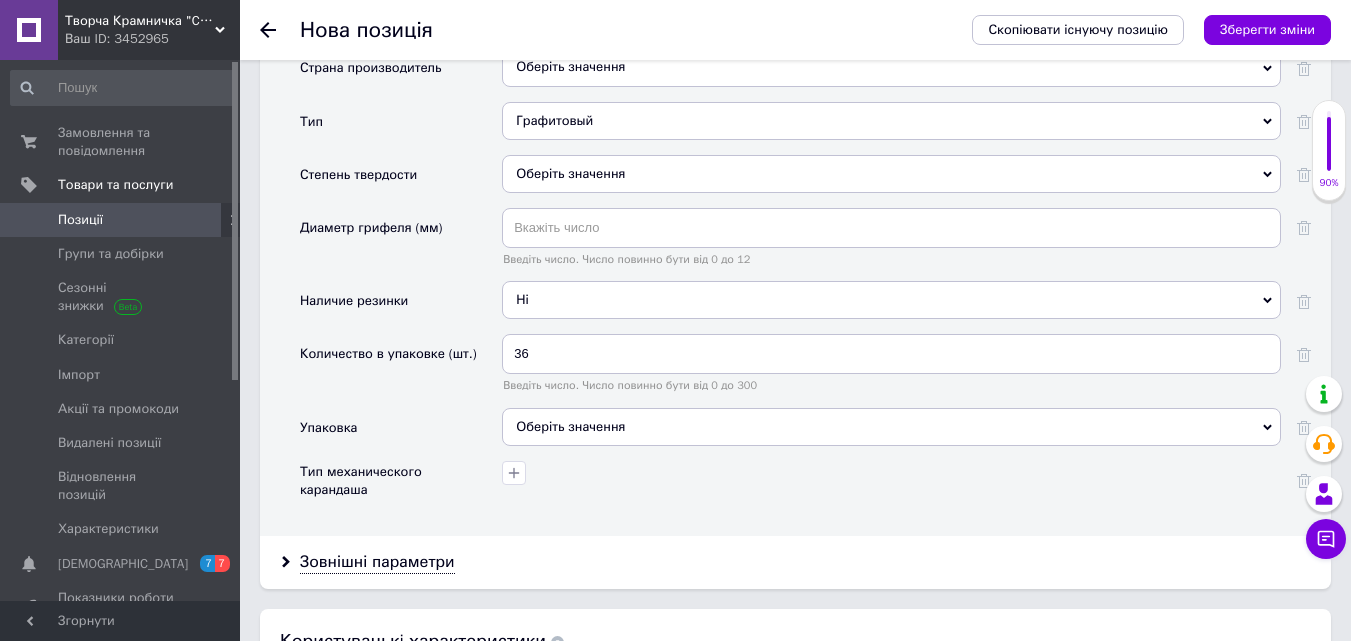 click on "Оберіть значення" at bounding box center [891, 427] 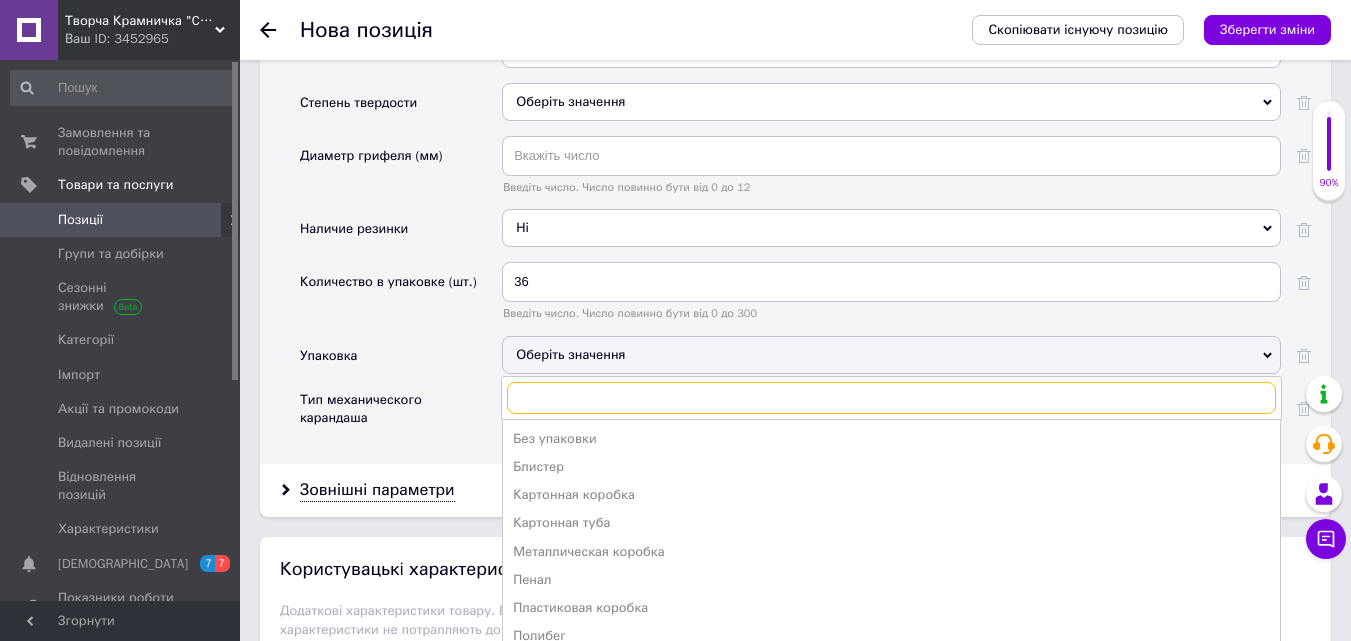 scroll, scrollTop: 2284, scrollLeft: 0, axis: vertical 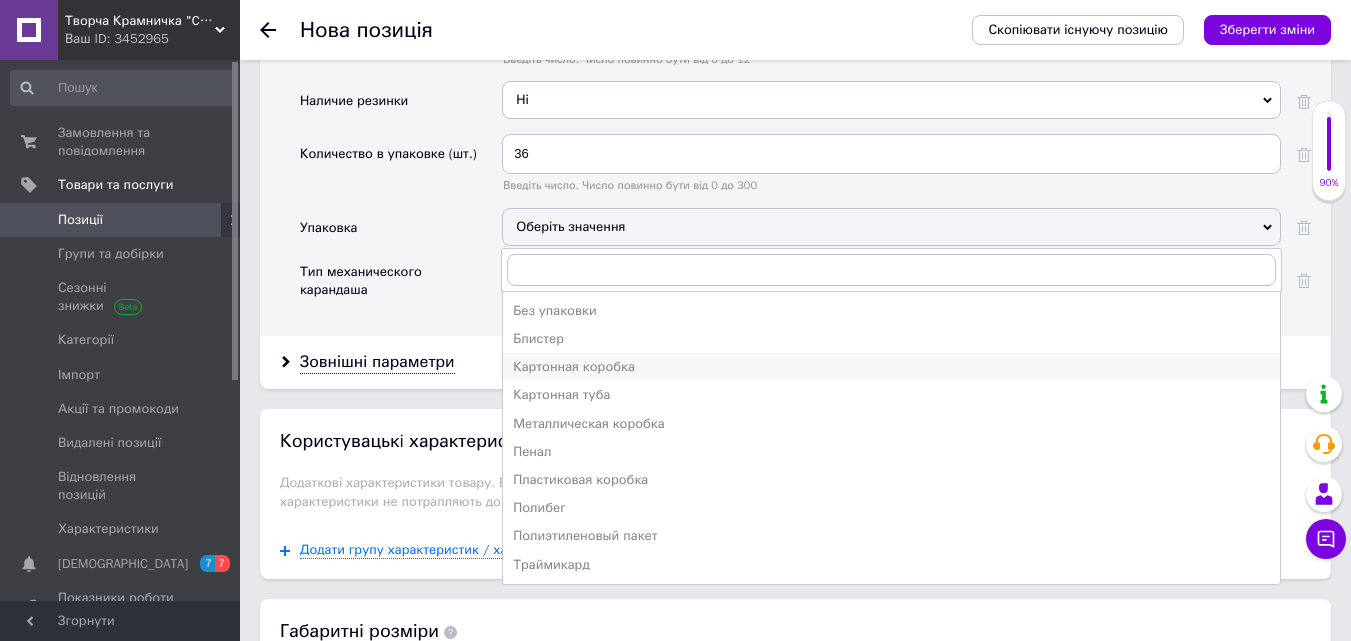 click on "Картонная коробка" at bounding box center (891, 367) 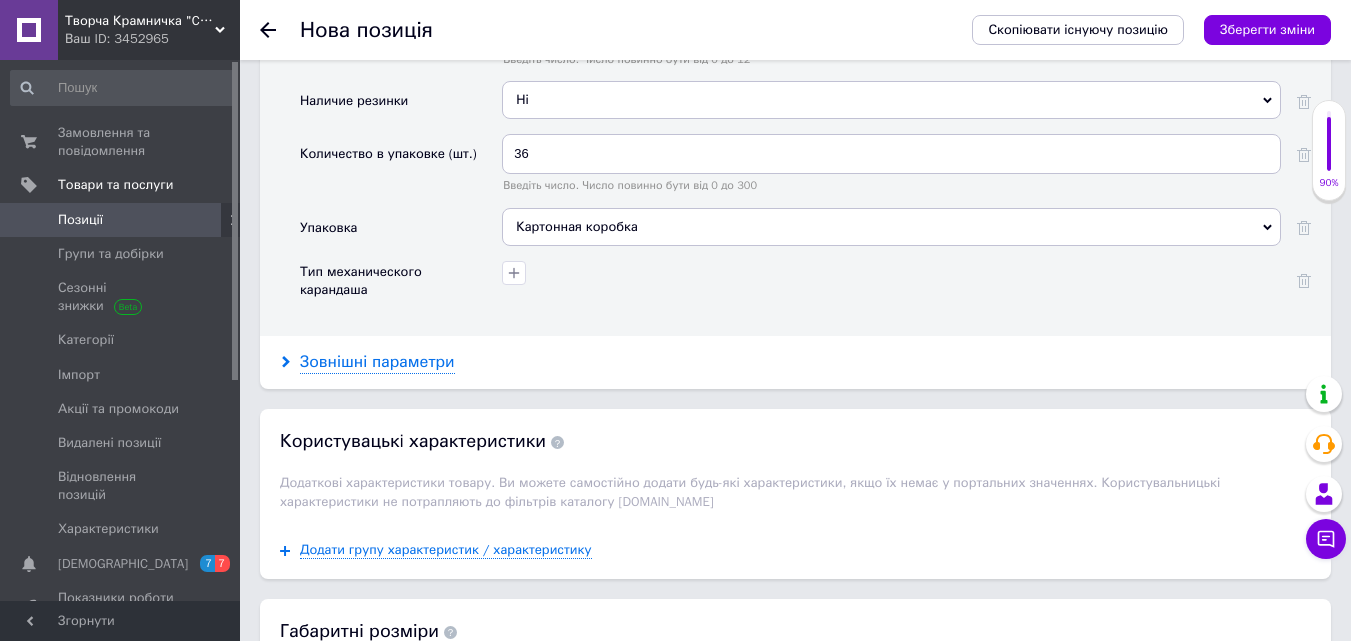 click on "Зовнішні параметри" at bounding box center (377, 362) 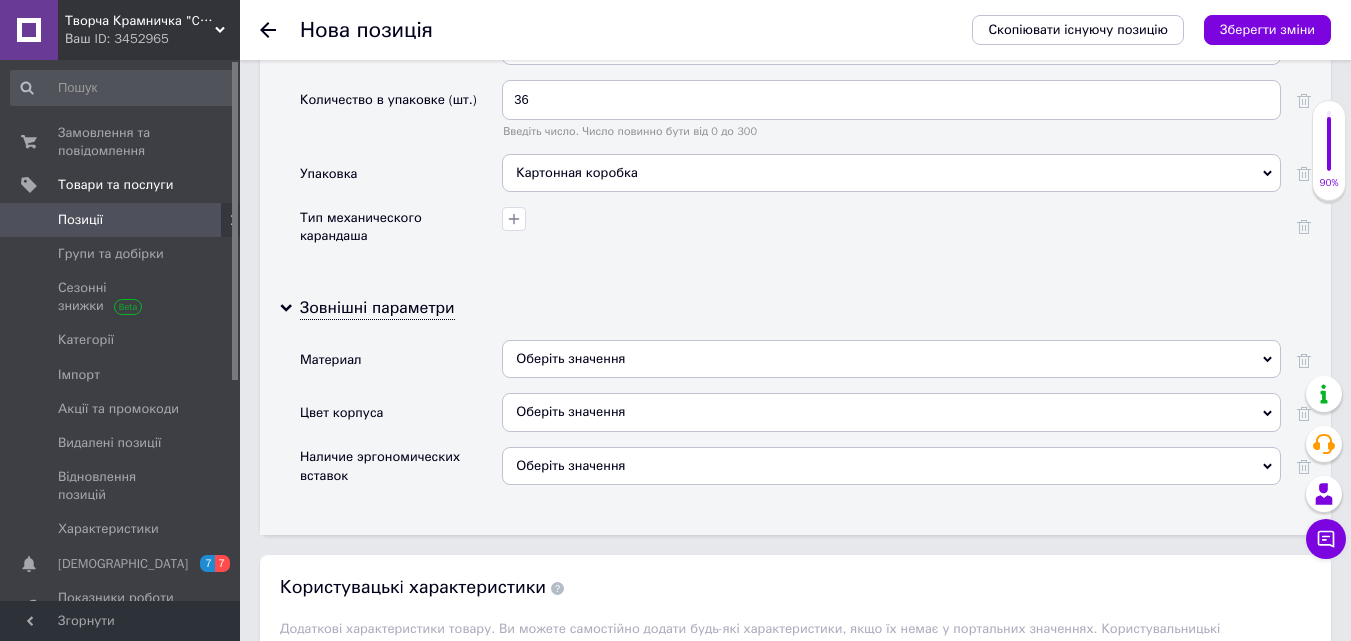 scroll, scrollTop: 2384, scrollLeft: 0, axis: vertical 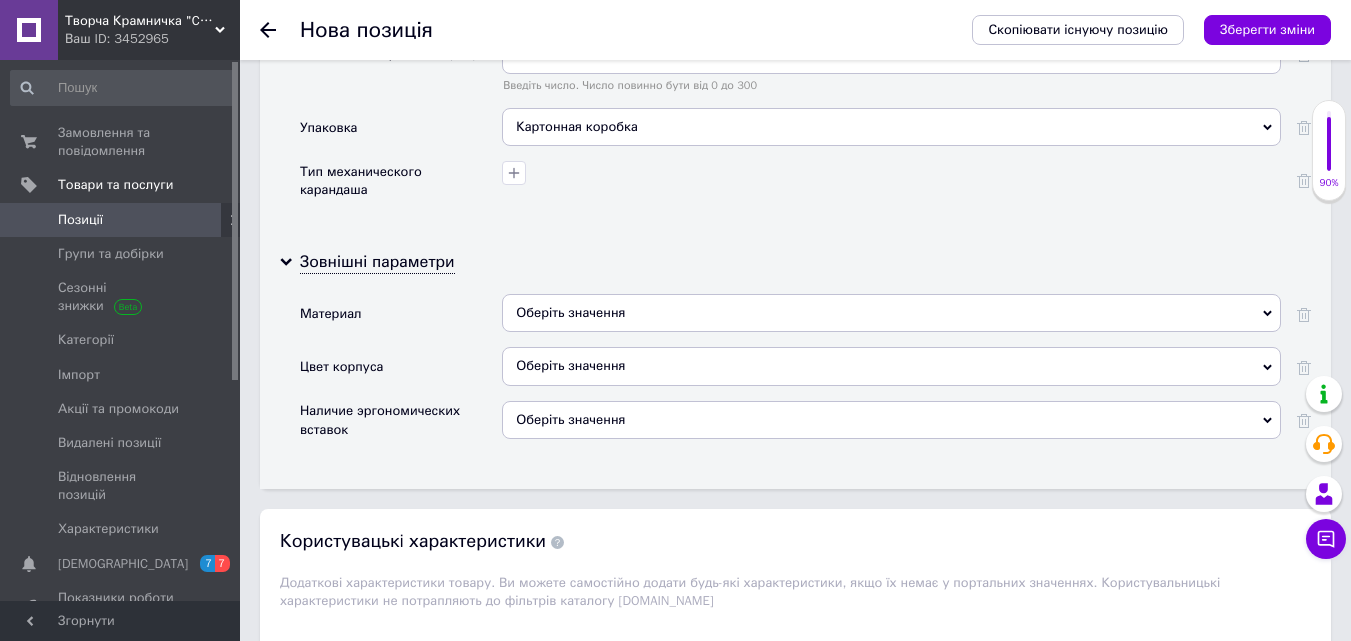 click on "Оберіть значення" at bounding box center [891, 313] 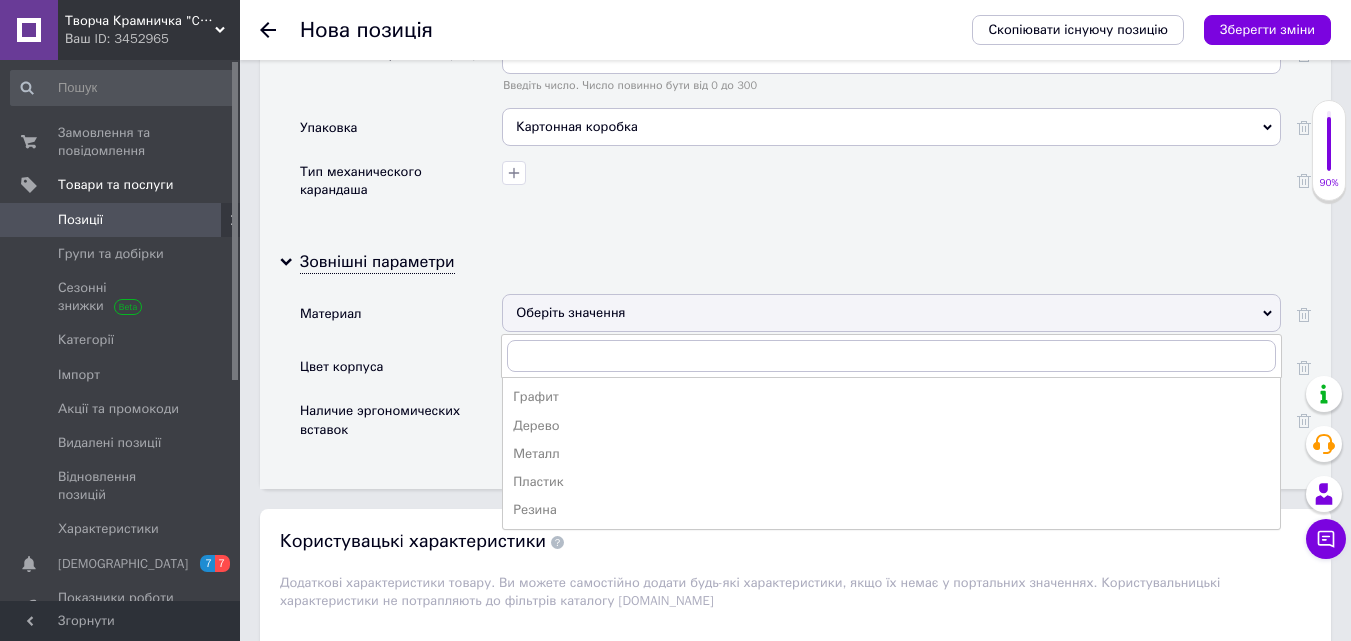 click on "Оберіть значення" at bounding box center (891, 313) 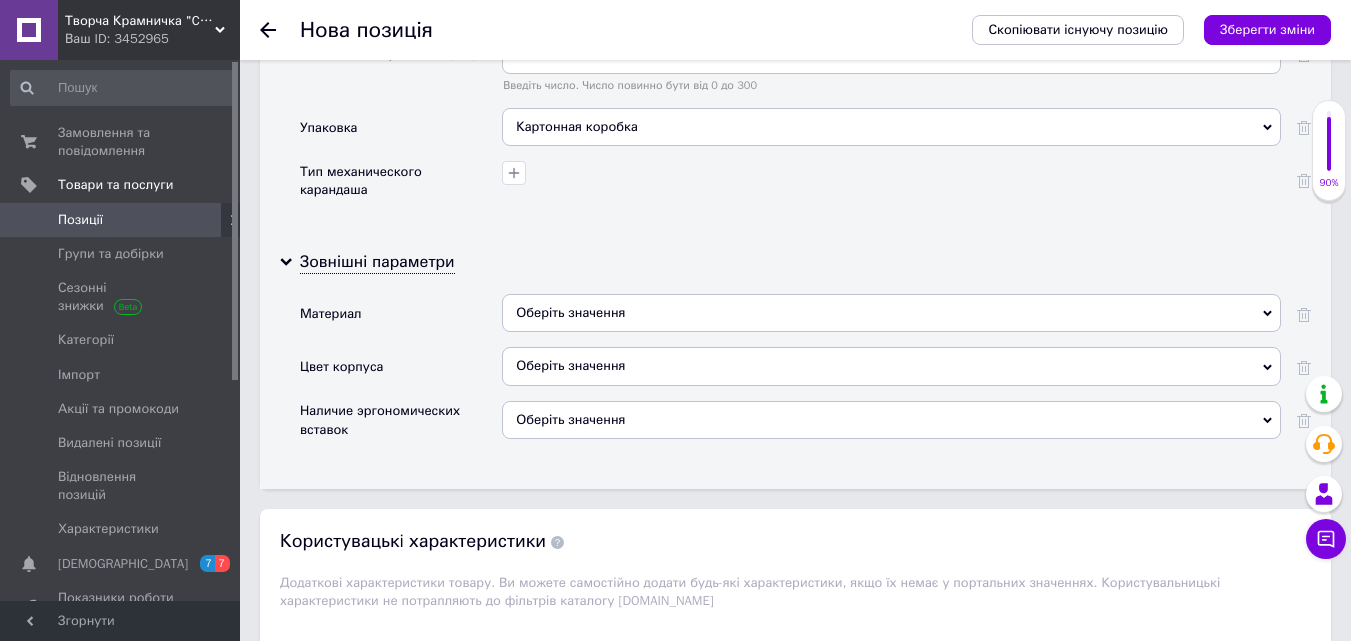 click on "Материал" at bounding box center (401, 320) 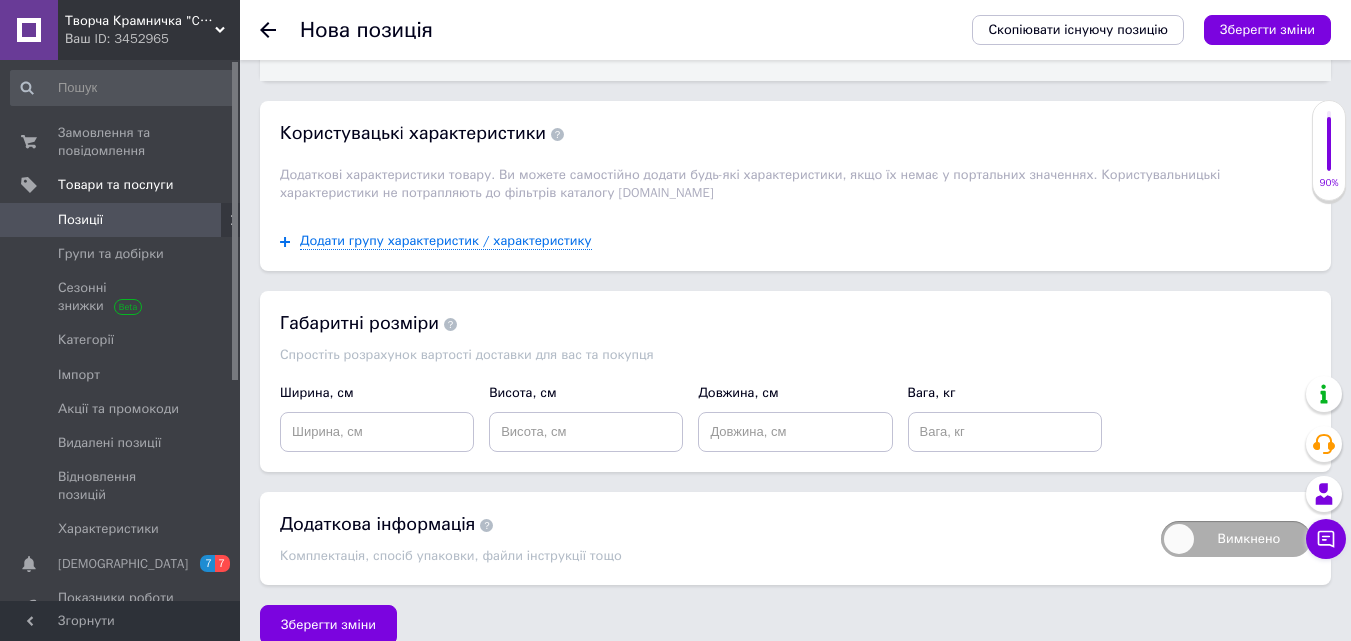 scroll, scrollTop: 2796, scrollLeft: 0, axis: vertical 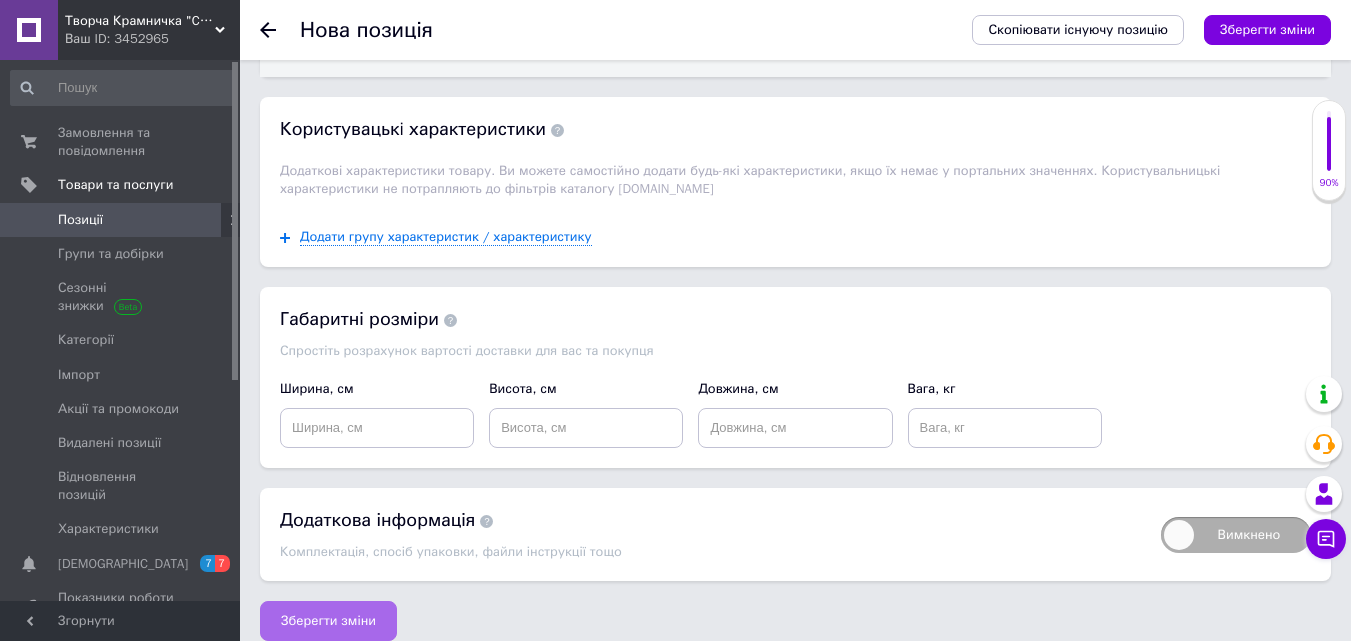 click on "Зберегти зміни" at bounding box center (328, 621) 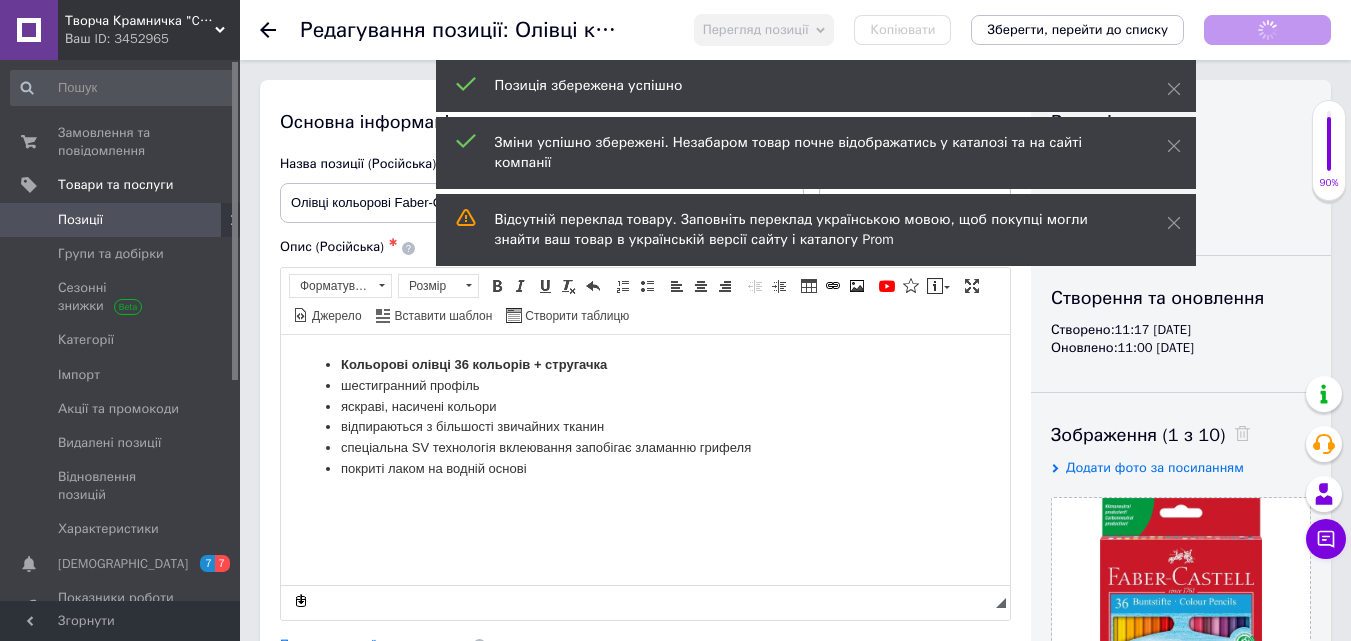 scroll, scrollTop: 0, scrollLeft: 0, axis: both 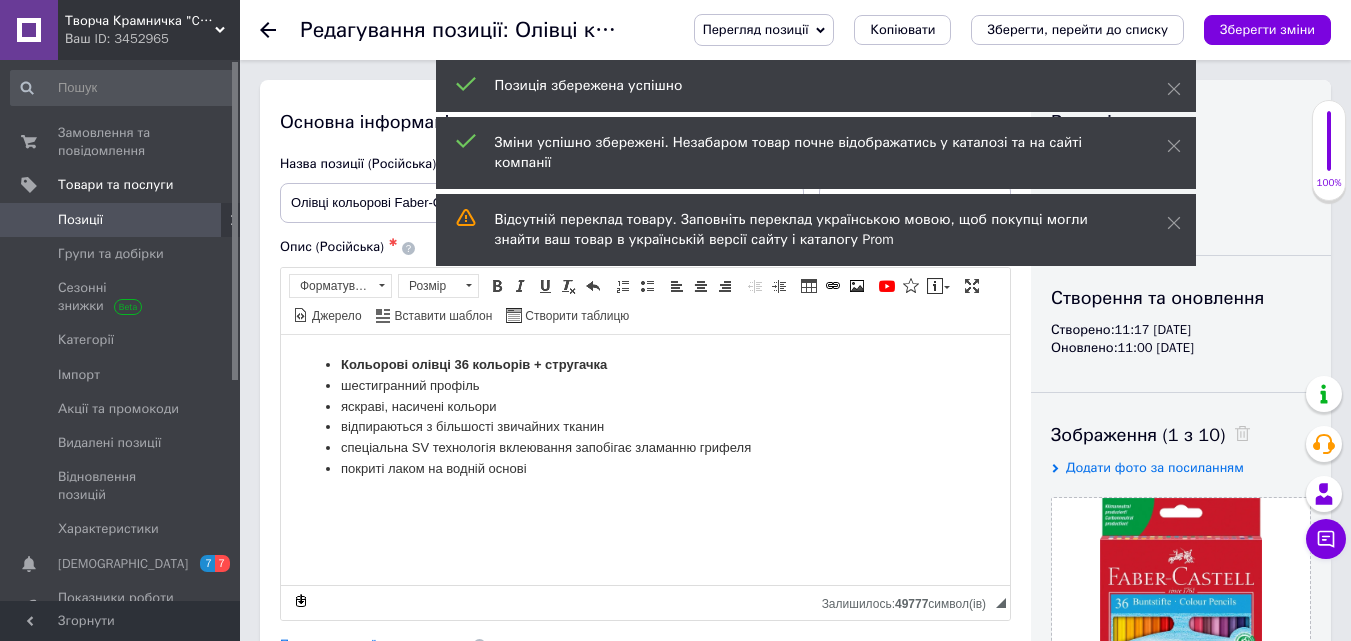 click on "Позиція збережена успішно" at bounding box center (816, 86) 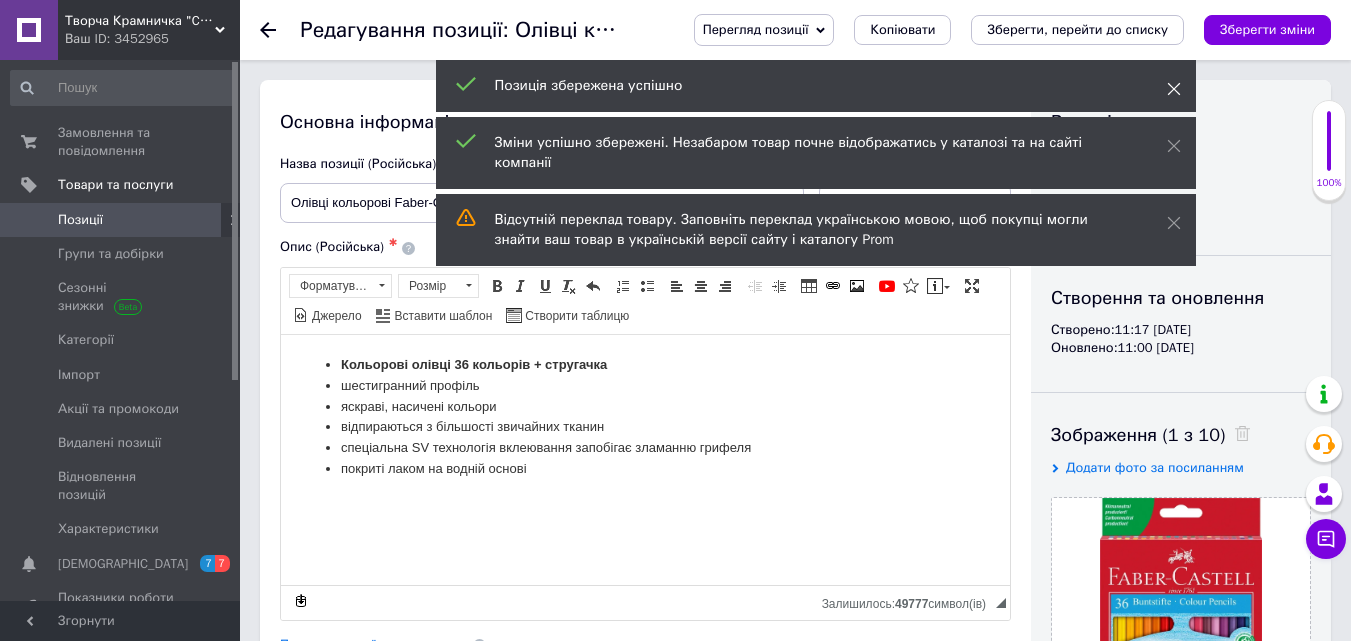 click 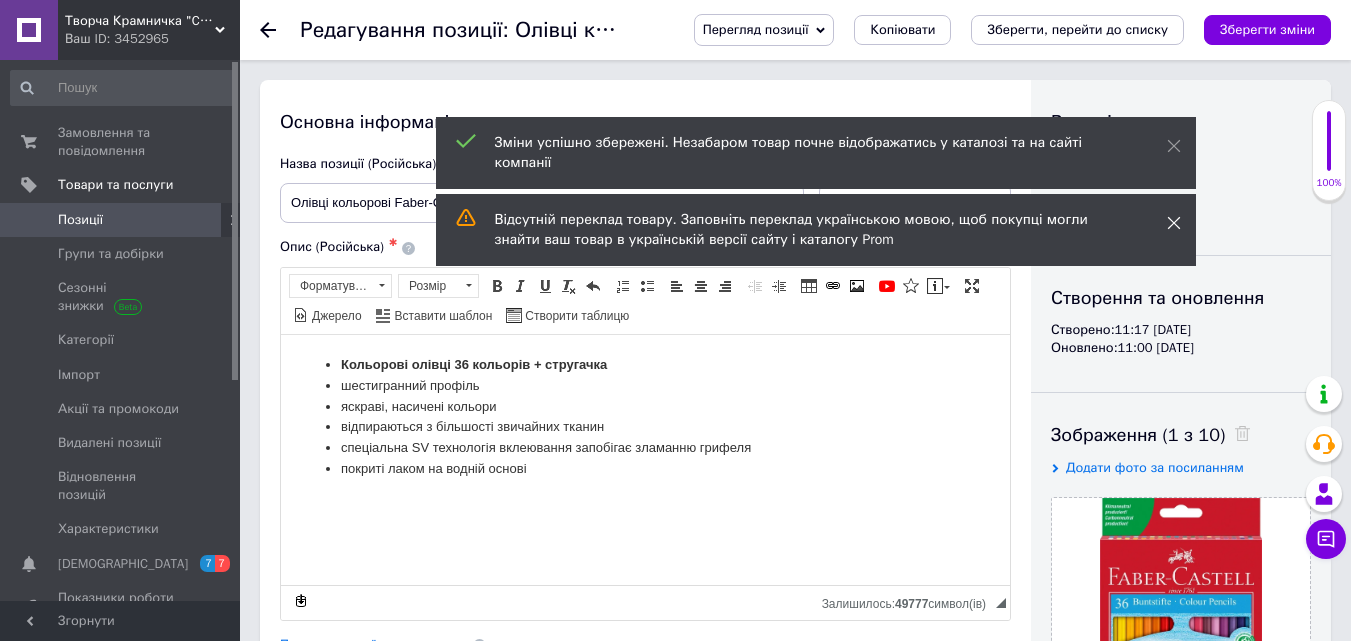 click on "Позиція збережена успішно Зміни успішно збережені. Незабаром товар почне відображатись у каталозі та на сайті компанії Відсутній переклад товару. Заповніть переклад українською мовою, щоб покупці
могли знайти ваш товар в українській версії сайту і каталогу Prom" at bounding box center (816, 165) 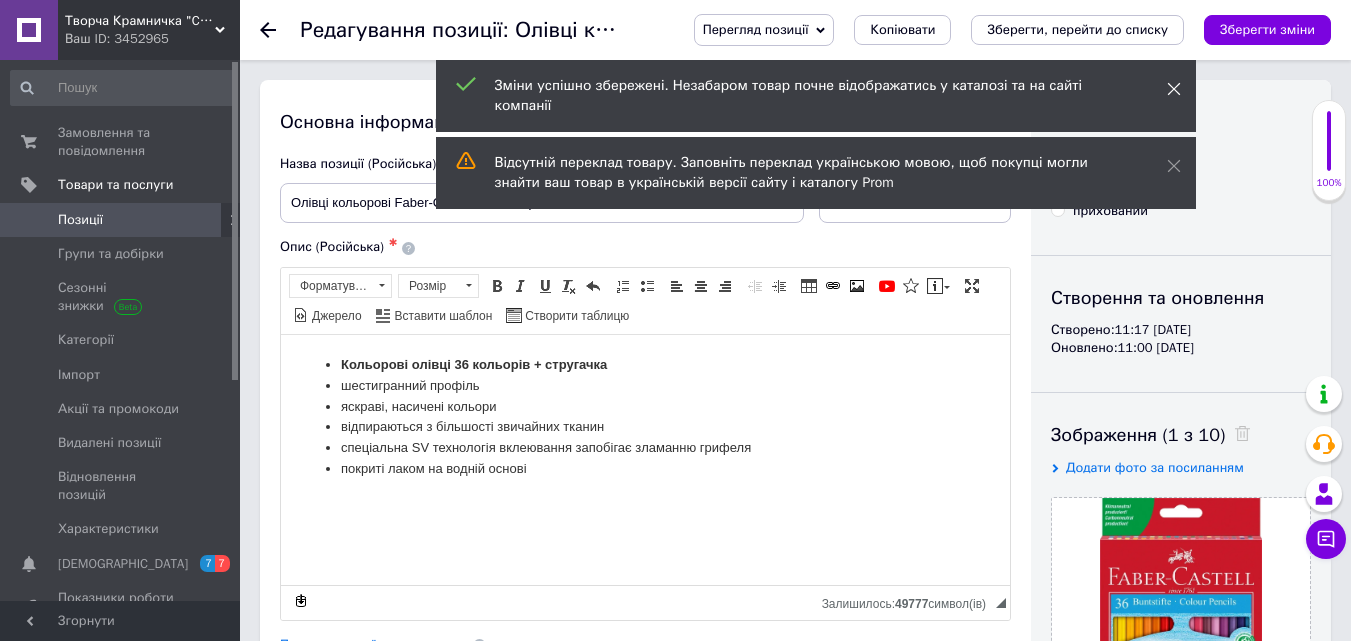 click 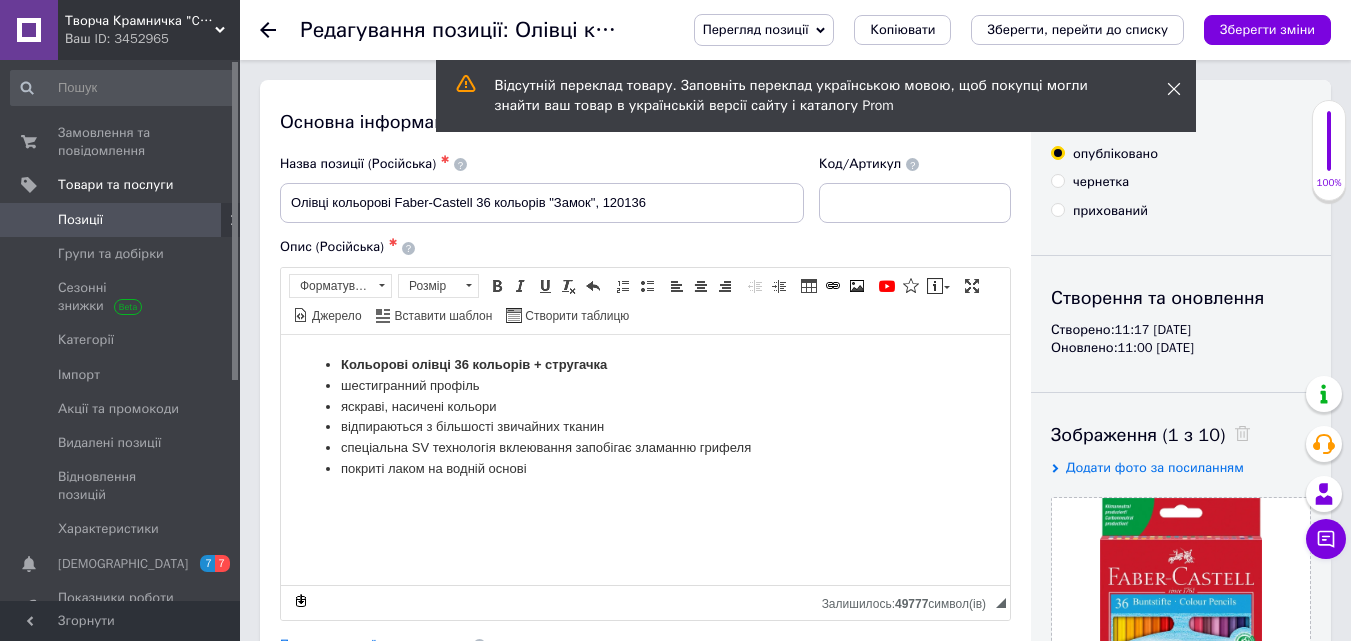 click 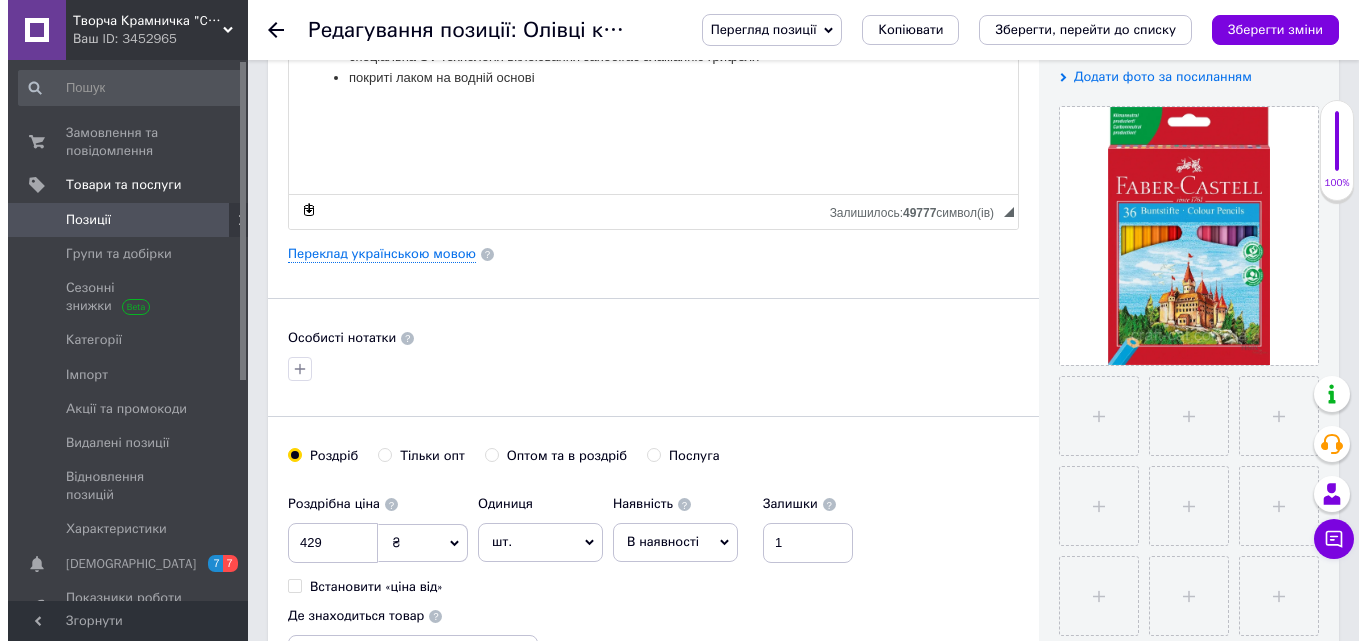 scroll, scrollTop: 400, scrollLeft: 0, axis: vertical 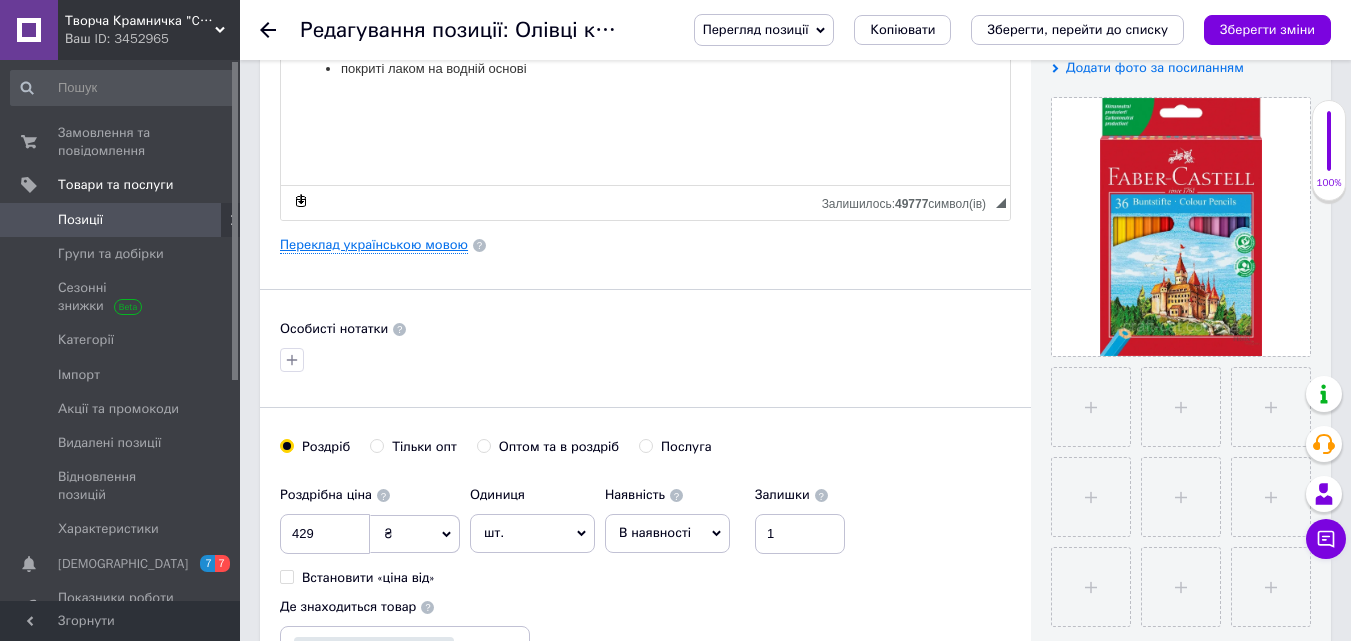 click on "Переклад українською мовою" at bounding box center (374, 245) 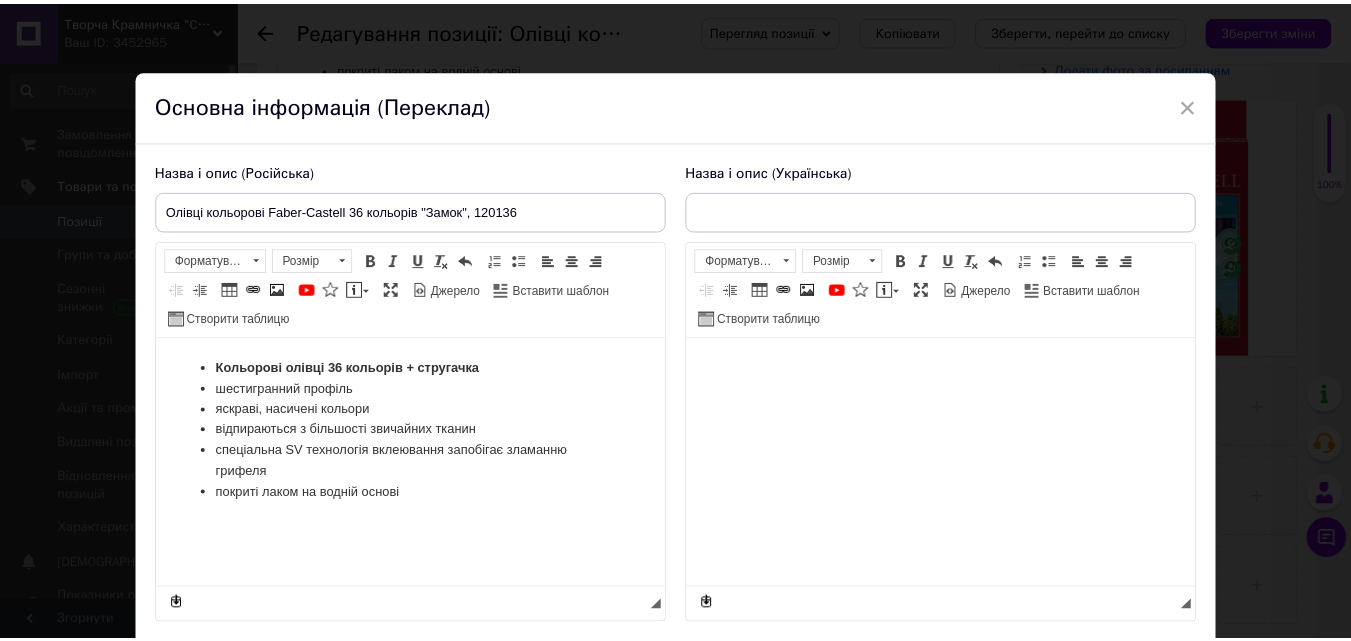 scroll, scrollTop: 0, scrollLeft: 0, axis: both 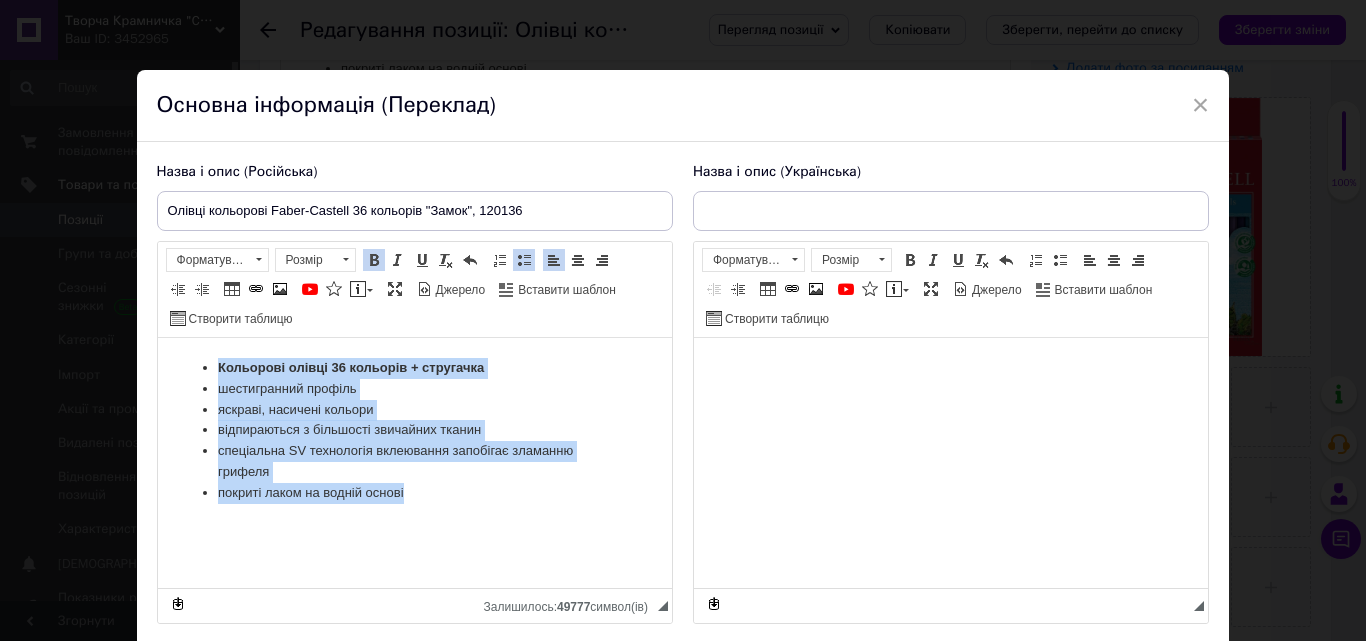drag, startPoint x: 184, startPoint y: 369, endPoint x: 545, endPoint y: 536, distance: 397.7562 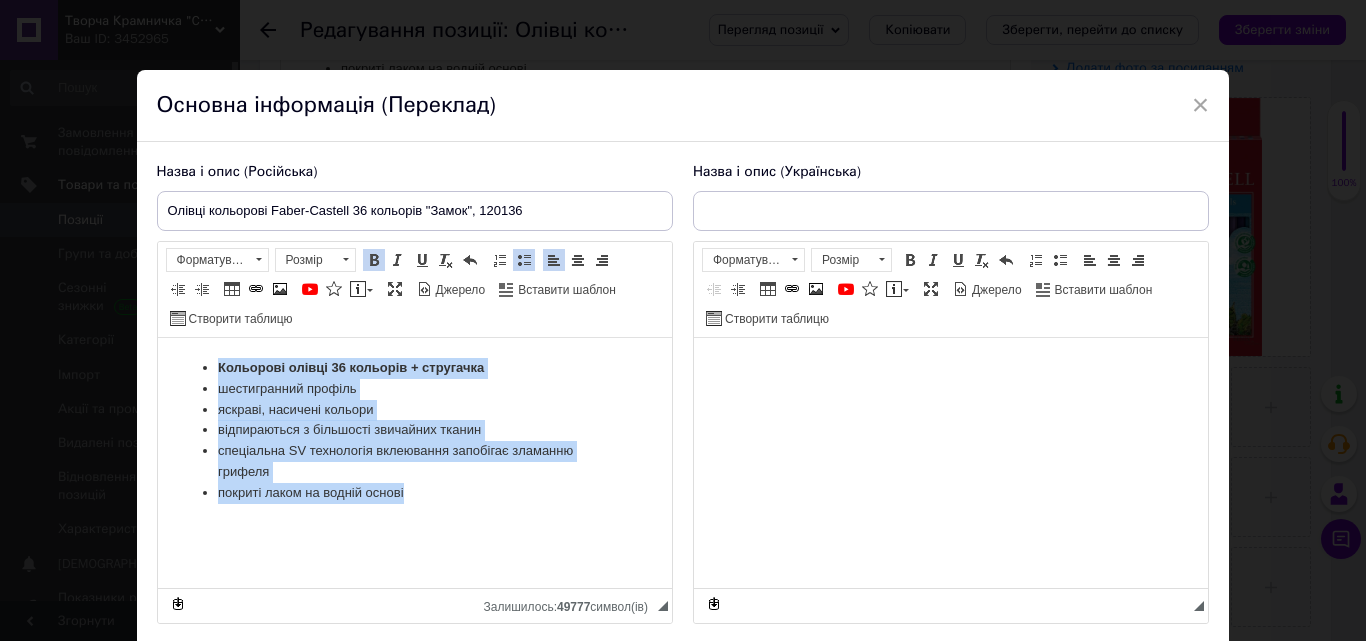 copy on "Кольорові олівці 36 кольорів + стругачка шестигранний профіль яскраві, насичені кольори відпираються з більшості звичайних тканин спеціальна SV технологія вклеювання запобігає зламанню грифеля покриті лаком на водній основі" 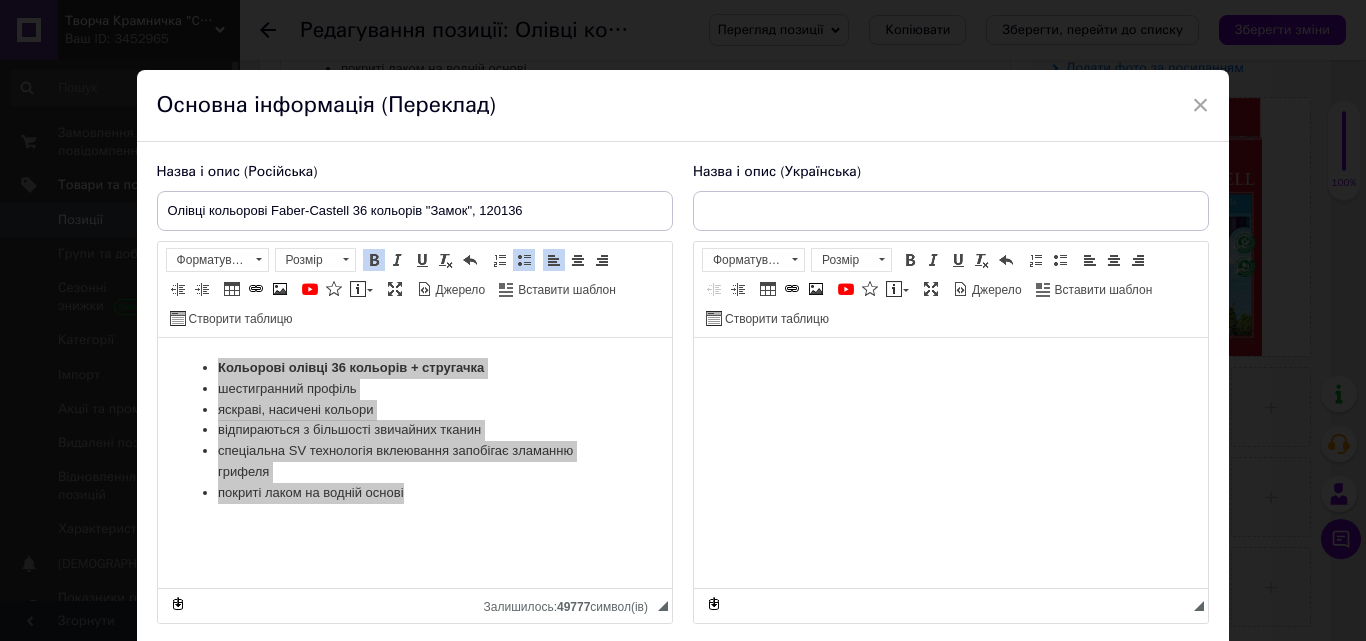 click at bounding box center (950, 368) 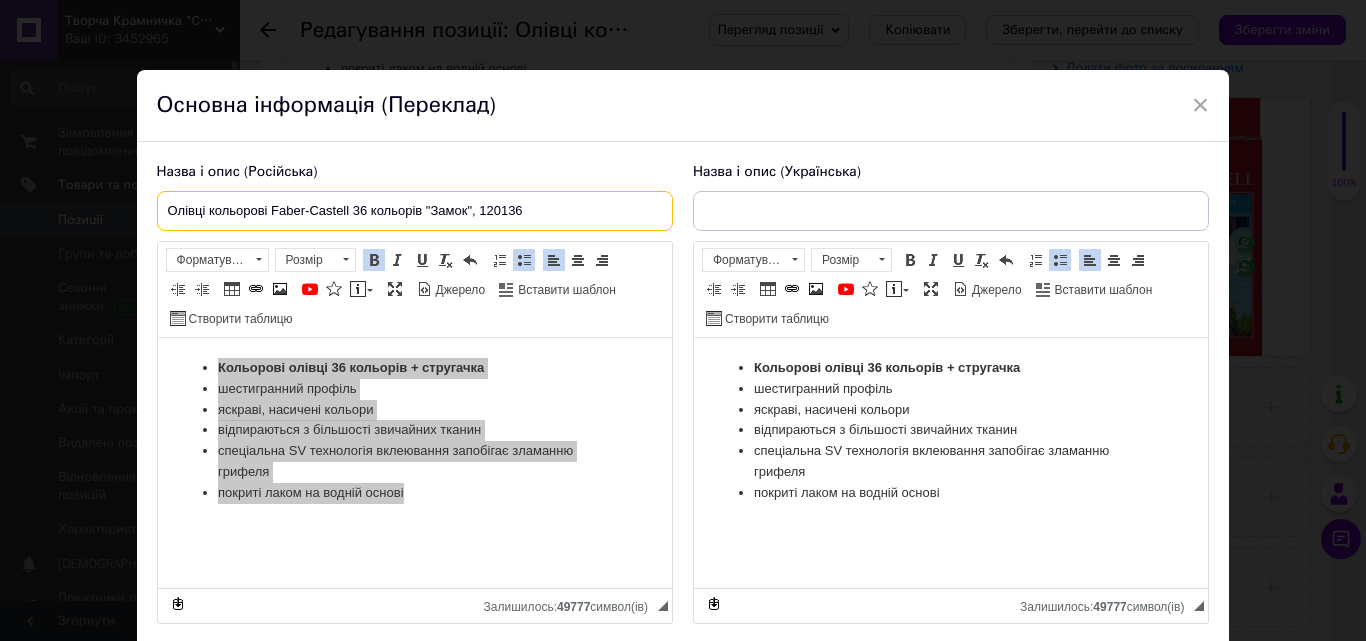 click on "Олівці кольорові Faber-Castell 36 кольорів "Замок", 120136" at bounding box center (415, 211) 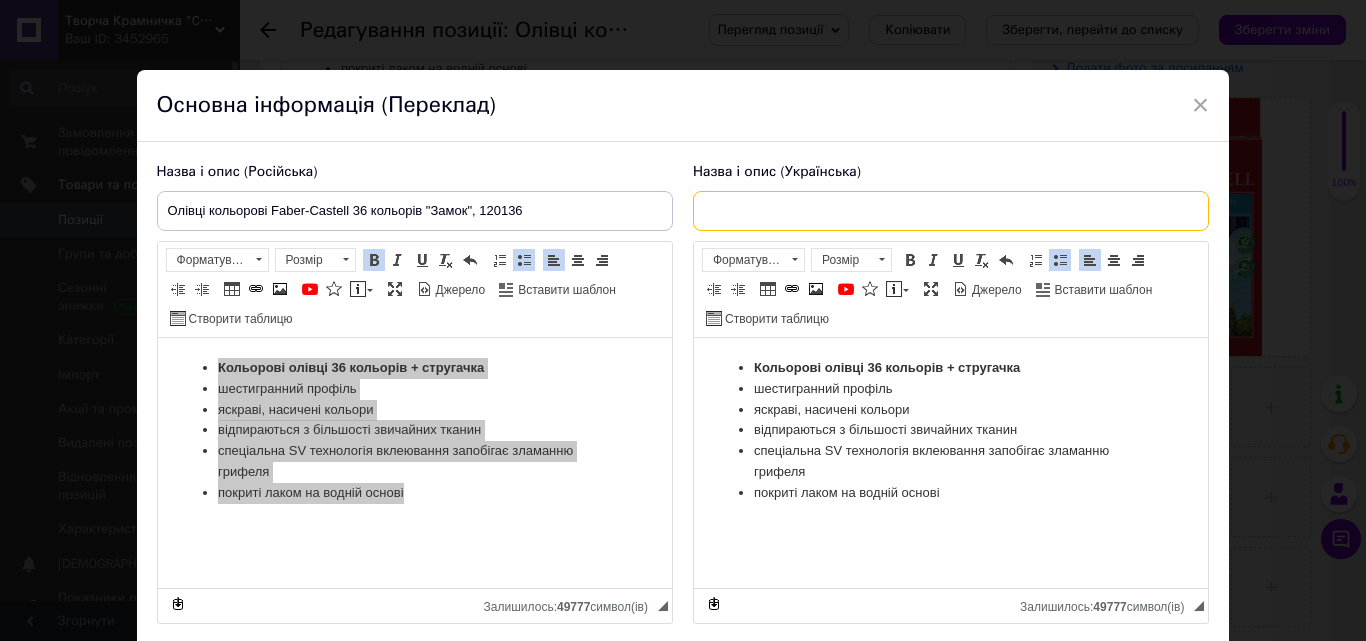 click at bounding box center (951, 211) 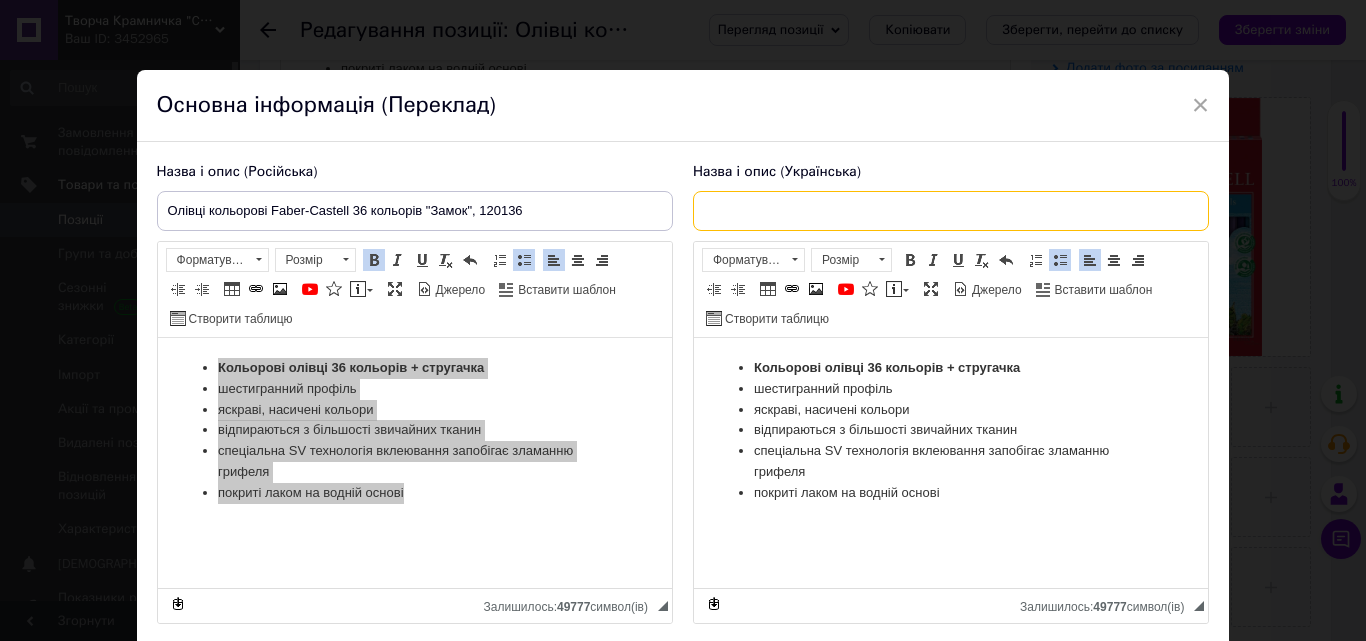 paste on "Олівці кольорові Faber-Castell 36 кольорів "Замок", 120136" 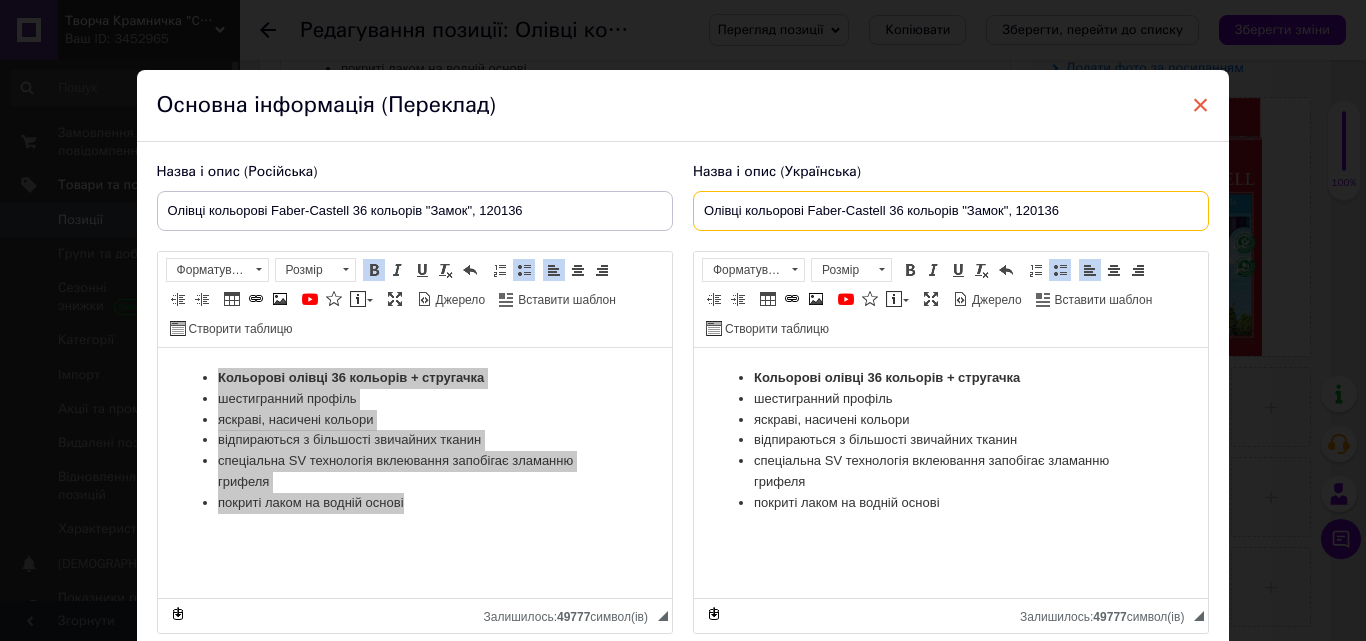 type on "Олівці кольорові Faber-Castell 36 кольорів "Замок", 120136" 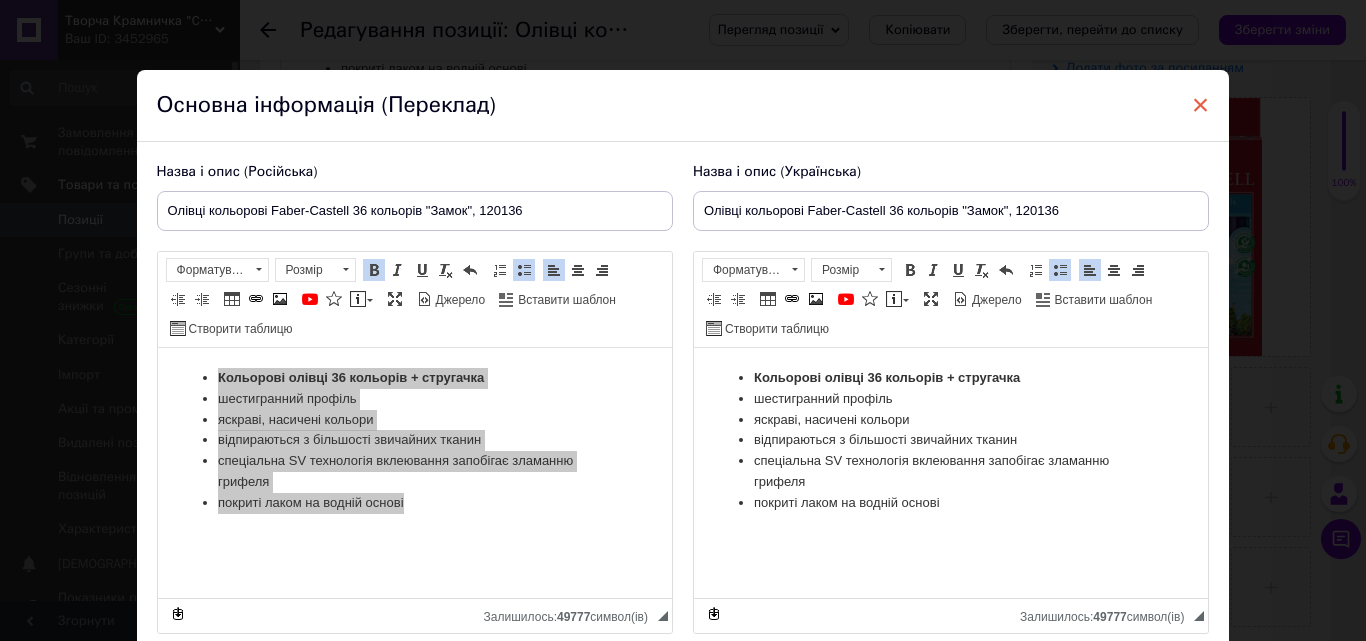 click on "×" at bounding box center [1201, 105] 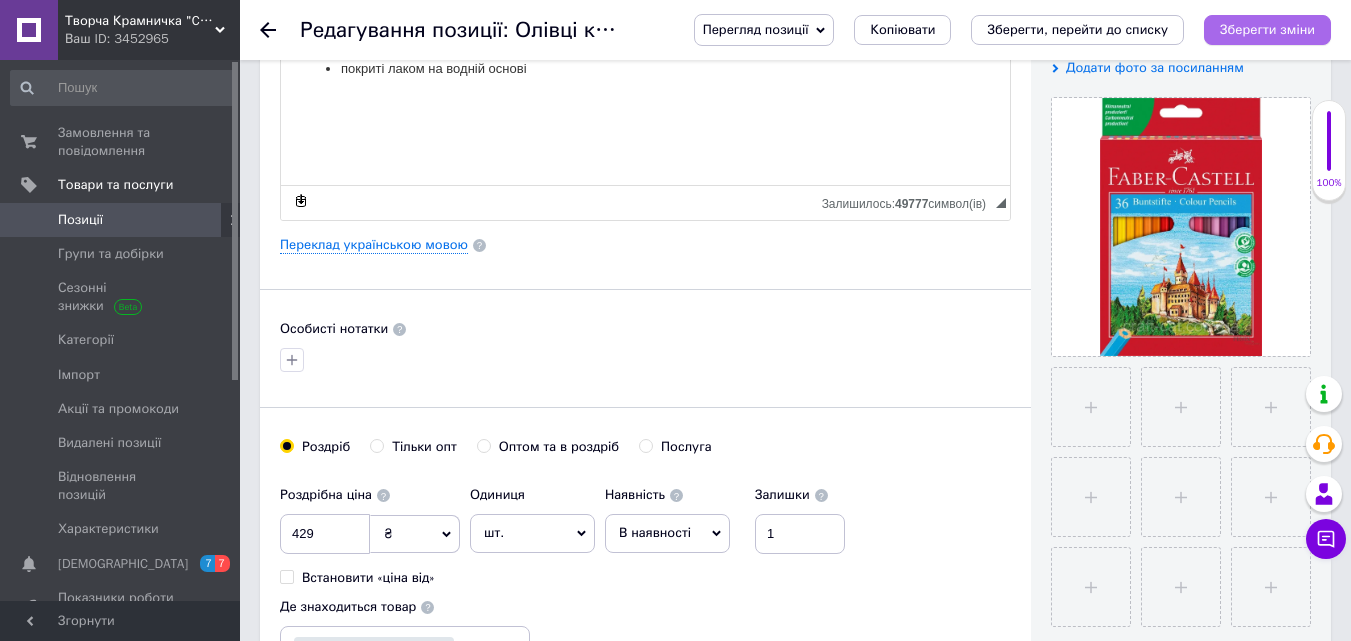 click on "Зберегти зміни" at bounding box center (1267, 29) 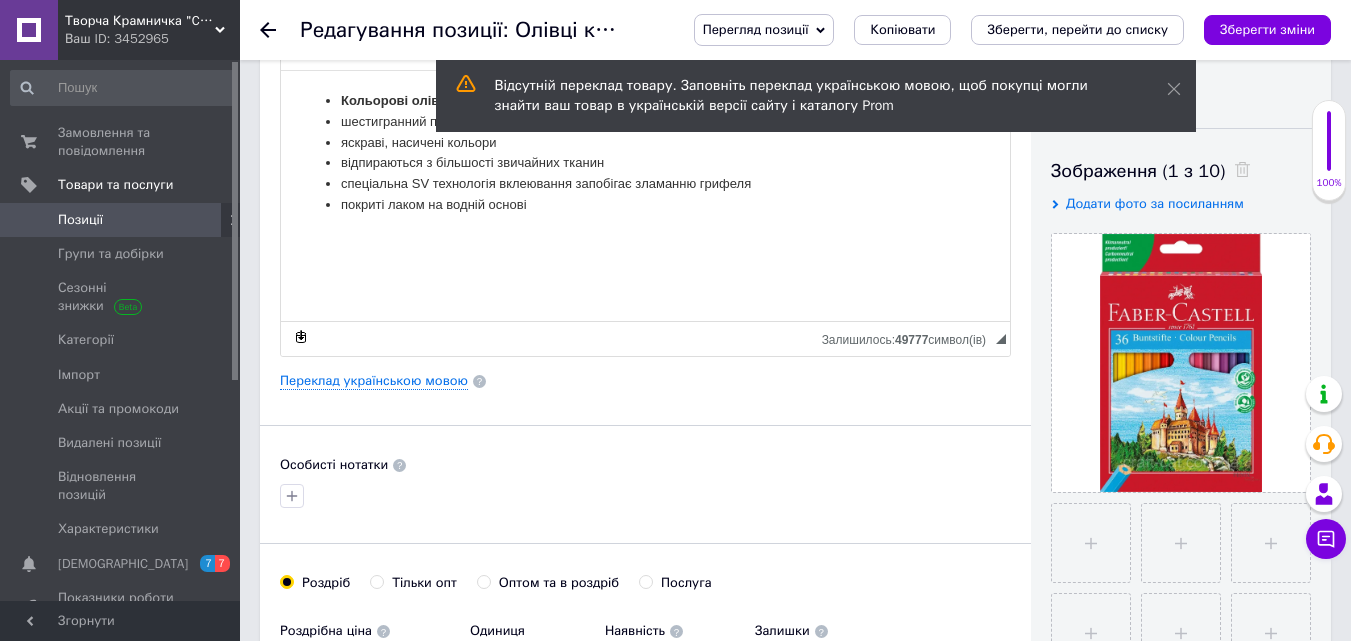 scroll, scrollTop: 0, scrollLeft: 0, axis: both 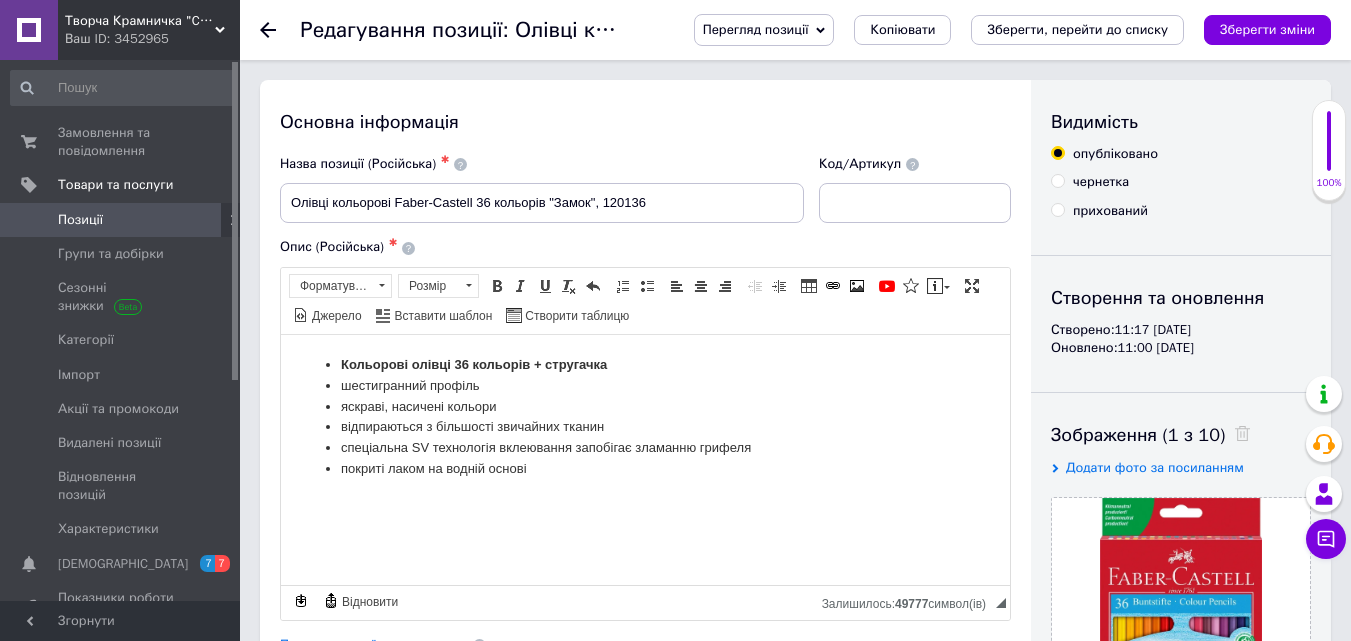click on "Позиції" at bounding box center [80, 220] 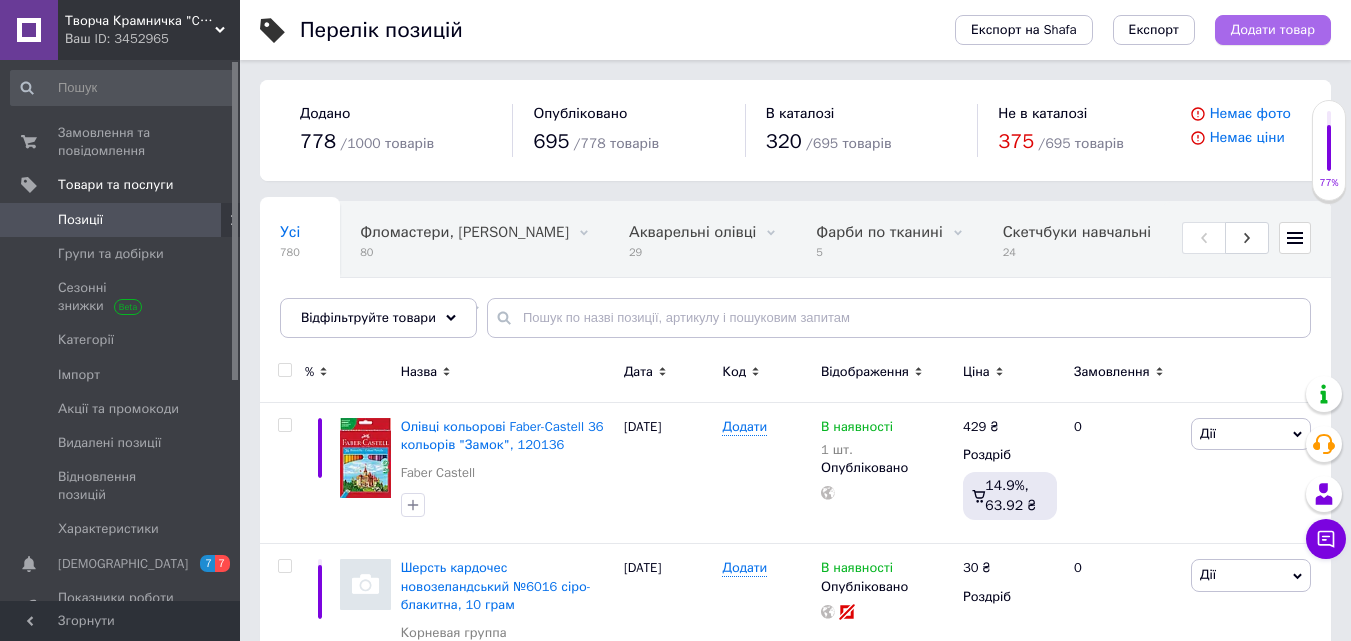 click on "Додати товар" at bounding box center (1273, 30) 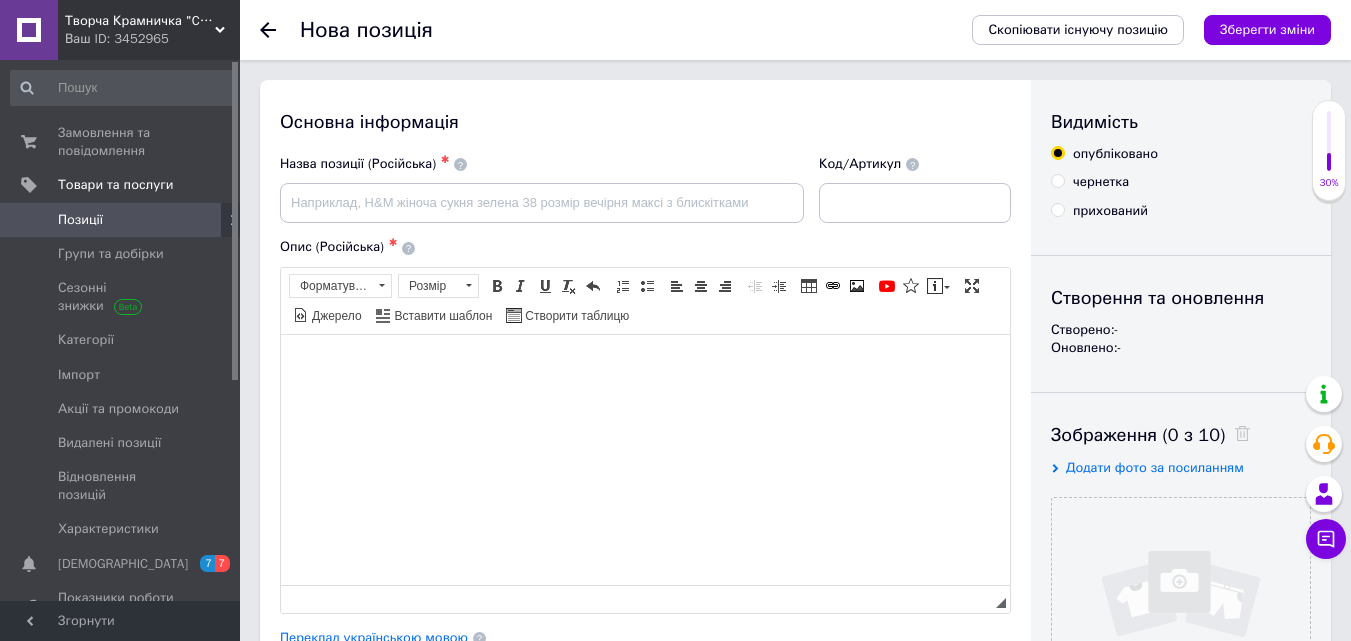 scroll, scrollTop: 0, scrollLeft: 0, axis: both 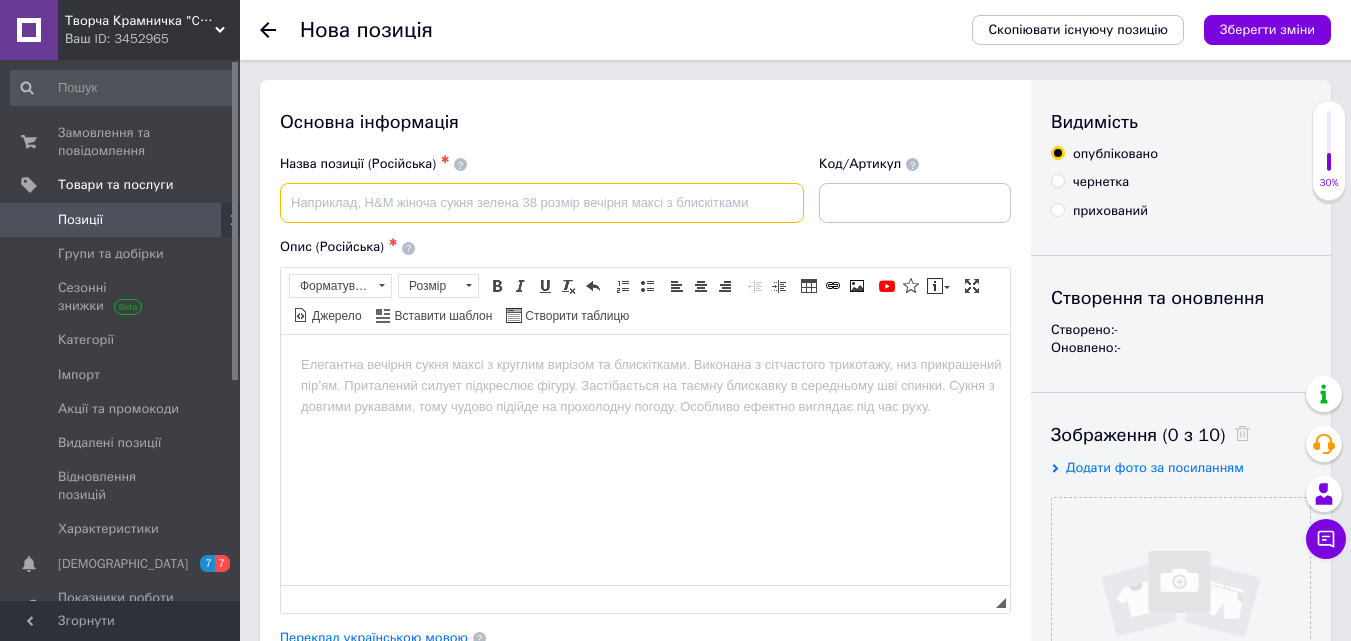 click at bounding box center (542, 203) 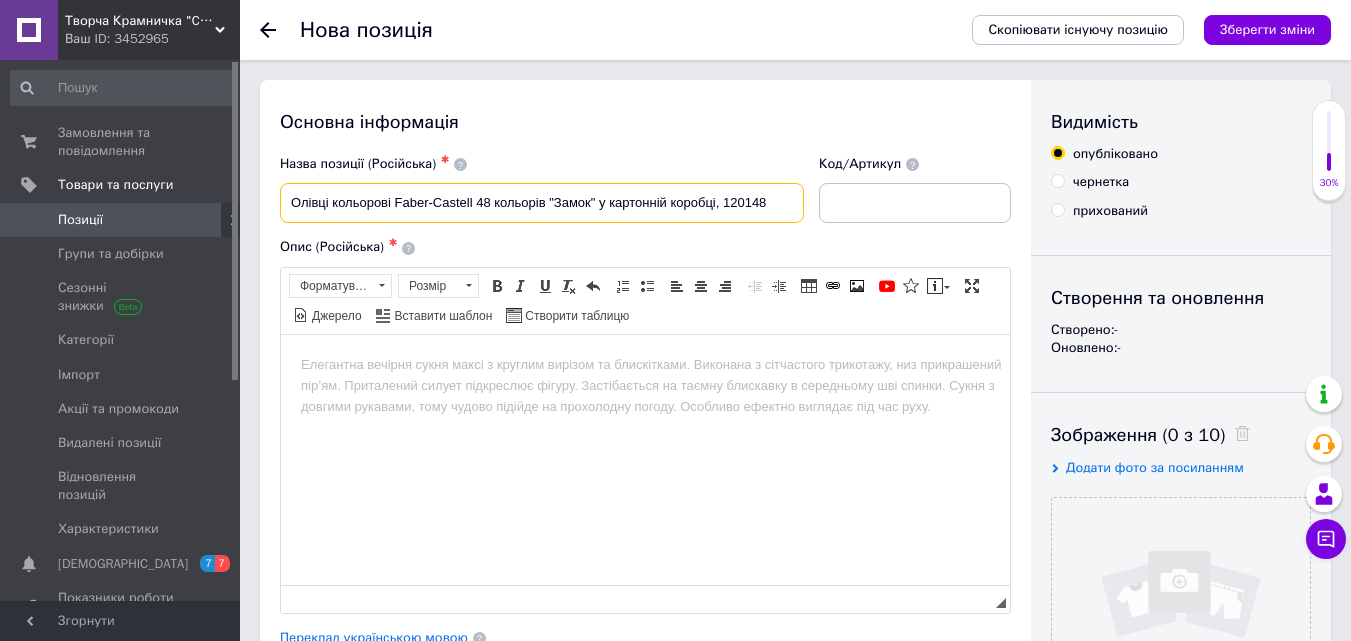 type on "Олівці кольорові Faber-Castell 48 кольорів "Замок" у картонній коробці, 120148" 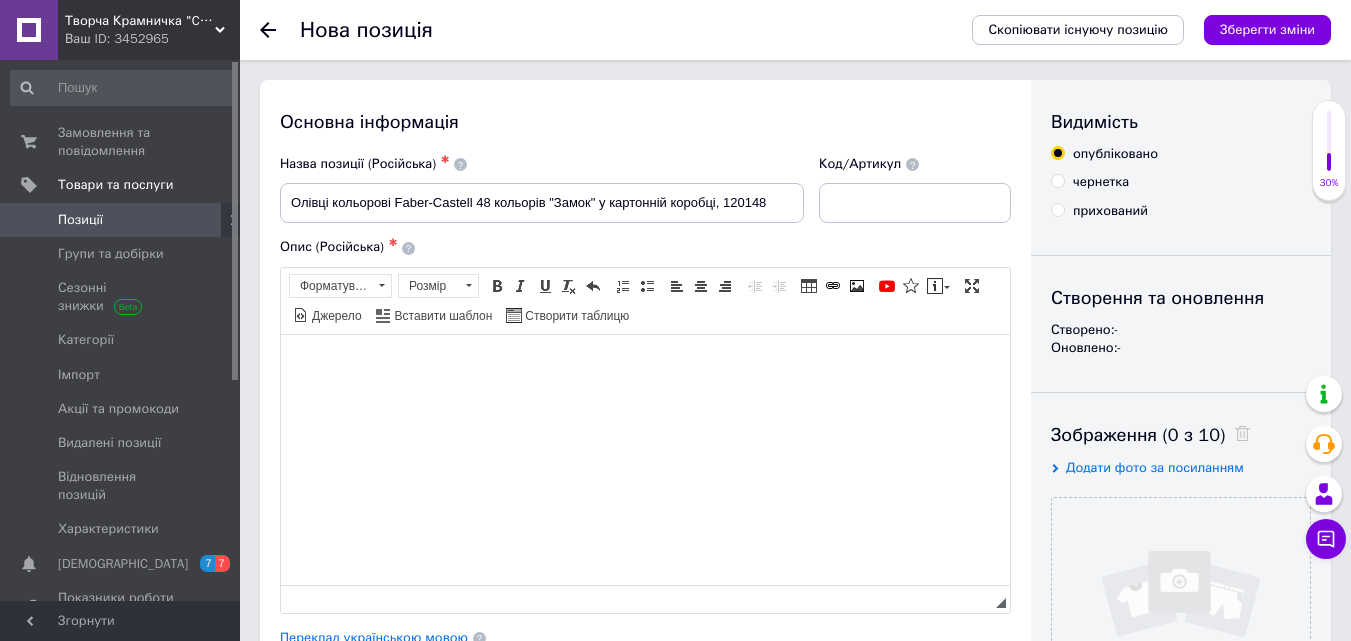 click at bounding box center (645, 364) 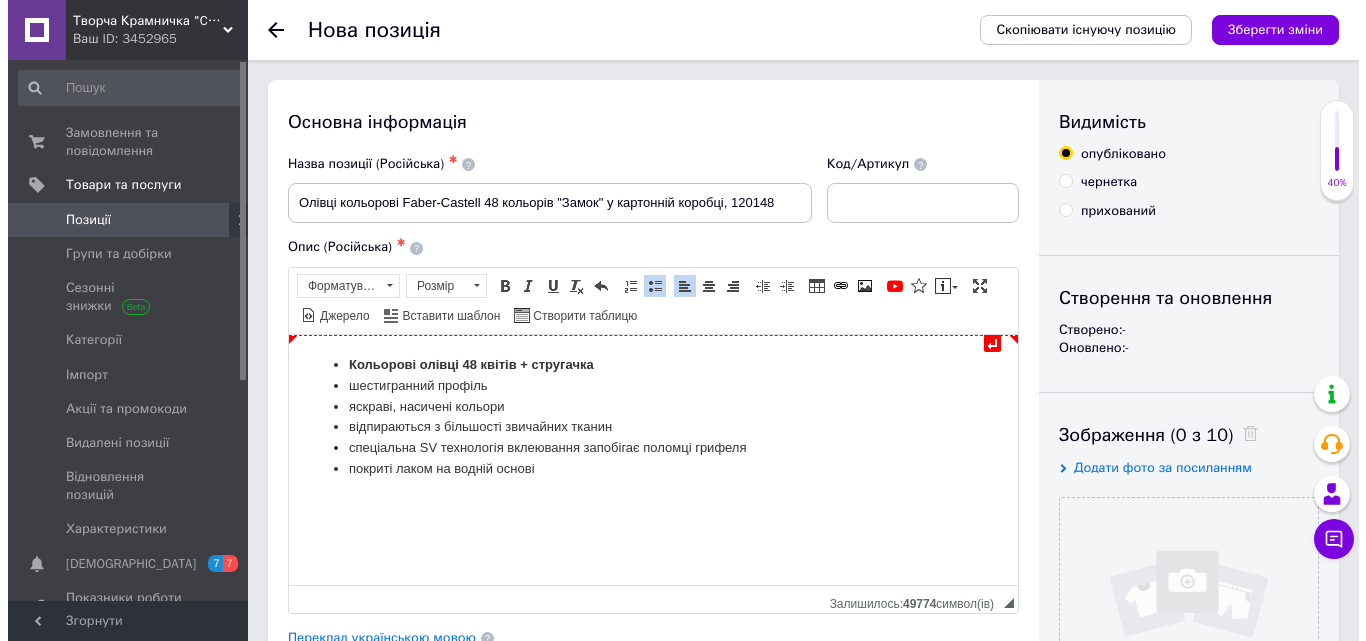scroll, scrollTop: 400, scrollLeft: 0, axis: vertical 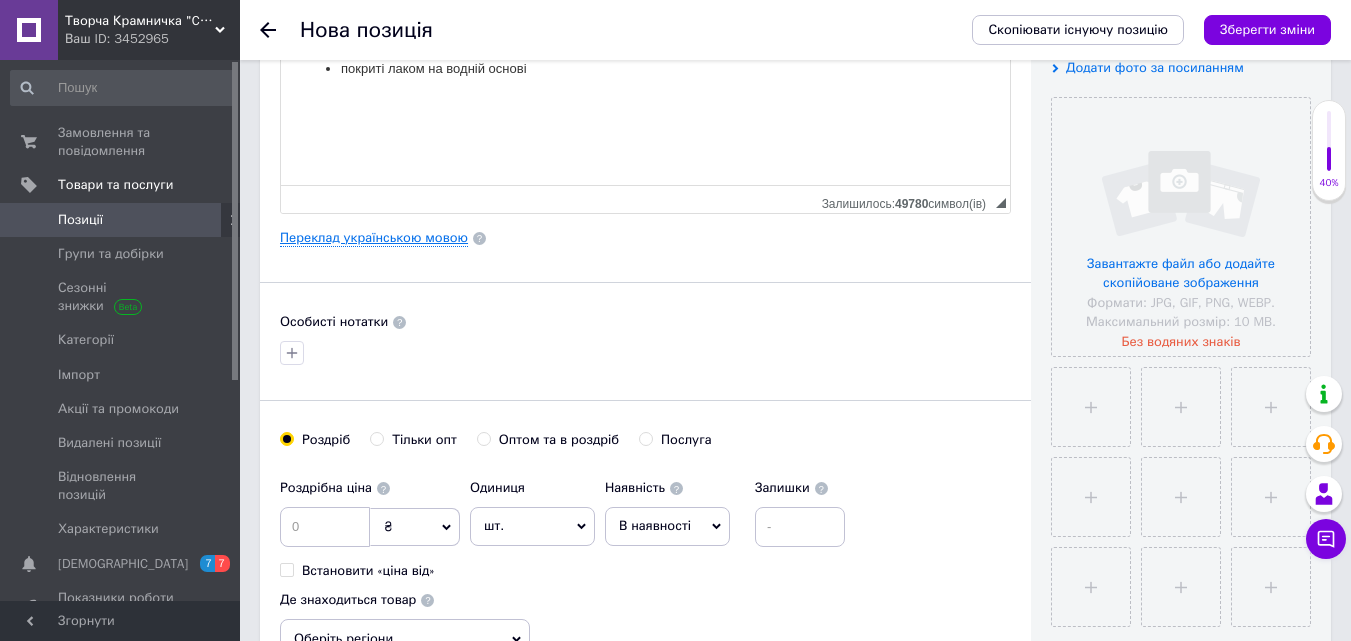click on "Переклад українською мовою" at bounding box center (374, 238) 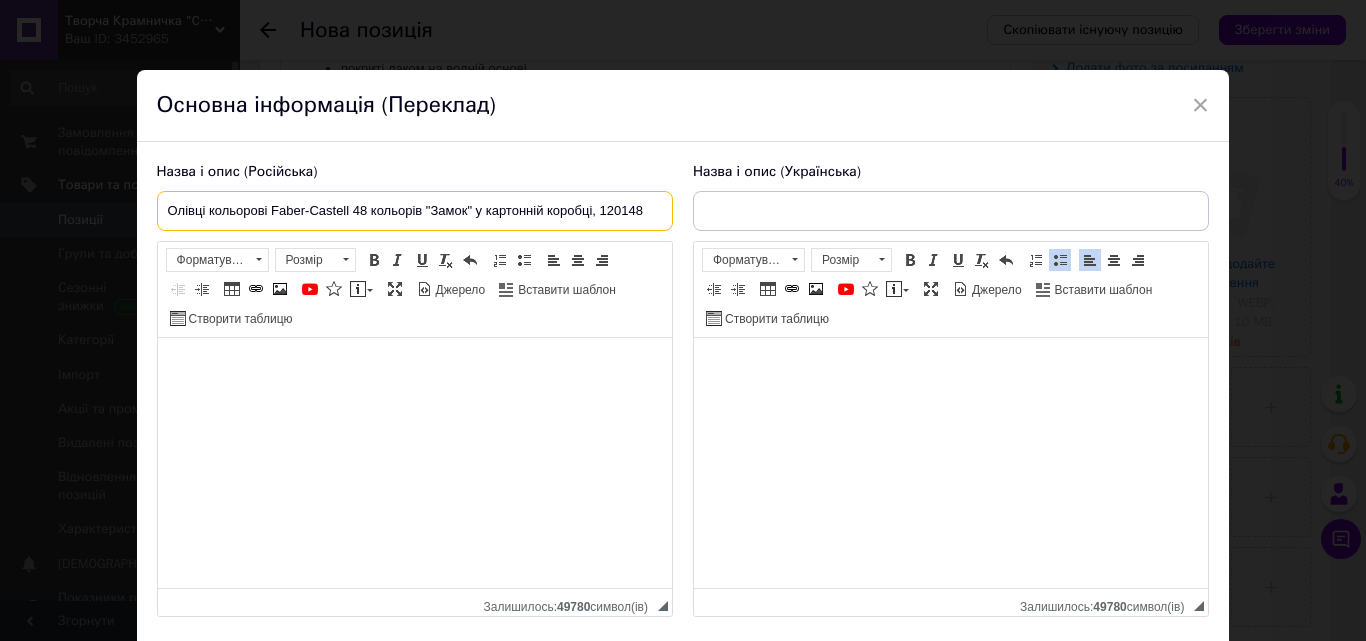 click on "Олівці кольорові Faber-Castell 48 кольорів "Замок" у картонній коробці, 120148" at bounding box center (415, 211) 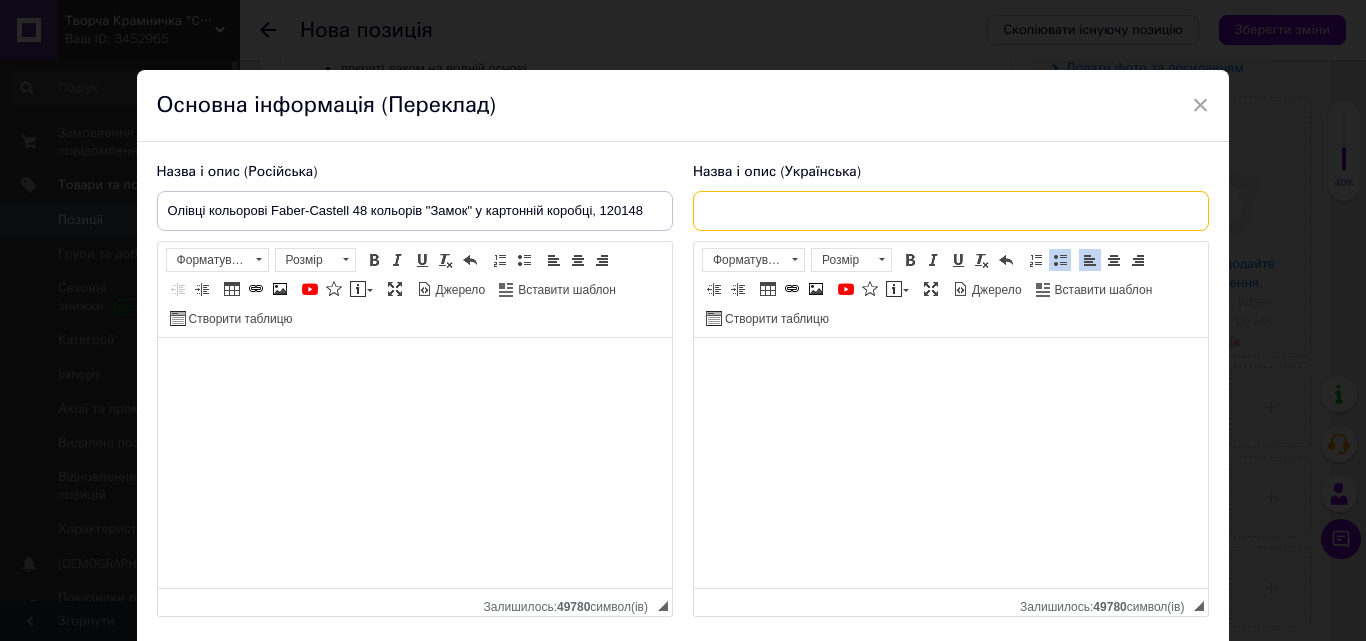 click at bounding box center [951, 211] 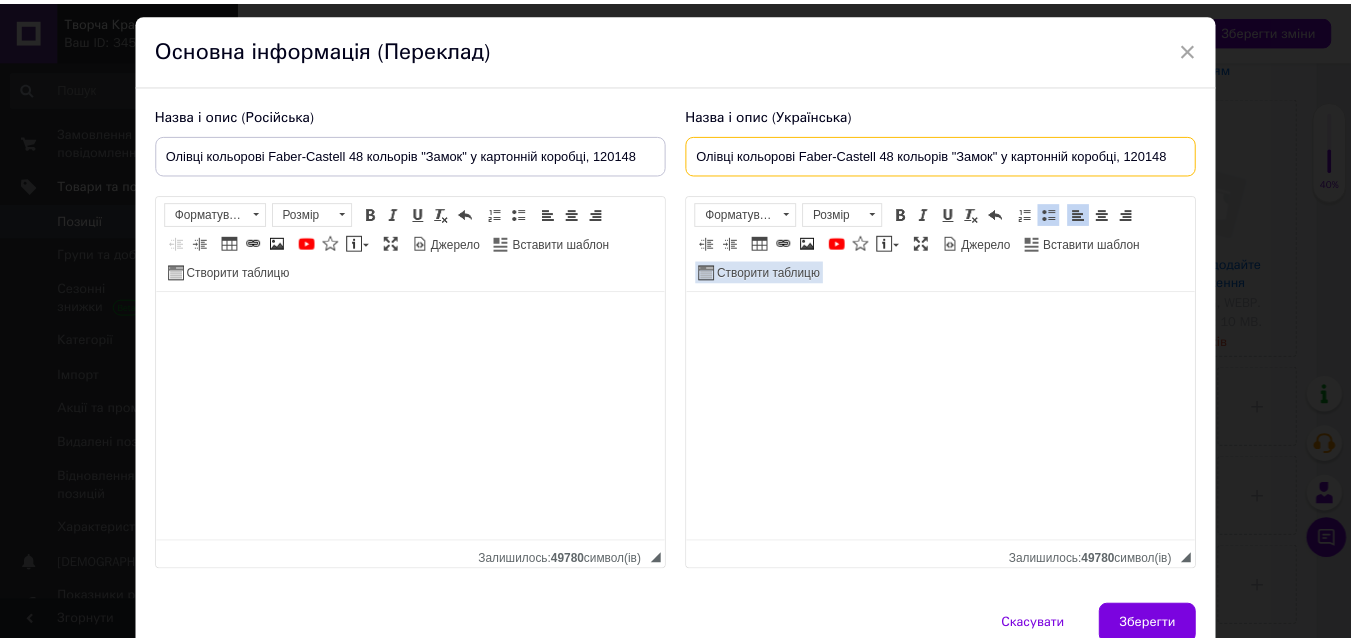 scroll, scrollTop: 151, scrollLeft: 0, axis: vertical 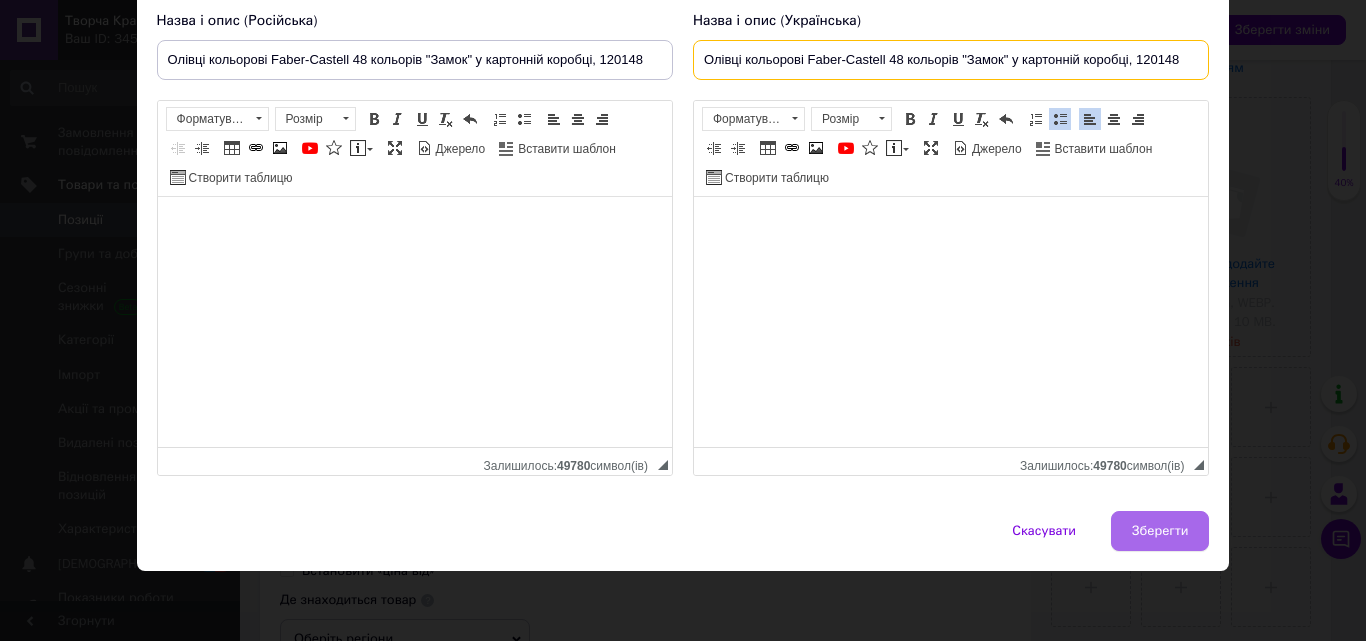 type on "Олівці кольорові Faber-Castell 48 кольорів "Замок" у картонній коробці, 120148" 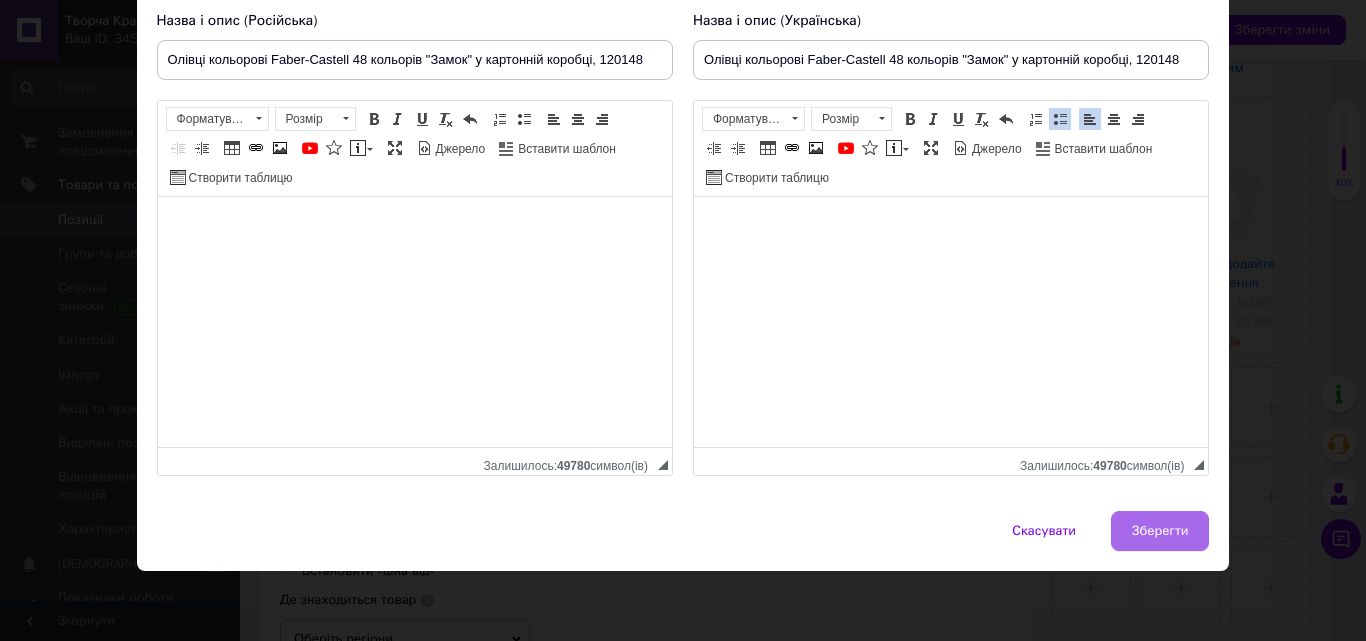 click on "Зберегти" at bounding box center [1160, 531] 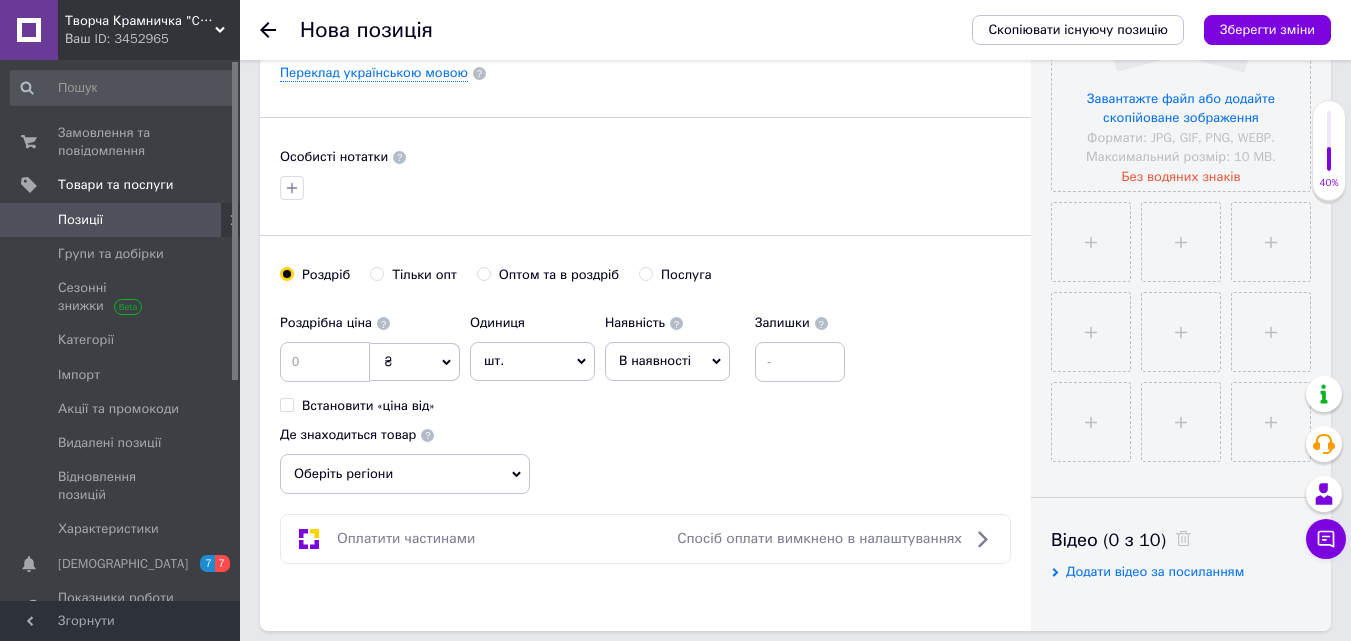 scroll, scrollTop: 600, scrollLeft: 0, axis: vertical 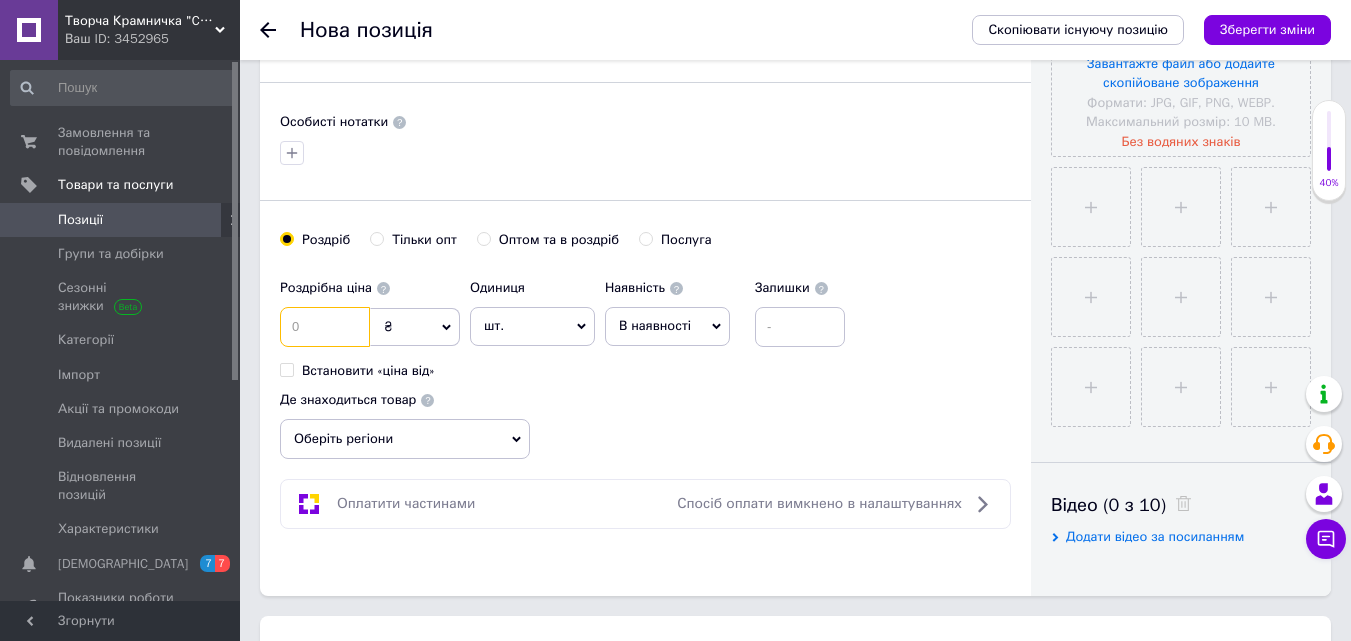 click at bounding box center (325, 327) 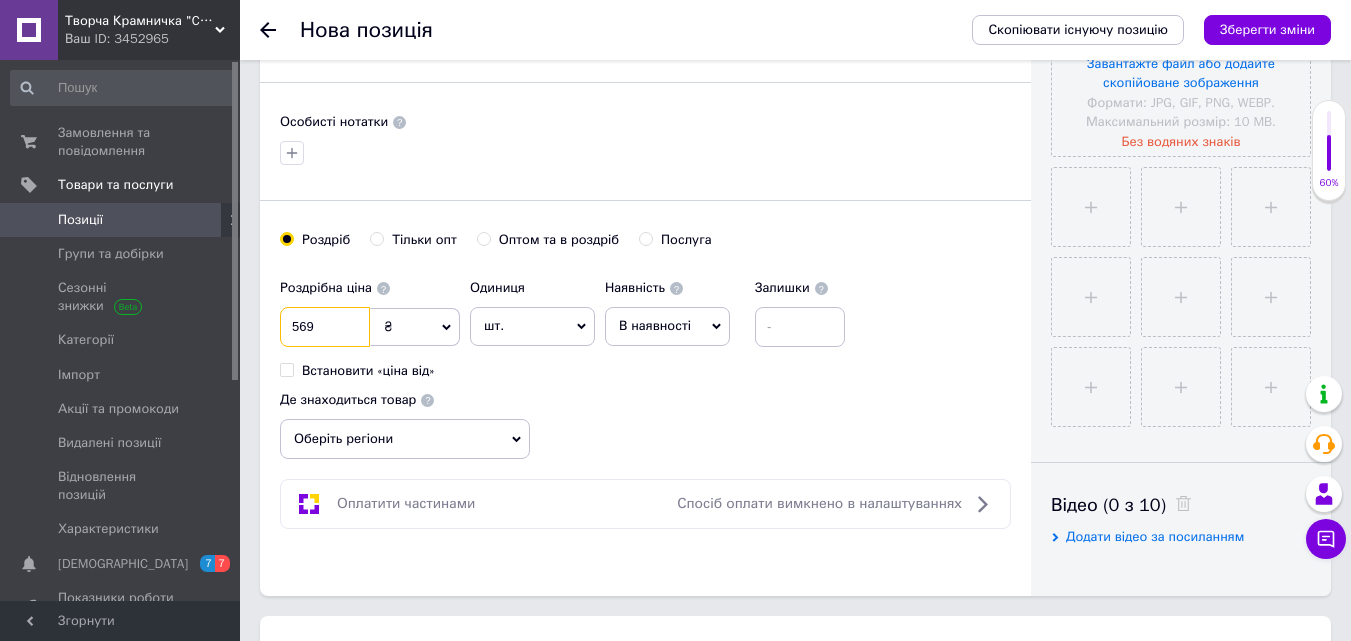 type on "569" 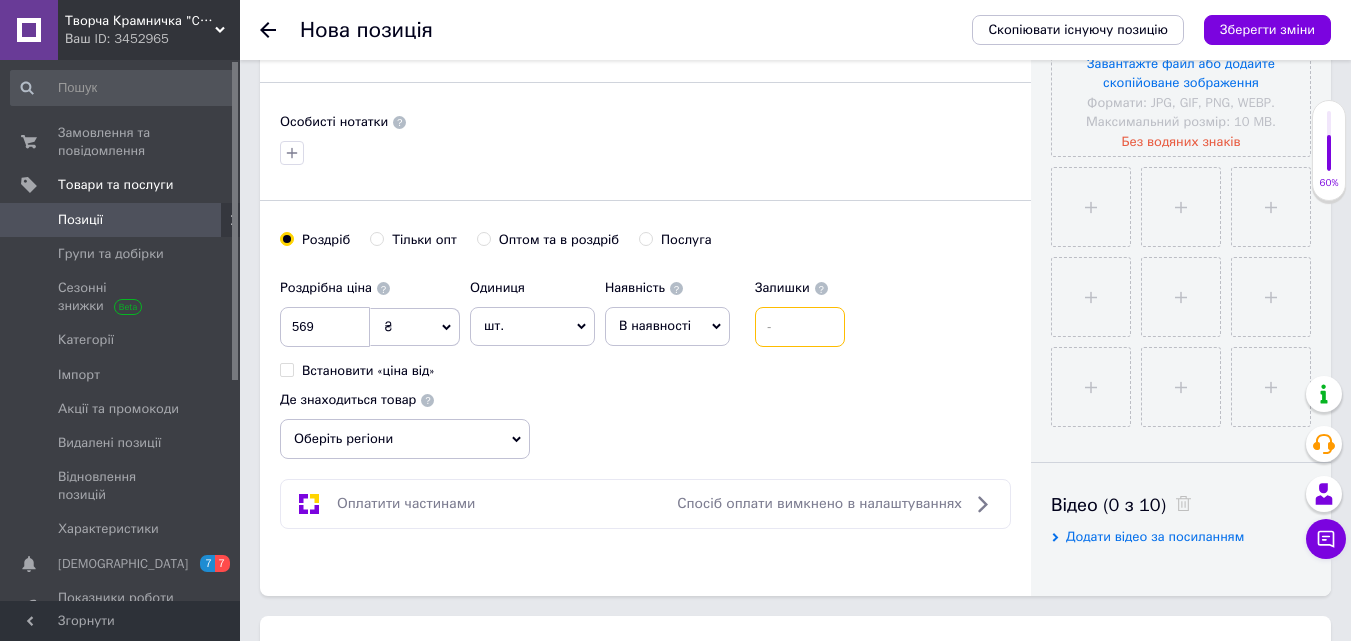 click at bounding box center (800, 327) 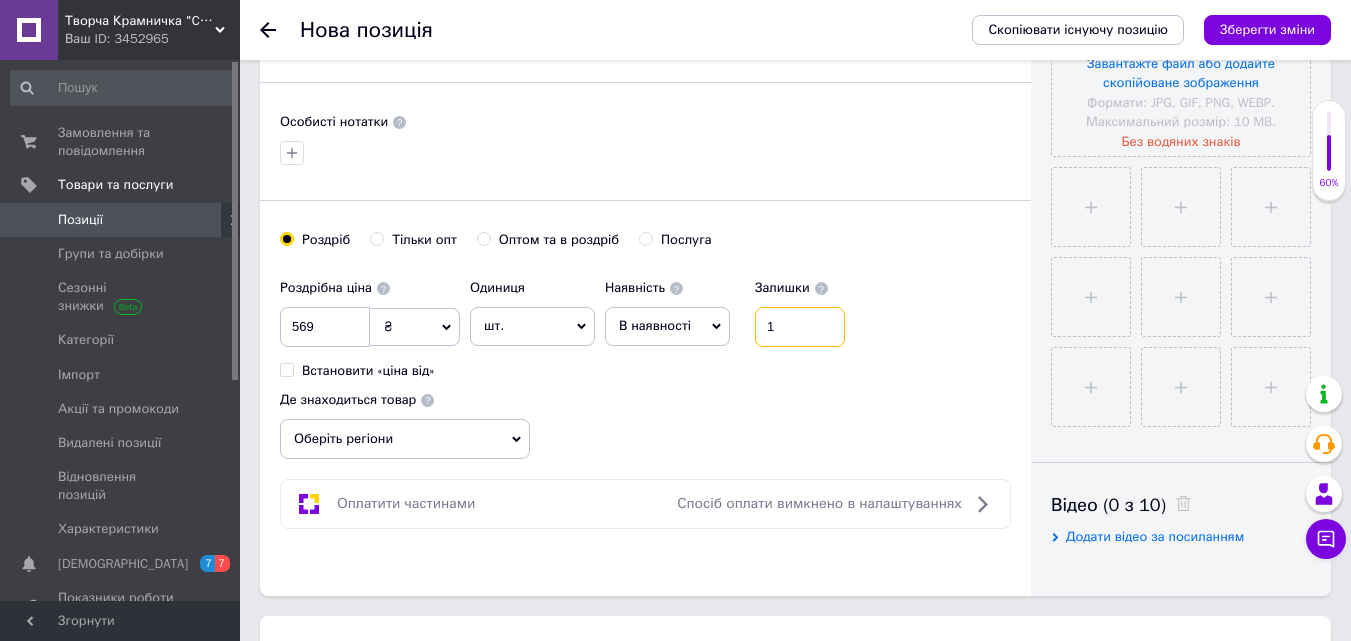 type on "1" 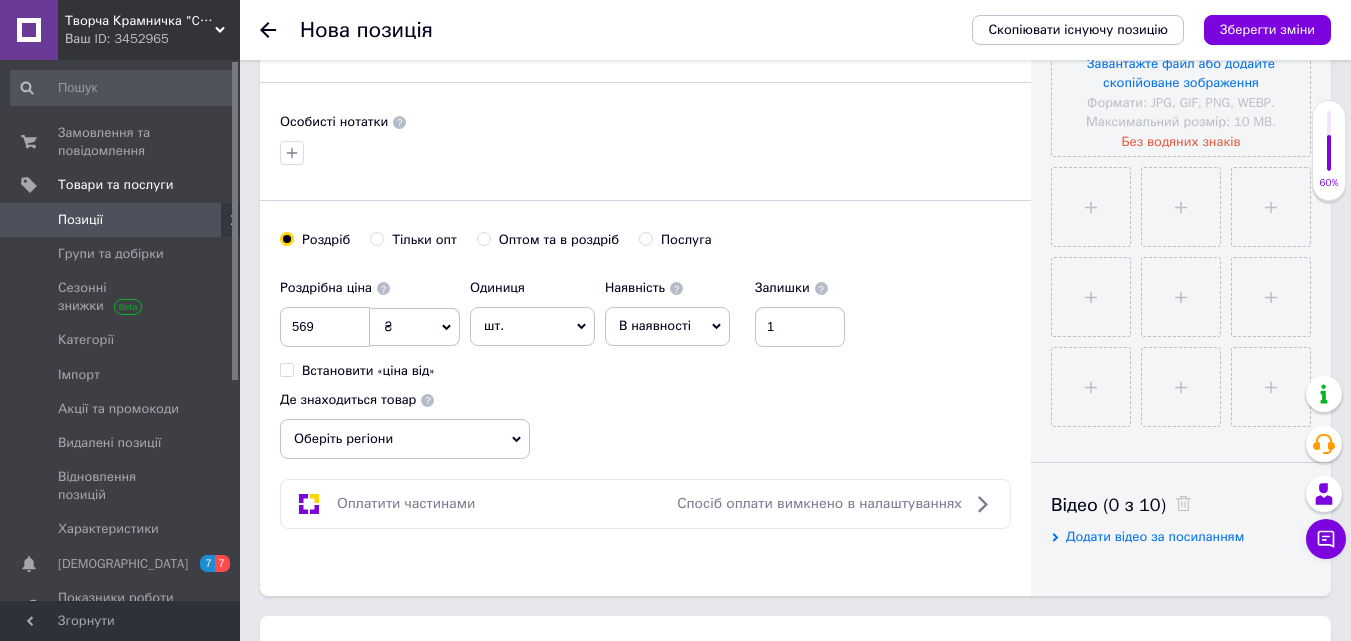 click on "Оберіть регіони" at bounding box center (405, 439) 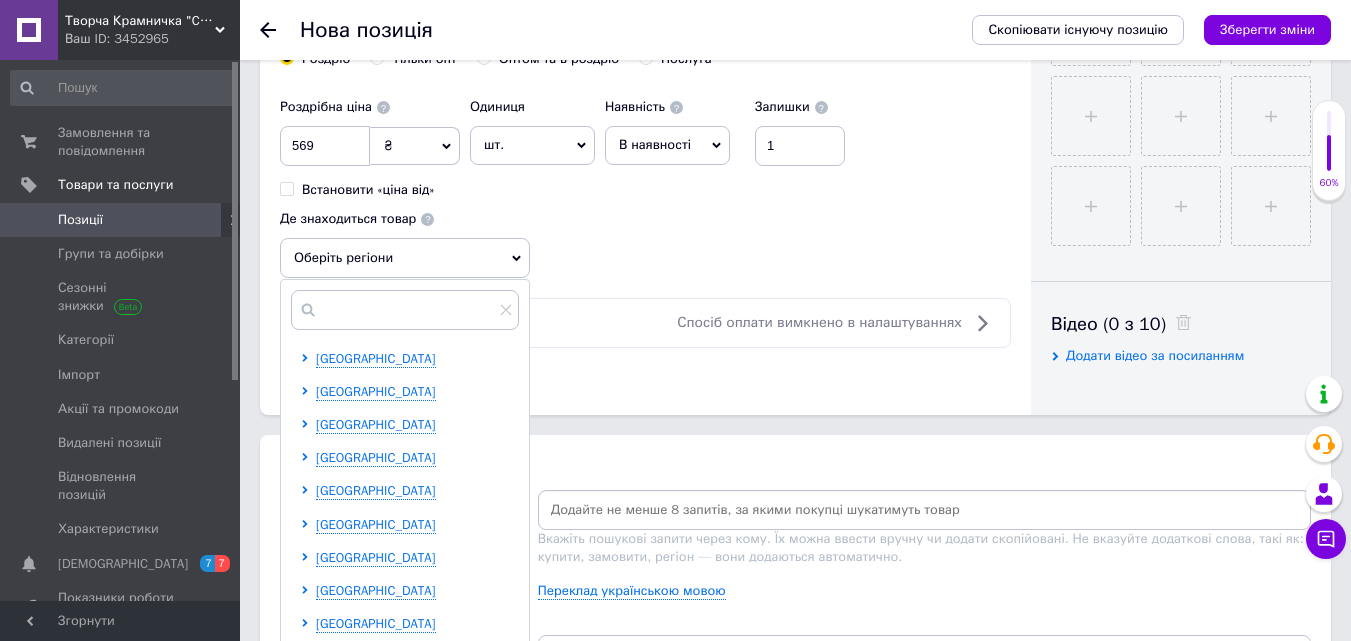 scroll, scrollTop: 800, scrollLeft: 0, axis: vertical 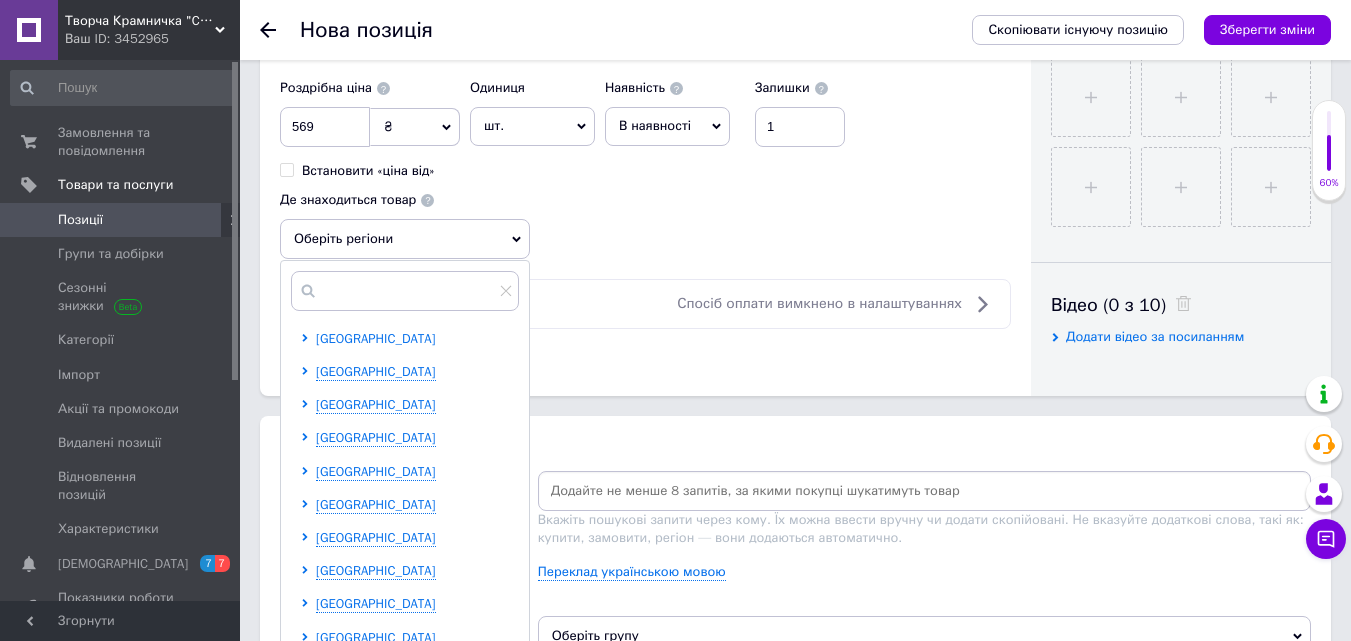 click on "[GEOGRAPHIC_DATA]" at bounding box center [376, 338] 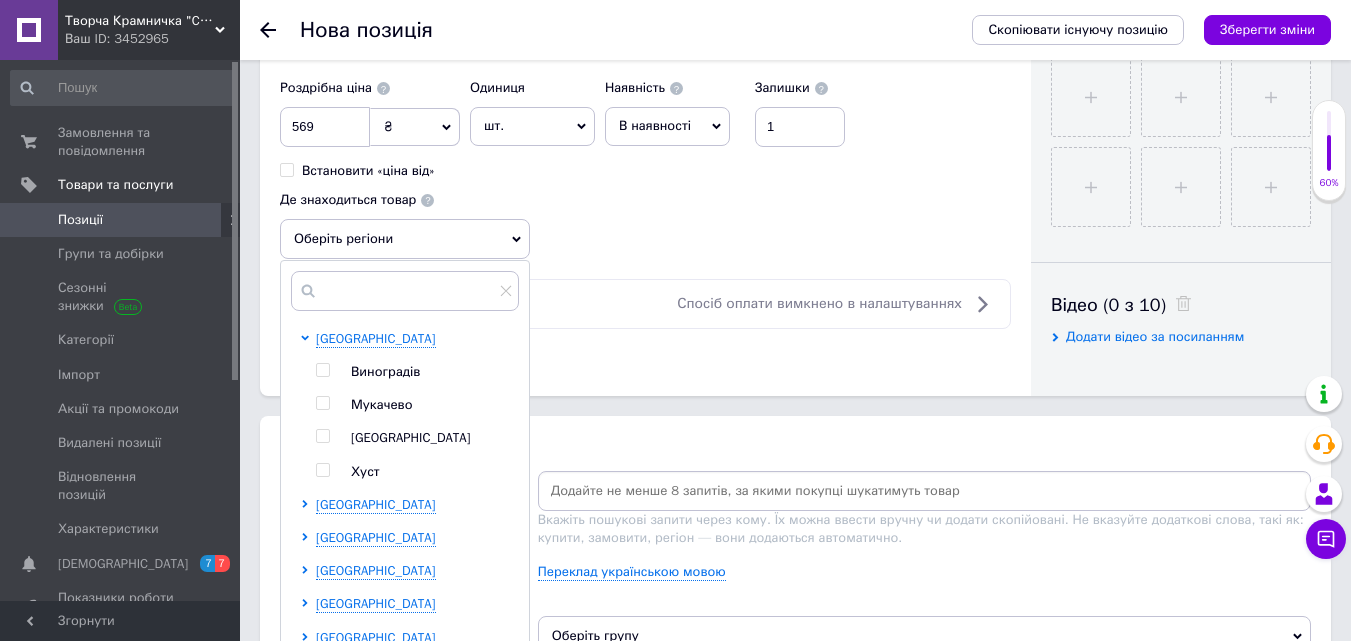 click on "[GEOGRAPHIC_DATA]" at bounding box center [411, 437] 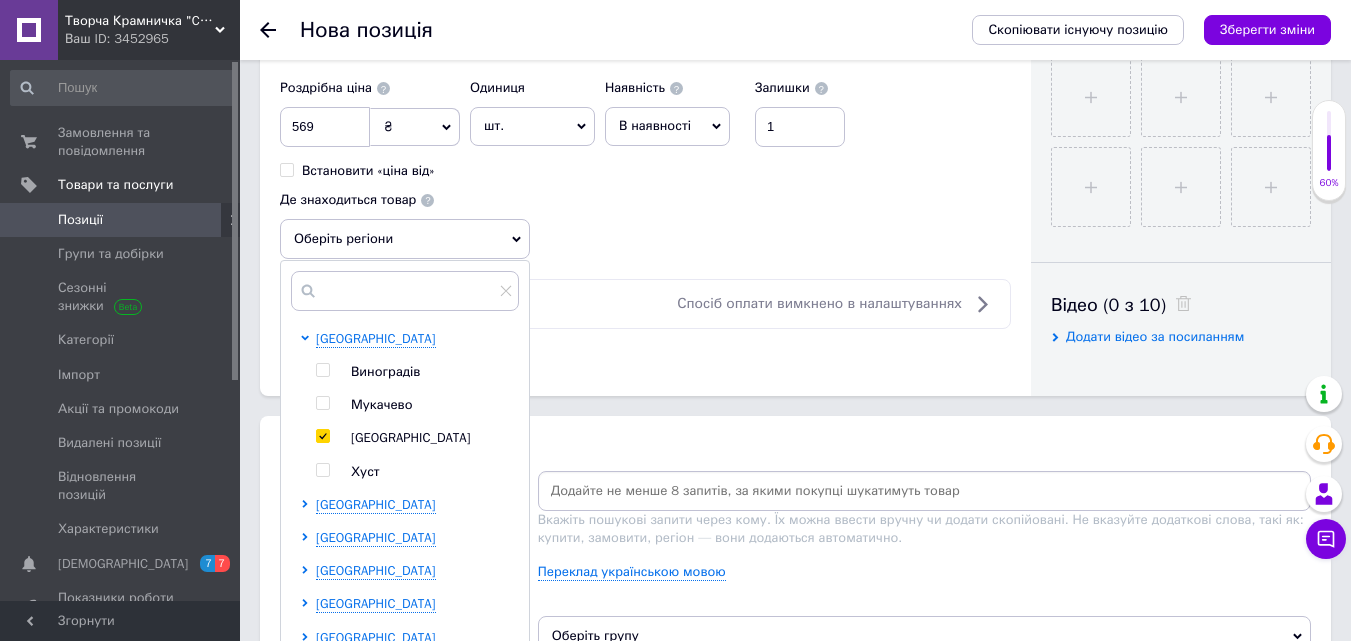checkbox on "true" 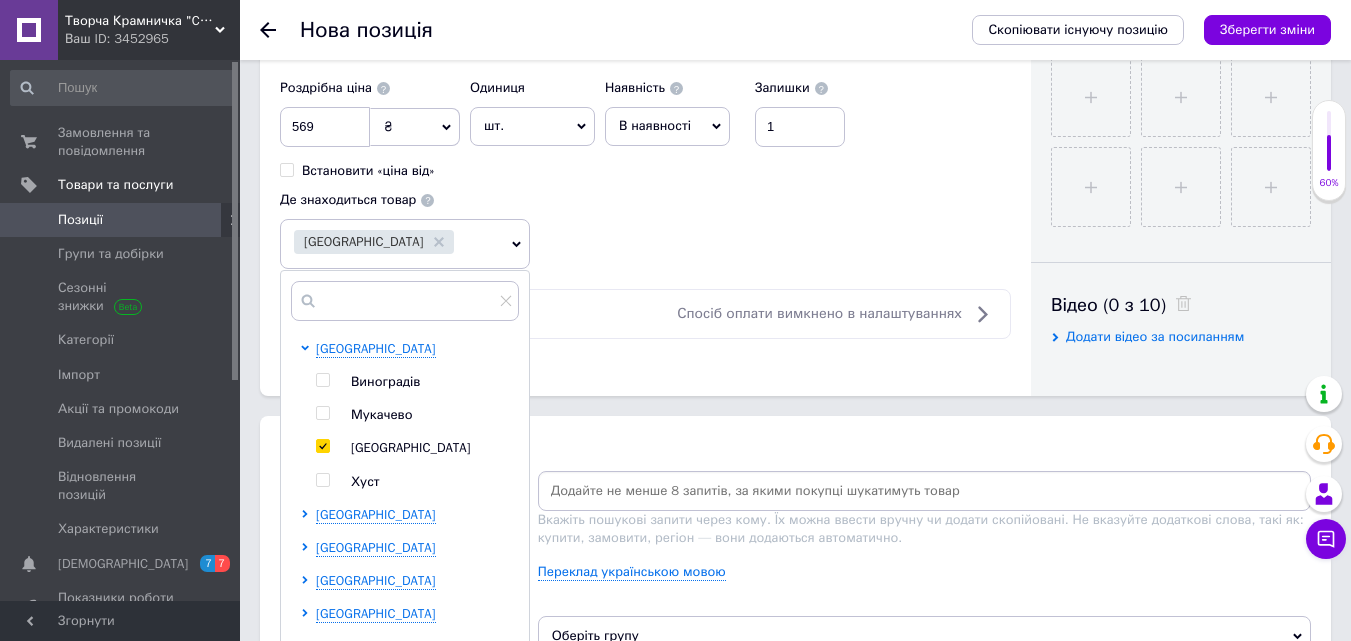 click on "Оплатити частинами Спосіб оплати вимкнено в налаштуваннях" at bounding box center (645, 314) 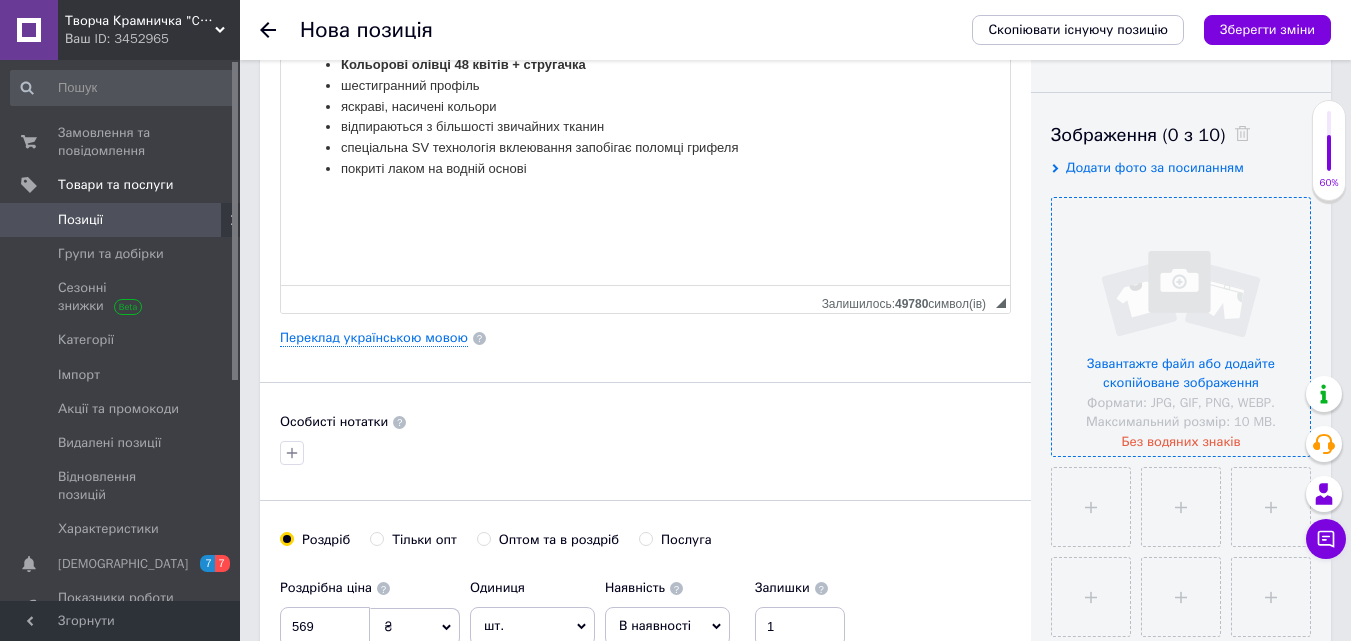 scroll, scrollTop: 400, scrollLeft: 0, axis: vertical 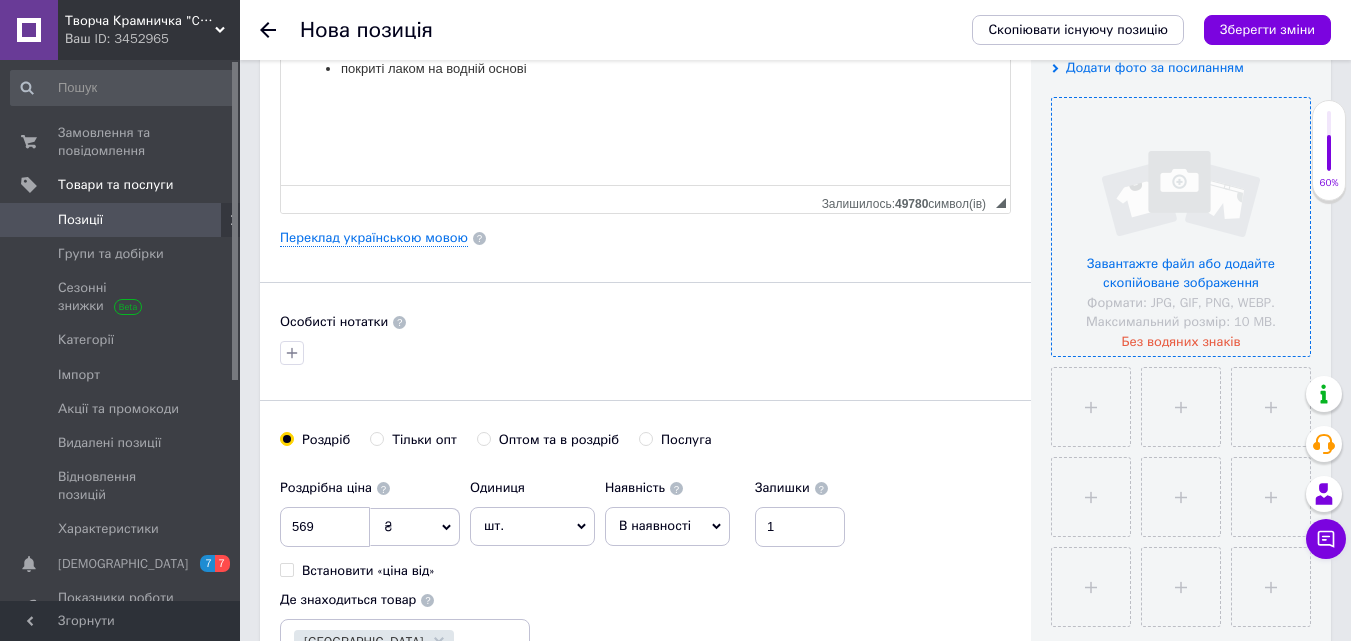 click at bounding box center (1181, 227) 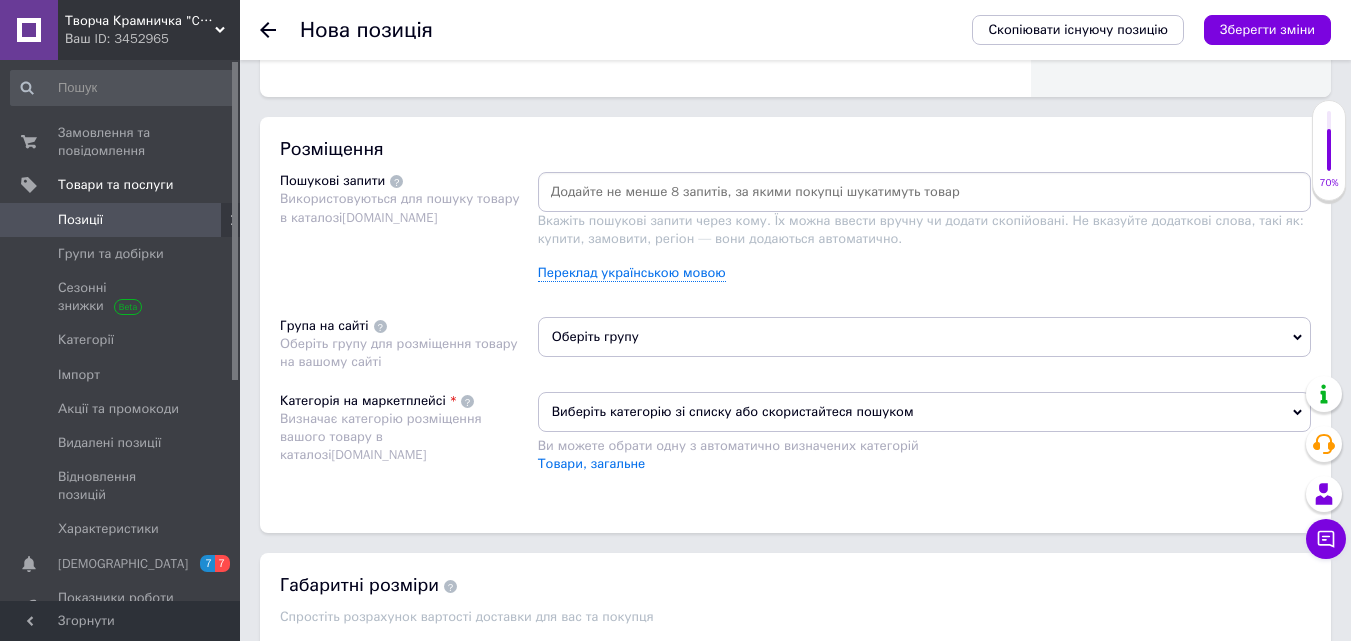 scroll, scrollTop: 1100, scrollLeft: 0, axis: vertical 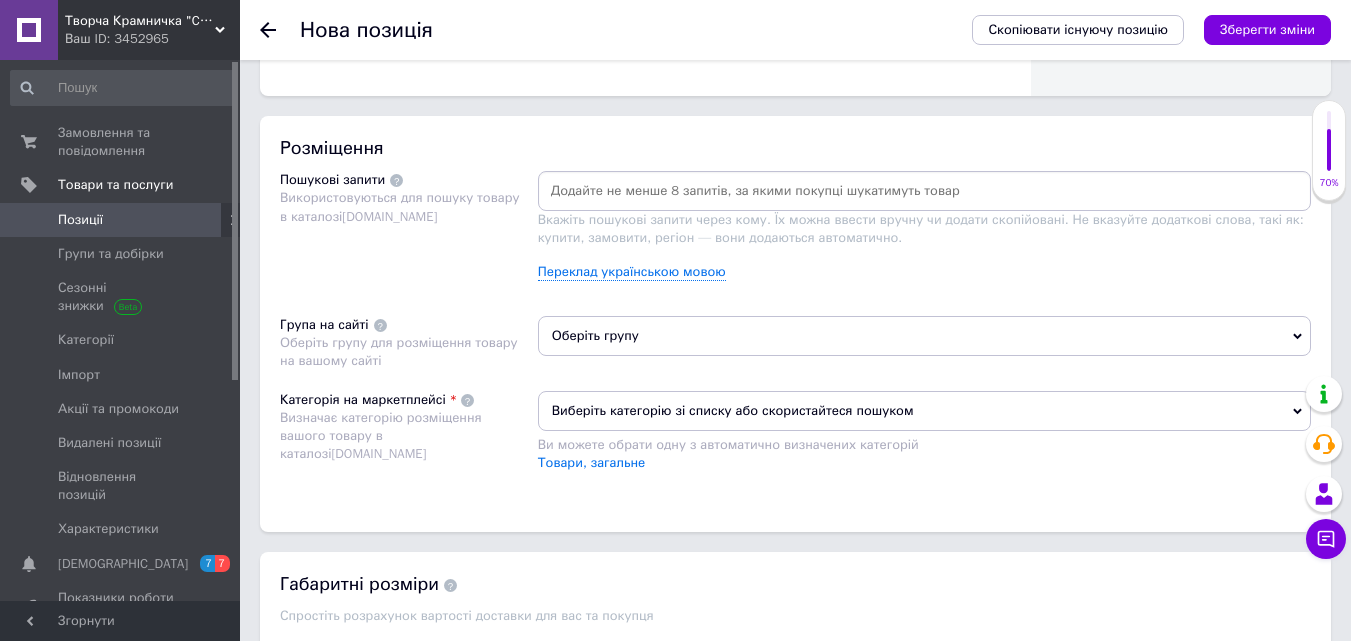 click at bounding box center (924, 191) 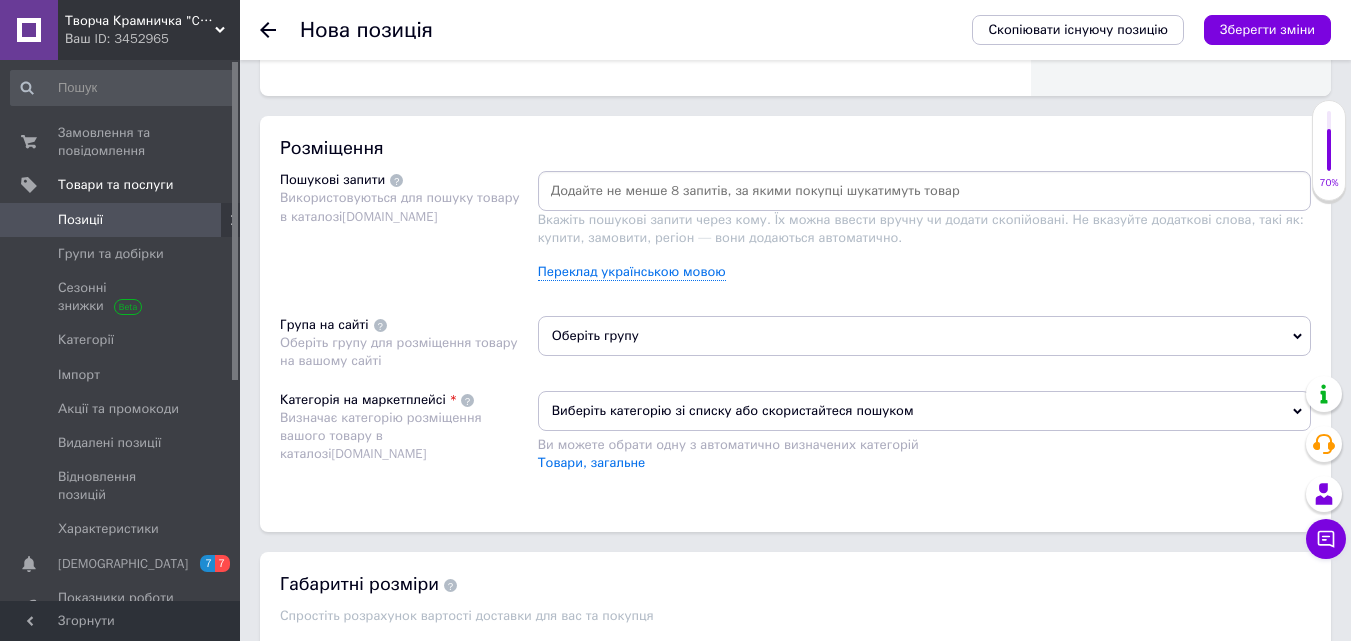 paste on "Faber-Castell" 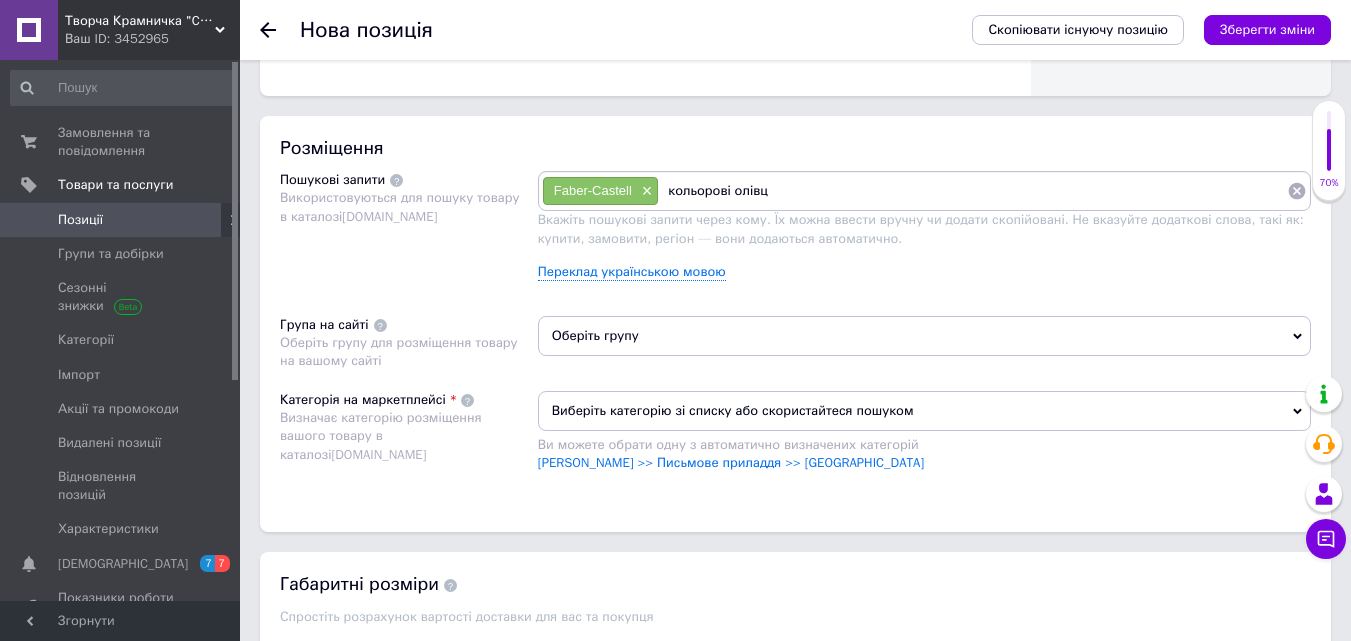 type on "кольорові олівці" 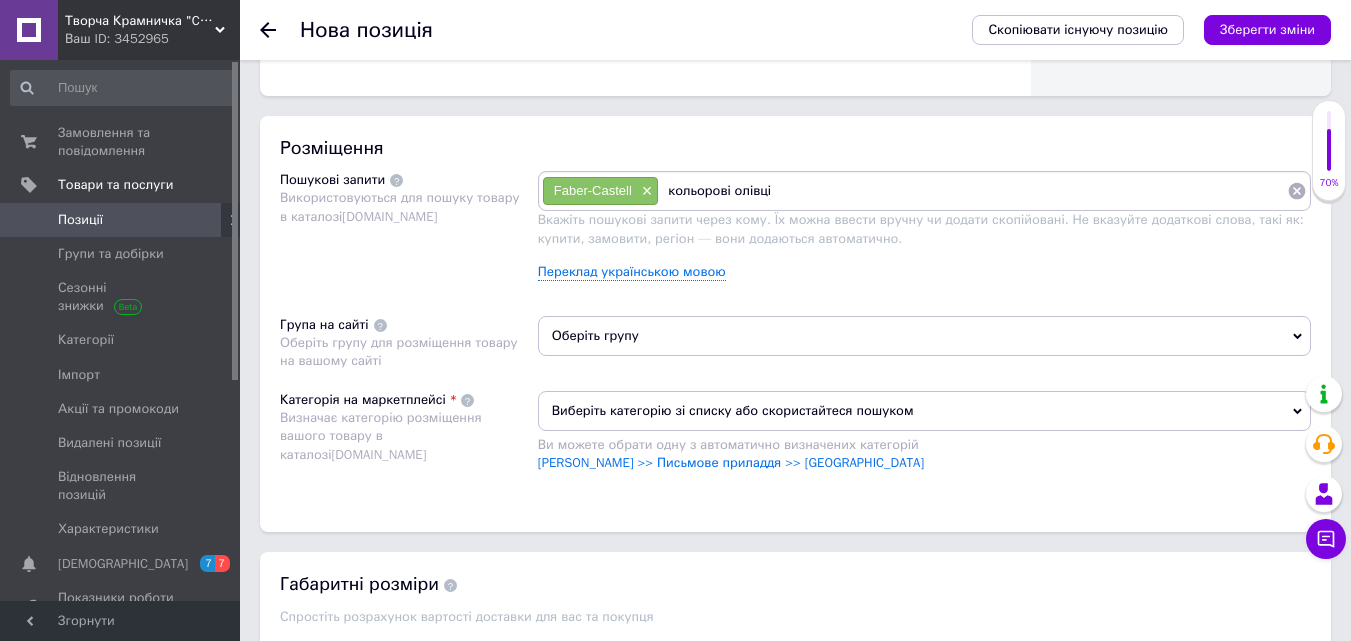 type 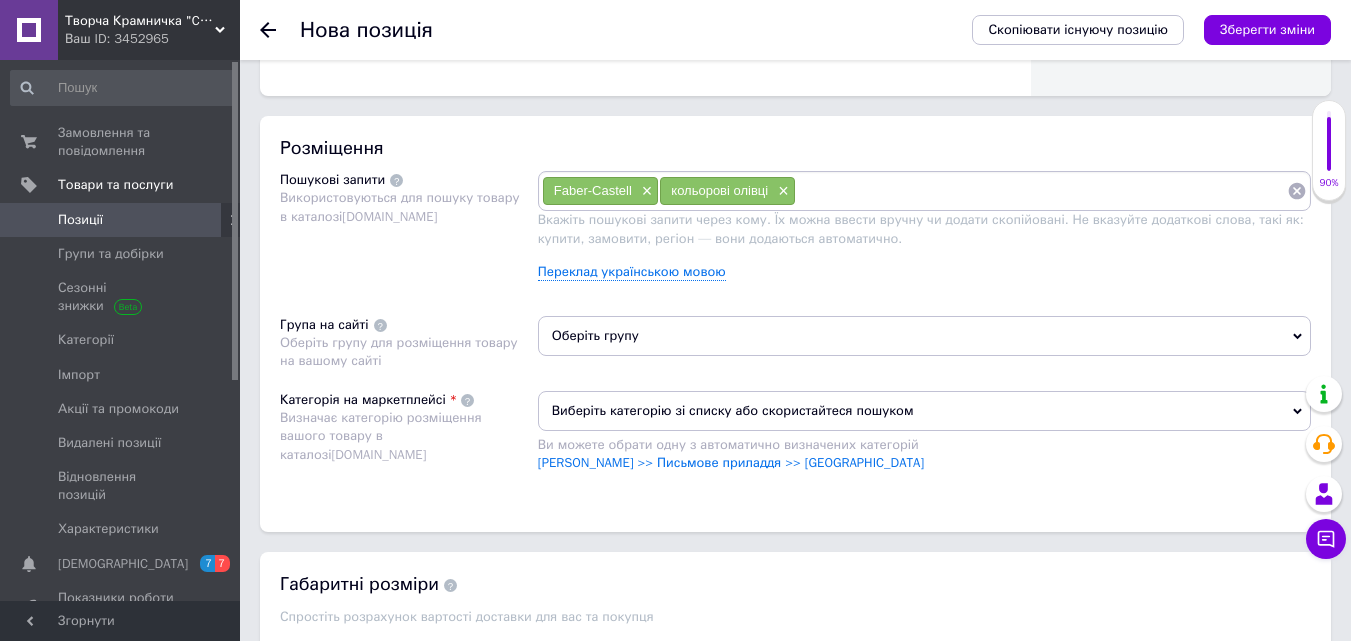 click on "Оберіть групу" at bounding box center [924, 336] 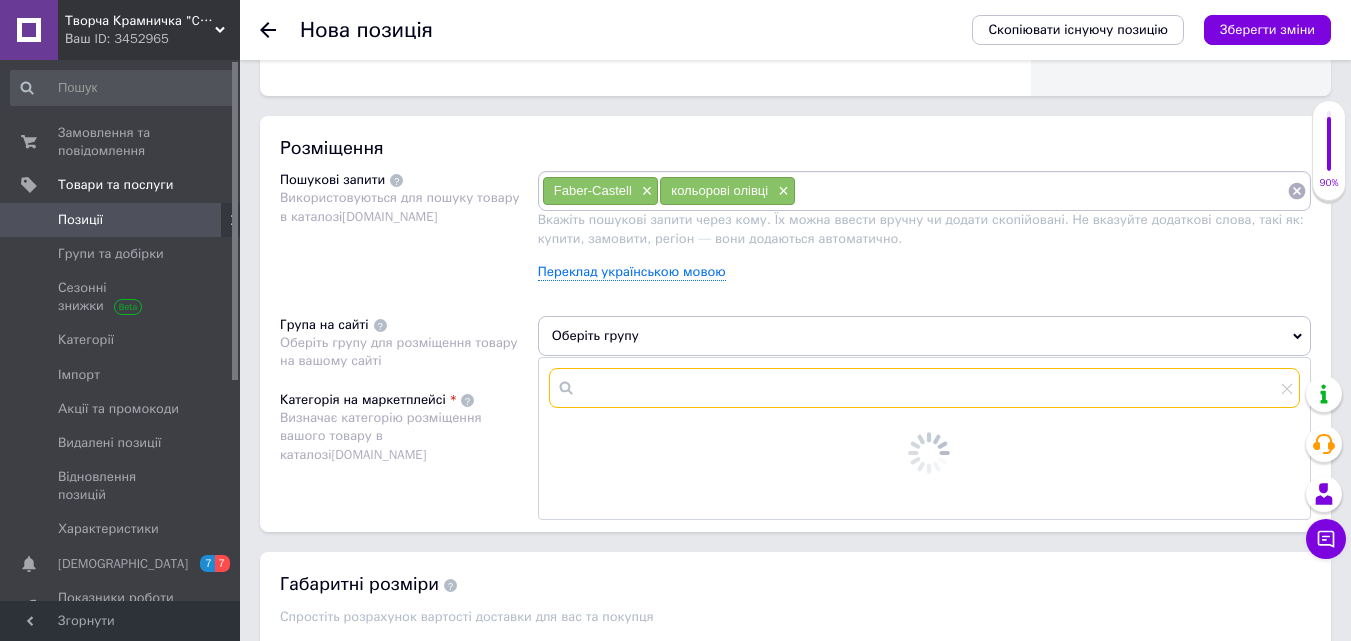 click at bounding box center (924, 388) 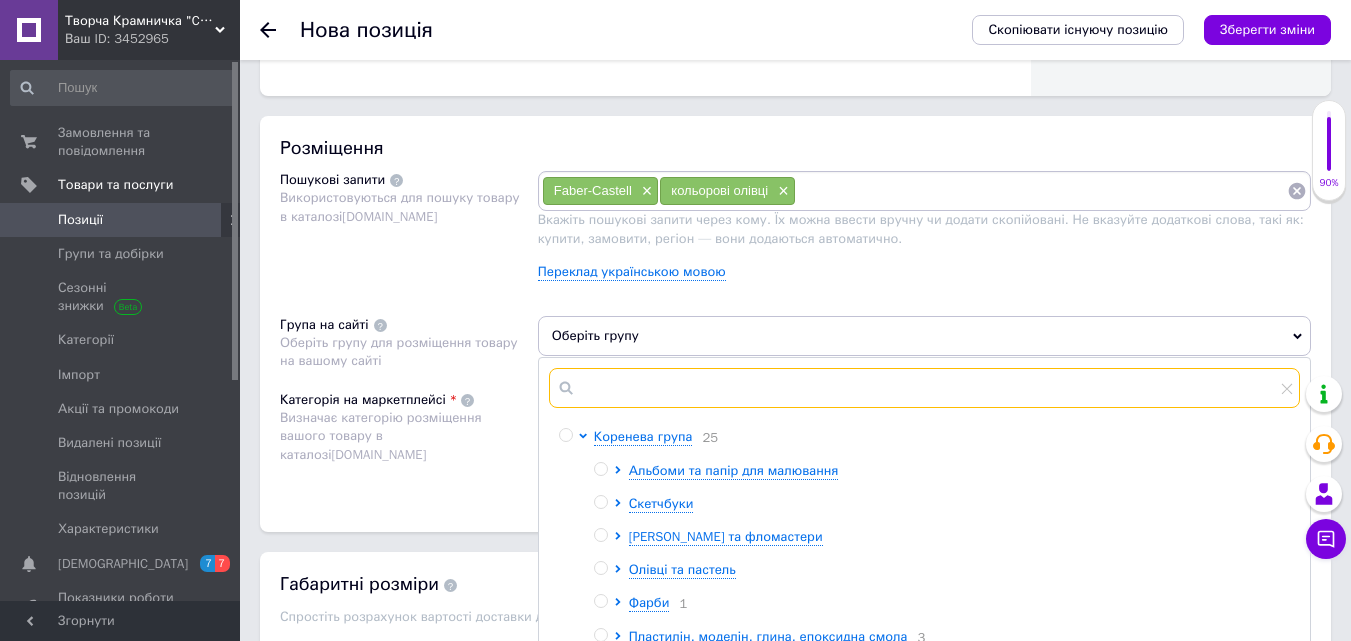 paste on "Faber-Castell" 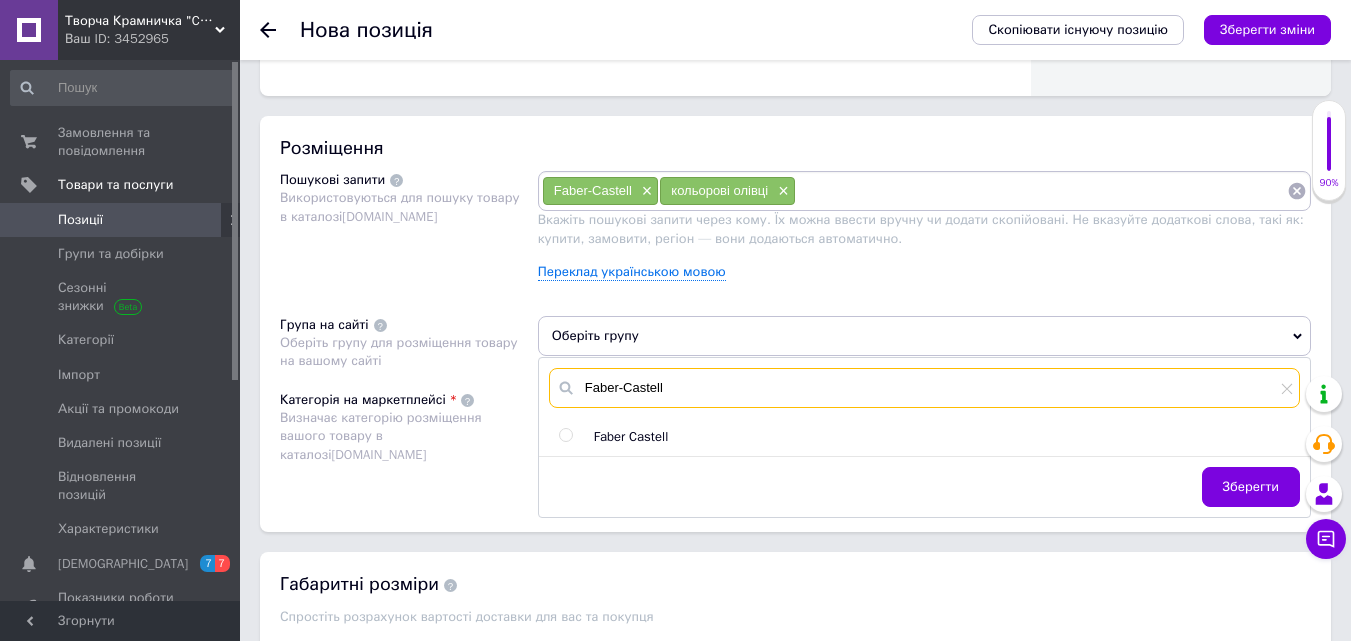 type on "Faber-Castell" 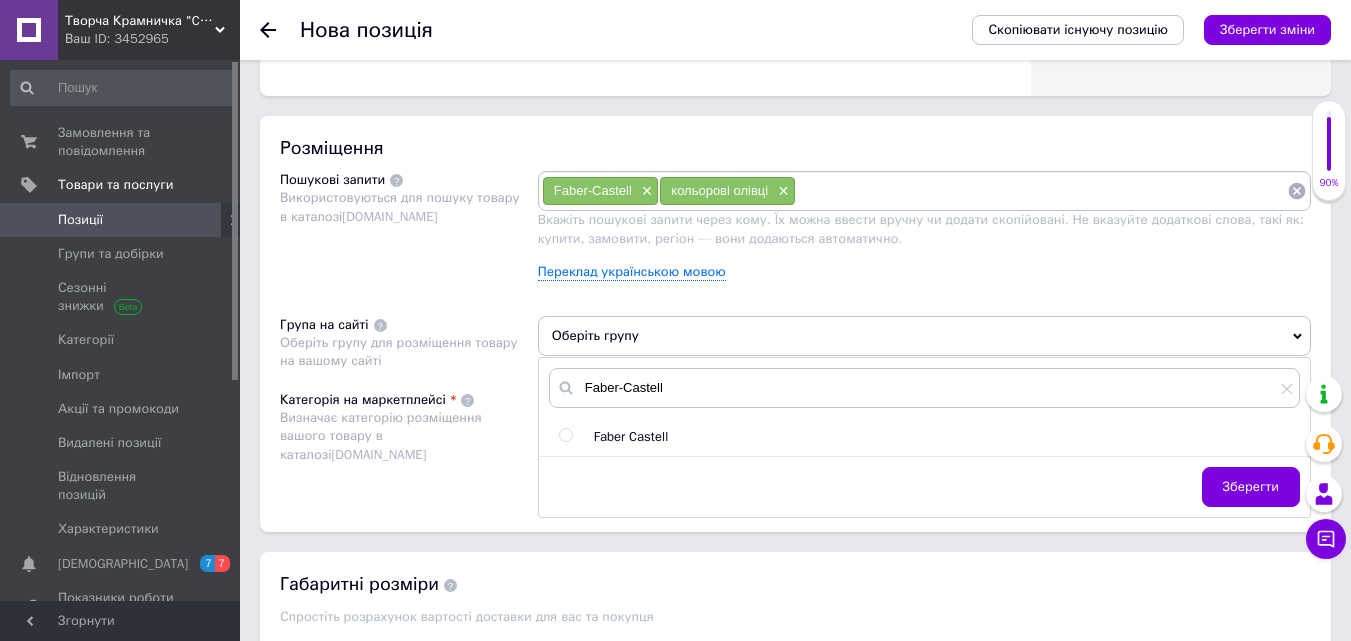 click on "Faber Castell" at bounding box center (946, 437) 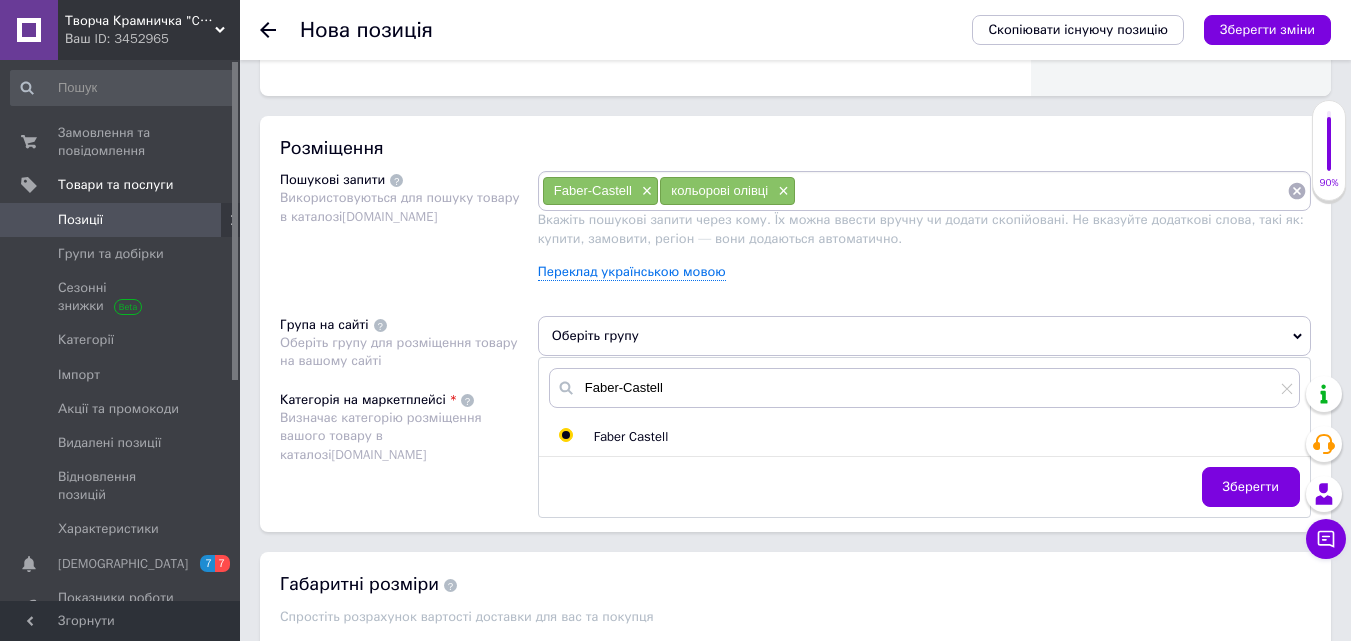 radio on "true" 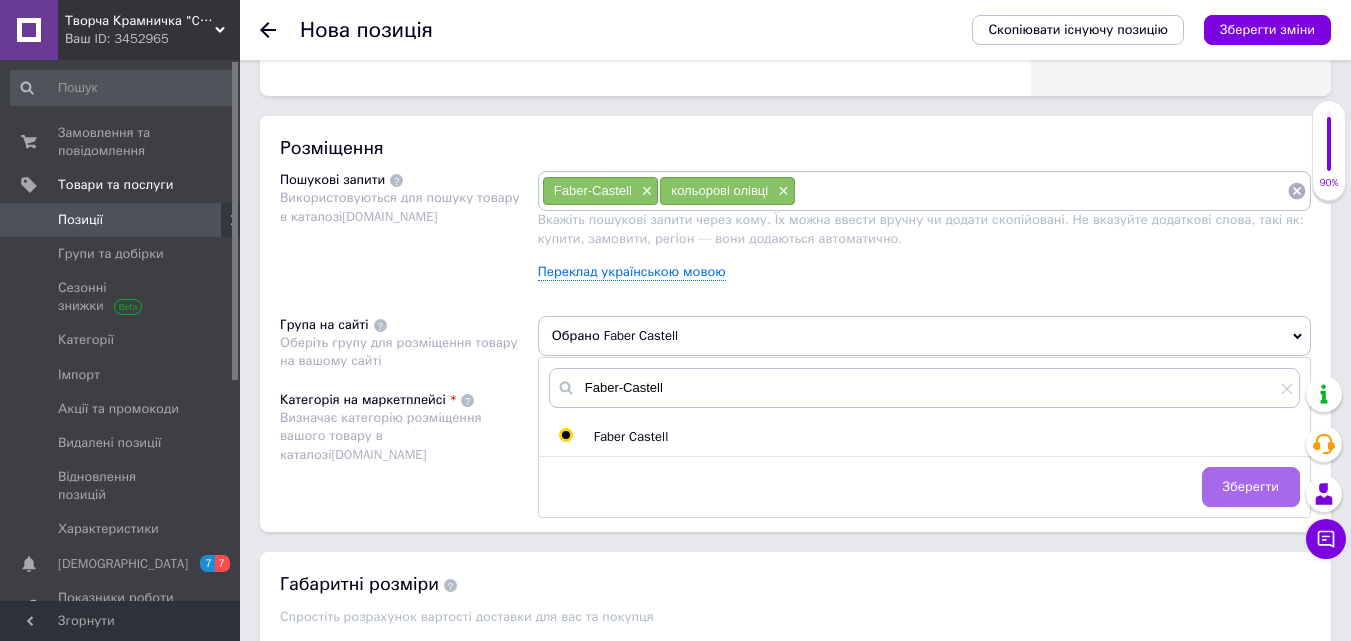 click on "Зберегти" at bounding box center [1251, 487] 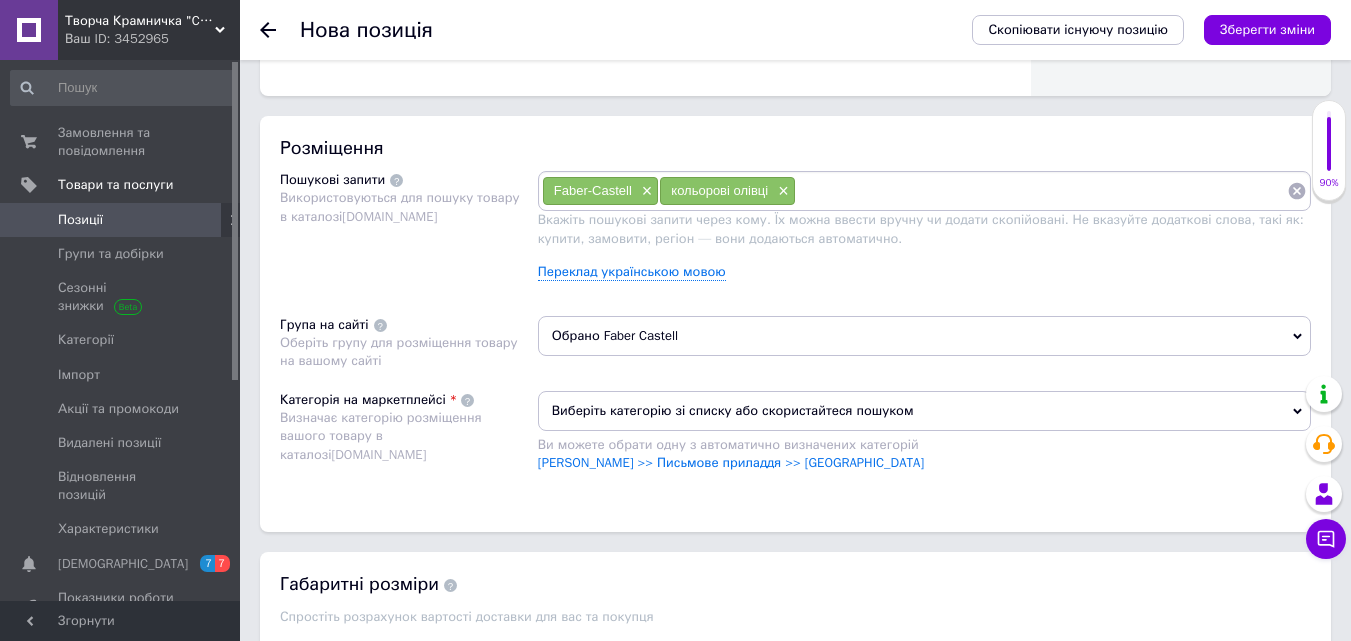 click on "Виберіть категорію зі списку або скористайтеся пошуком" at bounding box center (924, 411) 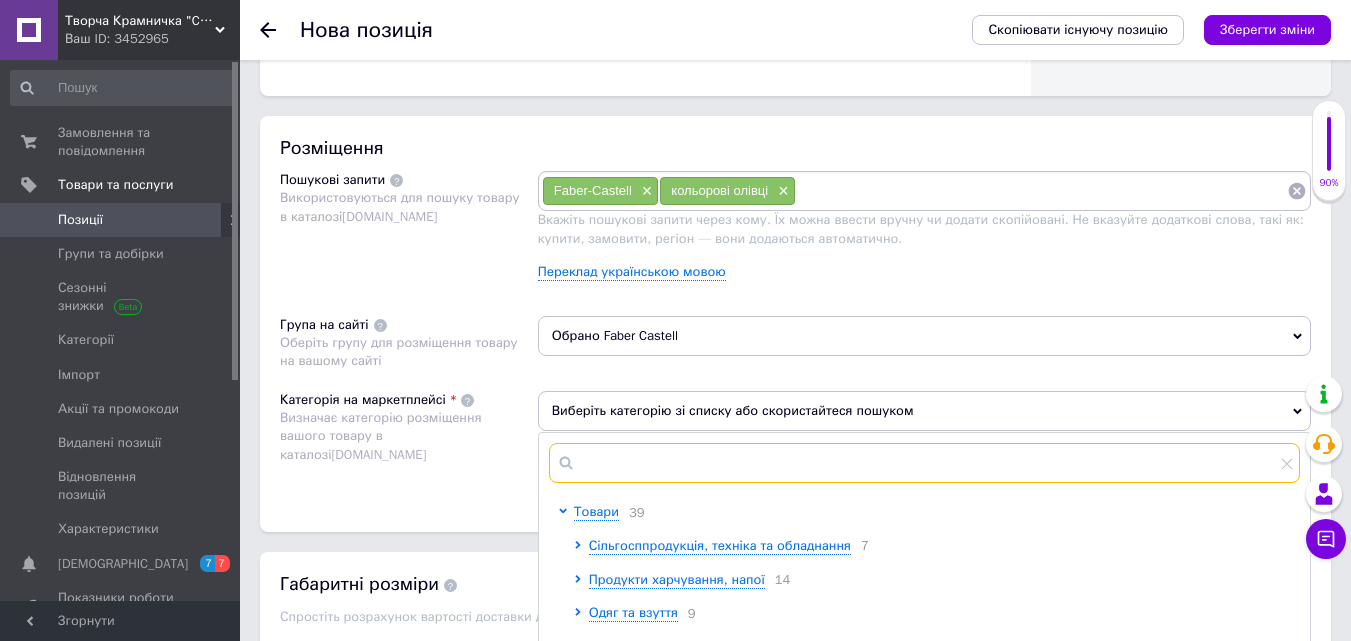 click at bounding box center [924, 463] 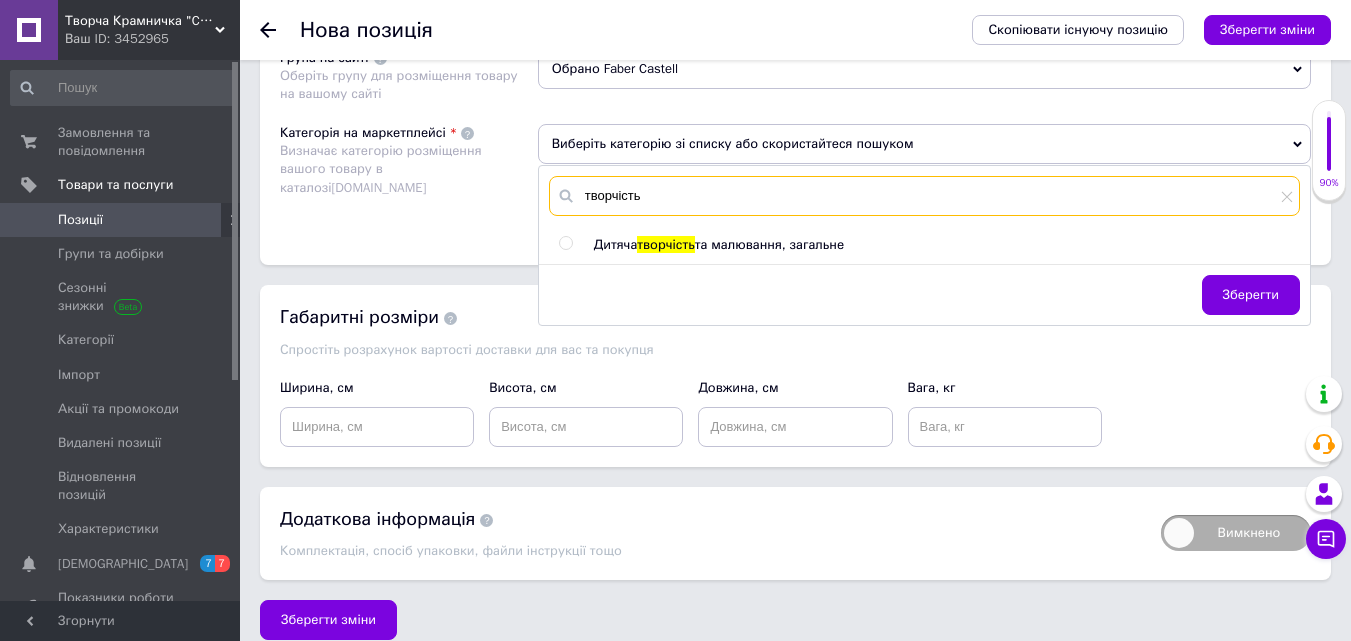 scroll, scrollTop: 1384, scrollLeft: 0, axis: vertical 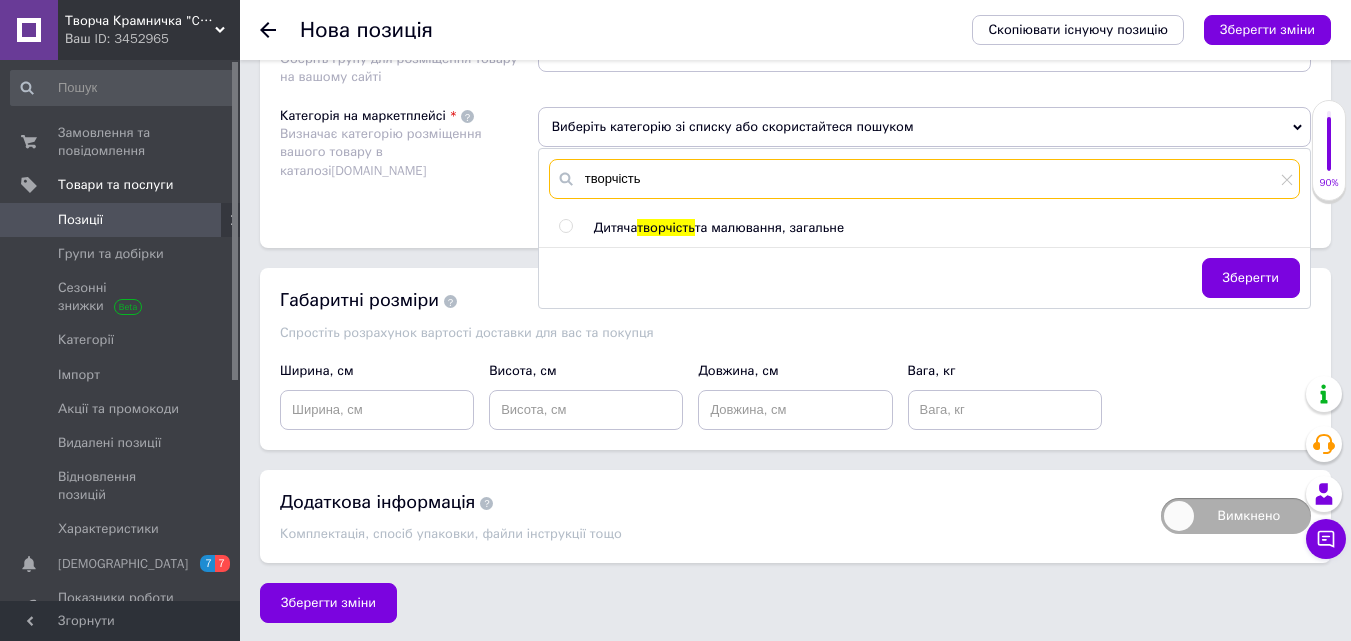 type on "творчість" 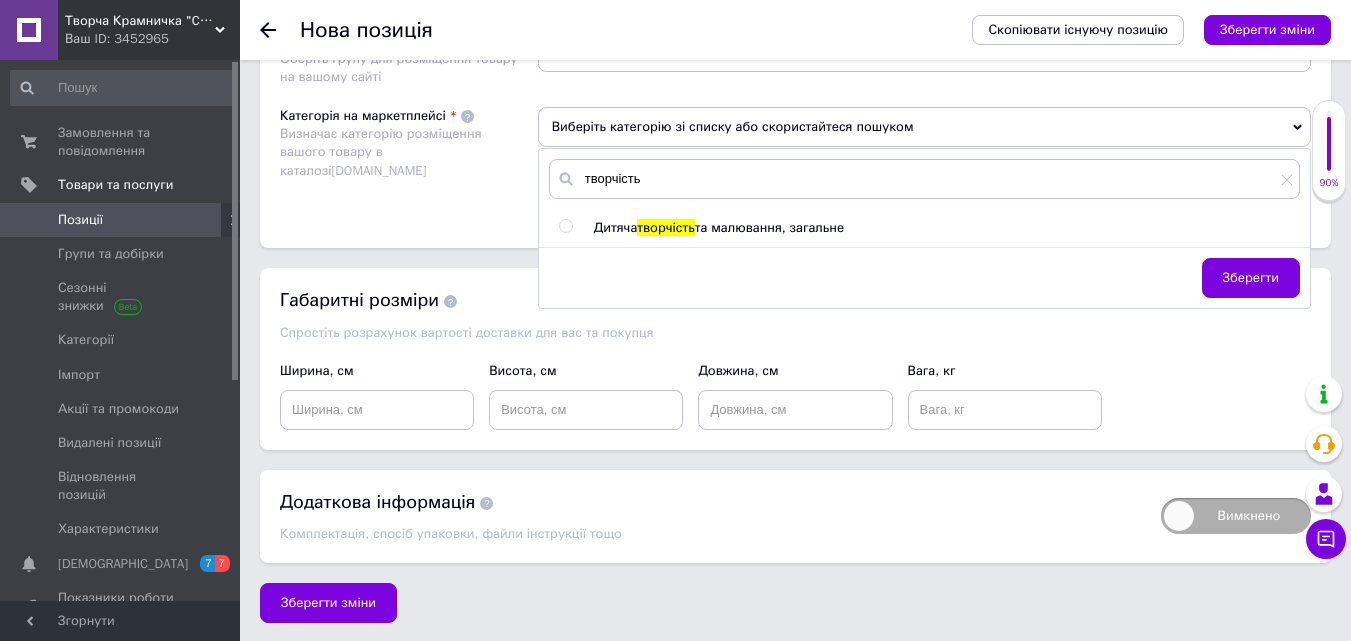 click on "творчість [PERSON_NAME]  творчість  та малювання, загальне Зберегти" at bounding box center (924, 228) 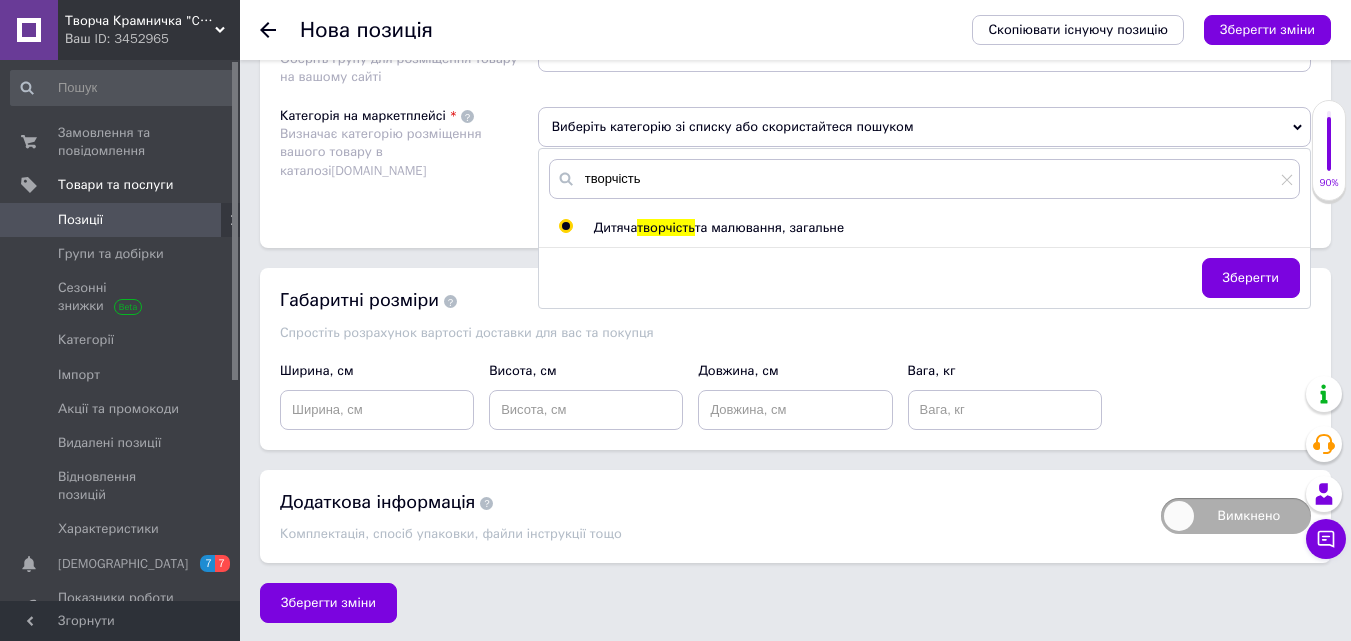 radio on "true" 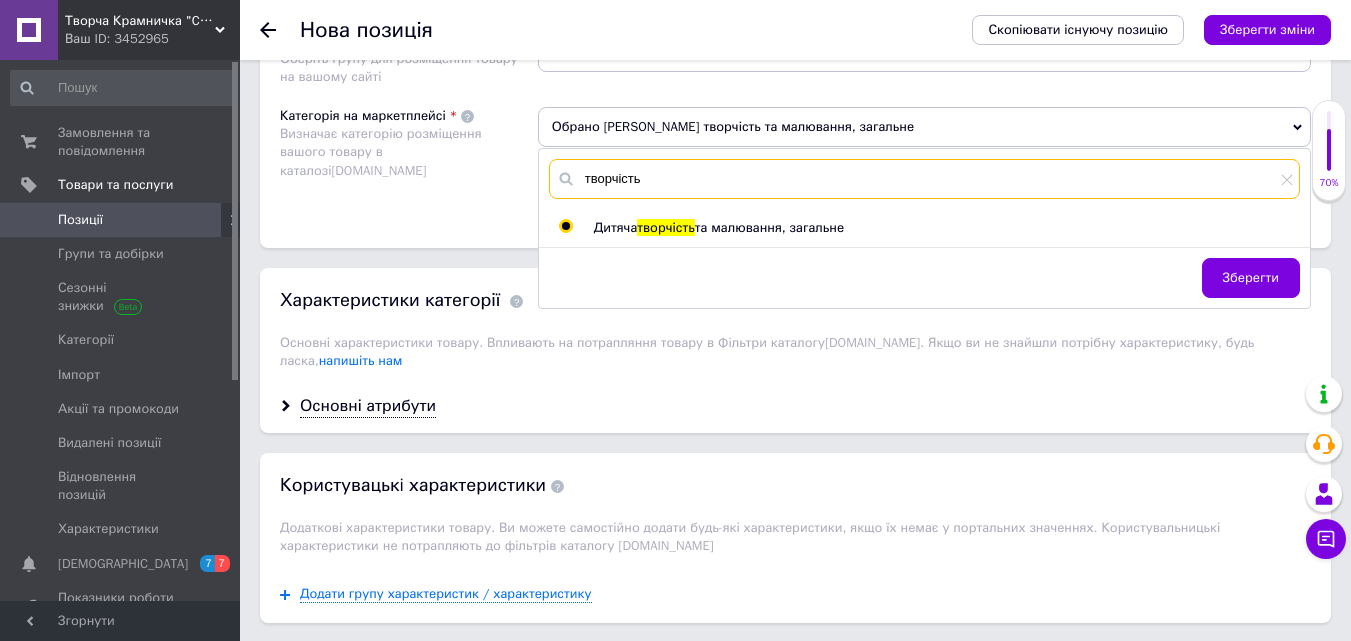 click on "творчість" at bounding box center (924, 179) 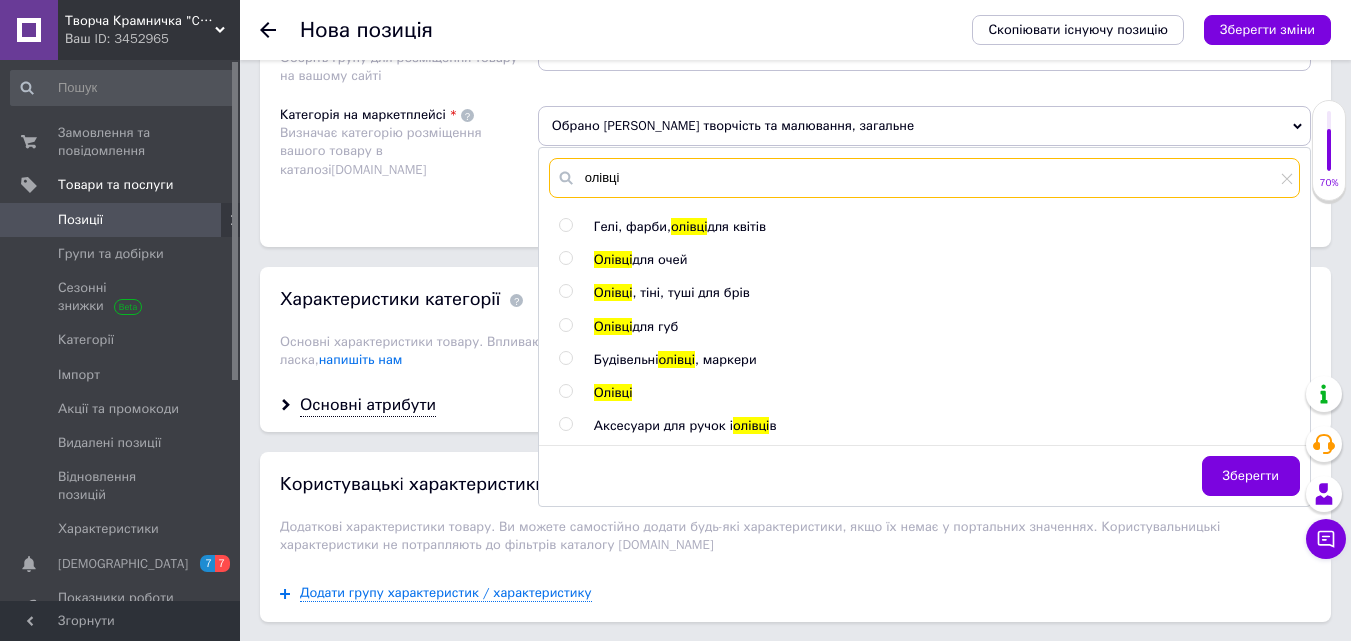 scroll, scrollTop: 1384, scrollLeft: 0, axis: vertical 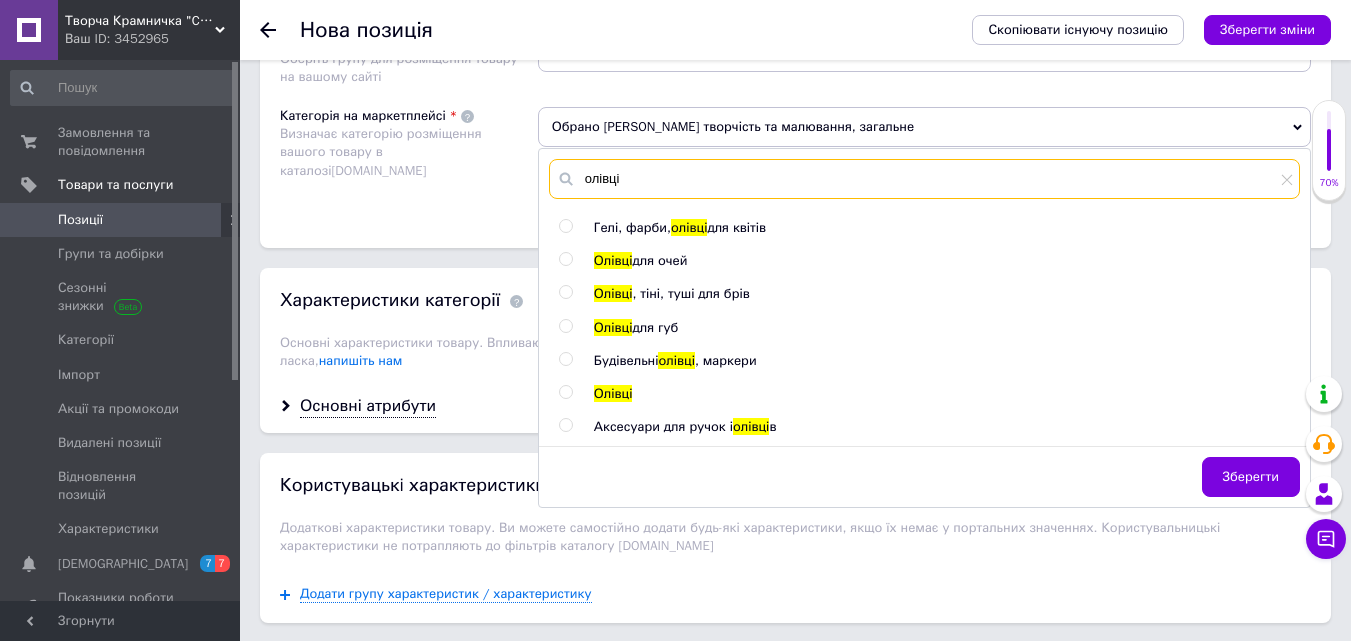 type on "олівці" 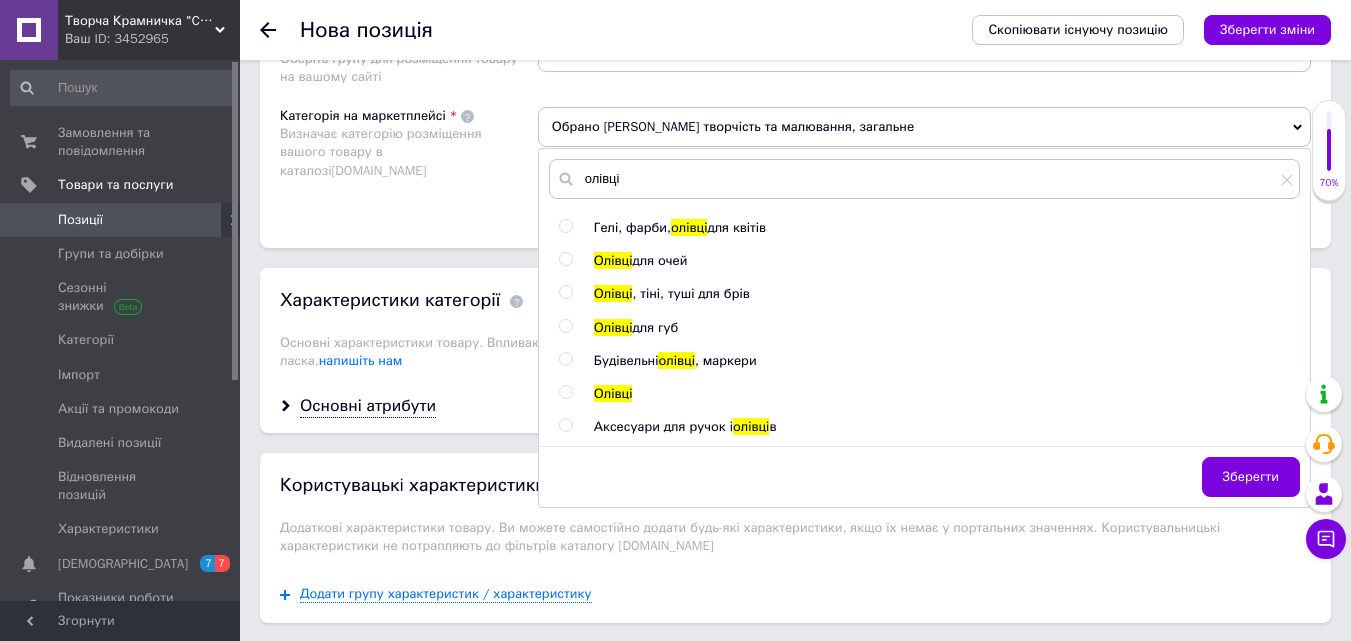 click on "Олівці" at bounding box center (613, 393) 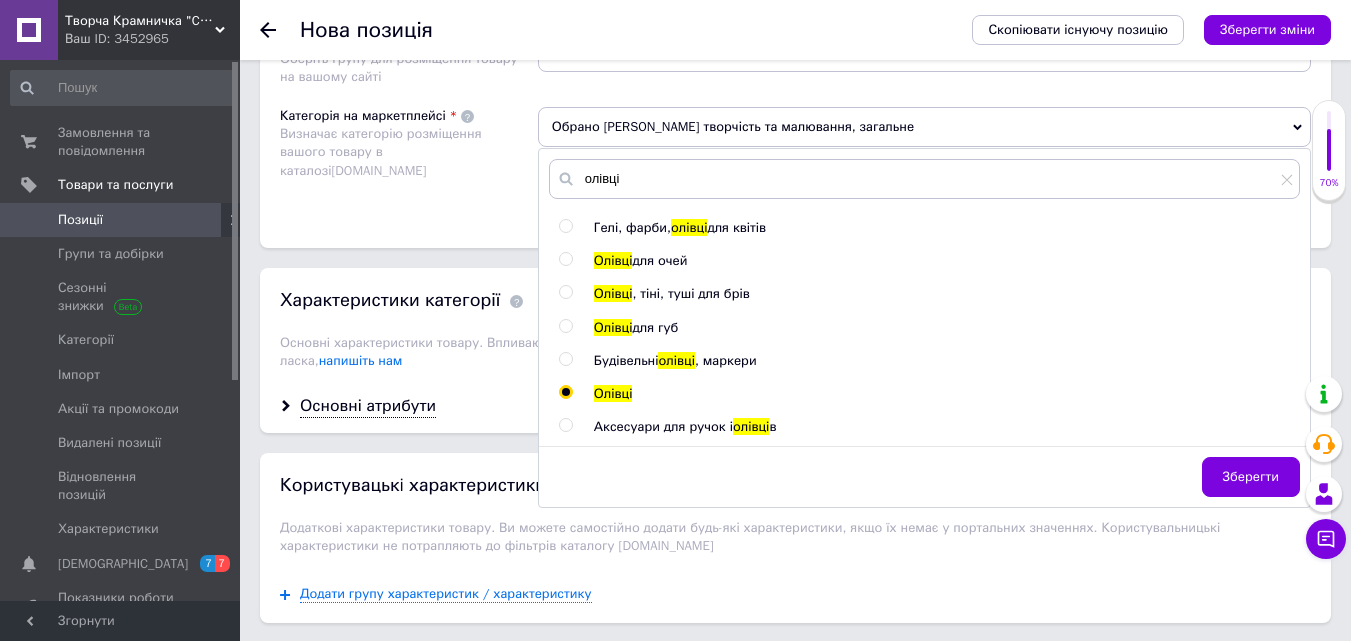 radio on "true" 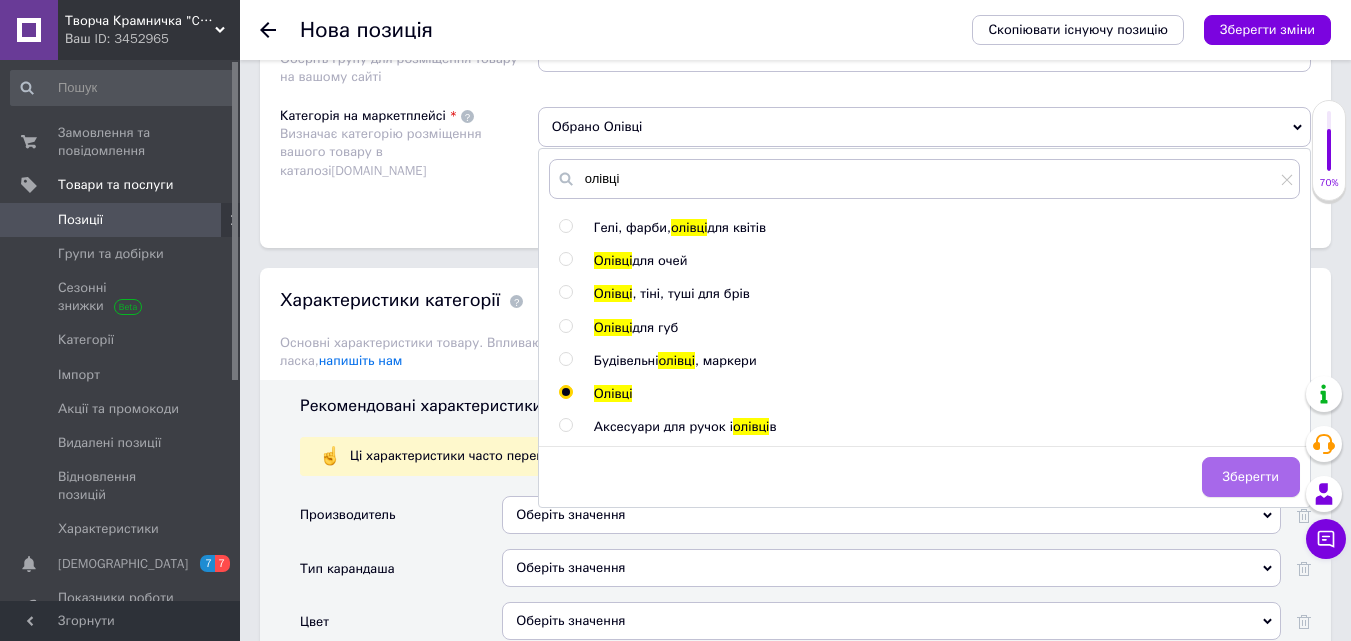 click on "Зберегти" at bounding box center [1251, 477] 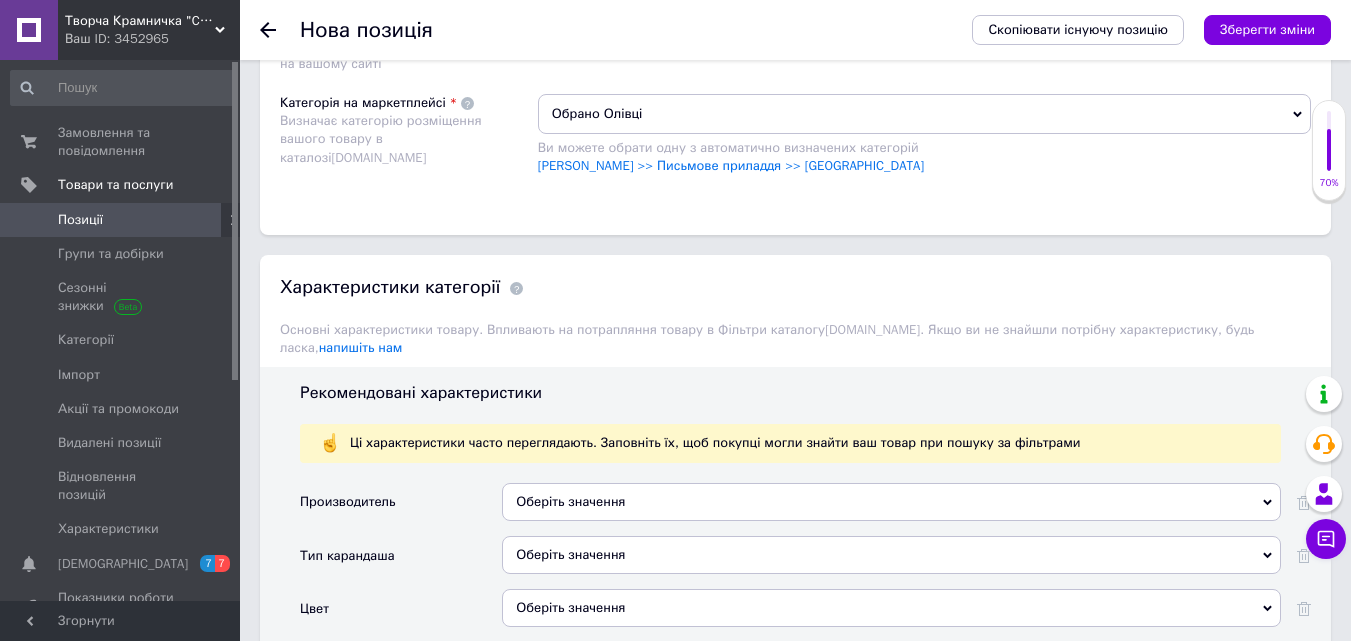 scroll, scrollTop: 1584, scrollLeft: 0, axis: vertical 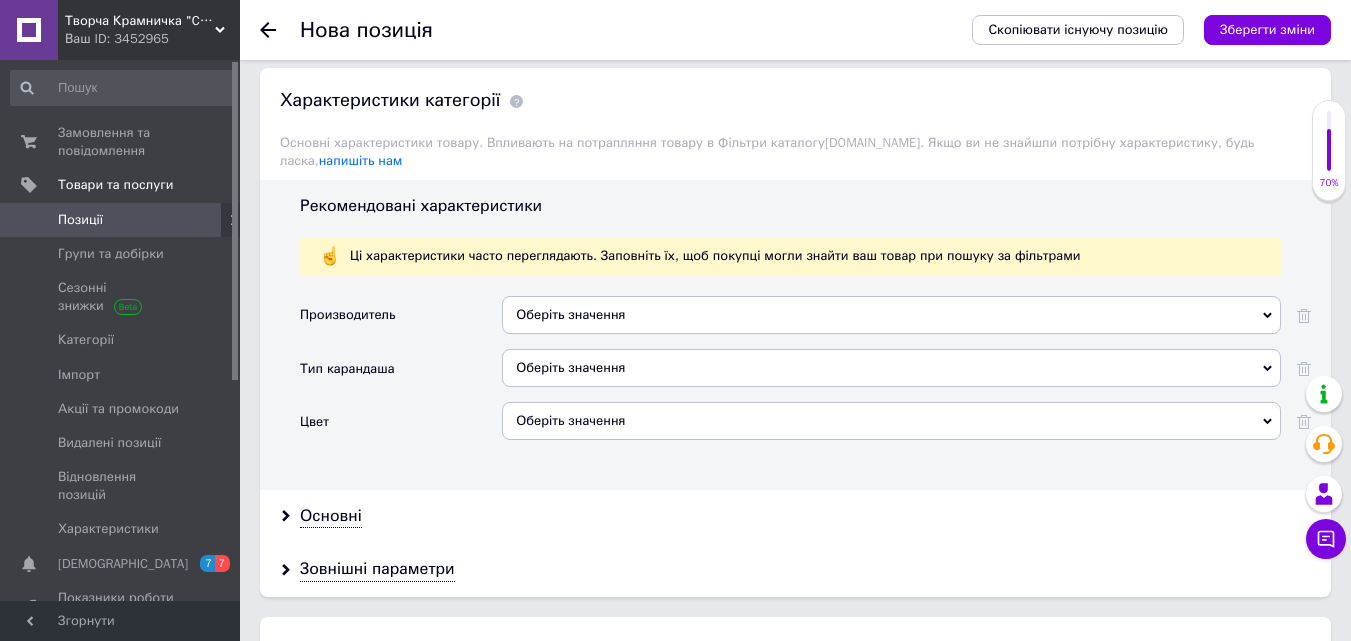 drag, startPoint x: 591, startPoint y: 301, endPoint x: 580, endPoint y: 285, distance: 19.416489 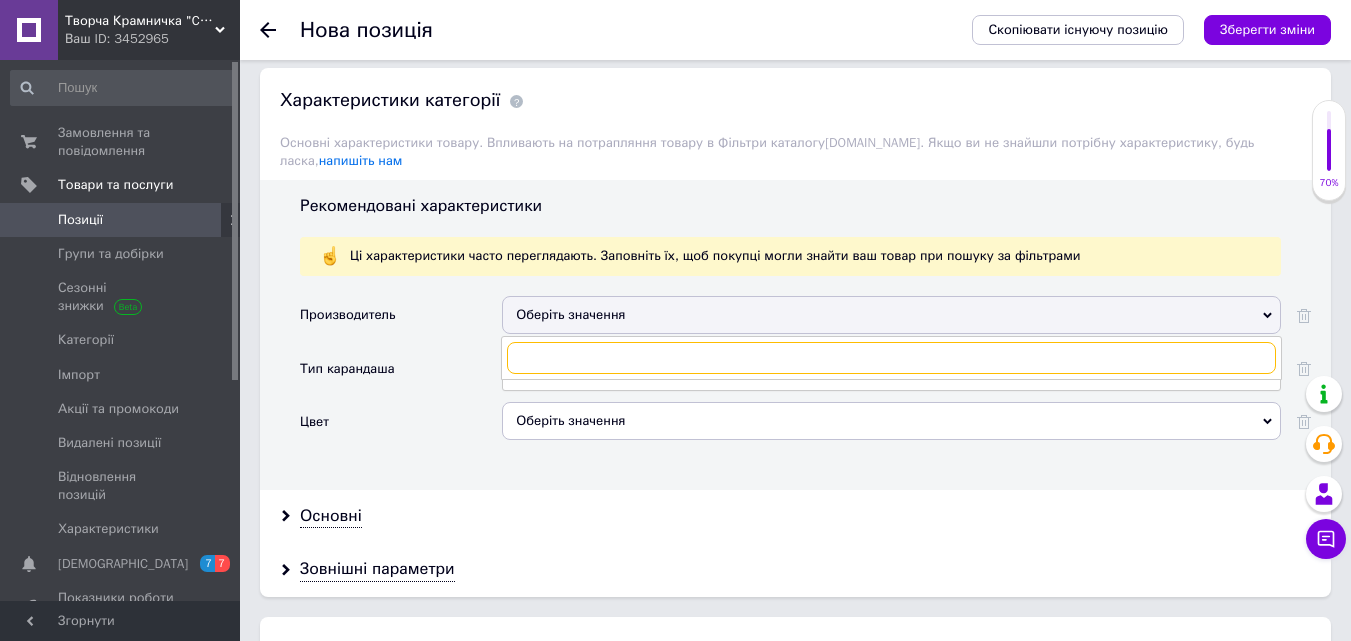 paste on "Faber-Castell" 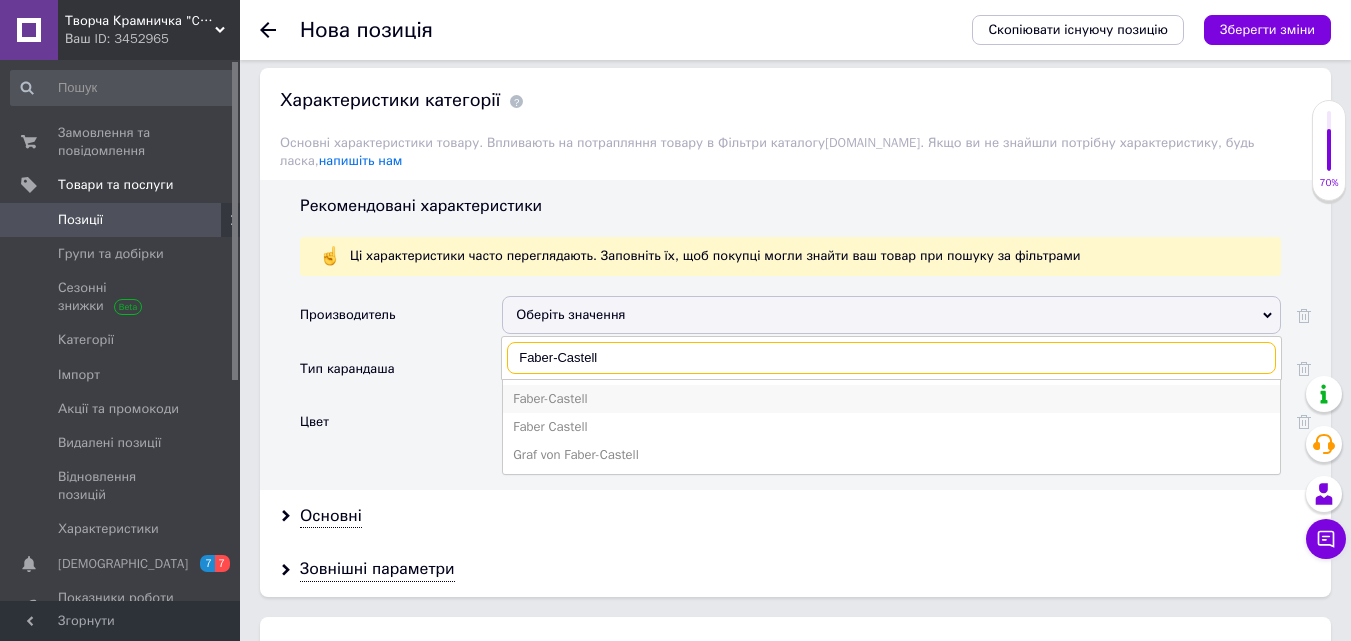 type on "Faber-Castell" 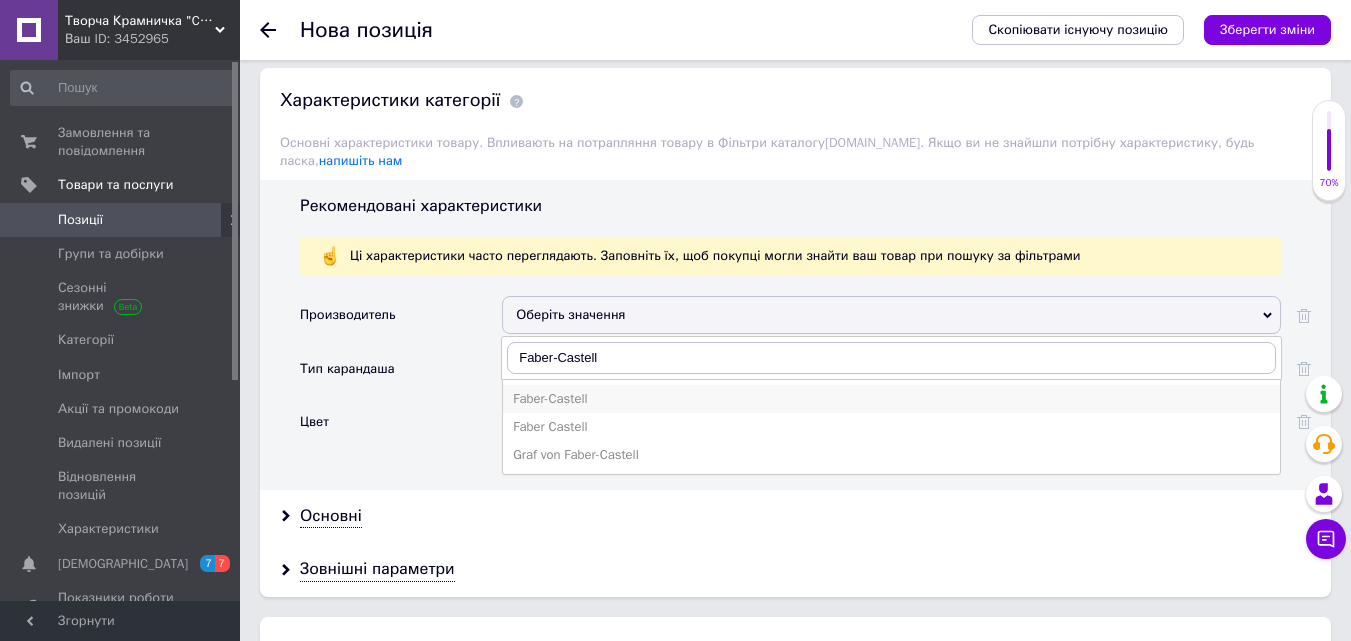 click on "Faber-Castell" at bounding box center [891, 399] 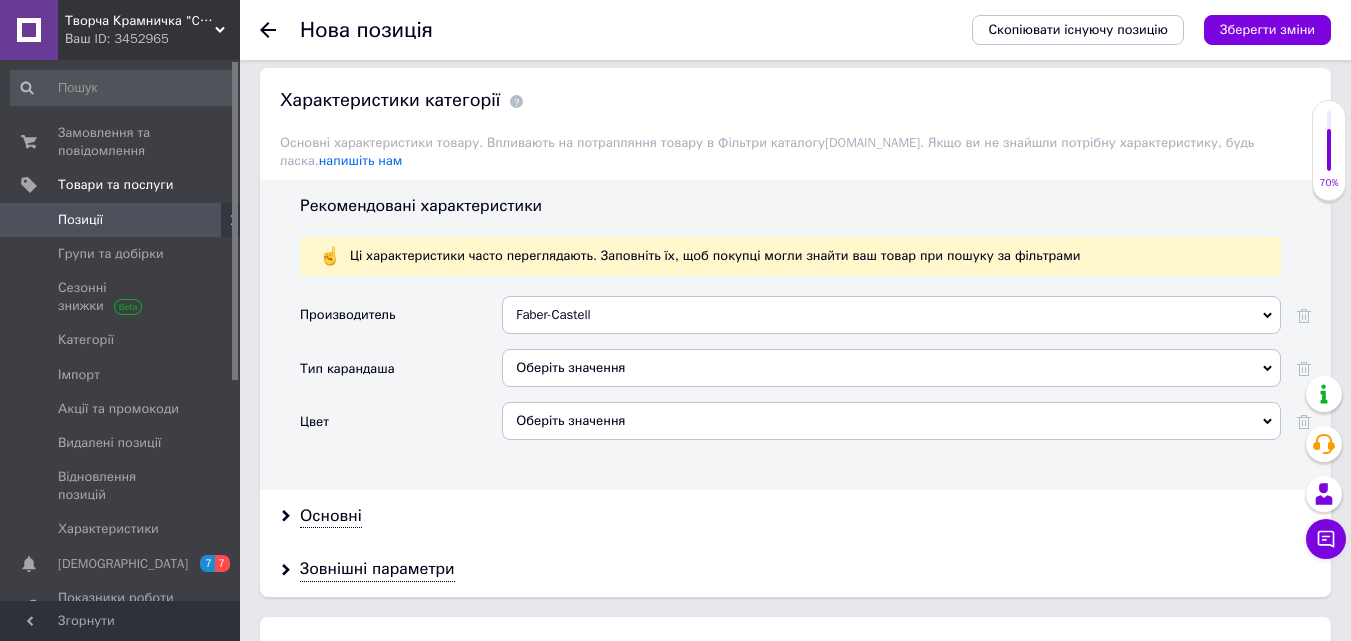 click on "Оберіть значення" at bounding box center (891, 368) 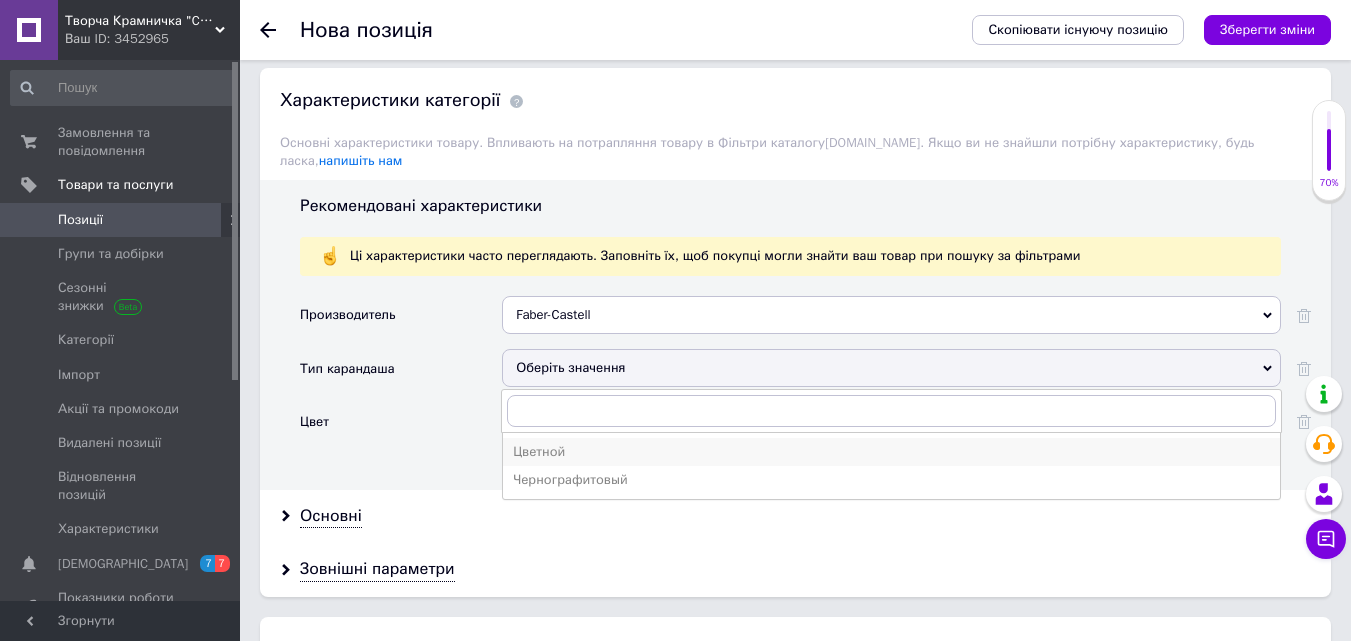 click on "Цветной" at bounding box center [891, 452] 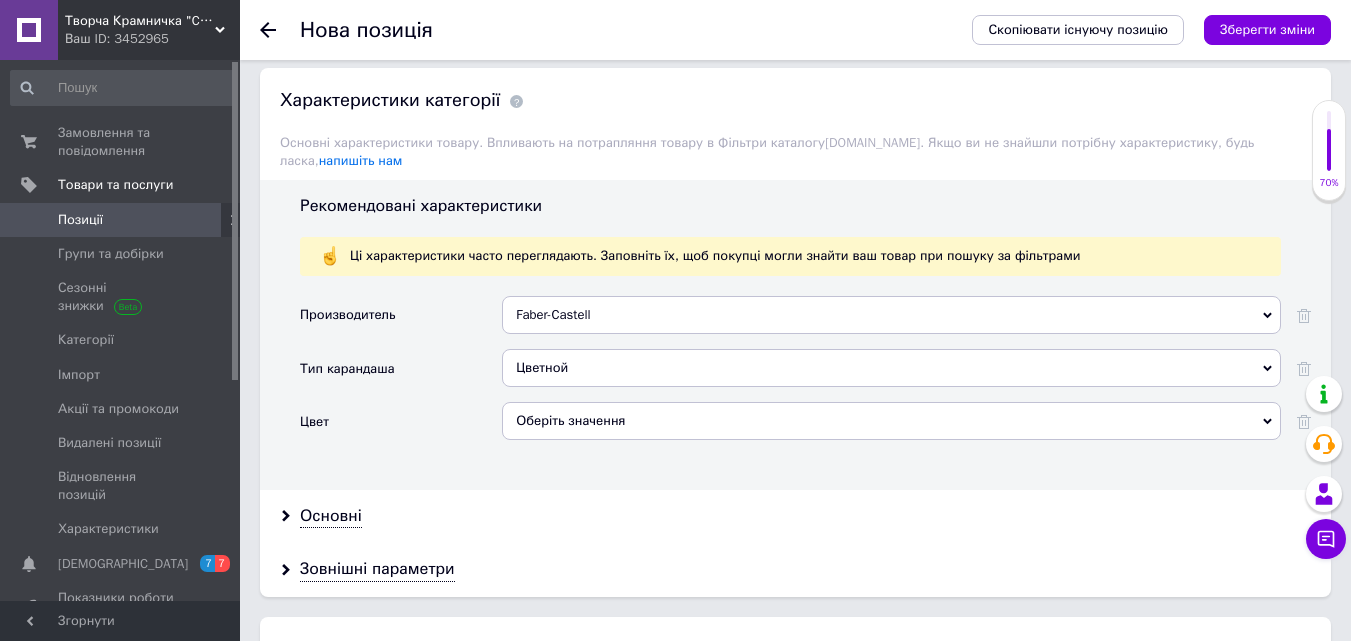 click on "Оберіть значення" at bounding box center (891, 421) 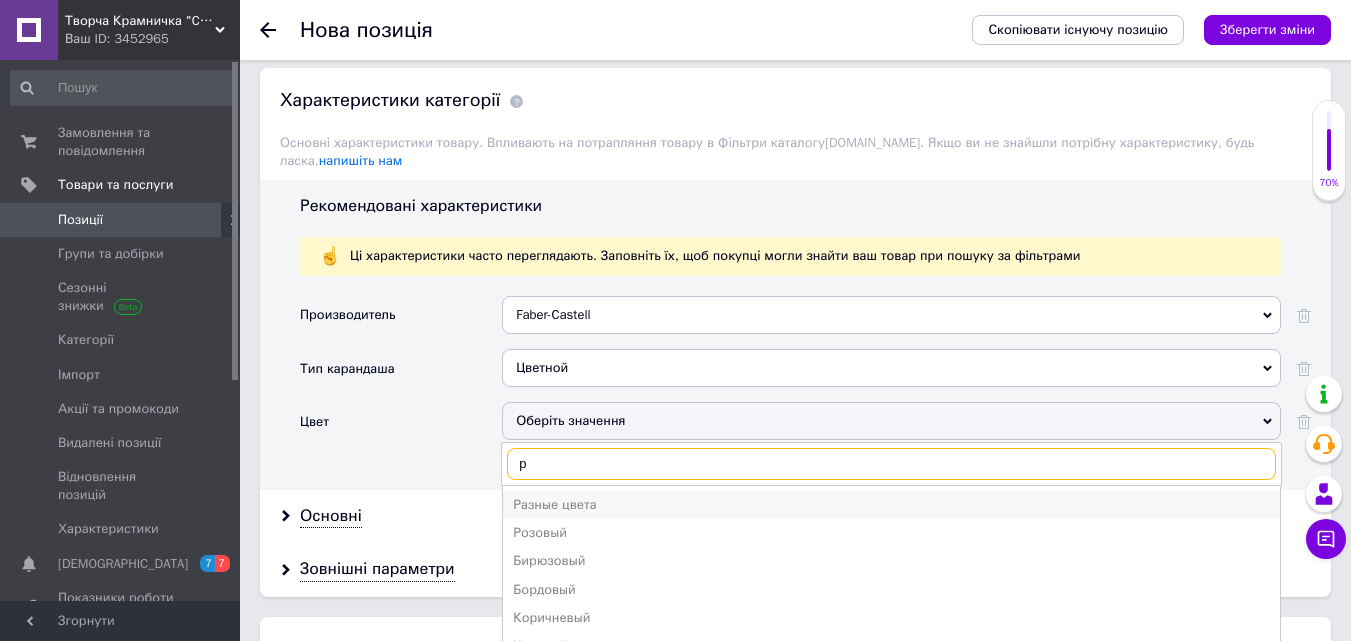 type on "р" 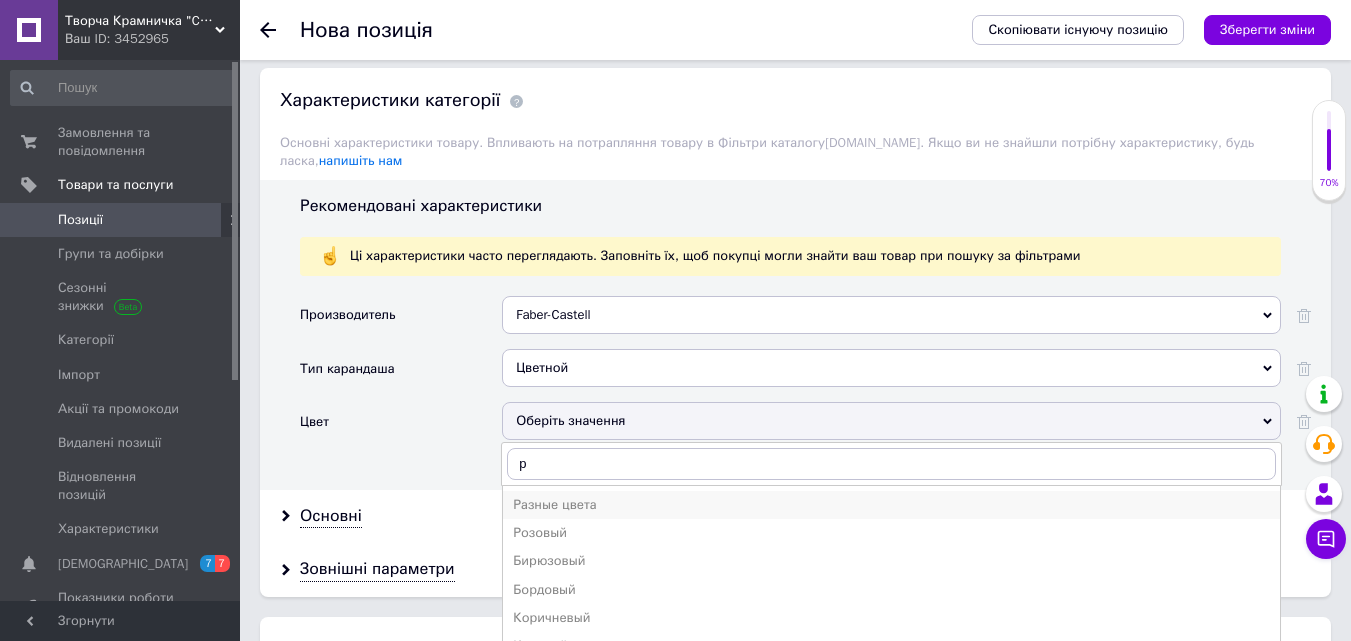 click on "Разные цвета" at bounding box center [891, 505] 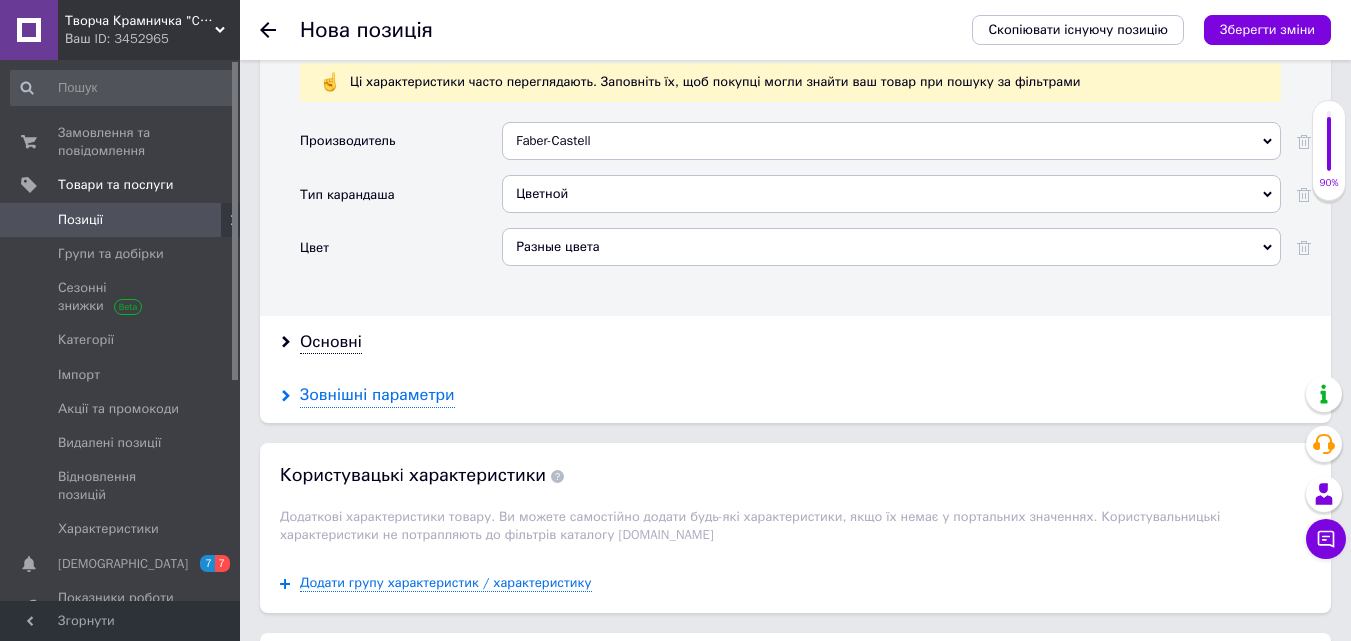 scroll, scrollTop: 1784, scrollLeft: 0, axis: vertical 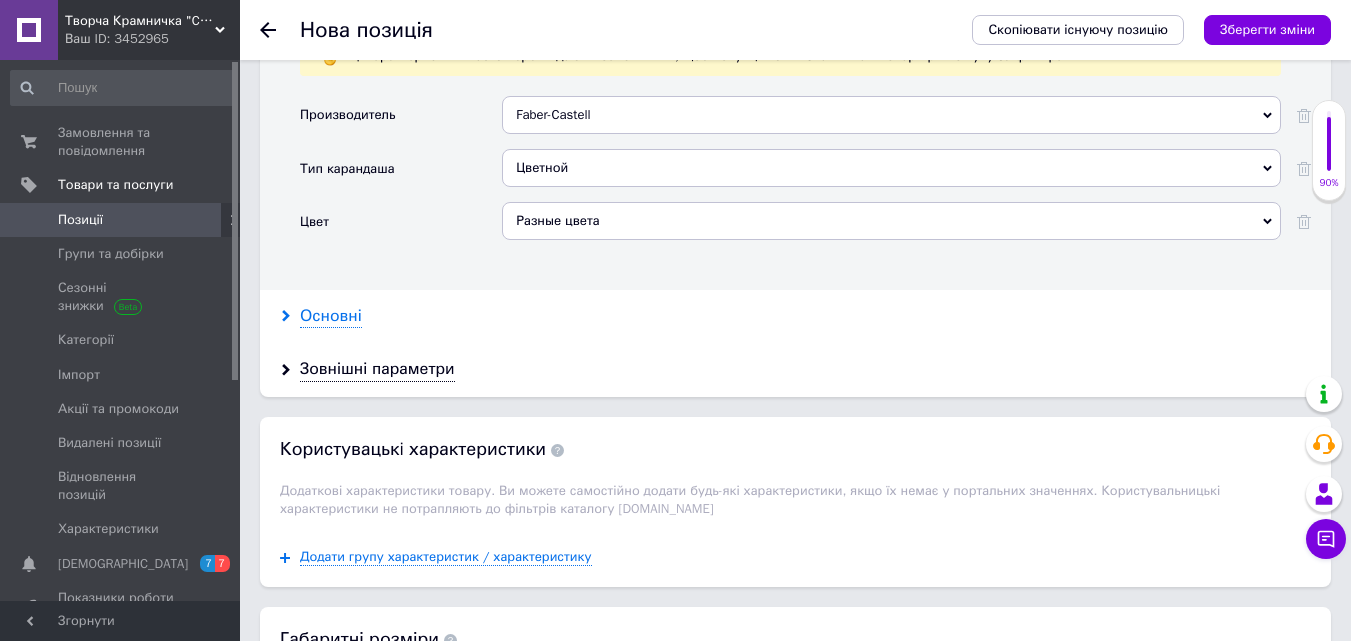 click on "Основні" at bounding box center [331, 316] 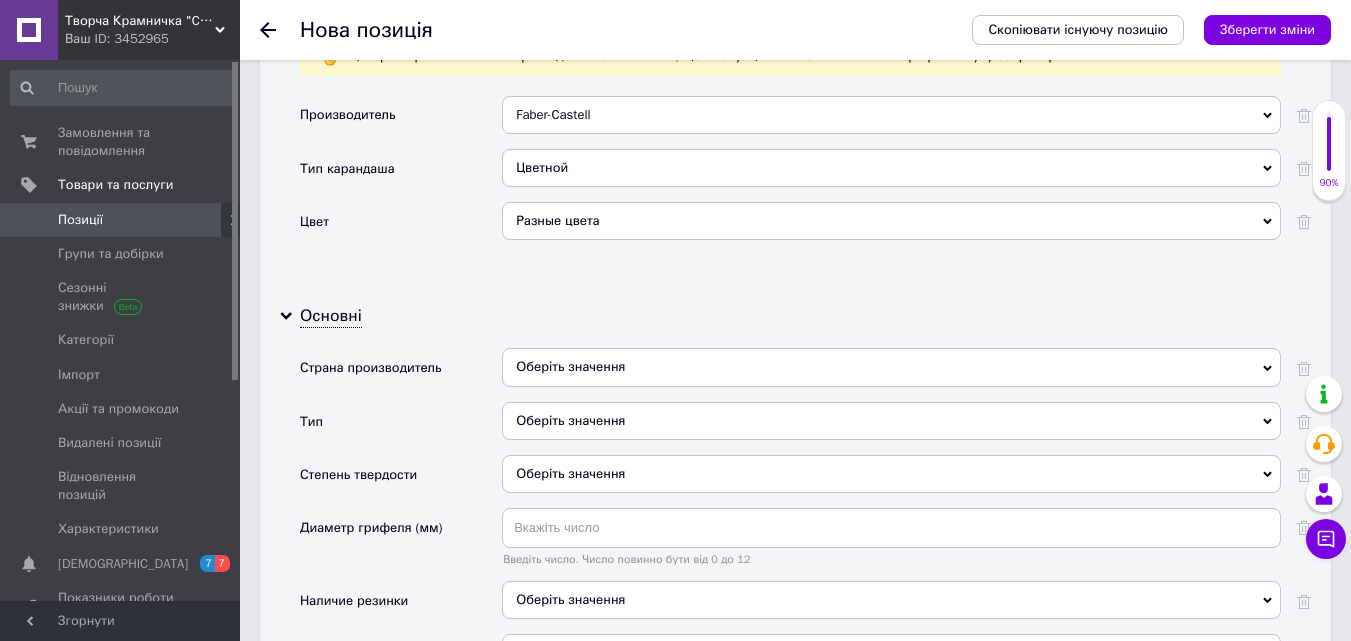 click on "Оберіть значення" at bounding box center (891, 421) 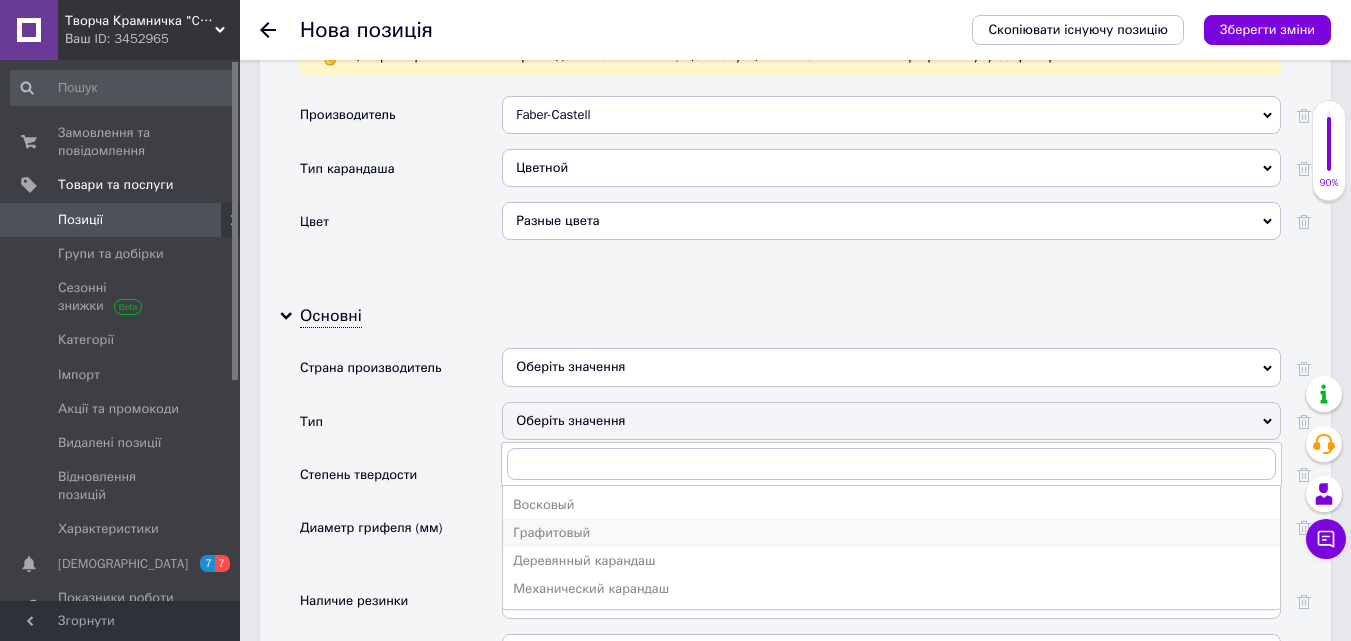 click on "Графитовый" at bounding box center (891, 533) 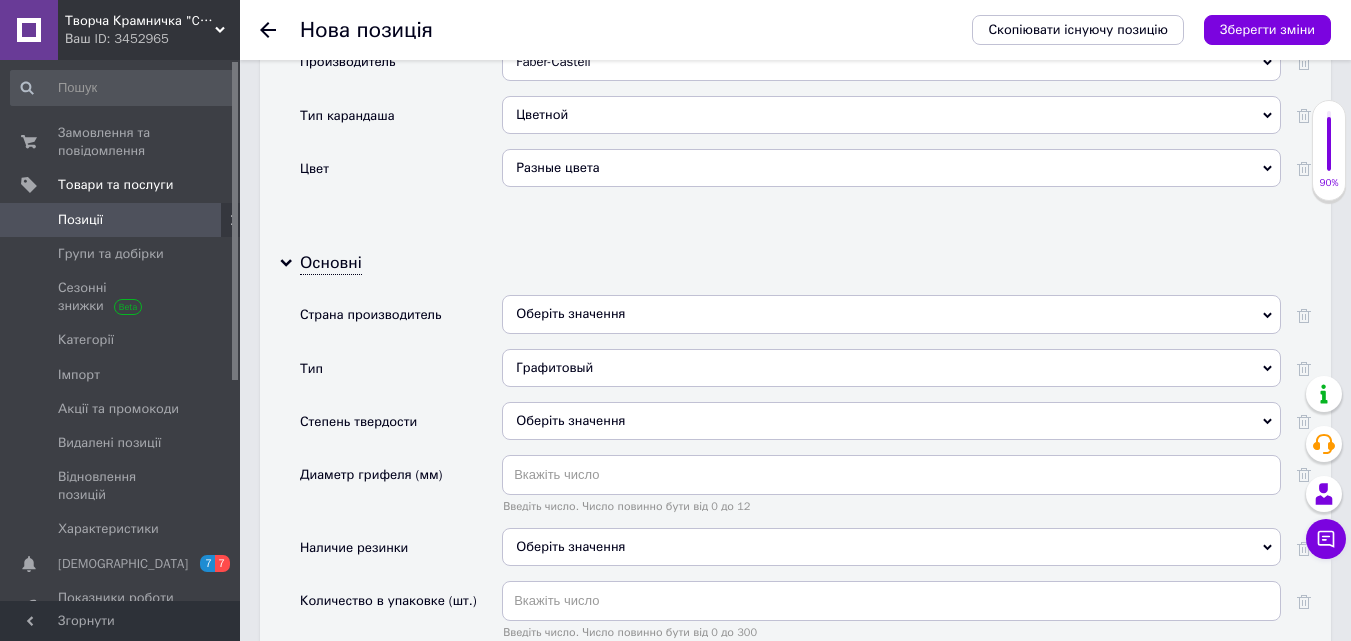 scroll, scrollTop: 1884, scrollLeft: 0, axis: vertical 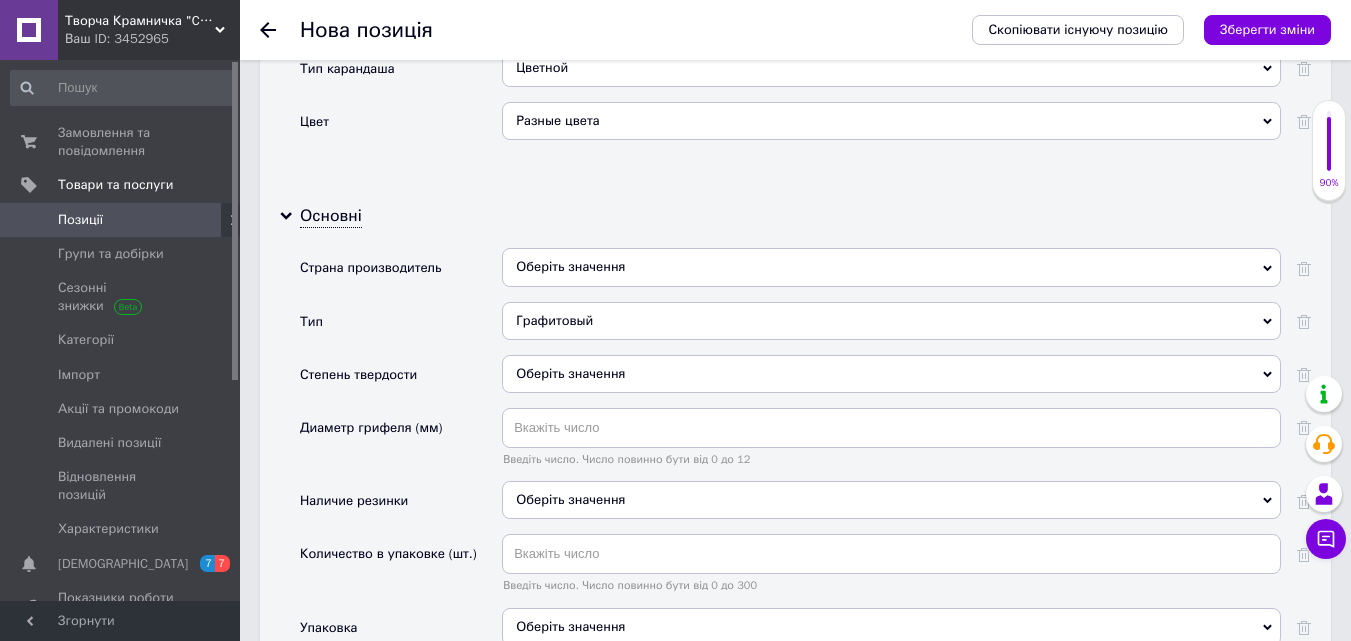 click on "Оберіть значення" at bounding box center (891, 374) 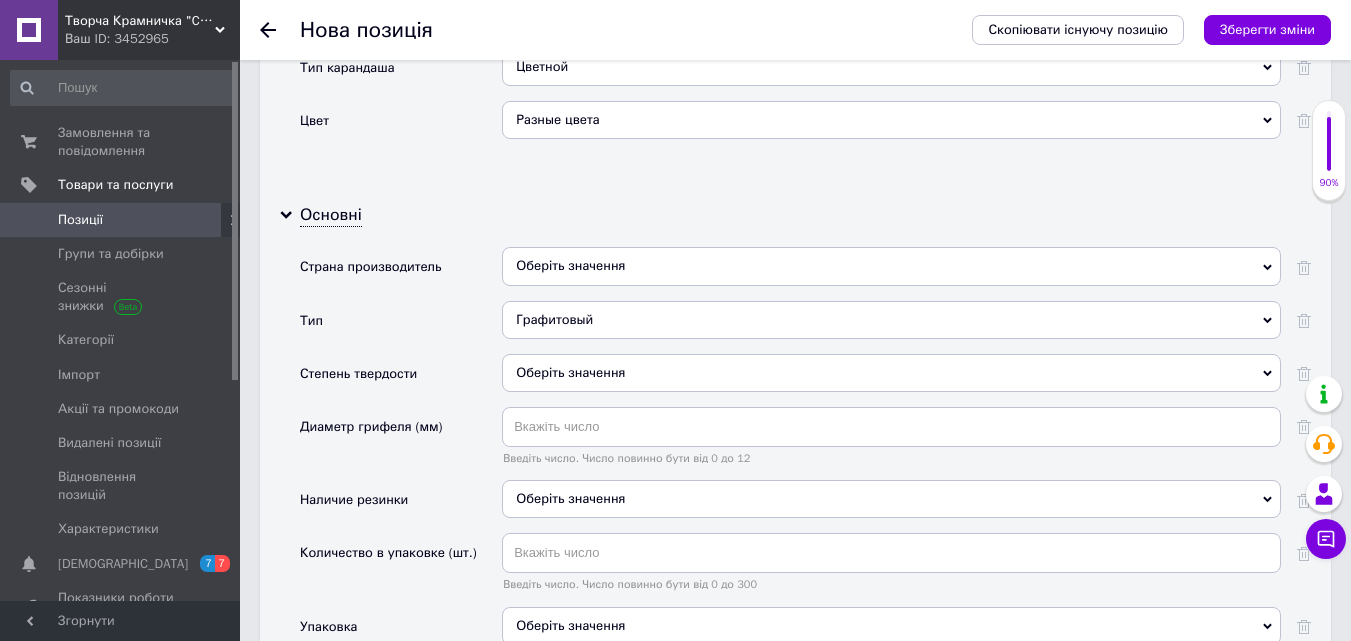 scroll, scrollTop: 2084, scrollLeft: 0, axis: vertical 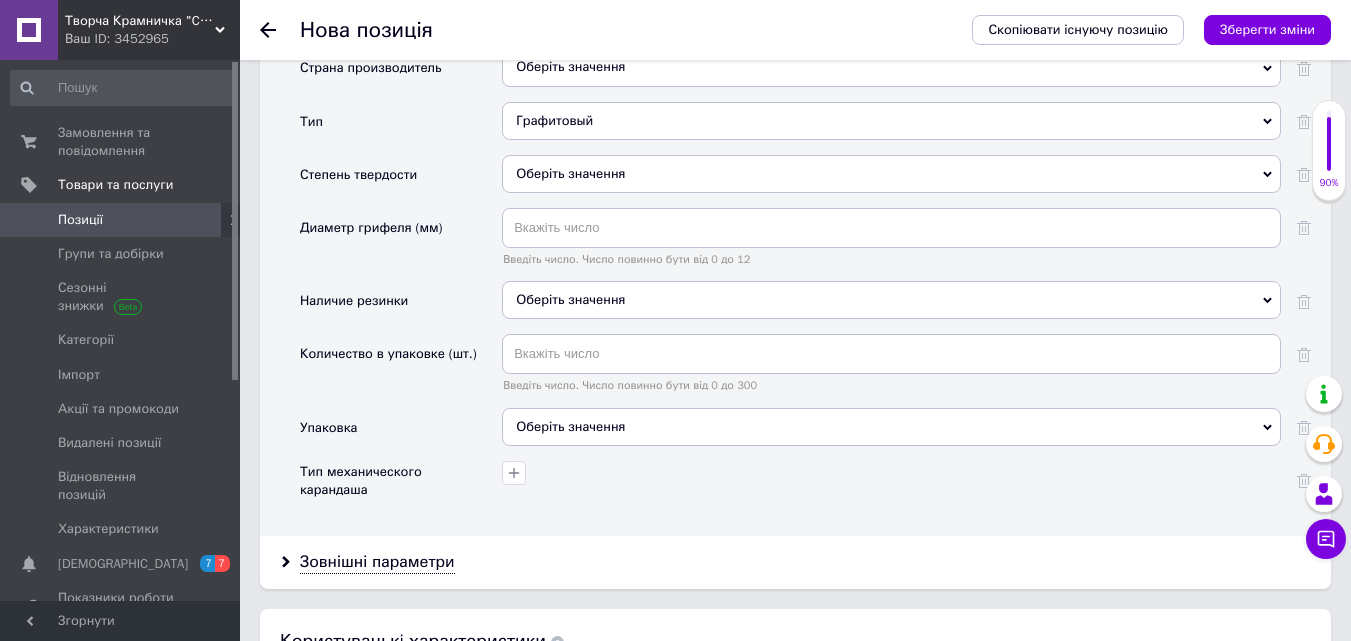 click on "Оберіть значення" at bounding box center (570, 299) 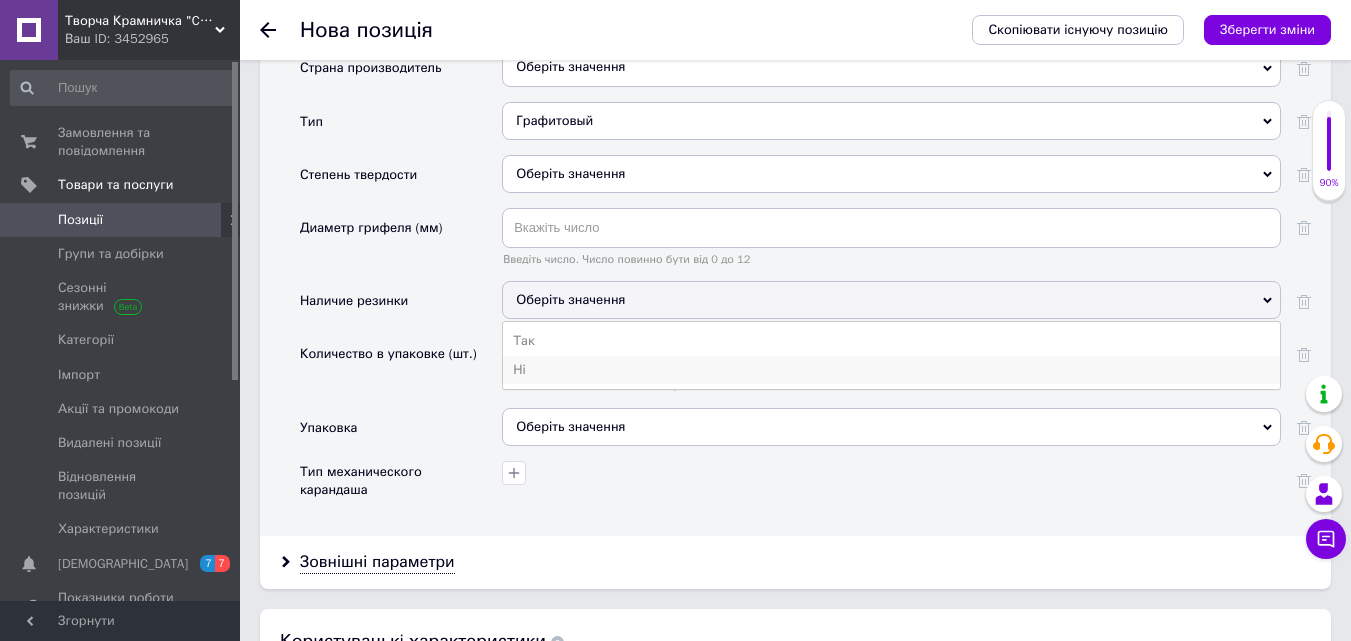 click on "Ні" at bounding box center [891, 370] 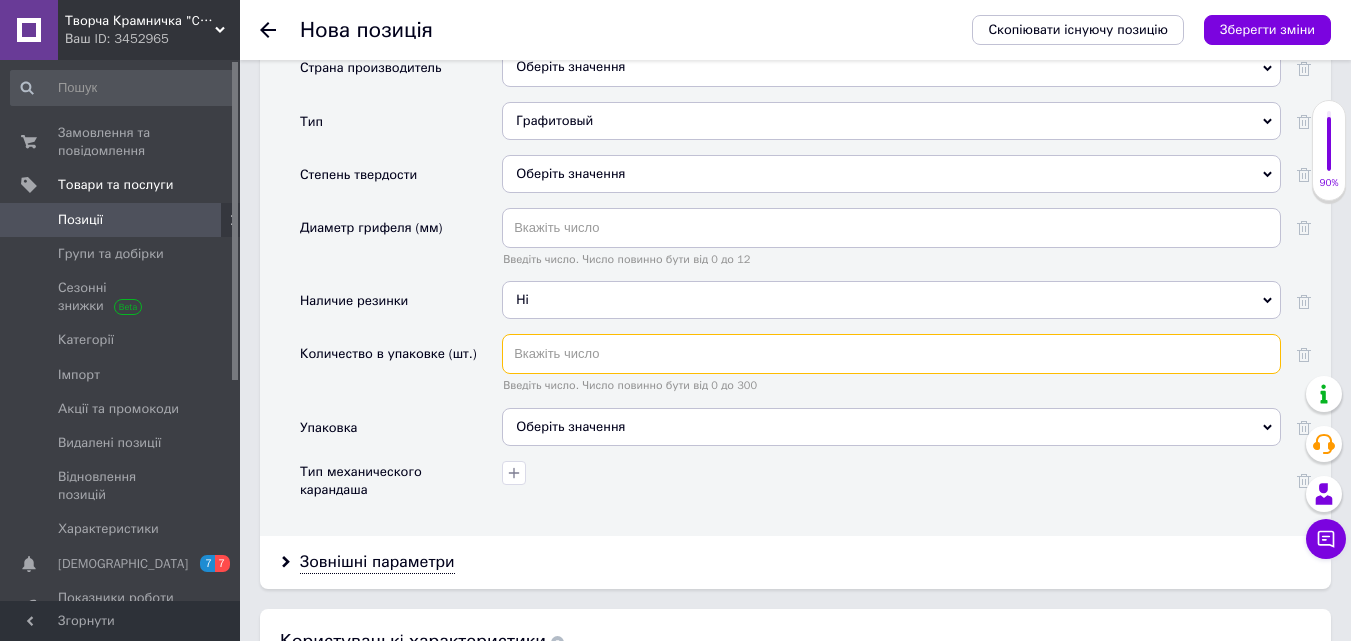 click at bounding box center [891, 354] 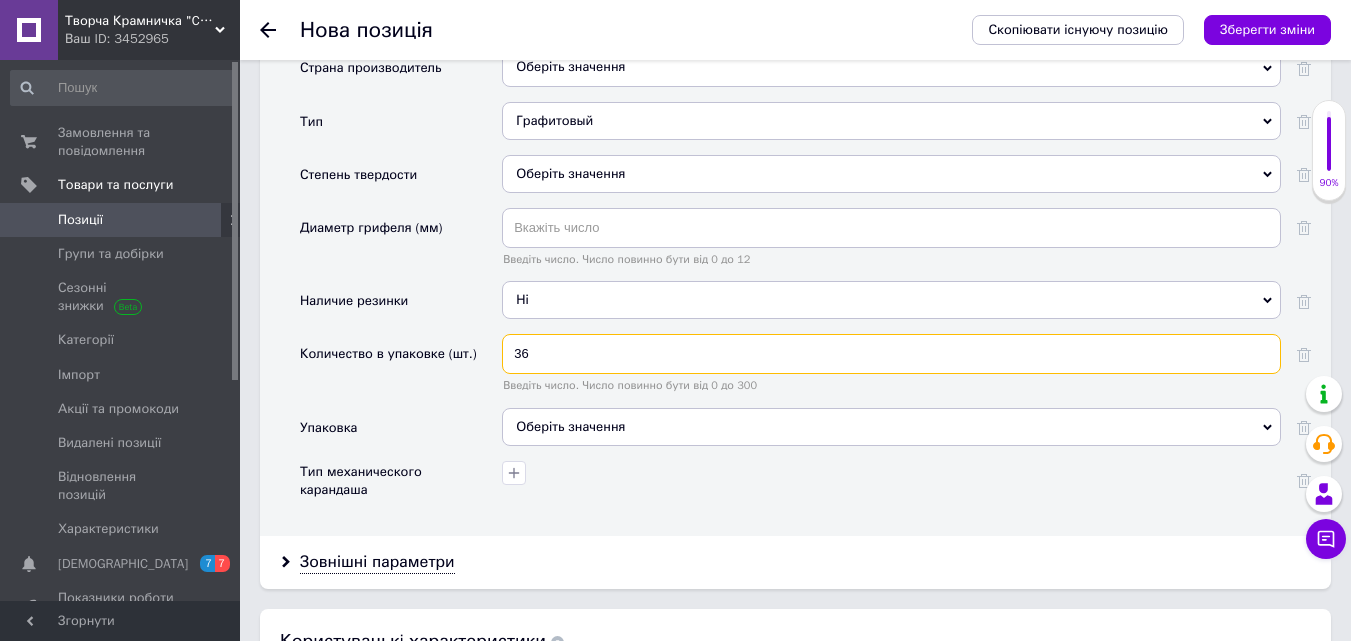 type on "3" 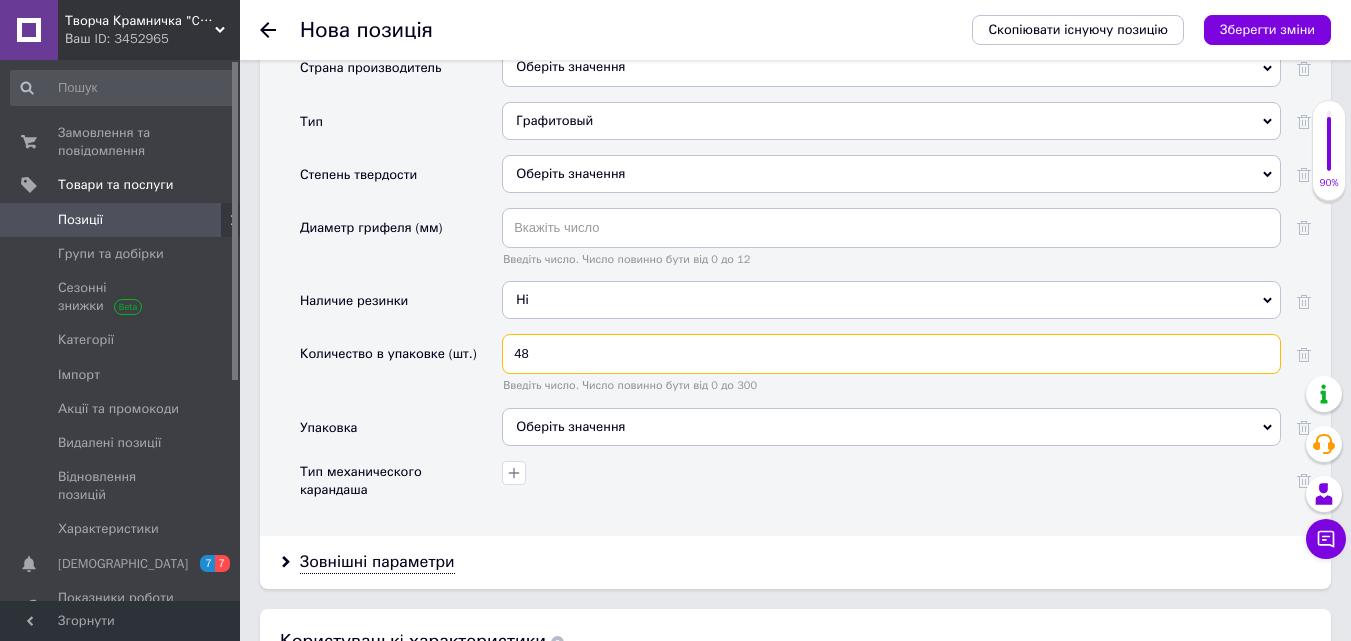 type on "48" 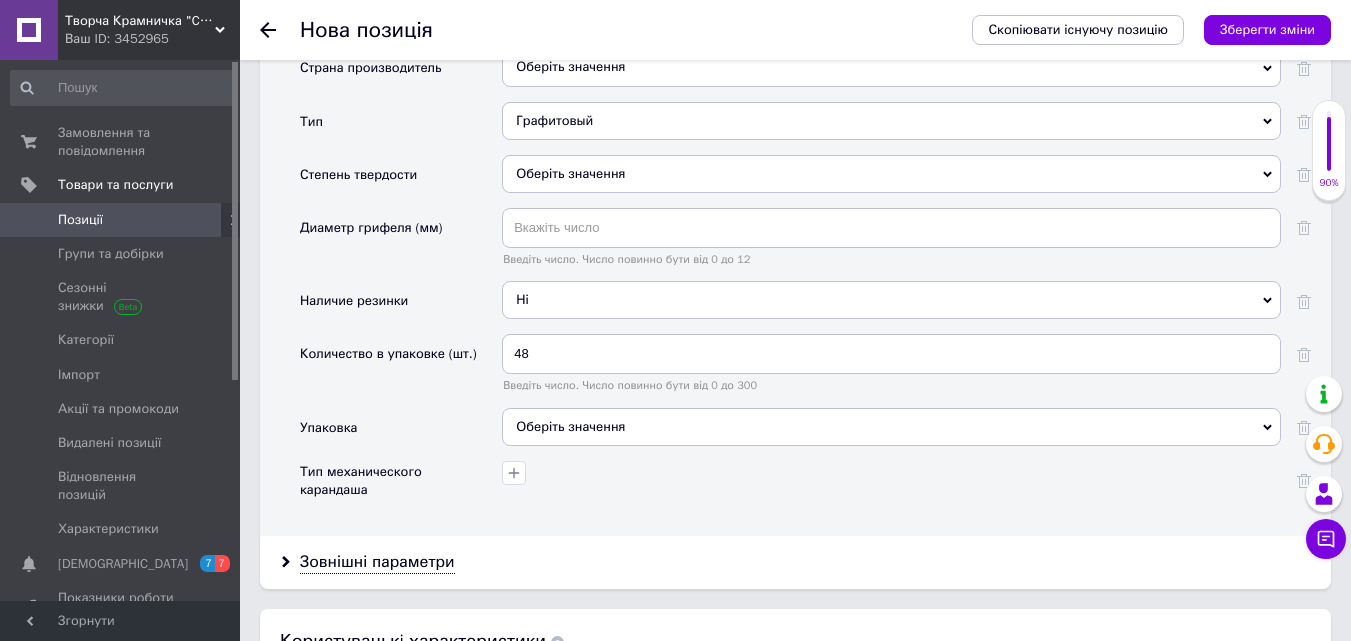 click on "Оберіть значення" at bounding box center [891, 427] 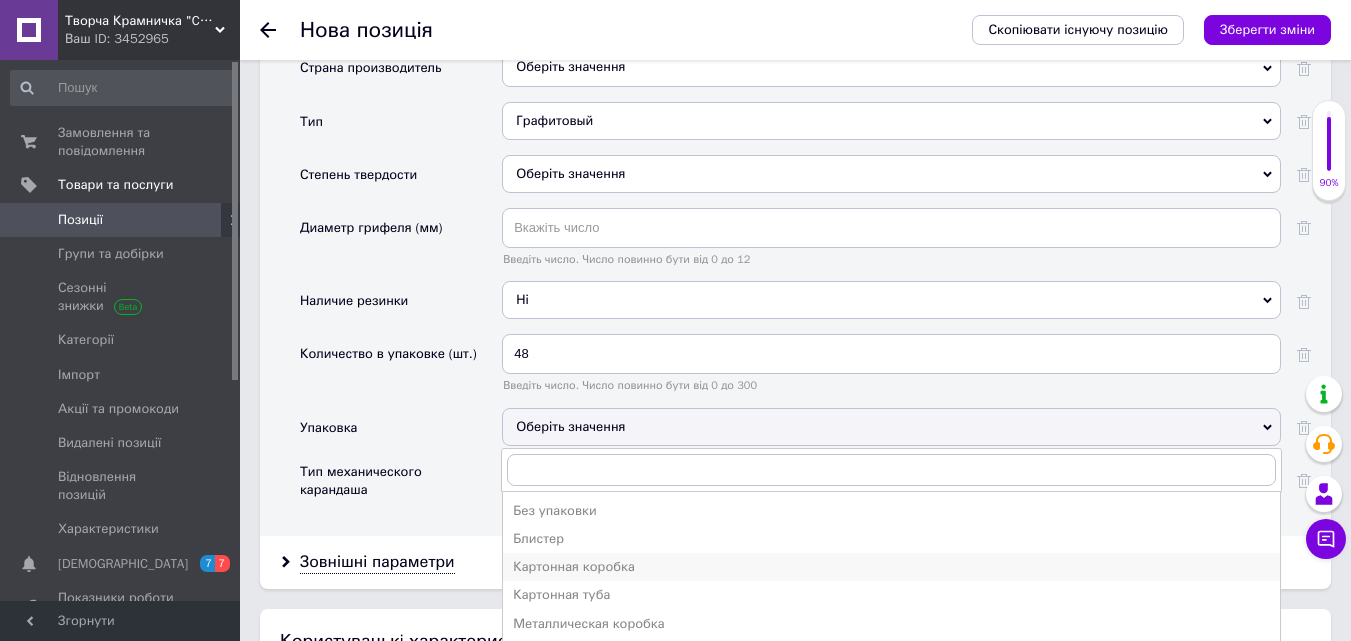 click on "Картонная коробка" at bounding box center [891, 567] 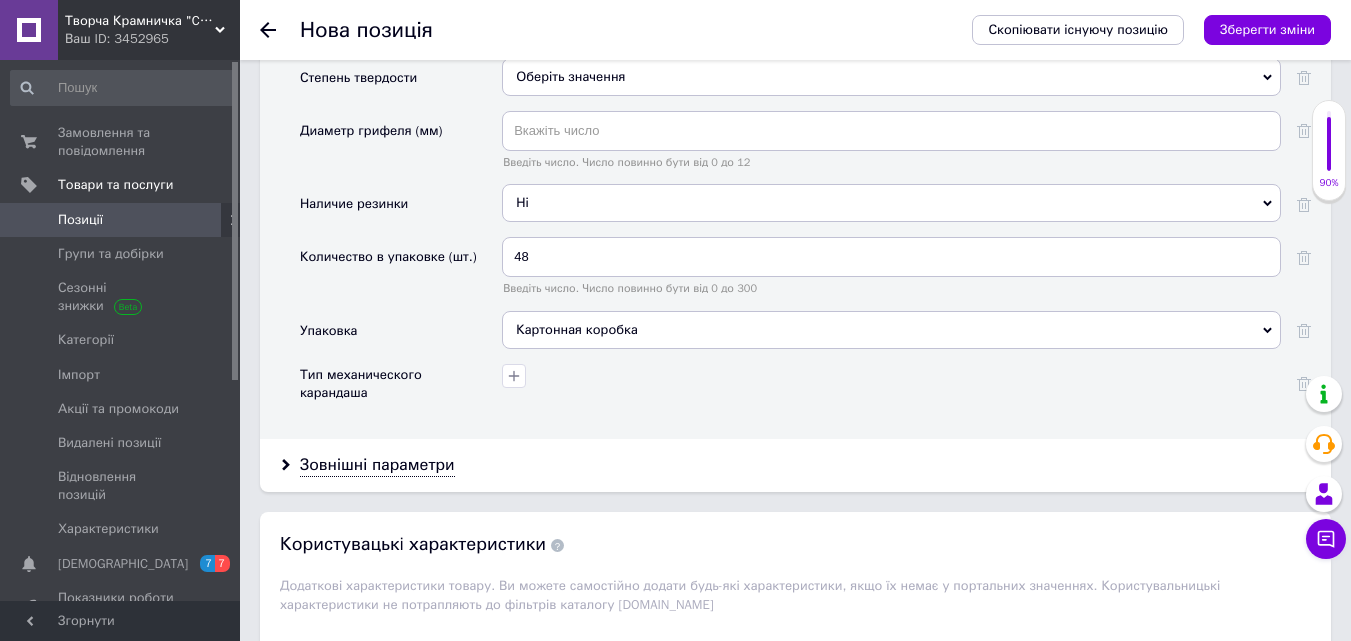scroll, scrollTop: 2284, scrollLeft: 0, axis: vertical 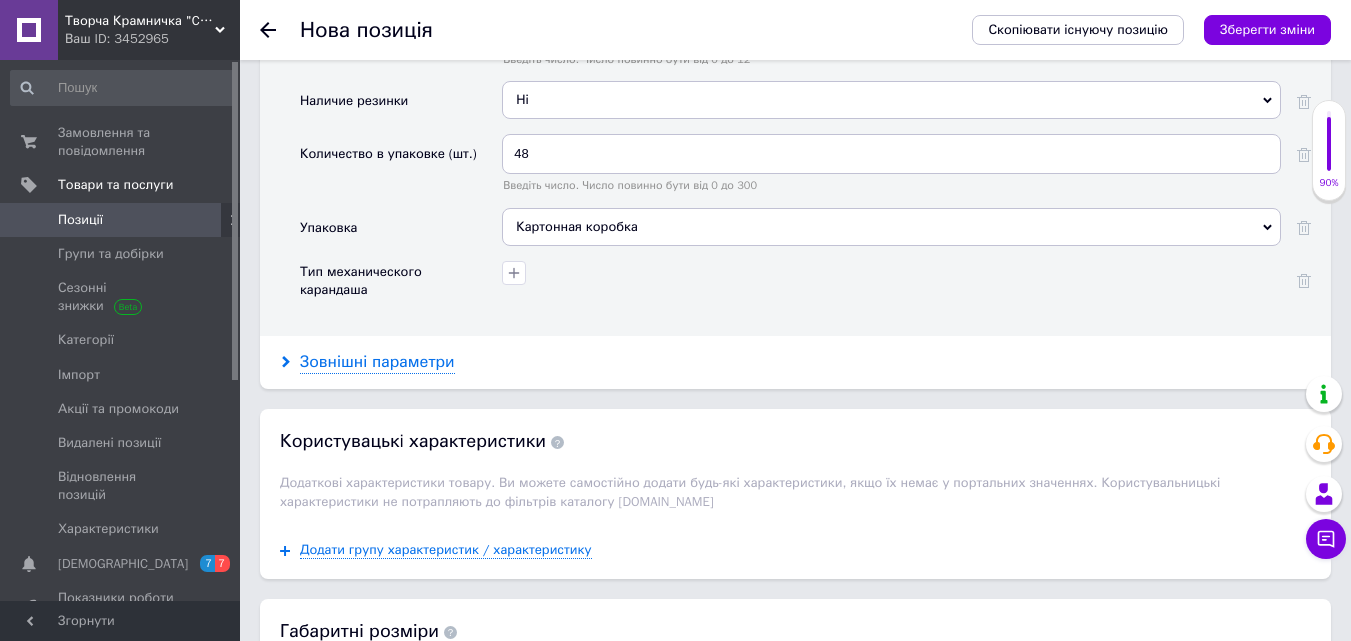 click on "Зовнішні параметри" at bounding box center (377, 362) 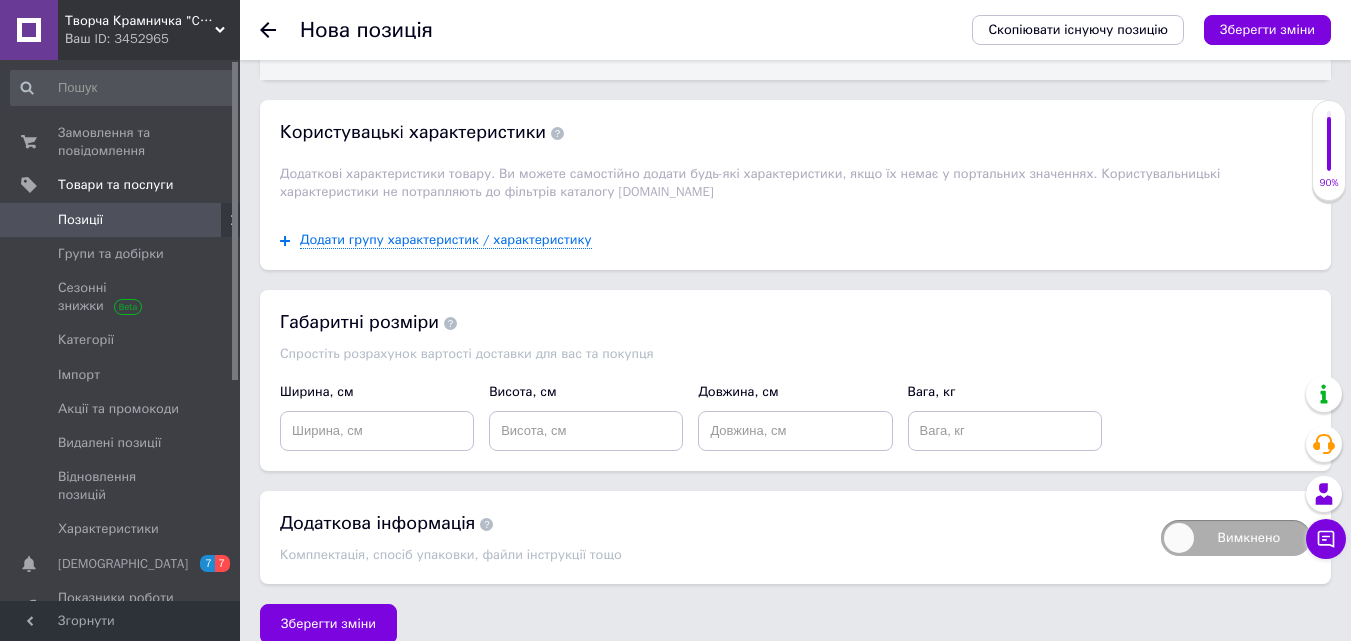scroll, scrollTop: 2796, scrollLeft: 0, axis: vertical 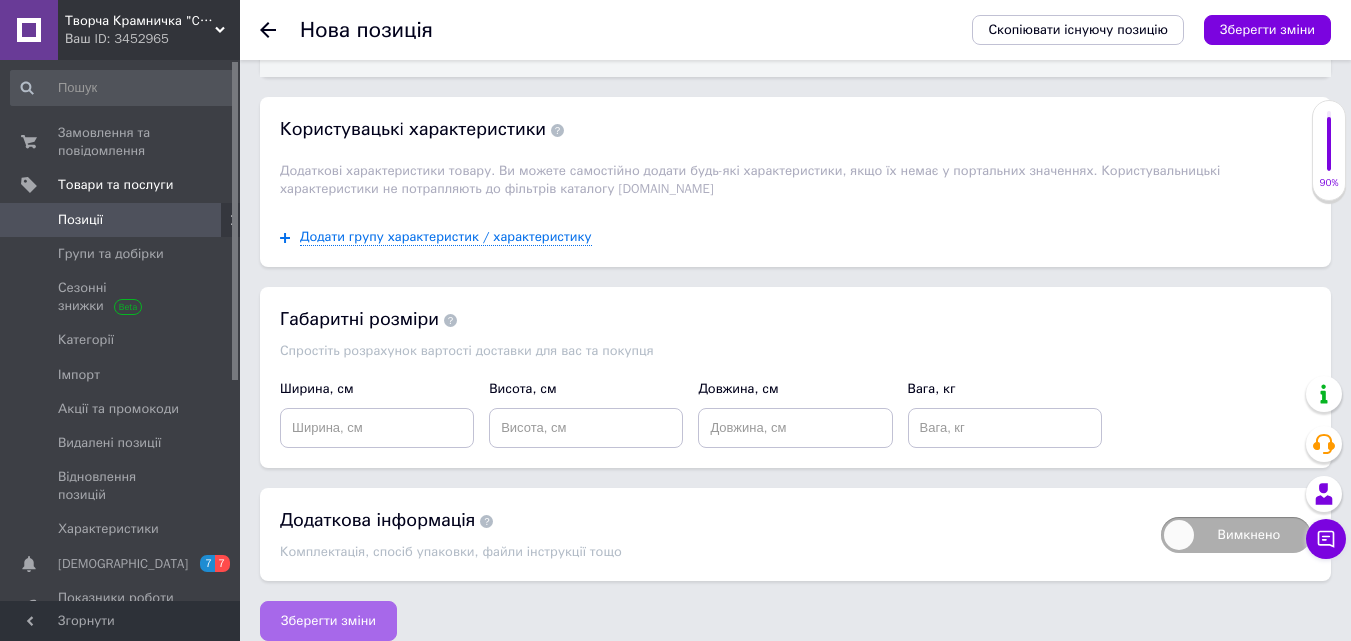 click on "Зберегти зміни" at bounding box center [328, 621] 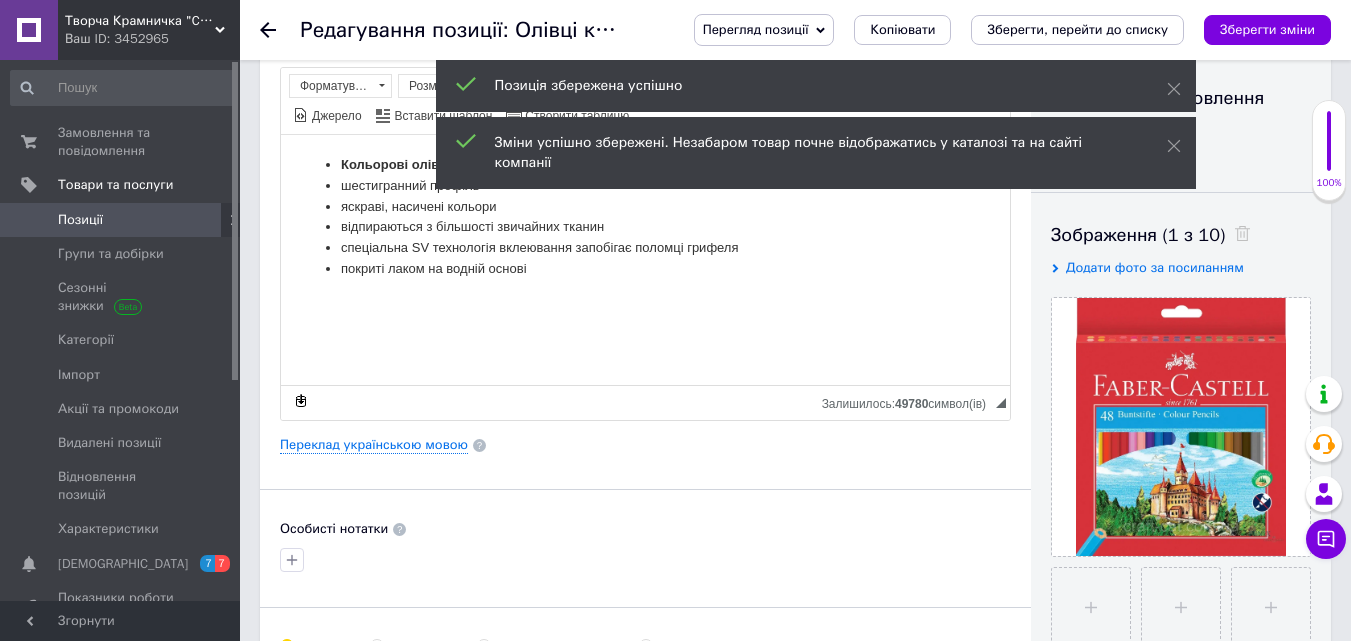 scroll, scrollTop: 0, scrollLeft: 0, axis: both 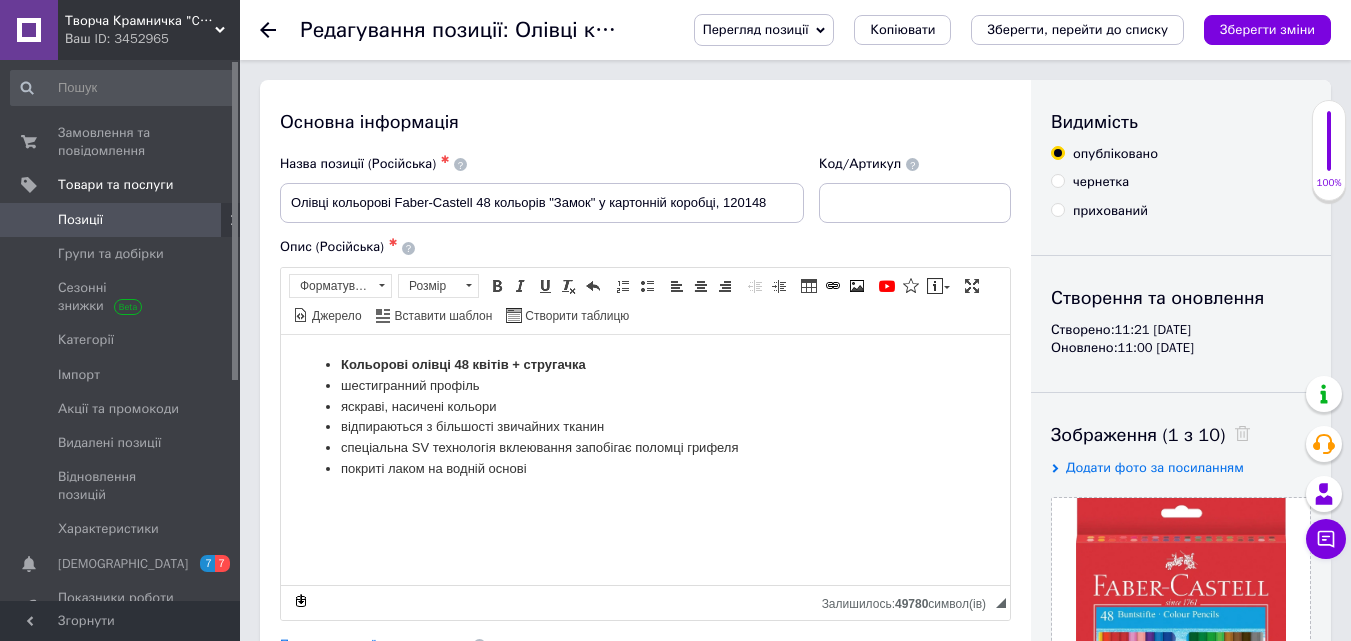 click on "Позиції" at bounding box center [121, 220] 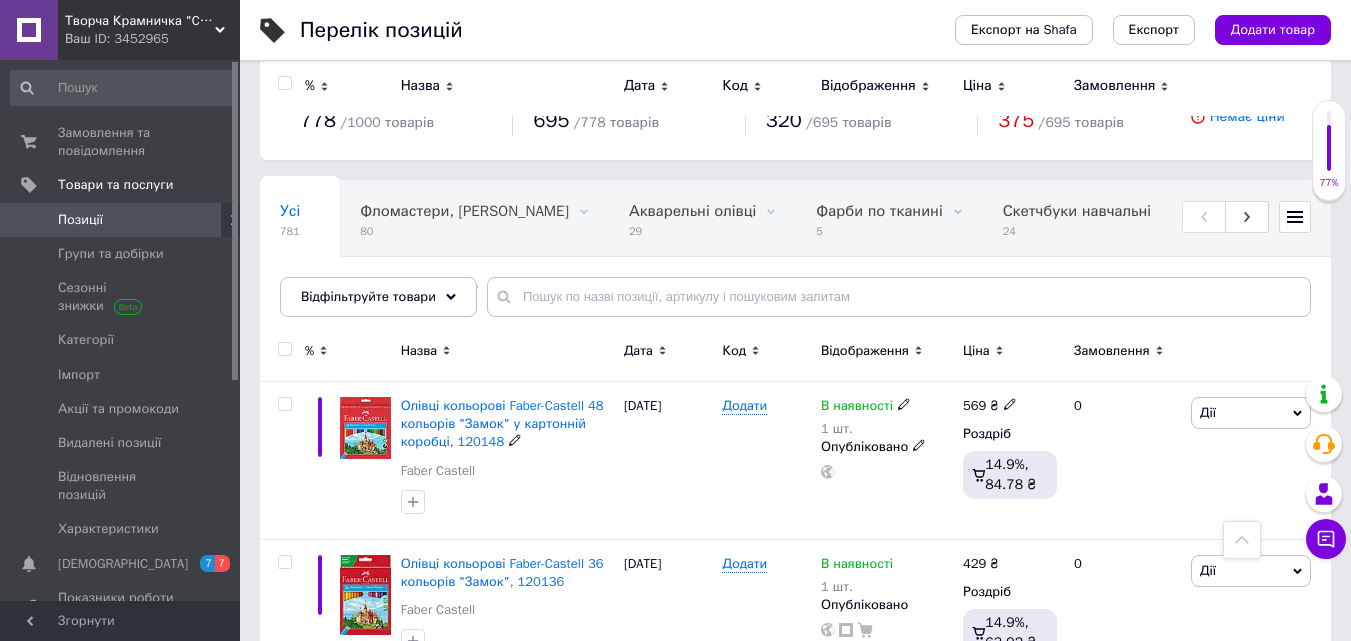 scroll, scrollTop: 0, scrollLeft: 0, axis: both 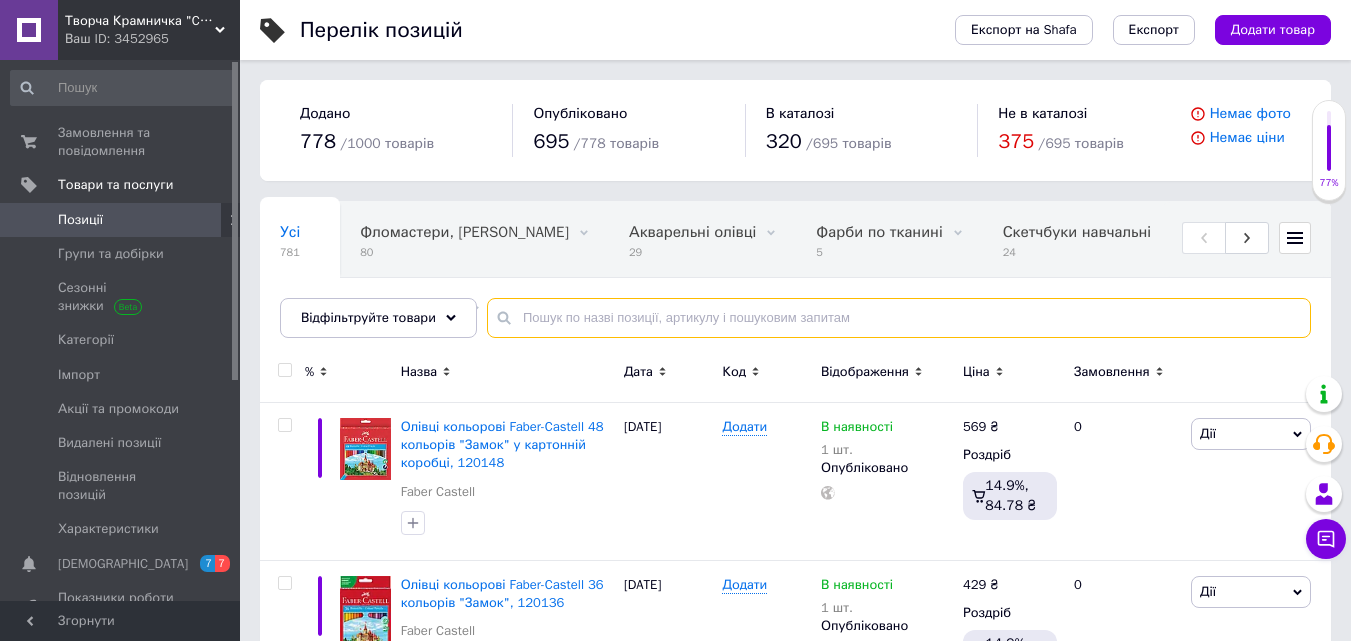 click at bounding box center (899, 318) 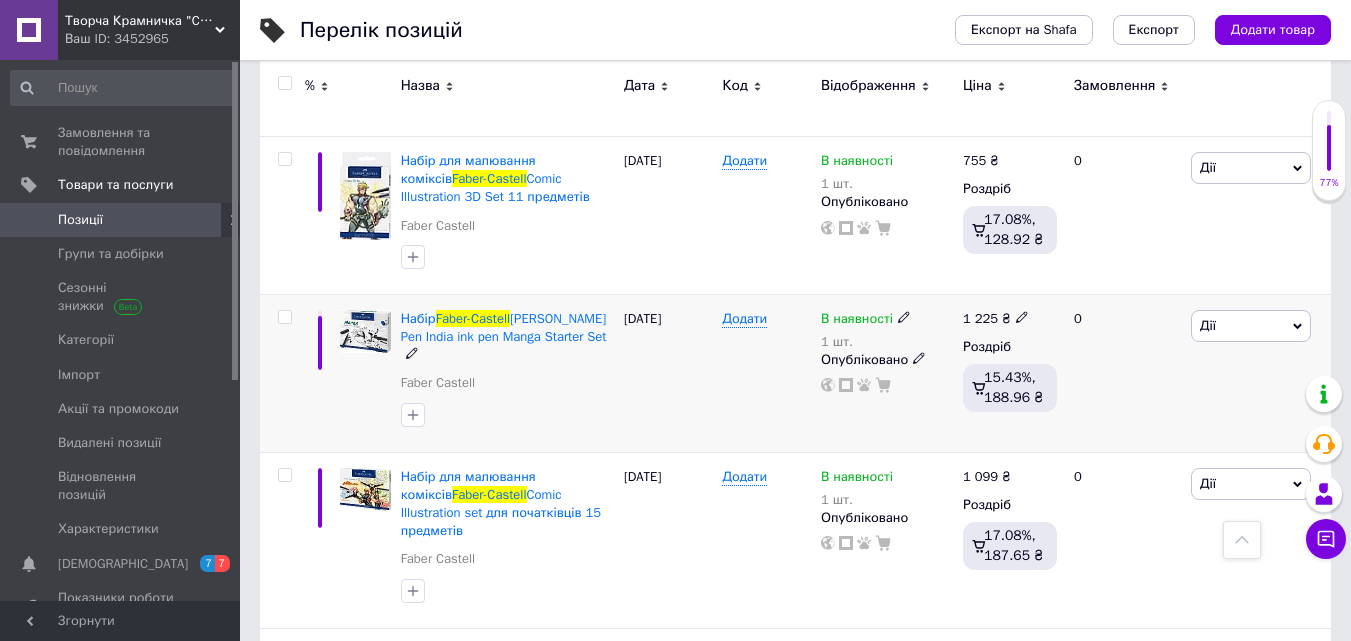 scroll, scrollTop: 1600, scrollLeft: 0, axis: vertical 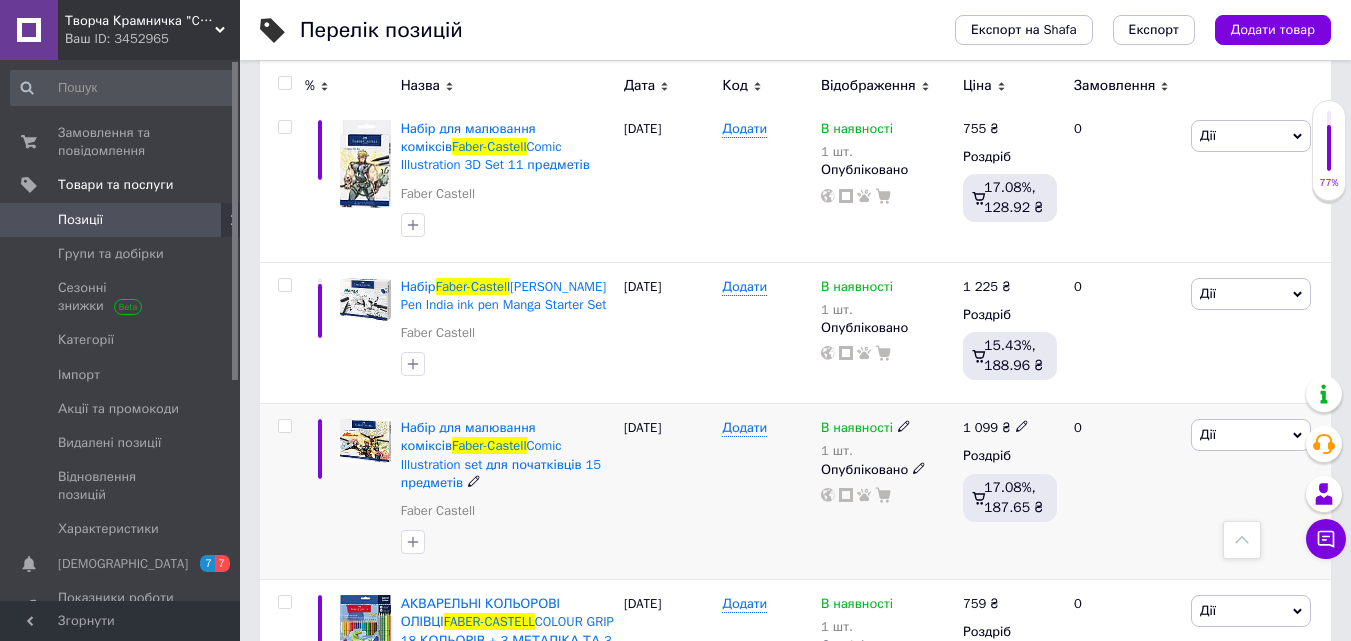 type on "Faber-Castell" 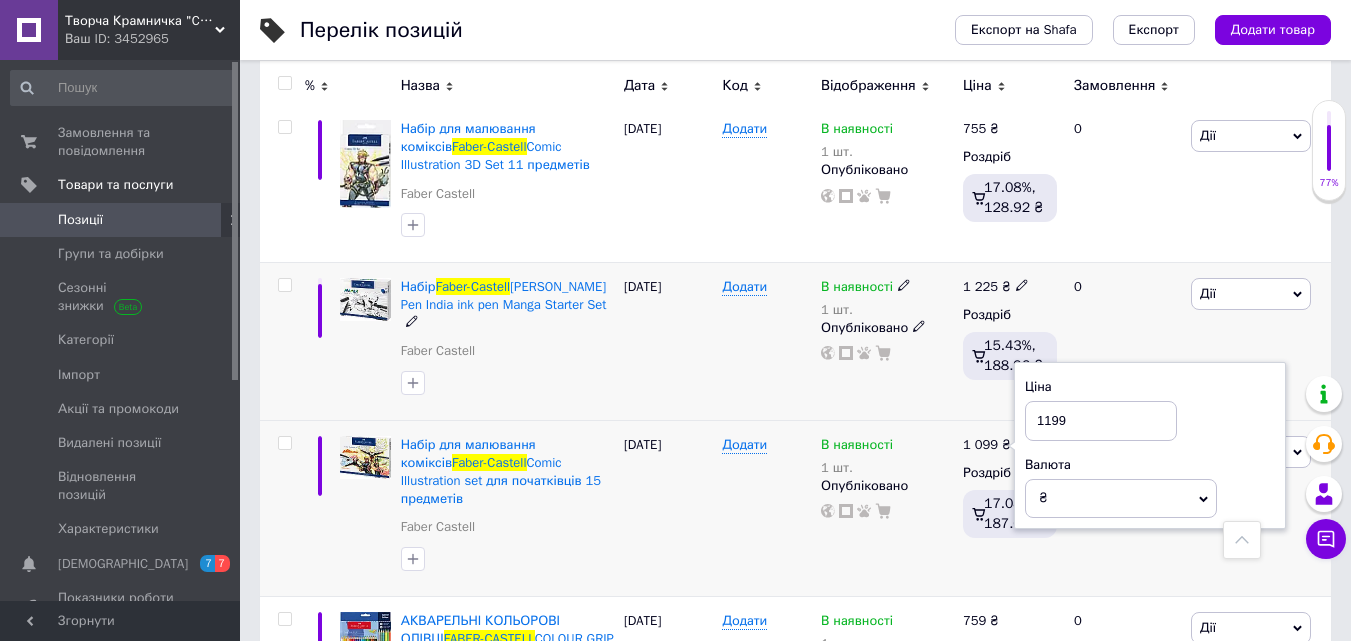 type on "1199" 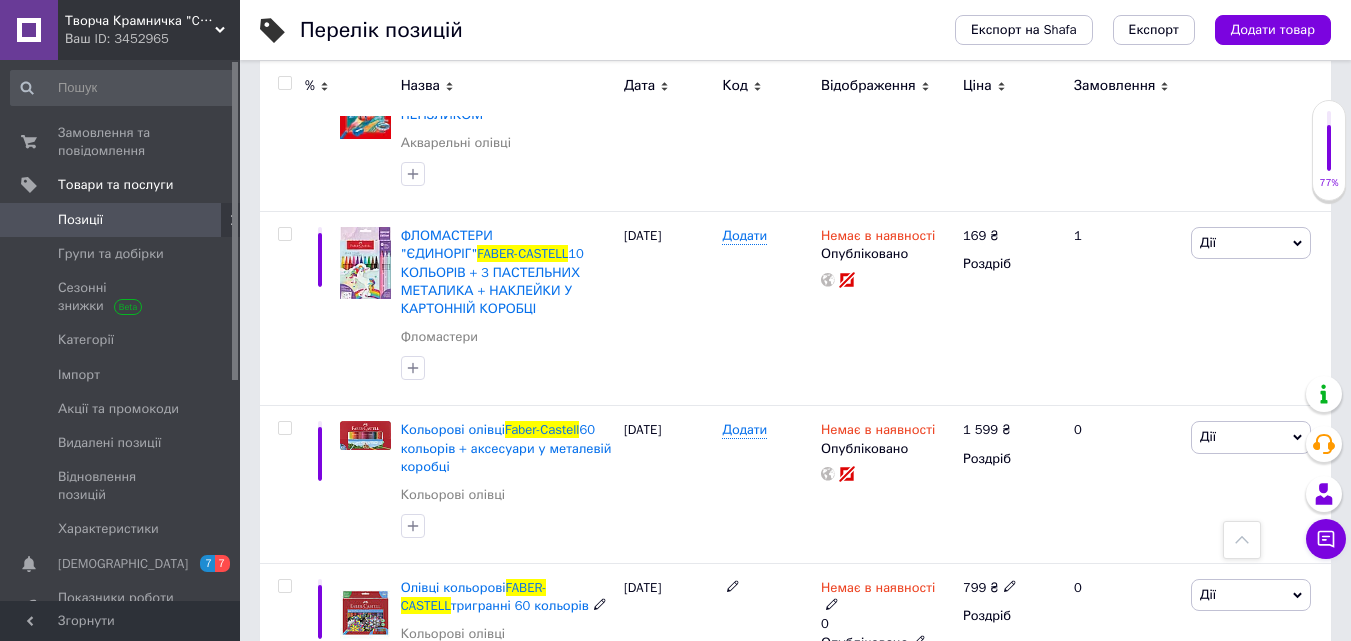 scroll, scrollTop: 4000, scrollLeft: 0, axis: vertical 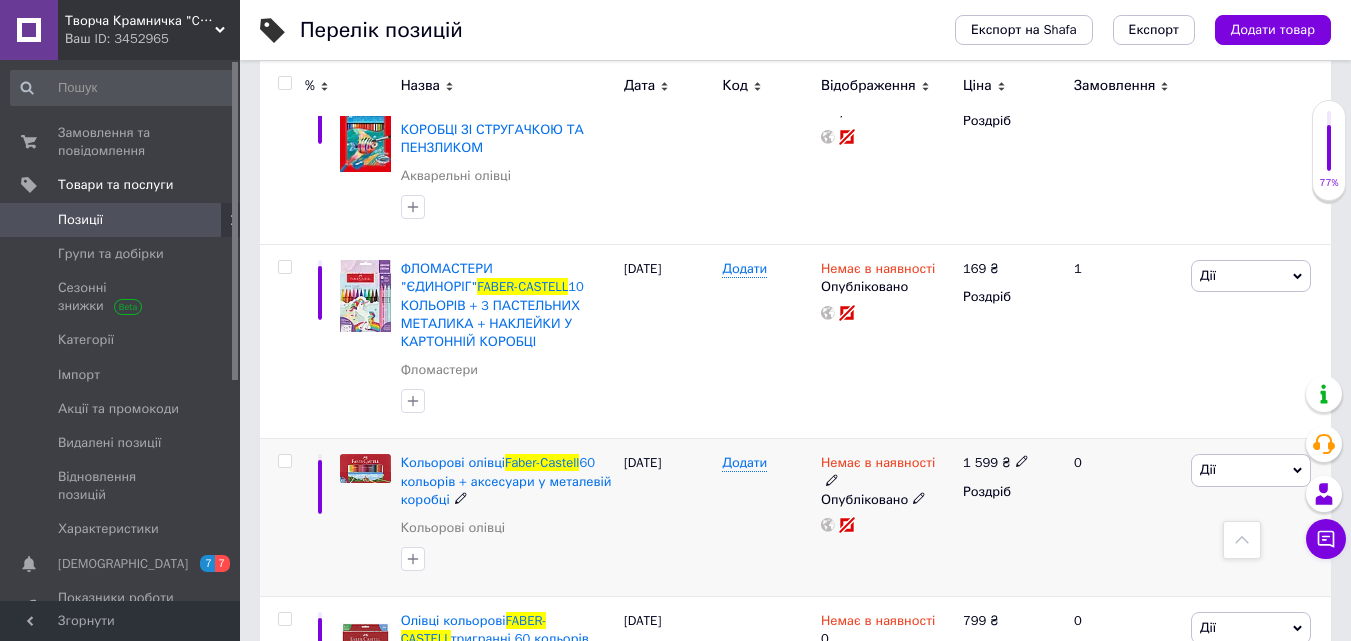 click 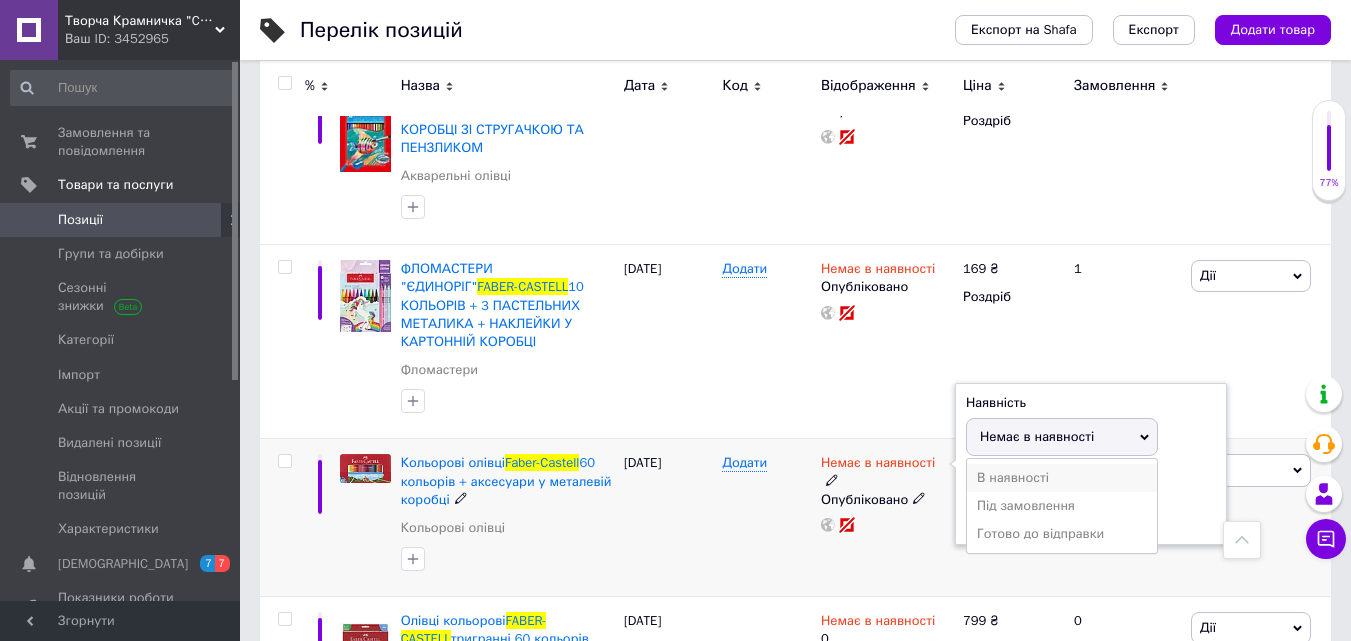 click on "В наявності" at bounding box center [1062, 478] 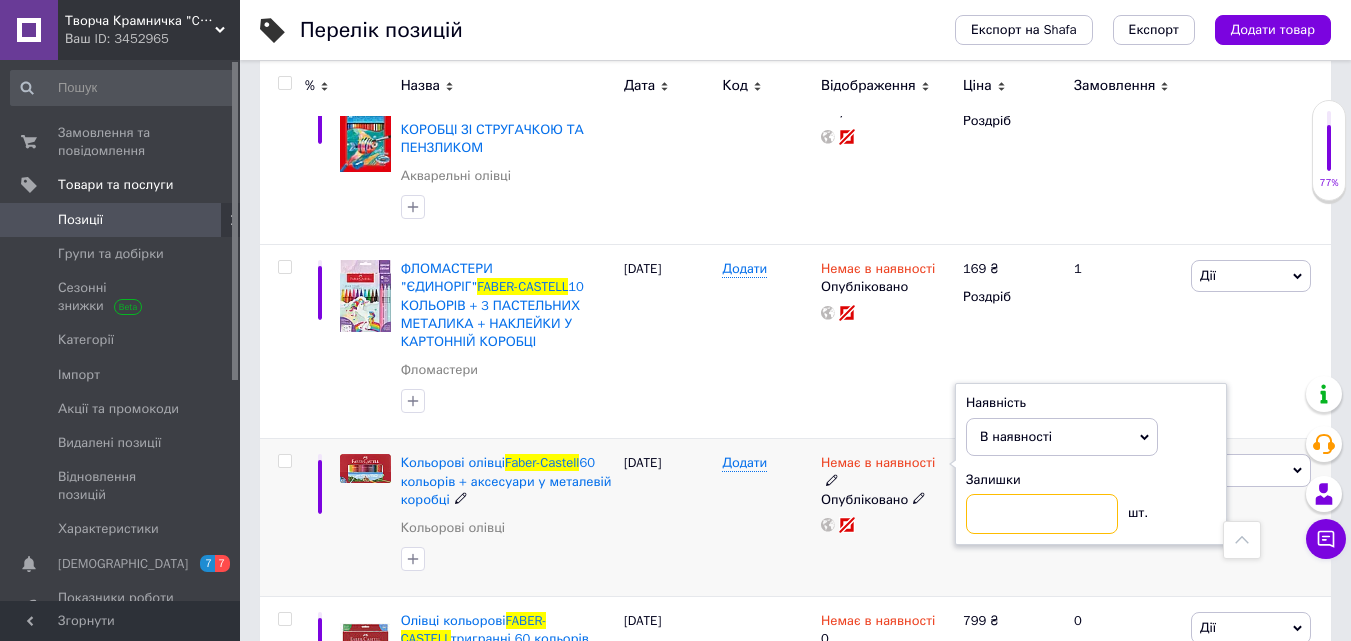 click at bounding box center (1042, 514) 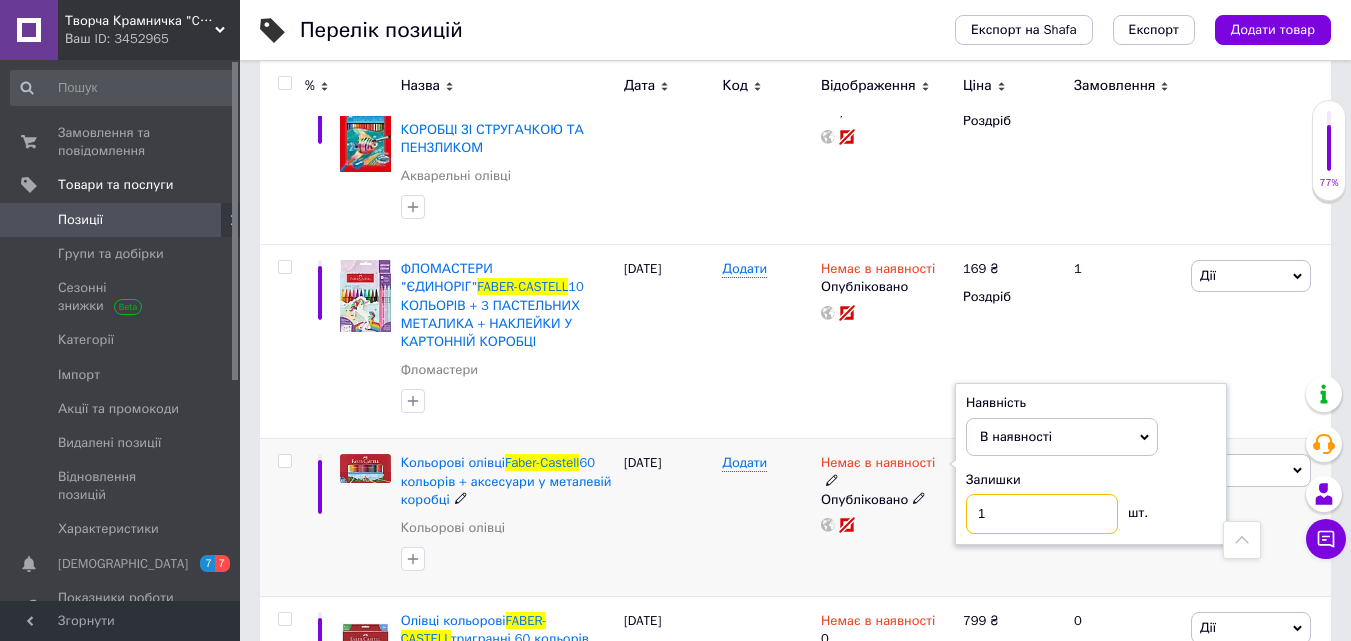 type on "1" 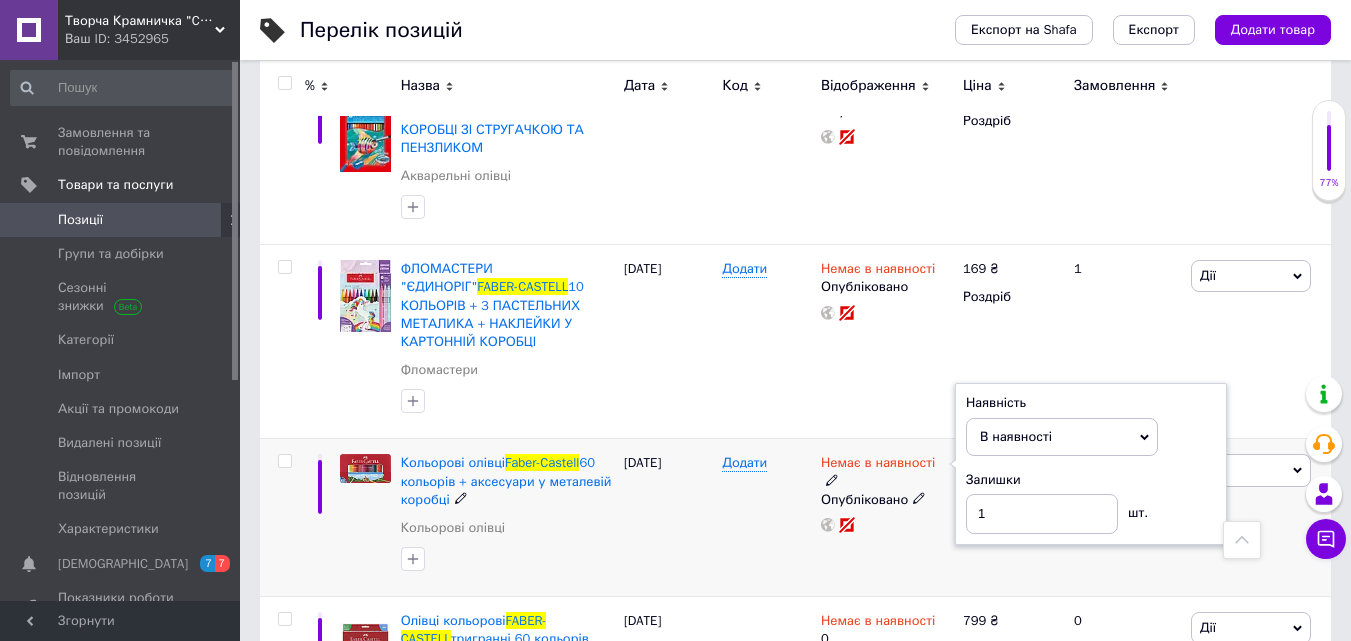 click on "Немає в наявності Наявність В наявності Немає в наявності Під замовлення Готово до відправки Залишки 1 шт. Опубліковано" at bounding box center (887, 518) 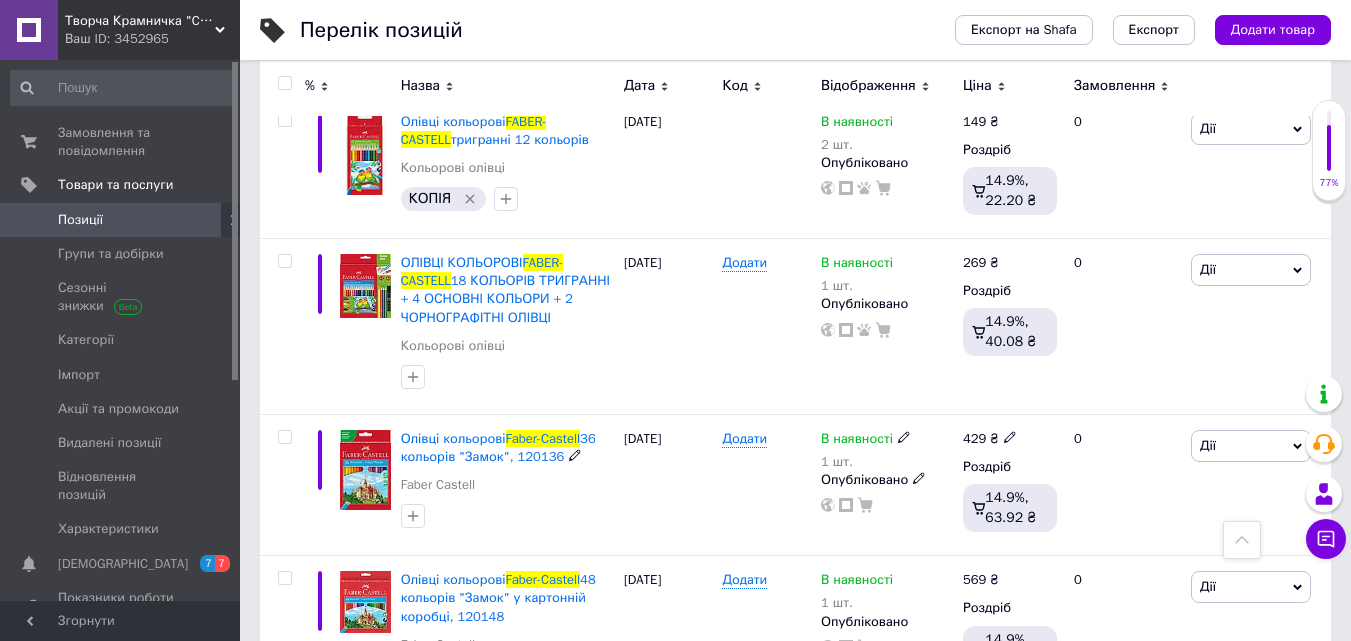 scroll, scrollTop: 9100, scrollLeft: 0, axis: vertical 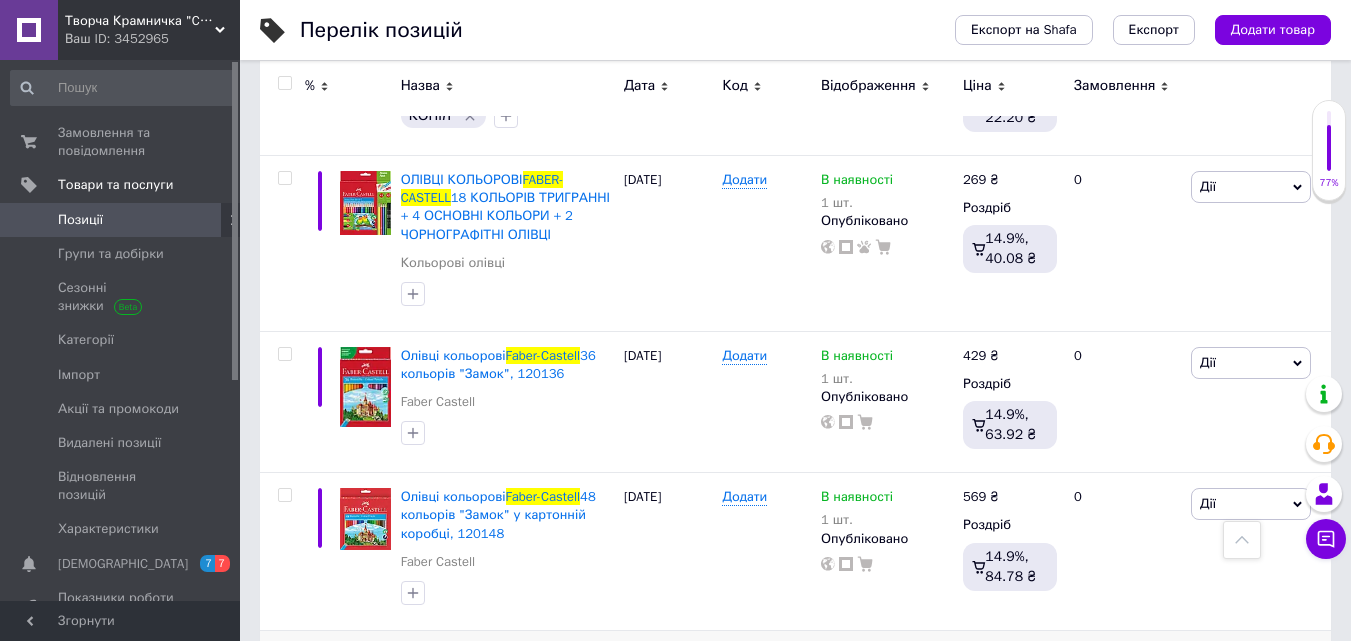 click on "Немає в наявності" at bounding box center (878, 657) 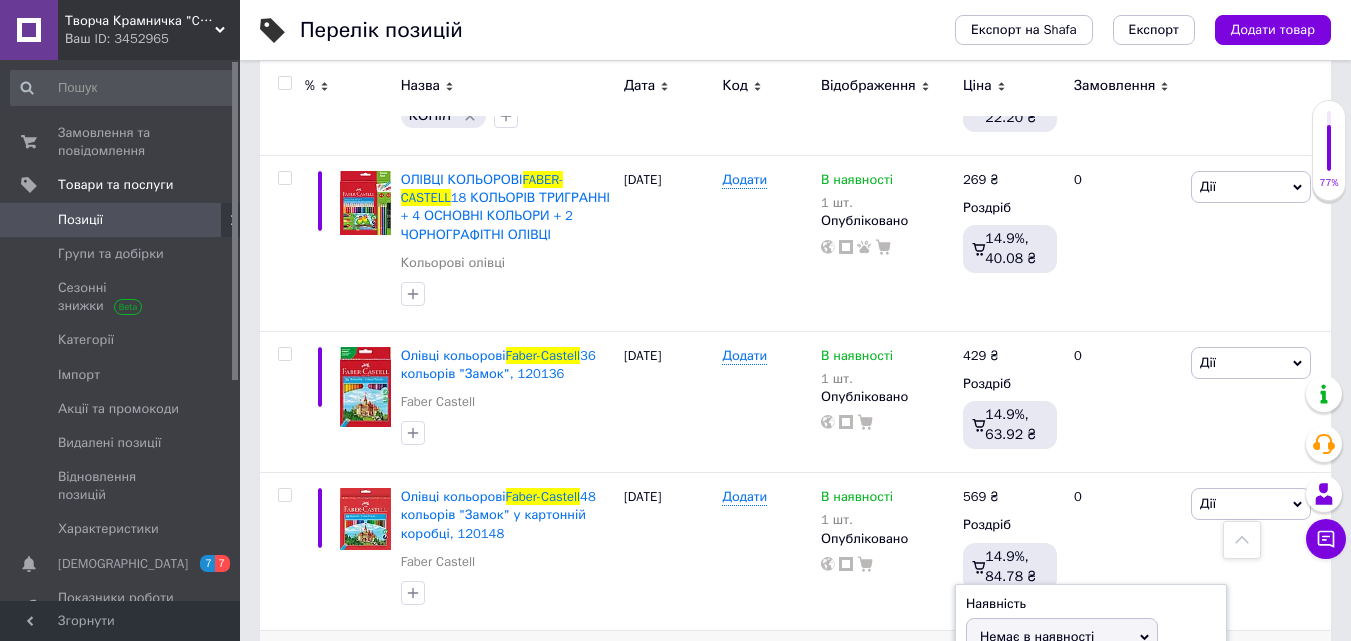 click on "Немає в наявності" at bounding box center (878, 657) 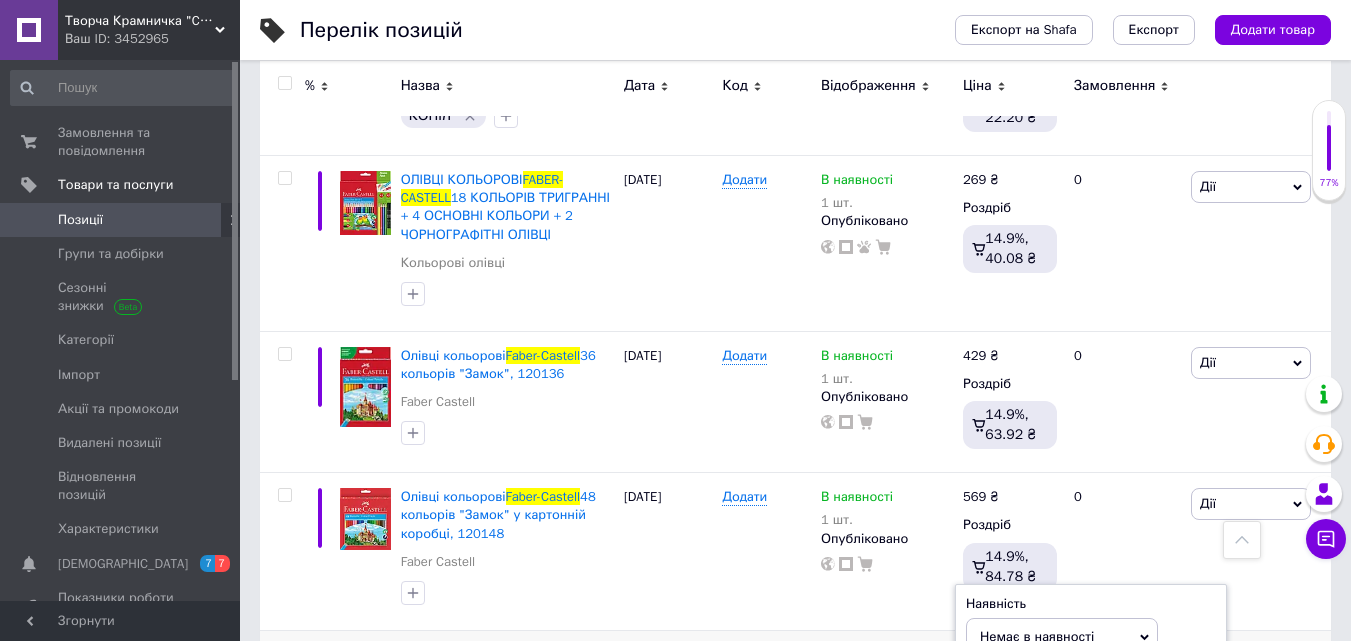 click on "0" at bounding box center (1042, 715) 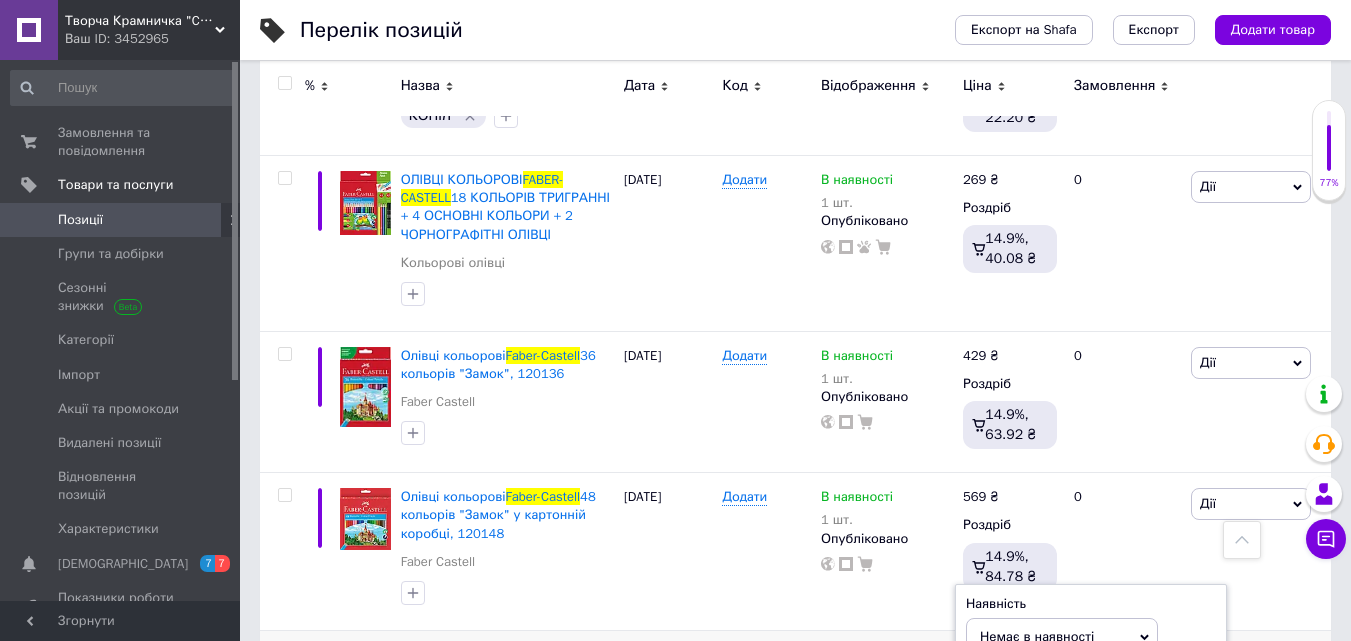 type on "1" 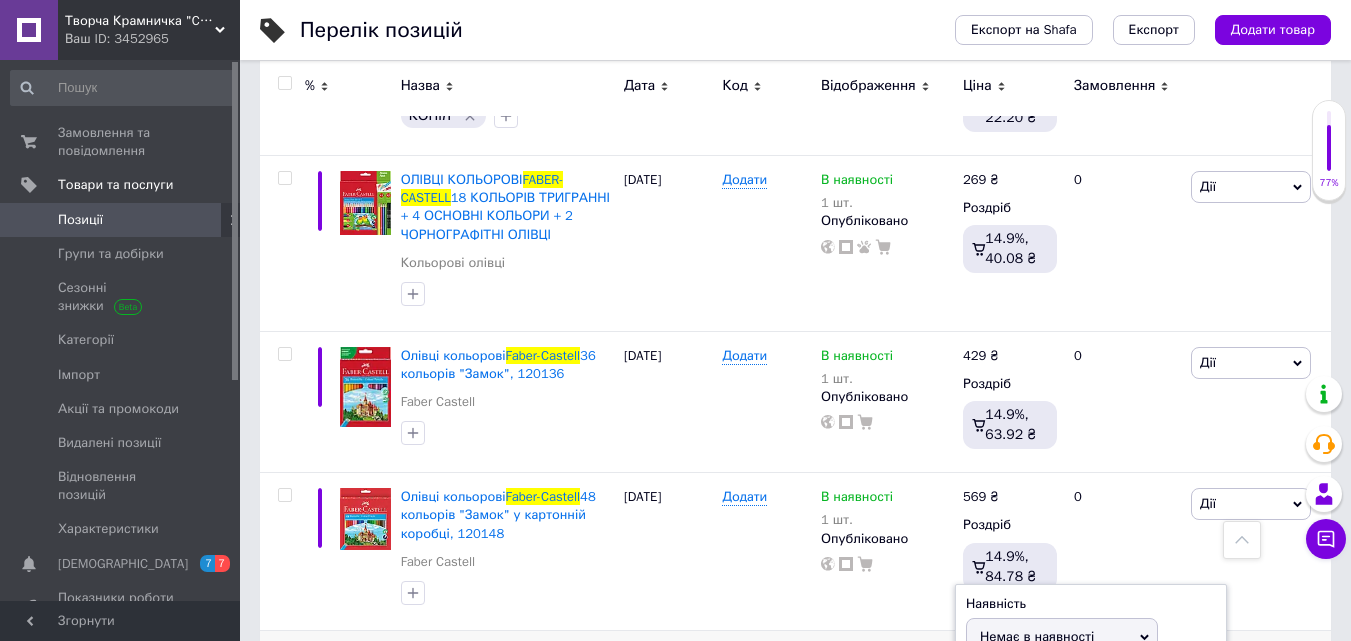 click on "В наявності" at bounding box center [1062, 678] 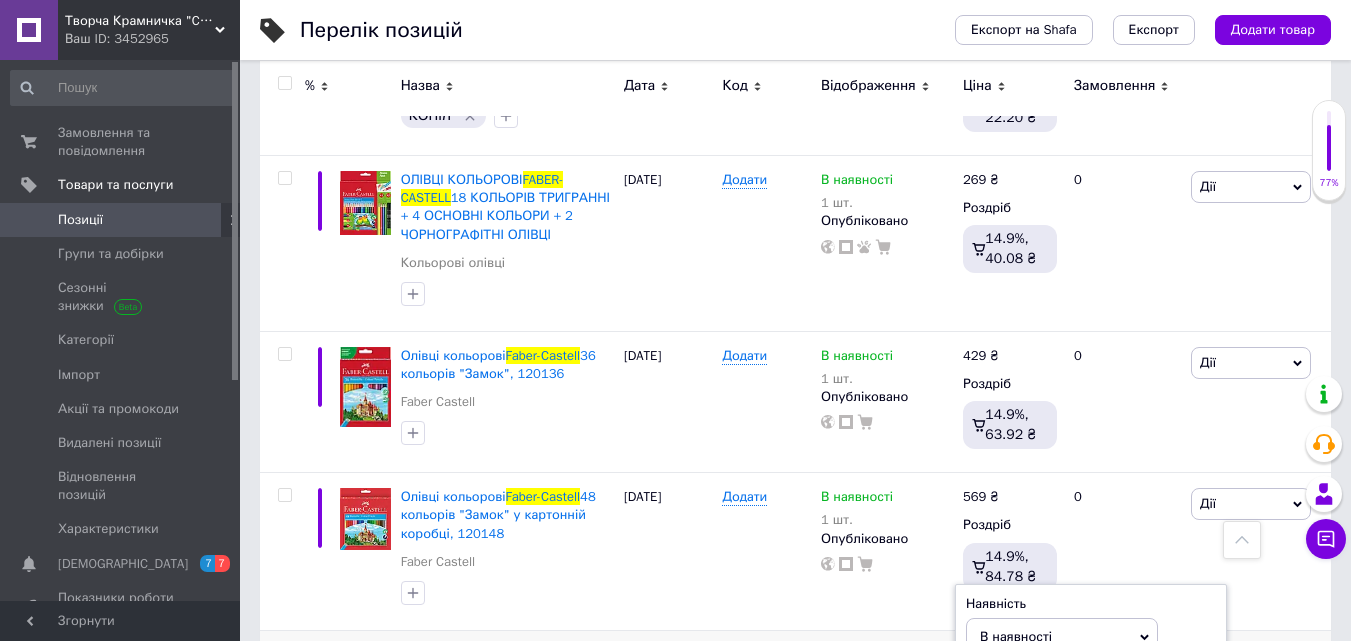 click on "[PERSON_NAME] Підняти на початок групи Копіювати Знижка Подарунок Супутні Приховати Ярлик Додати на вітрину Додати в кампанію Каталог ProSale Видалити" at bounding box center (1258, 701) 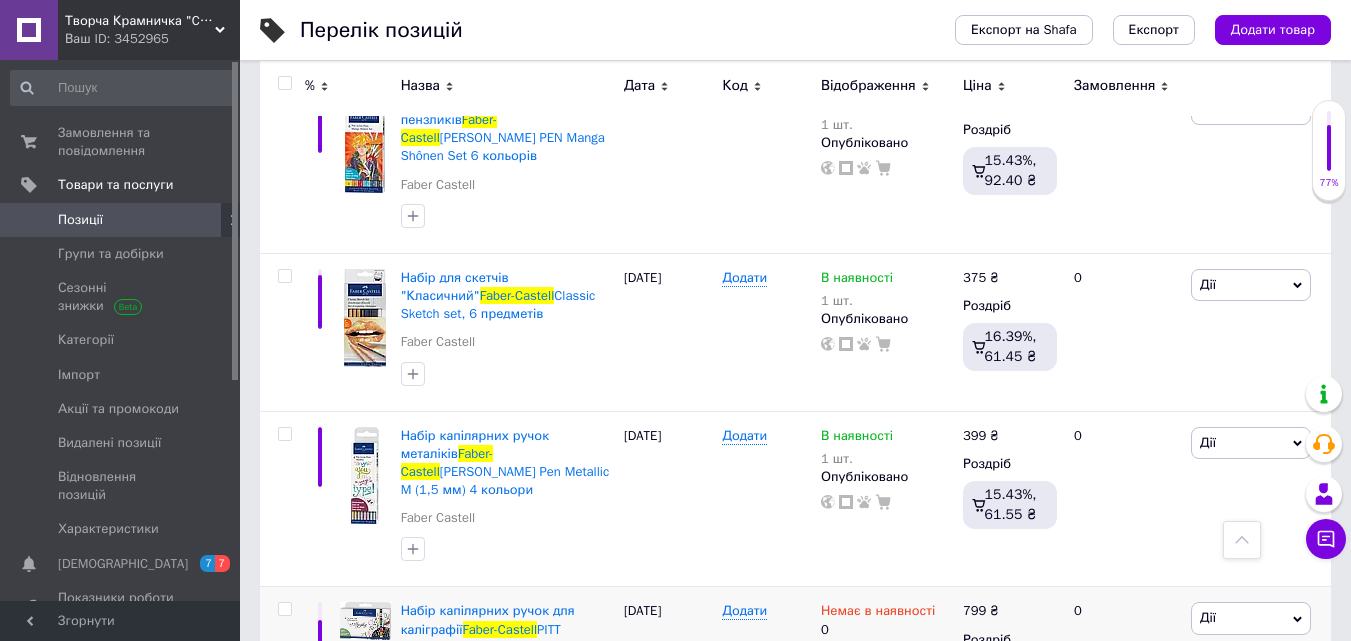 scroll, scrollTop: 8226, scrollLeft: 0, axis: vertical 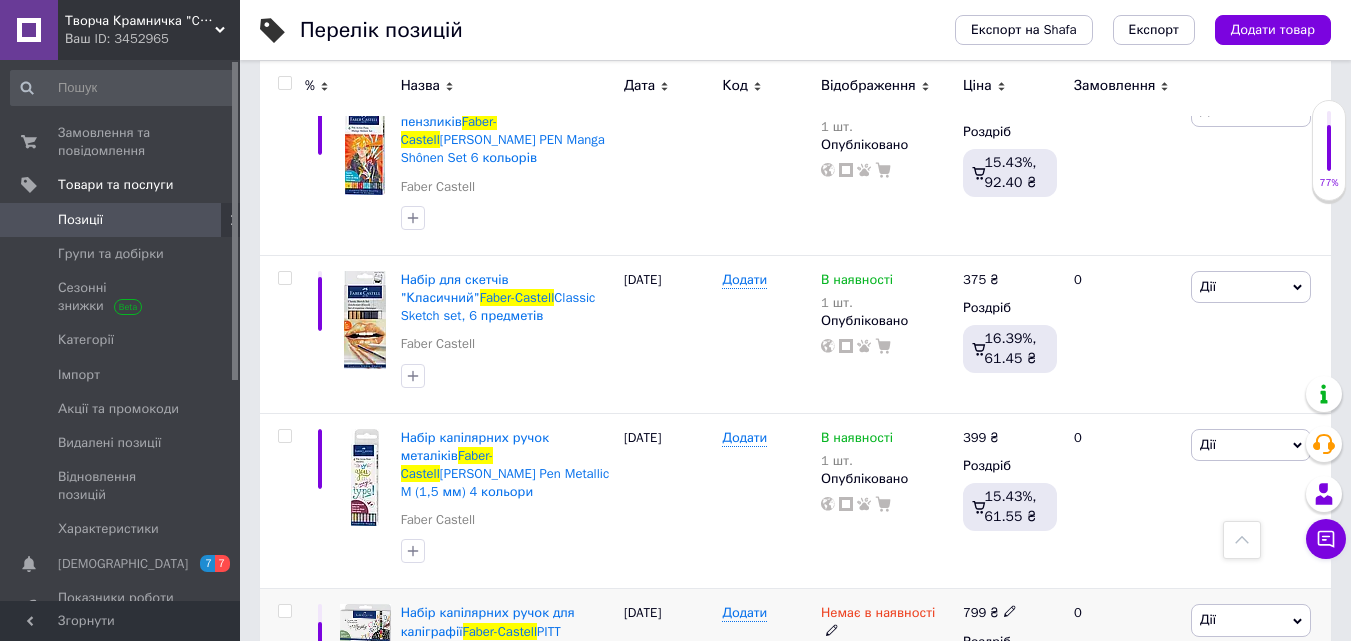 click 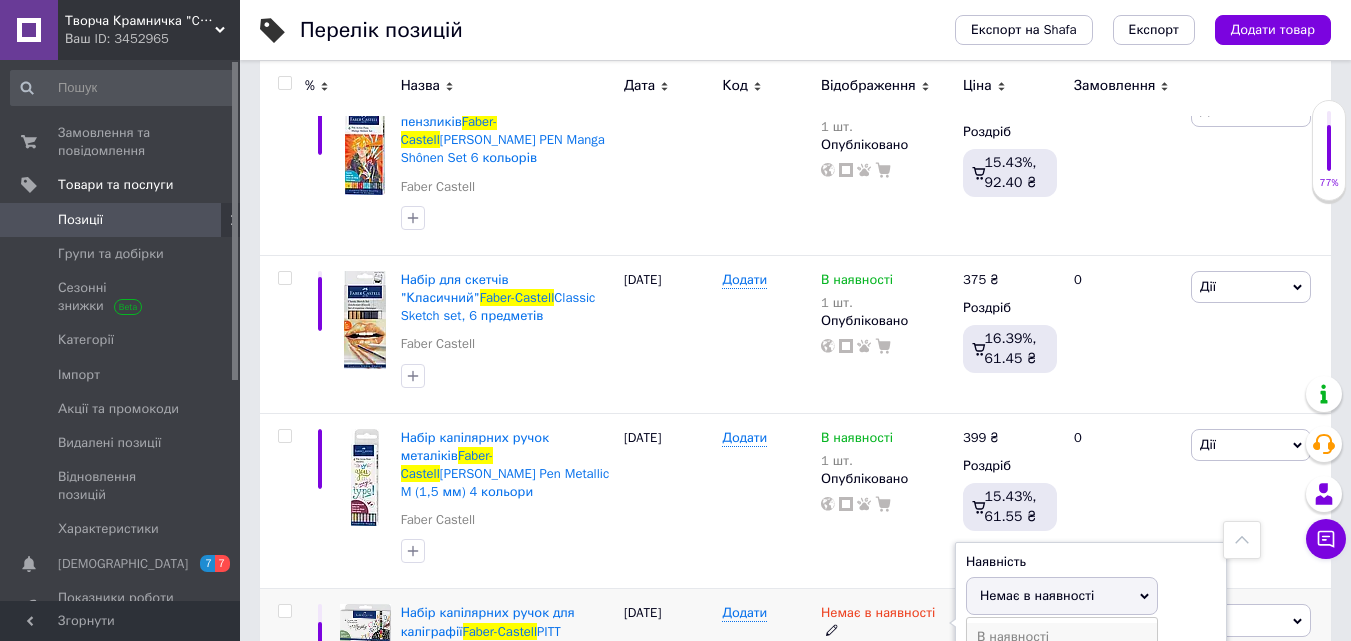 click on "В наявності" at bounding box center [1062, 637] 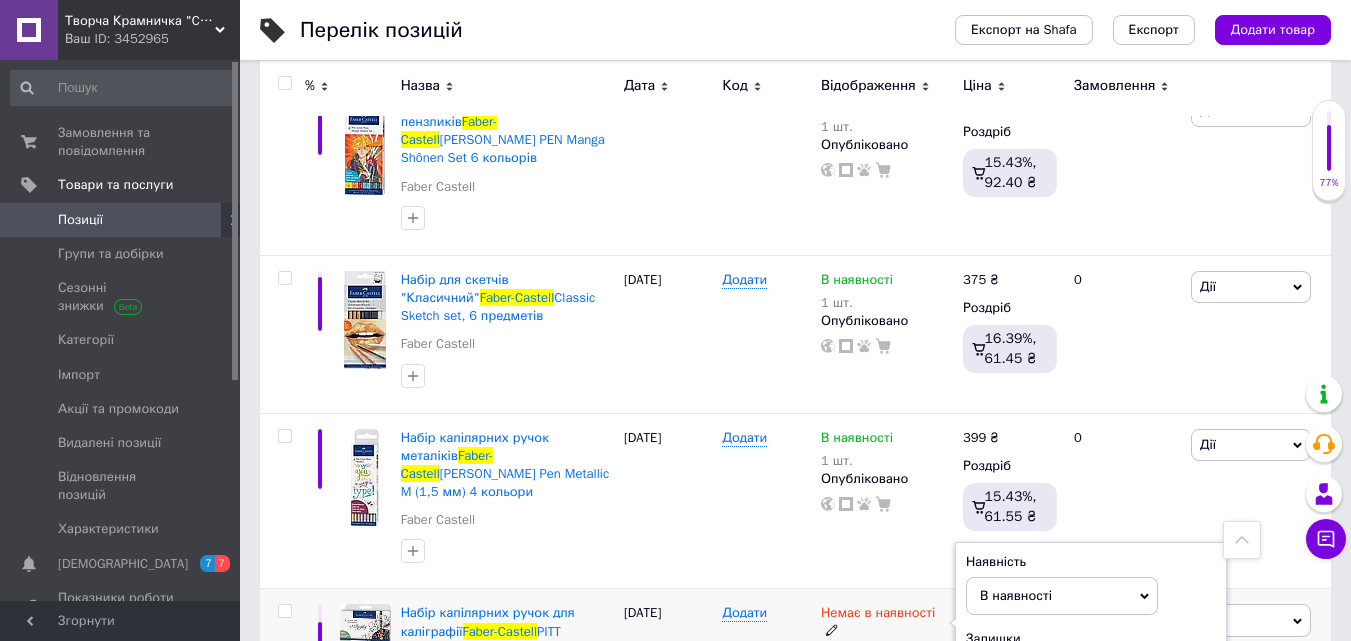 click on "0" at bounding box center (1042, 673) 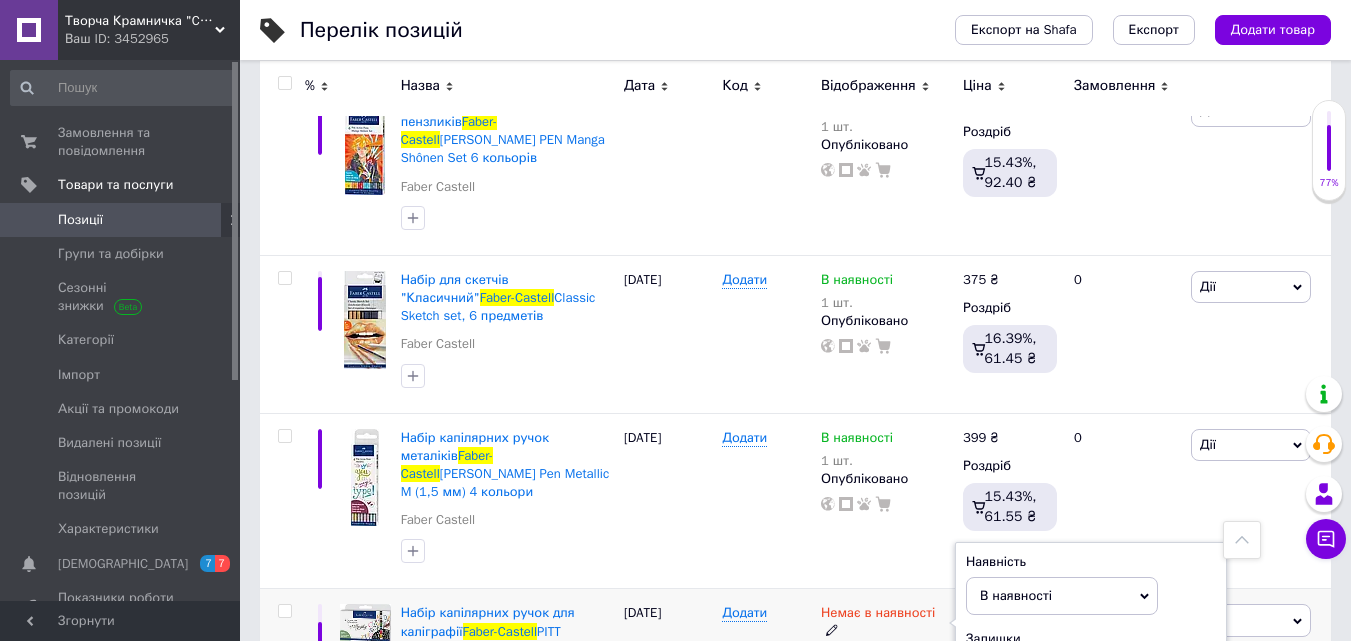 type on "1" 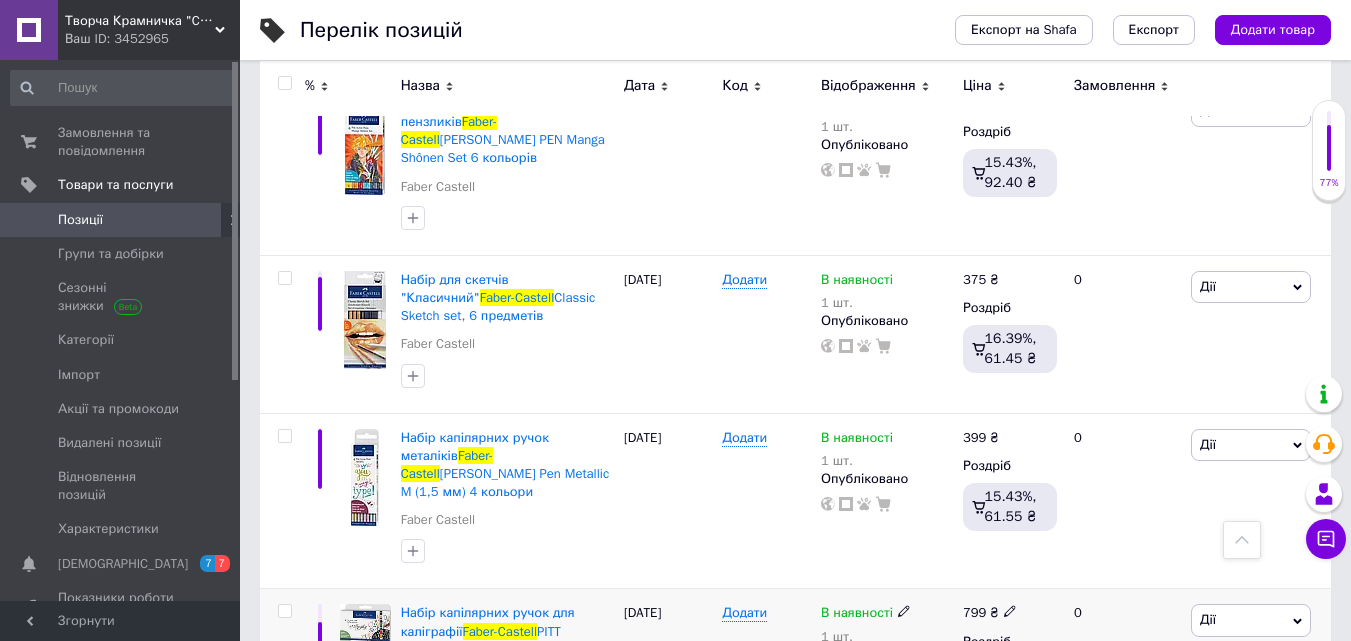 click on "В наявності 1 шт. Опубліковано" at bounding box center [887, 668] 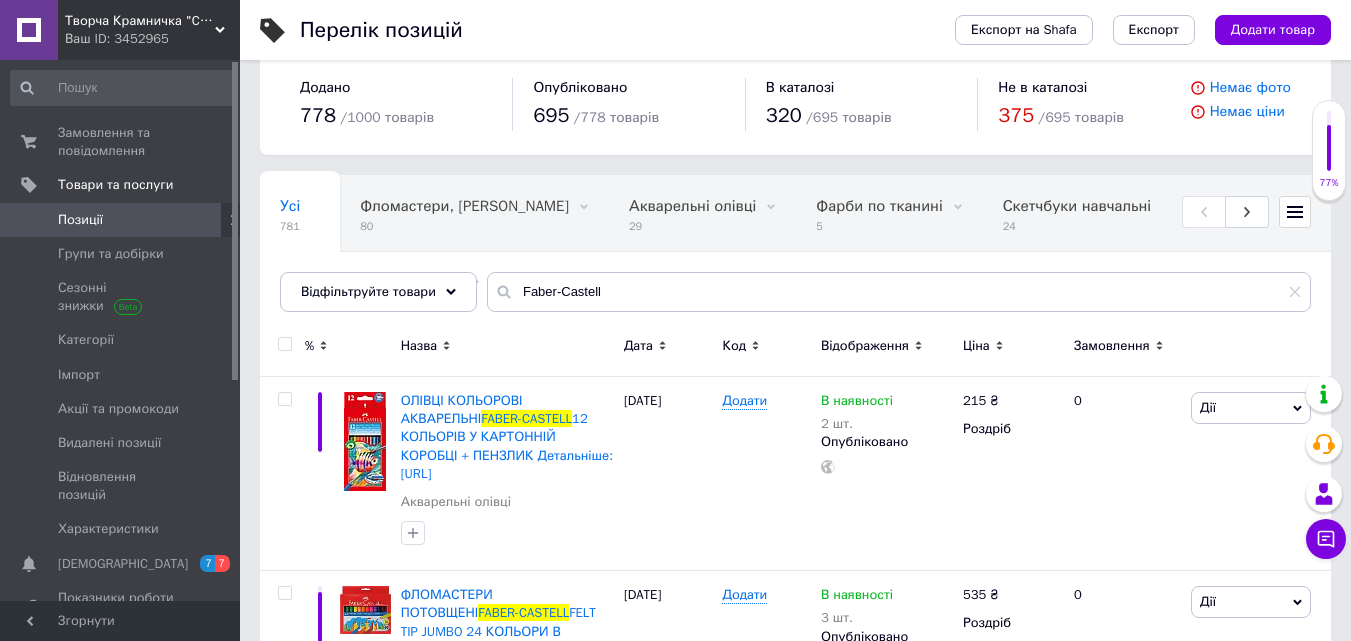 scroll, scrollTop: 0, scrollLeft: 0, axis: both 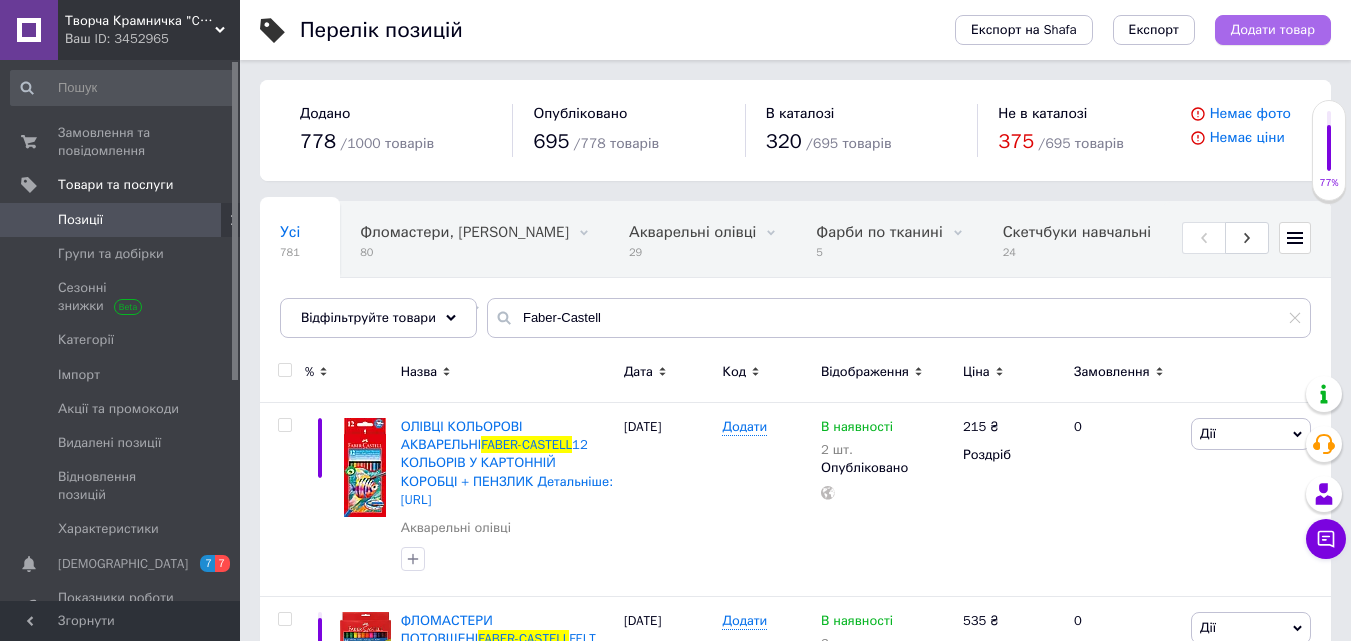click on "Додати товар" at bounding box center [1273, 30] 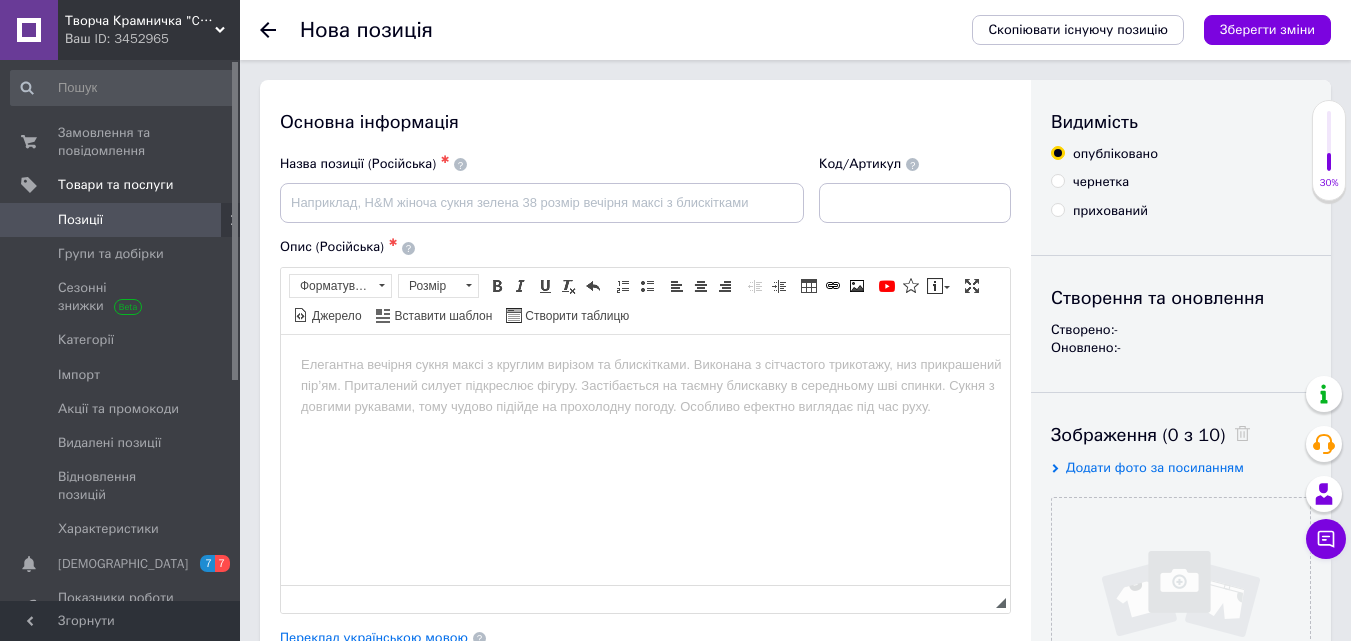 scroll, scrollTop: 0, scrollLeft: 0, axis: both 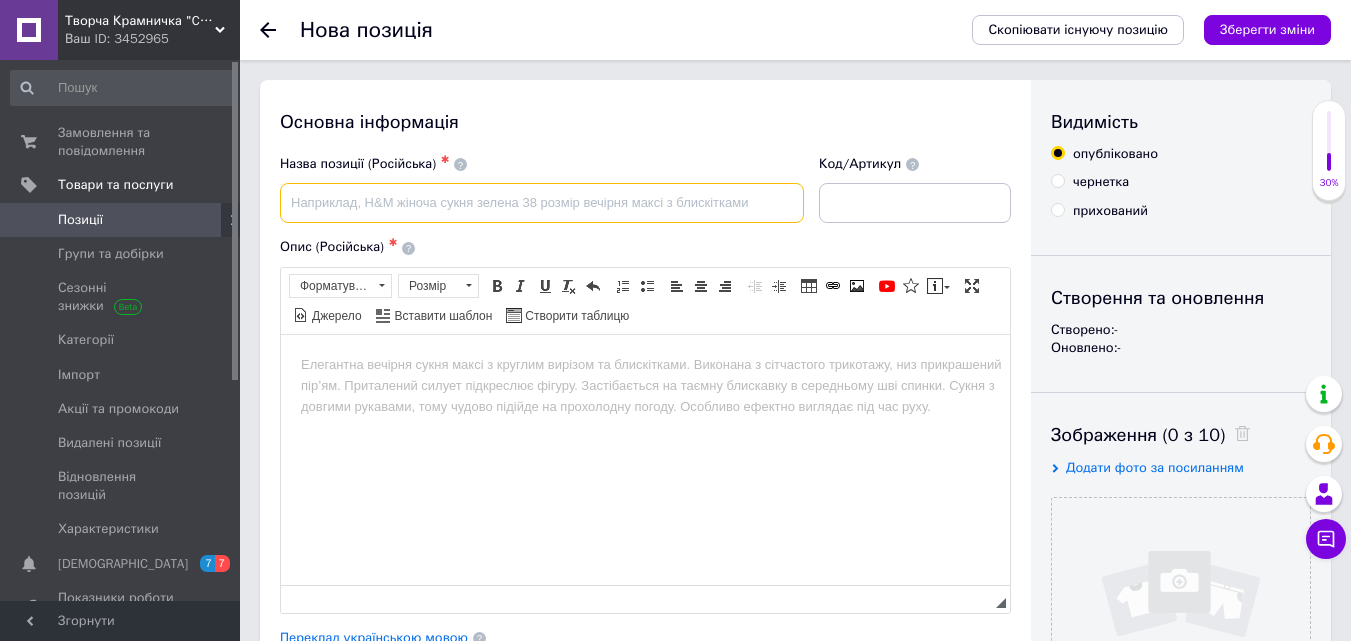 click at bounding box center [542, 203] 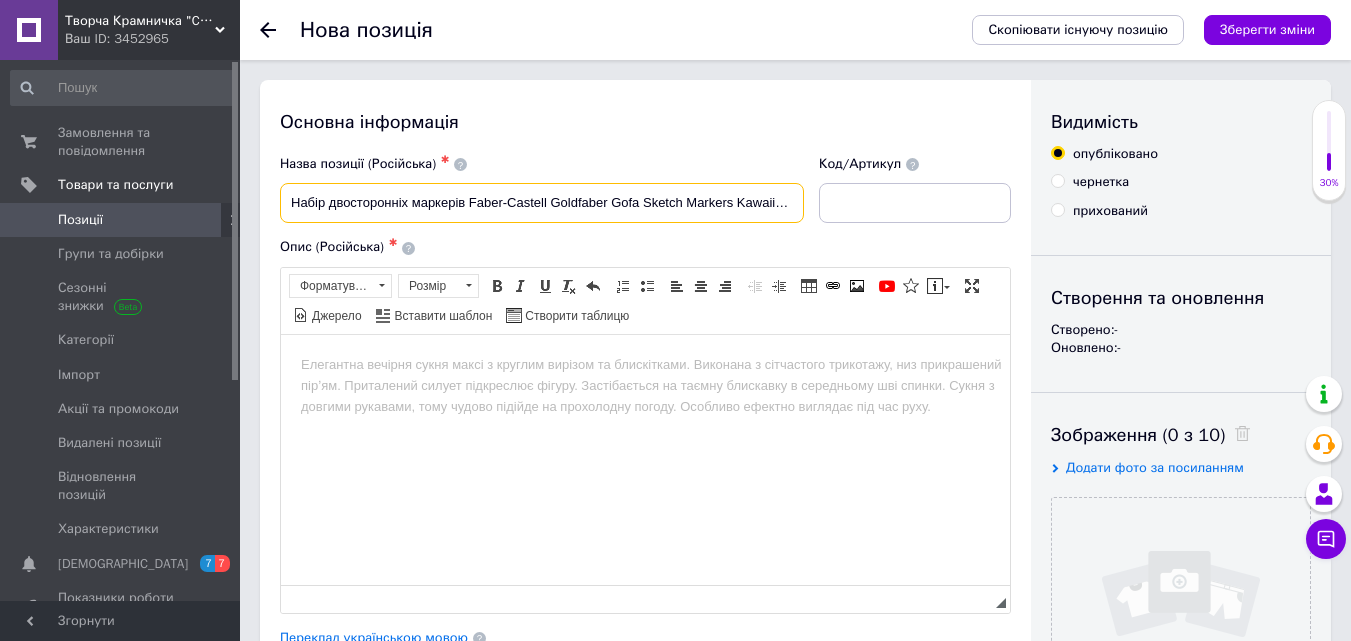 scroll, scrollTop: 0, scrollLeft: 103, axis: horizontal 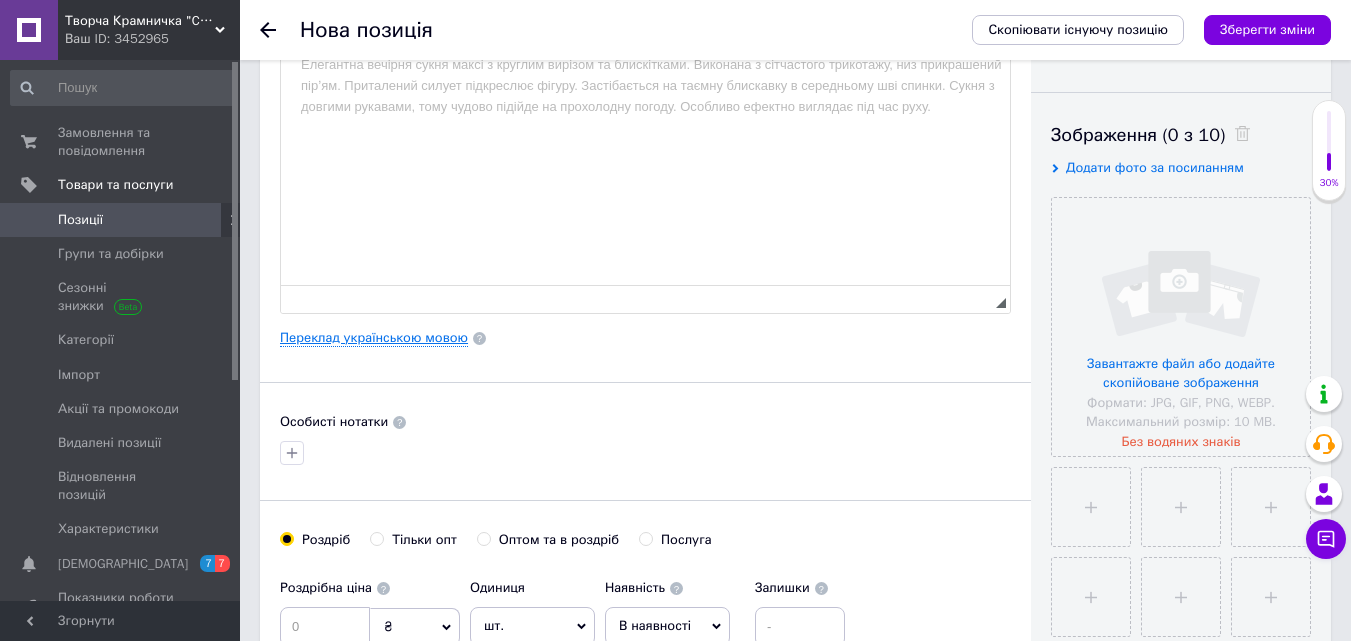 type on "Набір двосторонніх маркерів Faber-Castell Goldfaber Gofa Sketch Markers Kawaii, 6 кольорів, 164811" 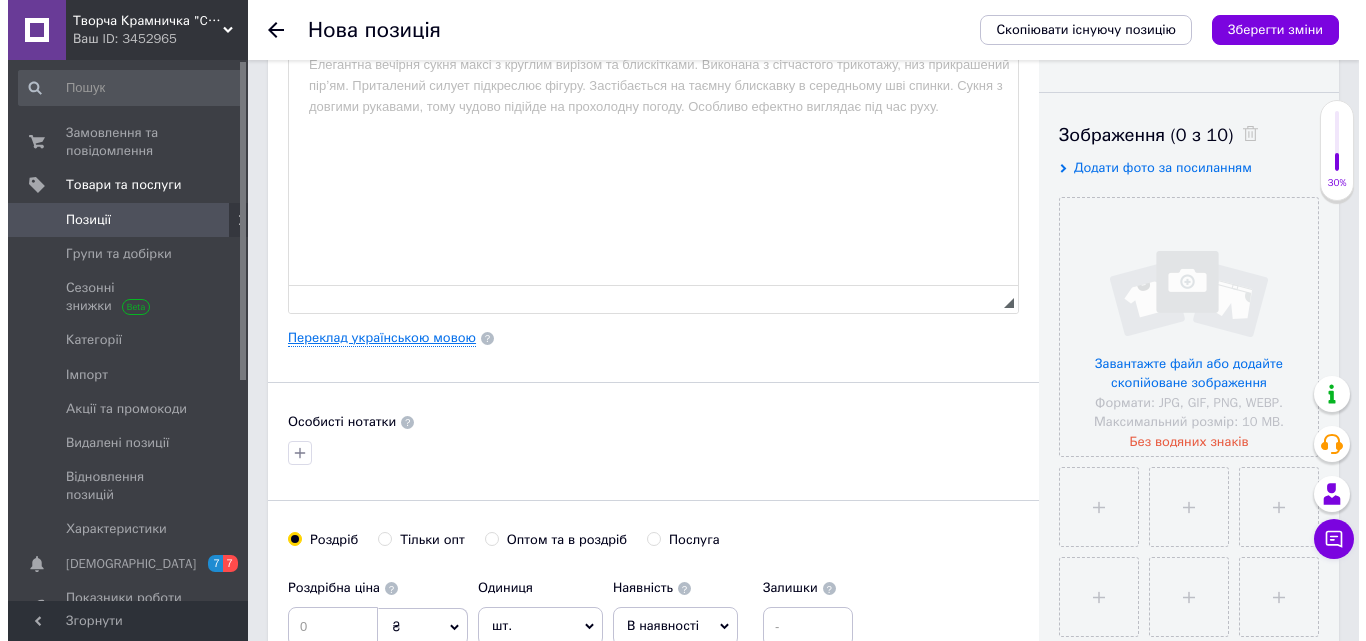 scroll, scrollTop: 0, scrollLeft: 0, axis: both 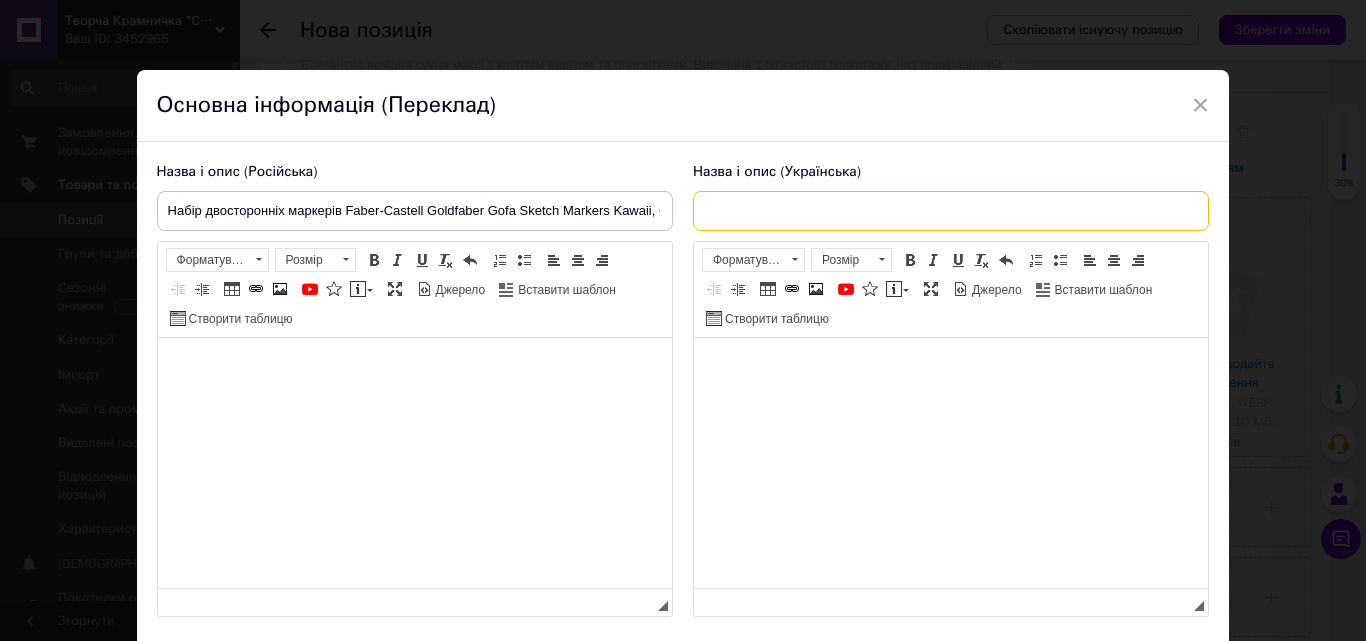 click at bounding box center [951, 211] 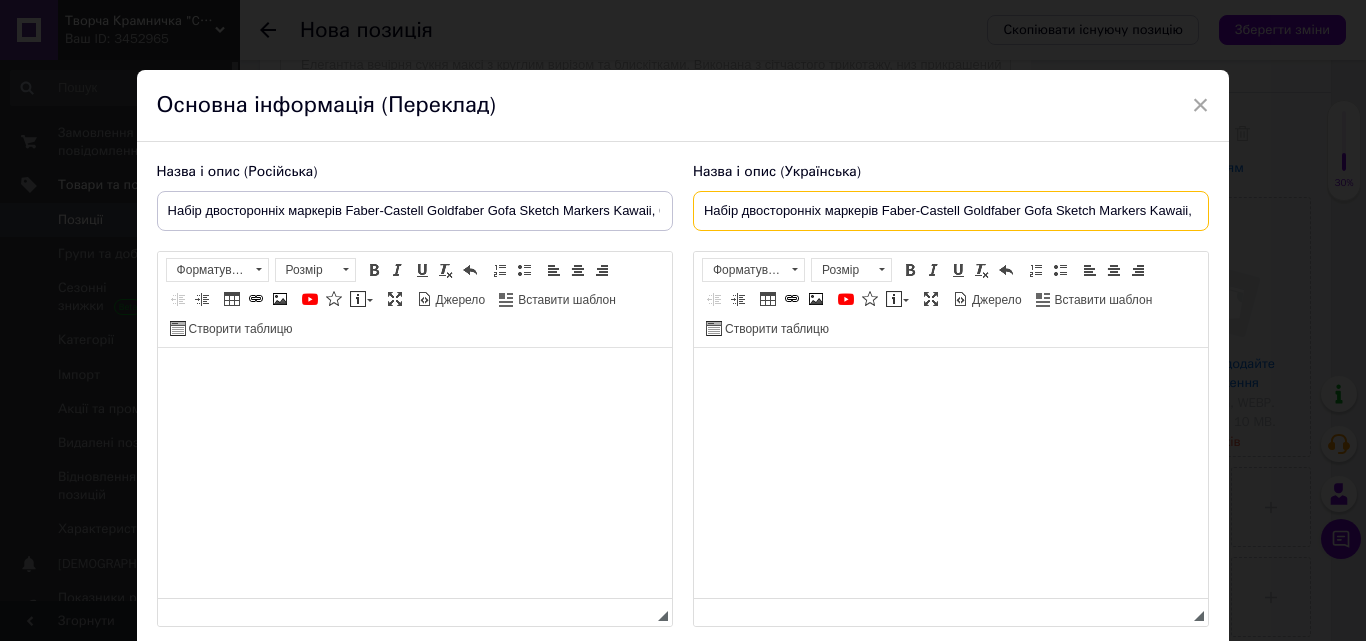 scroll, scrollTop: 0, scrollLeft: 113, axis: horizontal 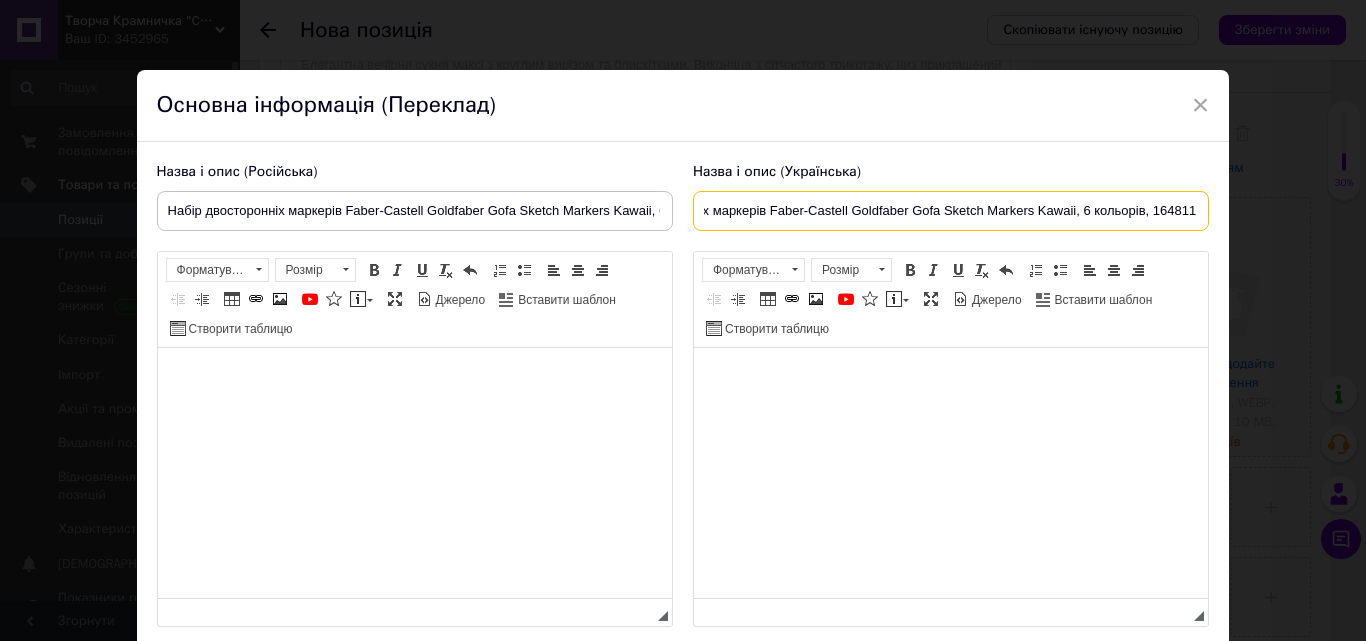 type on "Набір двосторонніх маркерів Faber-Castell Goldfaber Gofa Sketch Markers Kawaii, 6 кольорів, 164811" 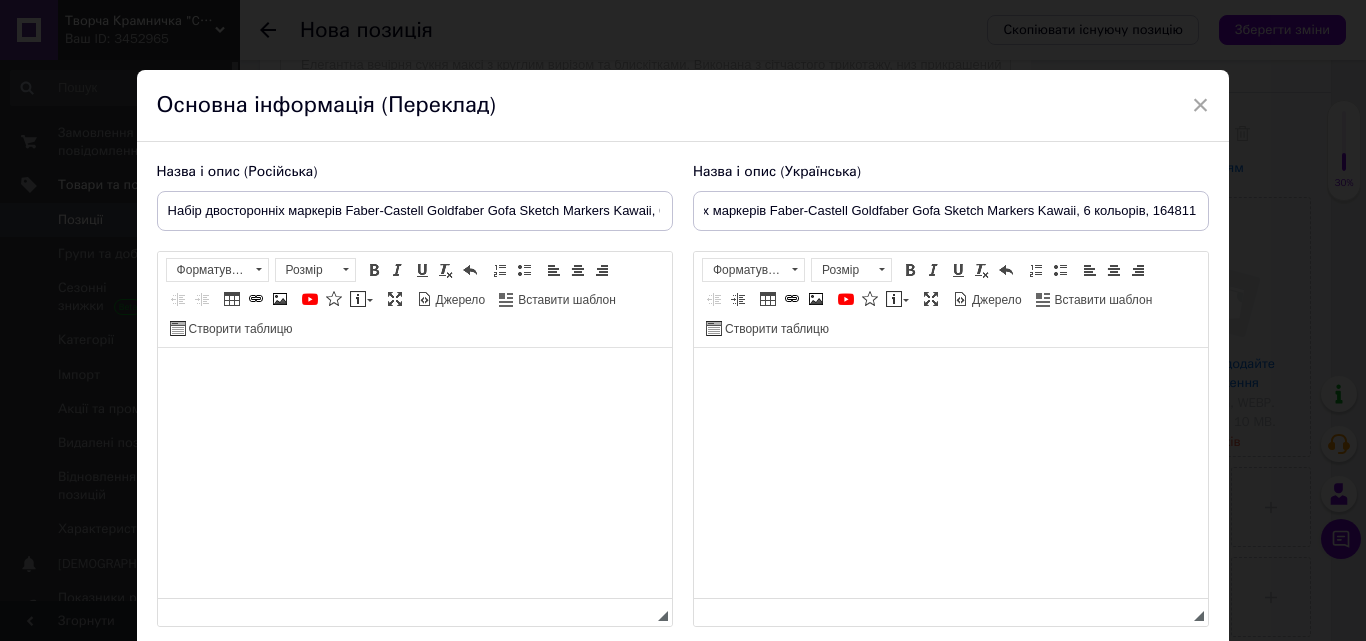 click at bounding box center [414, 378] 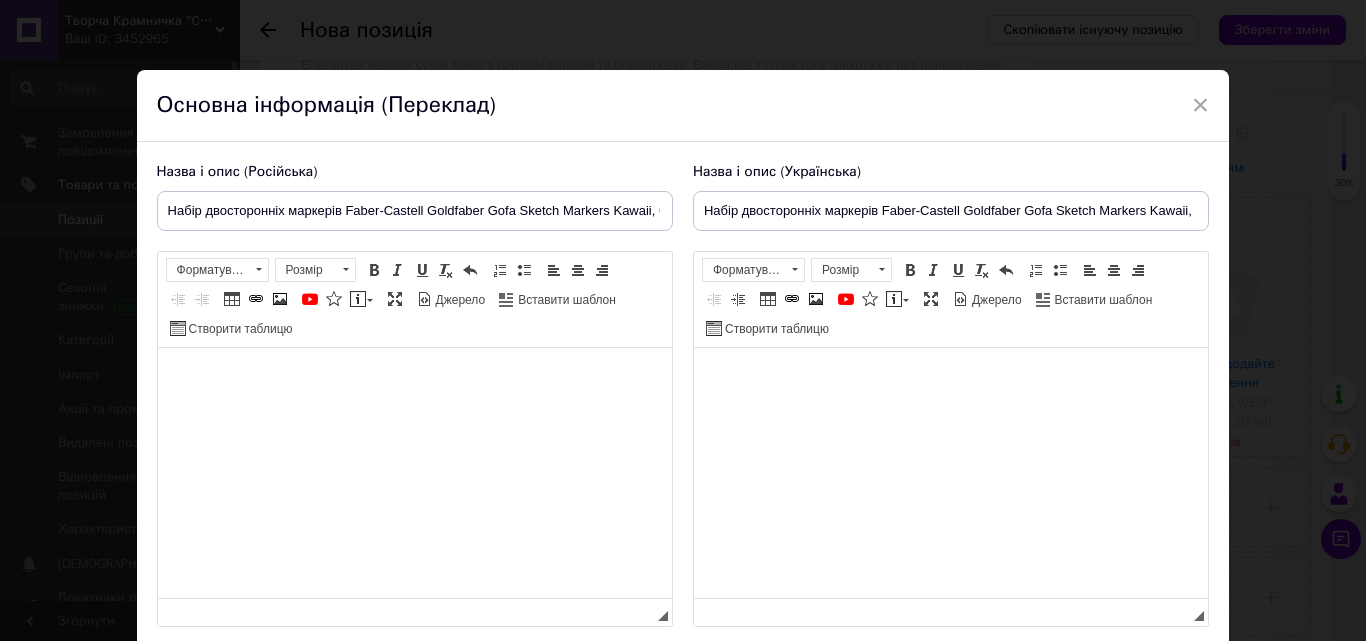 click at bounding box center [414, 378] 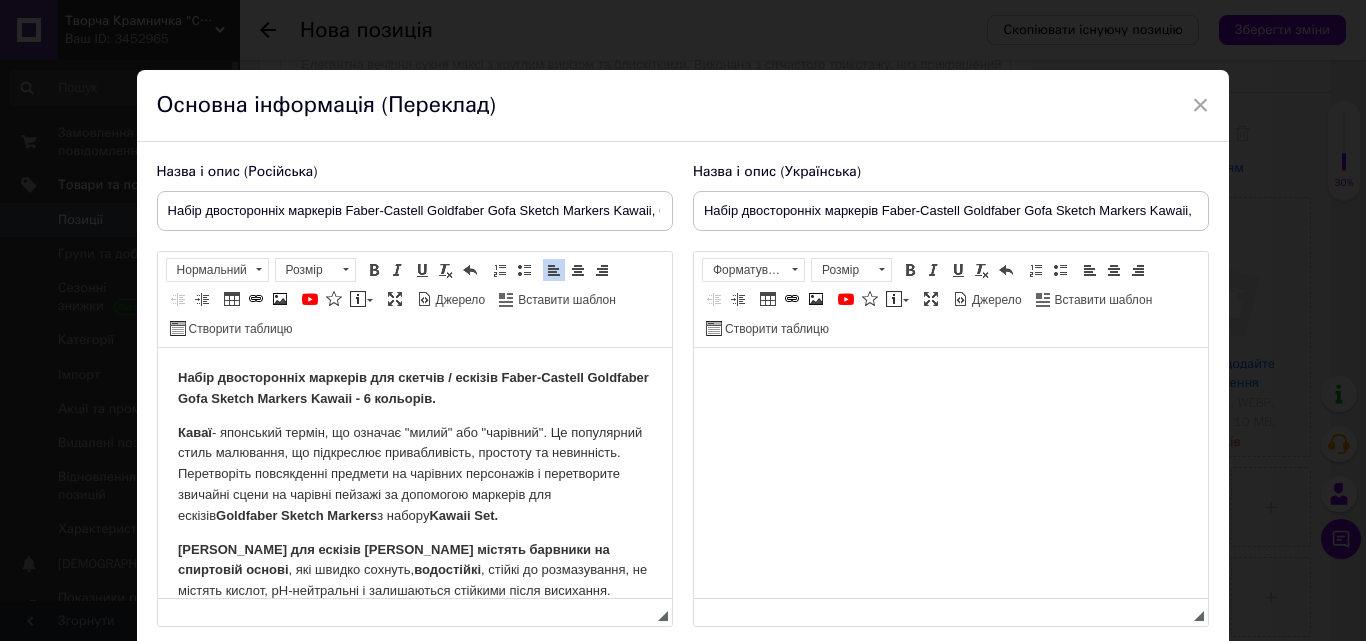 scroll, scrollTop: 962, scrollLeft: 0, axis: vertical 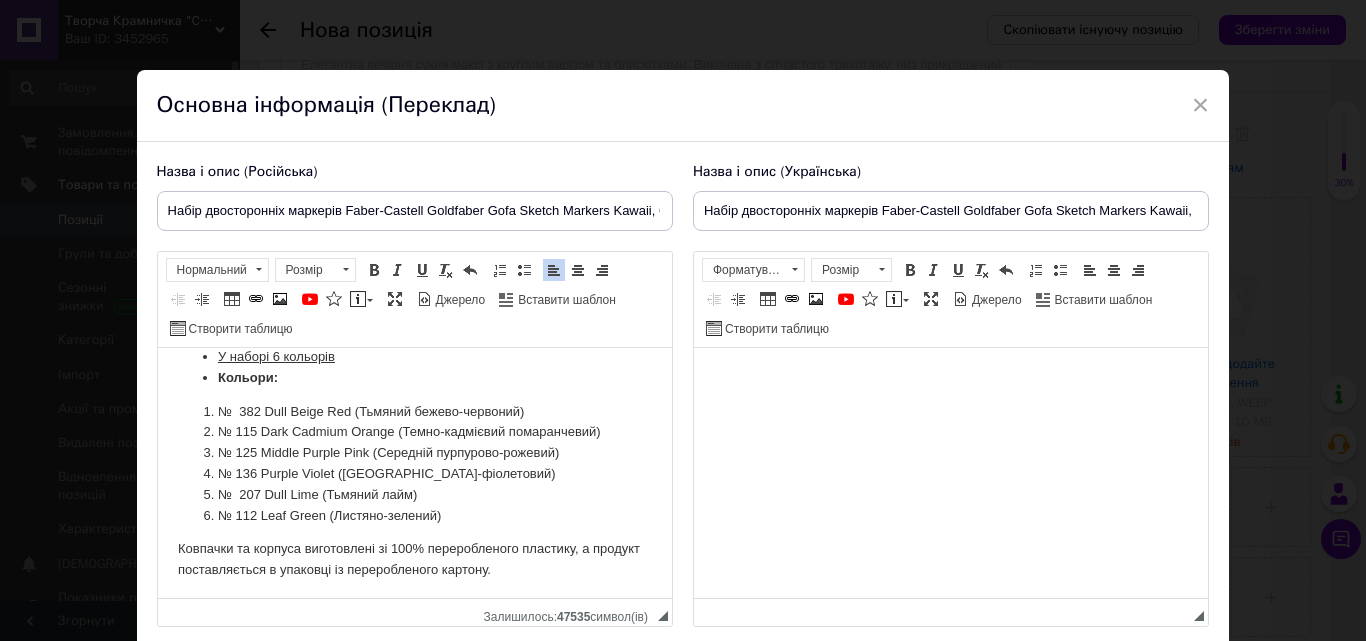 click at bounding box center (950, 378) 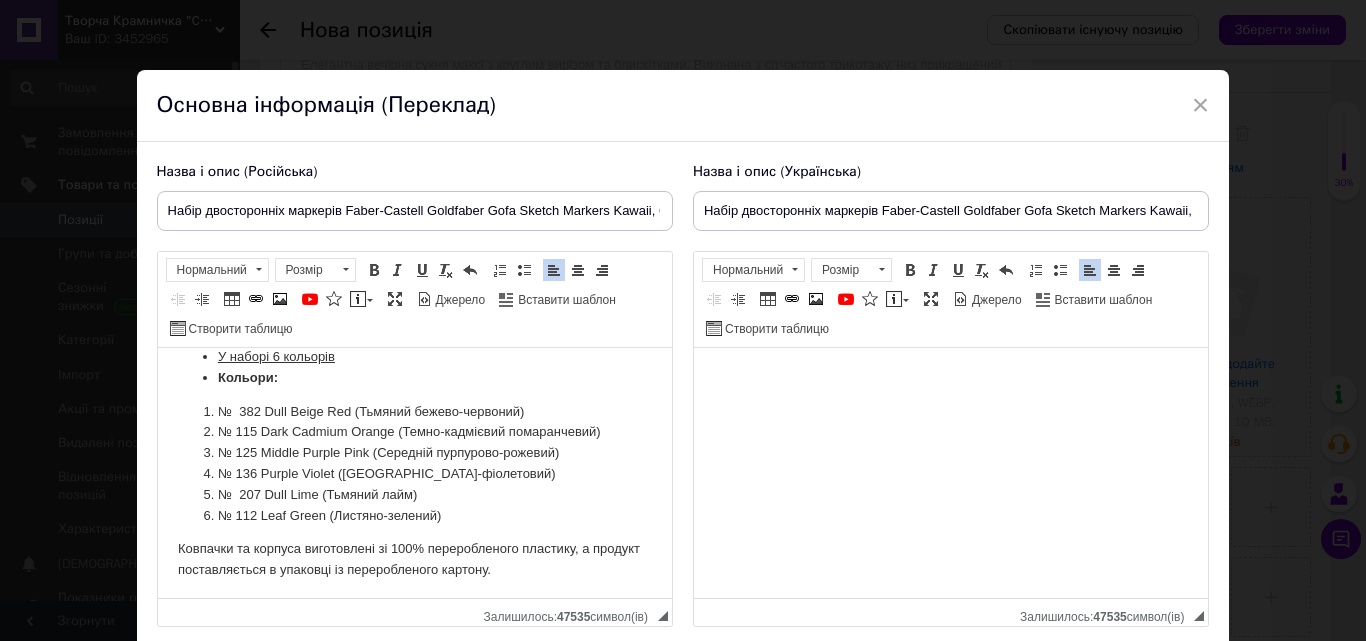scroll, scrollTop: 962, scrollLeft: 0, axis: vertical 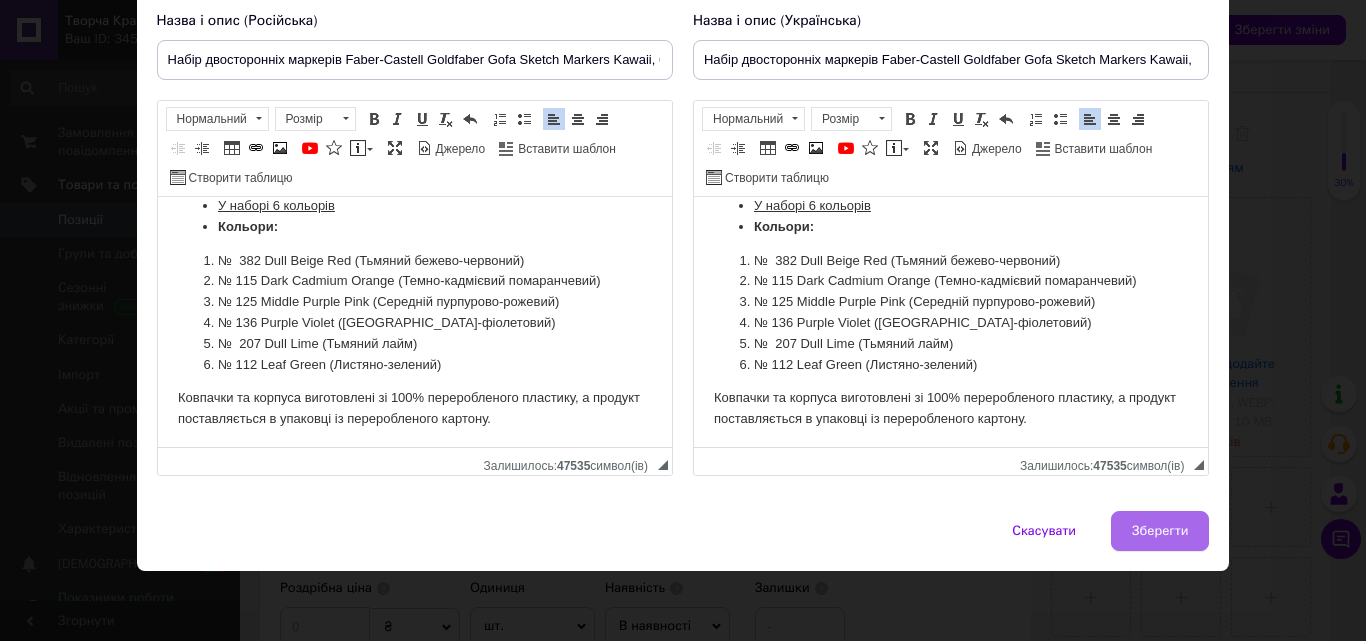 click on "Зберегти" at bounding box center (1160, 531) 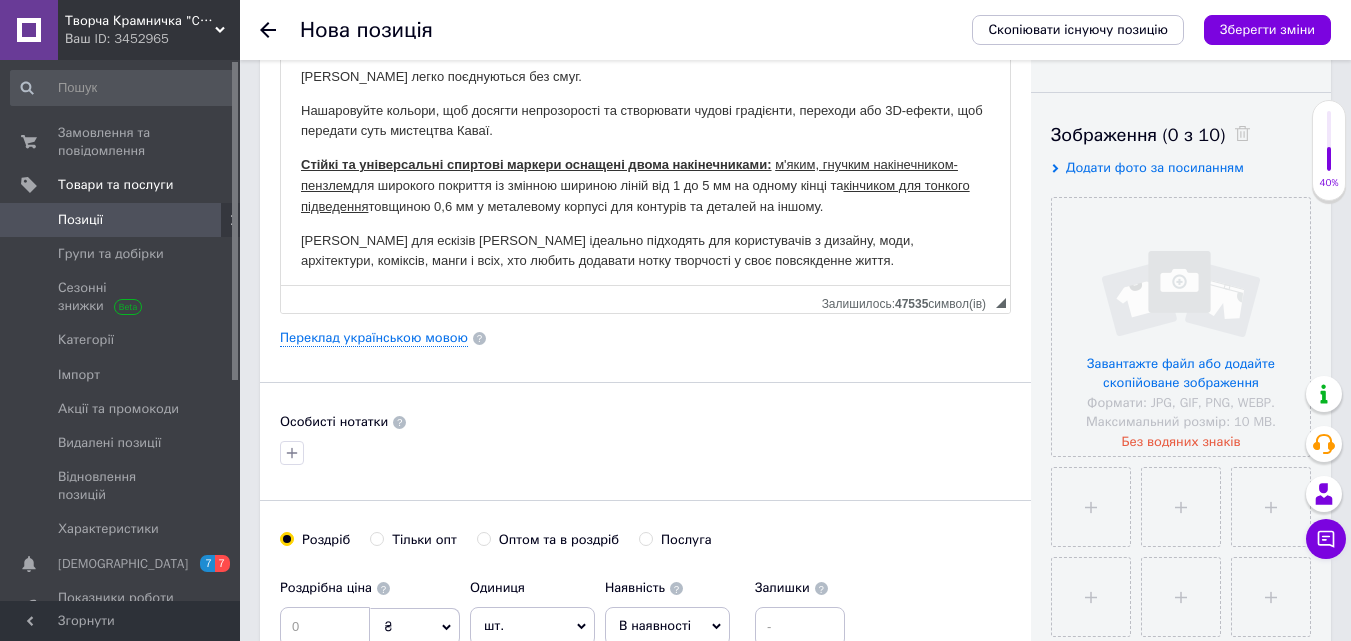 scroll, scrollTop: 300, scrollLeft: 0, axis: vertical 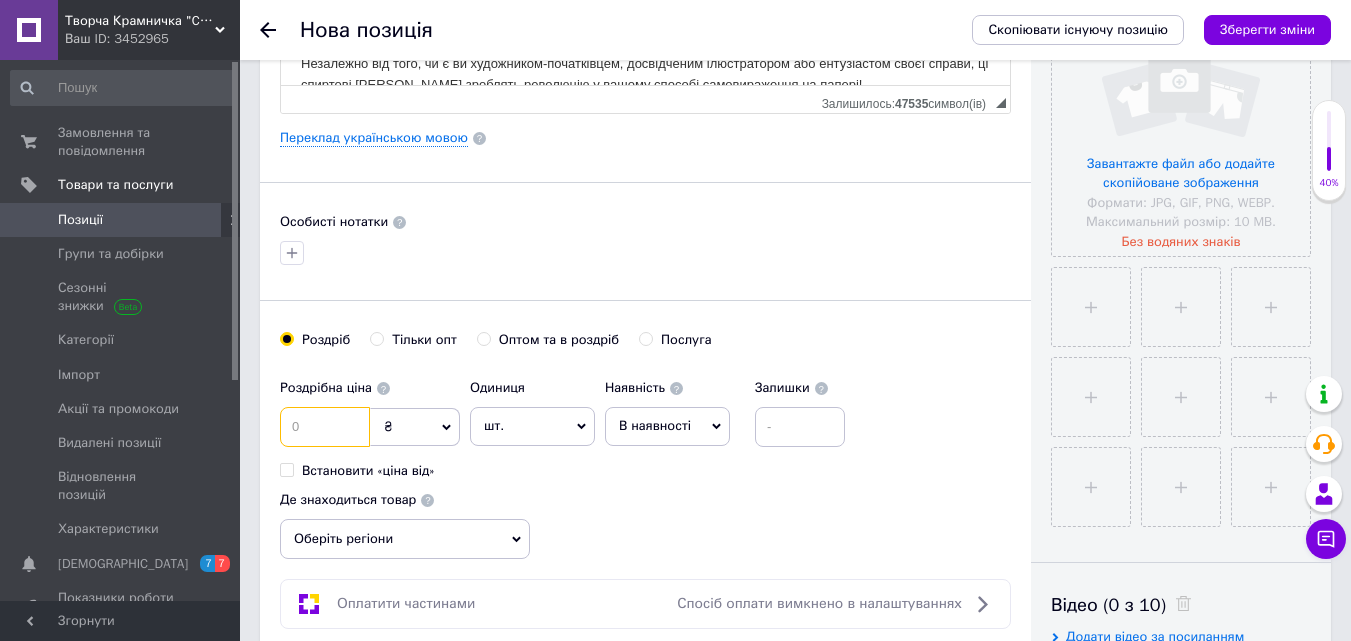 click at bounding box center (325, 427) 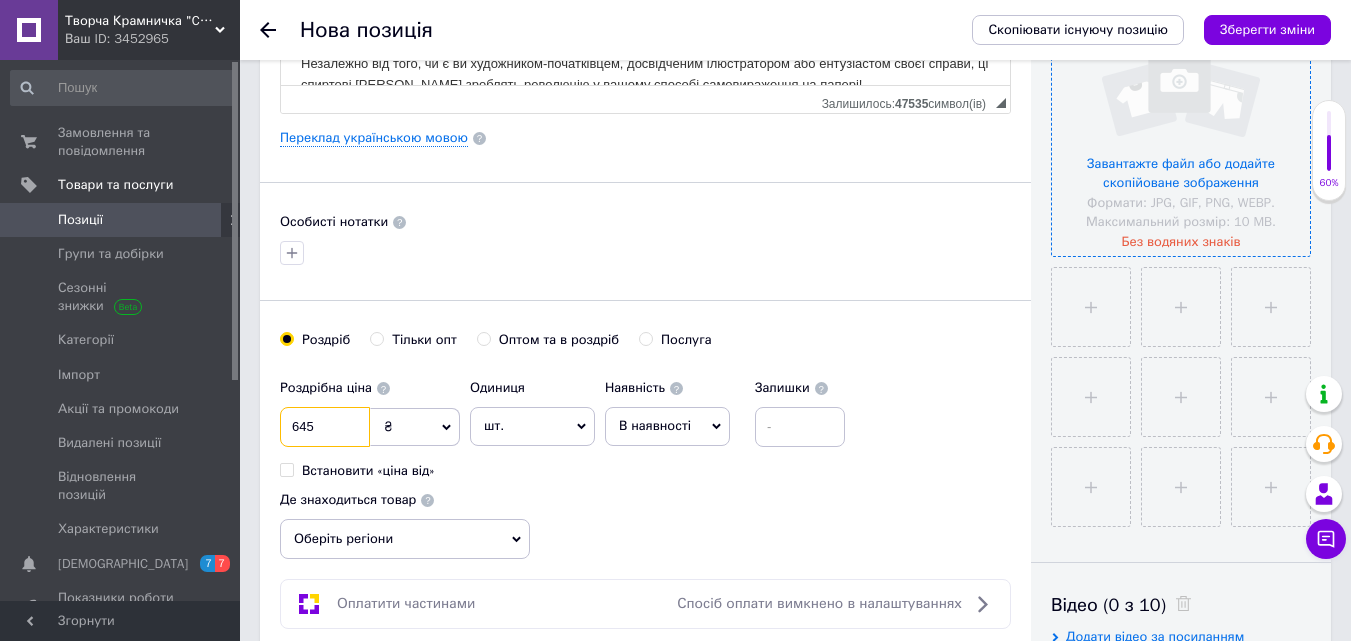 type on "645" 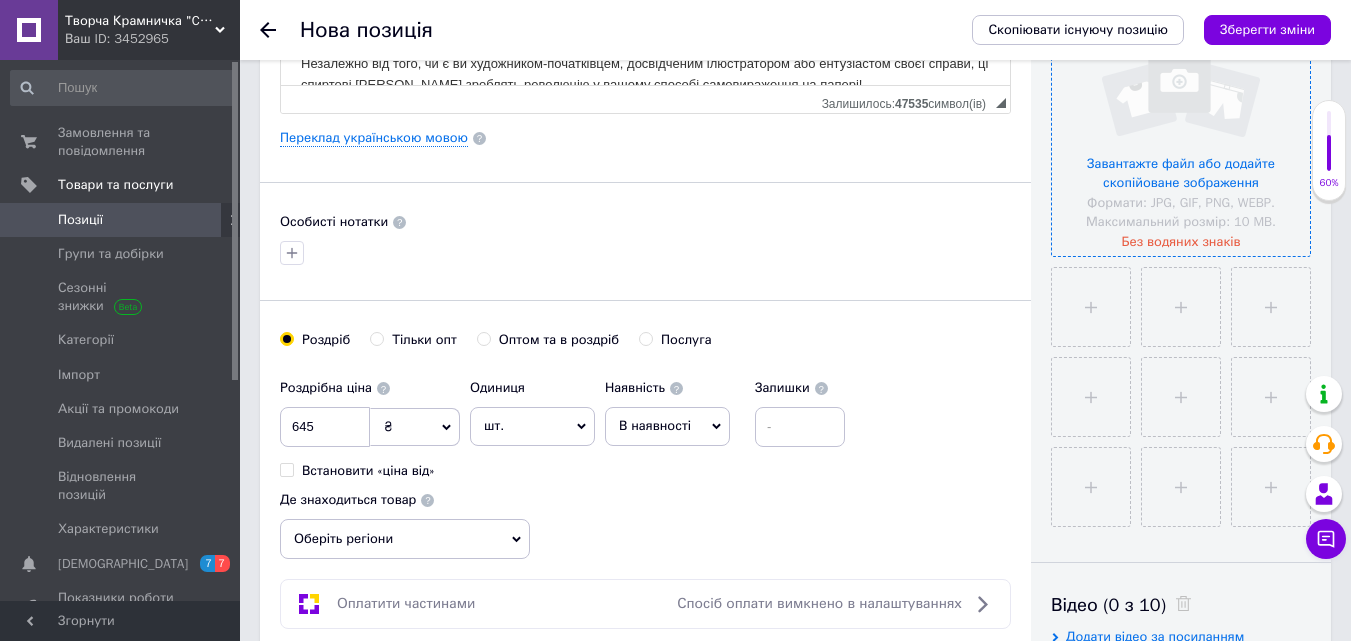 click at bounding box center (1181, 127) 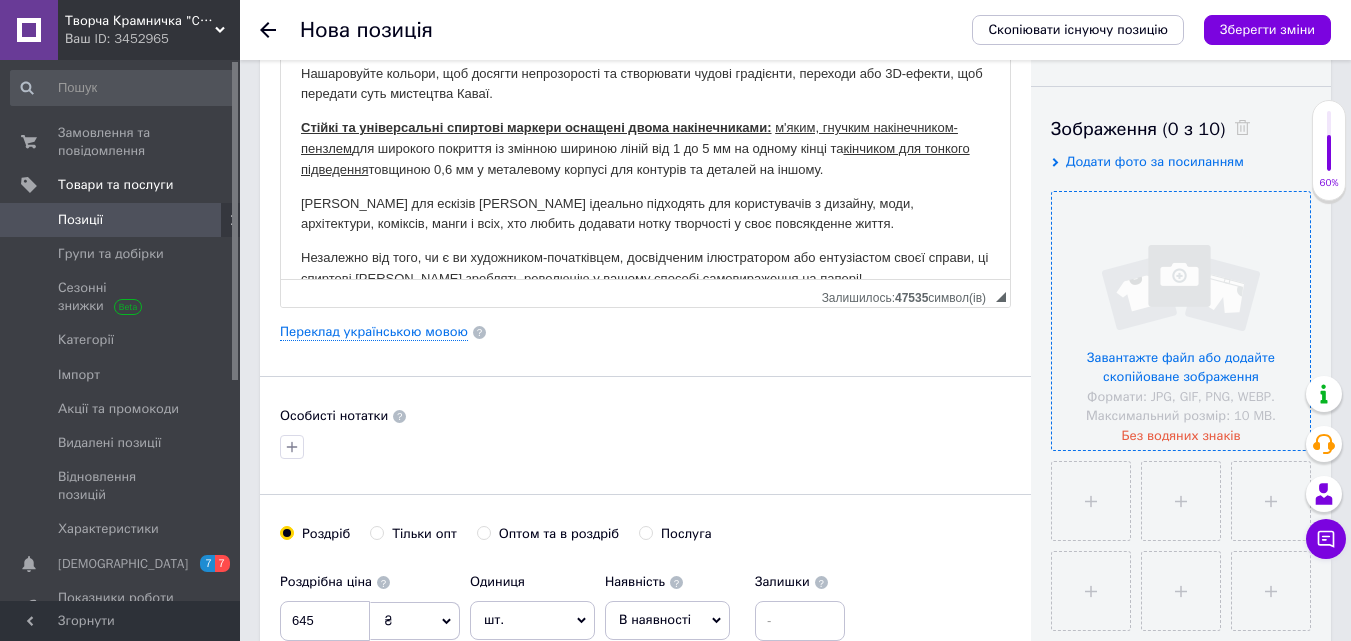 scroll, scrollTop: 300, scrollLeft: 0, axis: vertical 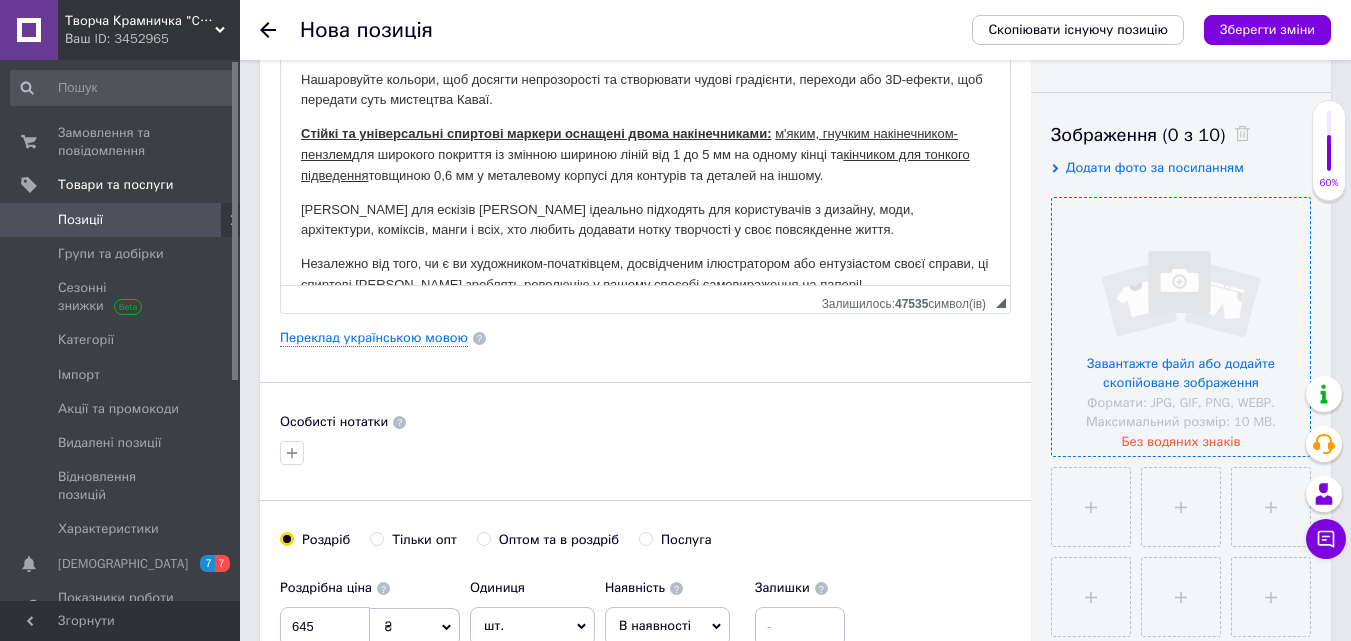 click at bounding box center [1181, 327] 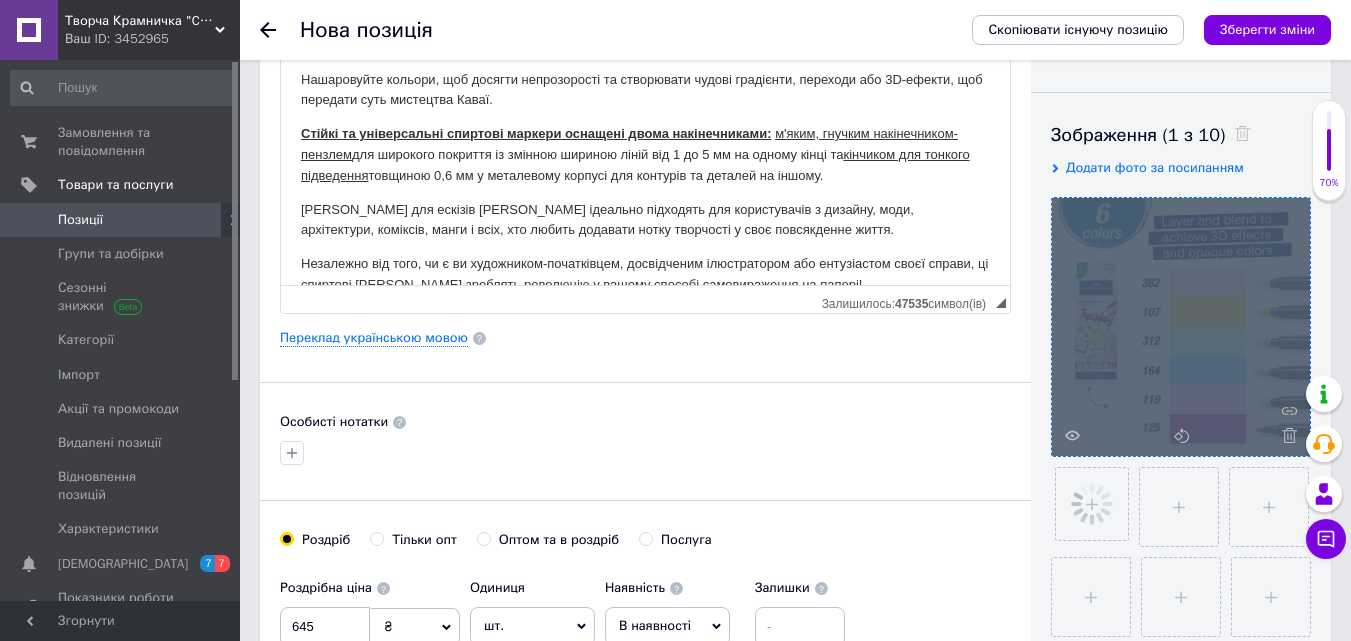 drag, startPoint x: 1093, startPoint y: 507, endPoint x: 1129, endPoint y: 357, distance: 154.25952 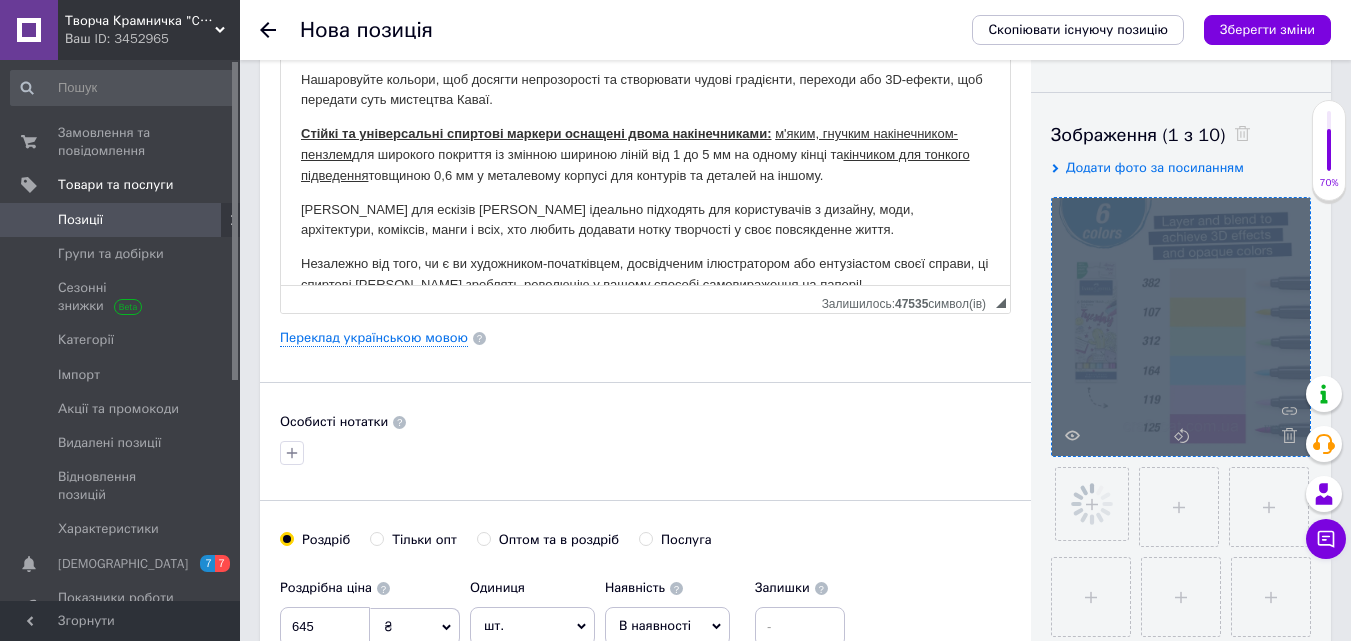 click at bounding box center [1181, 462] 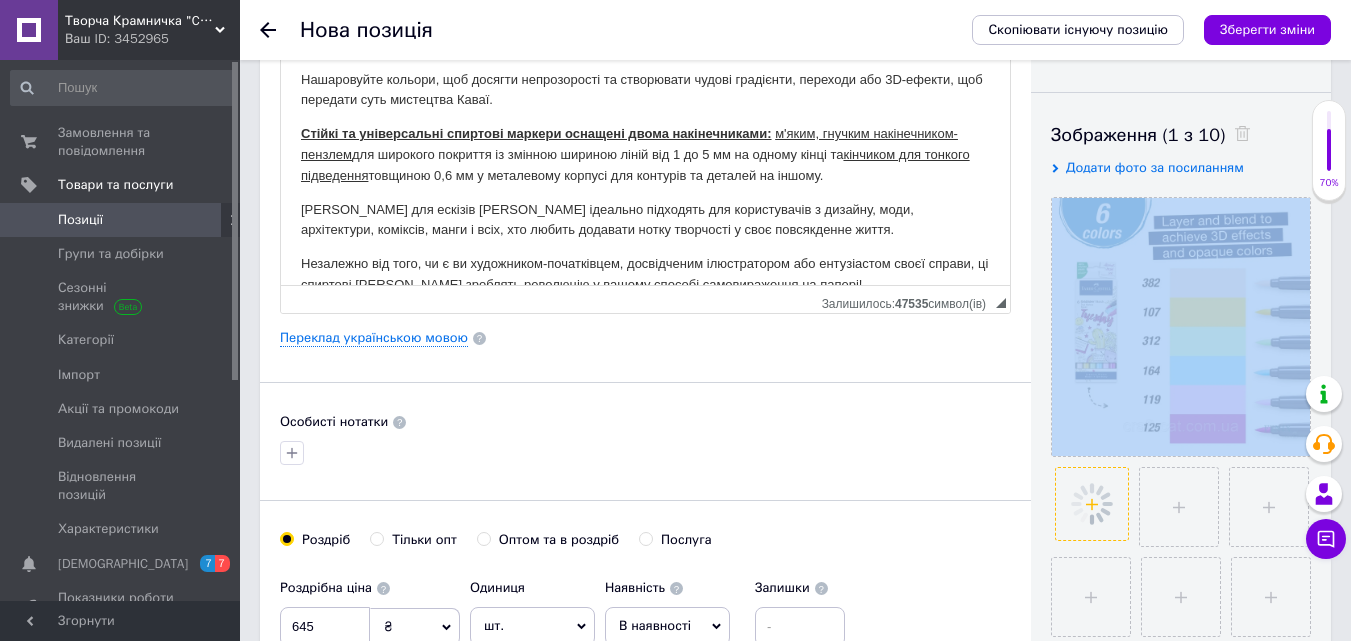 click 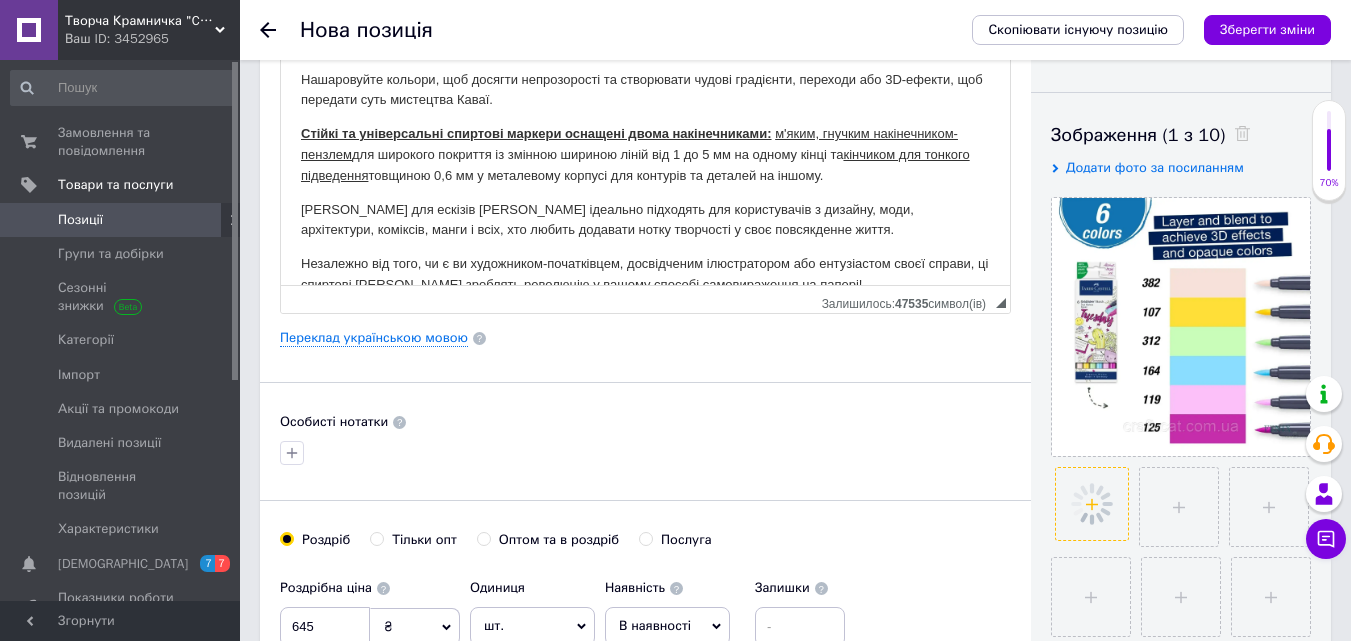 click 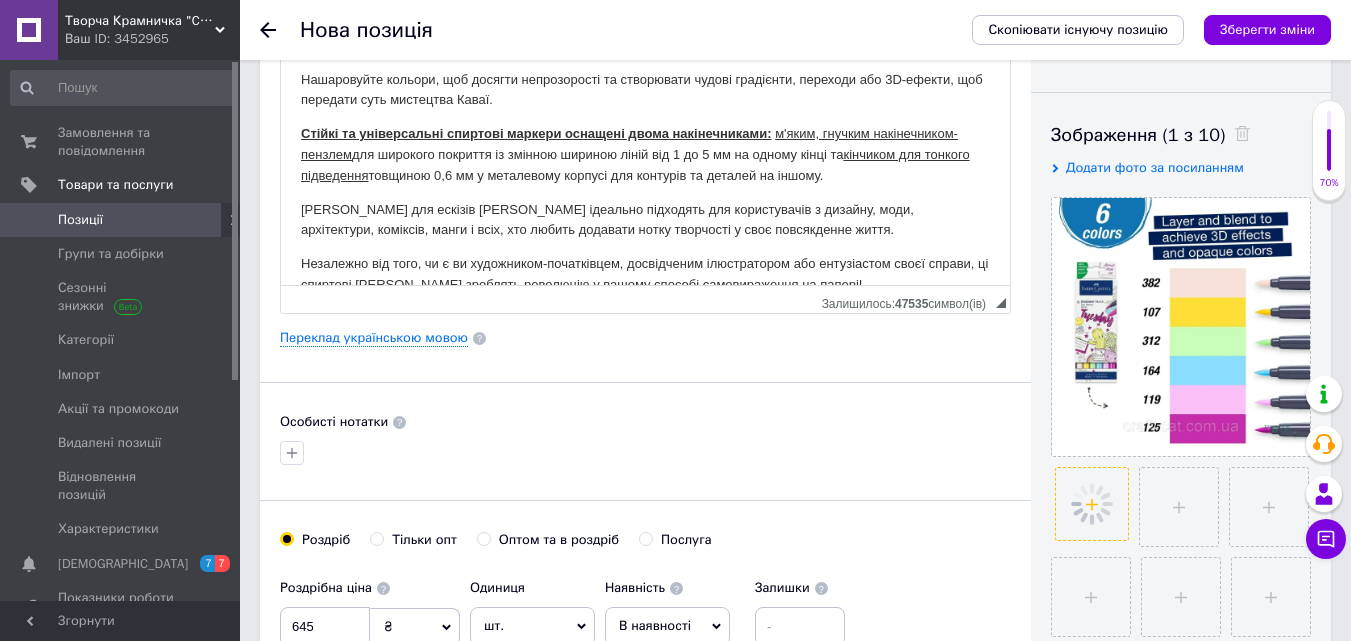 click 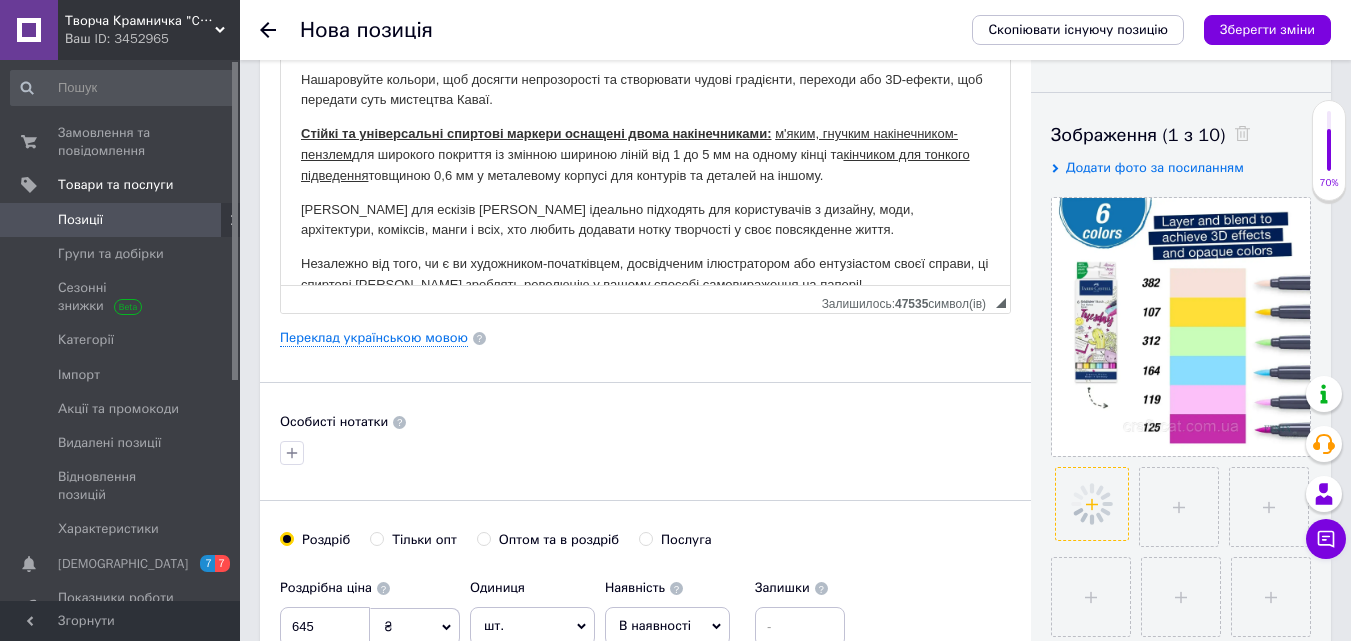 click 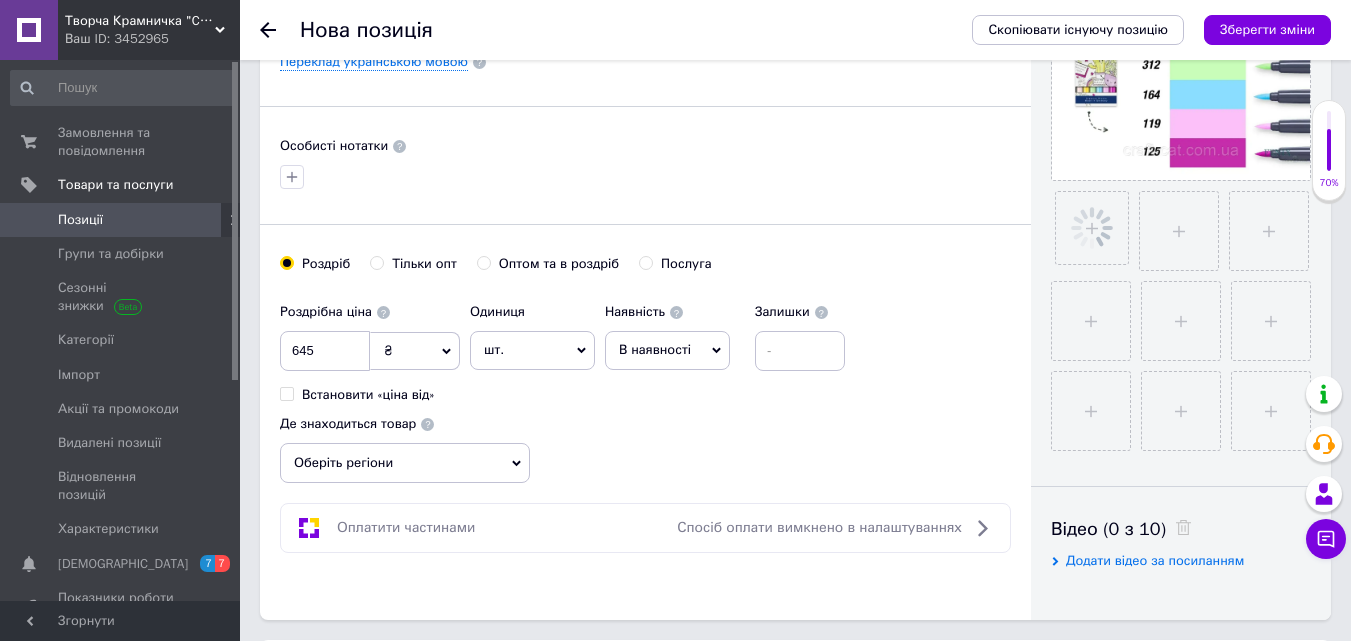 scroll, scrollTop: 600, scrollLeft: 0, axis: vertical 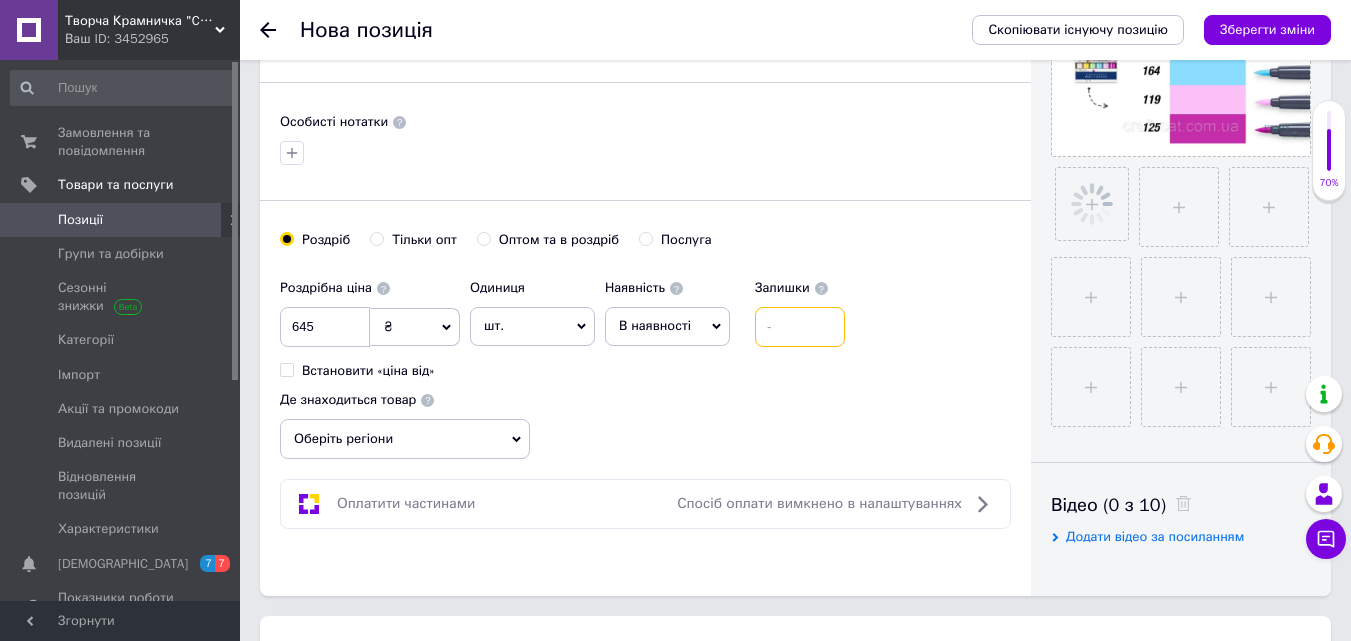 click at bounding box center [800, 327] 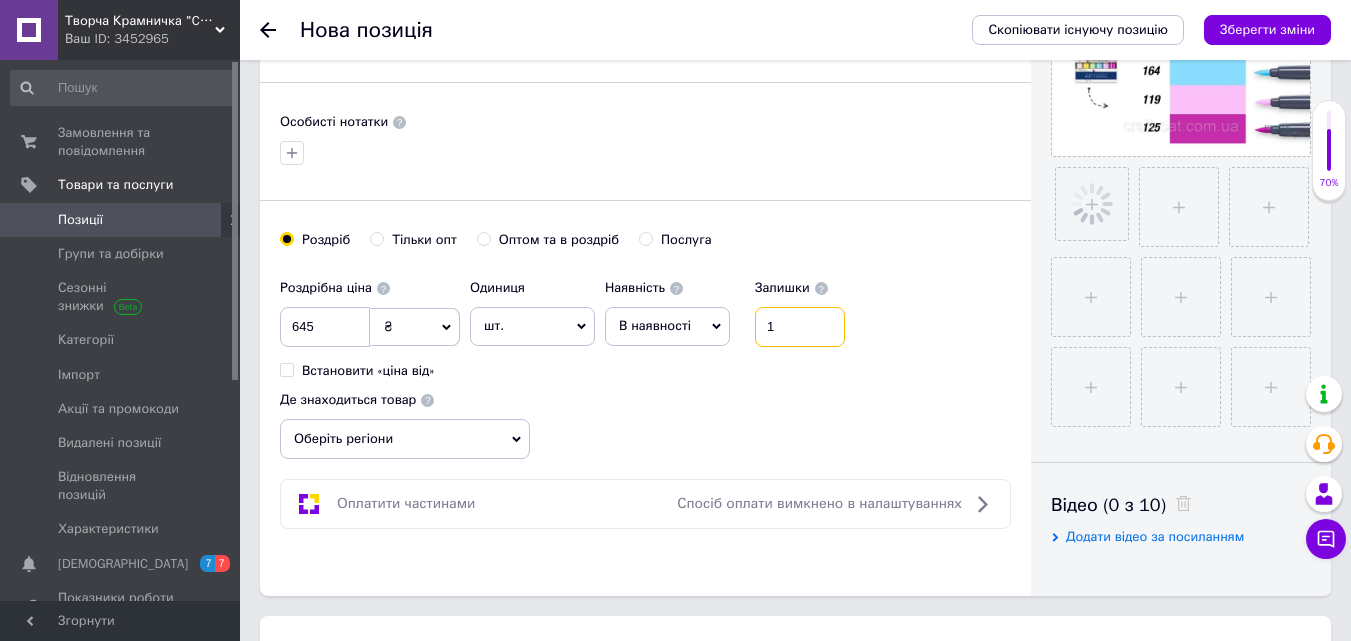 type on "1" 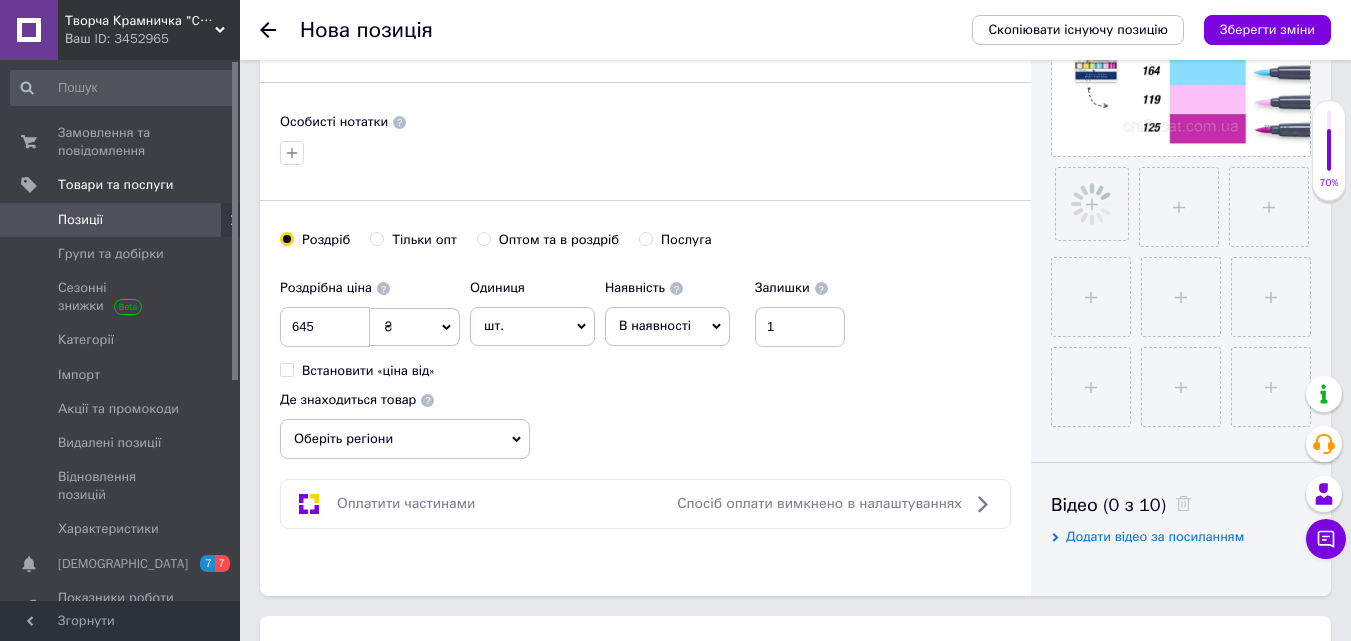 click on "Оберіть регіони" at bounding box center (405, 439) 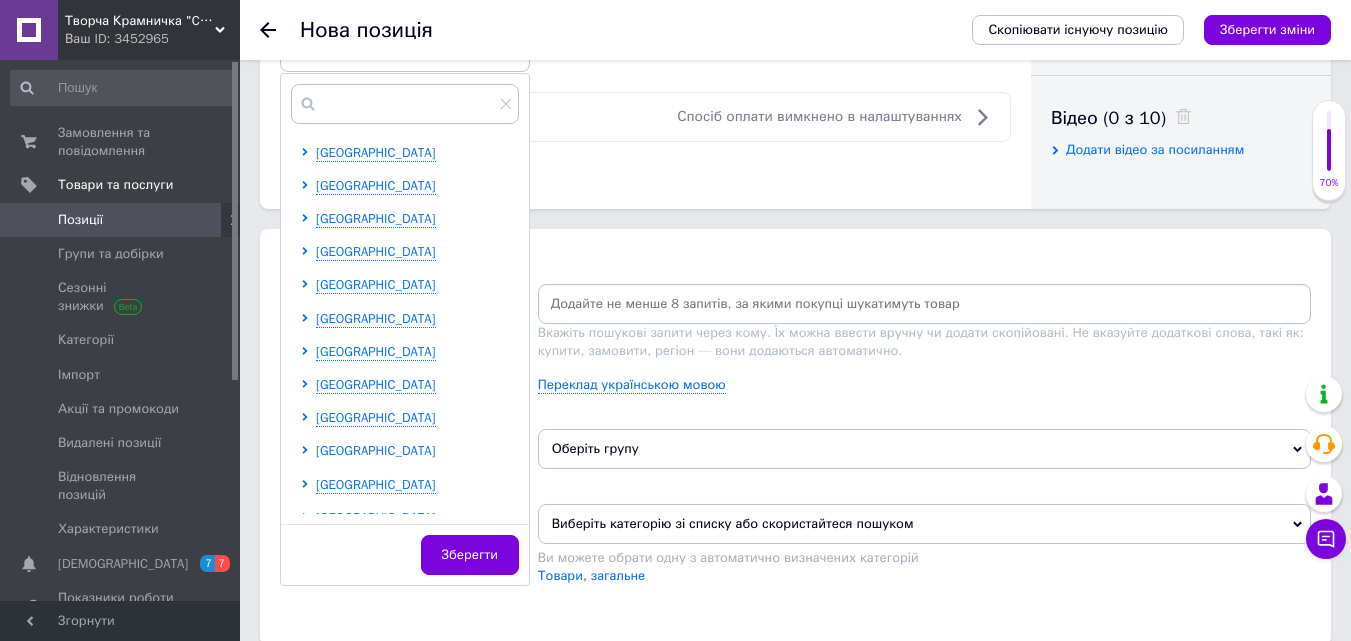 scroll, scrollTop: 1000, scrollLeft: 0, axis: vertical 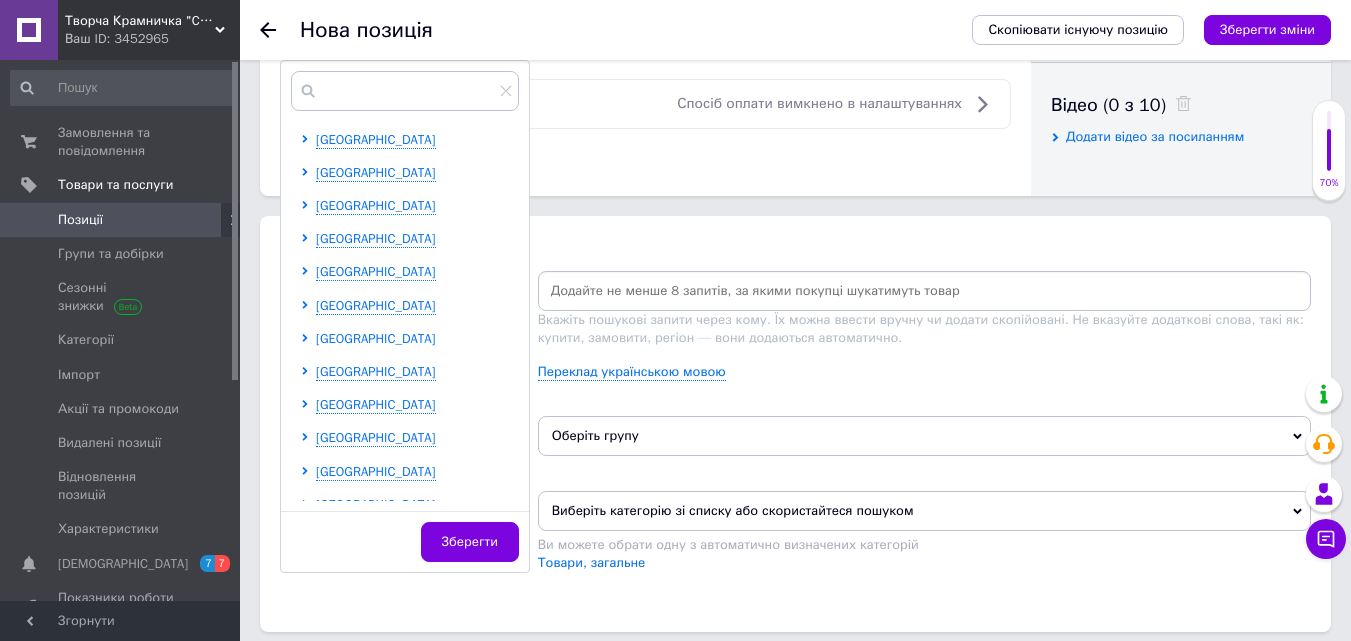 click on "[GEOGRAPHIC_DATA]" at bounding box center [376, 338] 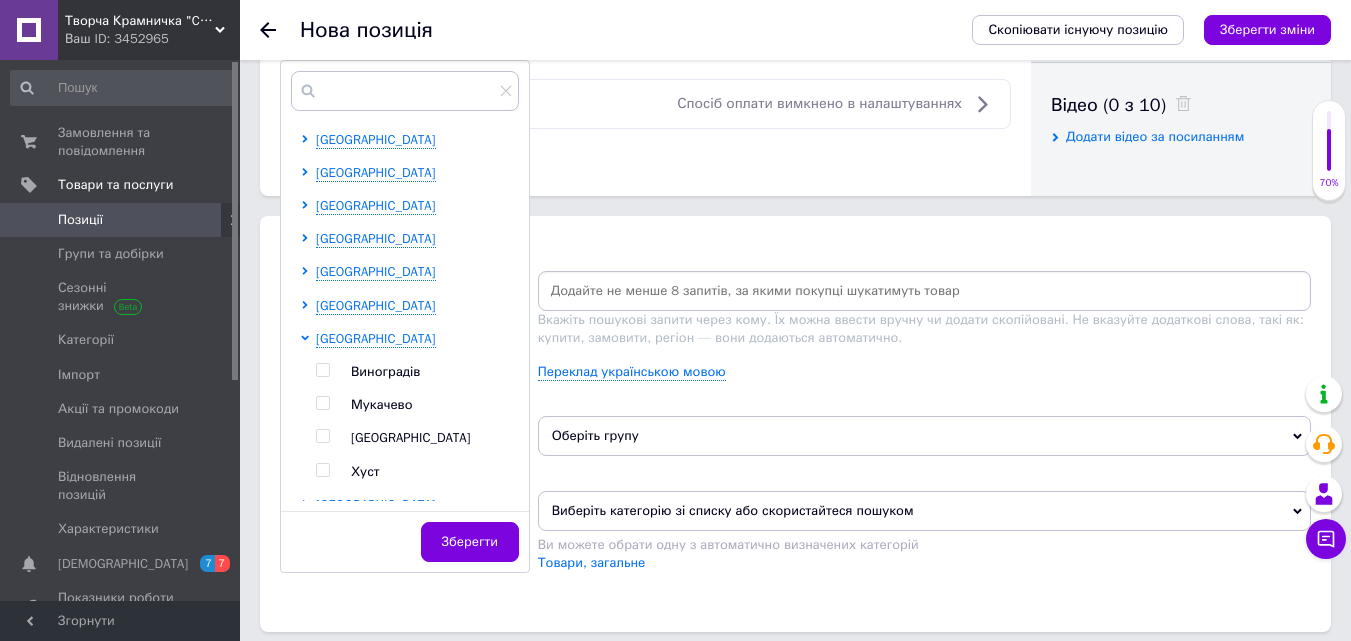 click on "[GEOGRAPHIC_DATA]" at bounding box center [411, 437] 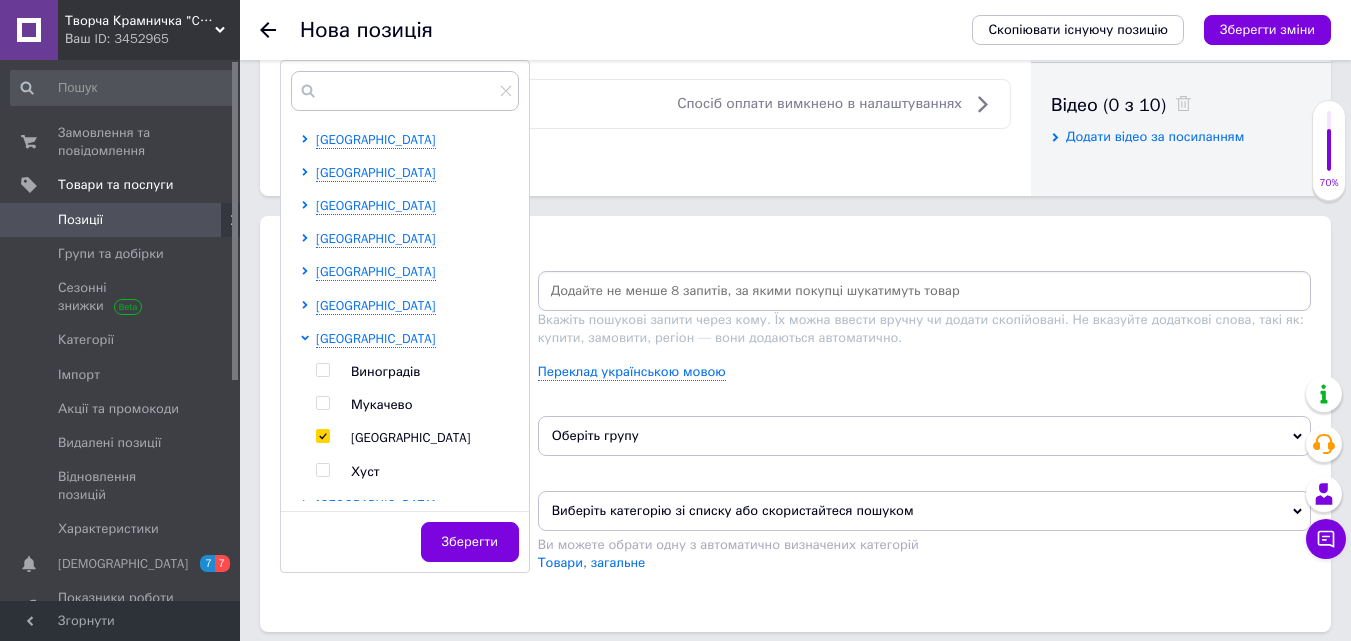 checkbox on "true" 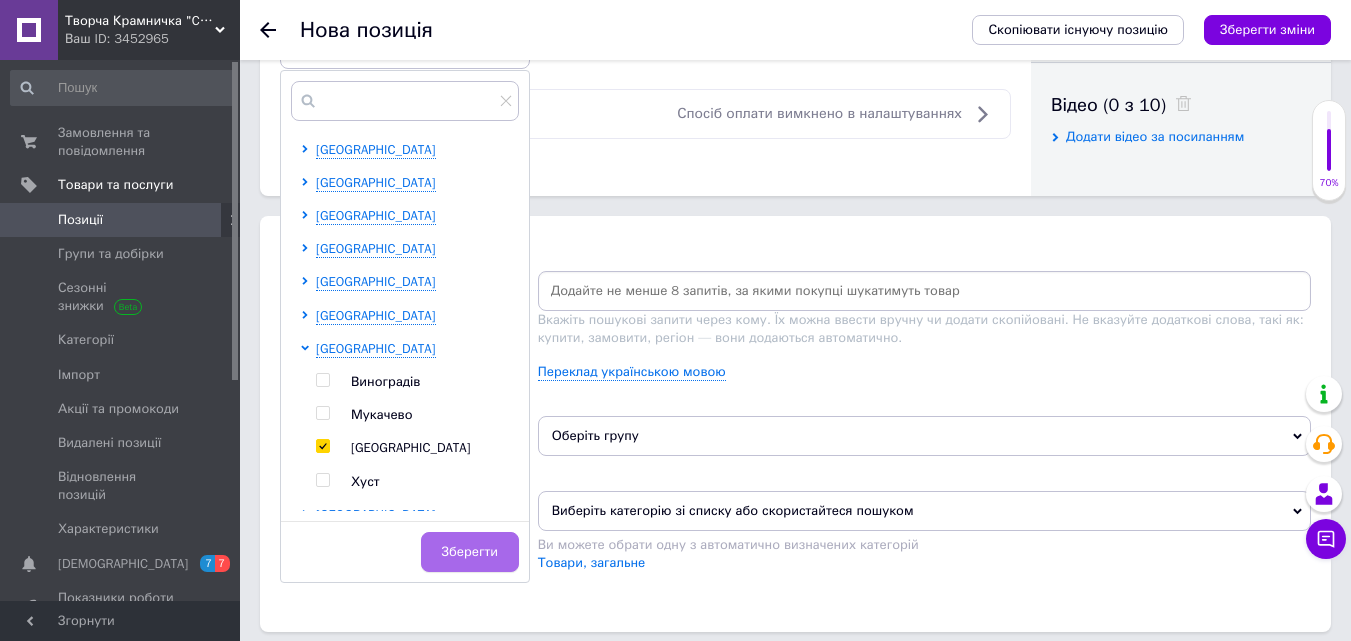 click on "Зберегти" at bounding box center (470, 552) 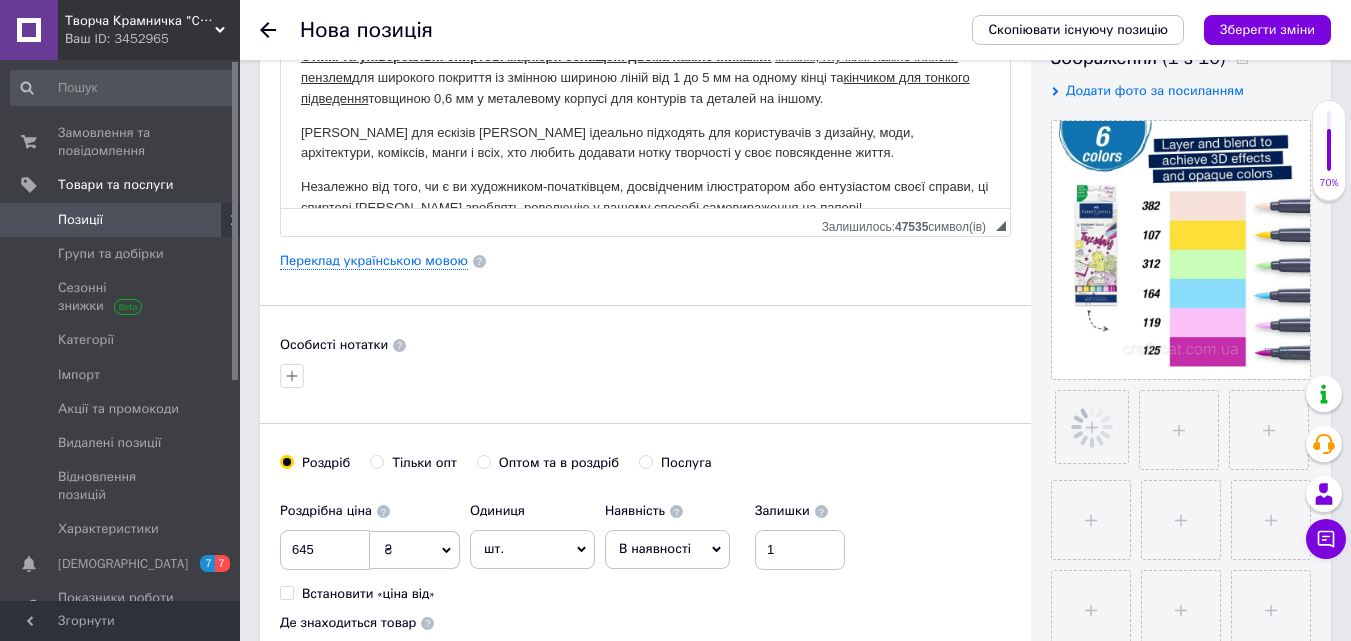 scroll, scrollTop: 200, scrollLeft: 0, axis: vertical 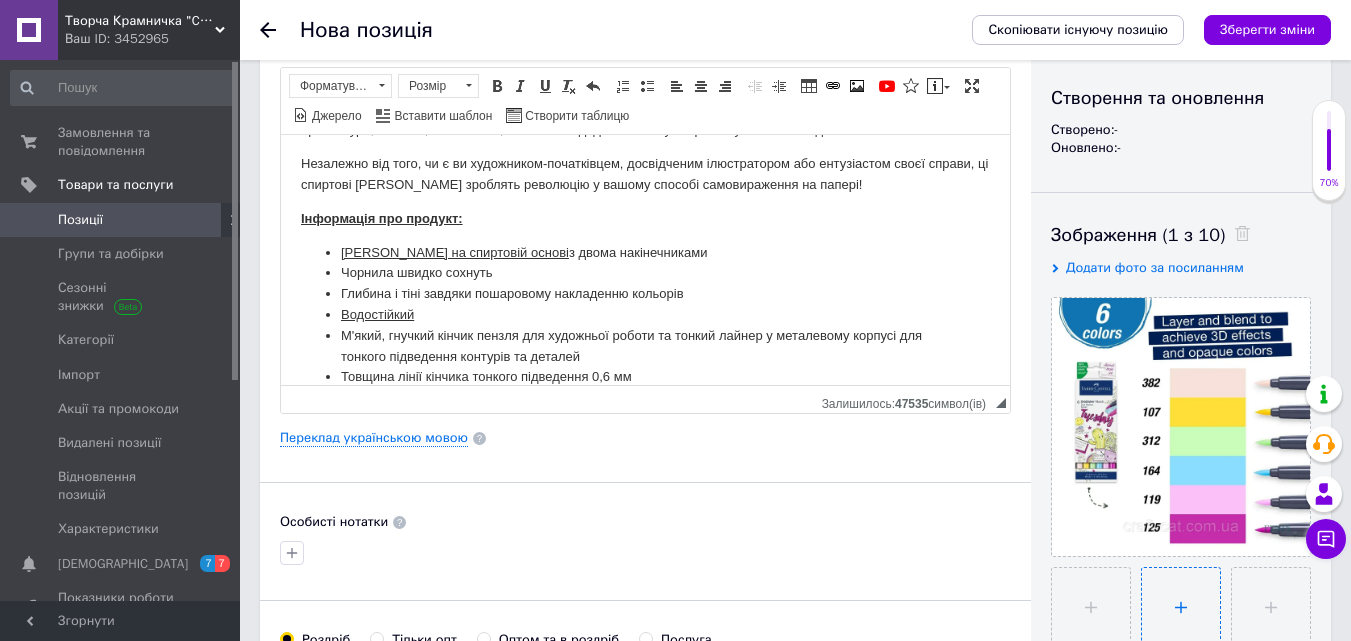 click at bounding box center [1181, 607] 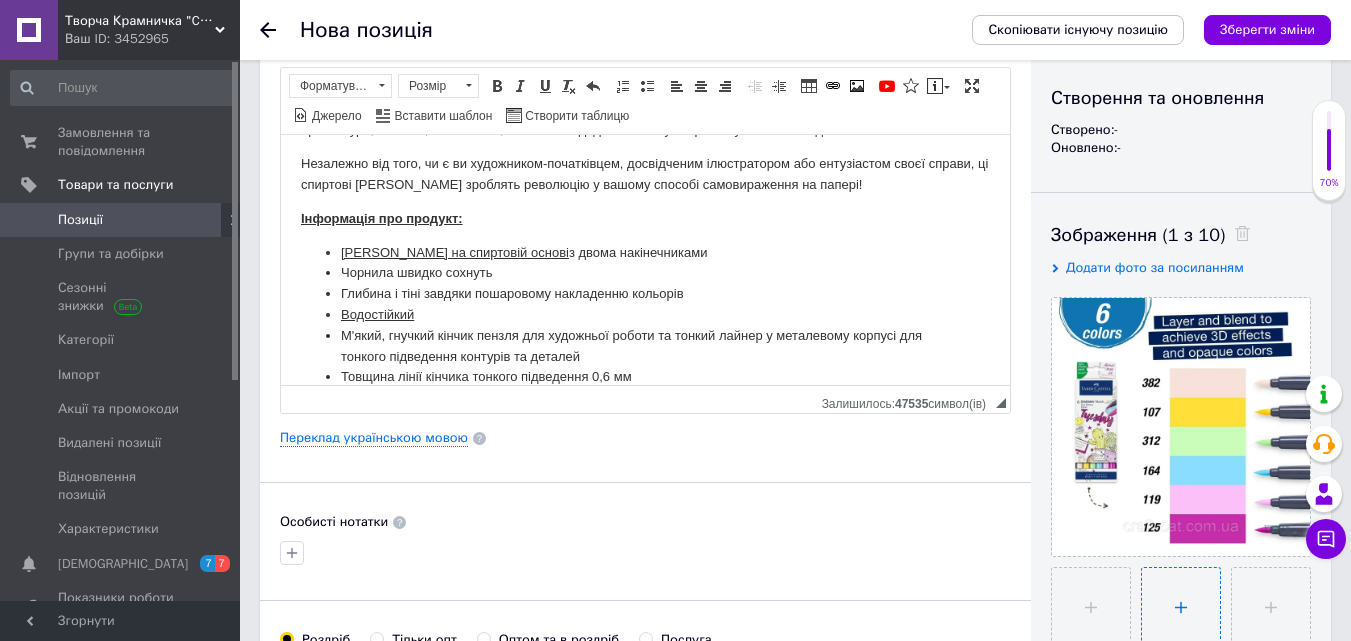 type on "C:\fakepath\46907829812563.webp" 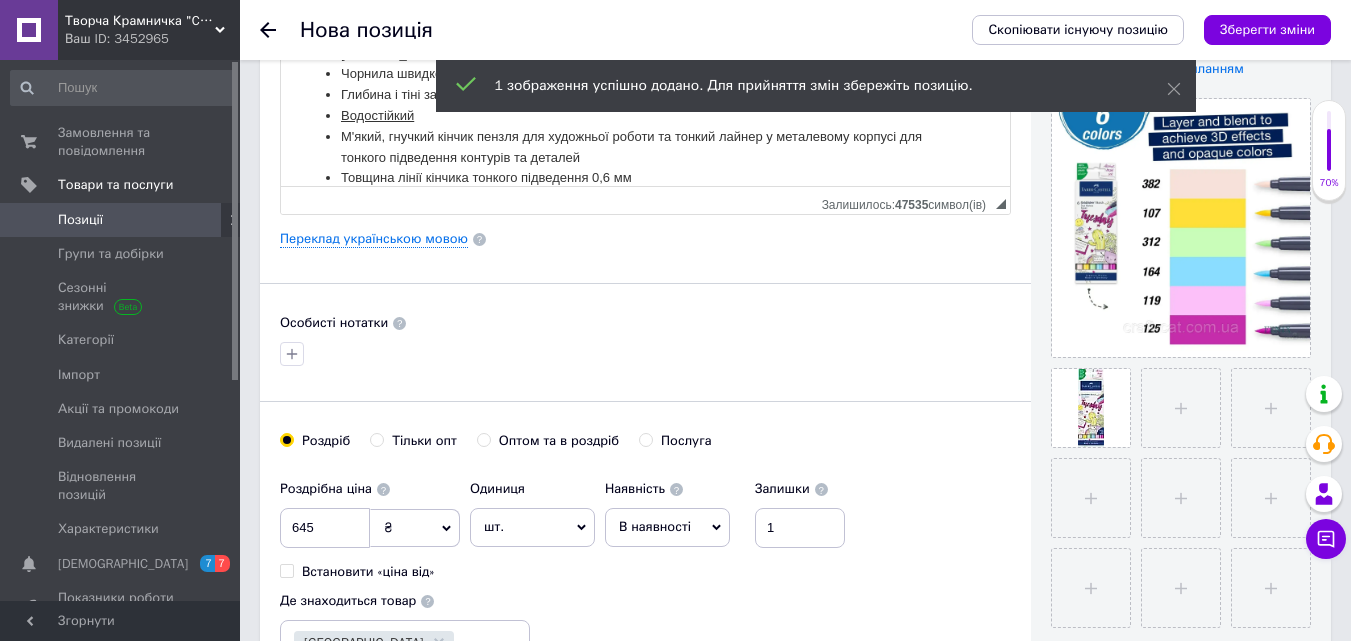scroll, scrollTop: 400, scrollLeft: 0, axis: vertical 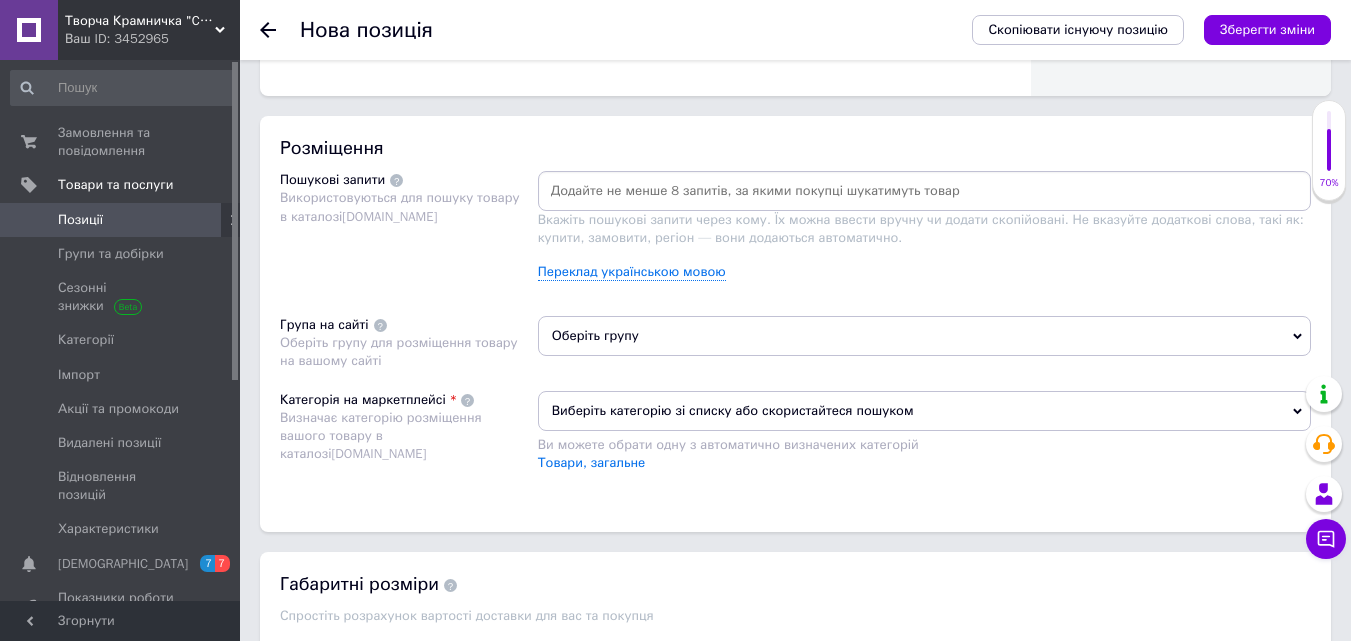 click at bounding box center [924, 191] 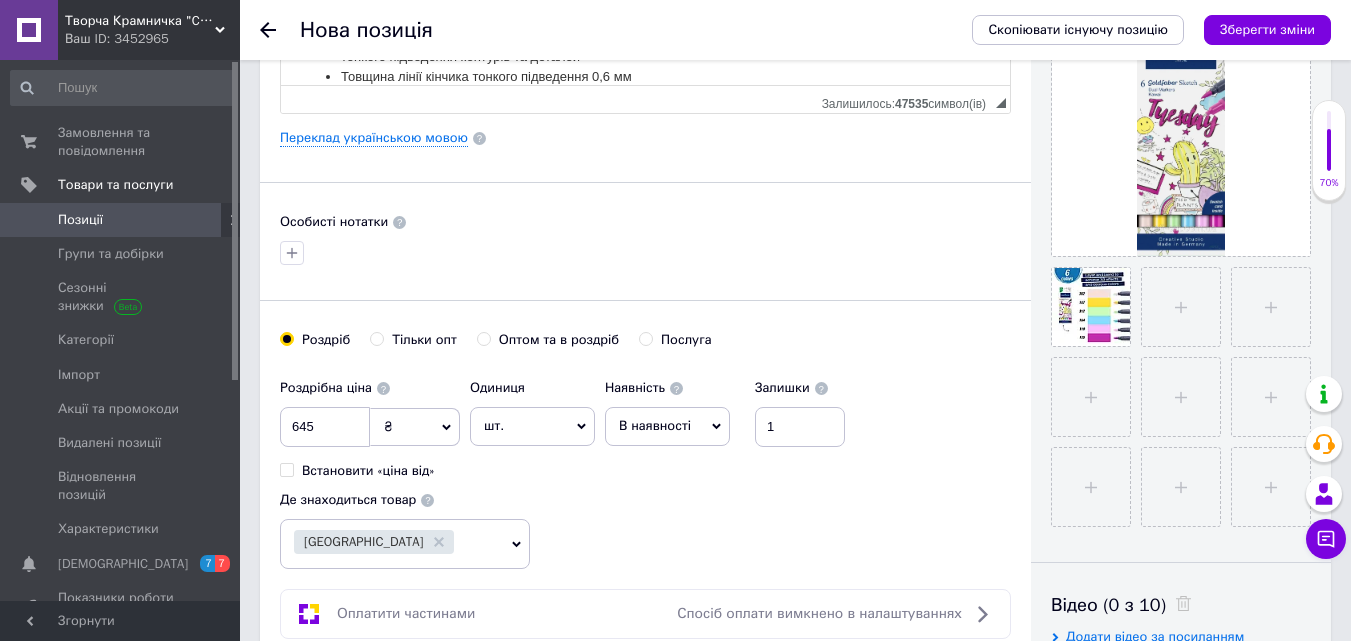 scroll, scrollTop: 0, scrollLeft: 0, axis: both 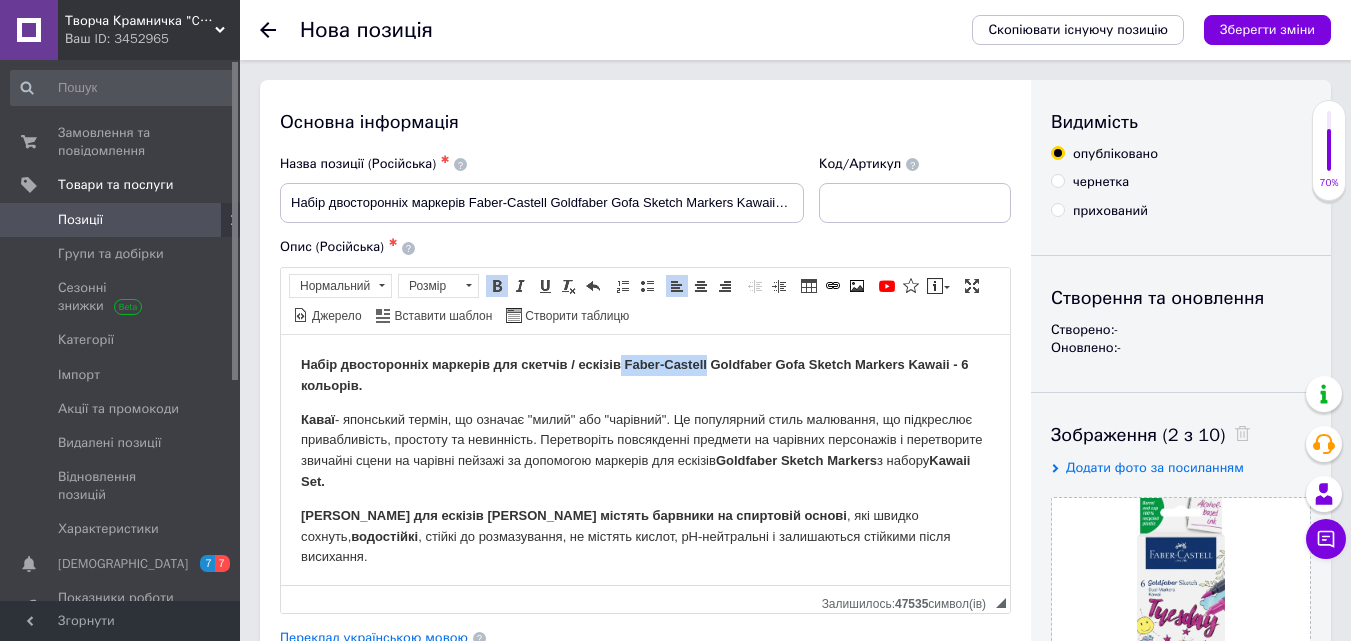 drag, startPoint x: 621, startPoint y: 367, endPoint x: 707, endPoint y: 369, distance: 86.023254 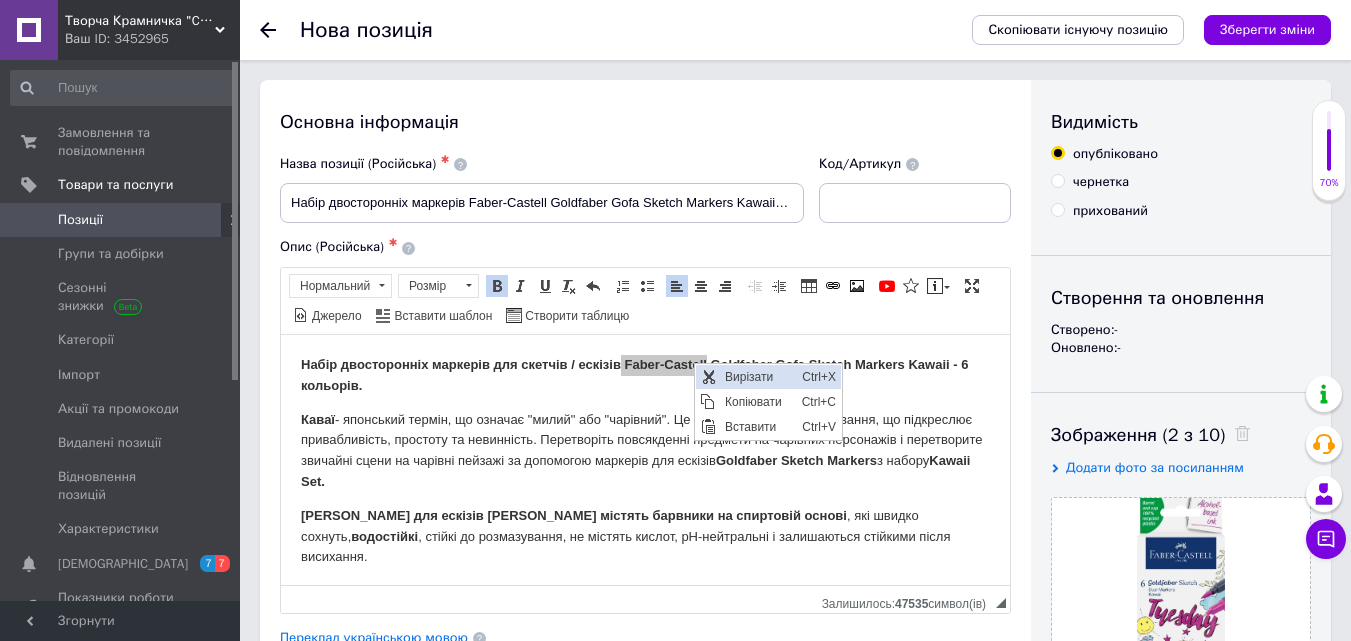 scroll, scrollTop: 0, scrollLeft: 0, axis: both 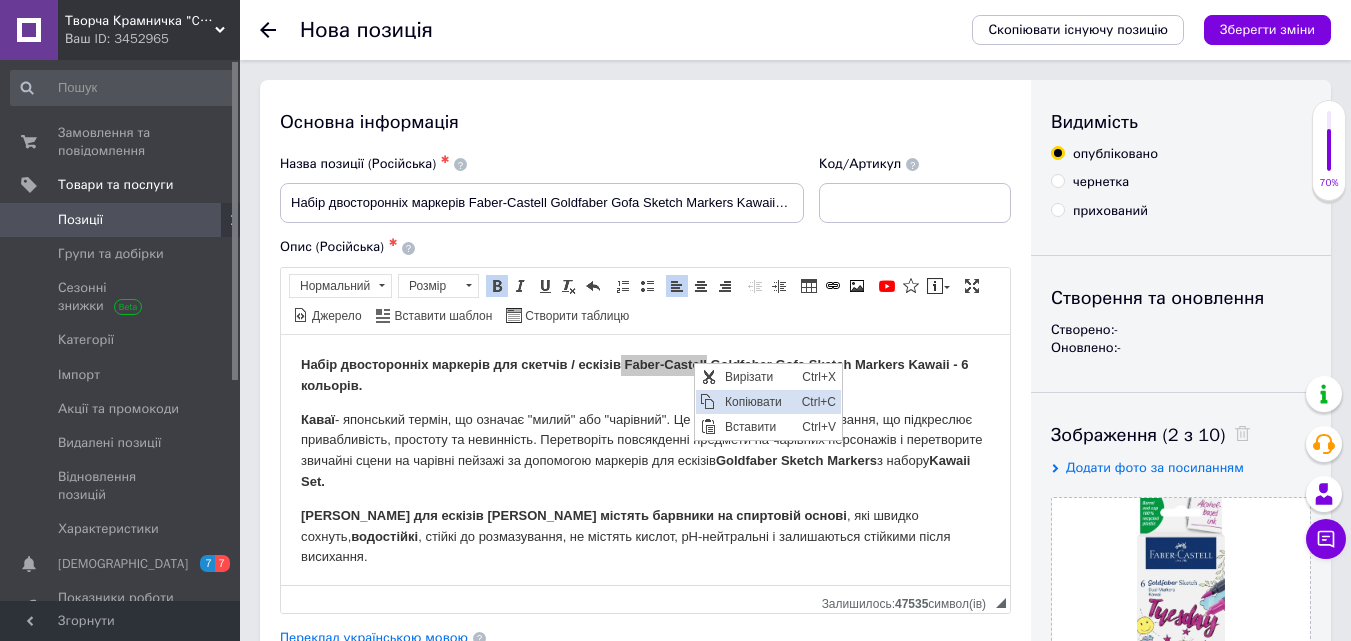 click on "Копіювати" at bounding box center [758, 401] 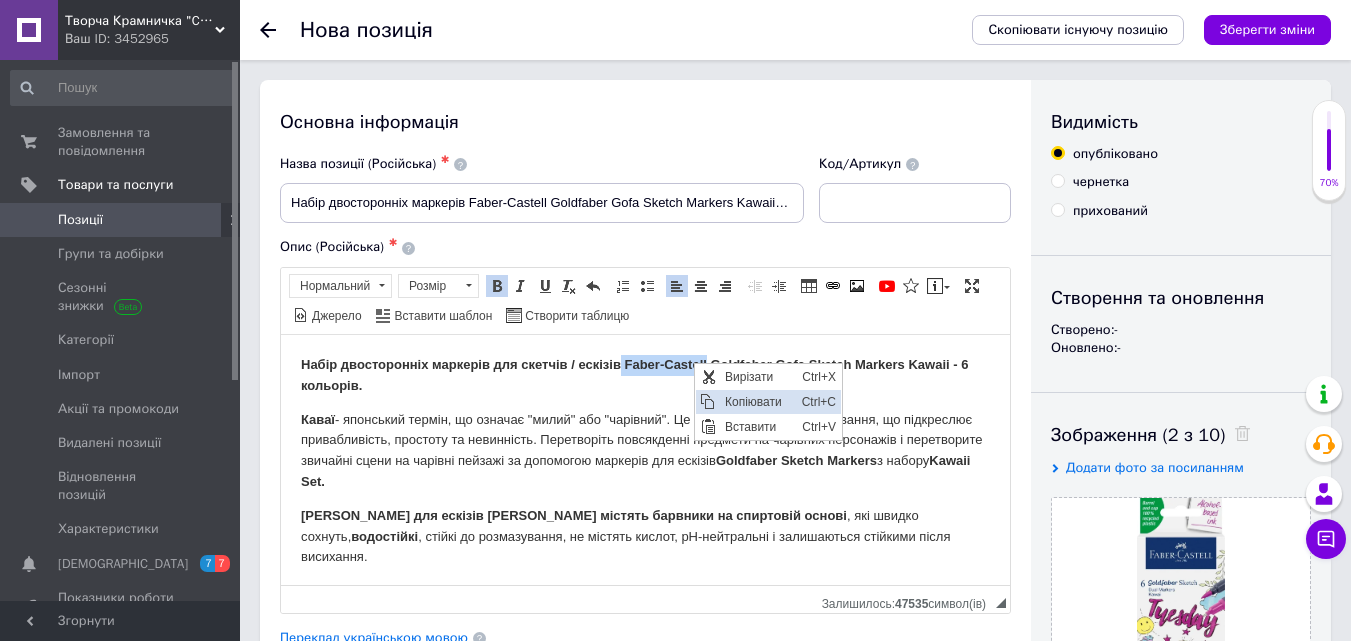 copy on "Faber-Castell" 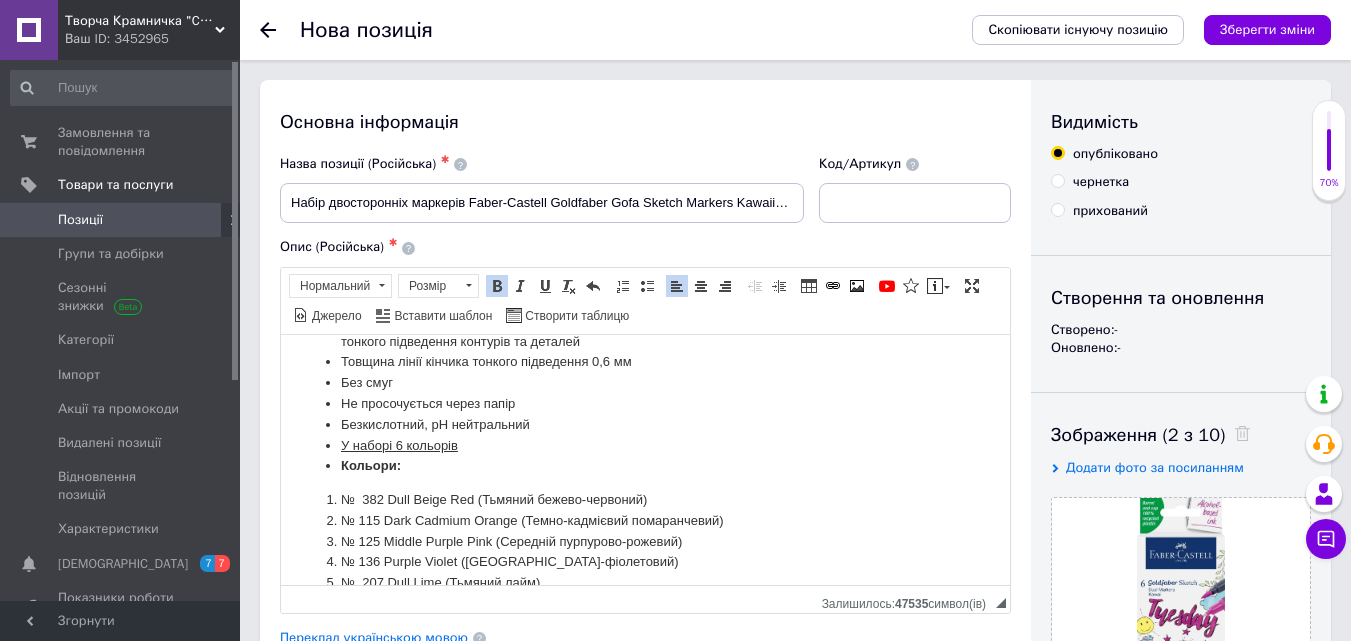 scroll, scrollTop: 799, scrollLeft: 0, axis: vertical 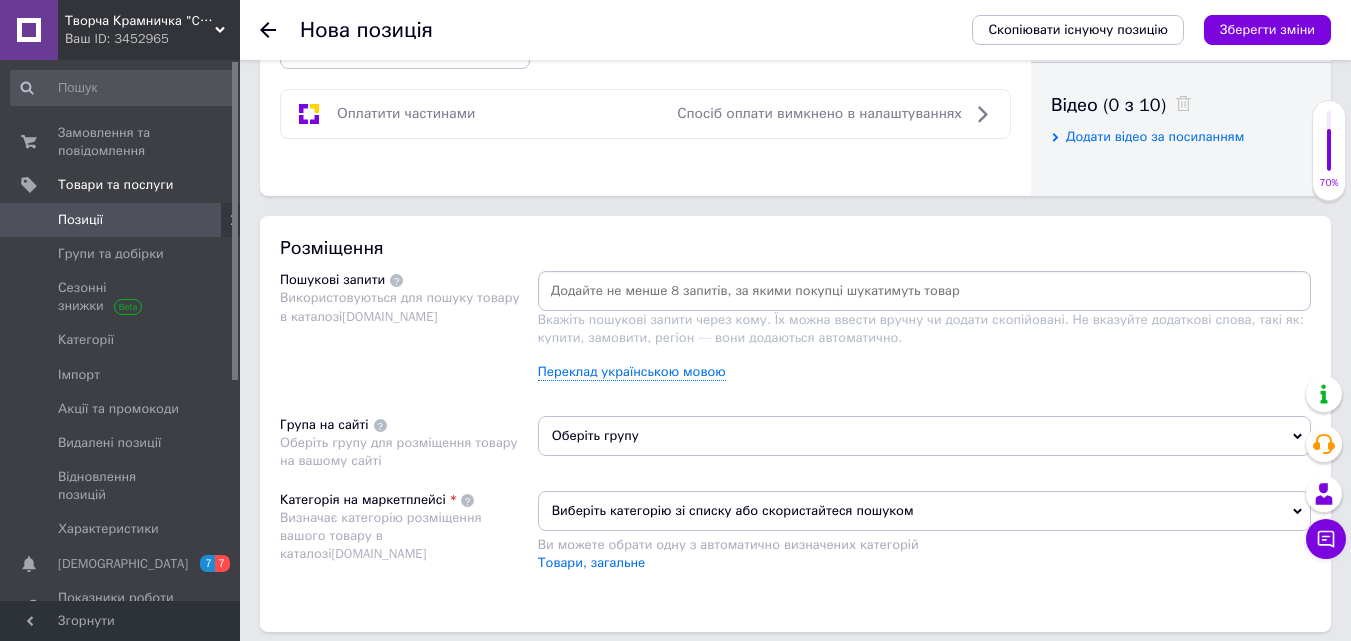 click at bounding box center [924, 291] 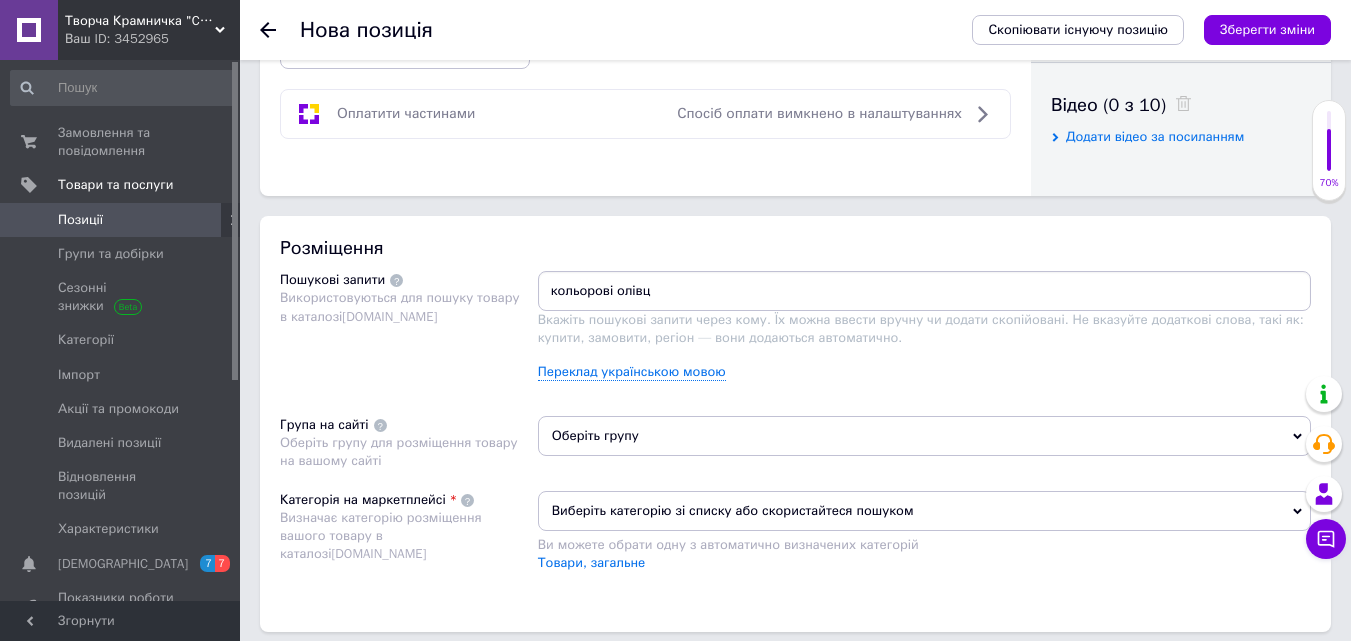 type on "кольорові олівці" 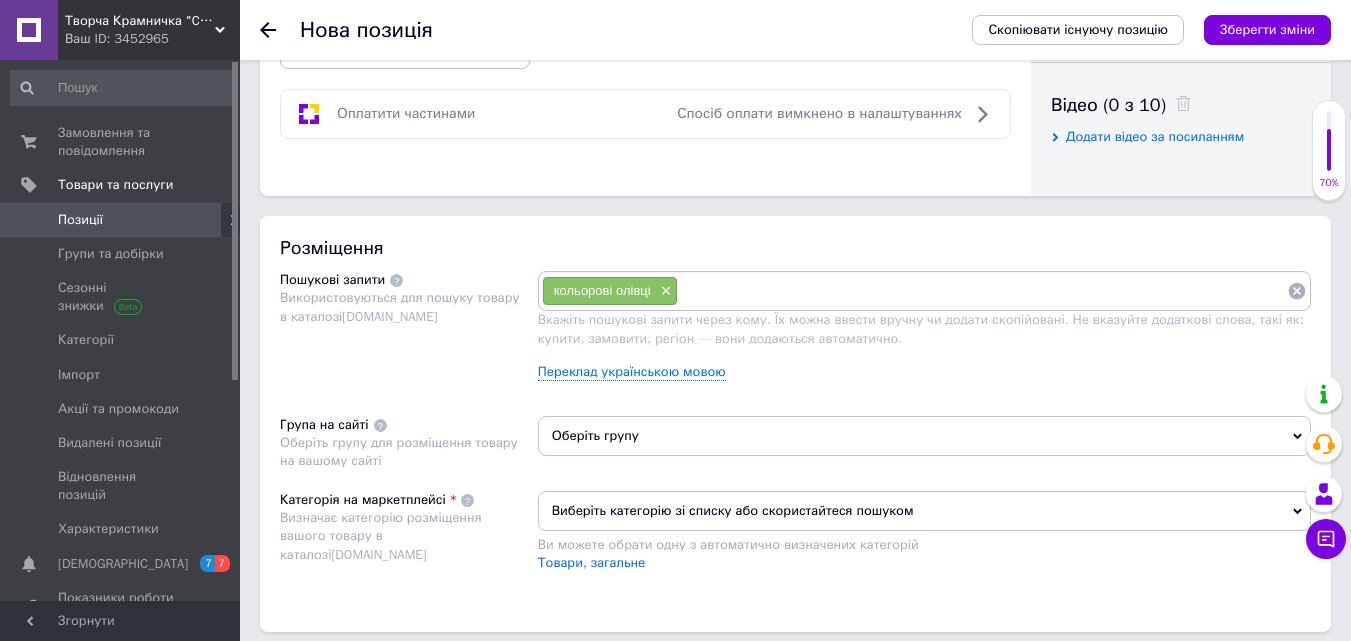 type on "Faber-Castell" 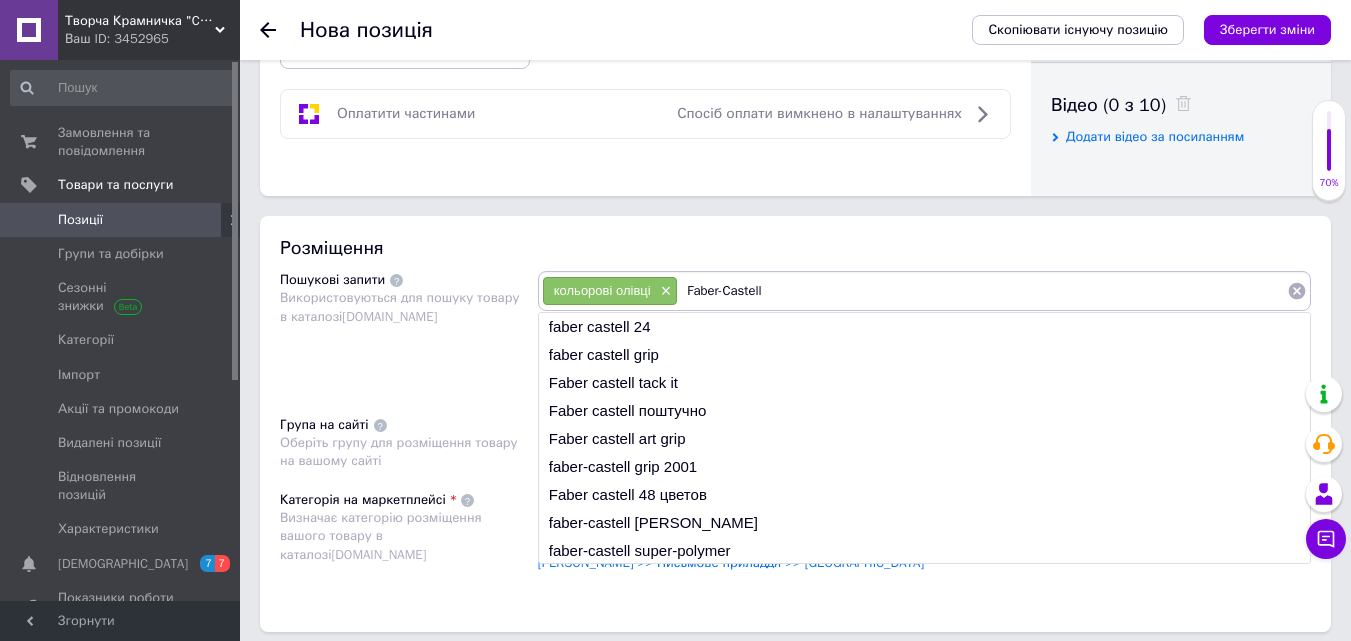 type 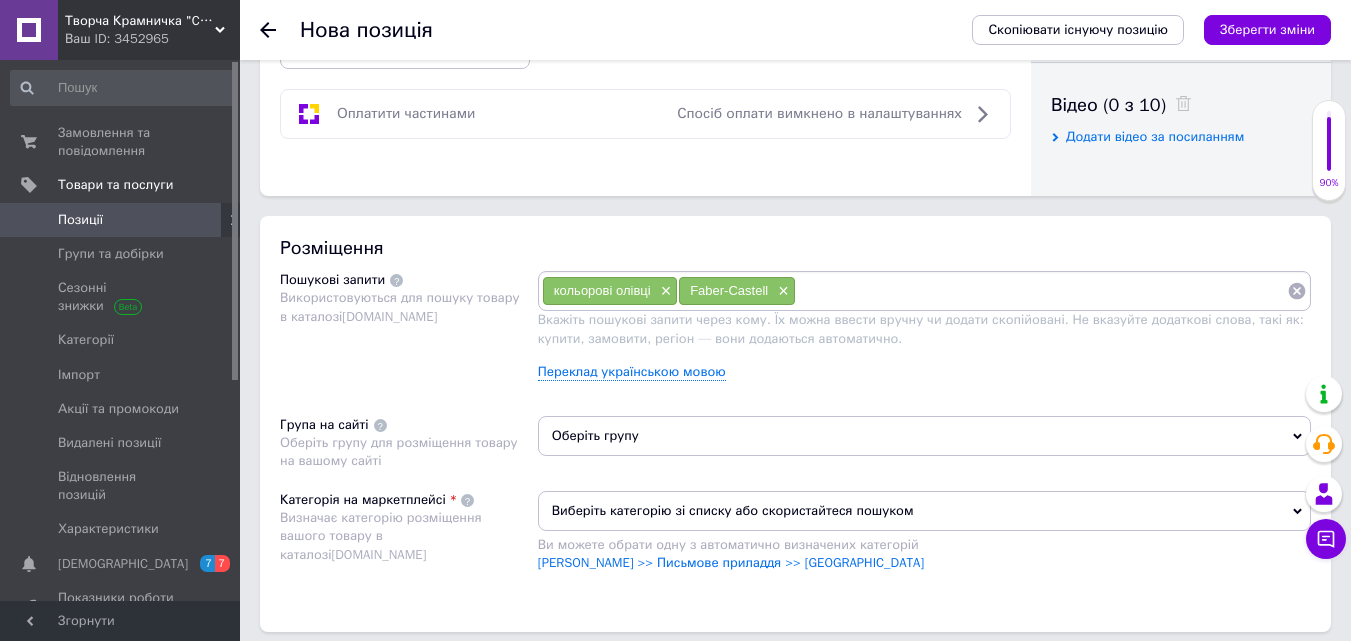 click on "Оберіть групу" at bounding box center [924, 436] 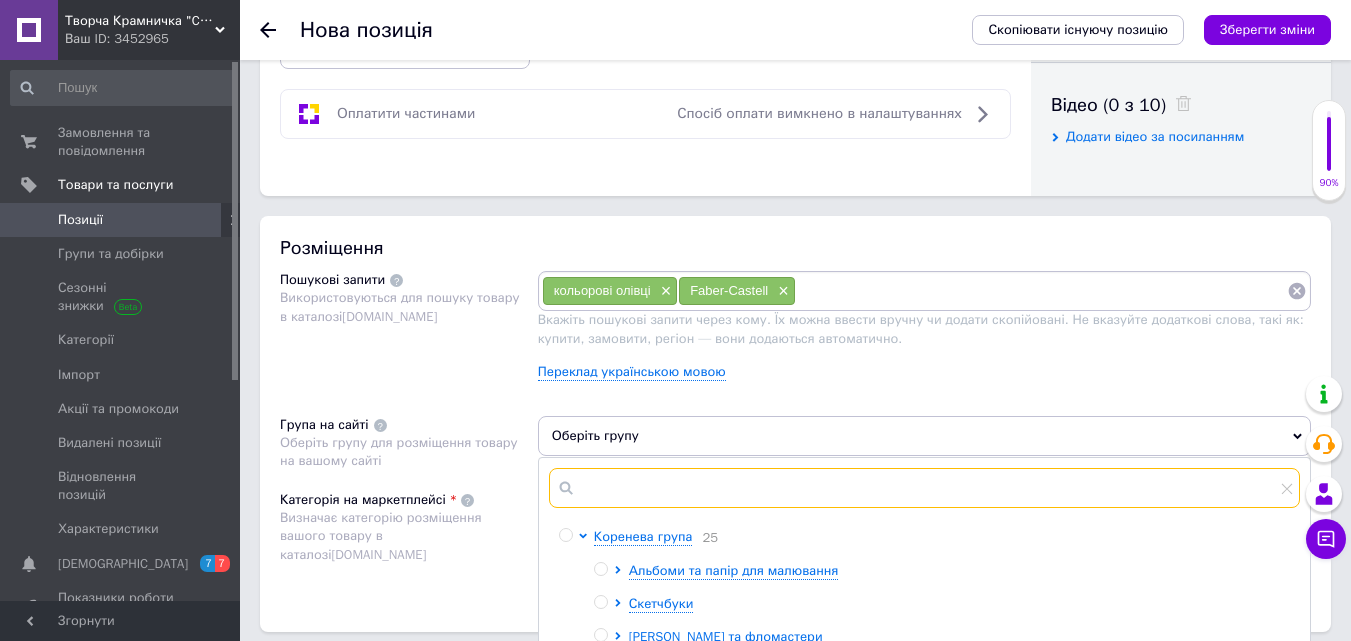 click at bounding box center (924, 488) 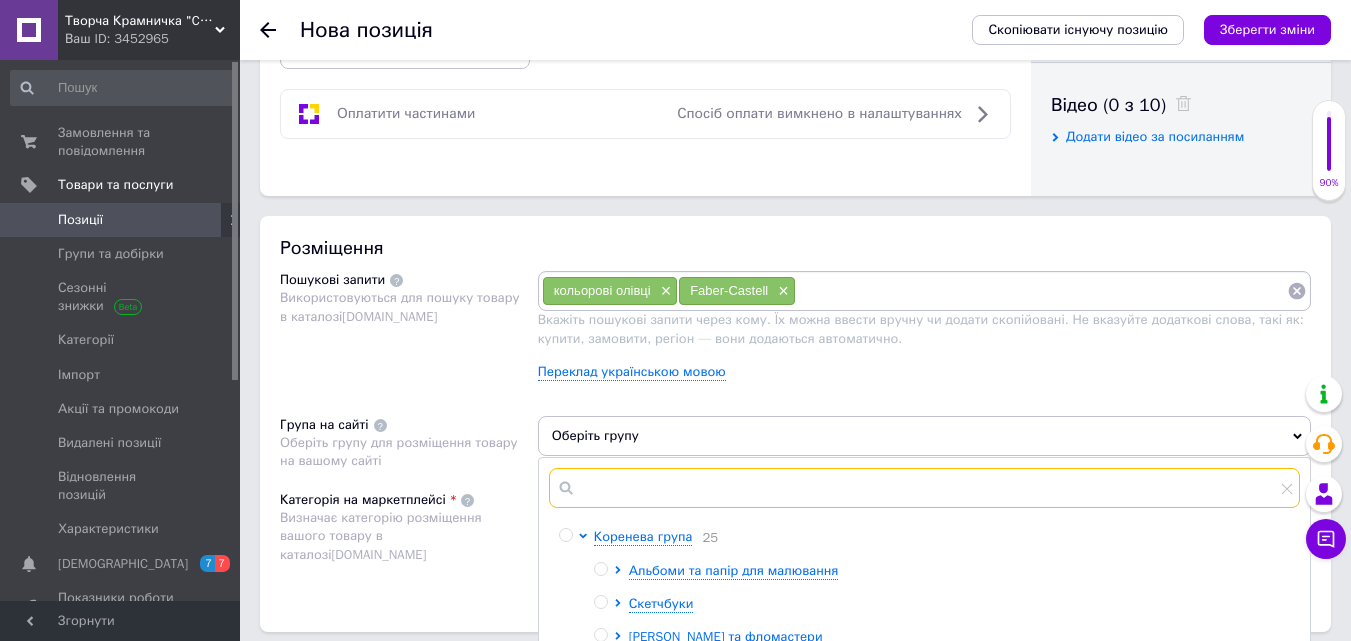 paste on "Faber-Castell" 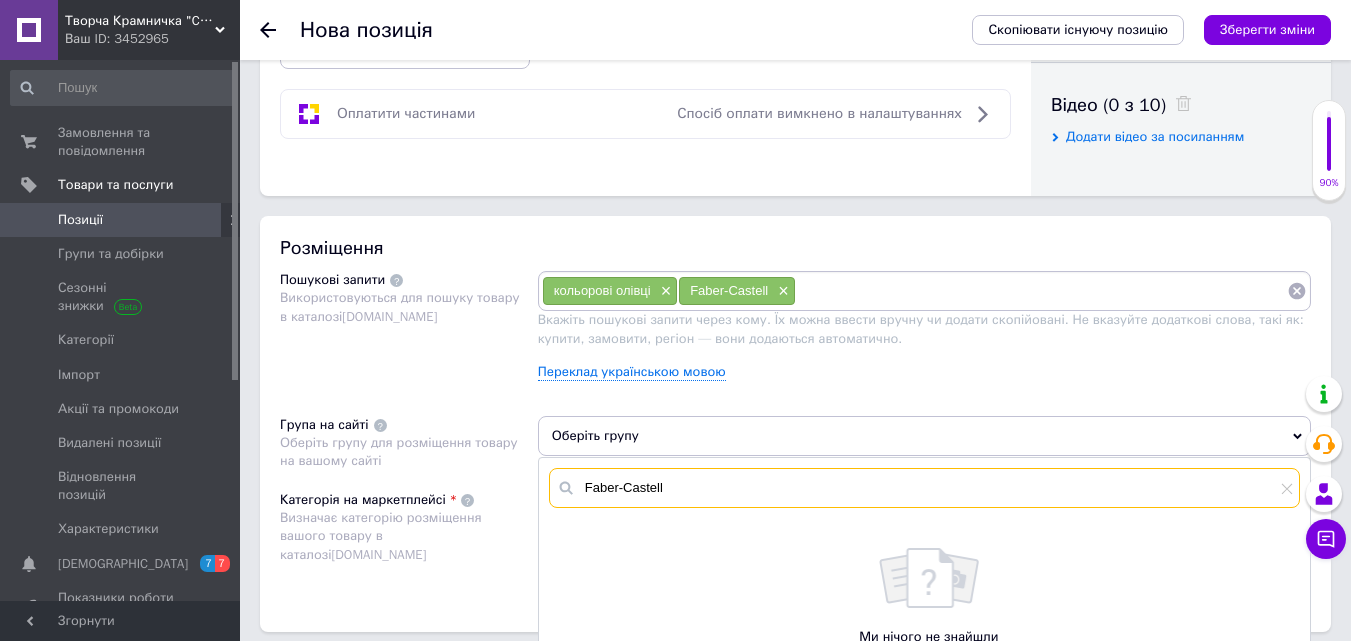 scroll, scrollTop: 1100, scrollLeft: 0, axis: vertical 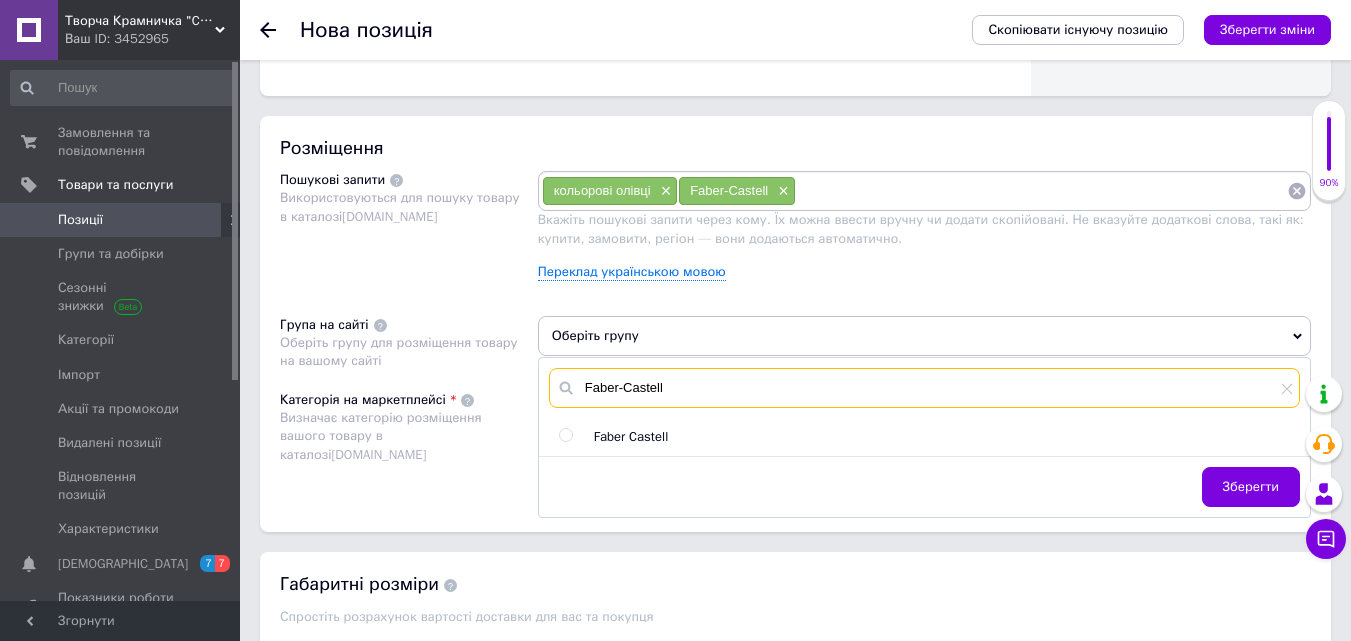 type on "Faber-Castell" 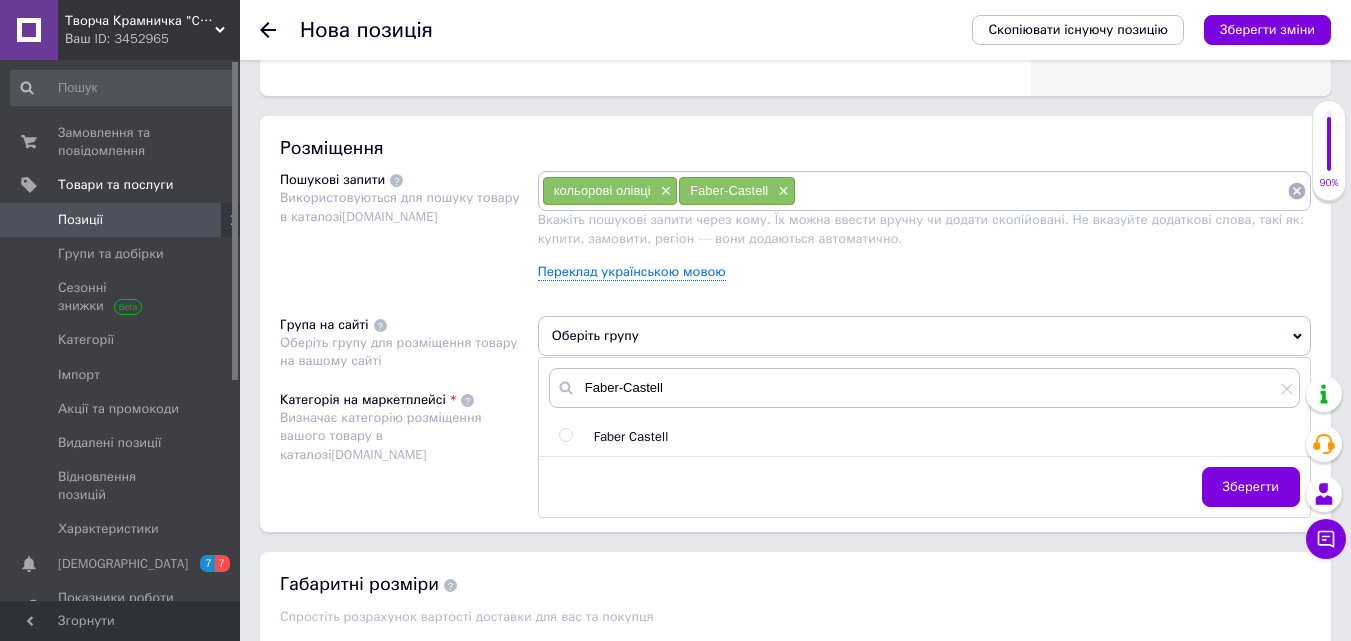 click on "Faber Castell" at bounding box center [631, 436] 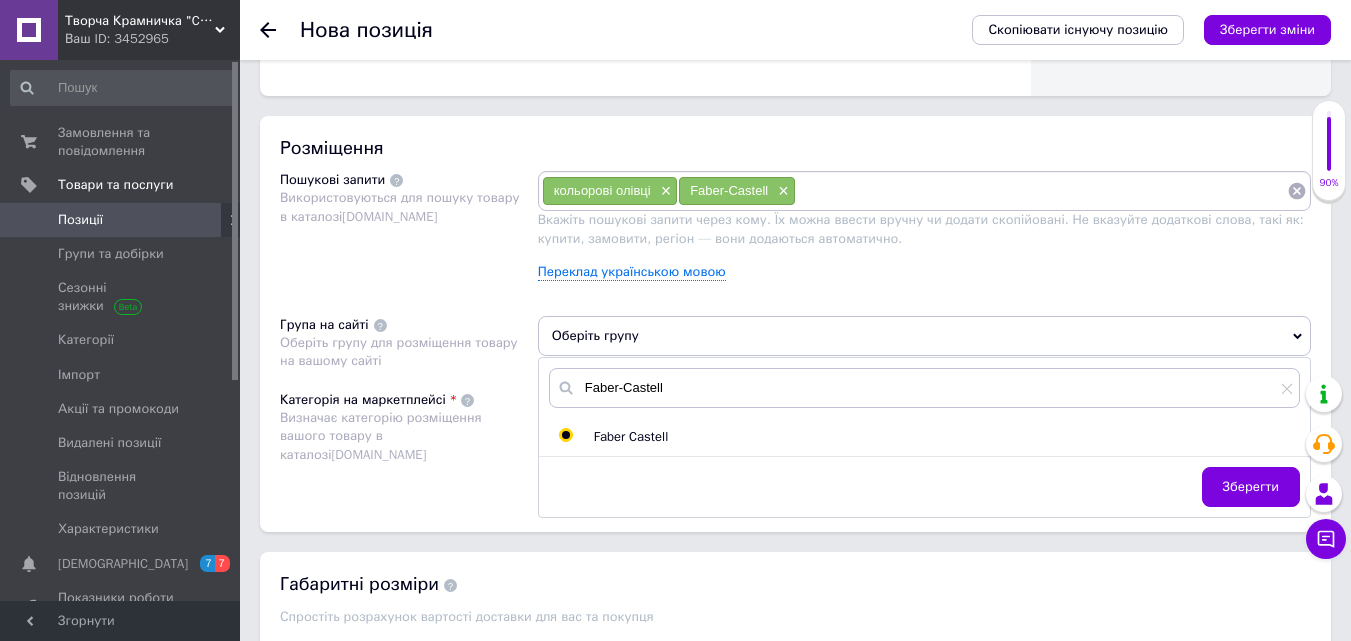 radio on "true" 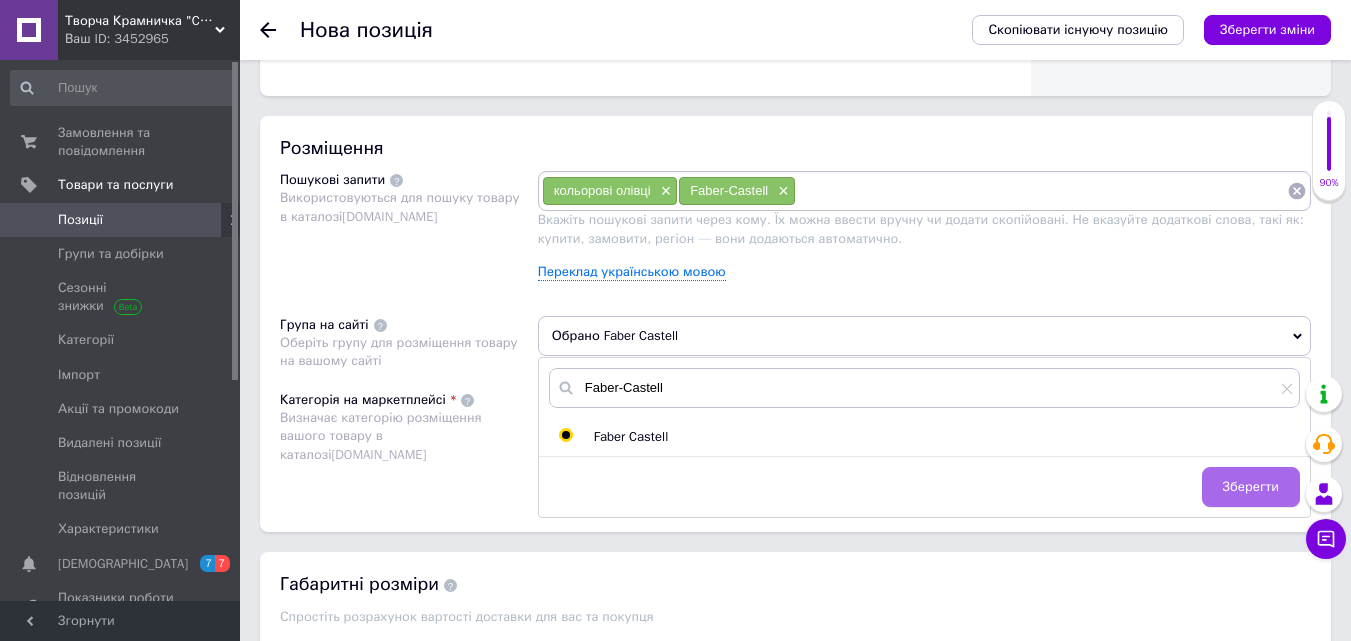 click on "Зберегти" at bounding box center [1251, 487] 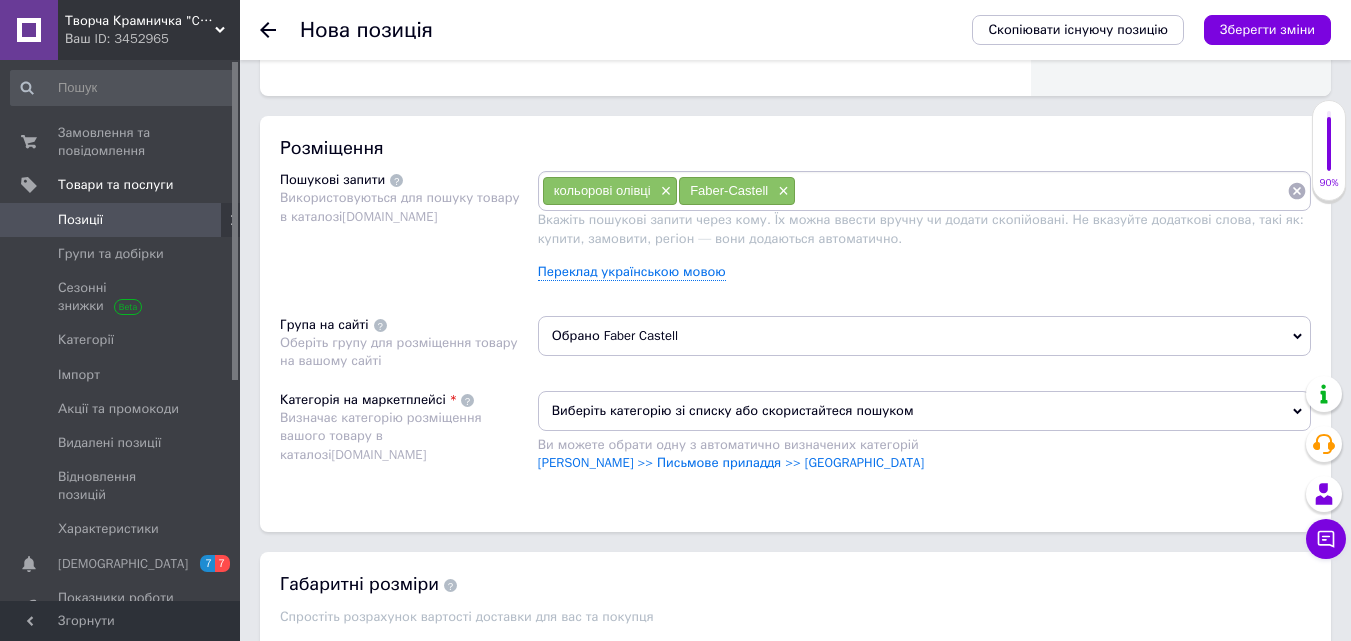 click on "Виберіть категорію зі списку або скористайтеся пошуком" at bounding box center (924, 411) 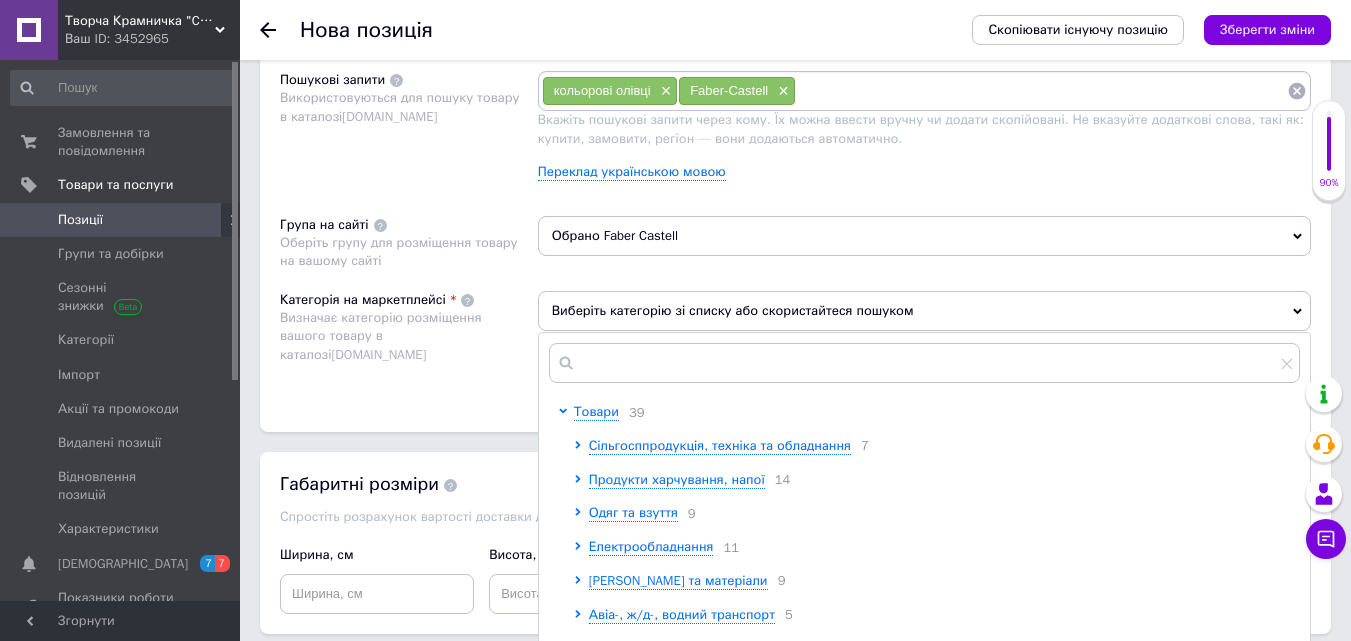scroll, scrollTop: 1300, scrollLeft: 0, axis: vertical 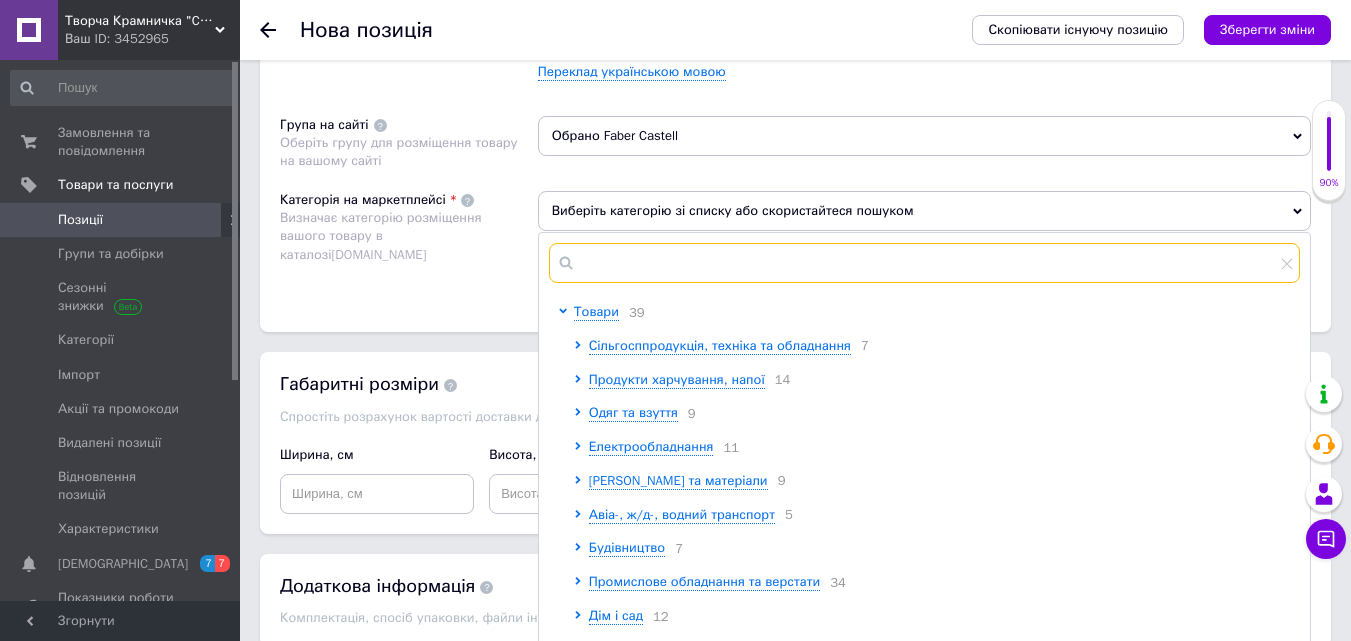 click at bounding box center (924, 263) 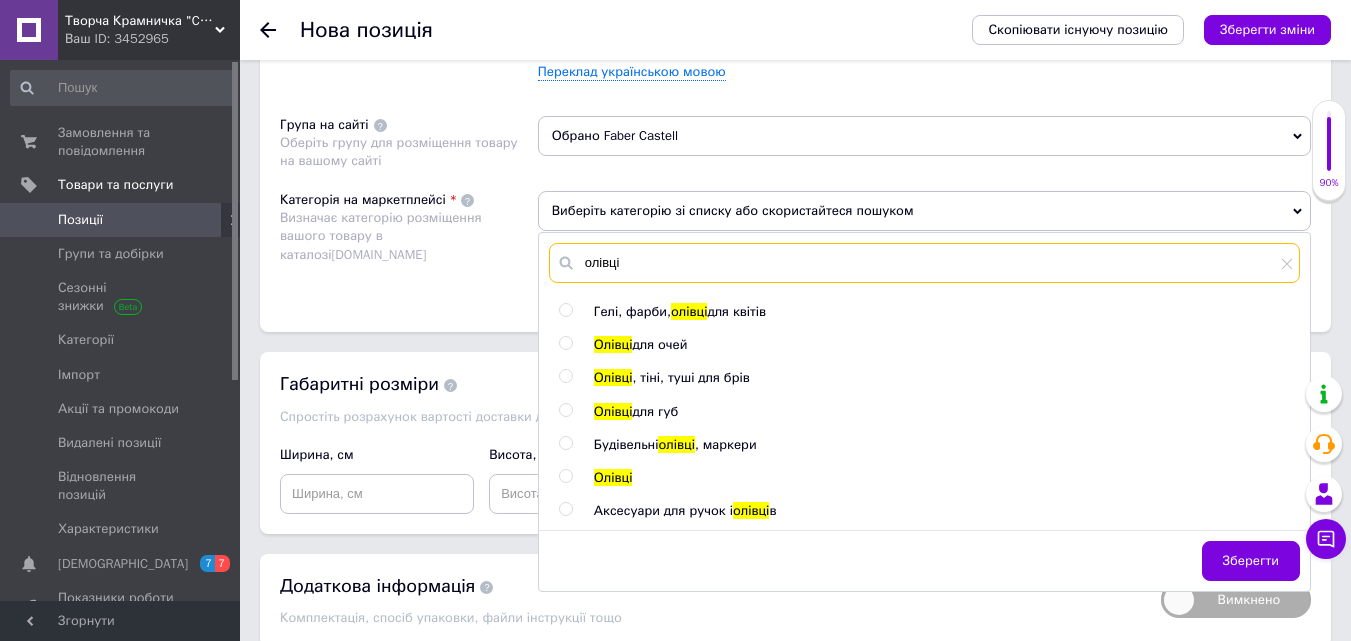 type on "олівці" 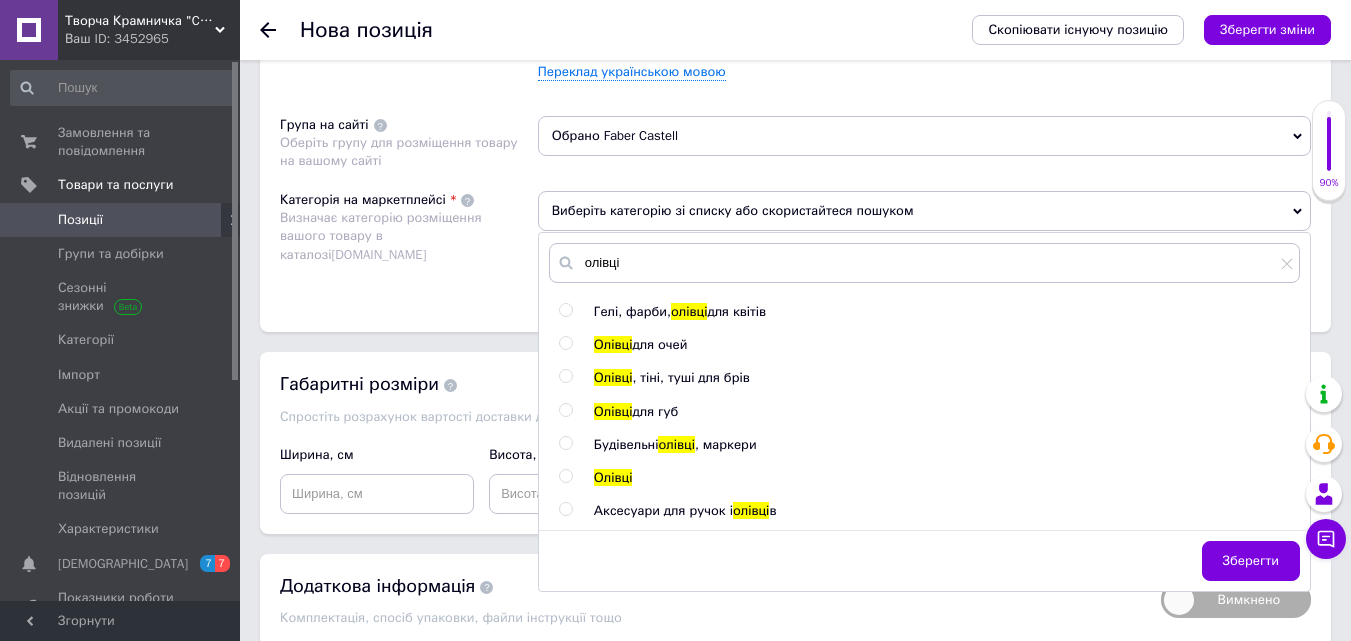 click on "Гелі, фарби,  олівці  для квітів Олівці  для очей Олівці , тіні, туші для брів Олівці  для губ Будівельні  олівці , маркери Олівці Аксесуари для ручок і  олівці в" 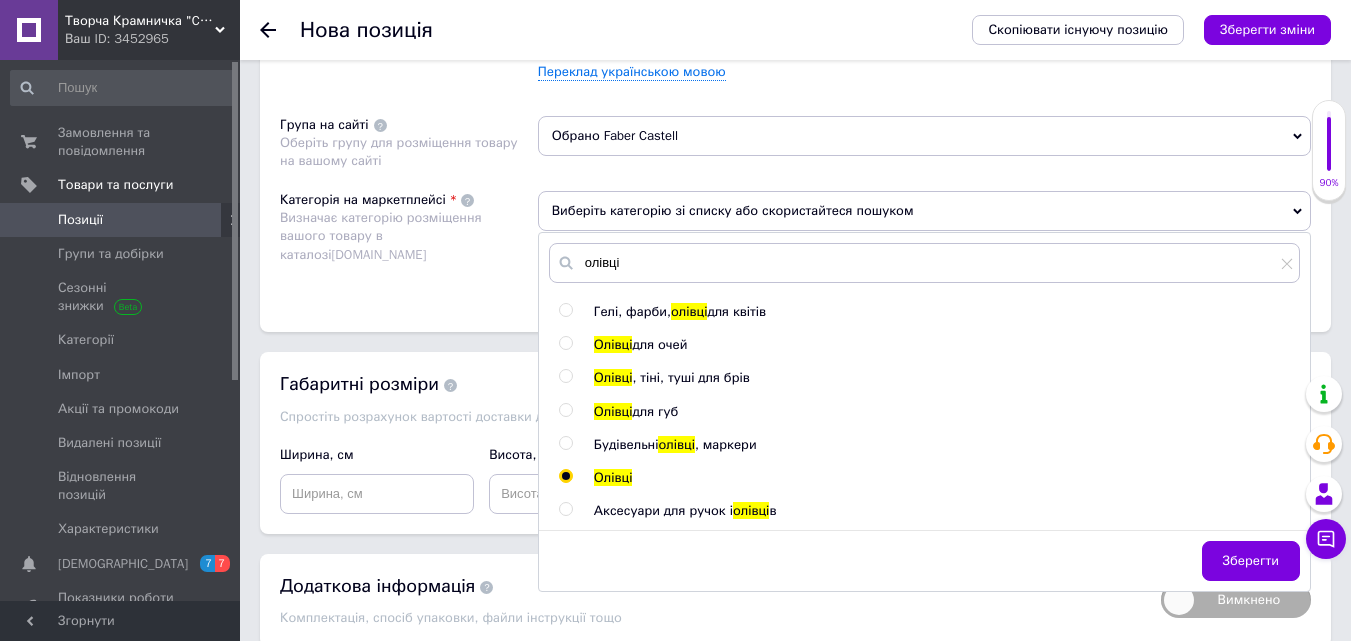 radio on "true" 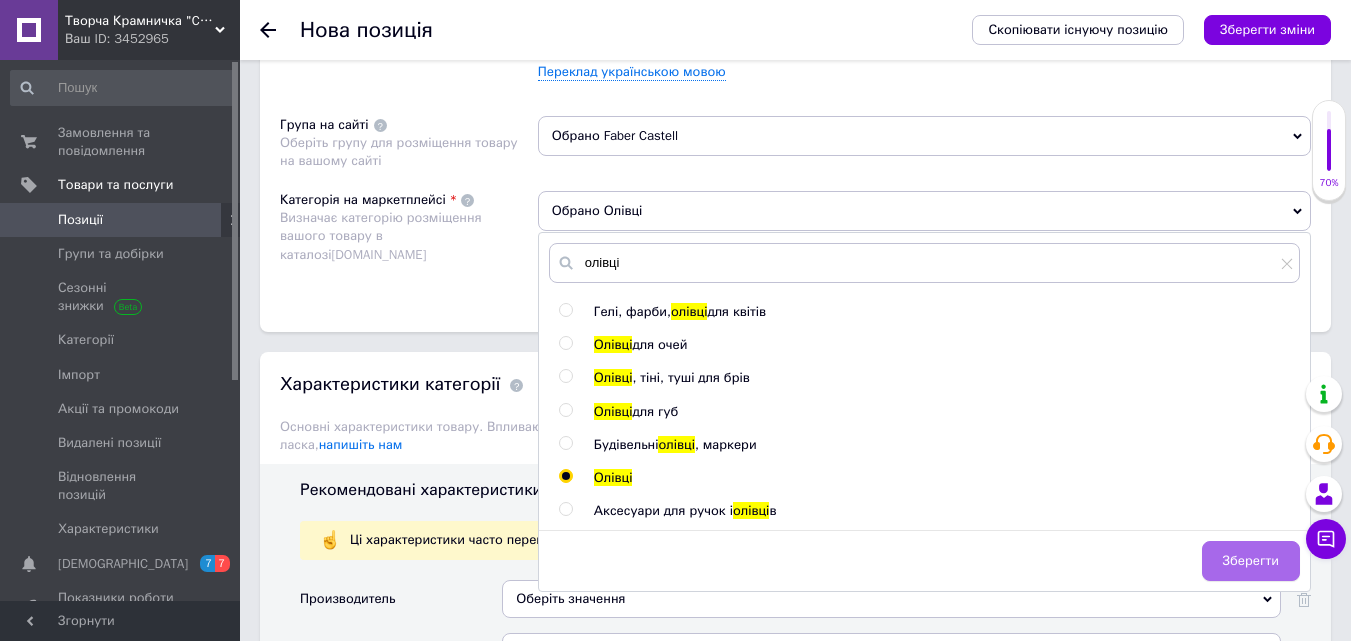 click on "Зберегти" at bounding box center [1251, 561] 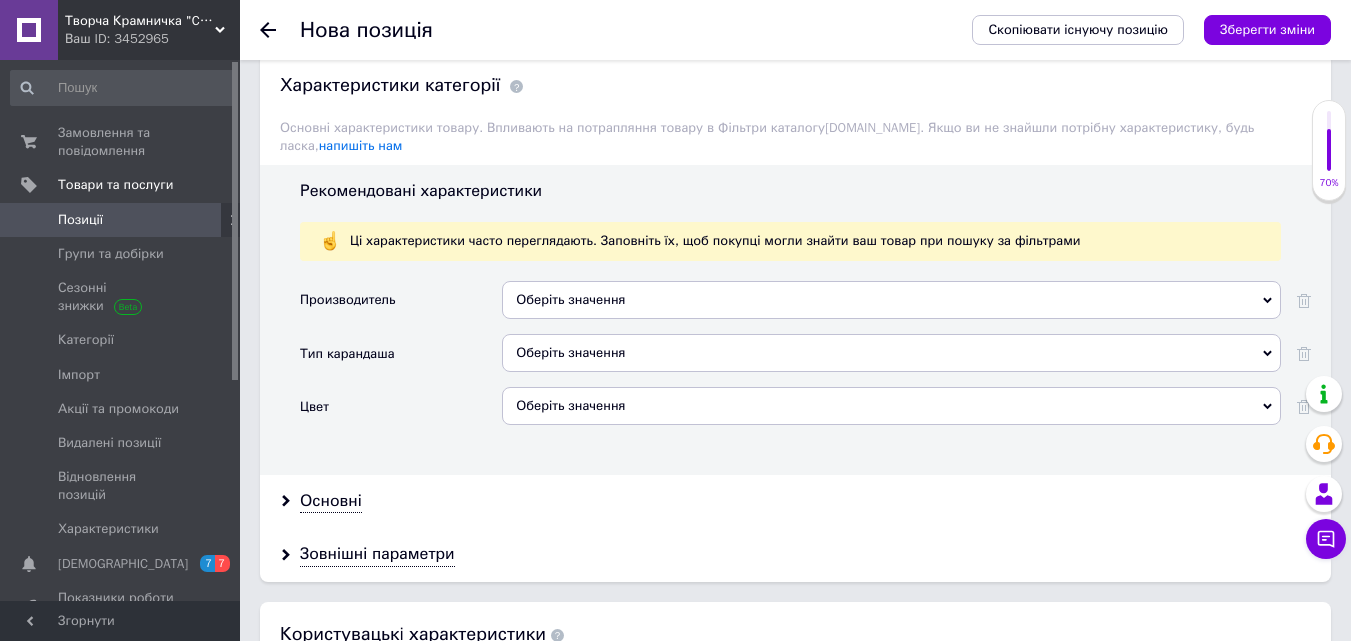 scroll, scrollTop: 1600, scrollLeft: 0, axis: vertical 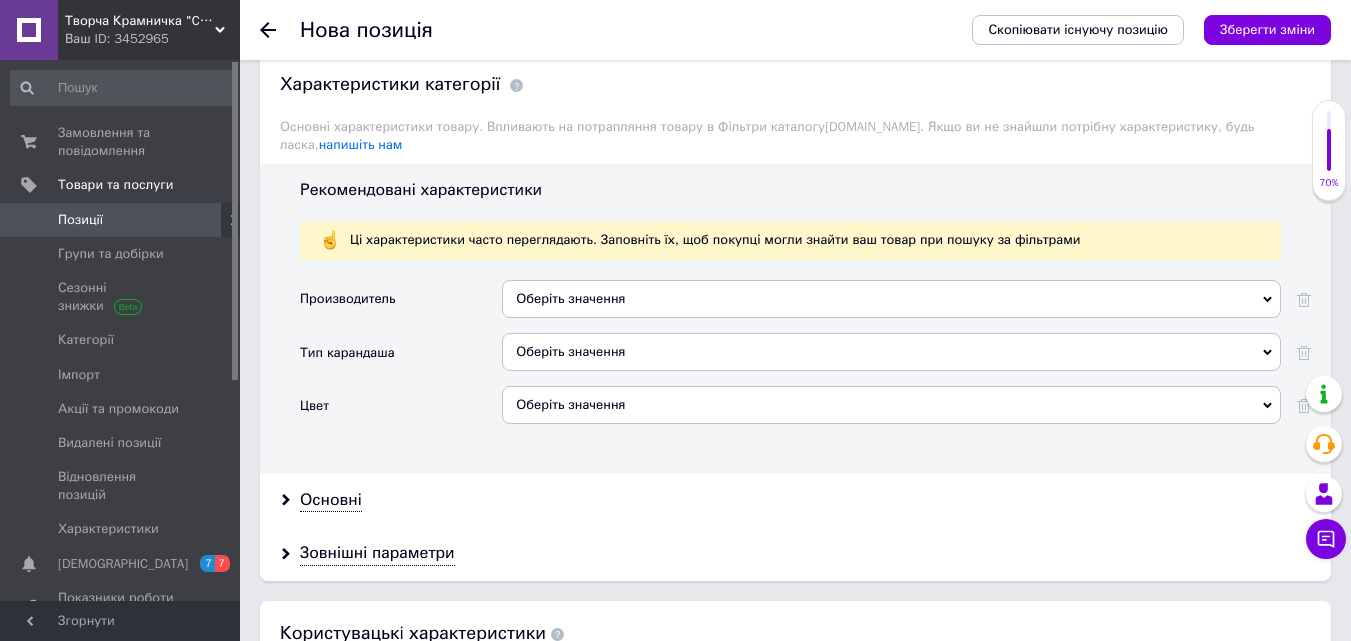 click on "Оберіть значення" at bounding box center (891, 299) 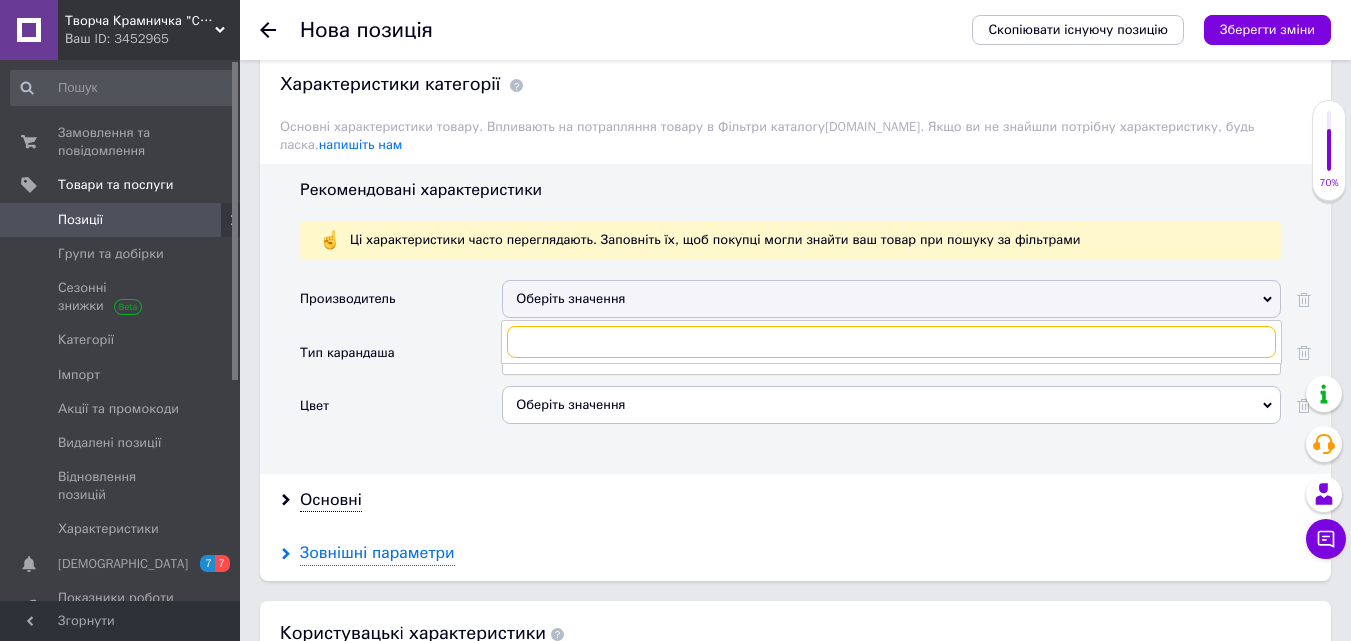 paste on "Faber-Castell" 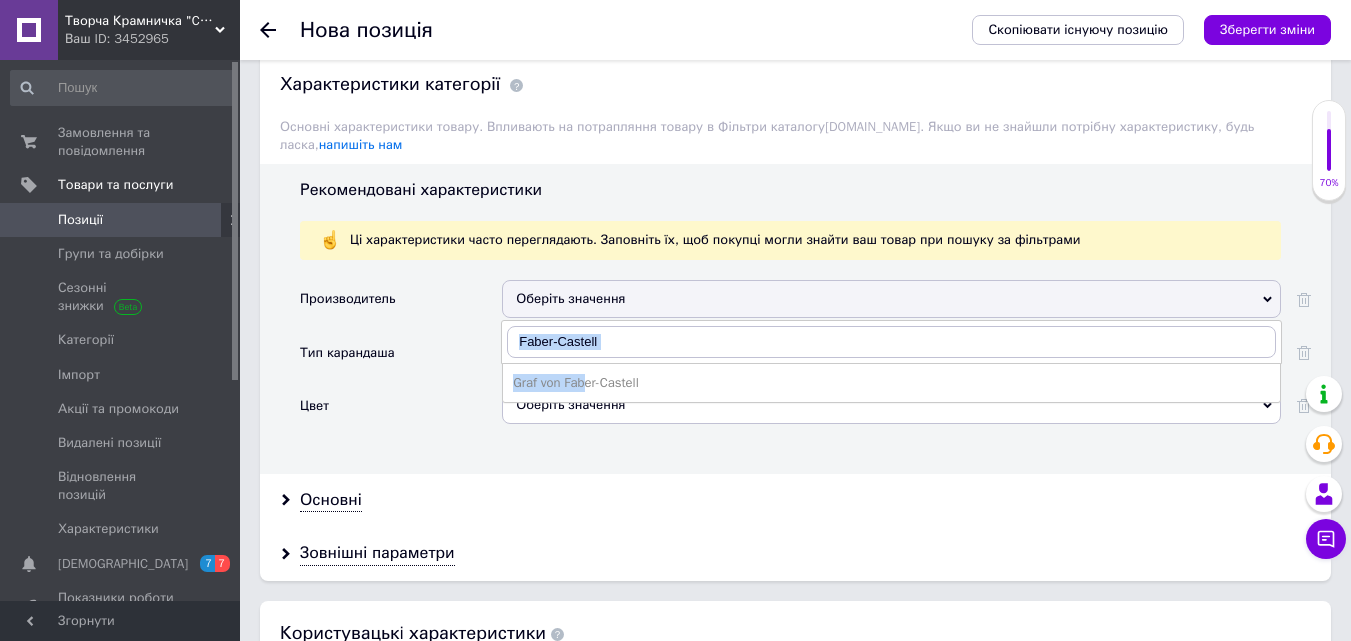 drag, startPoint x: 588, startPoint y: 367, endPoint x: 433, endPoint y: 303, distance: 167.69318 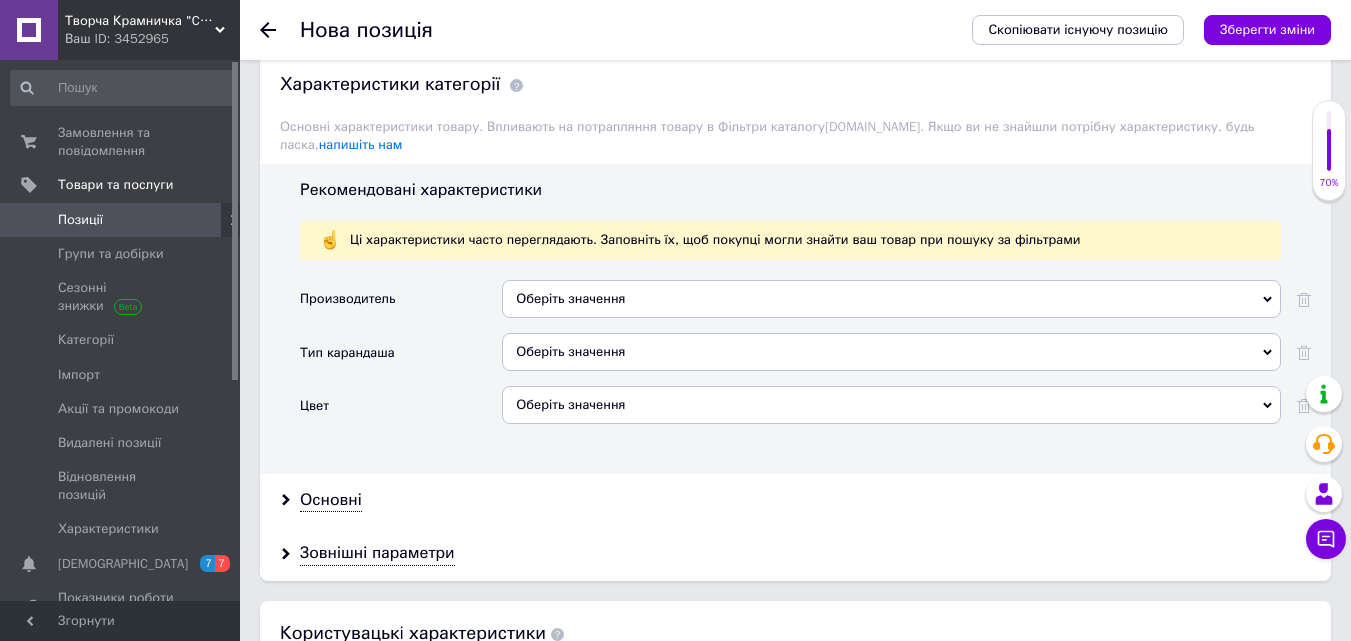 click on "Производитель Оберіть значення Graf von Faber-Castell Тип карандаша Оберіть значення Цвет Оберіть значення" at bounding box center (805, 370) 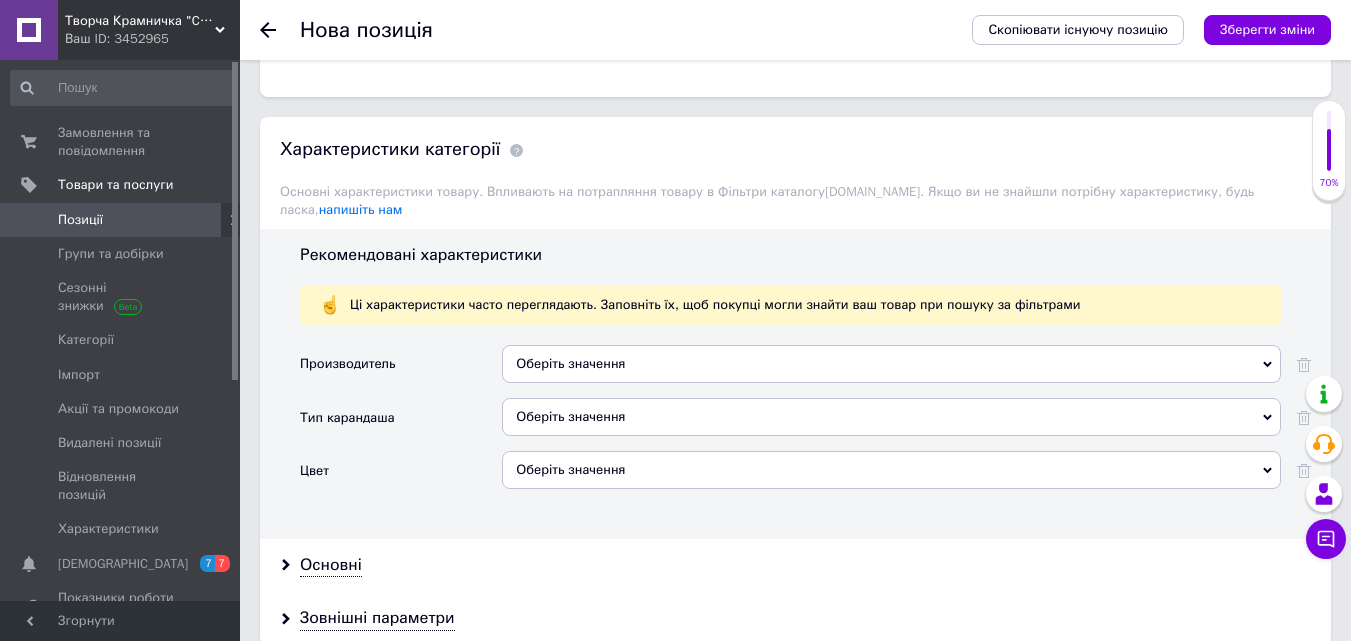 scroll, scrollTop: 1500, scrollLeft: 0, axis: vertical 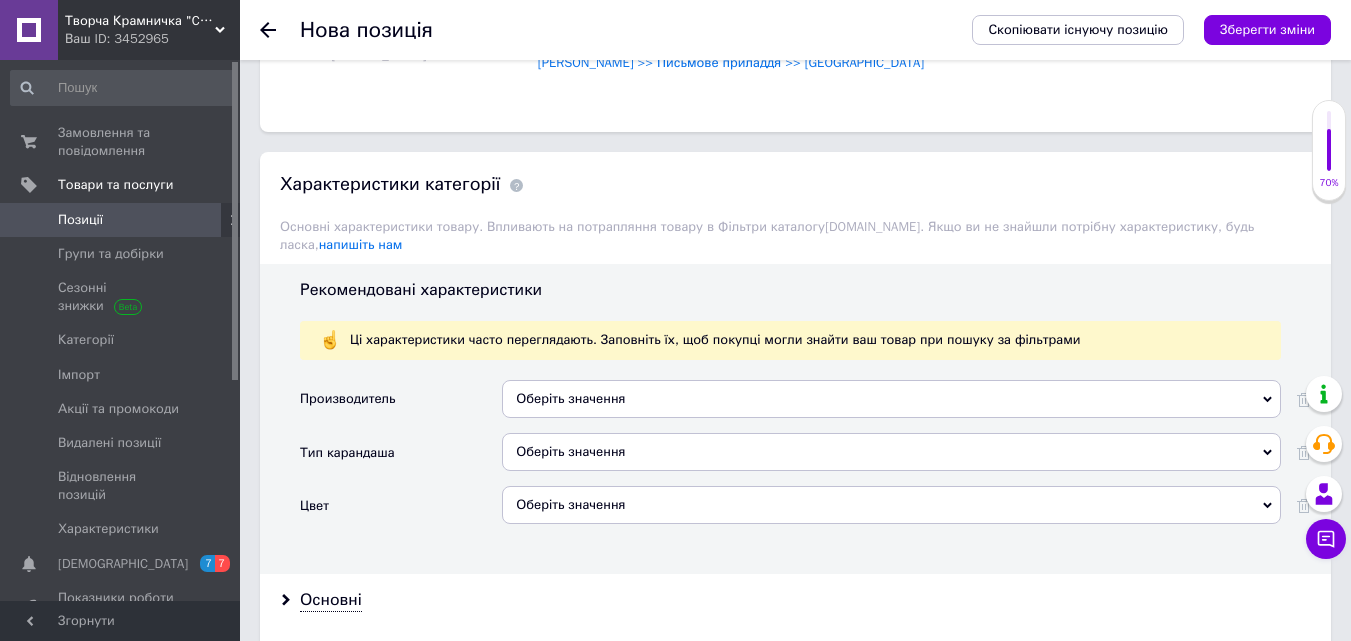 click on "Оберіть значення" at bounding box center (891, 399) 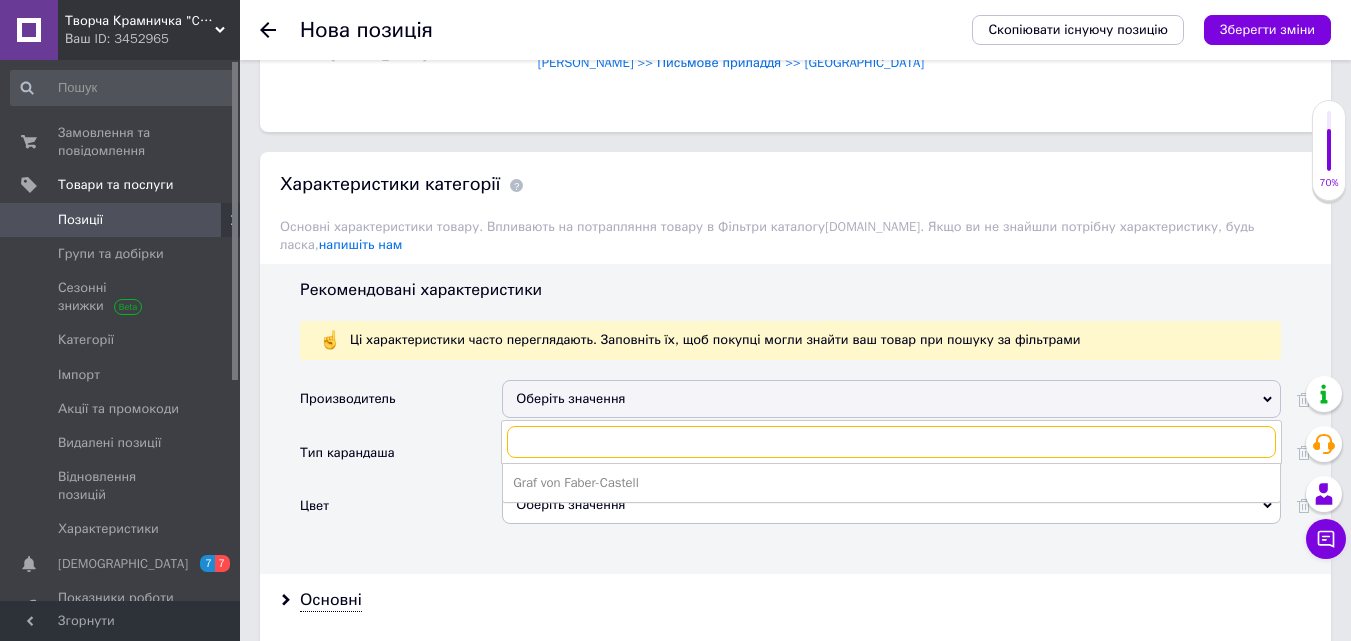 click at bounding box center (891, 442) 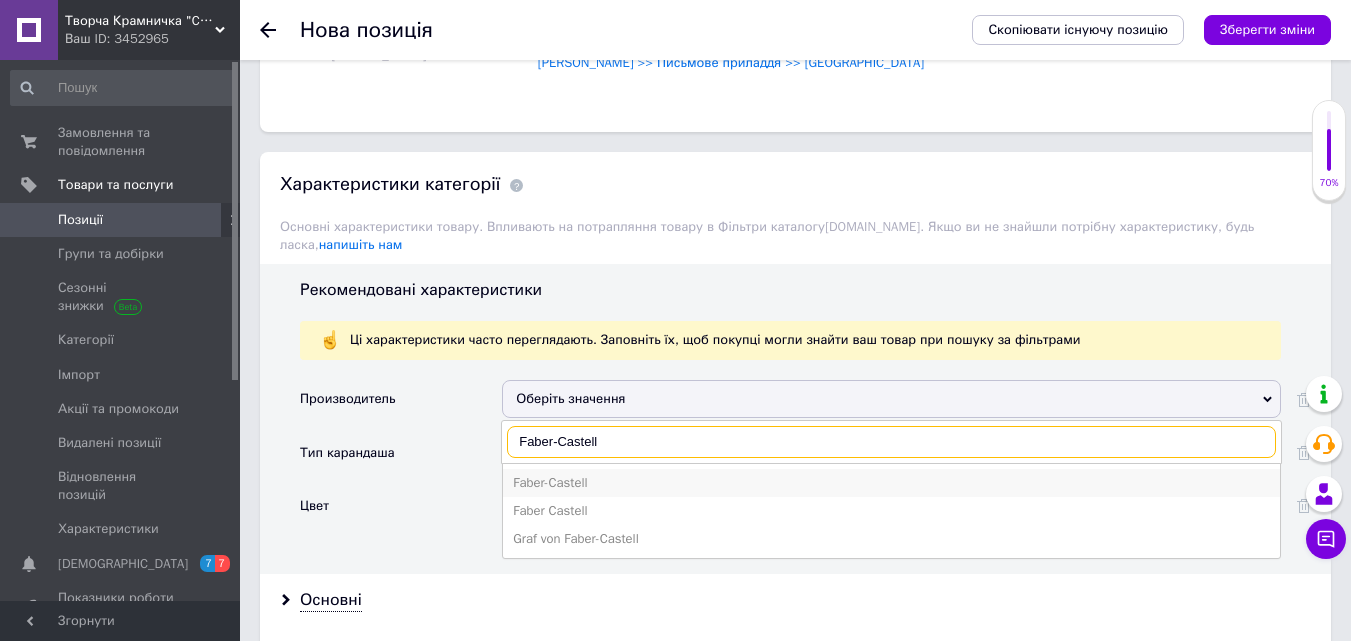 type on "Faber-Castell" 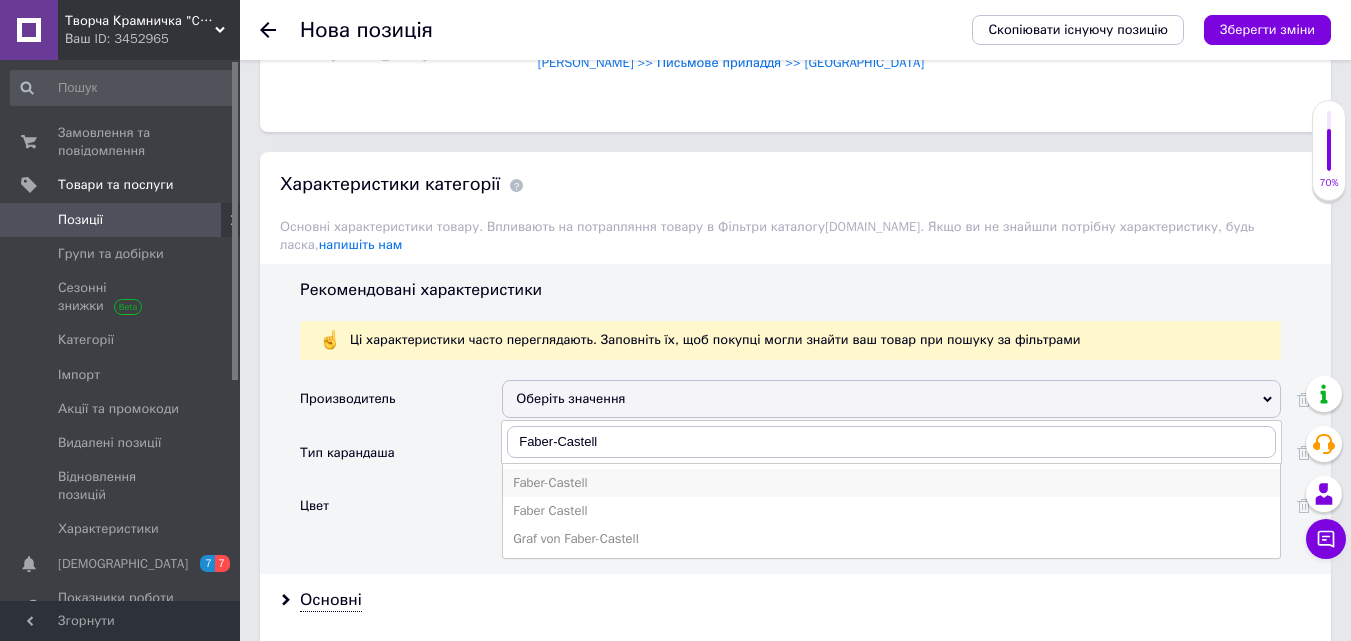 click on "Faber-Castell" at bounding box center [891, 483] 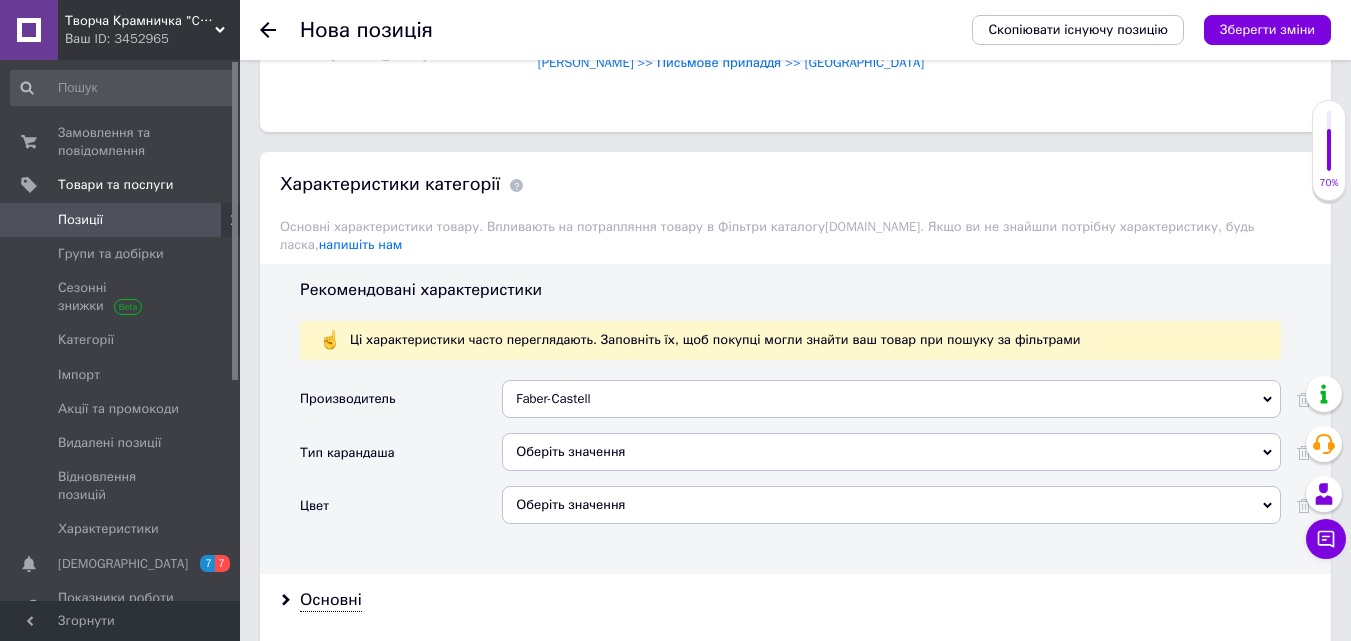 click on "Оберіть значення" at bounding box center (891, 452) 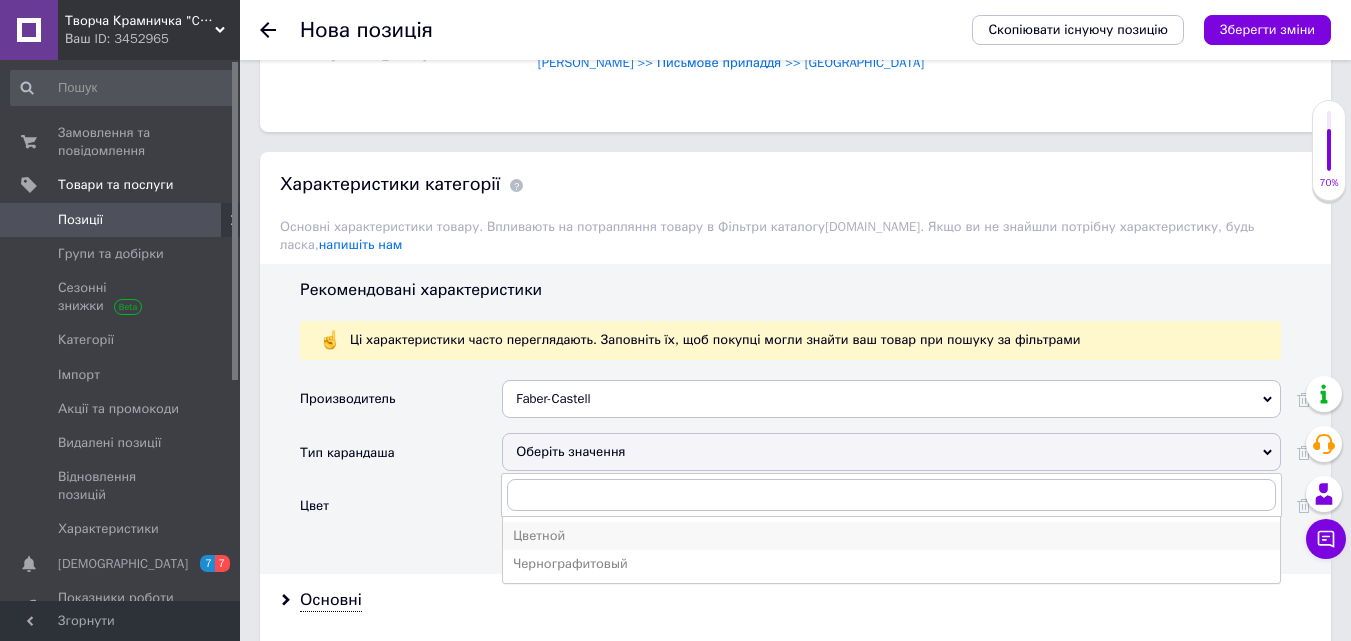 click on "Цветной" at bounding box center [891, 536] 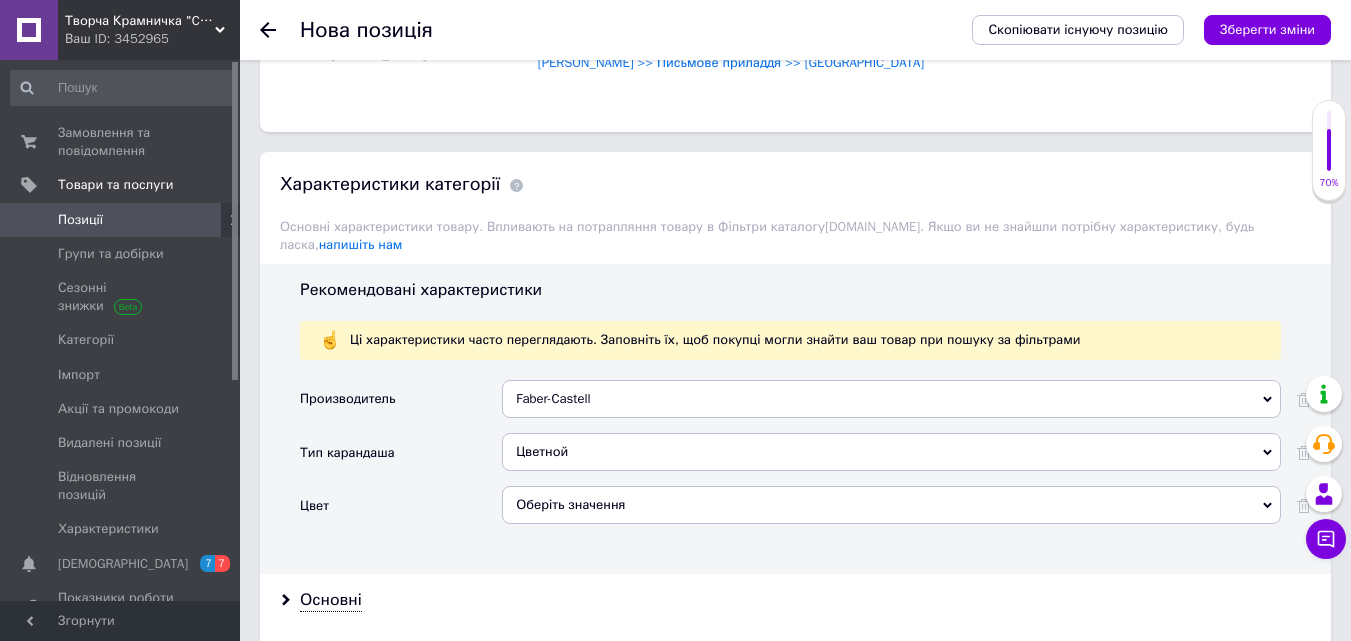 click on "Оберіть значення" at bounding box center (891, 505) 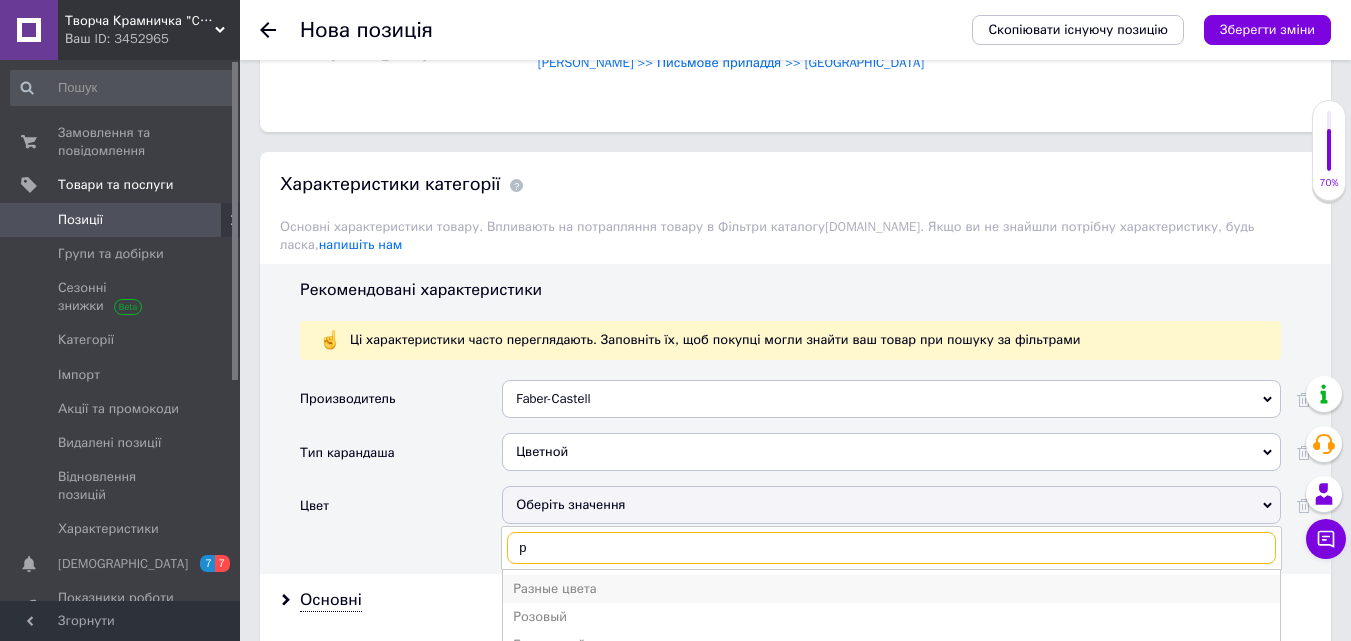 type on "р" 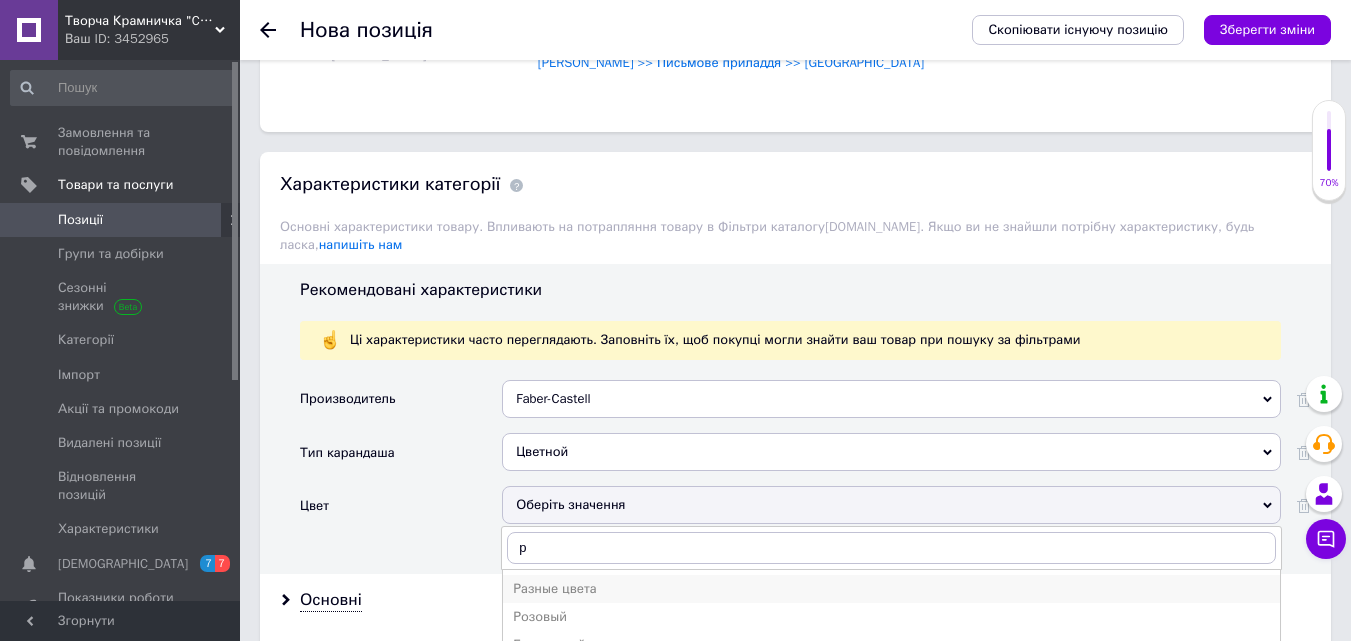click on "Разные цвета" at bounding box center (891, 589) 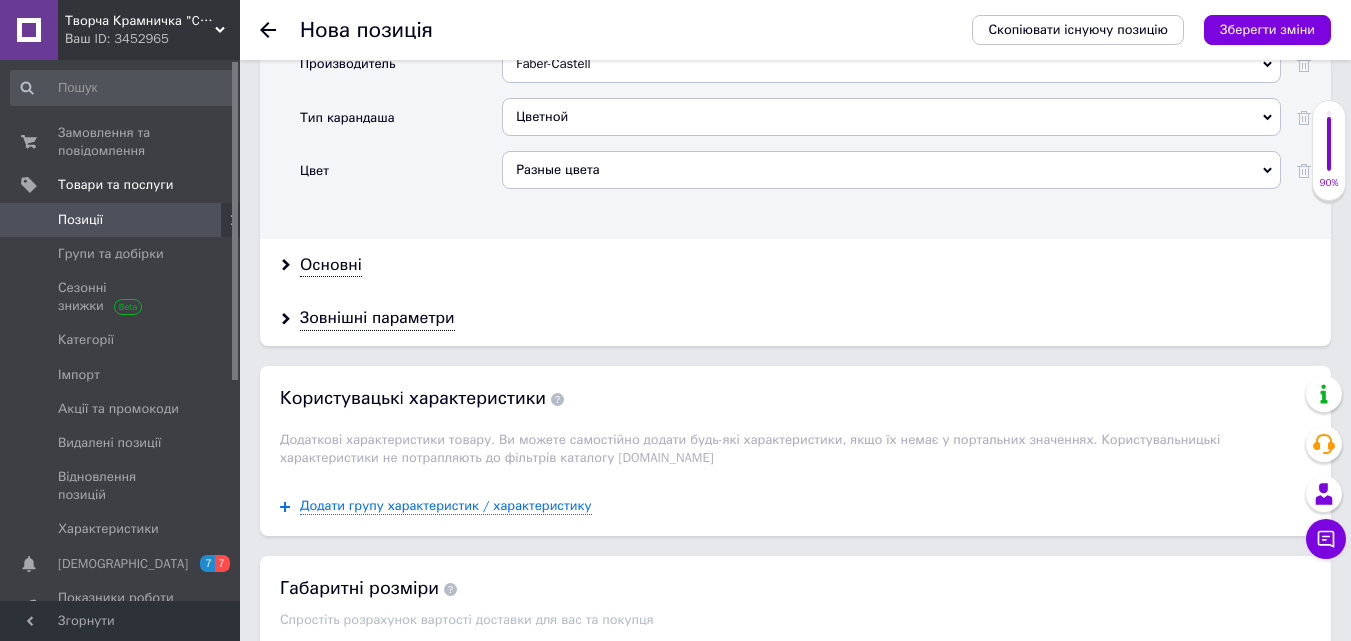 scroll, scrollTop: 1900, scrollLeft: 0, axis: vertical 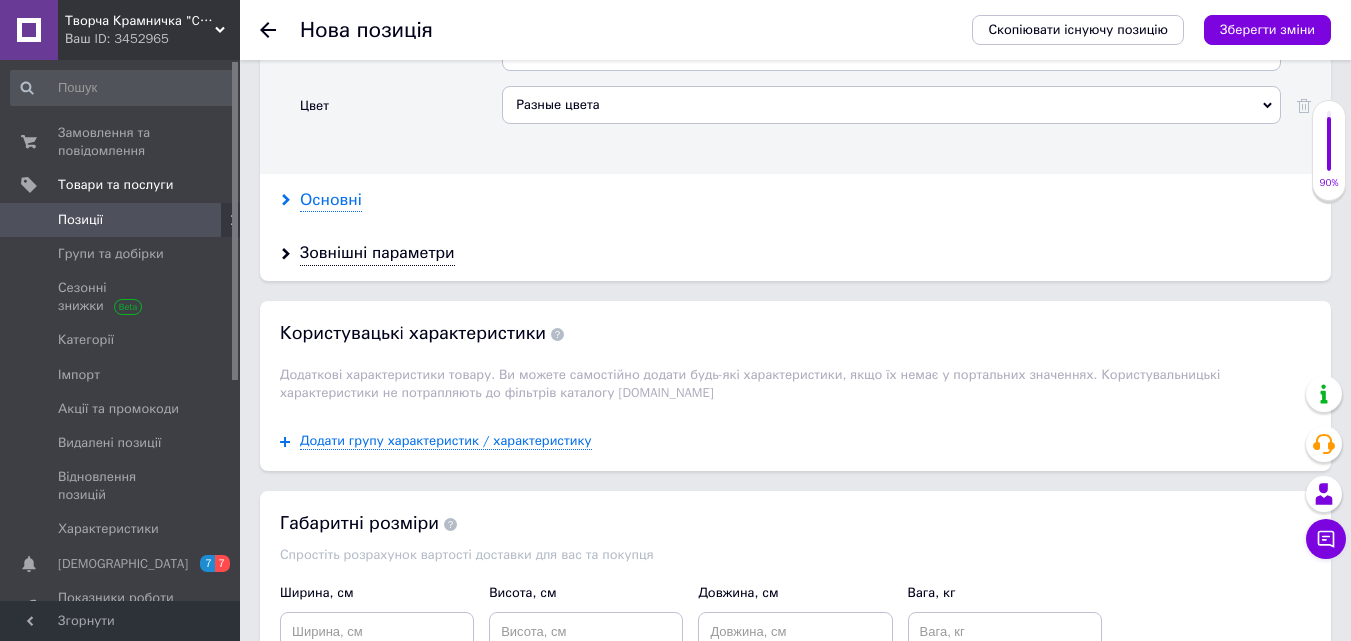 click on "Основні" at bounding box center [331, 200] 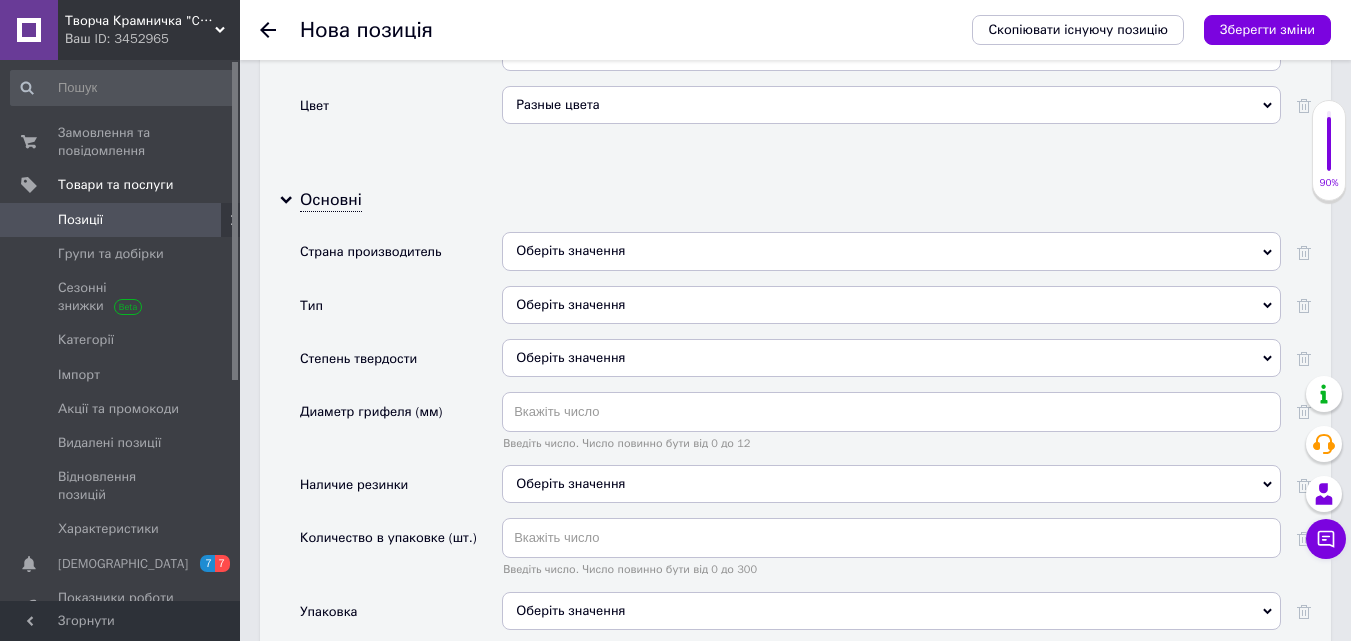 click on "Оберіть значення" at bounding box center [891, 251] 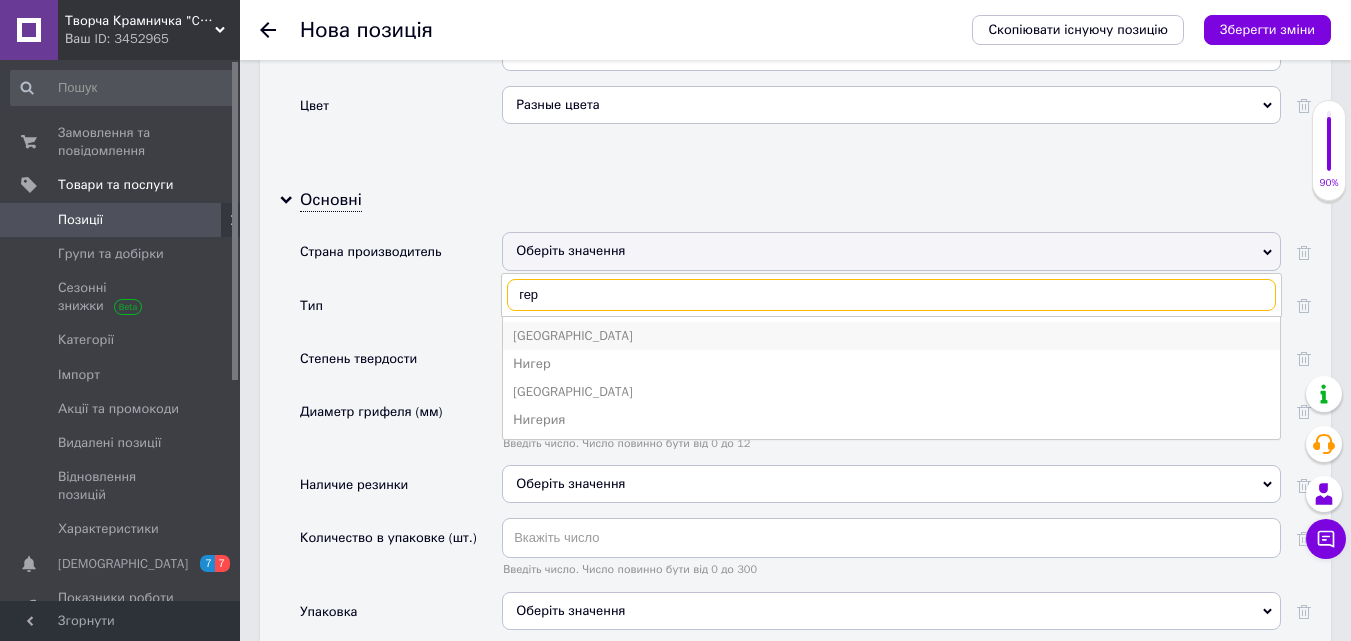 type on "гер" 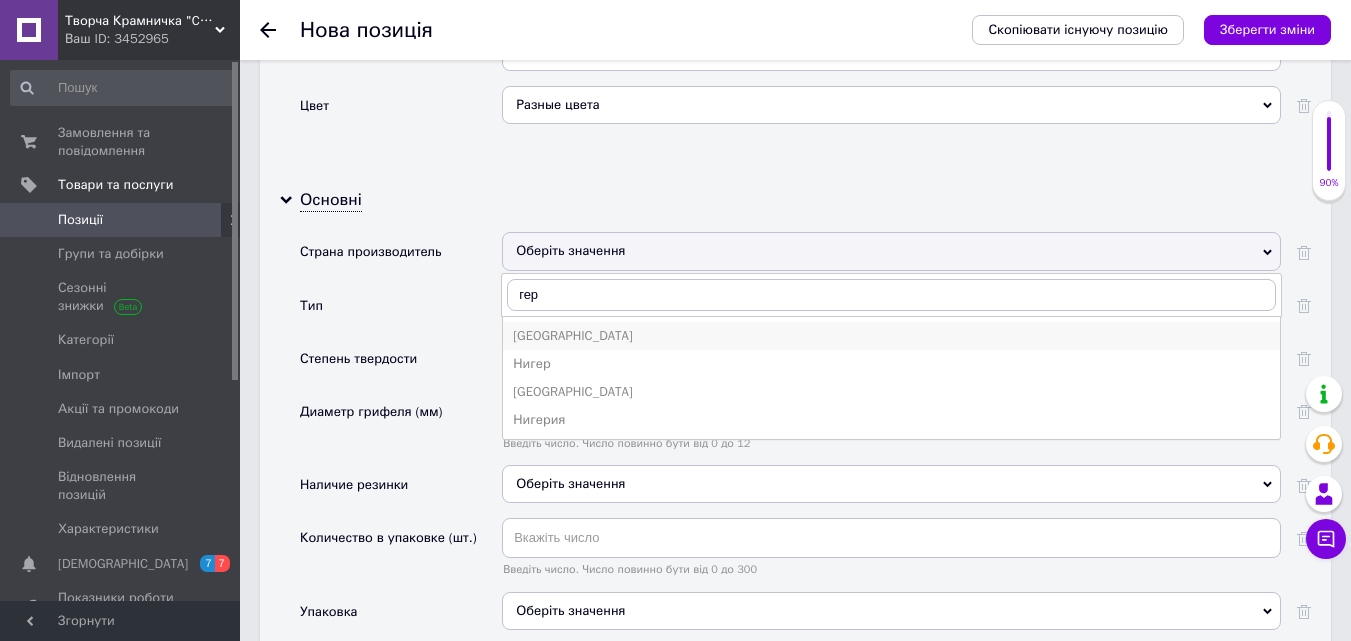 click on "[GEOGRAPHIC_DATA]" at bounding box center [891, 336] 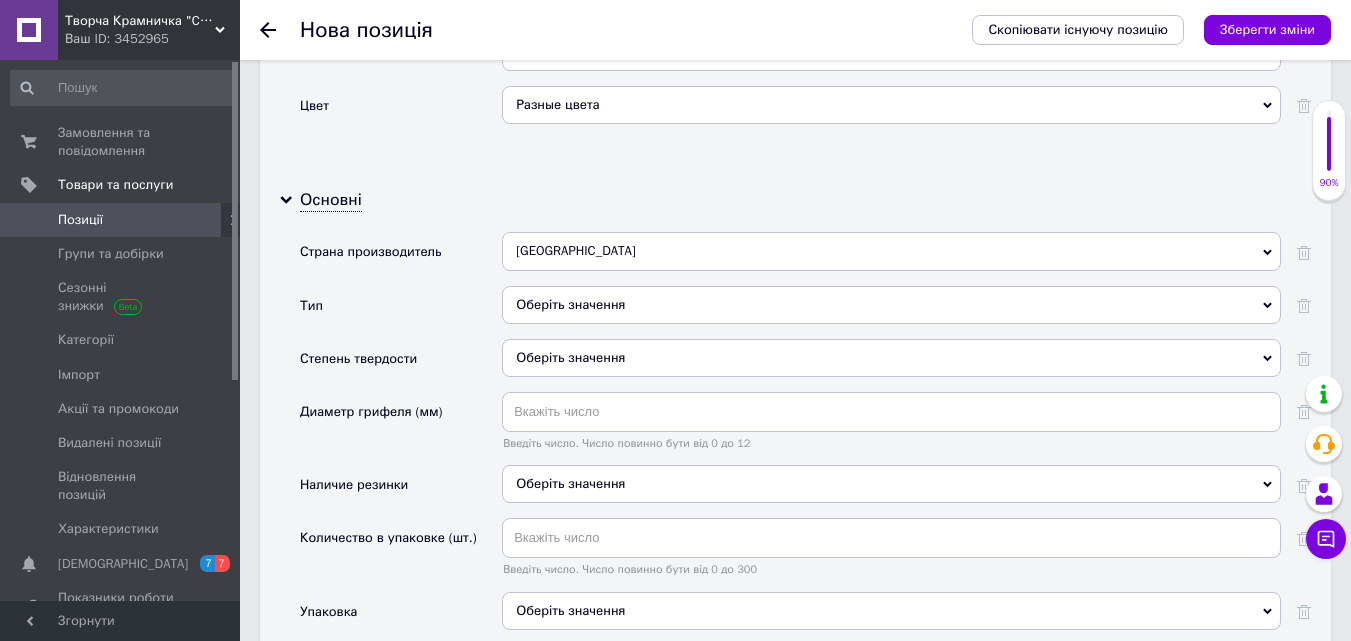 click on "Оберіть значення" at bounding box center [891, 305] 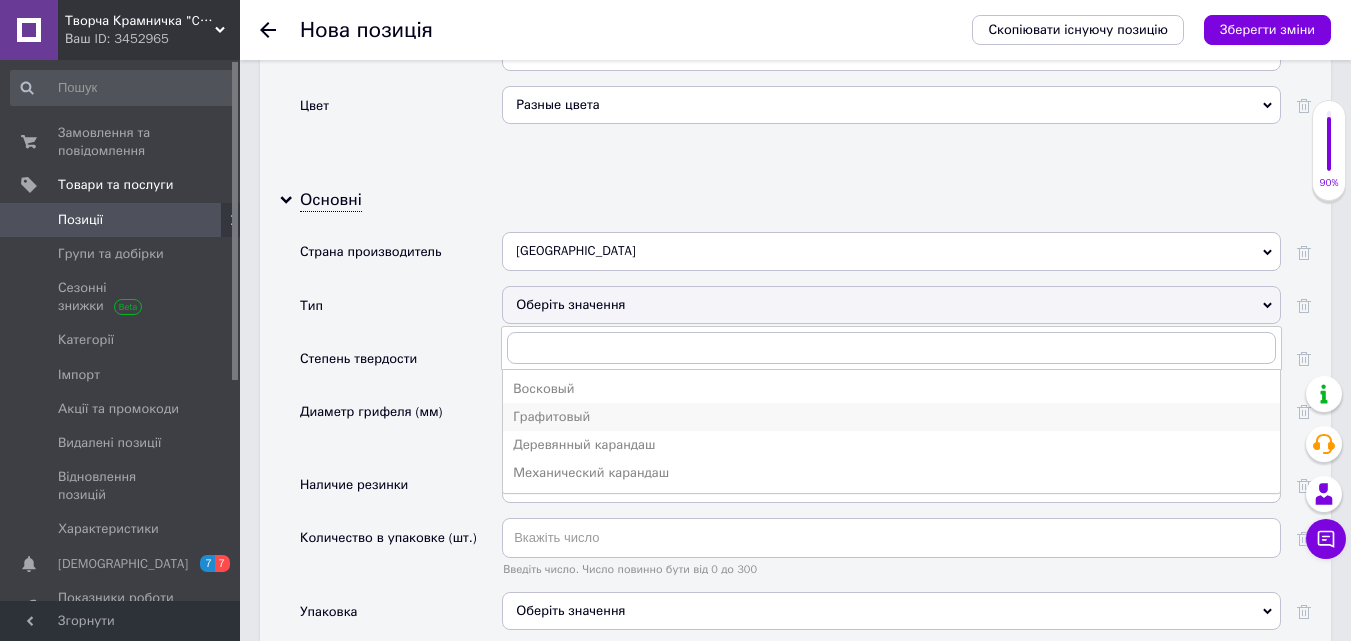 click on "Графитовый" at bounding box center [891, 417] 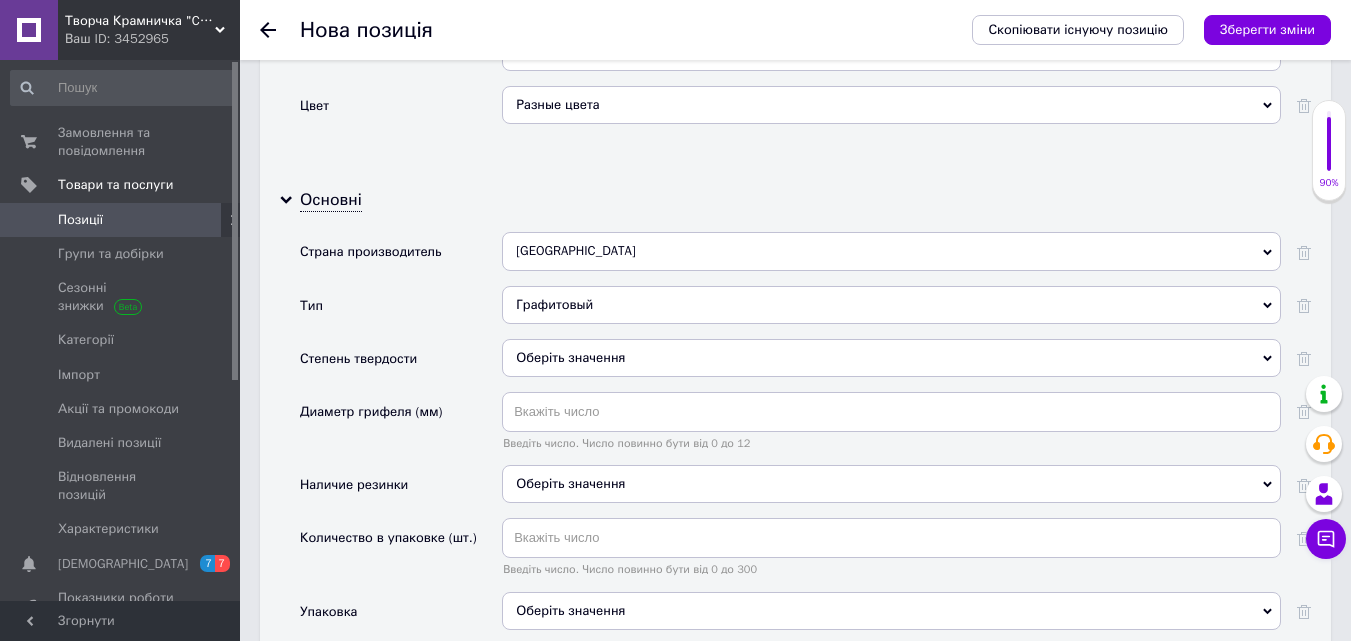 click on "Оберіть значення" at bounding box center [891, 358] 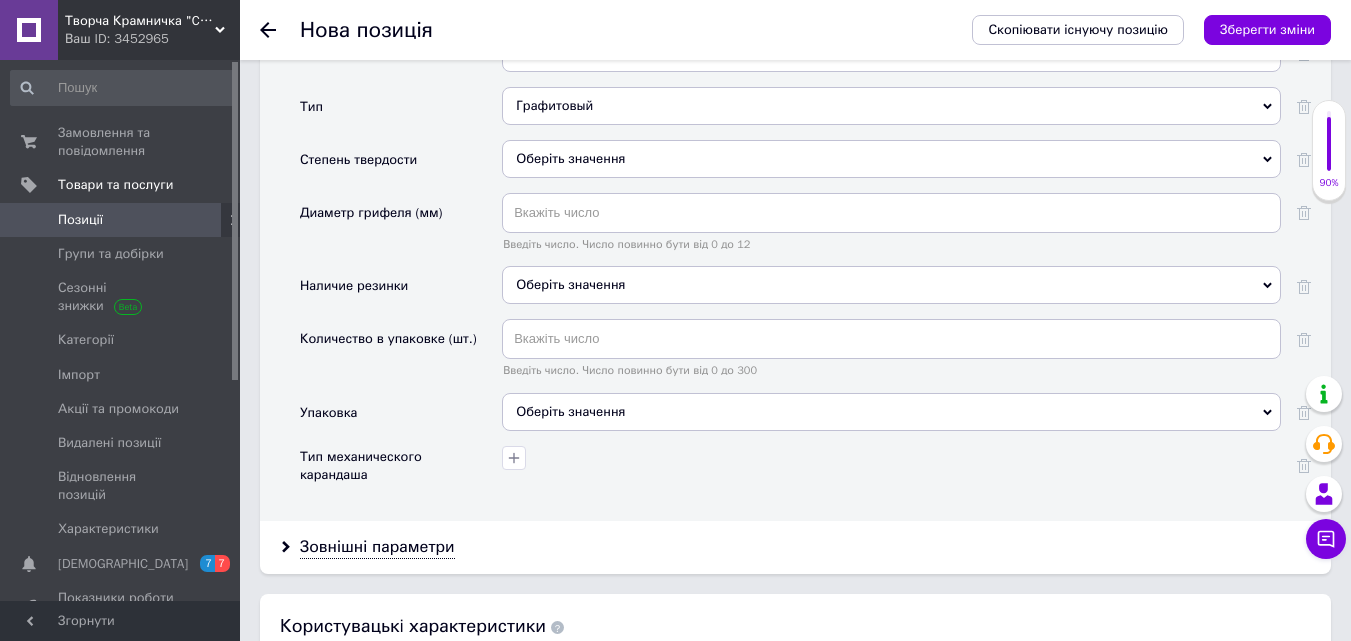 scroll, scrollTop: 2100, scrollLeft: 0, axis: vertical 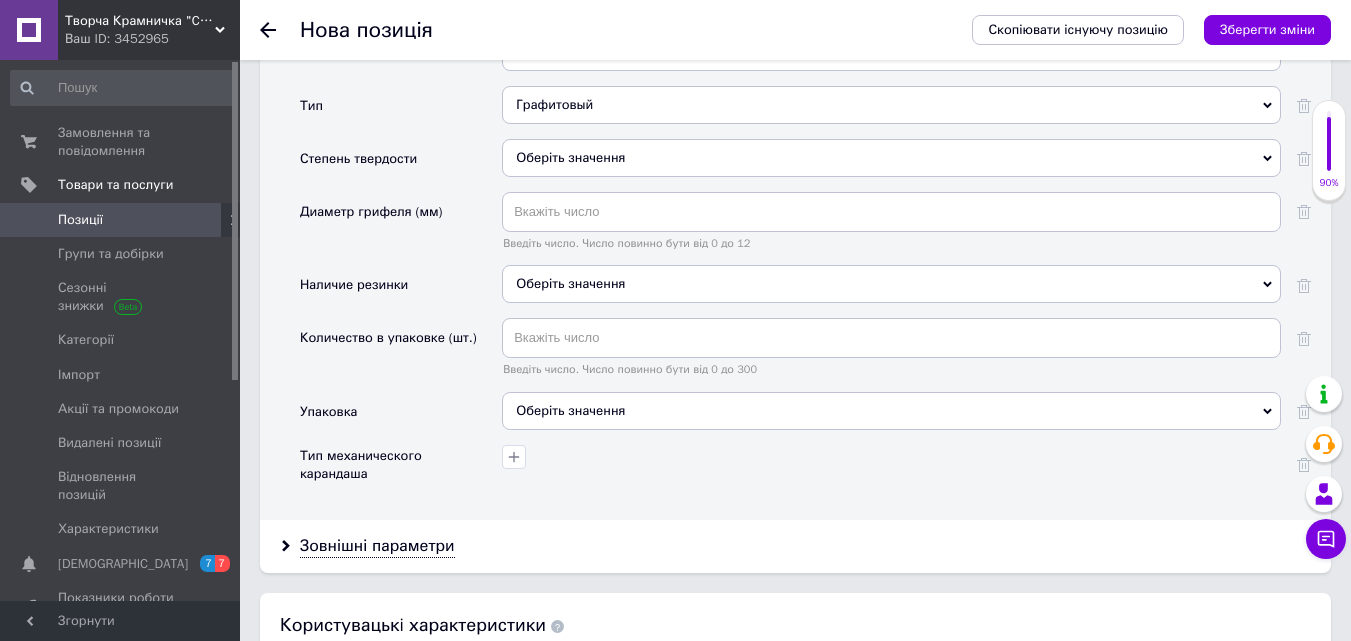 click on "Оберіть значення" at bounding box center (570, 283) 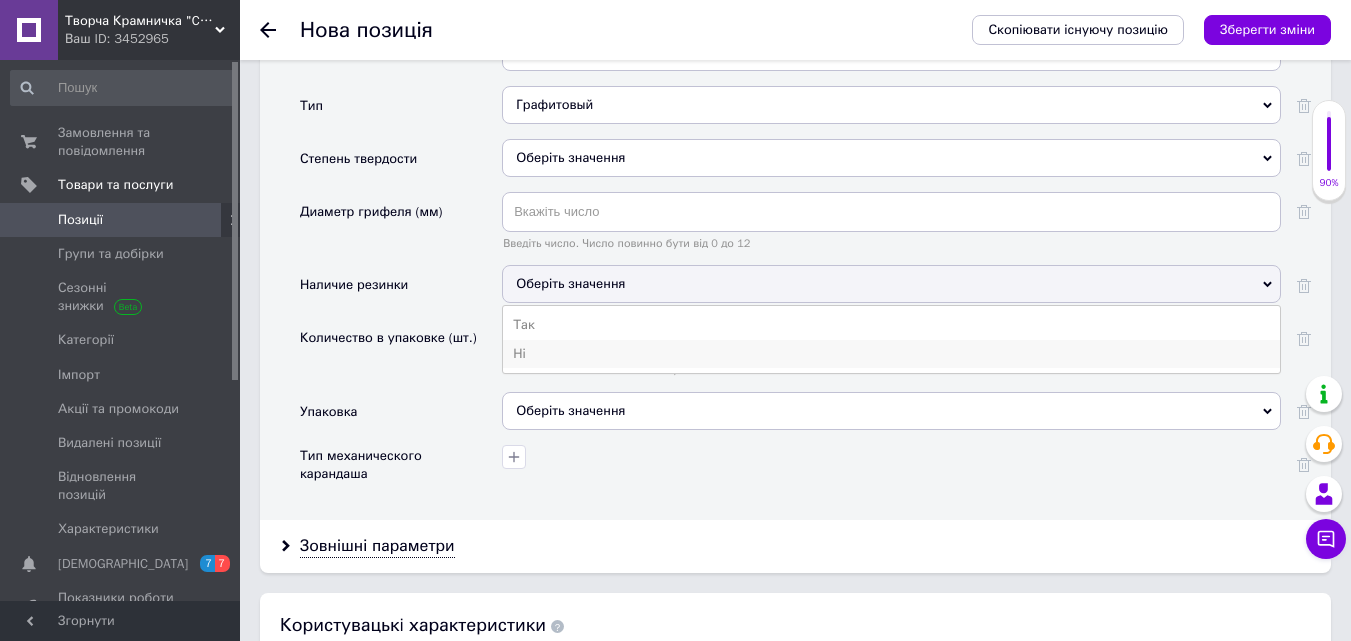 click on "Ні" at bounding box center (891, 354) 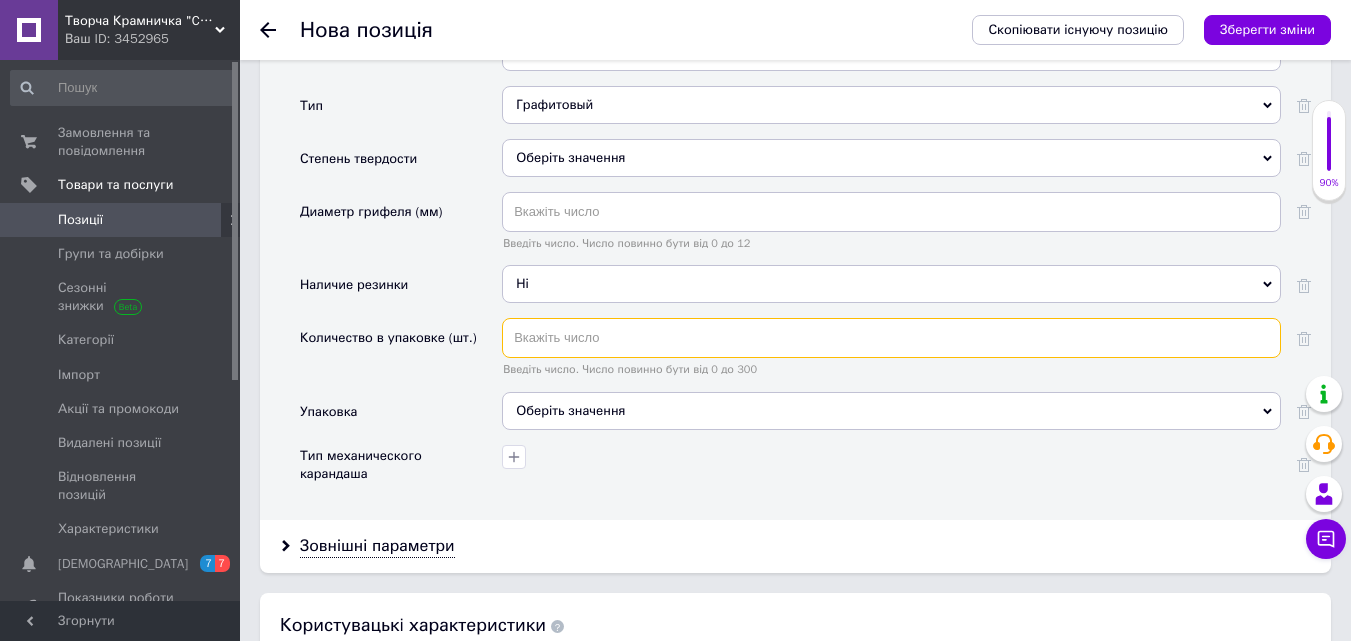 click at bounding box center [891, 338] 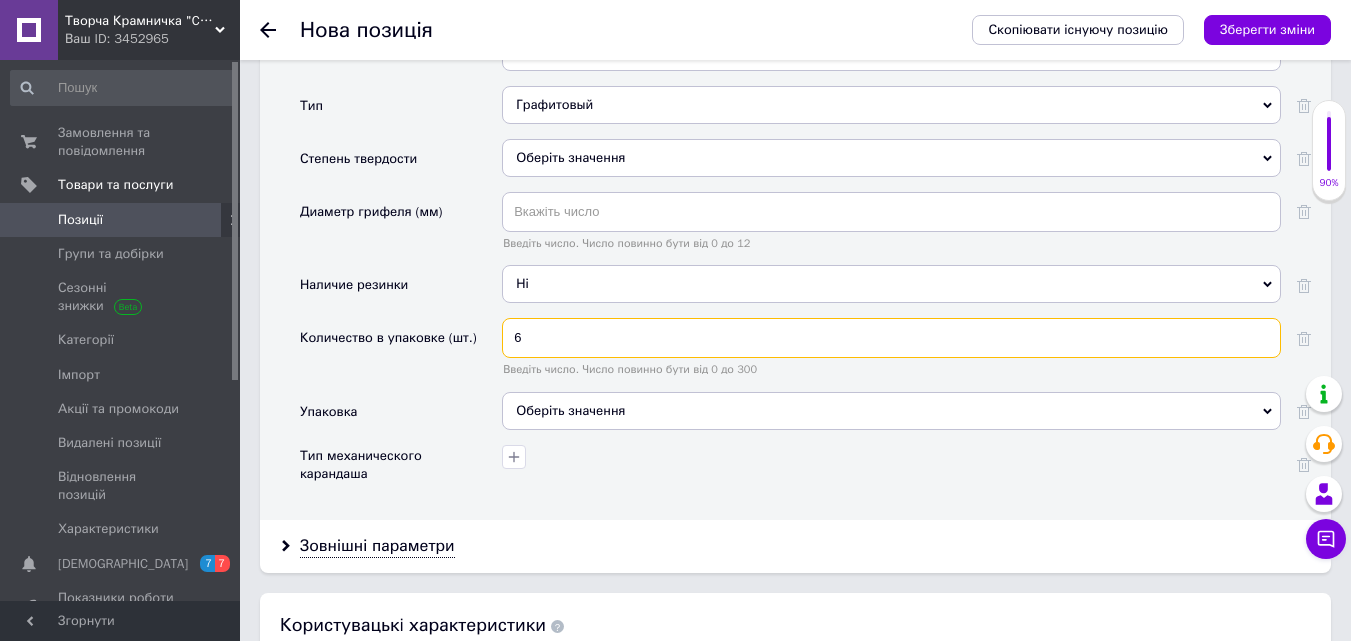 type on "6" 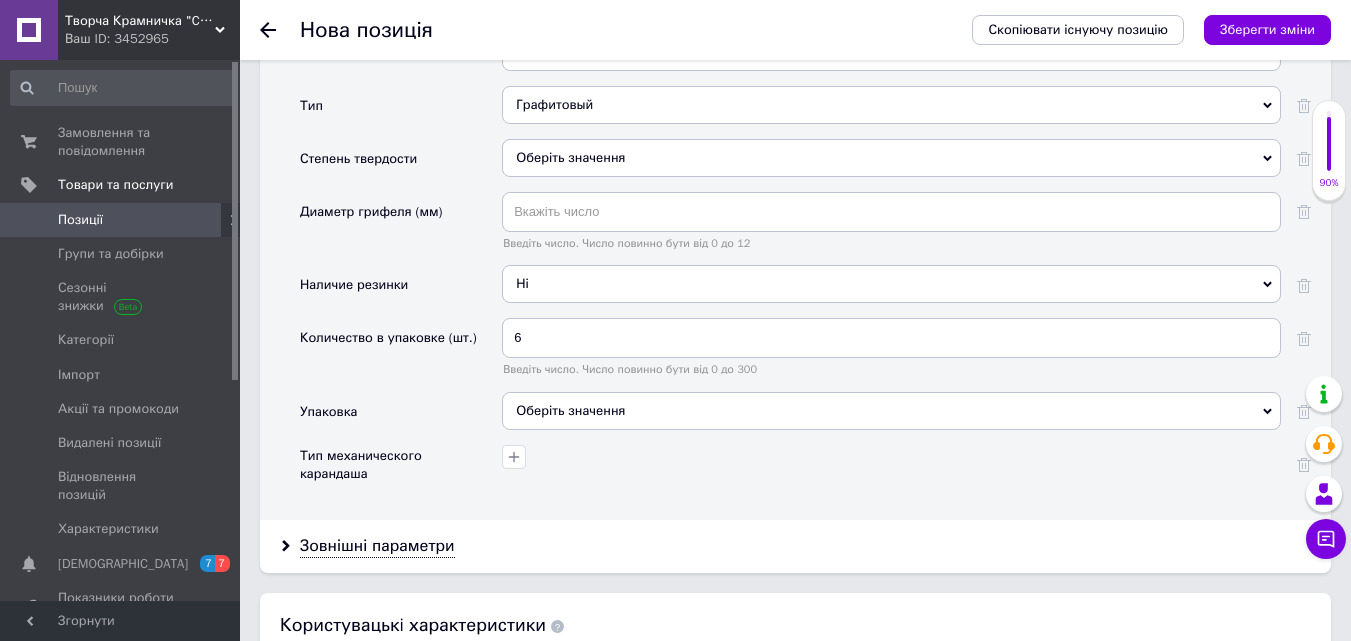 click on "Оберіть значення" at bounding box center [891, 411] 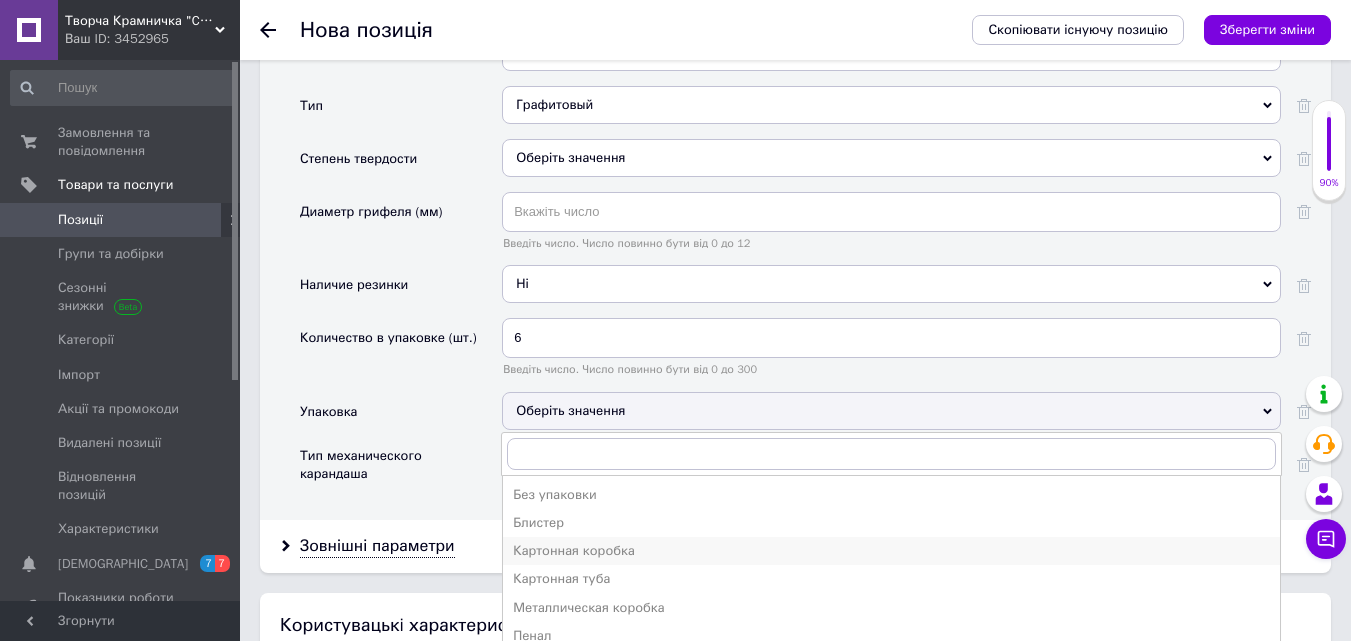 click on "Картонная коробка" at bounding box center (891, 551) 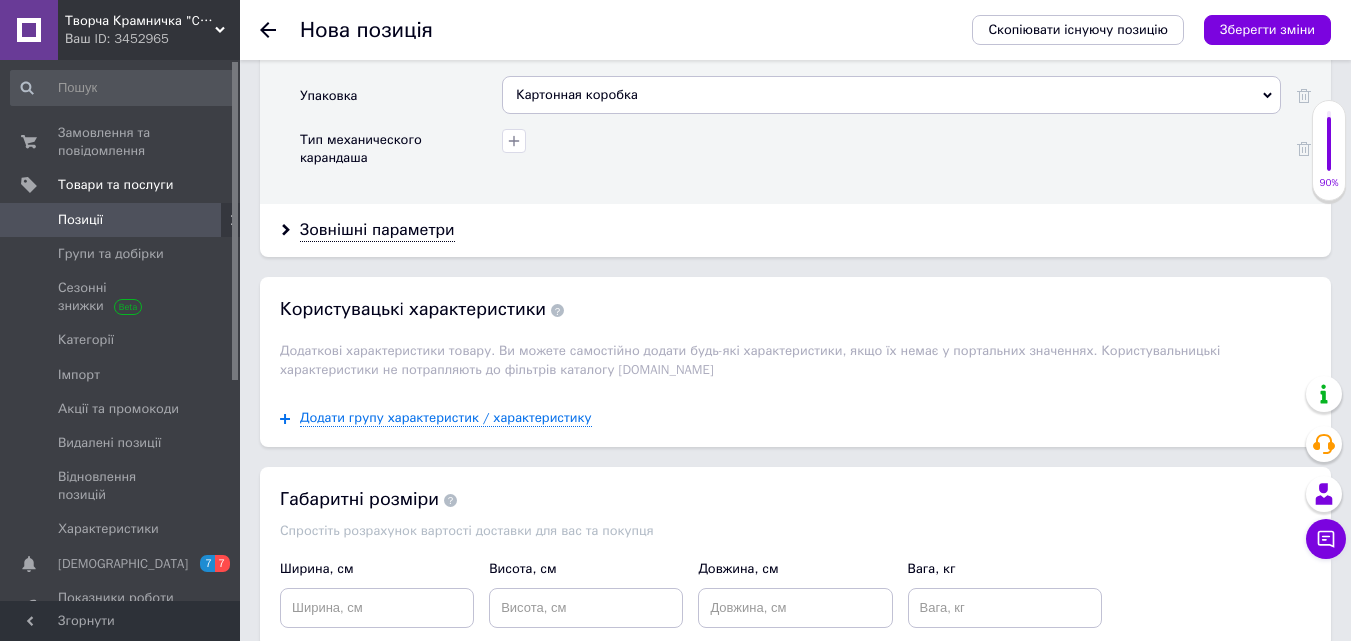 scroll, scrollTop: 2596, scrollLeft: 0, axis: vertical 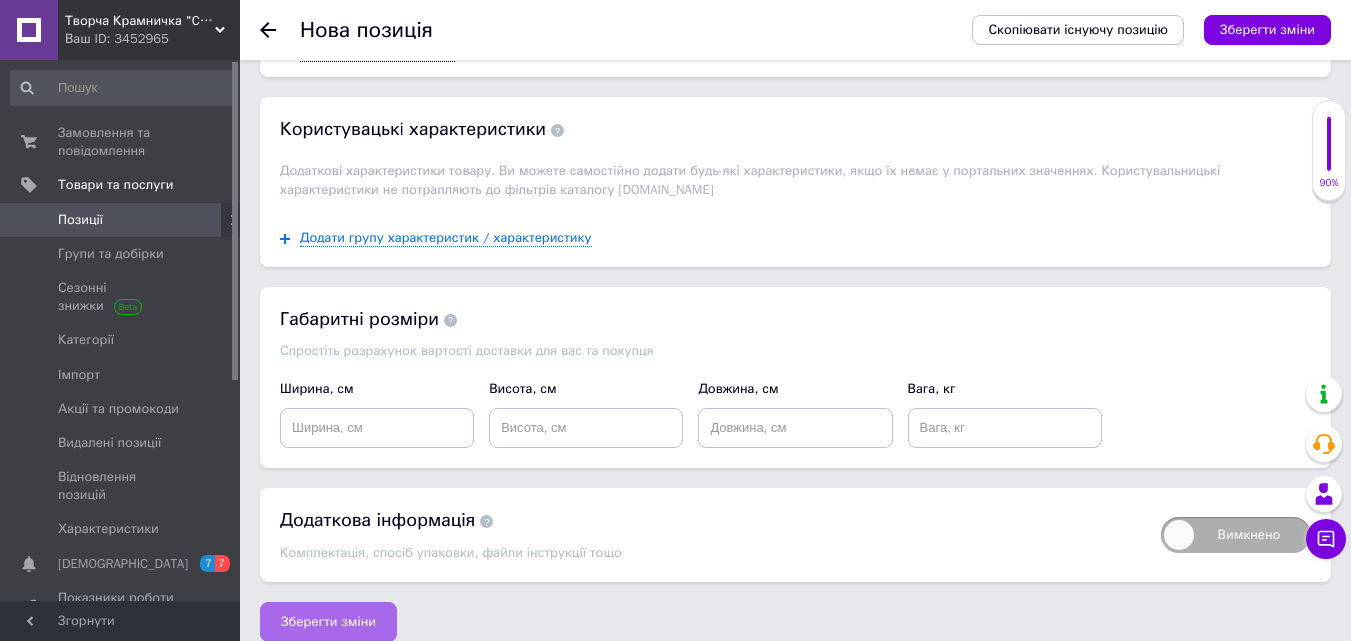 click on "Зберегти зміни" at bounding box center (328, 622) 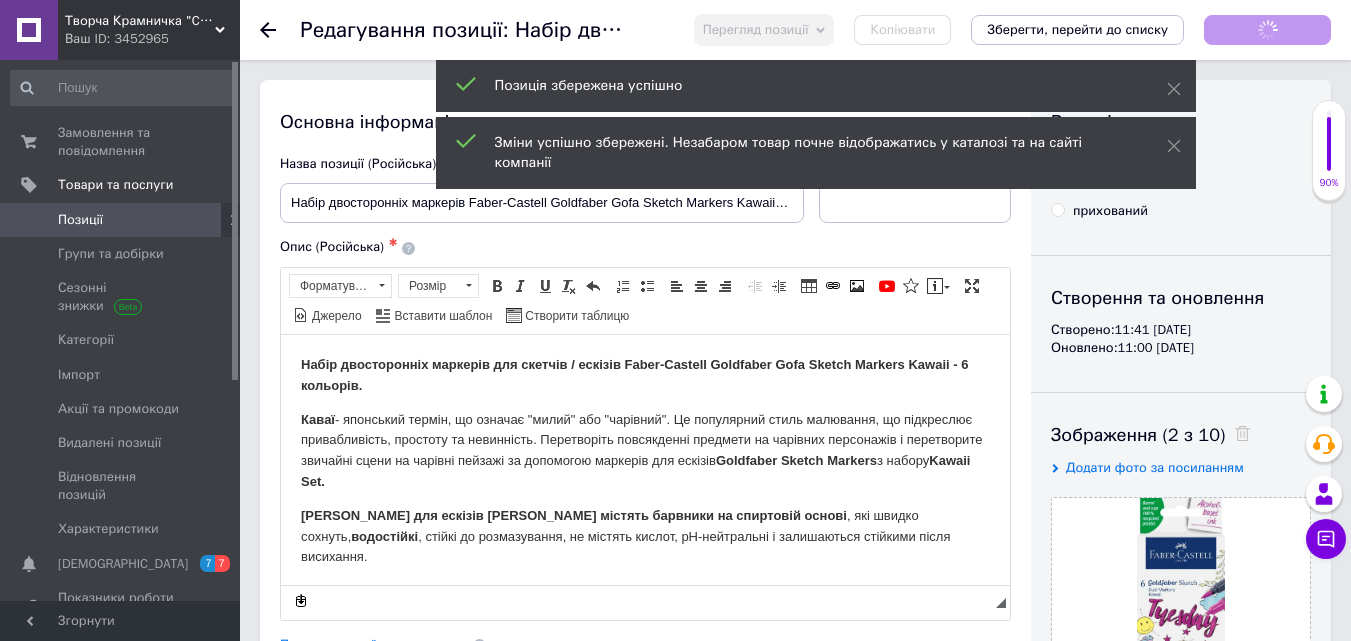 scroll, scrollTop: 0, scrollLeft: 0, axis: both 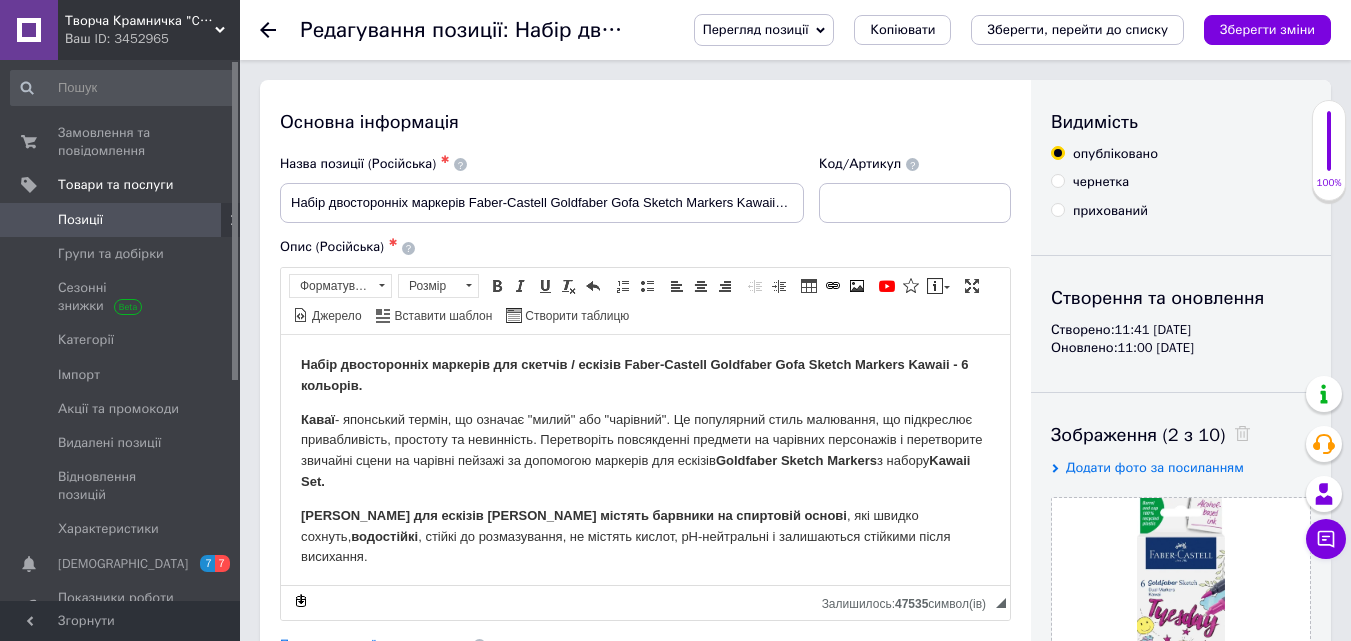 click on "Позиції" at bounding box center (121, 220) 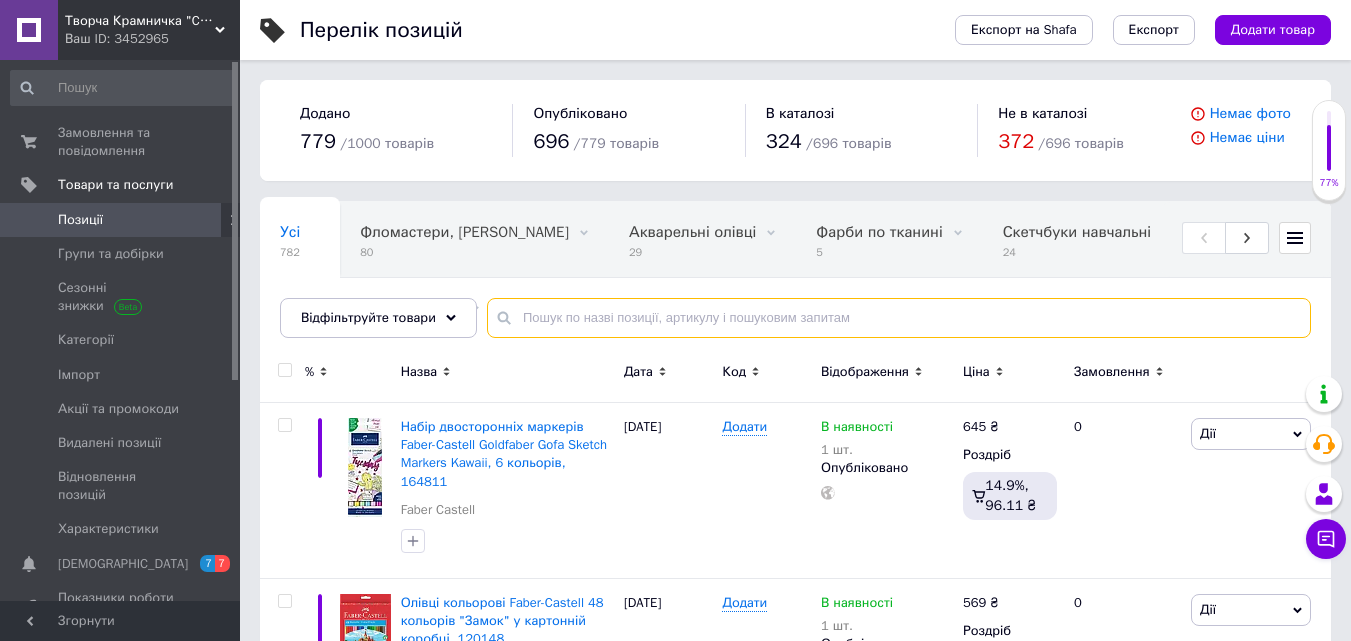click at bounding box center (899, 318) 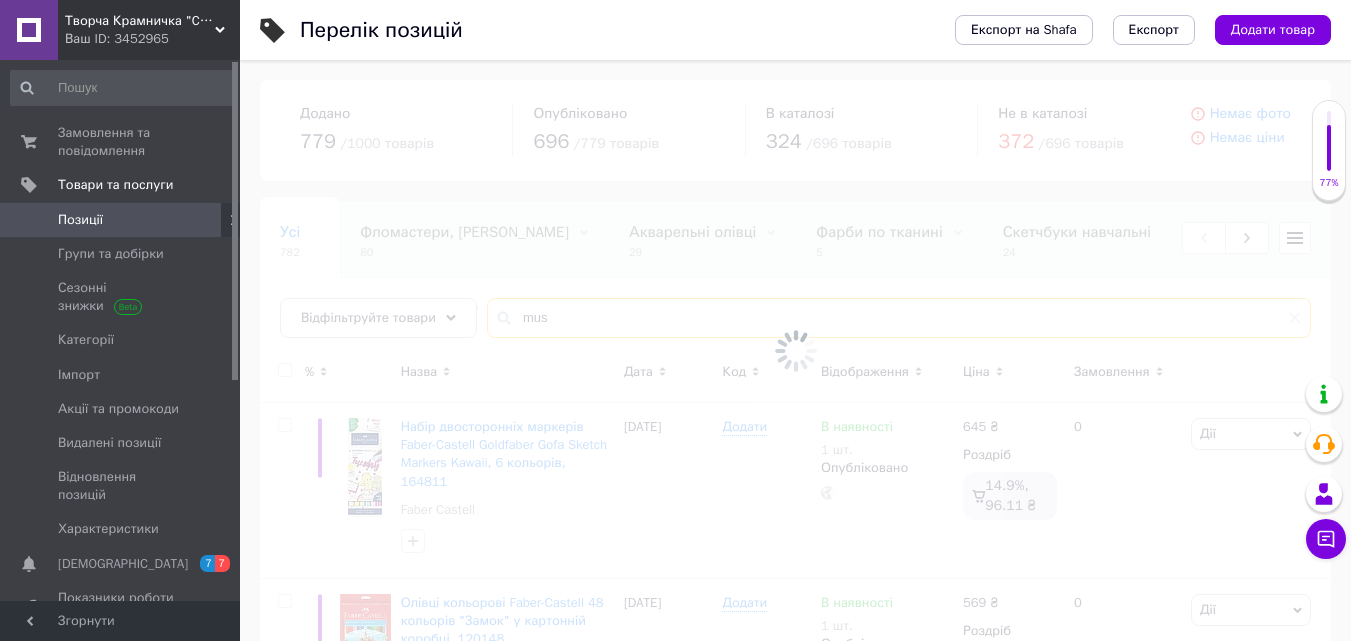 type on "[MEDICAL_DATA]" 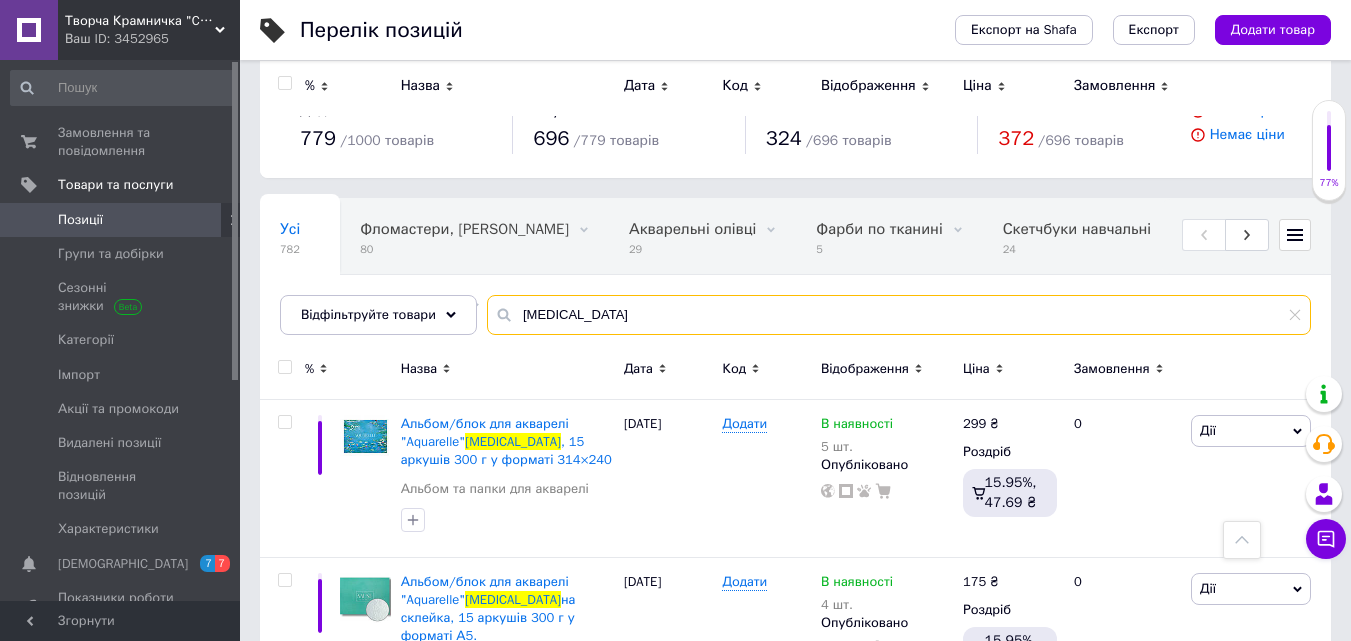 scroll, scrollTop: 0, scrollLeft: 0, axis: both 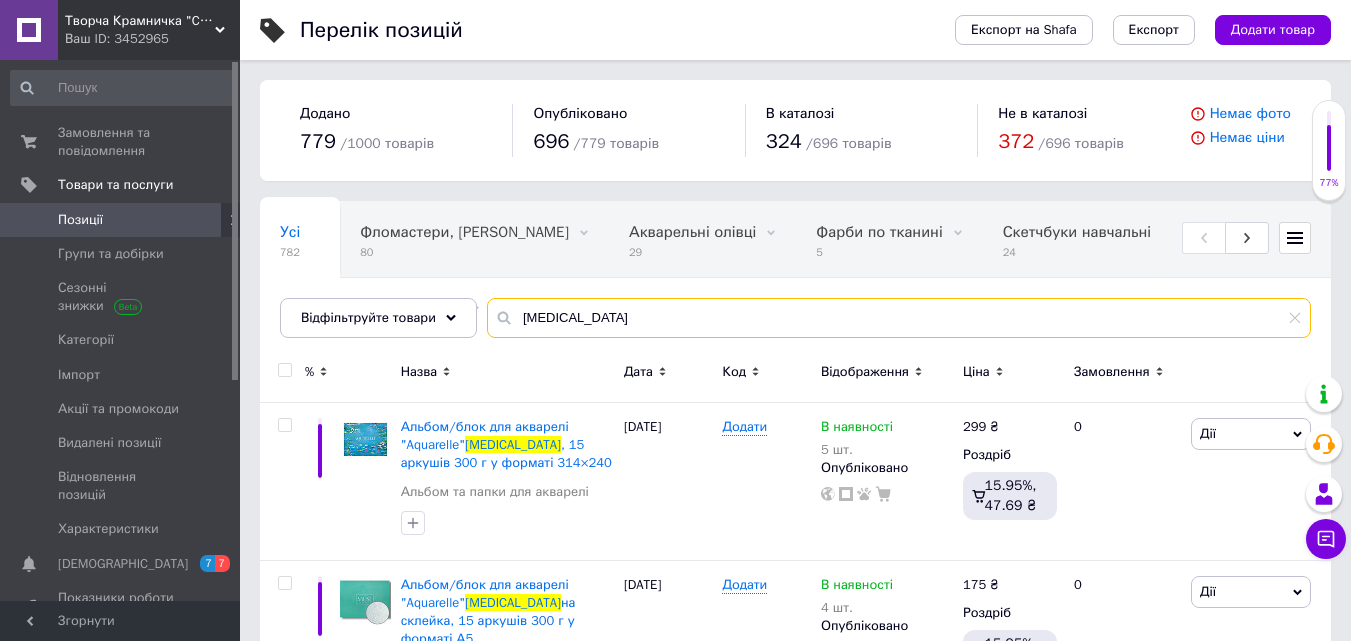 click on "[MEDICAL_DATA]" at bounding box center (899, 318) 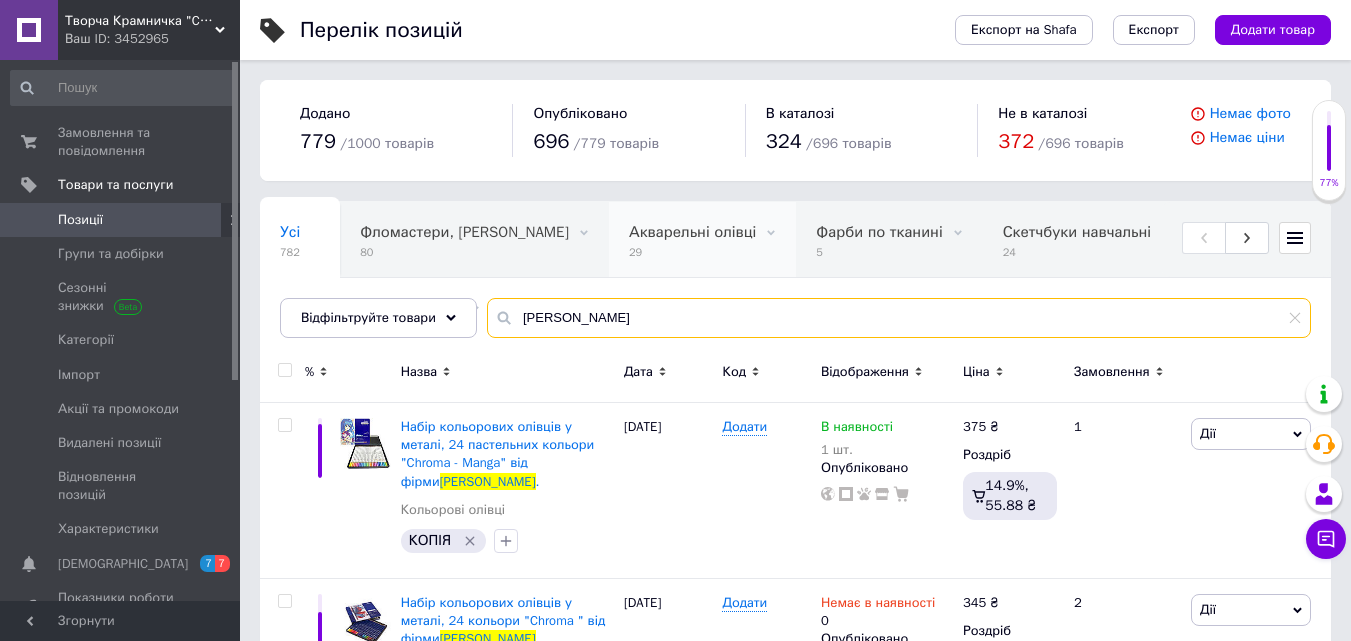 scroll, scrollTop: 36, scrollLeft: 0, axis: vertical 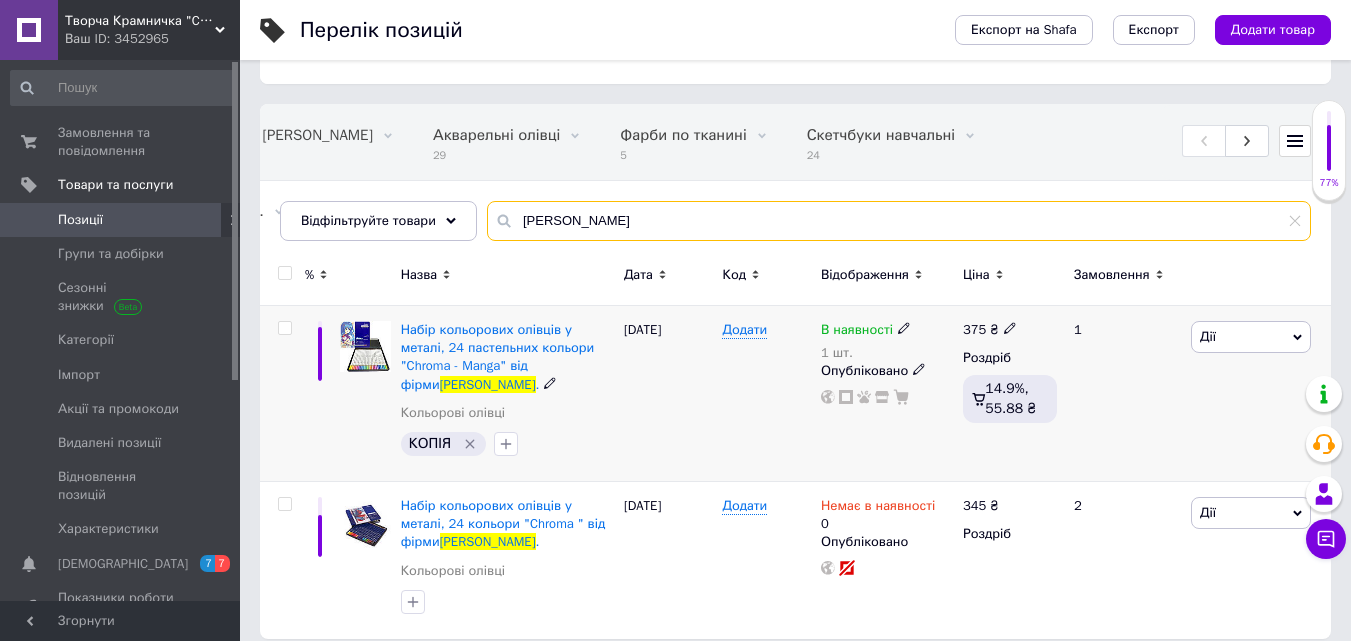 type on "[PERSON_NAME]" 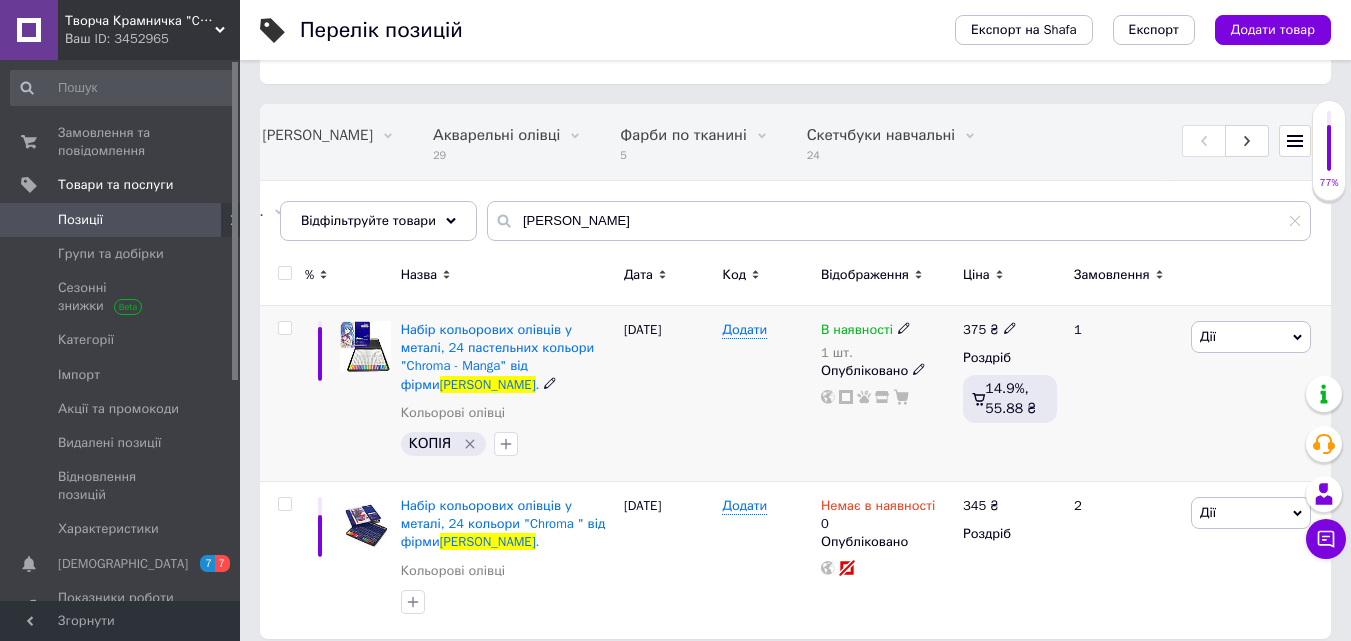 click 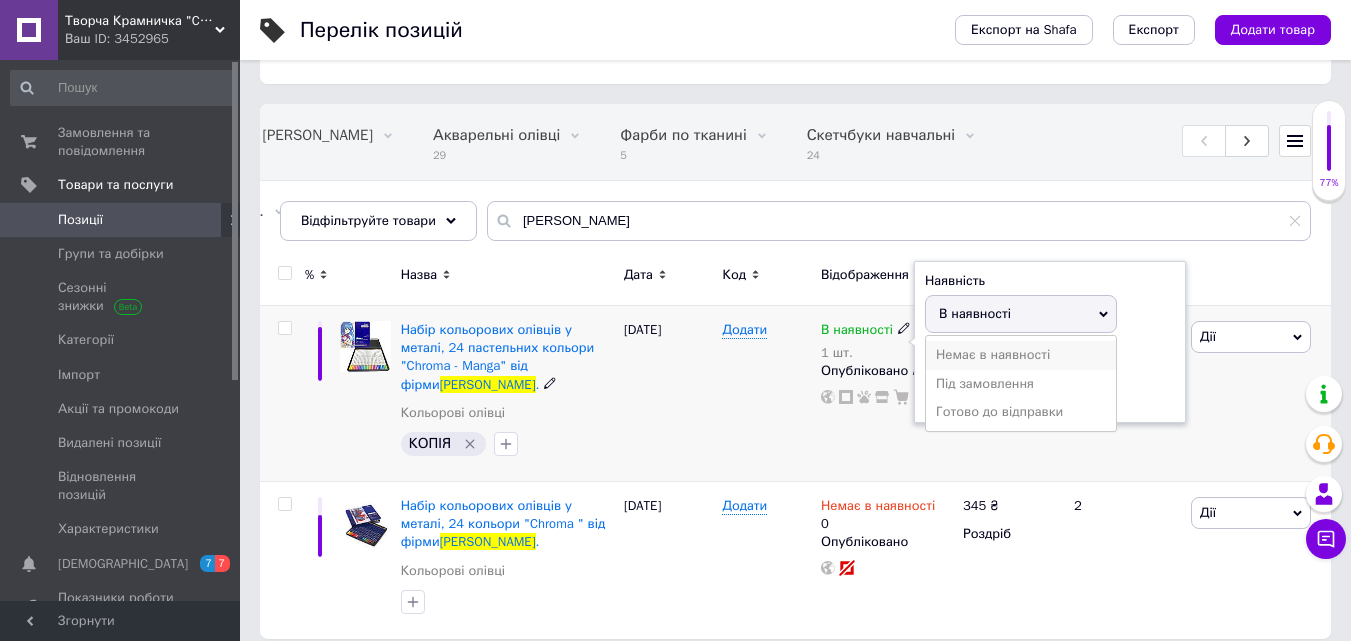 click on "Немає в наявності" at bounding box center (1021, 355) 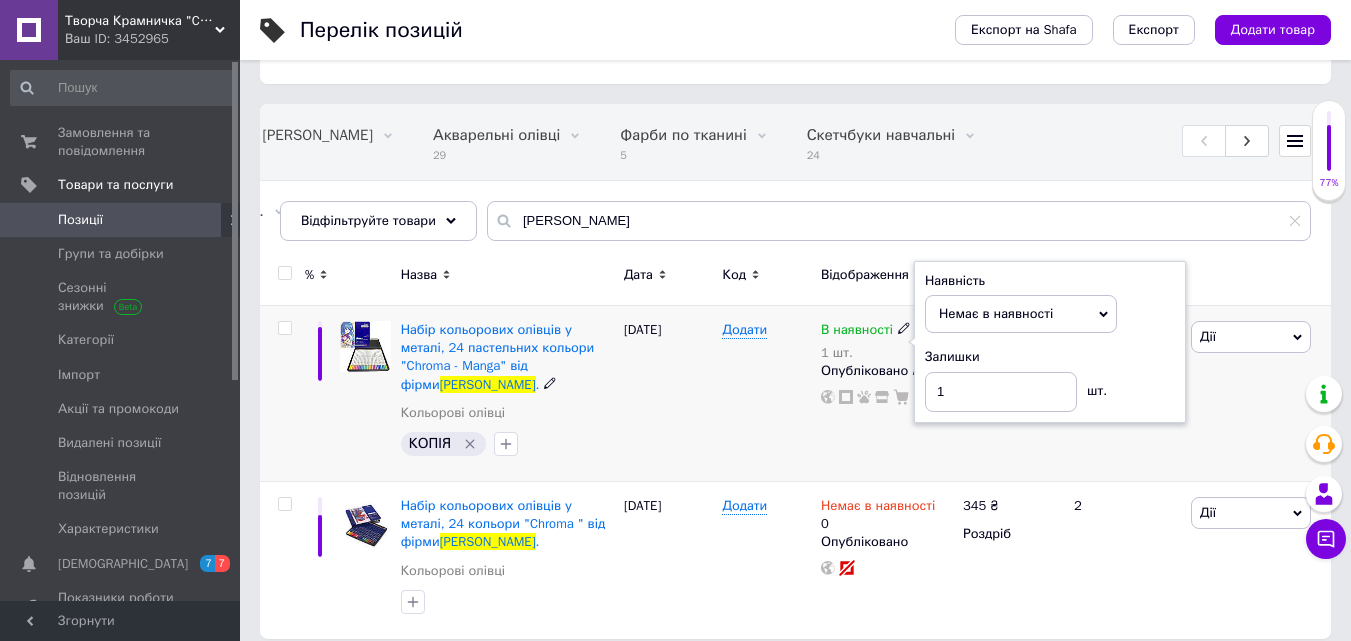 click on "Додати" at bounding box center [766, 394] 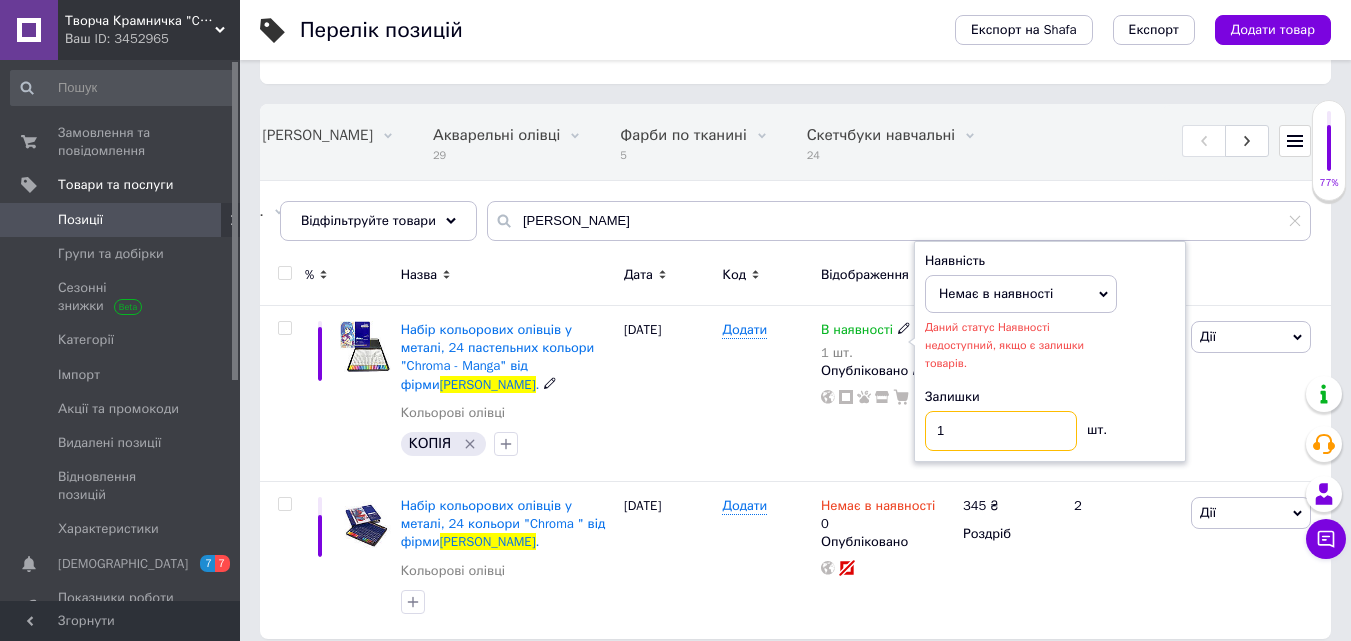 click on "1" at bounding box center [1001, 431] 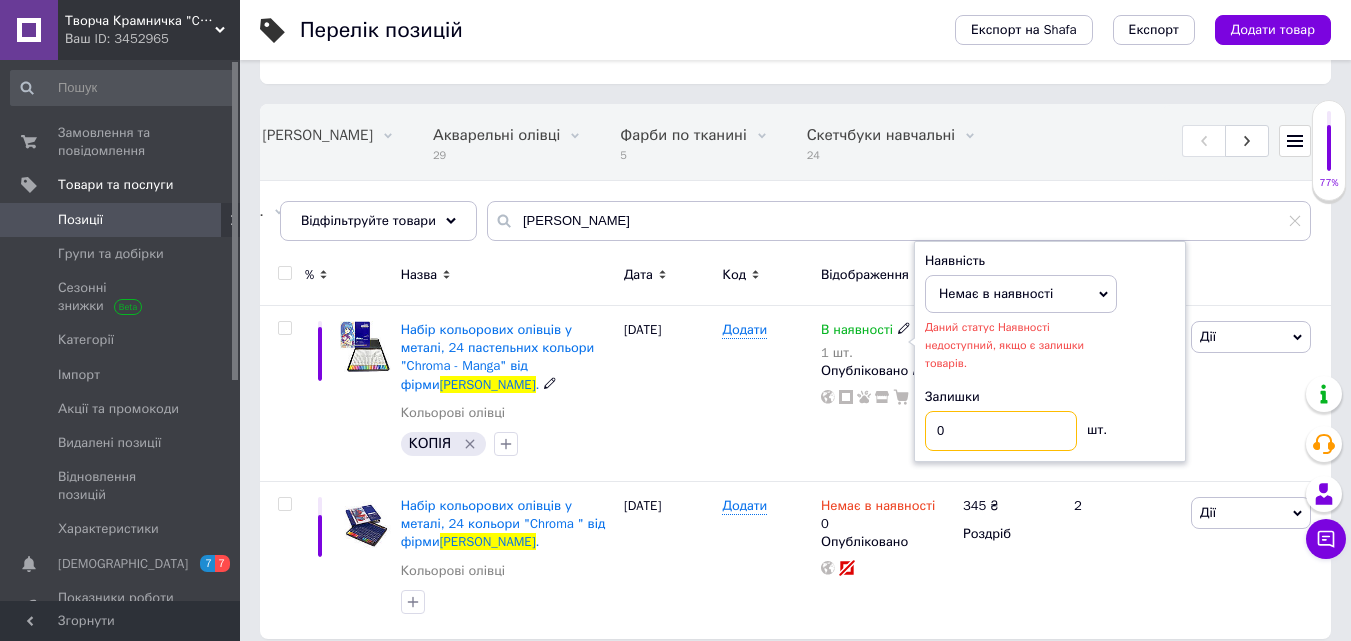 type on "0" 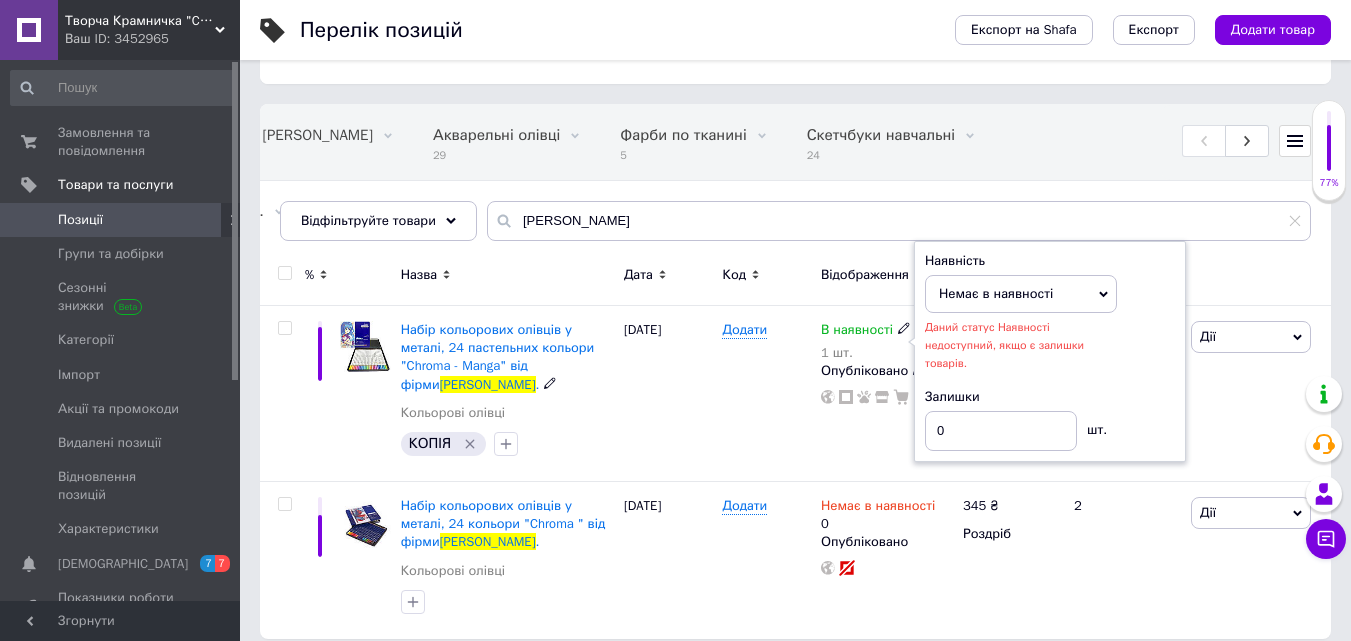 click on "Додати" at bounding box center [766, 394] 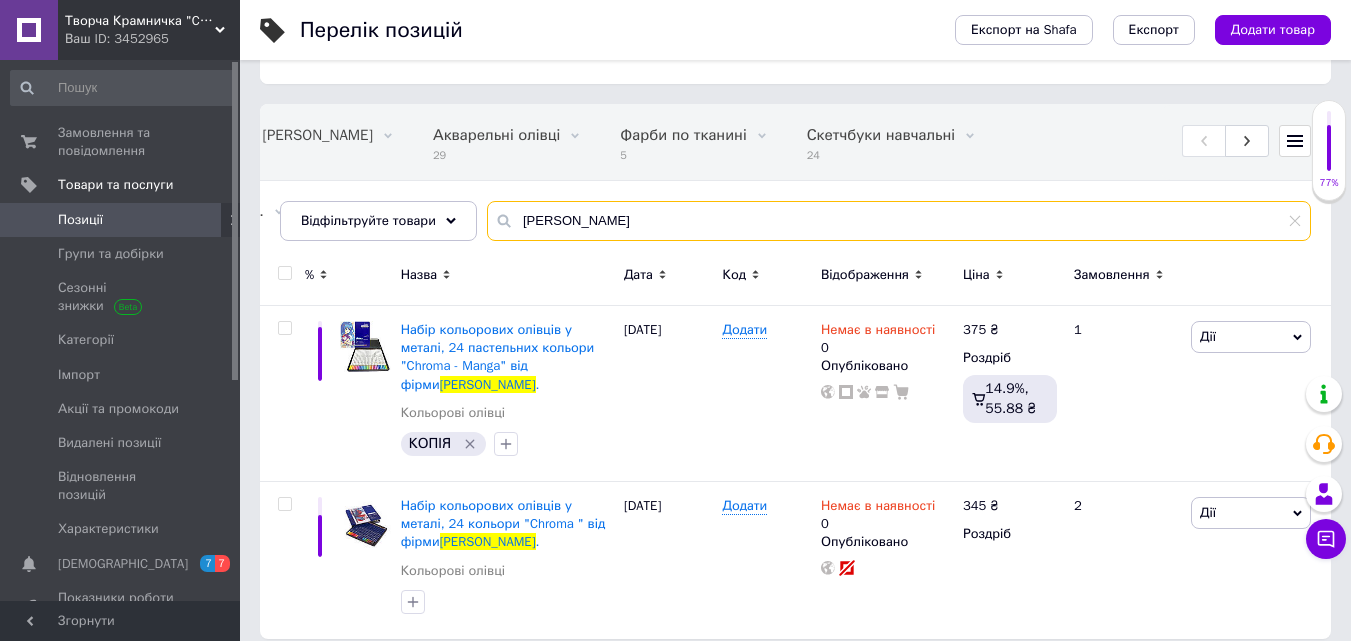 click on "[PERSON_NAME]" at bounding box center [899, 221] 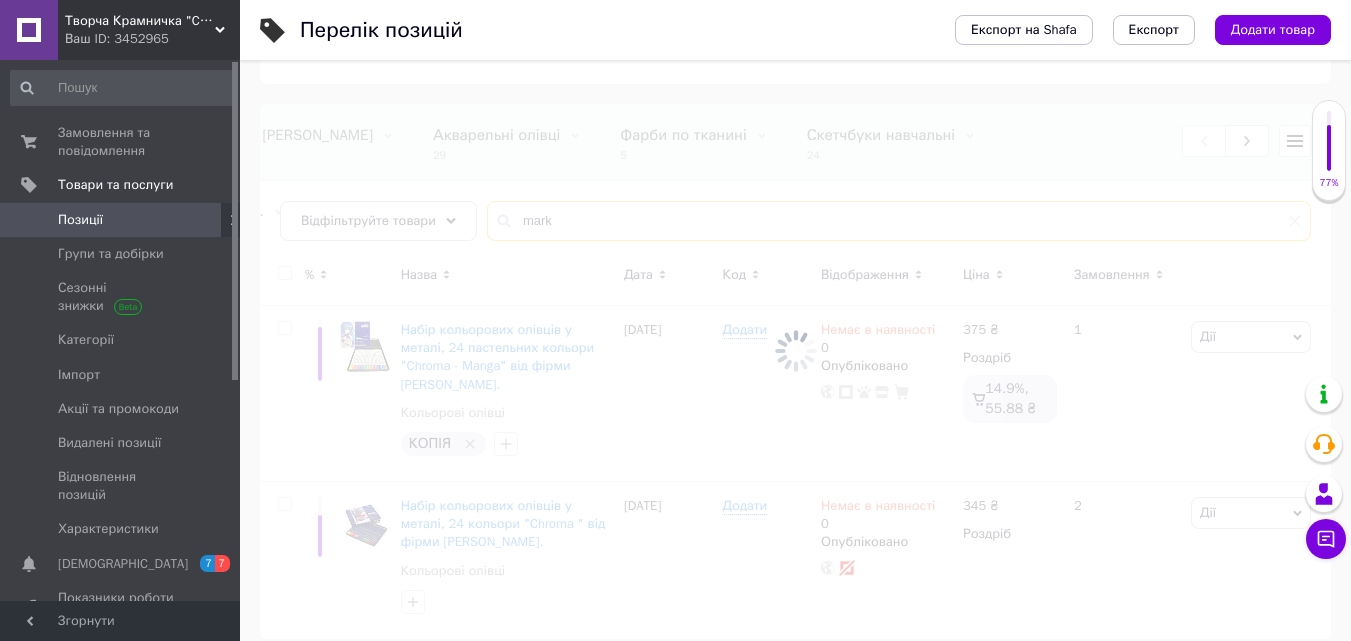 type on "[PERSON_NAME]" 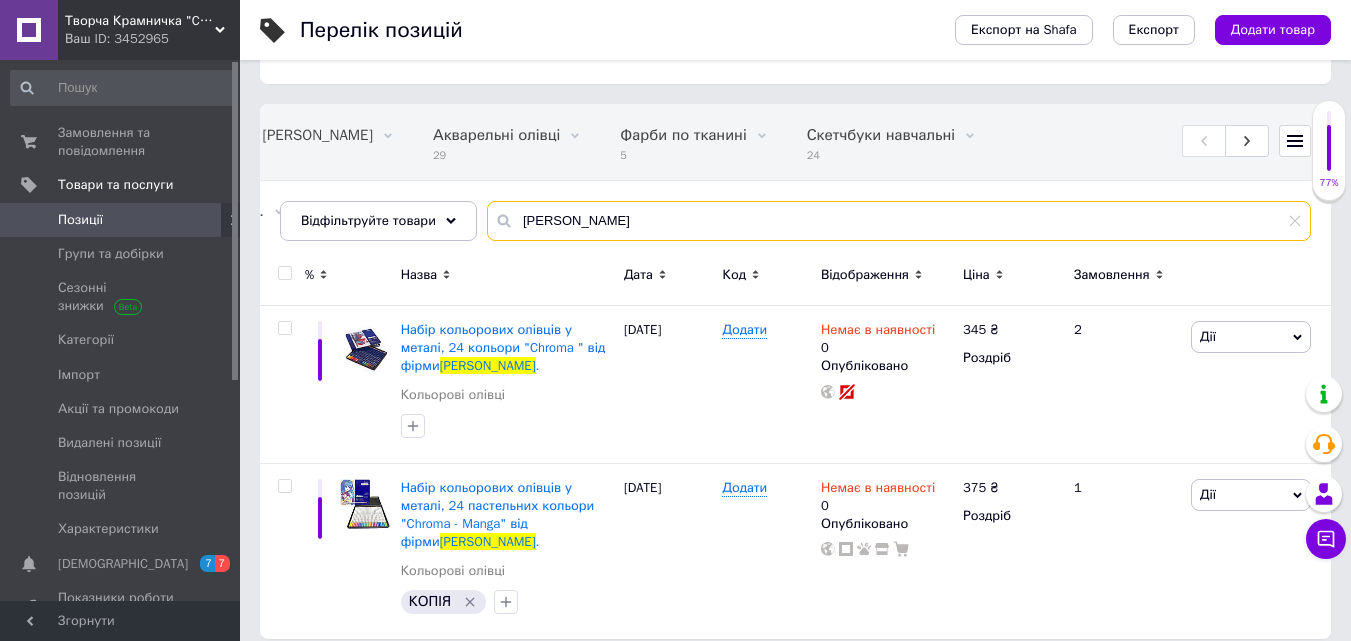 click on "[PERSON_NAME]" at bounding box center (899, 221) 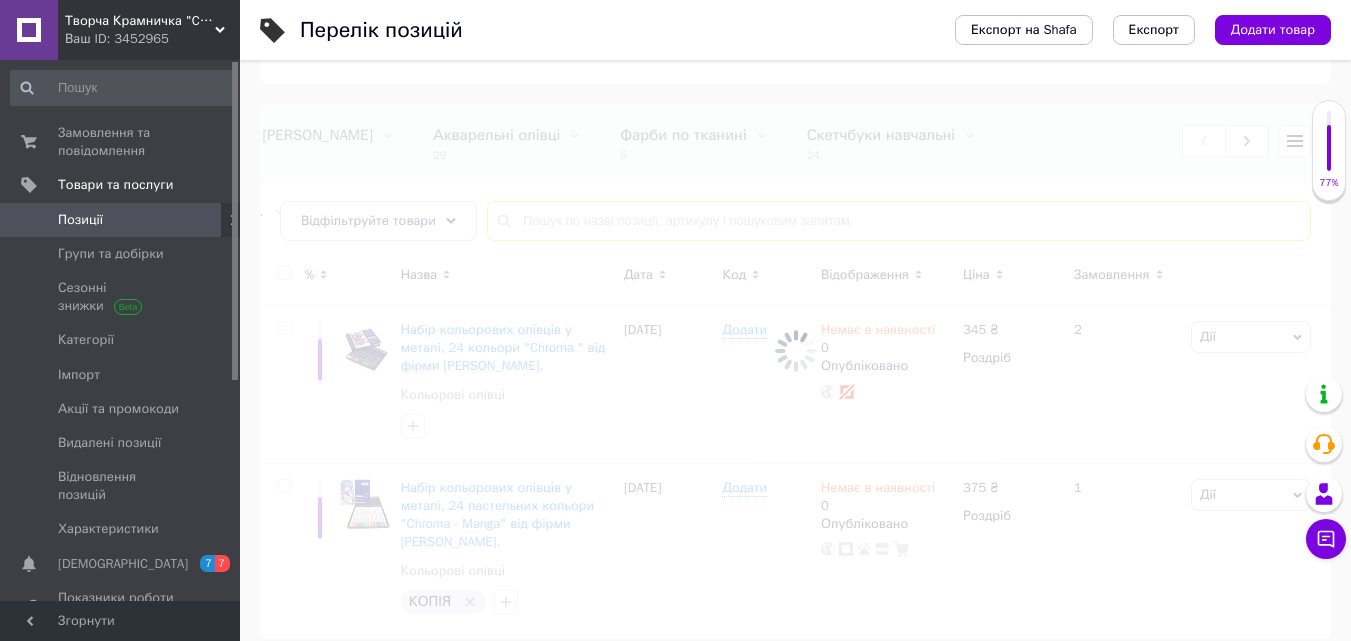 type 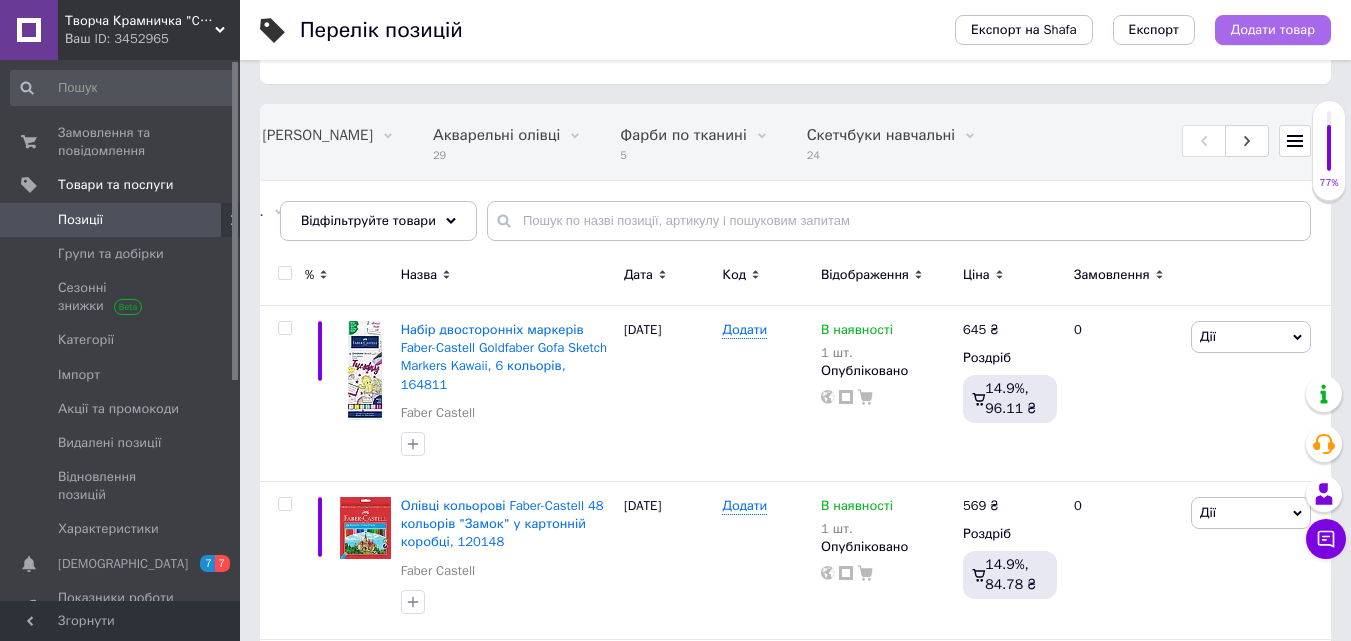 click on "Додати товар" at bounding box center [1273, 30] 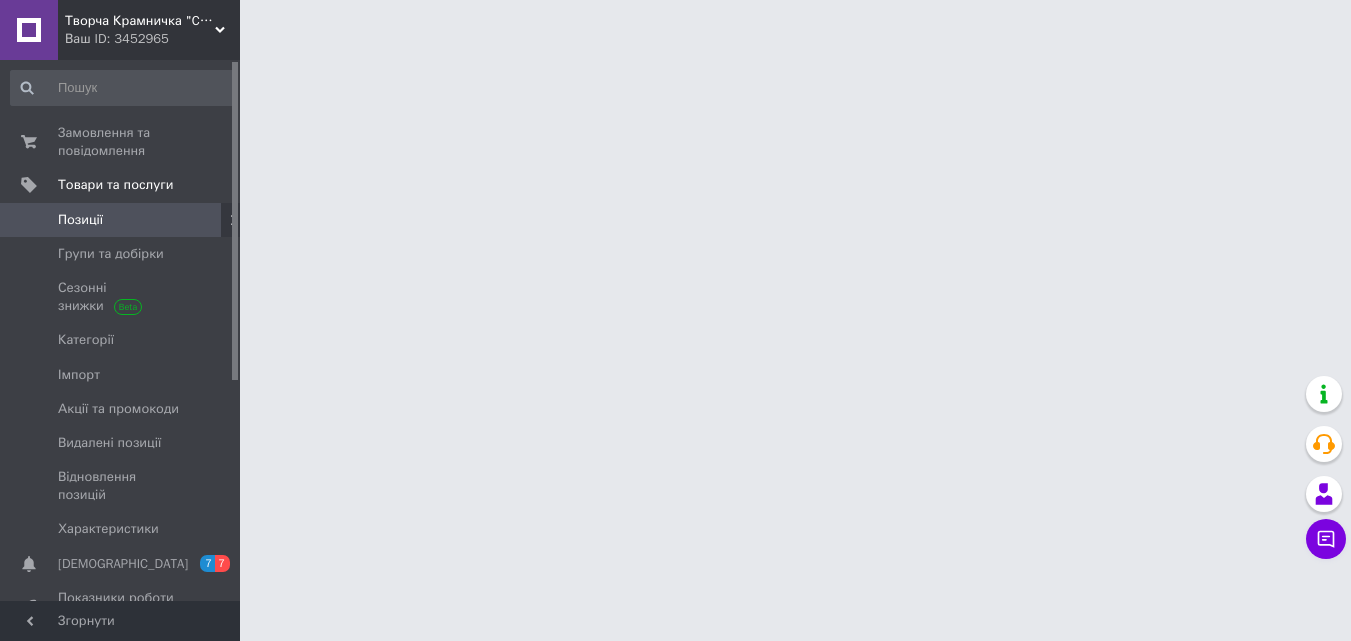 scroll, scrollTop: 0, scrollLeft: 0, axis: both 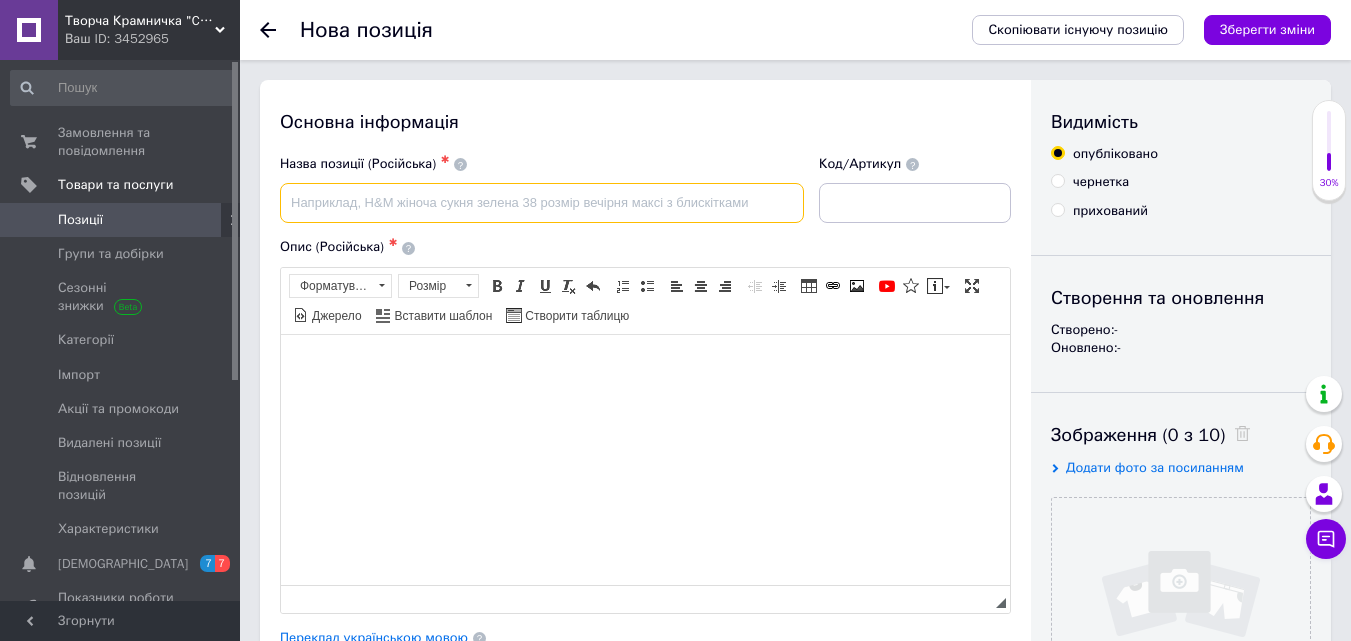 click at bounding box center (542, 203) 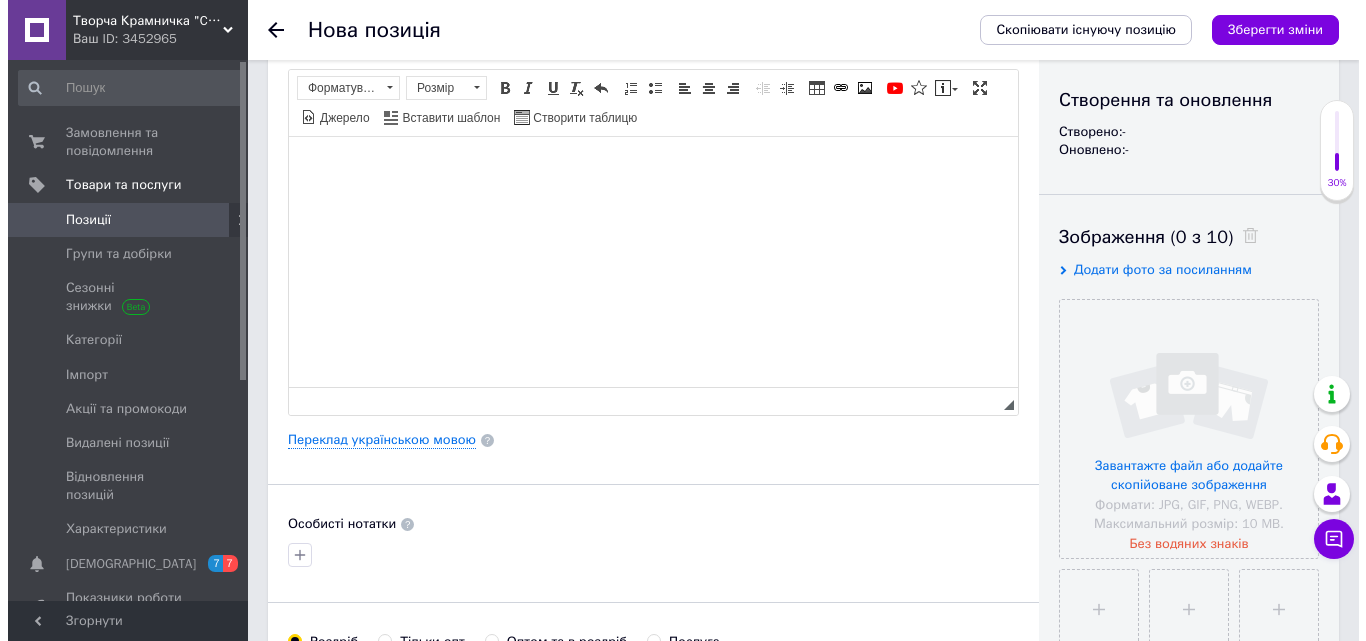 scroll, scrollTop: 200, scrollLeft: 0, axis: vertical 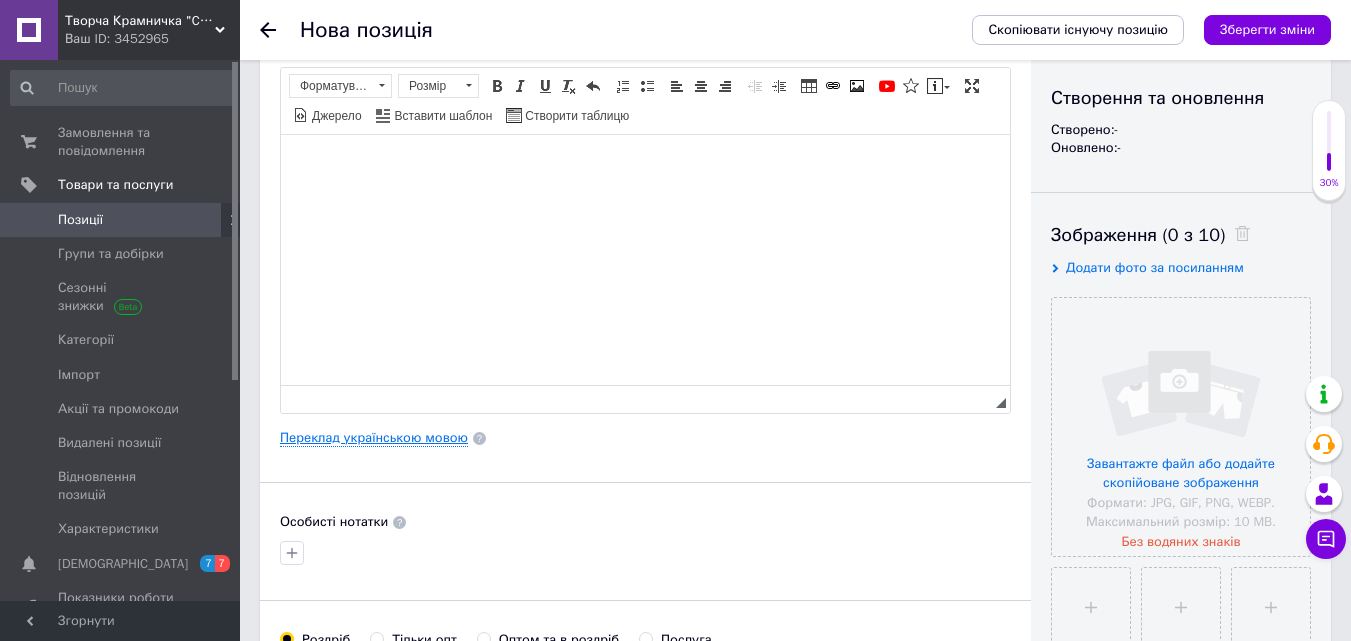 type on "Олівці кольорові "[PERSON_NAME]" 36 кол. /8010-36TN/ металевий пенал (4/24)" 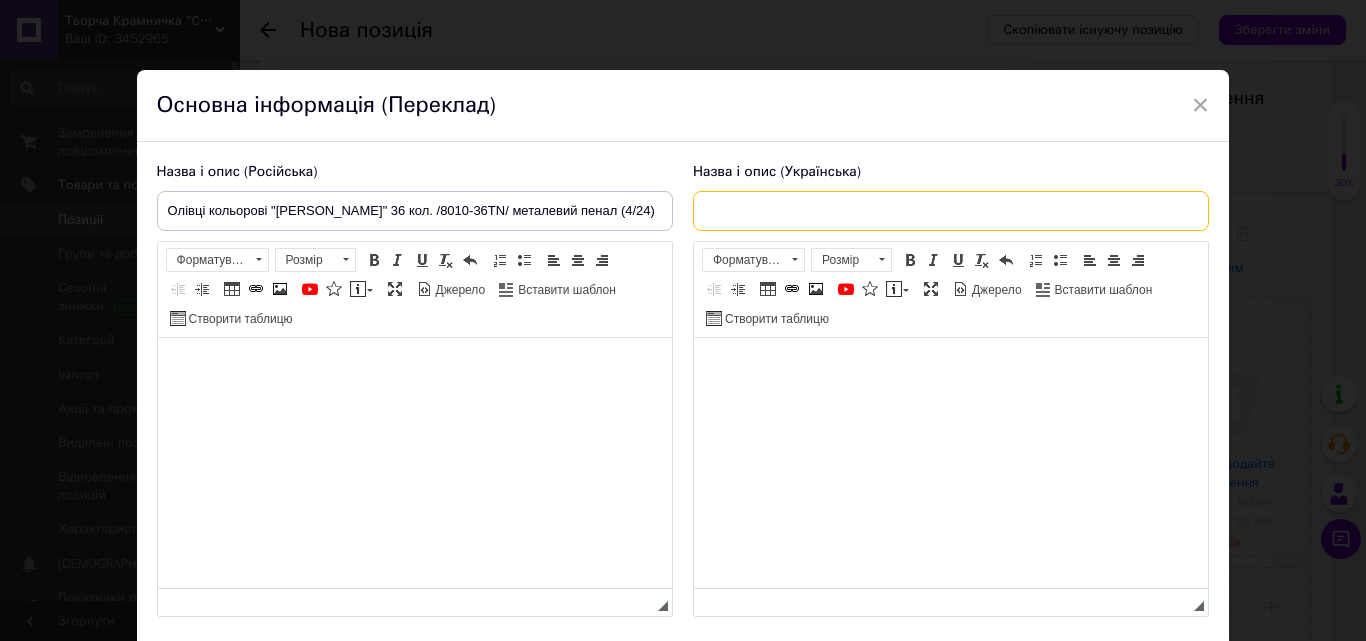 click at bounding box center [951, 211] 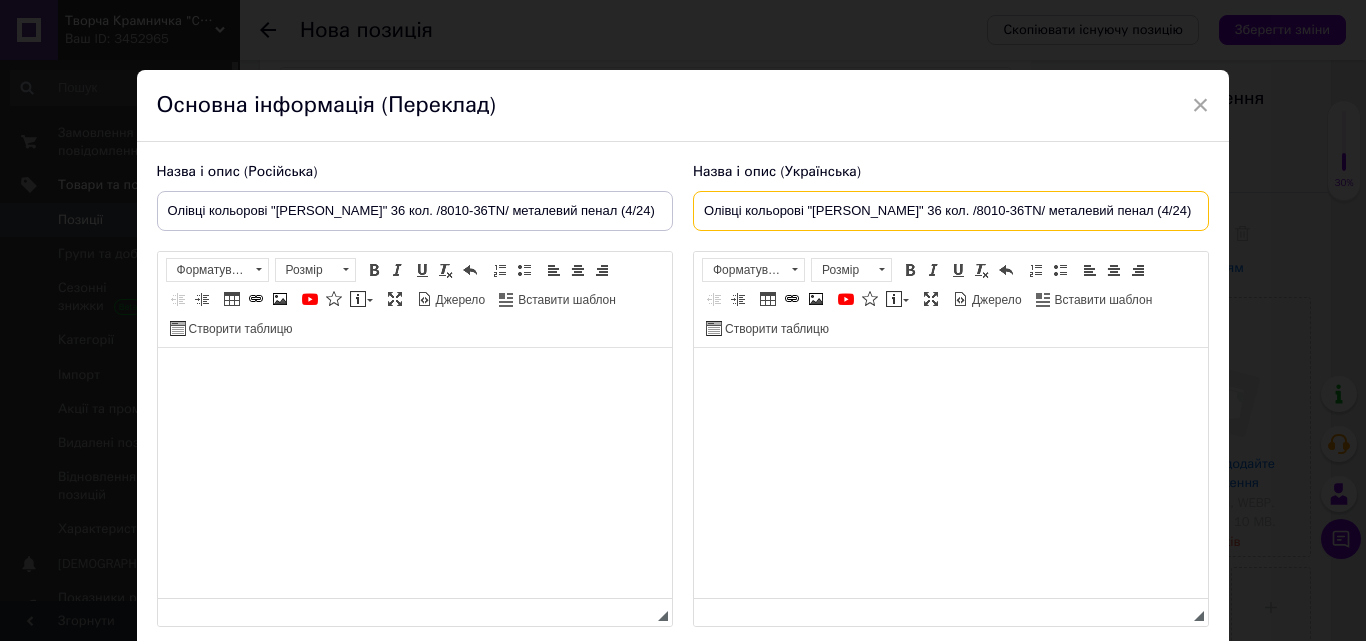 type on "Олівці кольорові "[PERSON_NAME]" 36 кол. /8010-36TN/ металевий пенал (4/24)" 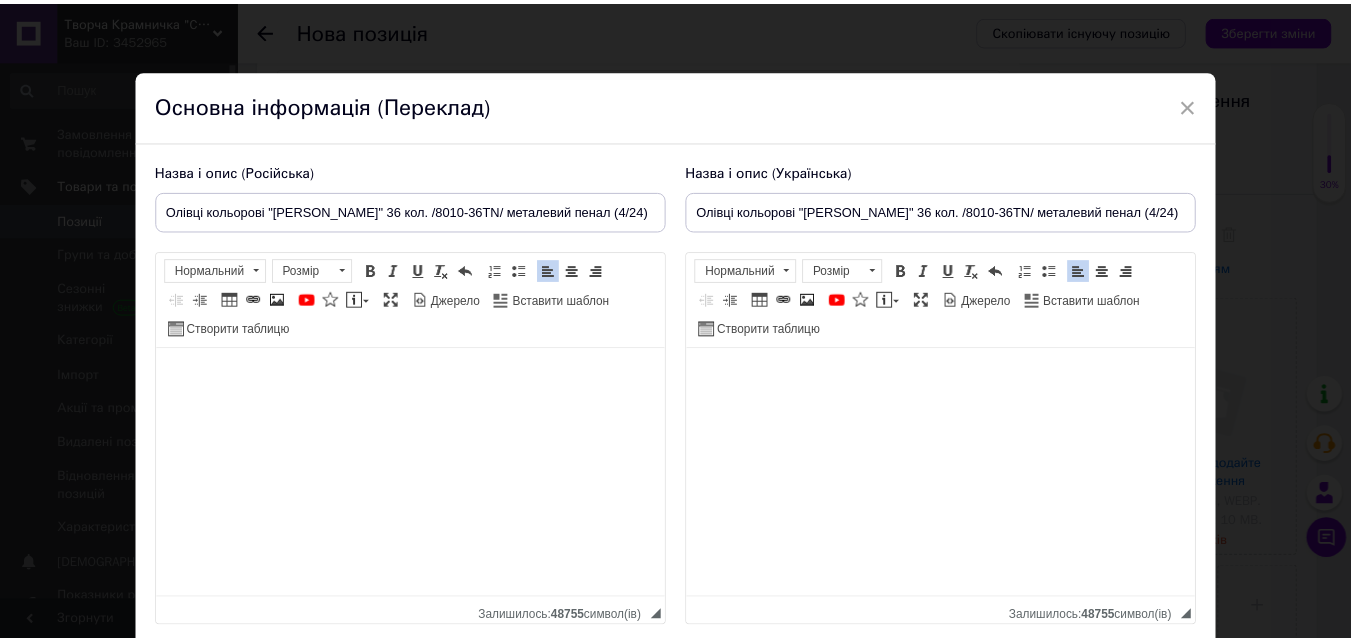 scroll, scrollTop: 151, scrollLeft: 0, axis: vertical 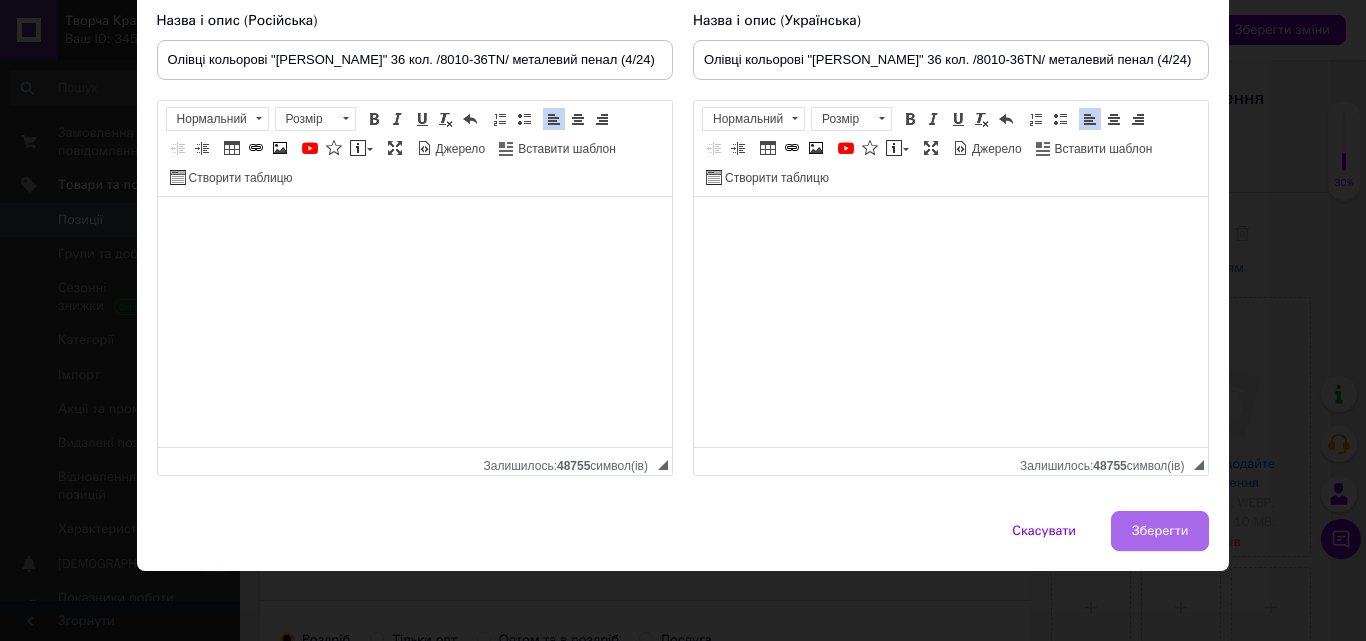 click on "Зберегти" at bounding box center [1160, 531] 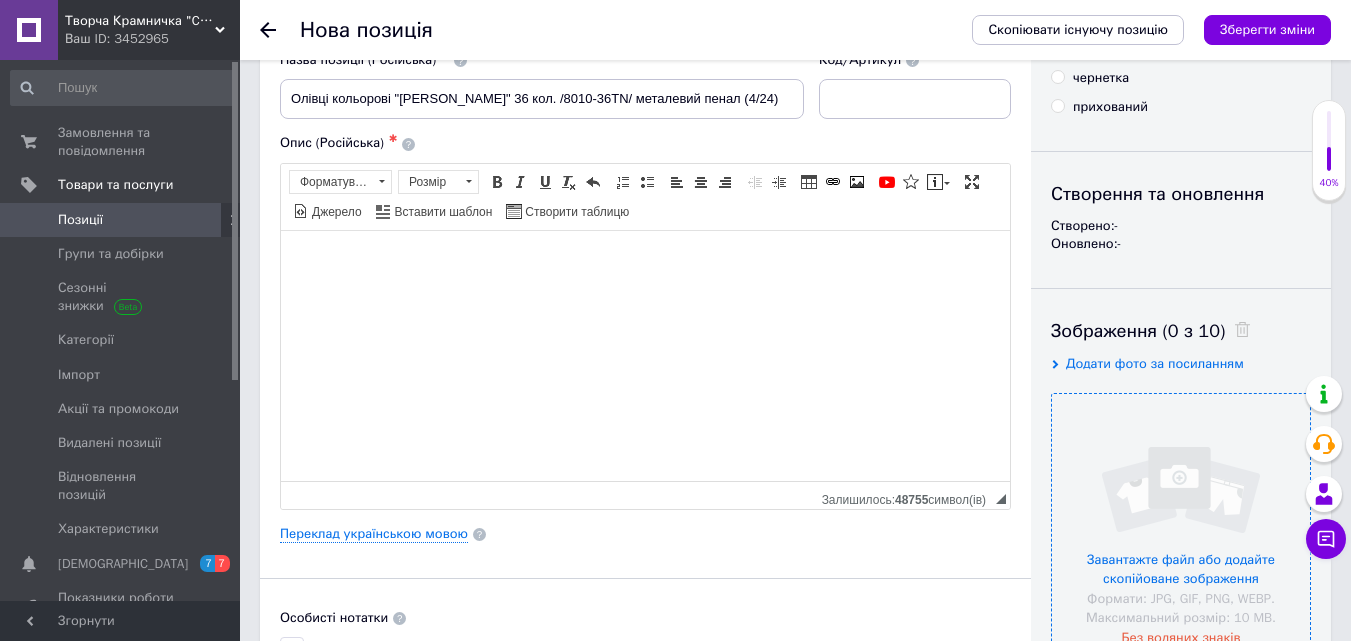 scroll, scrollTop: 200, scrollLeft: 0, axis: vertical 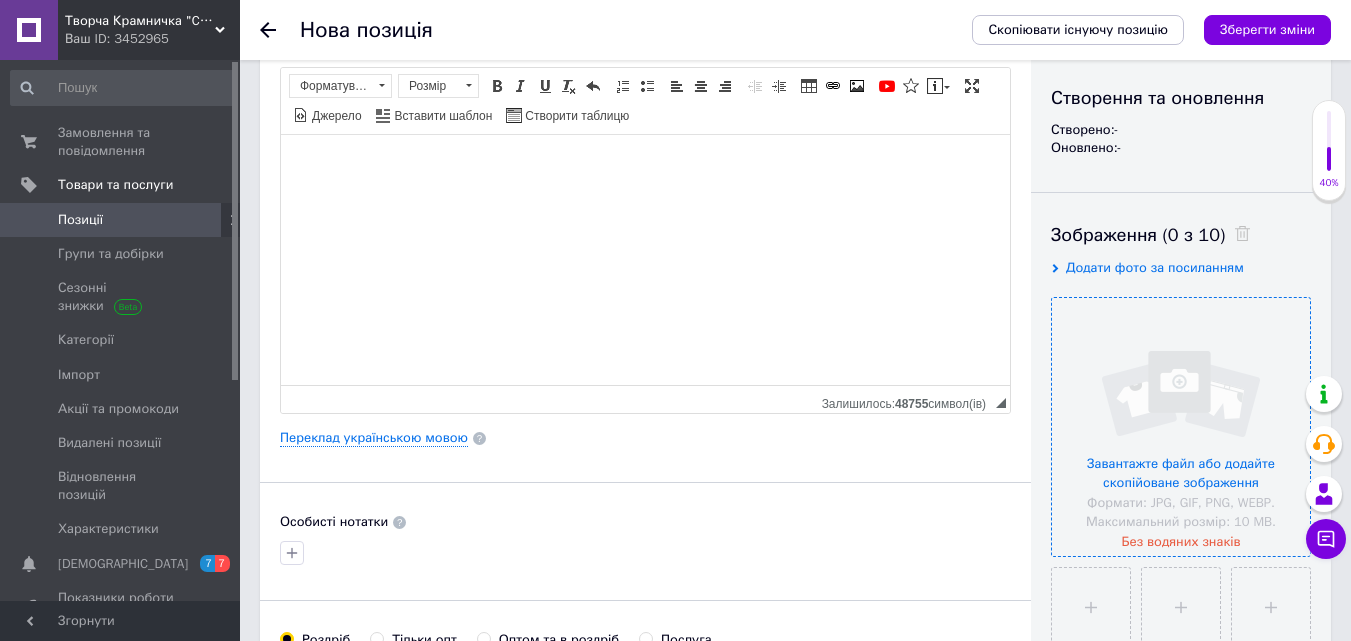 click at bounding box center (1181, 427) 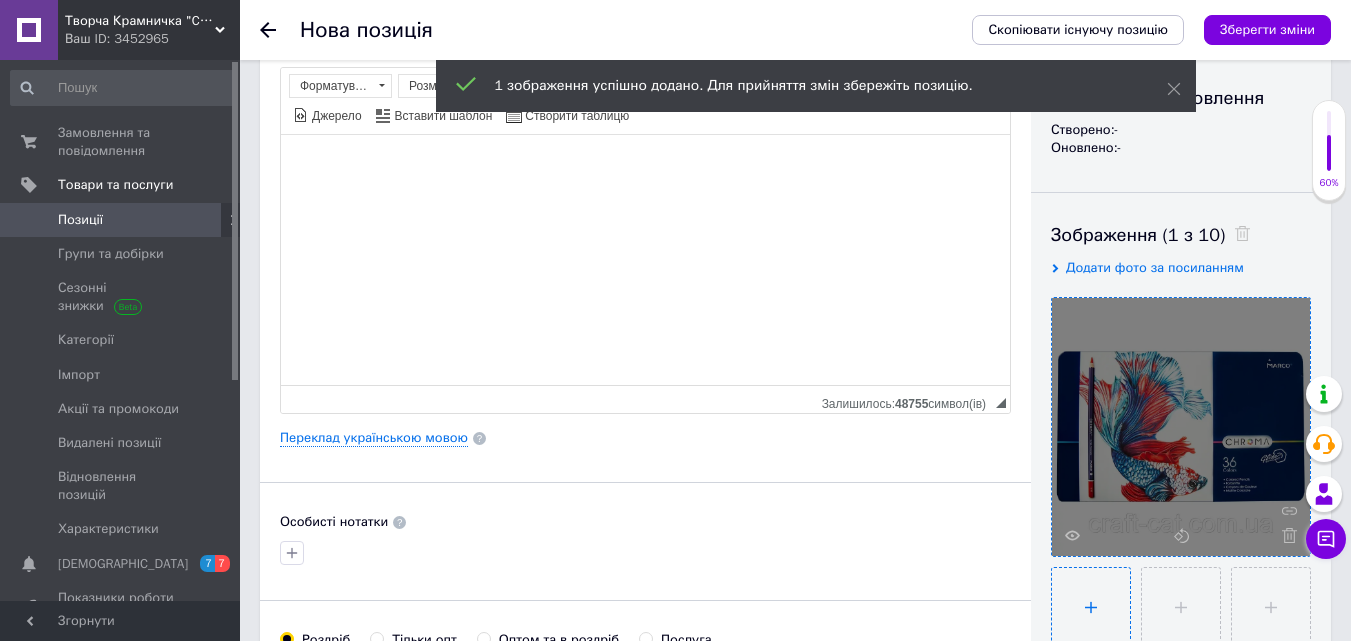 click at bounding box center [1091, 607] 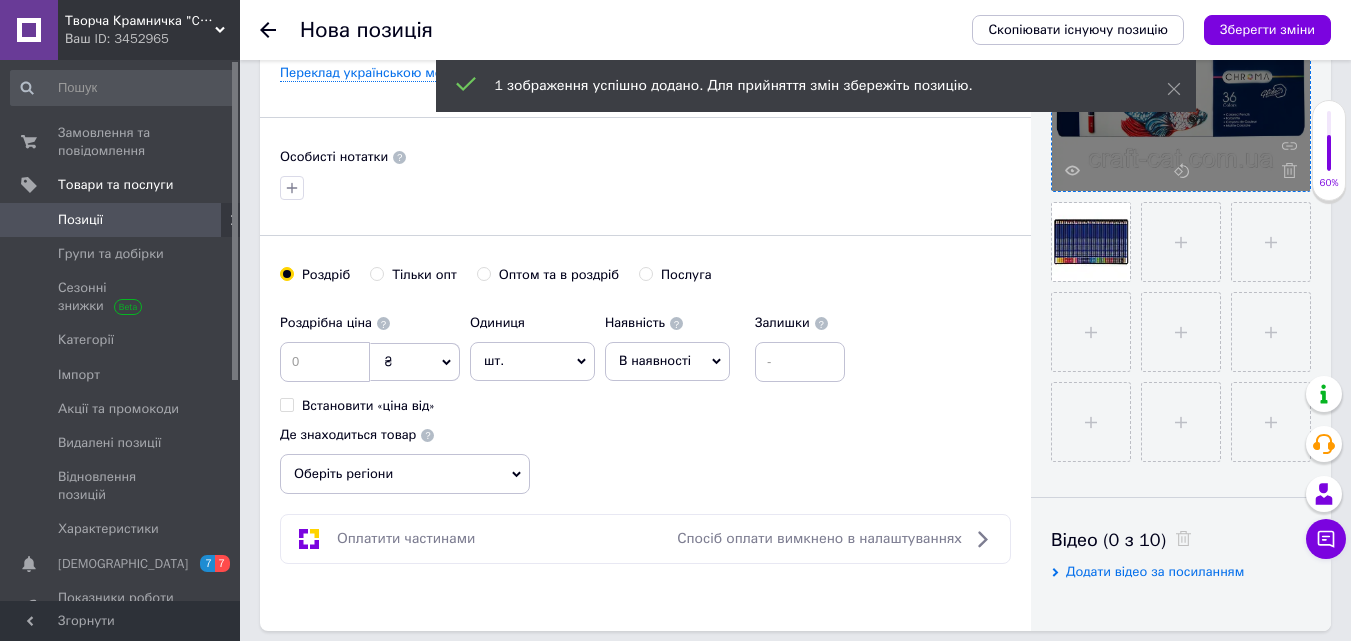 scroll, scrollTop: 600, scrollLeft: 0, axis: vertical 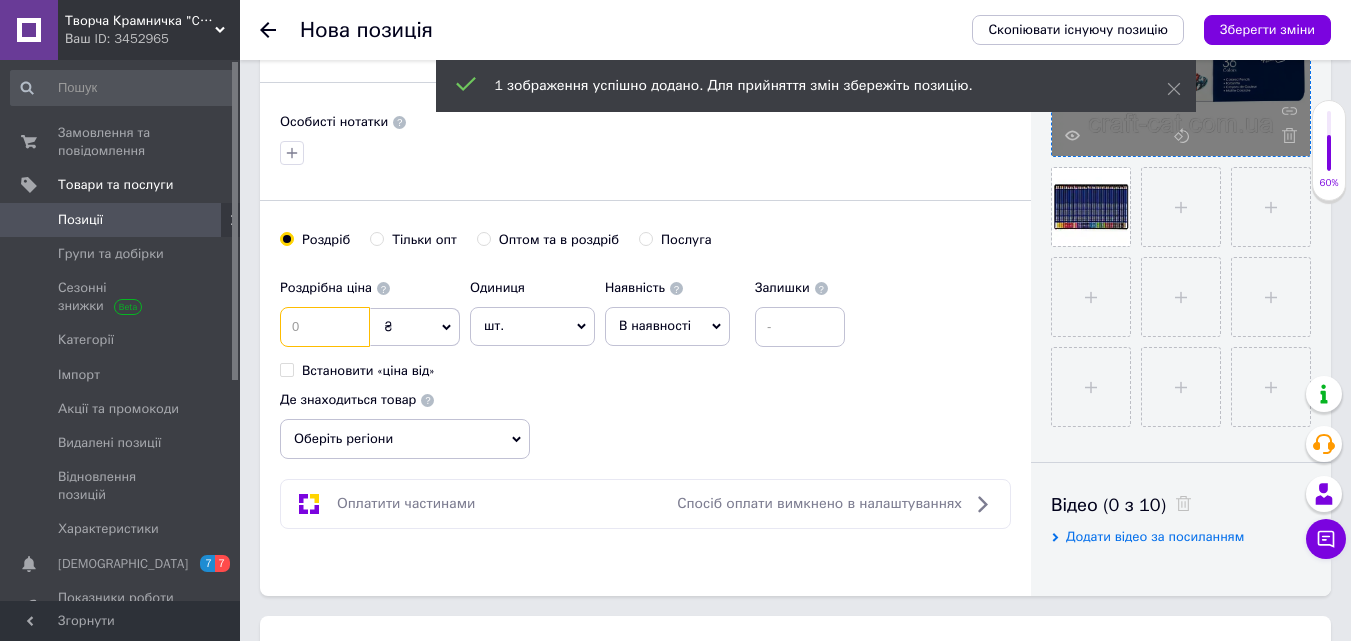 click at bounding box center (325, 327) 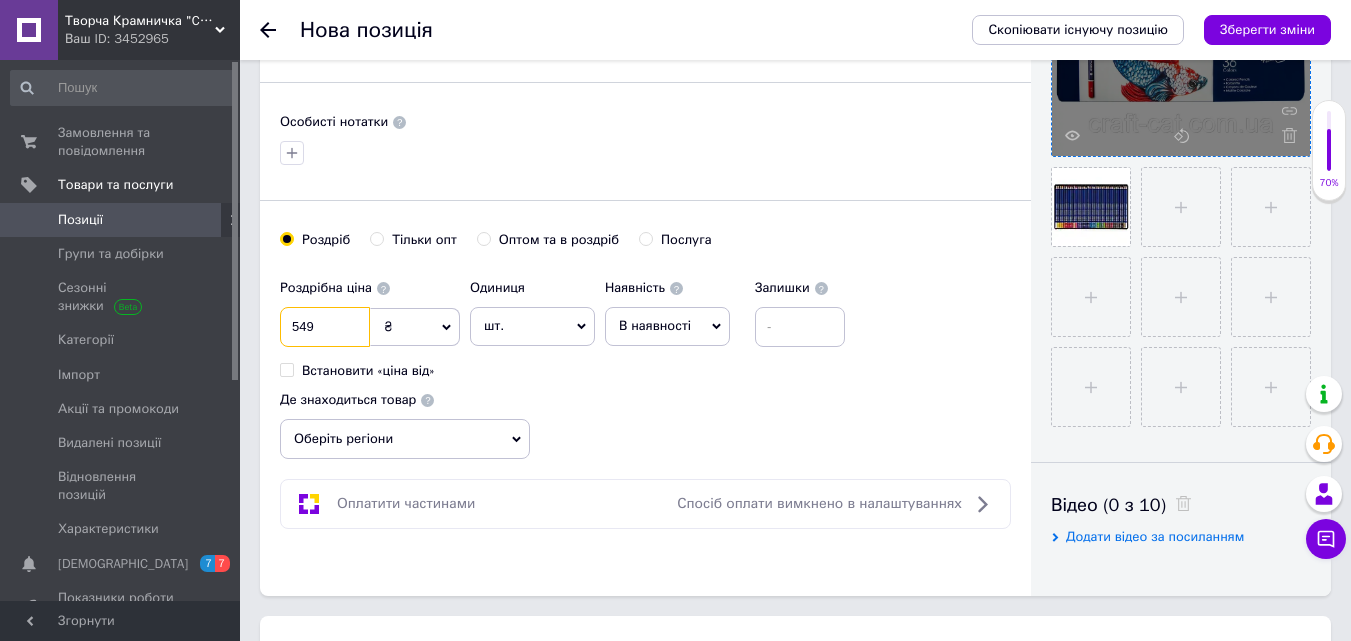 type on "549" 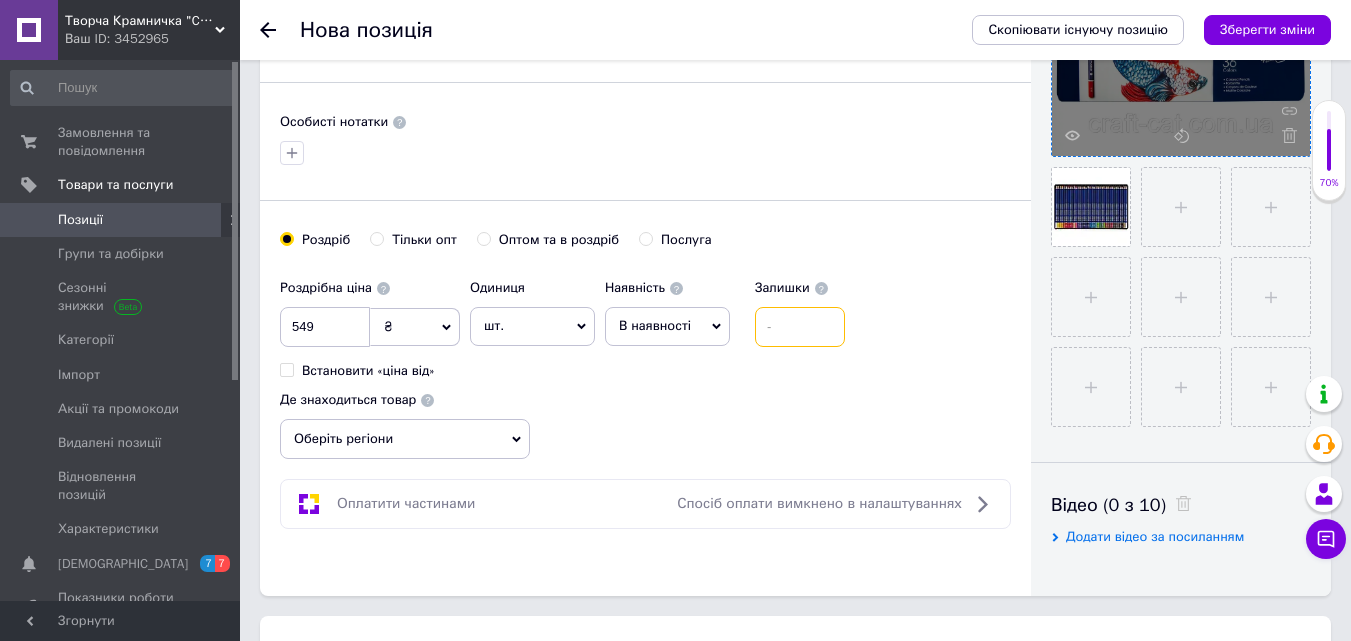 click at bounding box center (800, 327) 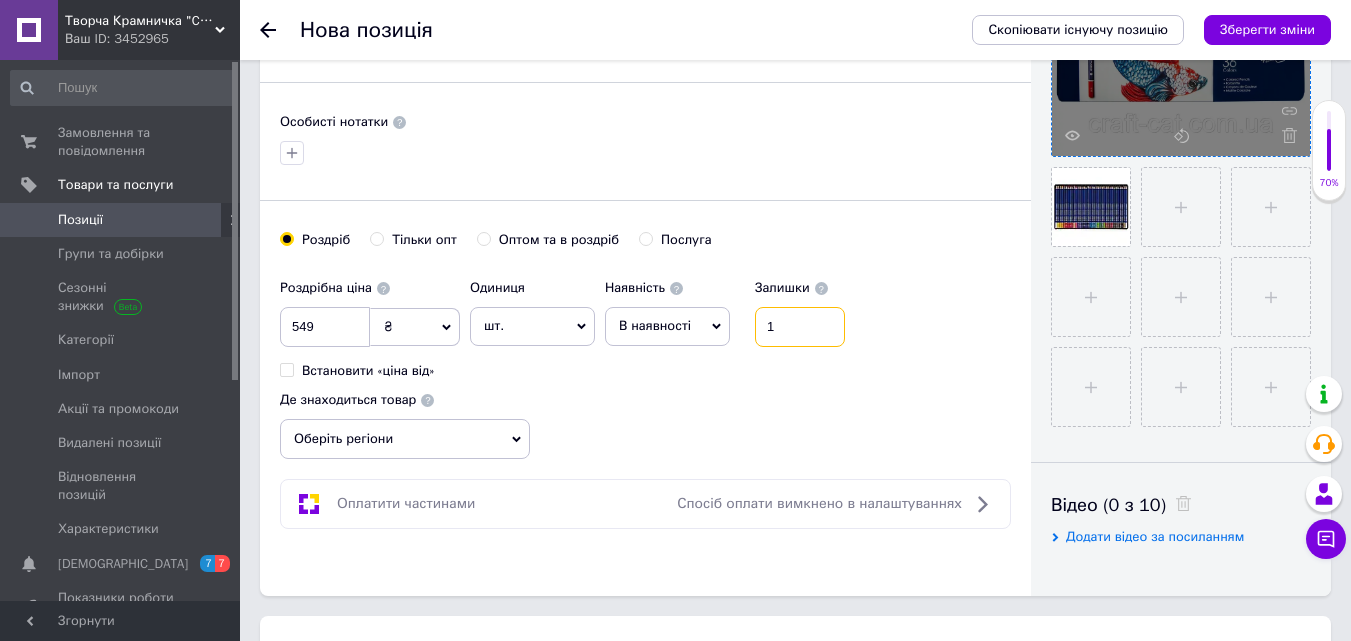 type on "1" 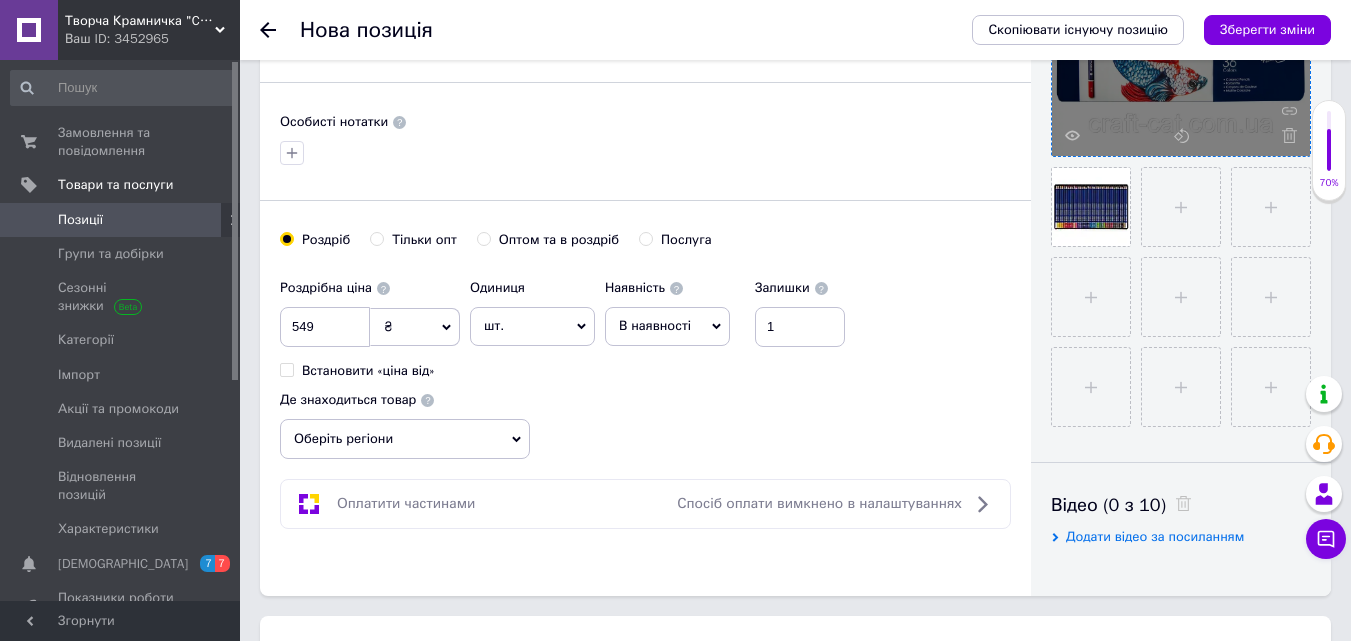 click on "В наявності" at bounding box center [667, 326] 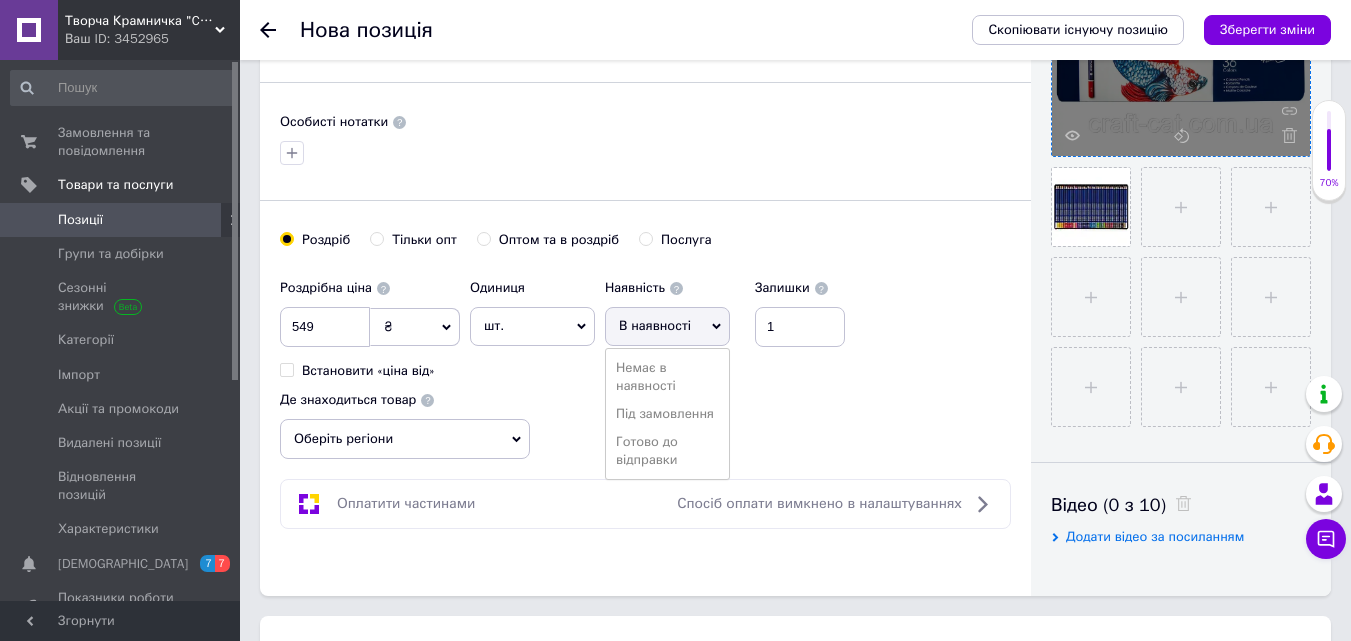 click on "В наявності" at bounding box center [667, 326] 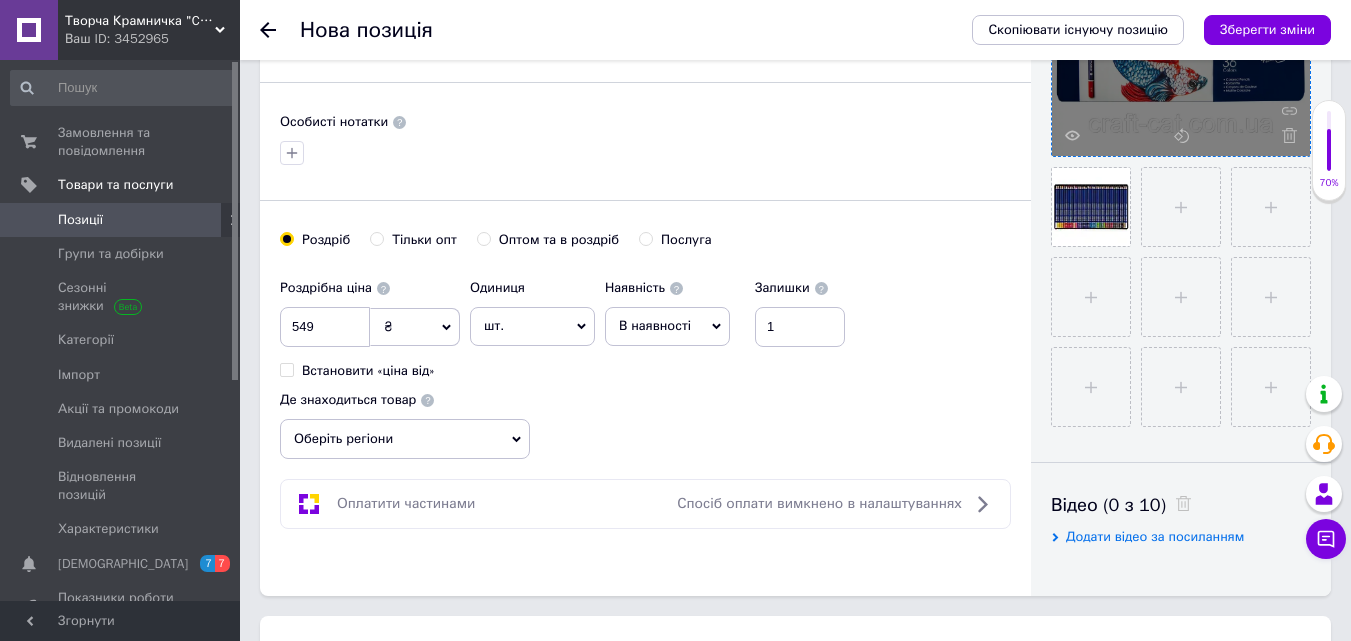 click on "Оберіть регіони" at bounding box center (405, 439) 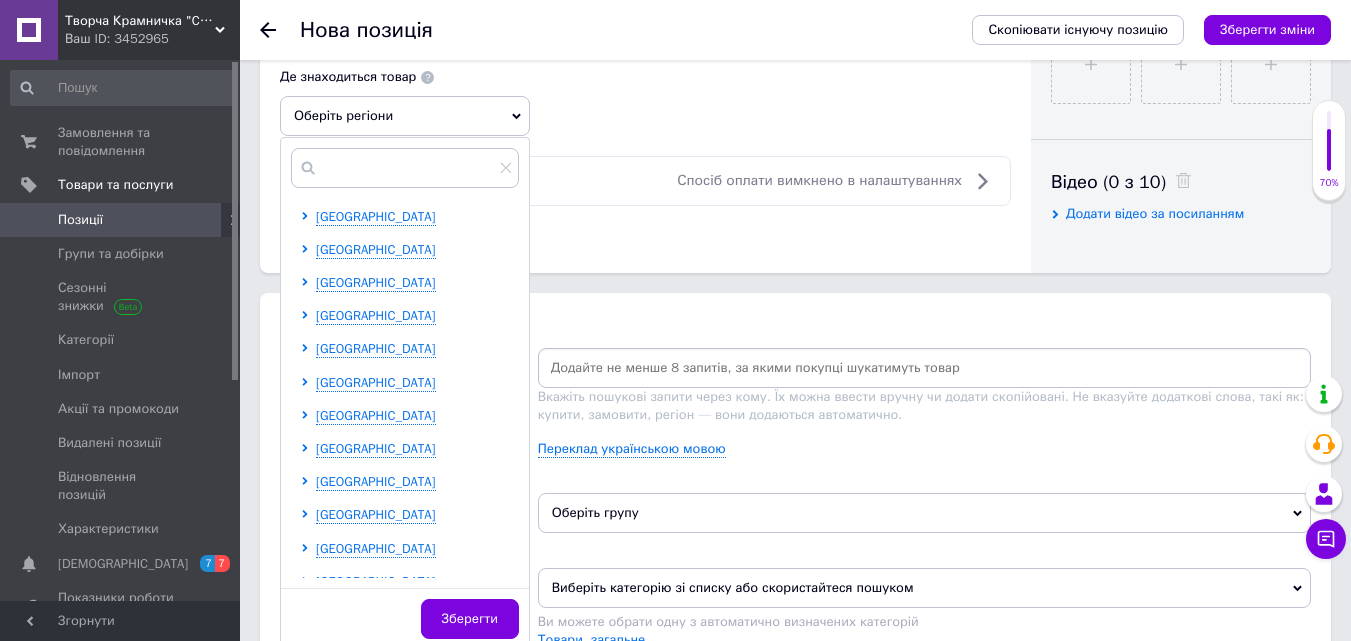 scroll, scrollTop: 1000, scrollLeft: 0, axis: vertical 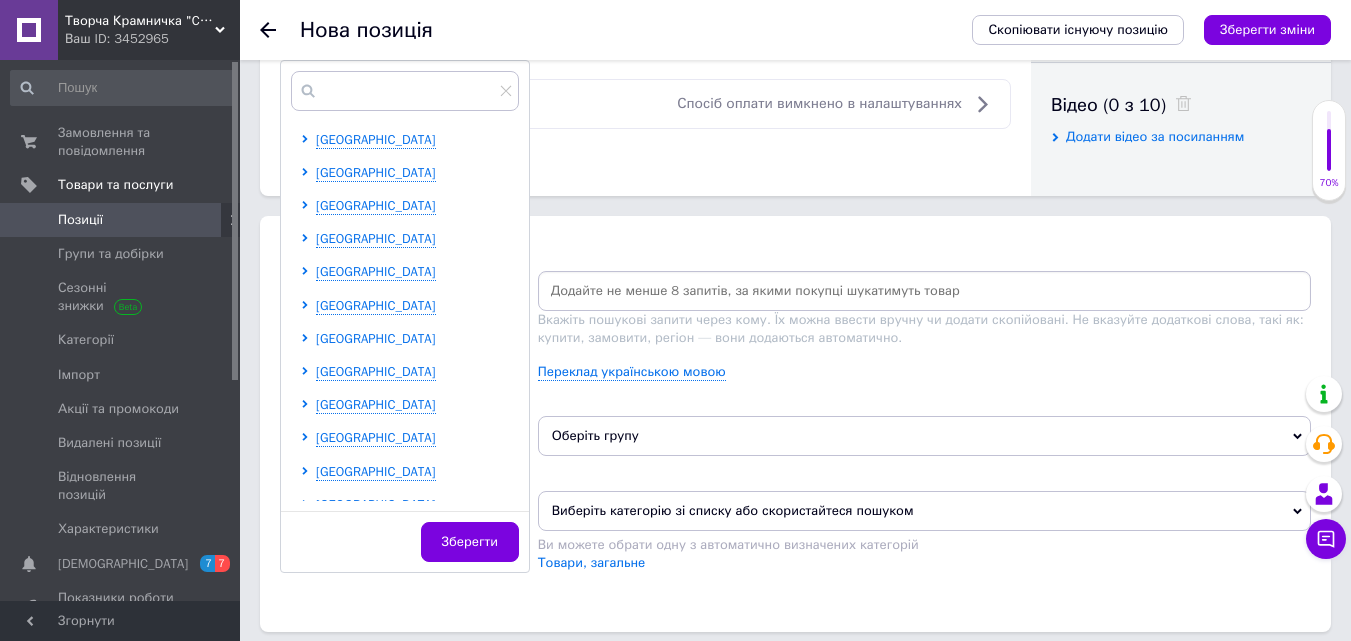 click on "[GEOGRAPHIC_DATA]" at bounding box center [376, 338] 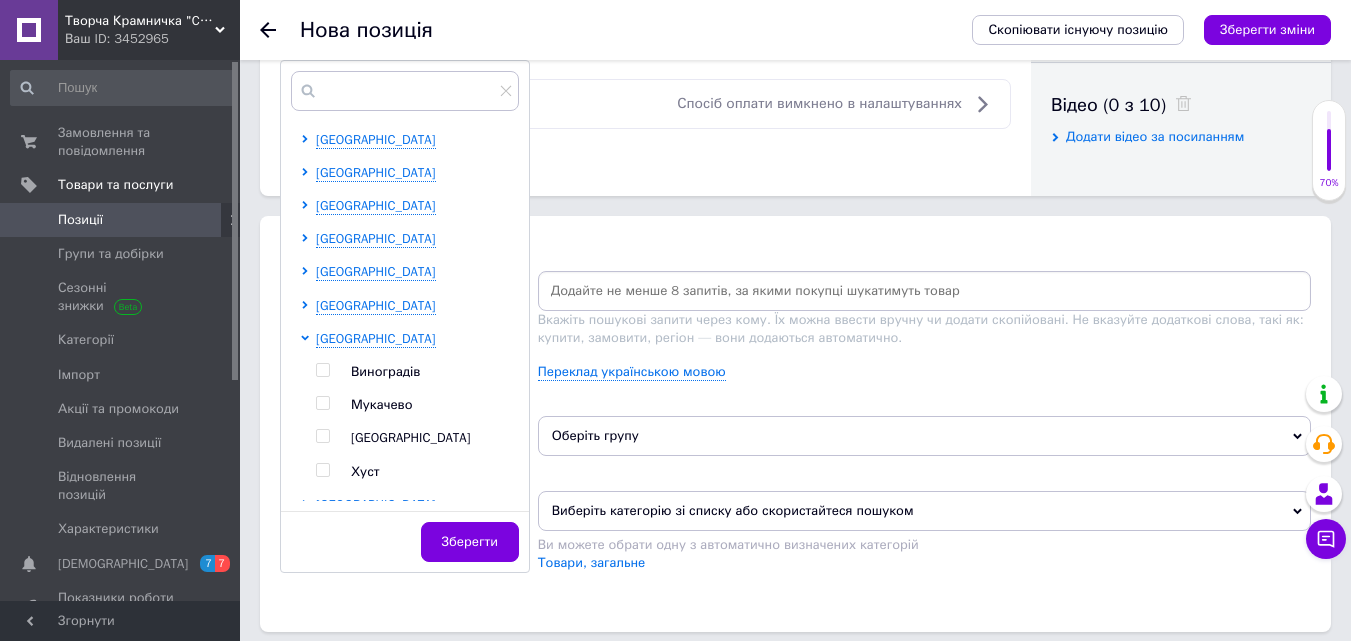 click on "[GEOGRAPHIC_DATA]" at bounding box center [411, 437] 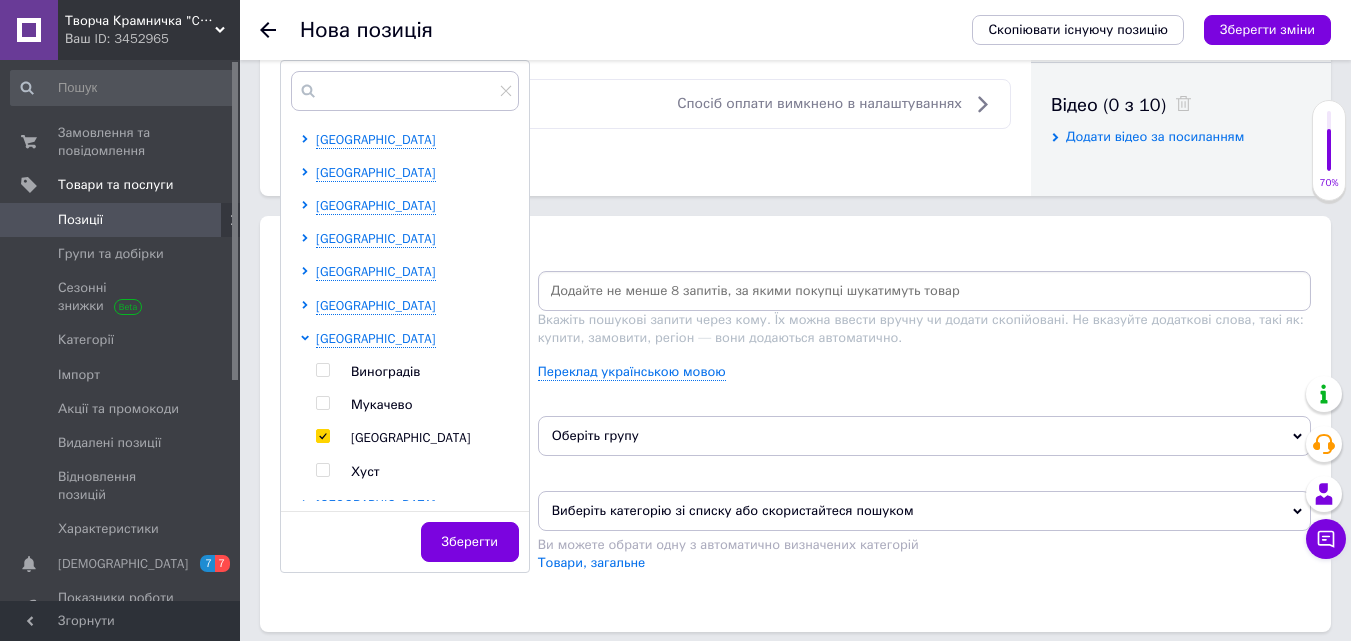 checkbox on "true" 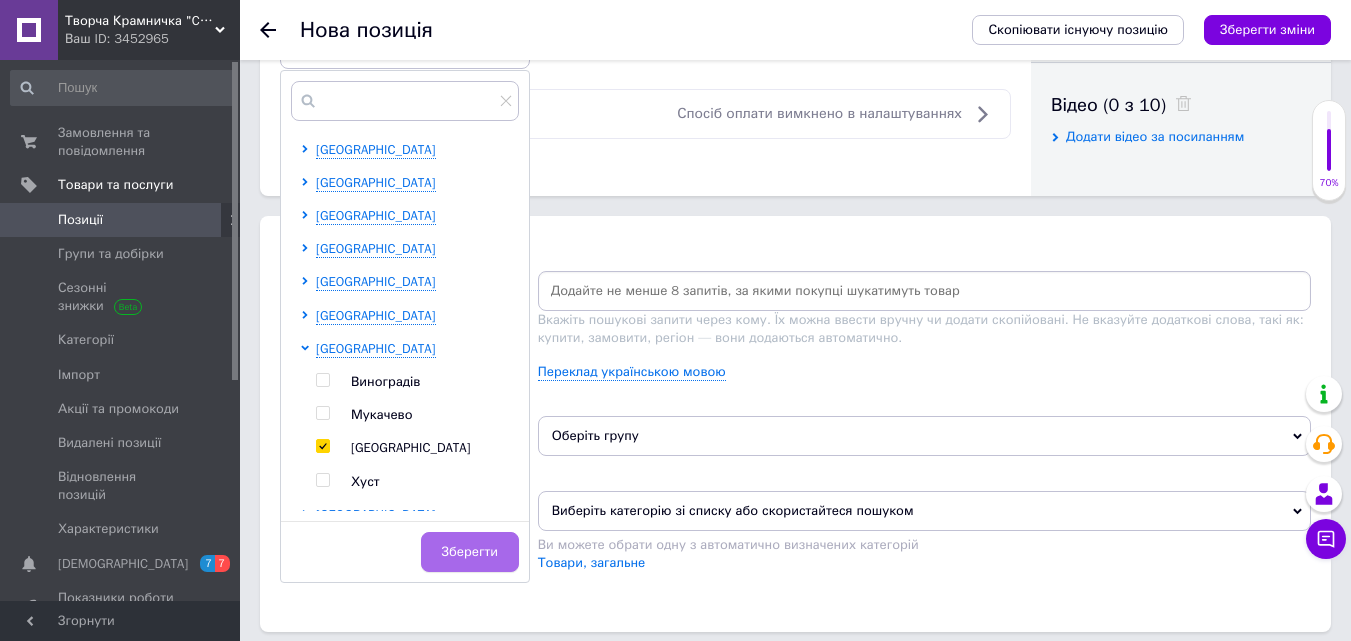 click on "Зберегти" at bounding box center [470, 552] 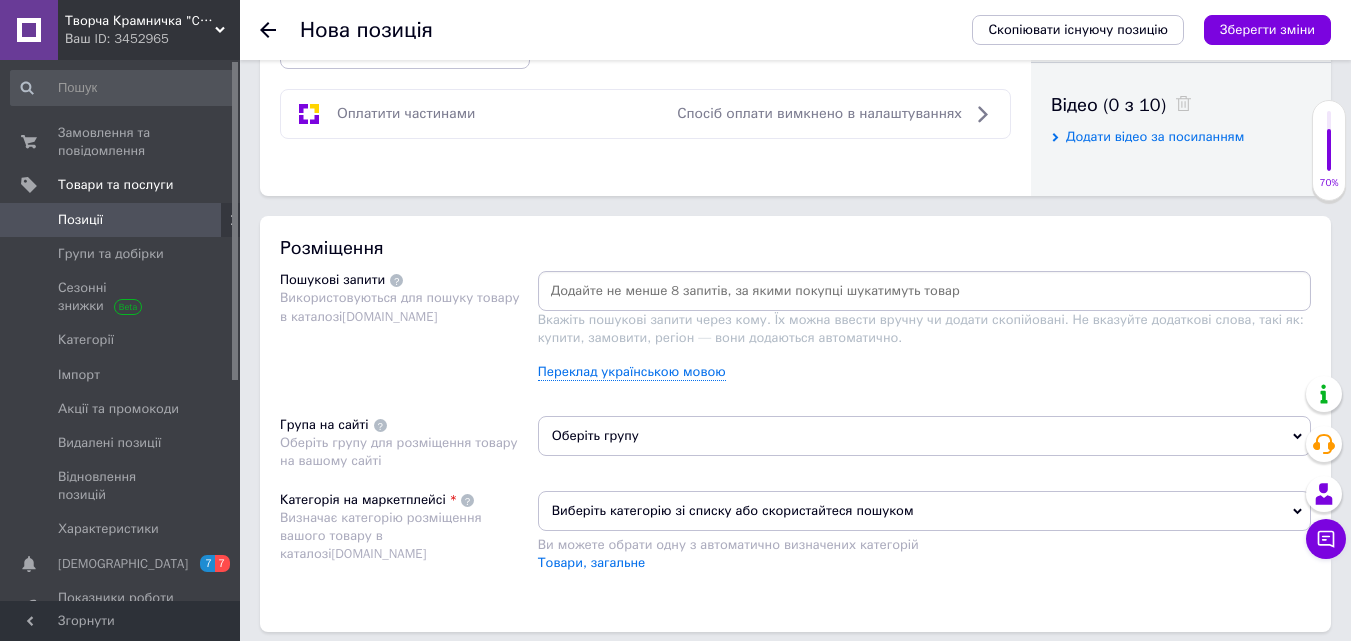 click at bounding box center [924, 291] 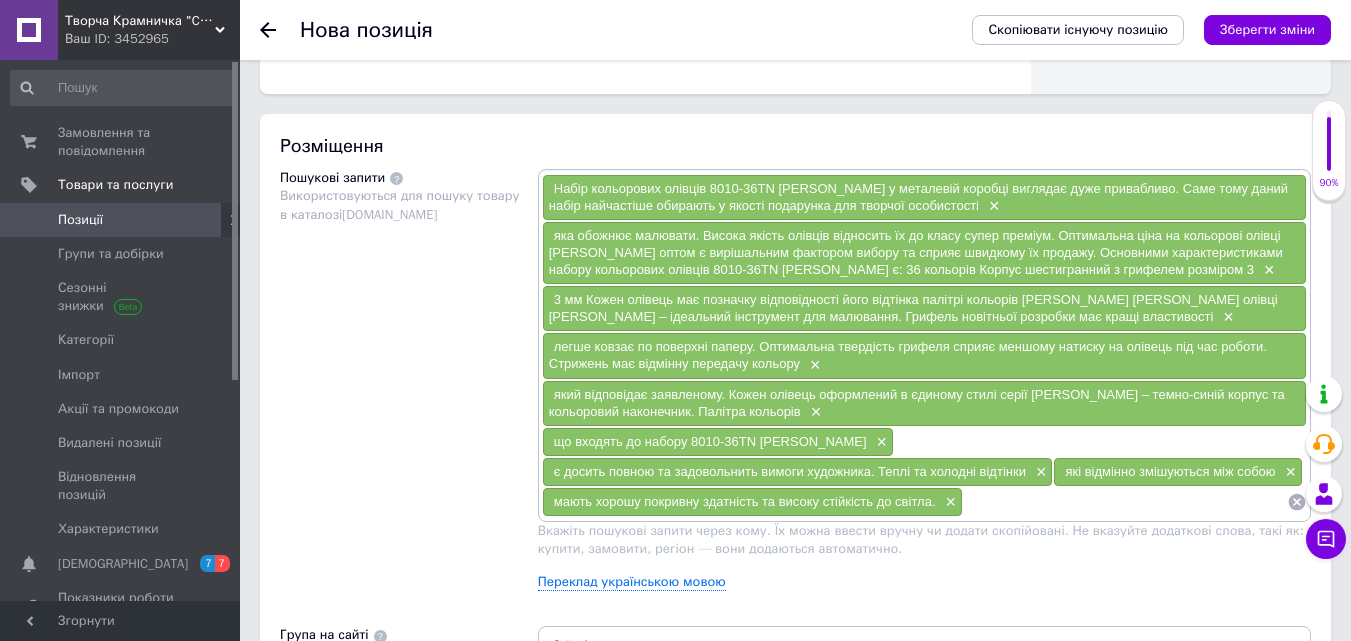 scroll, scrollTop: 1200, scrollLeft: 0, axis: vertical 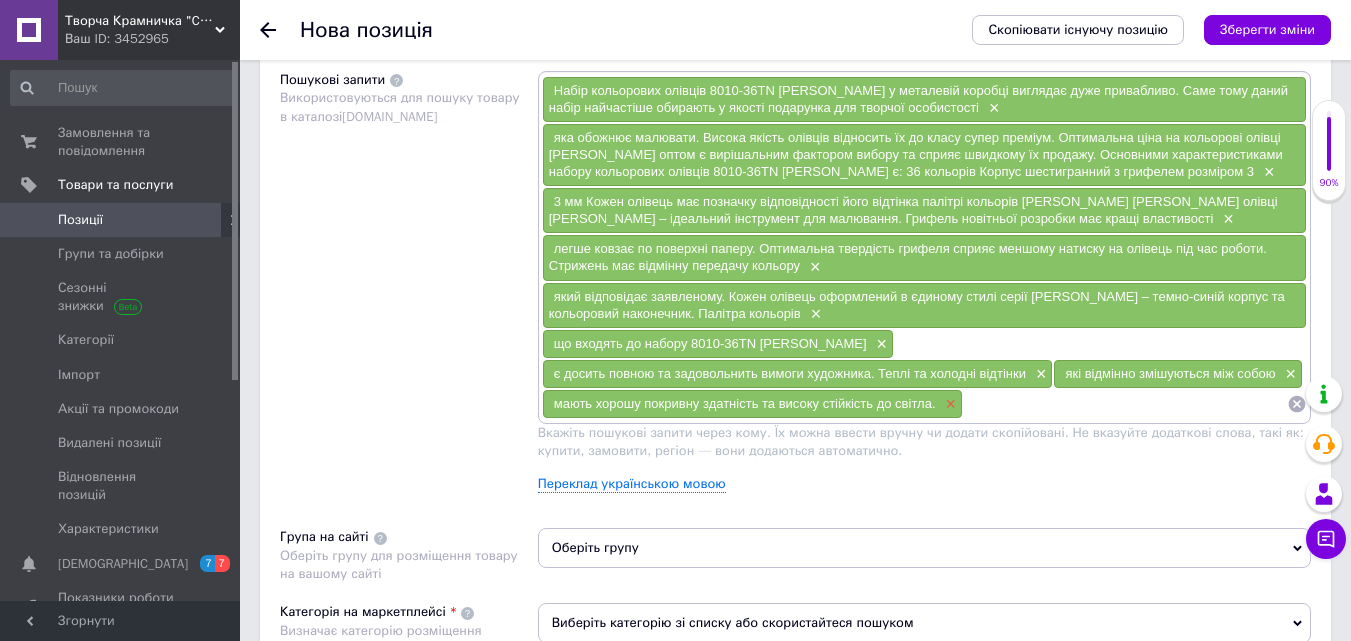 click on "×" at bounding box center (949, 404) 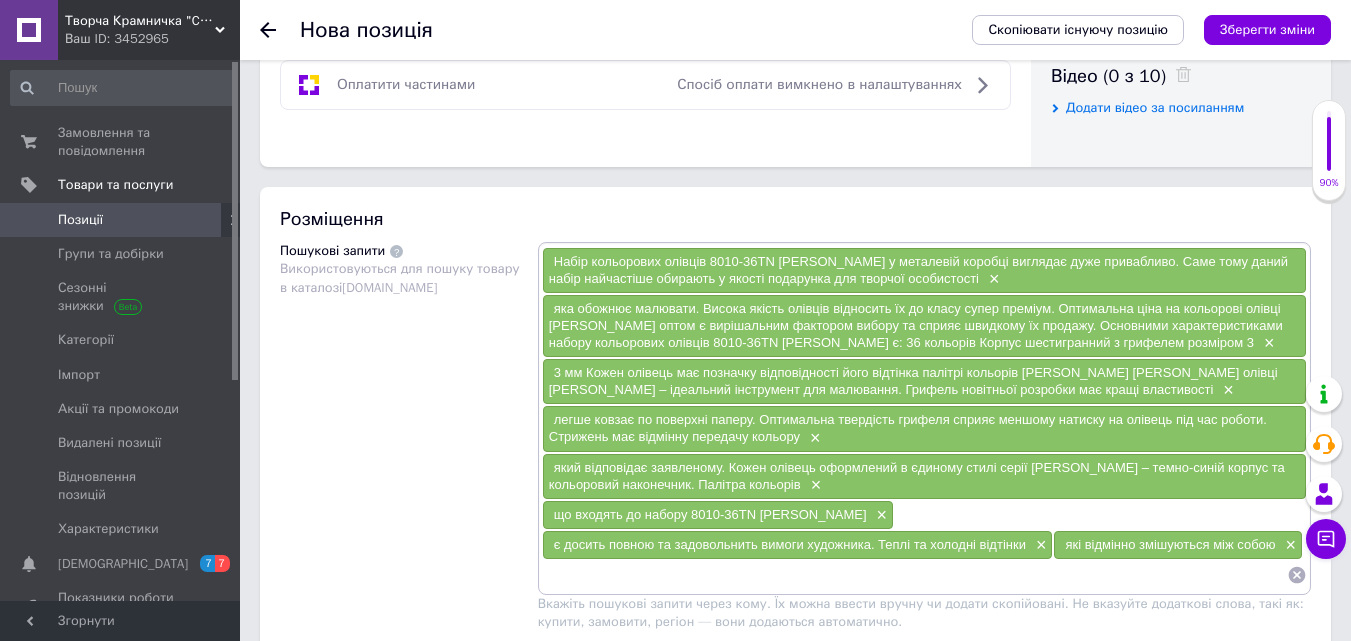 scroll, scrollTop: 1000, scrollLeft: 0, axis: vertical 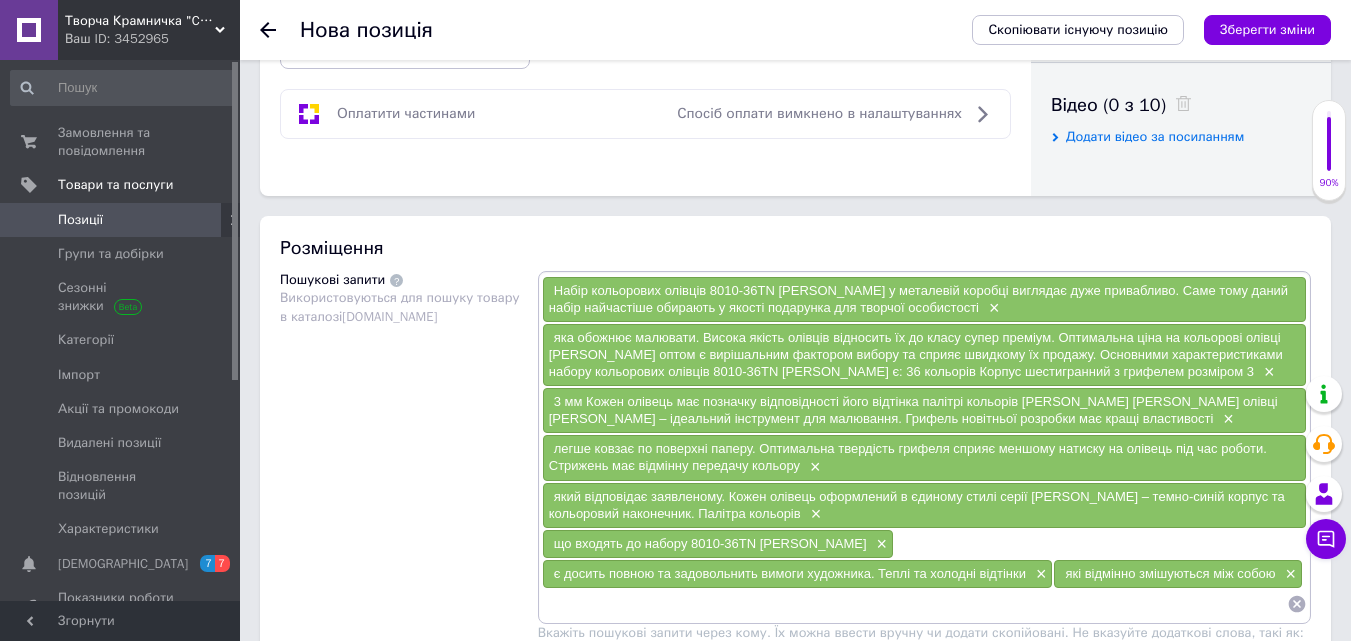 click at bounding box center [914, 604] 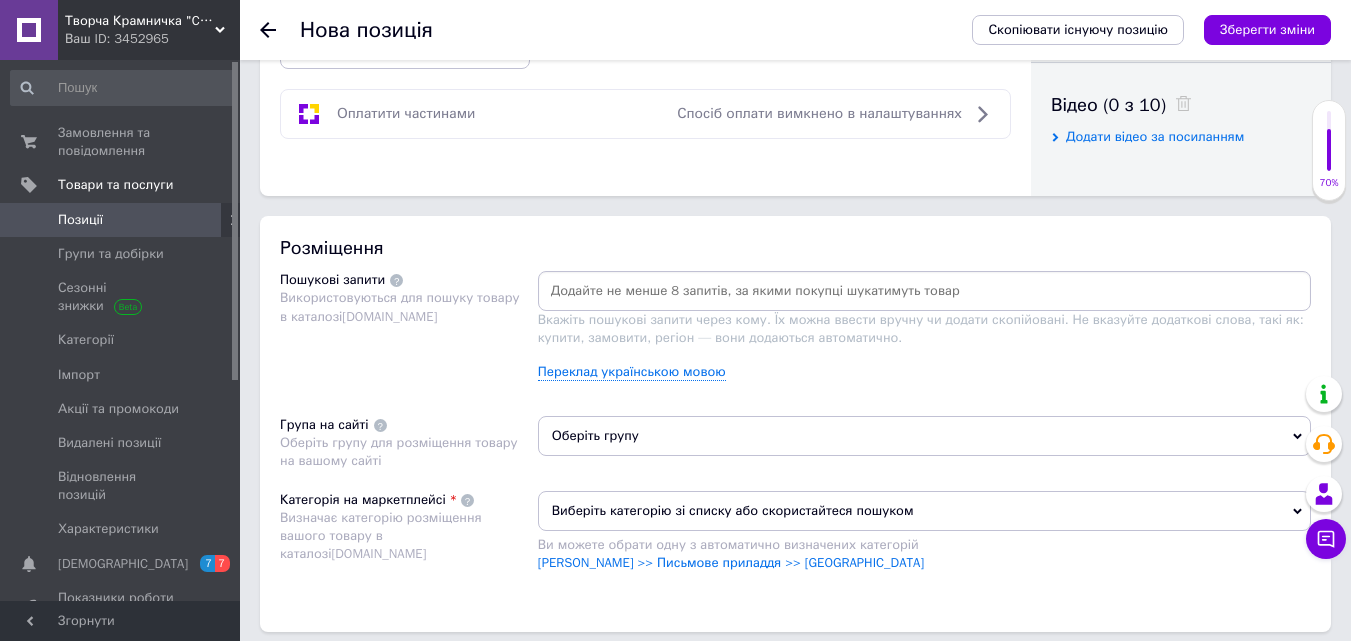 click at bounding box center [924, 291] 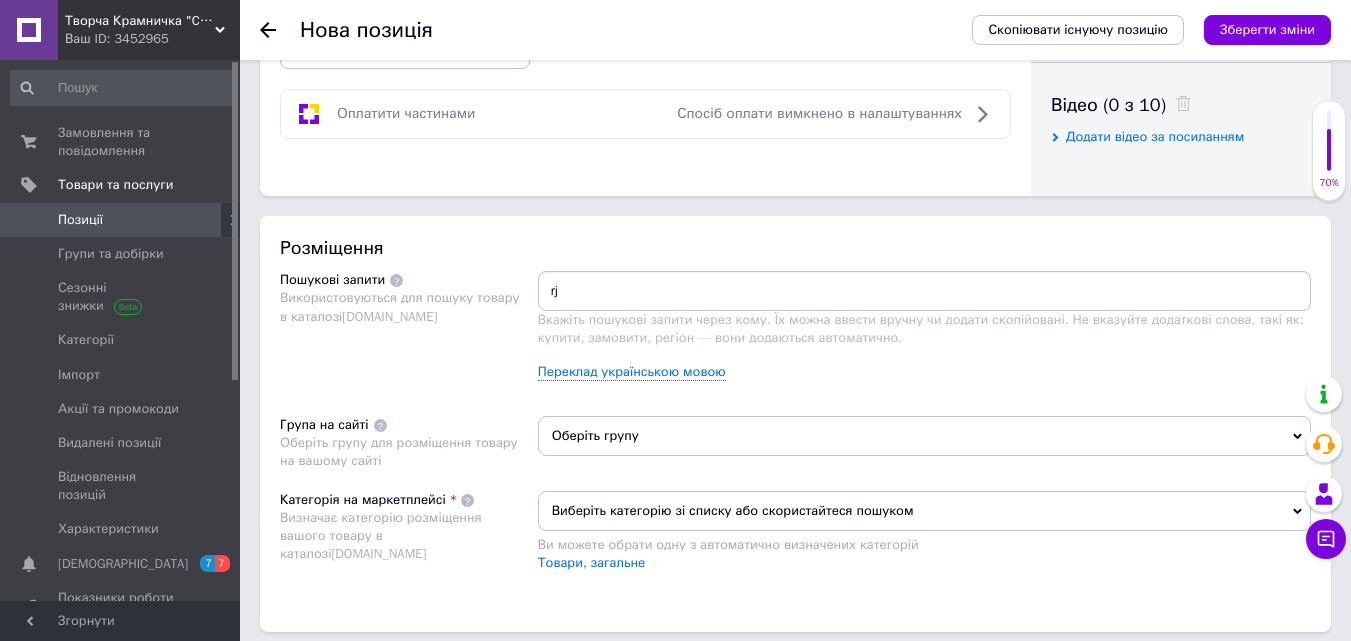 type on "r" 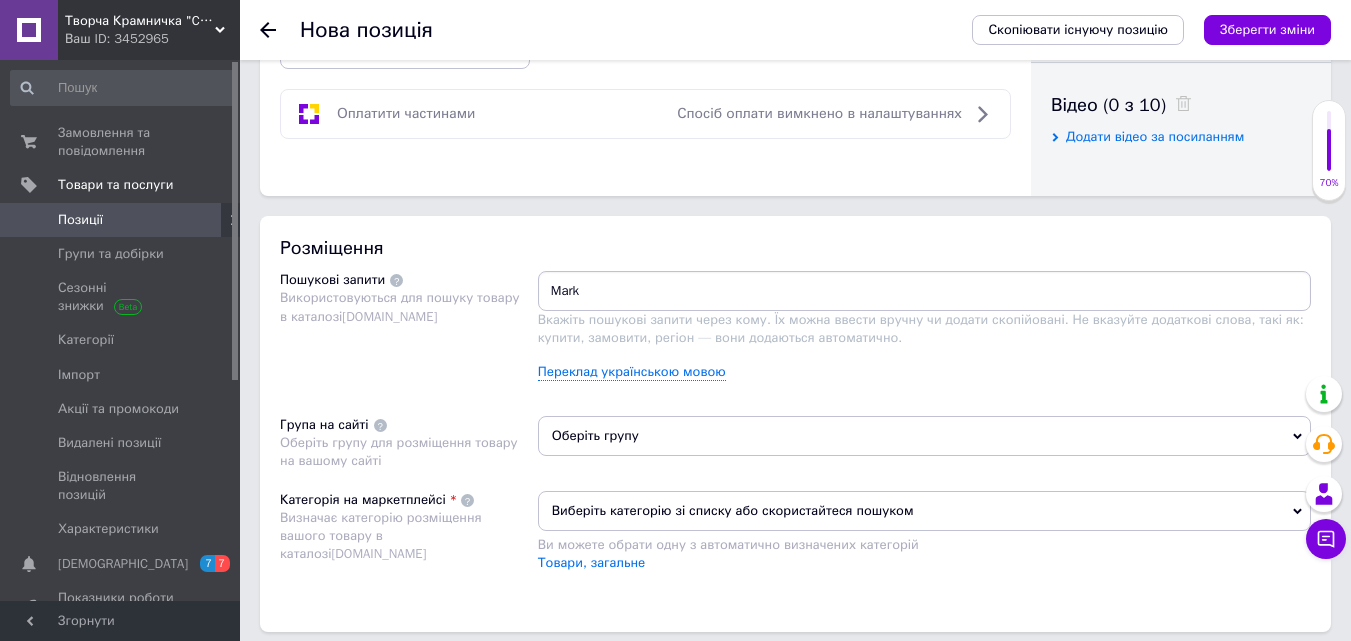 type on "[PERSON_NAME]" 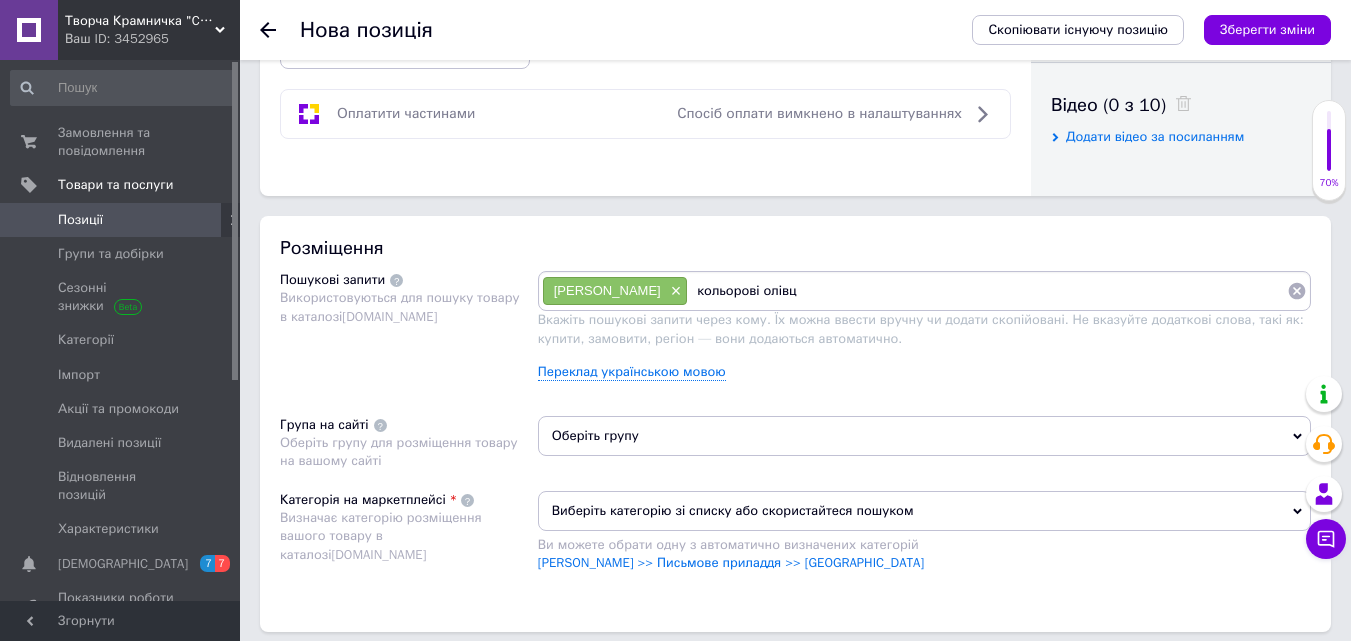 type on "кольорові олівці" 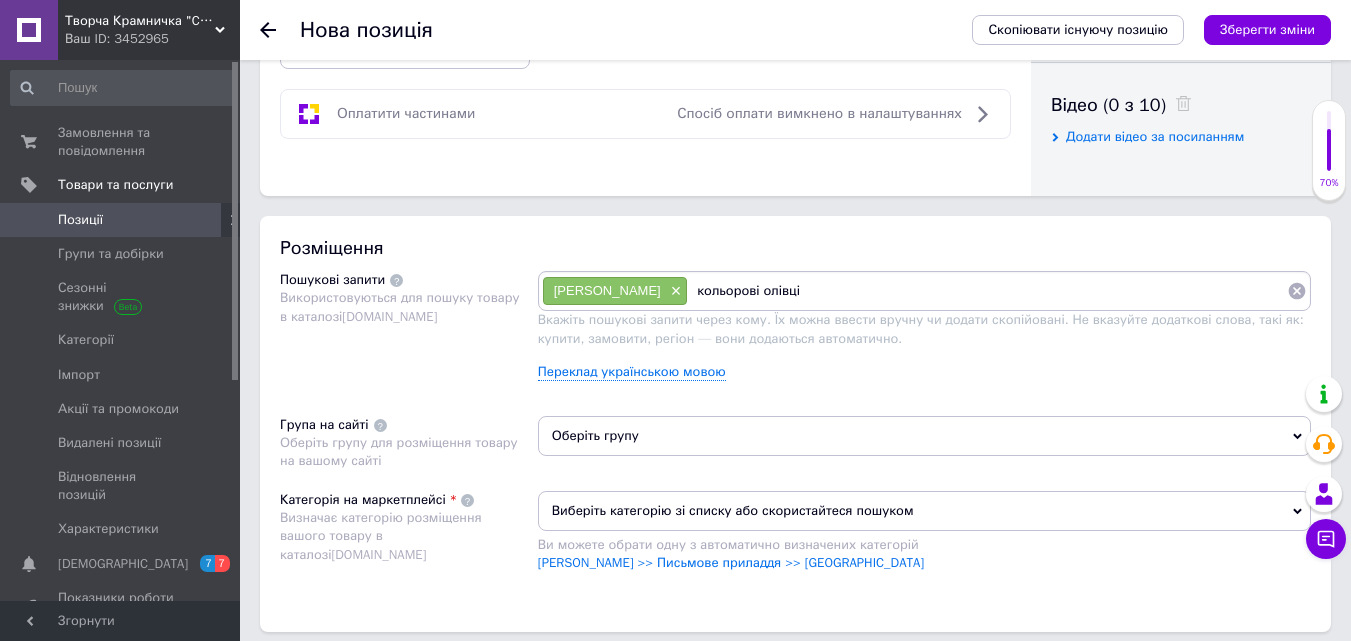 type 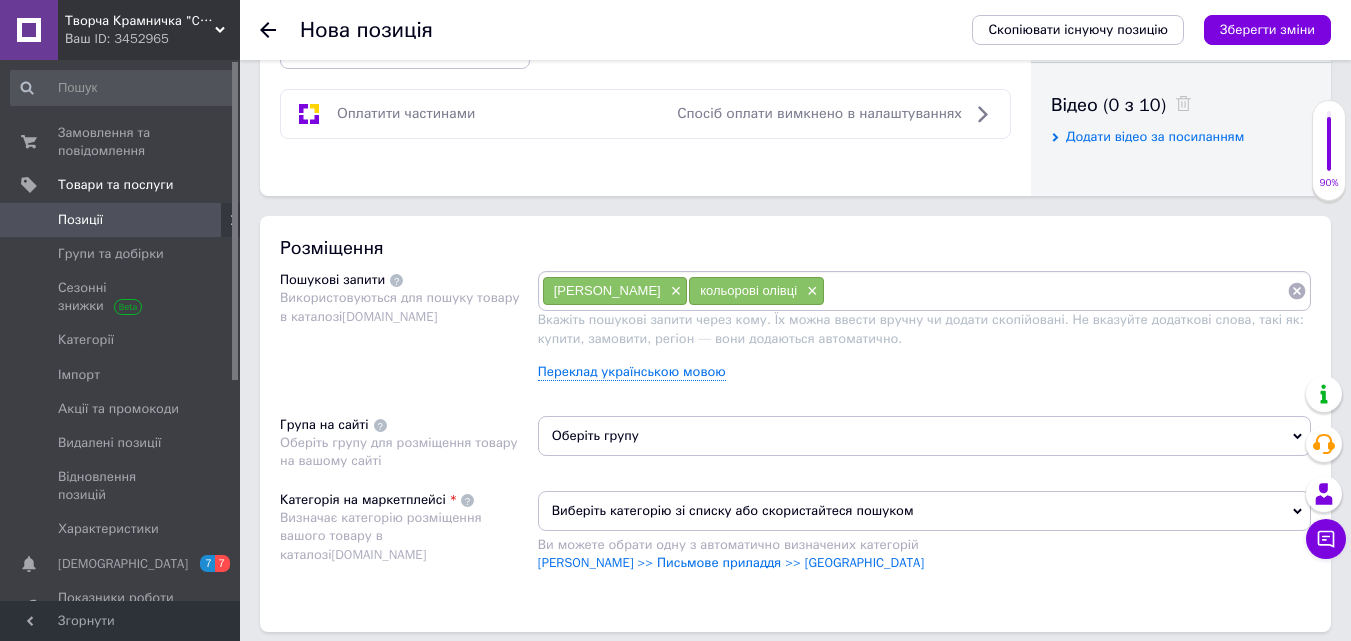 click on "Оберіть групу" at bounding box center [924, 436] 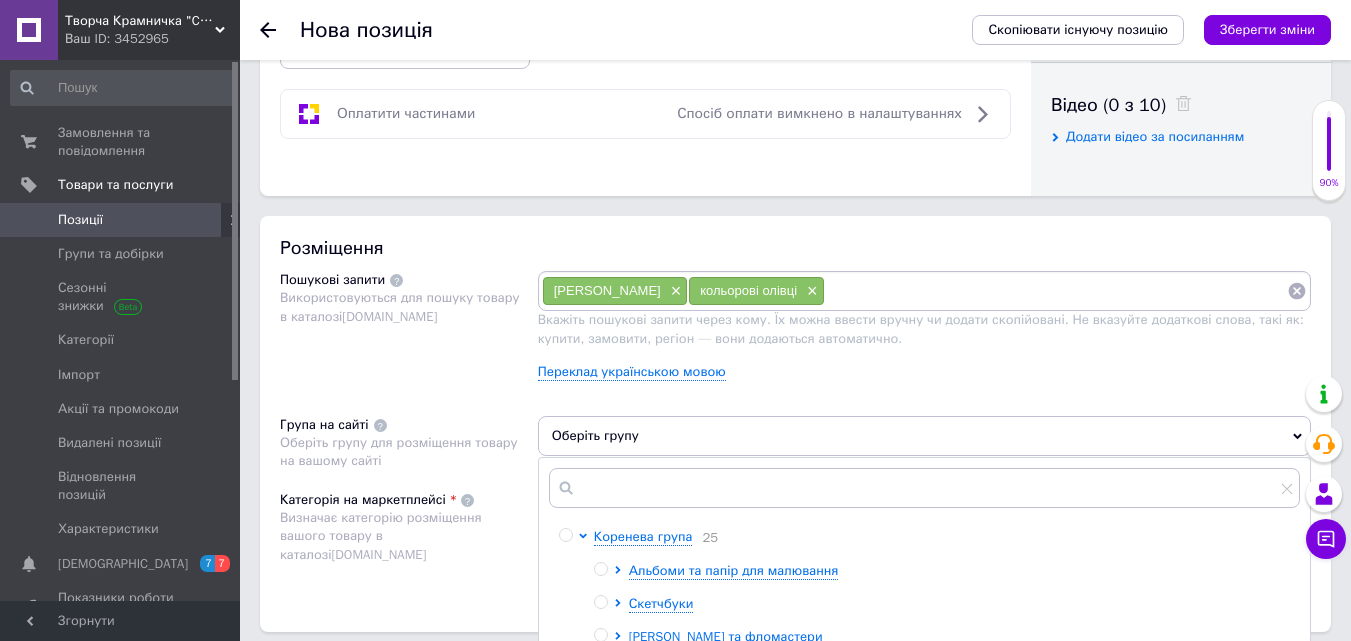 scroll, scrollTop: 1100, scrollLeft: 0, axis: vertical 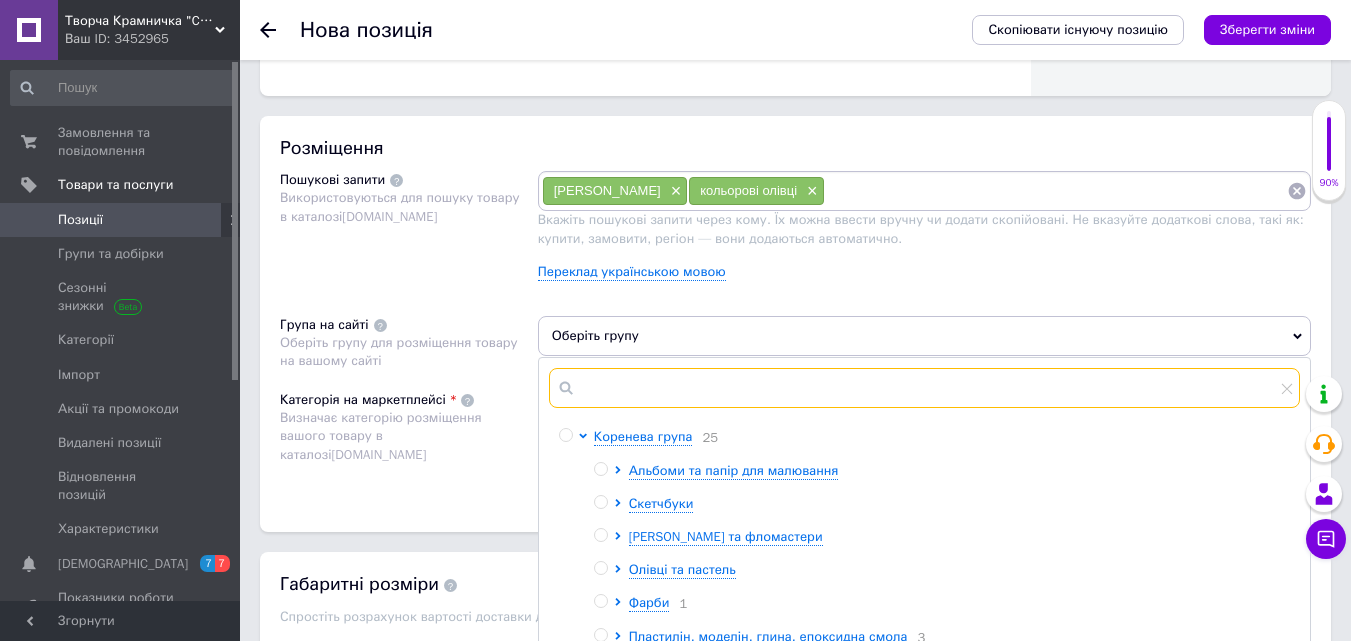 click at bounding box center [924, 388] 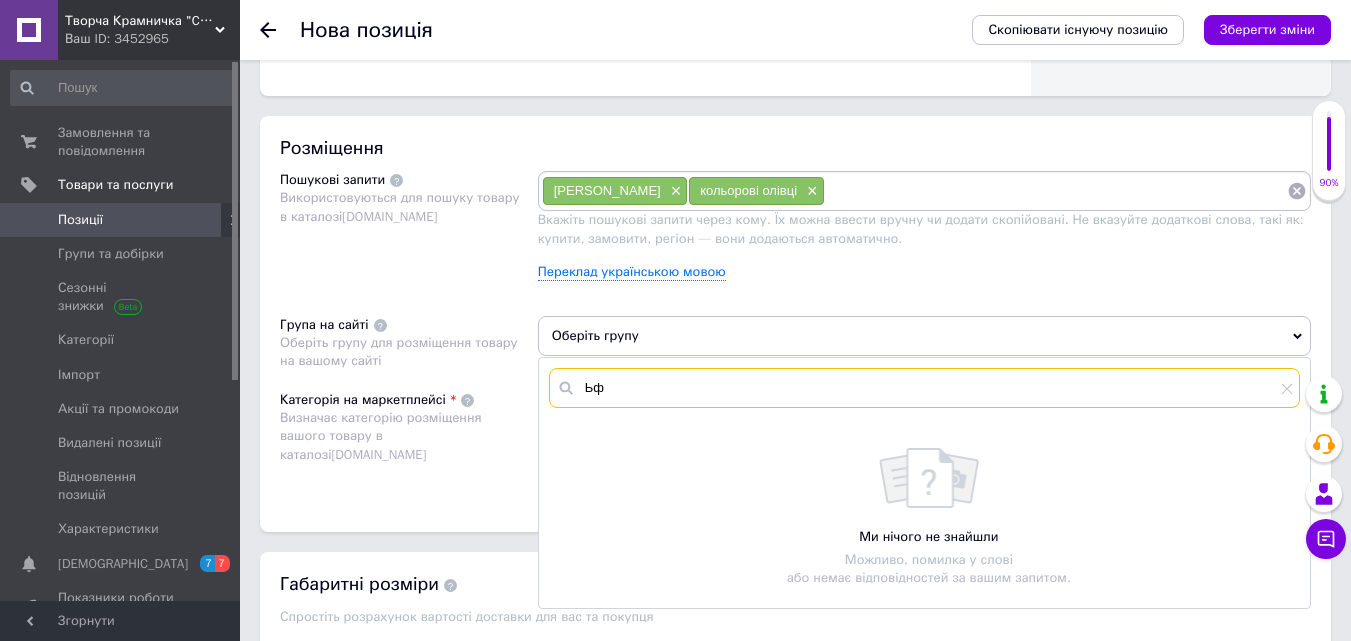 type on "Ь" 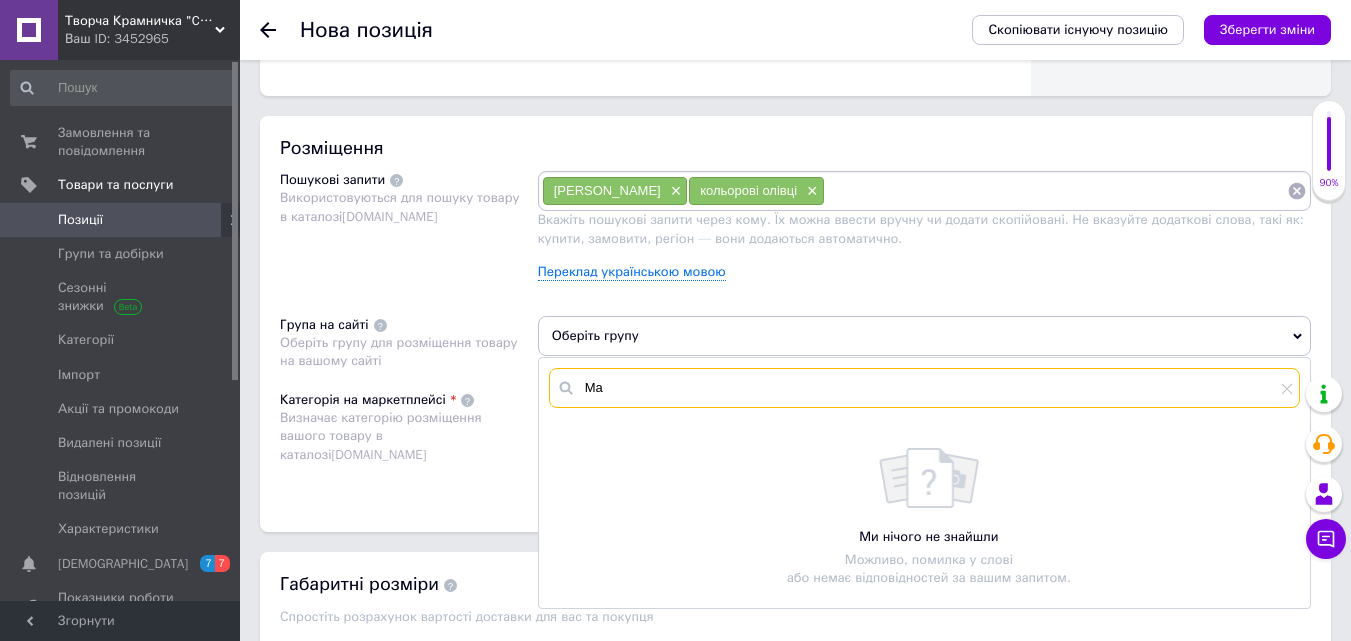 type on "M" 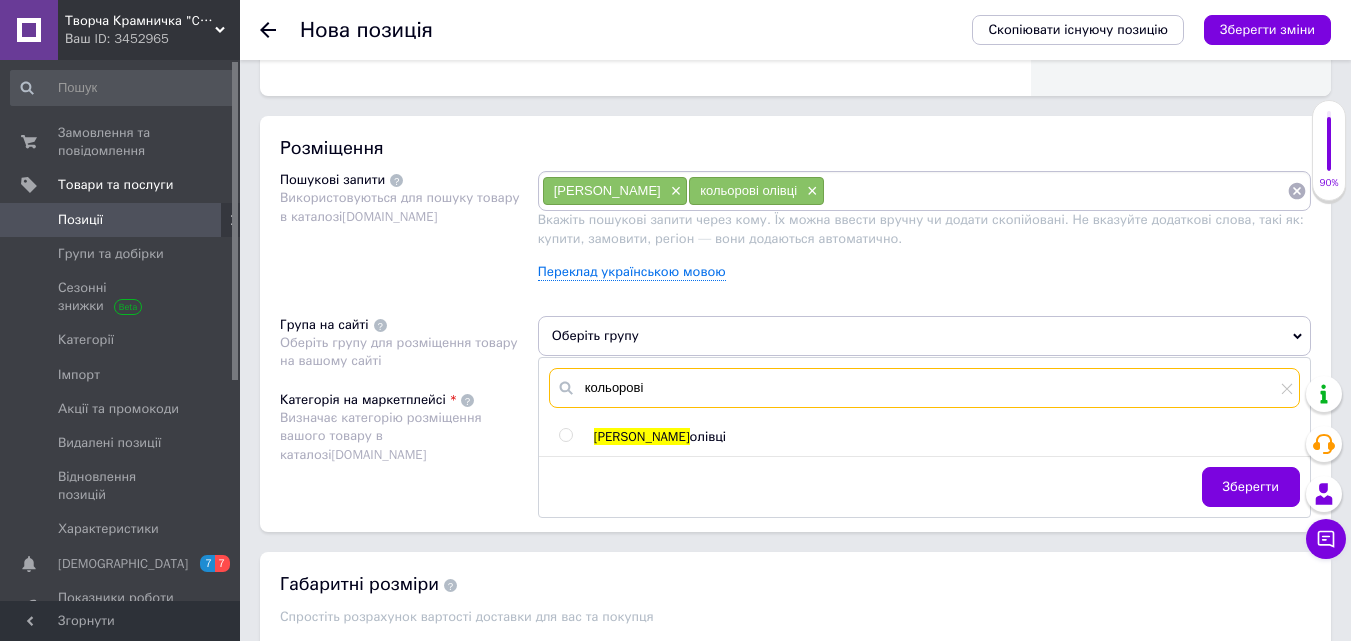 type on "кольорові" 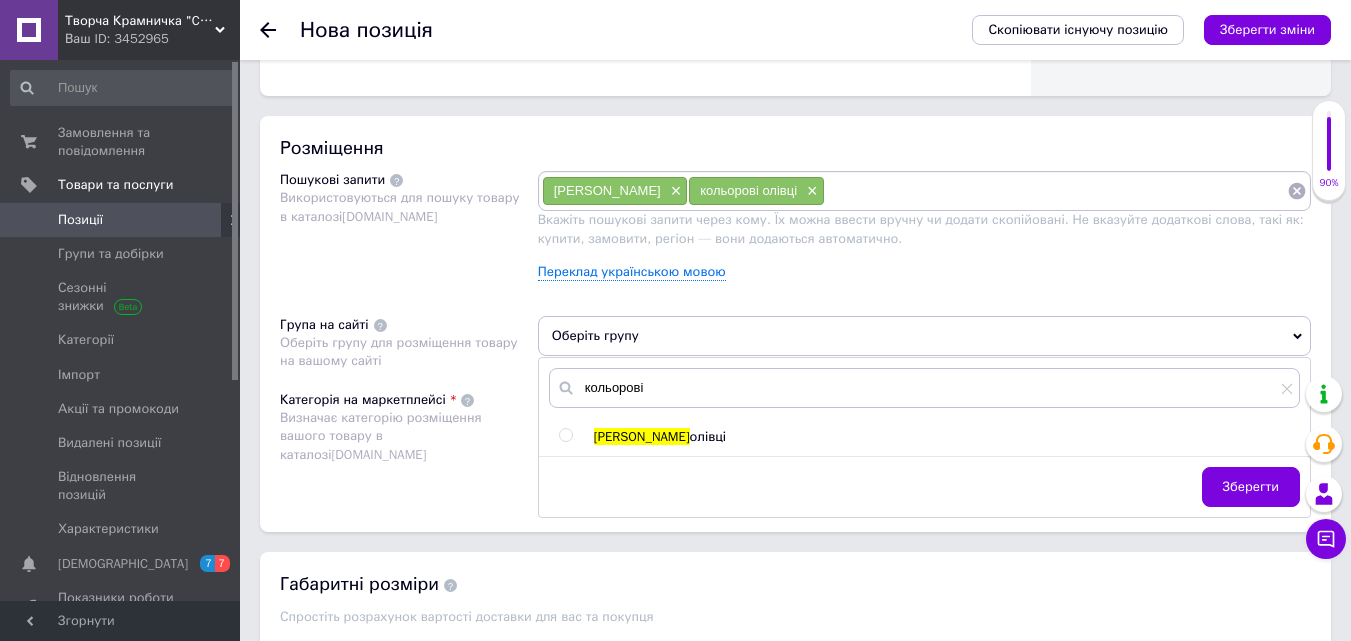 click on "олівці" at bounding box center [708, 436] 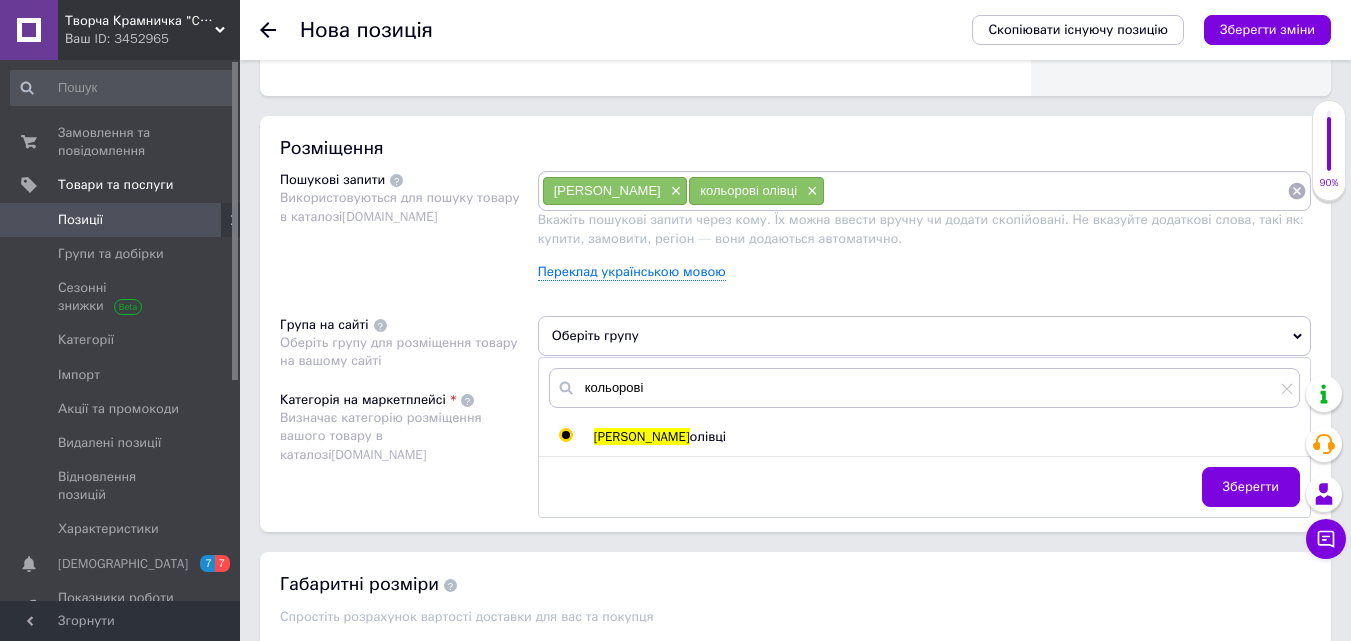radio on "true" 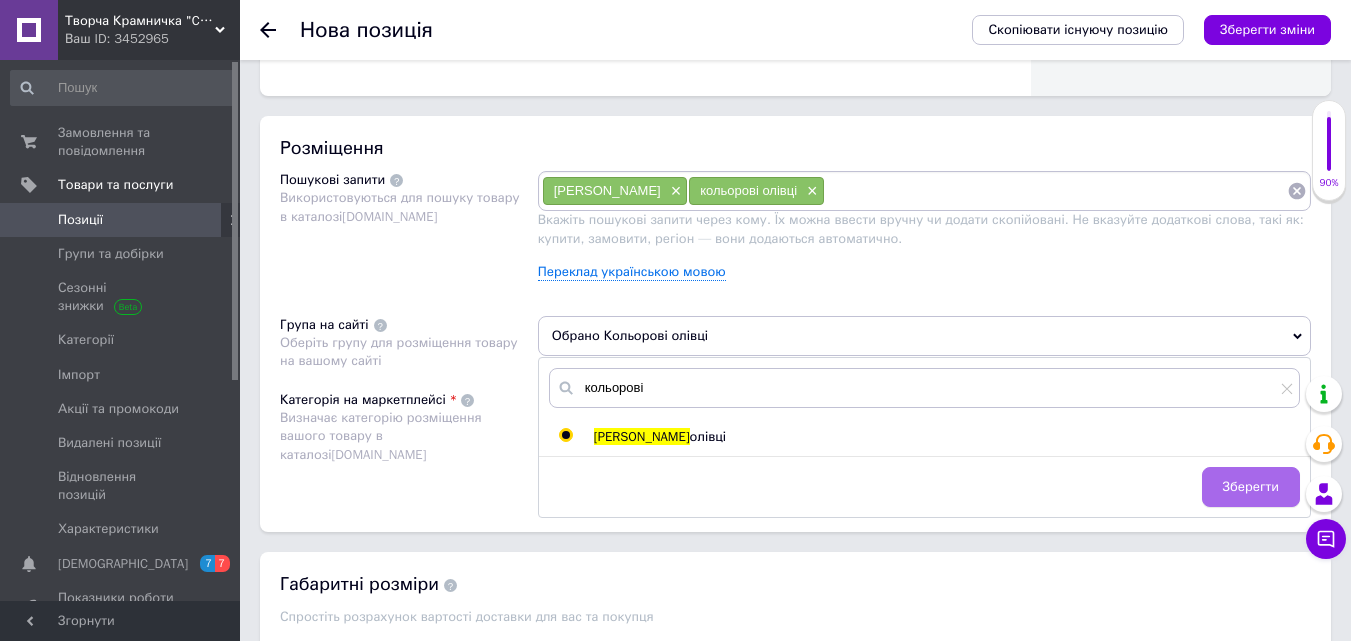 click on "Зберегти" at bounding box center (1251, 487) 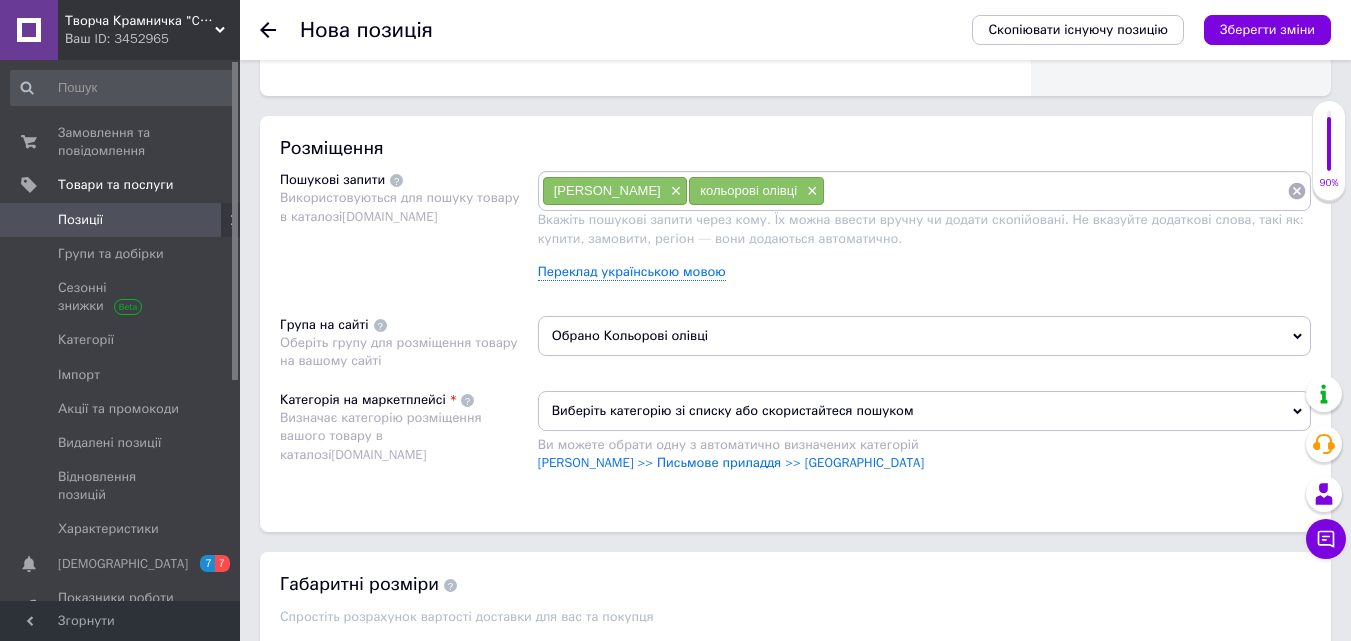 click on "Виберіть категорію зі списку або скористайтеся пошуком" at bounding box center [924, 411] 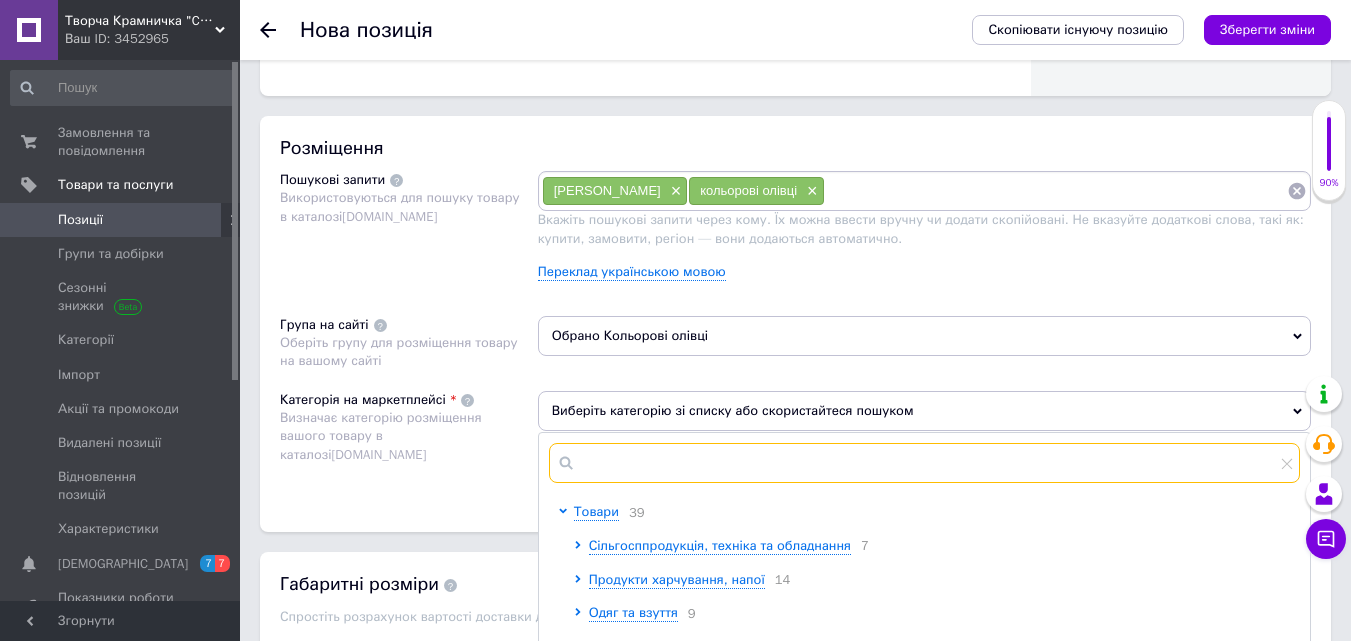 click at bounding box center [924, 463] 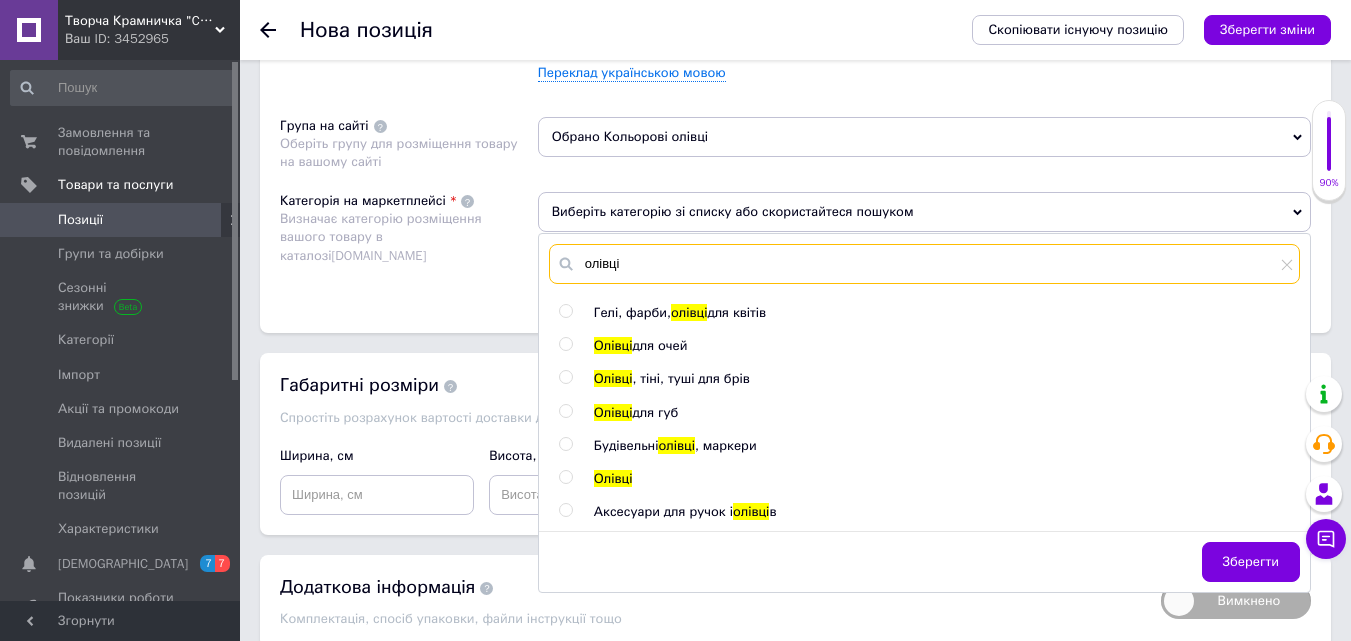 scroll, scrollTop: 1300, scrollLeft: 0, axis: vertical 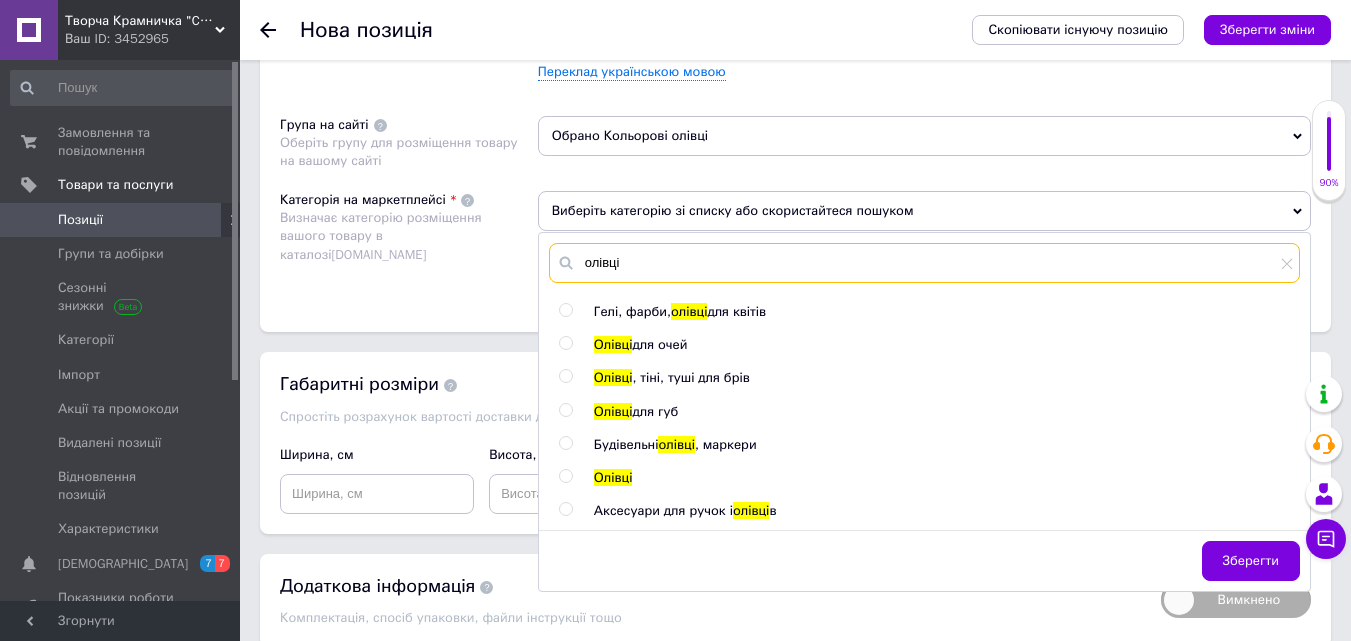 type on "олівці" 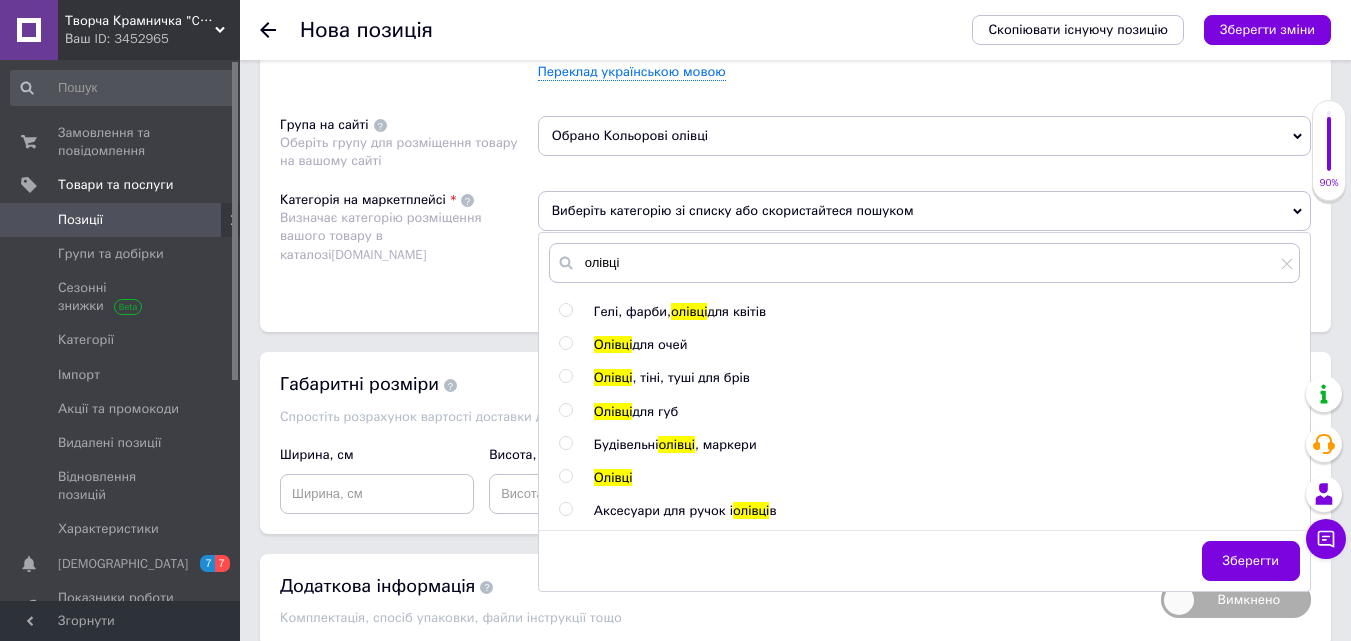 click on "Олівці" at bounding box center (613, 477) 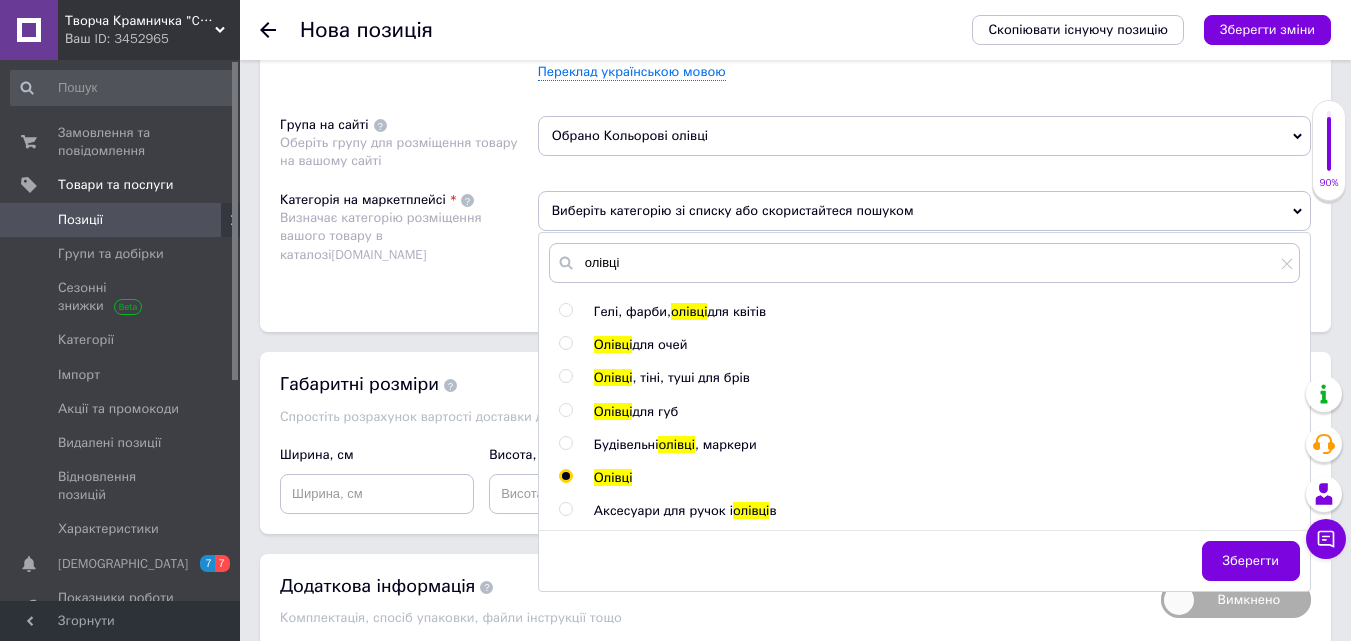 radio on "true" 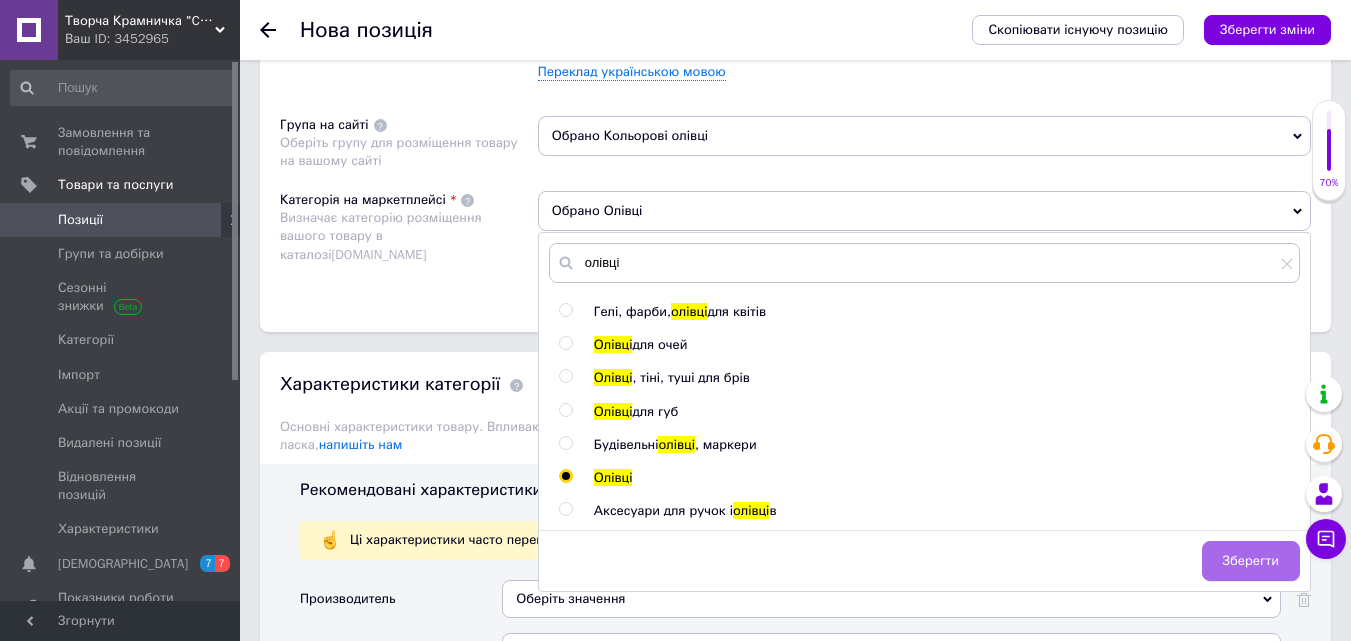 click on "Зберегти" at bounding box center (1251, 561) 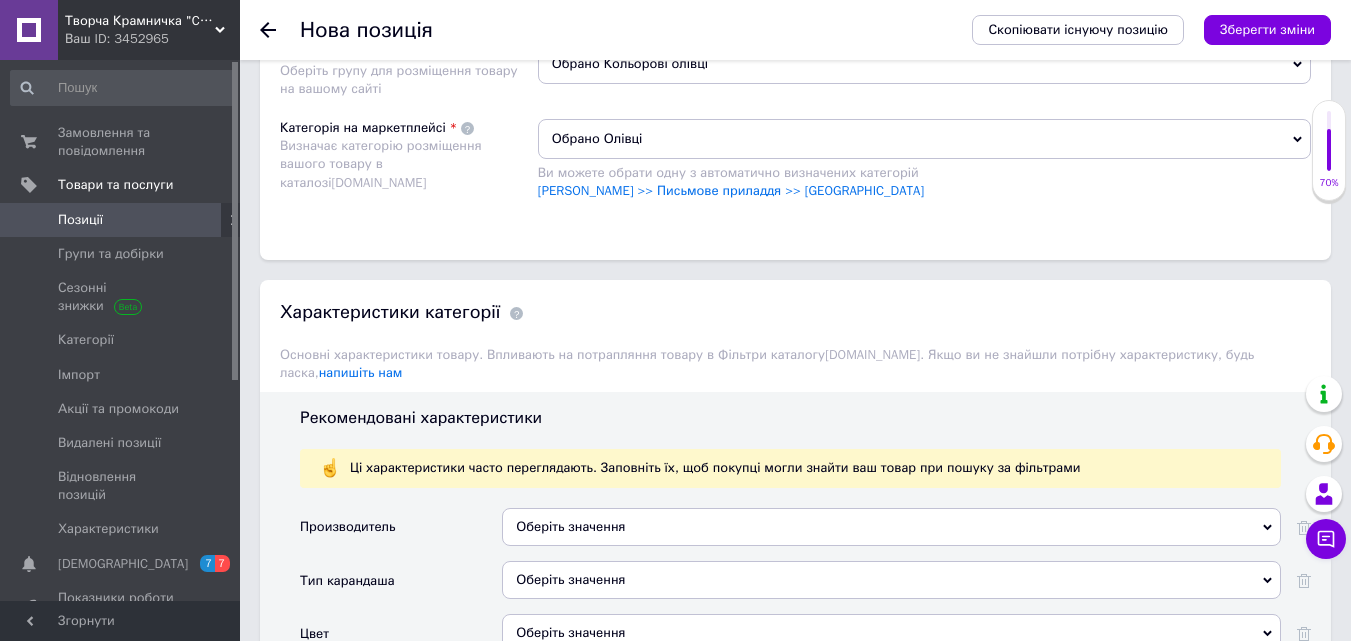 scroll, scrollTop: 1500, scrollLeft: 0, axis: vertical 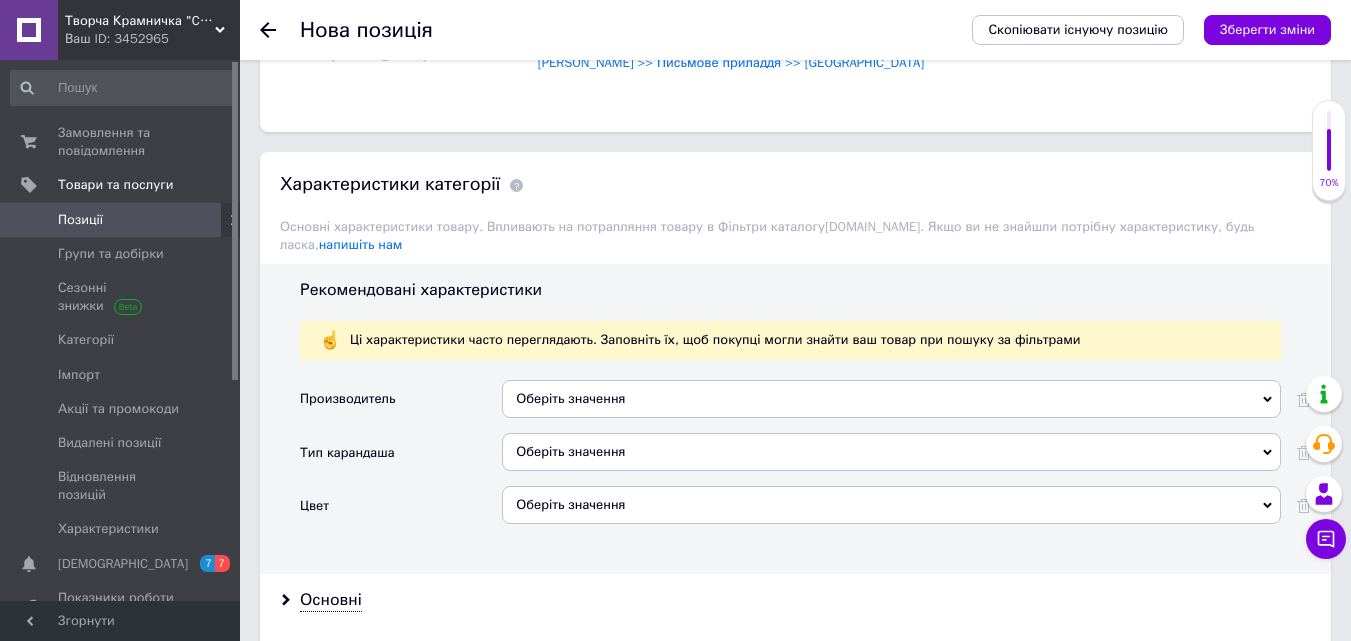 click on "Оберіть значення" at bounding box center (891, 399) 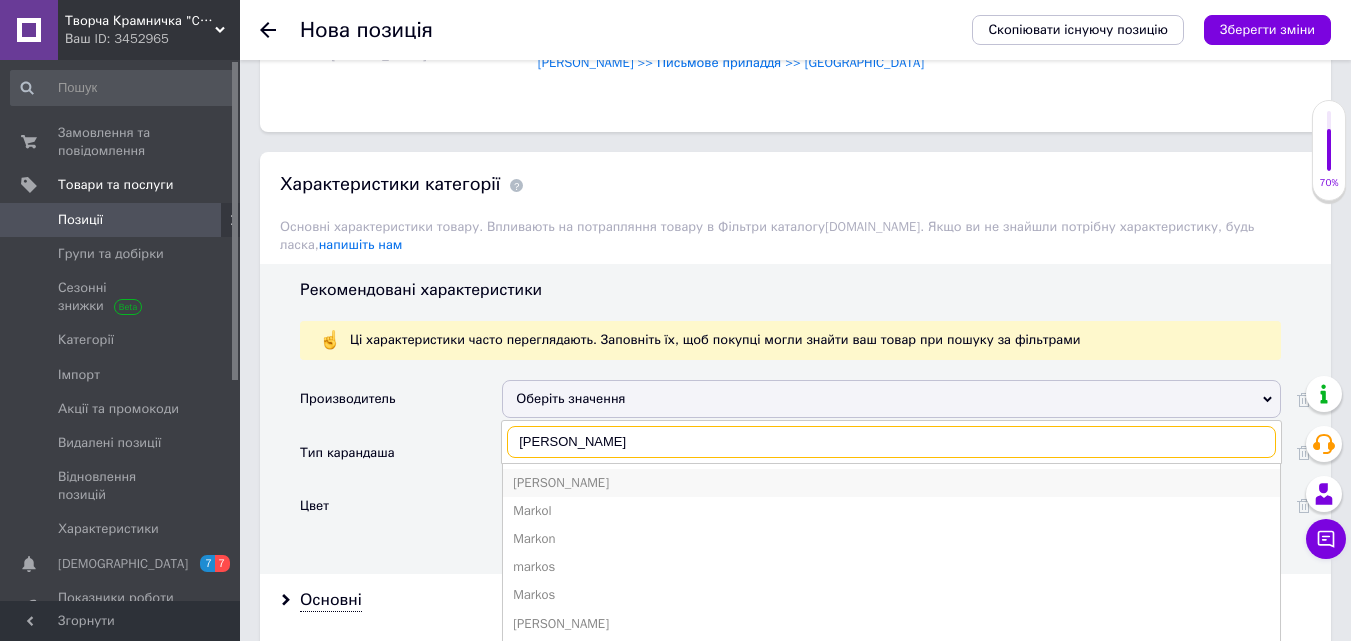 type on "[PERSON_NAME]" 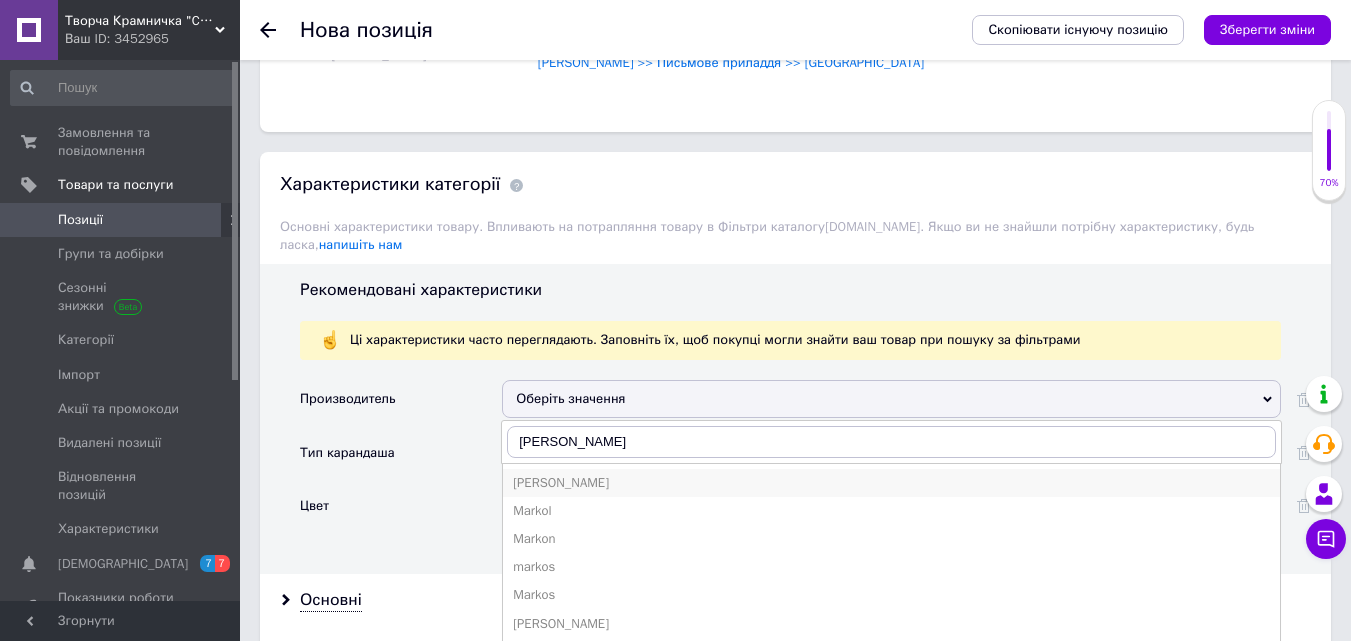click on "[PERSON_NAME]" at bounding box center (891, 483) 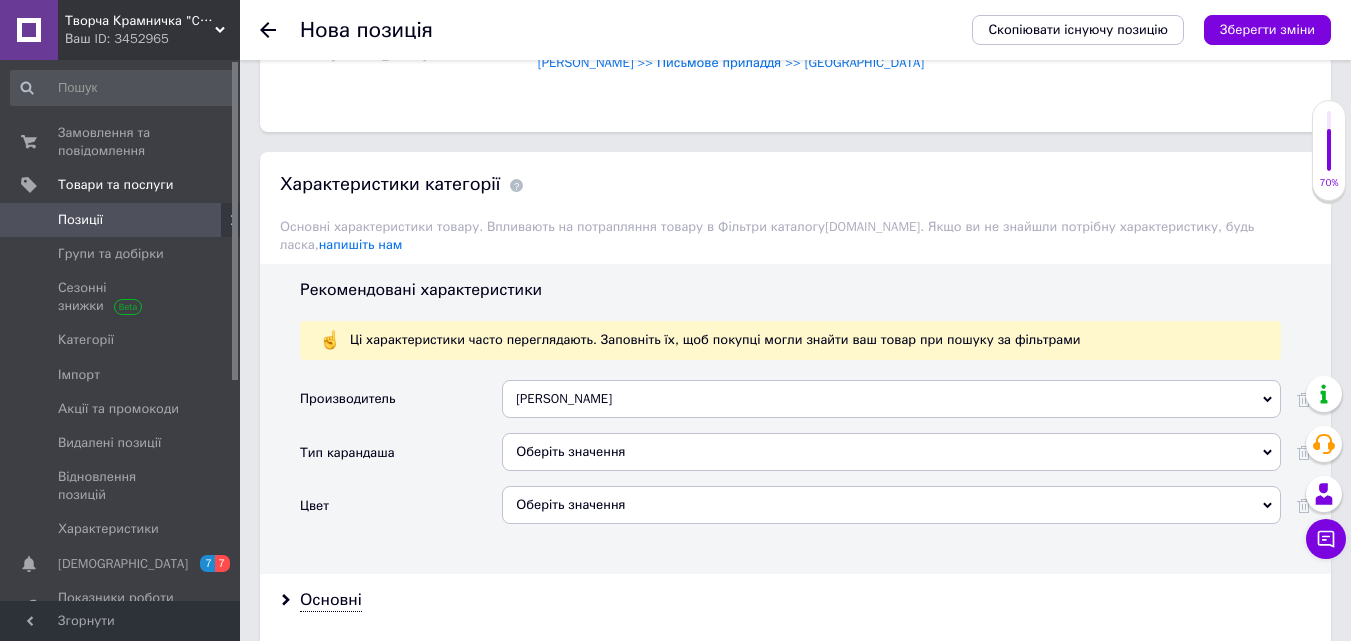 drag, startPoint x: 582, startPoint y: 446, endPoint x: 577, endPoint y: 436, distance: 11.18034 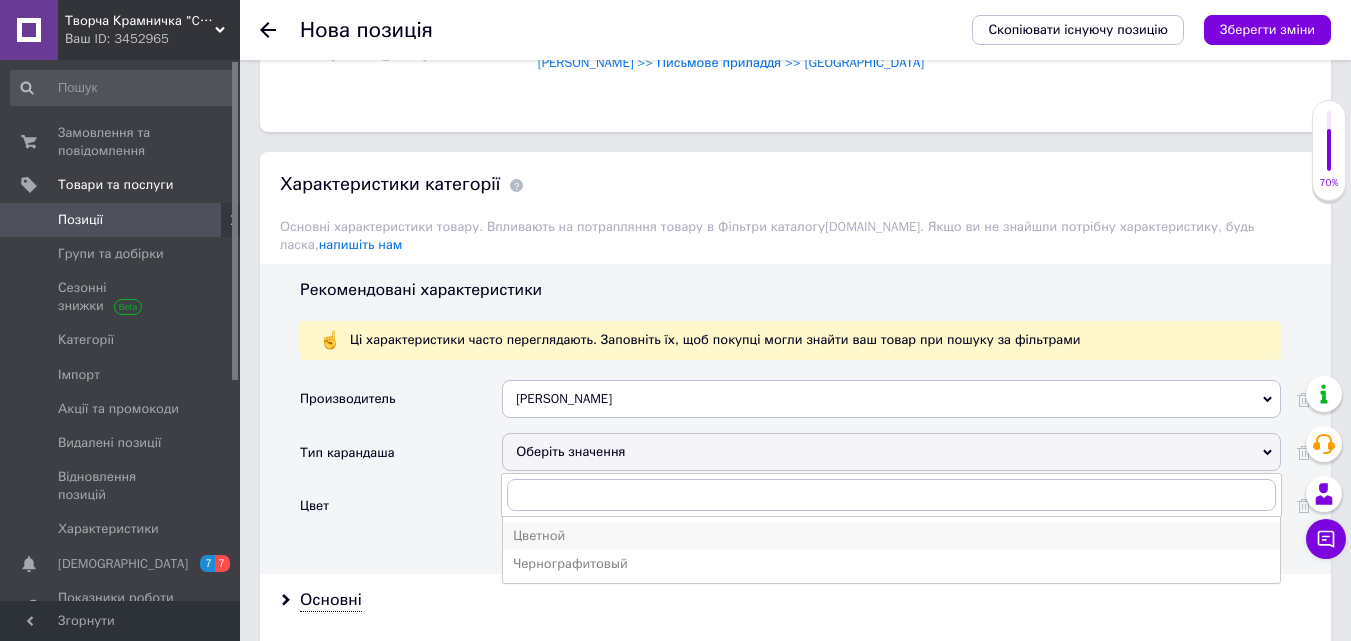 click on "Цветной" at bounding box center (891, 536) 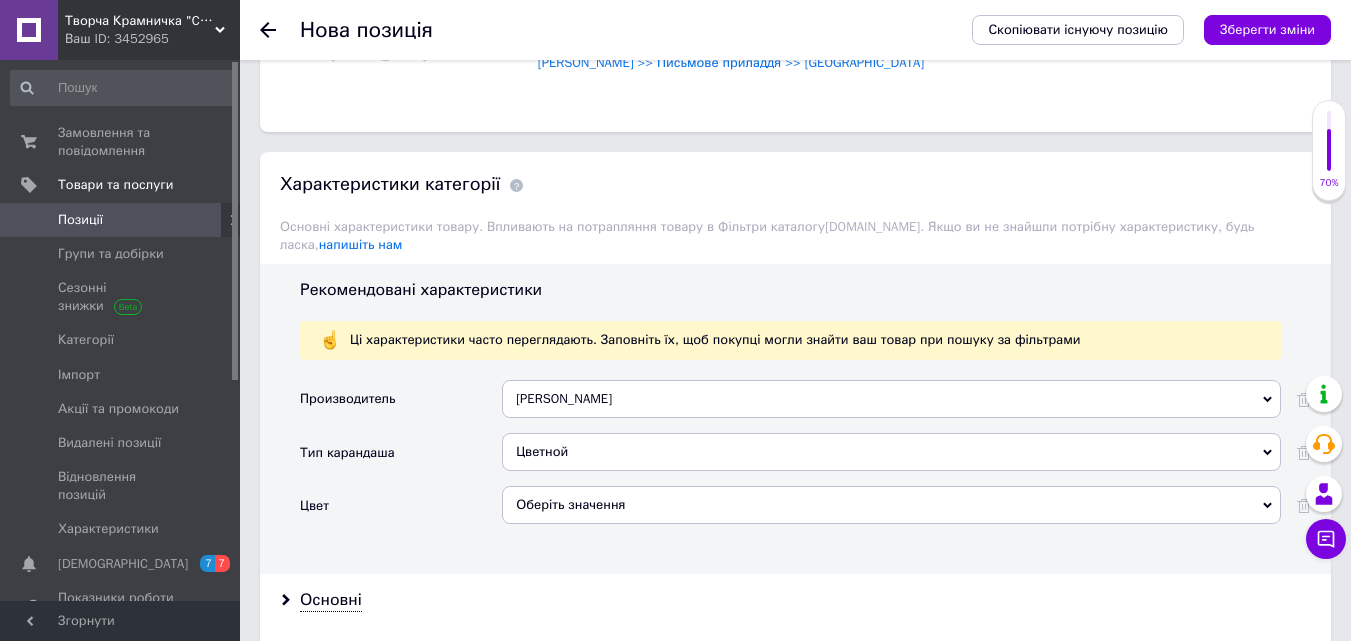 click on "Оберіть значення" at bounding box center (891, 505) 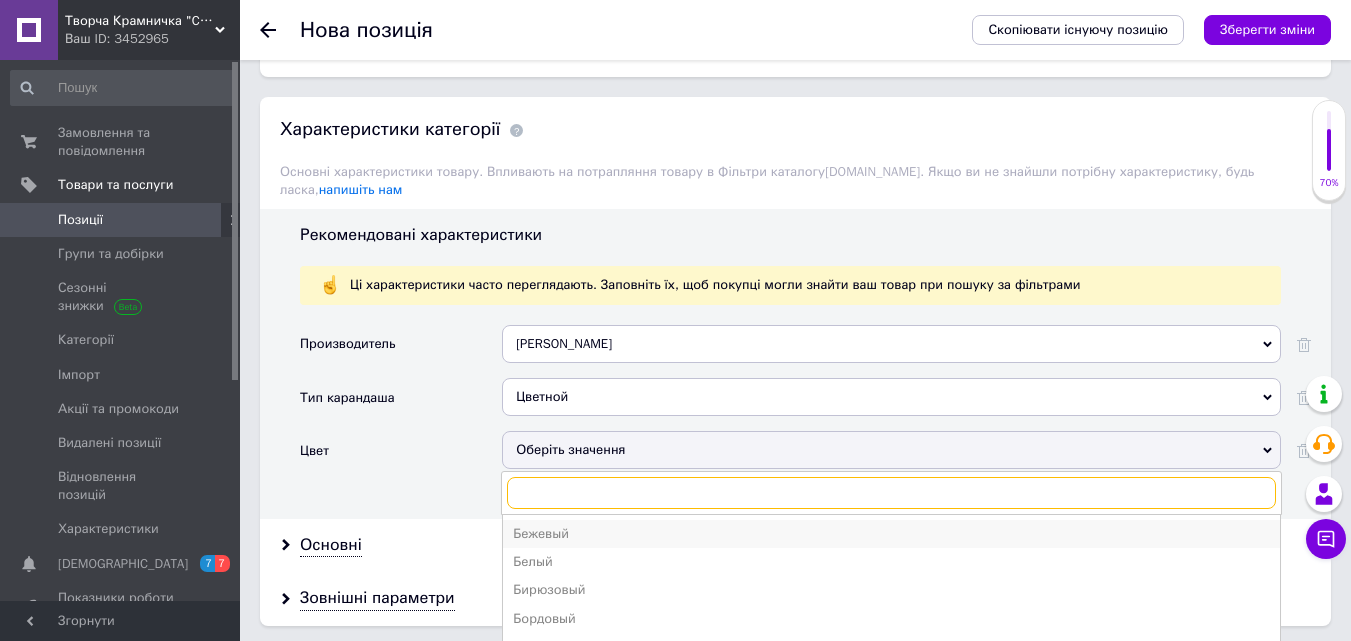 scroll, scrollTop: 1600, scrollLeft: 0, axis: vertical 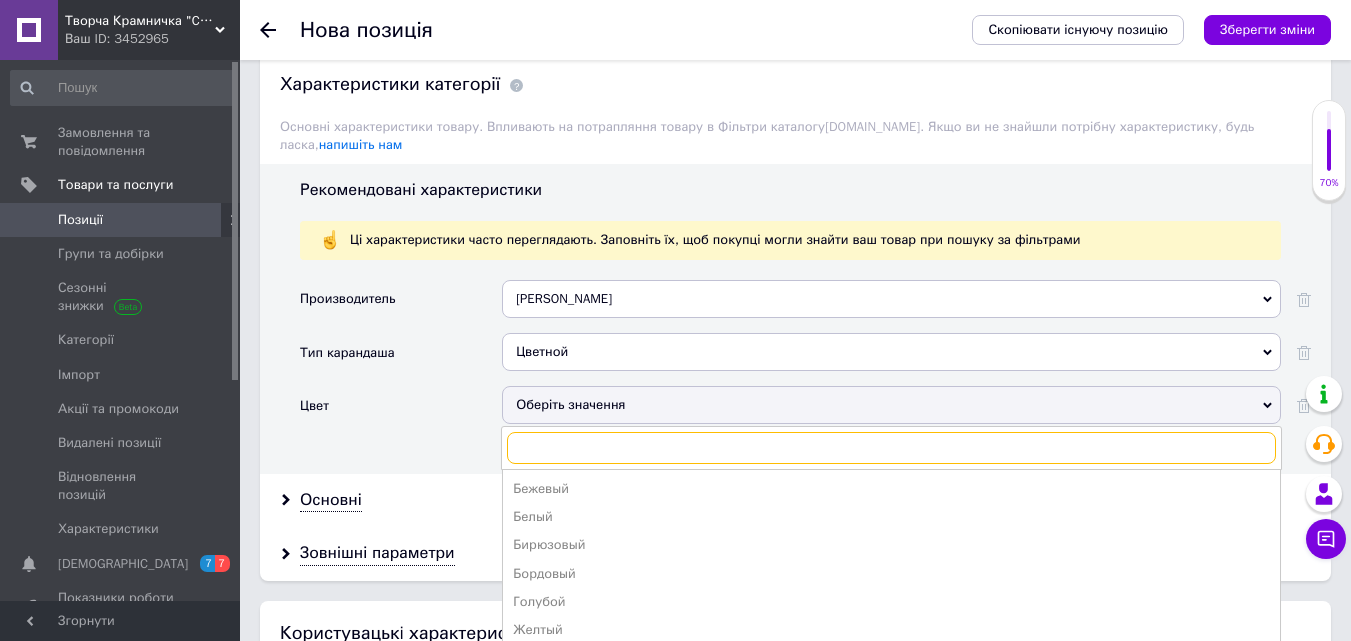 type on "h" 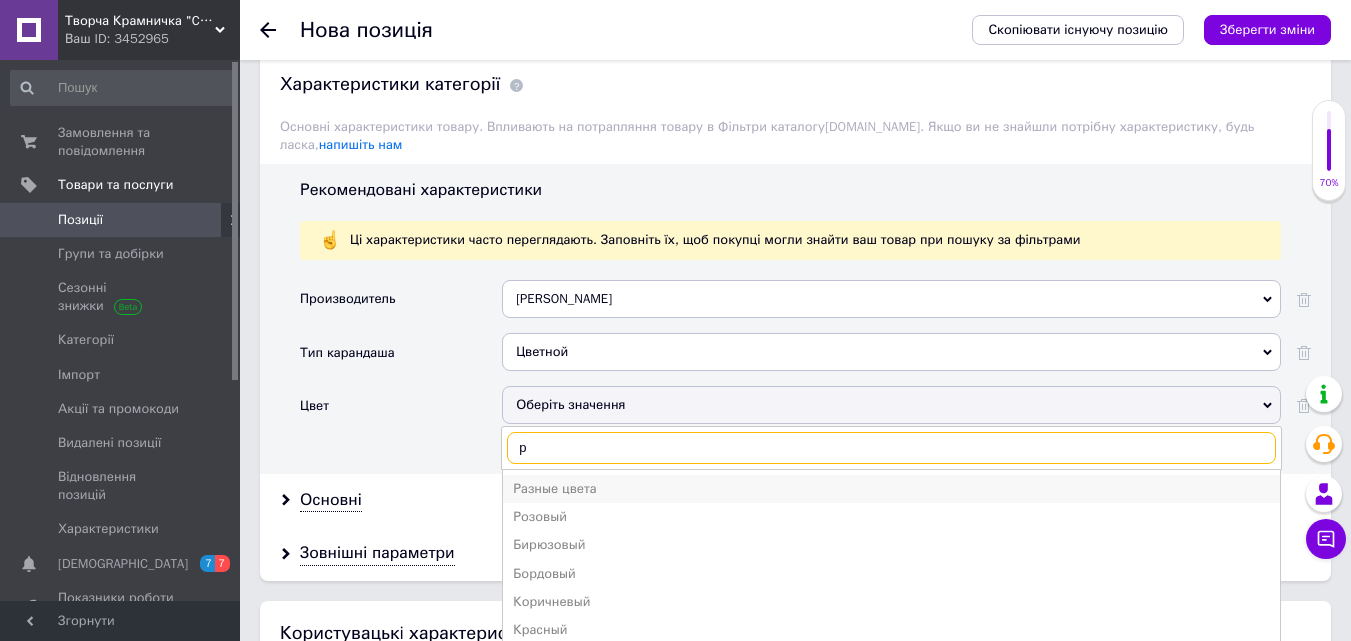 type on "р" 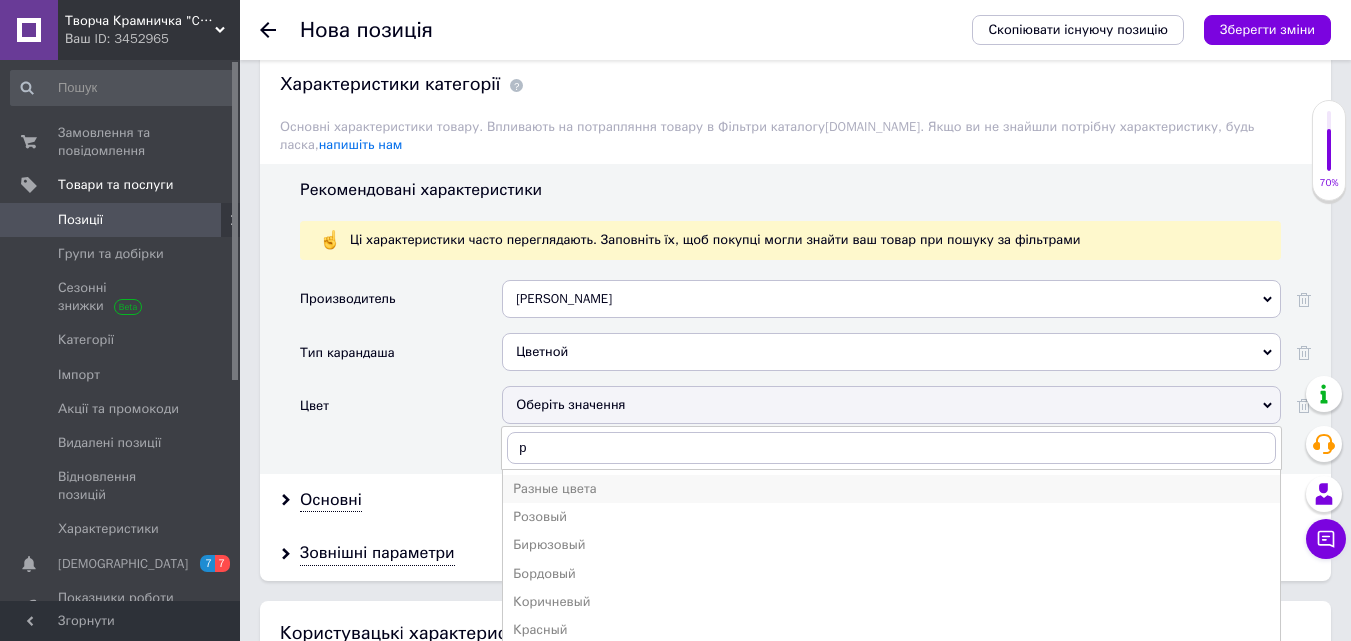 click on "Разные цвета" at bounding box center [891, 489] 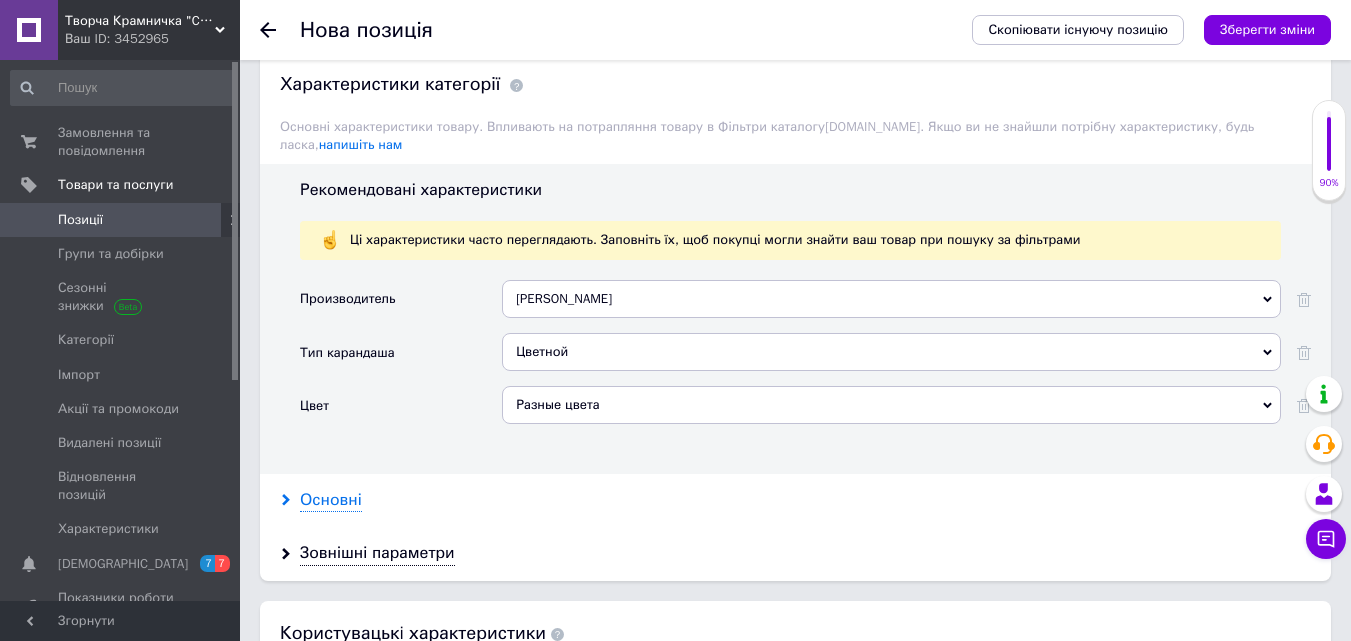 drag, startPoint x: 342, startPoint y: 476, endPoint x: 567, endPoint y: 400, distance: 237.48895 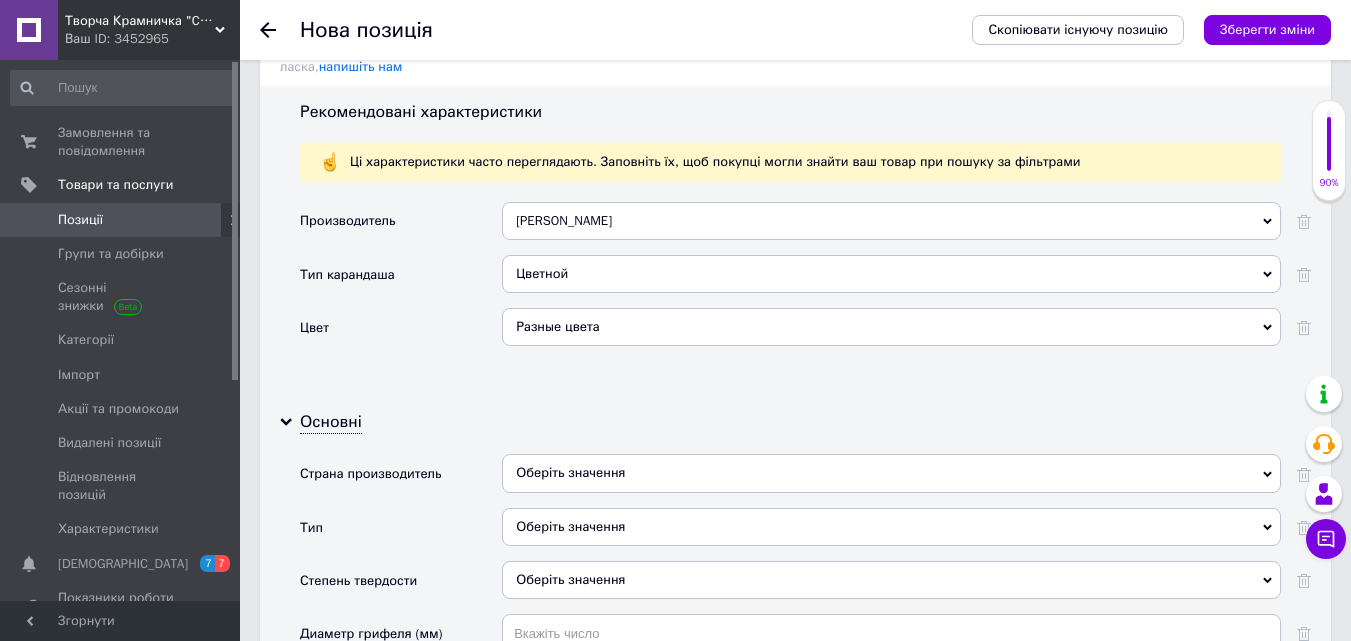 scroll, scrollTop: 1800, scrollLeft: 0, axis: vertical 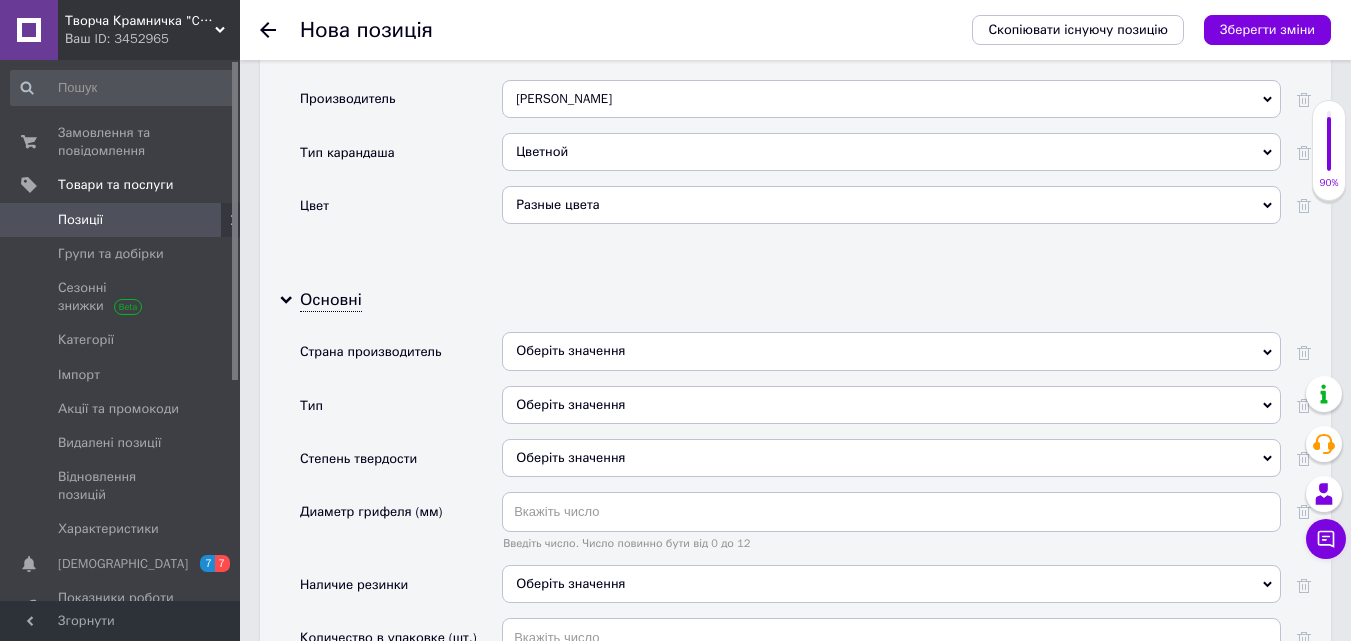 click on "Оберіть значення" at bounding box center [891, 405] 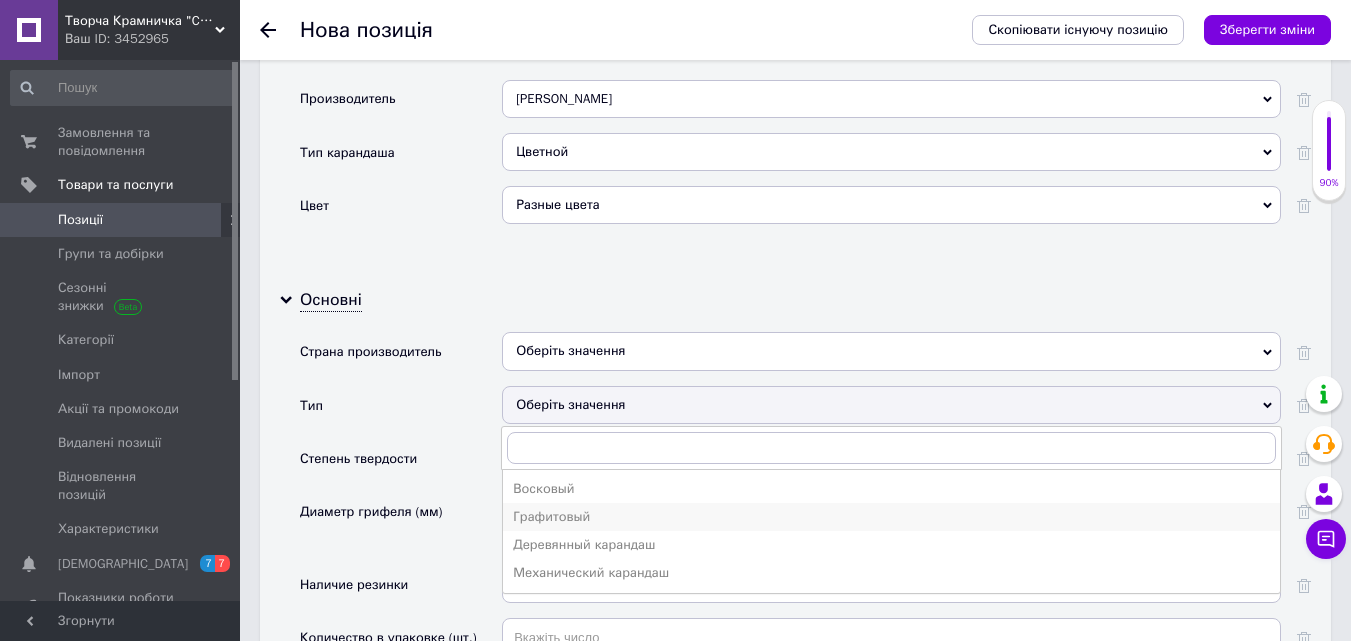 click on "Графитовый" at bounding box center (891, 517) 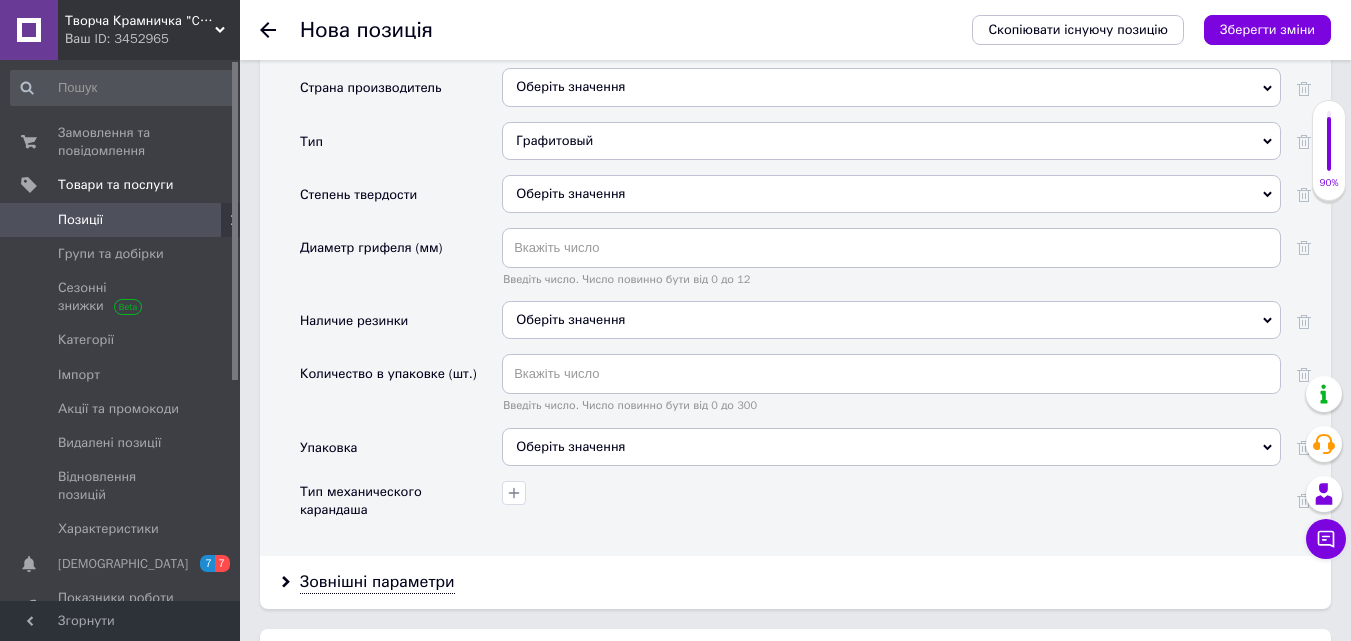 scroll, scrollTop: 2100, scrollLeft: 0, axis: vertical 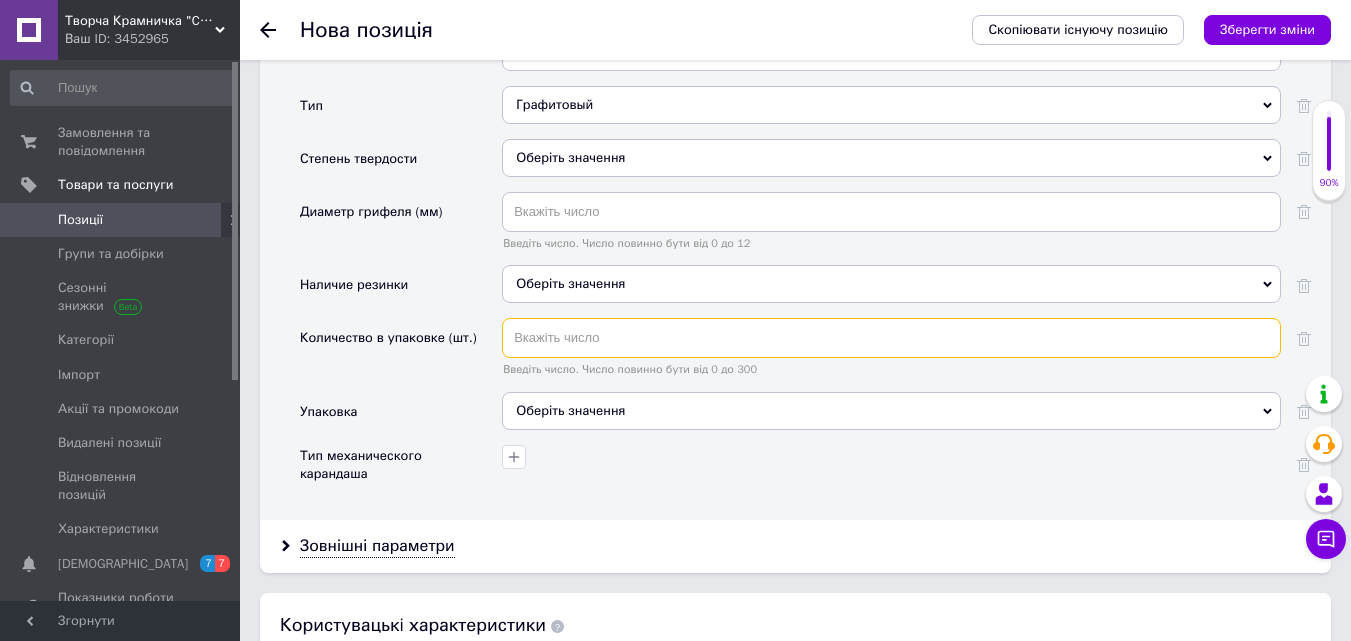 click at bounding box center (891, 338) 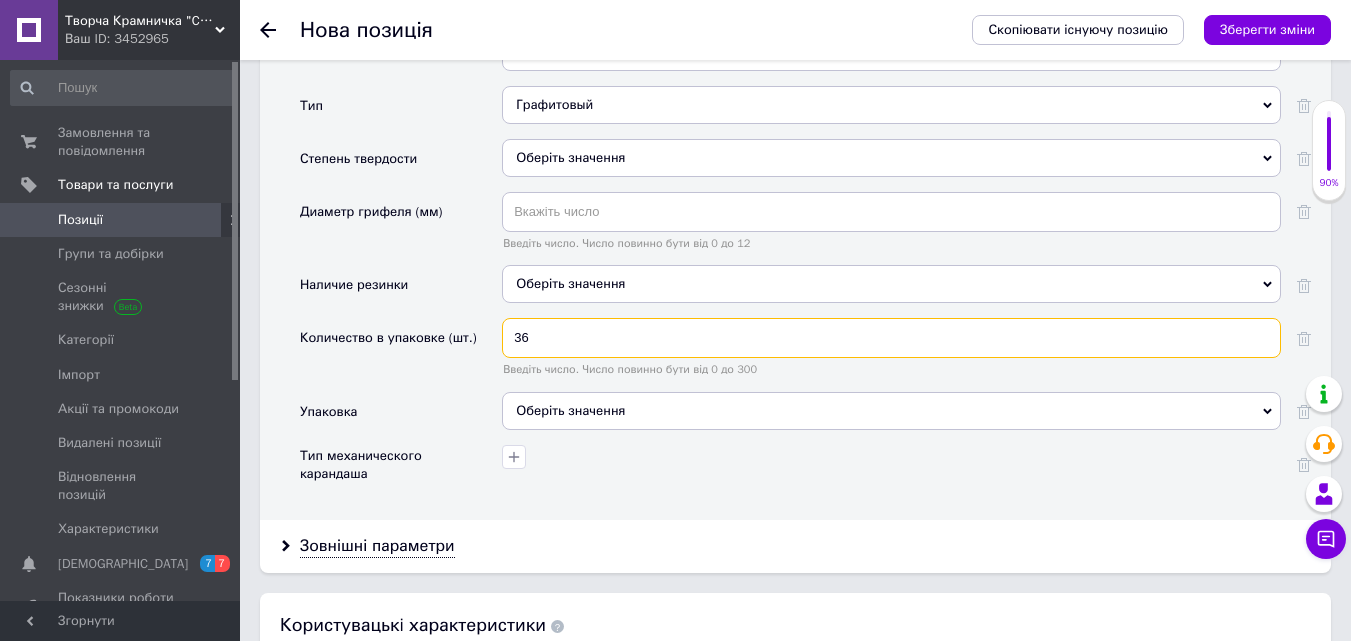 type on "36" 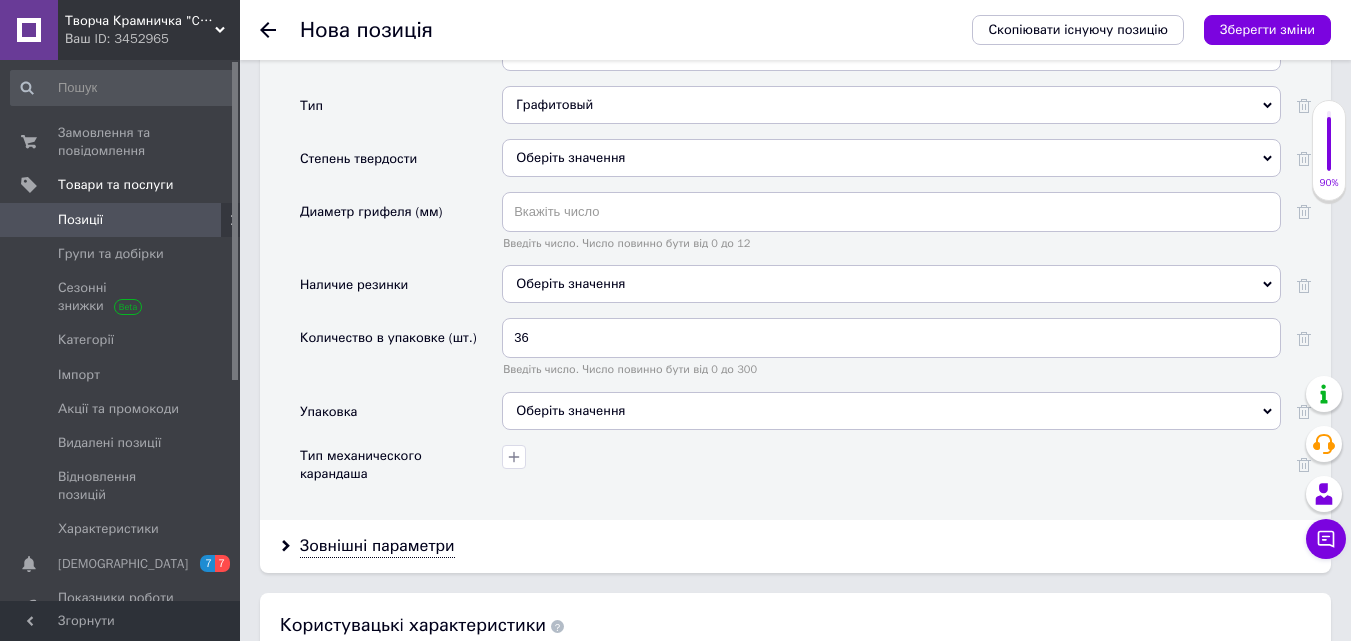click on "Оберіть значення" at bounding box center [891, 411] 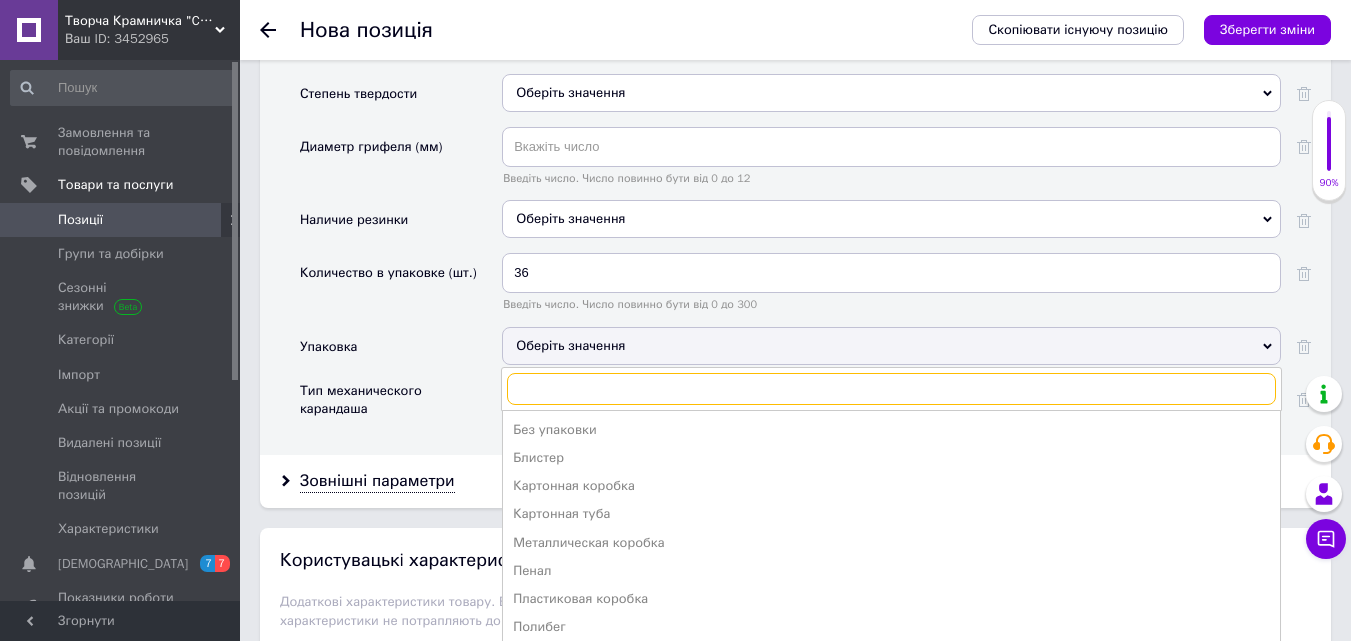 scroll, scrollTop: 2200, scrollLeft: 0, axis: vertical 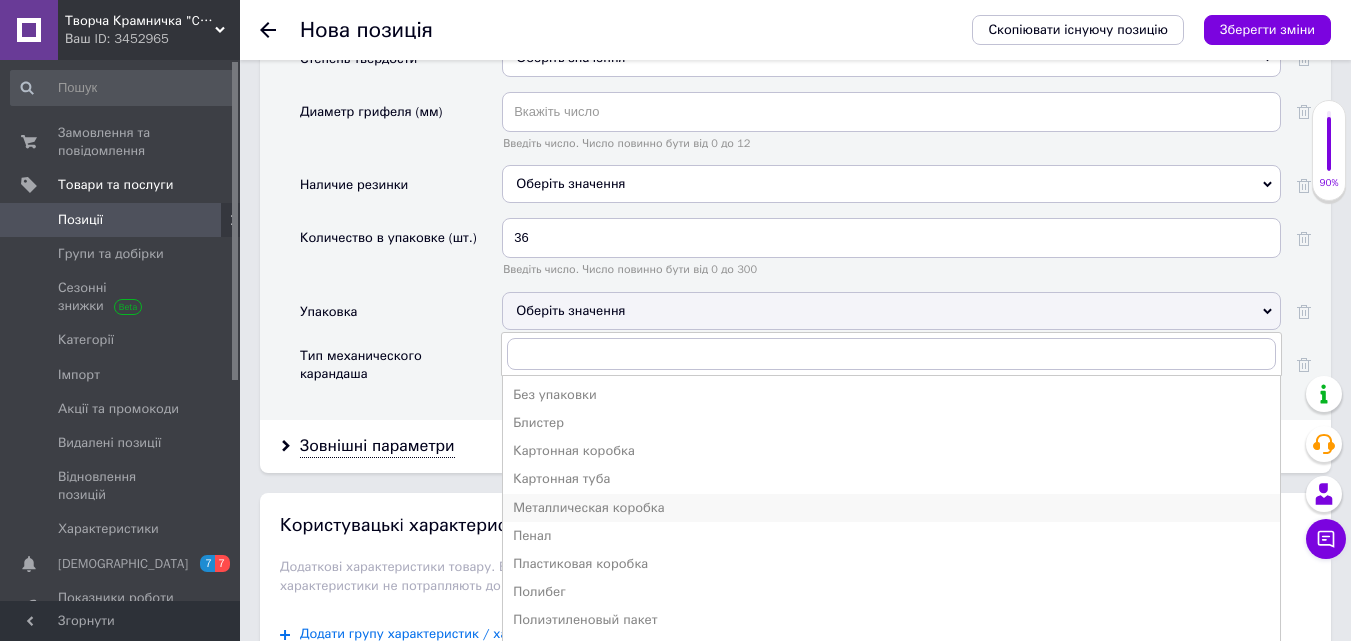 click on "Металлическая коробка" at bounding box center (891, 508) 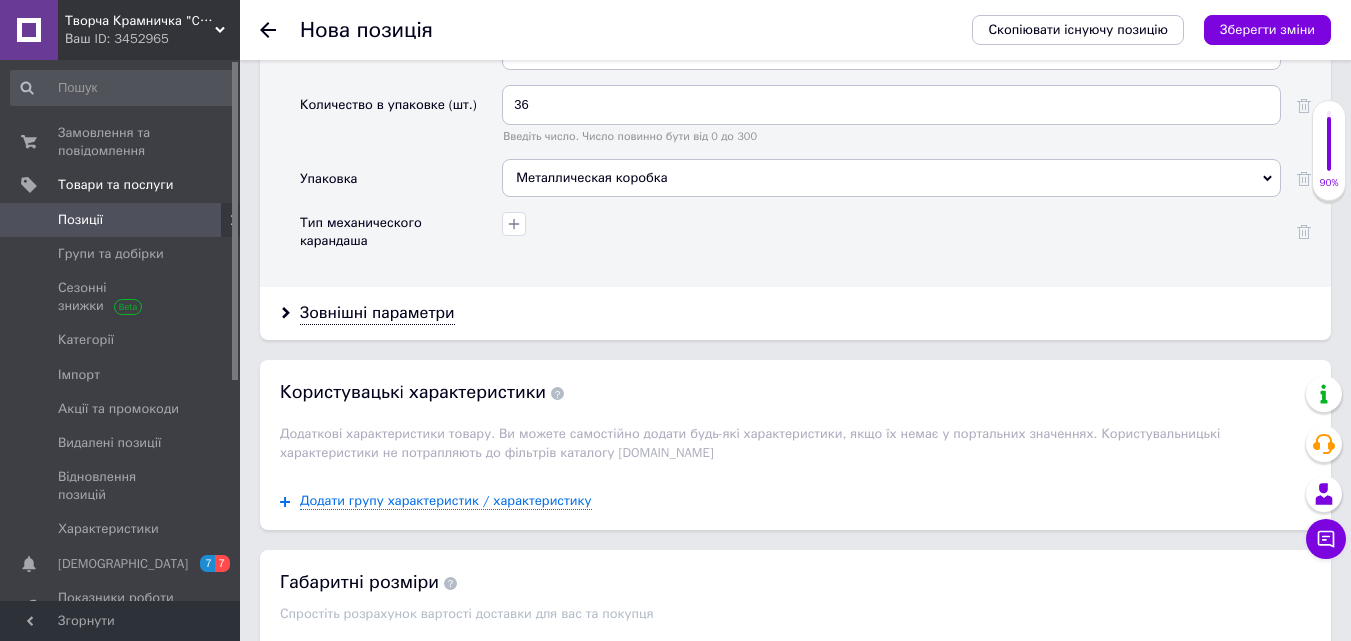 scroll, scrollTop: 2596, scrollLeft: 0, axis: vertical 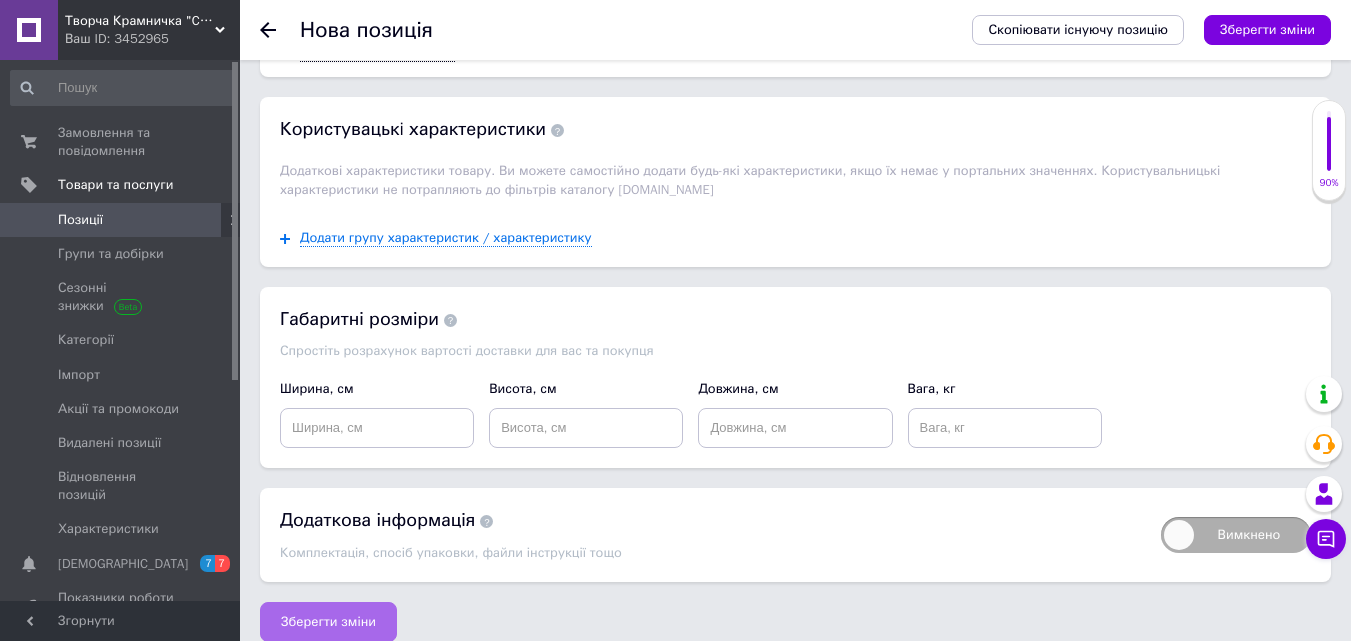 click on "Зберегти зміни" at bounding box center [328, 622] 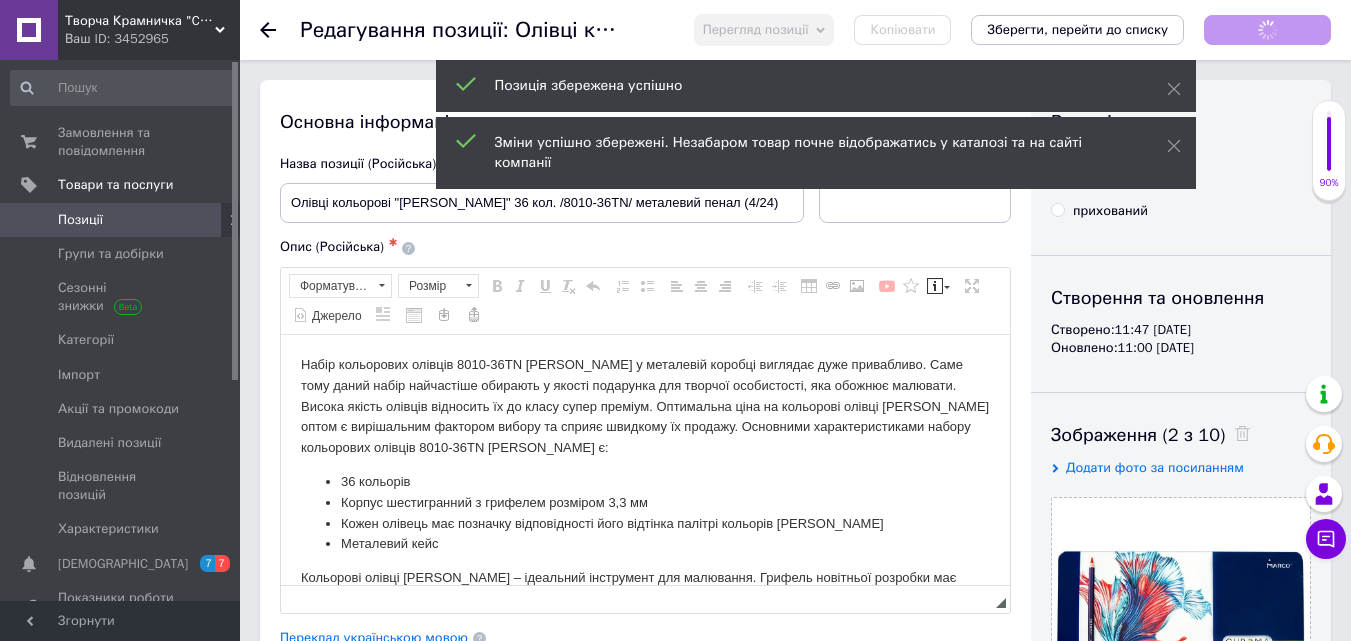 scroll, scrollTop: 0, scrollLeft: 0, axis: both 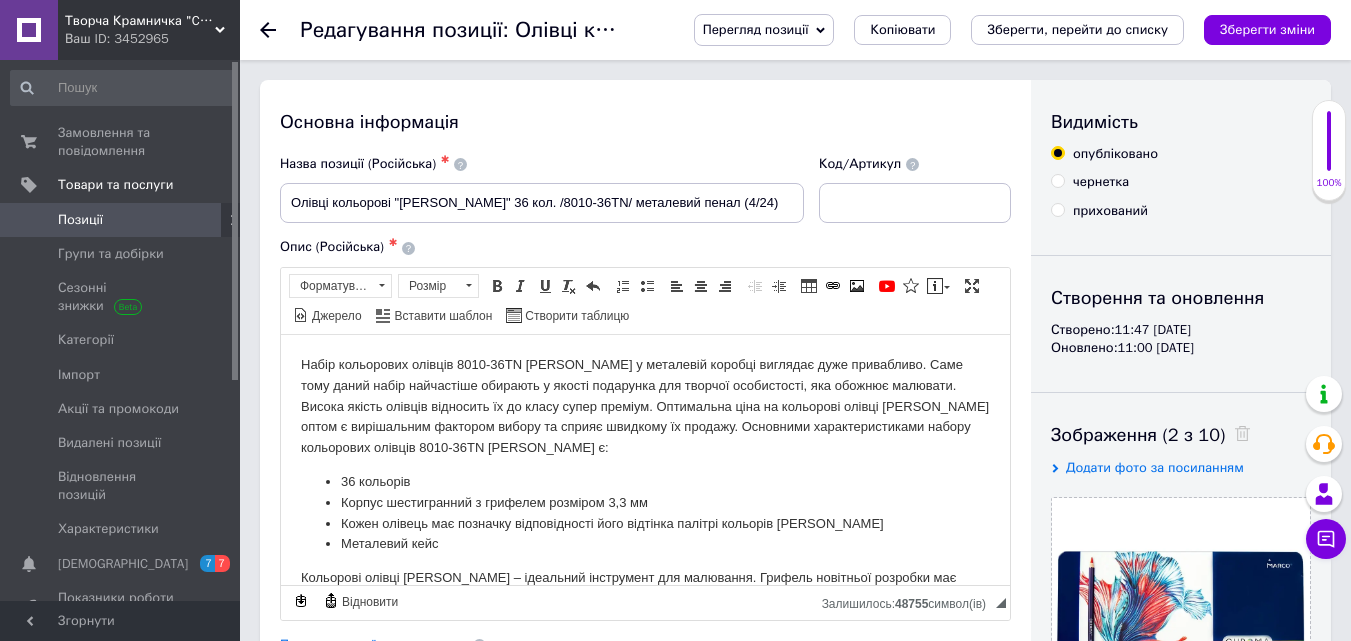 click on "Позиції" at bounding box center [80, 220] 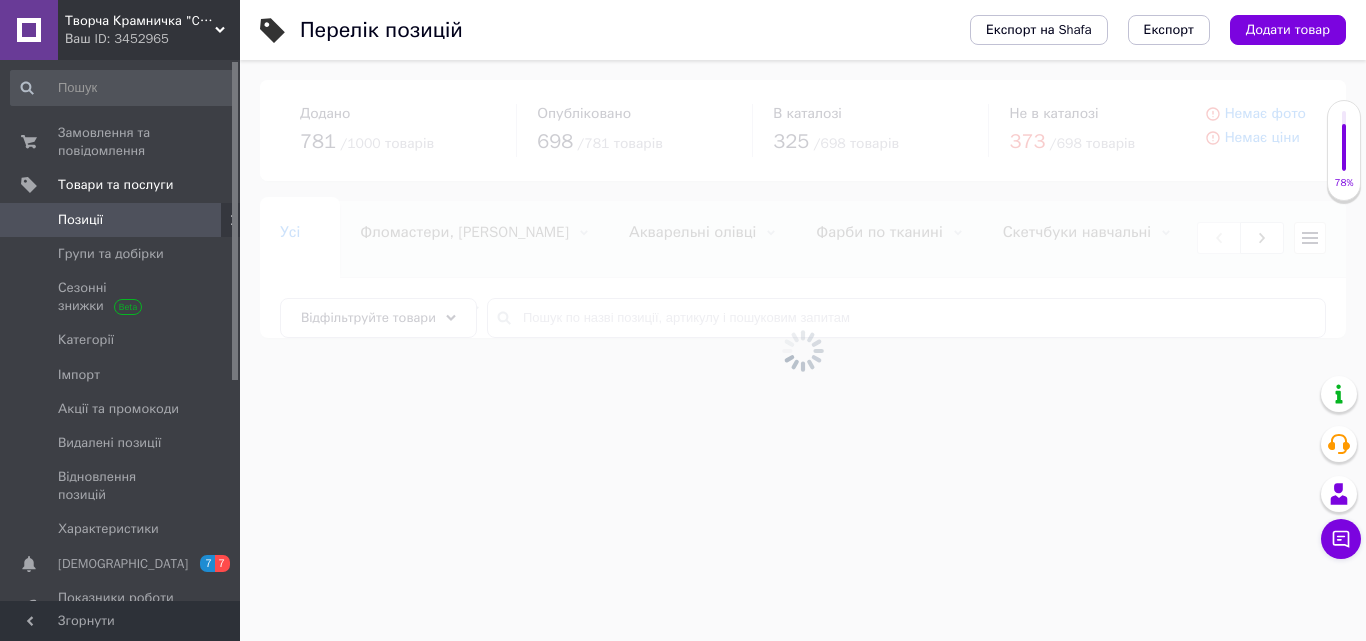 click on "Додати товар" at bounding box center [1288, 30] 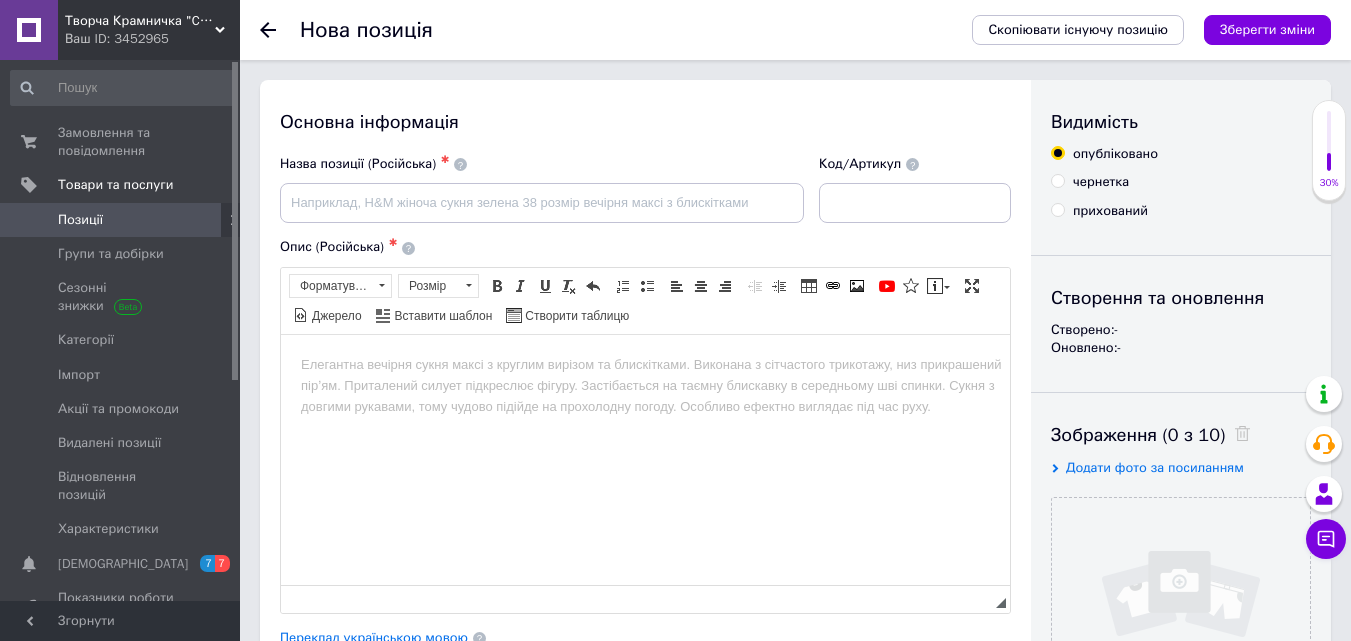 scroll, scrollTop: 0, scrollLeft: 0, axis: both 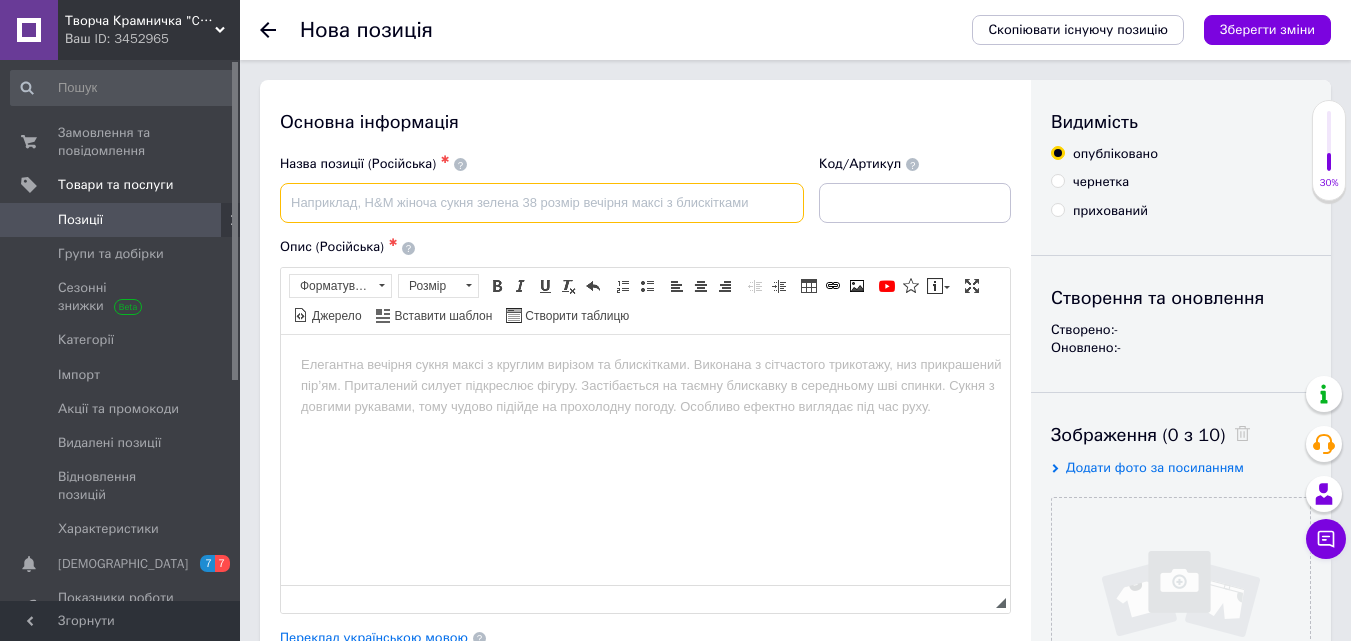 click at bounding box center [542, 203] 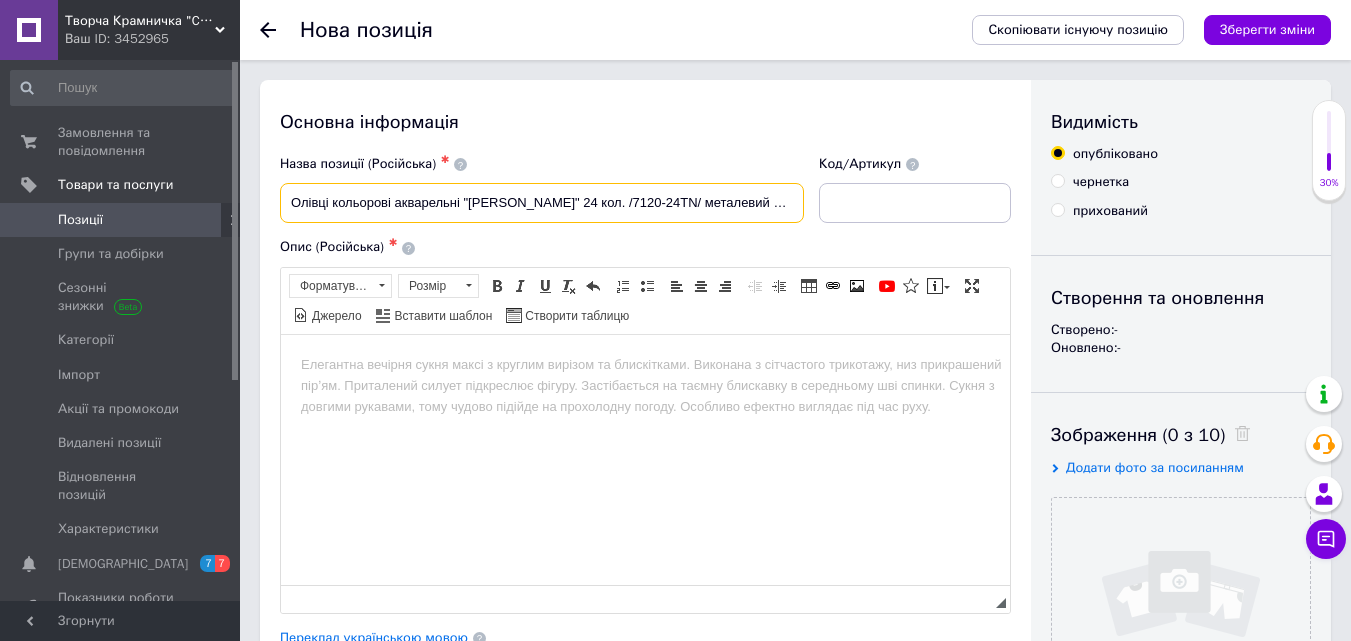 scroll, scrollTop: 0, scrollLeft: 30, axis: horizontal 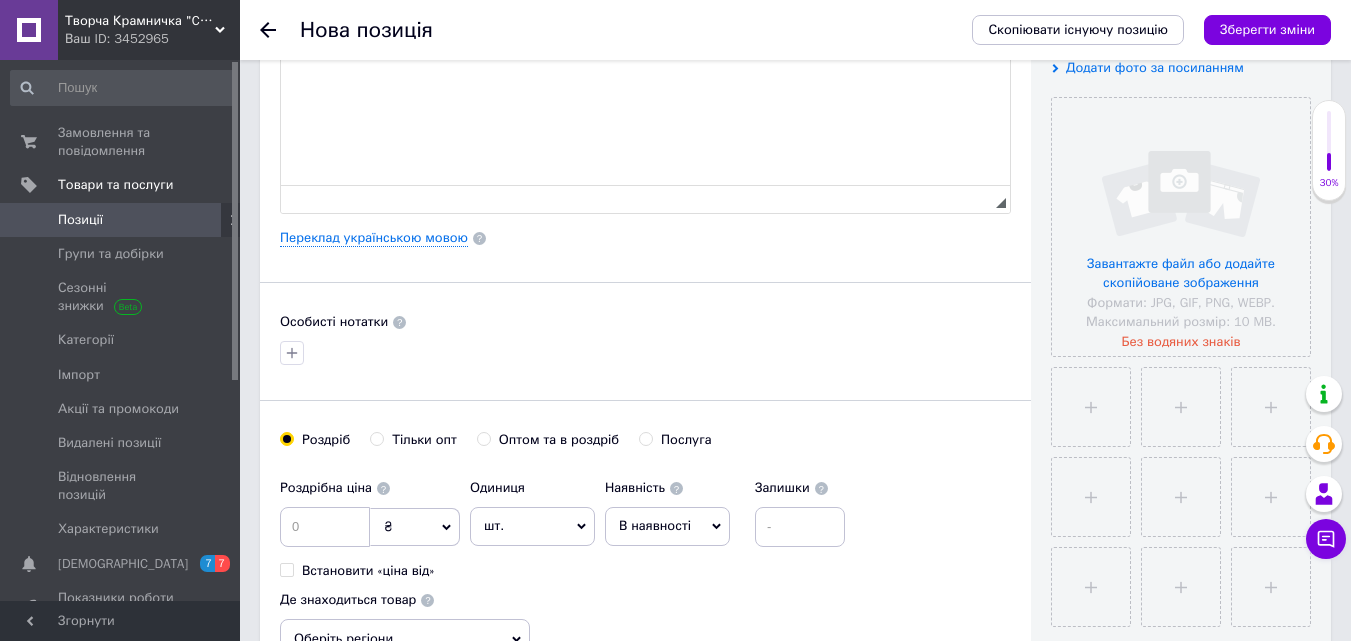 type on "Олівці кольорові акварельні "[PERSON_NAME]" 24 кол. /7120-24TN/ металевий пенал (6/36)" 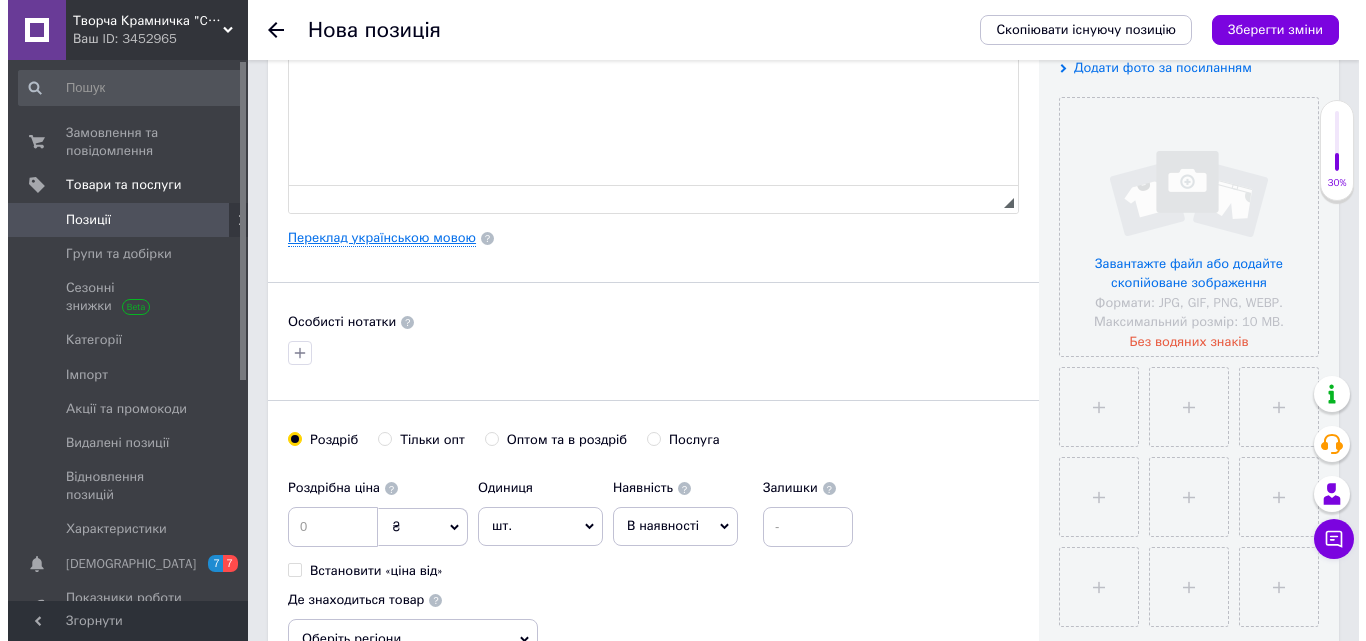 scroll, scrollTop: 0, scrollLeft: 0, axis: both 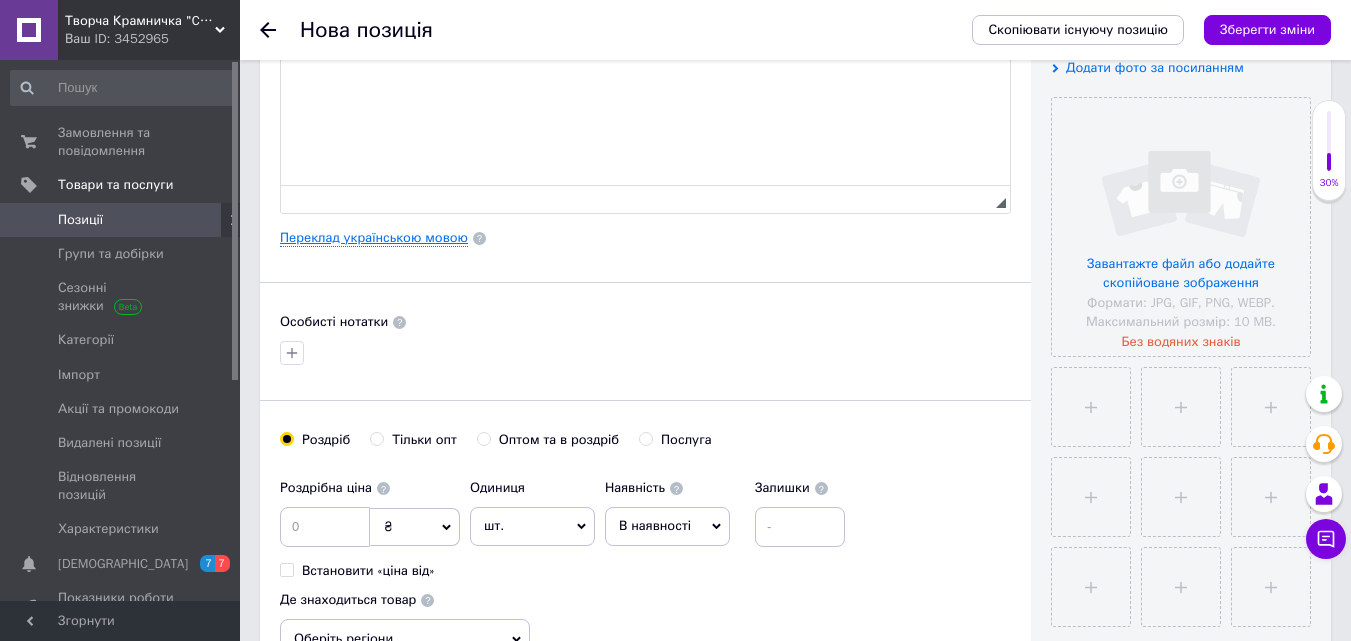 click on "Переклад українською мовою" at bounding box center (374, 238) 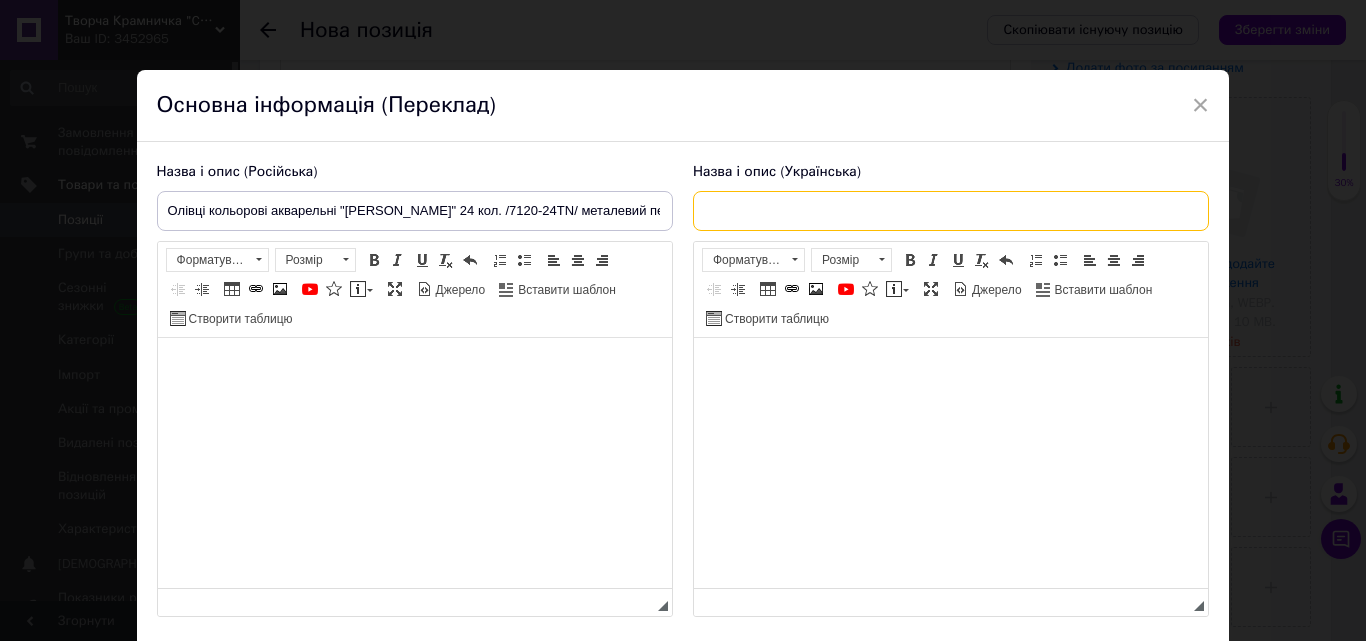 click at bounding box center [951, 211] 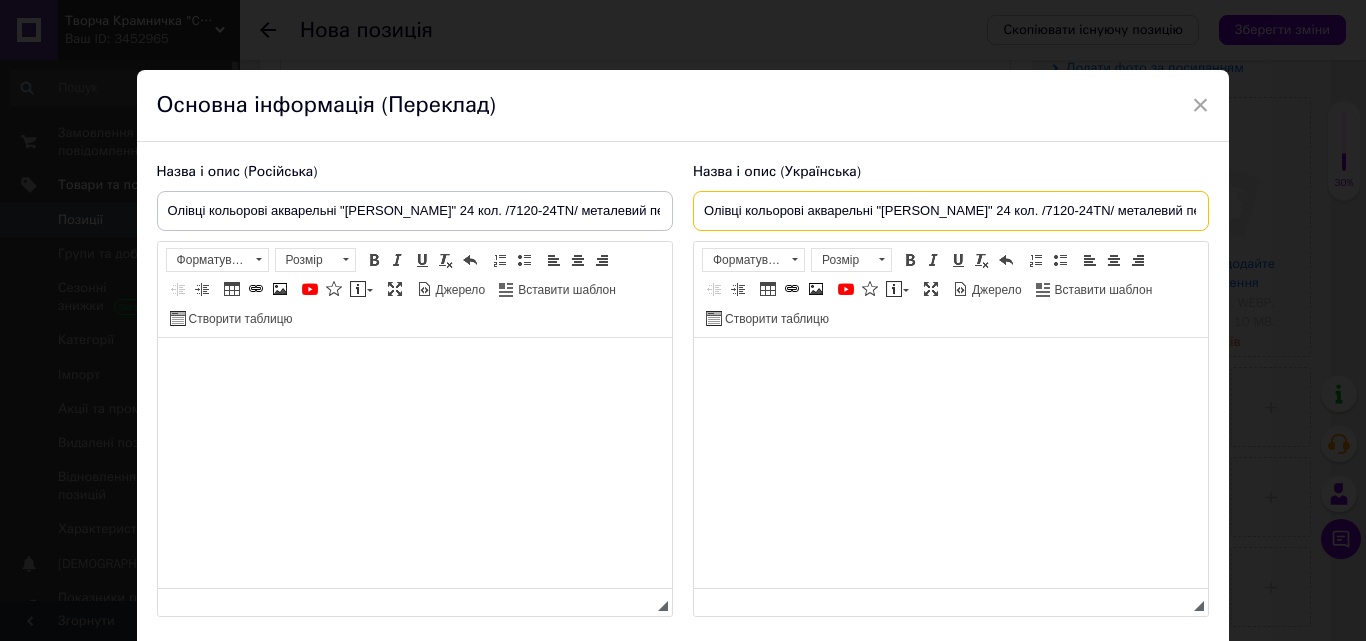 scroll, scrollTop: 0, scrollLeft: 40, axis: horizontal 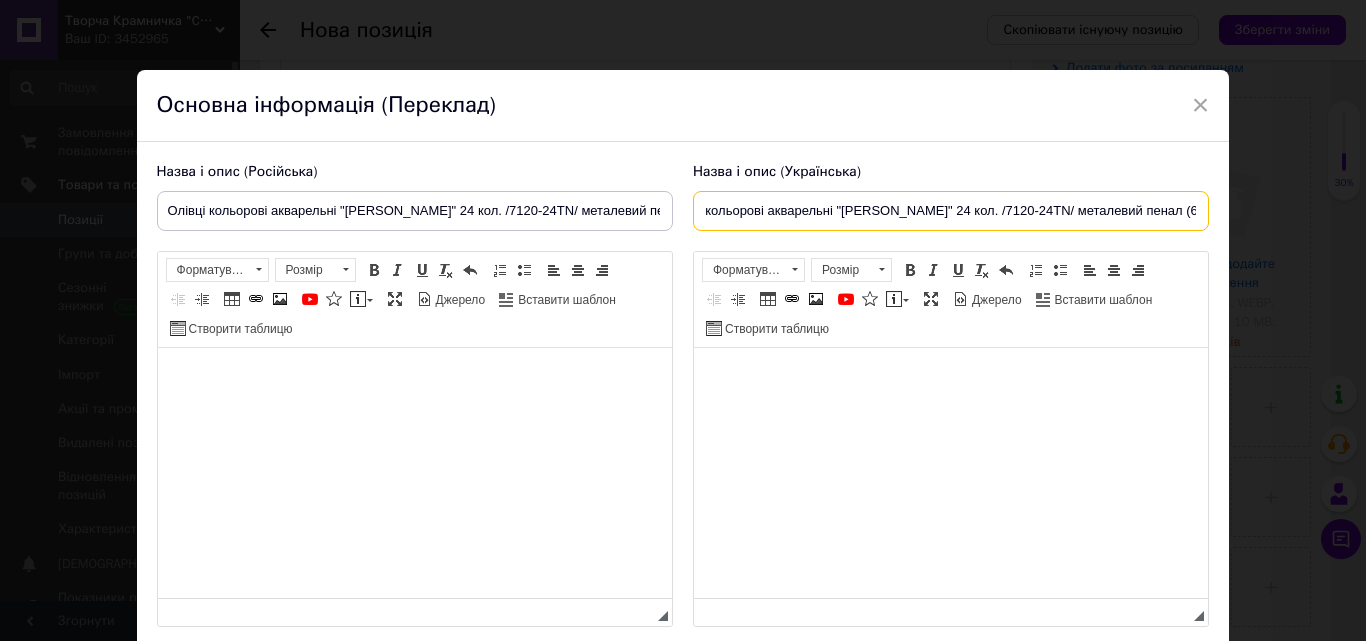 type on "Олівці кольорові акварельні "[PERSON_NAME]" 24 кол. /7120-24TN/ металевий пенал (6/36)" 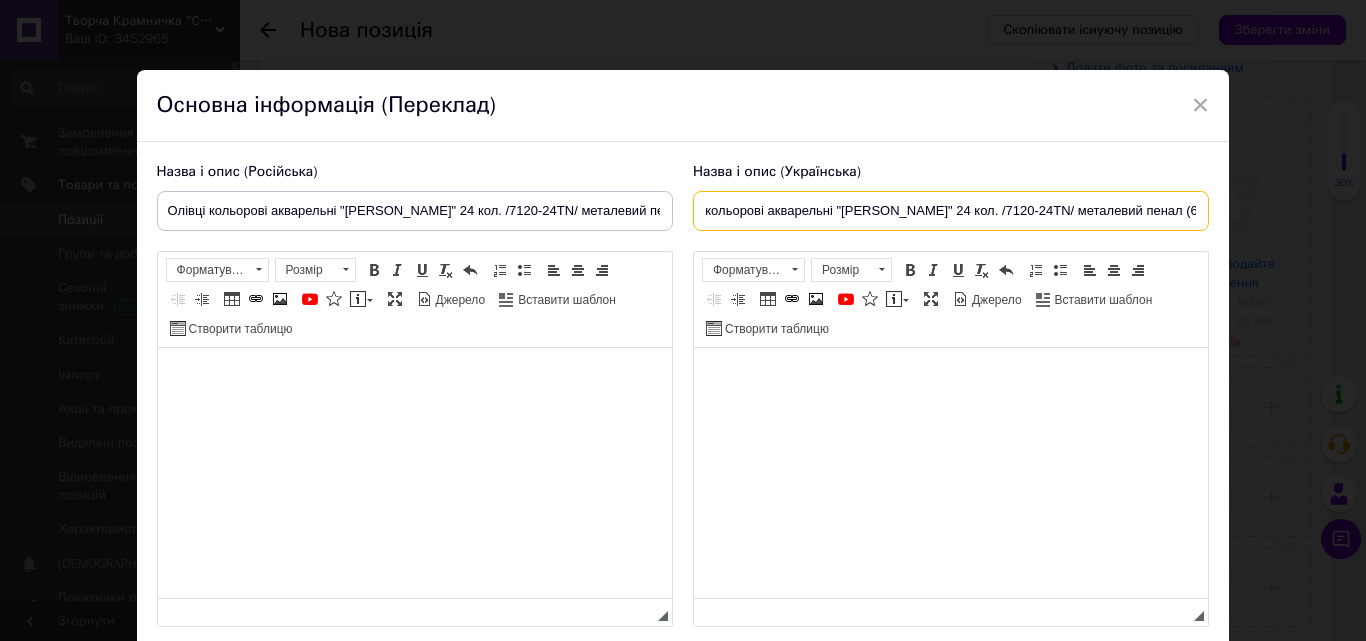 scroll, scrollTop: 0, scrollLeft: 0, axis: both 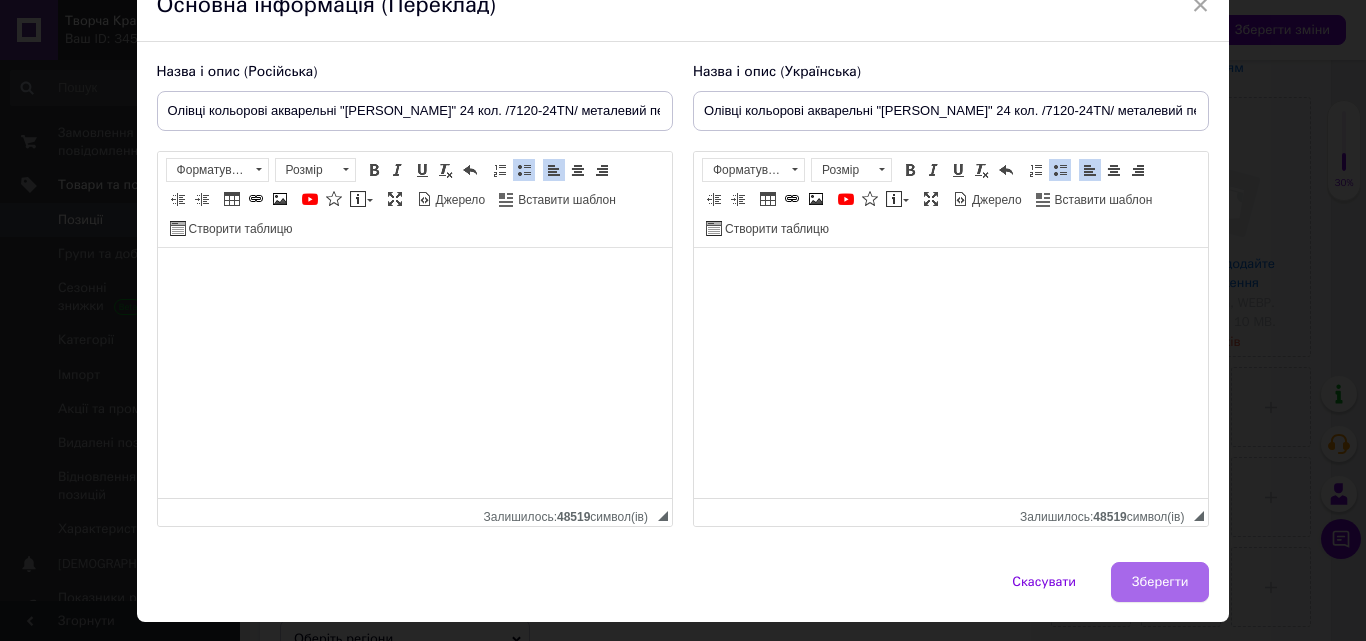 click on "Зберегти" at bounding box center (1160, 582) 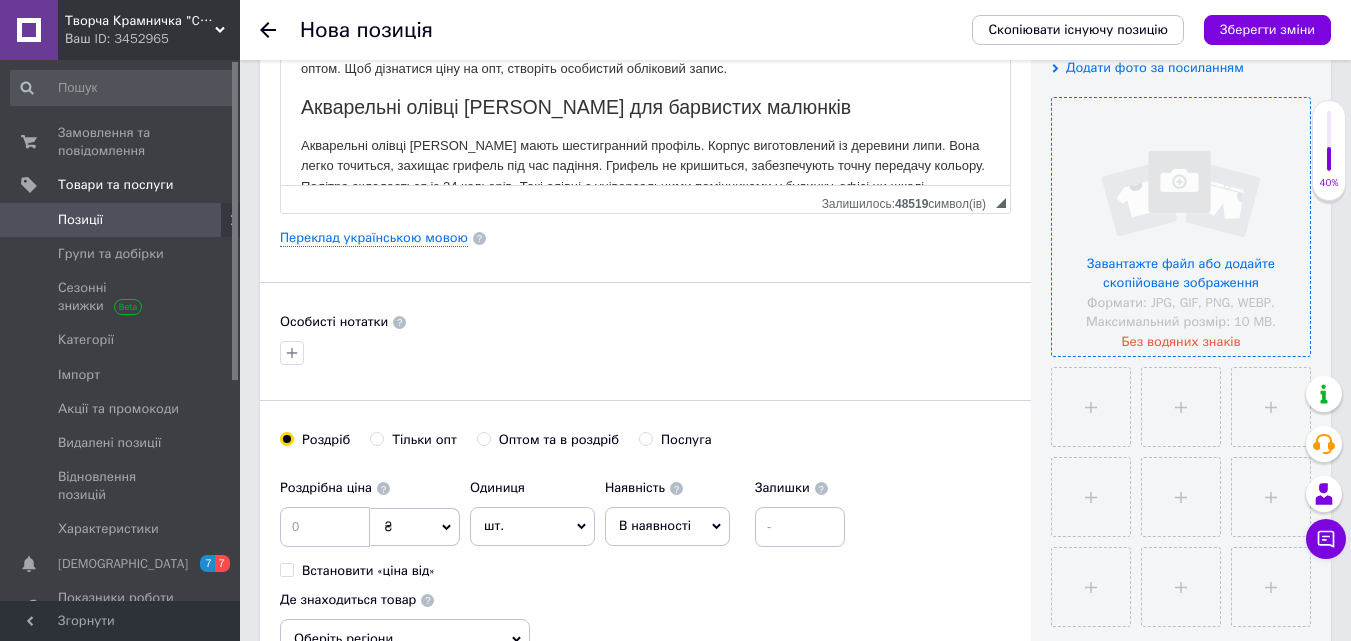 click at bounding box center (1181, 227) 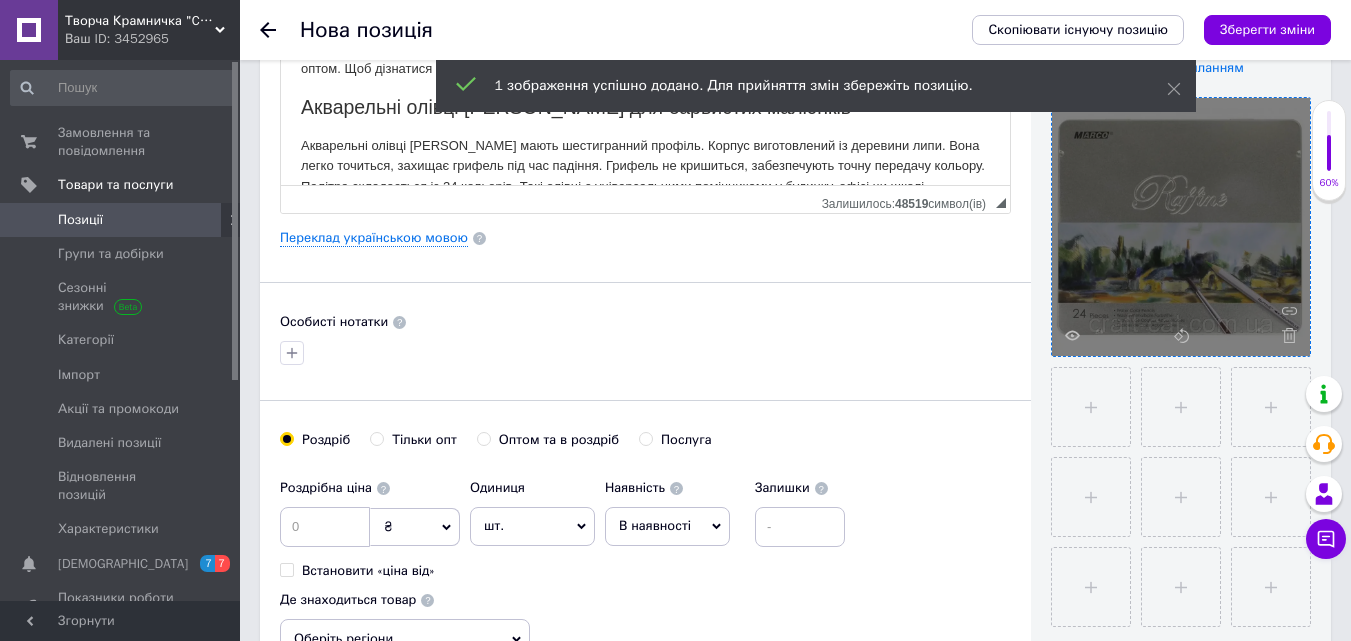 click at bounding box center (1091, 407) 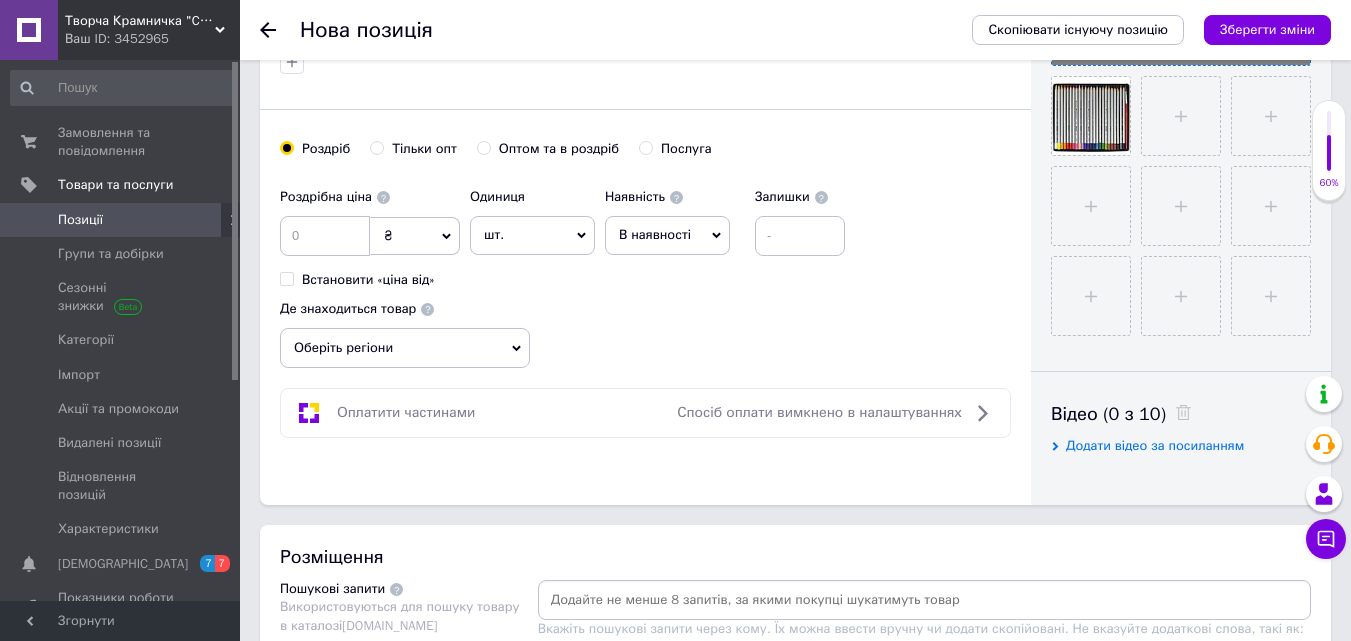 scroll, scrollTop: 700, scrollLeft: 0, axis: vertical 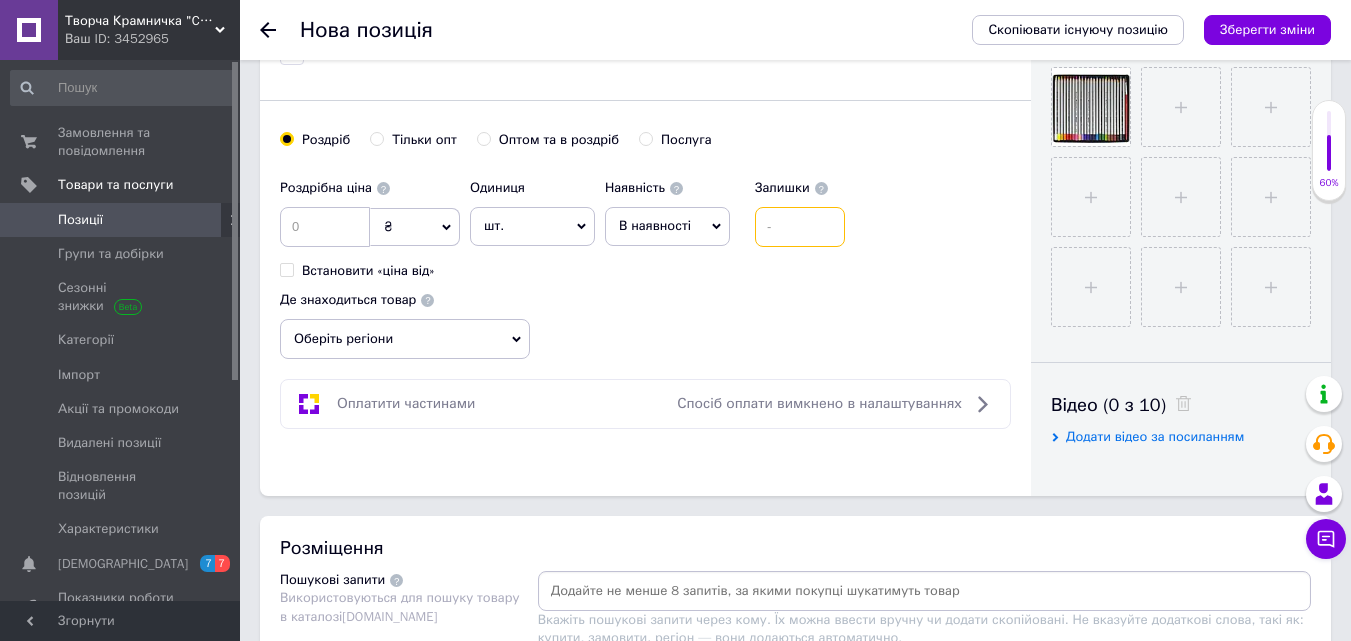 click at bounding box center [800, 227] 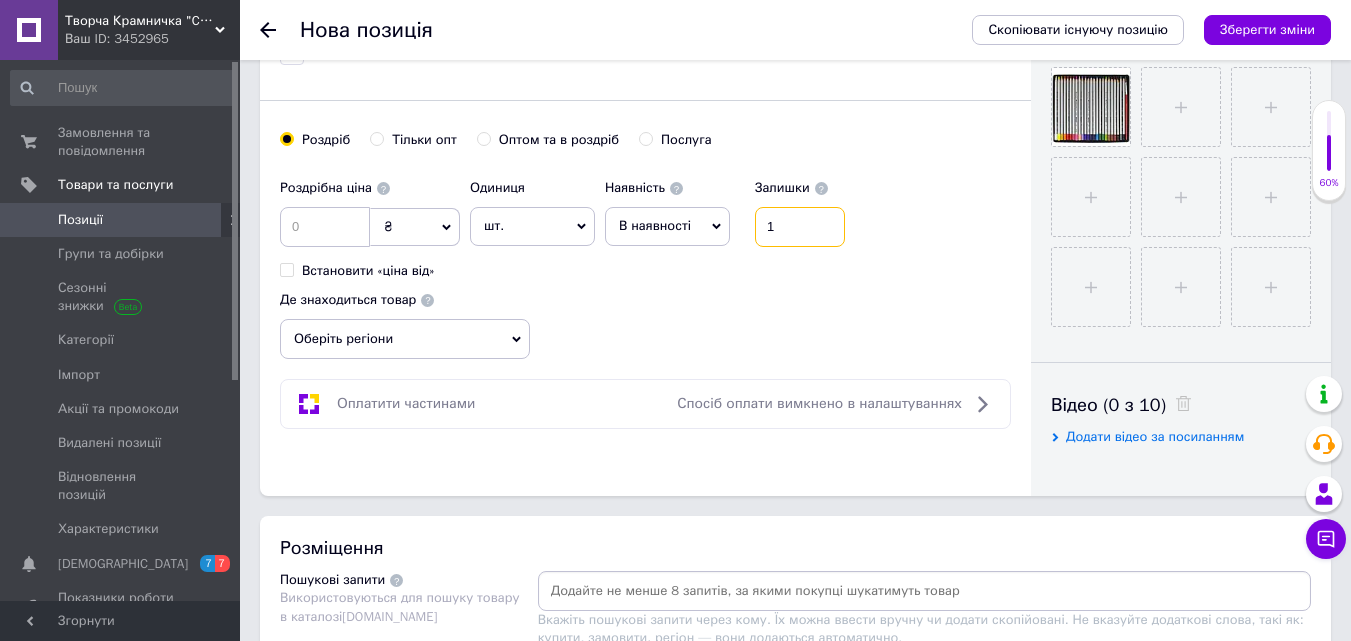 type on "1" 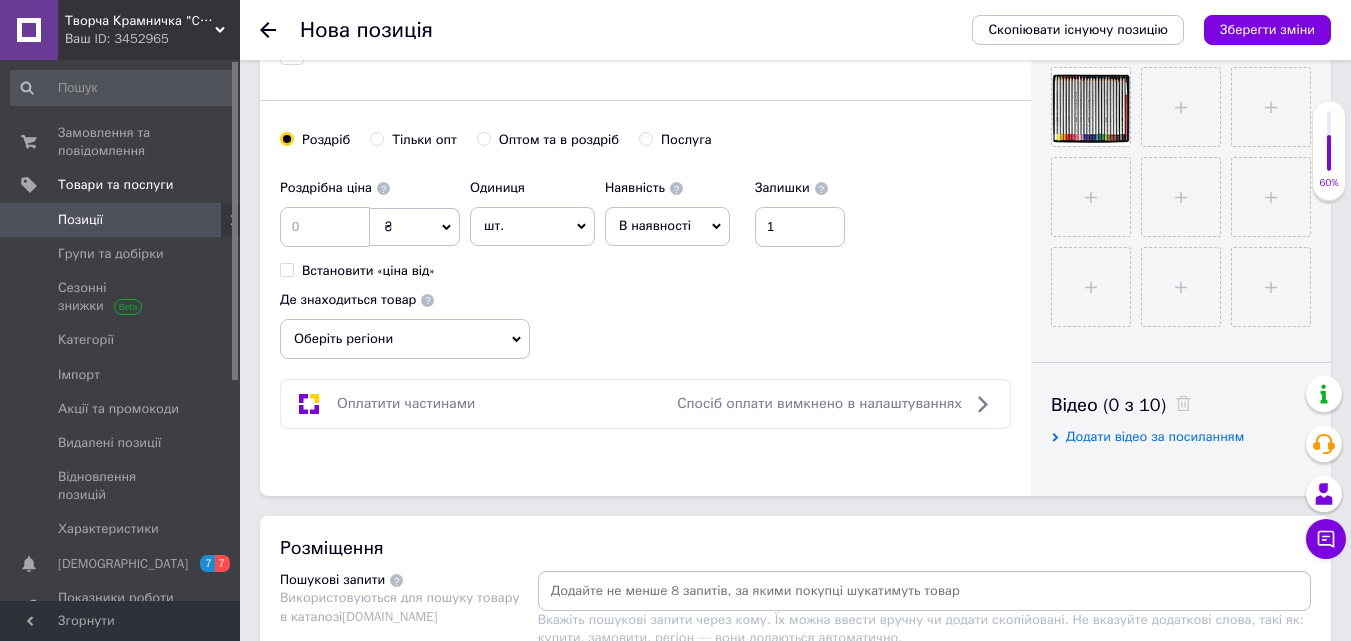 click on "Оберіть регіони" at bounding box center [405, 339] 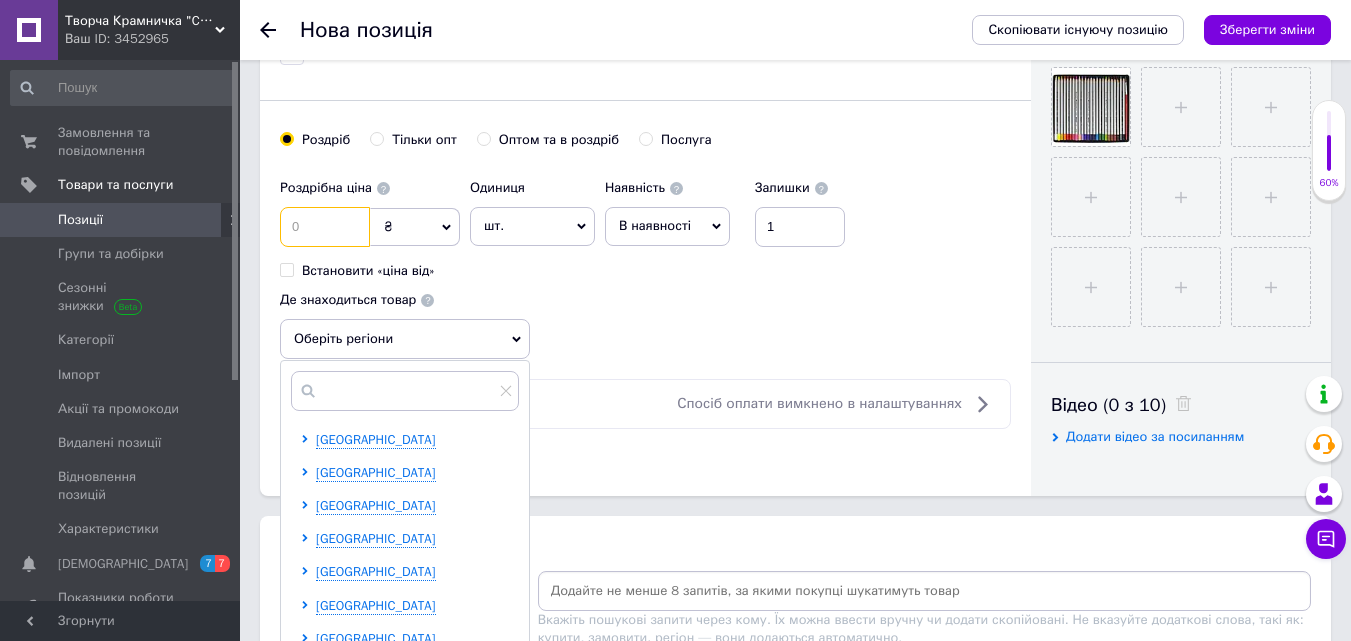 click at bounding box center (325, 227) 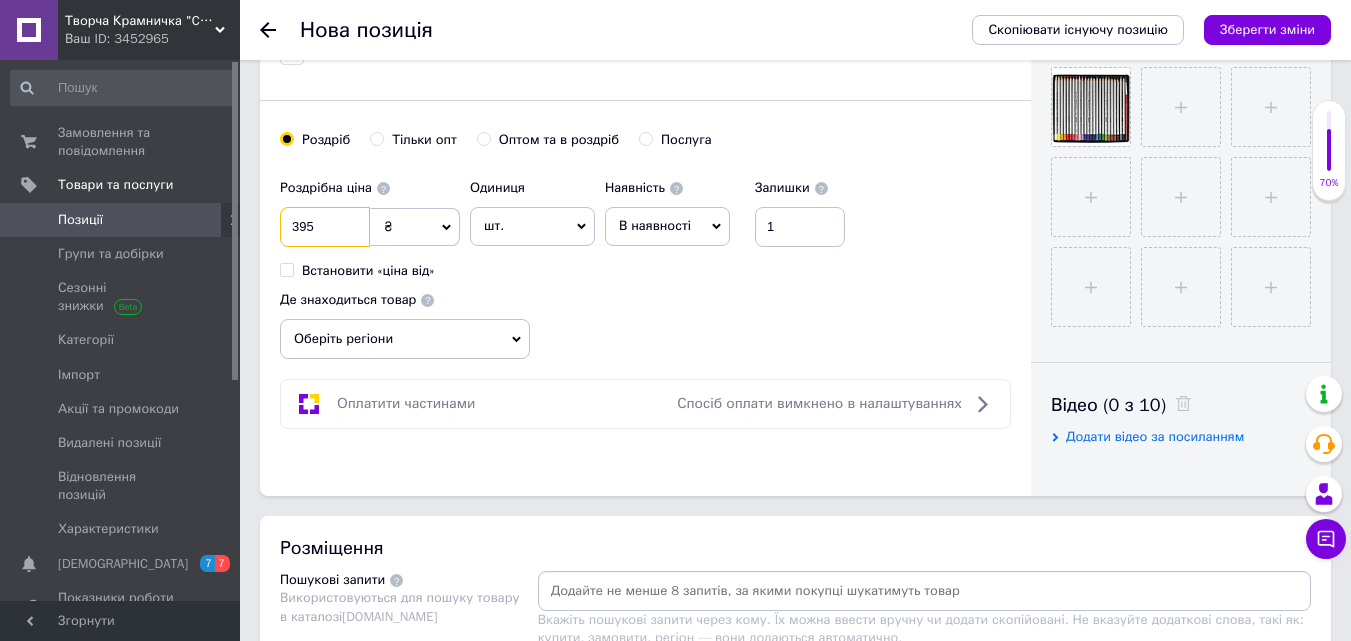 type on "395" 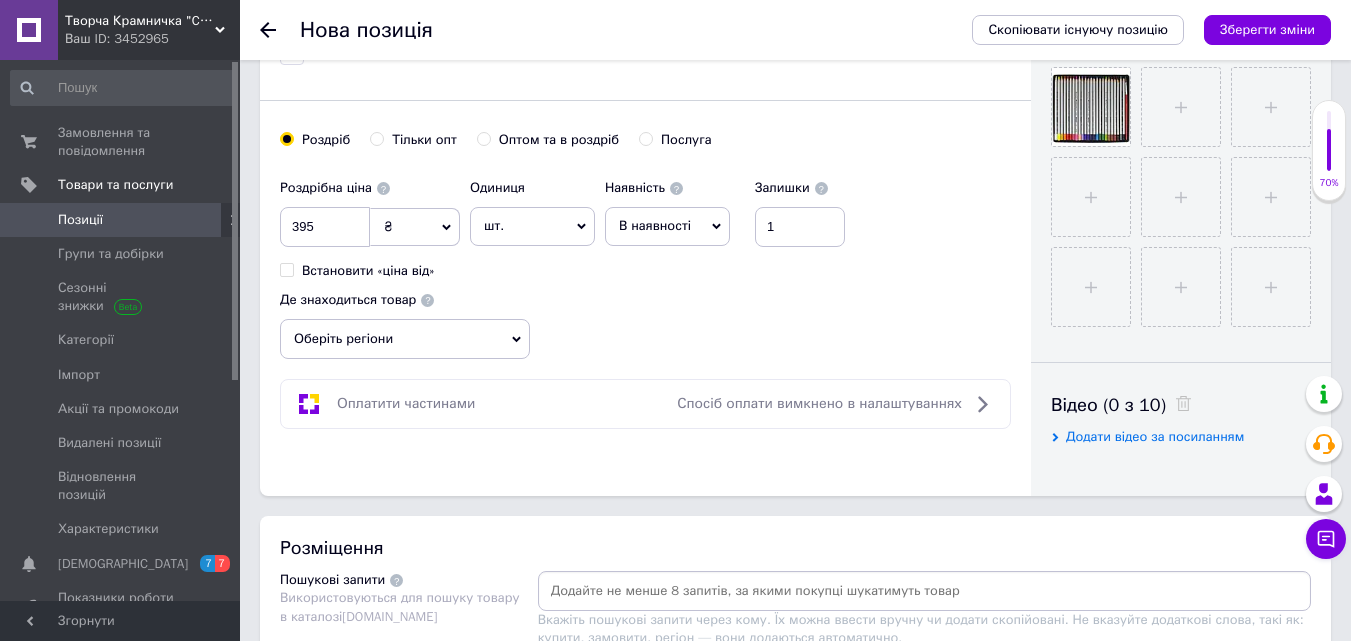 click on "Оберіть регіони" at bounding box center [405, 339] 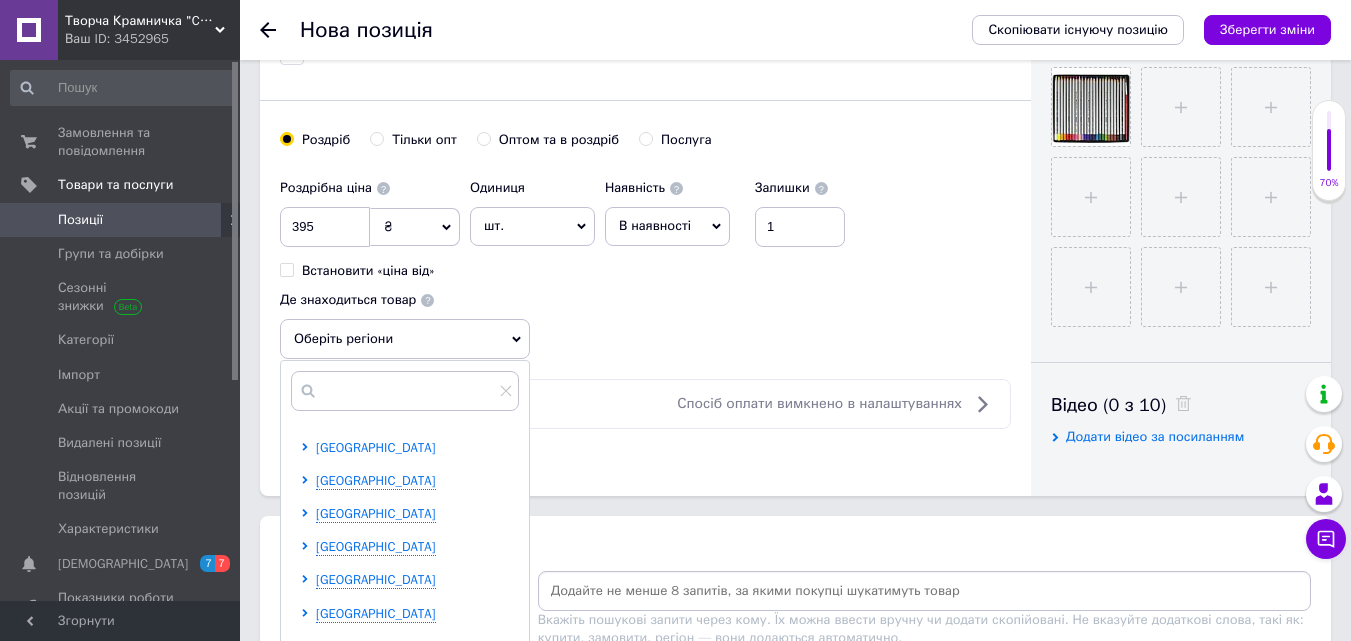 scroll, scrollTop: 111, scrollLeft: 0, axis: vertical 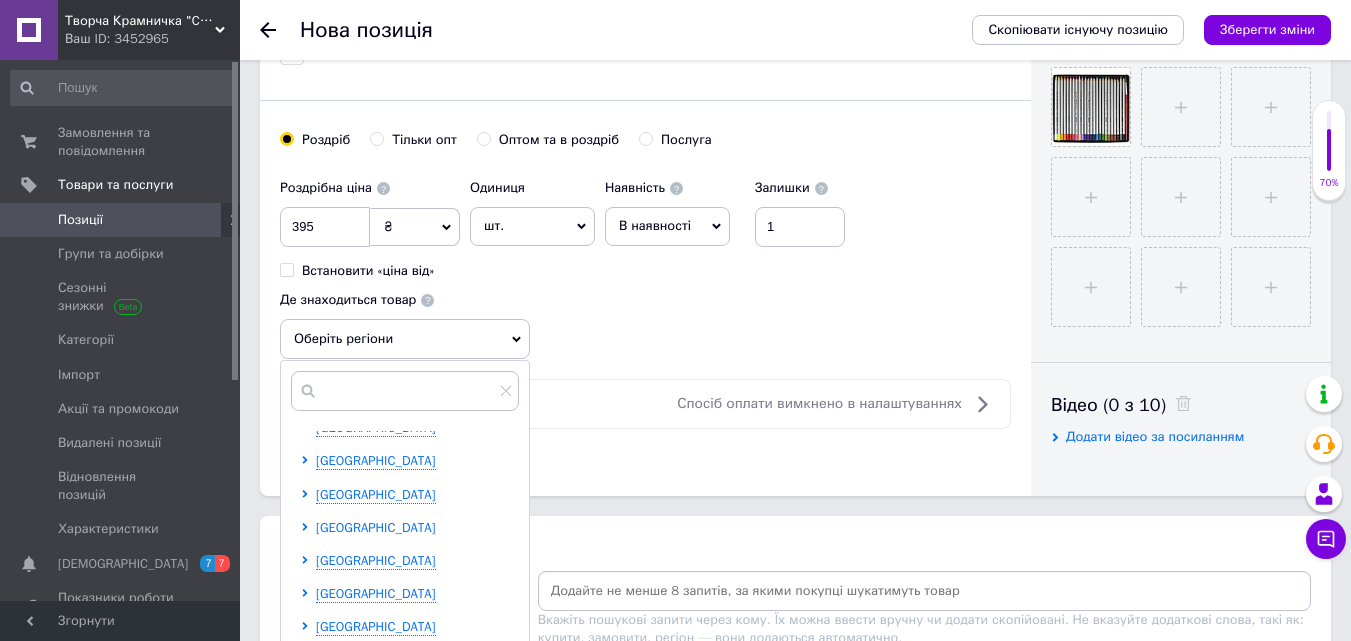click on "[GEOGRAPHIC_DATA]" at bounding box center (376, 527) 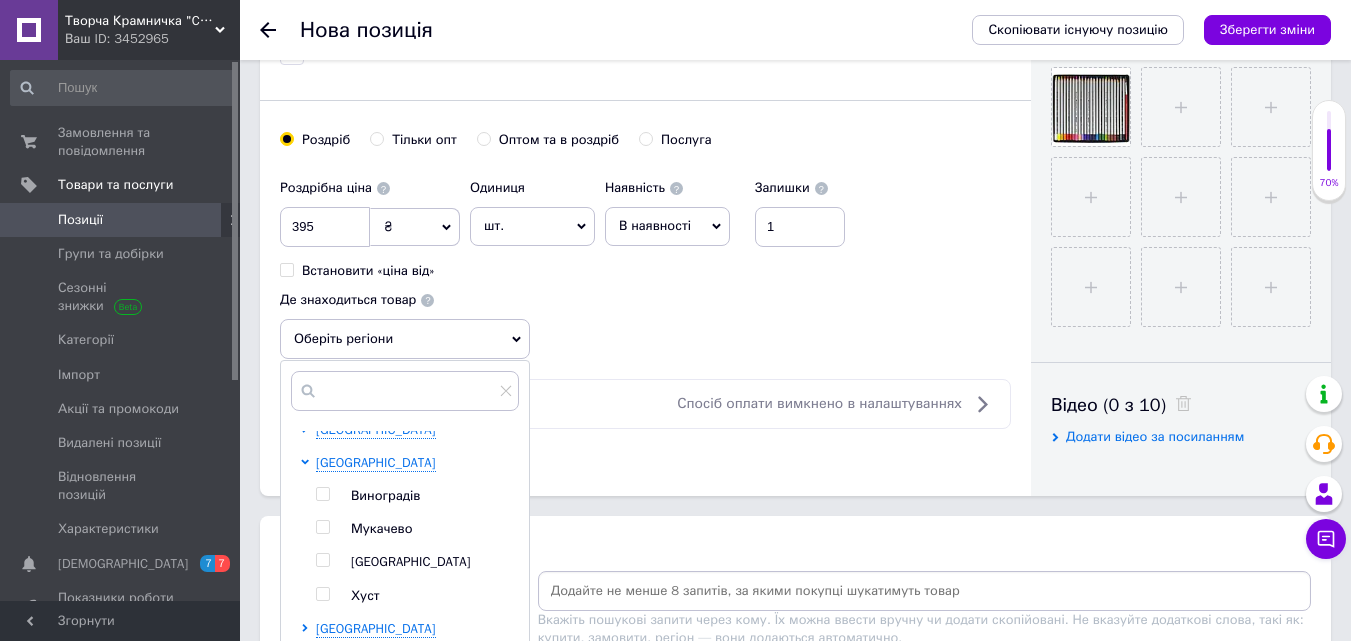 scroll, scrollTop: 211, scrollLeft: 0, axis: vertical 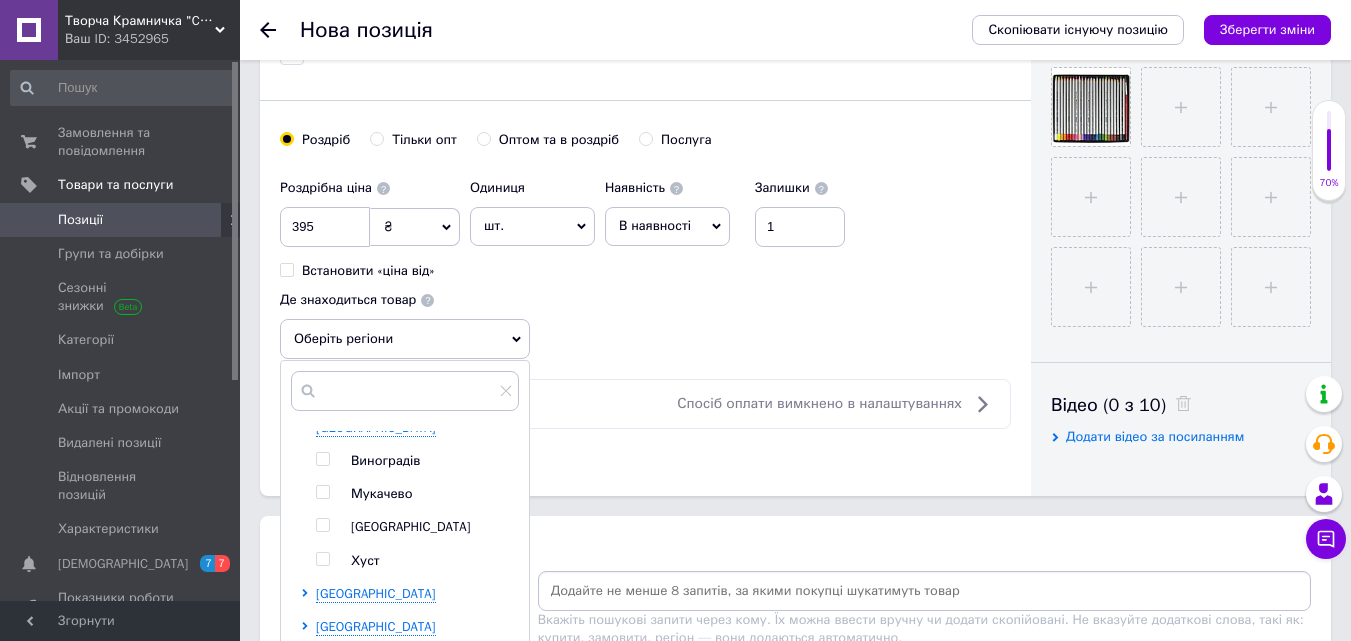 click on "[GEOGRAPHIC_DATA]" at bounding box center (411, 526) 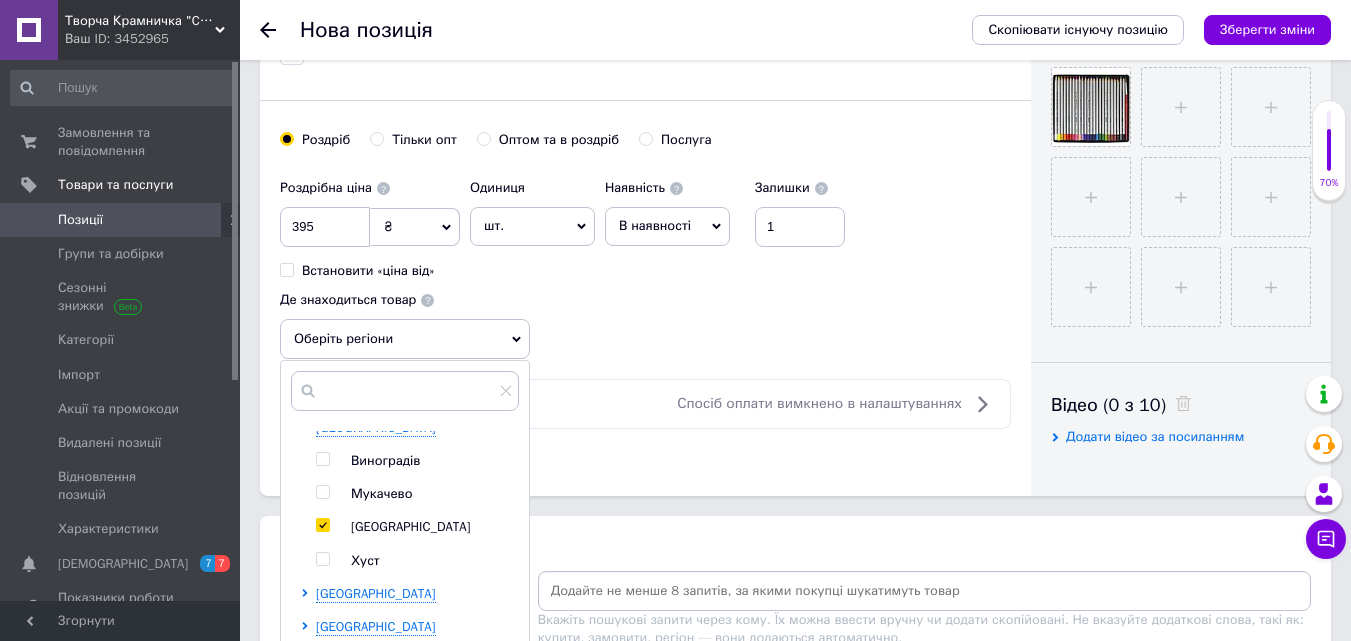 checkbox on "true" 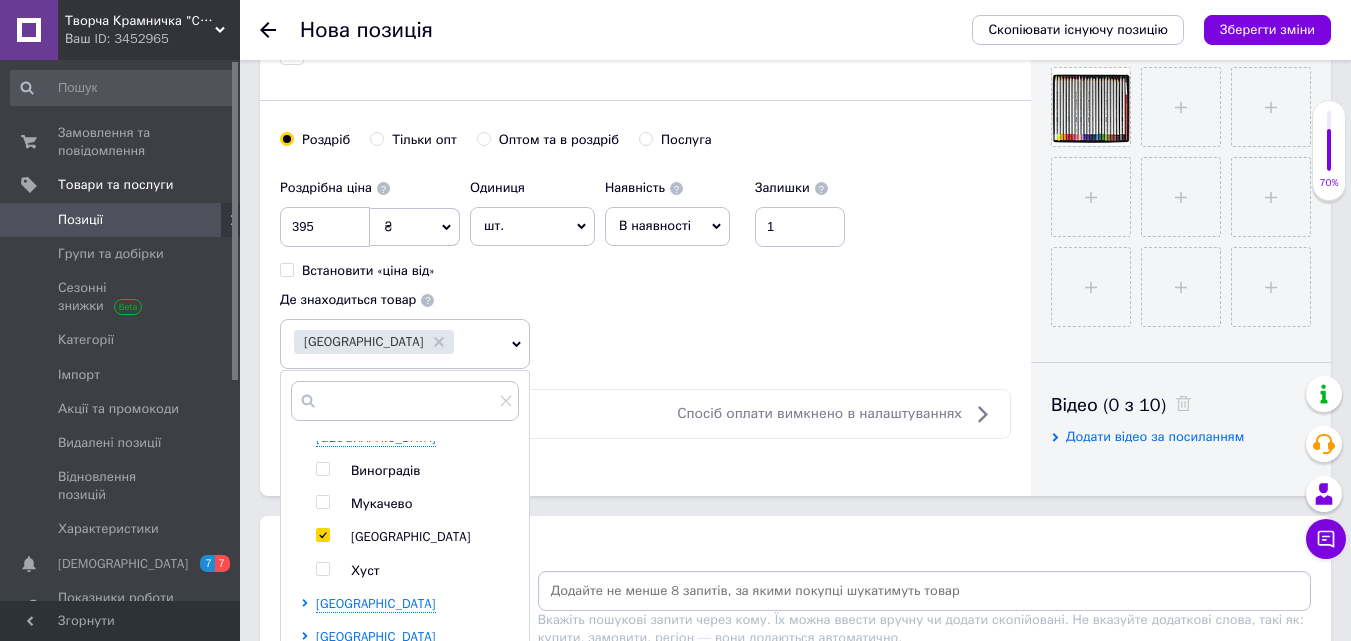 click on "Основна інформація Назва позиції (Російська) ✱ Олівці кольорові акварельні "[PERSON_NAME]" 24 кол. /7120-24TN/ металевий пенал (6/36) Код/Артикул Опис (Російська) ✱
Акварельні олівці [PERSON_NAME] для барвистих малюнків
Купити олівці [PERSON_NAME] можна у заточеному вигляді. Для подальшого заточування достатньо звичайної точилки.
Основні характеристики:
діаметр 3,2 мм – грифель такої товщини дозволяє експериментувати з лініями різної товщини;
стійкість до води та світла;
Розширений текстовий редактор, 4D41A8E8-5AA9-4784-9C52-A474DD05B343 Панель інструментів редактора Форматування Розмір" at bounding box center (645, -62) 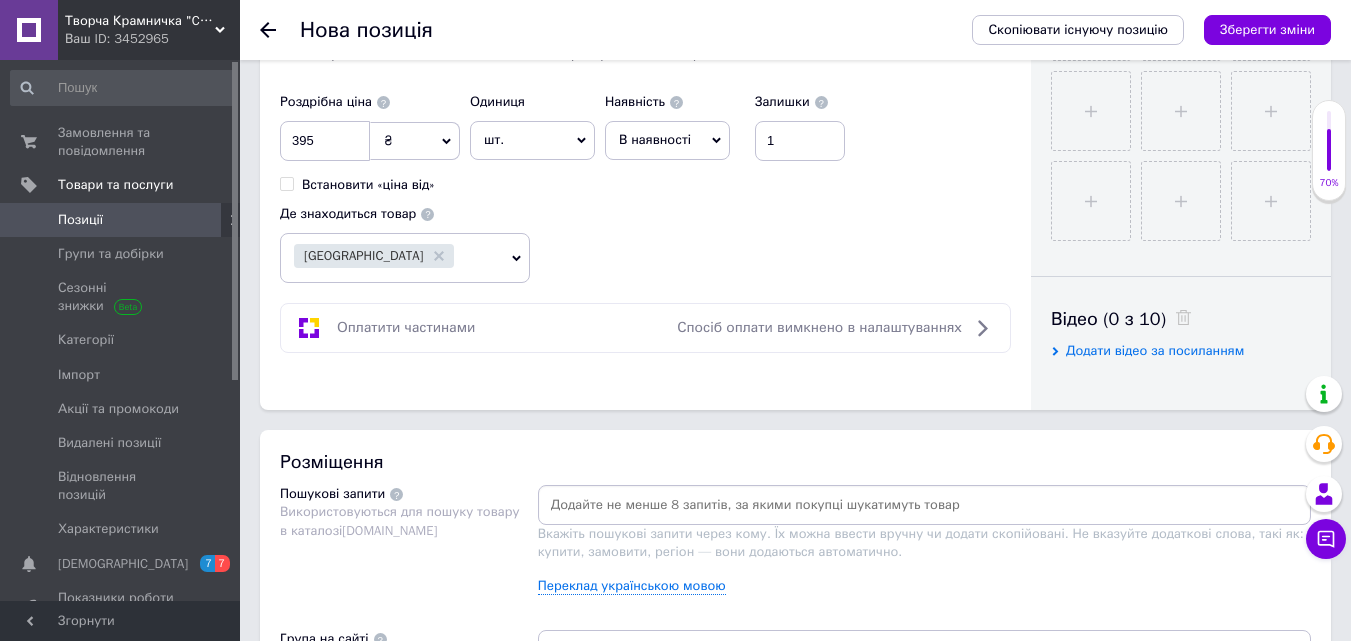scroll, scrollTop: 1000, scrollLeft: 0, axis: vertical 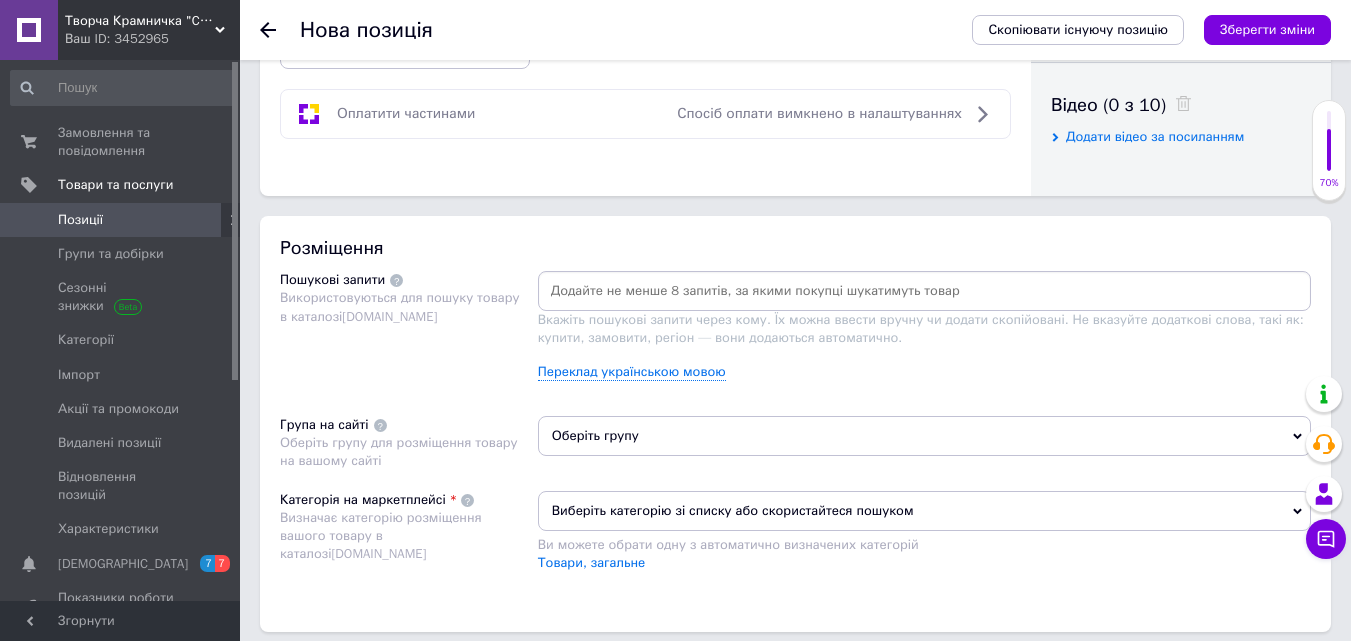 click at bounding box center (924, 291) 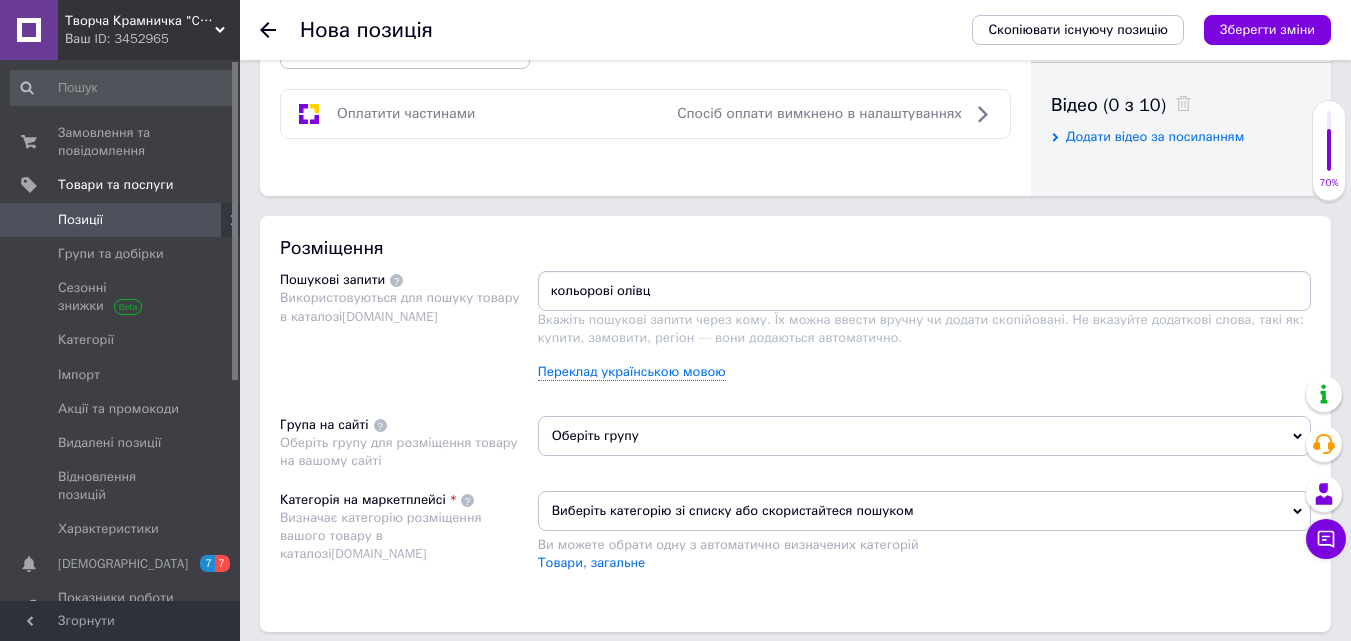 type on "кольорові олівці" 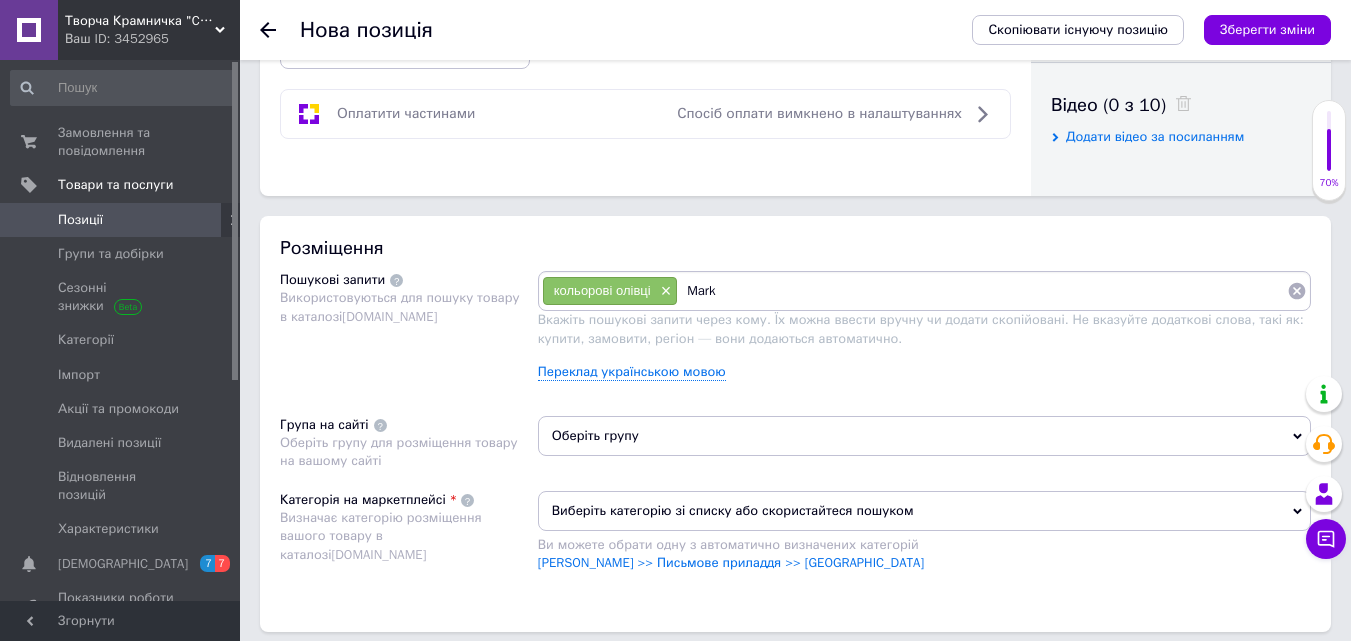 type on "[PERSON_NAME]" 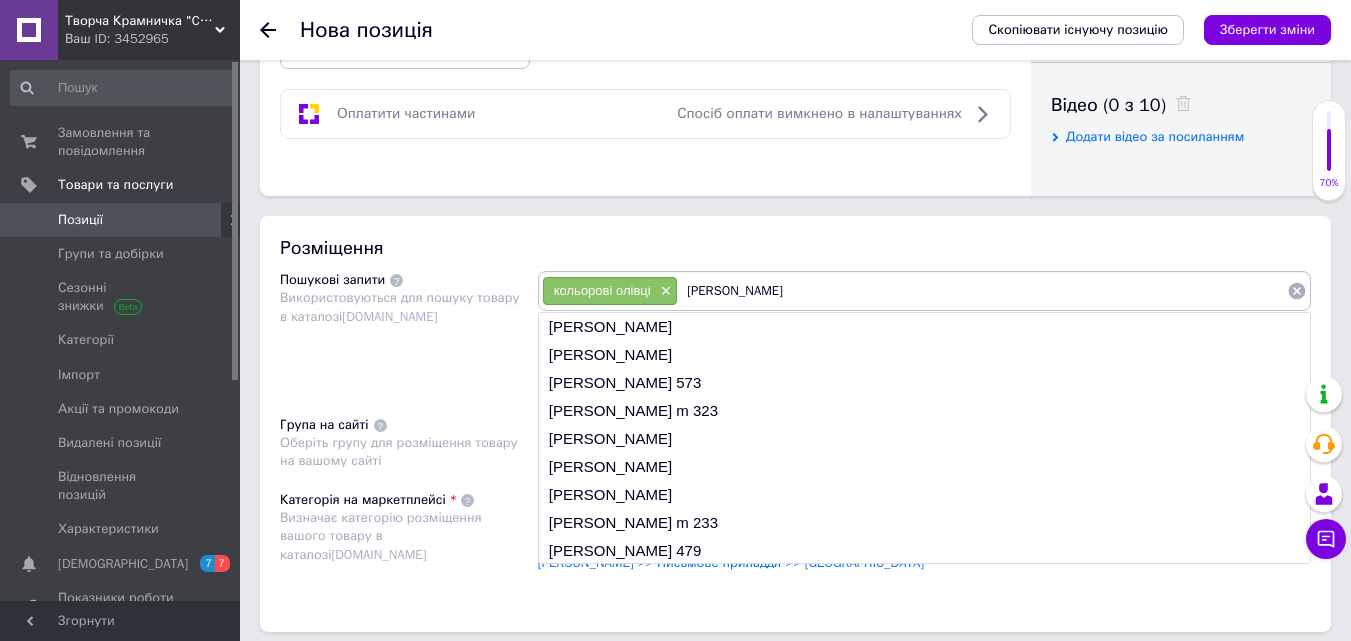 type 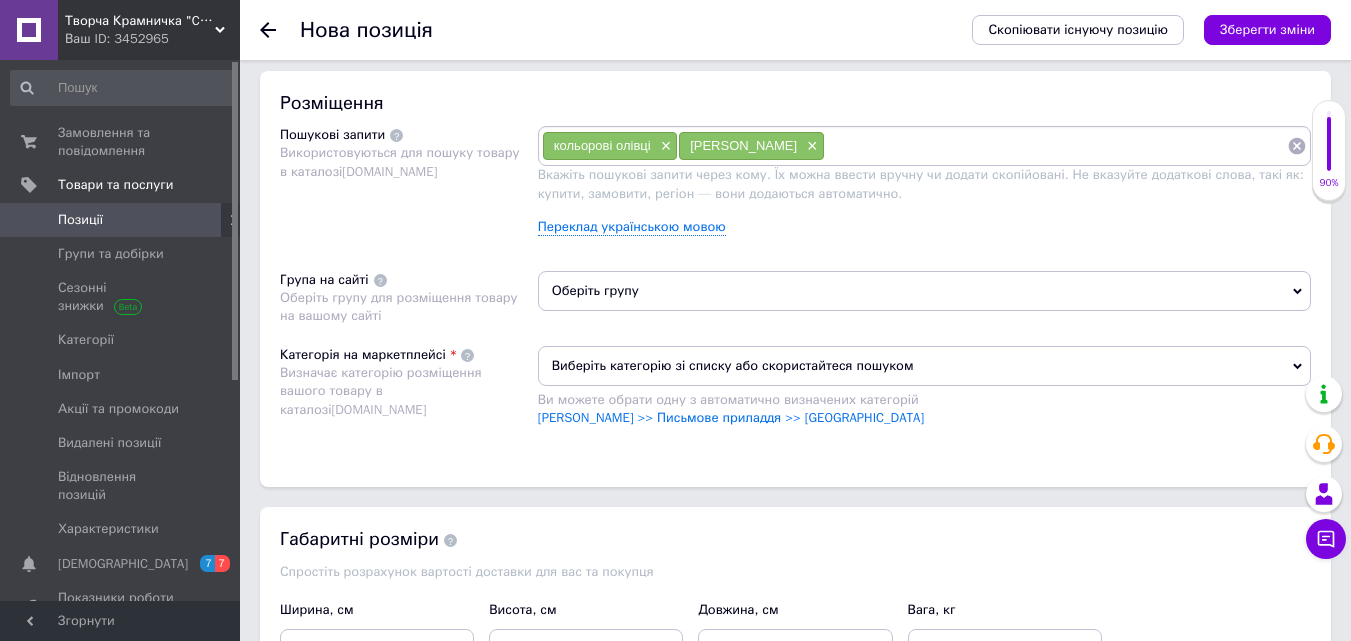 scroll, scrollTop: 1200, scrollLeft: 0, axis: vertical 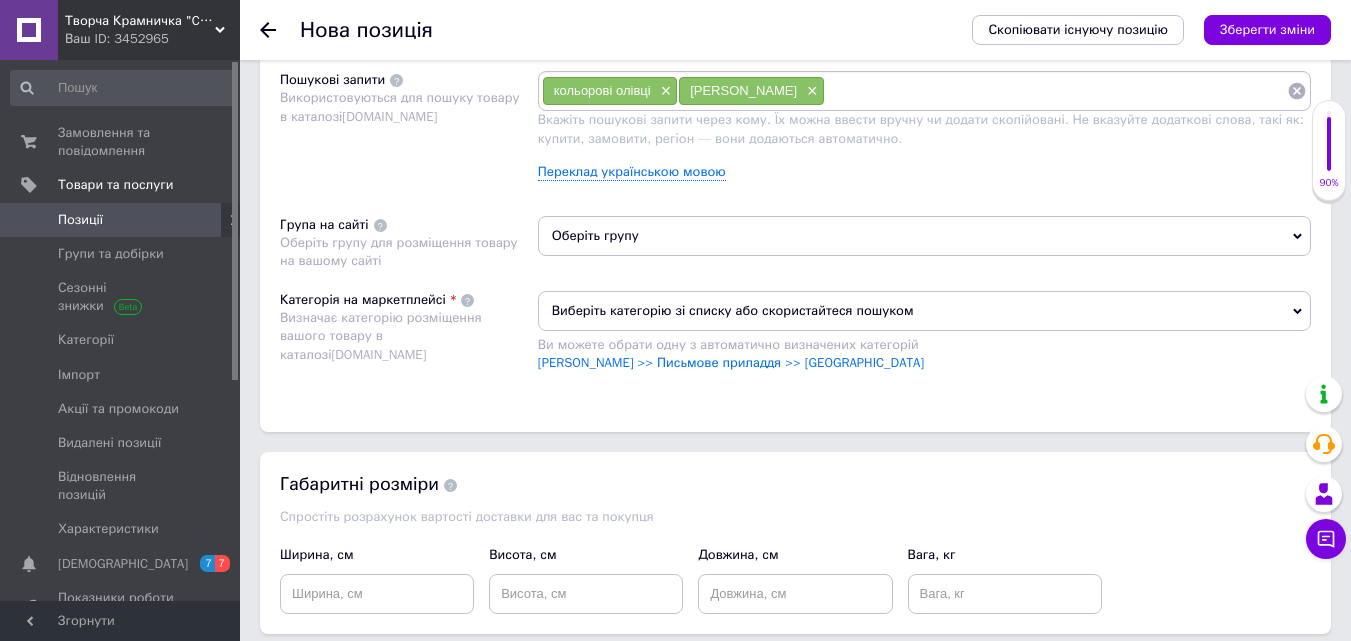 click on "Оберіть групу" at bounding box center [924, 236] 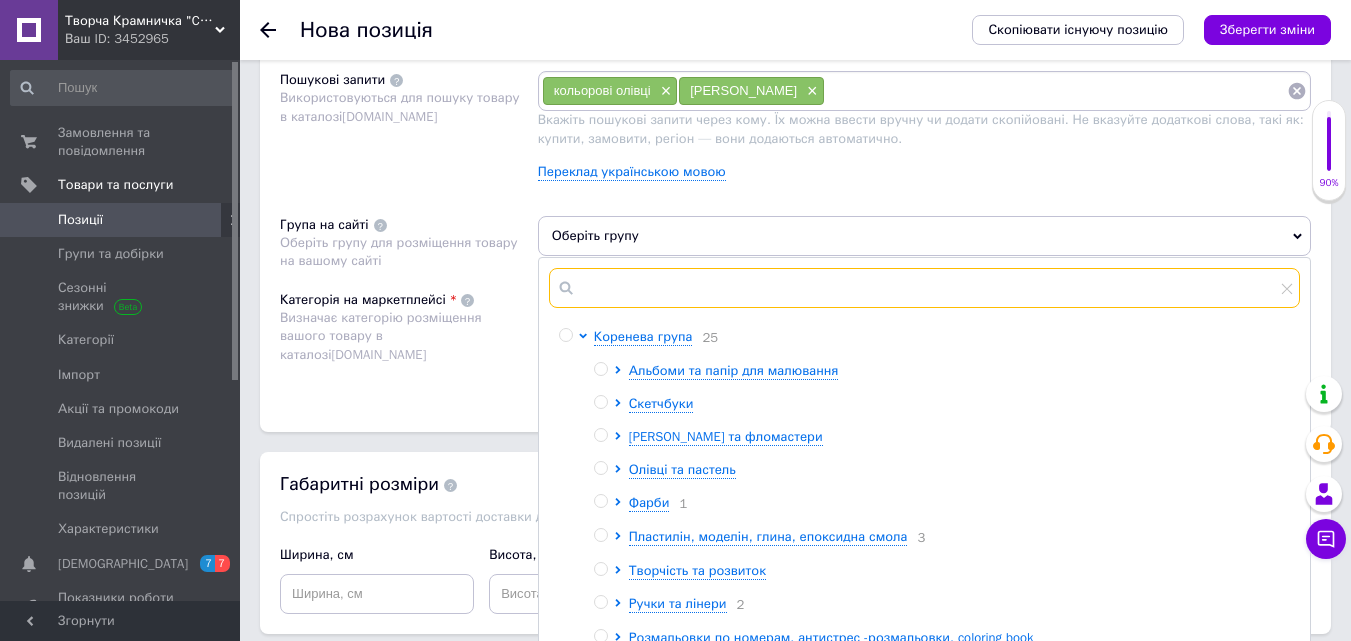 click at bounding box center [924, 288] 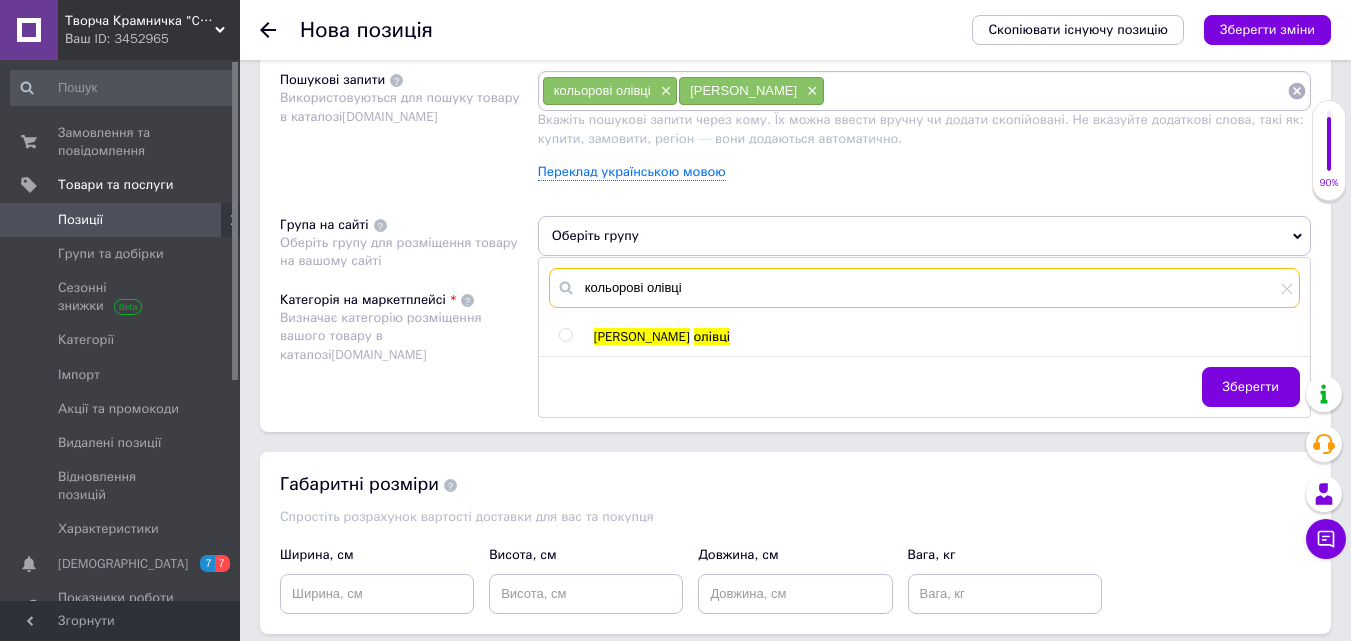 type on "кольорові олівці" 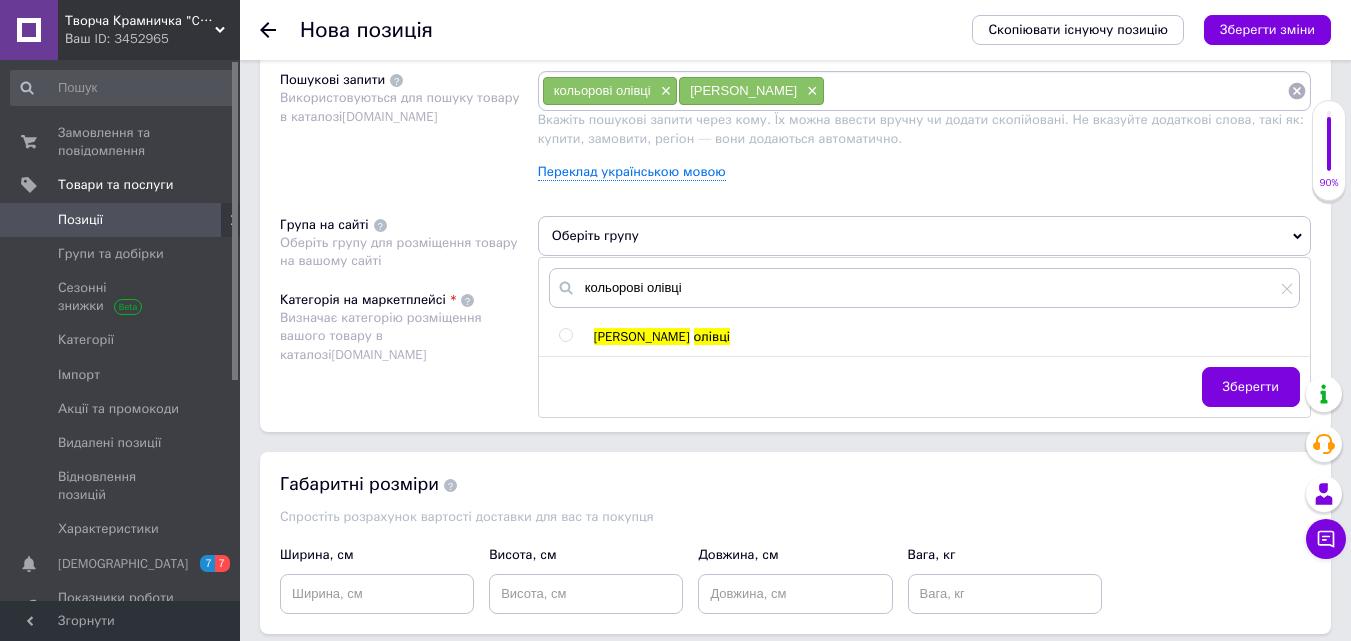 click on "олівці" at bounding box center (712, 336) 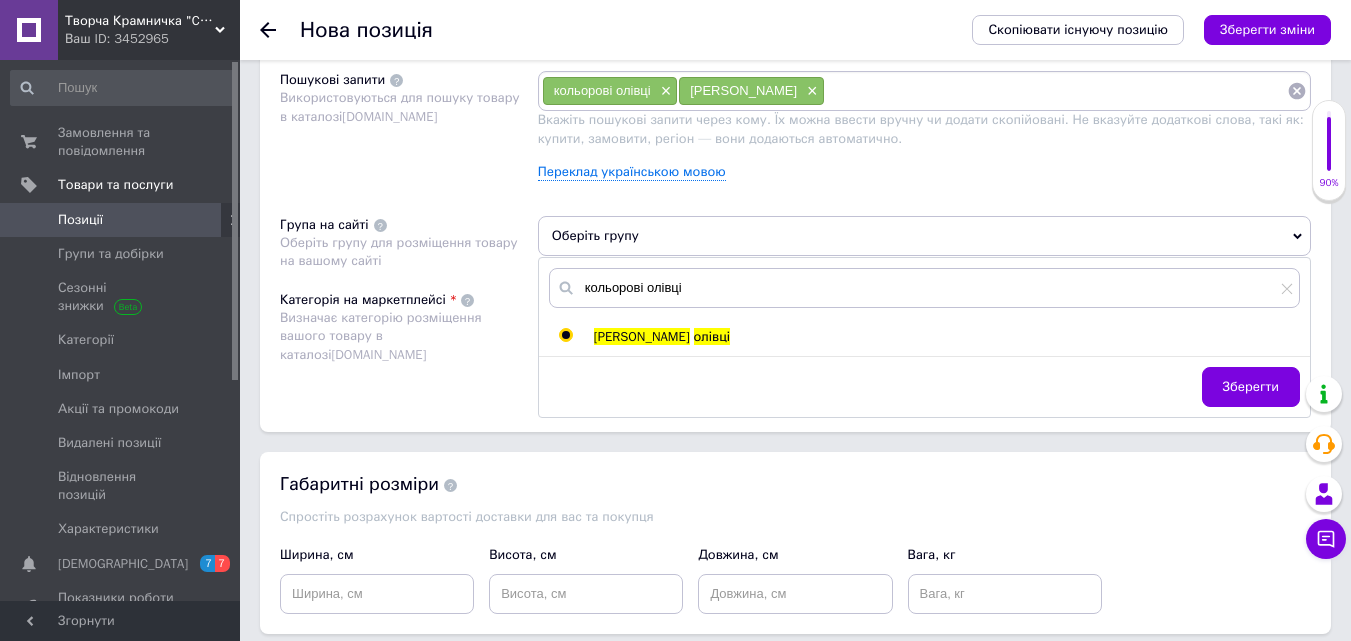 radio on "true" 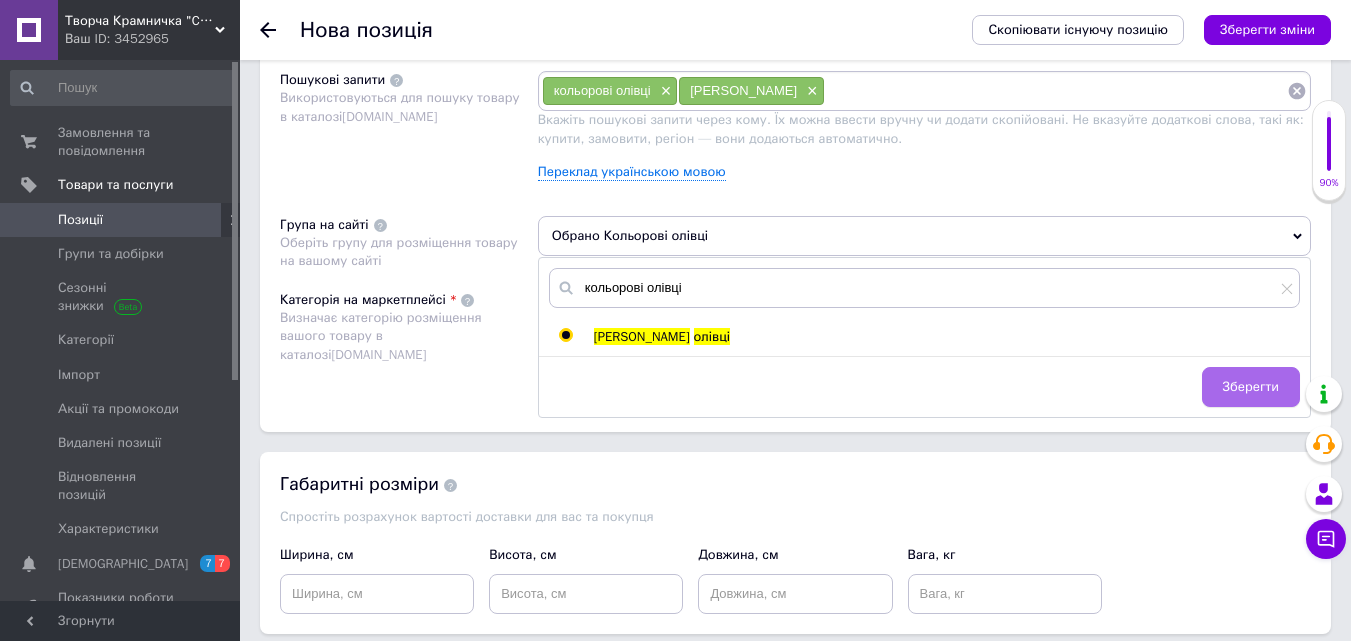 click on "Зберегти" at bounding box center (1251, 387) 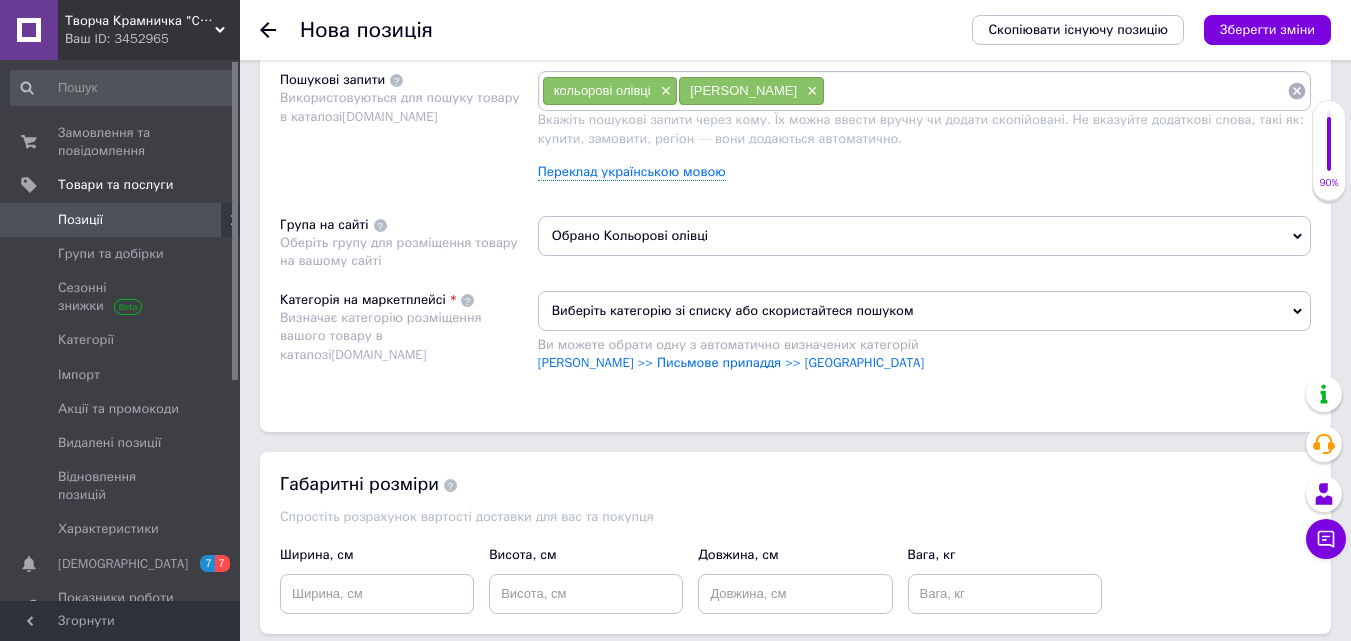 click on "Обрано Кольорові олівці" at bounding box center [924, 236] 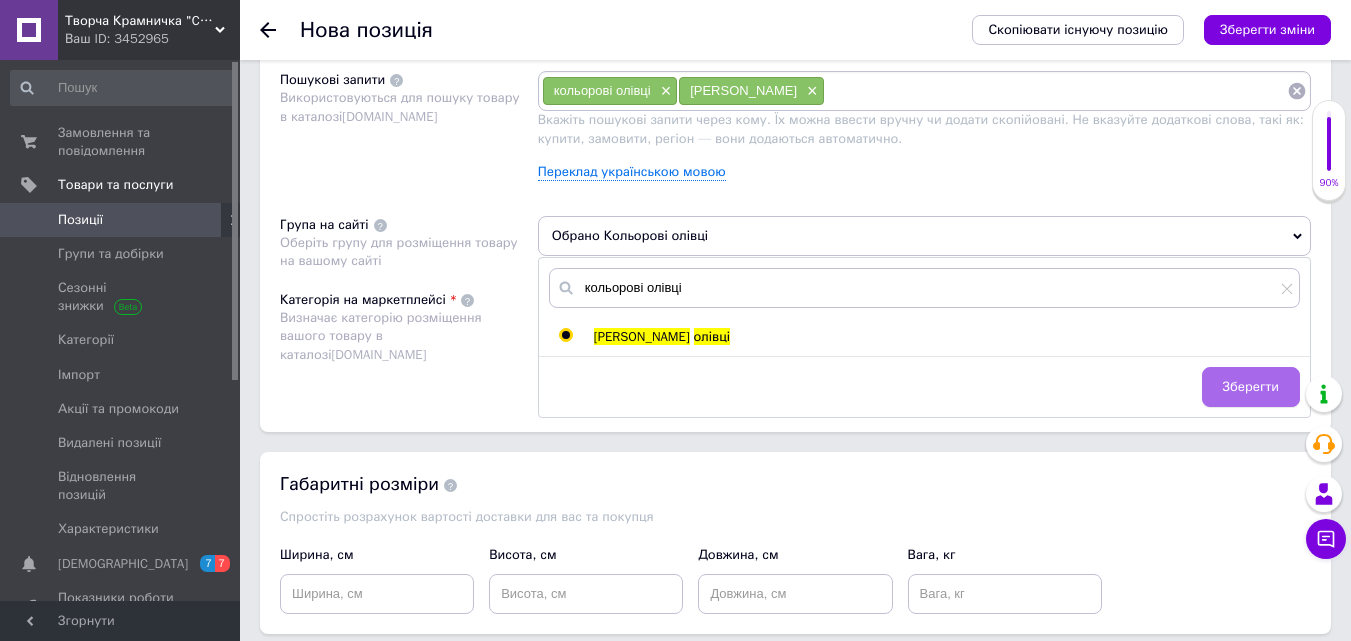 click on "Зберегти" at bounding box center [1251, 387] 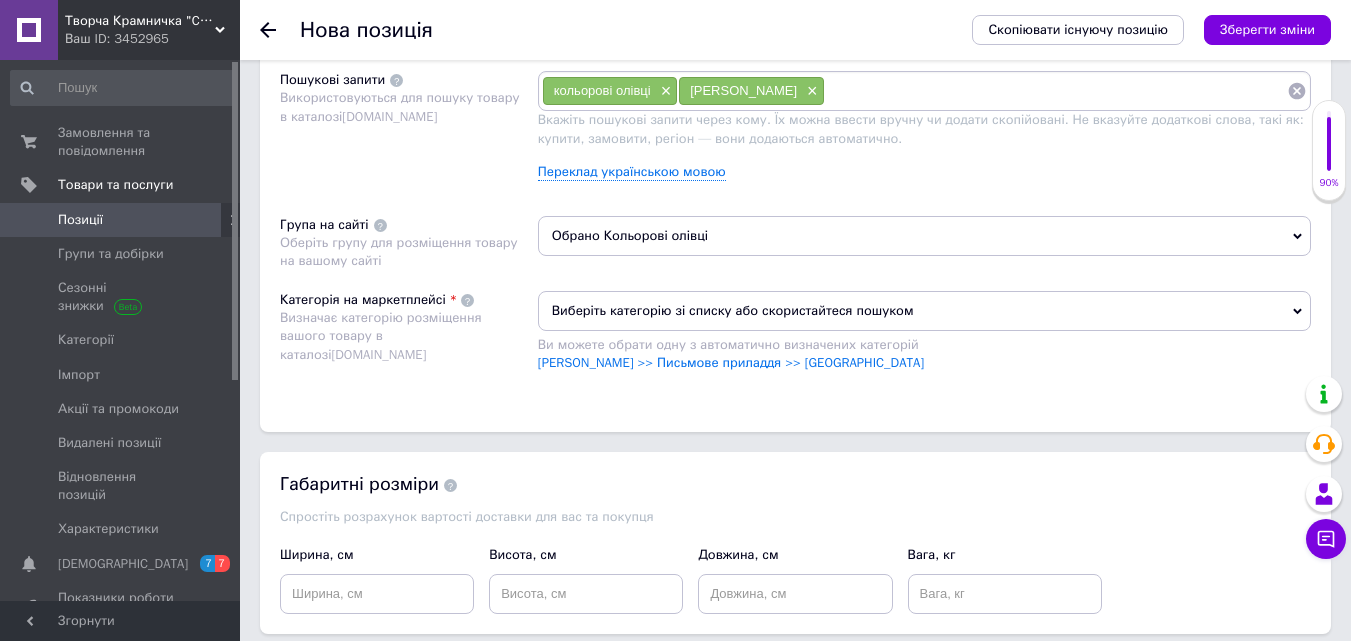 click on "Виберіть категорію зі списку або скористайтеся пошуком" at bounding box center [924, 311] 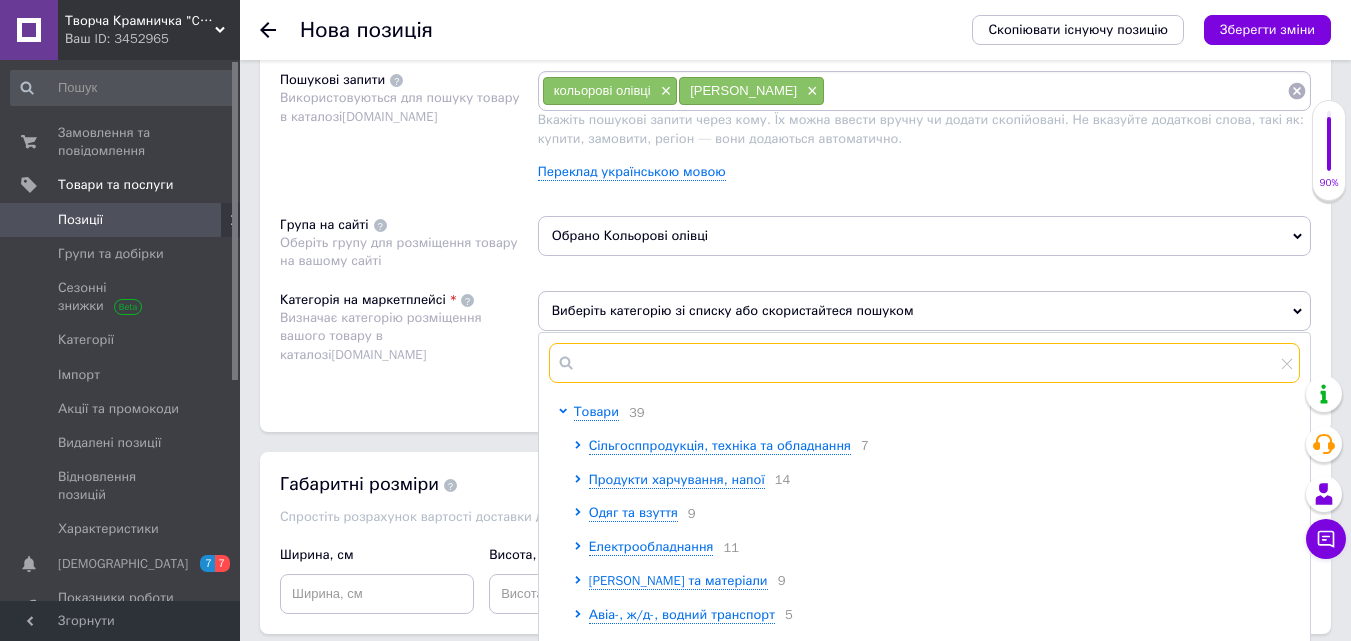 click at bounding box center [924, 363] 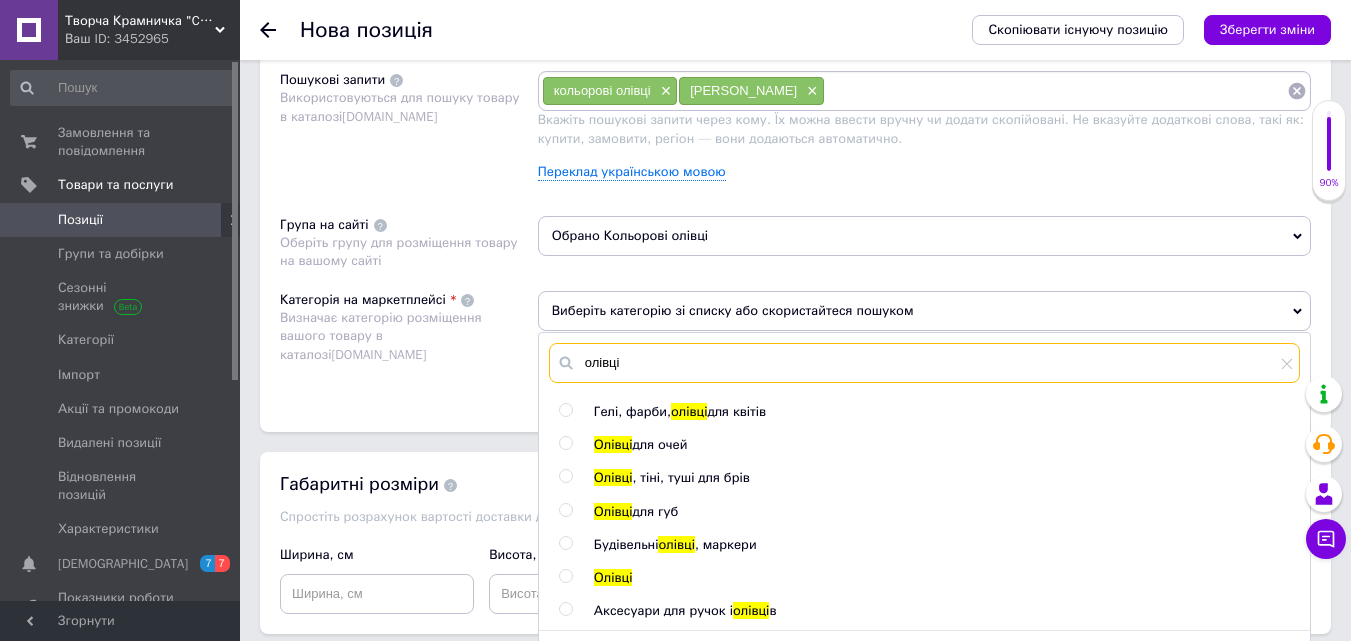 type on "олівці" 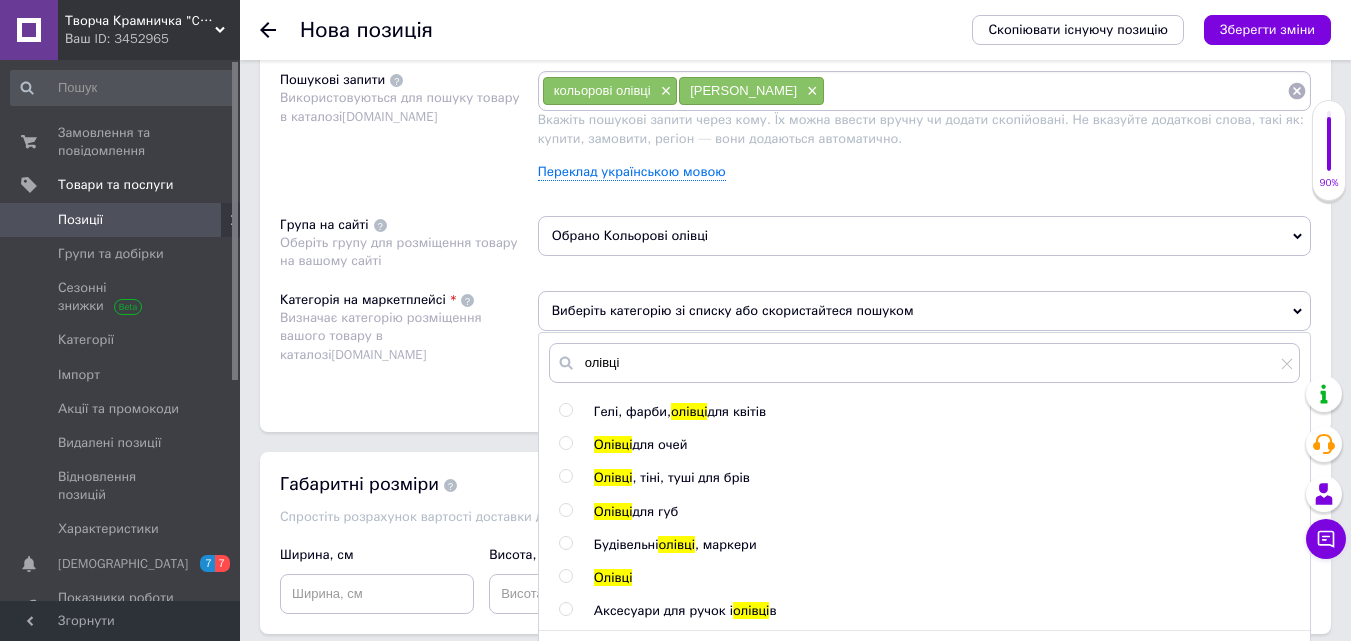 click at bounding box center (586, 578) 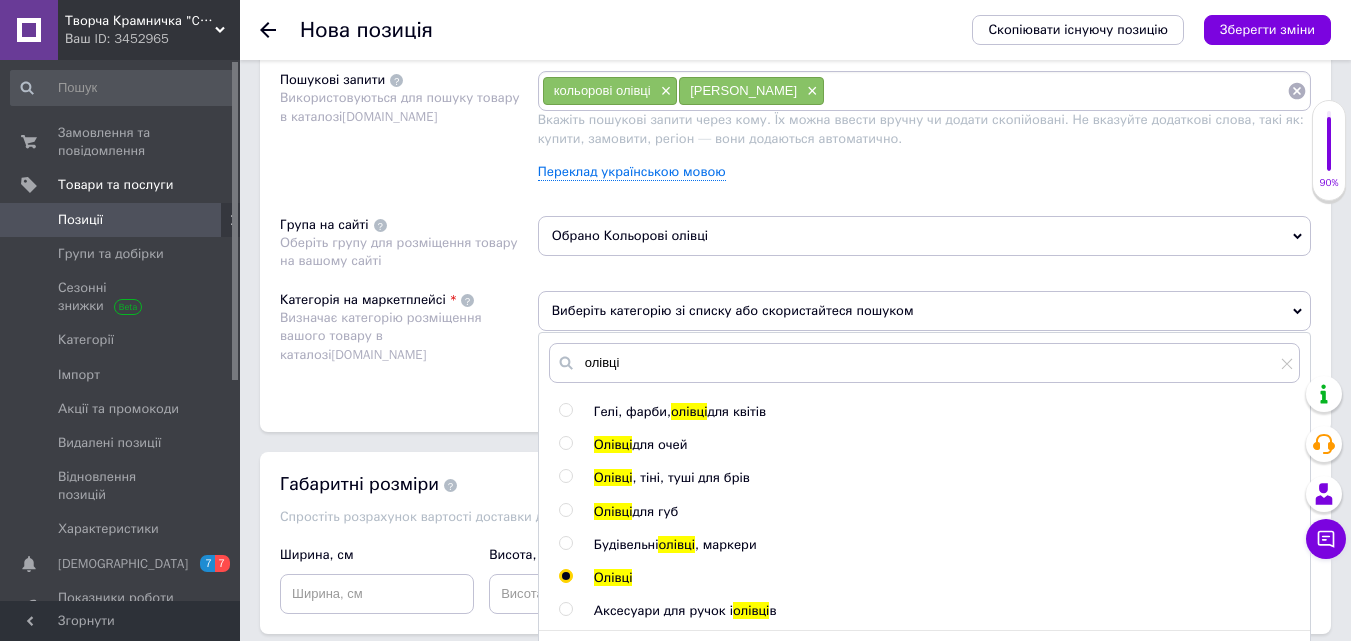radio on "true" 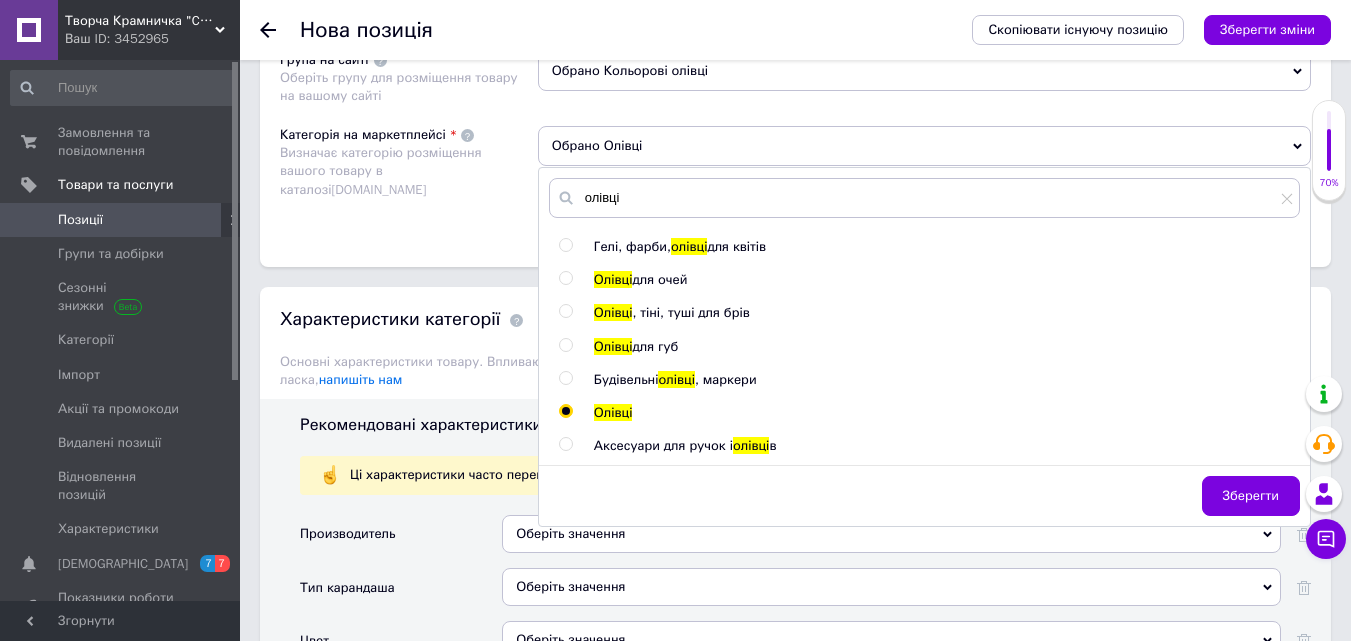 scroll, scrollTop: 1400, scrollLeft: 0, axis: vertical 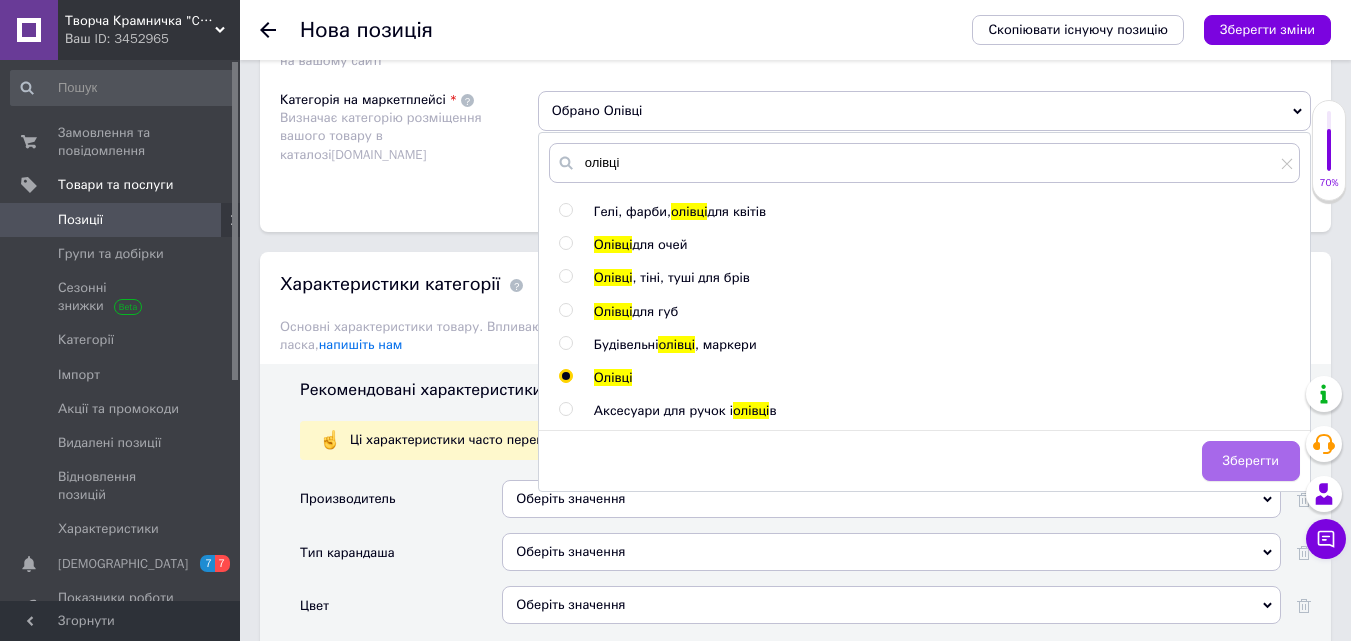 click on "Зберегти" at bounding box center [1251, 461] 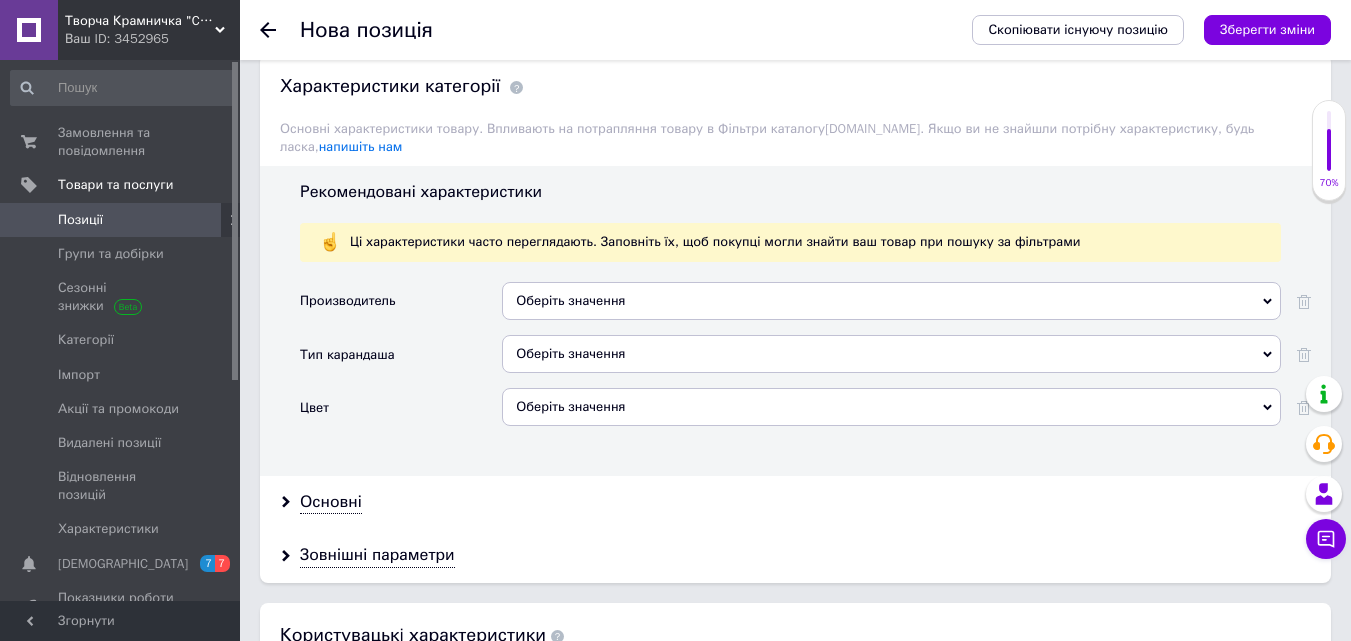 scroll, scrollTop: 1600, scrollLeft: 0, axis: vertical 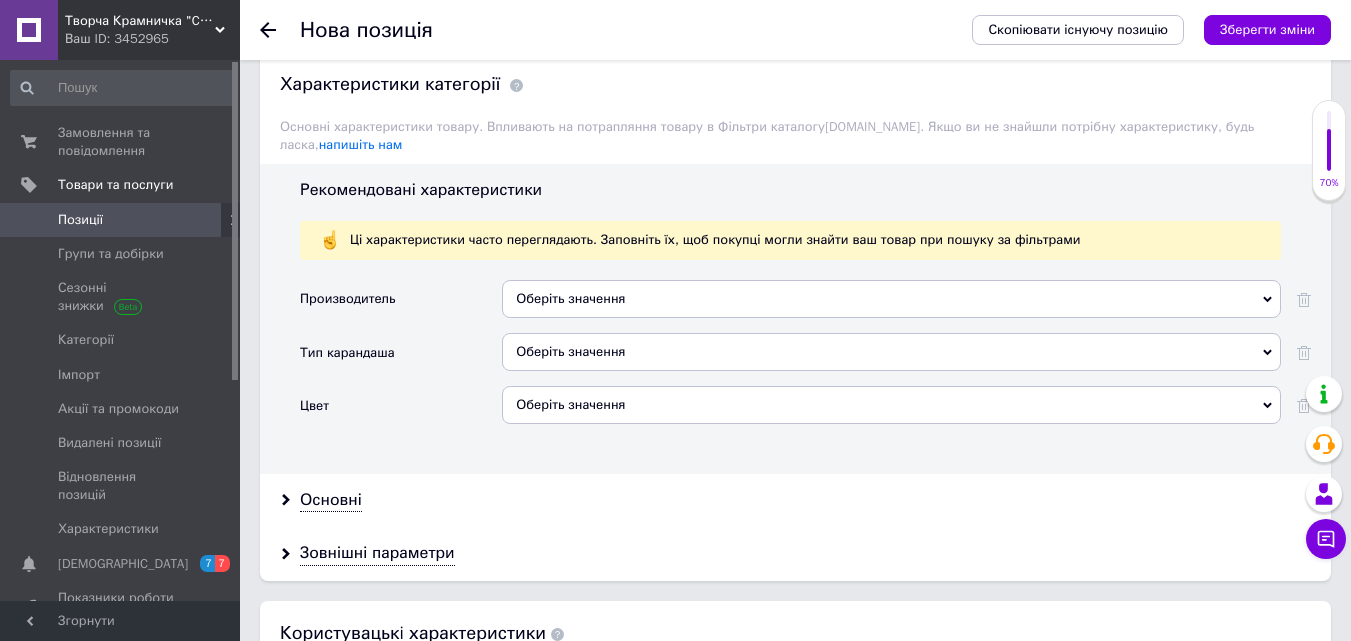 click on "Оберіть значення" at bounding box center [891, 299] 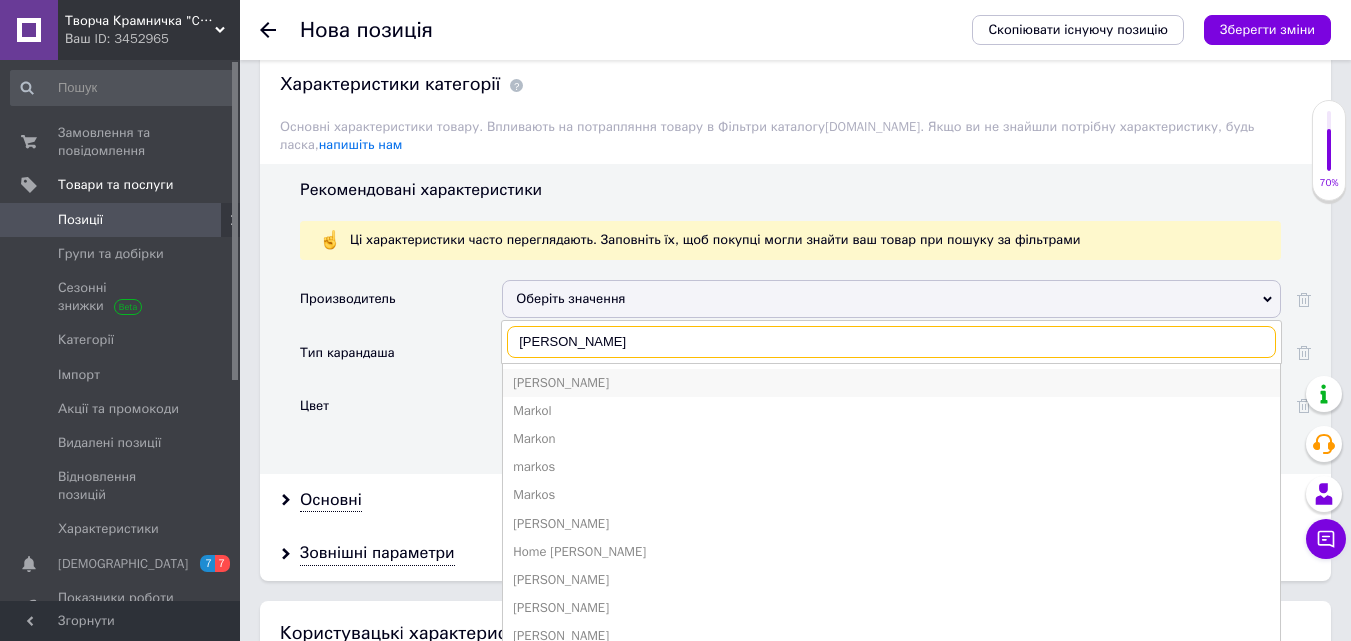 type on "[PERSON_NAME]" 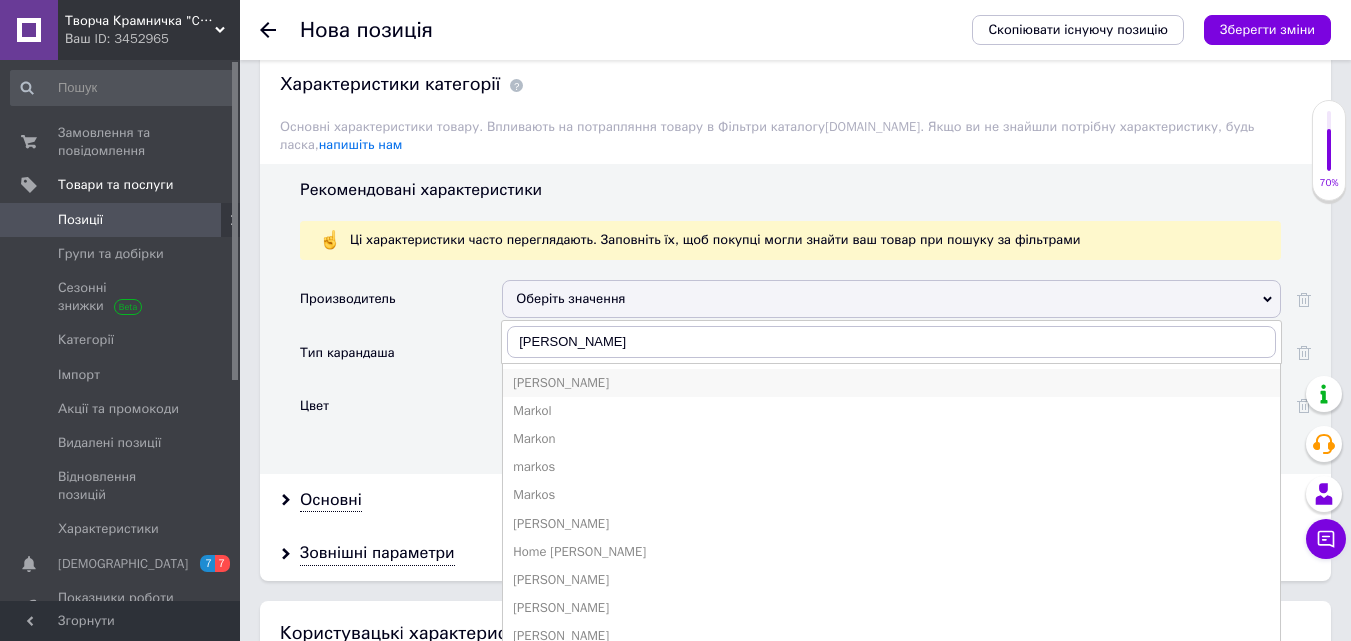 click on "[PERSON_NAME]" at bounding box center (891, 383) 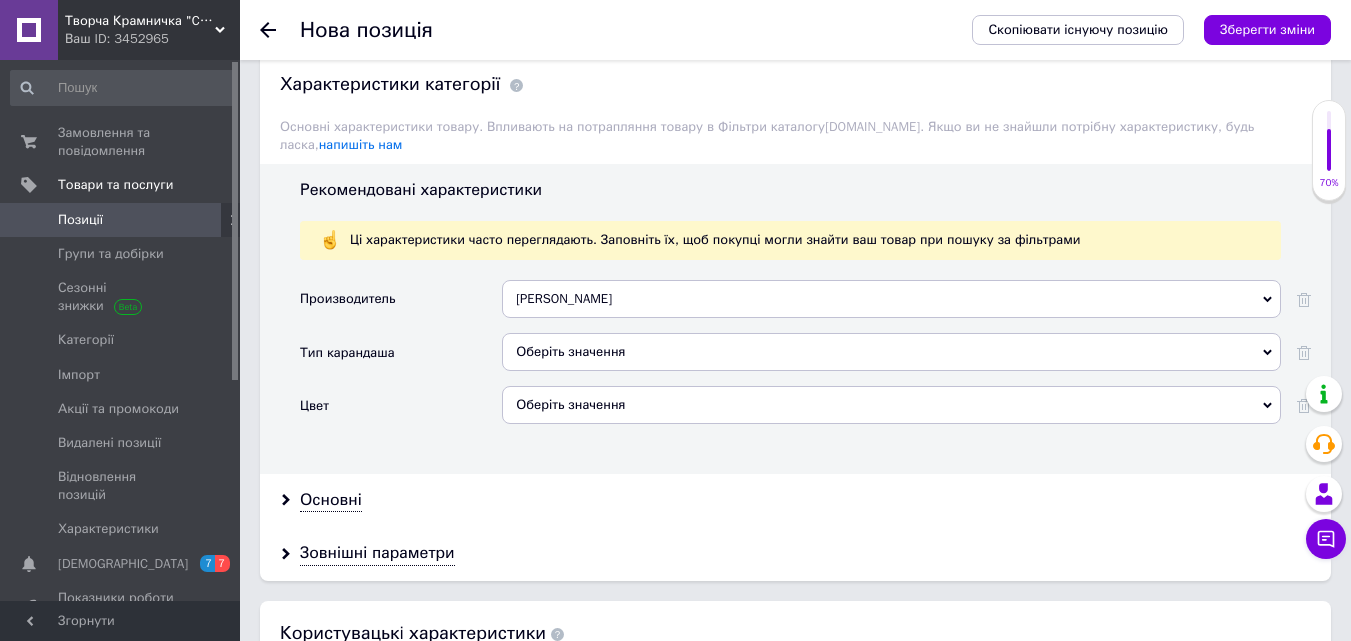 click on "Оберіть значення" at bounding box center [891, 352] 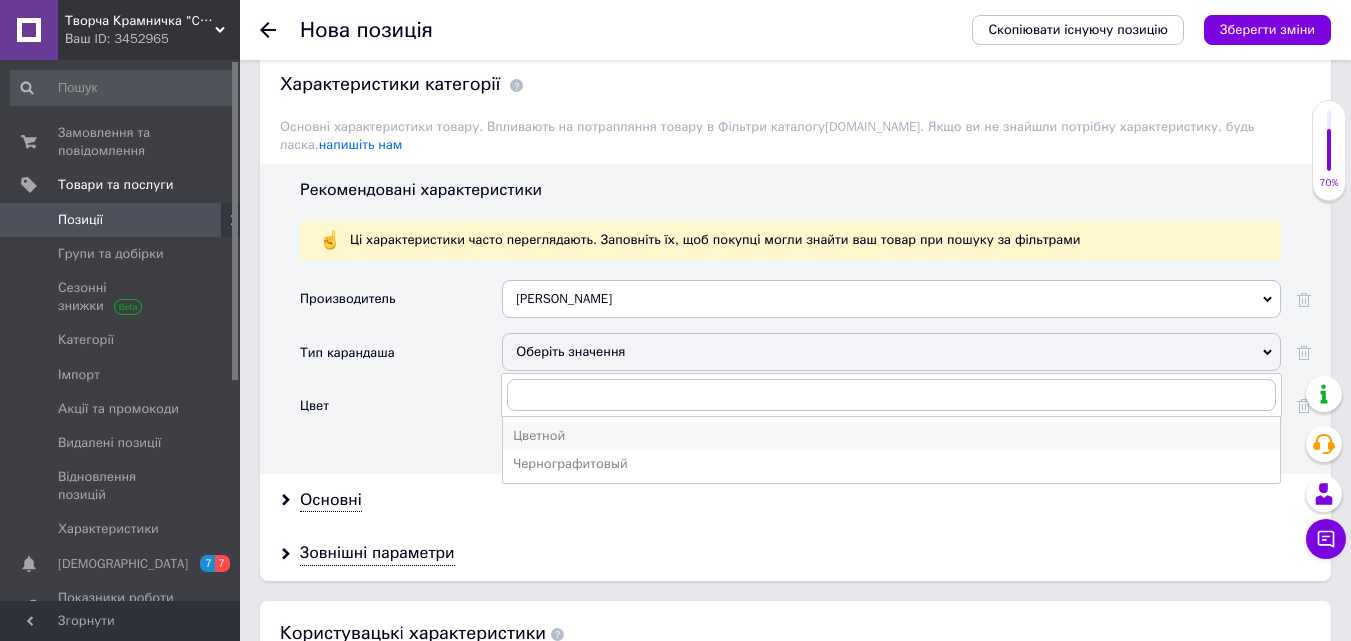 click on "Цветной" at bounding box center [891, 436] 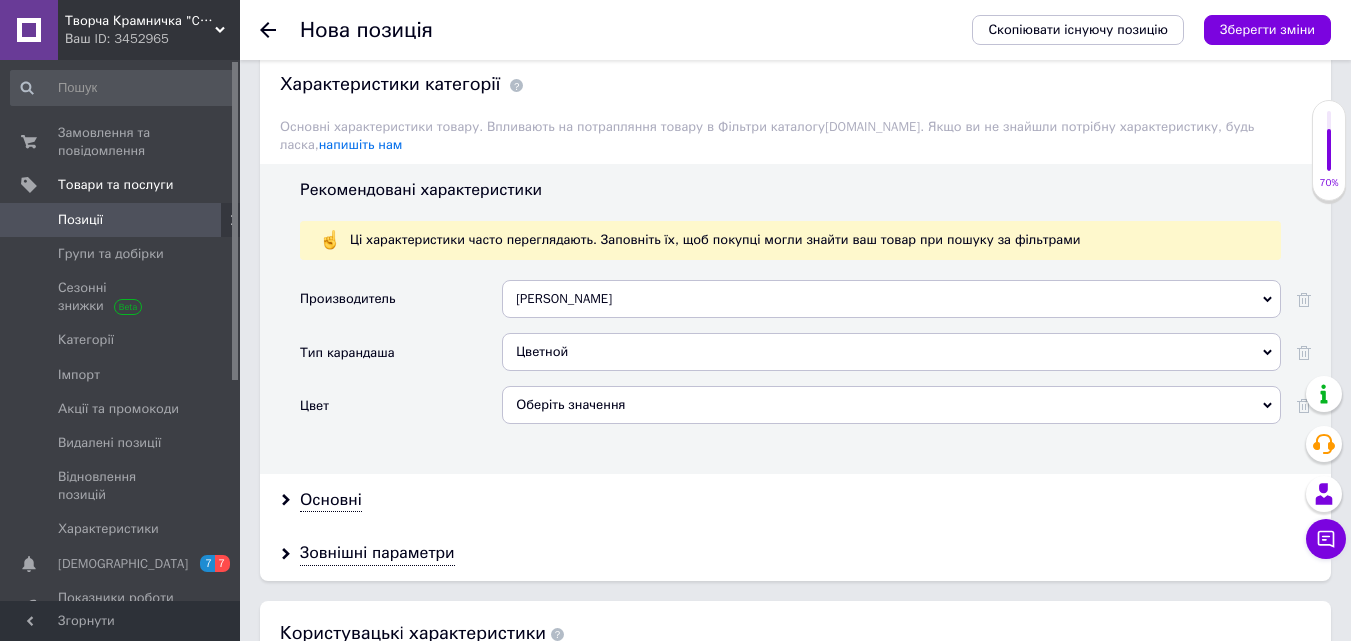 click on "Оберіть значення" at bounding box center (891, 405) 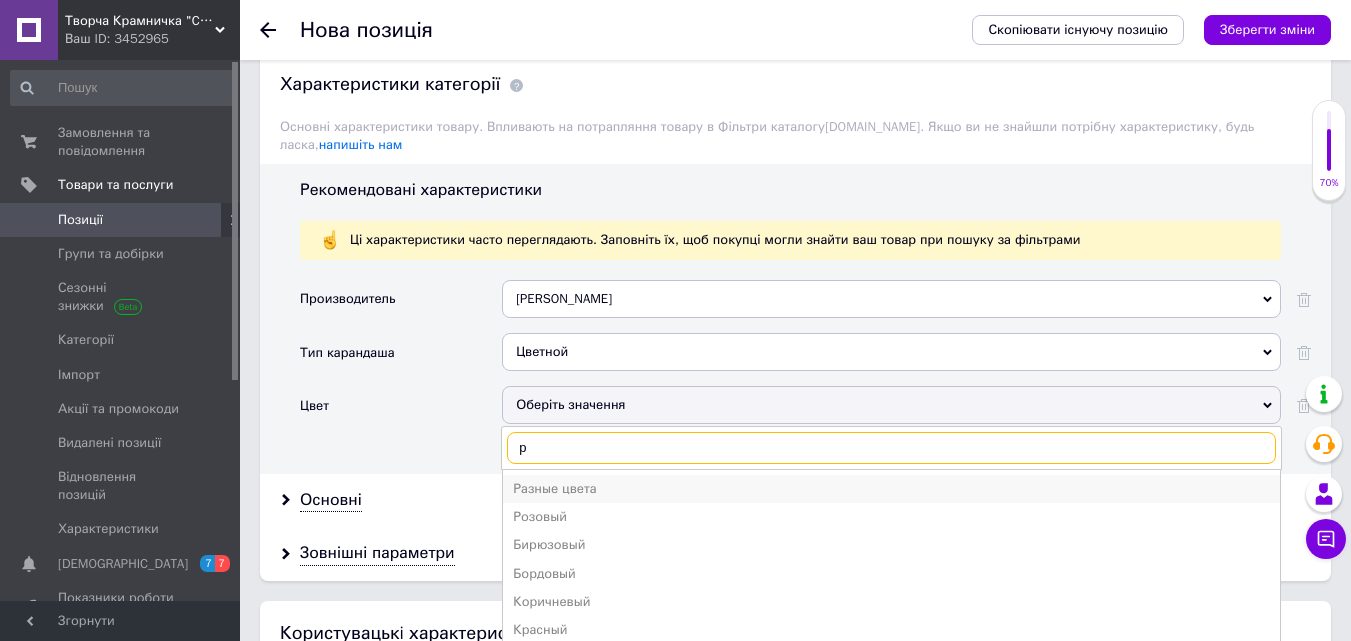type on "р" 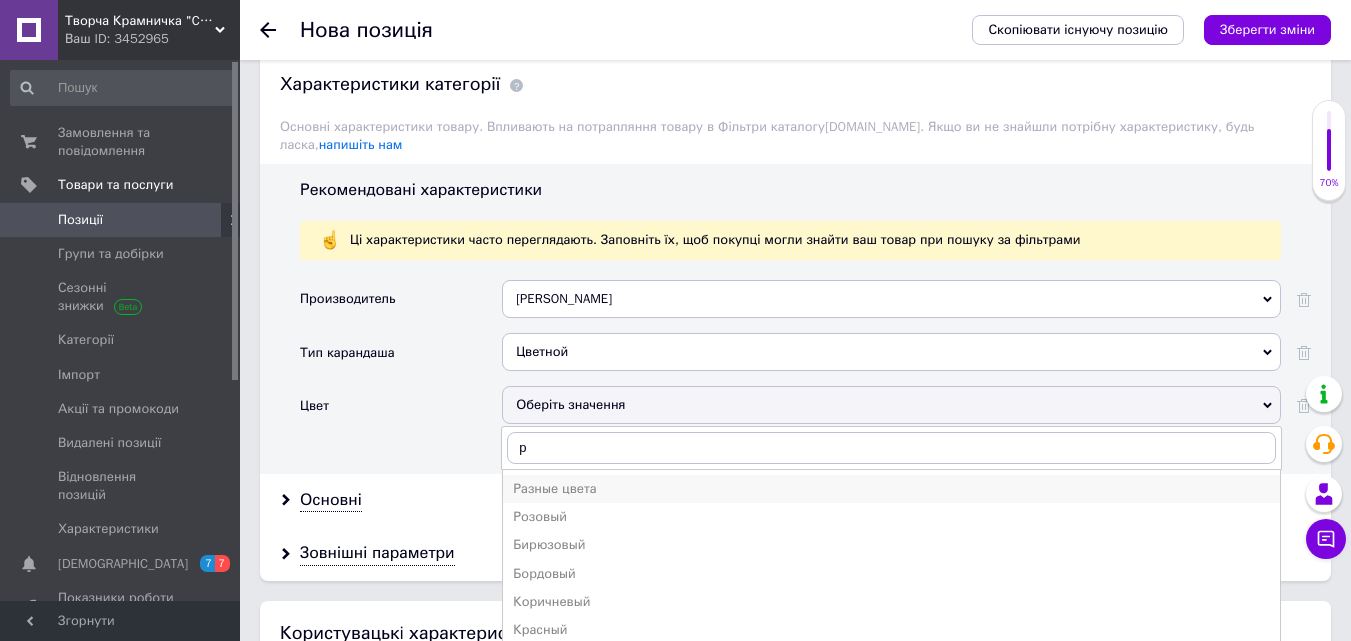 click on "Разные цвета" at bounding box center [891, 489] 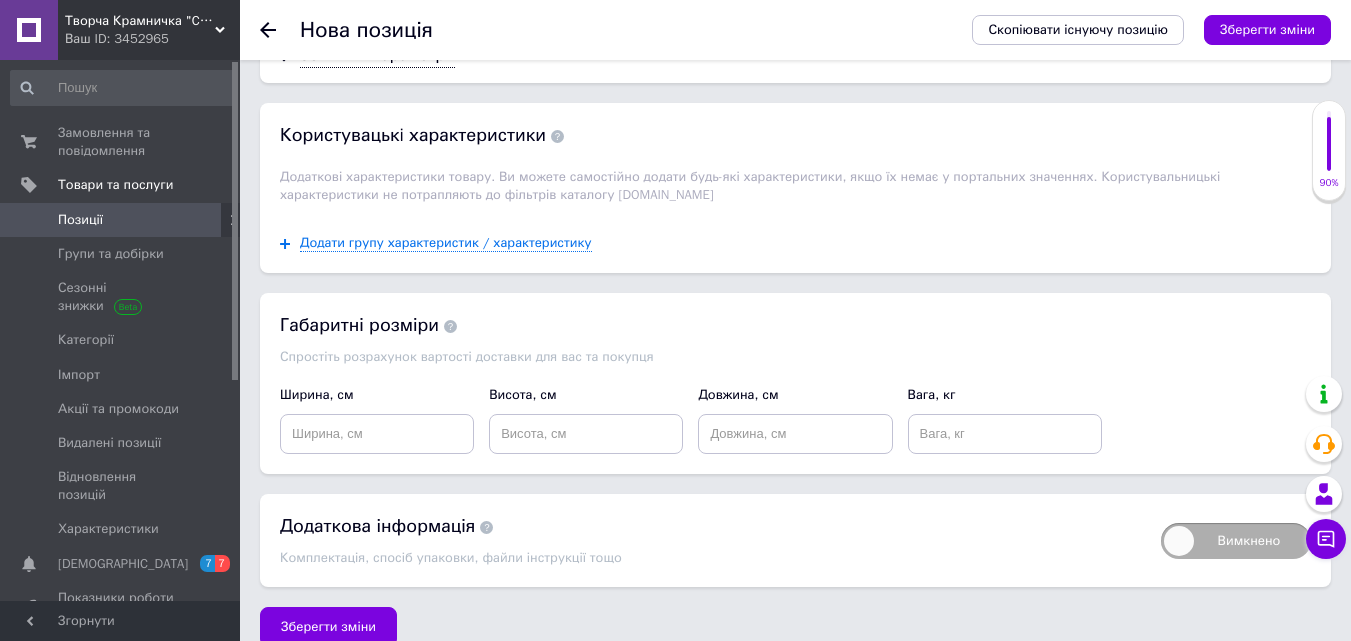 scroll, scrollTop: 2104, scrollLeft: 0, axis: vertical 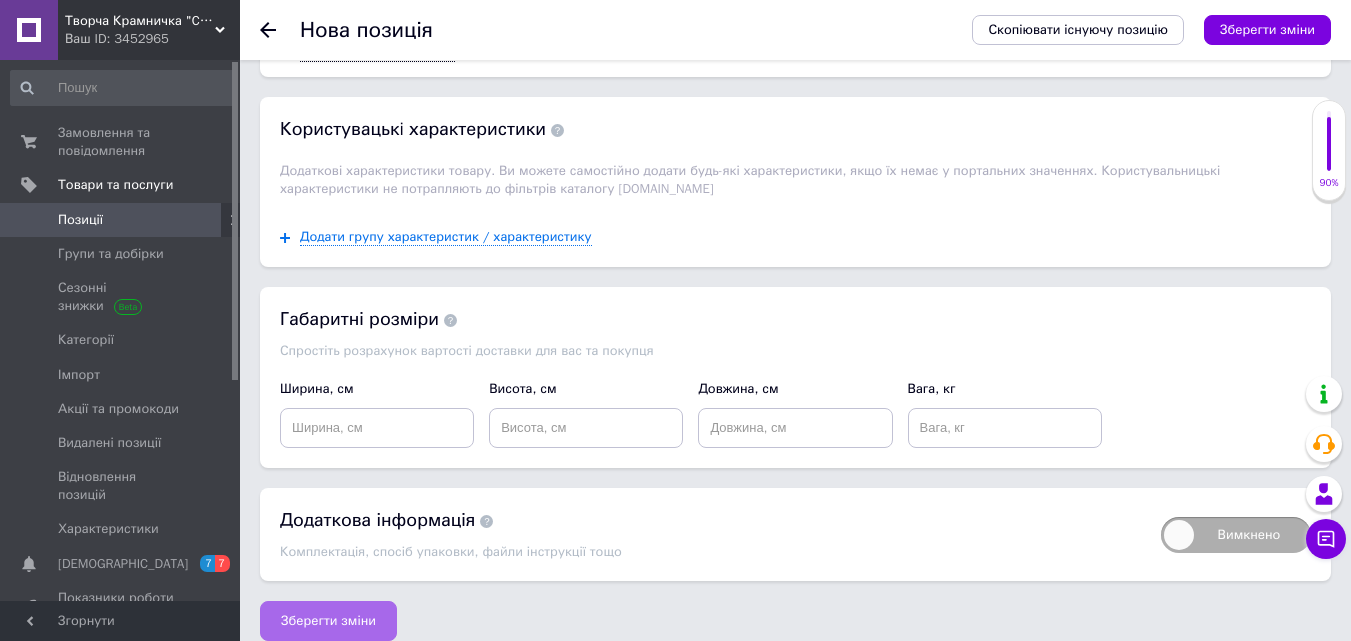 click on "Зберегти зміни" at bounding box center (328, 621) 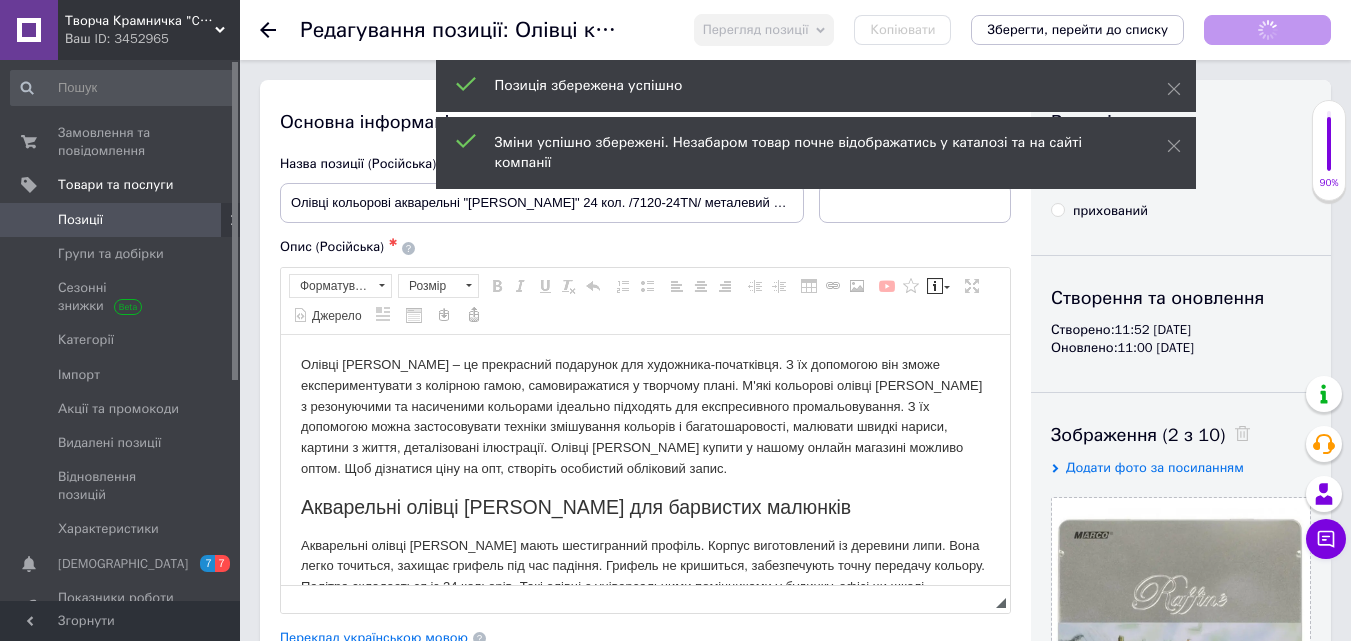 scroll, scrollTop: 0, scrollLeft: 0, axis: both 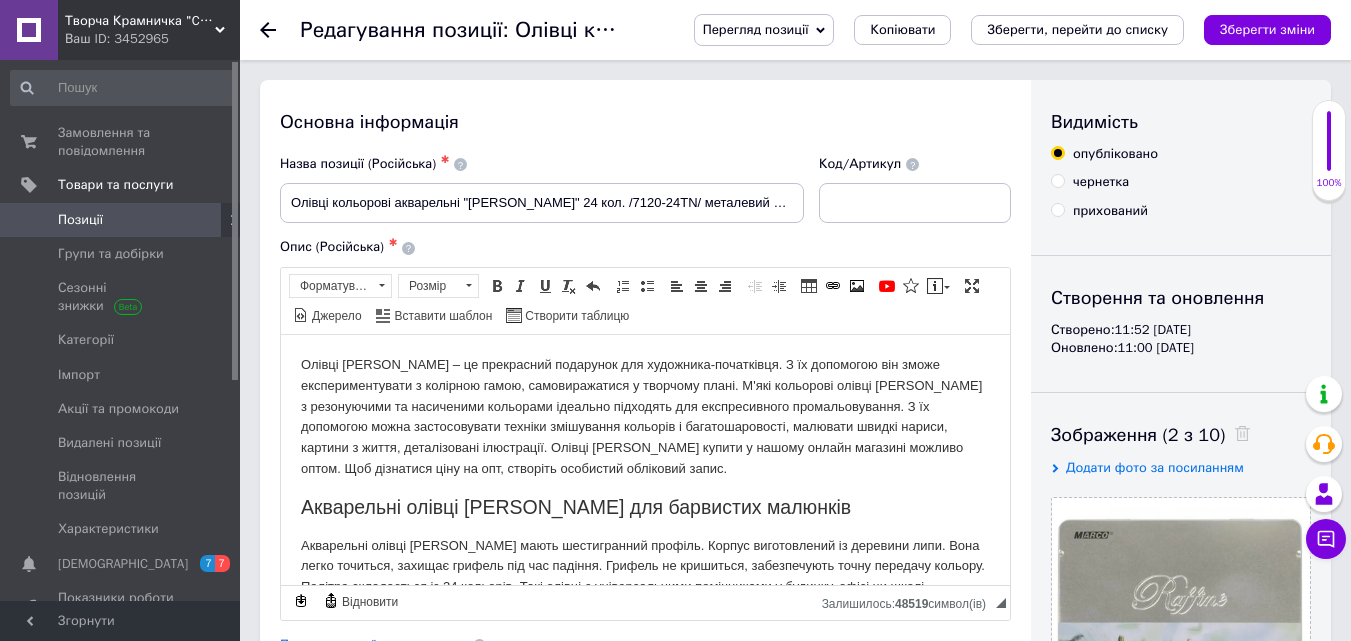 click on "Зберегти зміни" at bounding box center (1267, 29) 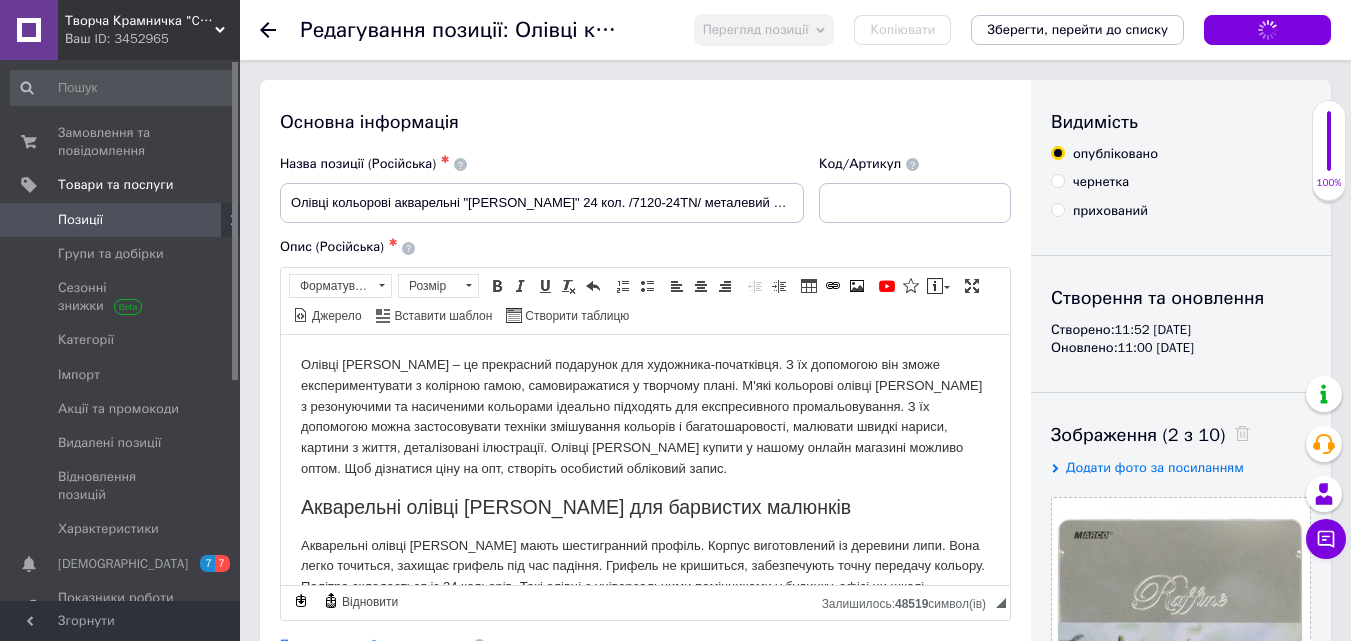 click on "Позиції" at bounding box center (80, 220) 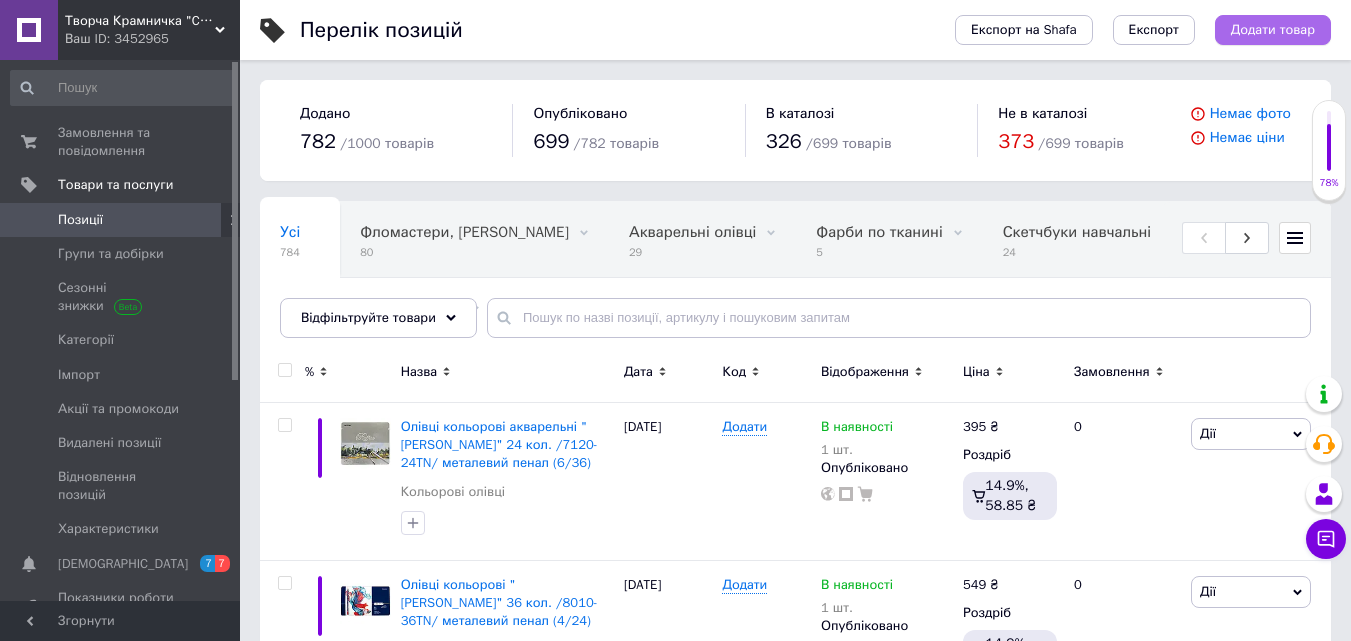click on "Додати товар" at bounding box center [1273, 30] 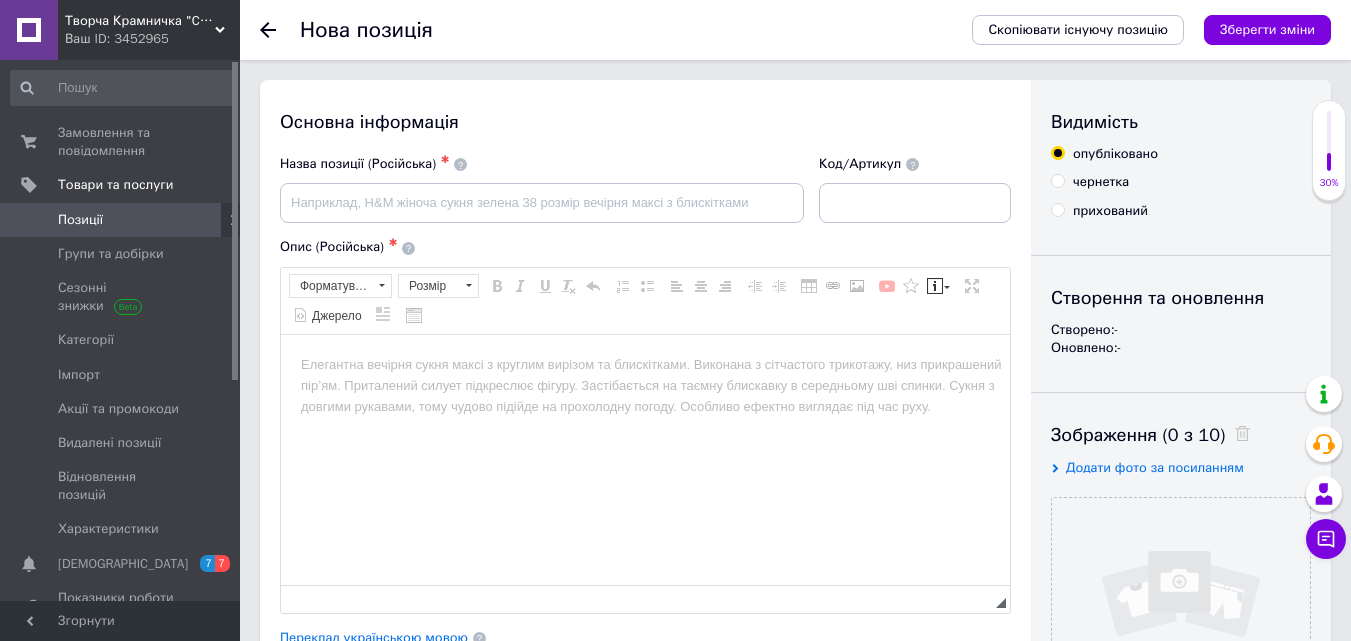 scroll, scrollTop: 0, scrollLeft: 0, axis: both 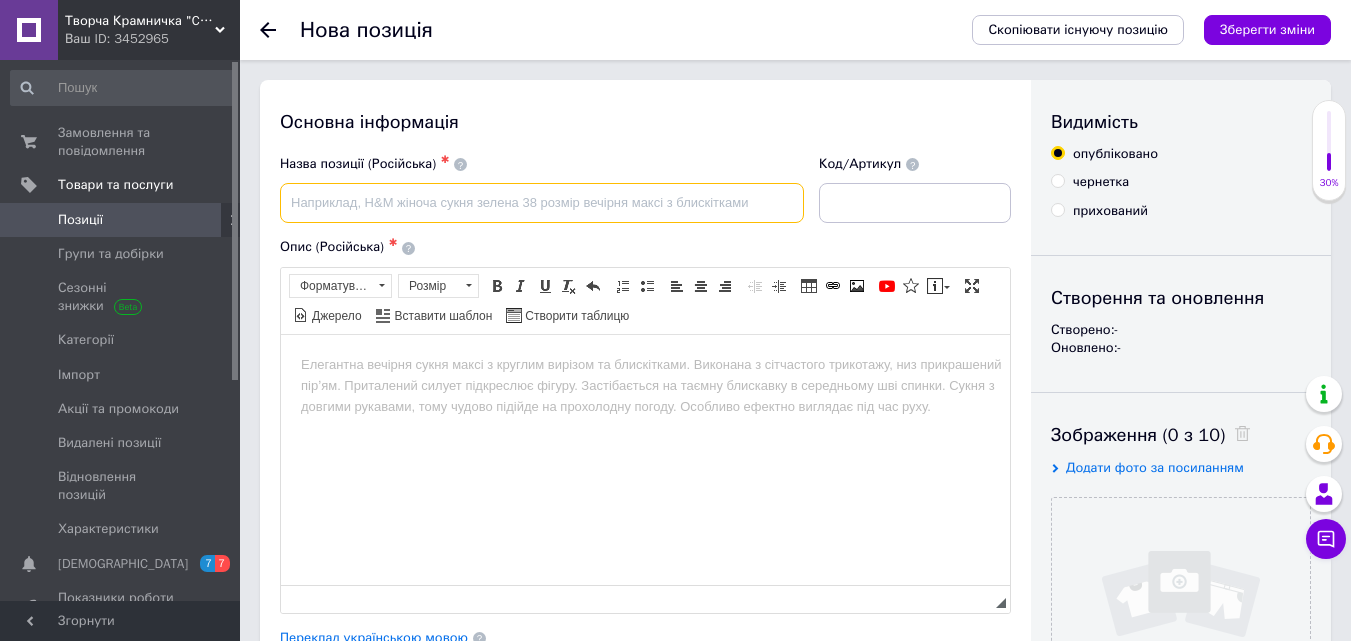 click at bounding box center [542, 203] 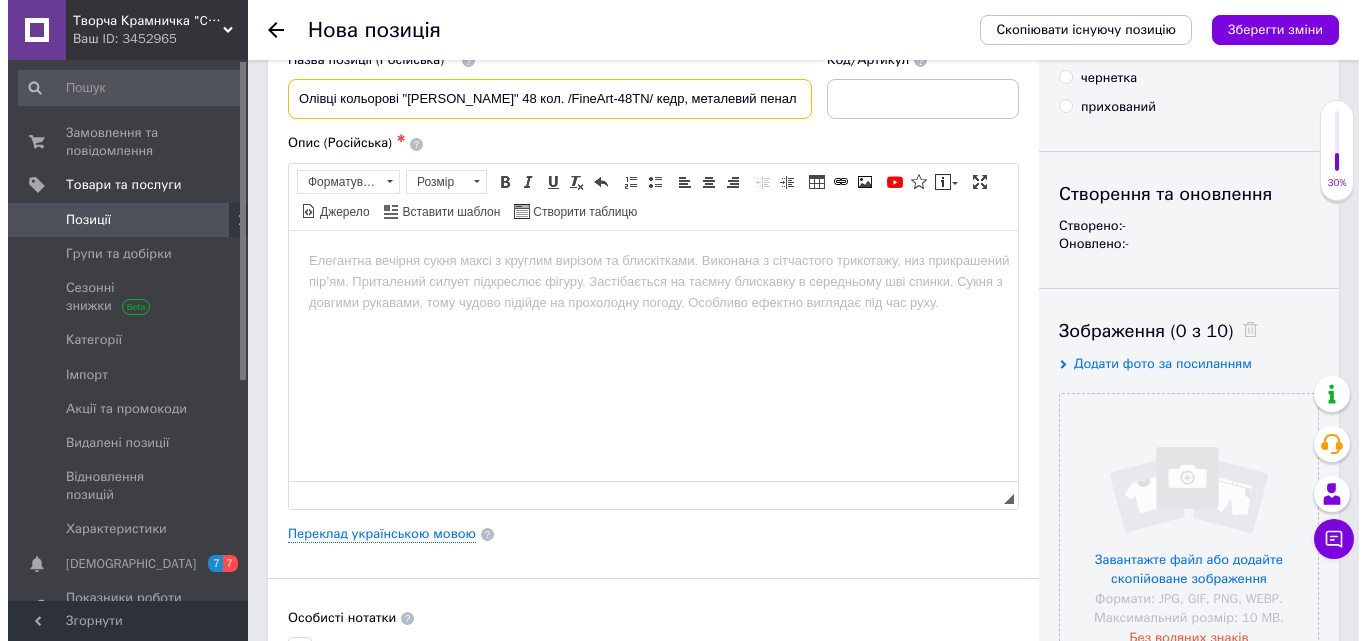 scroll, scrollTop: 200, scrollLeft: 0, axis: vertical 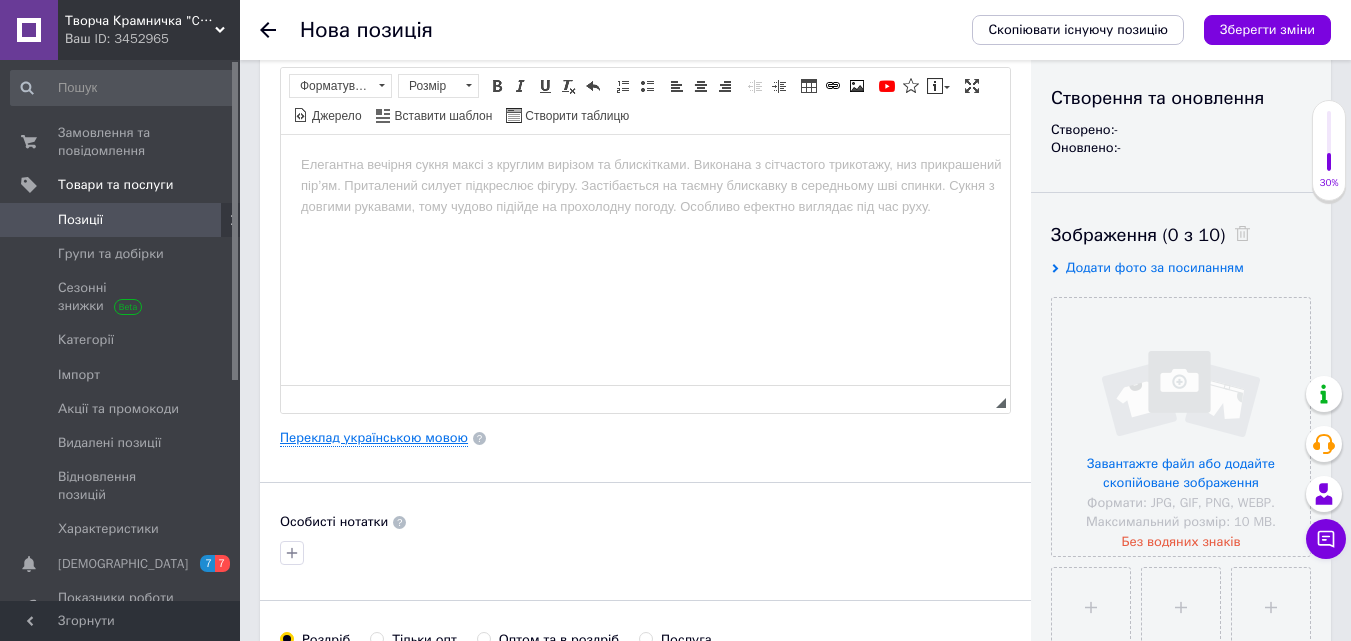 type on "Олівці кольорові "[PERSON_NAME]" 48 кол. /FineArt-48TN/ кедр, металевий пенал" 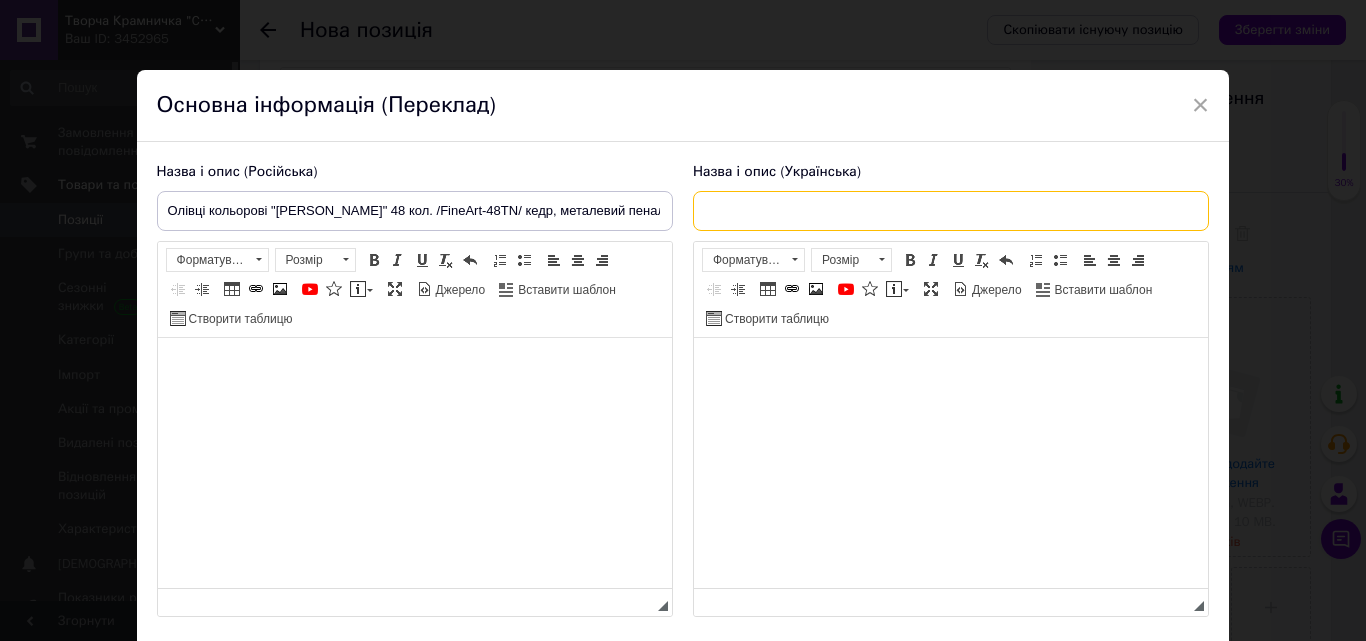 click at bounding box center [951, 211] 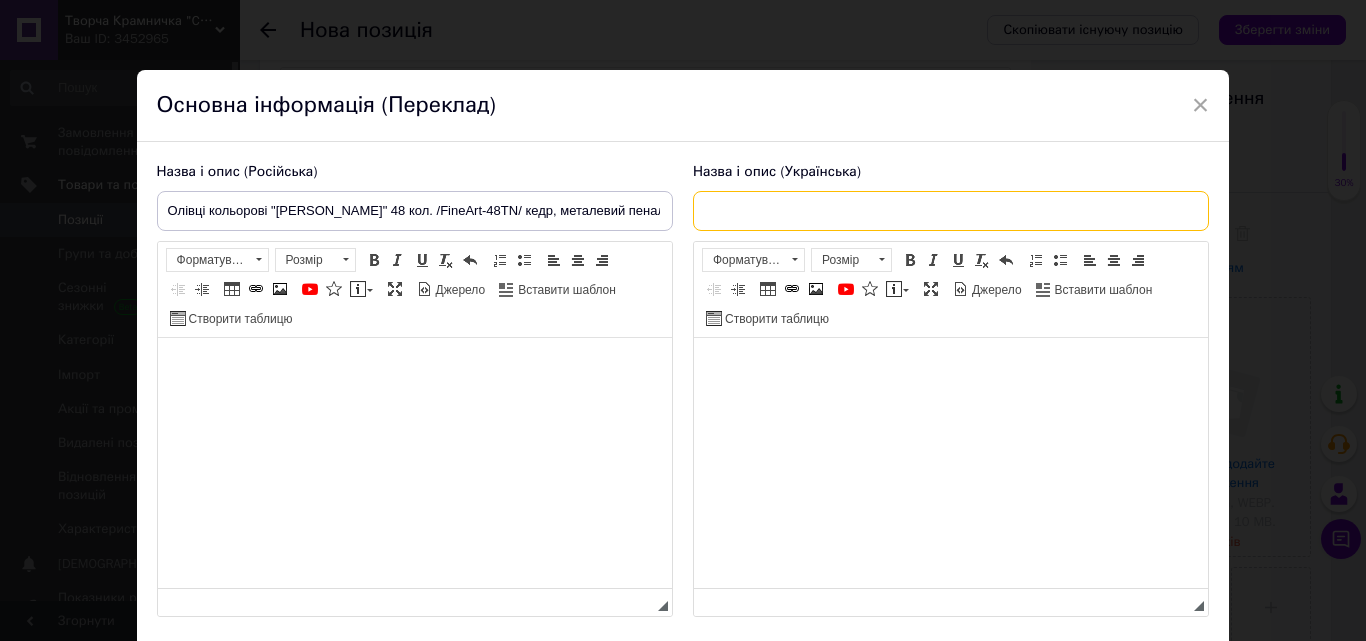 paste on "Олівці кольорові "[PERSON_NAME]" 48 кол. /FineArt-48TN/ кедр, металевий пенал" 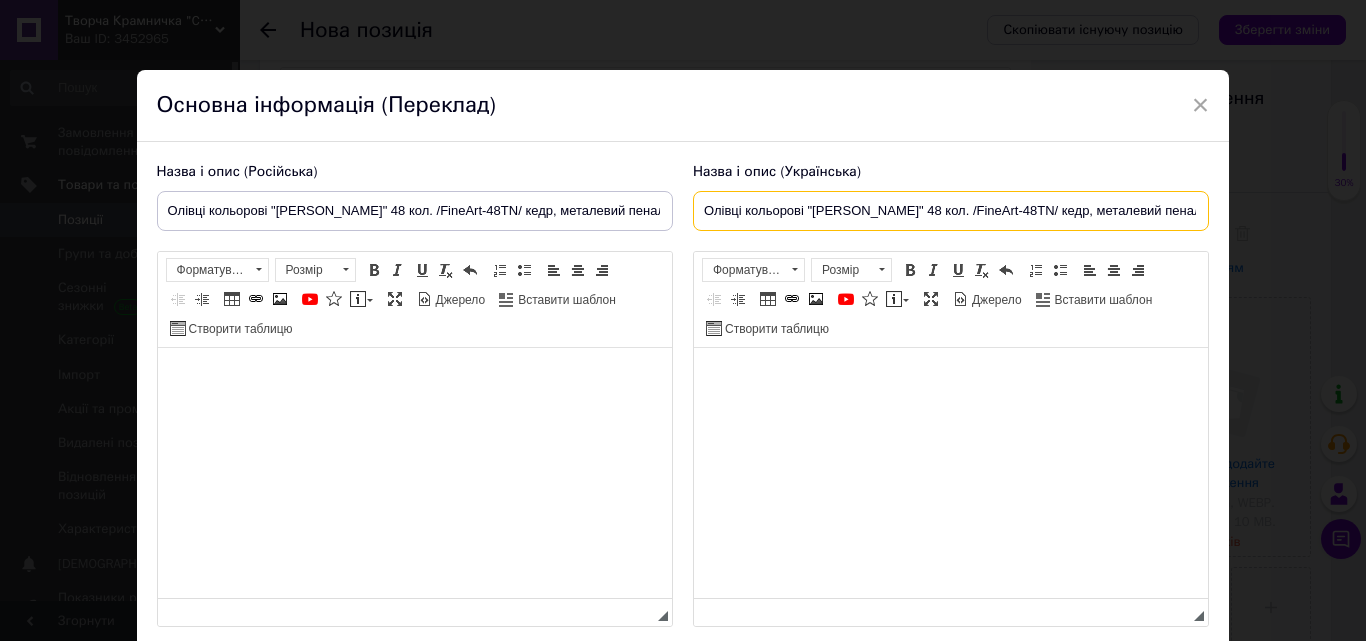 type on "Олівці кольорові "[PERSON_NAME]" 48 кол. /FineArt-48TN/ кедр, металевий пенал" 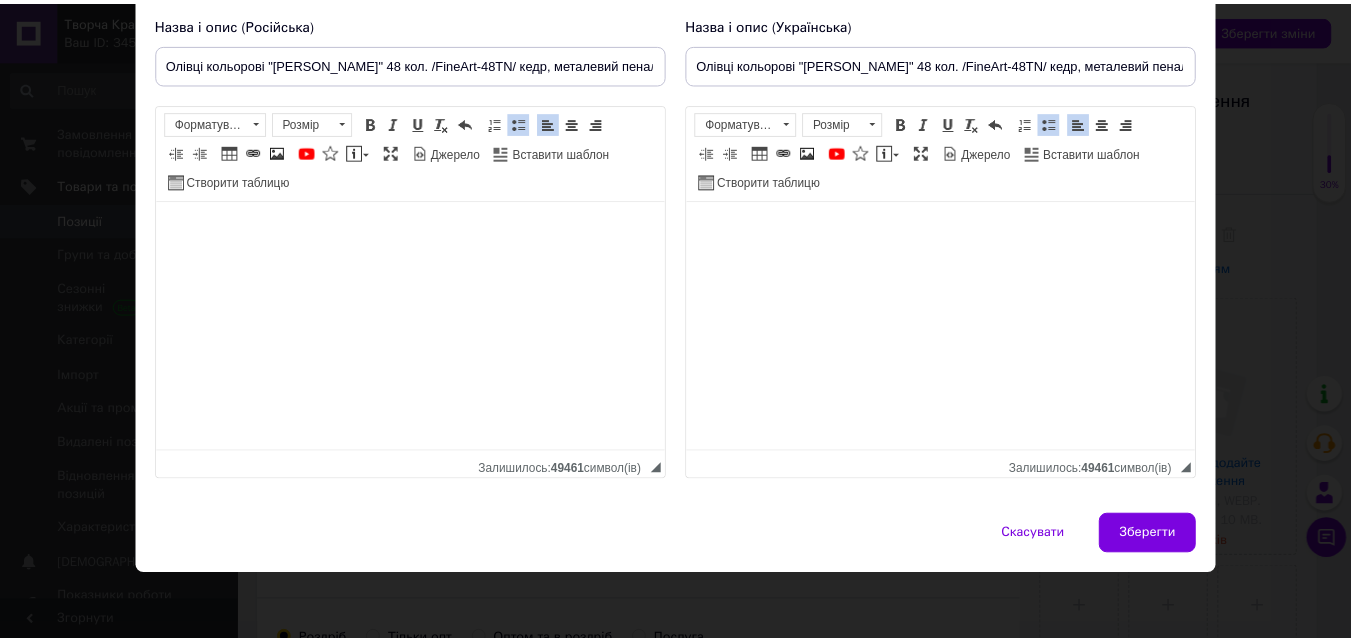 scroll, scrollTop: 151, scrollLeft: 0, axis: vertical 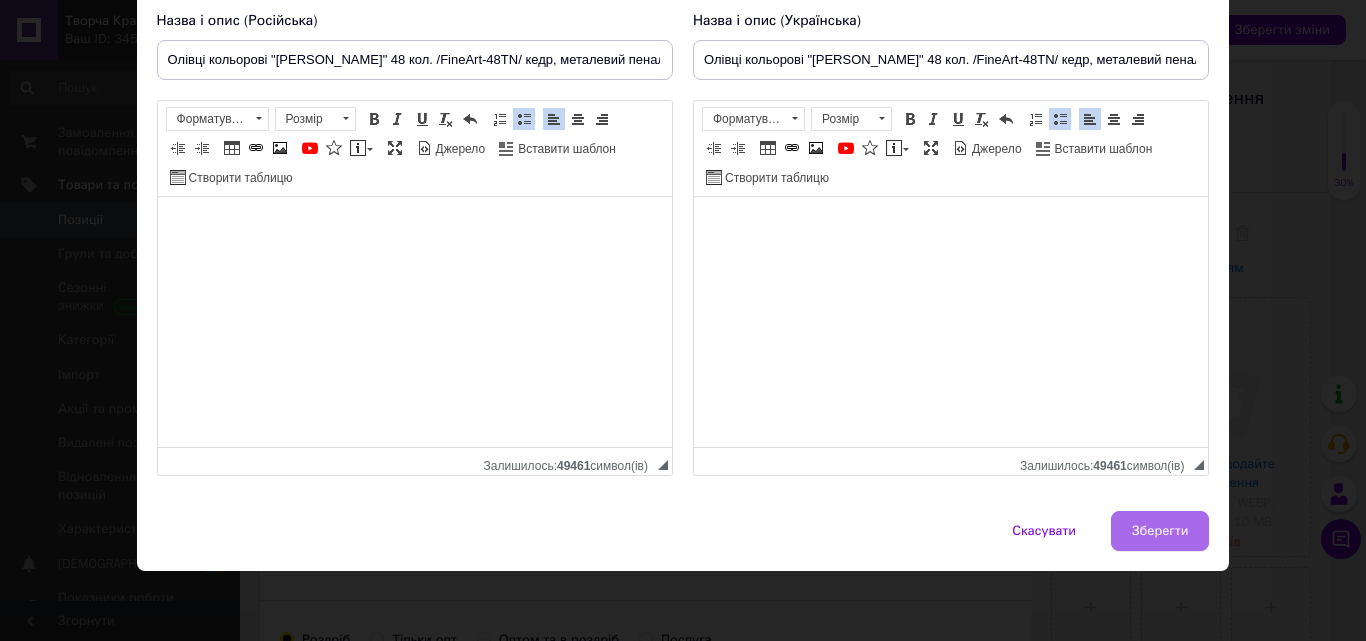 click on "Зберегти" at bounding box center [1160, 531] 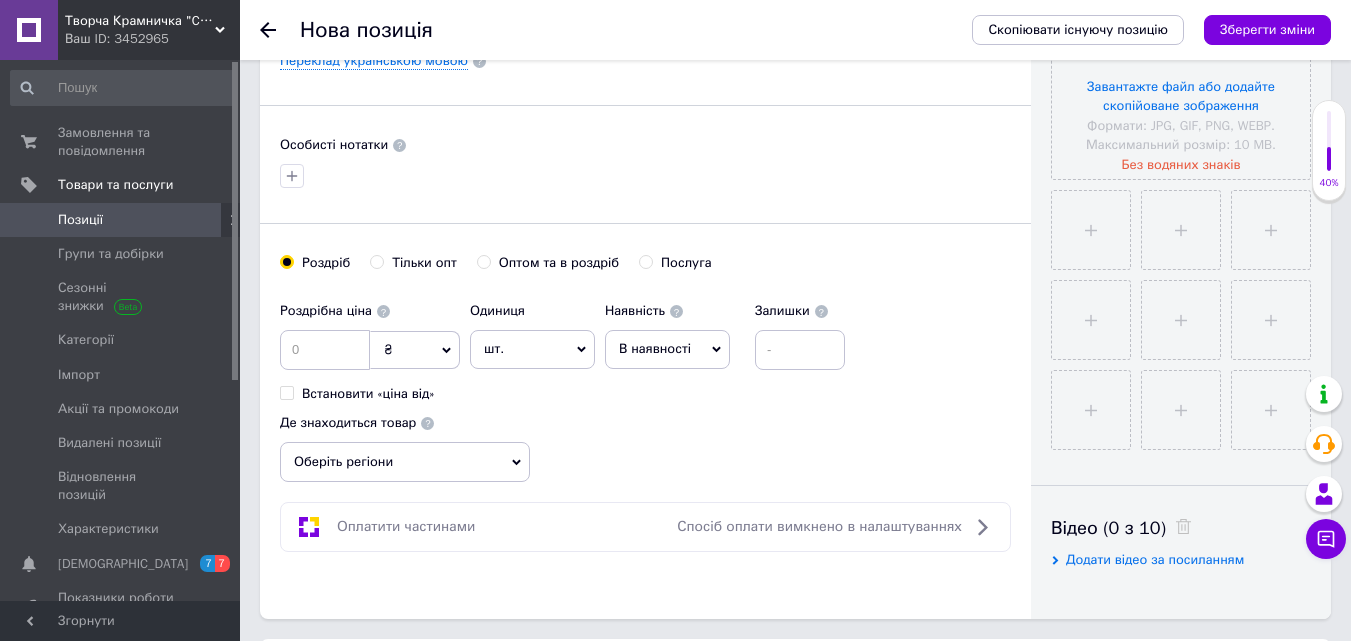 scroll, scrollTop: 600, scrollLeft: 0, axis: vertical 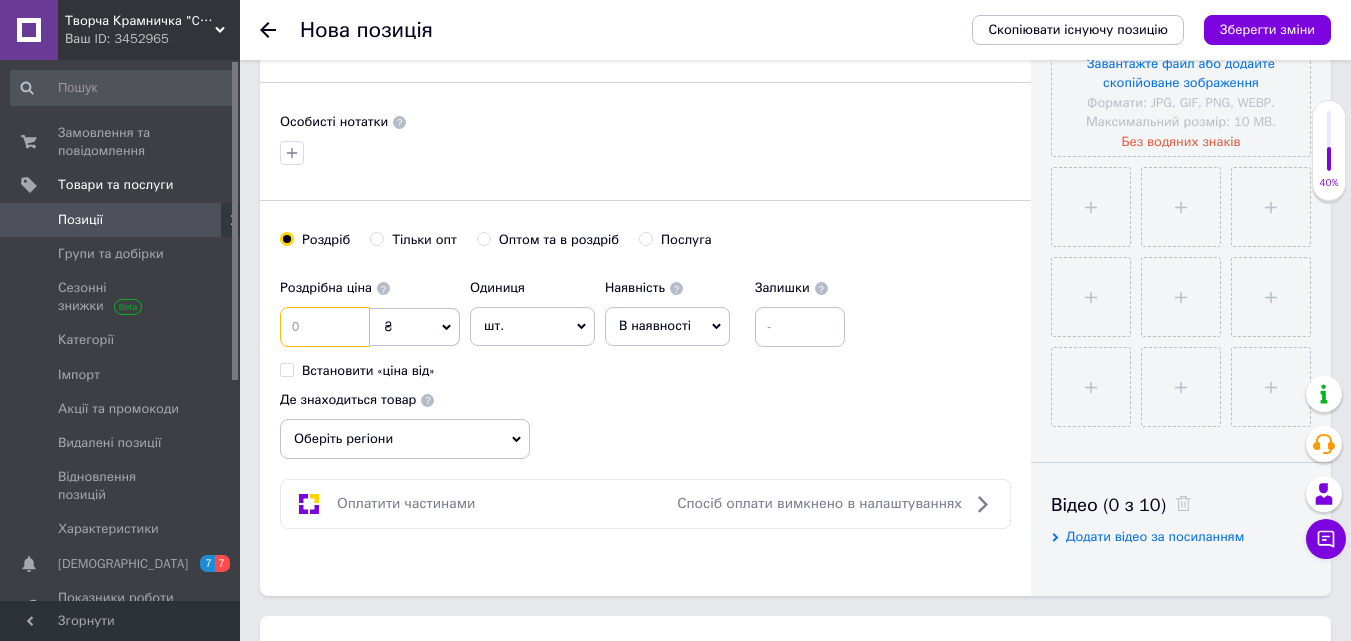 click at bounding box center [325, 327] 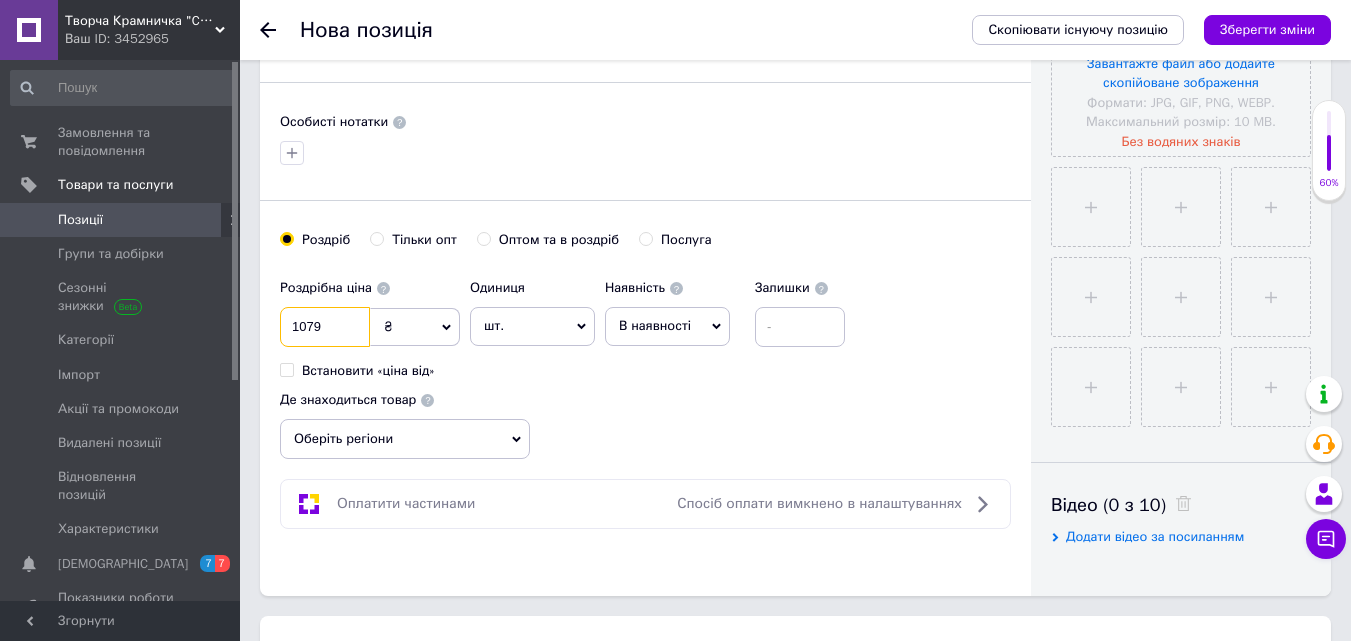 type on "1079" 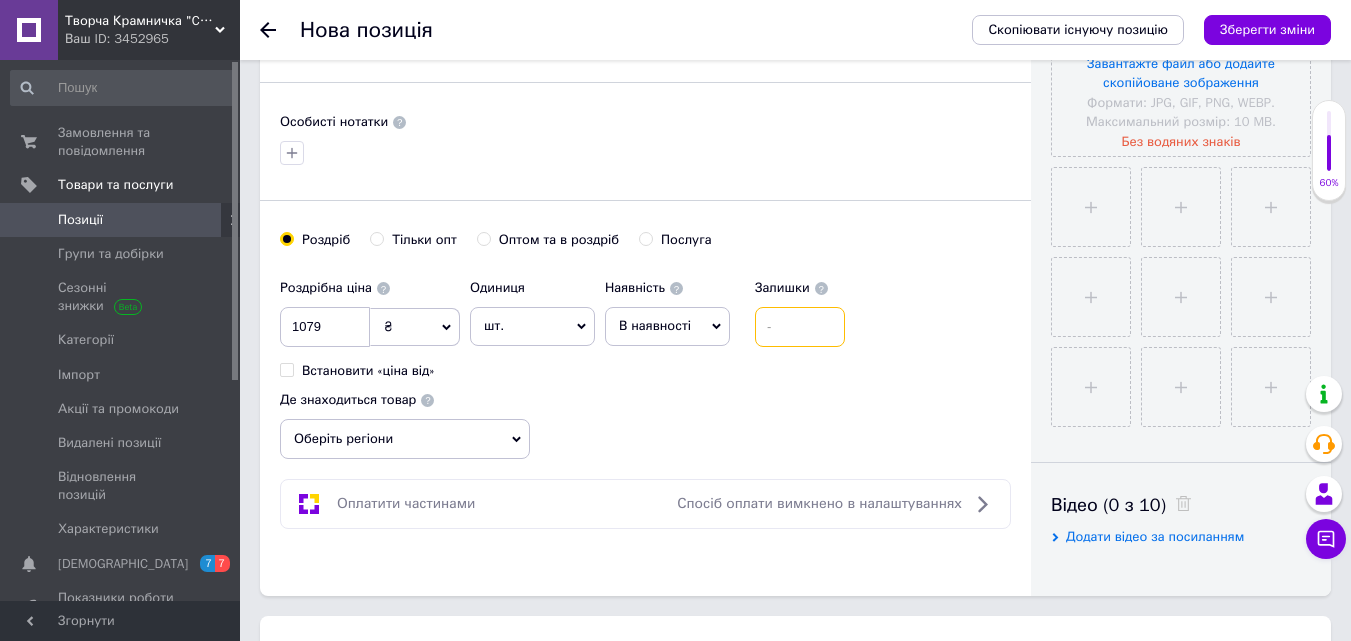click at bounding box center [800, 327] 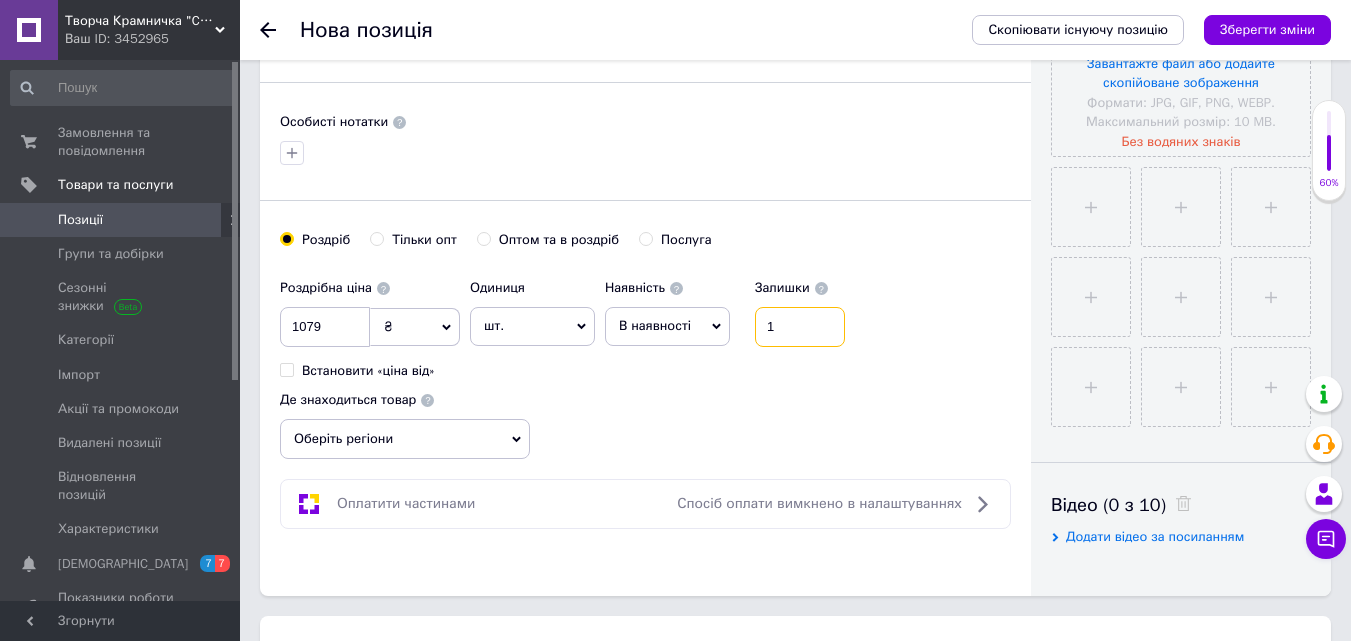 type on "1" 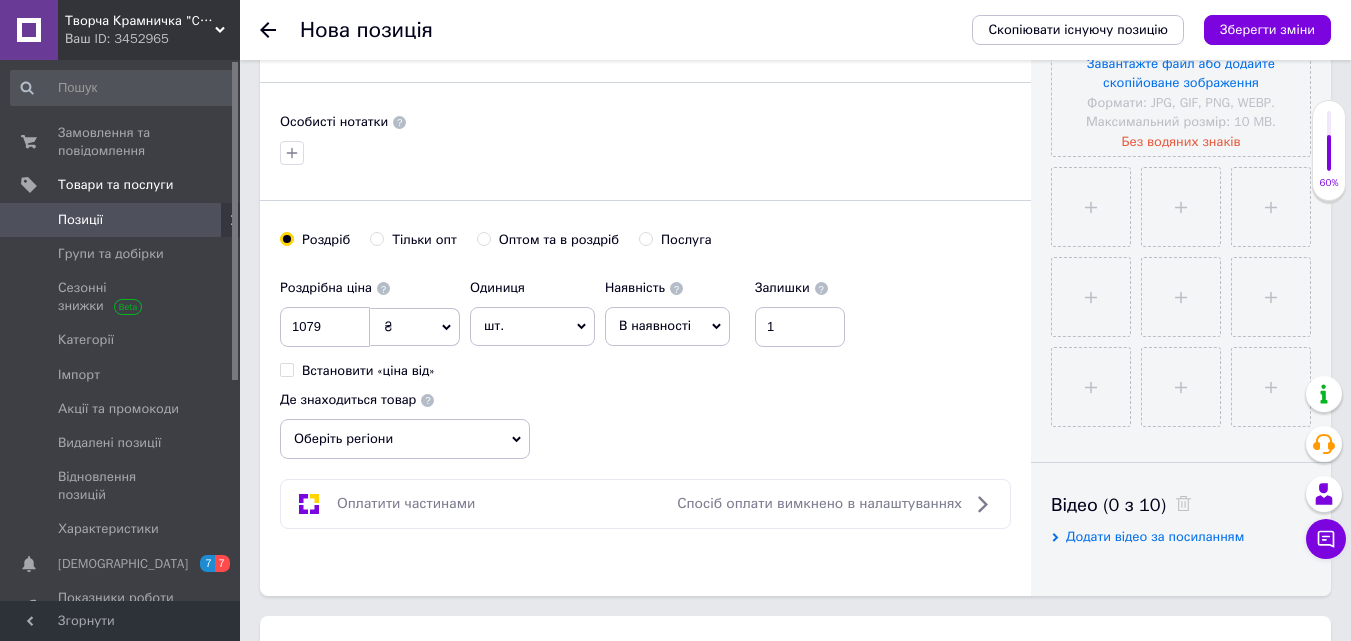click on "Оберіть регіони" at bounding box center (405, 439) 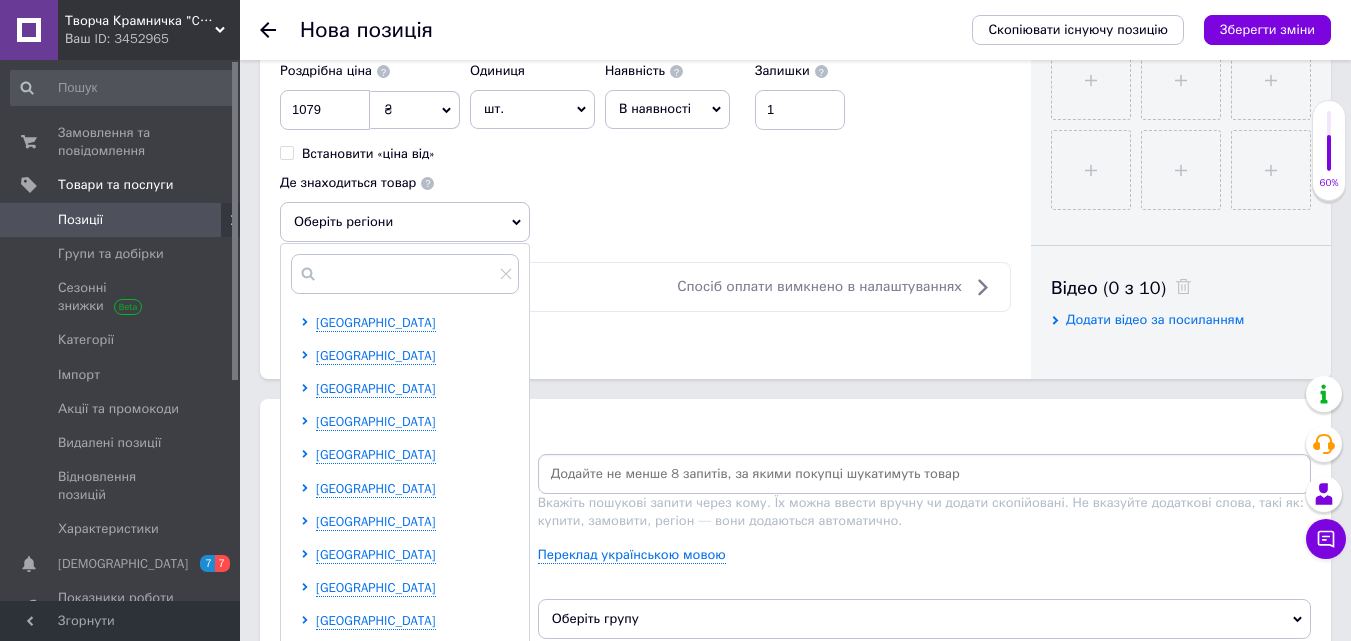 scroll, scrollTop: 900, scrollLeft: 0, axis: vertical 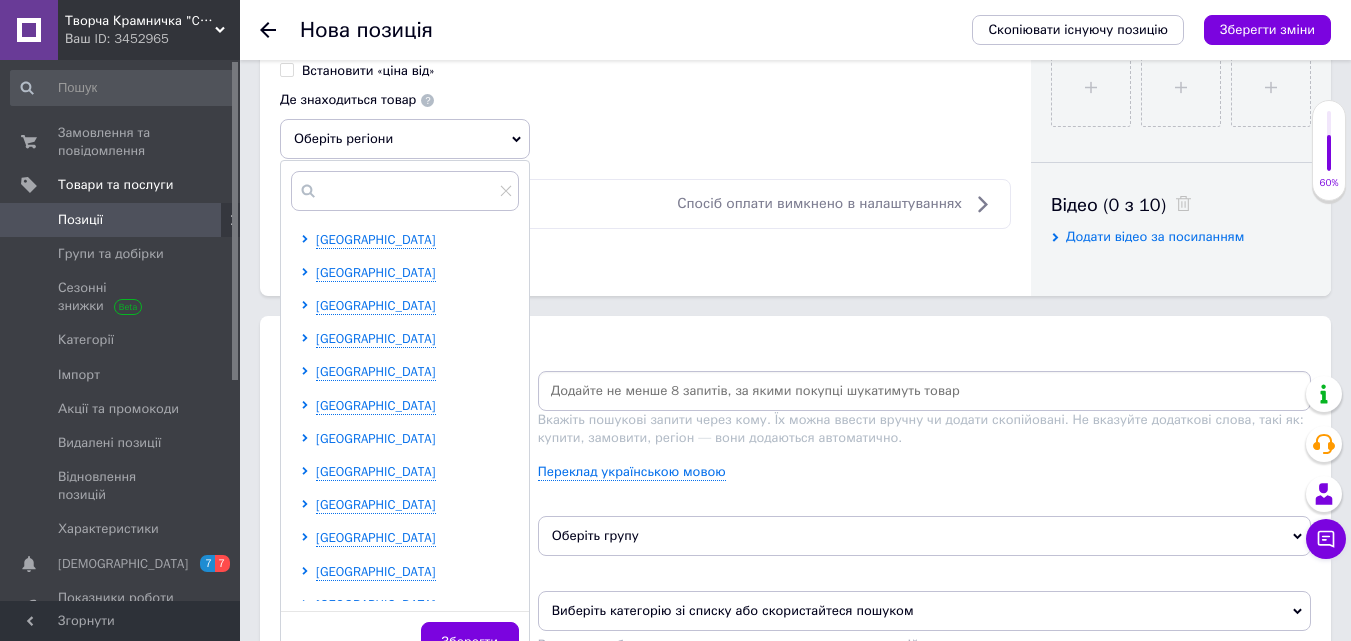 click on "[GEOGRAPHIC_DATA]" at bounding box center [376, 438] 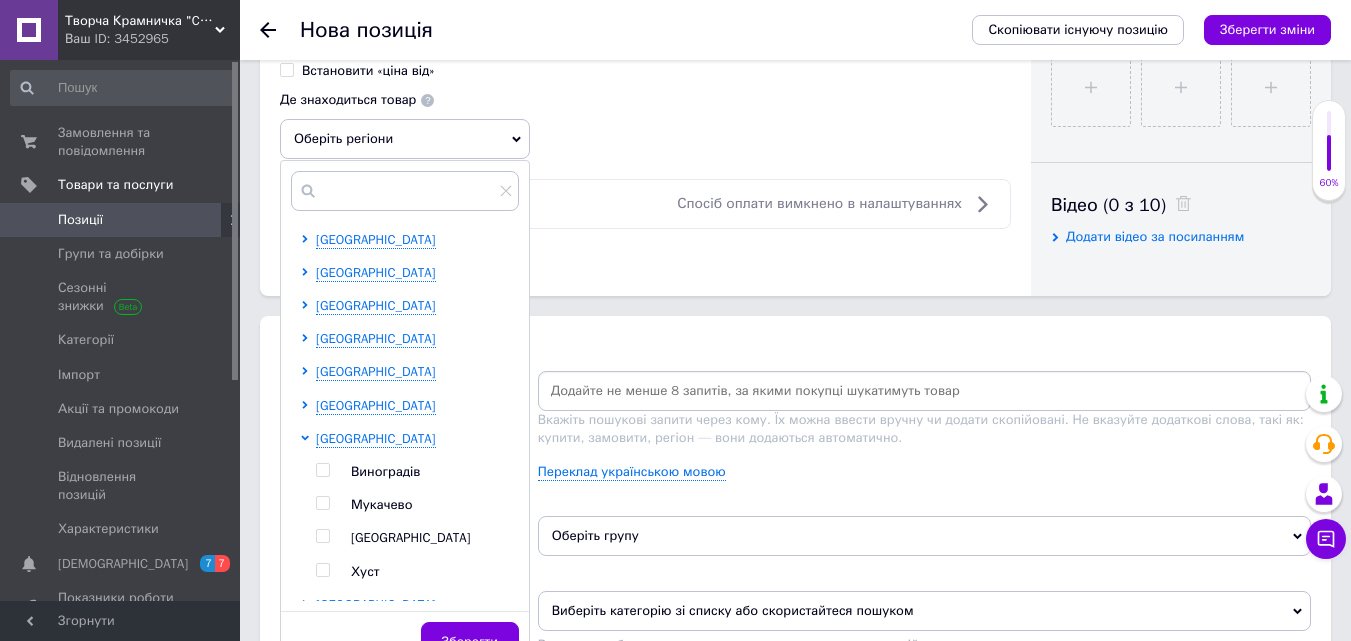 scroll, scrollTop: 1000, scrollLeft: 0, axis: vertical 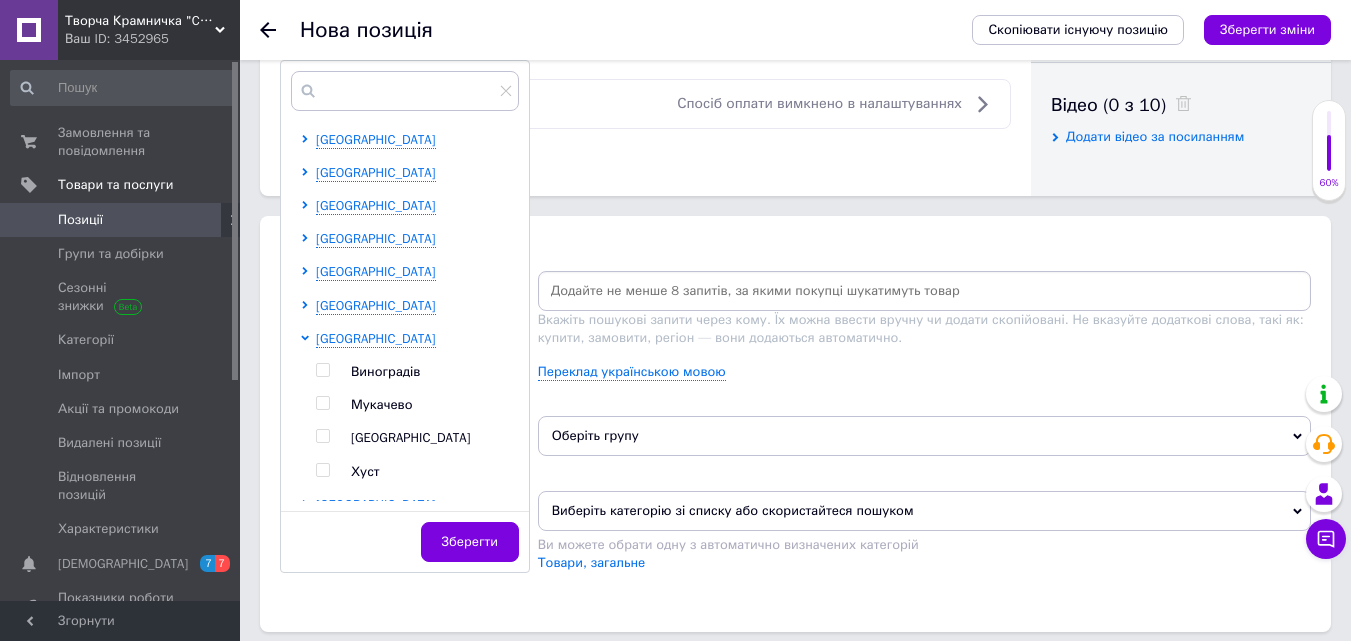 click on "[GEOGRAPHIC_DATA]" at bounding box center [411, 437] 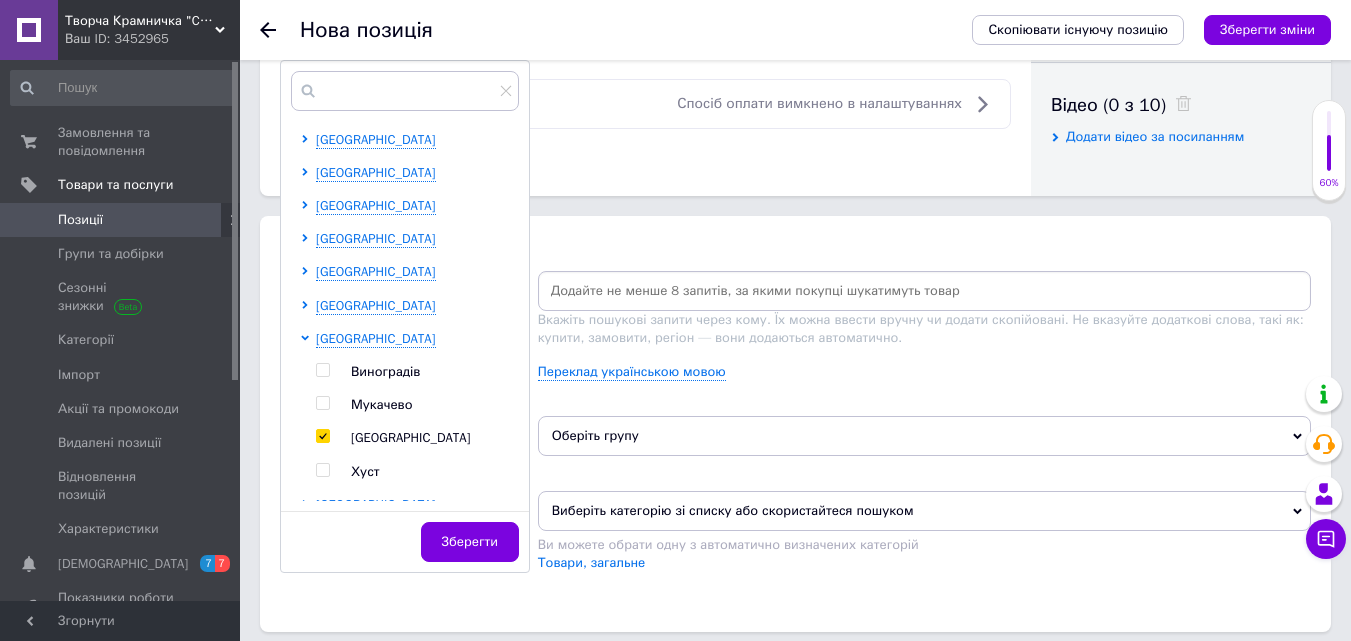 checkbox on "true" 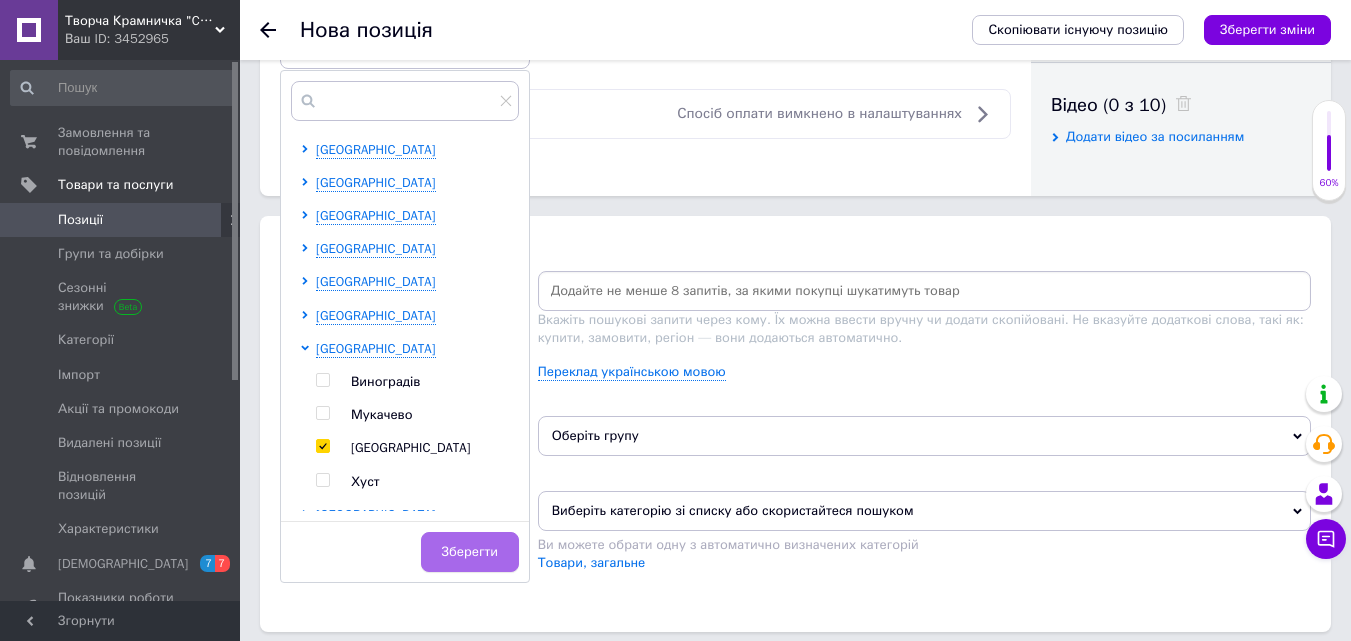 click on "Зберегти" at bounding box center [470, 552] 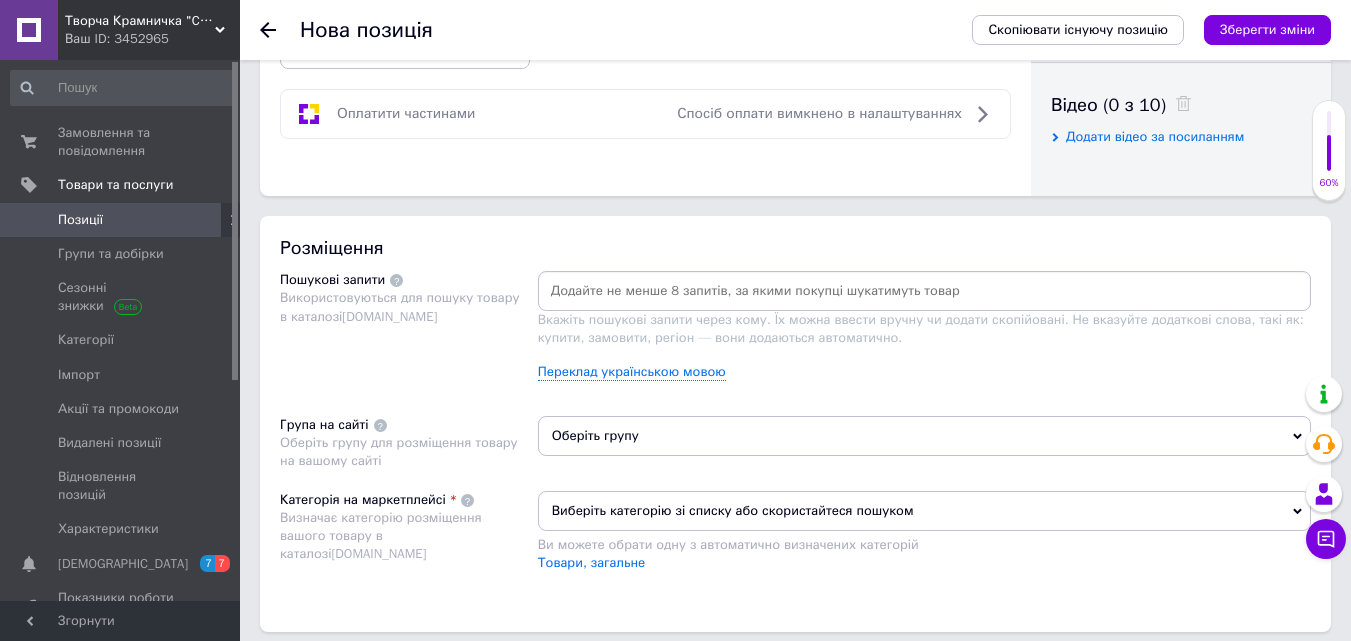 click at bounding box center (924, 291) 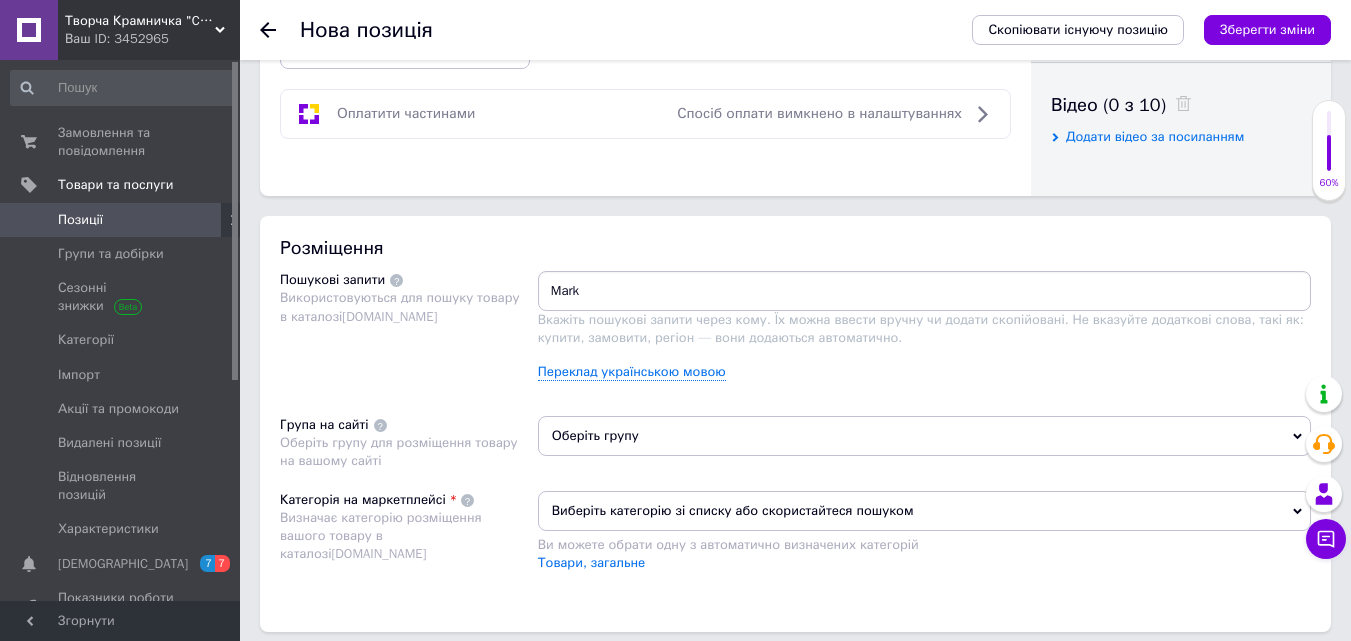 type on "[PERSON_NAME]" 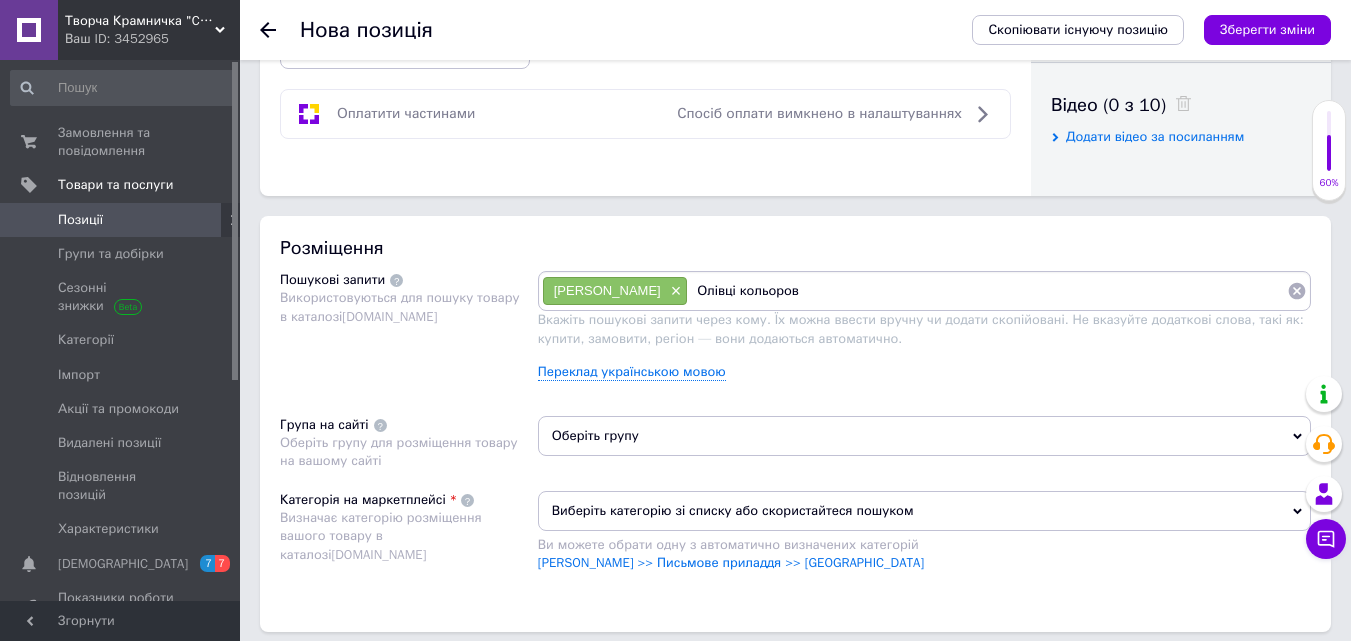 type on "Олівці кольорові" 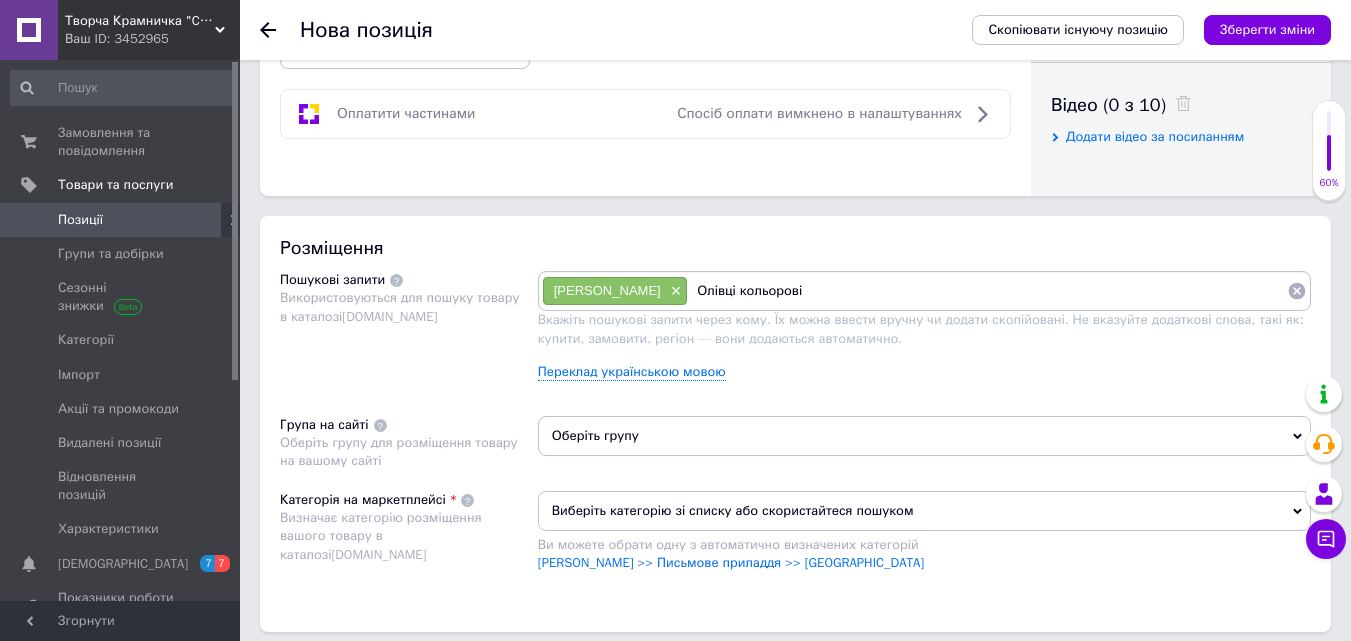 type 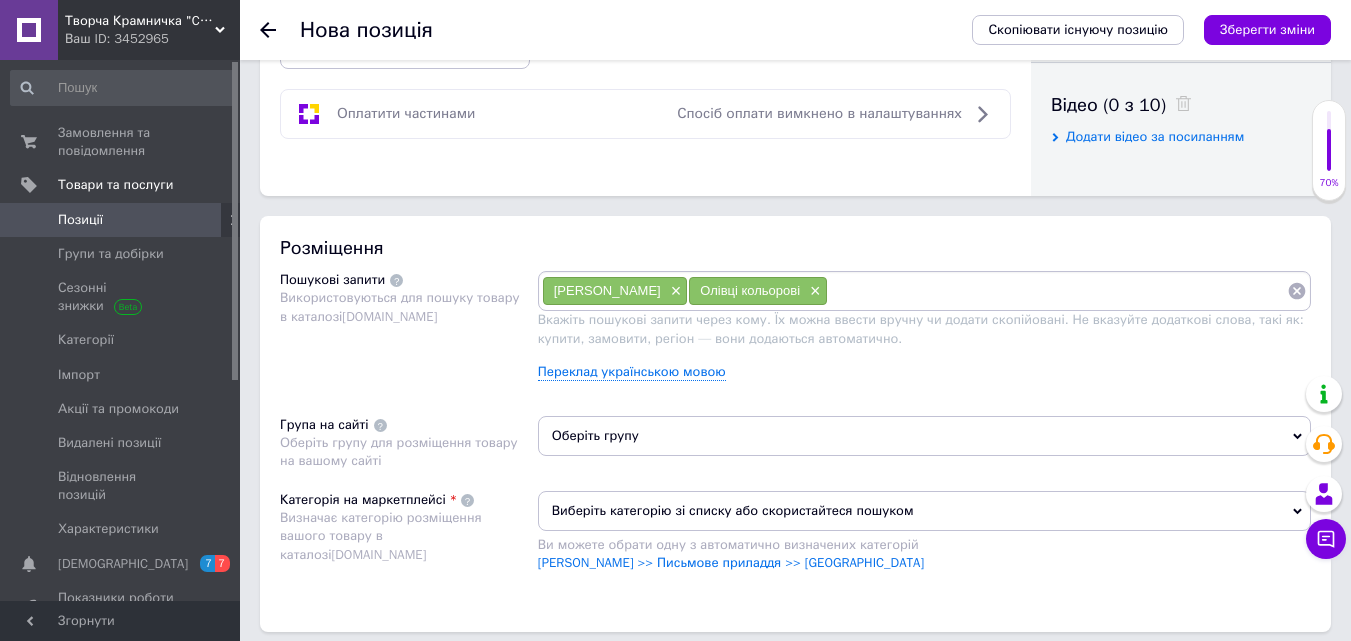 click on "Оберіть групу" at bounding box center [924, 436] 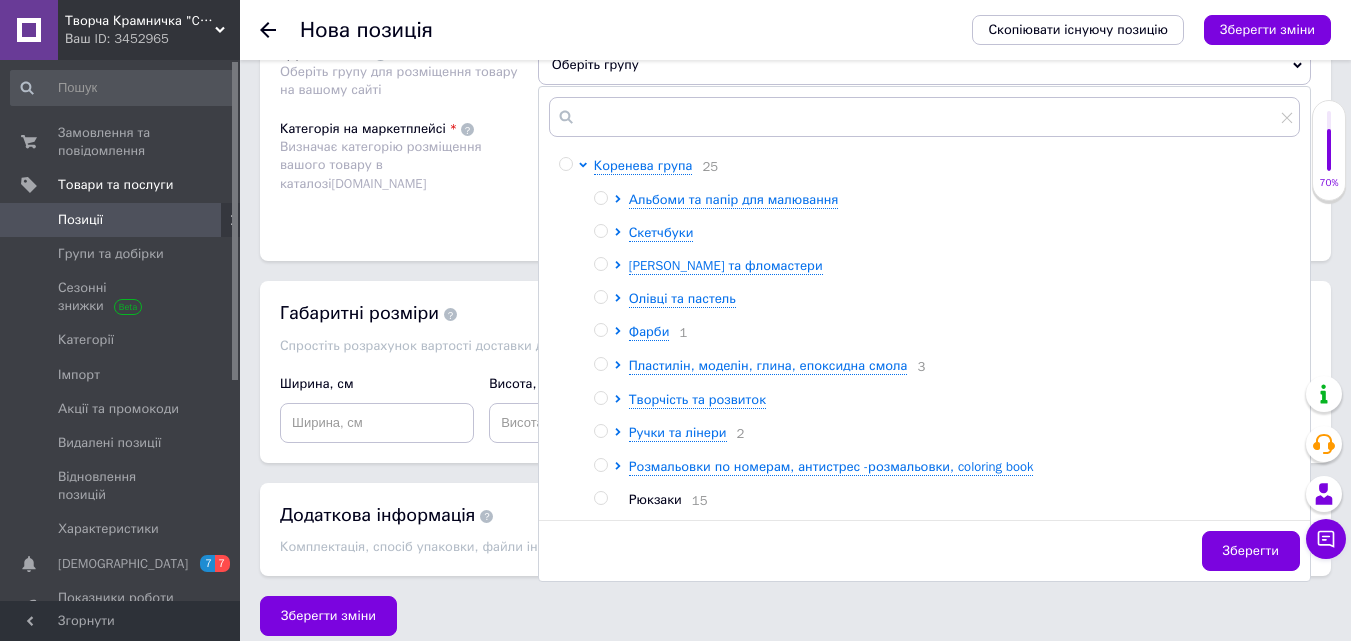scroll, scrollTop: 1384, scrollLeft: 0, axis: vertical 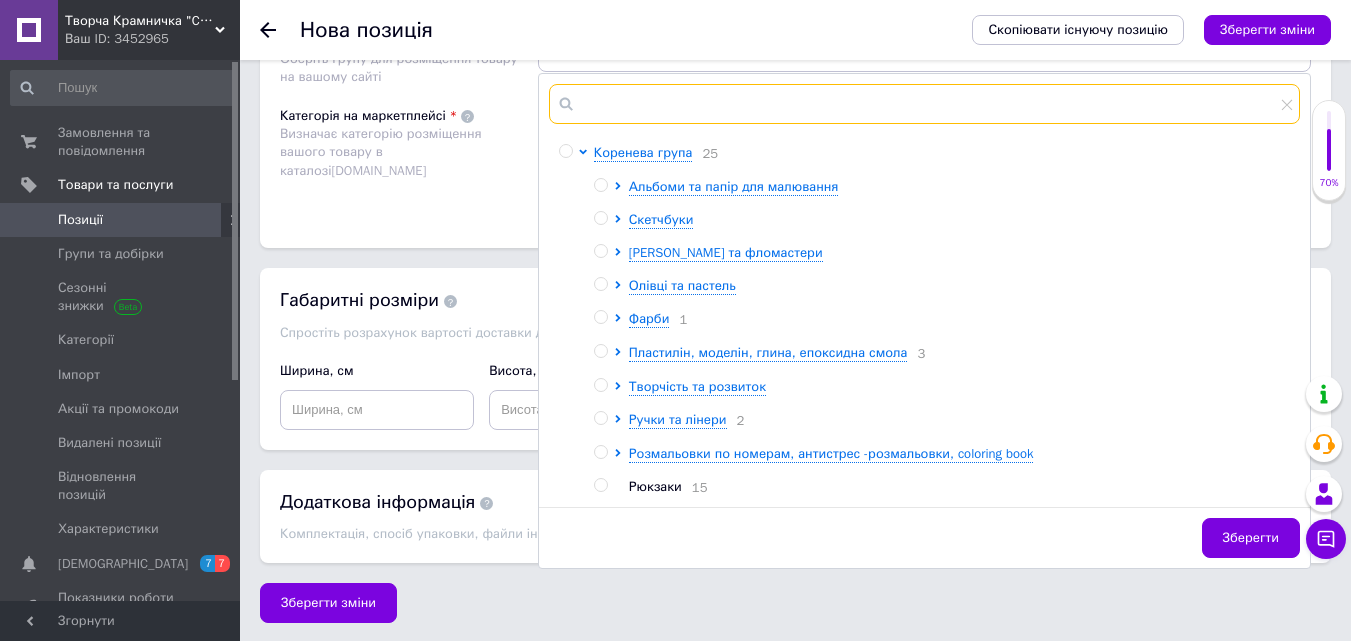 click at bounding box center [924, 104] 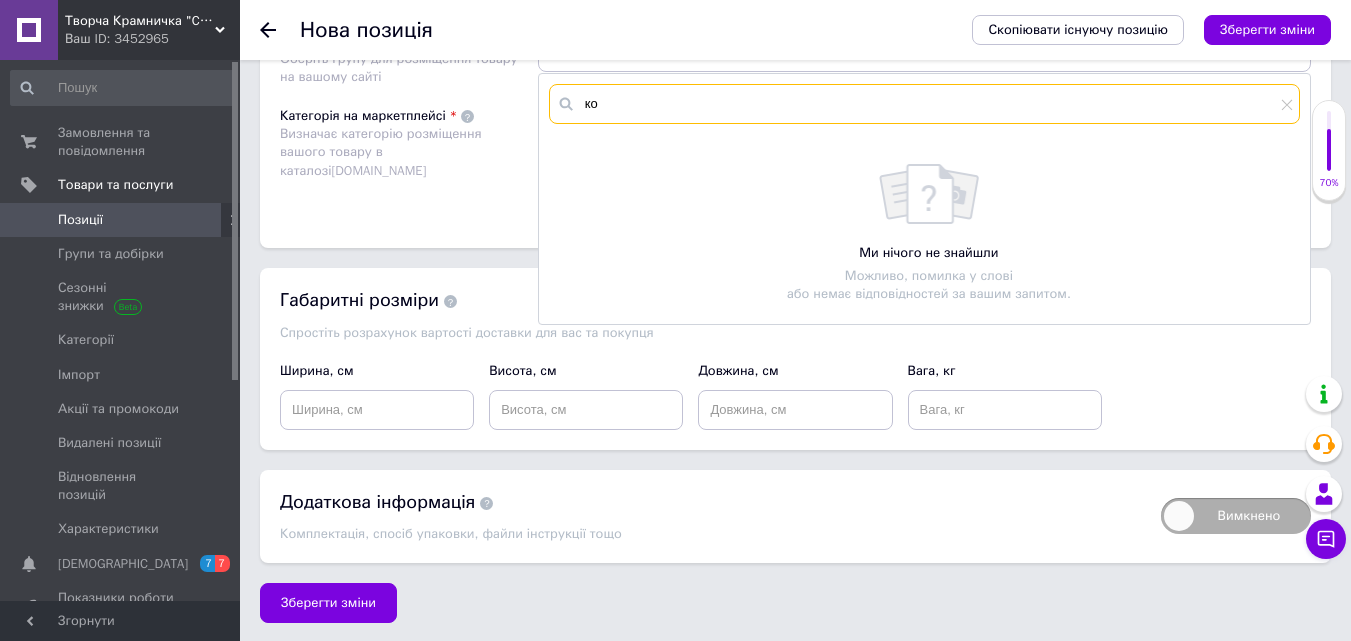 type on "к" 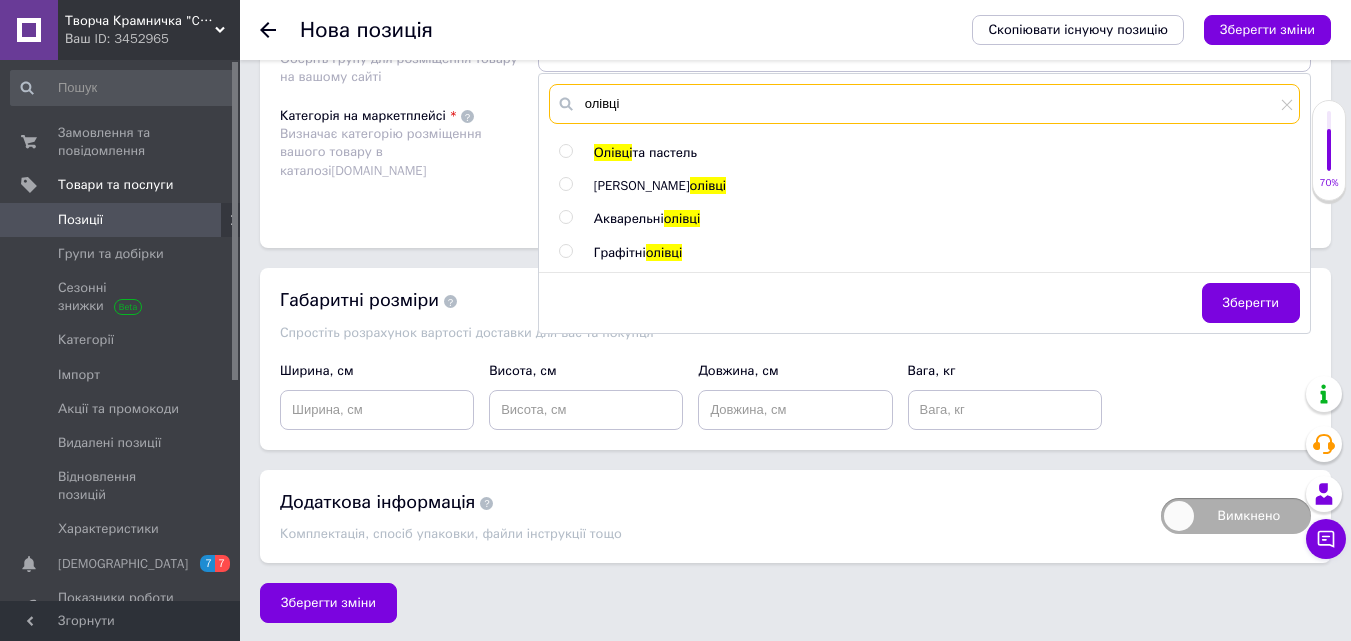 type on "олівці" 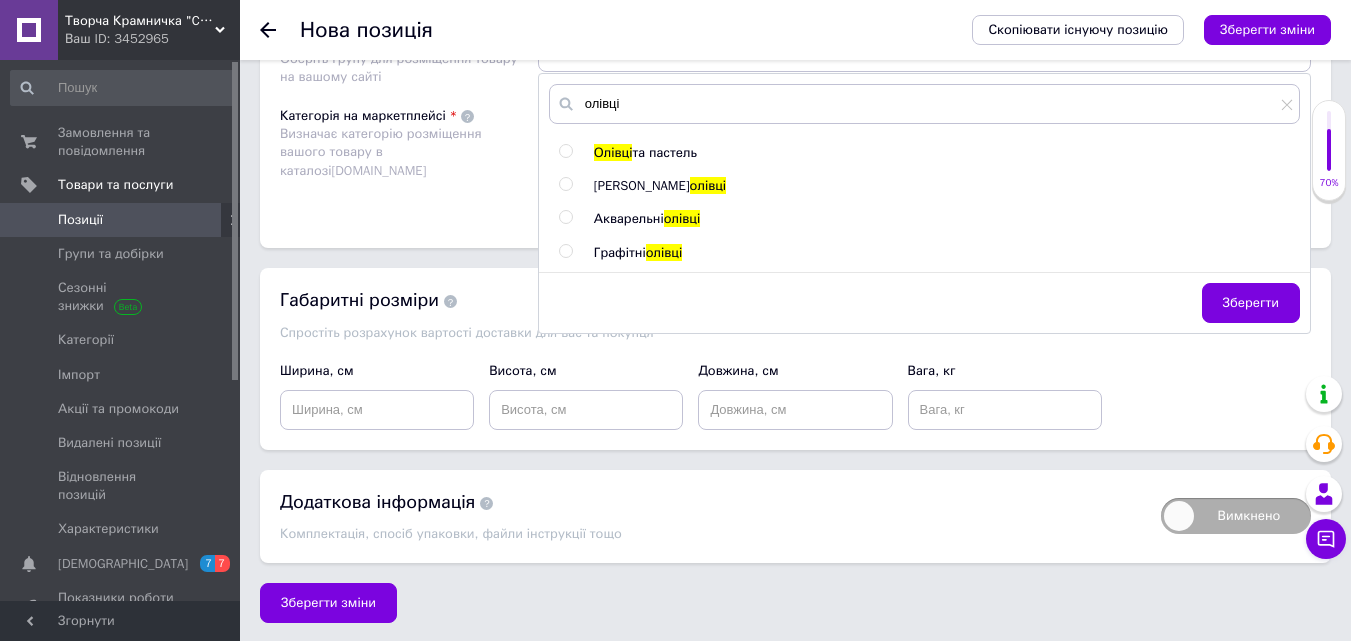 click on "[PERSON_NAME]" at bounding box center (642, 185) 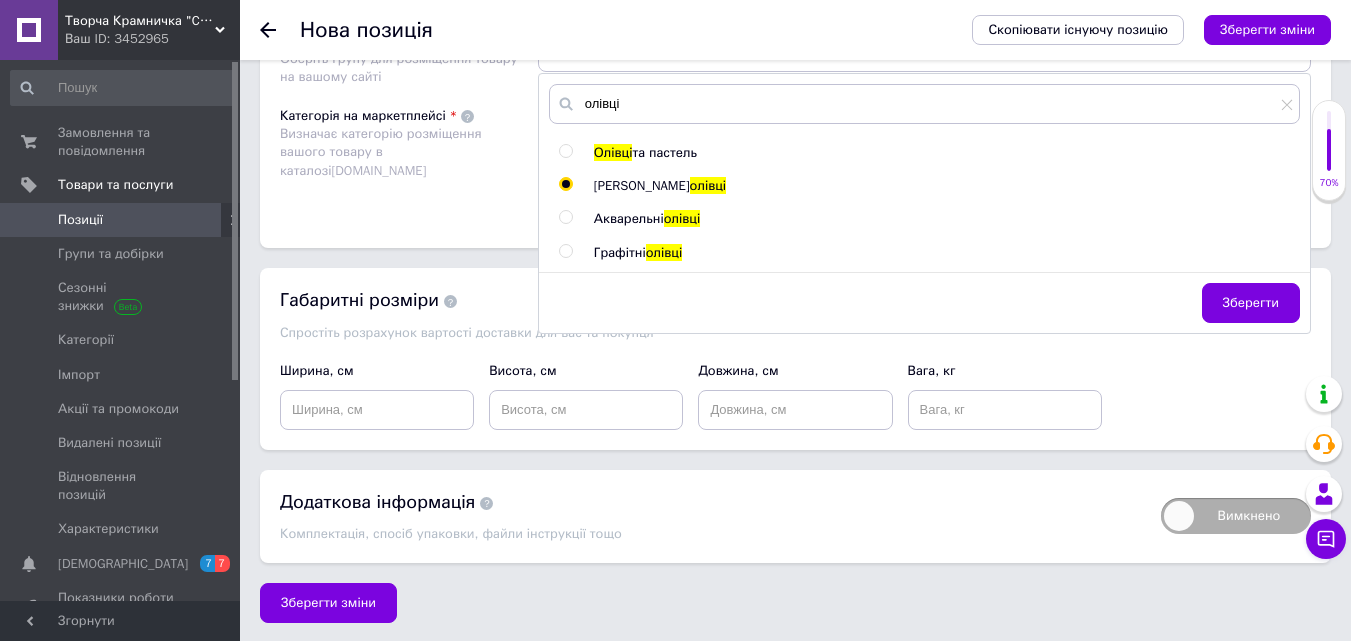 radio on "true" 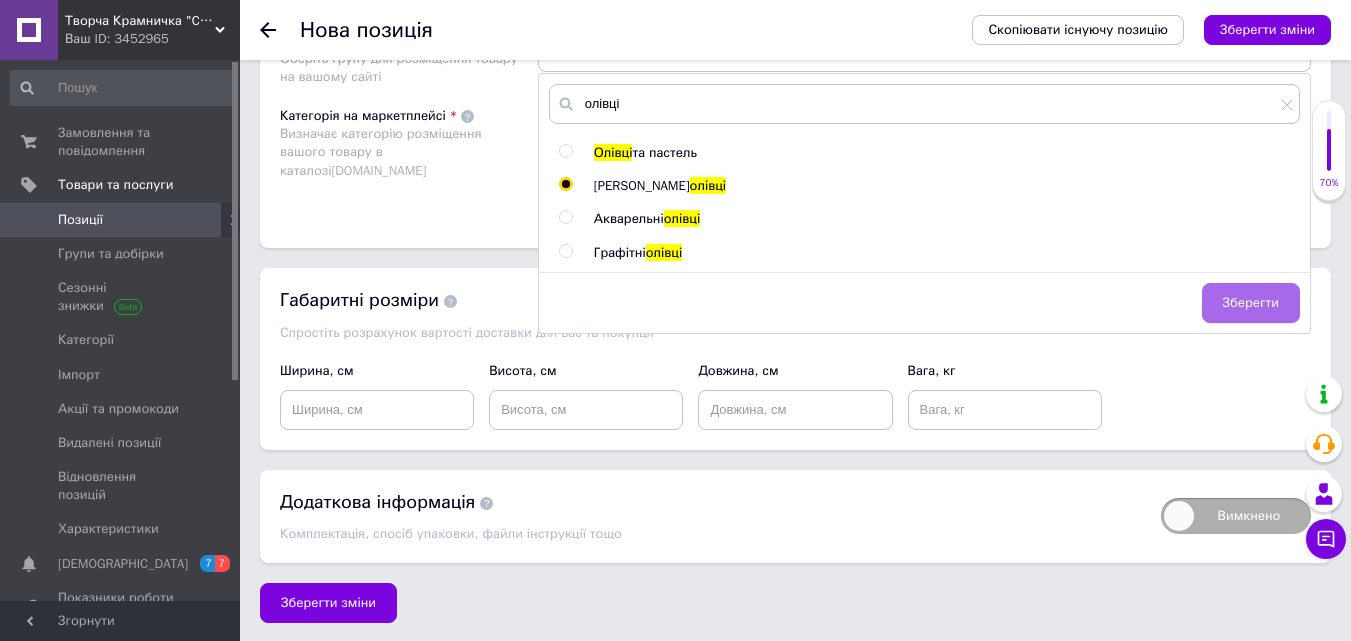 click on "Зберегти" at bounding box center [1251, 303] 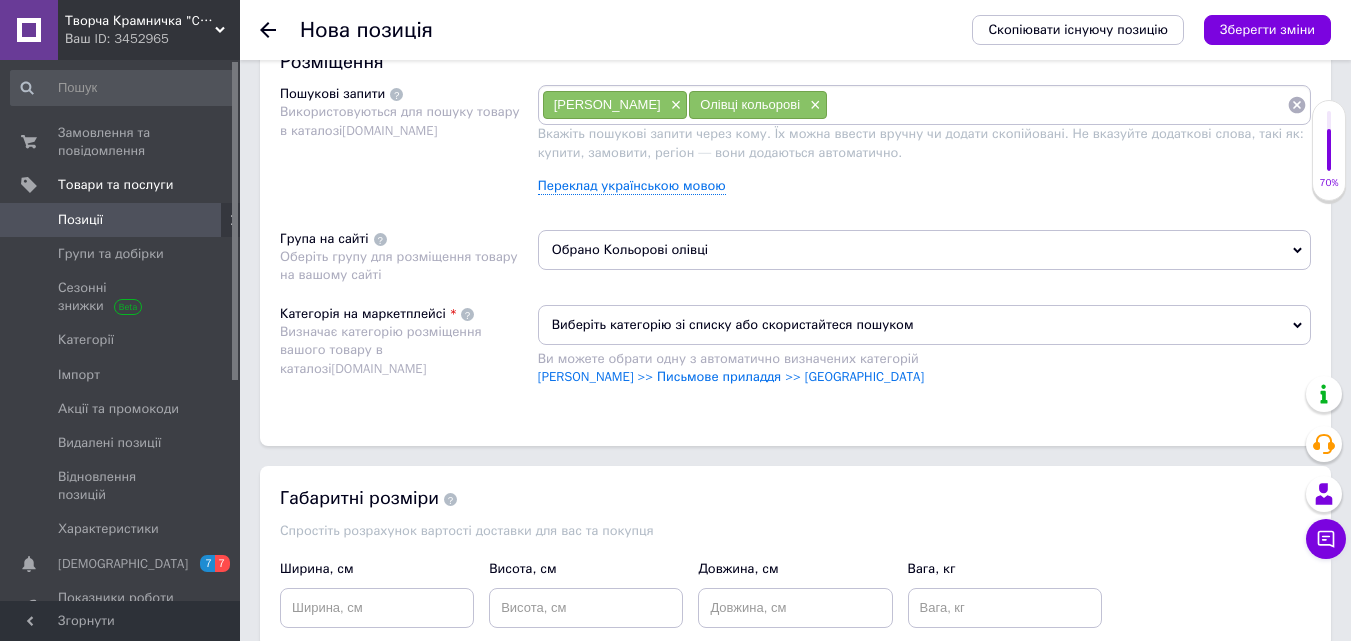 scroll, scrollTop: 1184, scrollLeft: 0, axis: vertical 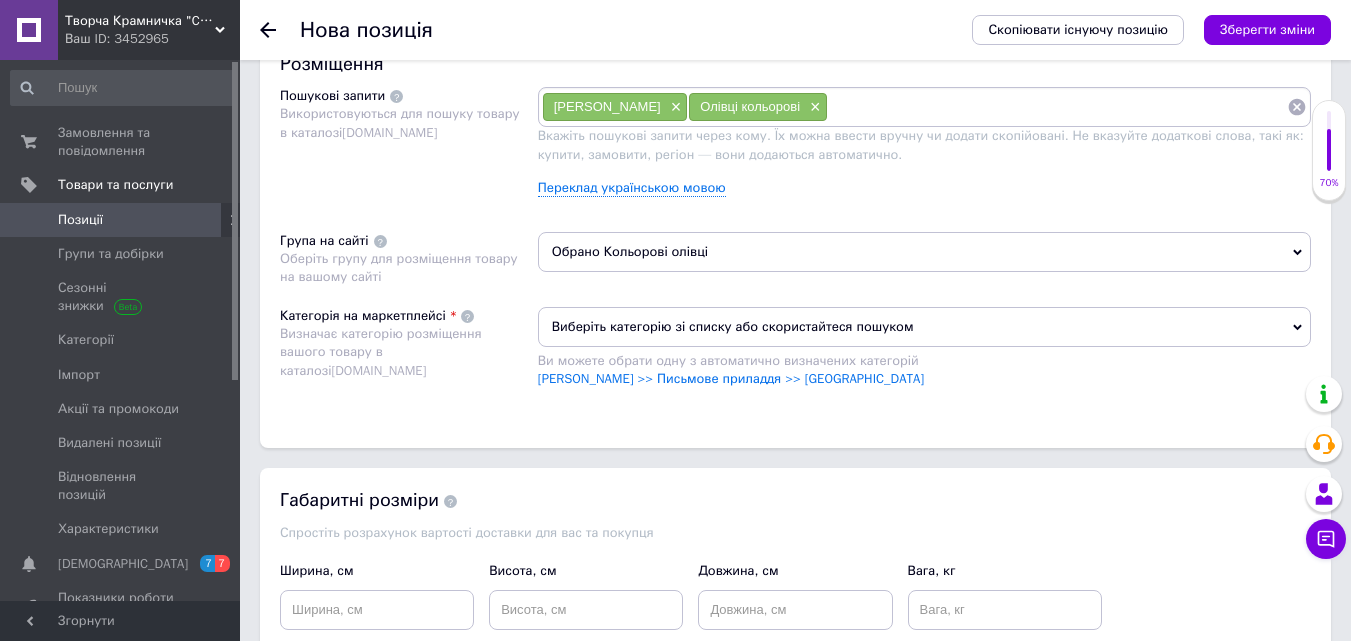click on "Виберіть категорію зі списку або скористайтеся пошуком" at bounding box center [924, 327] 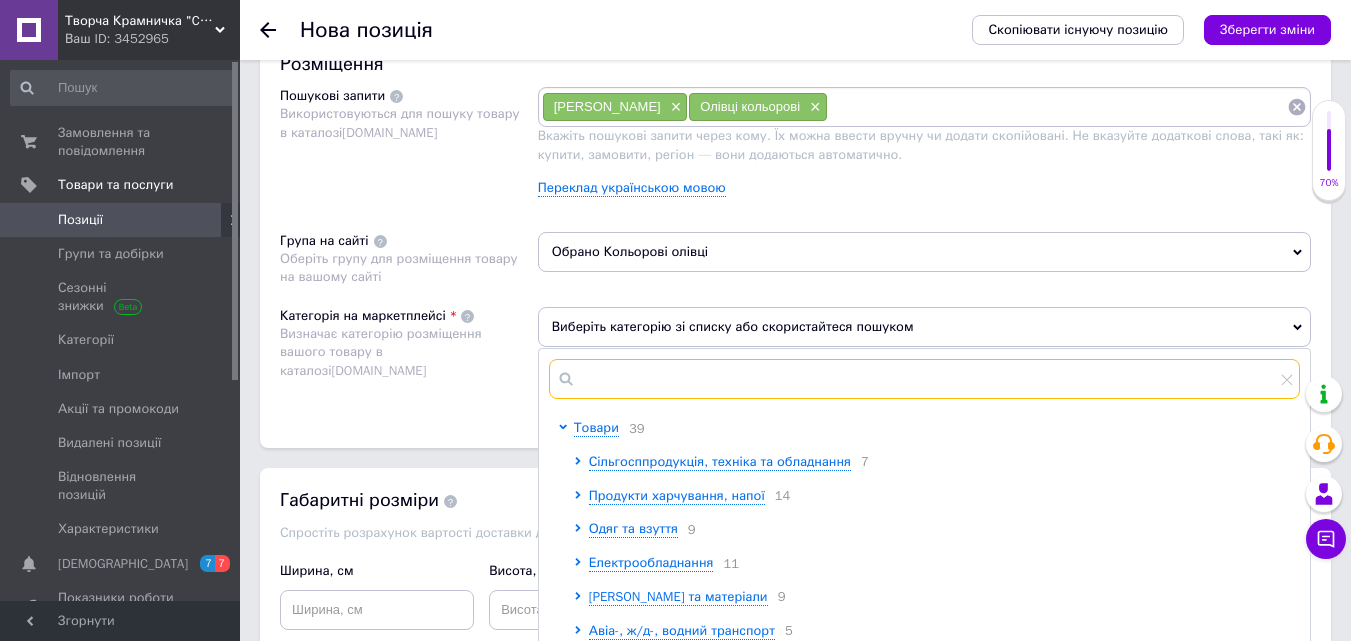 click at bounding box center [924, 379] 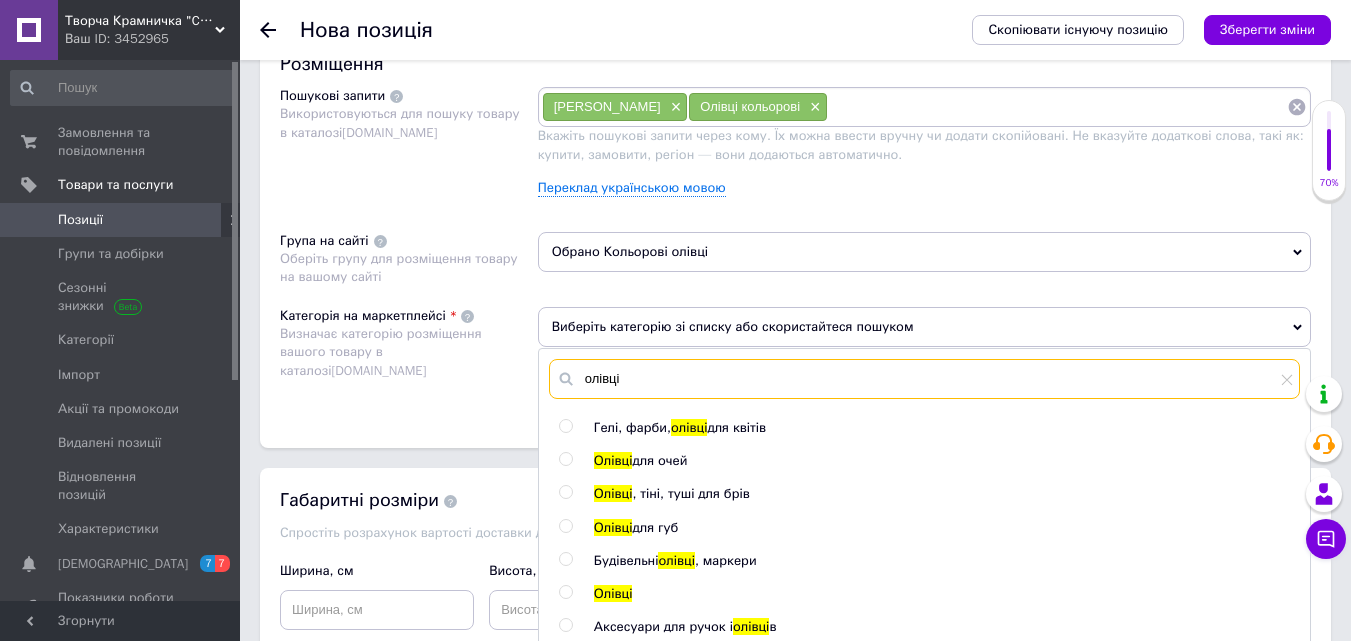 type on "олівці" 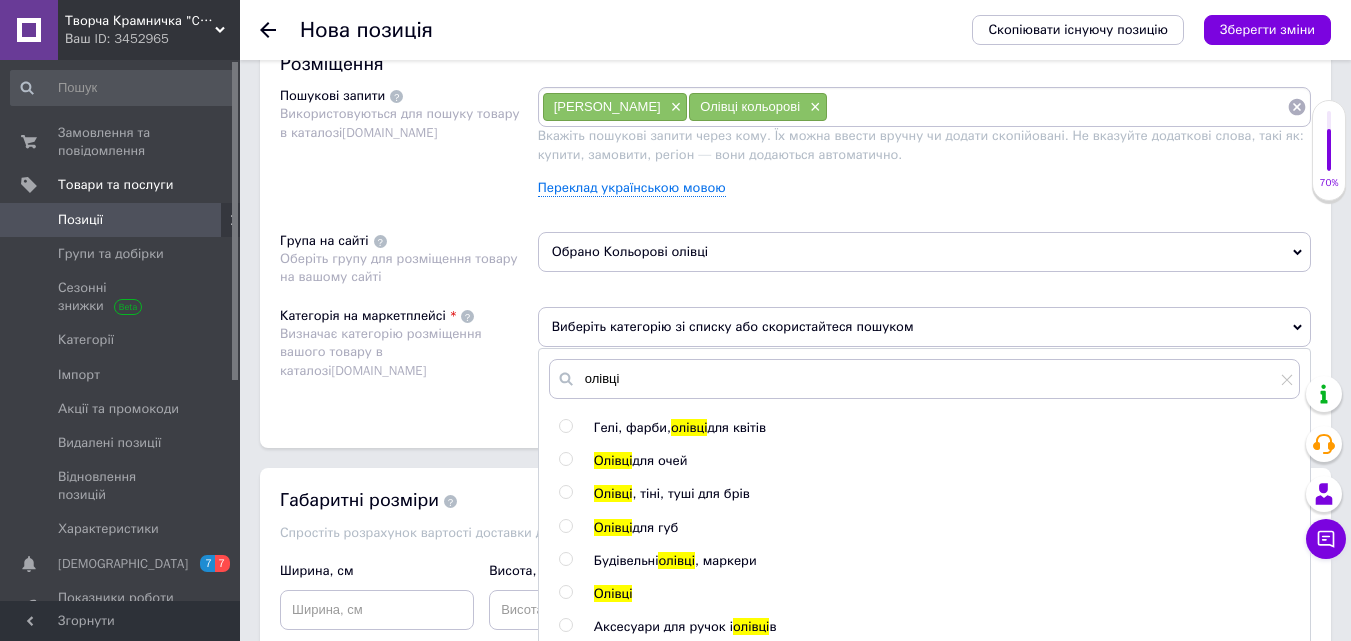 click on "Олівці" at bounding box center [613, 593] 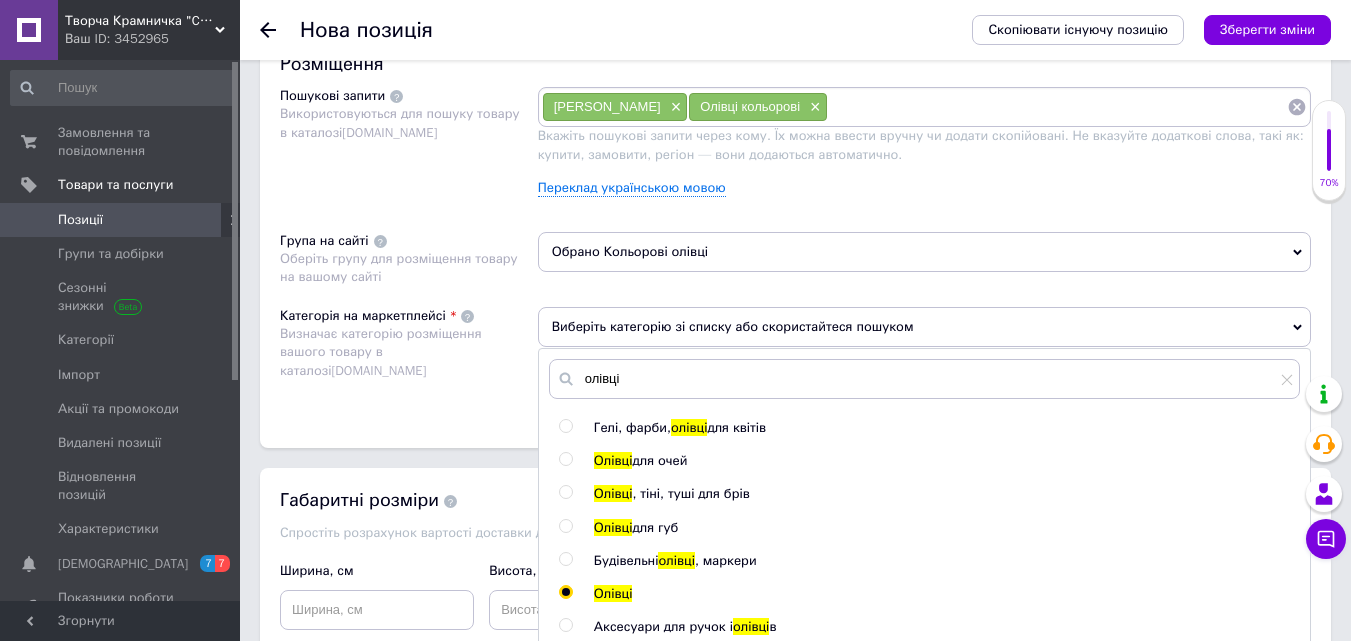 radio on "true" 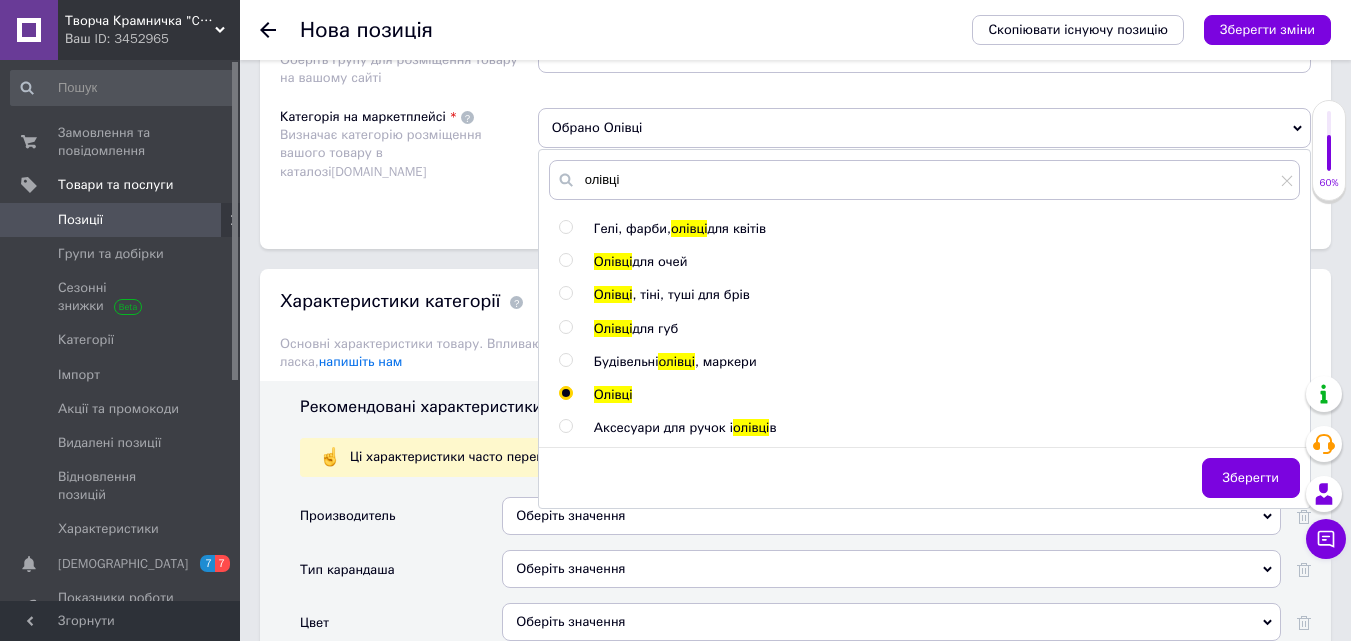 scroll, scrollTop: 1384, scrollLeft: 0, axis: vertical 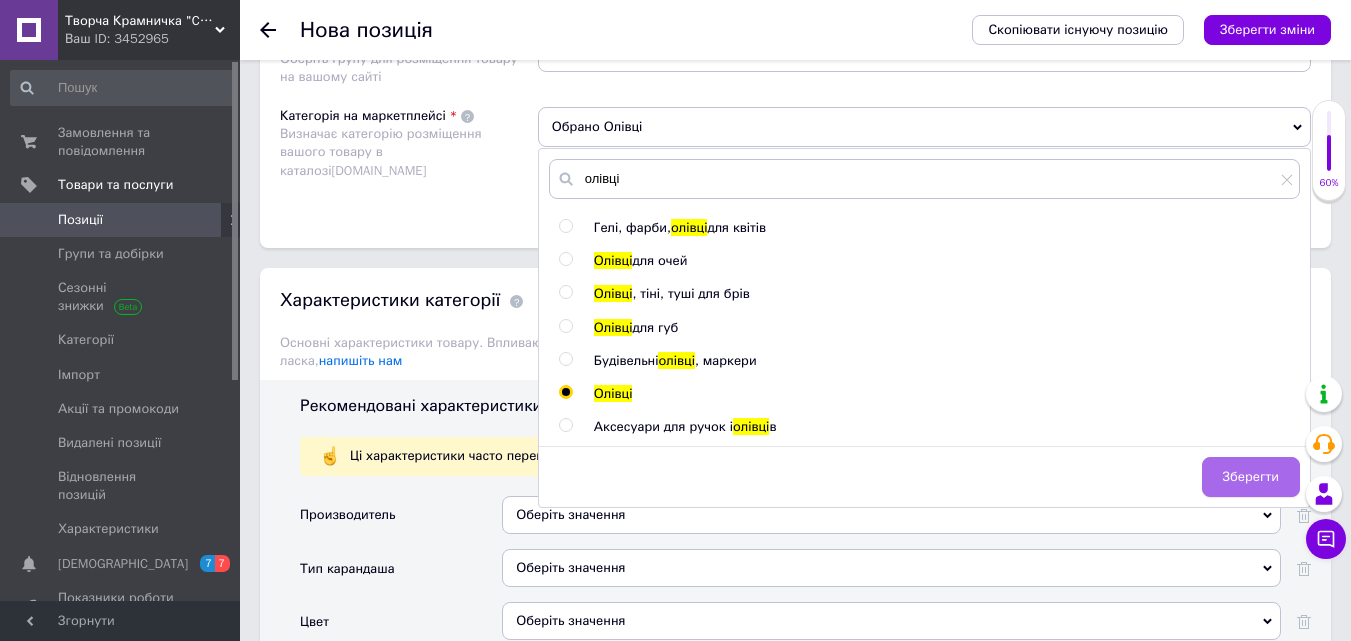 click on "Зберегти" at bounding box center [1251, 477] 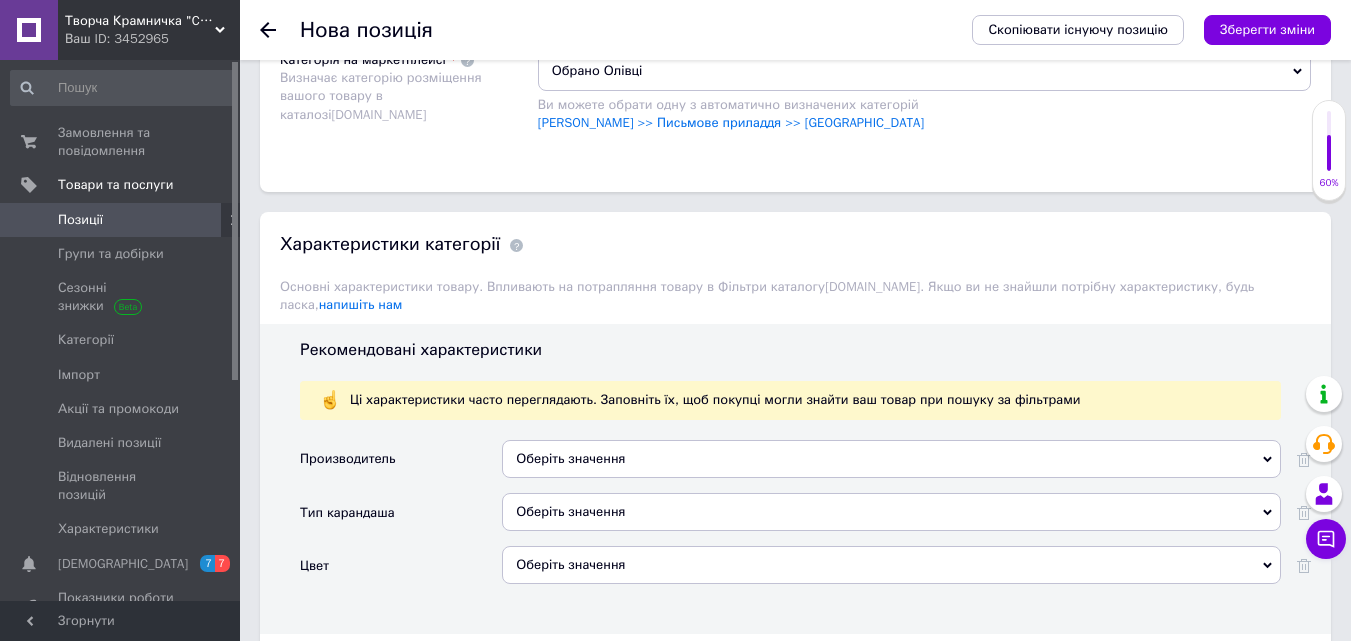 scroll, scrollTop: 1484, scrollLeft: 0, axis: vertical 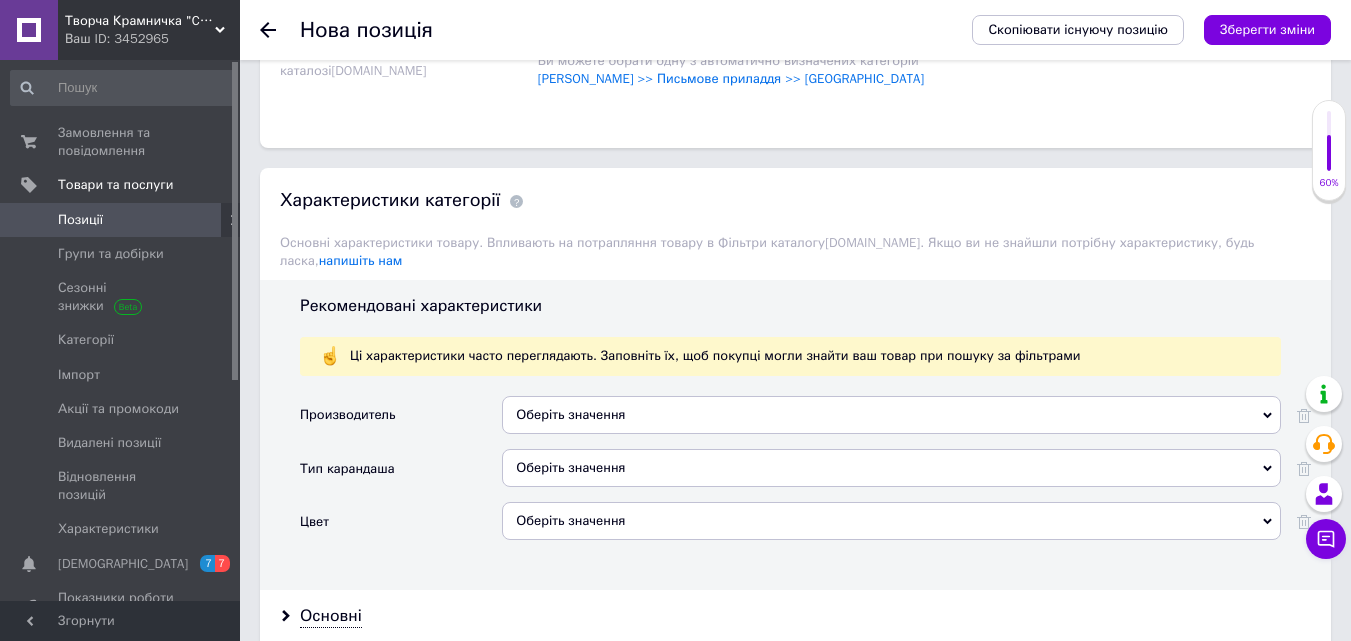 click on "Оберіть значення" at bounding box center (891, 415) 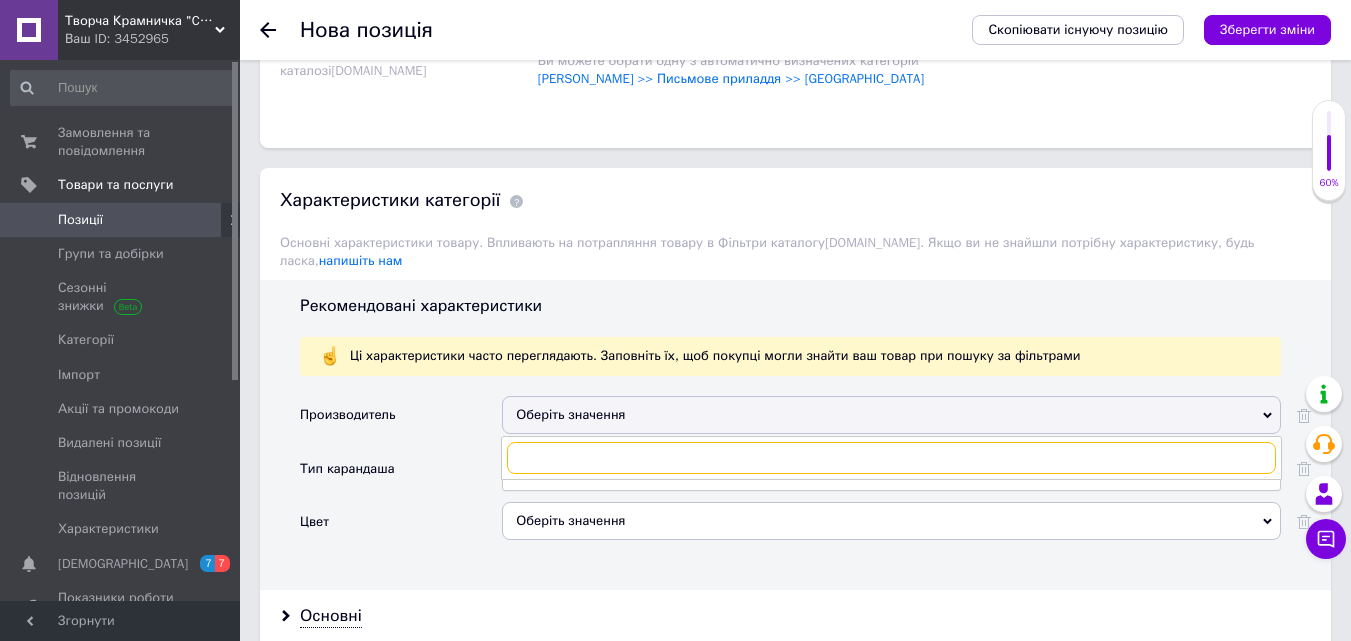 scroll, scrollTop: 1084, scrollLeft: 0, axis: vertical 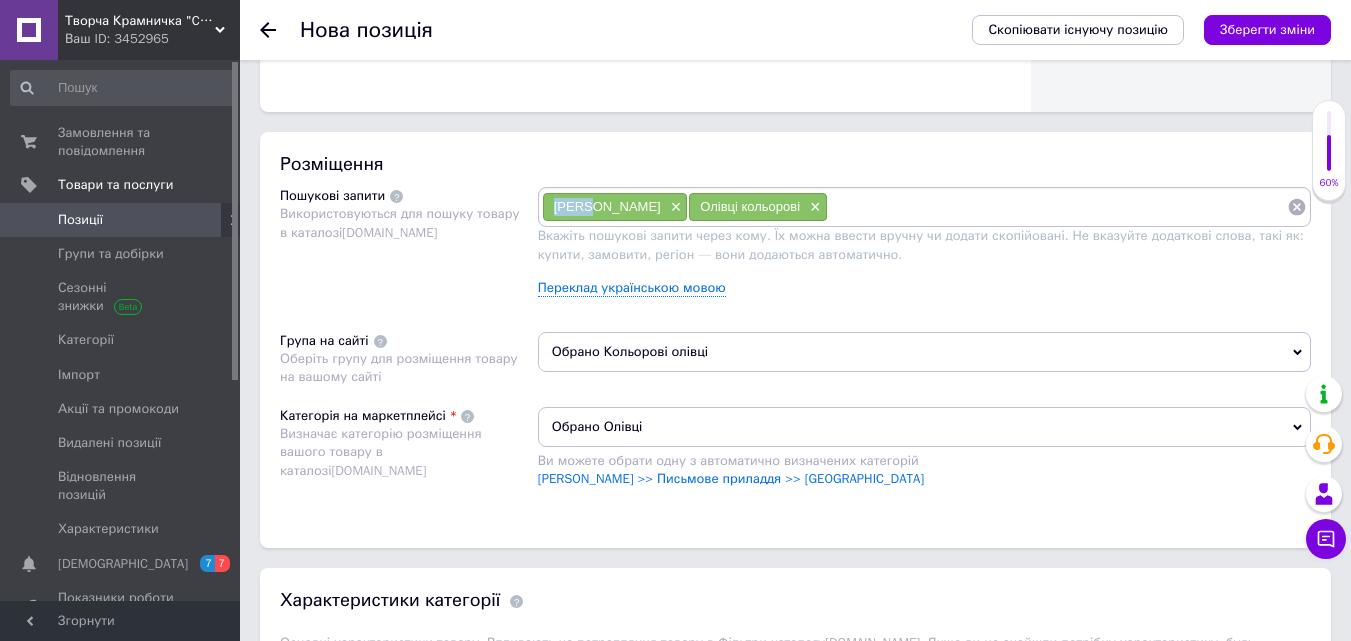 drag, startPoint x: 548, startPoint y: 212, endPoint x: 590, endPoint y: 210, distance: 42.047592 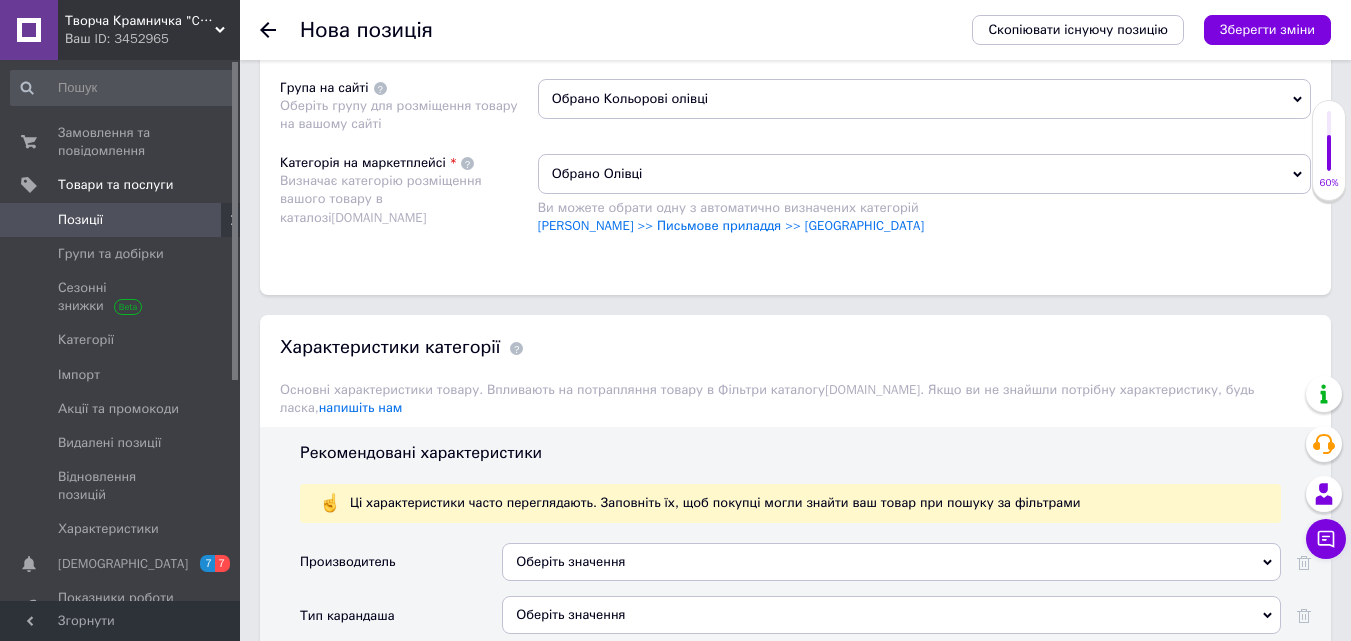 scroll, scrollTop: 1484, scrollLeft: 0, axis: vertical 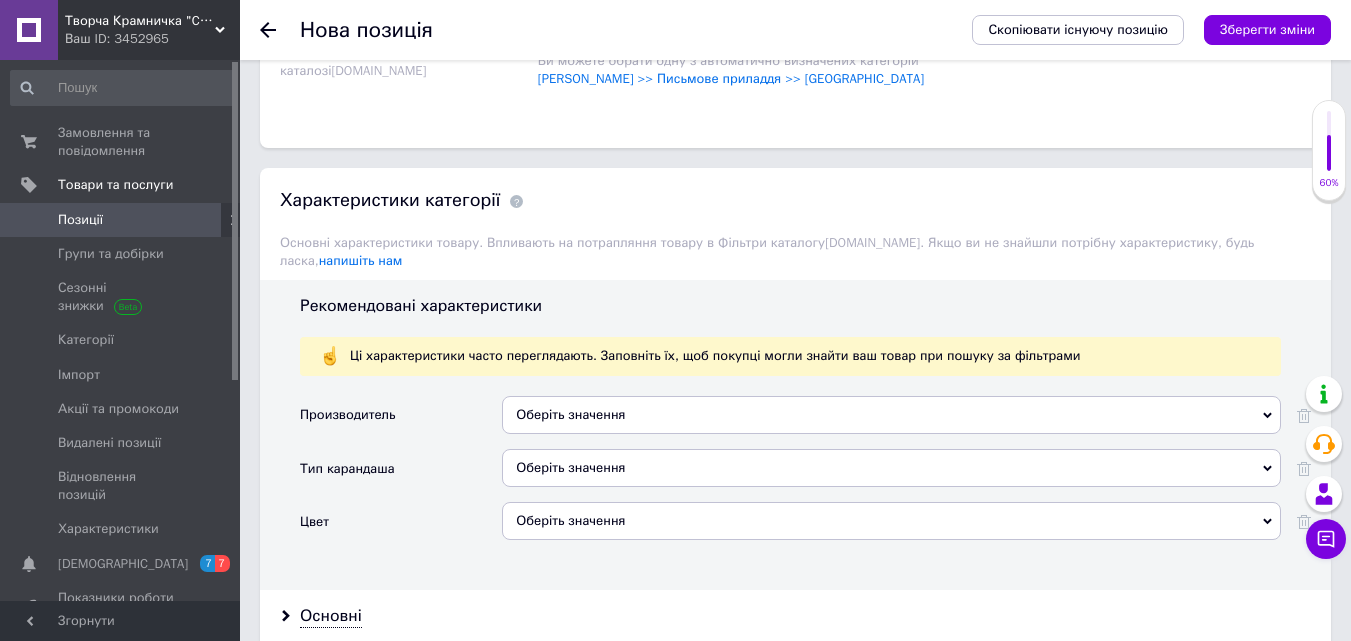 click on "Оберіть значення" at bounding box center [891, 415] 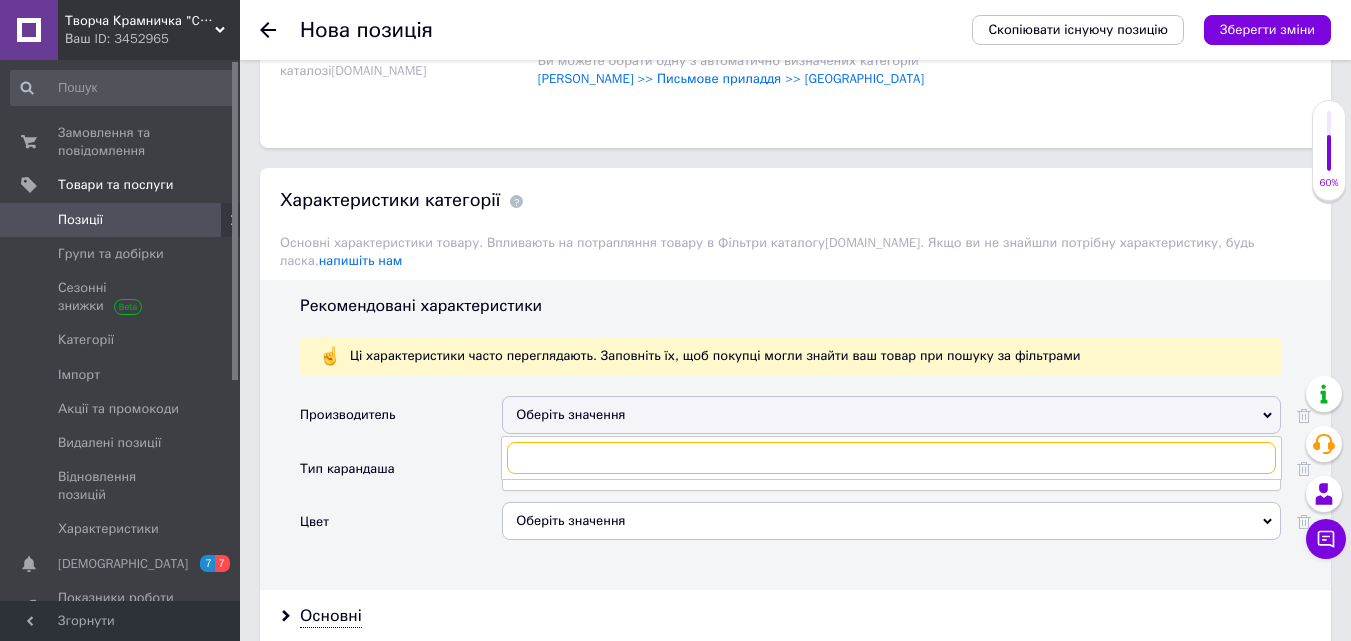 paste on "[PERSON_NAME]" 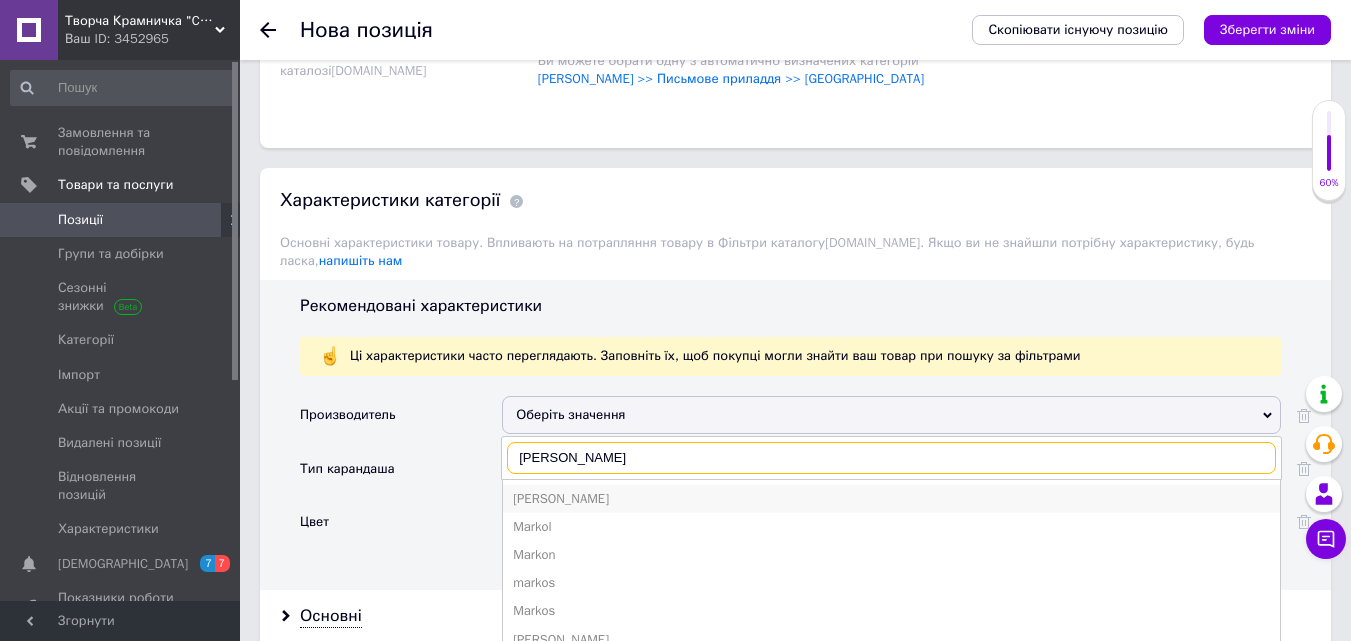 type on "[PERSON_NAME]" 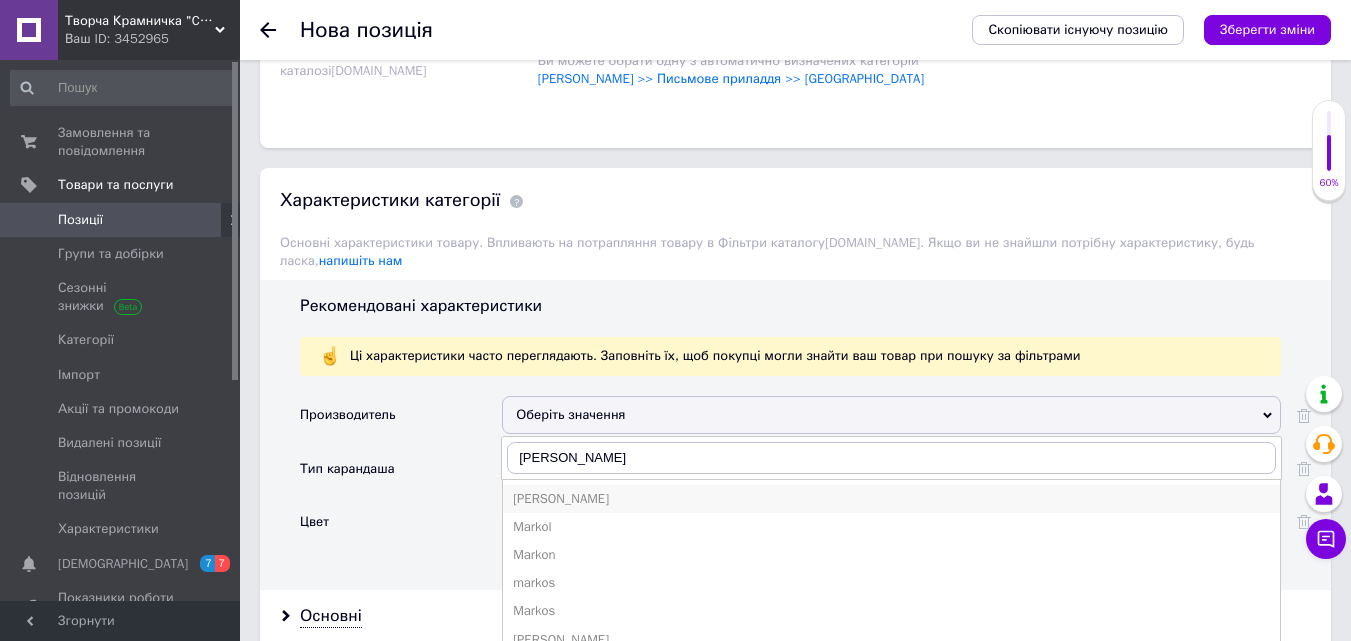 click on "[PERSON_NAME]" at bounding box center [891, 499] 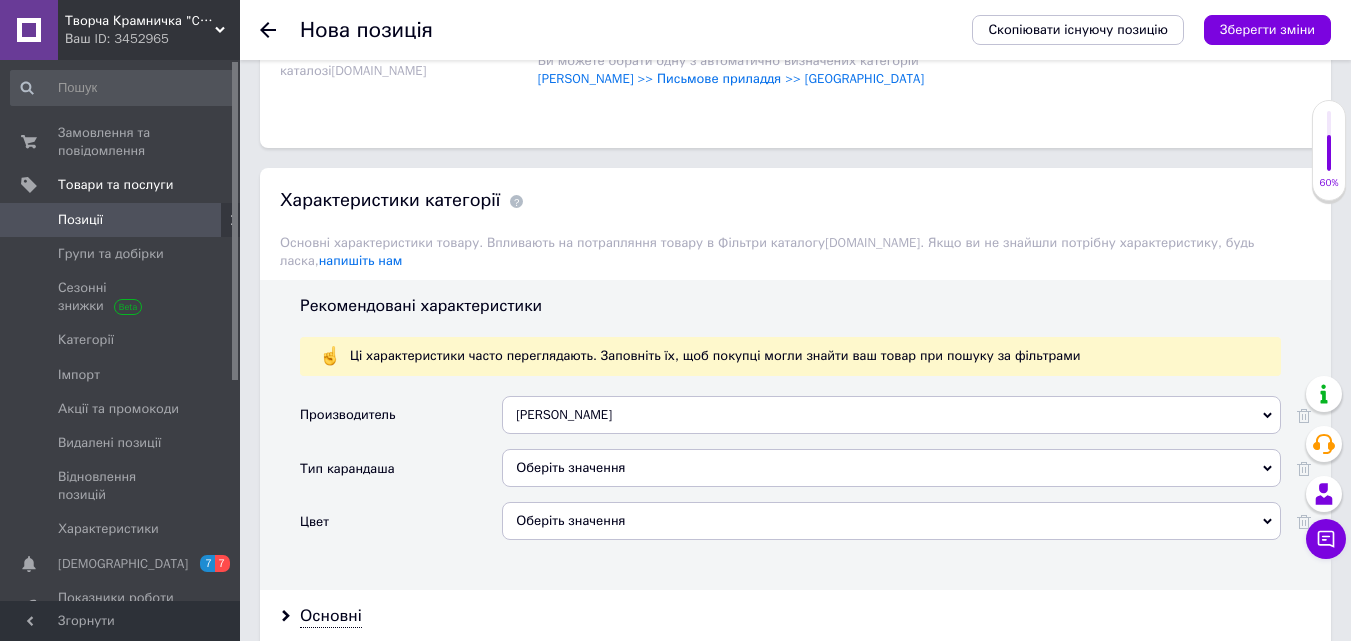 click on "Оберіть значення" at bounding box center (891, 468) 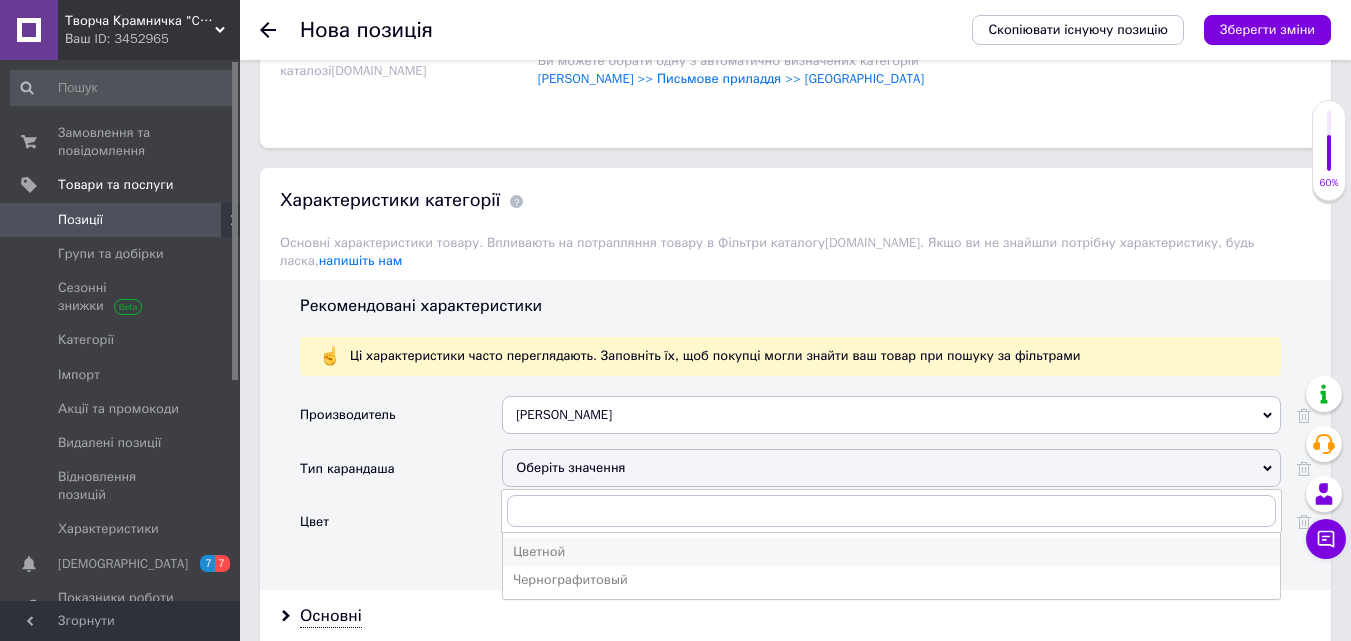 click on "Цветной" at bounding box center [891, 552] 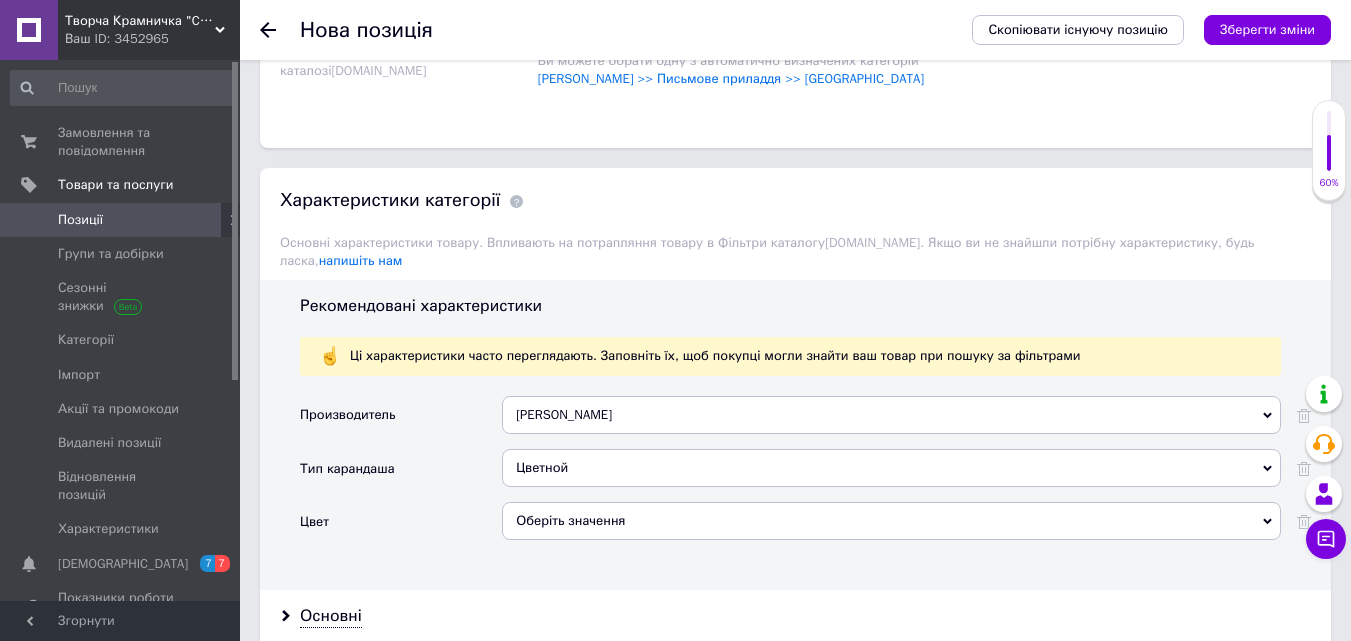click on "Оберіть значення" at bounding box center (891, 521) 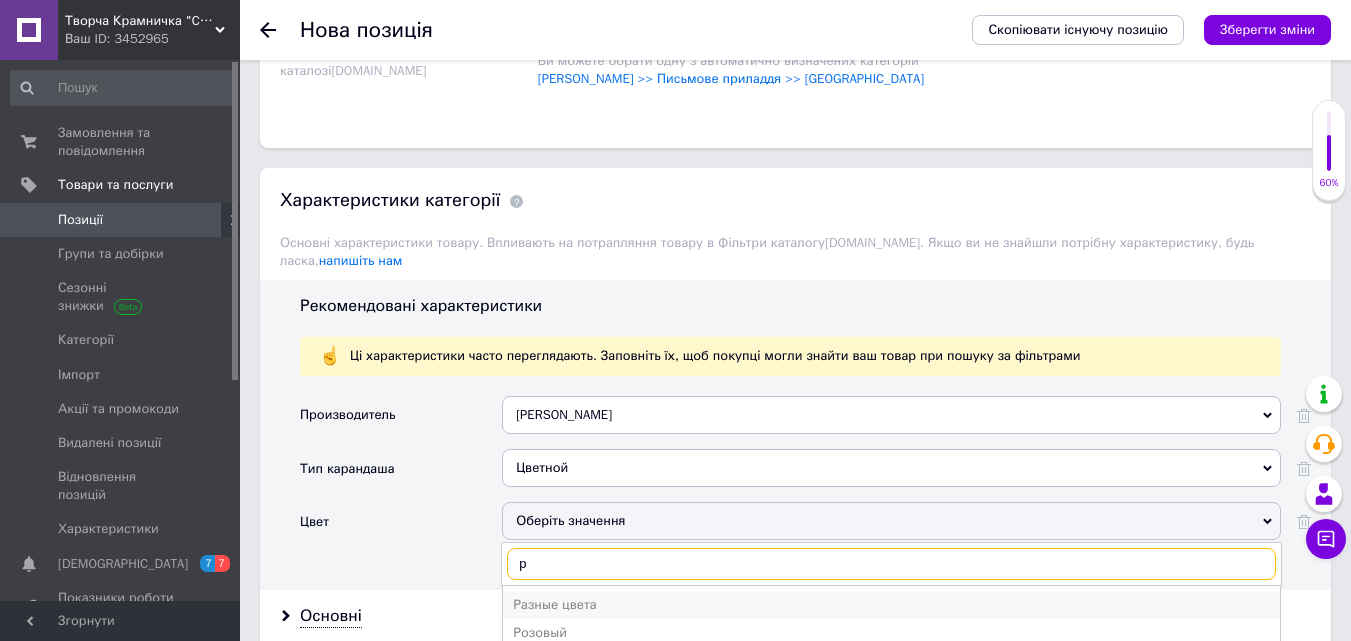 type on "р" 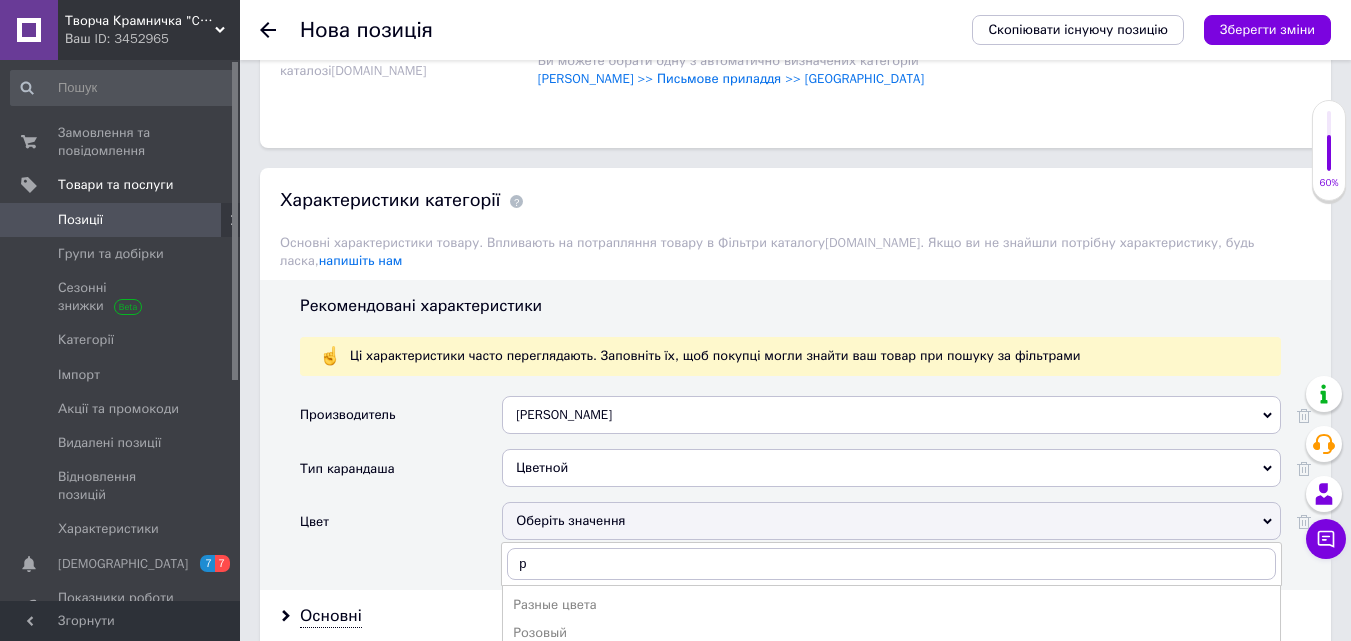 drag, startPoint x: 563, startPoint y: 590, endPoint x: 557, endPoint y: 557, distance: 33.54102 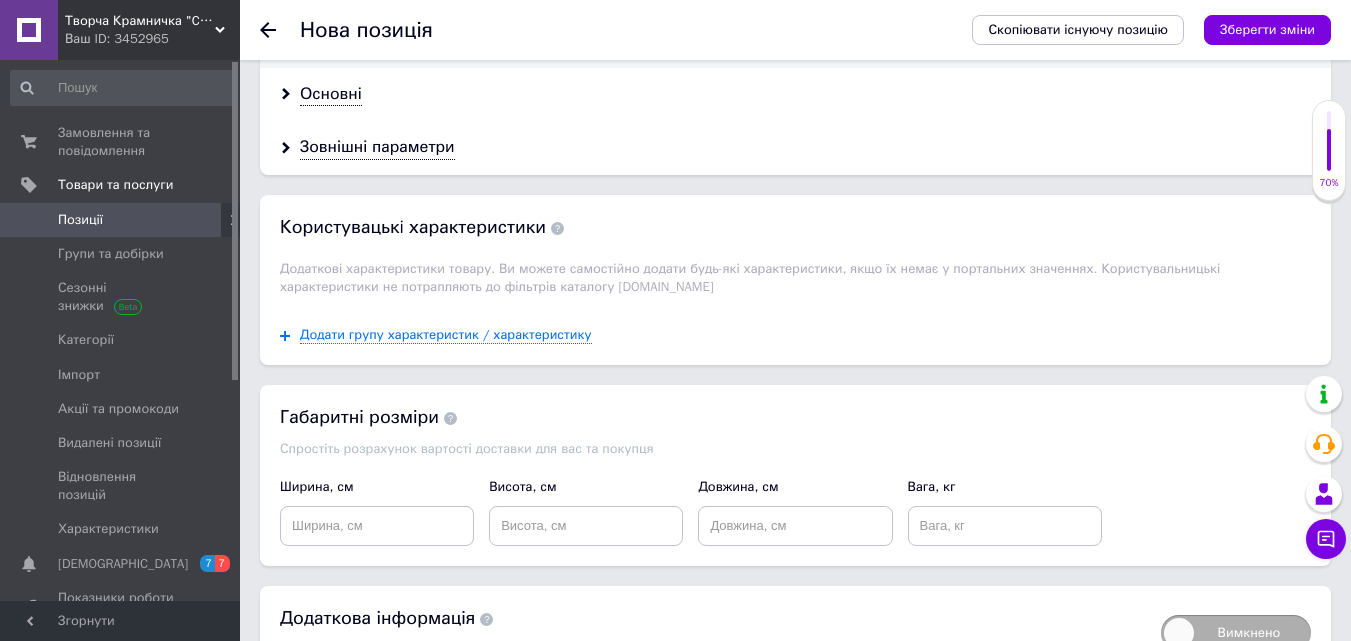 scroll, scrollTop: 2104, scrollLeft: 0, axis: vertical 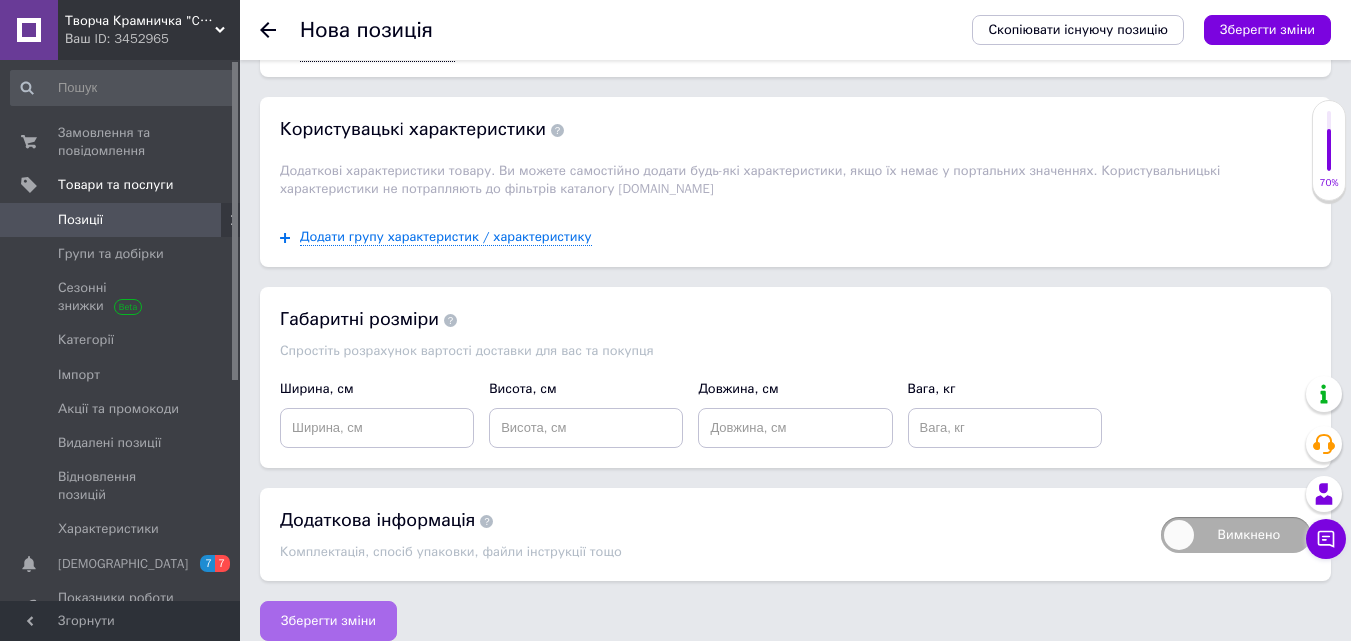 click on "Зберегти зміни" at bounding box center (328, 621) 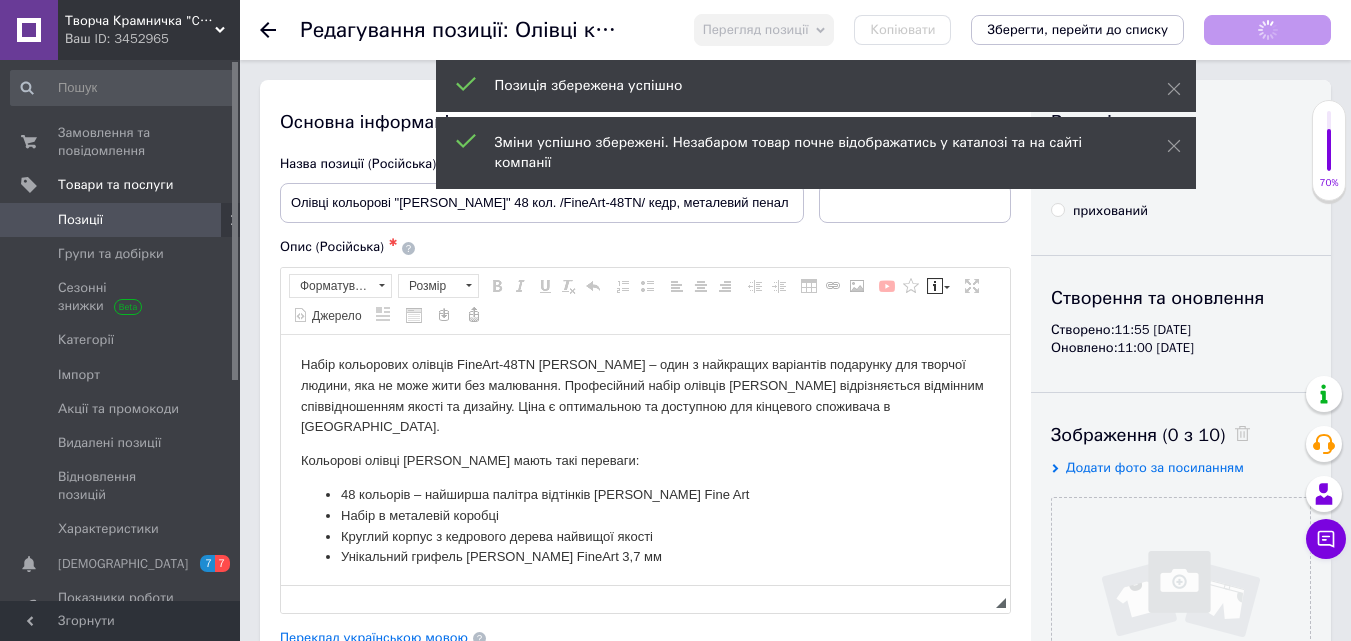 scroll, scrollTop: 0, scrollLeft: 0, axis: both 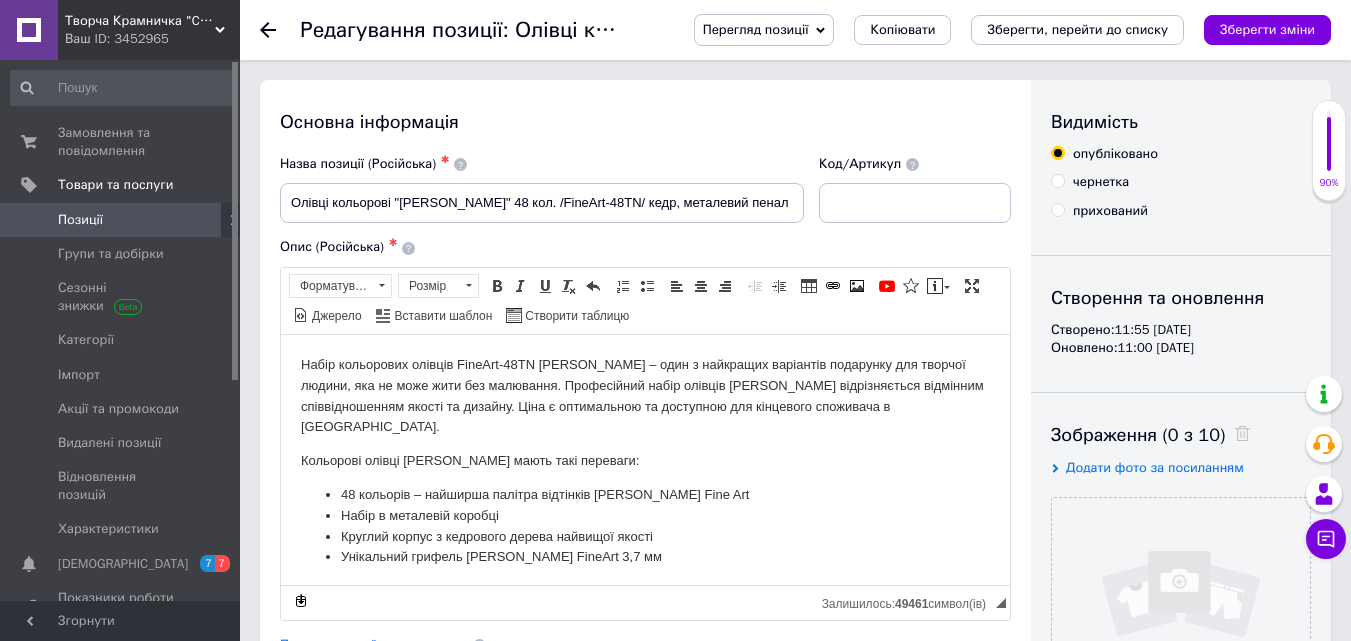 click on "Позиції" at bounding box center [80, 220] 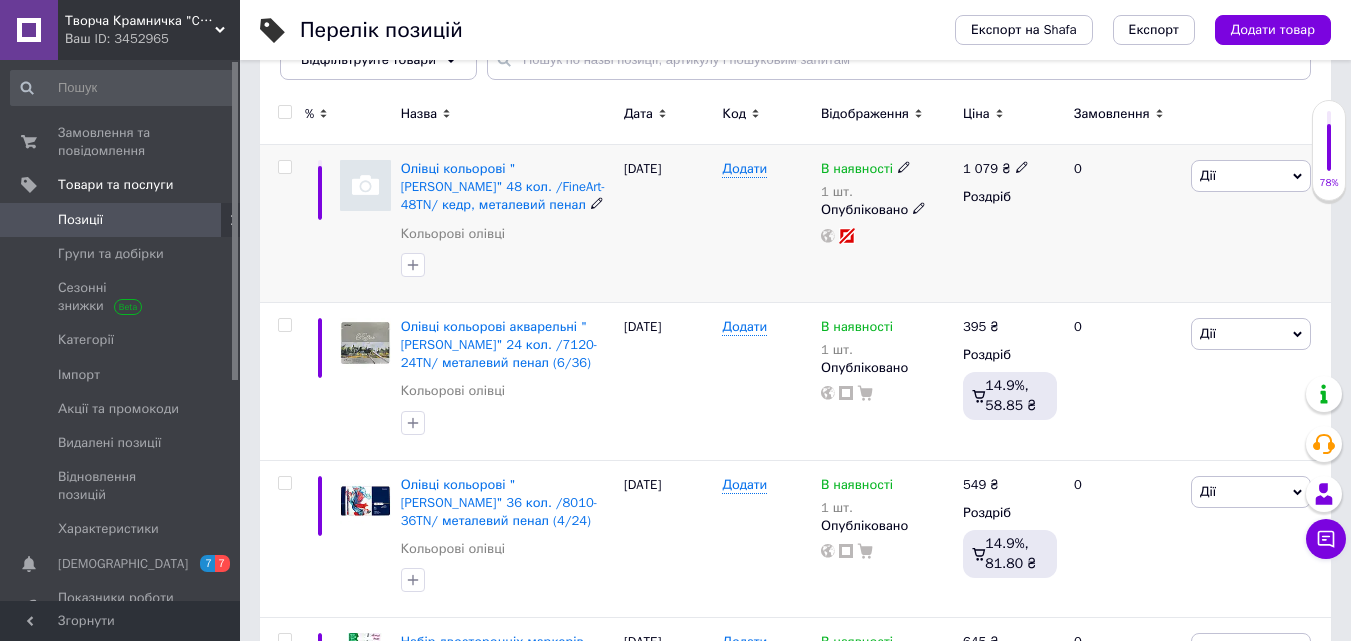 scroll, scrollTop: 300, scrollLeft: 0, axis: vertical 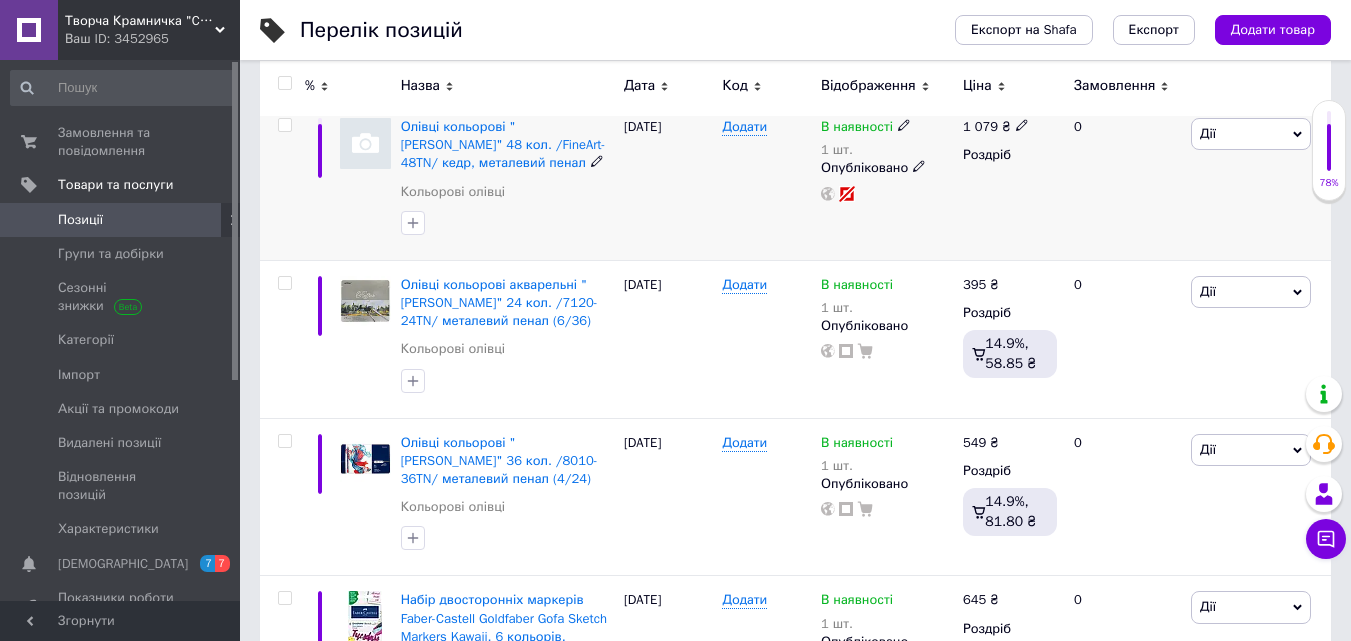 click at bounding box center [365, 143] 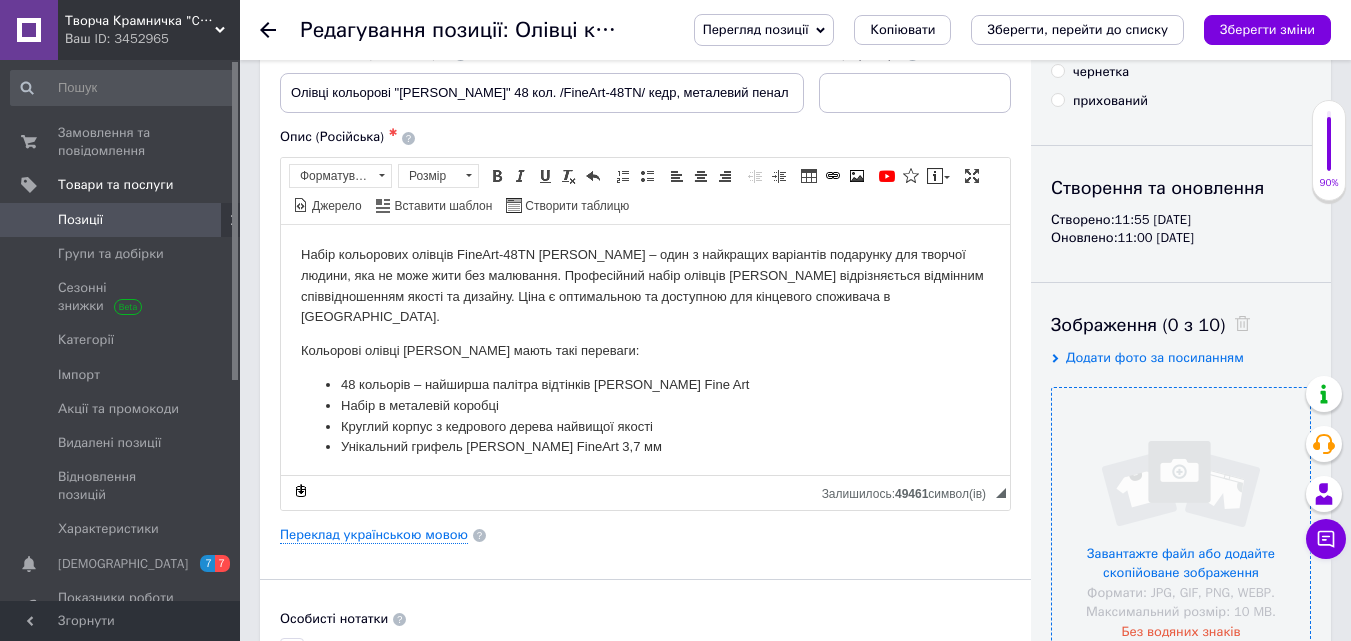 scroll, scrollTop: 300, scrollLeft: 0, axis: vertical 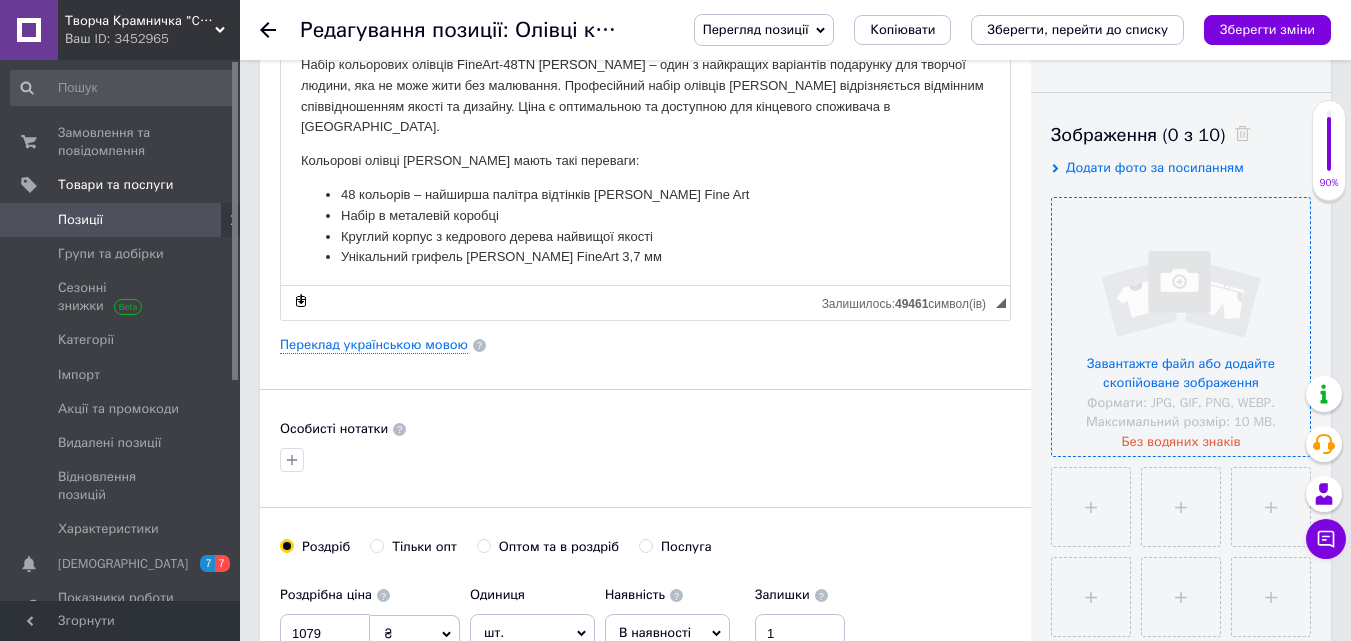 click at bounding box center (1181, 327) 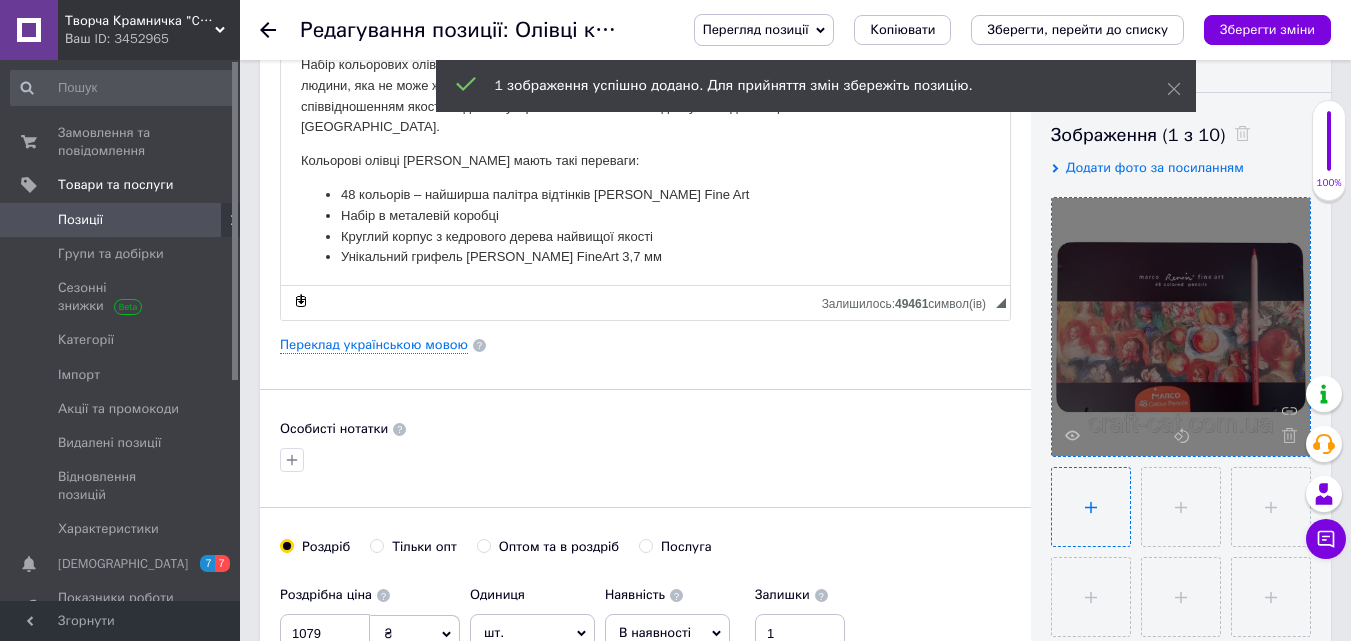 click at bounding box center [1091, 507] 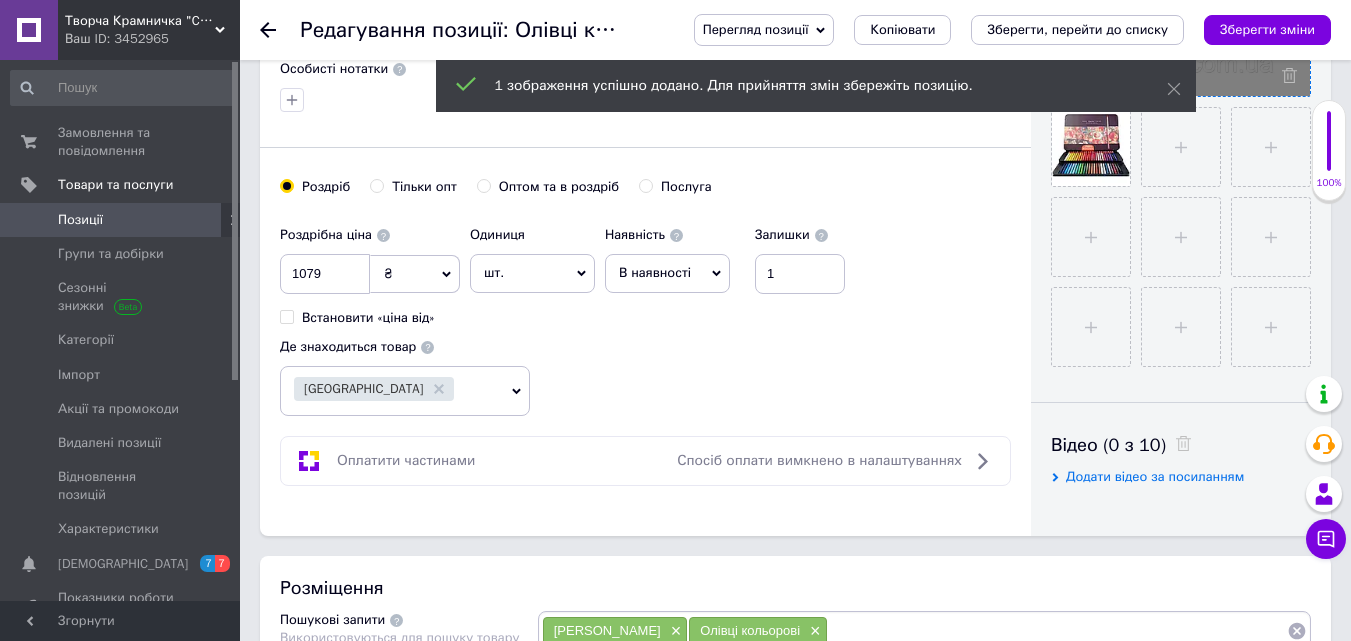 scroll, scrollTop: 700, scrollLeft: 0, axis: vertical 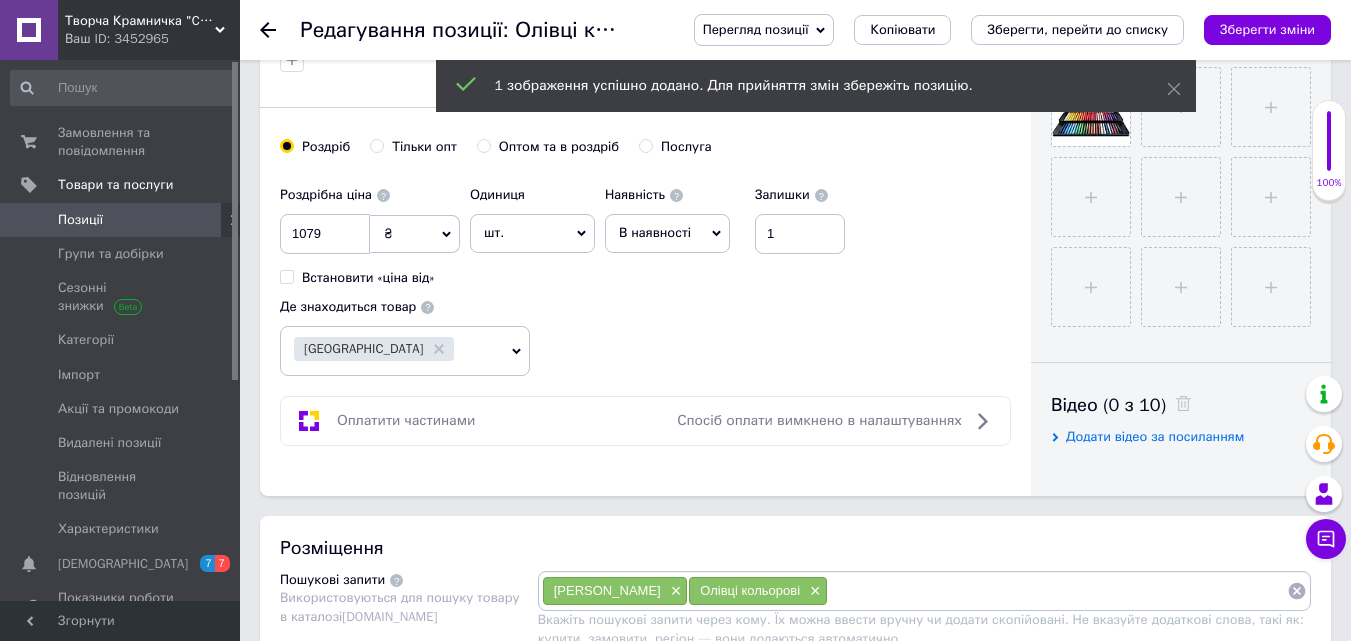 click on "Зберегти зміни" at bounding box center (1267, 29) 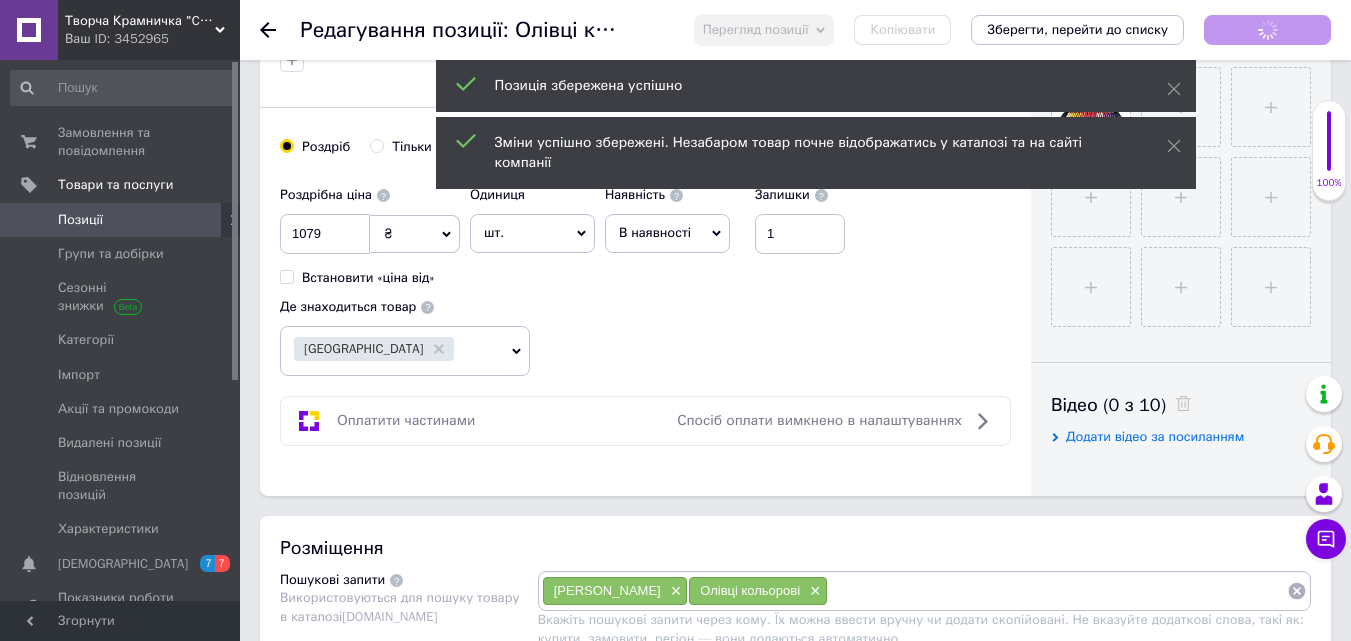 click on "Позиції" at bounding box center [121, 220] 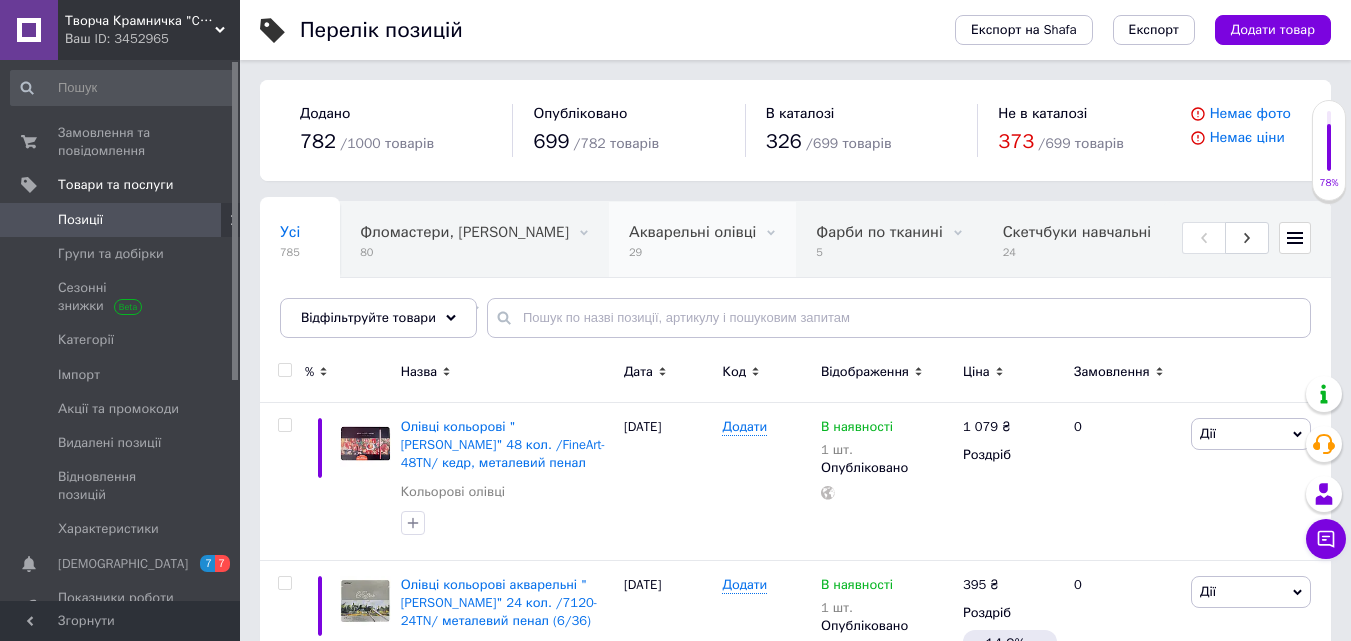 scroll, scrollTop: 97, scrollLeft: 0, axis: vertical 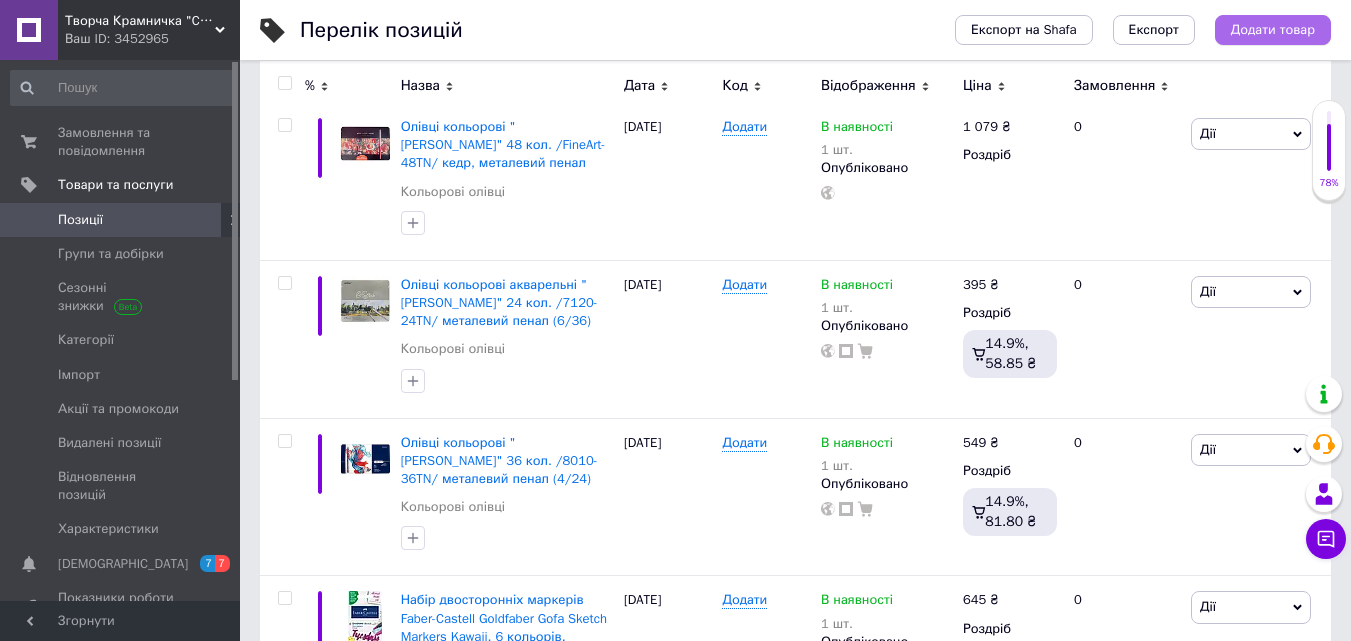 click on "Додати товар" at bounding box center [1273, 30] 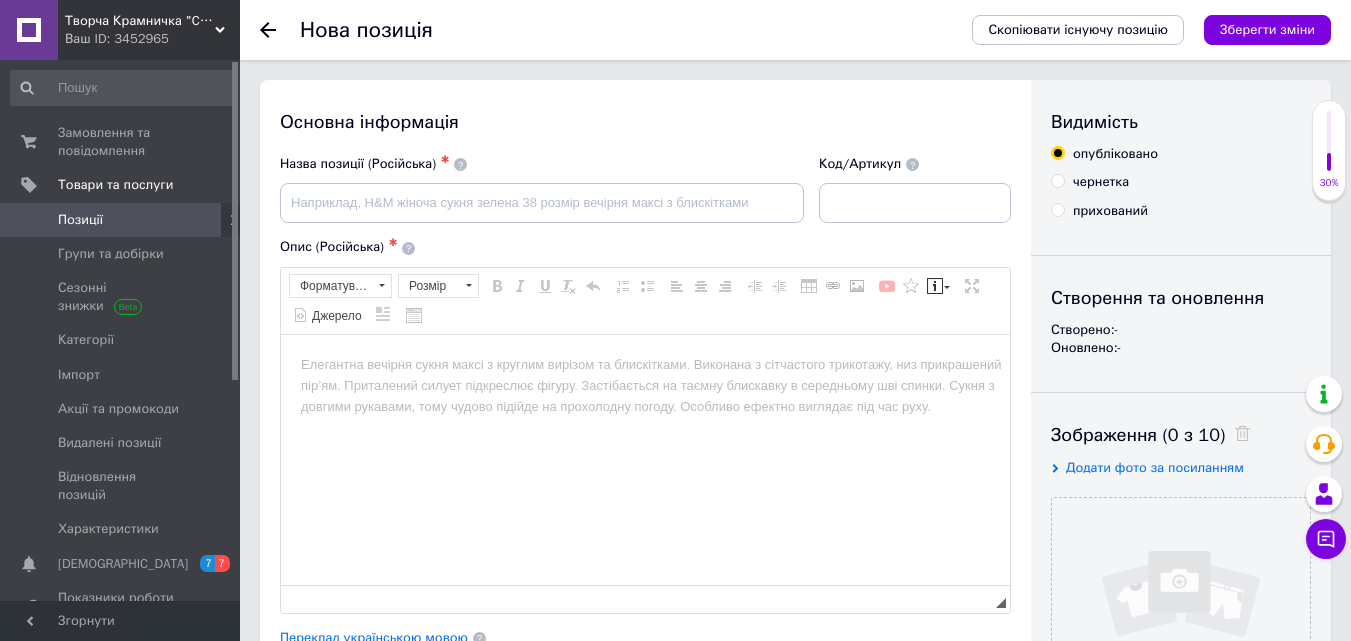 scroll, scrollTop: 0, scrollLeft: 0, axis: both 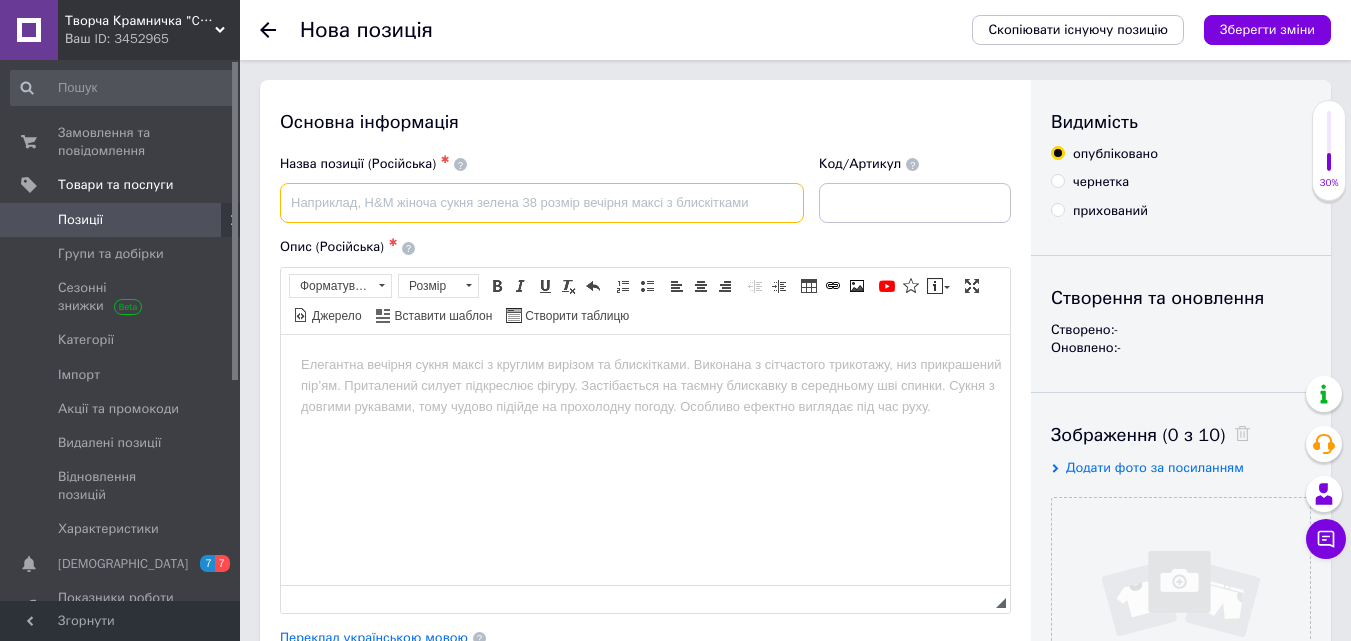 click at bounding box center [542, 203] 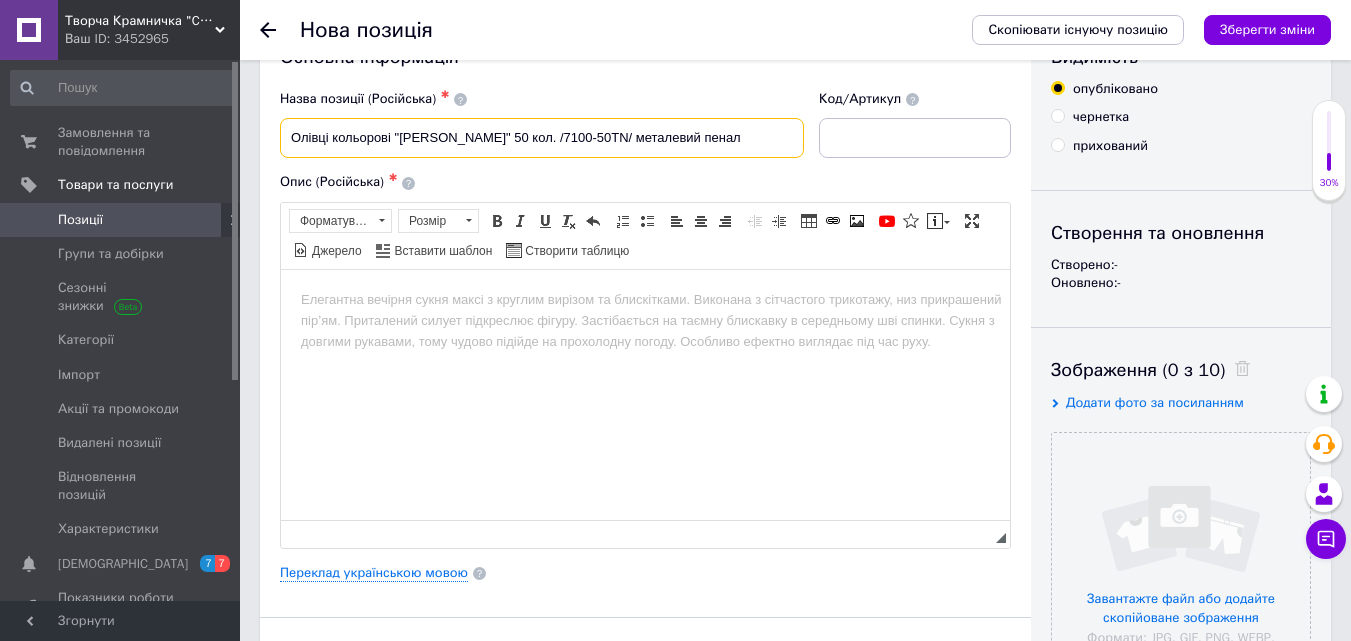 scroll, scrollTop: 100, scrollLeft: 0, axis: vertical 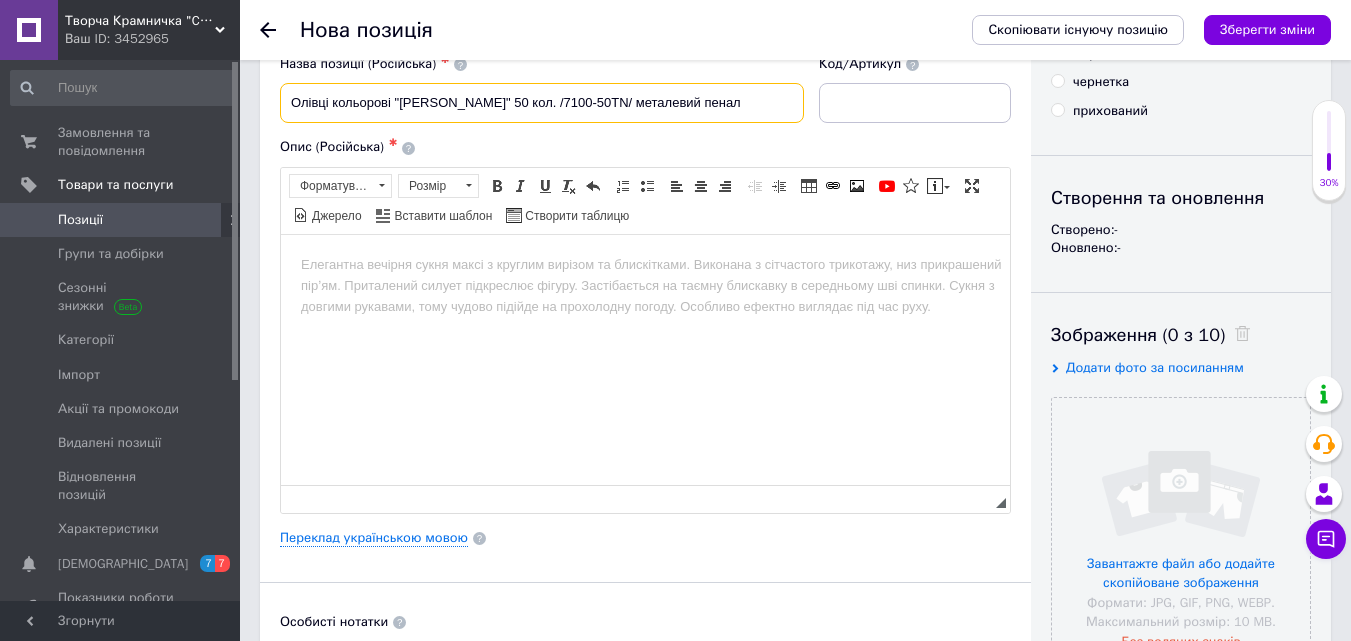 type on "Олівці кольорові "[PERSON_NAME]" 50 кол. /7100-50TN/ металевий пенал" 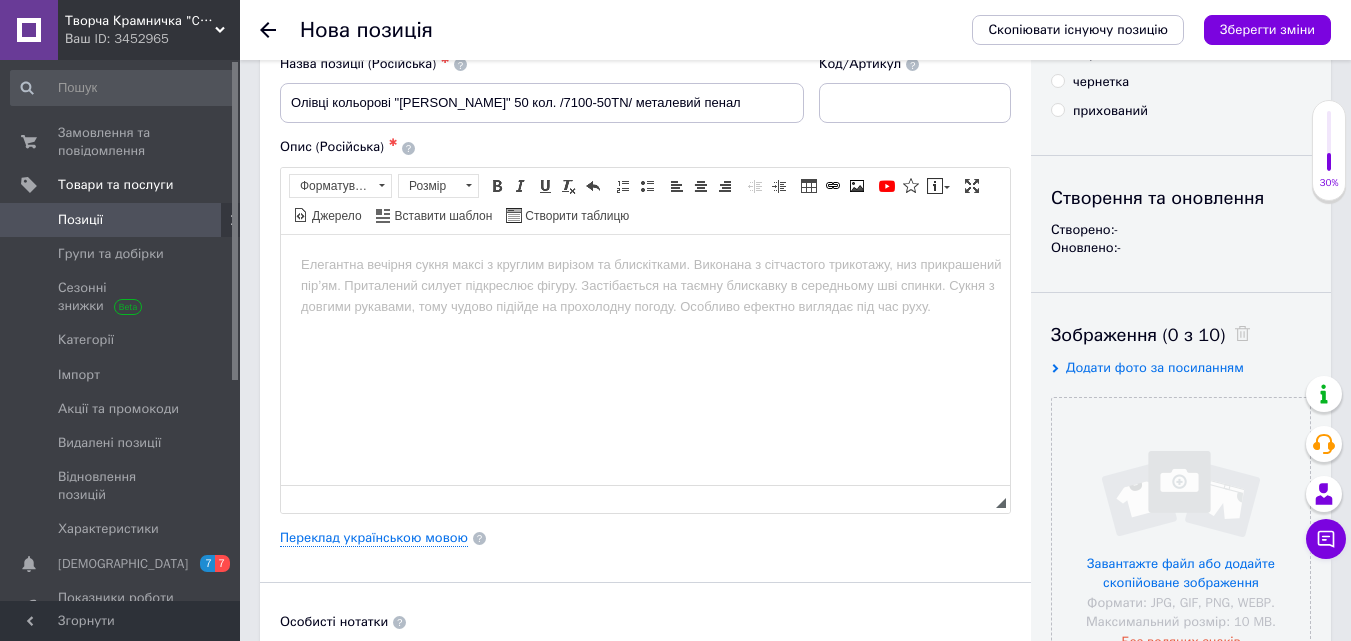 click at bounding box center (645, 264) 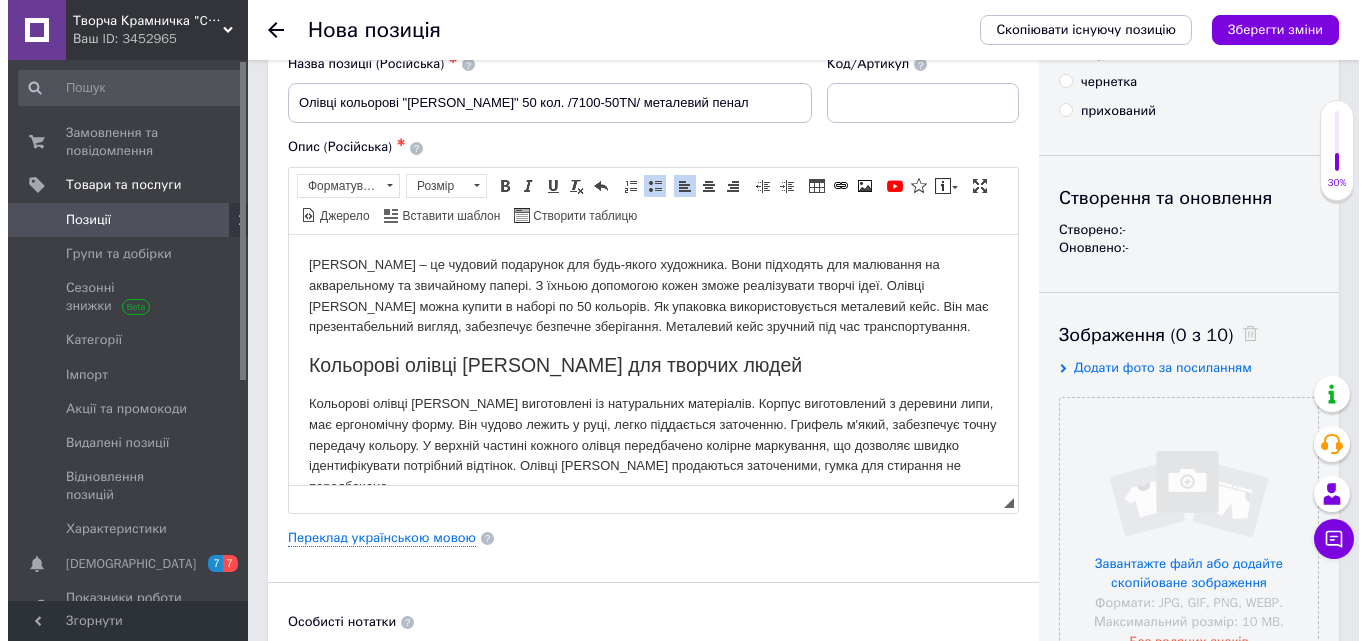 scroll, scrollTop: 118, scrollLeft: 0, axis: vertical 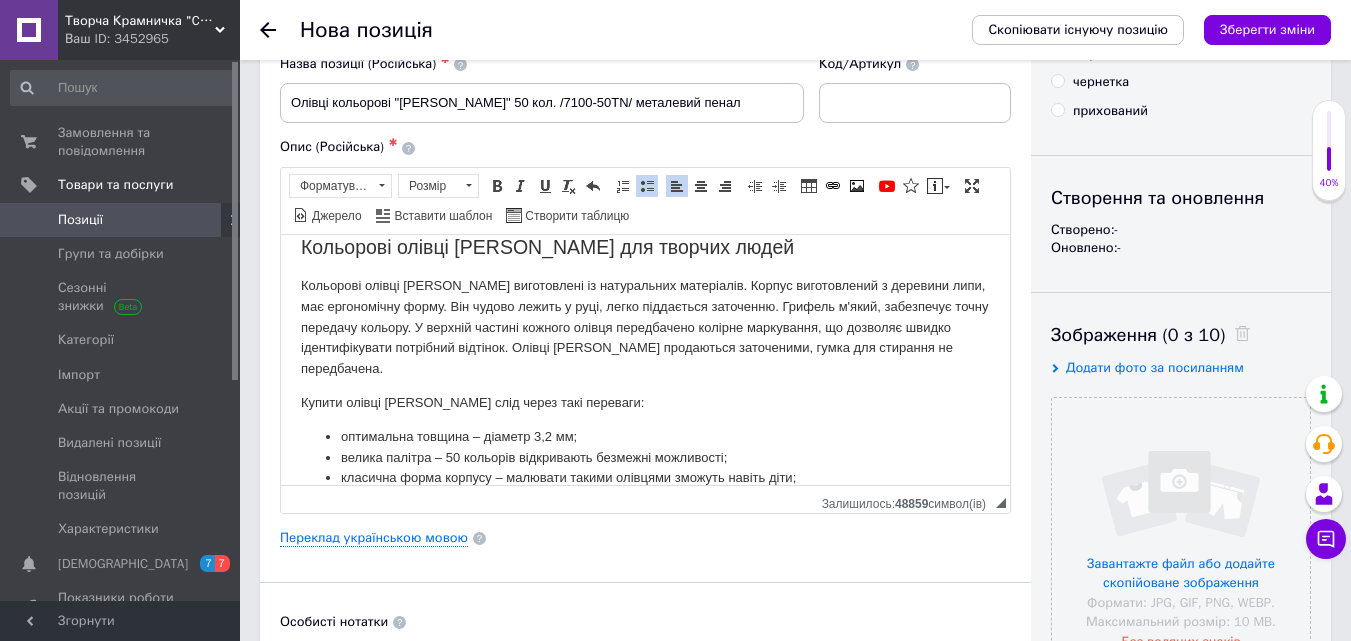 click on "Основна інформація Назва позиції (Російська) ✱ Олівці кольорові "[PERSON_NAME]" 50 кол. /7100-50TN/ металевий пенал Код/[PERSON_NAME] (Російська) ✱ Олівці [PERSON_NAME] – це чудовий подарунок для будь-якого художника. Вони підходять для малювання на акварельному та звичайному папері. З їхньою допомогою кожен зможе реалізувати творчі ідеї. Олівці [PERSON_NAME] можна купити в наборі по 50 кольорів. Як упаковка використовується металевий кейс. Він має презентабельний вигляд, забезпечує безпечне зберігання. Металевий кейс зручний під час транспортування.
Форматування Розмір $" at bounding box center (645, 538) 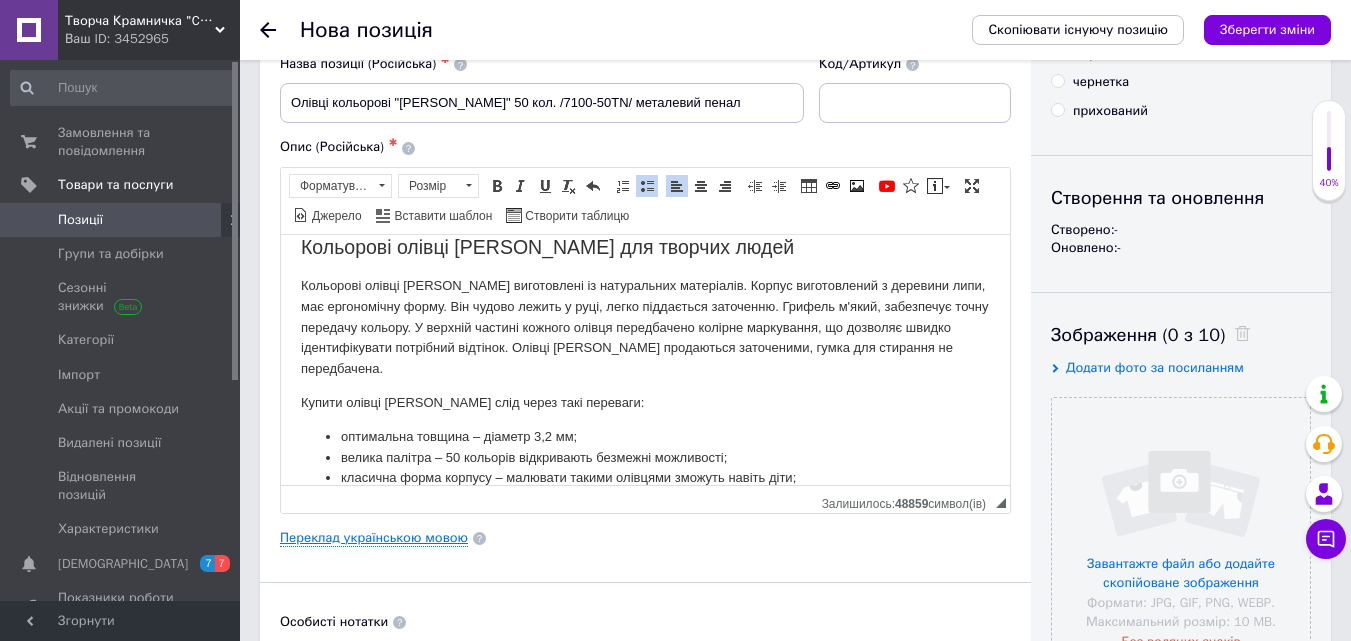 click on "Переклад українською мовою" at bounding box center [374, 538] 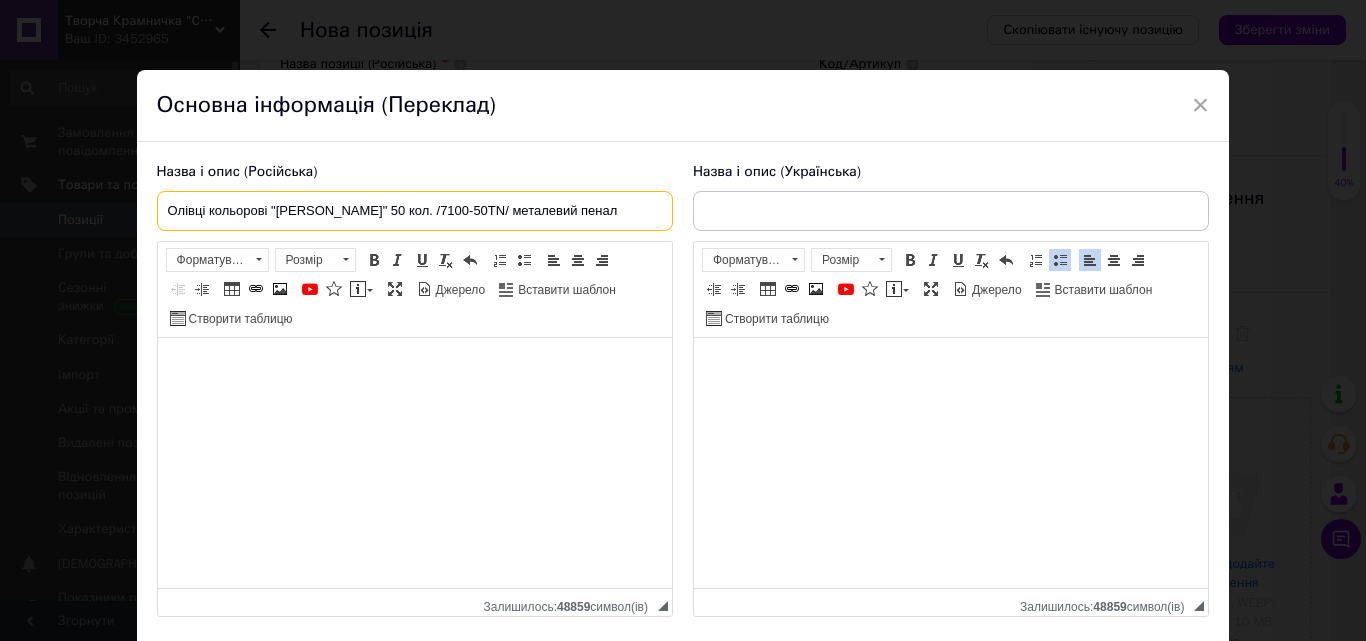 click on "Олівці кольорові "[PERSON_NAME]" 50 кол. /7100-50TN/ металевий пенал" at bounding box center [415, 211] 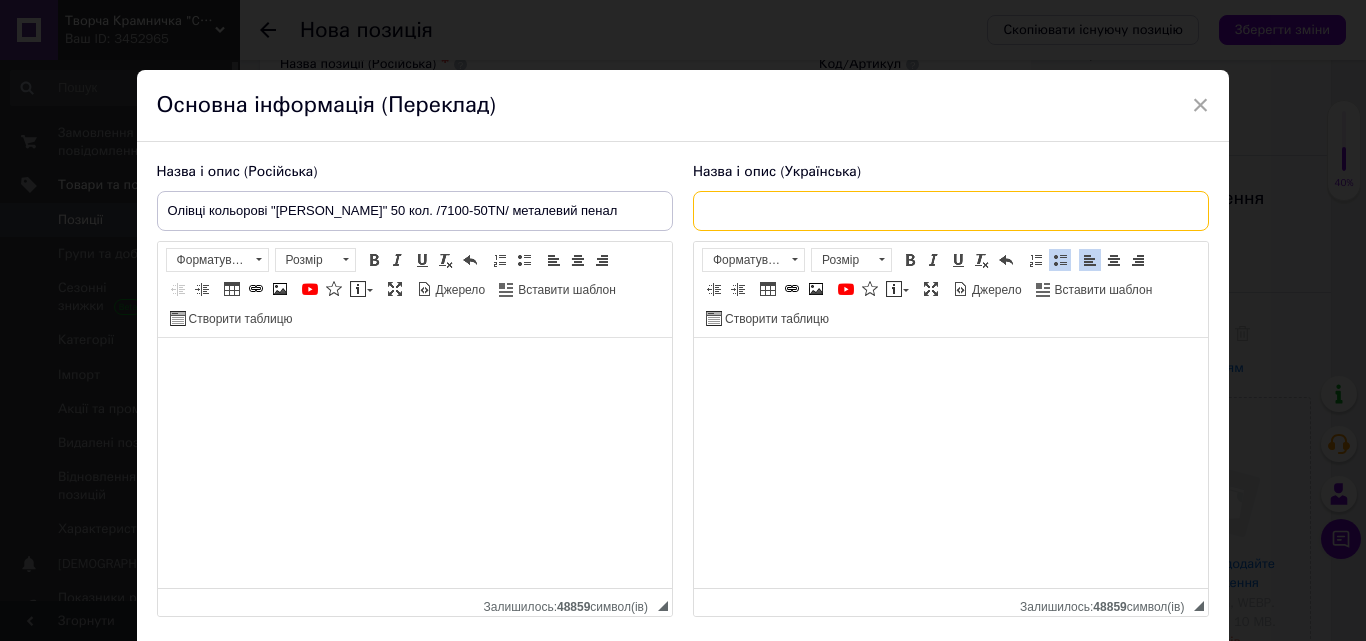 click at bounding box center (951, 211) 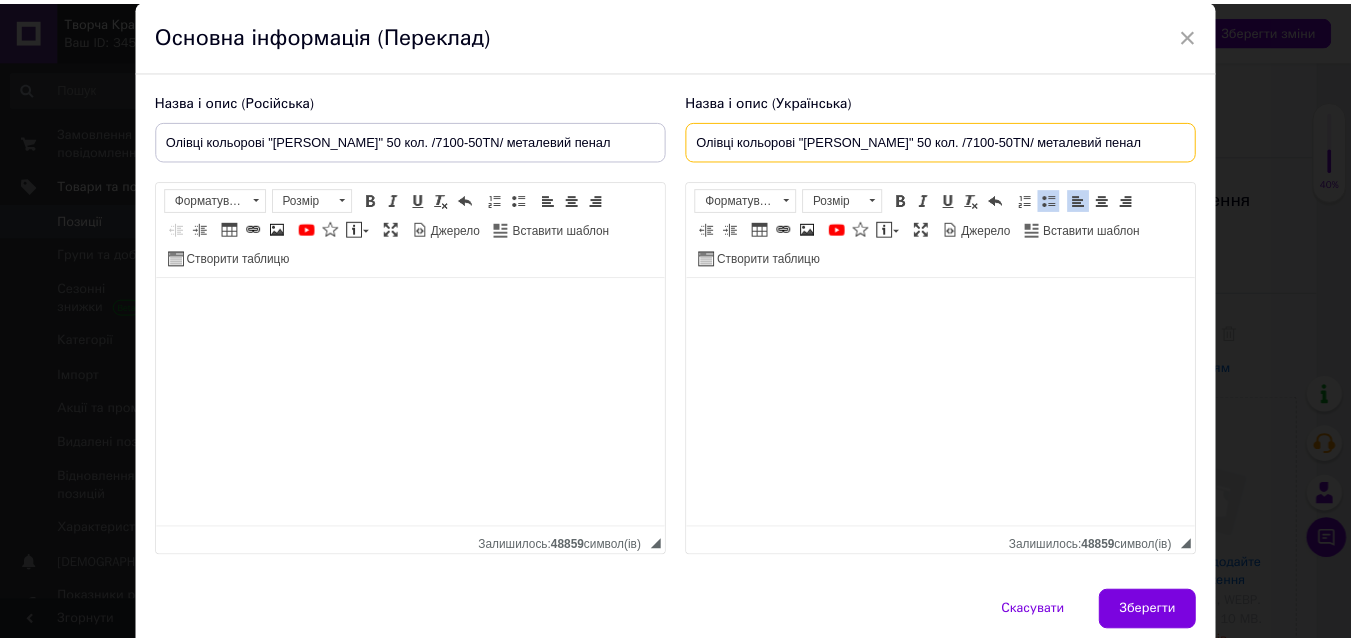 scroll, scrollTop: 151, scrollLeft: 0, axis: vertical 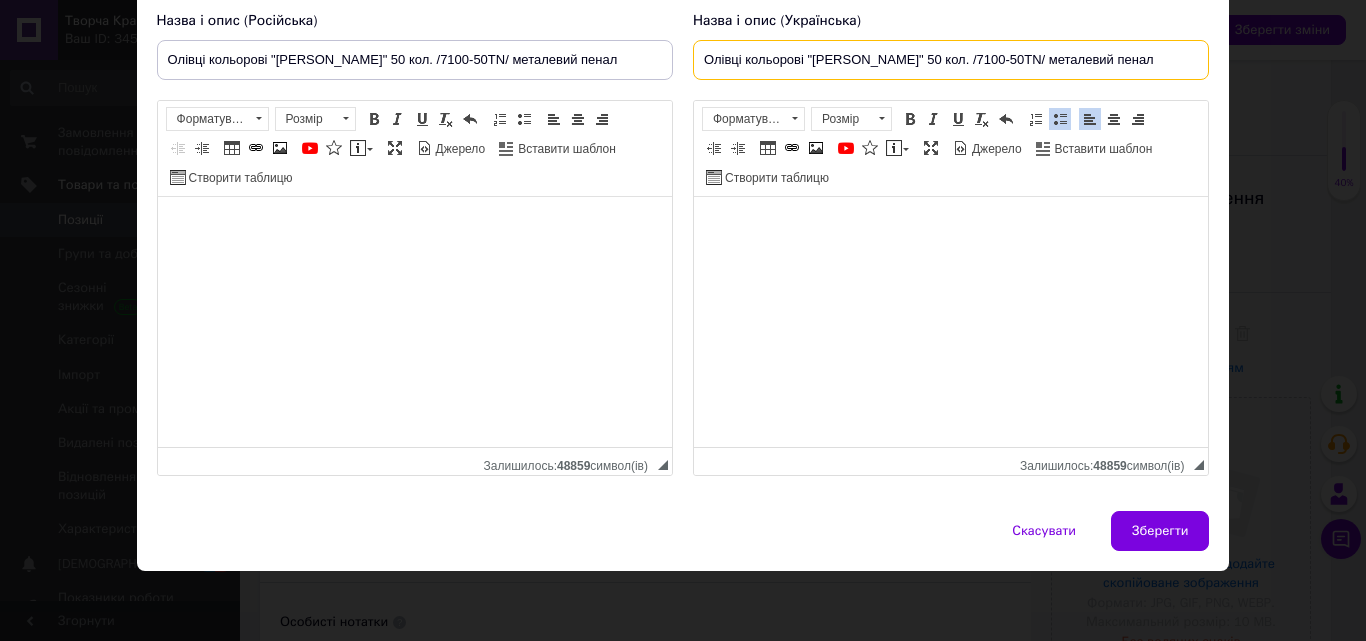 type on "Олівці кольорові "[PERSON_NAME]" 50 кол. /7100-50TN/ металевий пенал" 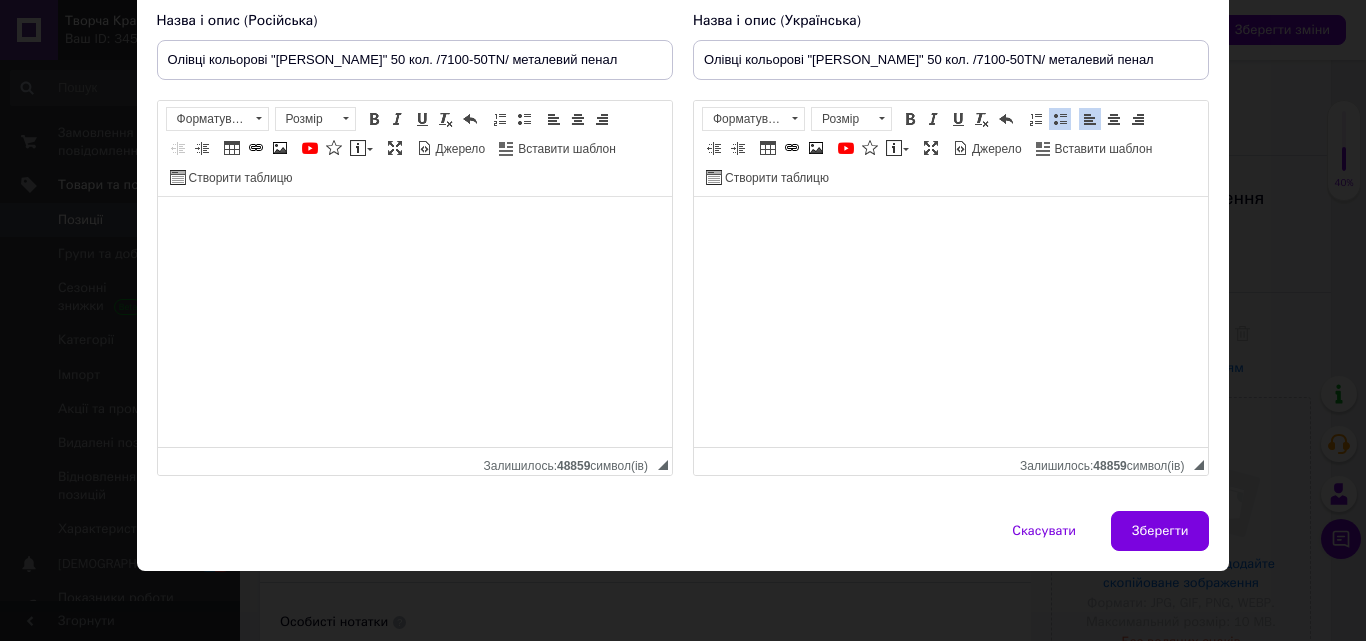 click on "Скасувати   Зберегти" at bounding box center (683, 541) 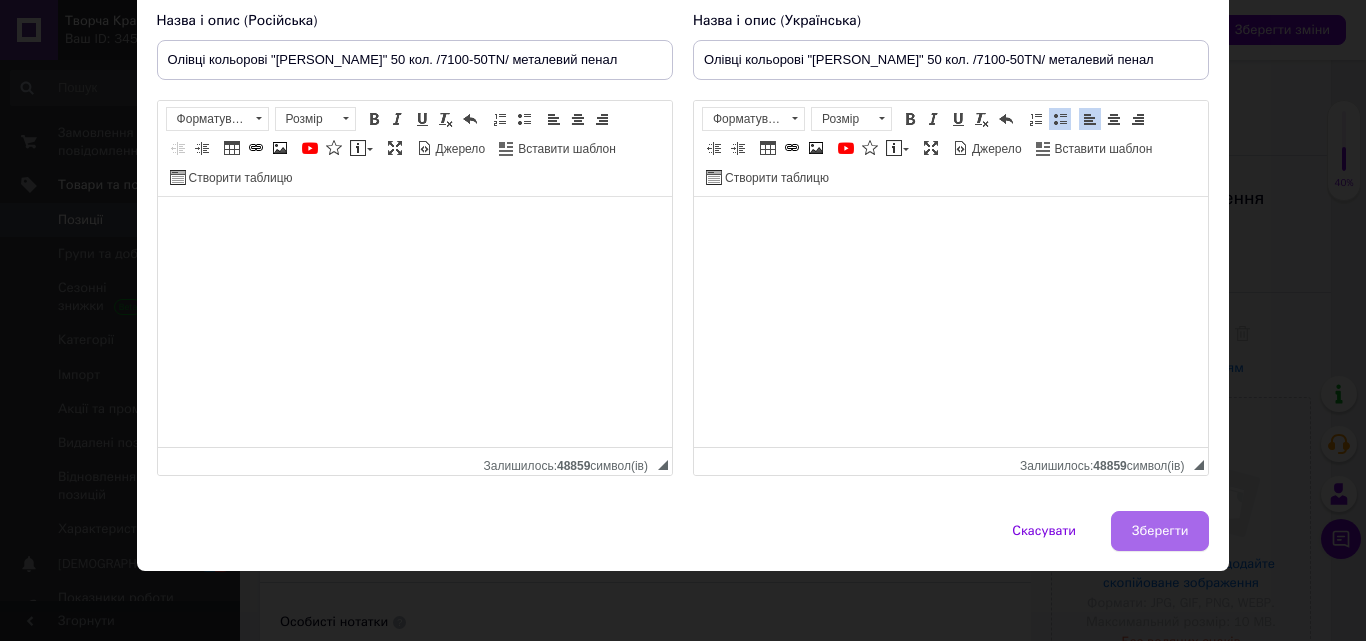 click on "Зберегти" at bounding box center (1160, 531) 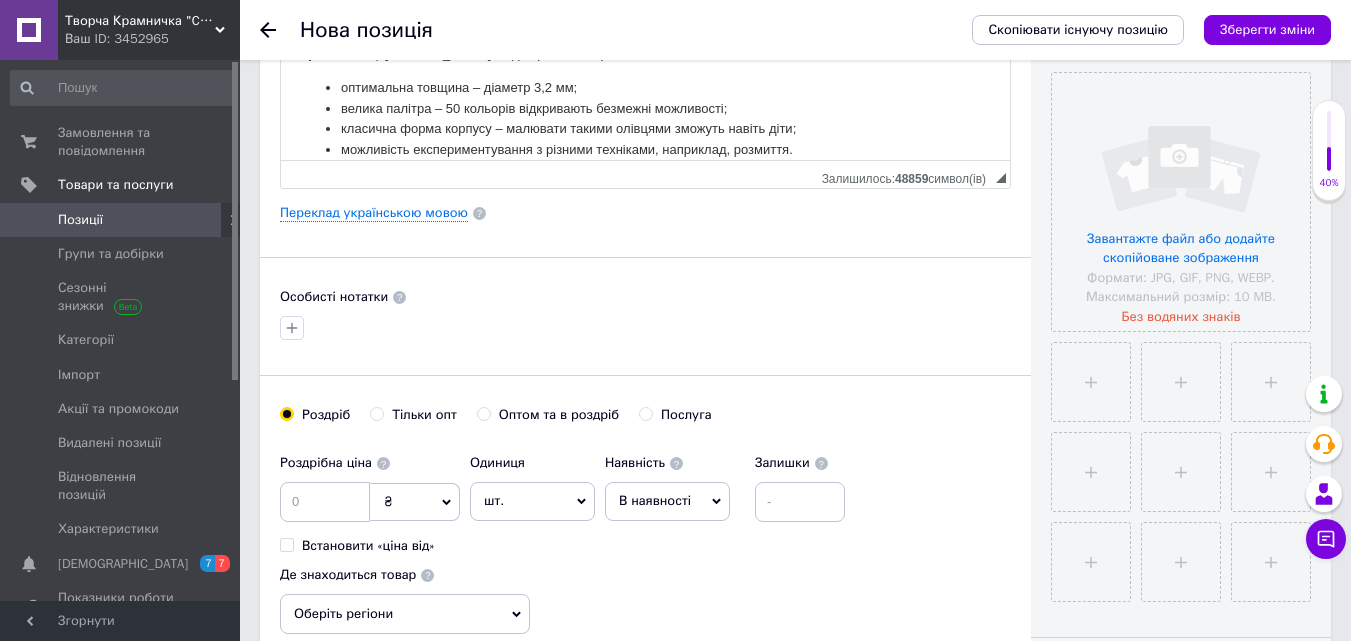 scroll, scrollTop: 500, scrollLeft: 0, axis: vertical 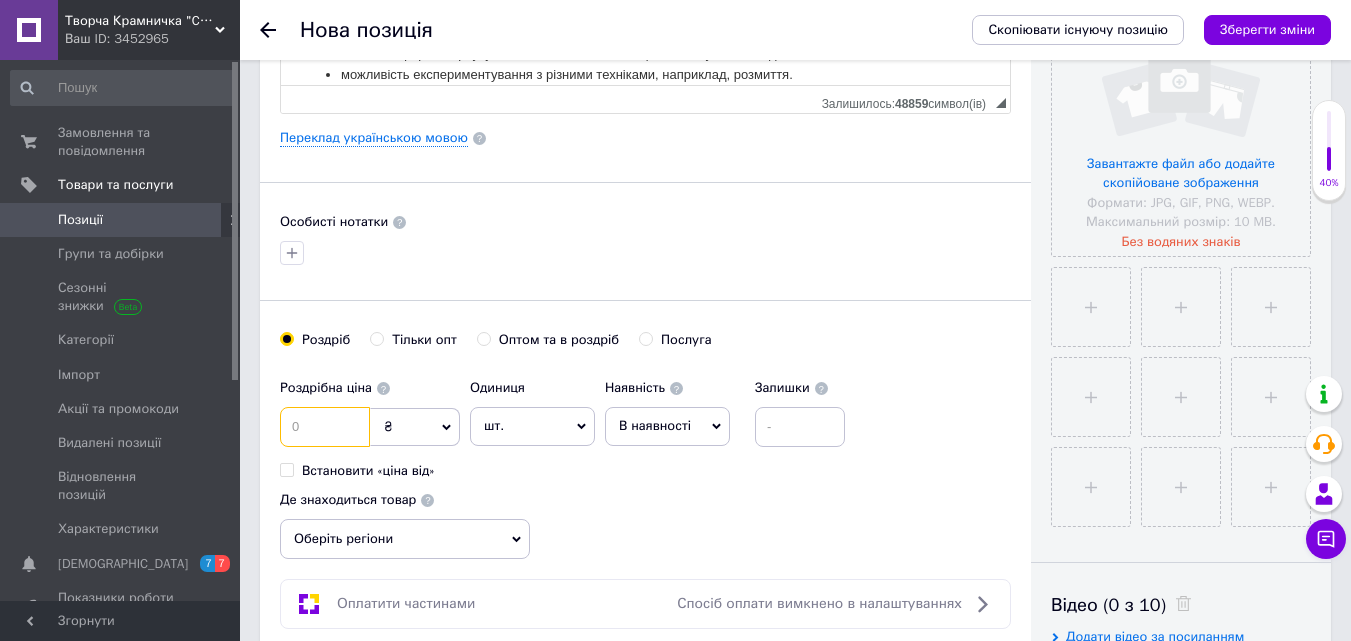 click at bounding box center [325, 427] 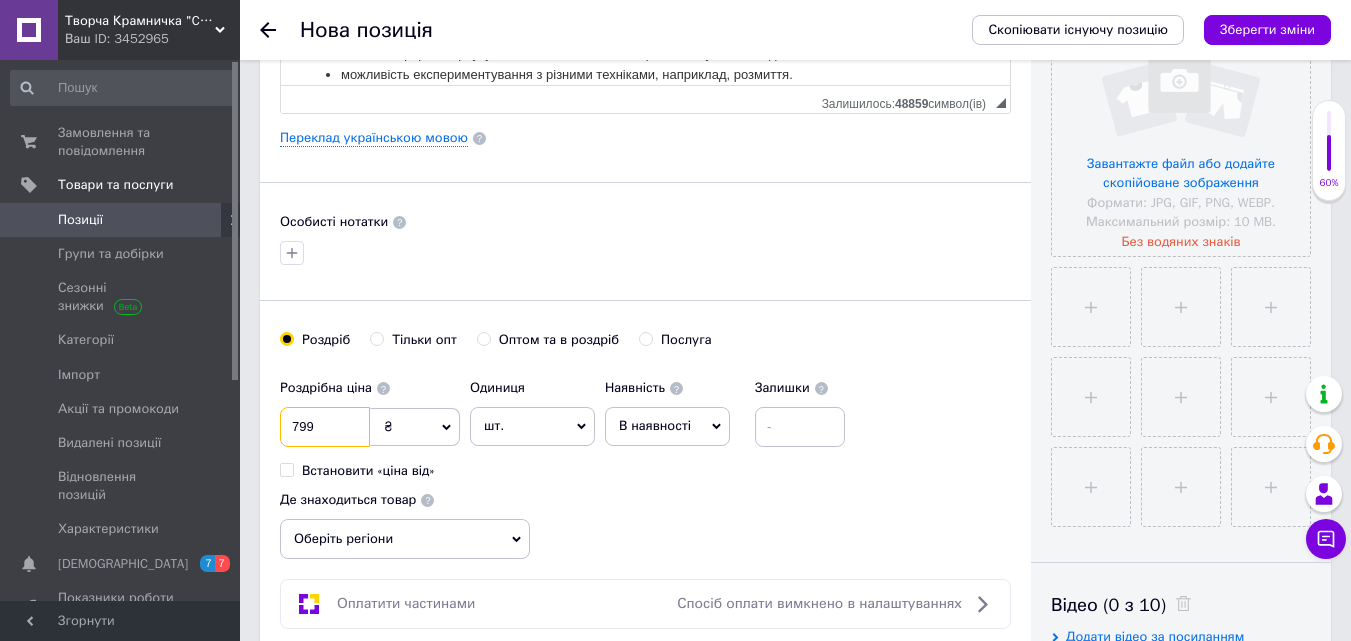 type on "799" 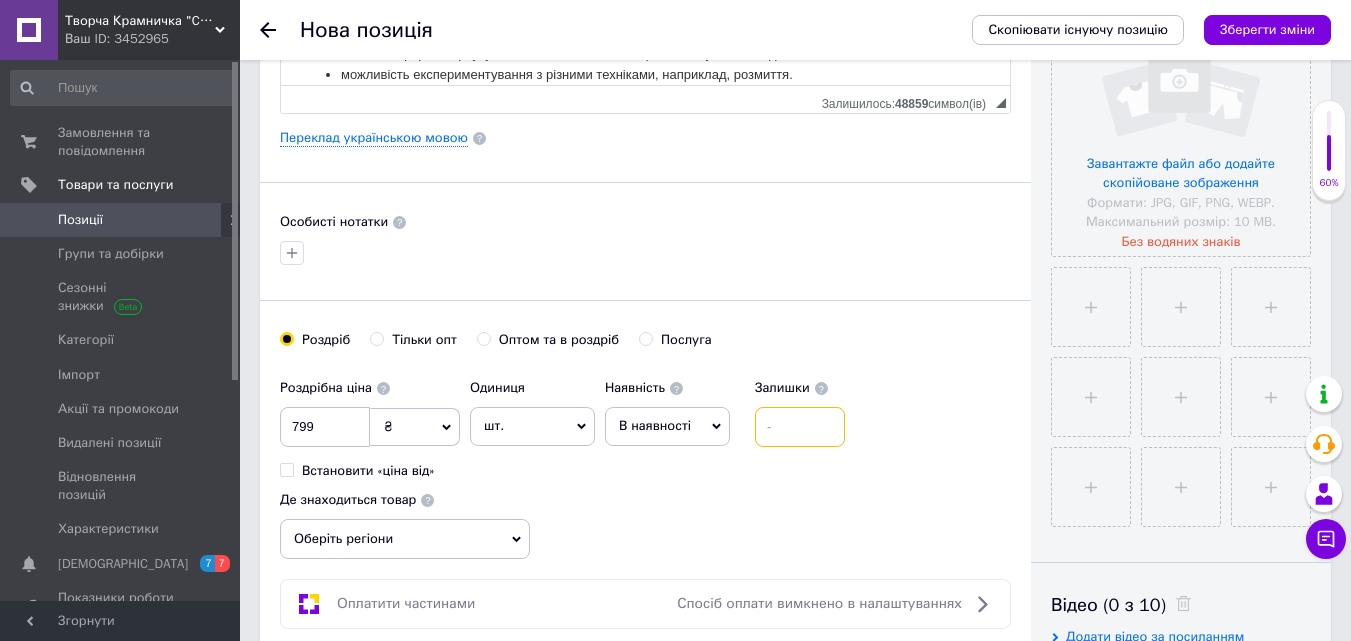 click at bounding box center [800, 427] 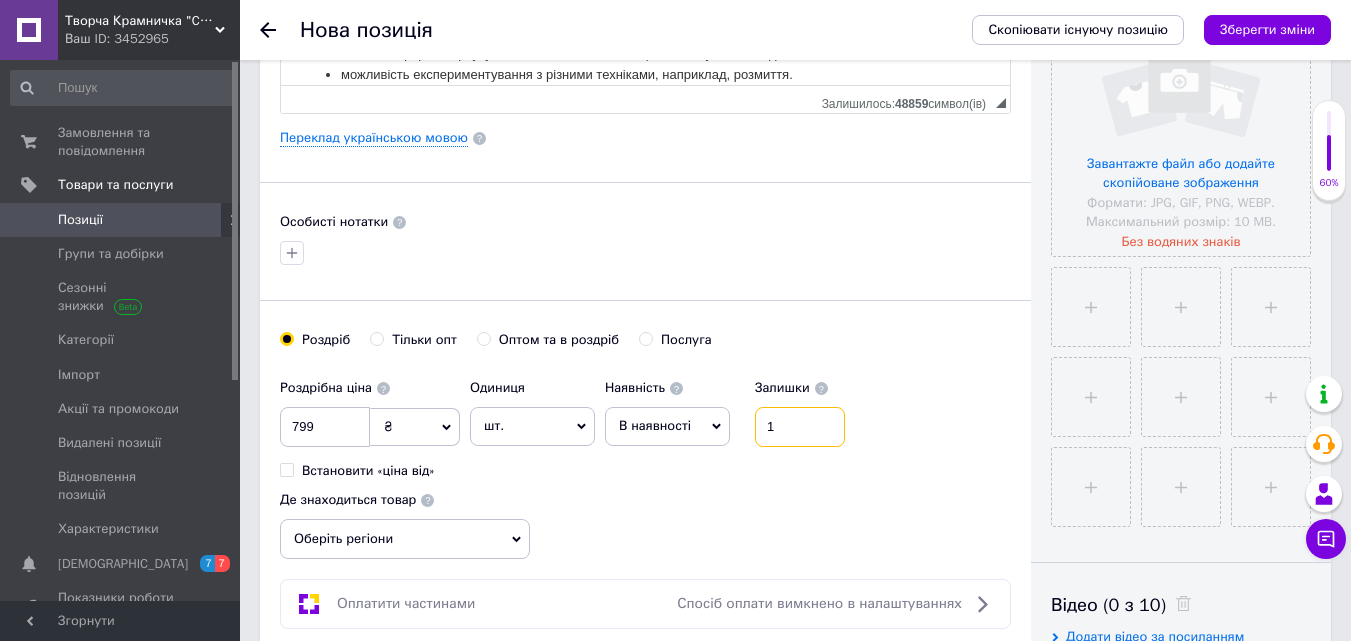 type on "1" 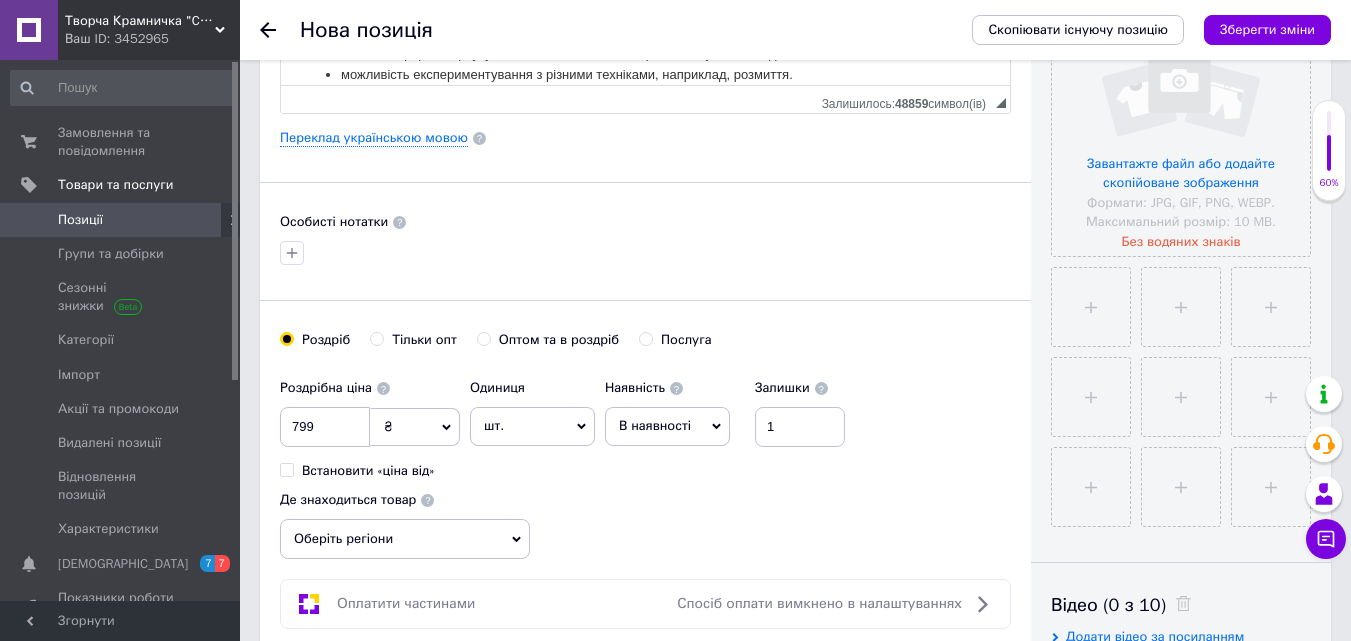 click on "Оберіть регіони" at bounding box center (405, 539) 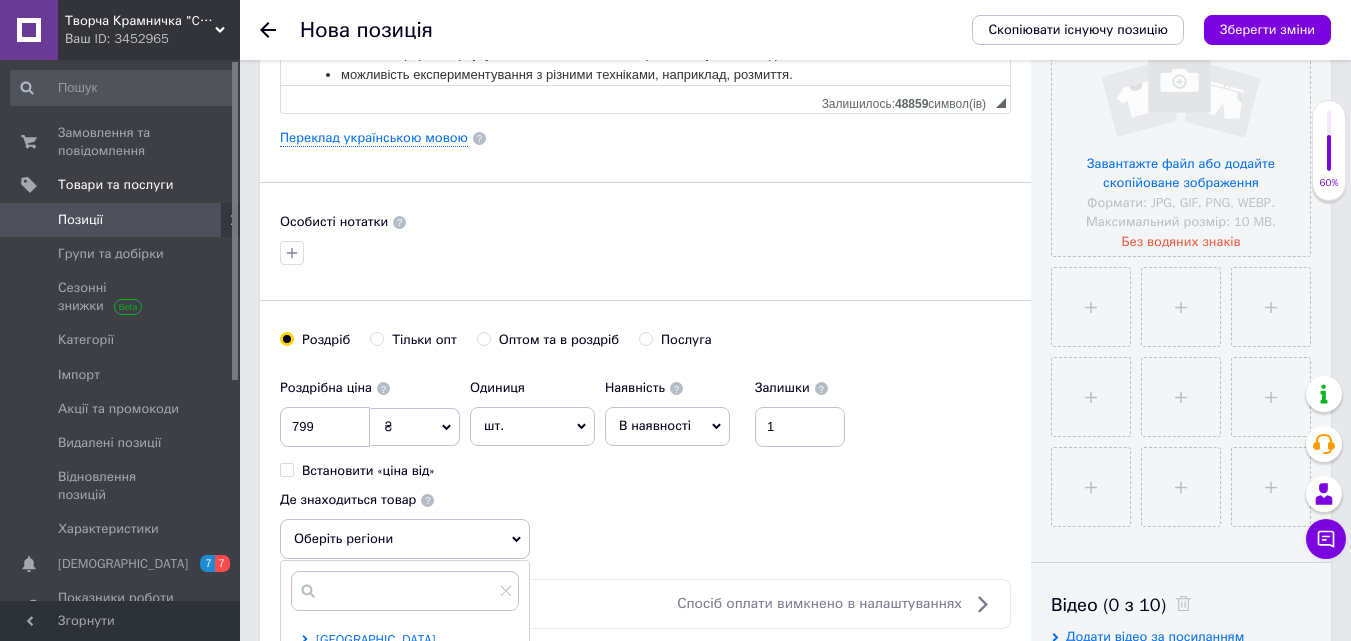 scroll, scrollTop: 700, scrollLeft: 0, axis: vertical 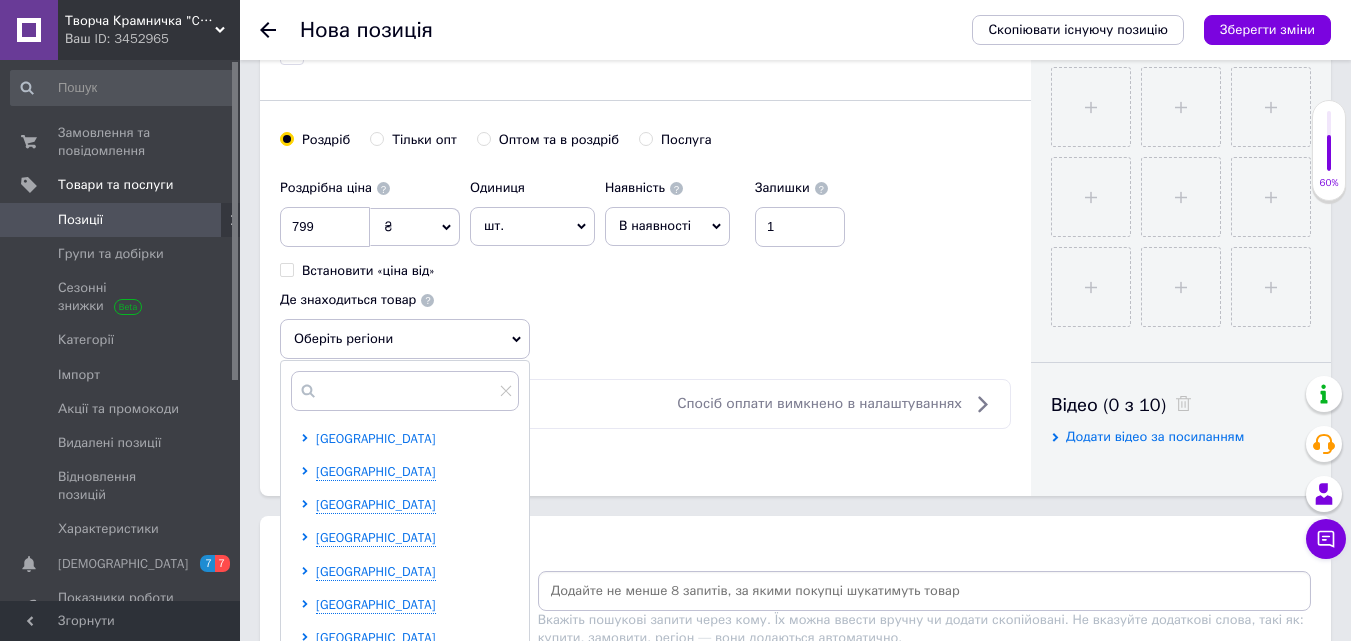 click on "[GEOGRAPHIC_DATA]" at bounding box center (376, 438) 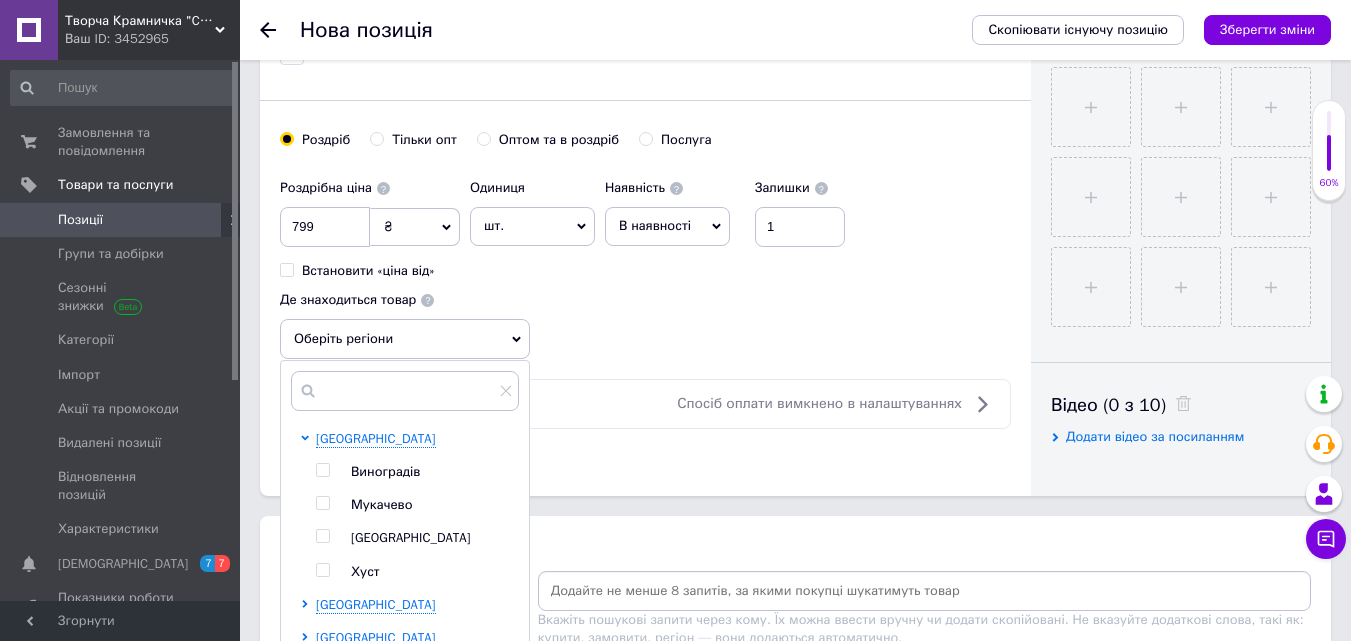 click on "[GEOGRAPHIC_DATA]" at bounding box center (411, 537) 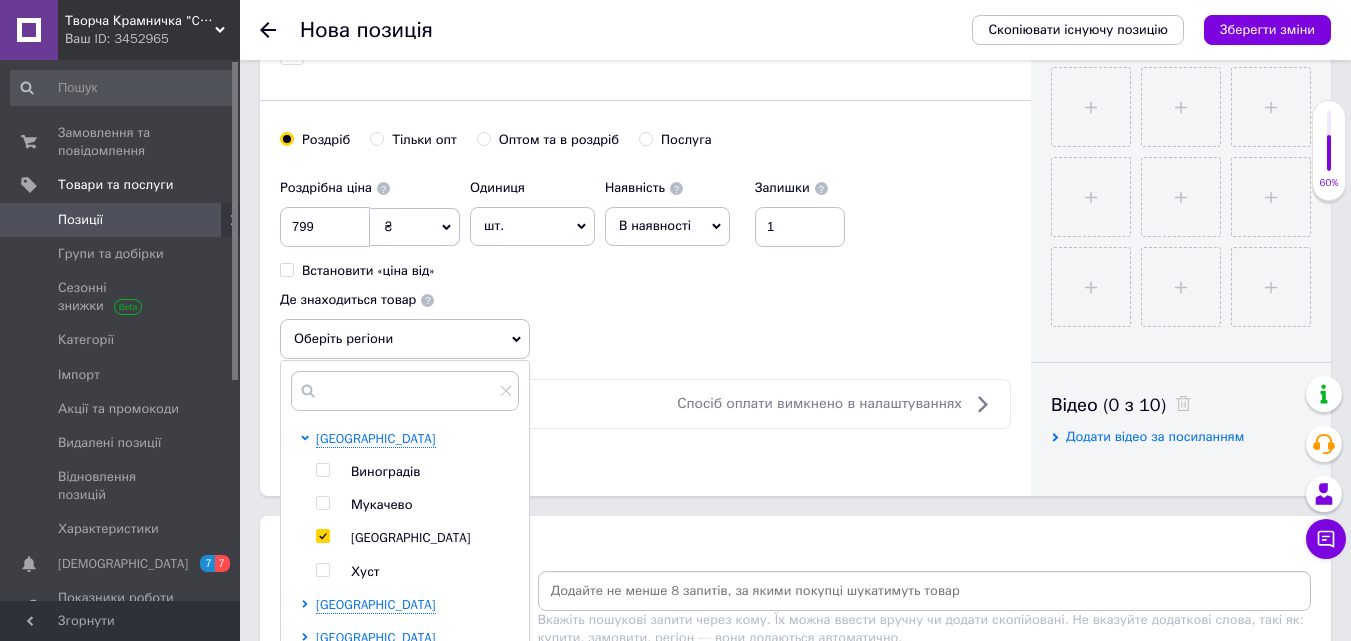 checkbox on "true" 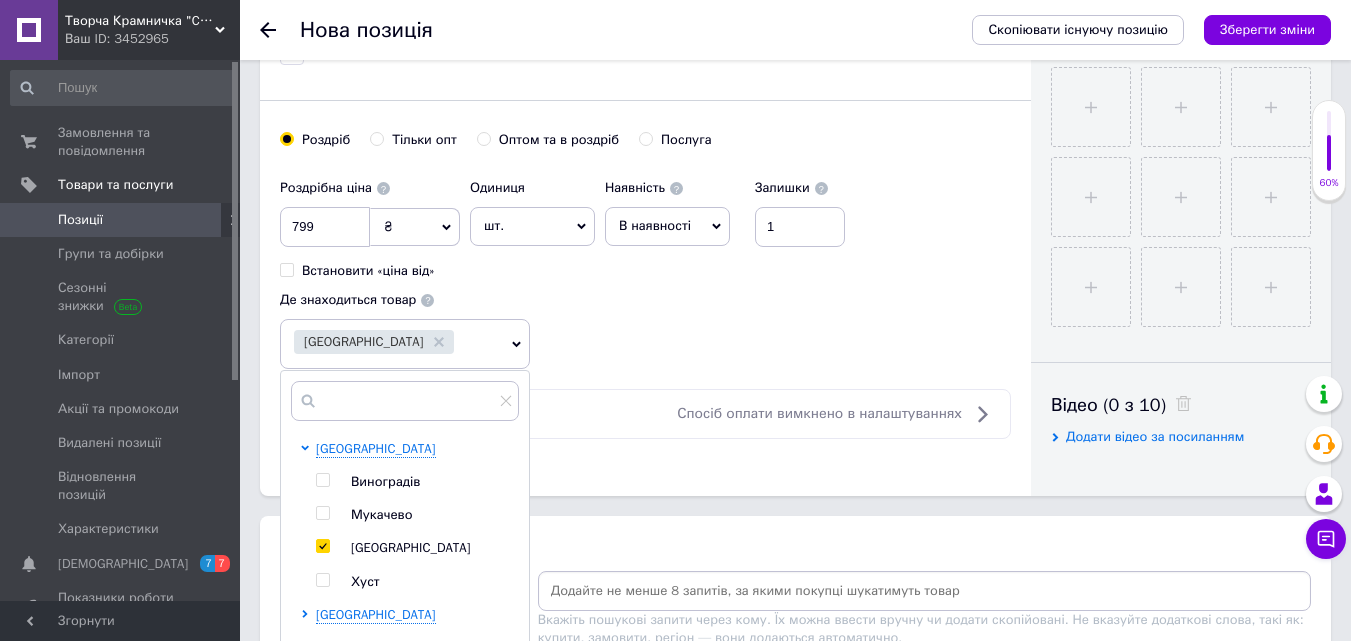 click on "Основна інформація Назва позиції (Російська) ✱ Олівці кольорові "[PERSON_NAME]" 50 кол. /7100-50TN/ металевий пенал Код/[PERSON_NAME] (Російська) ✱ Олівці [PERSON_NAME] – це чудовий подарунок для будь-якого художника. Вони підходять для малювання на акварельному та звичайному папері. З їхньою допомогою кожен зможе реалізувати творчі ідеї. Олівці [PERSON_NAME] можна купити в наборі по 50 кольорів. Як упаковка використовується металевий кейс. Він має презентабельний вигляд, забезпечує безпечне зберігання. Металевий кейс зручний під час транспортування.
Форматування Розмір $" at bounding box center [645, -62] 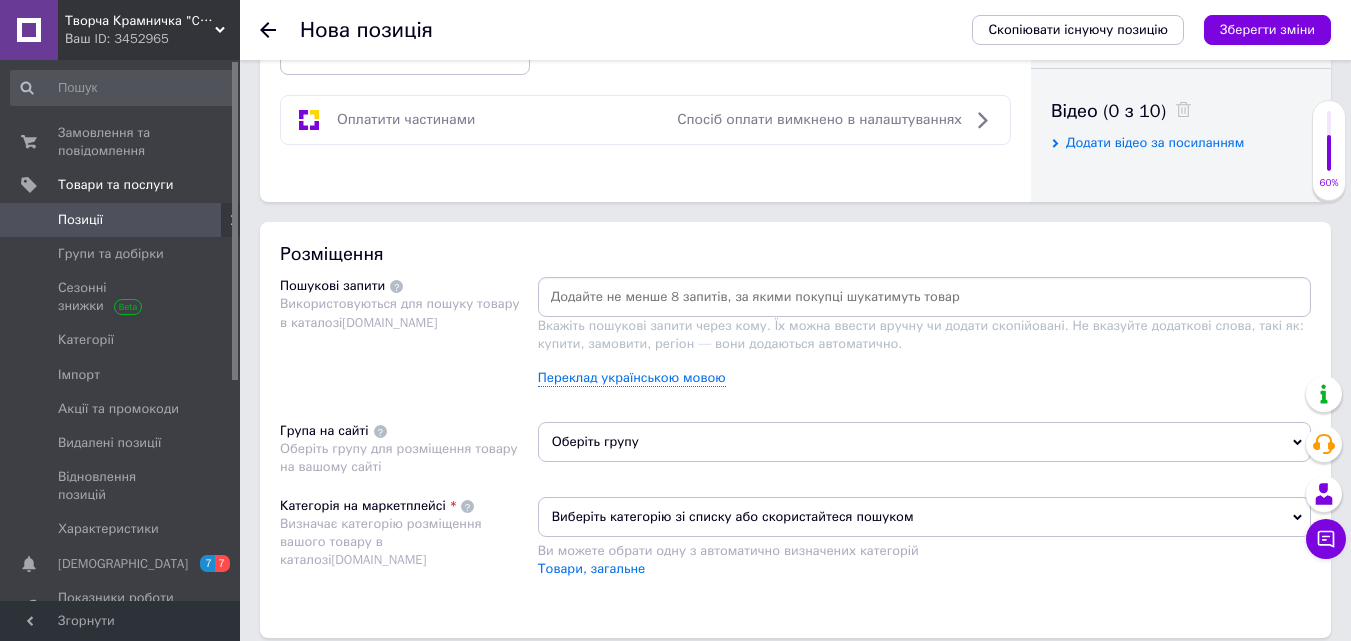 scroll, scrollTop: 1000, scrollLeft: 0, axis: vertical 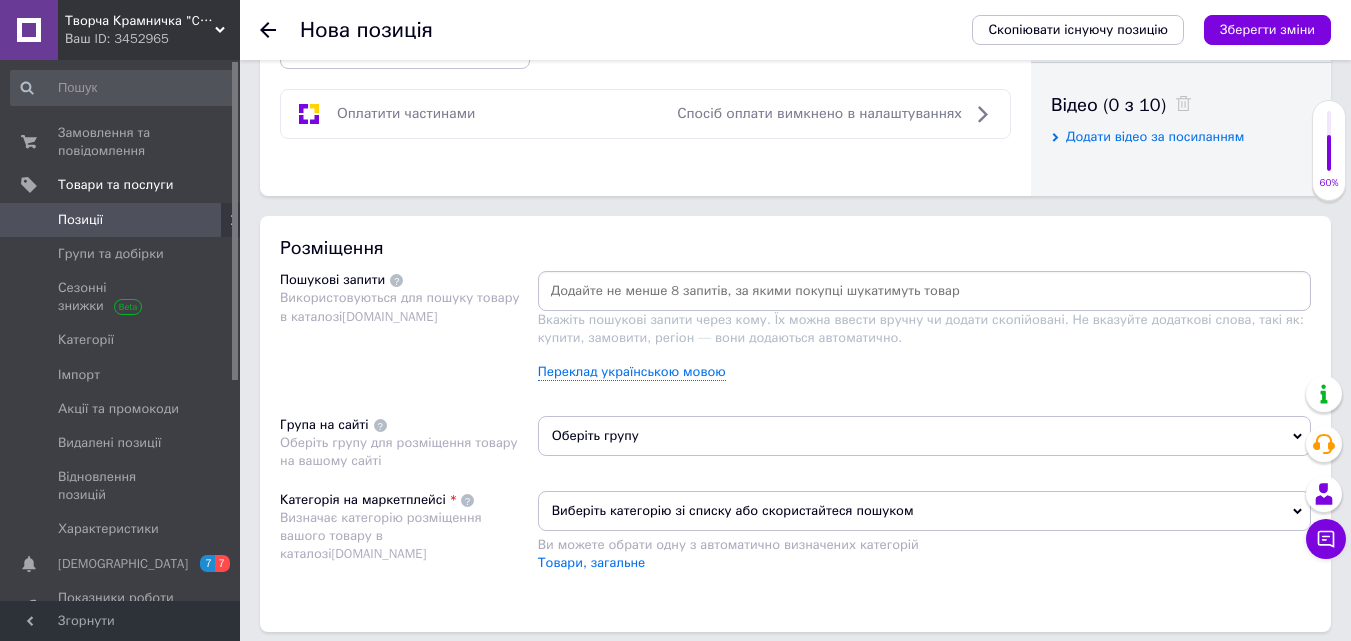 click at bounding box center (924, 291) 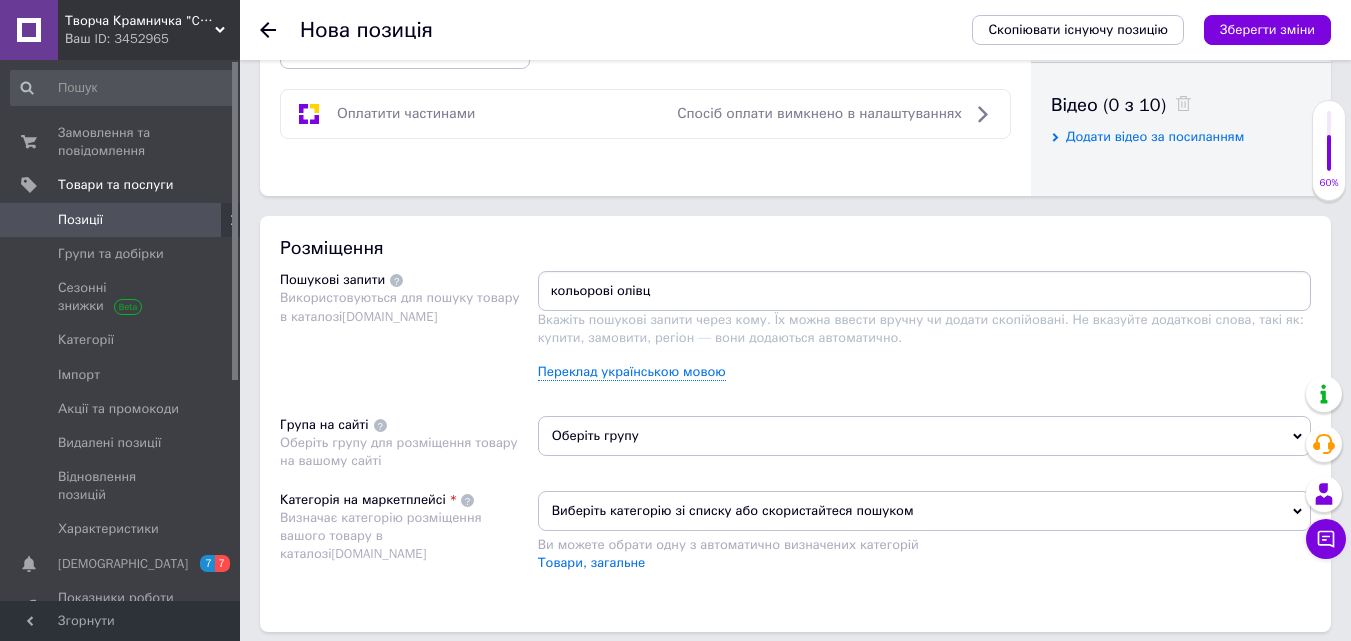 type on "кольорові олівці" 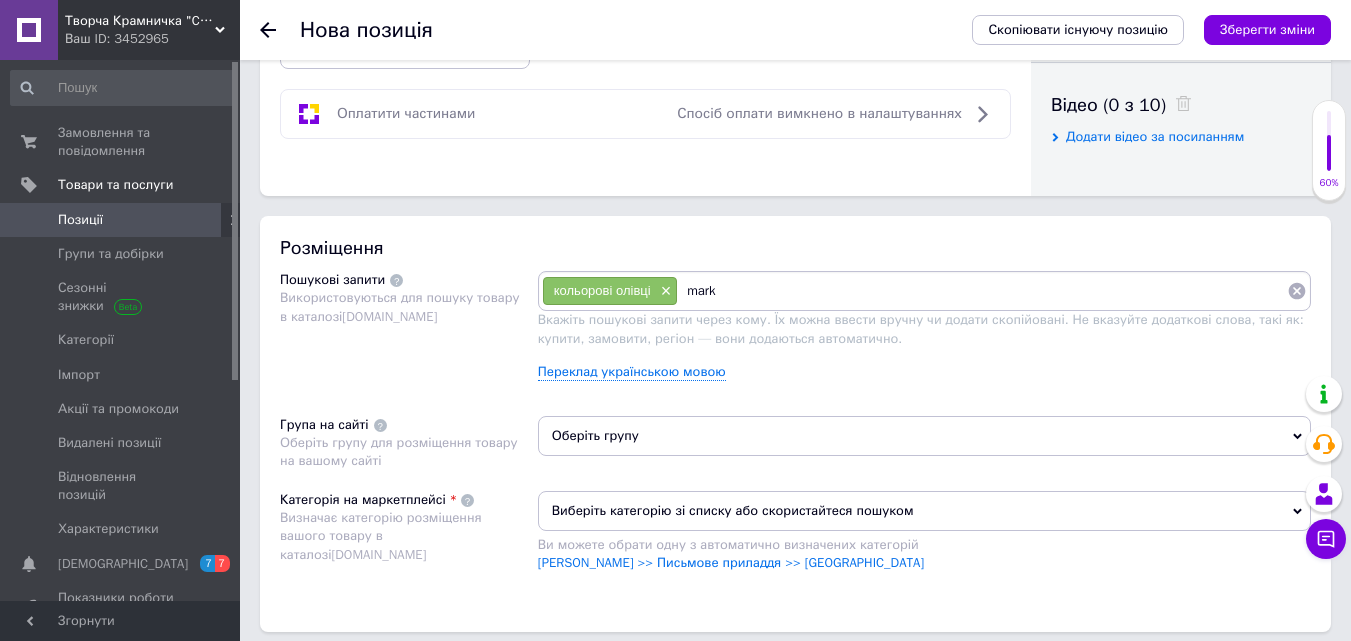 type on "[PERSON_NAME]" 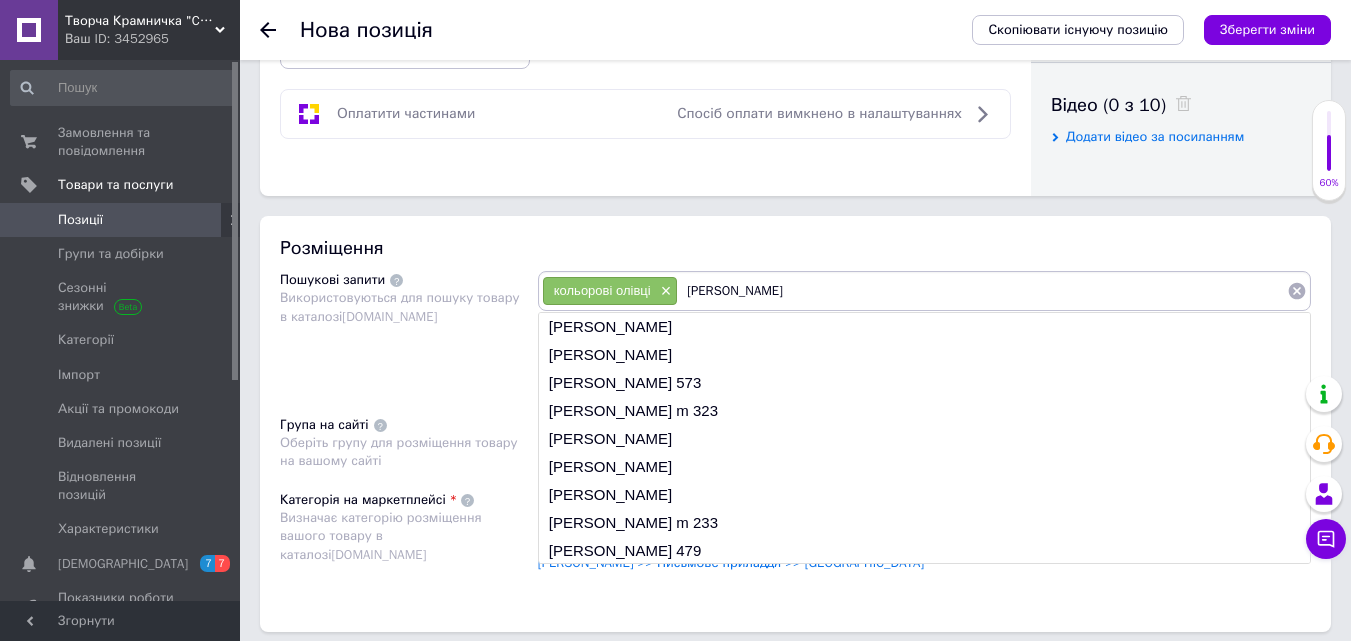 type 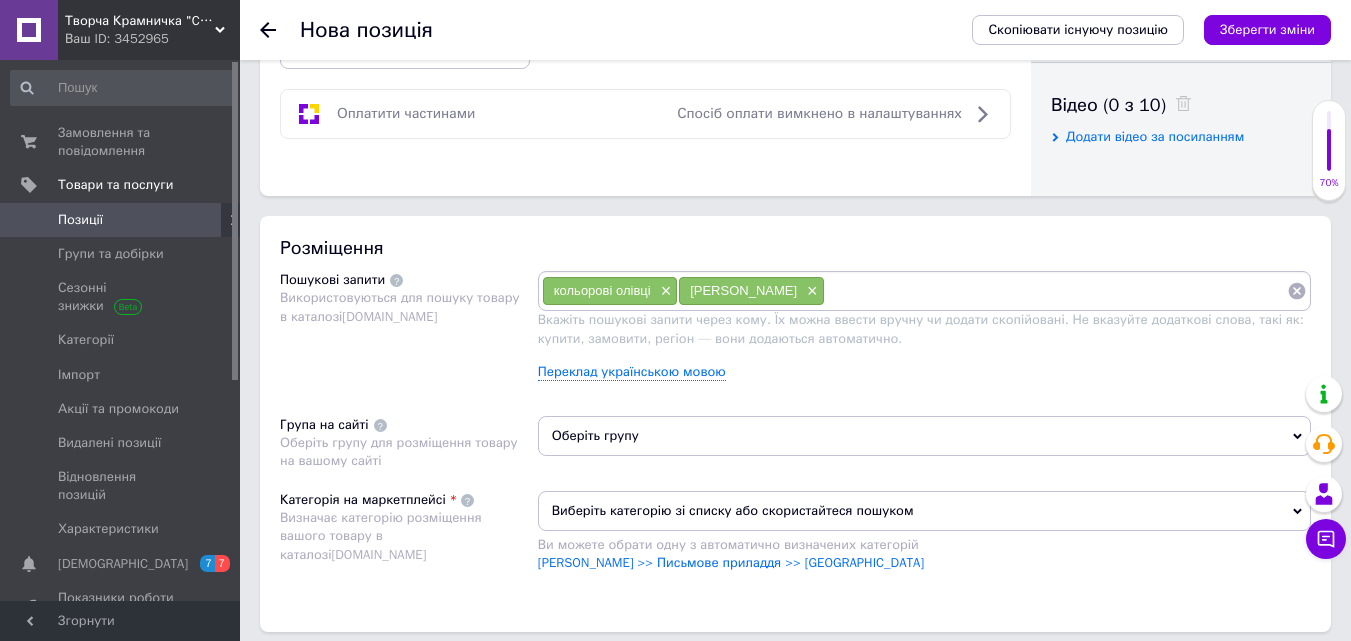 click on "Оберіть групу" at bounding box center [924, 436] 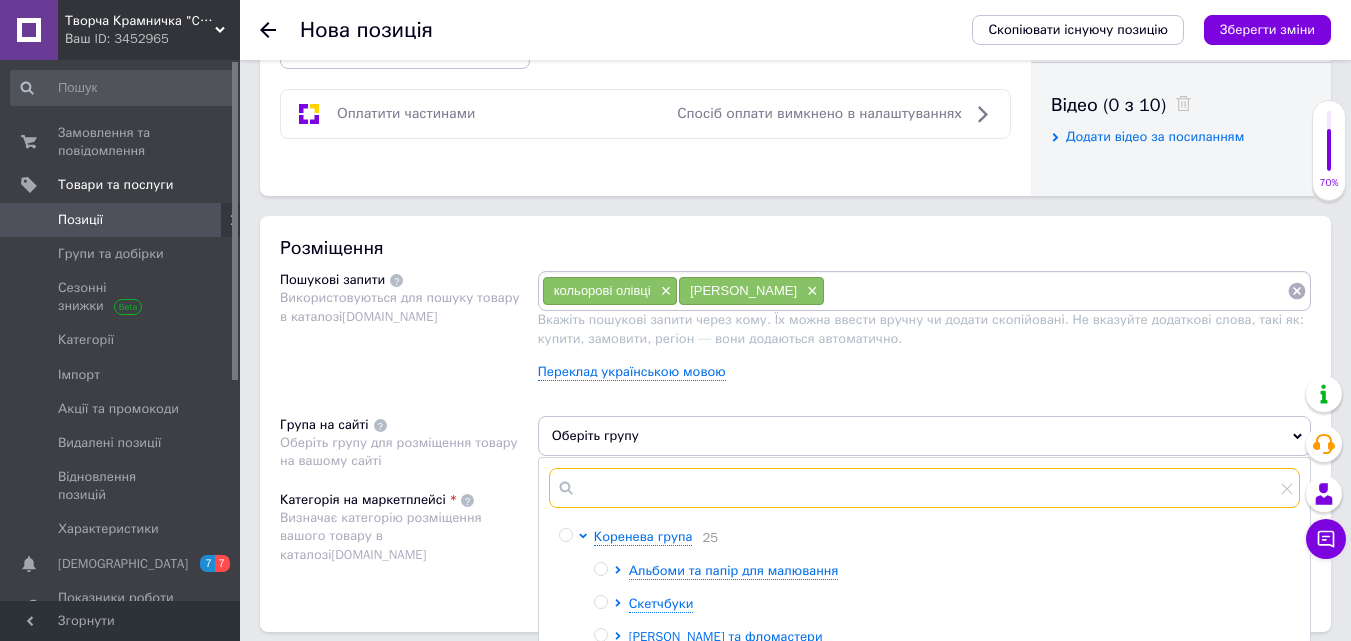 click at bounding box center [924, 488] 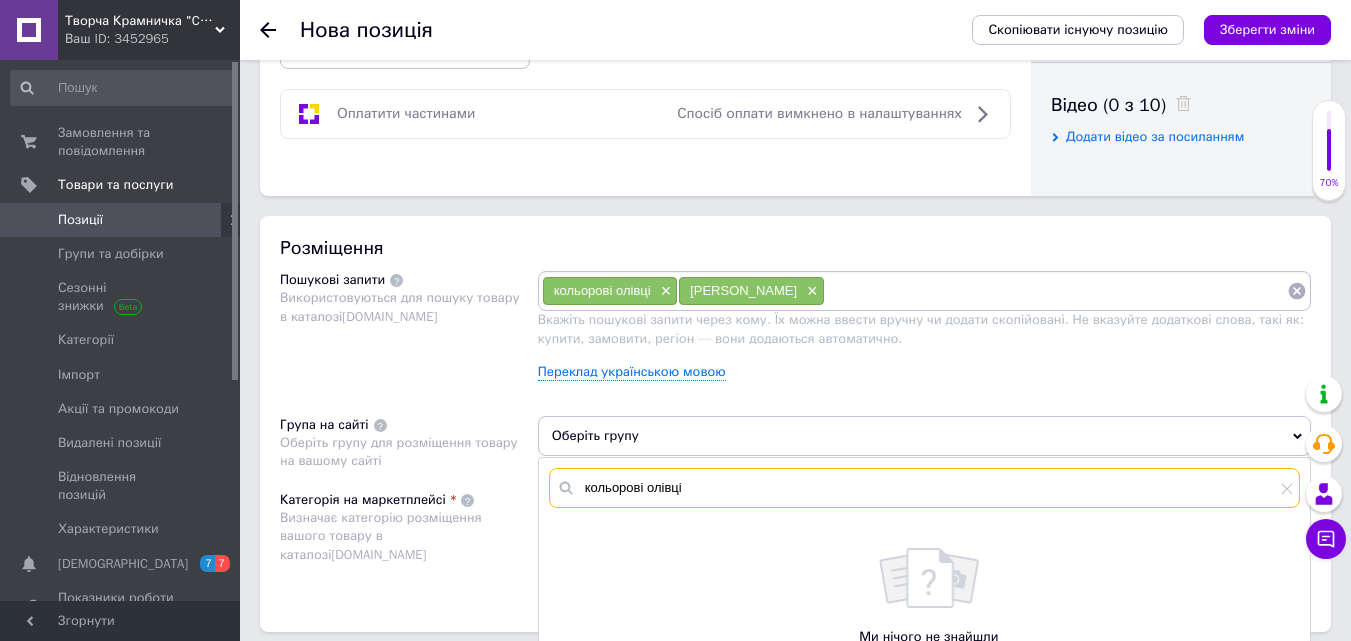 type on "кольорові олівці" 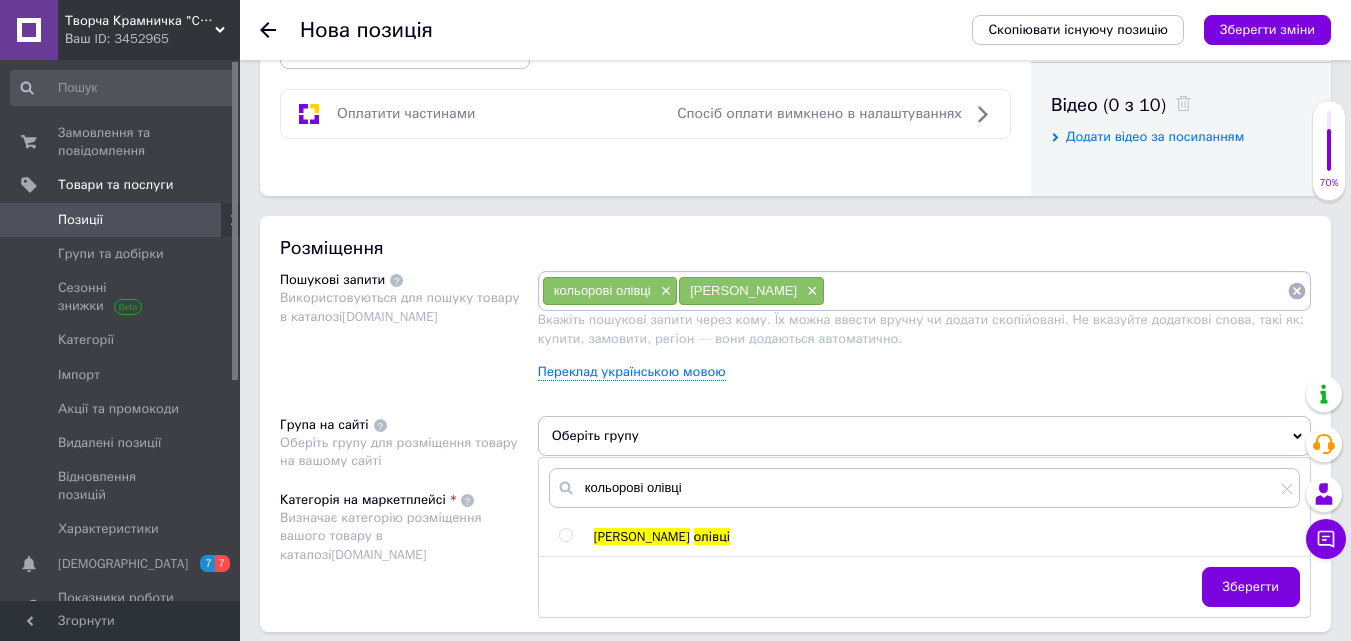 click on "олівці" at bounding box center [712, 536] 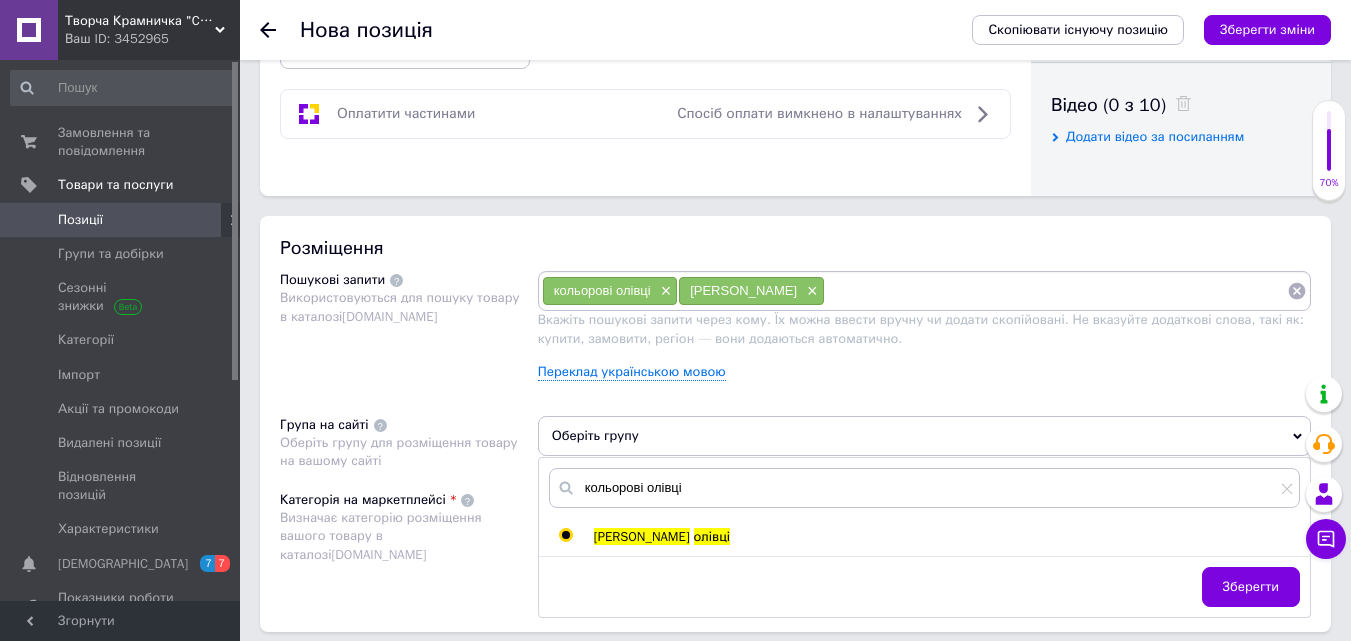 radio on "true" 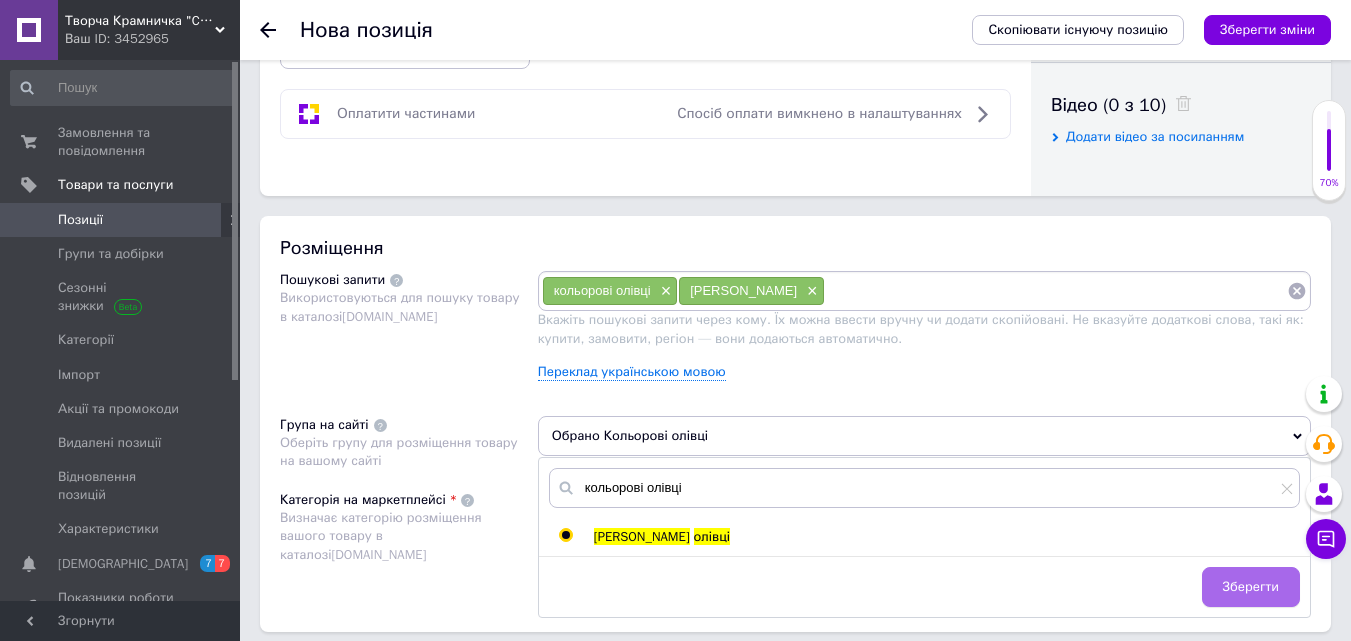 click on "Зберегти" at bounding box center (1251, 587) 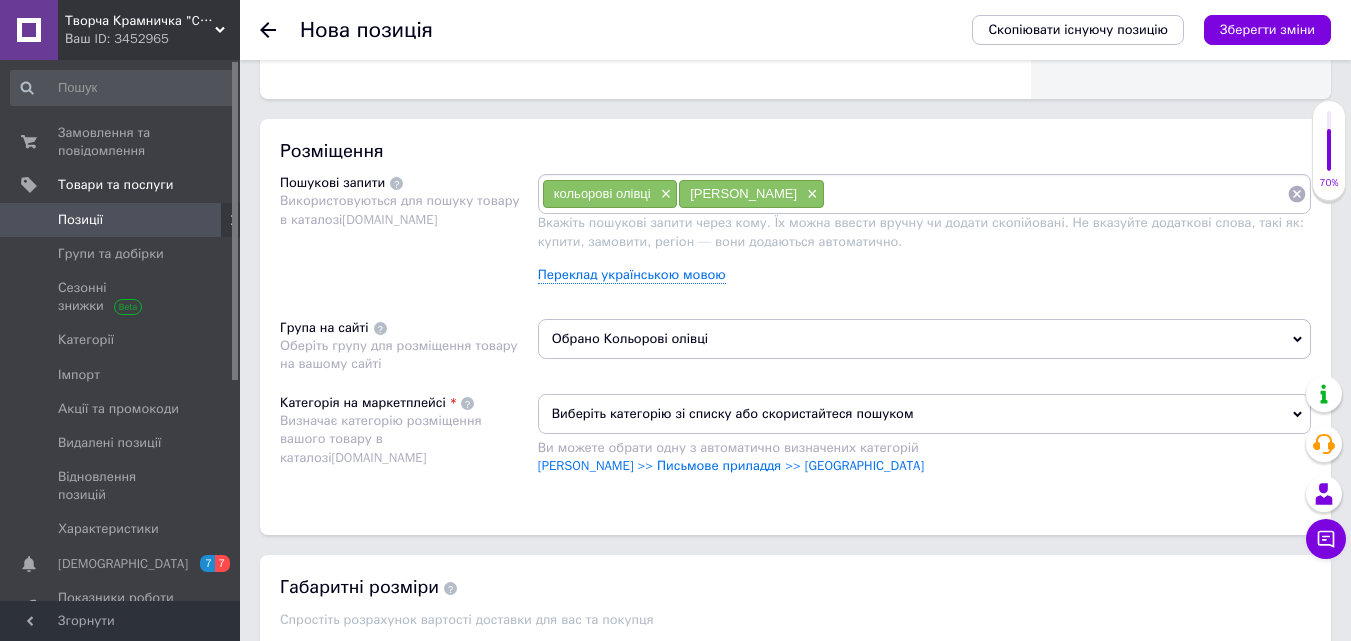 scroll, scrollTop: 1100, scrollLeft: 0, axis: vertical 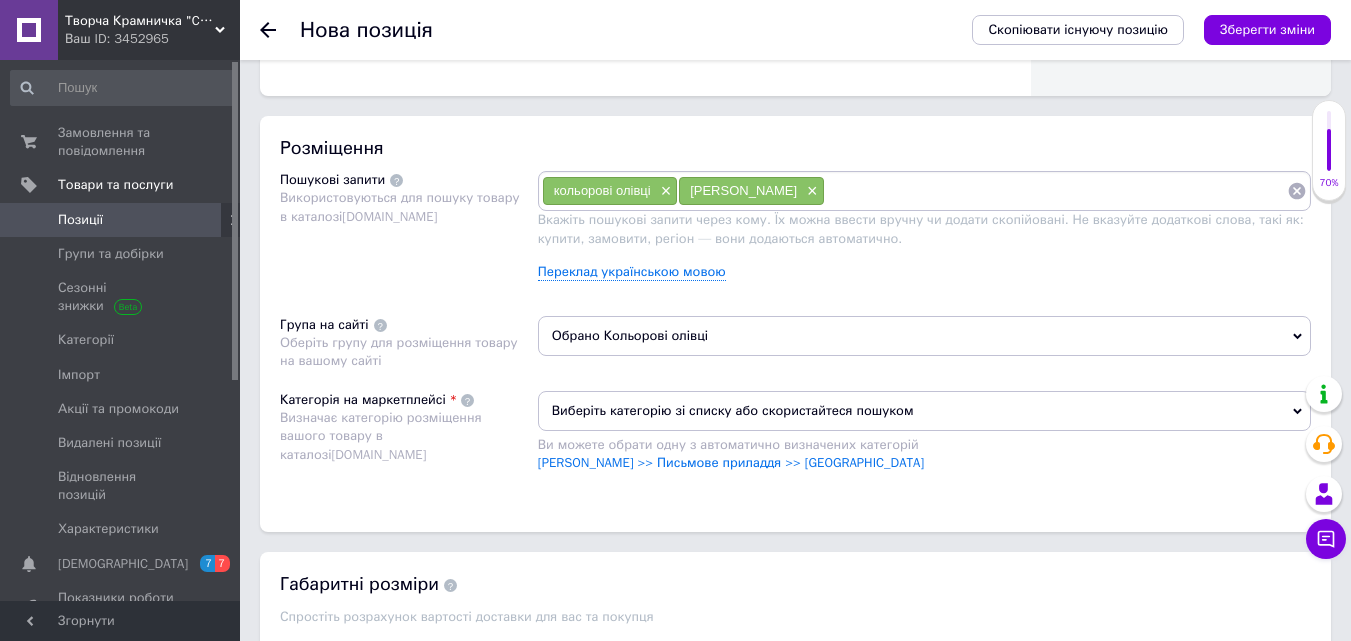 click on "Виберіть категорію зі списку або скористайтеся пошуком" at bounding box center (924, 411) 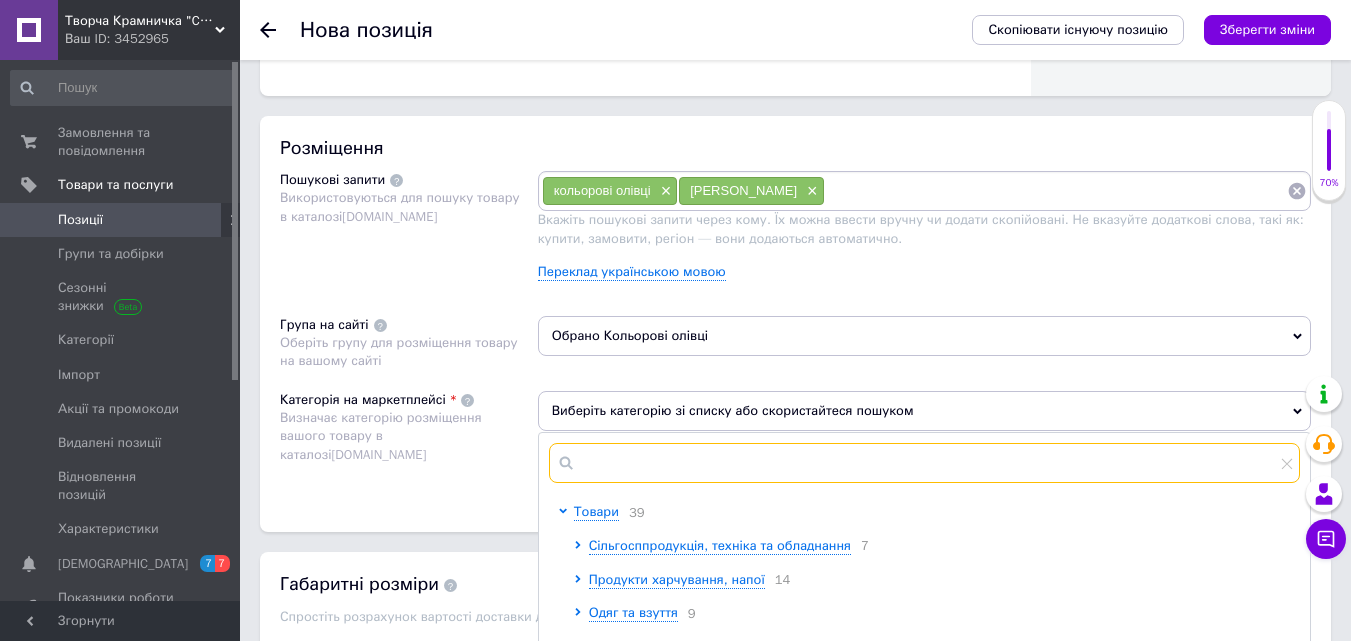 click at bounding box center (924, 463) 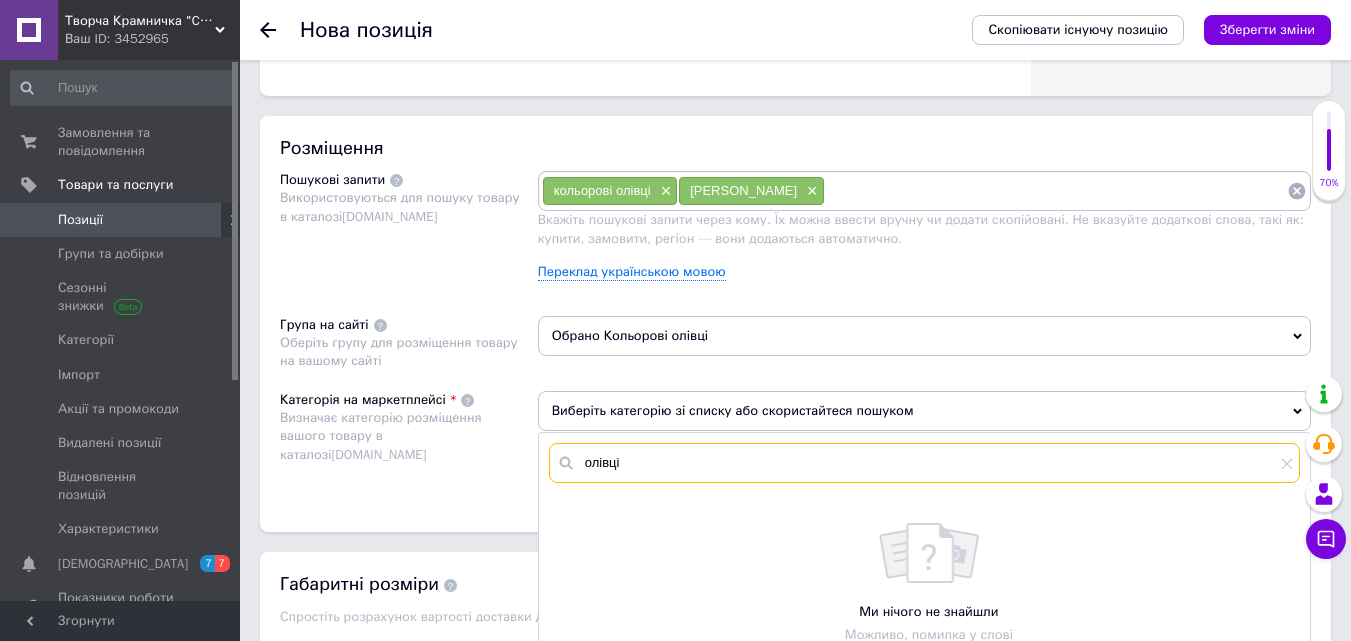 type on "олівці" 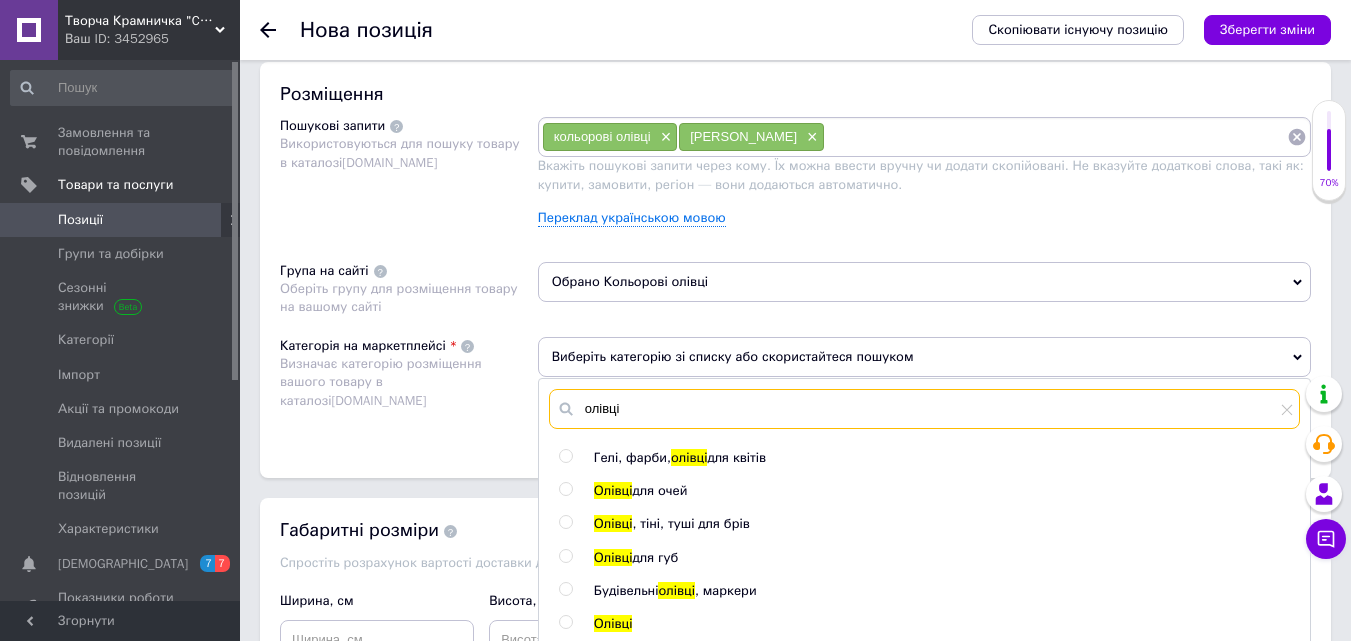 scroll, scrollTop: 1200, scrollLeft: 0, axis: vertical 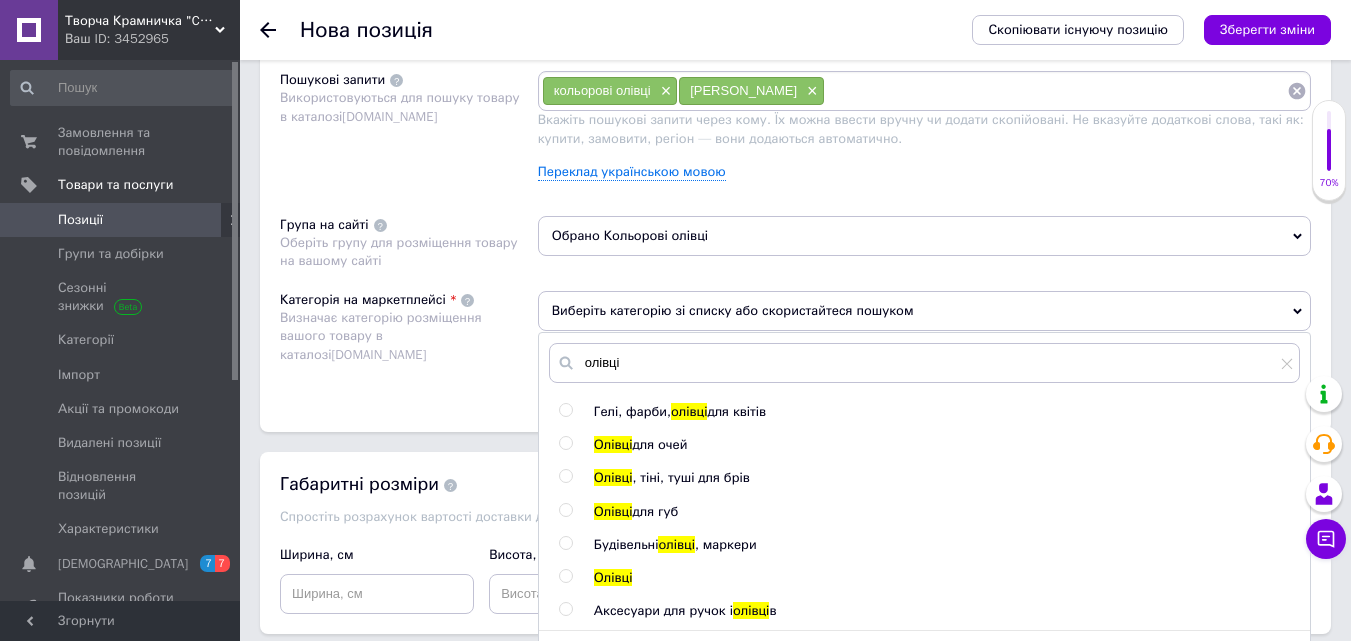 click on "Олівці" at bounding box center (613, 577) 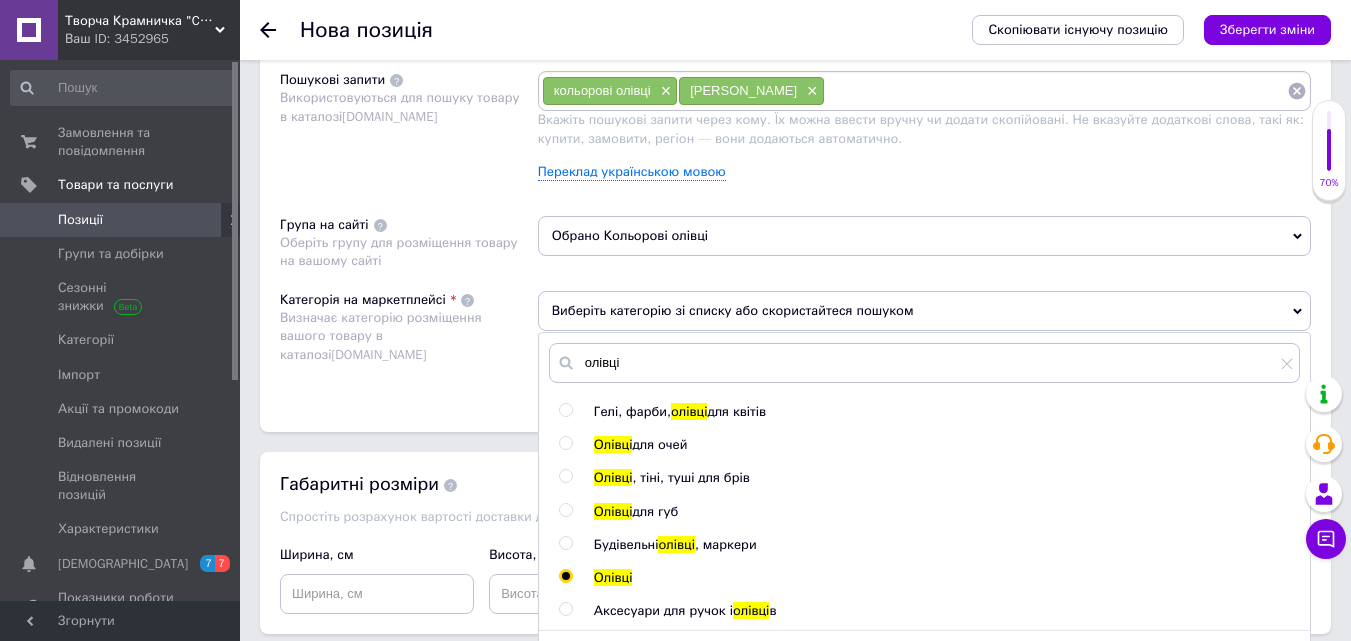 radio on "true" 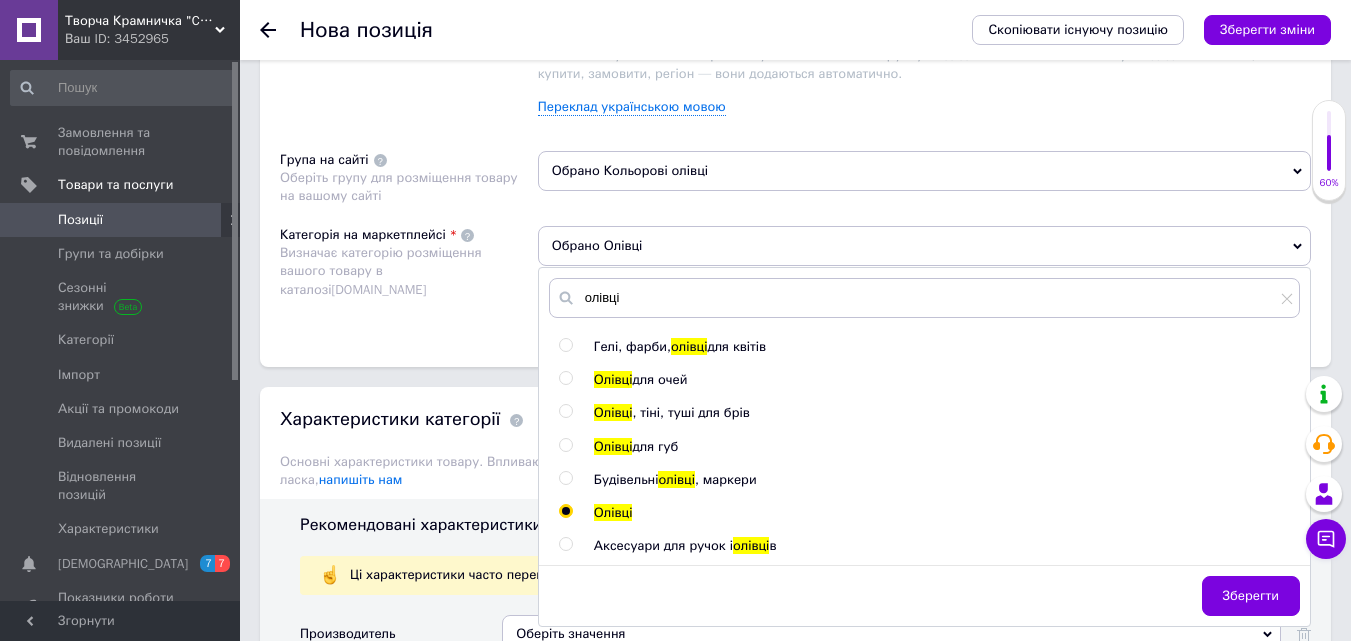 scroll, scrollTop: 1300, scrollLeft: 0, axis: vertical 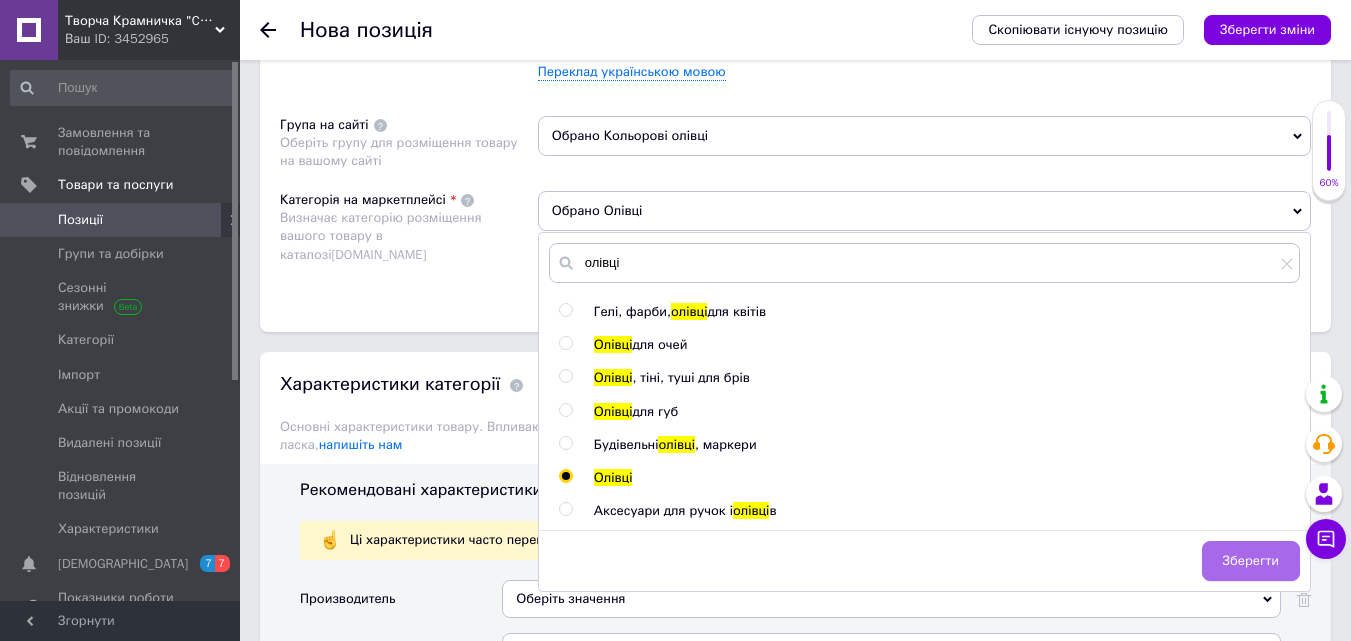 click on "Зберегти" at bounding box center [1251, 561] 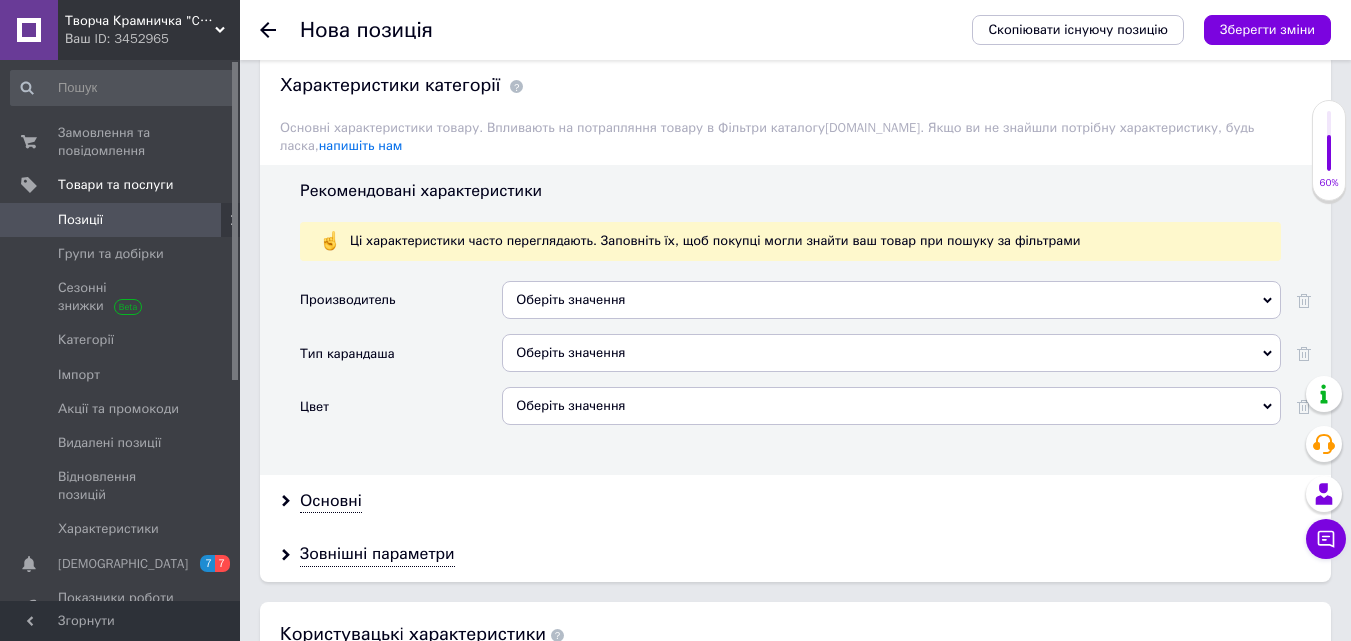 scroll, scrollTop: 1600, scrollLeft: 0, axis: vertical 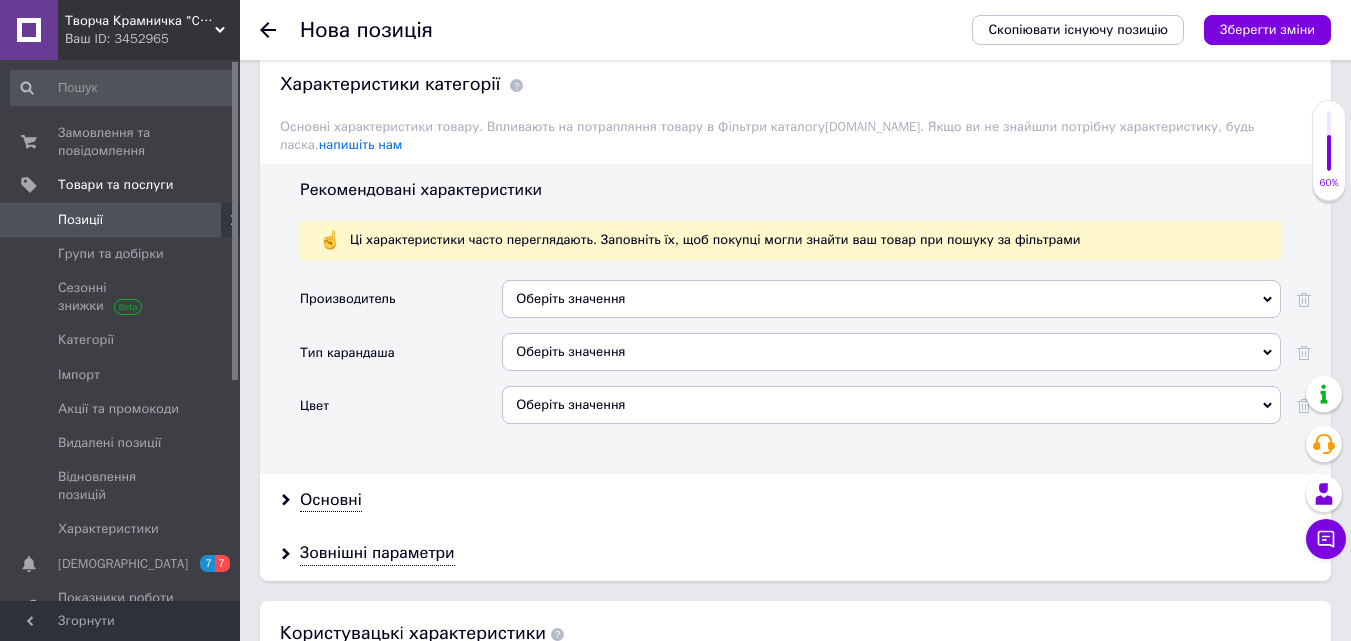 click on "Рекомендовані характеристики Ці характеристики часто переглядають. Заповніть їх, щоб
покупці могли знайти ваш товар при пошуку за фільтрами Производитель Оберіть значення Тип карандаша Оберіть значення Цвет Оберіть значення" at bounding box center [795, 319] 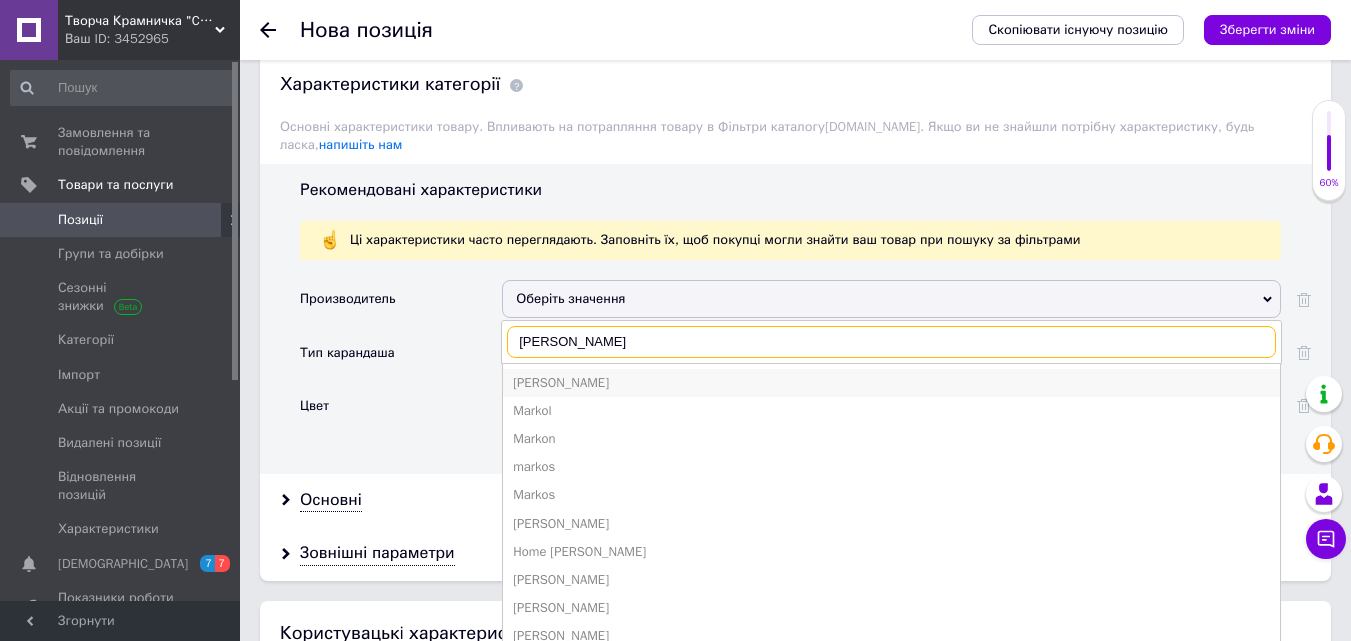 type on "[PERSON_NAME]" 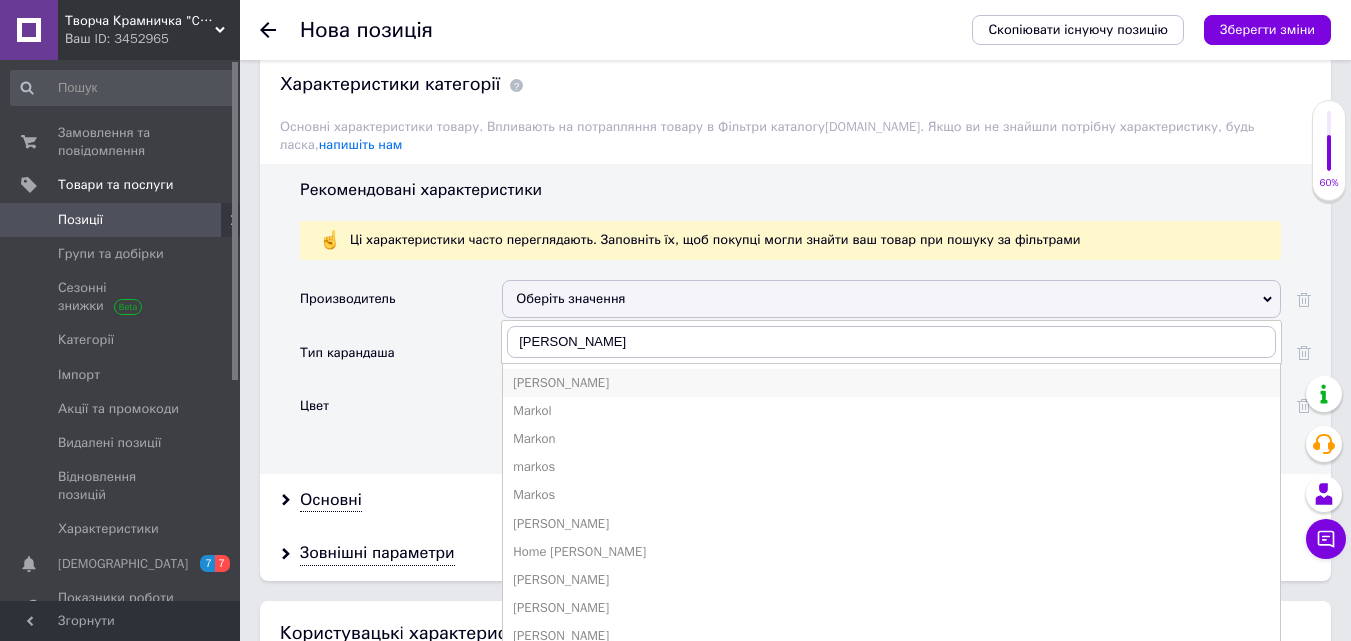 click on "[PERSON_NAME]" at bounding box center (891, 383) 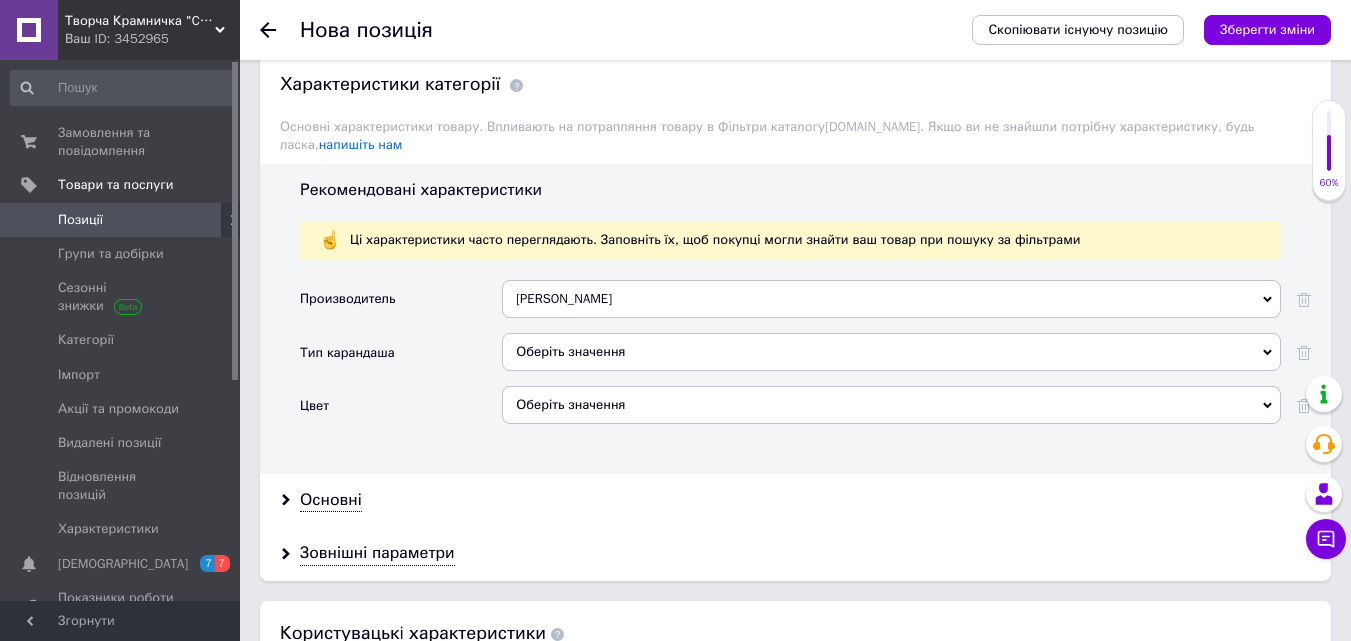 click on "Оберіть значення" at bounding box center [891, 352] 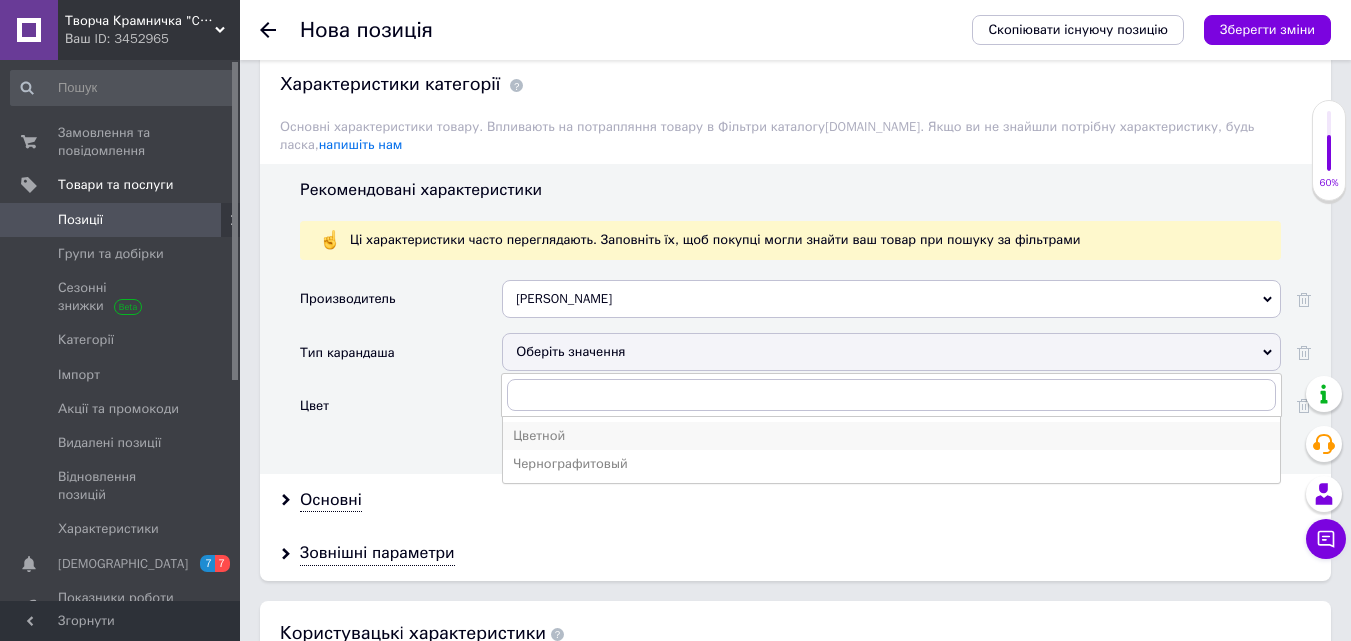 click on "Цветной" at bounding box center [891, 436] 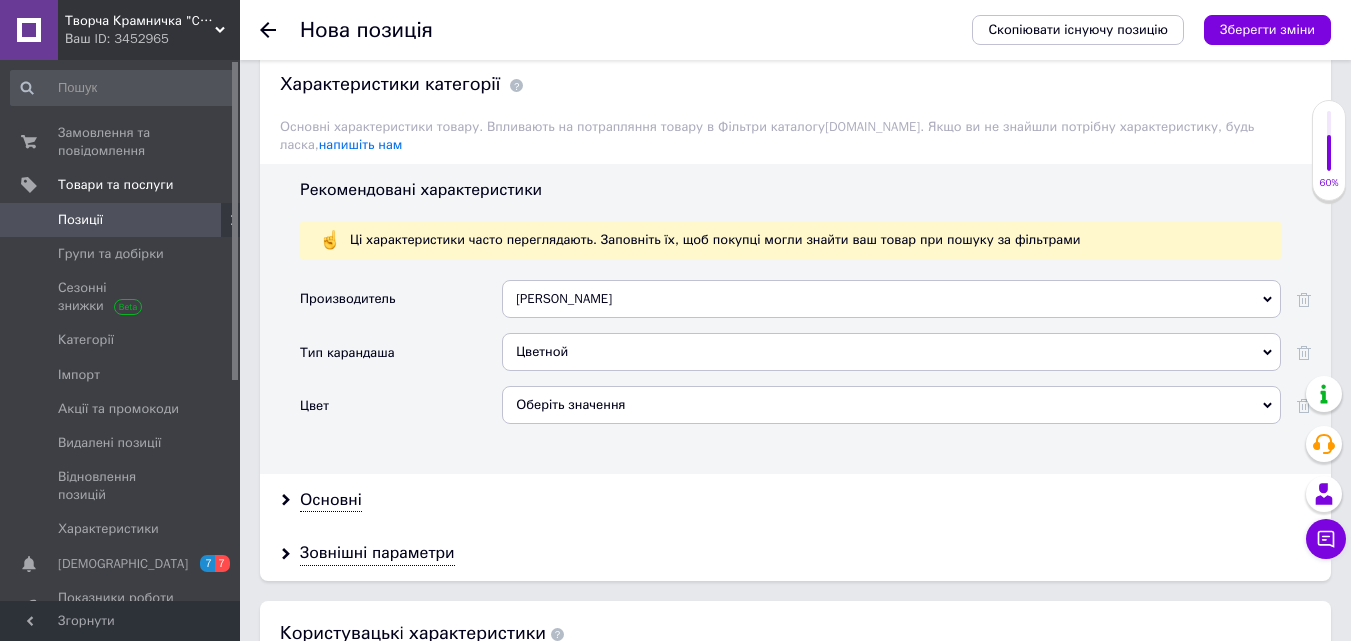 click on "Оберіть значення" at bounding box center [891, 405] 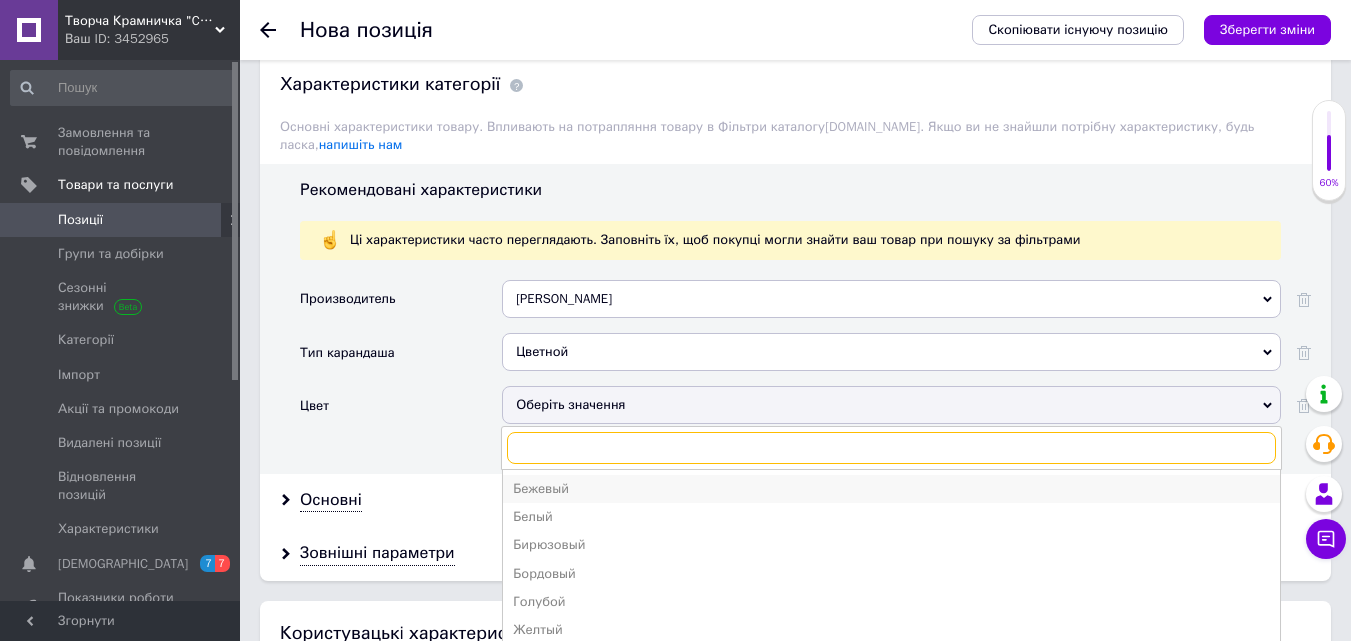 type on "h" 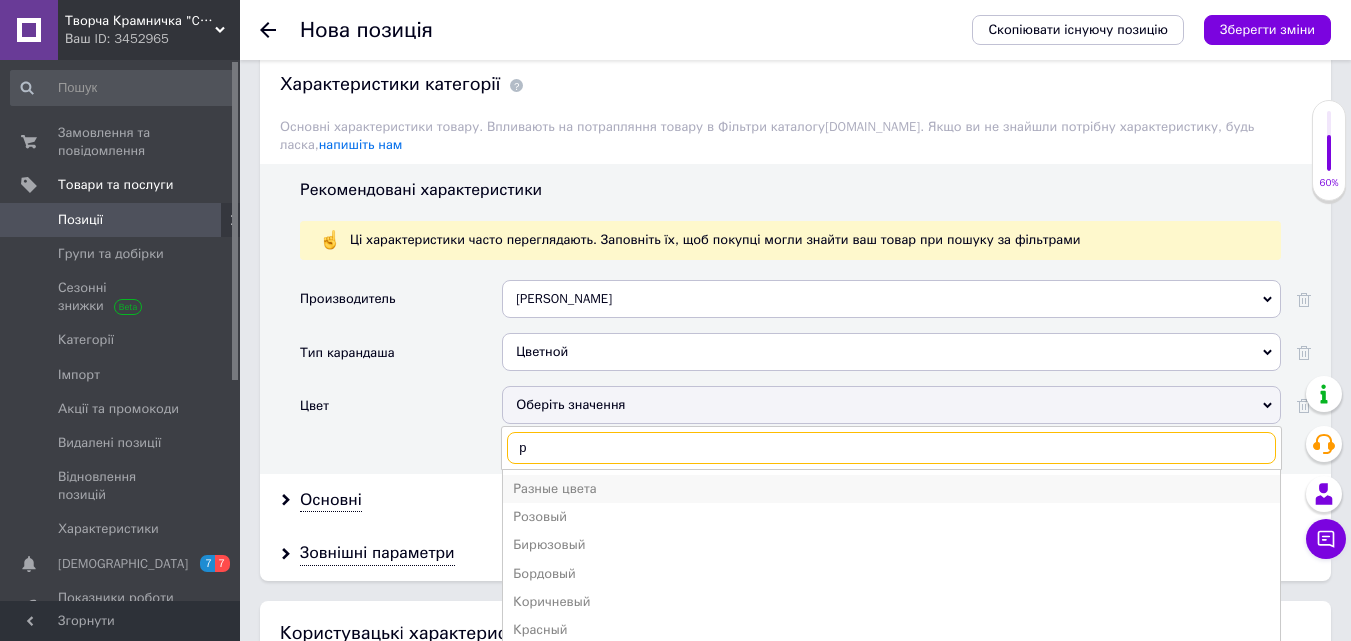 type on "р" 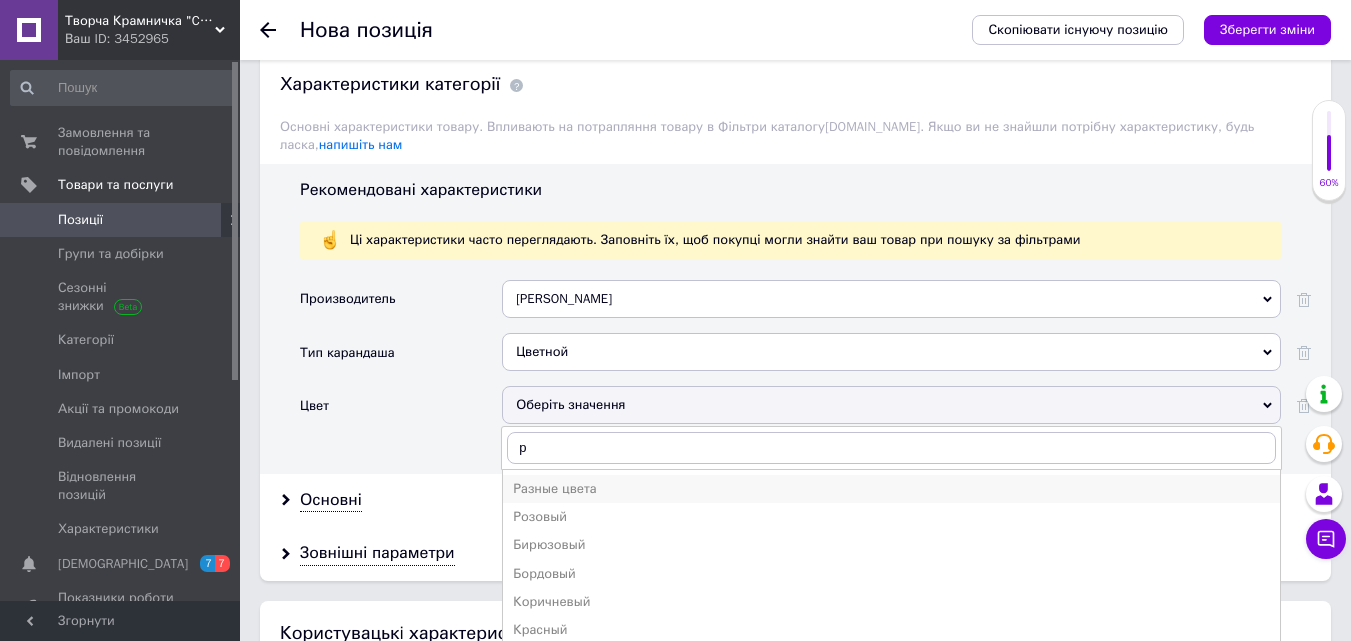 click on "Разные цвета" at bounding box center [891, 489] 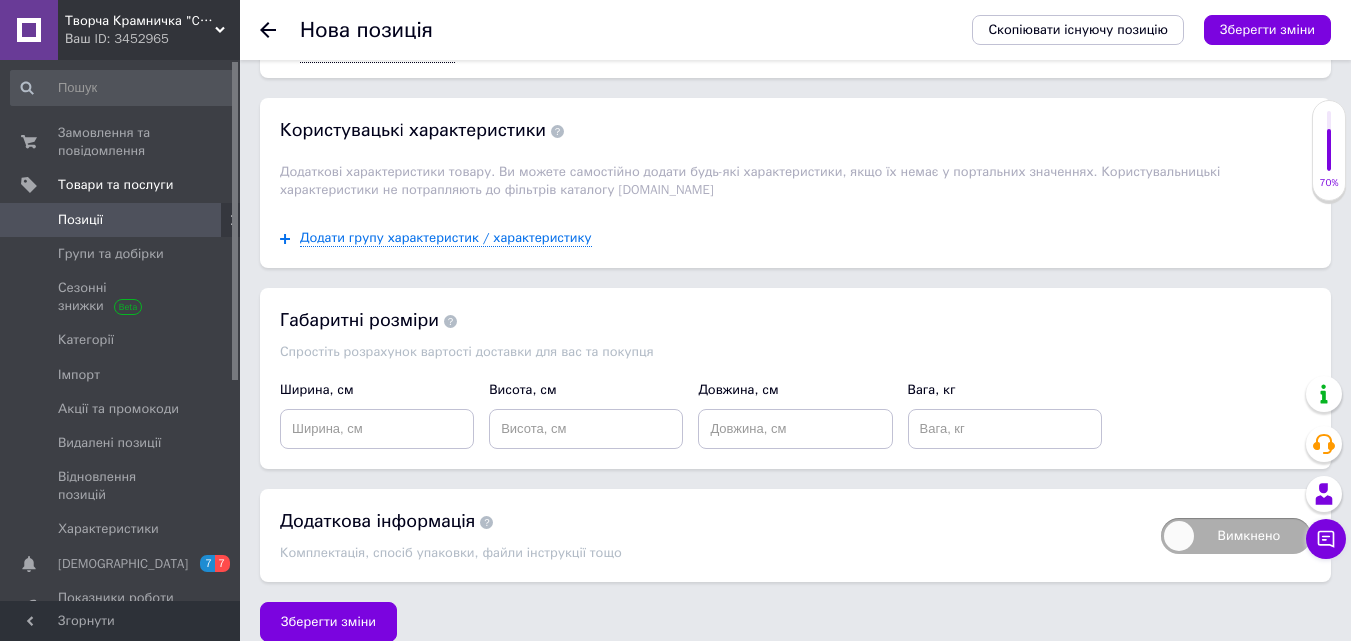 scroll, scrollTop: 2104, scrollLeft: 0, axis: vertical 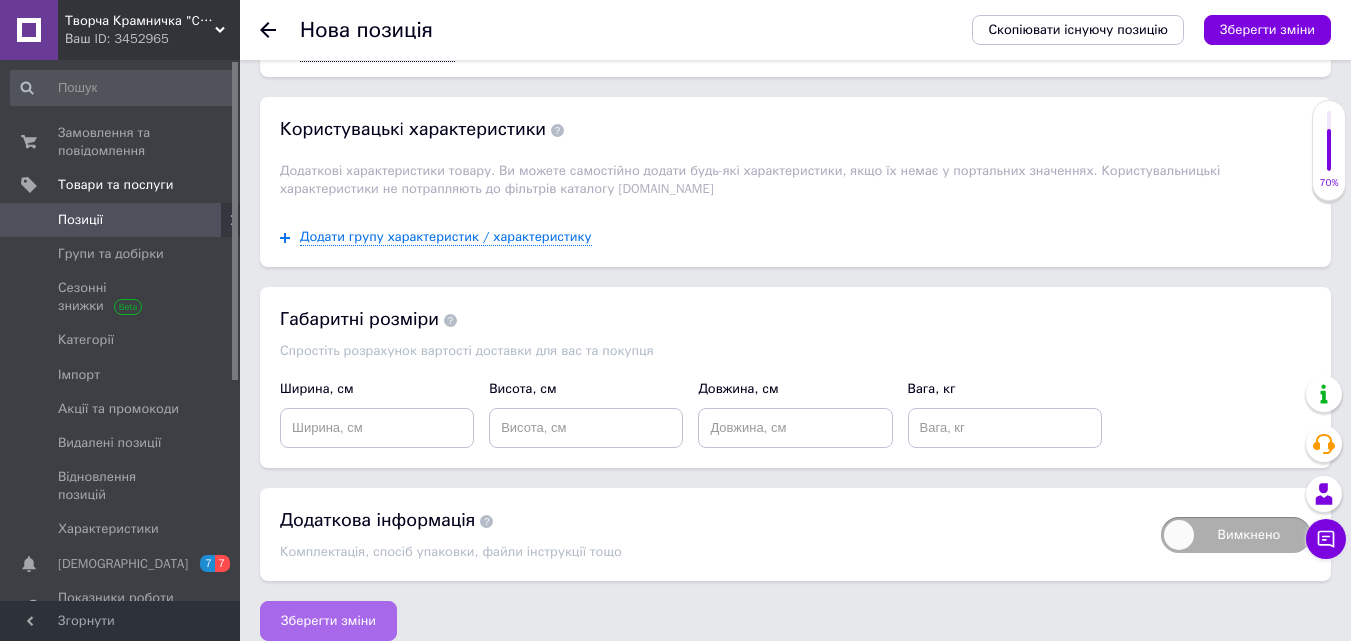 click on "Зберегти зміни" at bounding box center [328, 621] 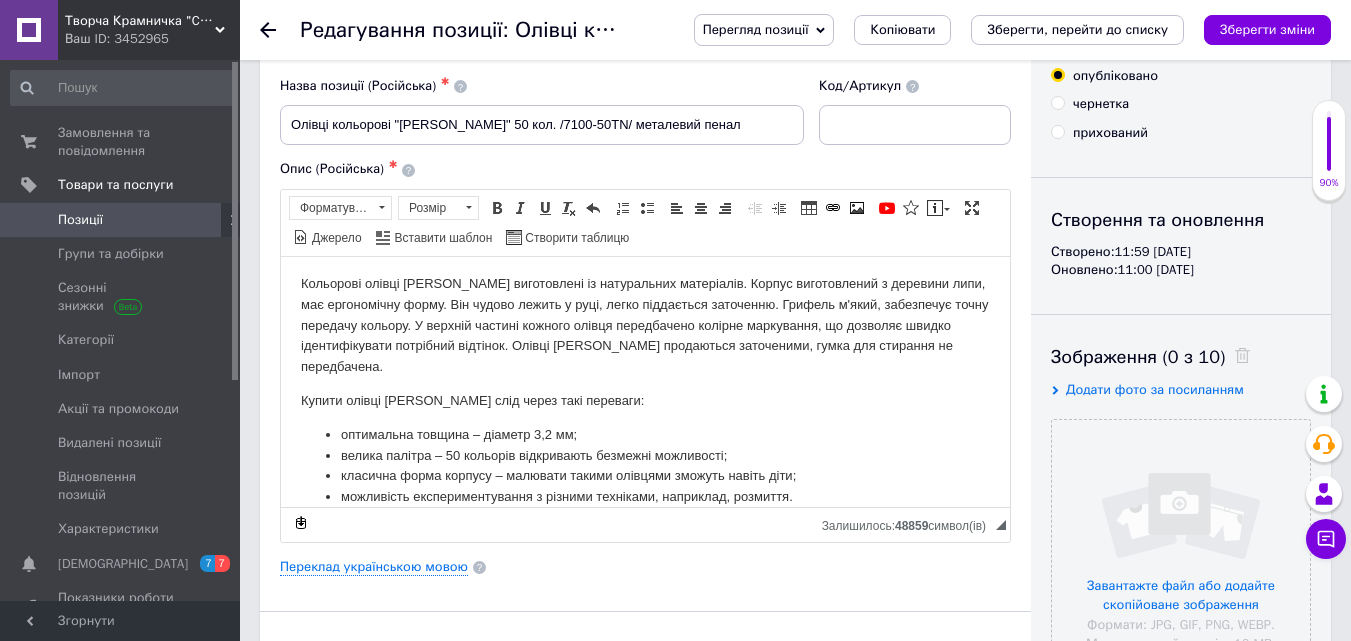 scroll, scrollTop: 300, scrollLeft: 0, axis: vertical 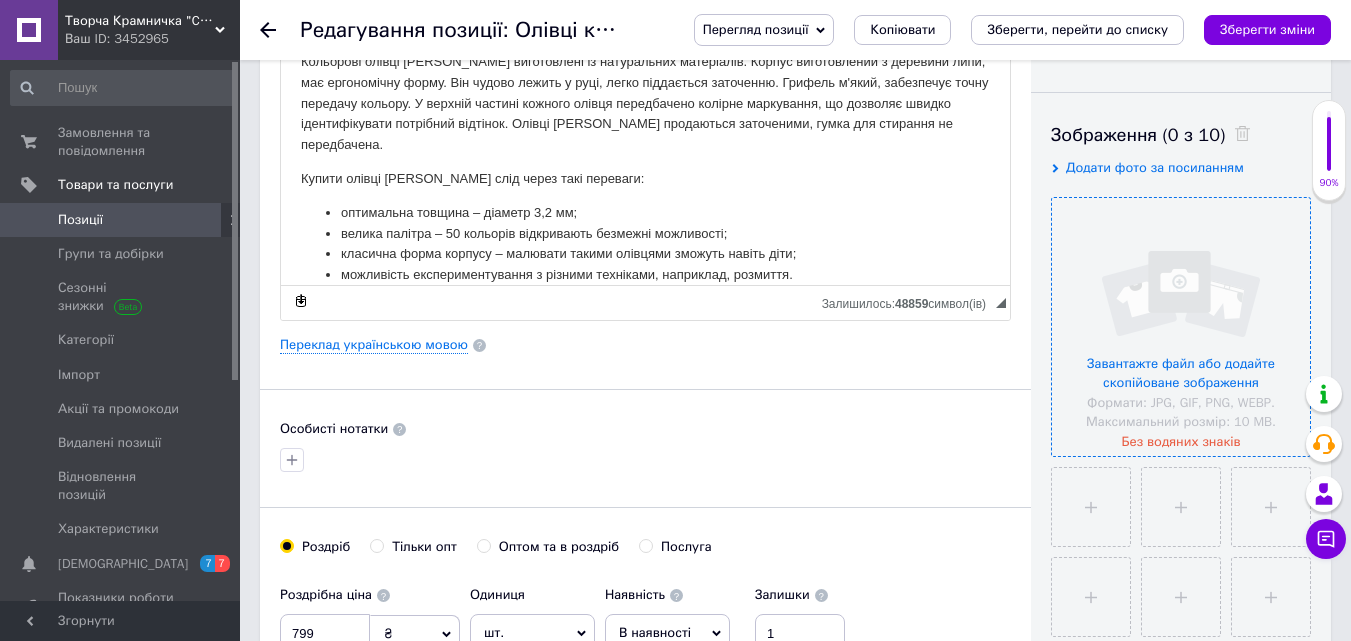 click at bounding box center (1181, 327) 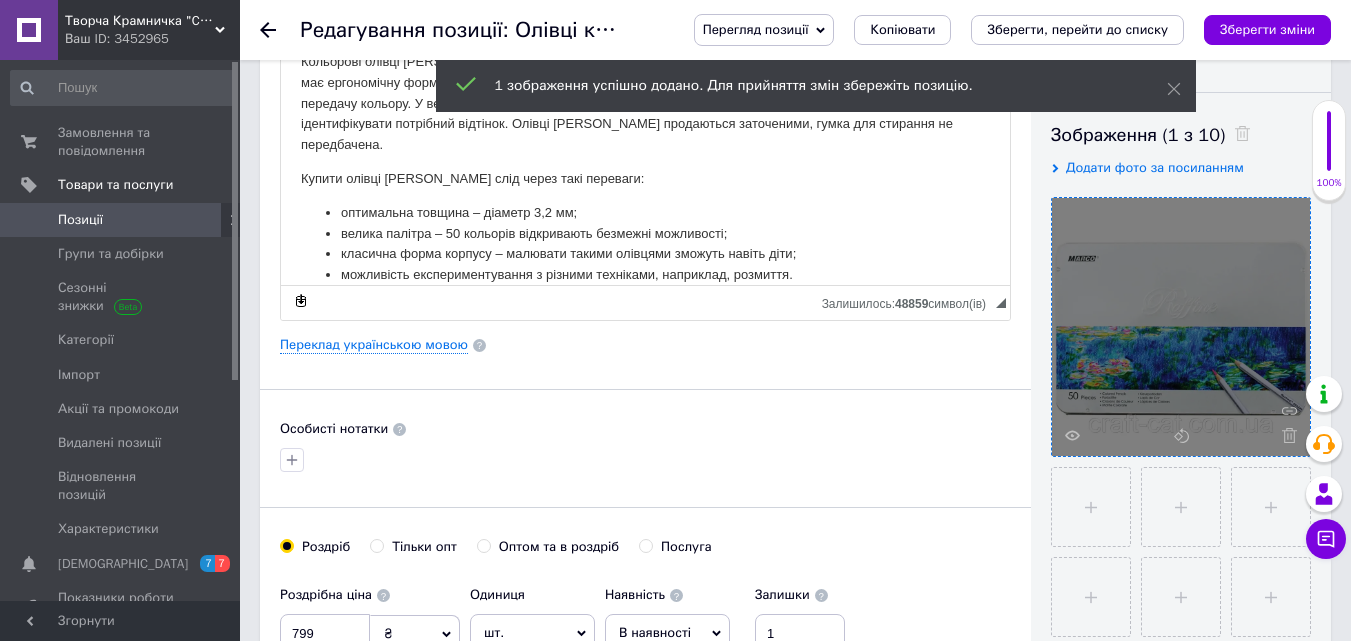 click at bounding box center [1091, 507] 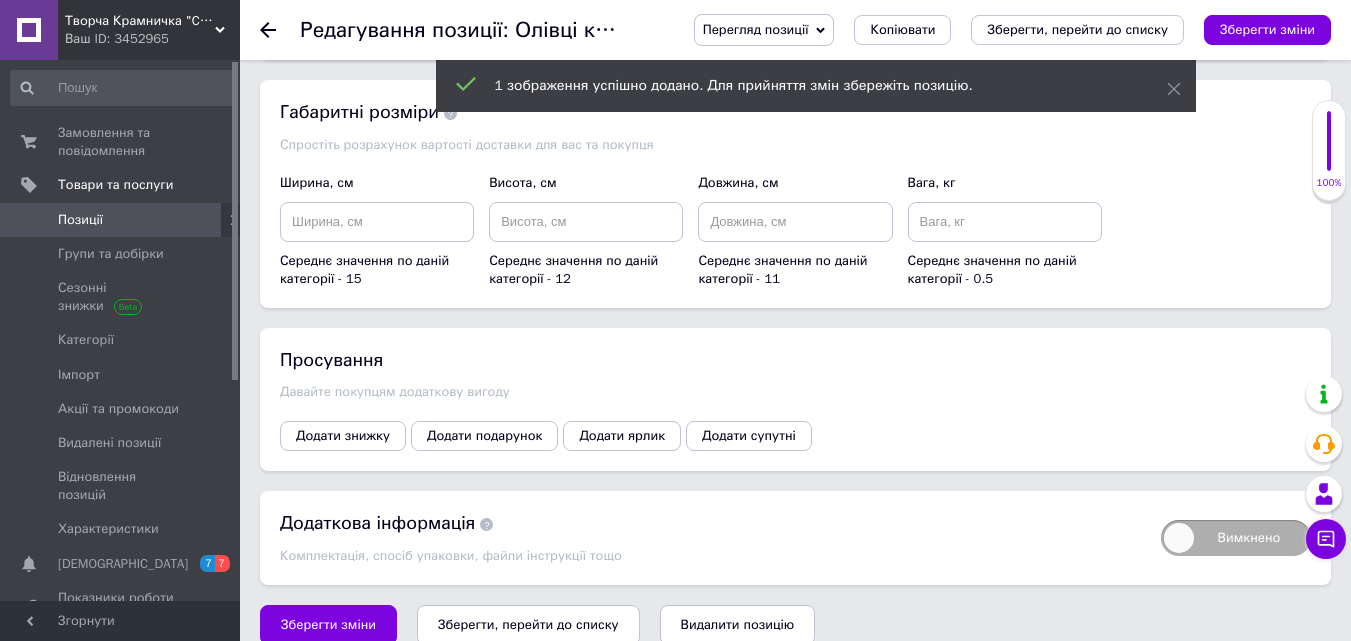 scroll, scrollTop: 2289, scrollLeft: 0, axis: vertical 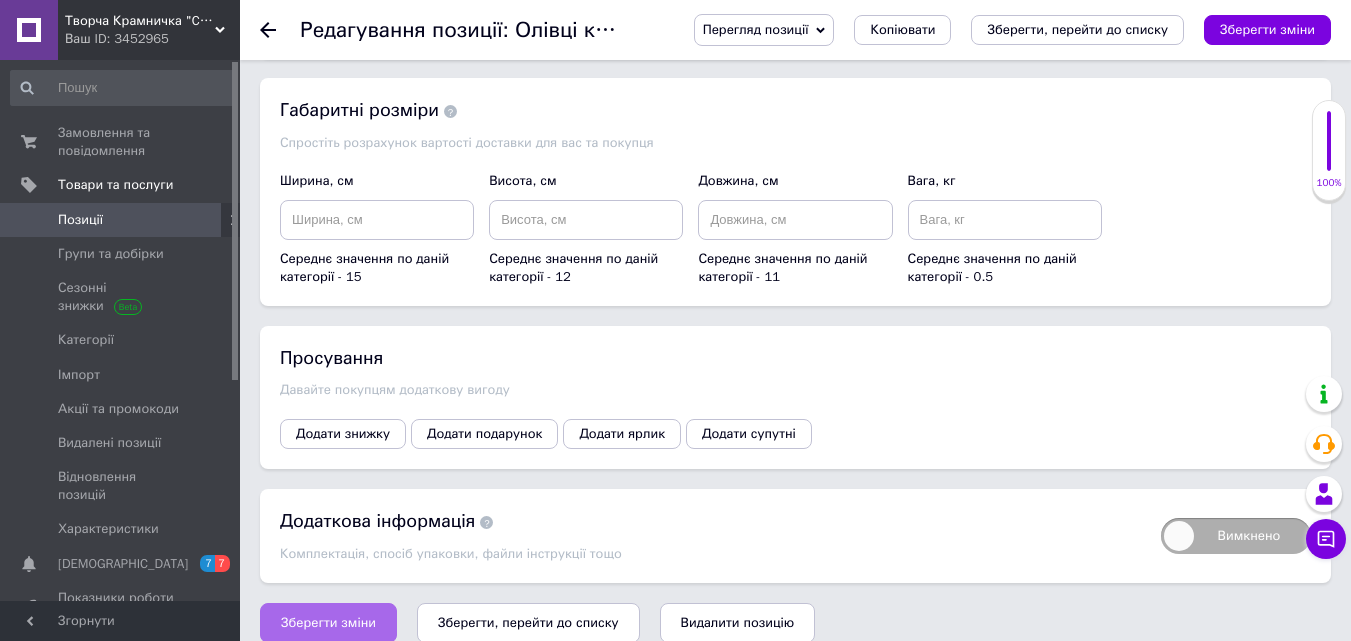 click on "Зберегти зміни" at bounding box center (328, 623) 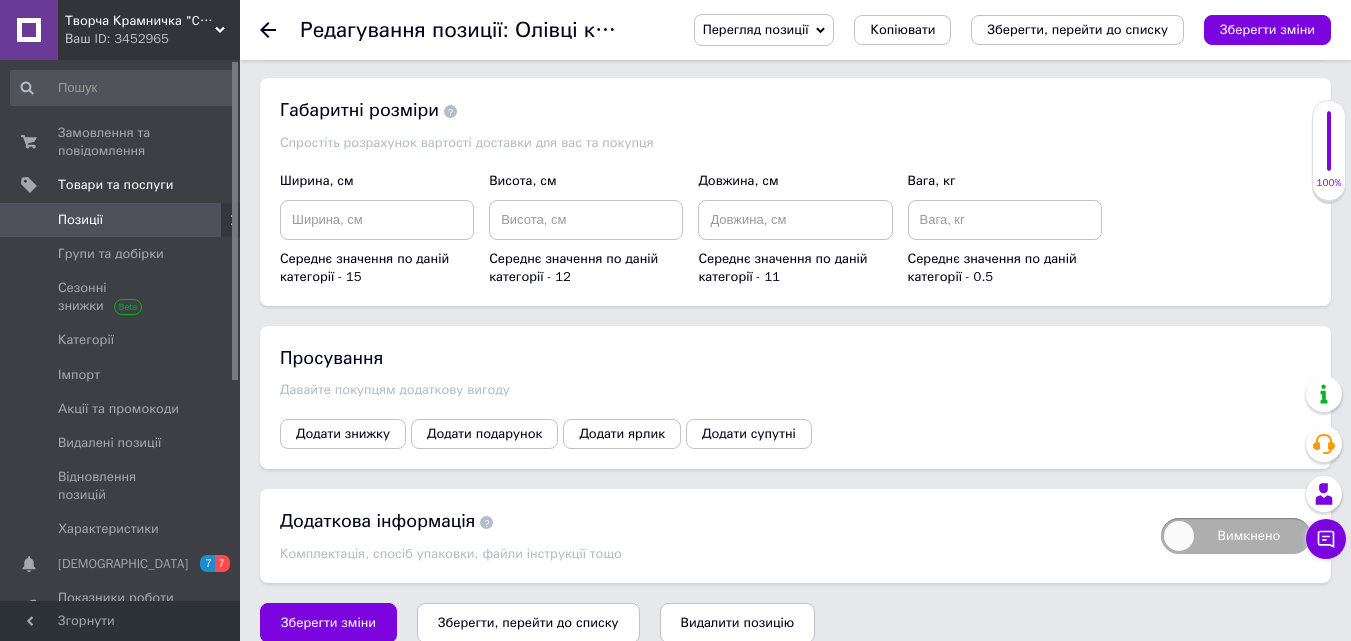 click on "Позиції" at bounding box center [121, 220] 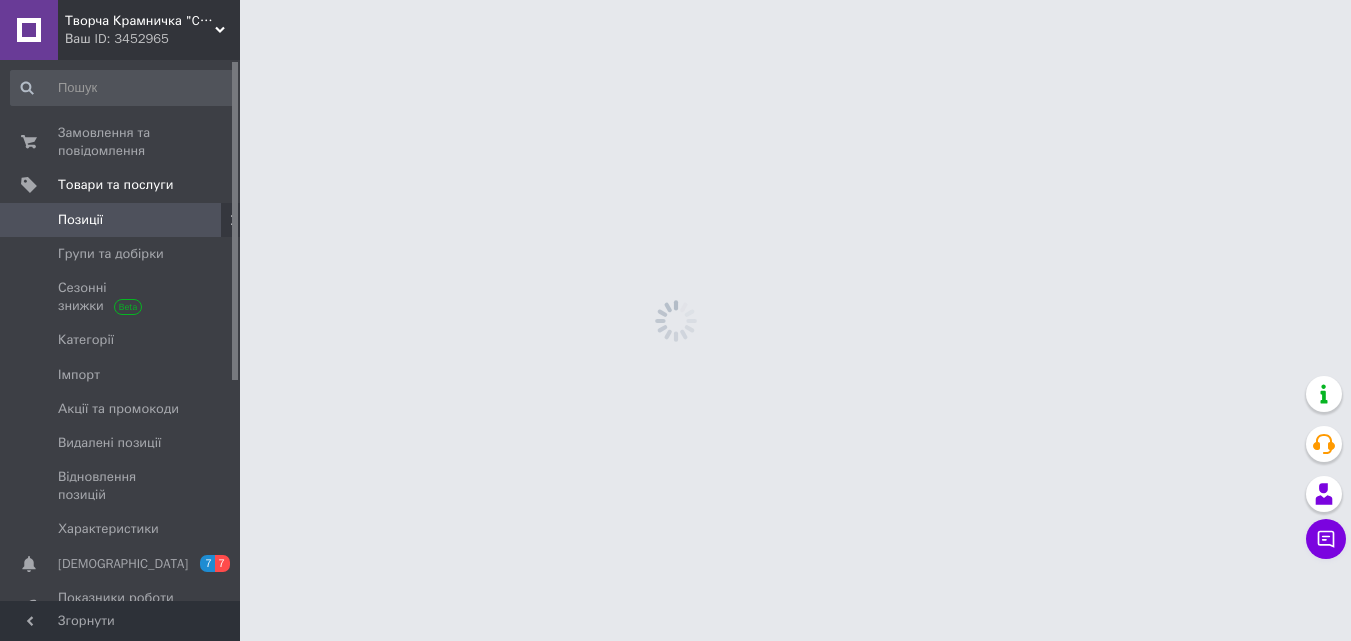 scroll, scrollTop: 0, scrollLeft: 0, axis: both 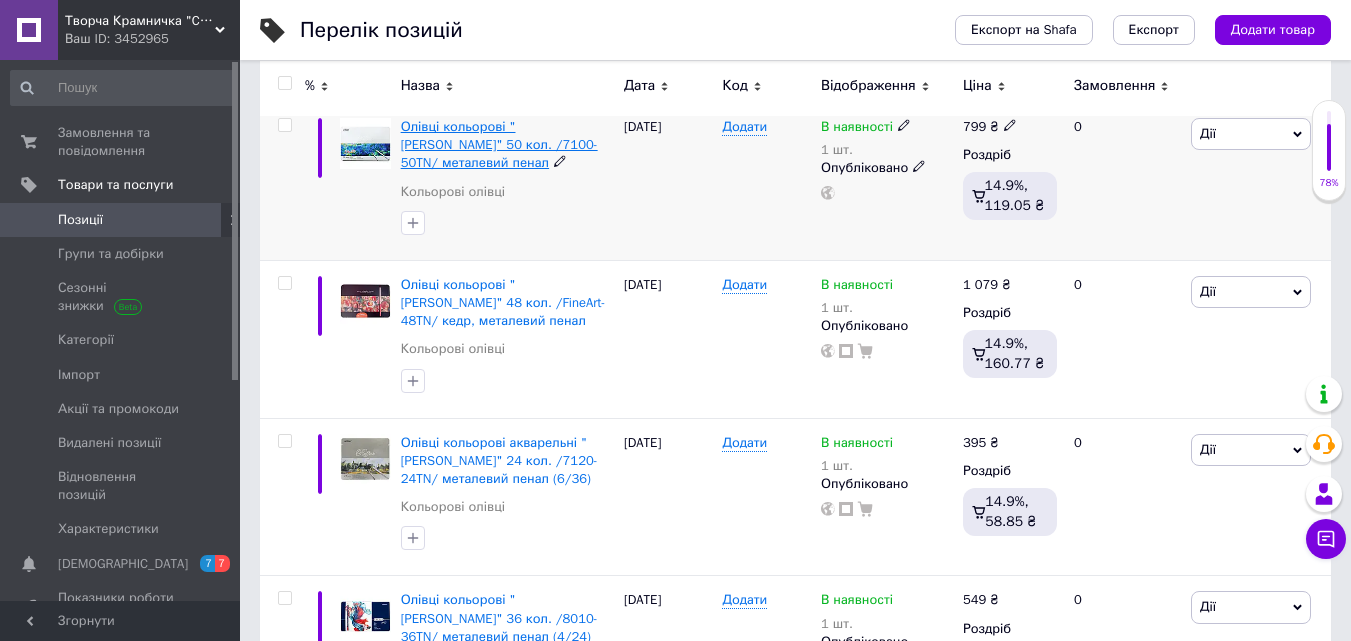click on "Олівці кольорові "[PERSON_NAME]" 50 кол. /7100-50TN/ металевий пенал" at bounding box center [499, 144] 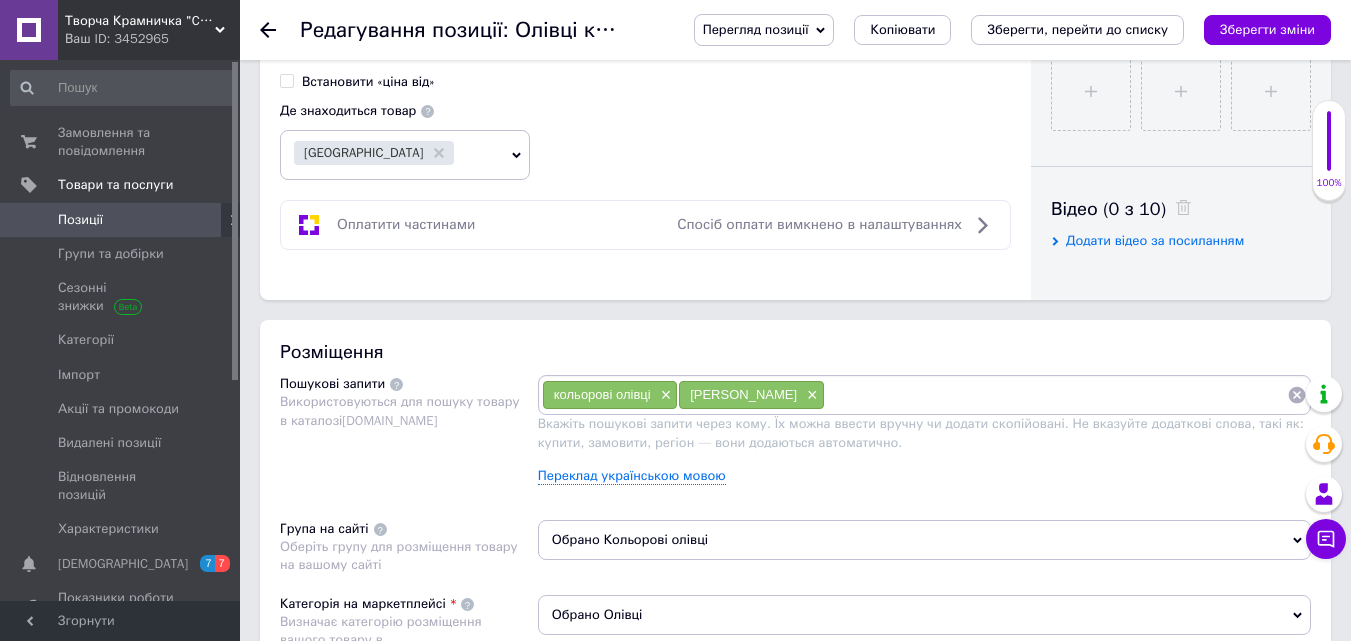scroll, scrollTop: 1100, scrollLeft: 0, axis: vertical 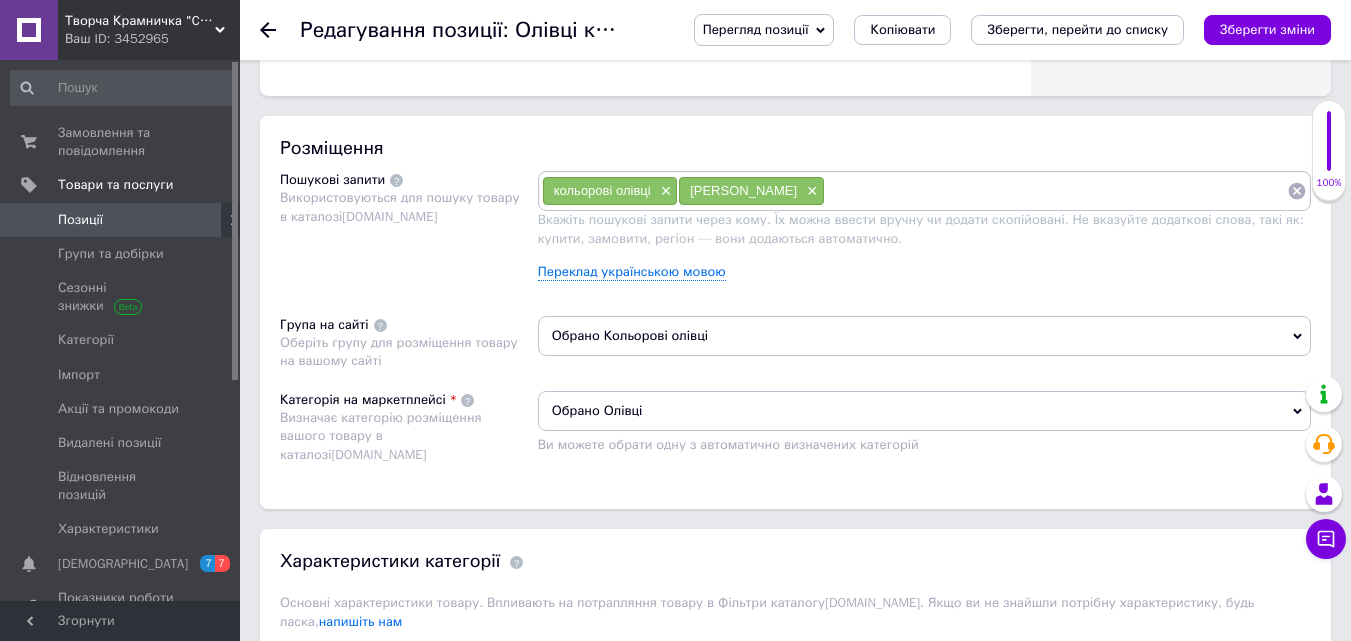 click at bounding box center (1056, 191) 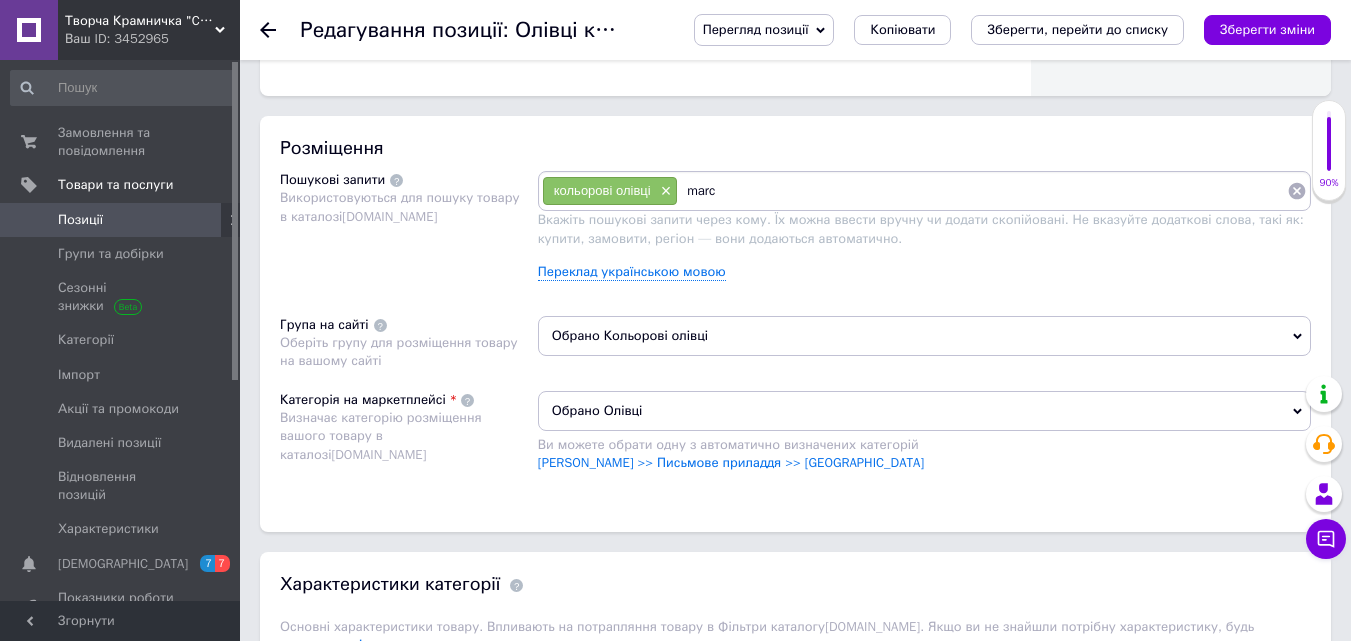 type on "marco" 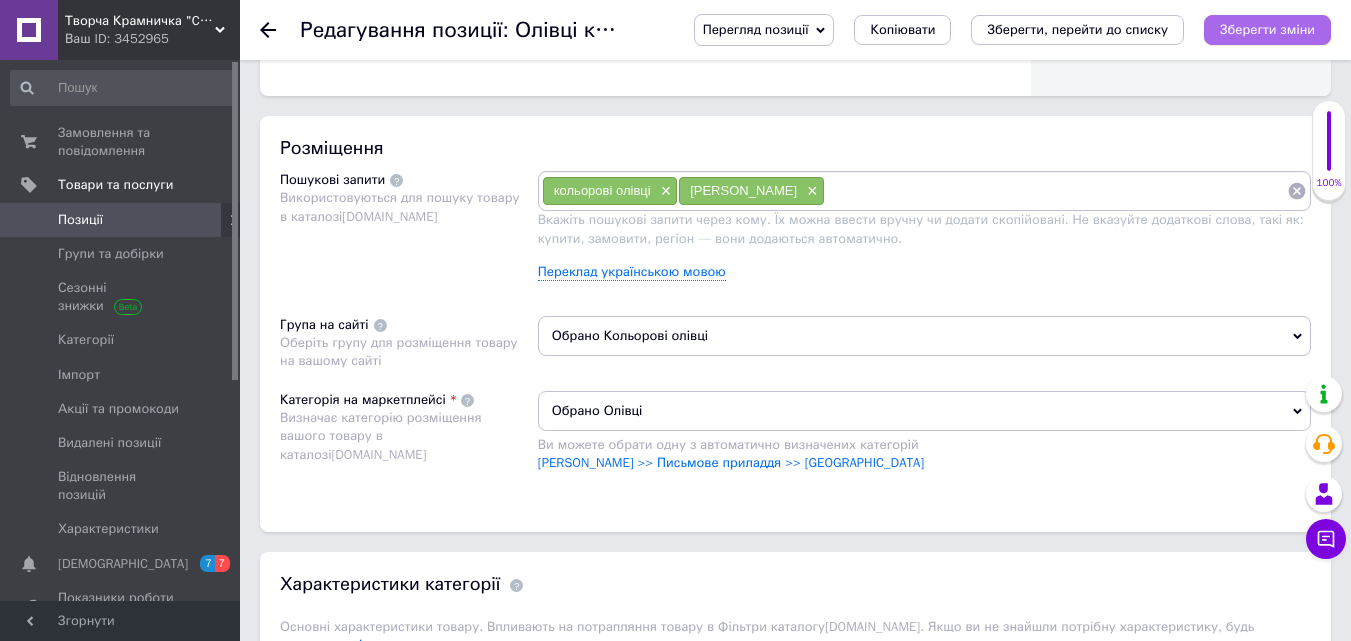 type 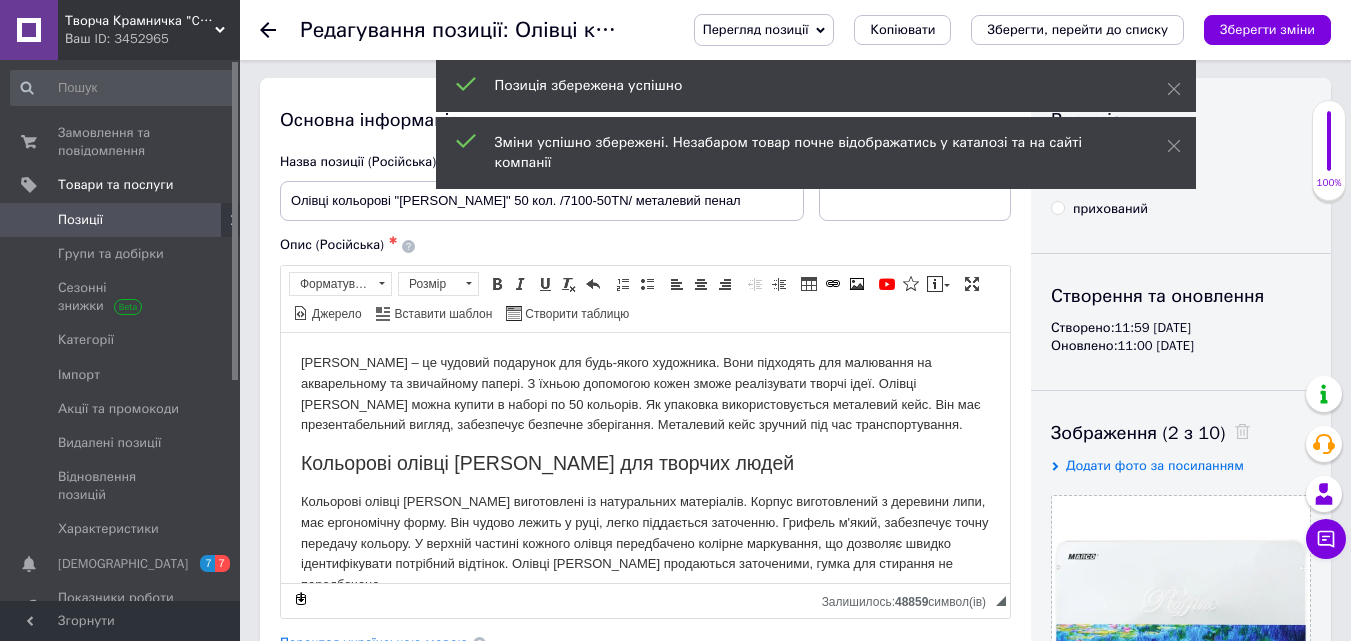 scroll, scrollTop: 0, scrollLeft: 0, axis: both 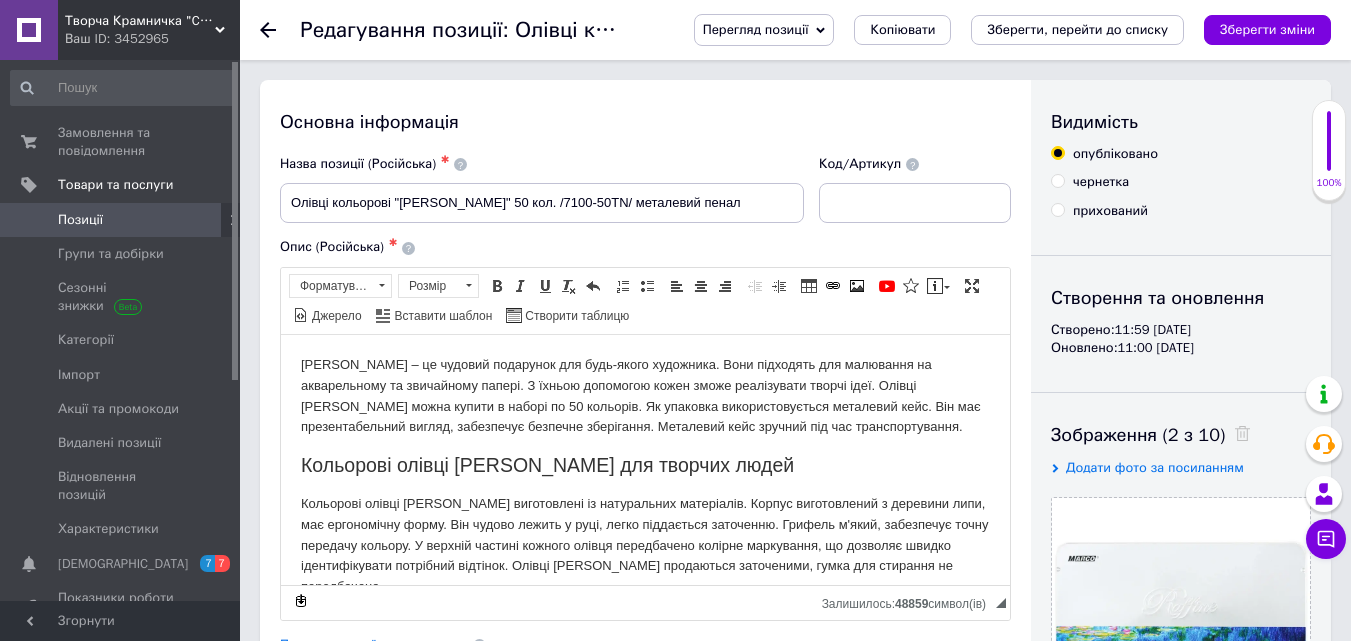 click on "Позиції" at bounding box center [121, 220] 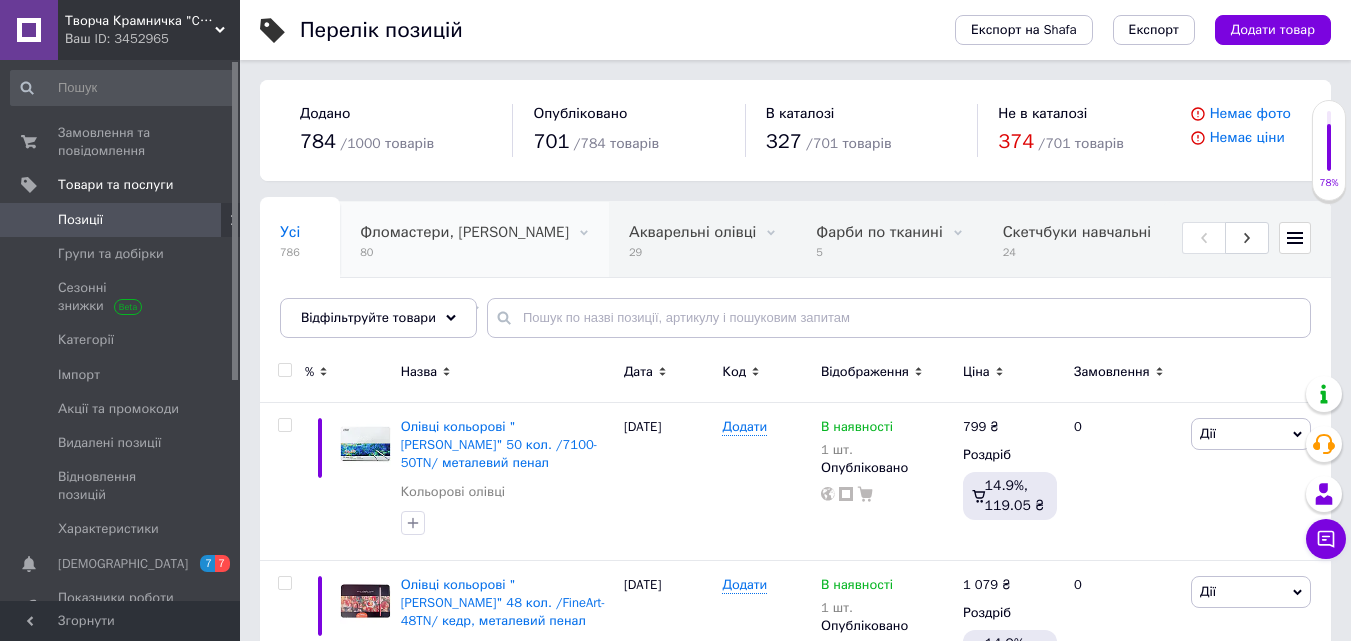 scroll, scrollTop: 0, scrollLeft: 100, axis: horizontal 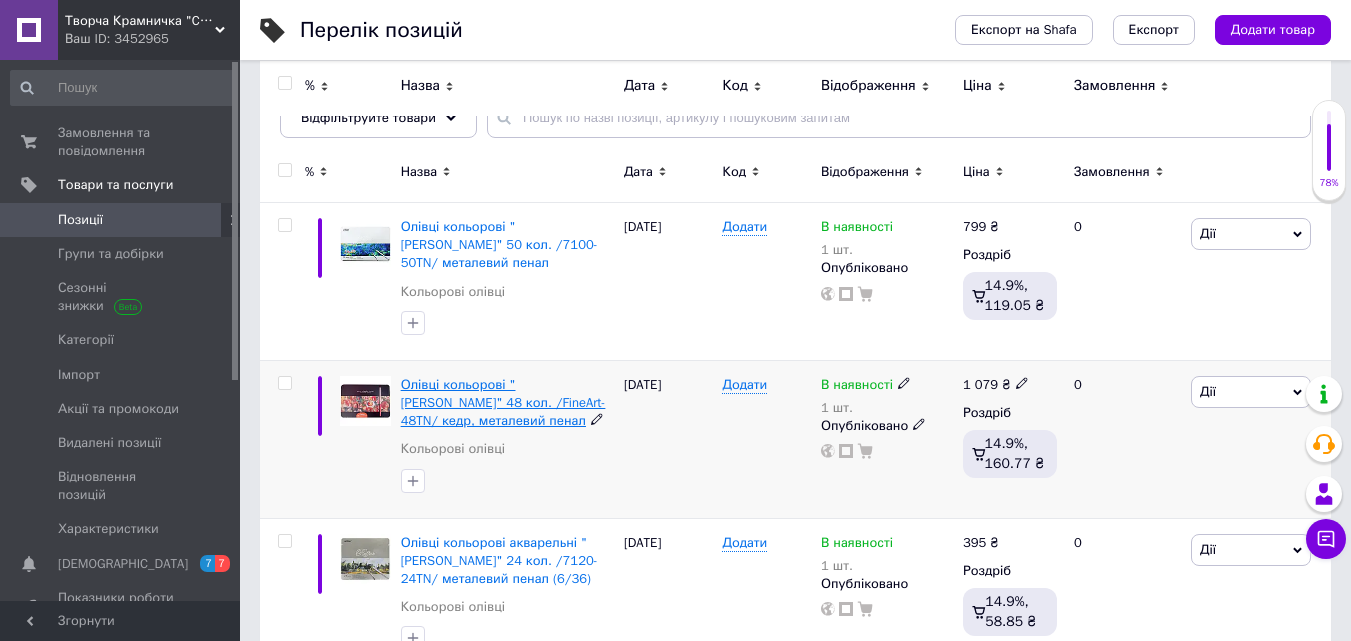click on "Олівці кольорові "[PERSON_NAME]" 48 кол. /FineArt-48TN/ кедр, металевий пенал" at bounding box center [503, 402] 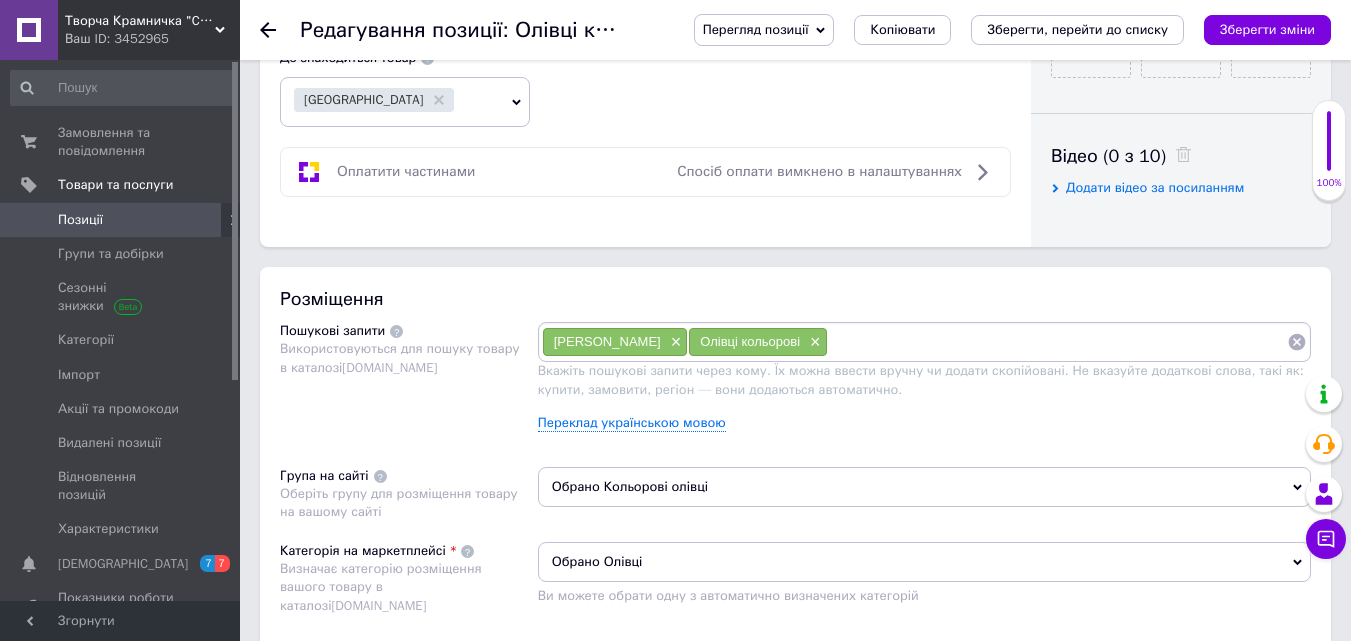 scroll, scrollTop: 1100, scrollLeft: 0, axis: vertical 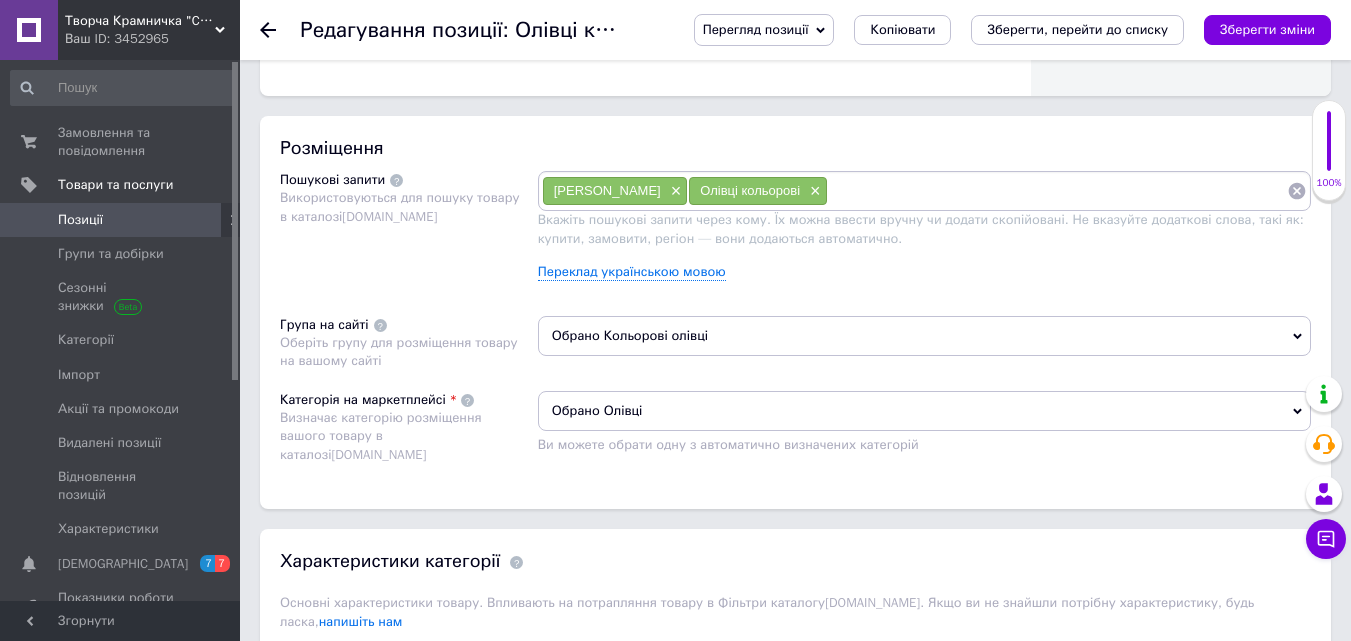 click on "[PERSON_NAME] ×" at bounding box center [615, 191] 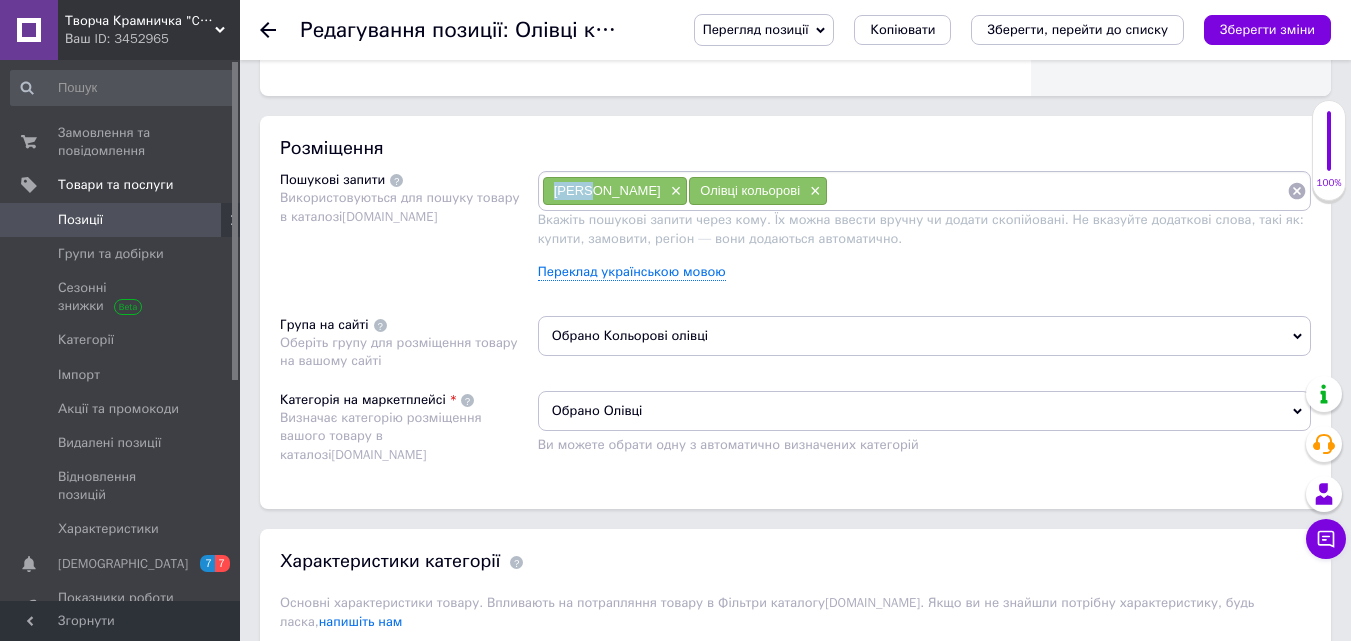 click on "[PERSON_NAME]" at bounding box center (607, 190) 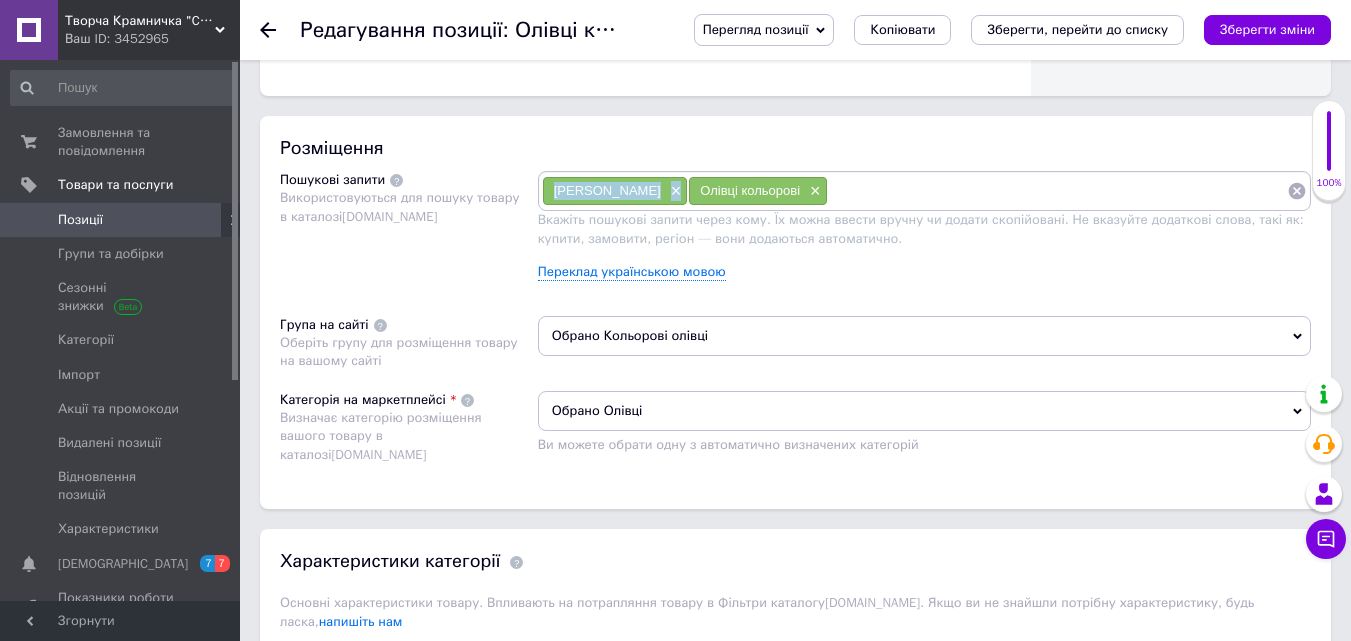 click on "[PERSON_NAME]" at bounding box center [607, 190] 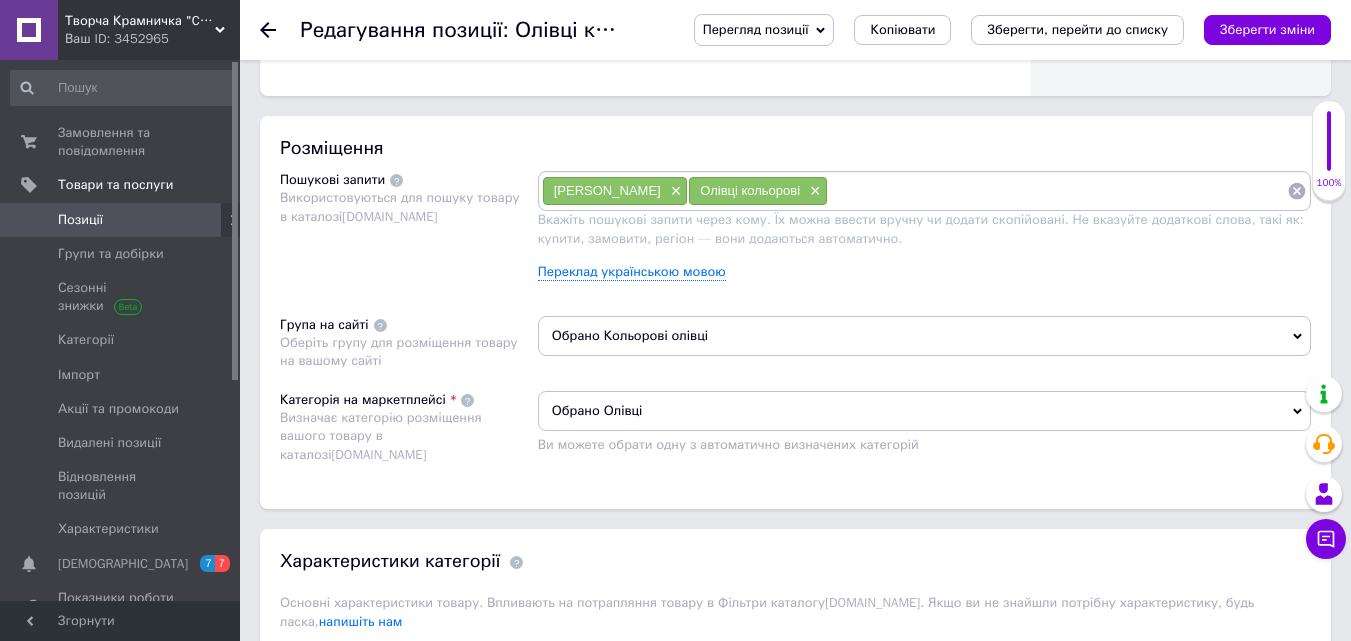 click at bounding box center [1057, 191] 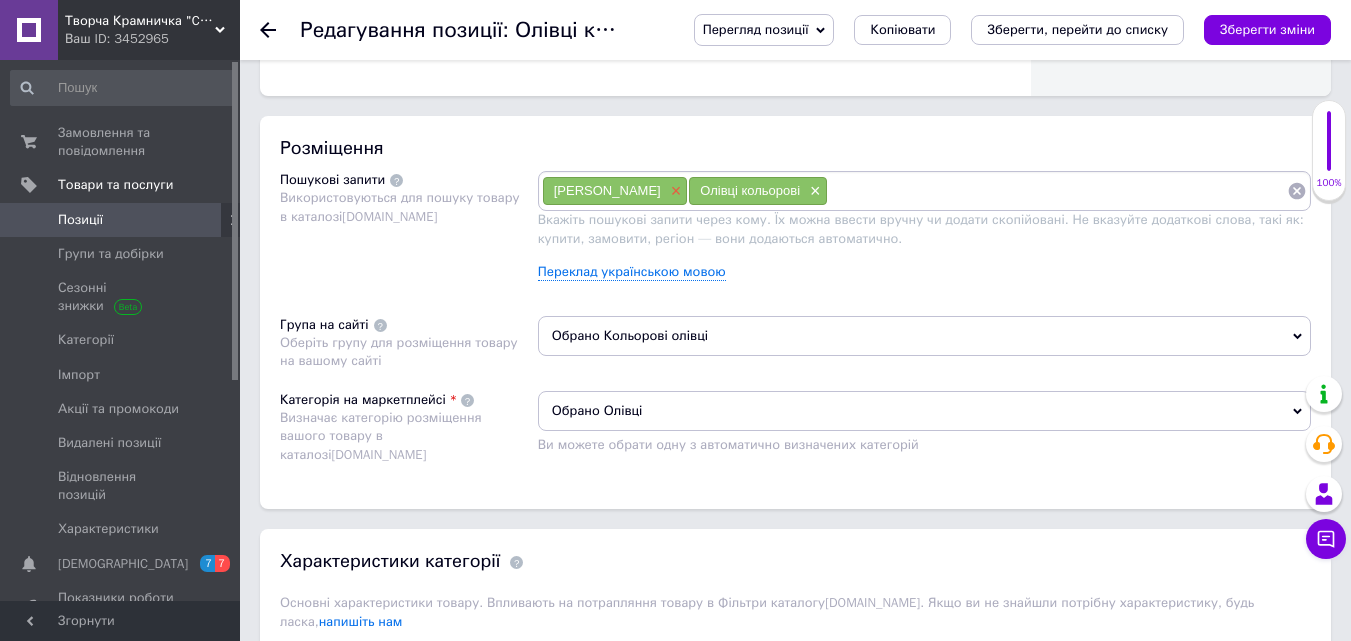click on "×" at bounding box center (674, 191) 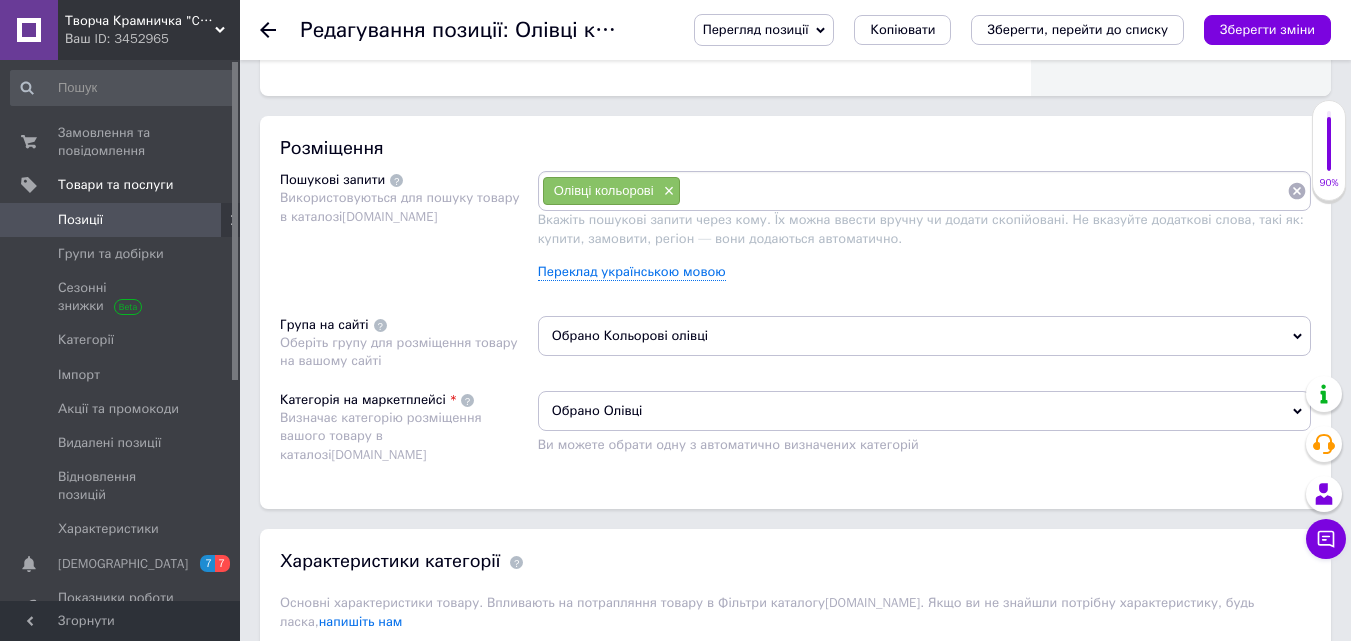click at bounding box center [984, 191] 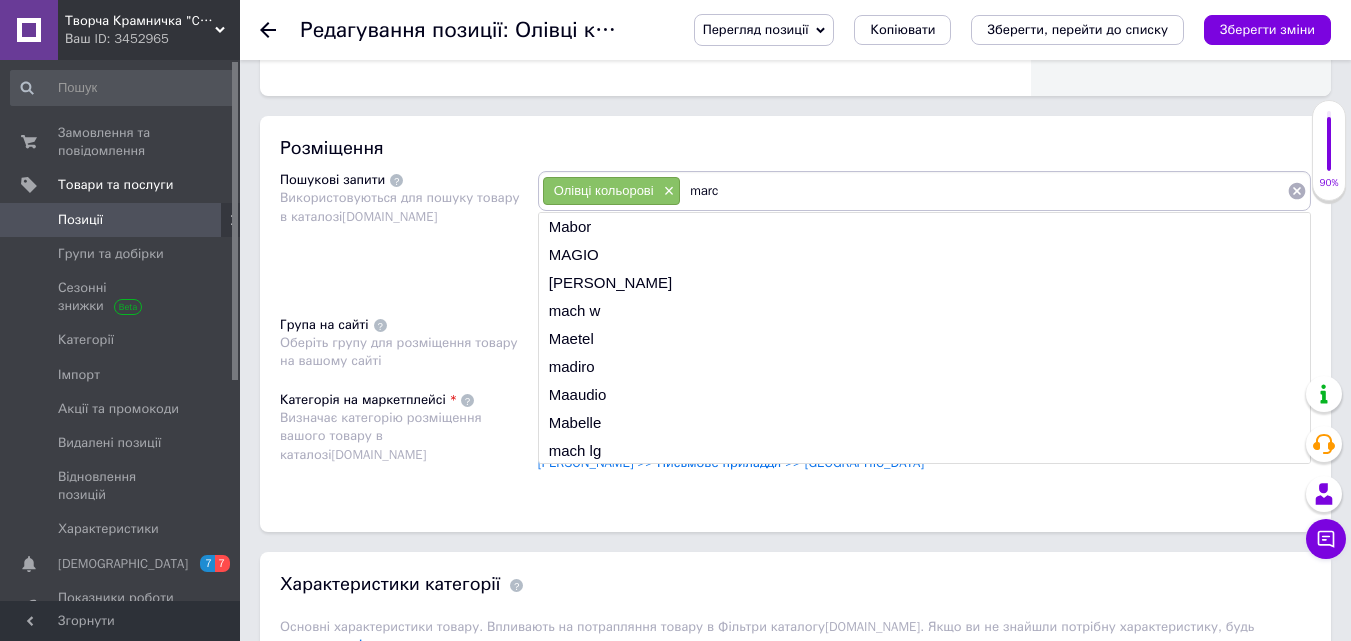 type on "marco" 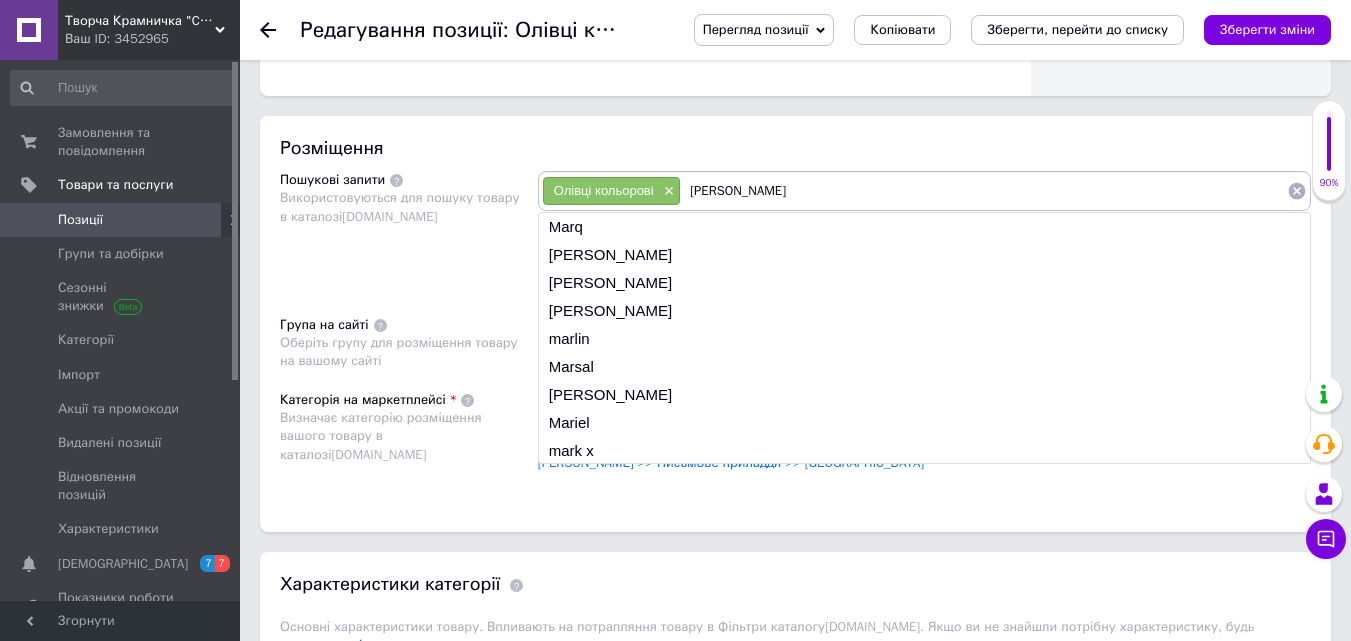 type 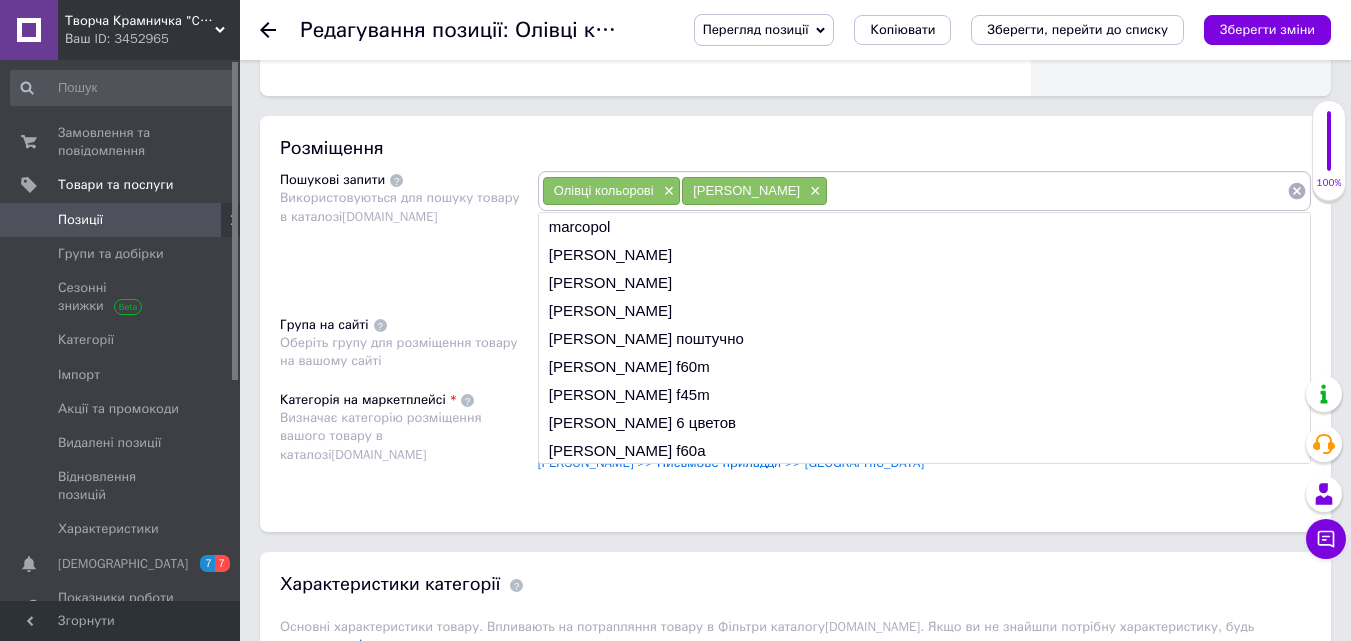 click on "Пошукові запити Використовуються для пошуку товару в каталозі  Prom.ua" at bounding box center [409, 233] 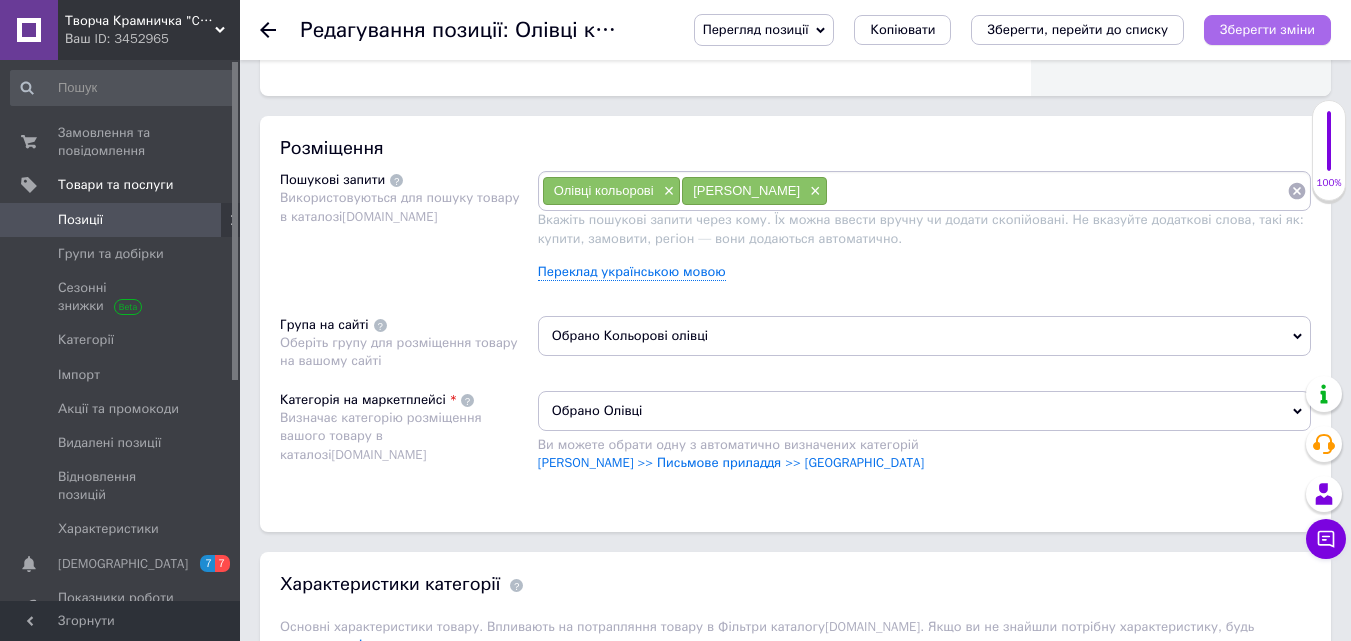 click on "Зберегти зміни" at bounding box center [1267, 29] 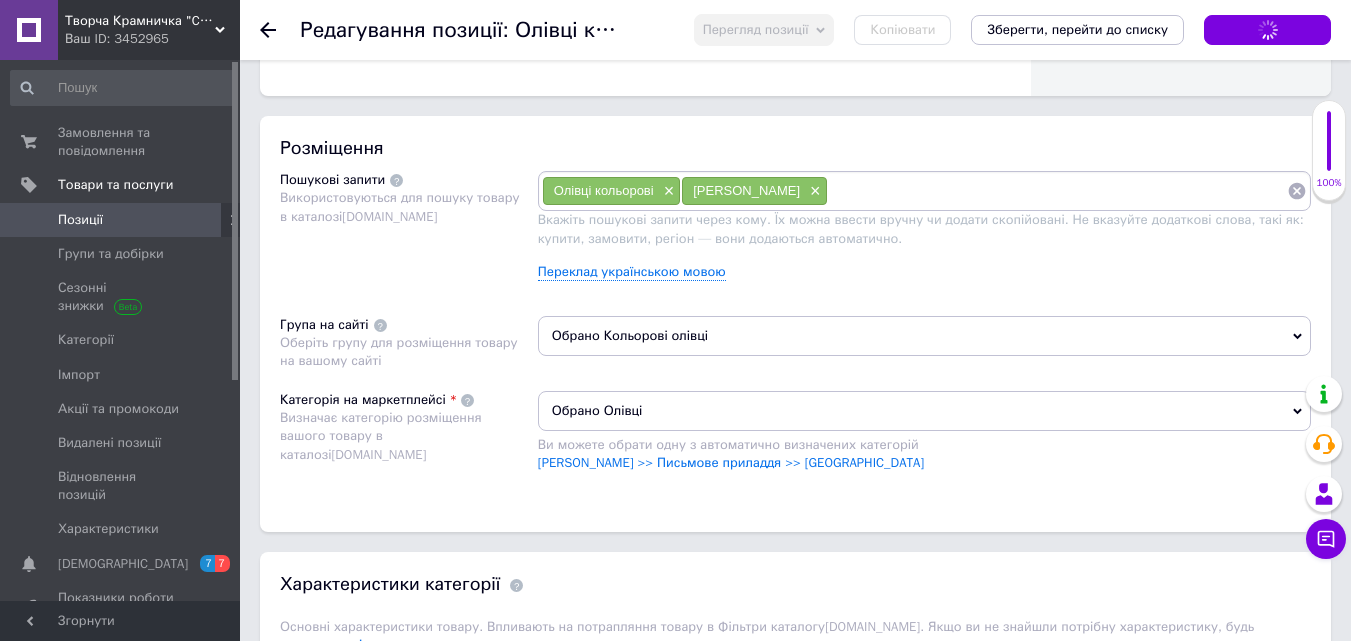 click on "Позиції" at bounding box center [121, 220] 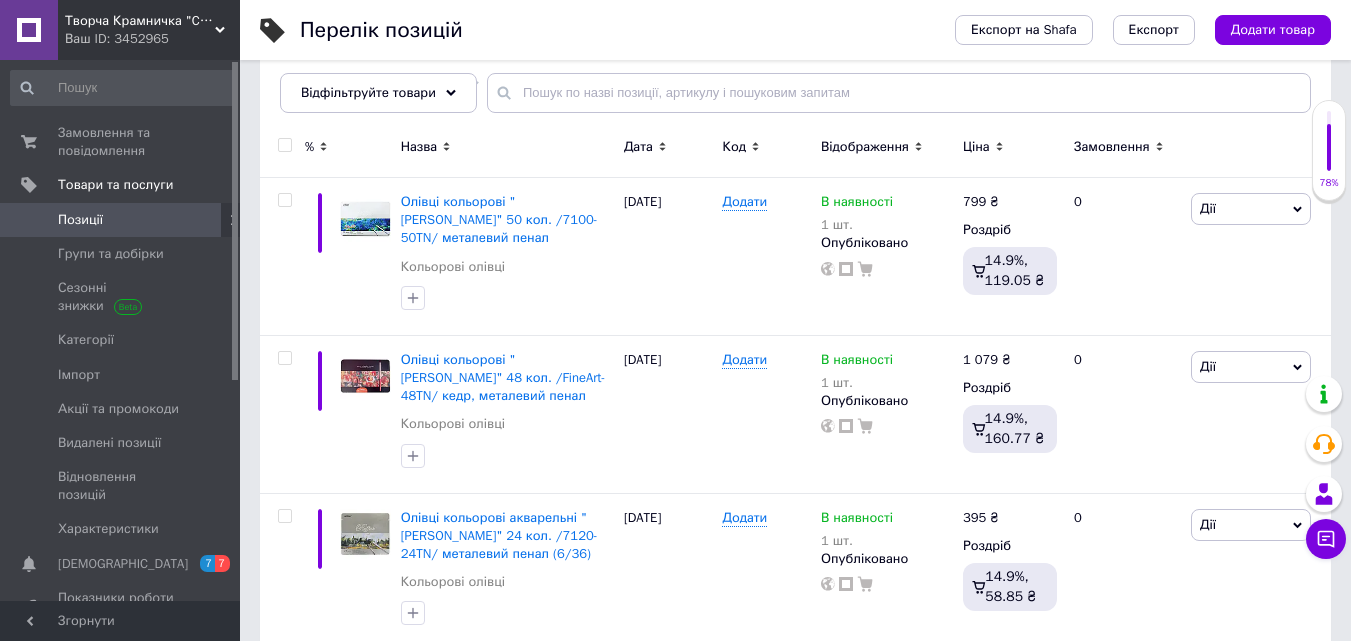 scroll, scrollTop: 300, scrollLeft: 0, axis: vertical 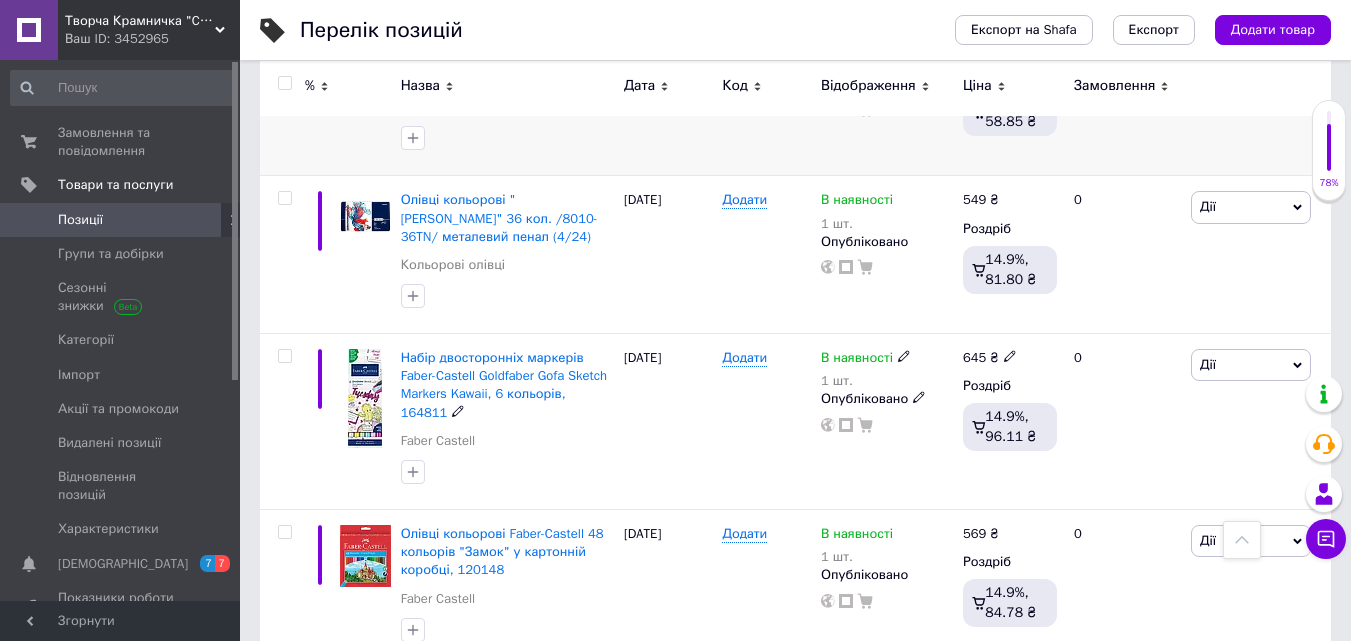 drag, startPoint x: 385, startPoint y: 442, endPoint x: 359, endPoint y: 205, distance: 238.42189 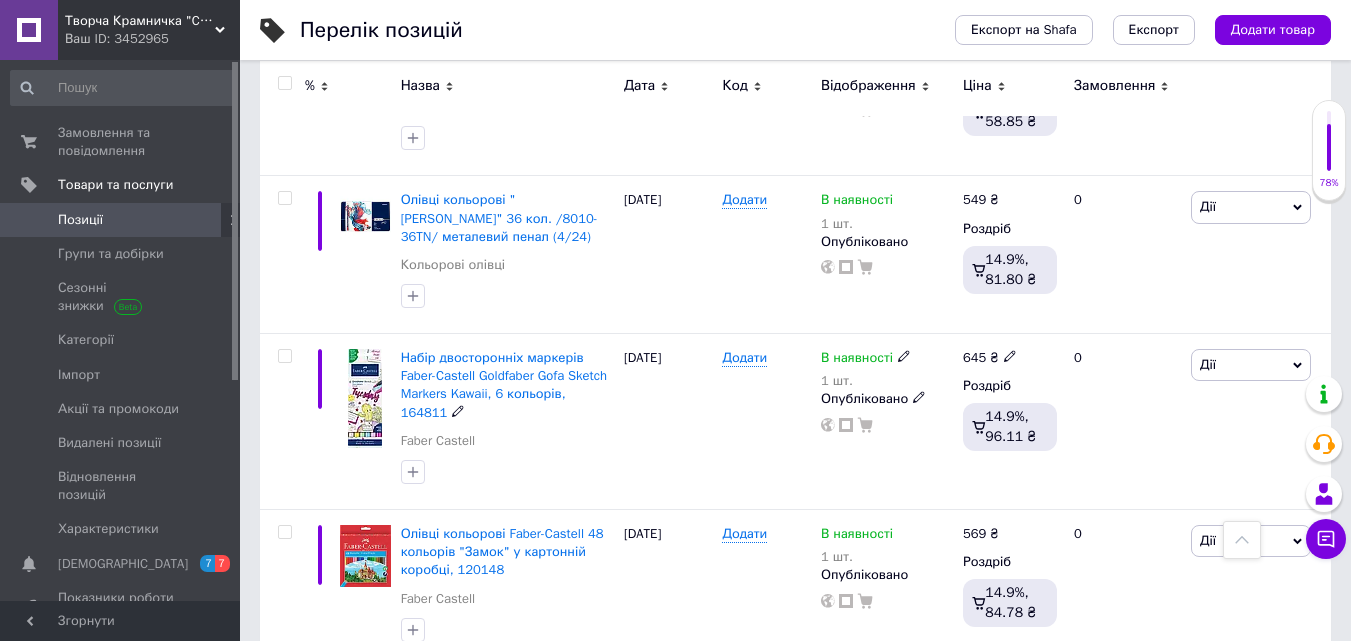 click at bounding box center (365, 216) 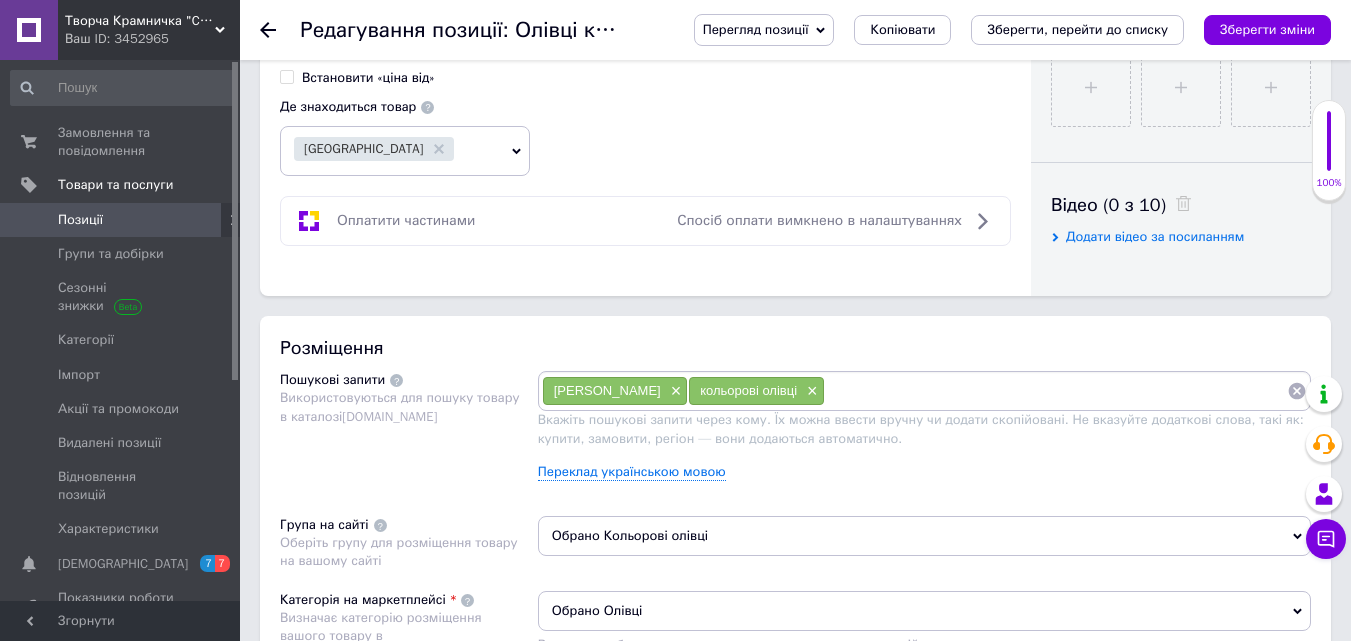 scroll, scrollTop: 1000, scrollLeft: 0, axis: vertical 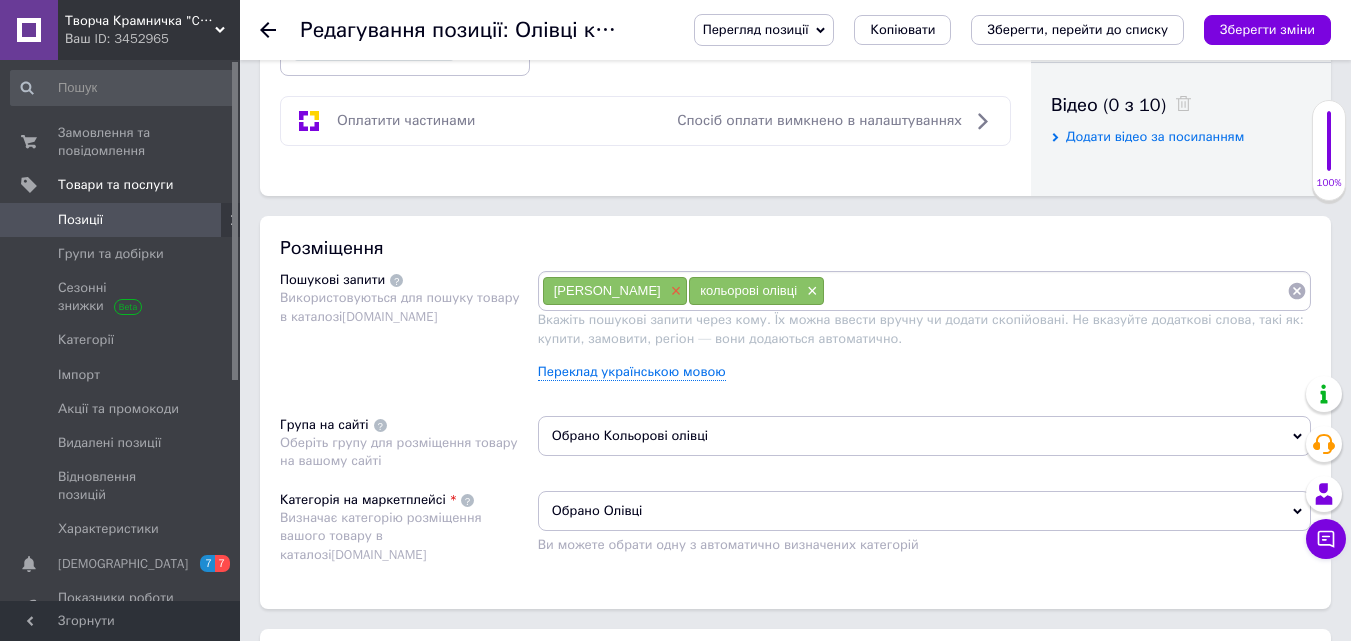 click on "×" at bounding box center [674, 291] 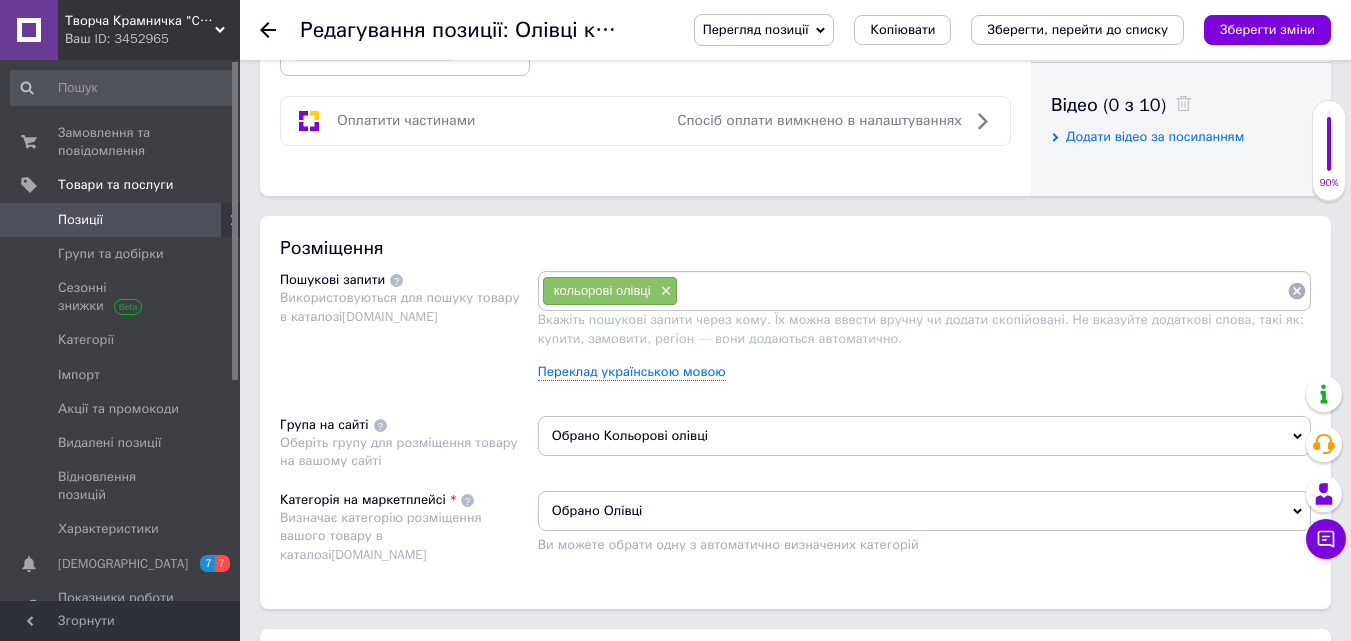 click at bounding box center (982, 291) 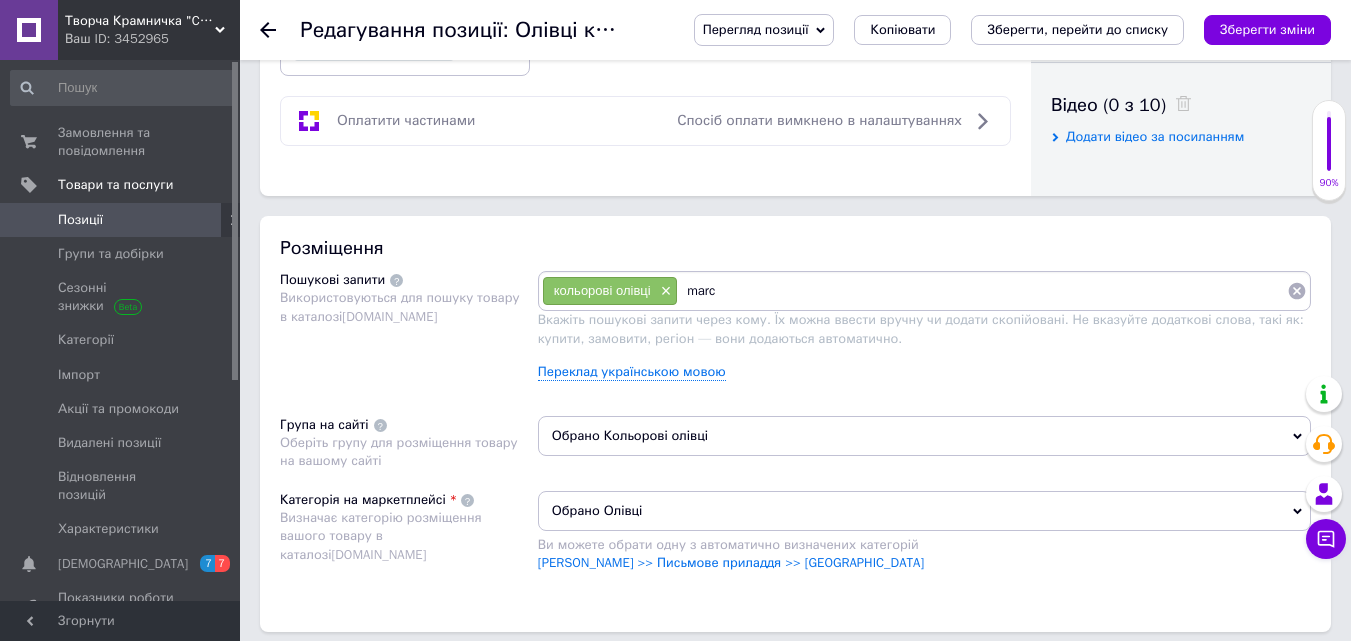 type on "marco" 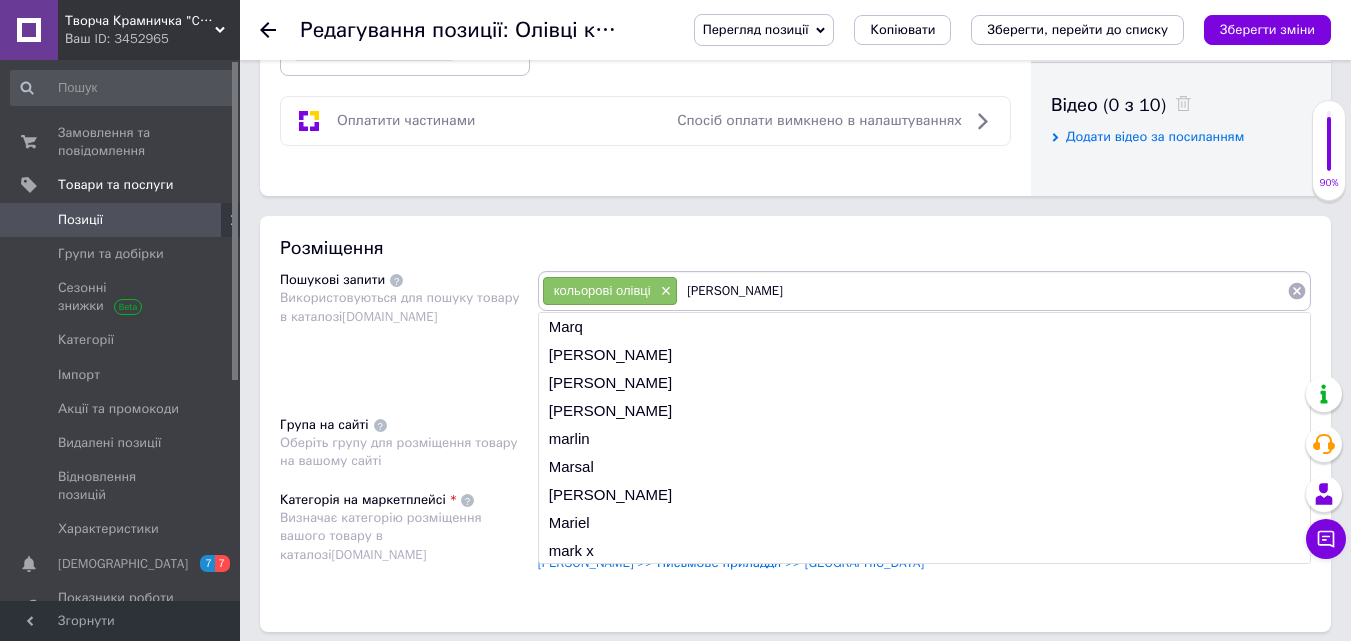 type 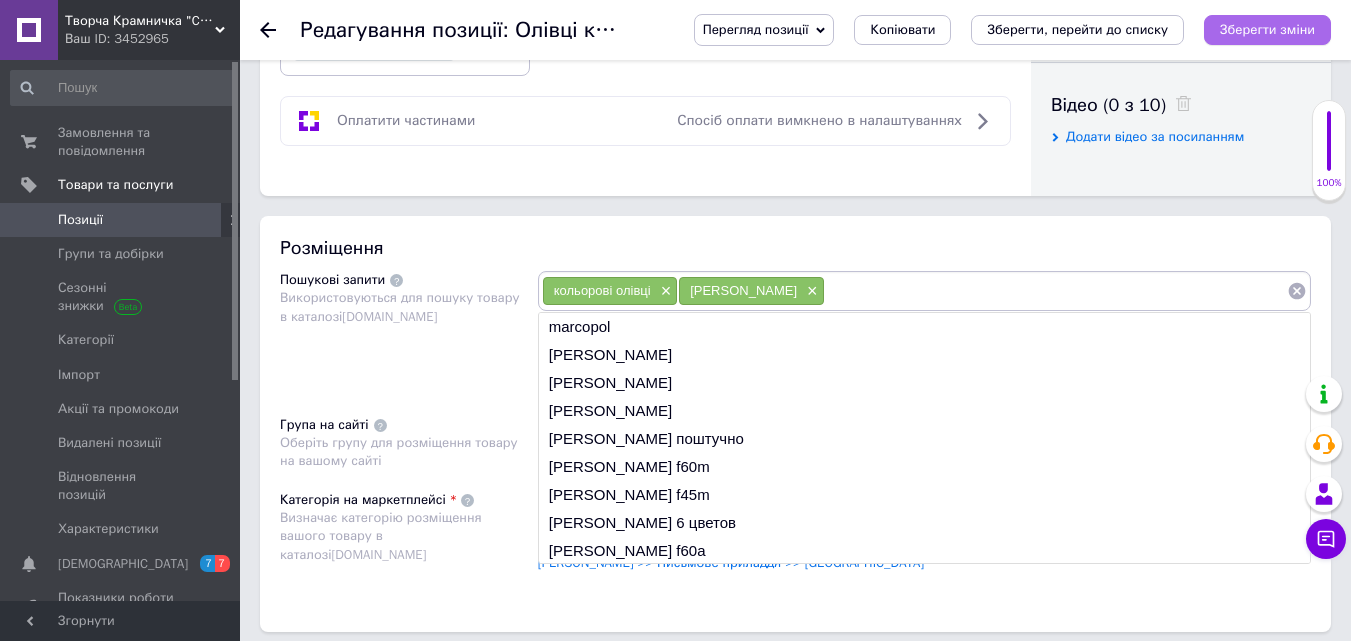 click on "Зберегти зміни" at bounding box center [1267, 29] 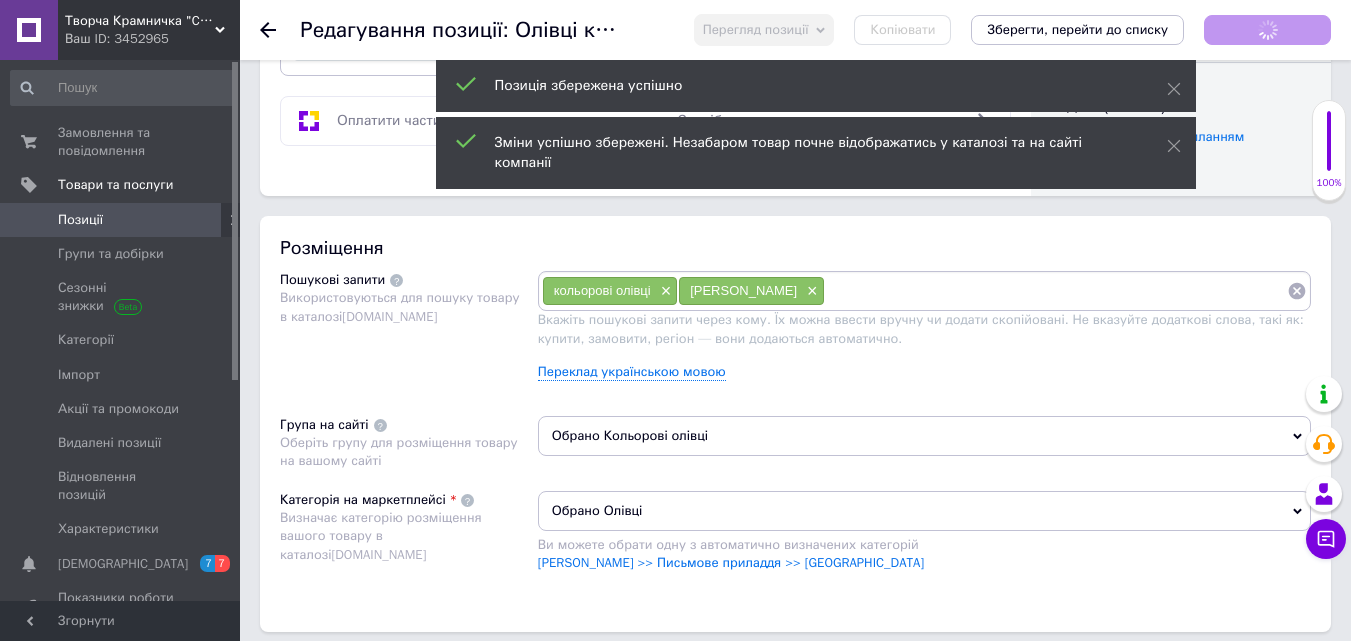 click on "Позиції" at bounding box center [121, 220] 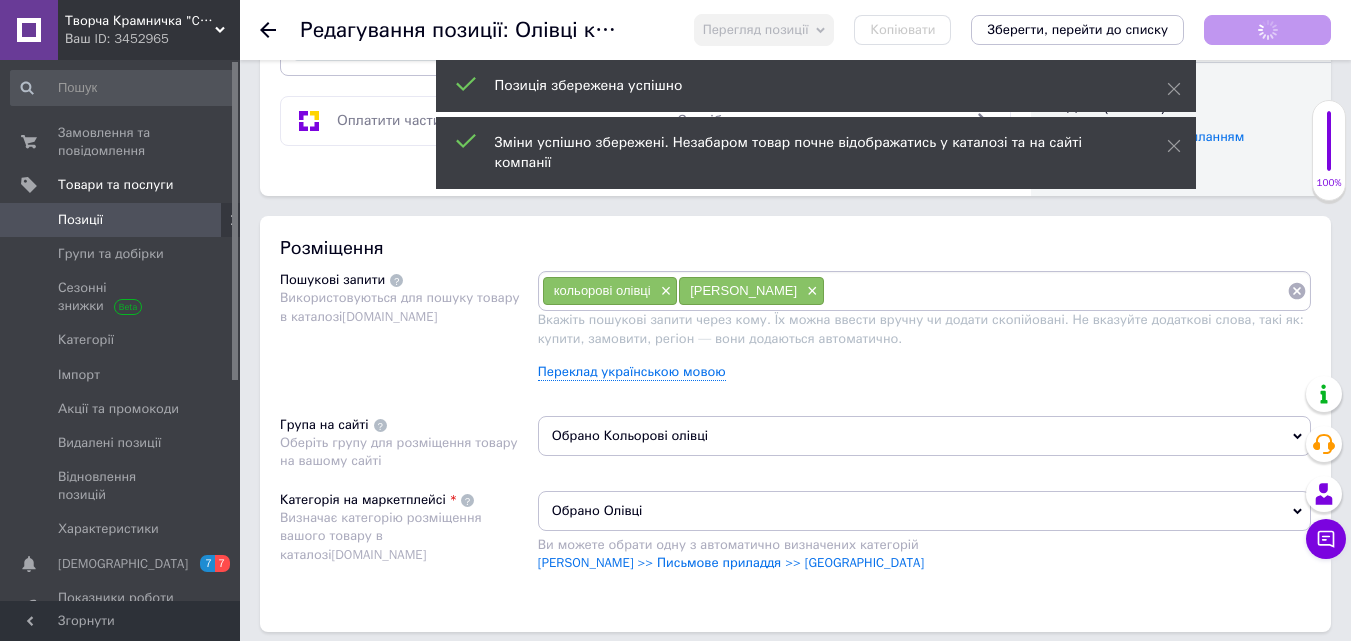 scroll, scrollTop: 0, scrollLeft: 0, axis: both 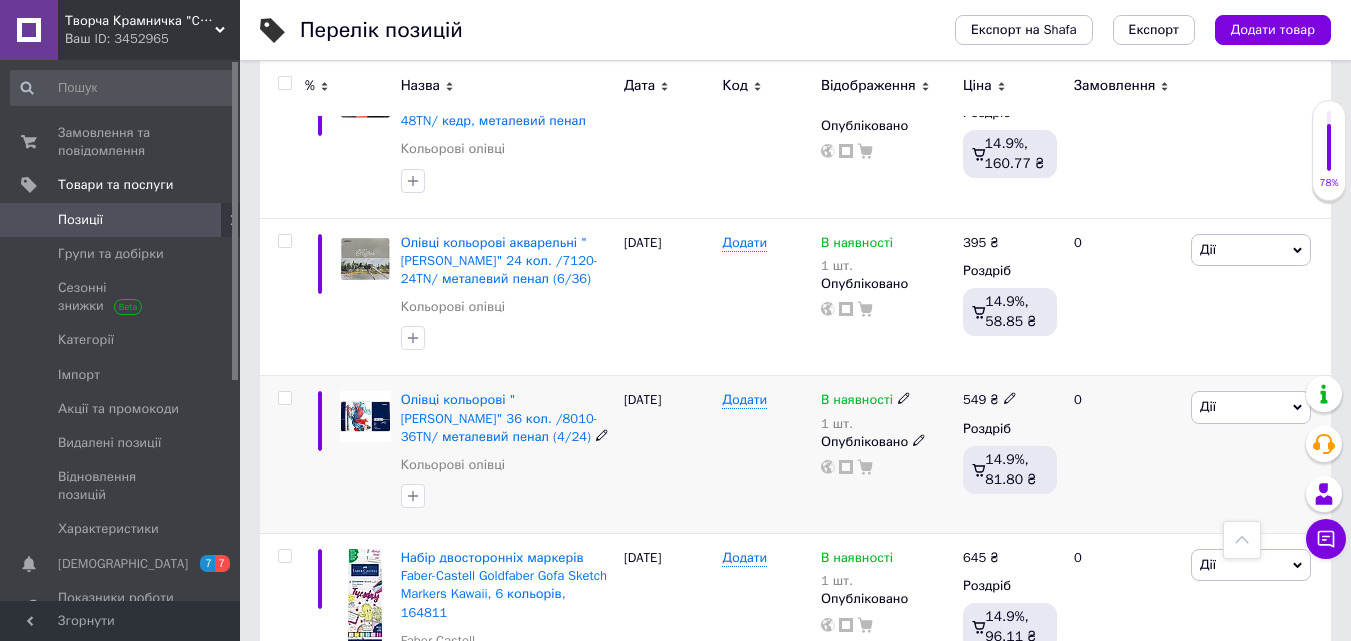 click at bounding box center (365, 416) 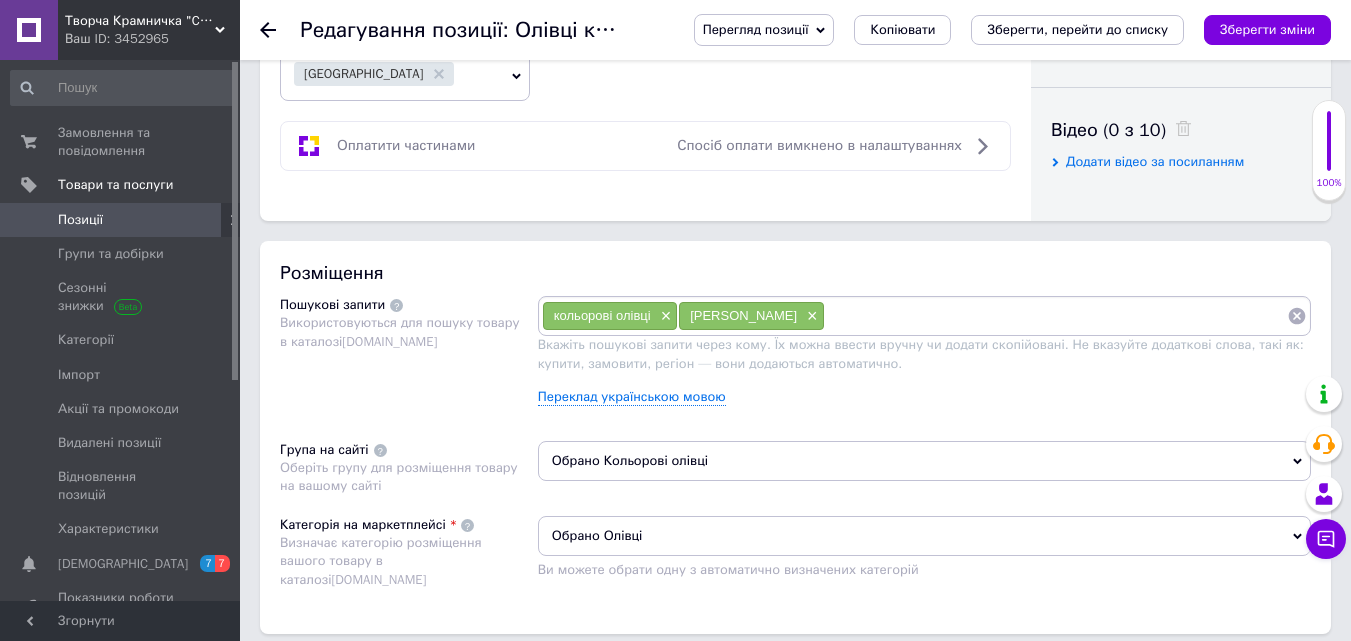 scroll, scrollTop: 1000, scrollLeft: 0, axis: vertical 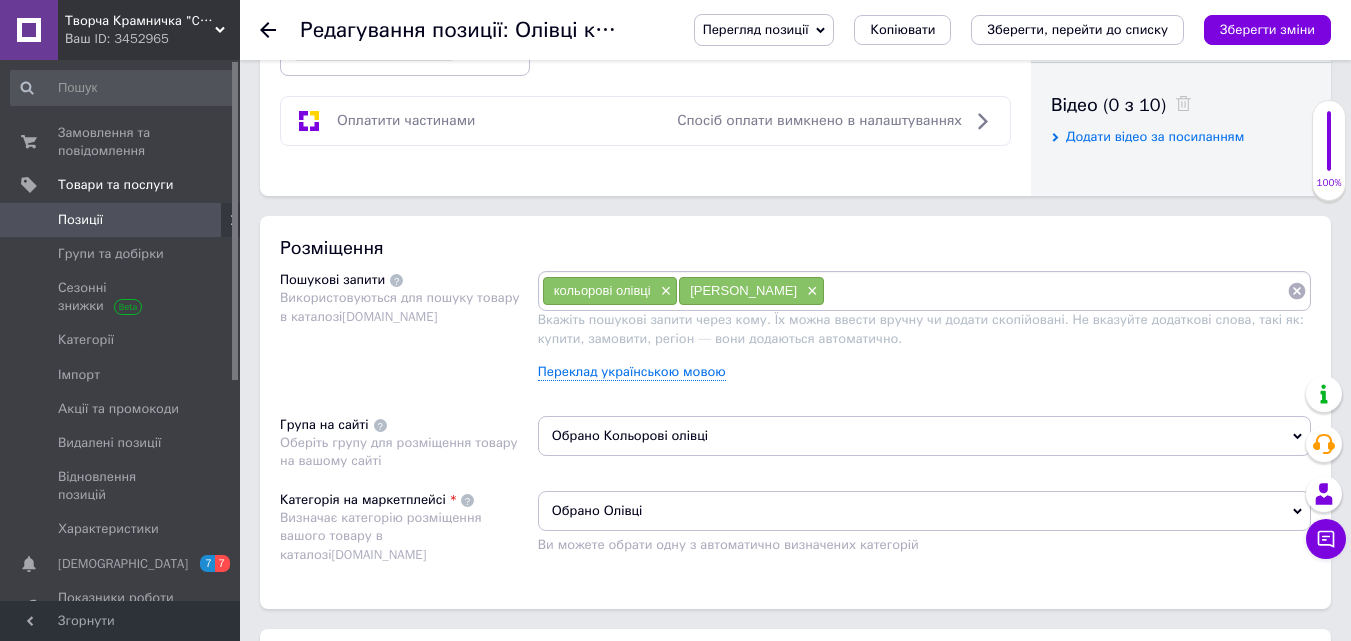 click on "Позиції" at bounding box center (80, 220) 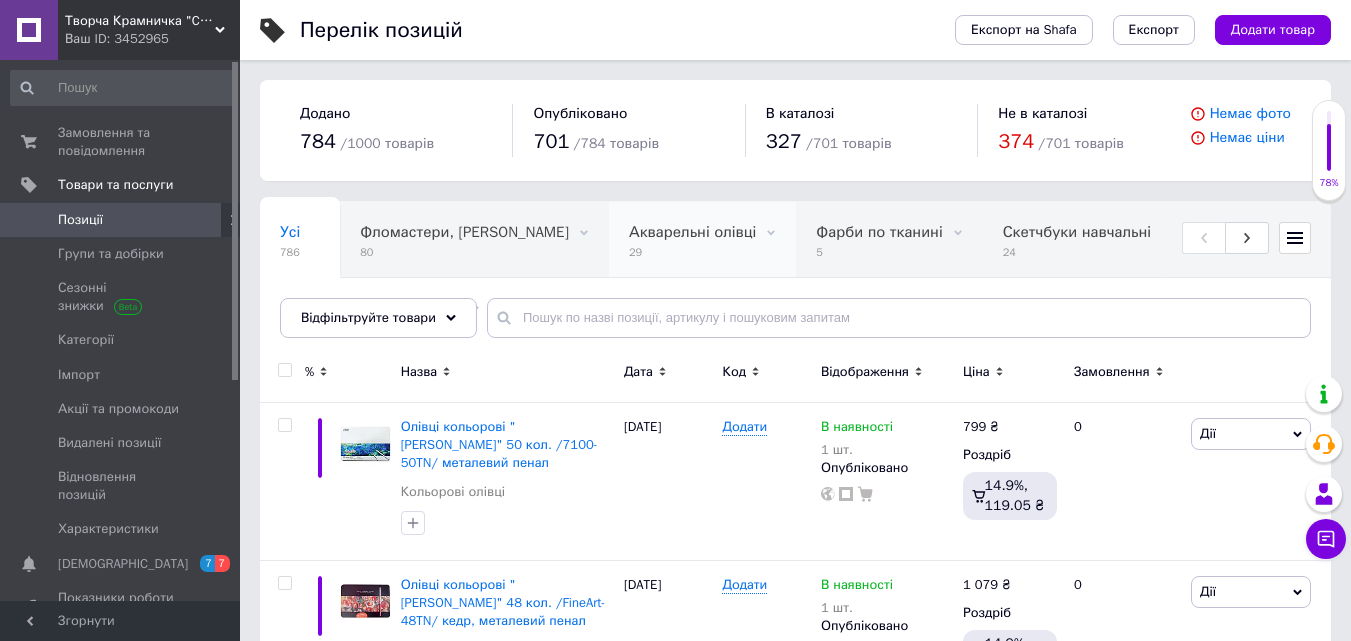 scroll, scrollTop: 100, scrollLeft: 0, axis: vertical 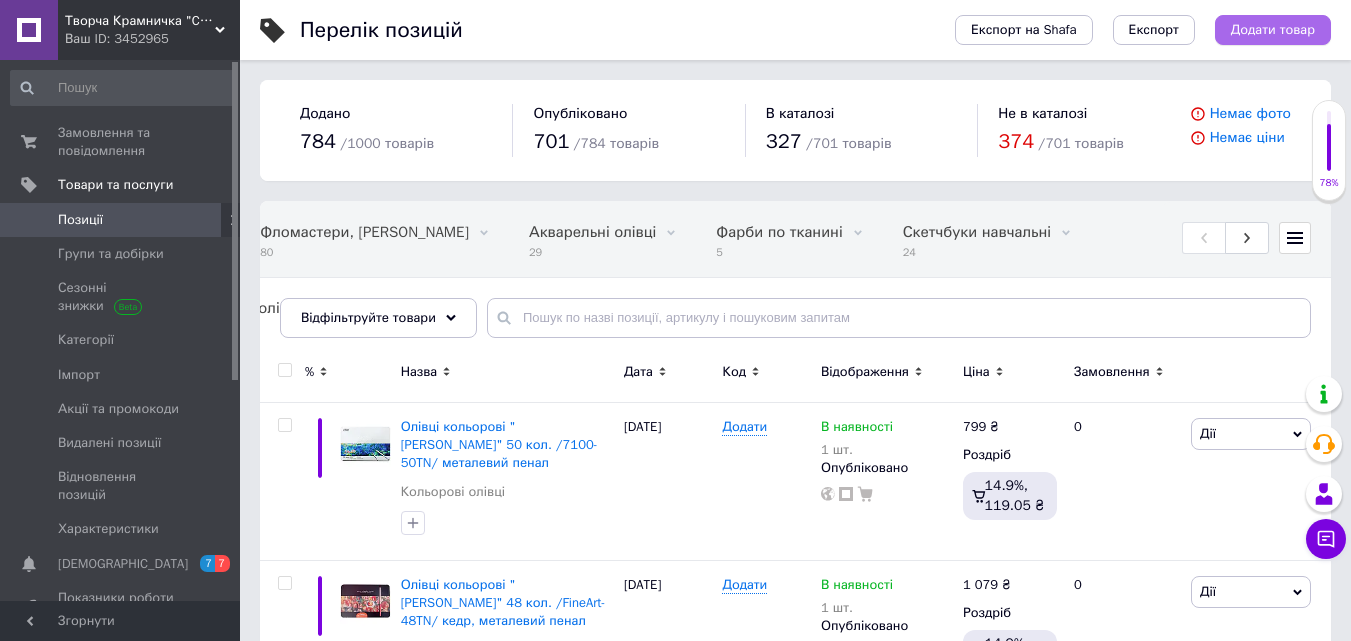click on "Додати товар" at bounding box center (1273, 30) 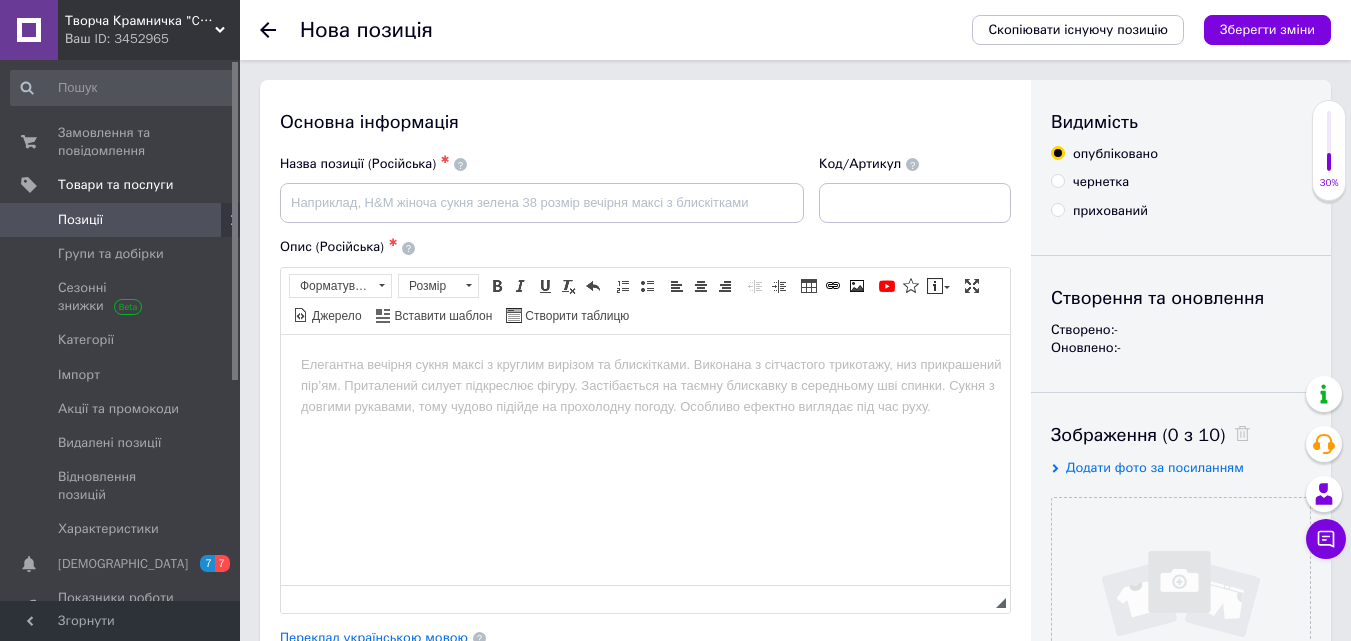 scroll, scrollTop: 0, scrollLeft: 0, axis: both 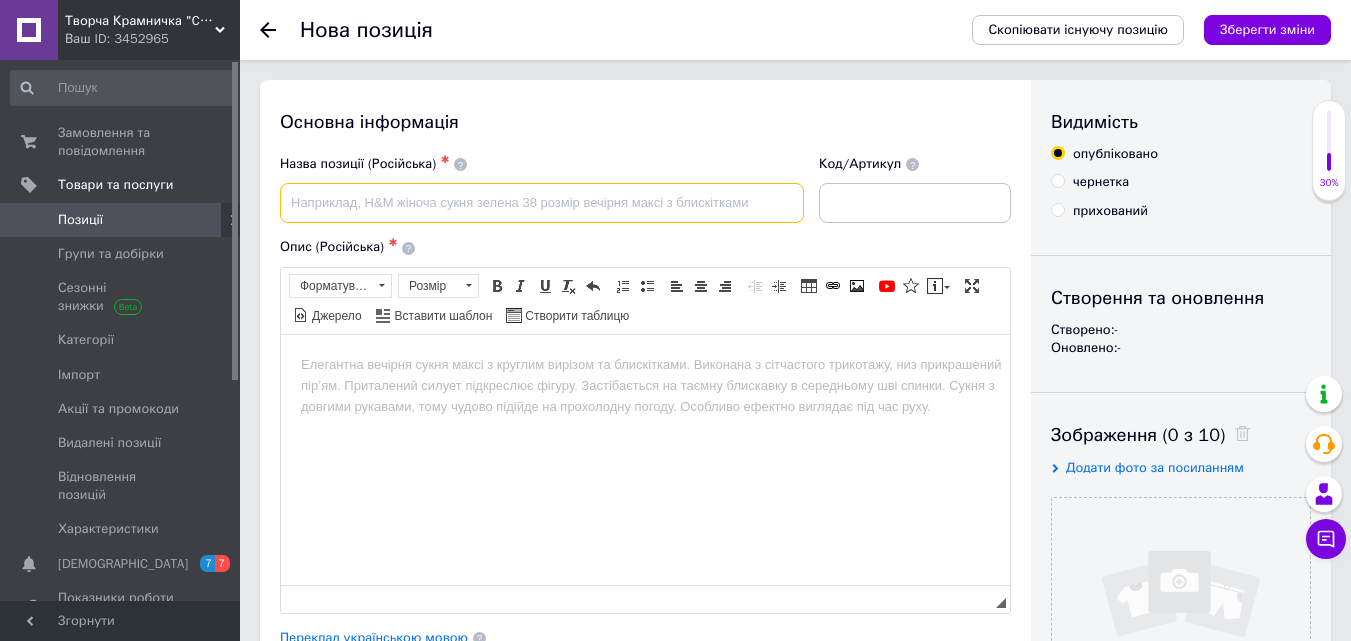 click at bounding box center (542, 203) 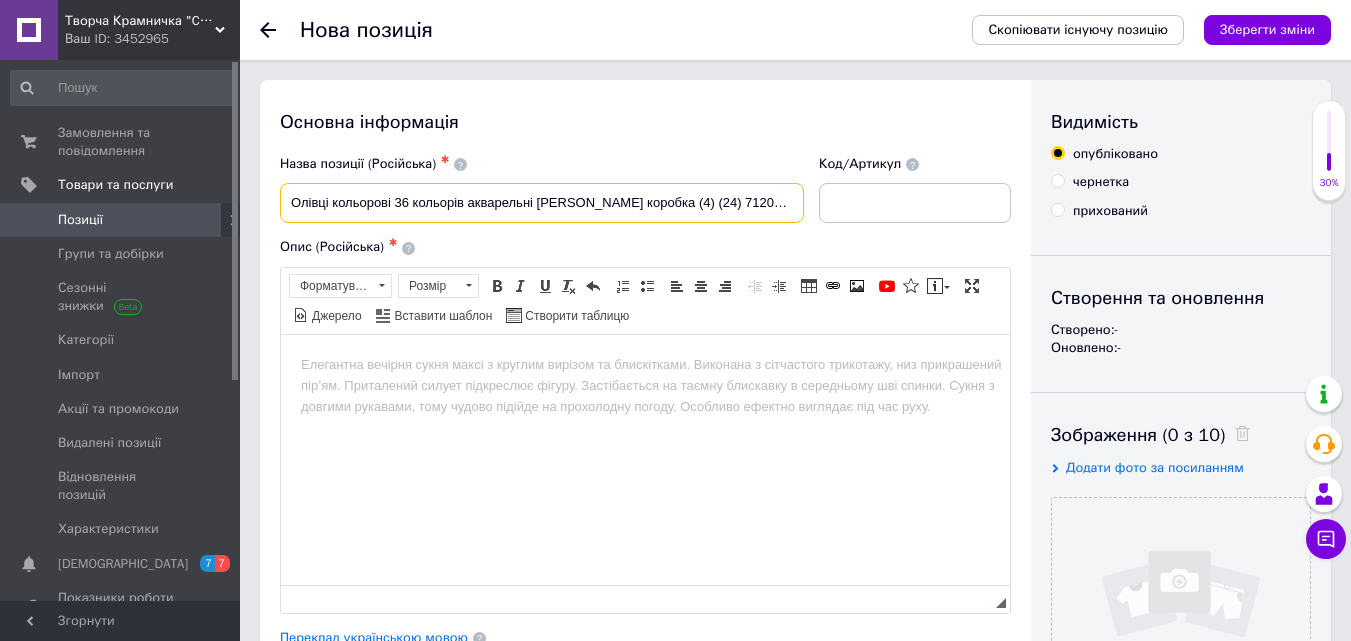 scroll, scrollTop: 0, scrollLeft: 9, axis: horizontal 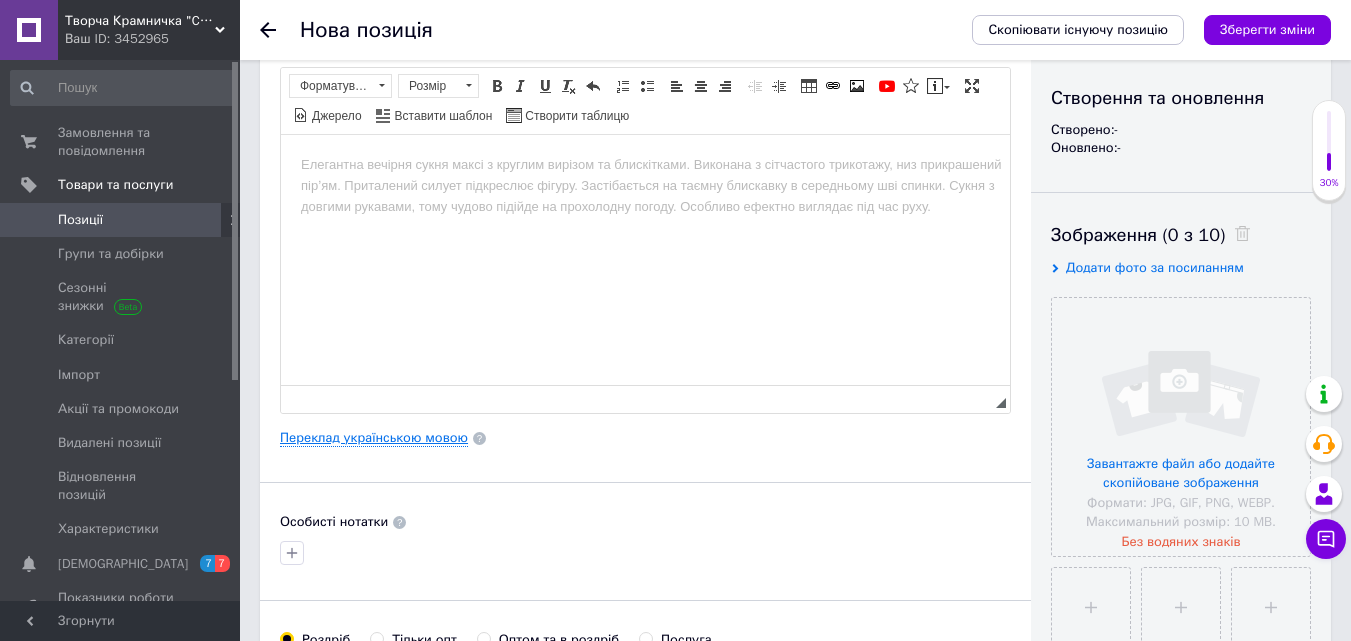 type on "Олівці кольорові 36 кольорів акварельні Marco металева коробка (4) (24) 7120-36TN" 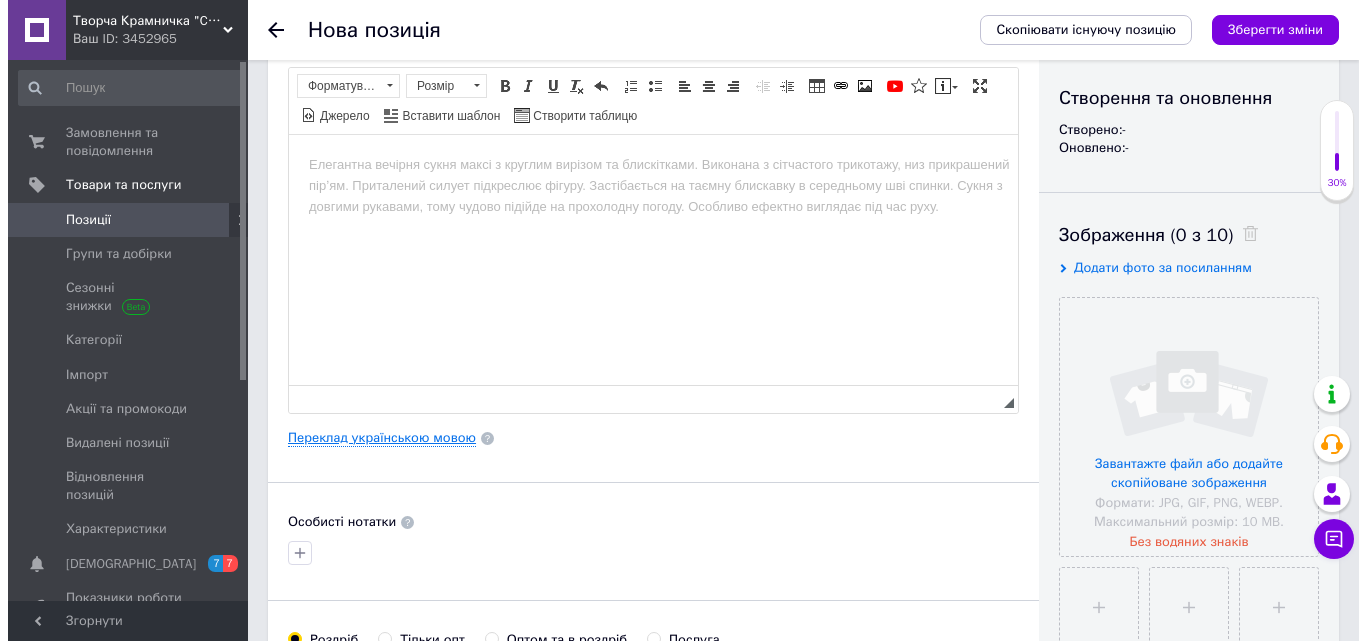 scroll, scrollTop: 0, scrollLeft: 0, axis: both 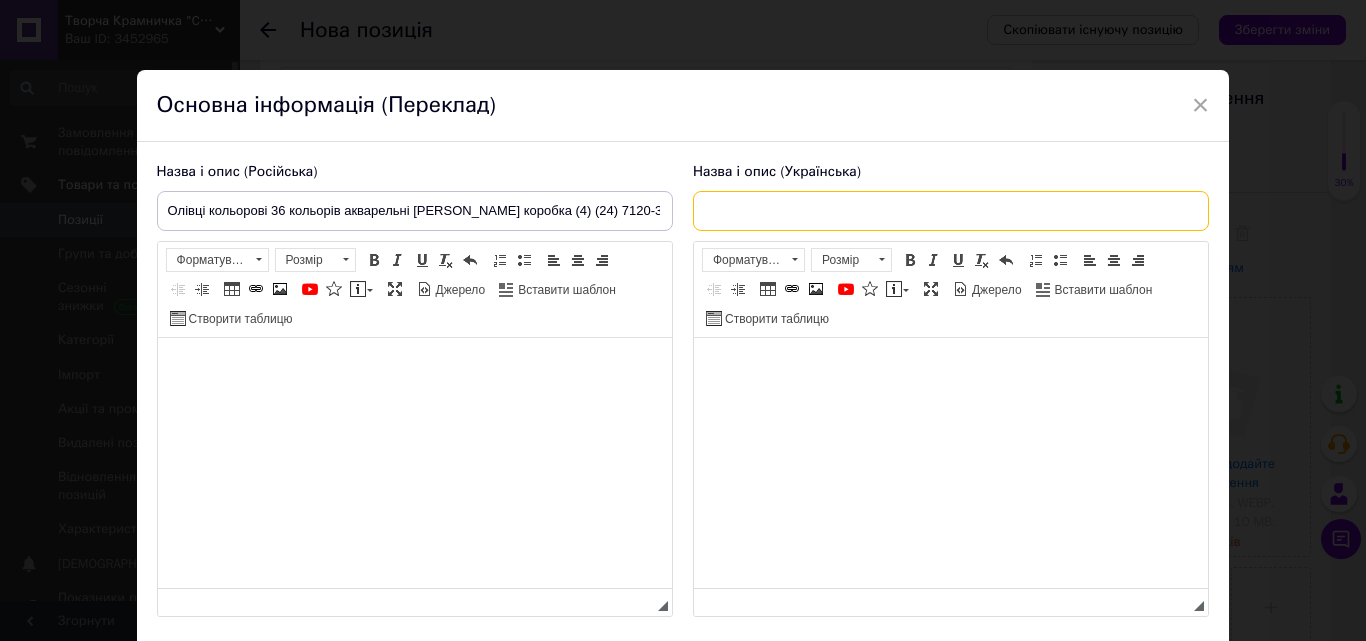 click at bounding box center (951, 211) 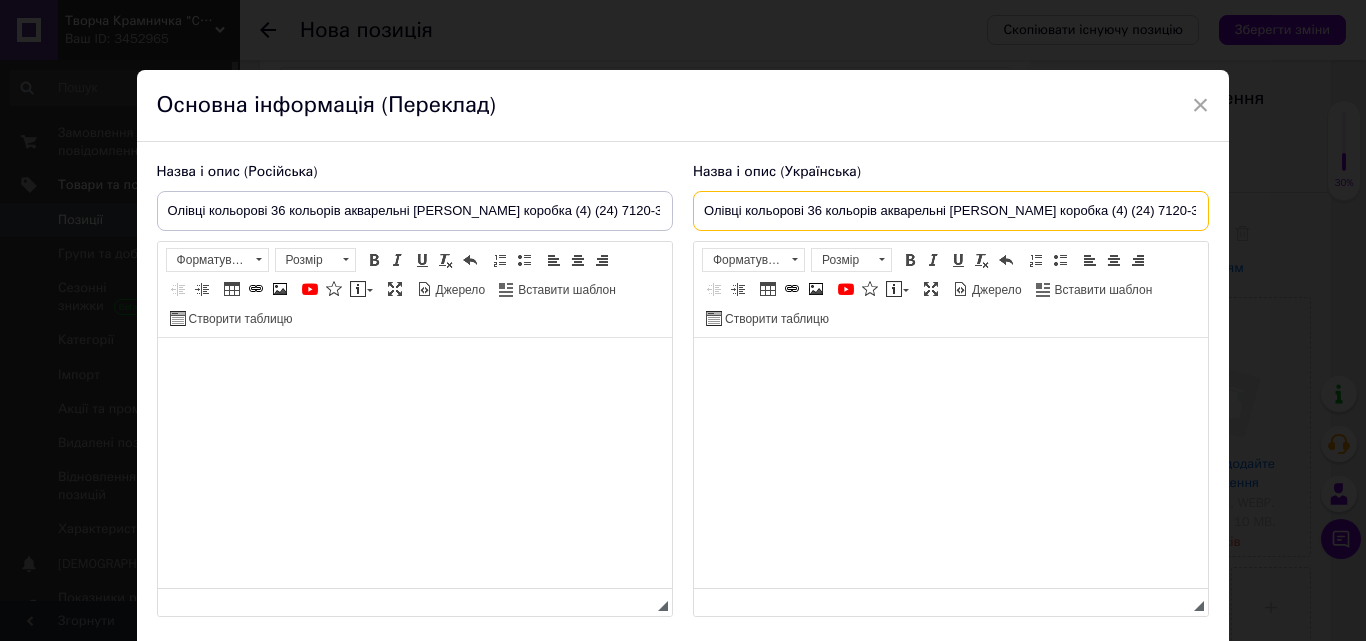 scroll, scrollTop: 0, scrollLeft: 19, axis: horizontal 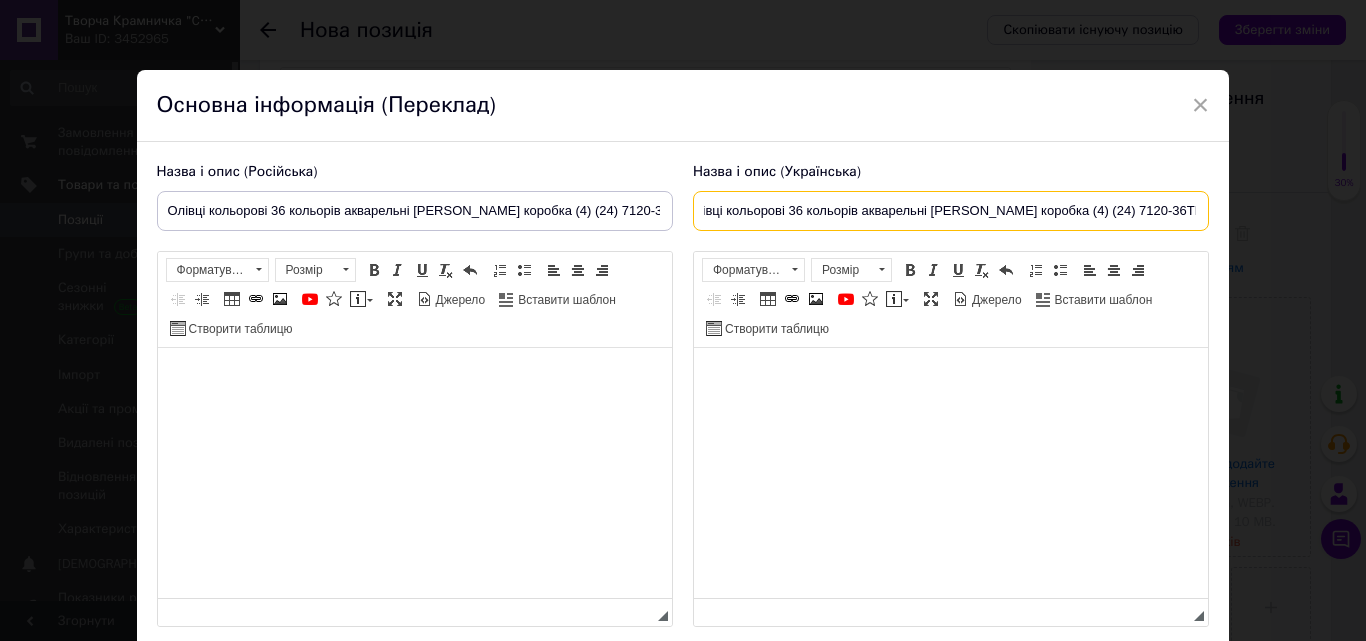 type on "Олівці кольорові 36 кольорів акварельні Marco металева коробка (4) (24) 7120-36TN" 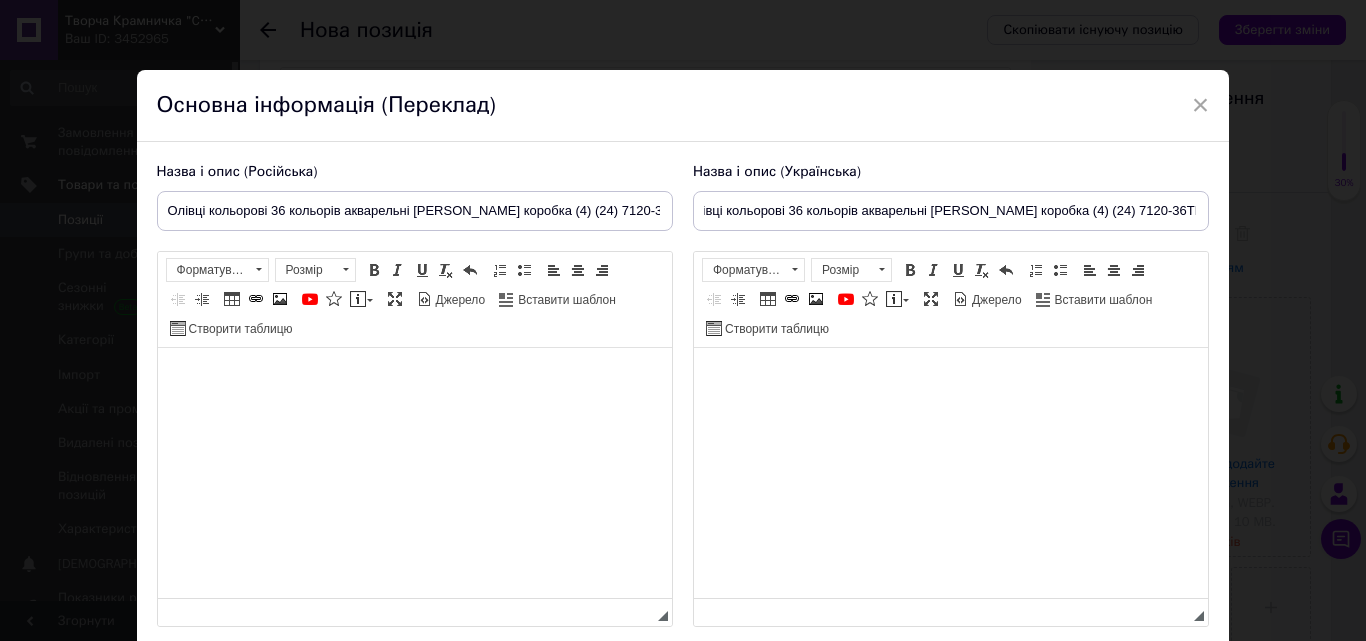 click at bounding box center [414, 378] 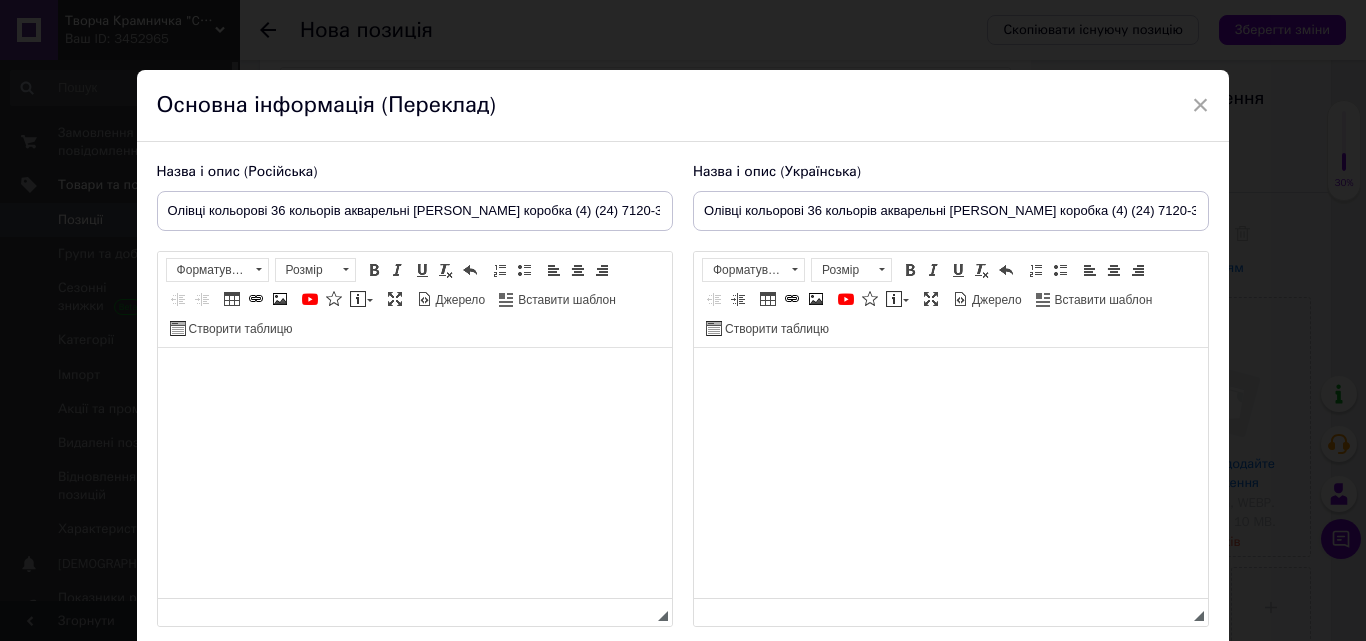 click at bounding box center (414, 378) 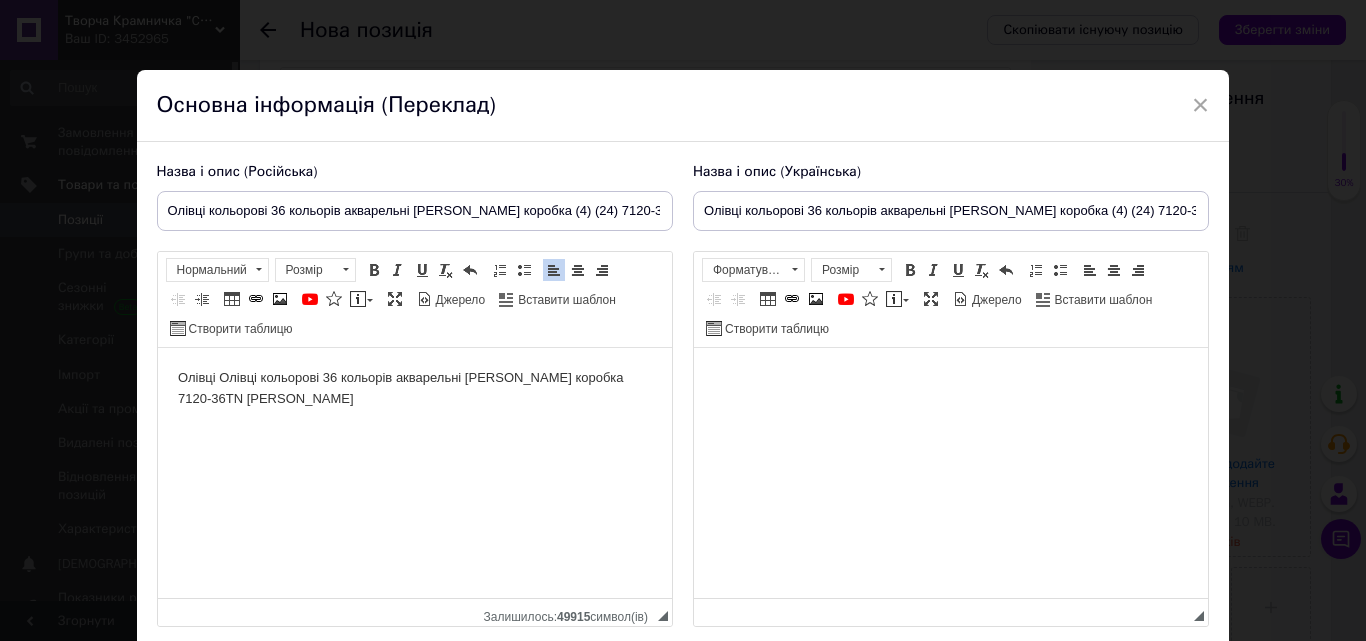 click at bounding box center [950, 378] 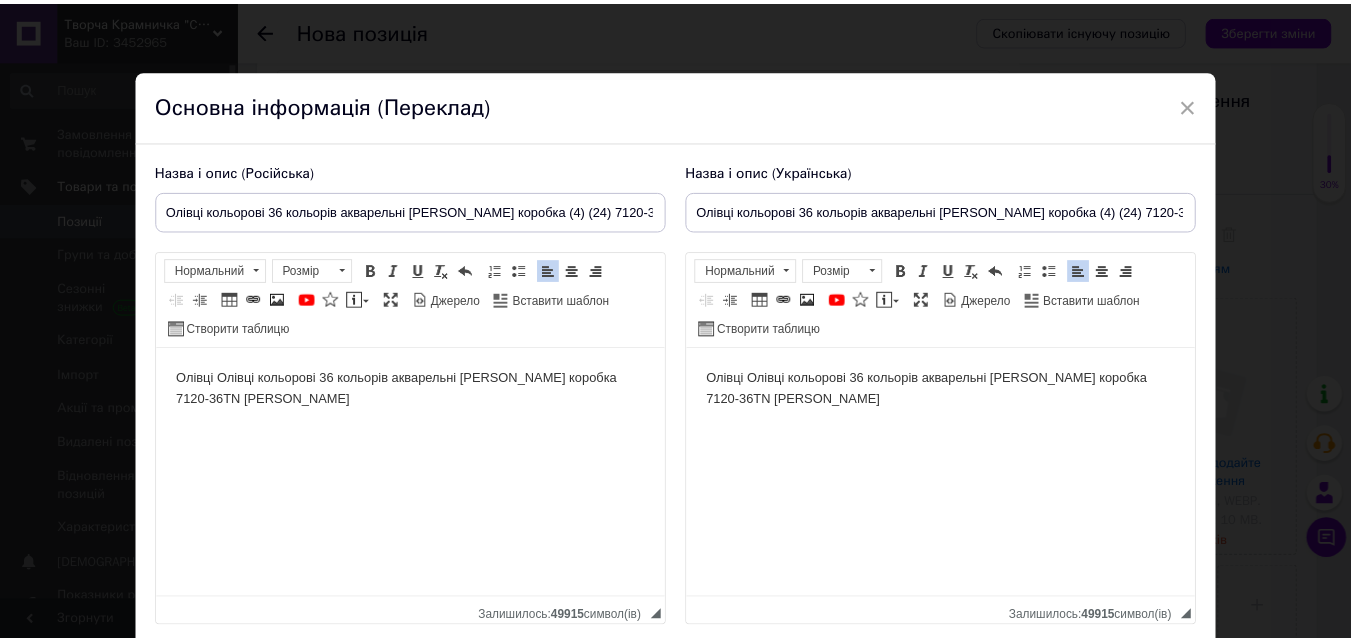 scroll, scrollTop: 151, scrollLeft: 0, axis: vertical 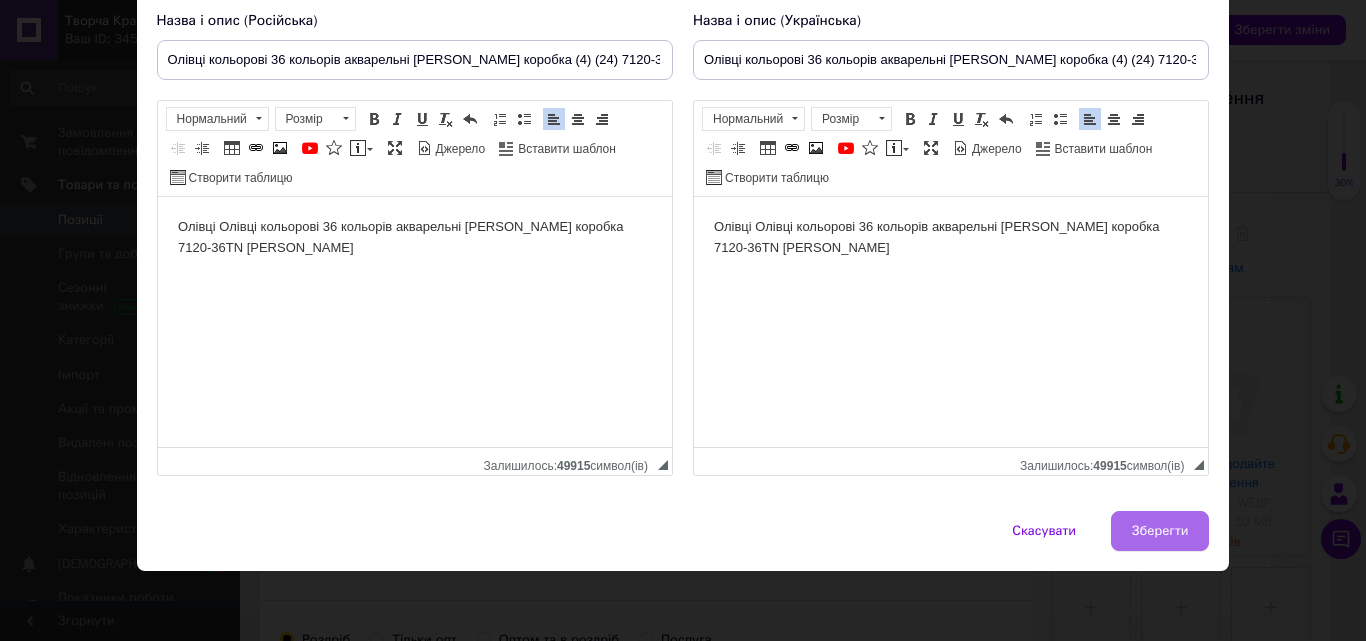 click on "Зберегти" at bounding box center [1160, 531] 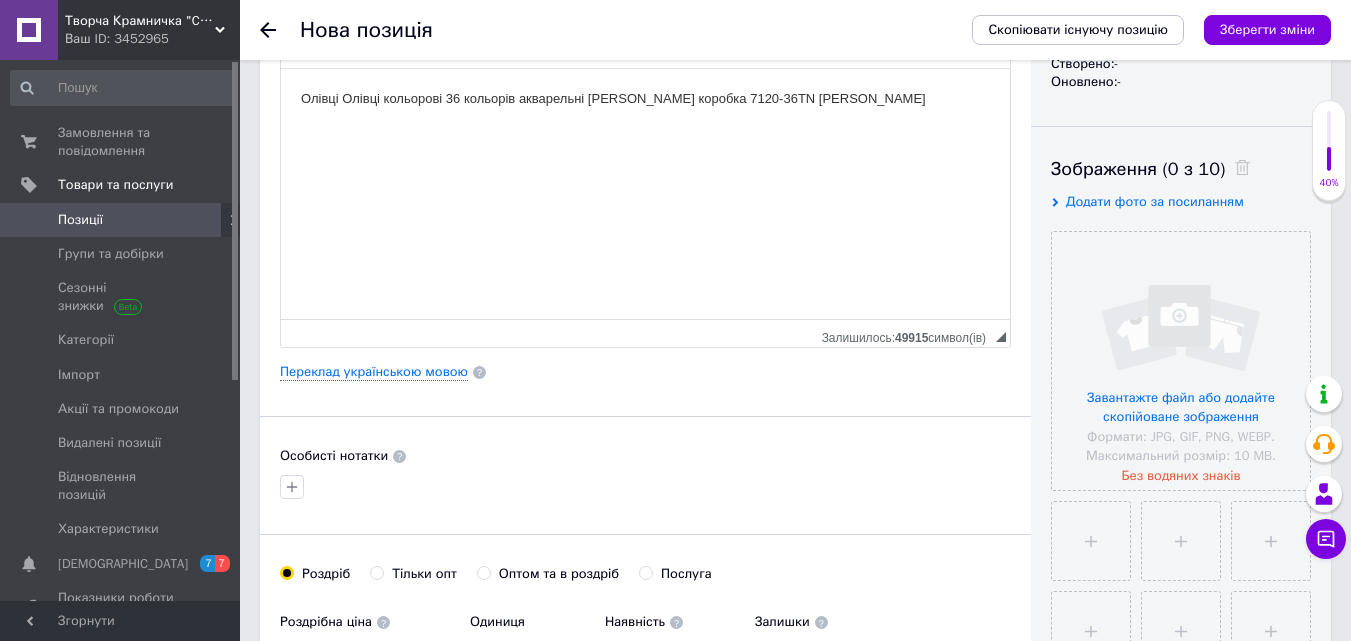 scroll, scrollTop: 300, scrollLeft: 0, axis: vertical 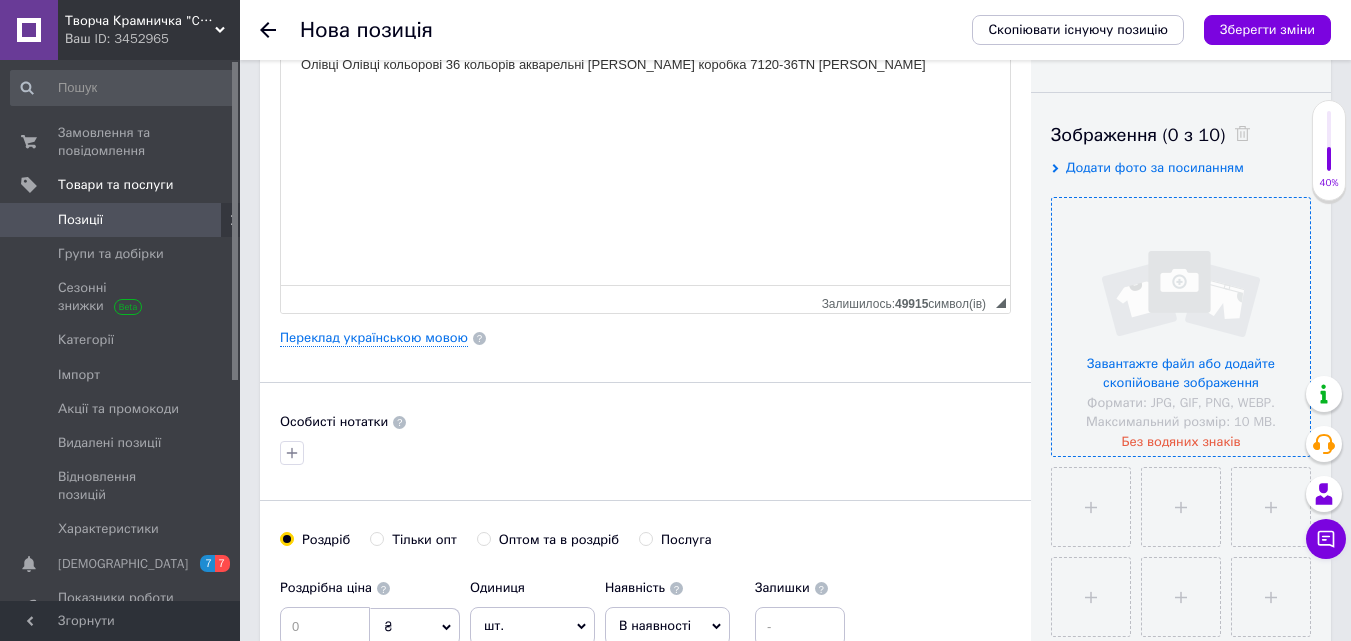 click at bounding box center (1181, 327) 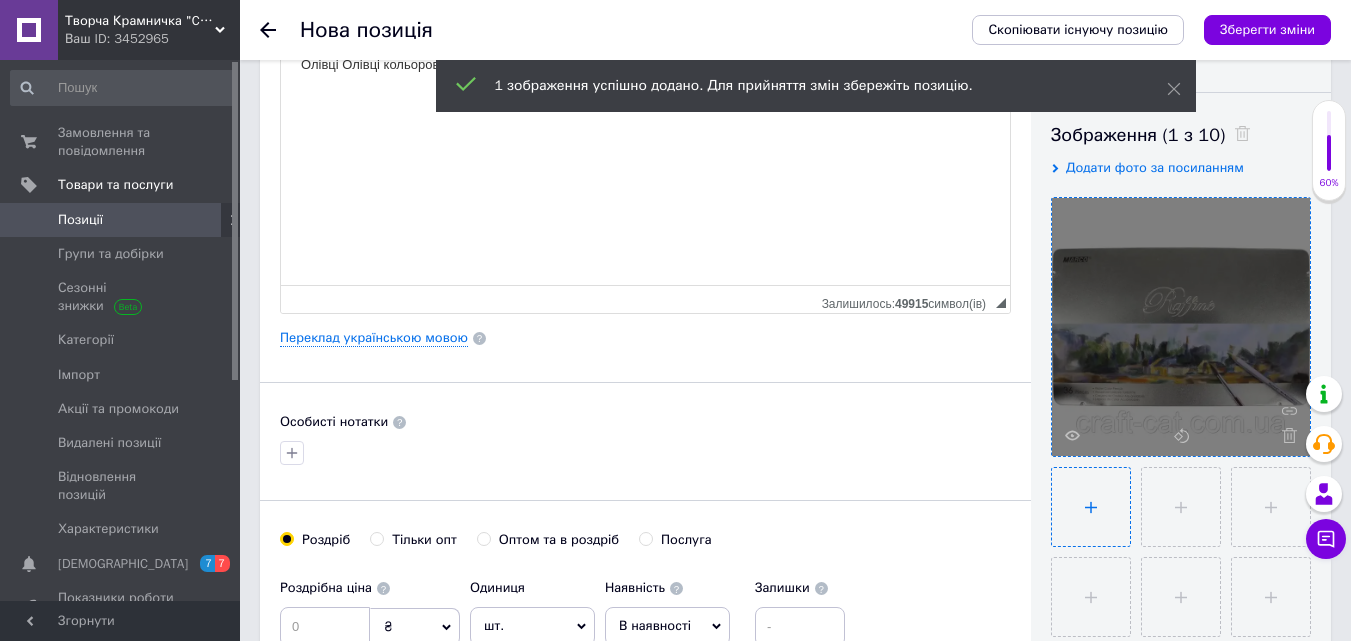 click at bounding box center [1091, 507] 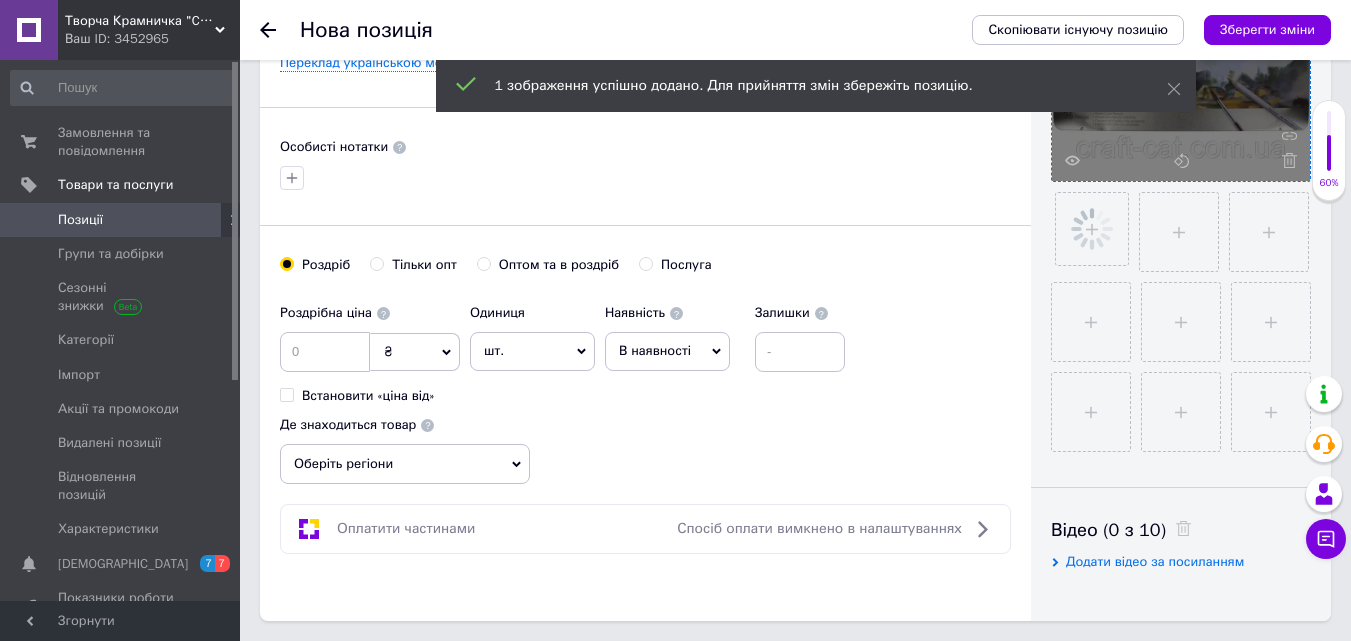 scroll, scrollTop: 600, scrollLeft: 0, axis: vertical 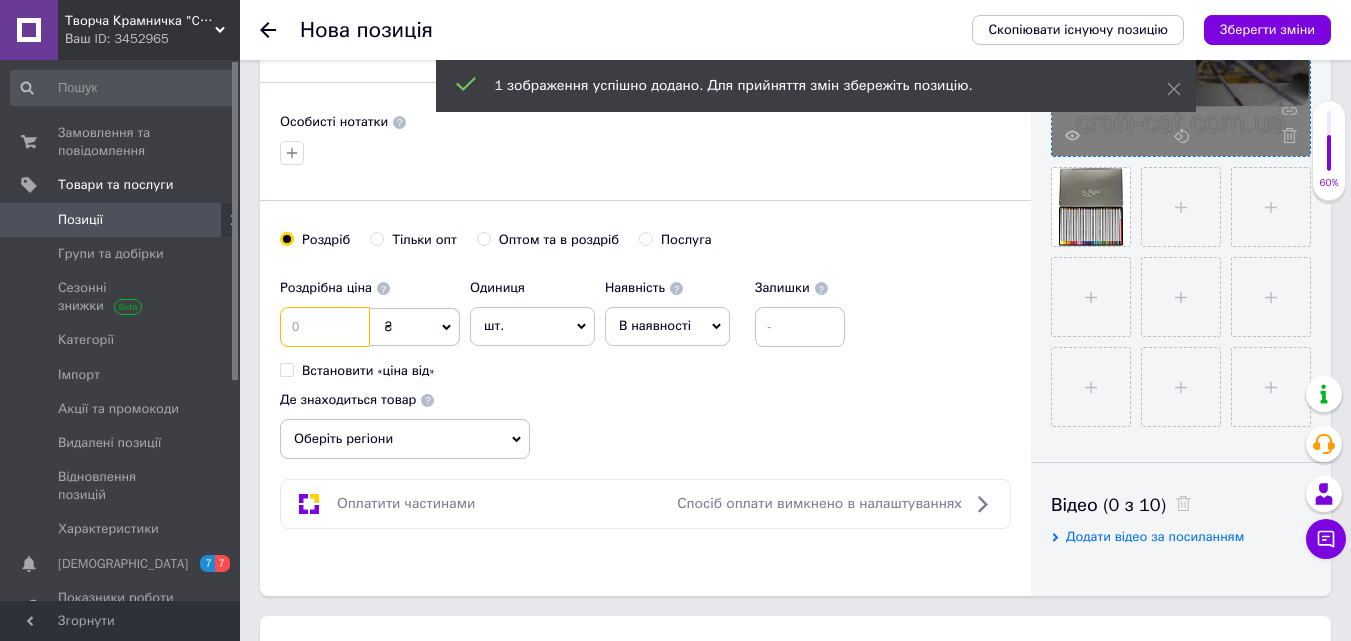 click at bounding box center [325, 327] 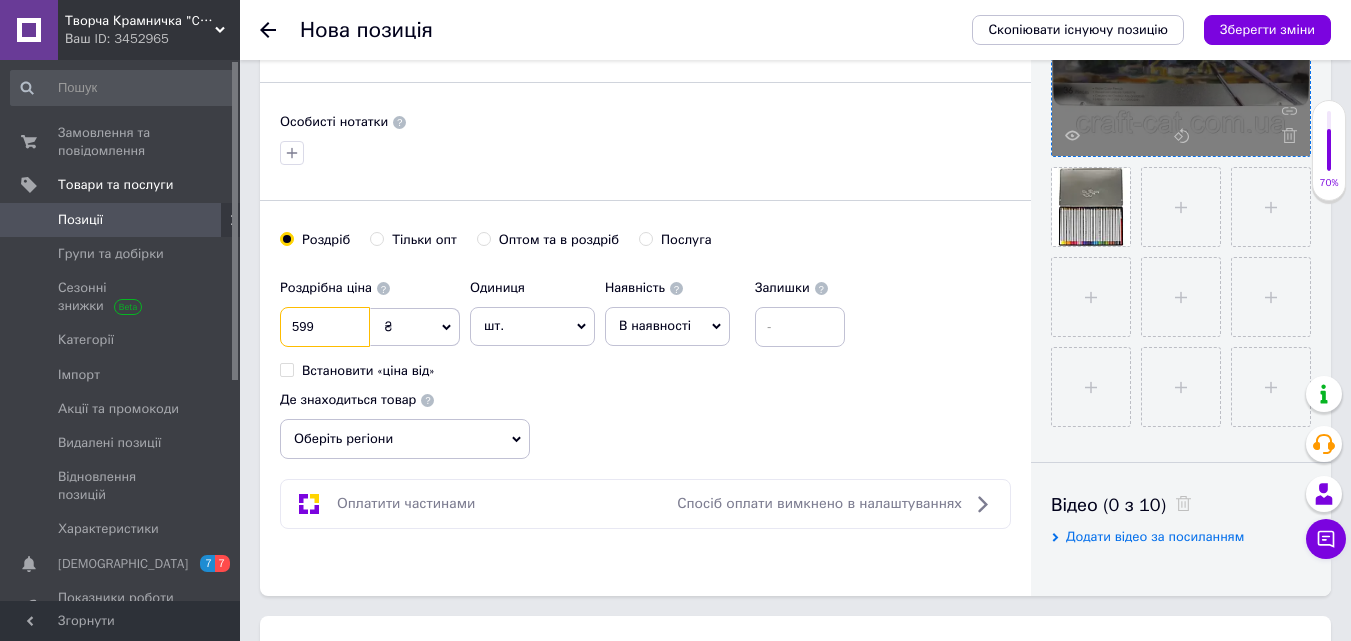 type on "599" 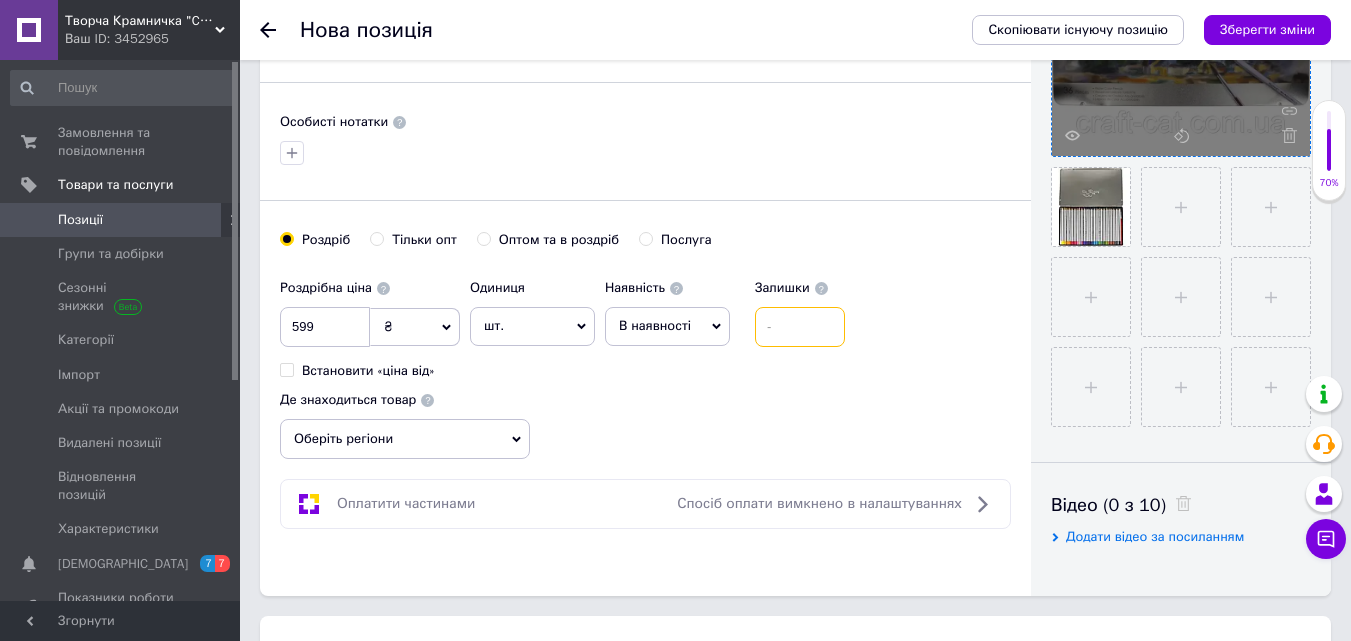 click at bounding box center [800, 327] 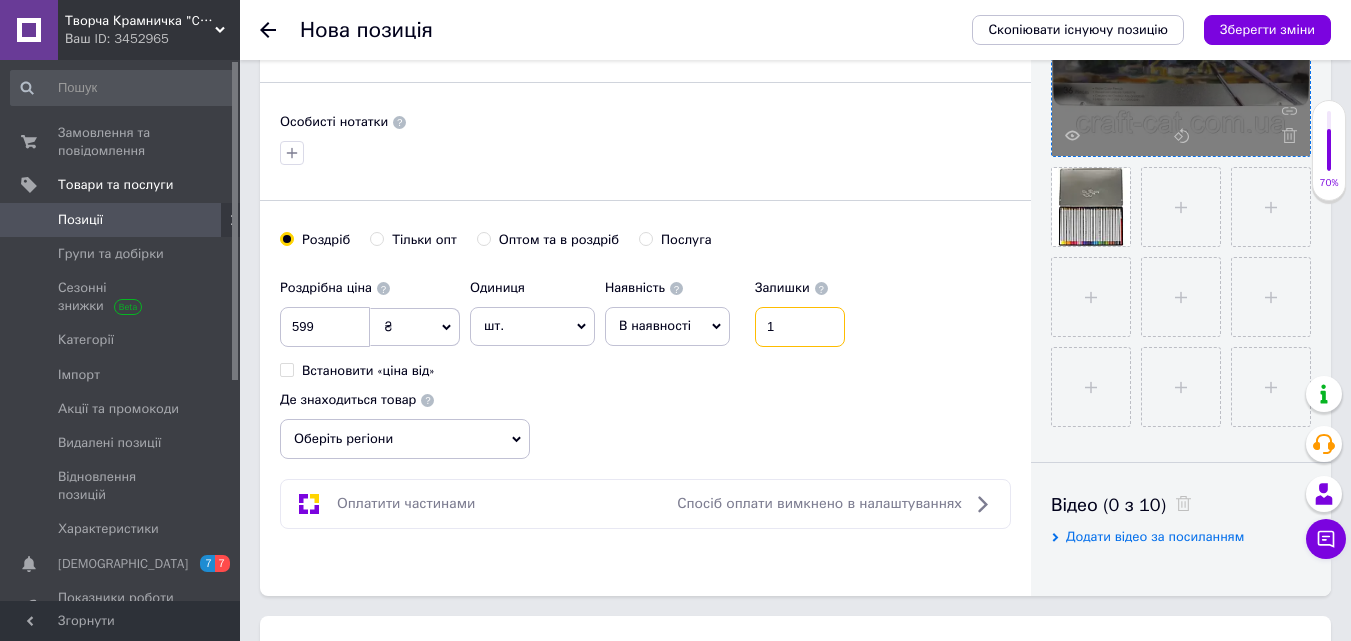 type on "1" 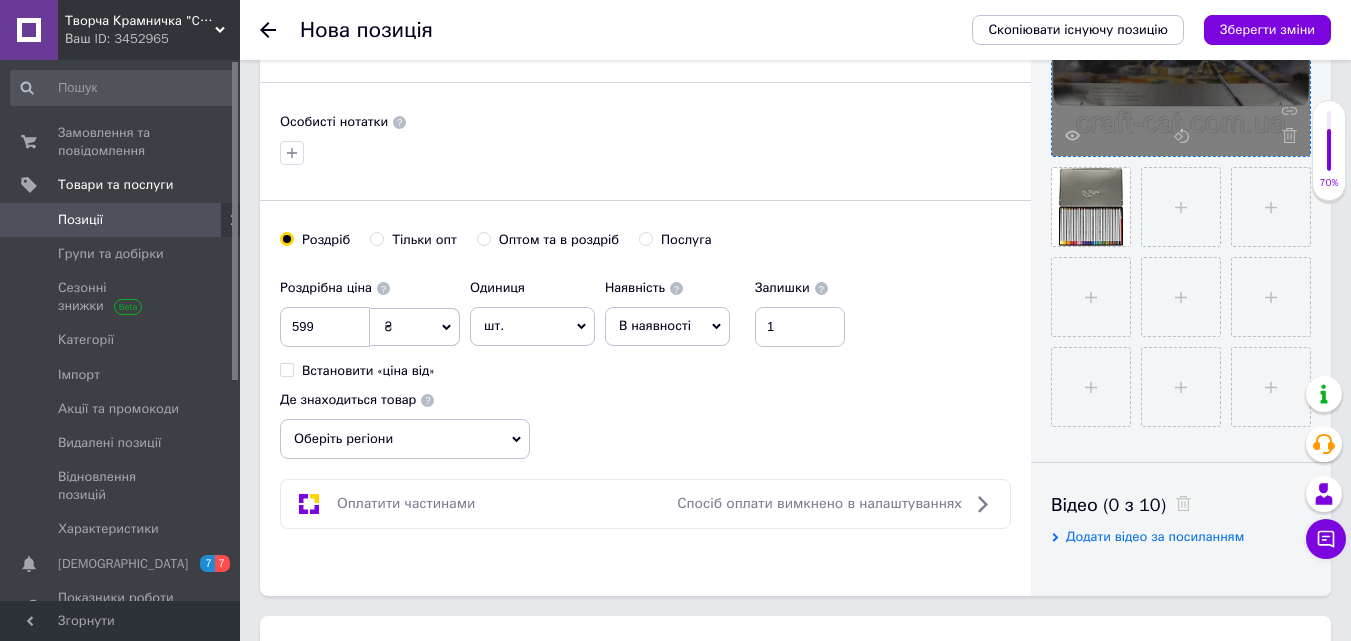 click on "Оберіть регіони" at bounding box center (405, 439) 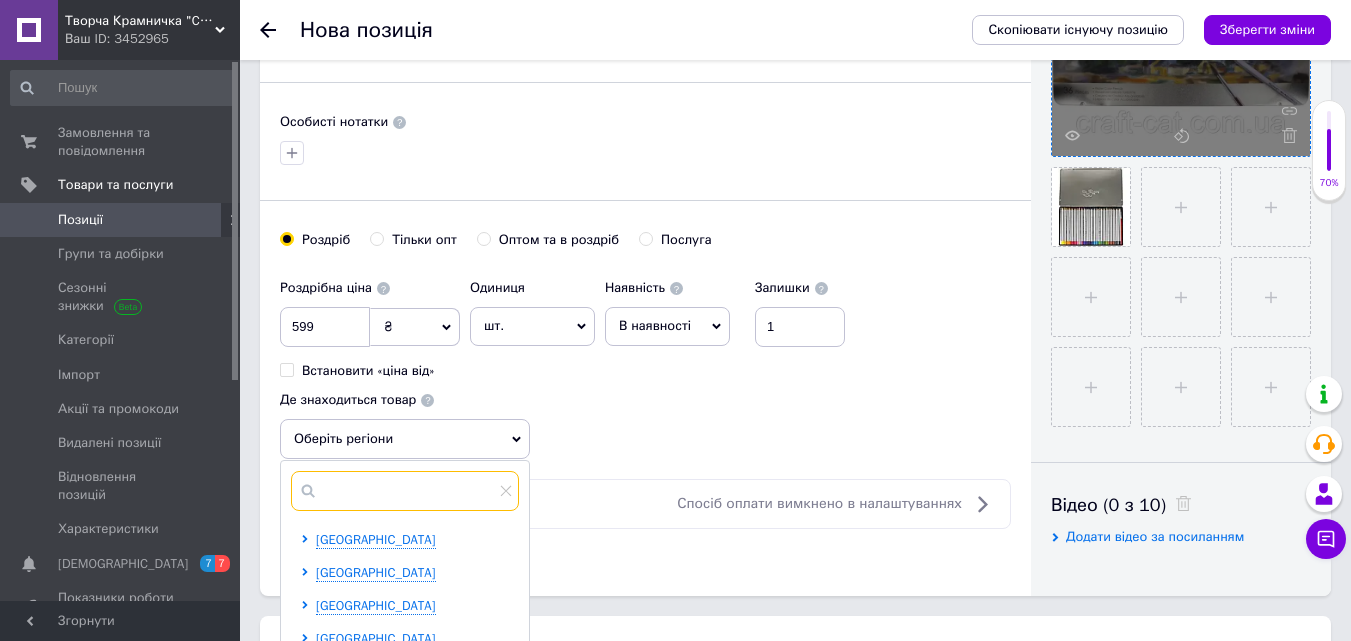 click at bounding box center [405, 491] 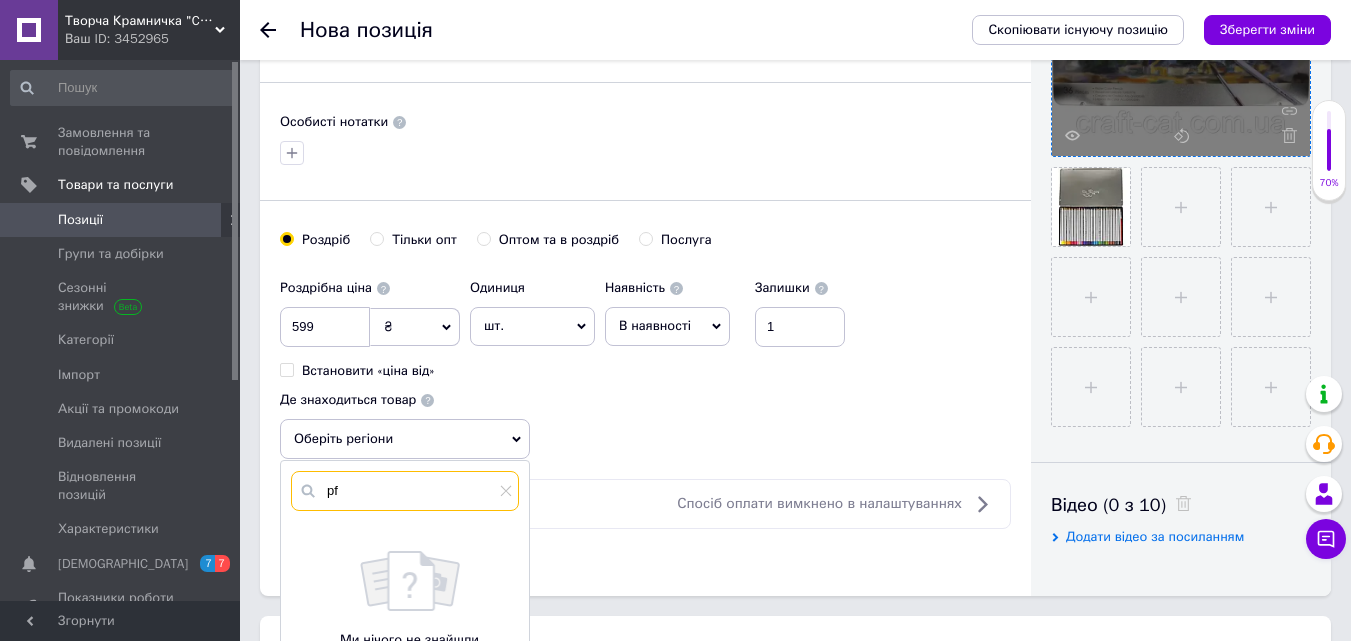 type on "p" 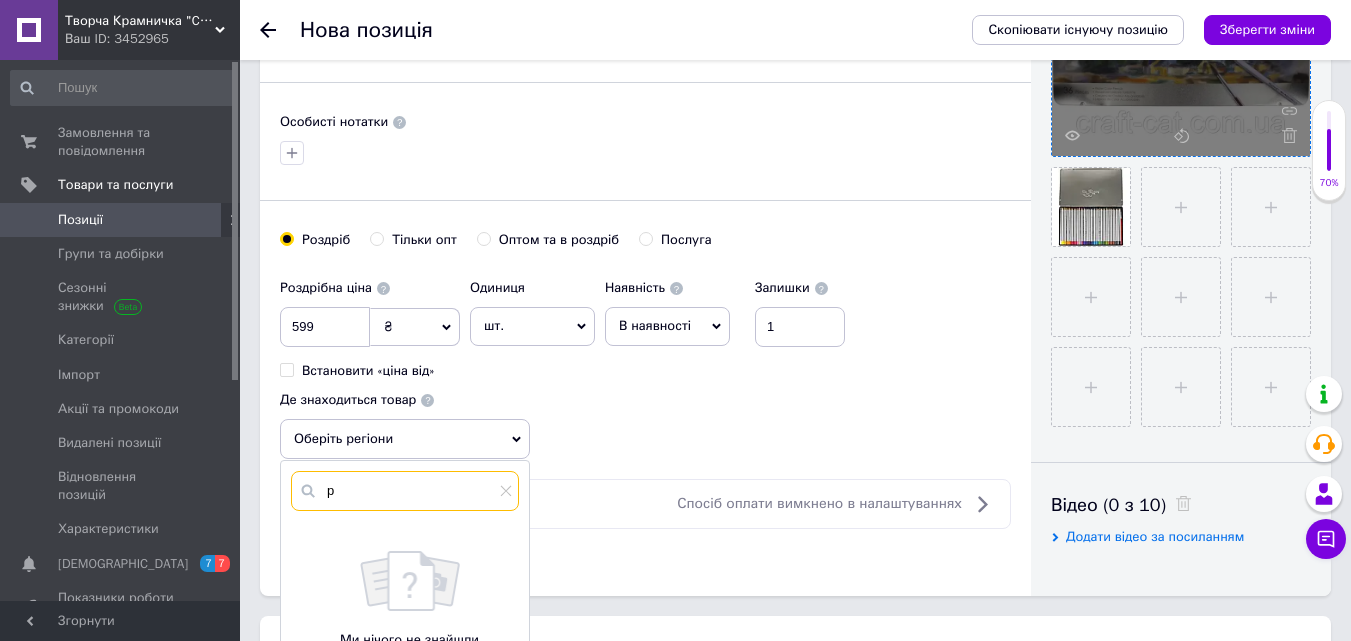type 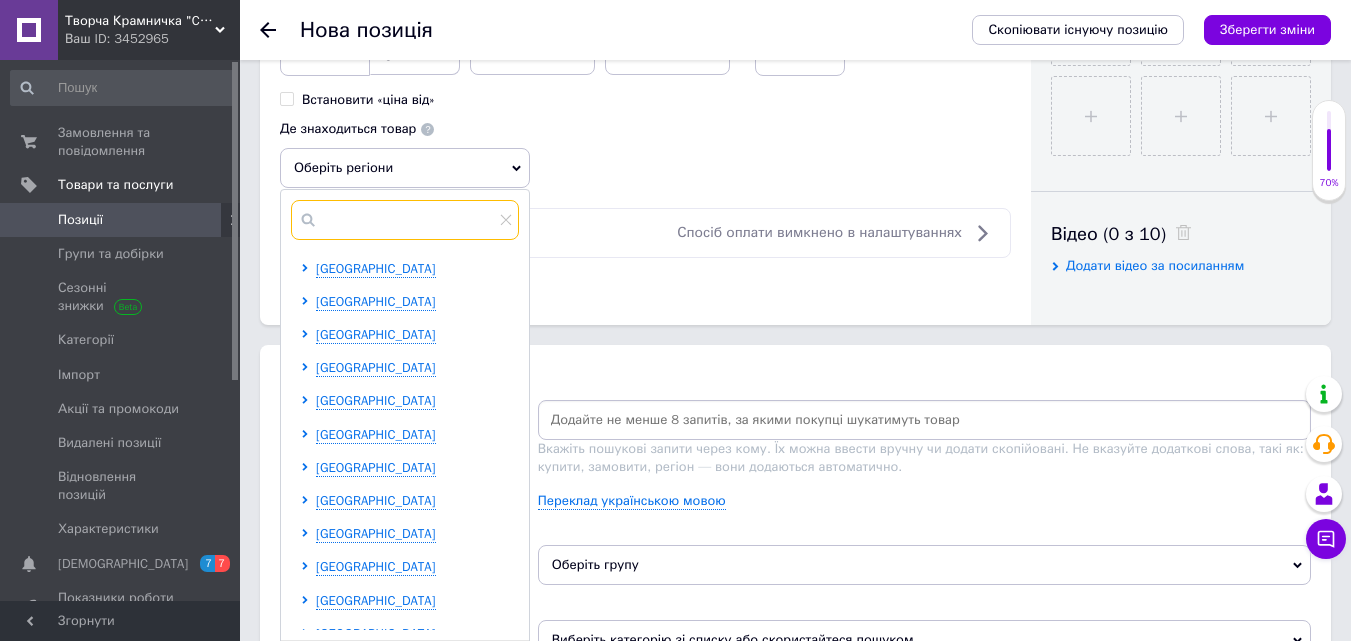 scroll, scrollTop: 900, scrollLeft: 0, axis: vertical 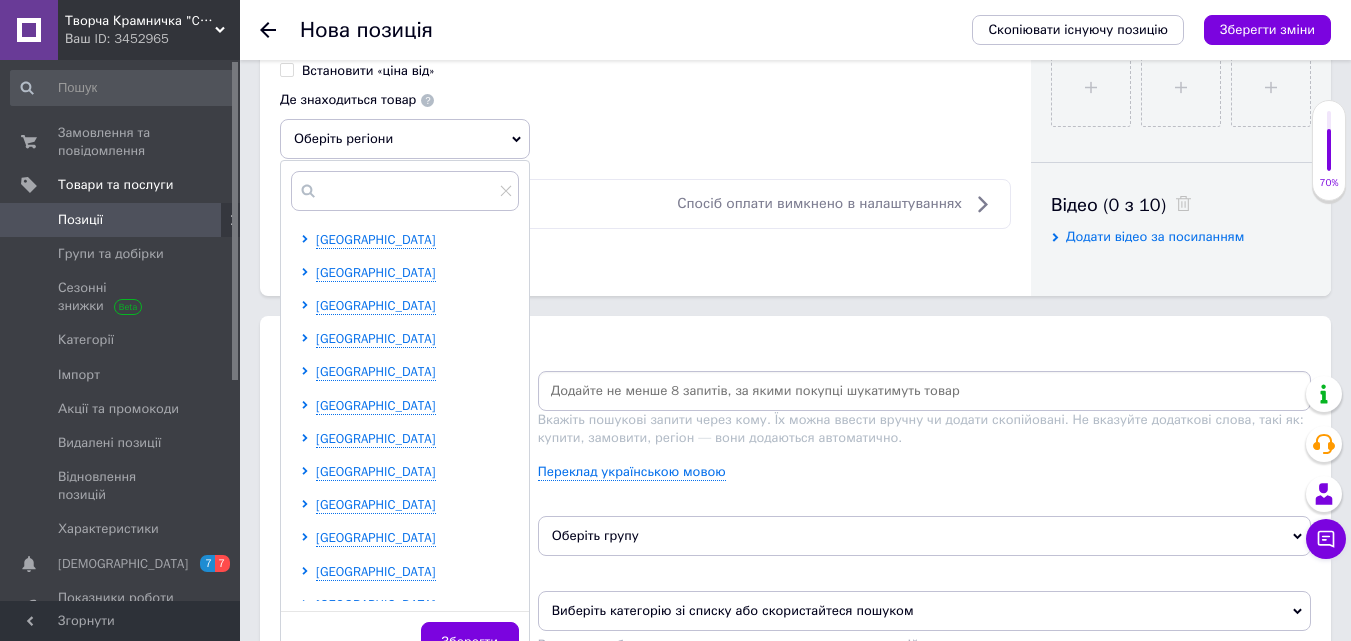 click on "[GEOGRAPHIC_DATA] [GEOGRAPHIC_DATA] [GEOGRAPHIC_DATA] [GEOGRAPHIC_DATA] [GEOGRAPHIC_DATA] [GEOGRAPHIC_DATA] [GEOGRAPHIC_DATA] [GEOGRAPHIC_DATA] [GEOGRAPHIC_DATA] [GEOGRAPHIC_DATA] [GEOGRAPHIC_DATA] [GEOGRAPHIC_DATA] [GEOGRAPHIC_DATA] [GEOGRAPHIC_DATA] [GEOGRAPHIC_DATA] [GEOGRAPHIC_DATA] [GEOGRAPHIC_DATA] [GEOGRAPHIC_DATA] [GEOGRAPHIC_DATA] [GEOGRAPHIC_DATA] [GEOGRAPHIC_DATA] [GEOGRAPHIC_DATA] [GEOGRAPHIC_DATA] [GEOGRAPHIC_DATA]" at bounding box center [409, 622] 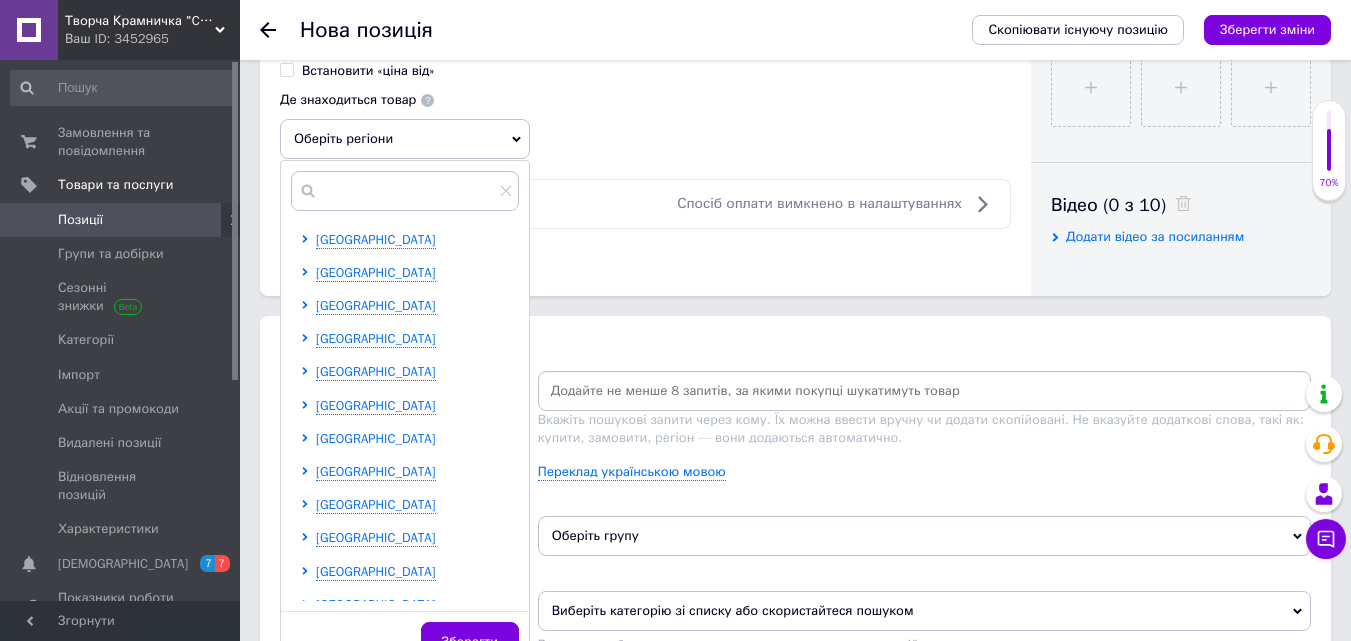 click on "[GEOGRAPHIC_DATA]" at bounding box center [376, 438] 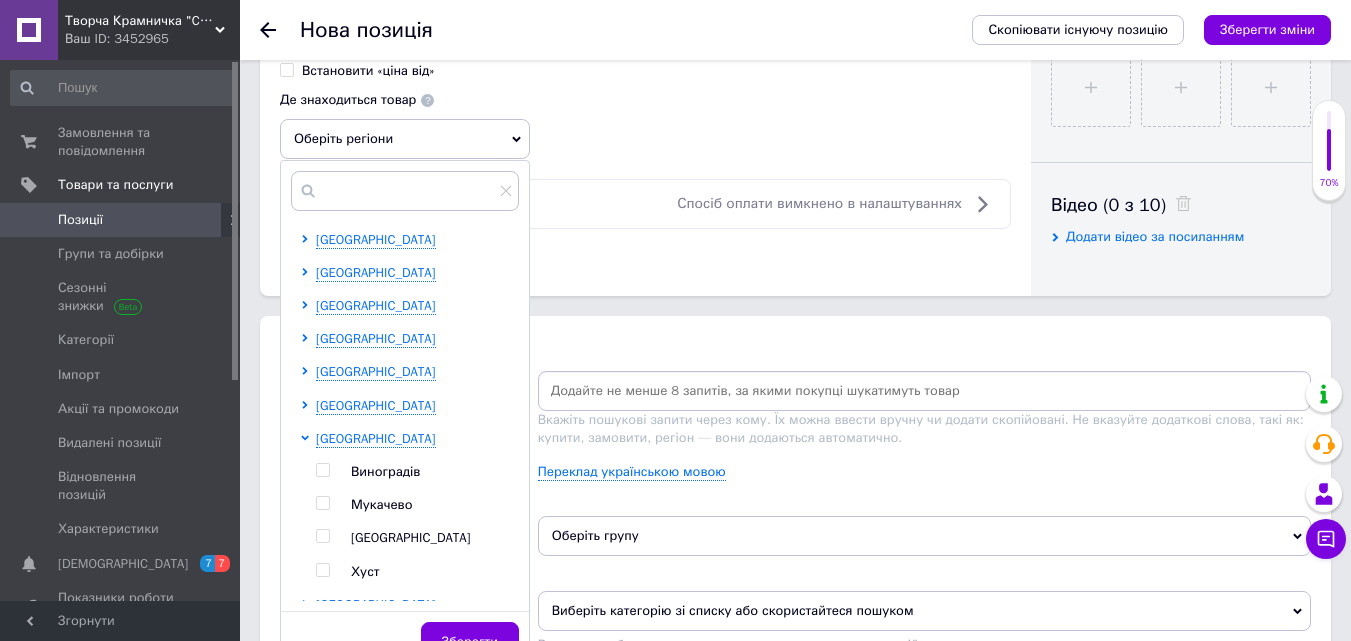 click on "[GEOGRAPHIC_DATA]" at bounding box center [411, 537] 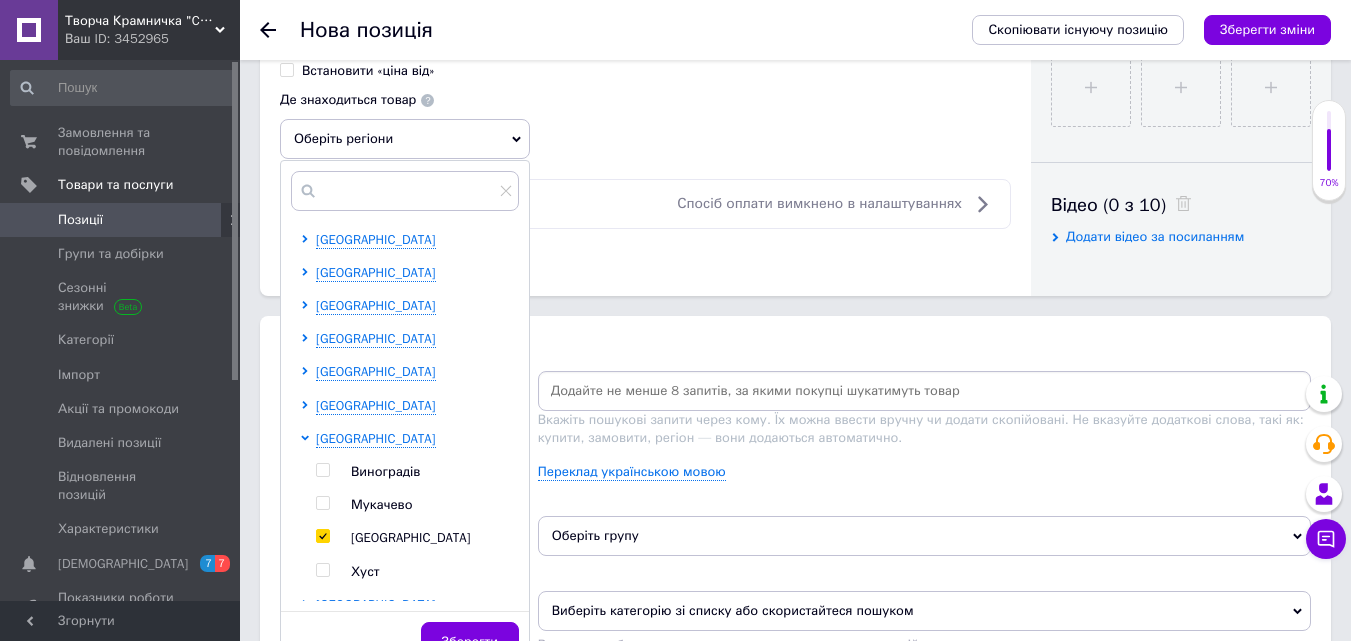 checkbox on "true" 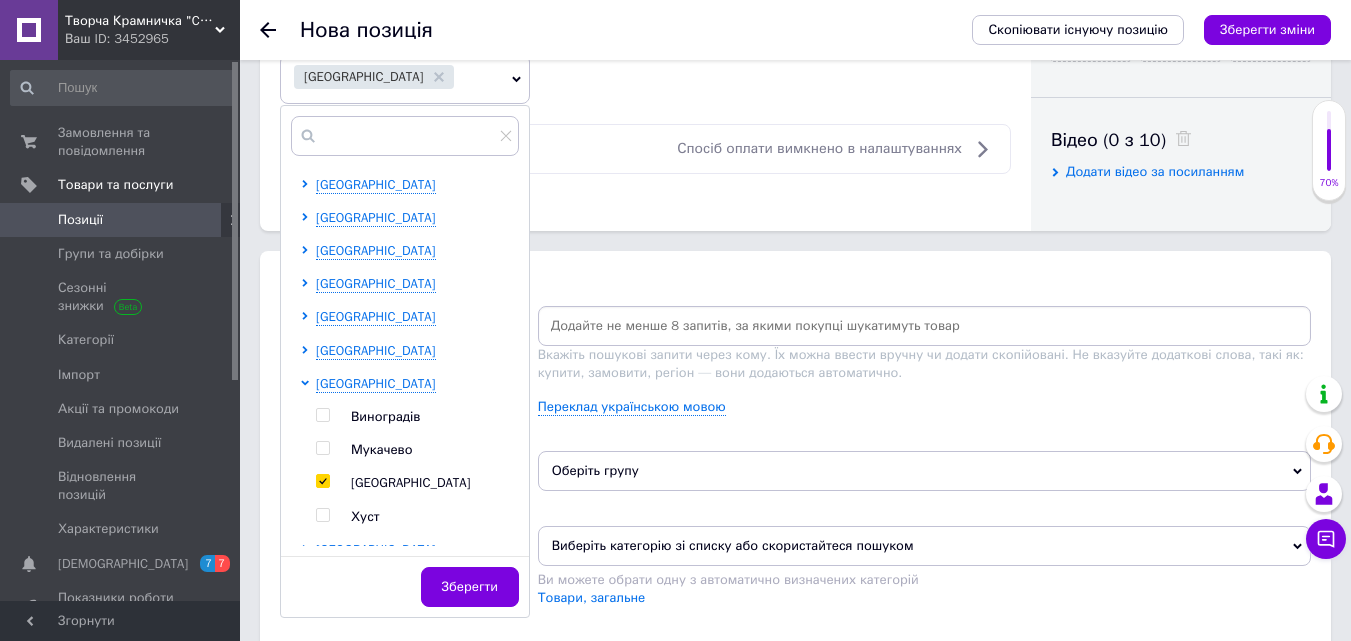 scroll, scrollTop: 1000, scrollLeft: 0, axis: vertical 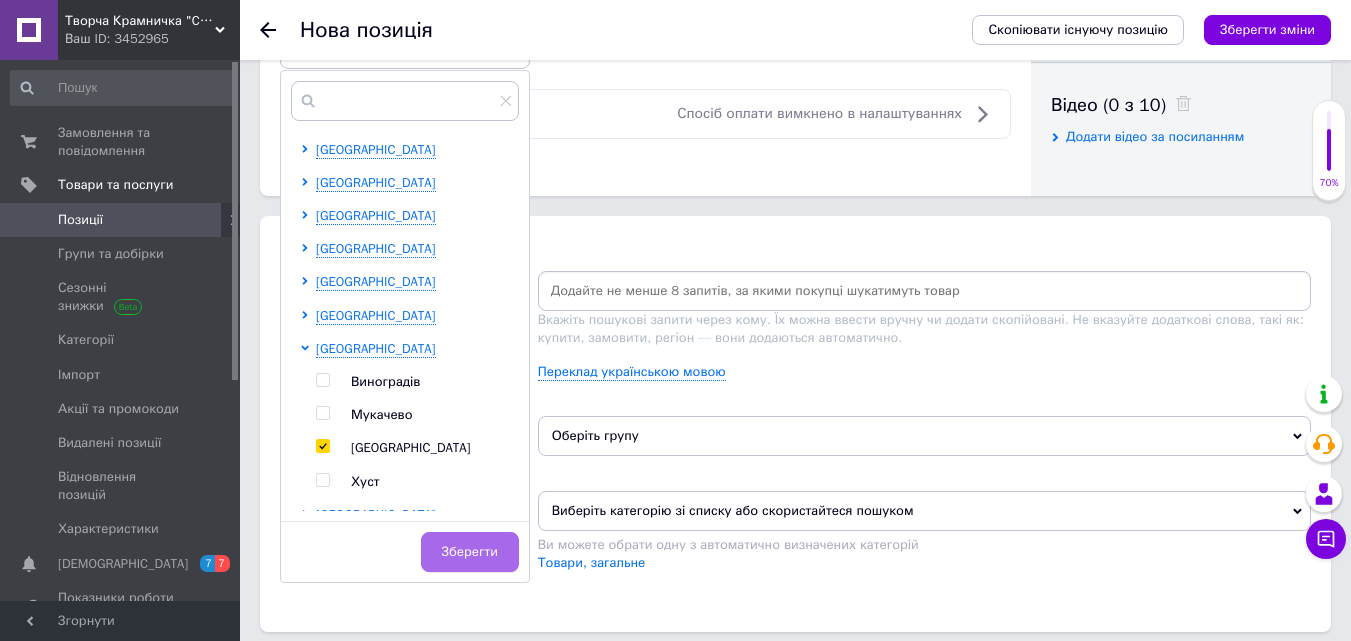 click on "Зберегти" at bounding box center (470, 552) 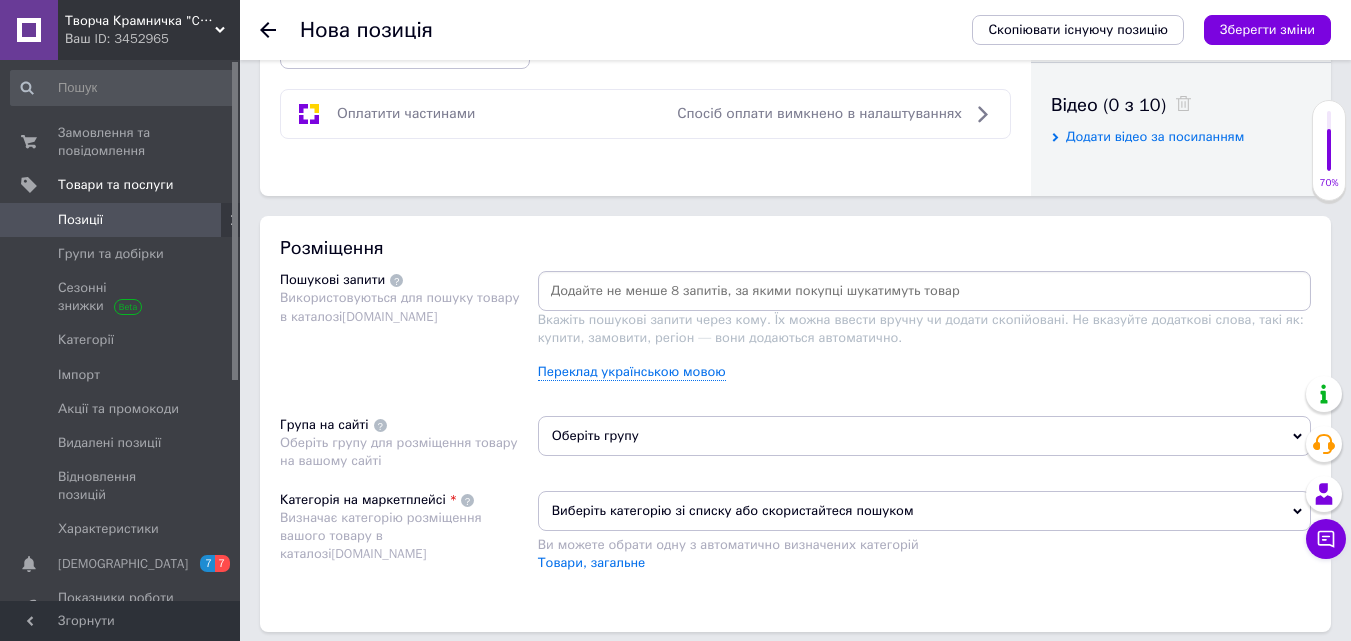 click at bounding box center (924, 291) 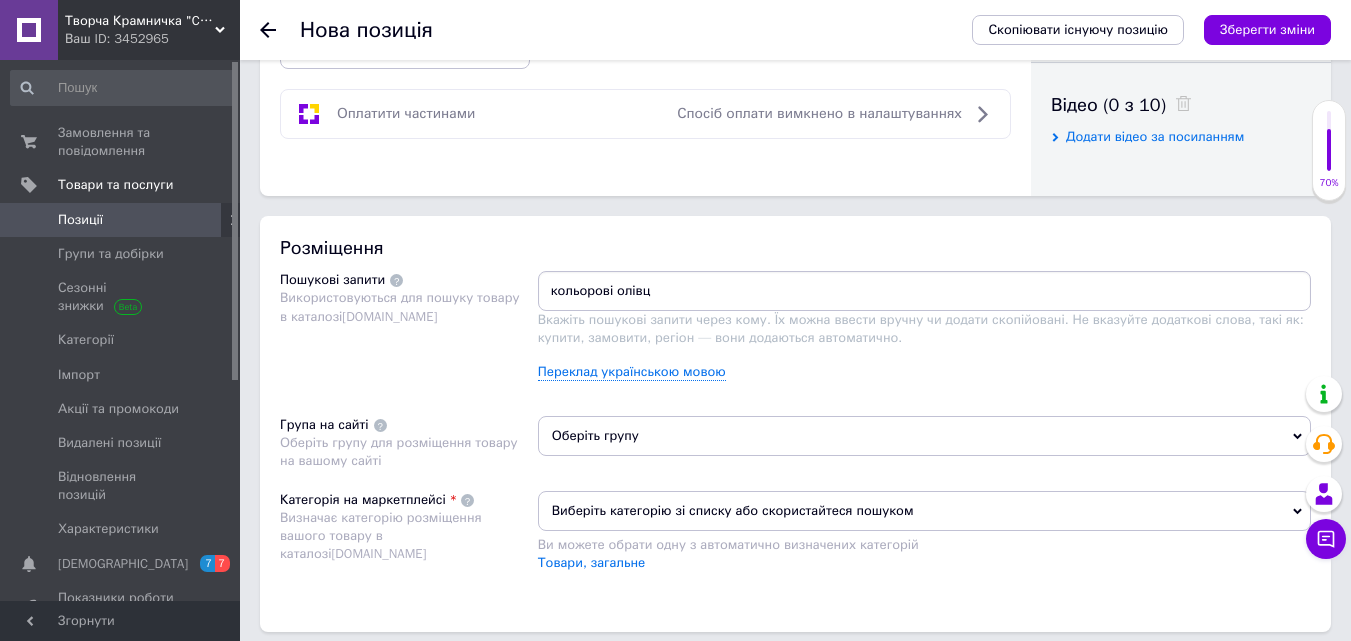 type on "кольорові олівці" 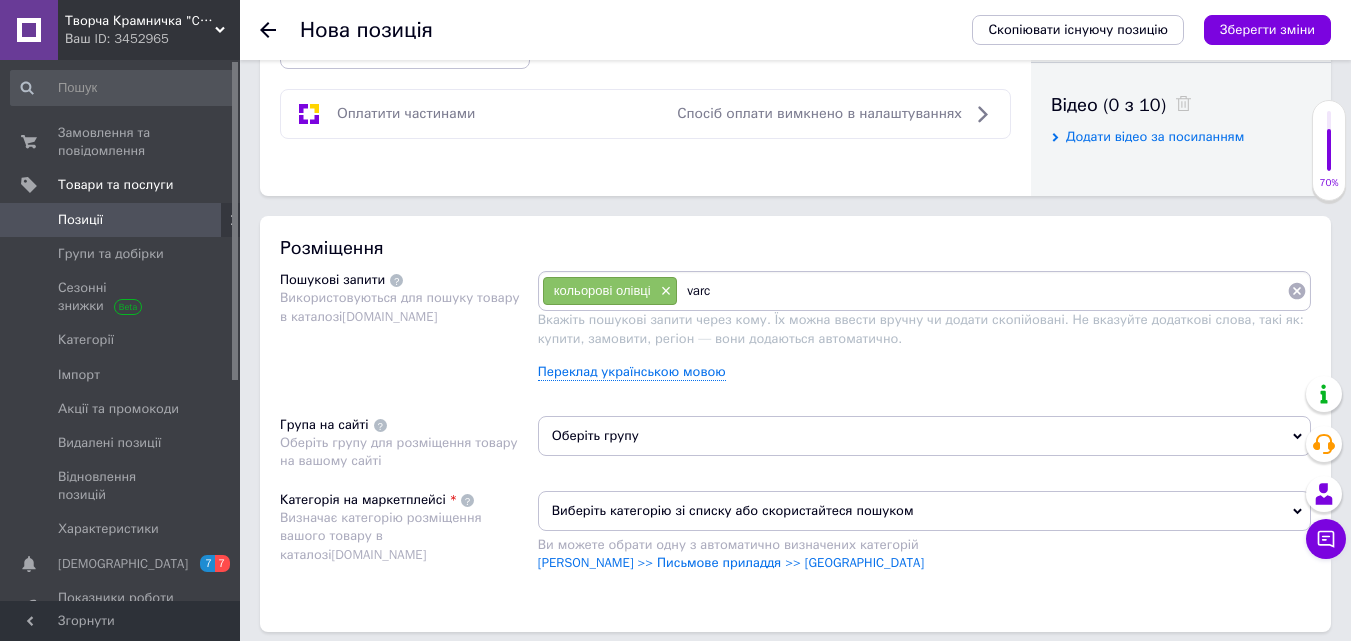type on "varco" 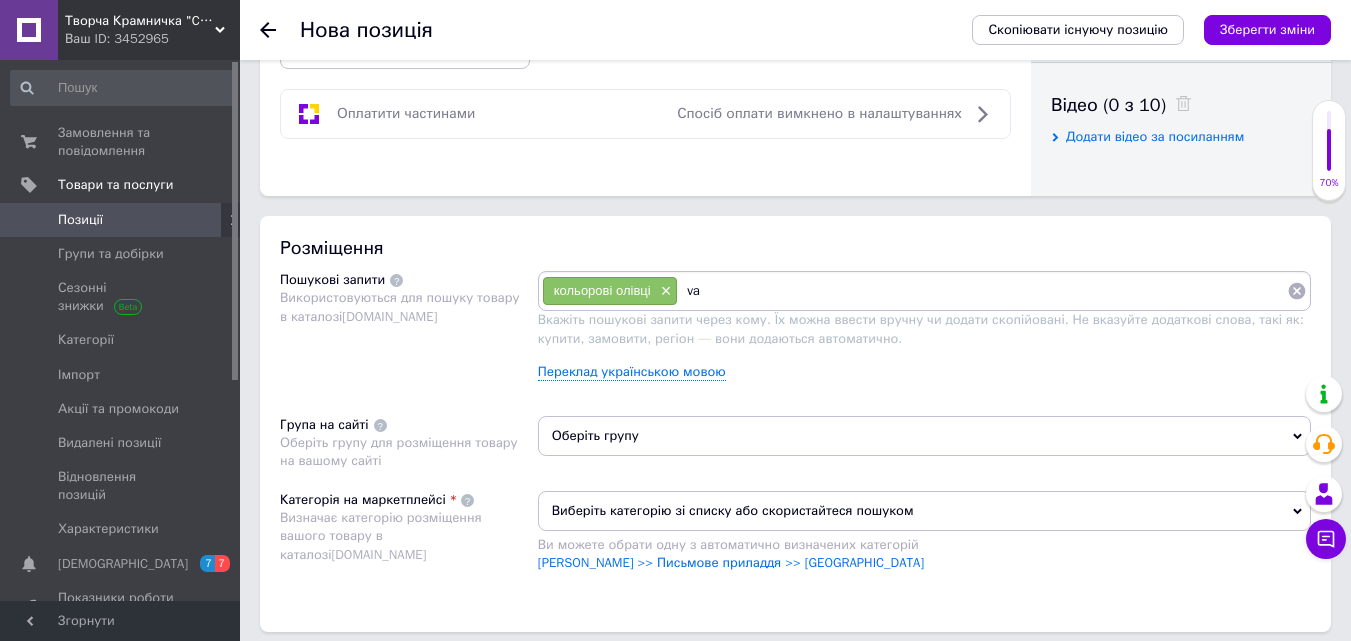 type on "v" 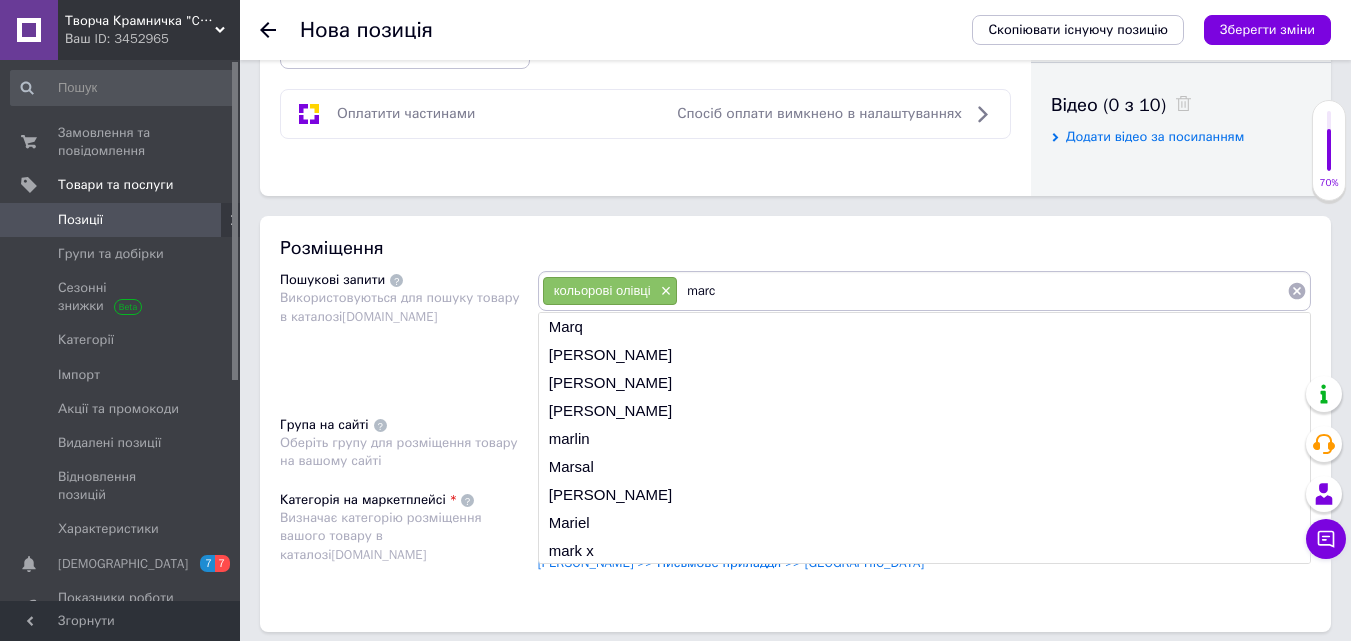 type on "marco" 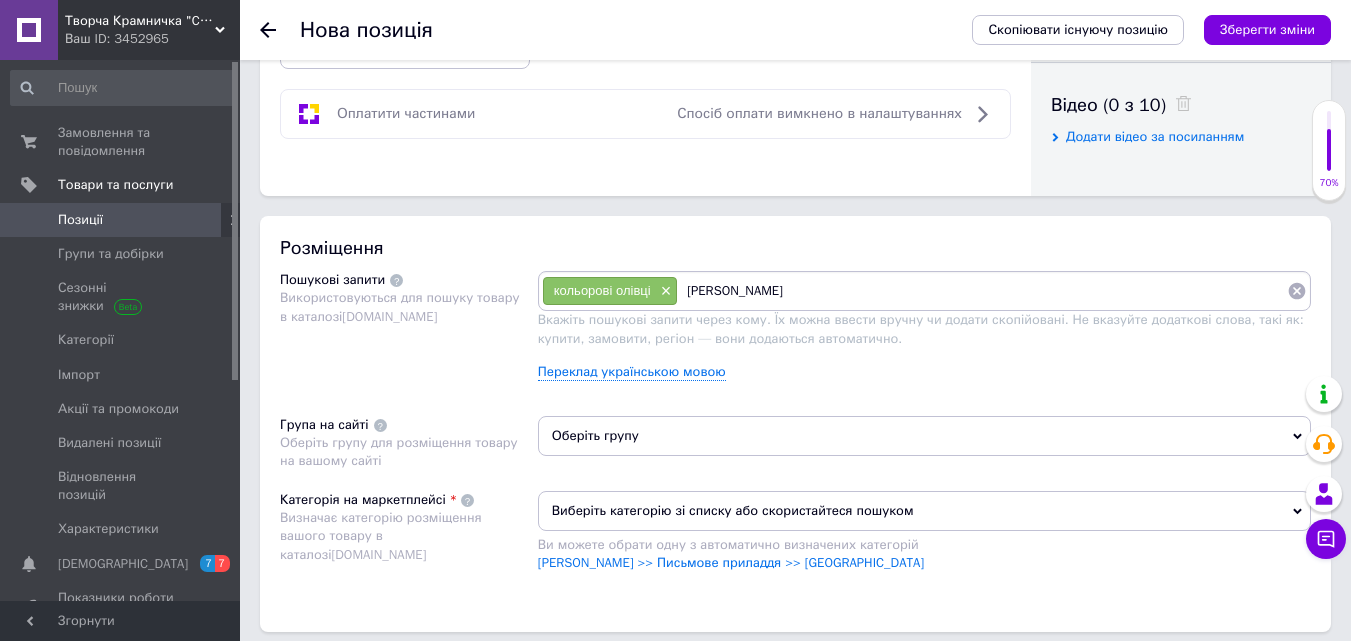 type 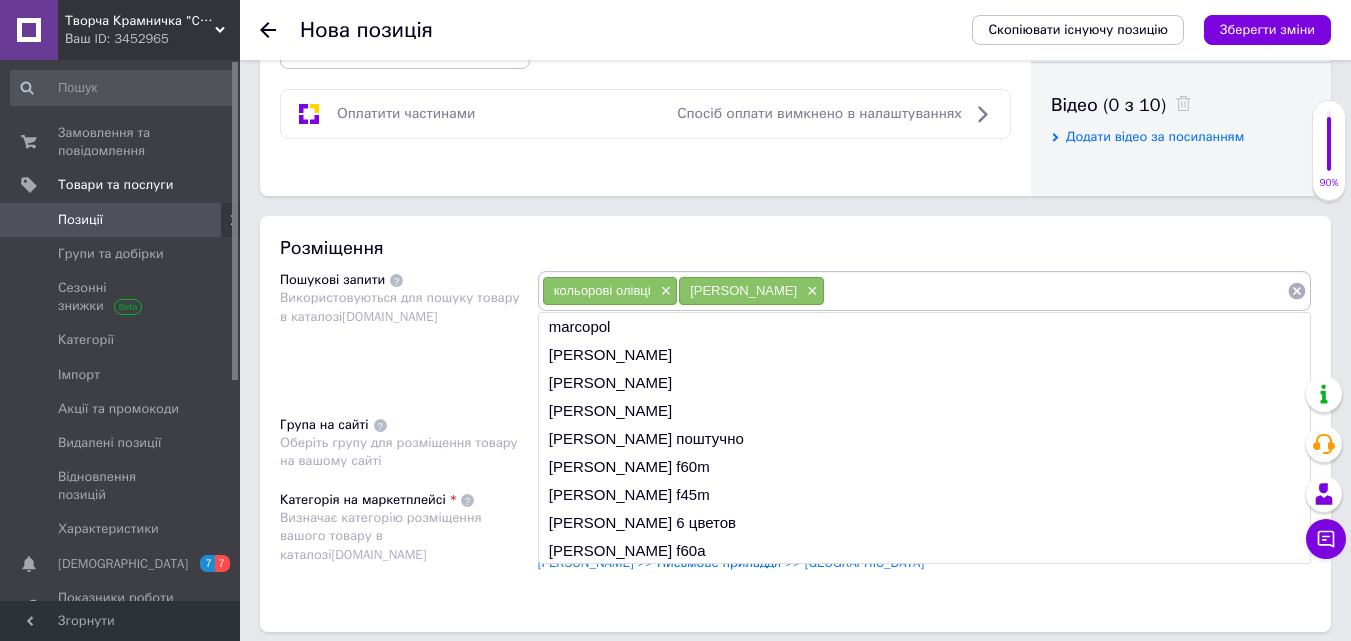 click on "Пошукові запити Використовуються для пошуку товару в каталозі  Prom.ua" at bounding box center (409, 333) 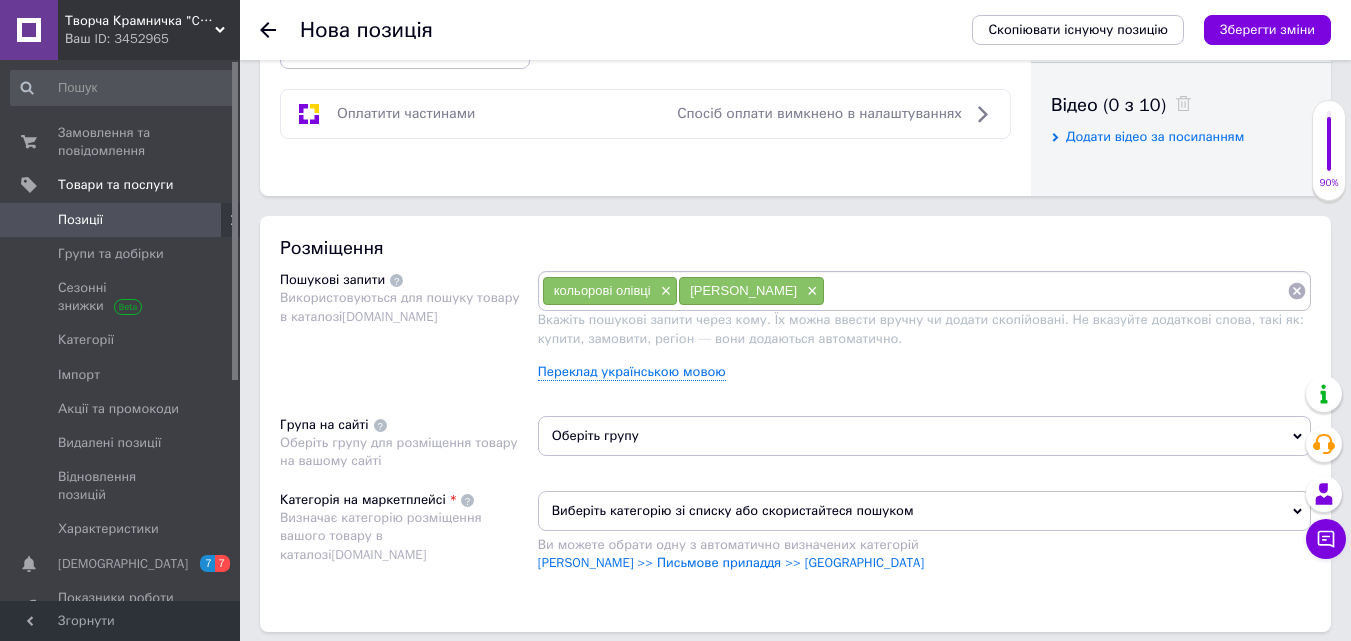 click on "Оберіть групу" at bounding box center (924, 436) 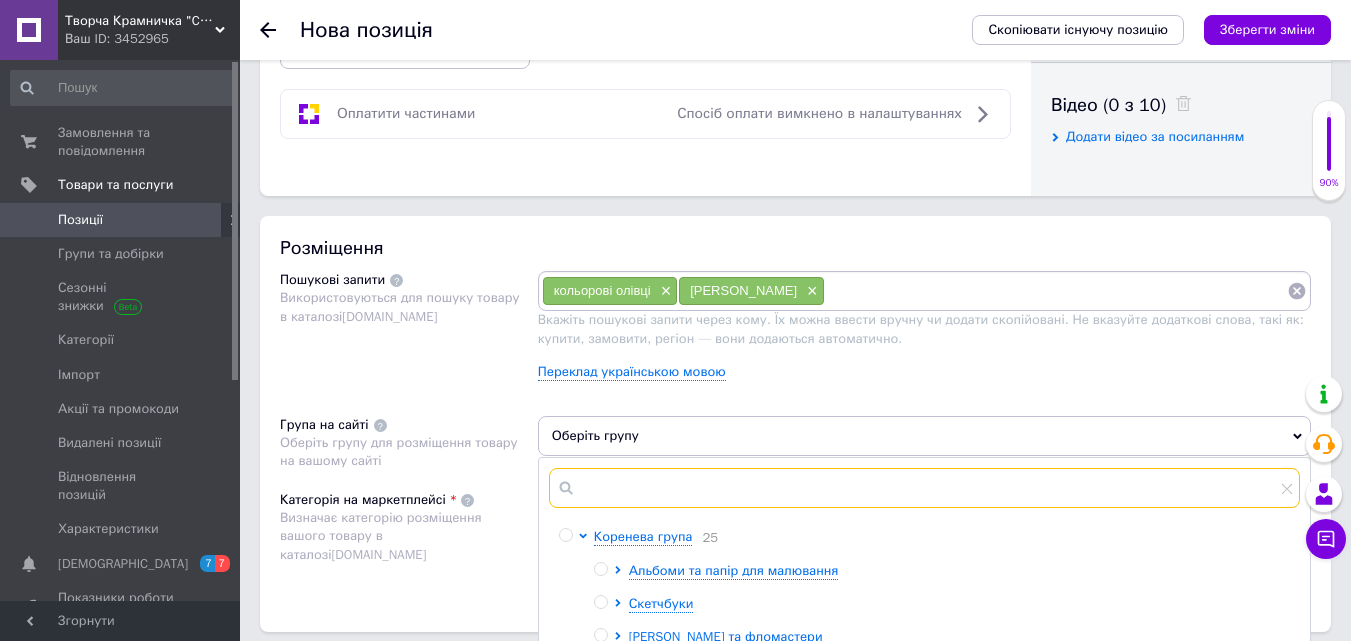 click at bounding box center [924, 488] 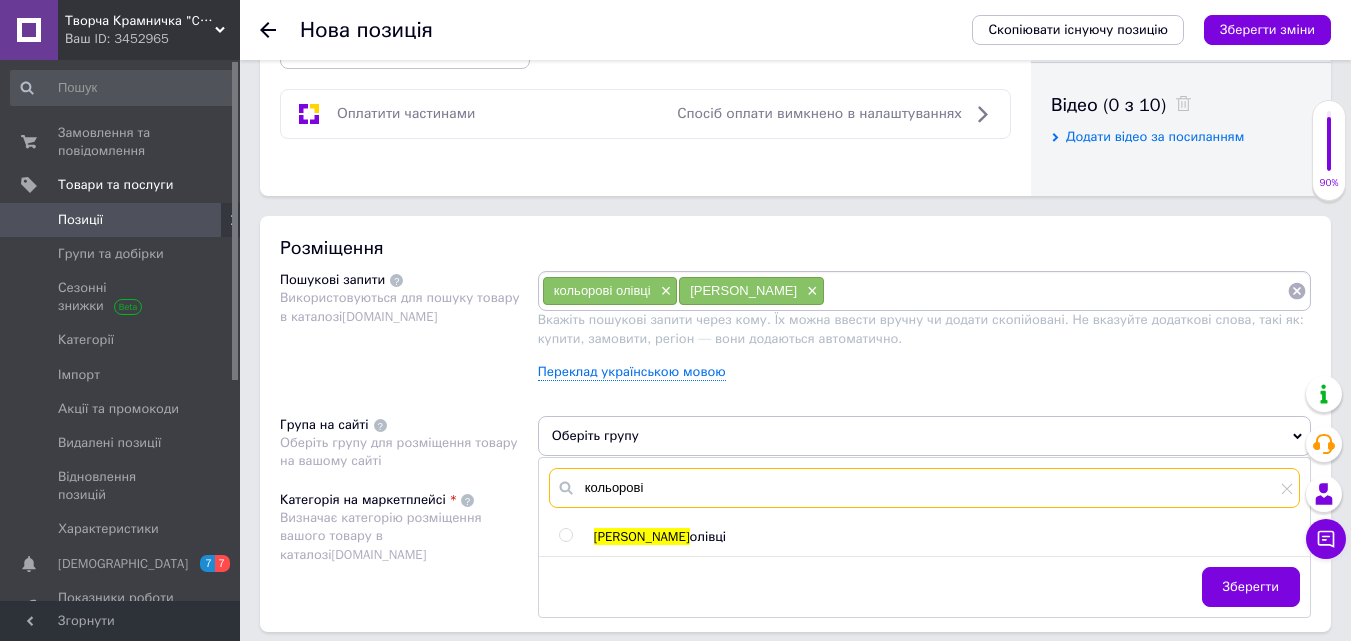 type on "кольорові" 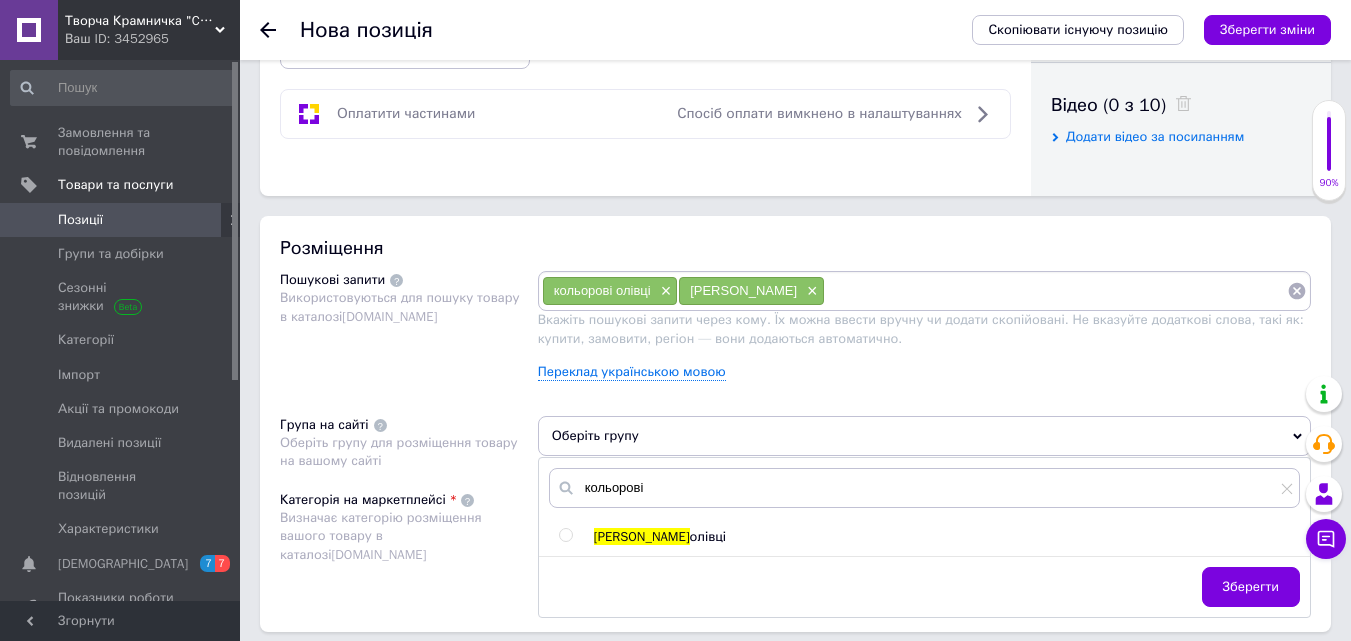 click on "олівці" at bounding box center (708, 536) 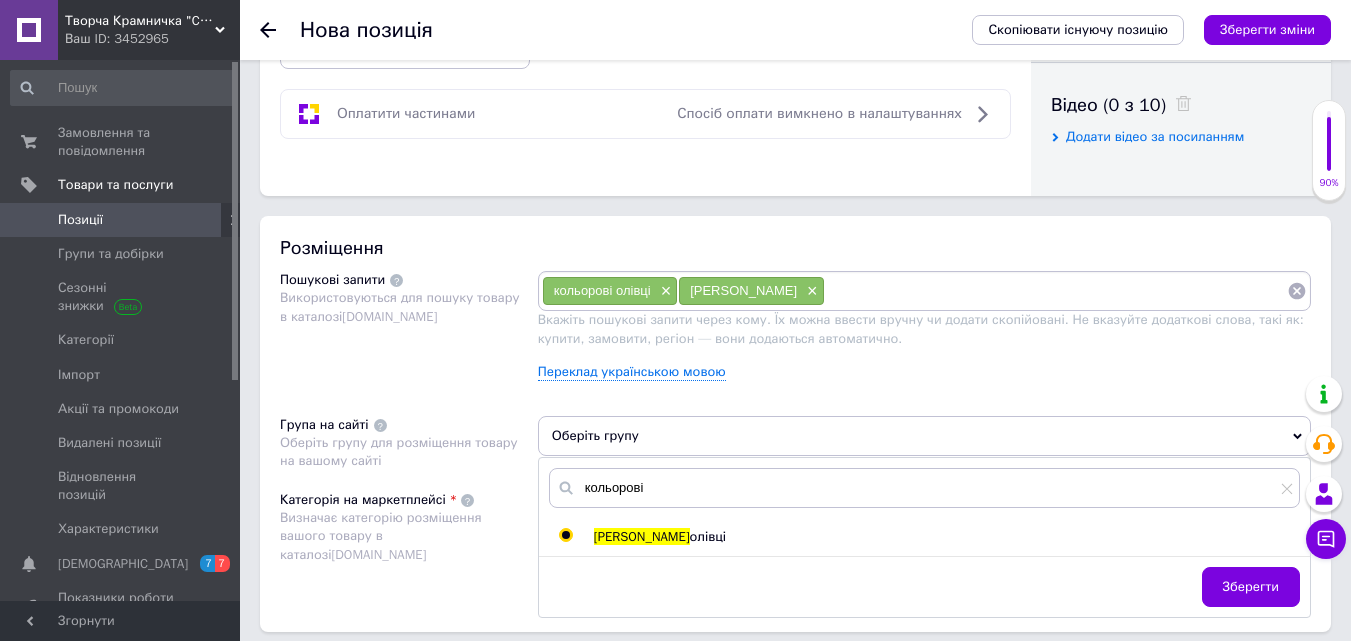 radio on "true" 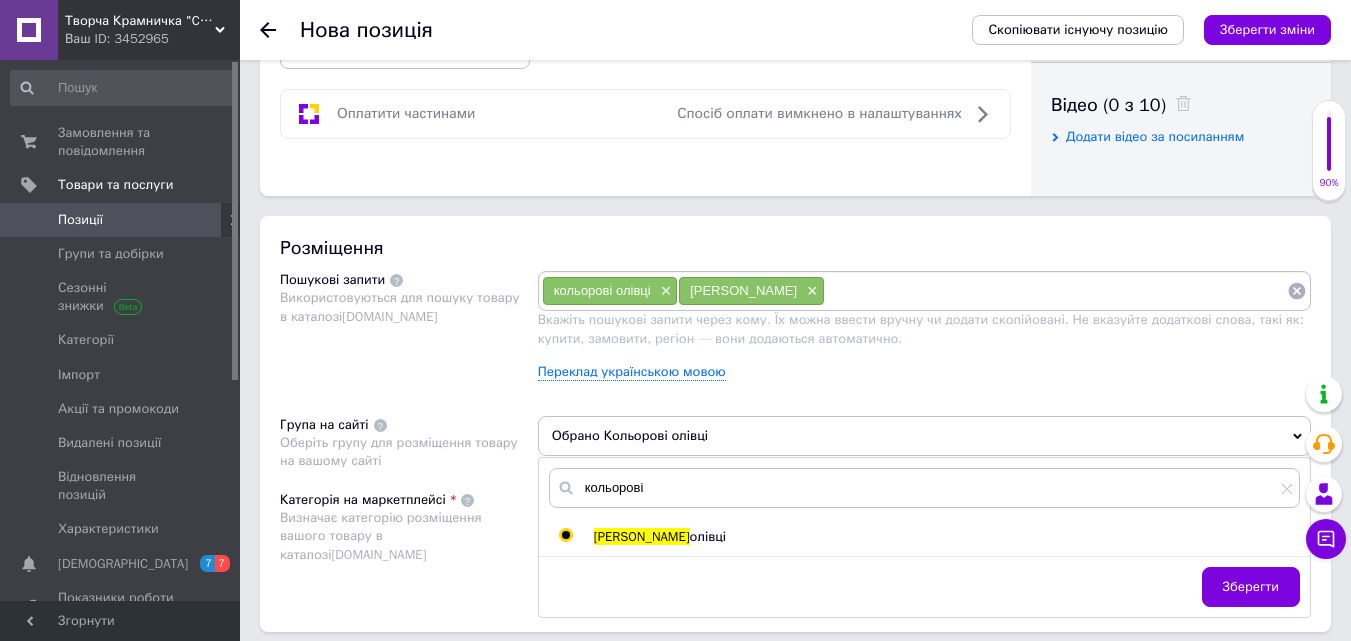 scroll, scrollTop: 1300, scrollLeft: 0, axis: vertical 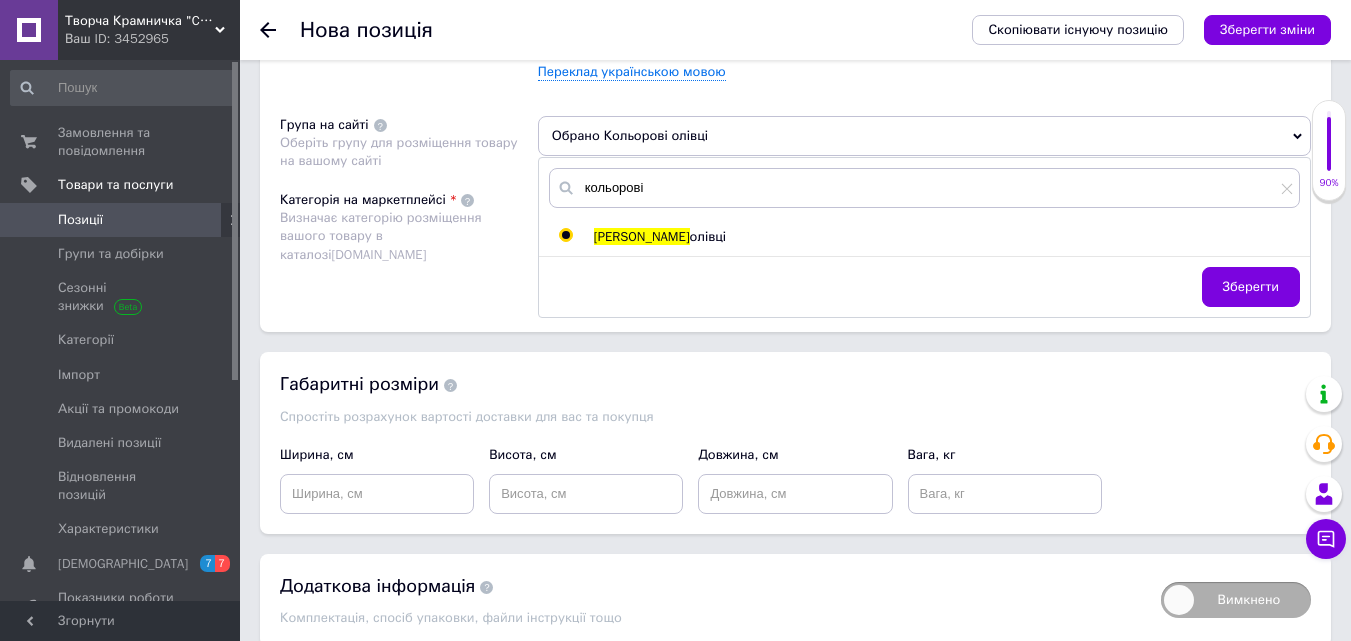click on "Зберегти" at bounding box center [1251, 287] 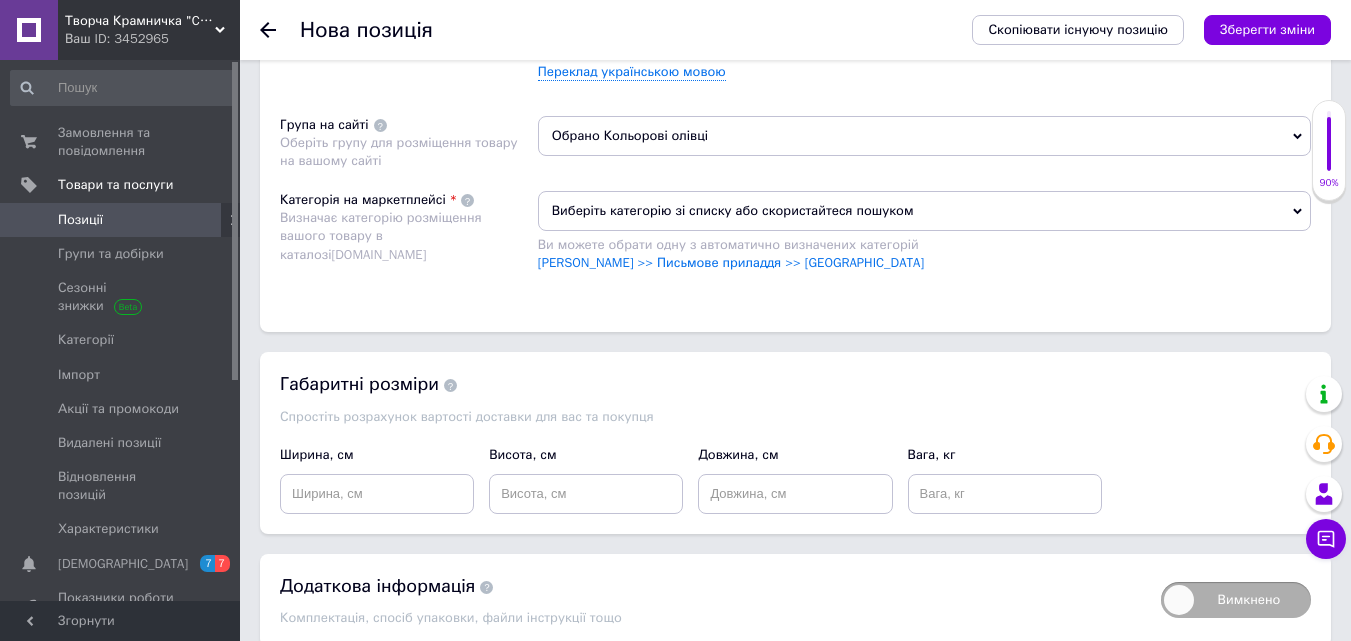 click on "Виберіть категорію зі списку або скористайтеся пошуком" at bounding box center [924, 211] 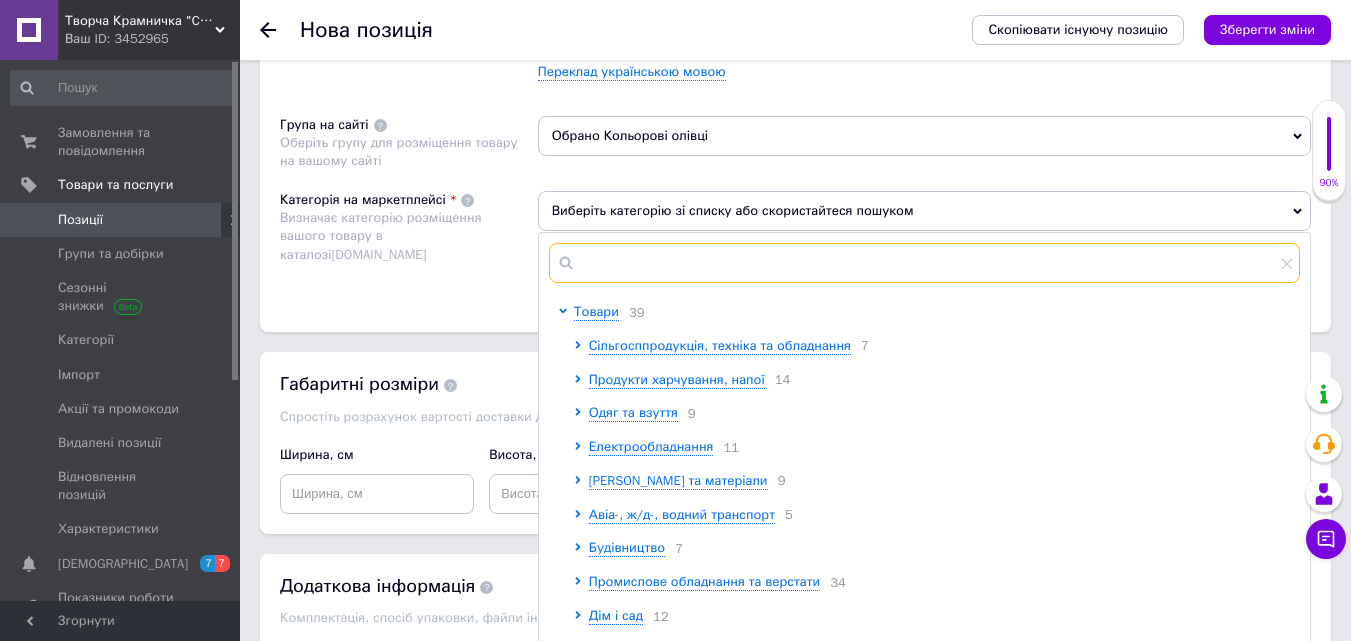 click at bounding box center [924, 263] 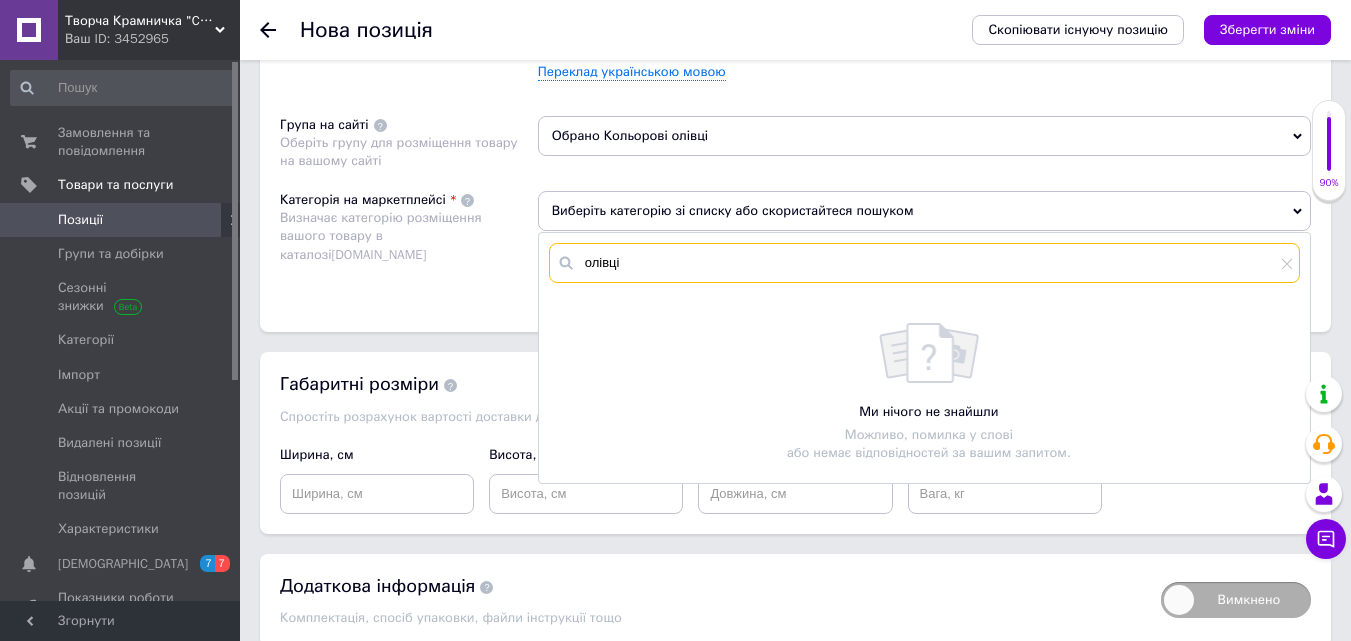 type on "олівці" 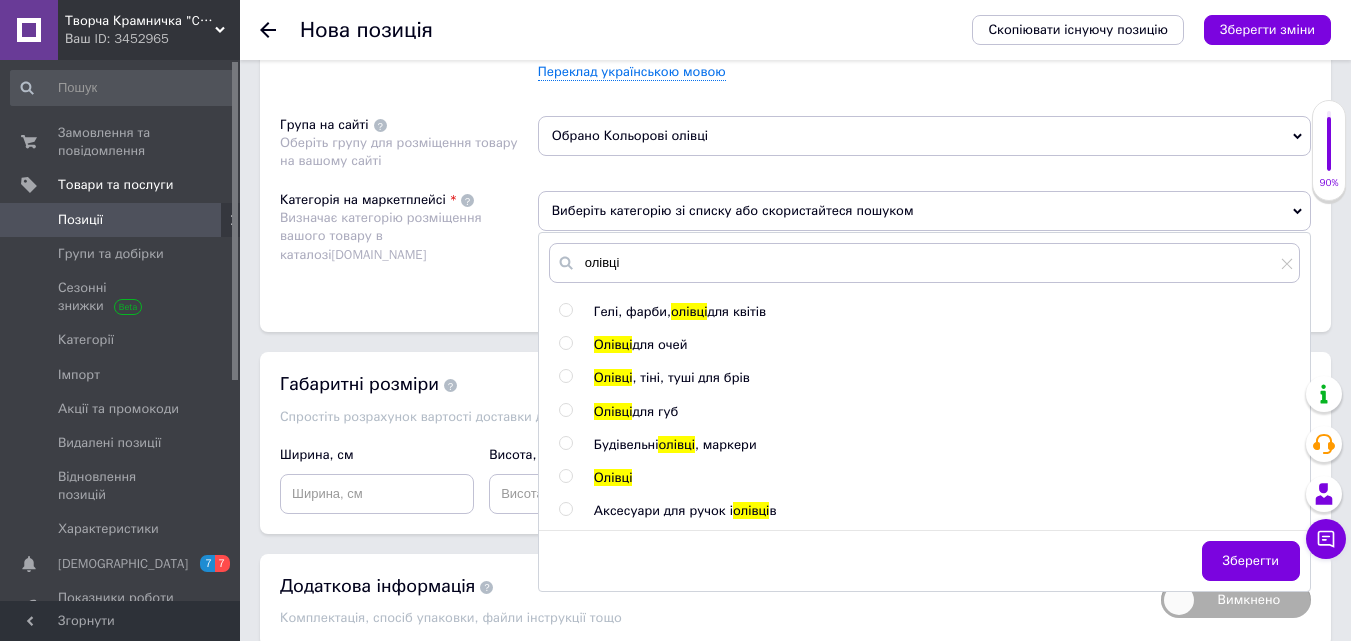 click on "Олівці" at bounding box center (613, 477) 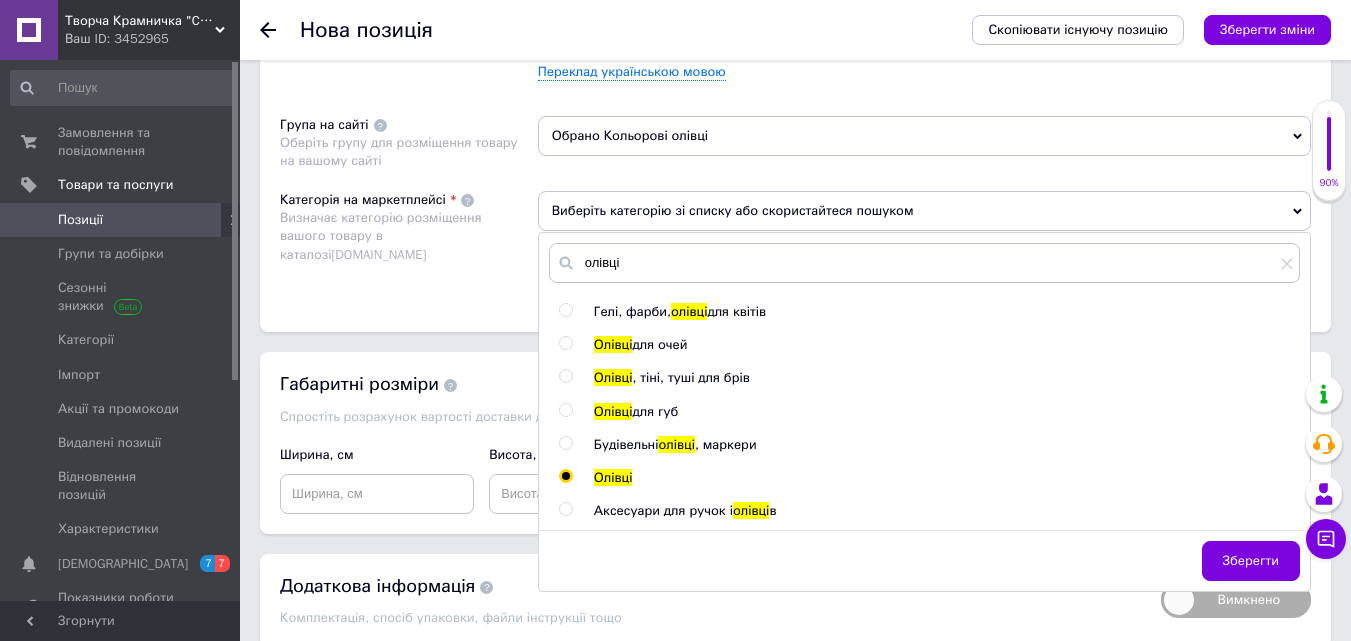 radio on "true" 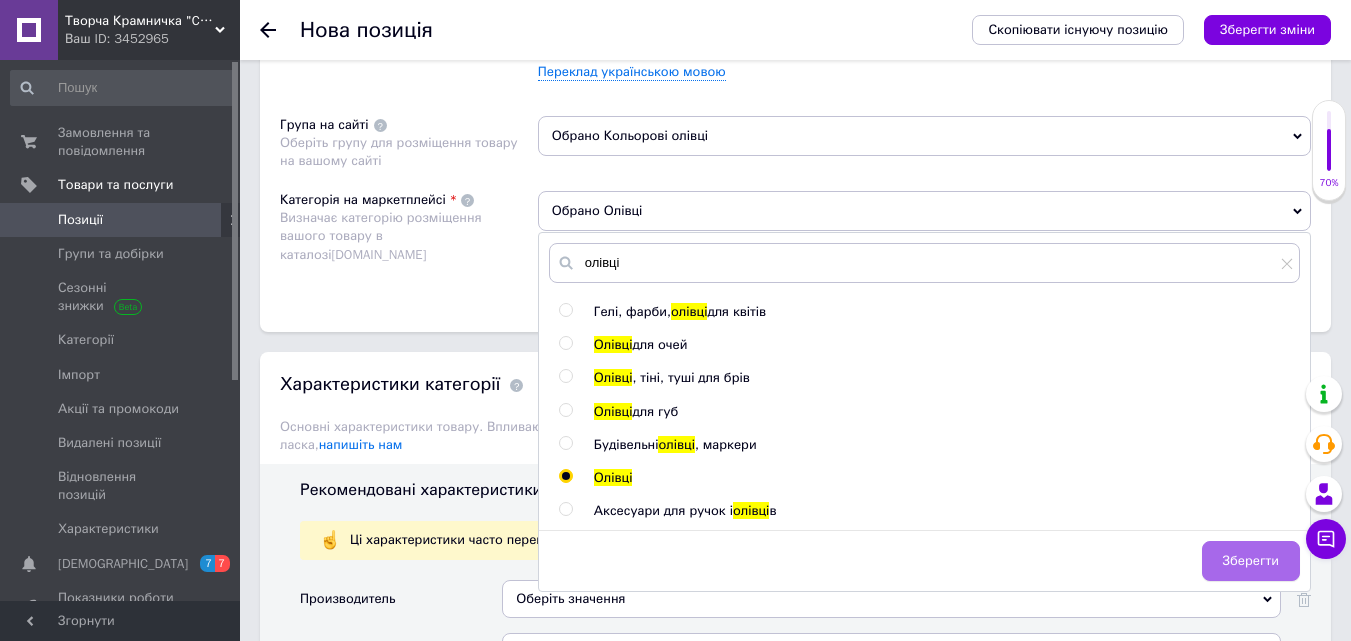 click on "Зберегти" at bounding box center [1251, 561] 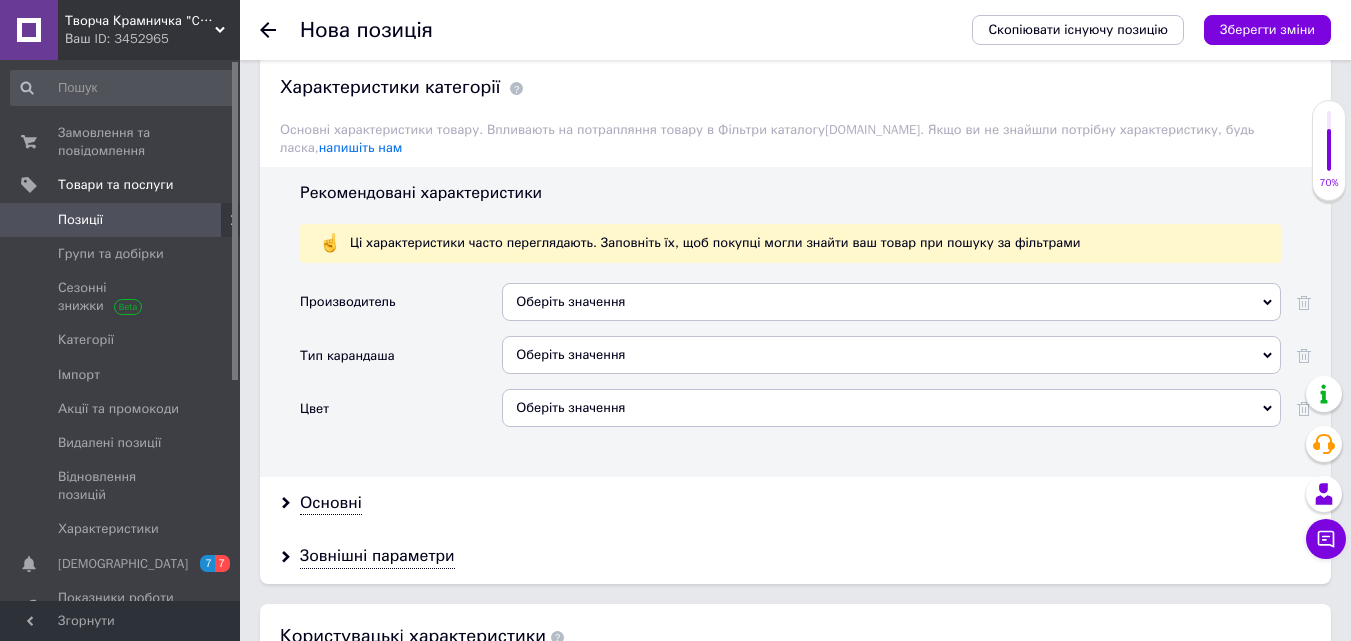 scroll, scrollTop: 1600, scrollLeft: 0, axis: vertical 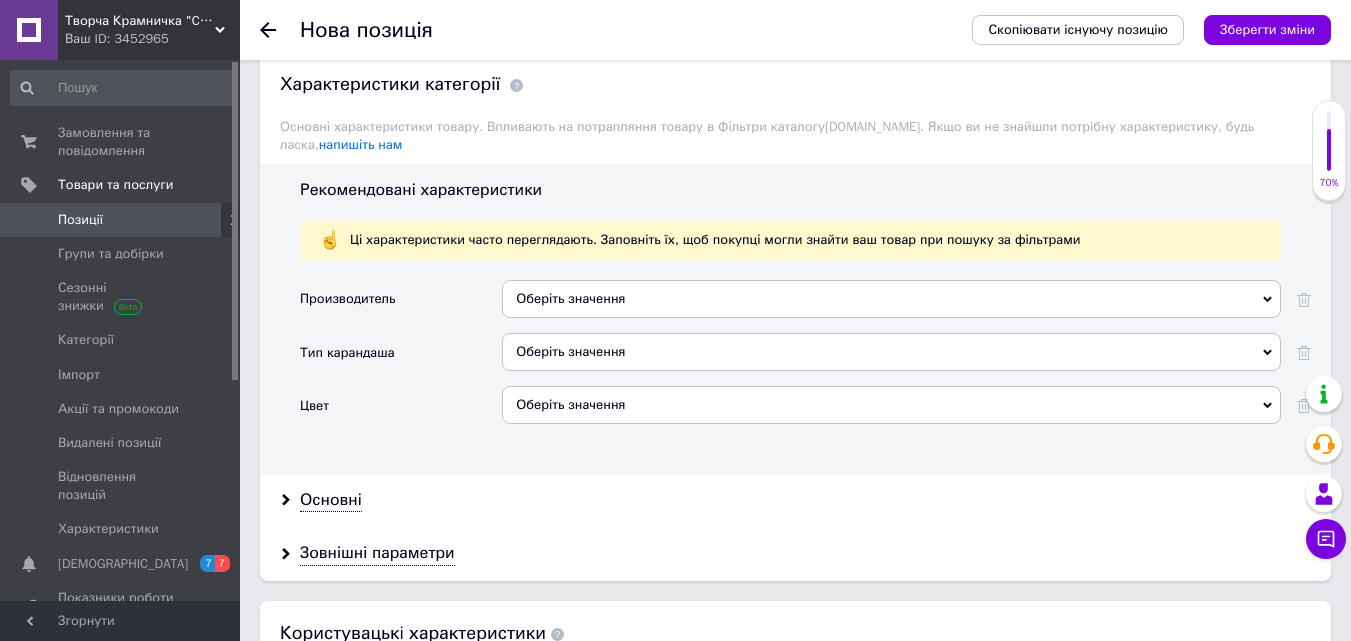 click on "Оберіть значення" at bounding box center (891, 299) 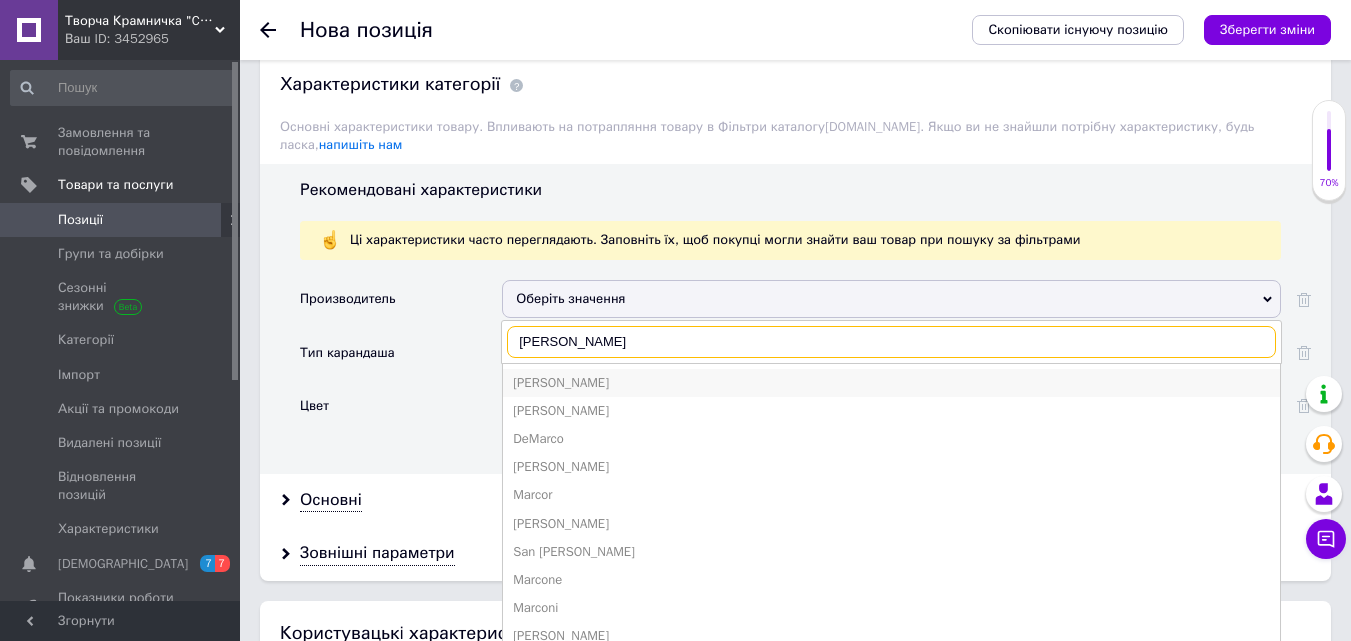 type on "marco" 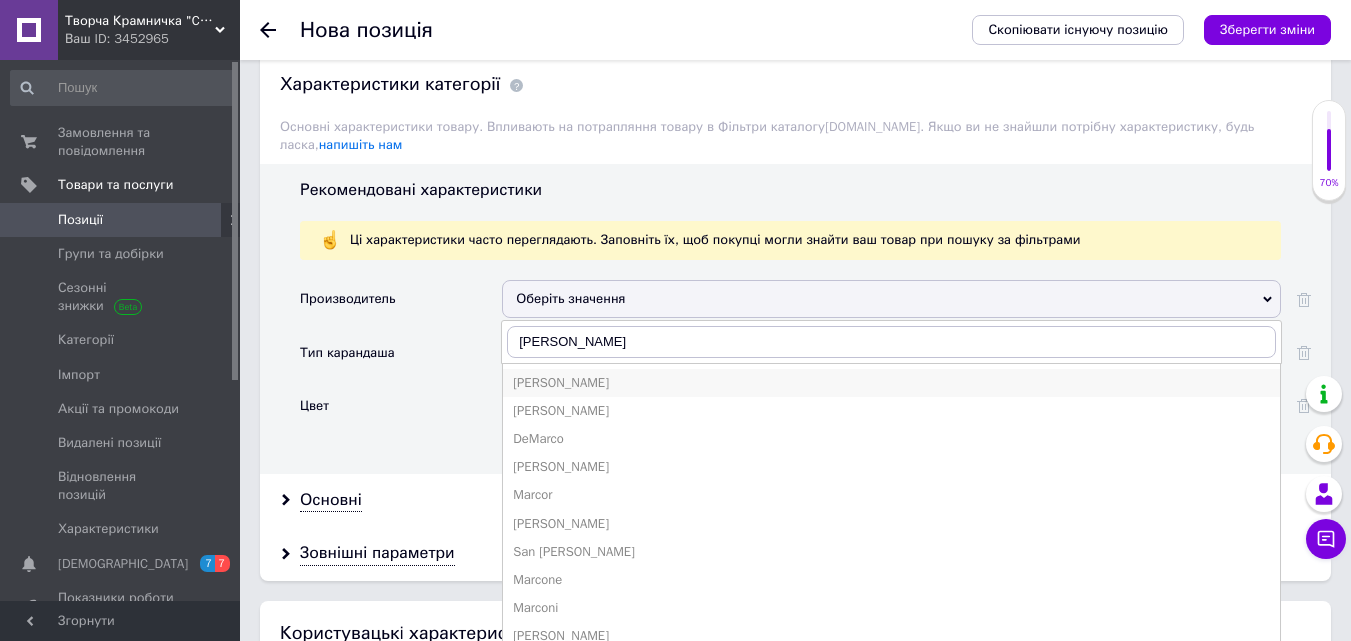 click on "Marco" at bounding box center [891, 383] 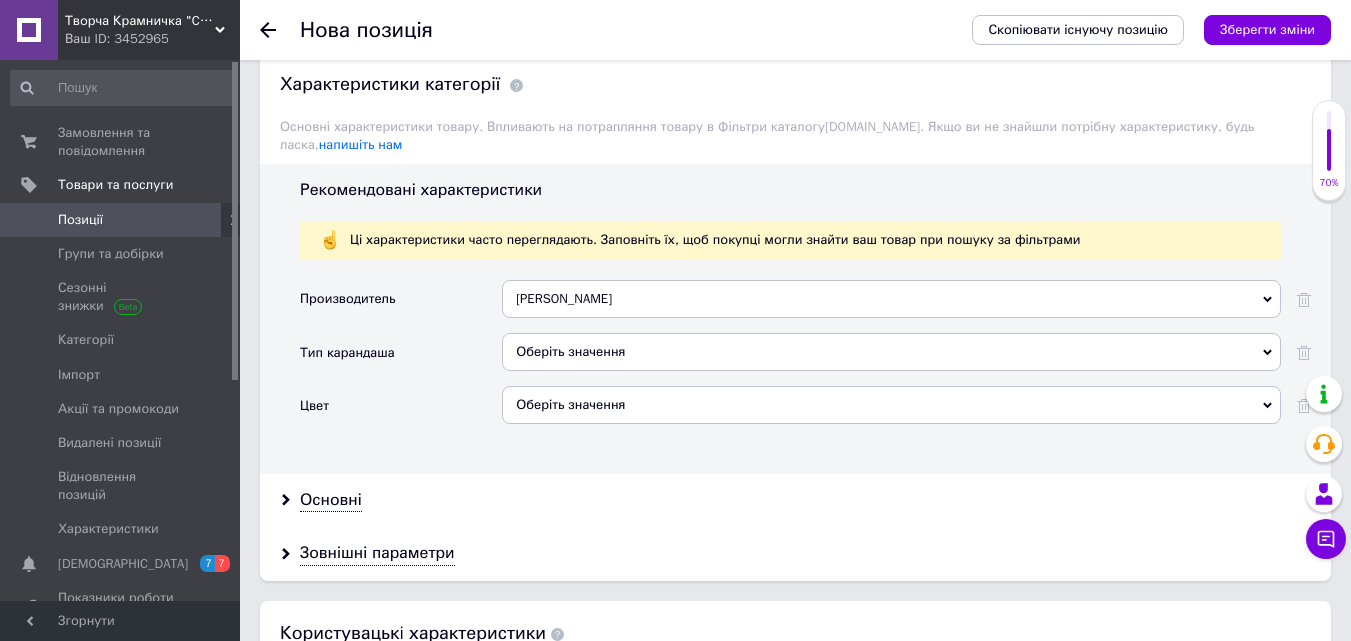 click on "Оберіть значення" at bounding box center (891, 352) 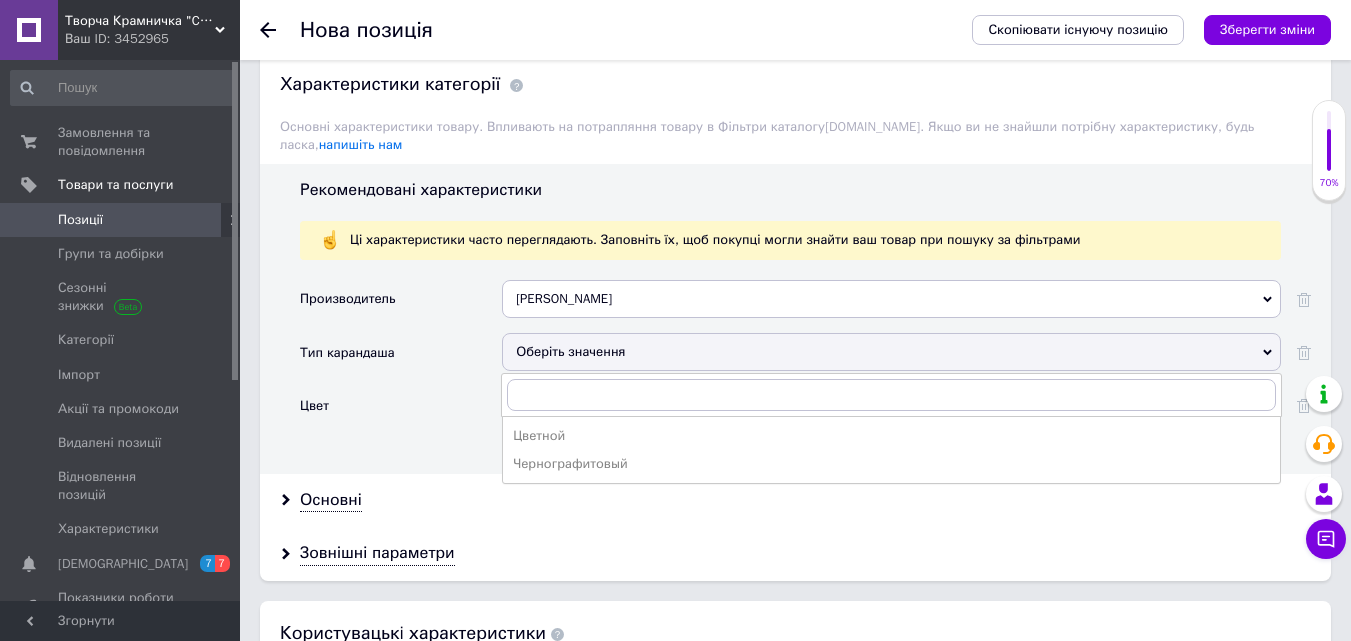 click on "Цветной" at bounding box center (891, 436) 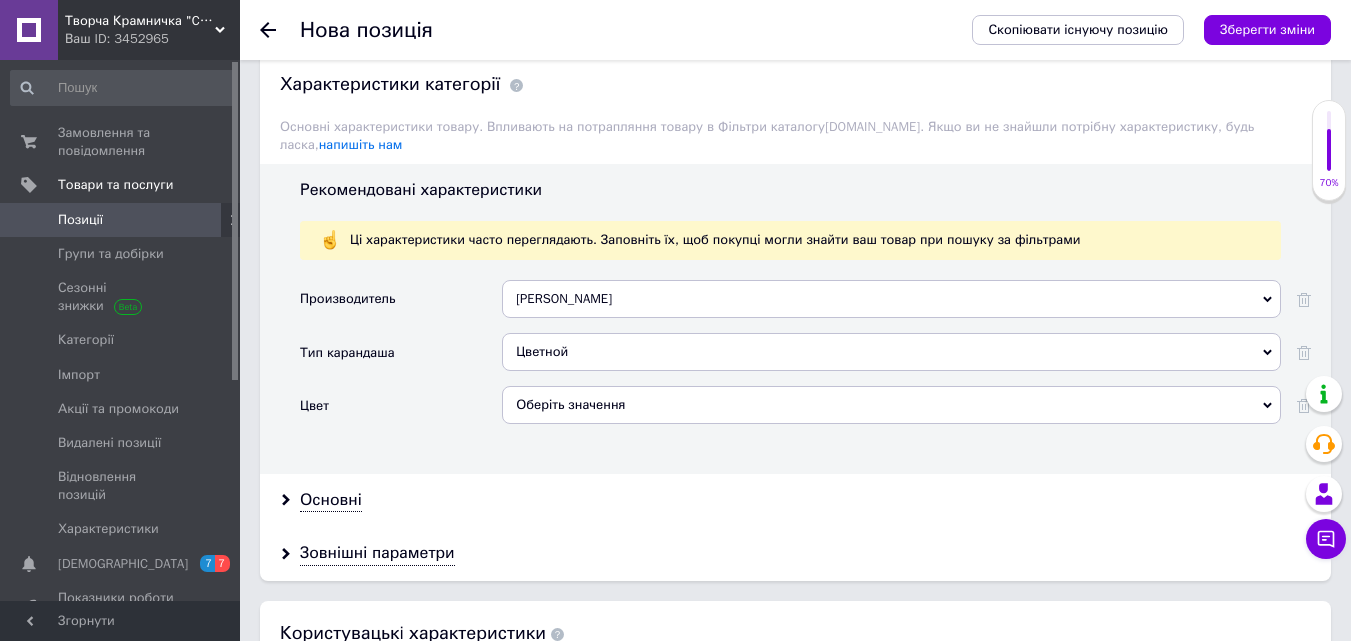 click on "Оберіть значення" at bounding box center [891, 405] 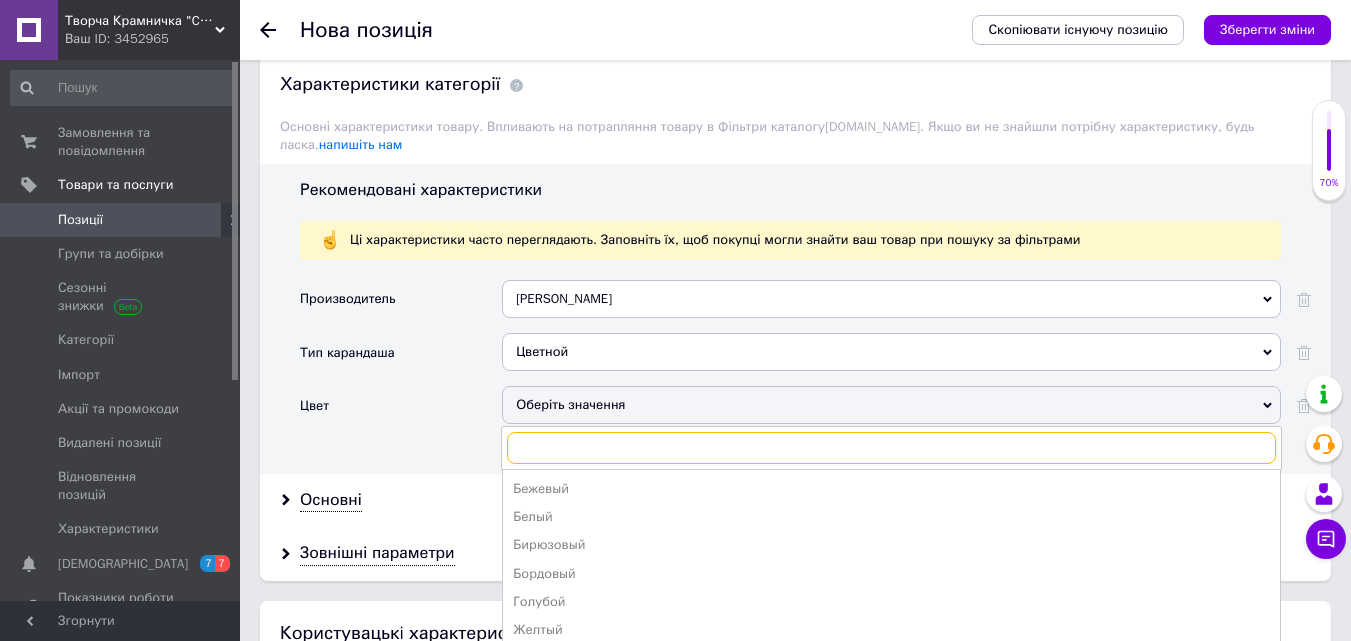 type on "h" 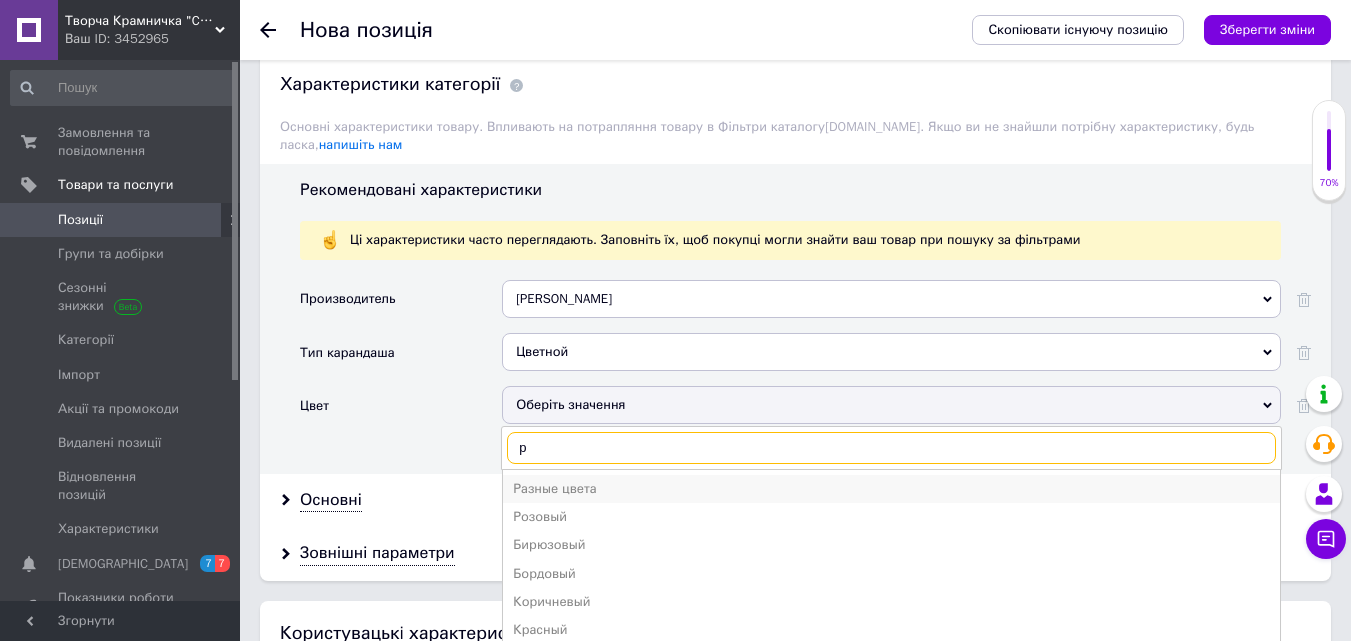 type on "р" 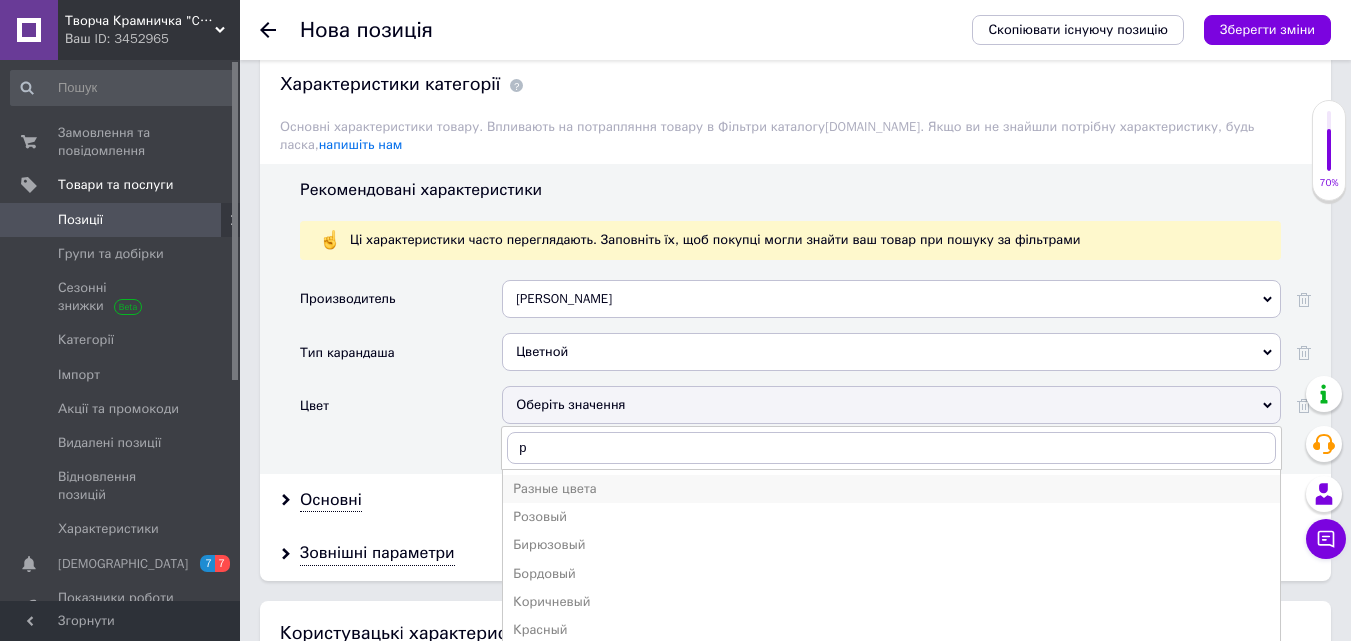 click on "Разные цвета" at bounding box center (891, 489) 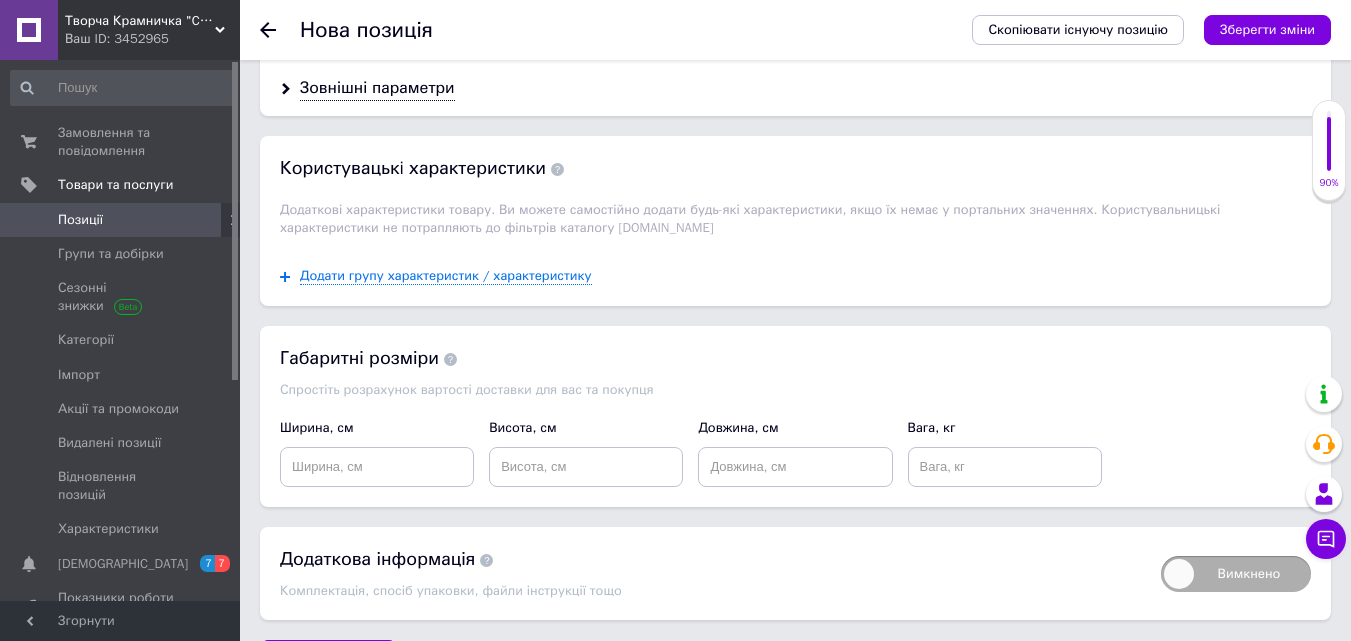 scroll, scrollTop: 2104, scrollLeft: 0, axis: vertical 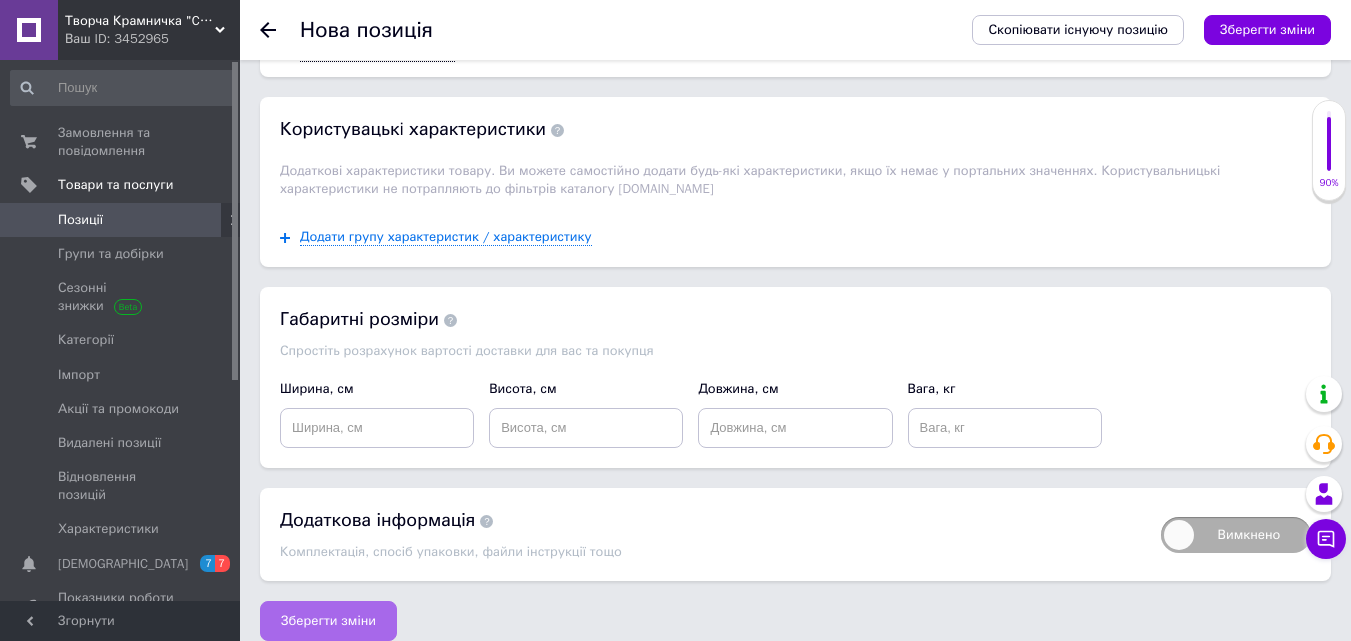 click on "Зберегти зміни" at bounding box center [328, 621] 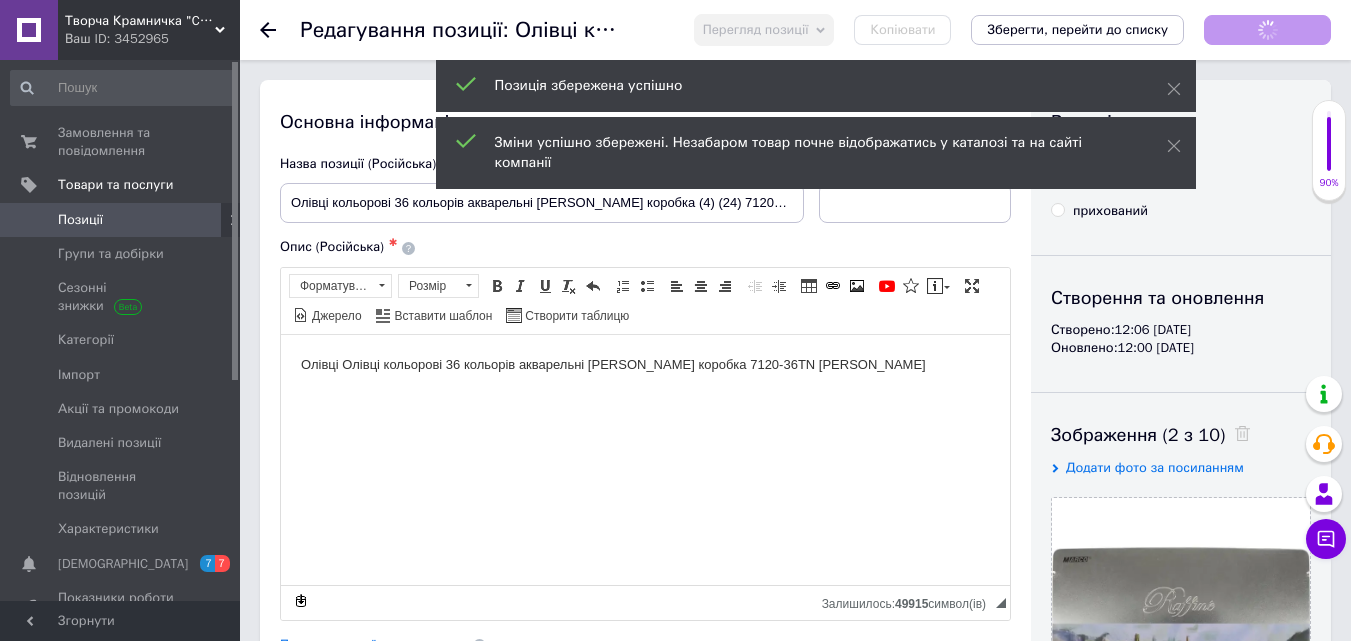 scroll, scrollTop: 0, scrollLeft: 0, axis: both 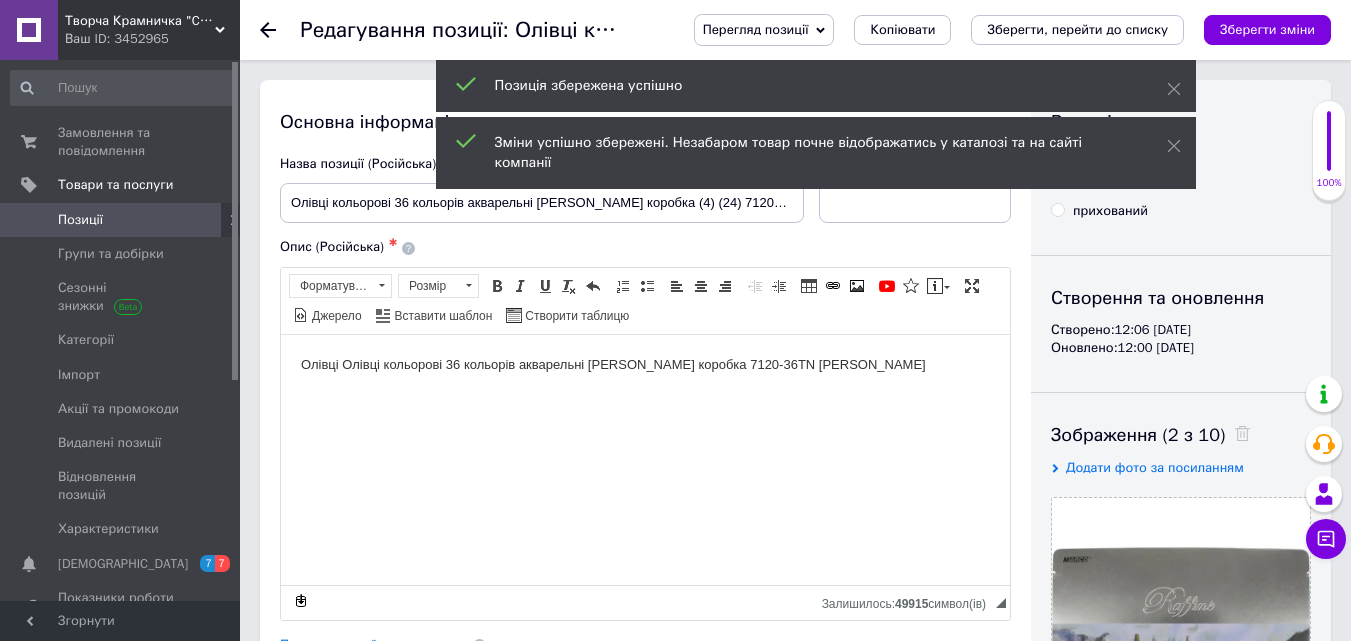 click on "Позиції" at bounding box center (80, 220) 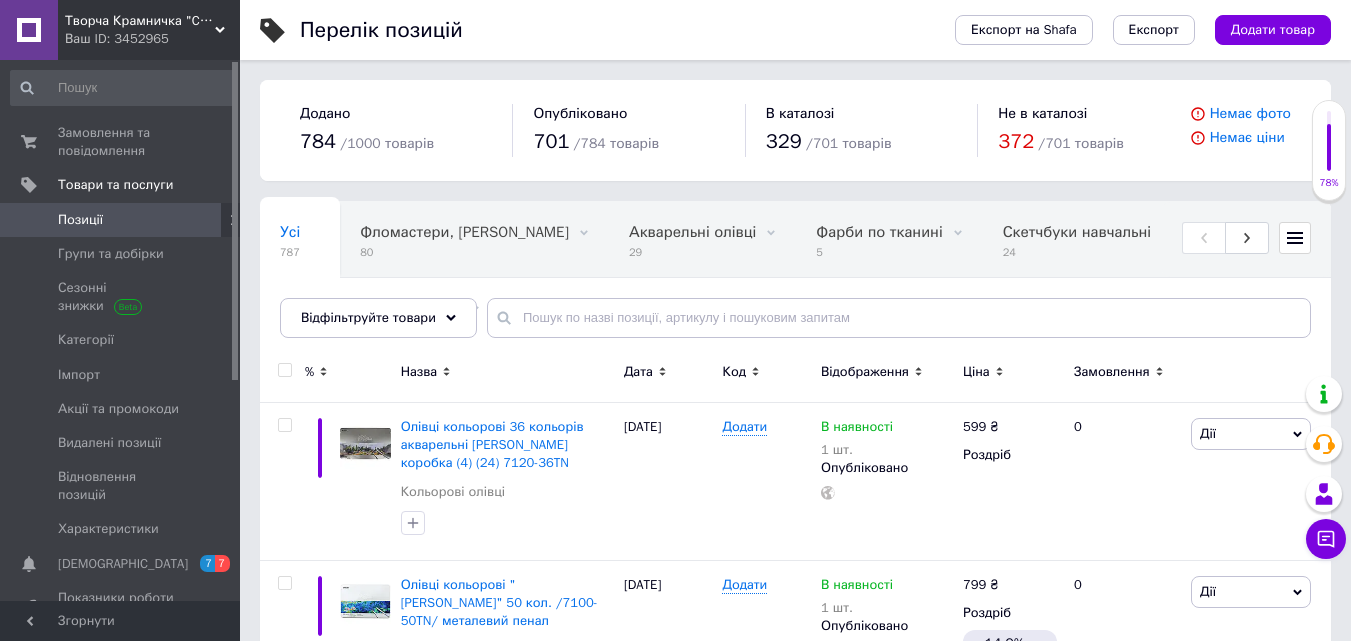 scroll, scrollTop: 0, scrollLeft: 196, axis: horizontal 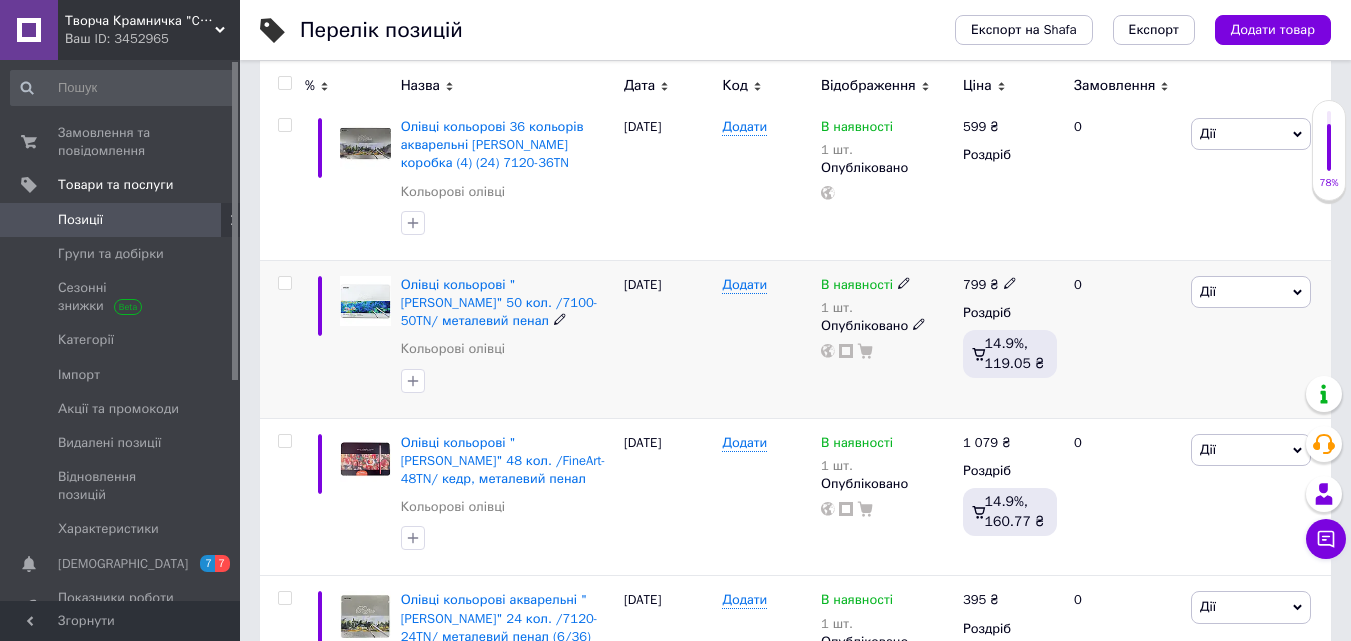 click at bounding box center [365, 301] 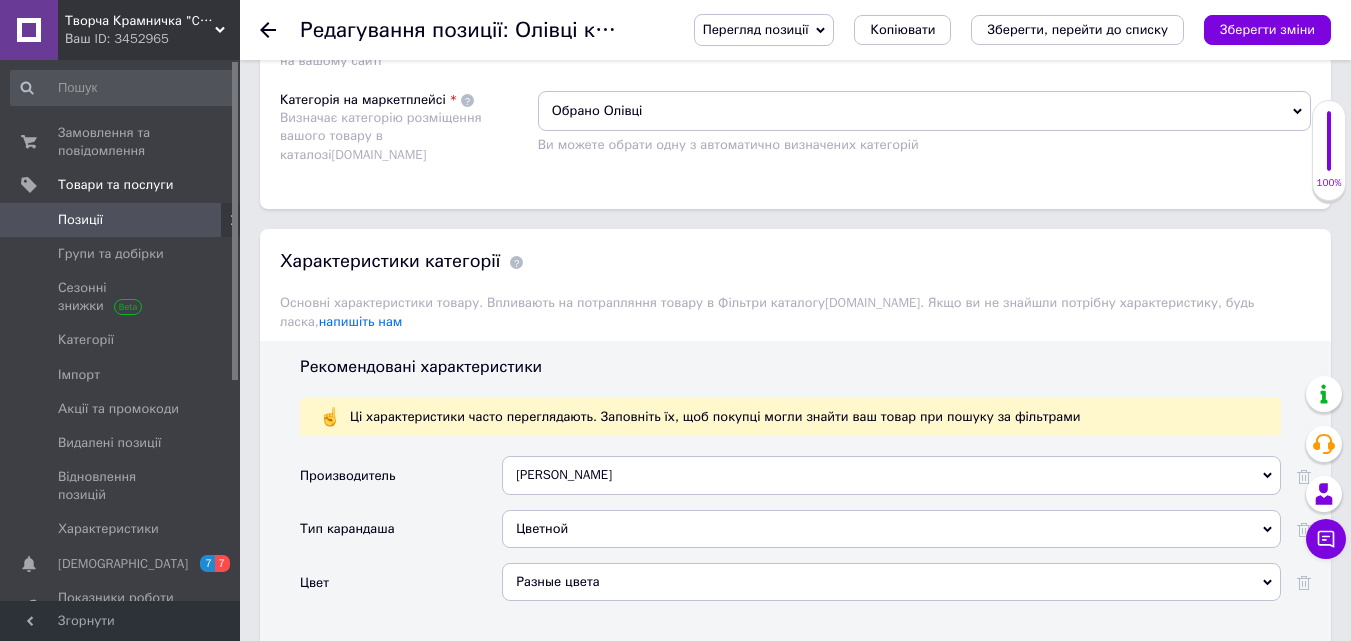 scroll, scrollTop: 1500, scrollLeft: 0, axis: vertical 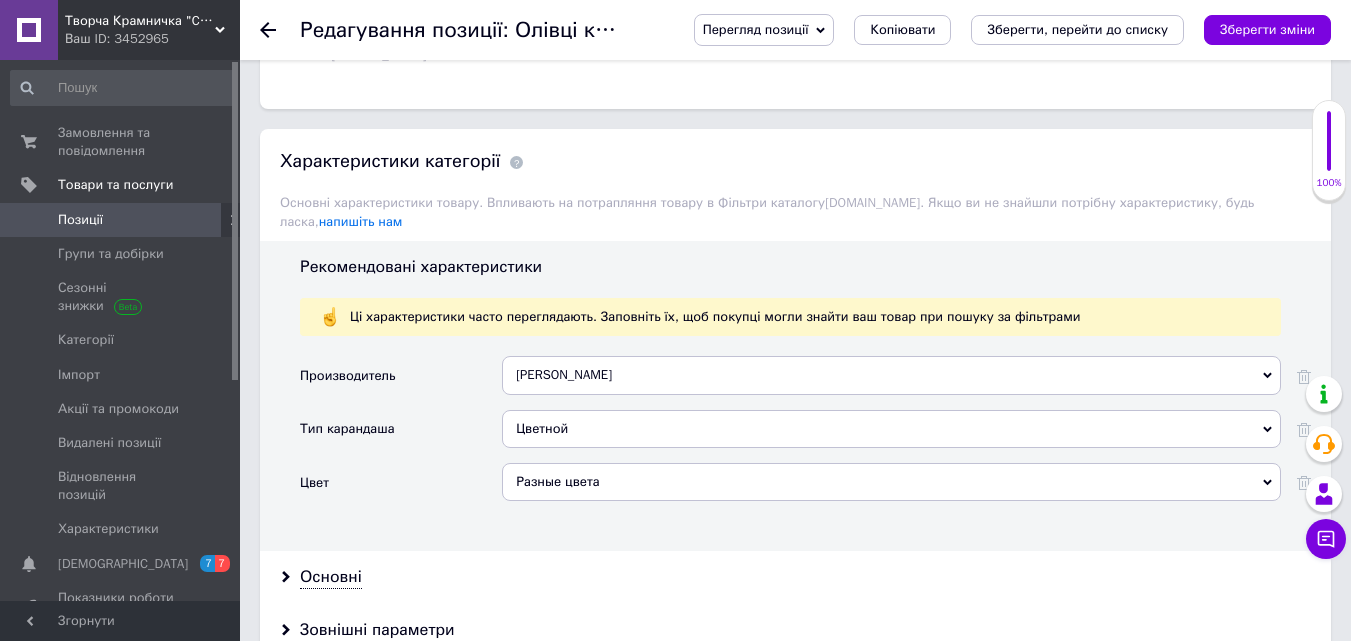 click on "[PERSON_NAME]" at bounding box center (891, 375) 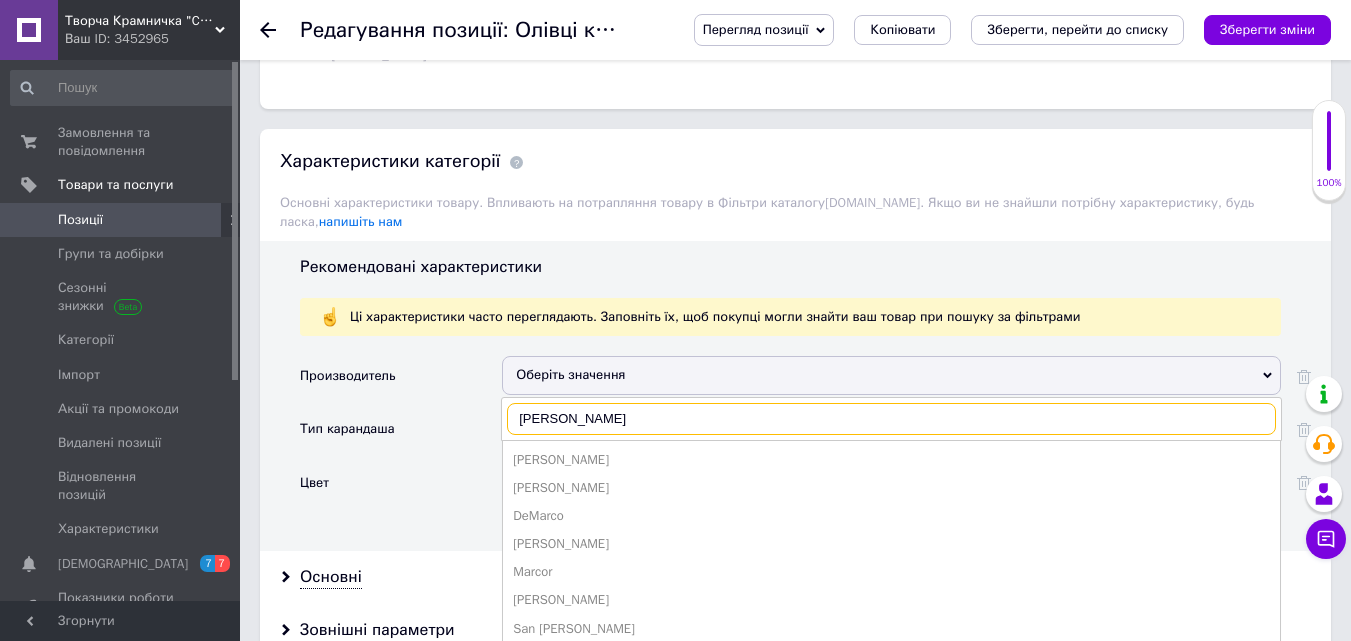 click on "marco" at bounding box center [891, 419] 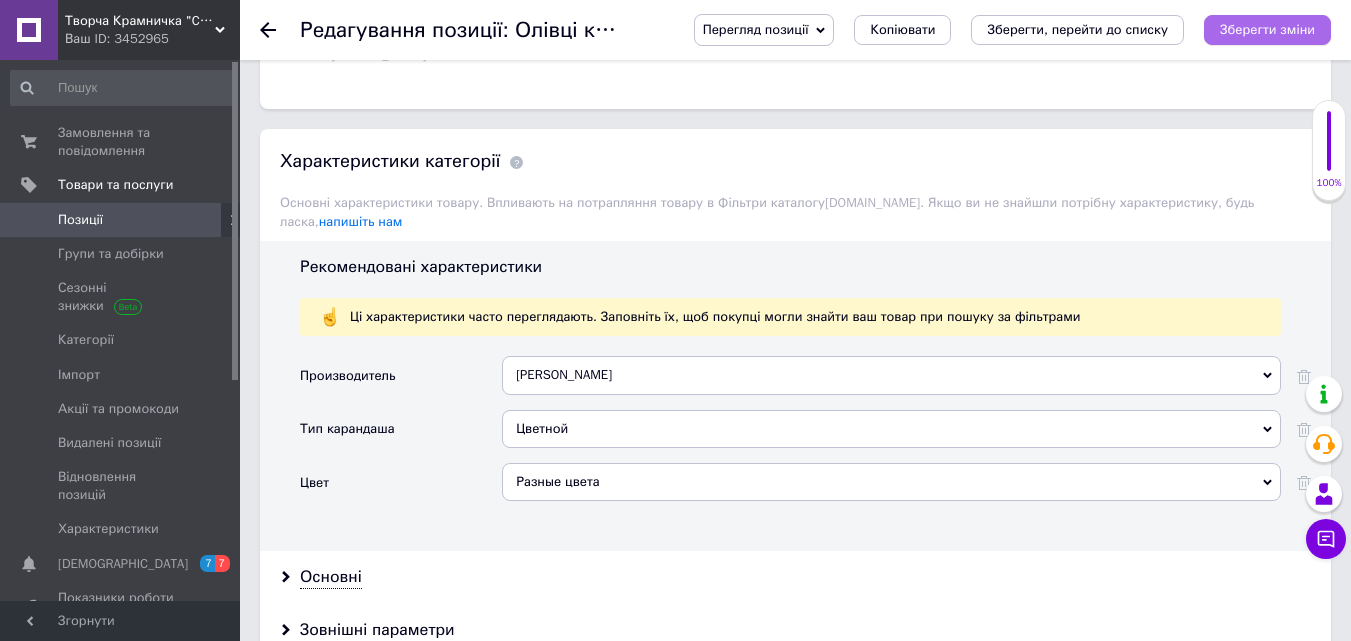 click on "Зберегти зміни" at bounding box center [1267, 29] 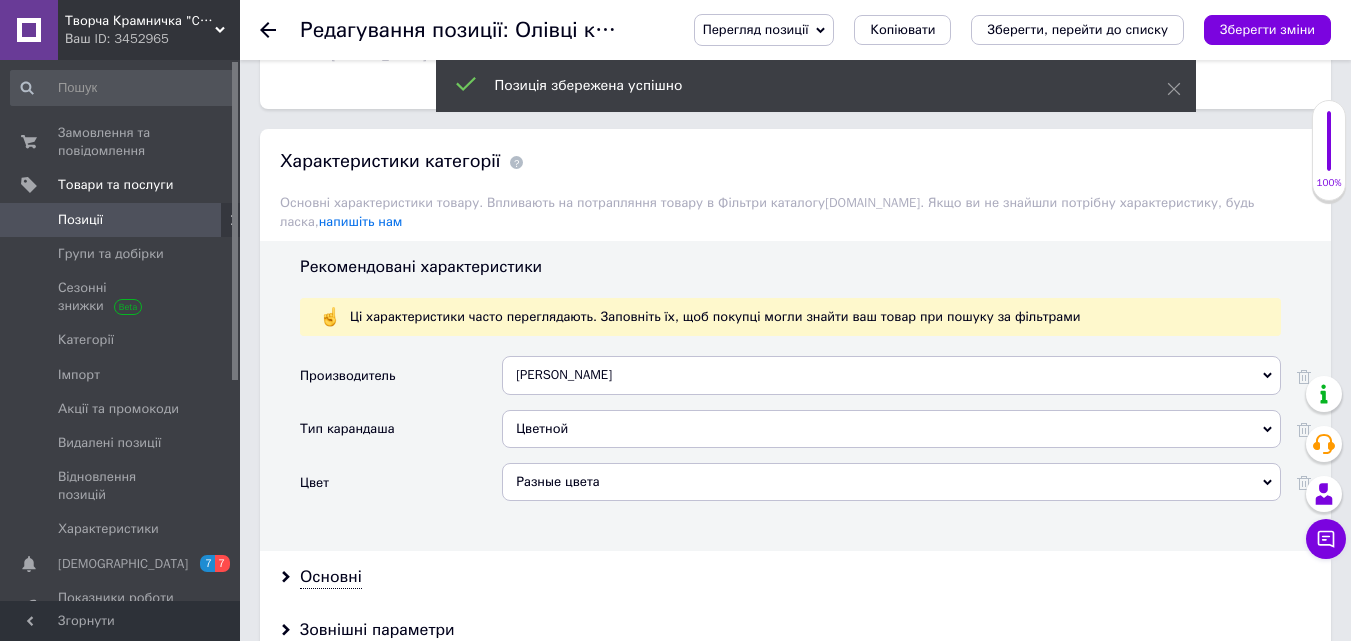 click on "[PERSON_NAME]" at bounding box center [891, 375] 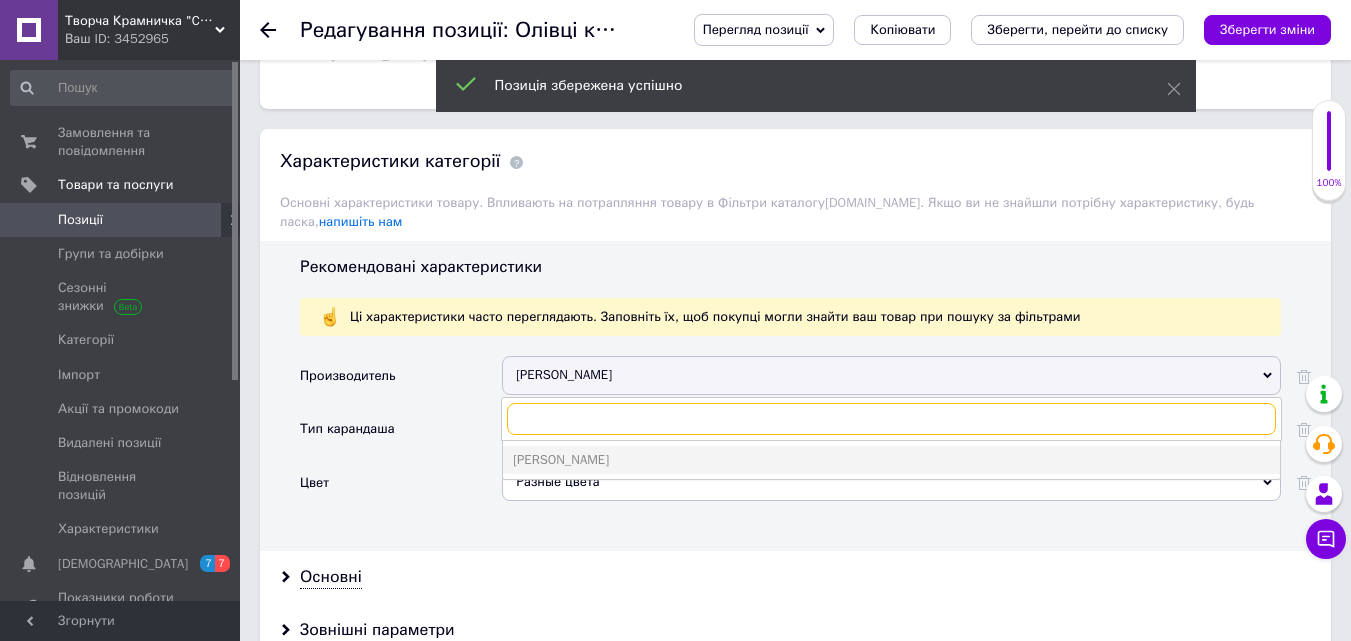 paste on "marco" 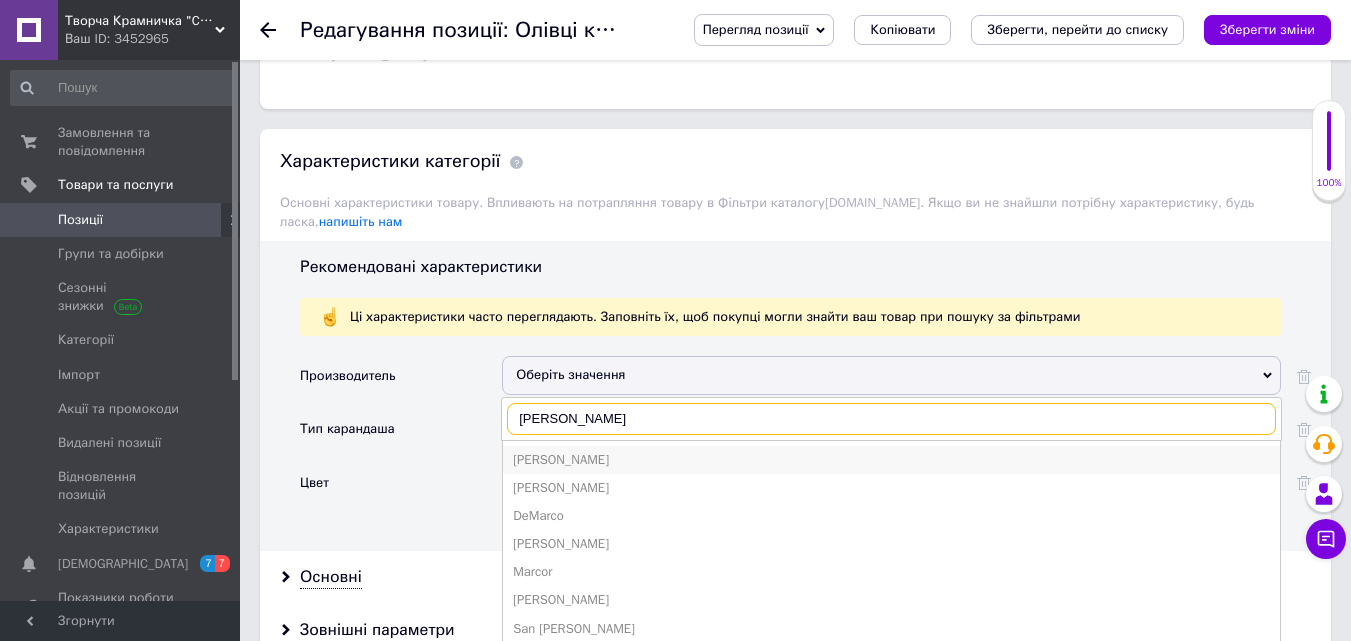 type on "marco" 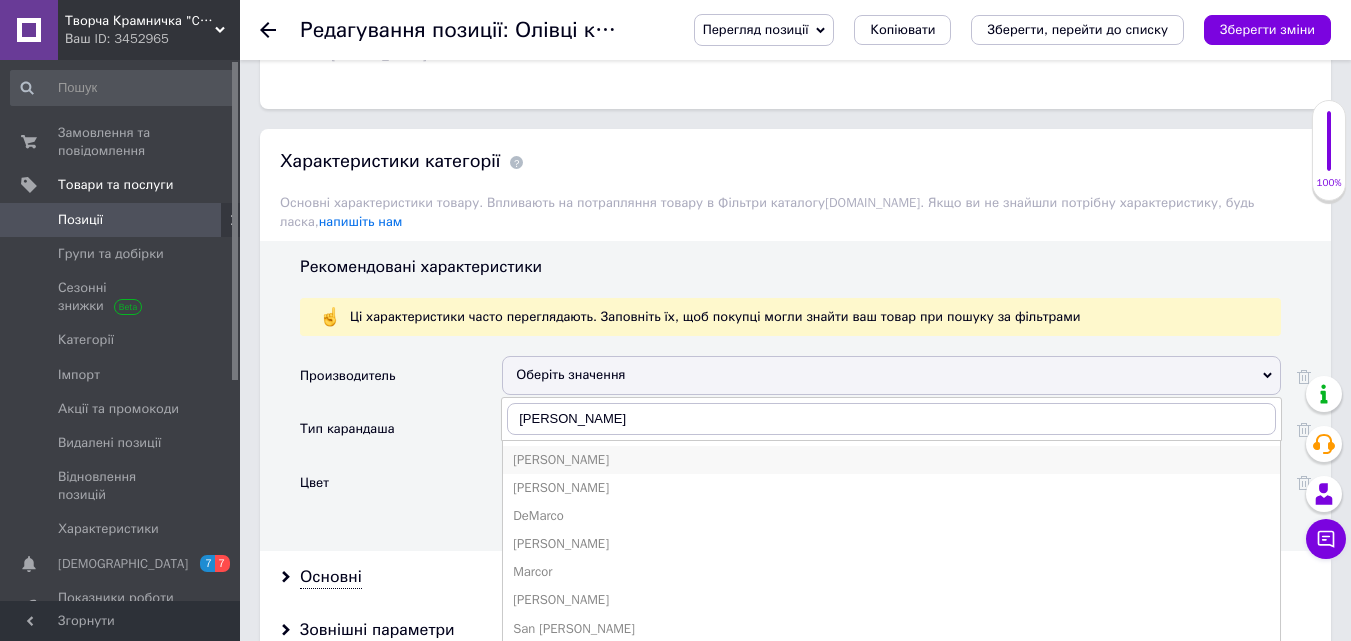 click on "Marco" at bounding box center [891, 460] 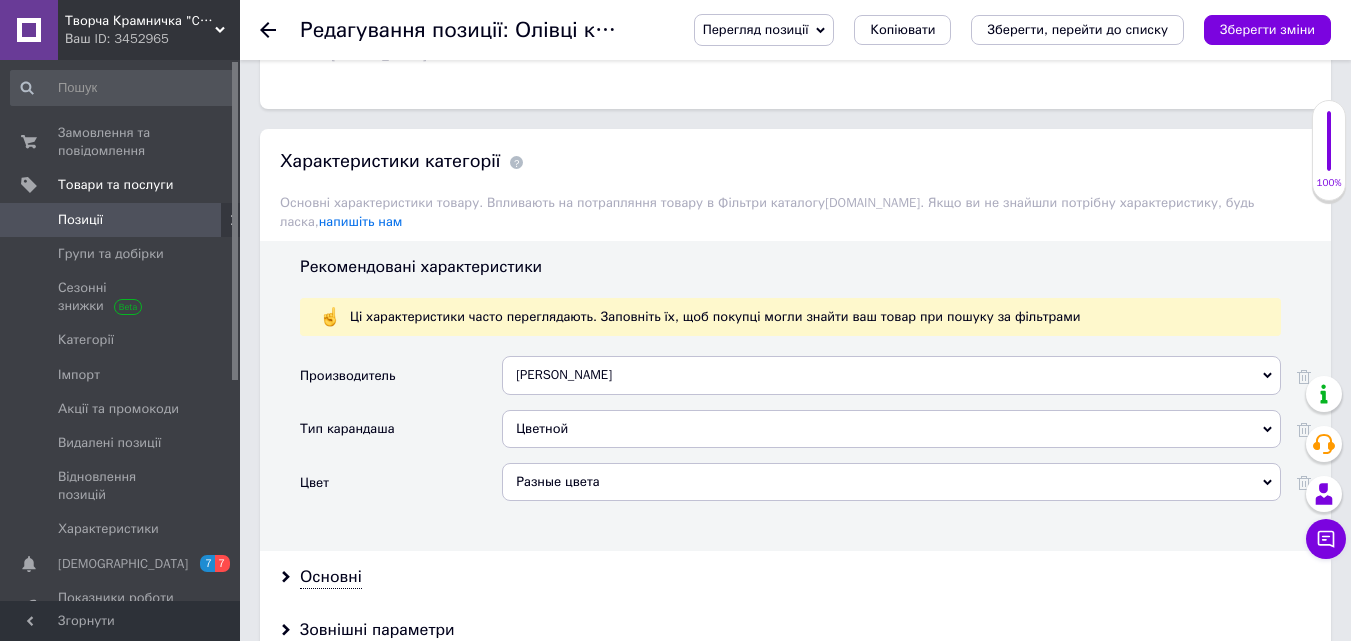 click on "Перегляд позиції Зберегти та переглянути на сайті Зберегти та переглянути на маркетплейсі Копіювати Зберегти, перейти до списку Зберегти зміни" at bounding box center (992, 30) 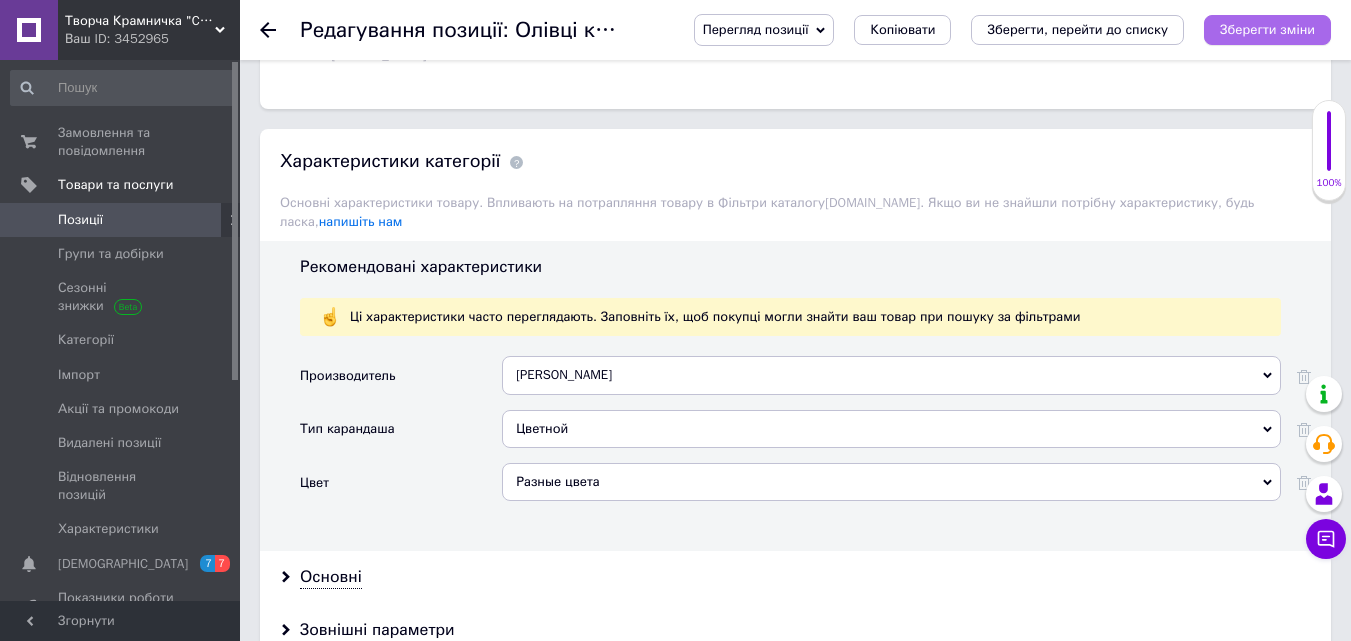 click on "Зберегти зміни" at bounding box center (1267, 30) 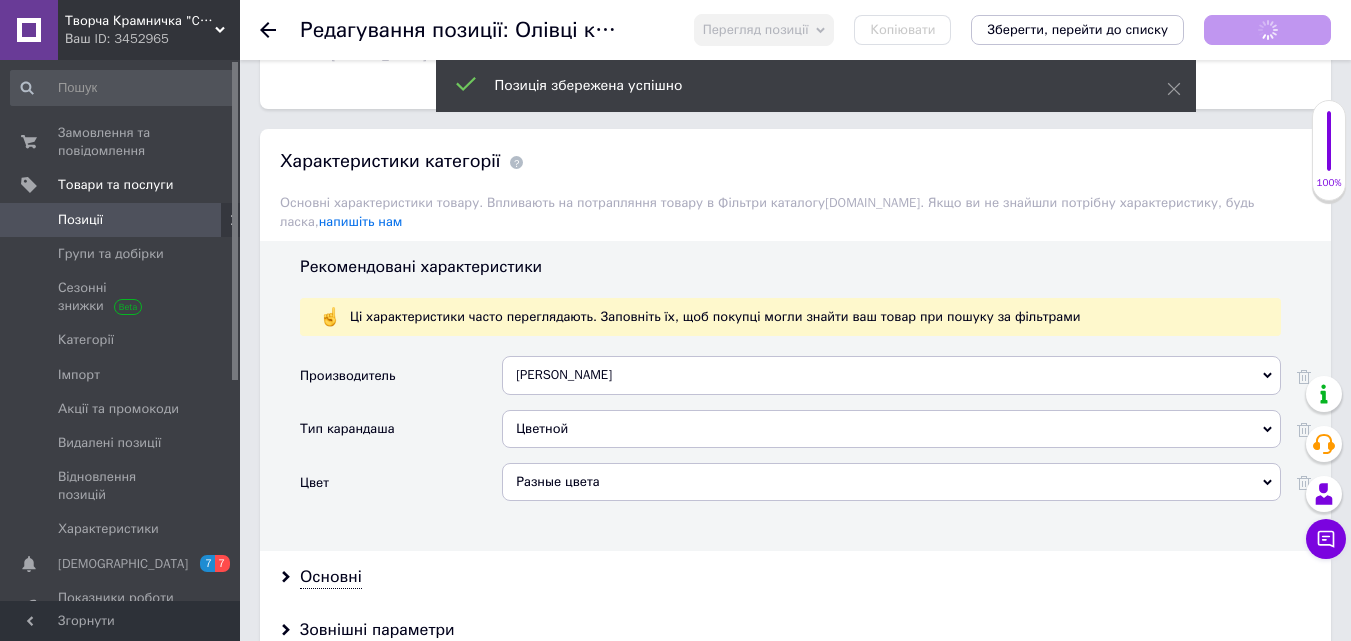 click on "Позиції" at bounding box center [80, 220] 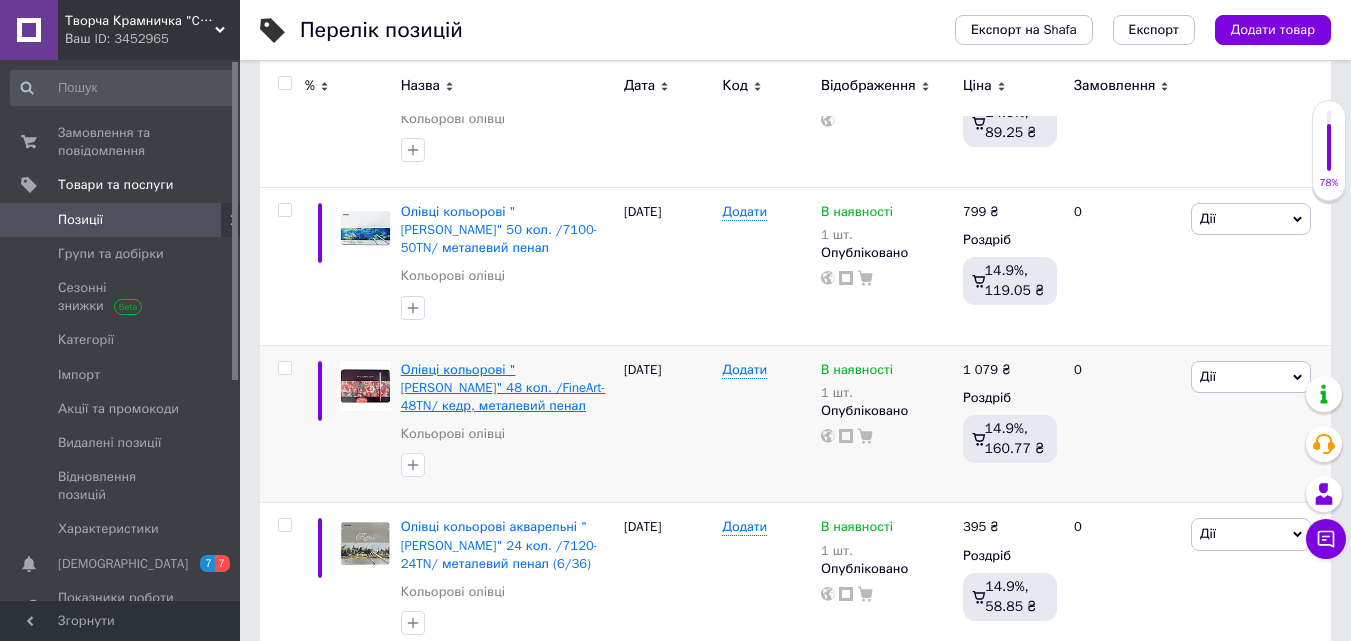 scroll, scrollTop: 400, scrollLeft: 0, axis: vertical 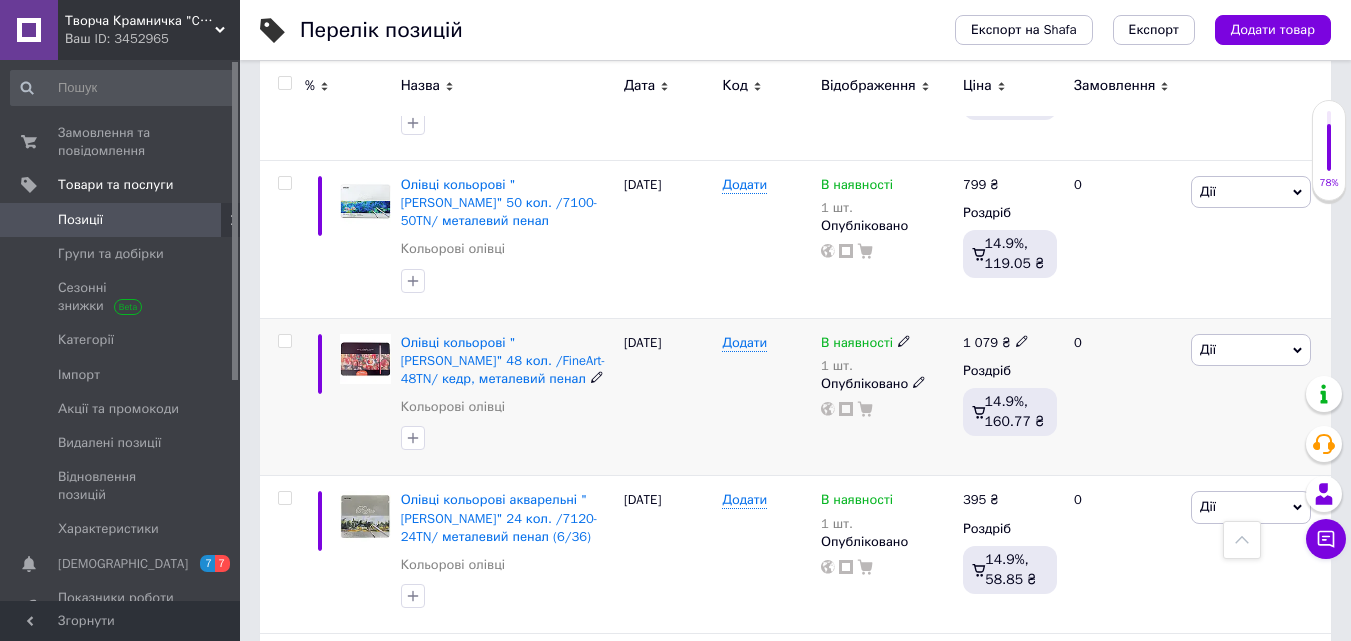 click at bounding box center (365, 359) 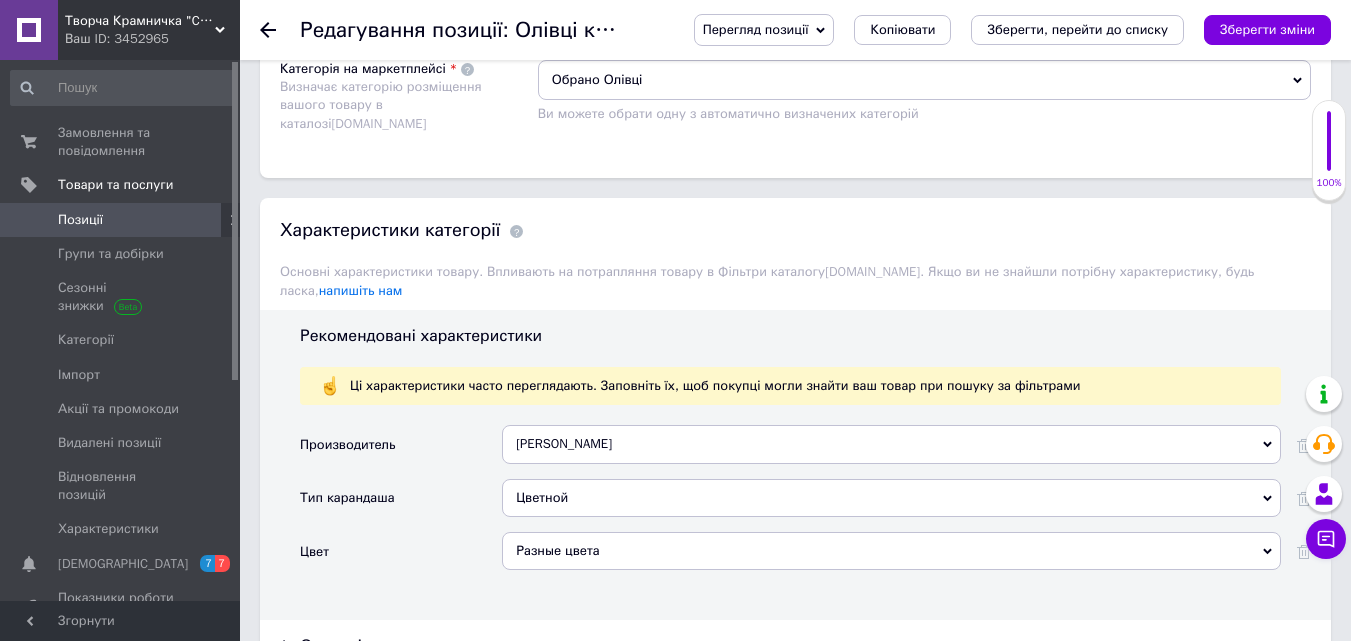 scroll, scrollTop: 1600, scrollLeft: 0, axis: vertical 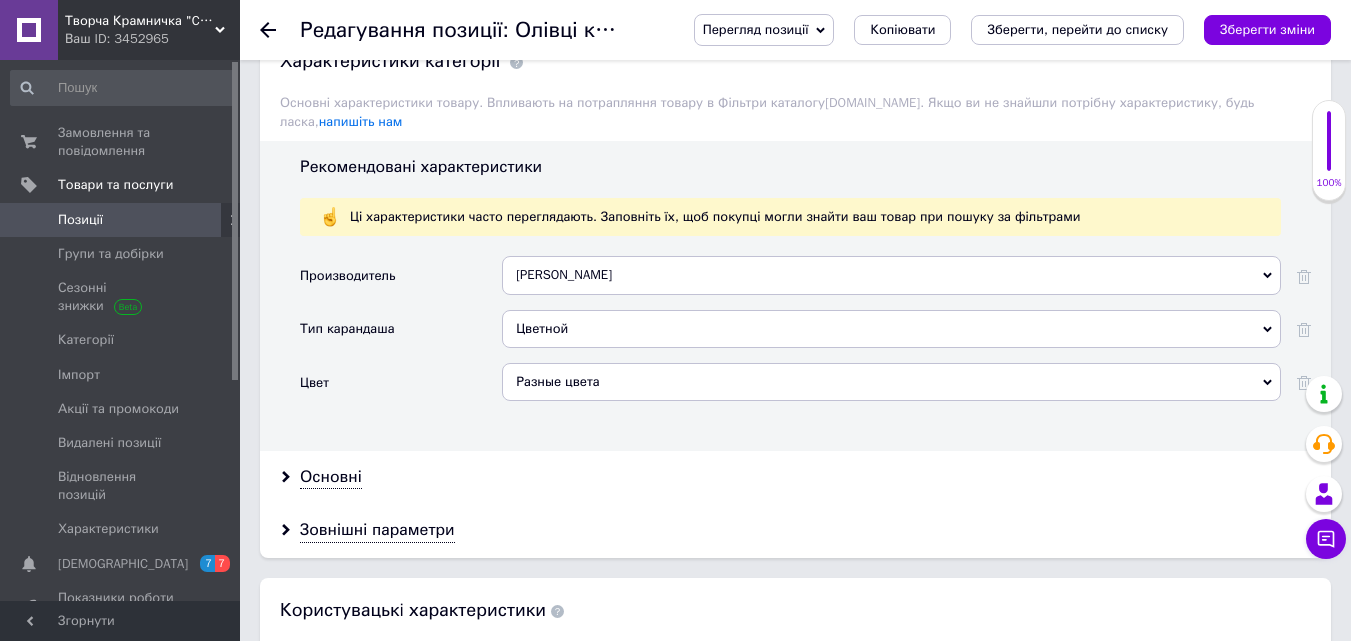 click on "[PERSON_NAME]" at bounding box center [891, 275] 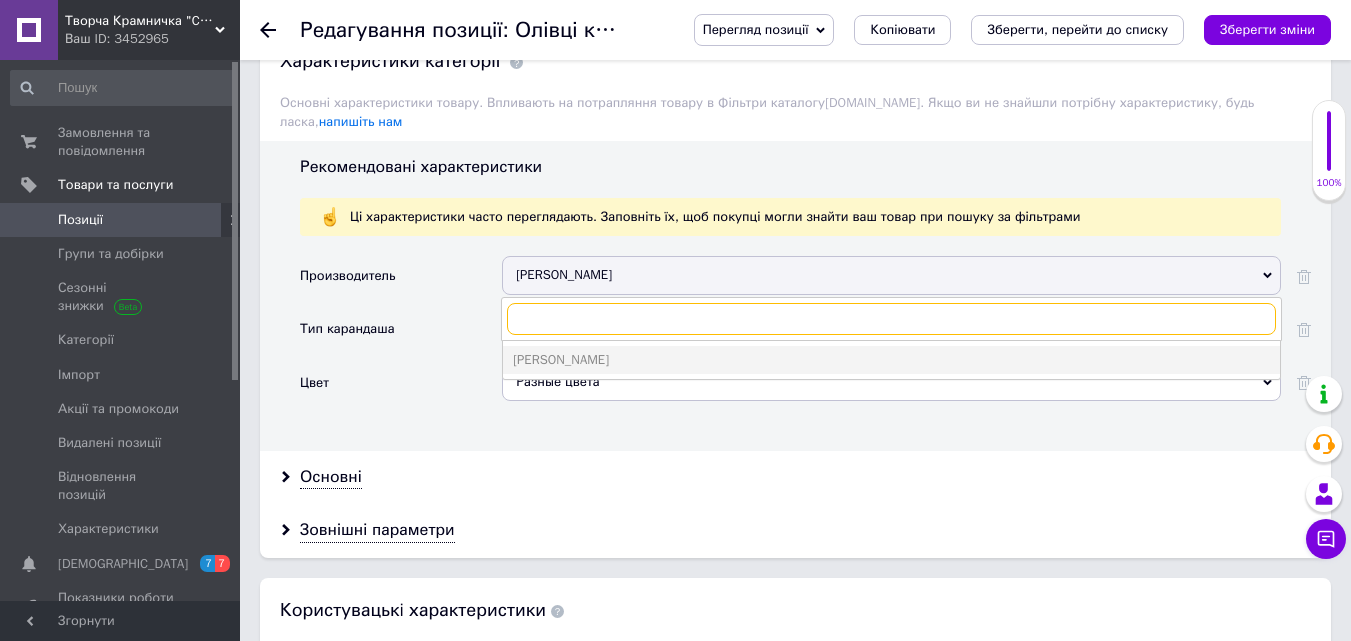 paste on "marco" 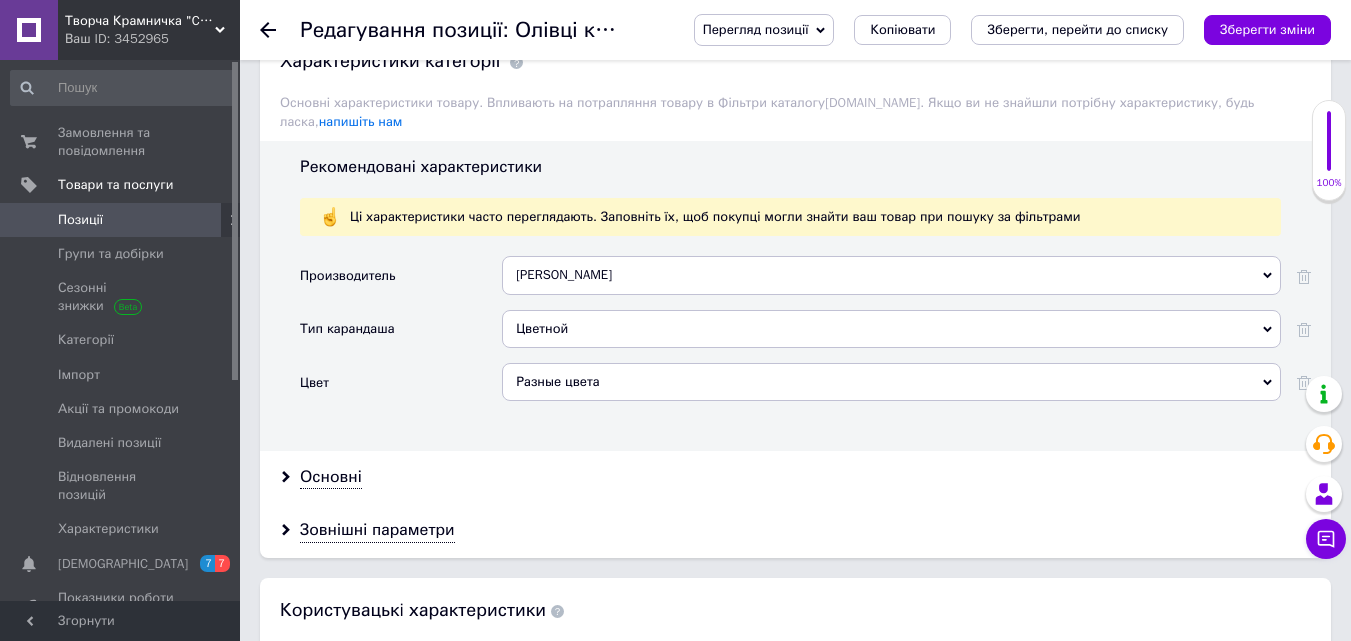 click on "Цветной Цветной" at bounding box center (891, 336) 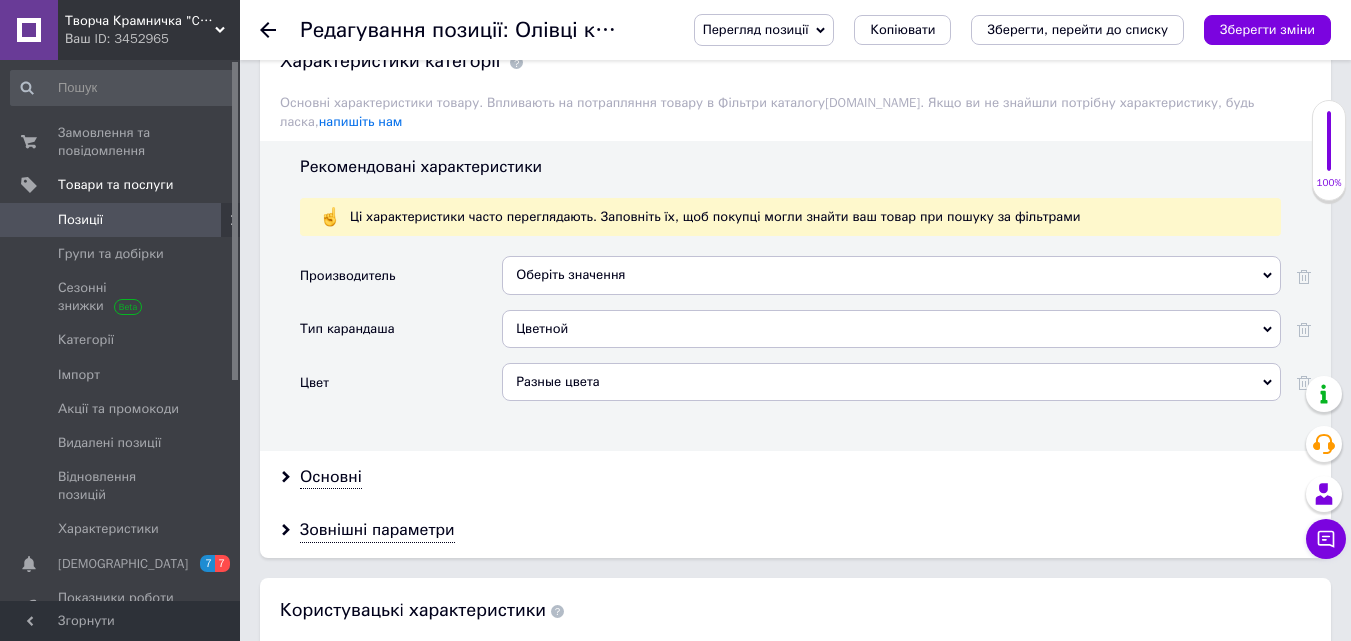 click on "Оберіть значення" at bounding box center [891, 275] 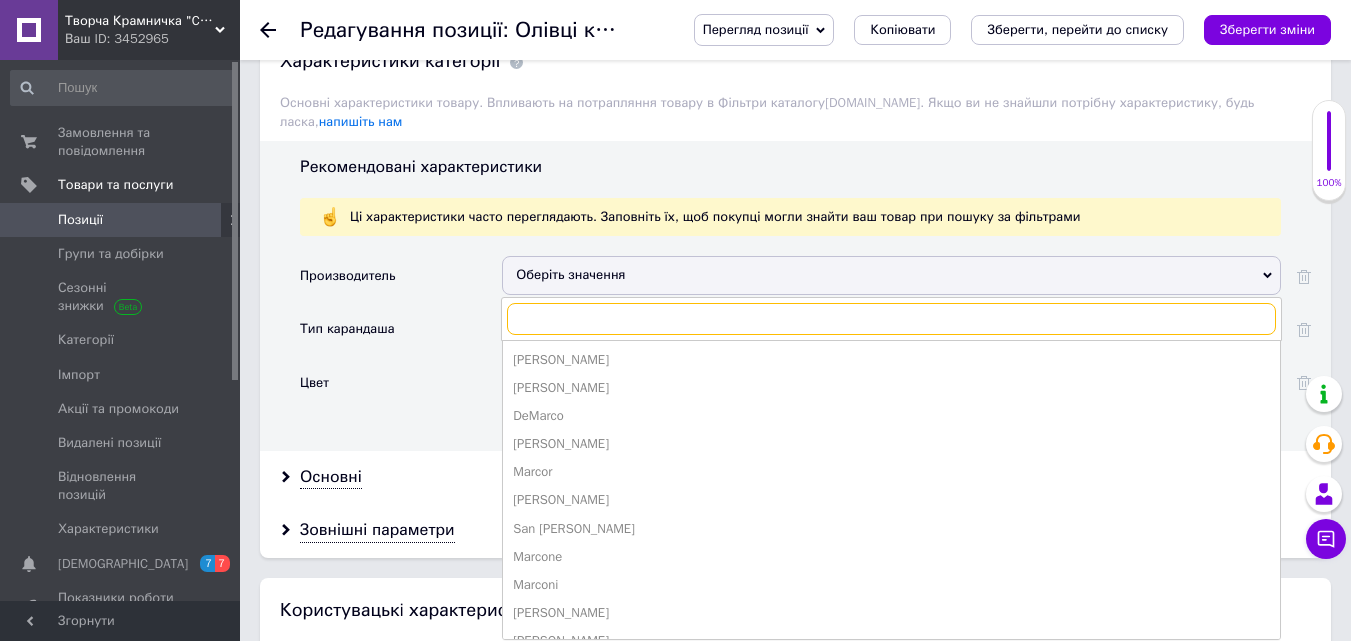 paste on "marco" 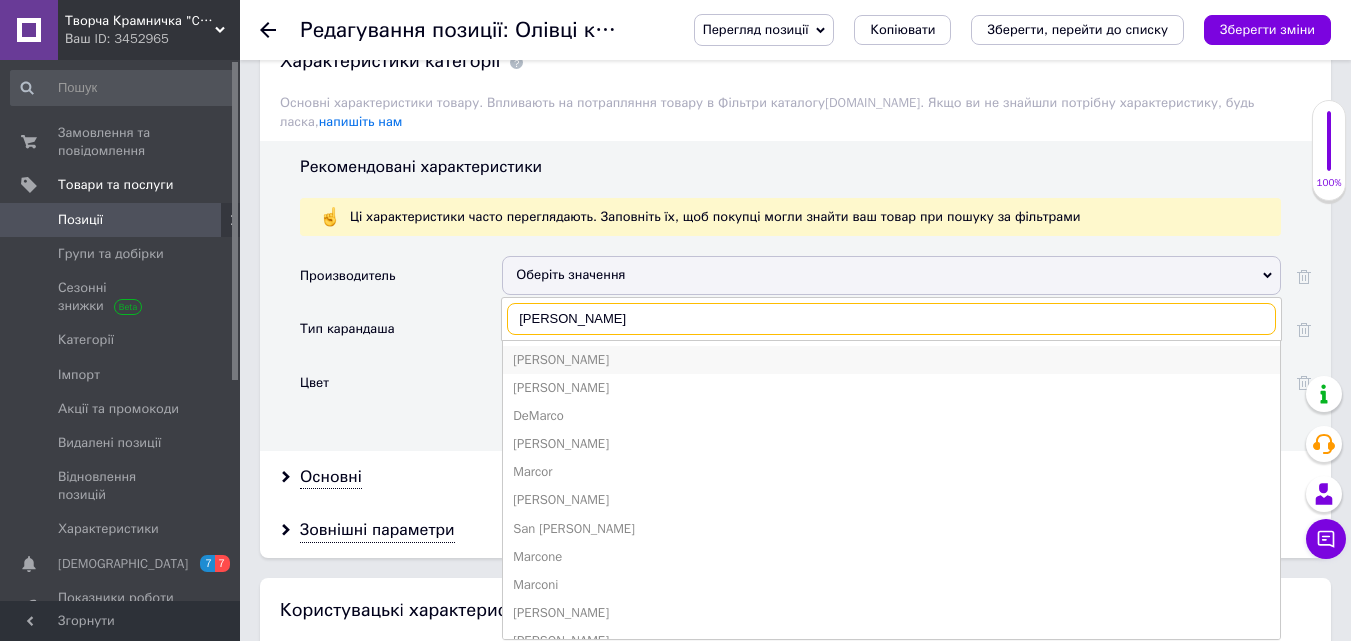 type on "marco" 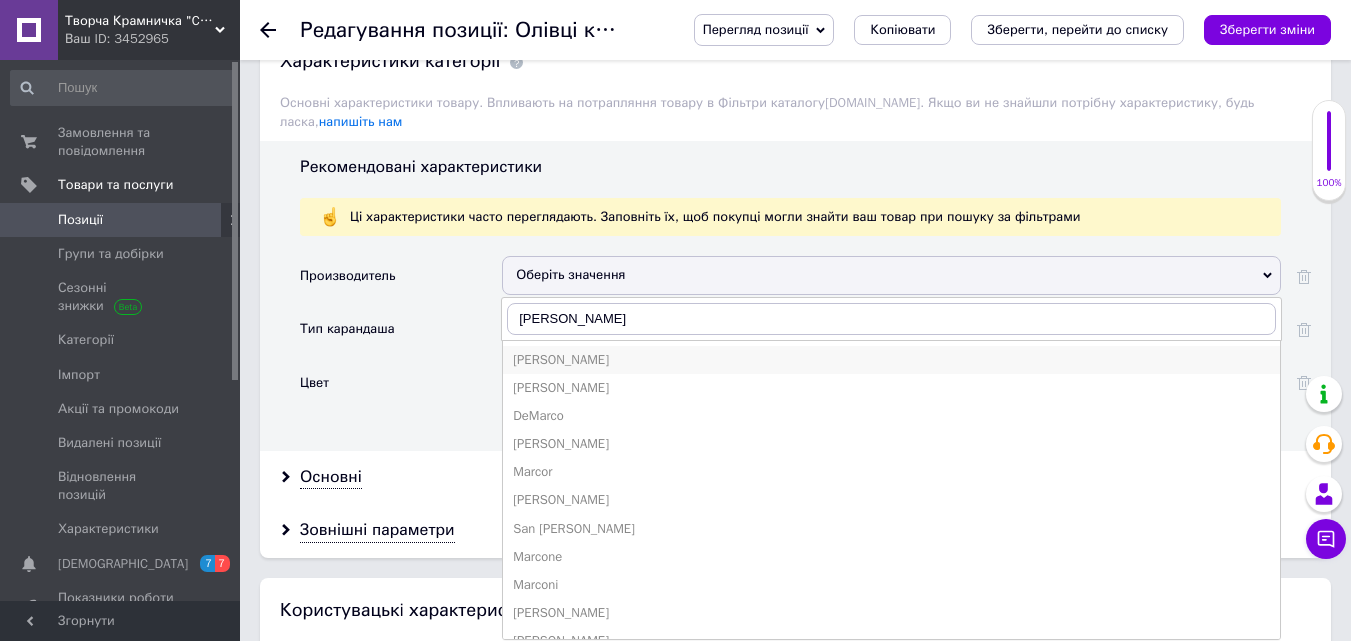 click on "Marco" at bounding box center (891, 360) 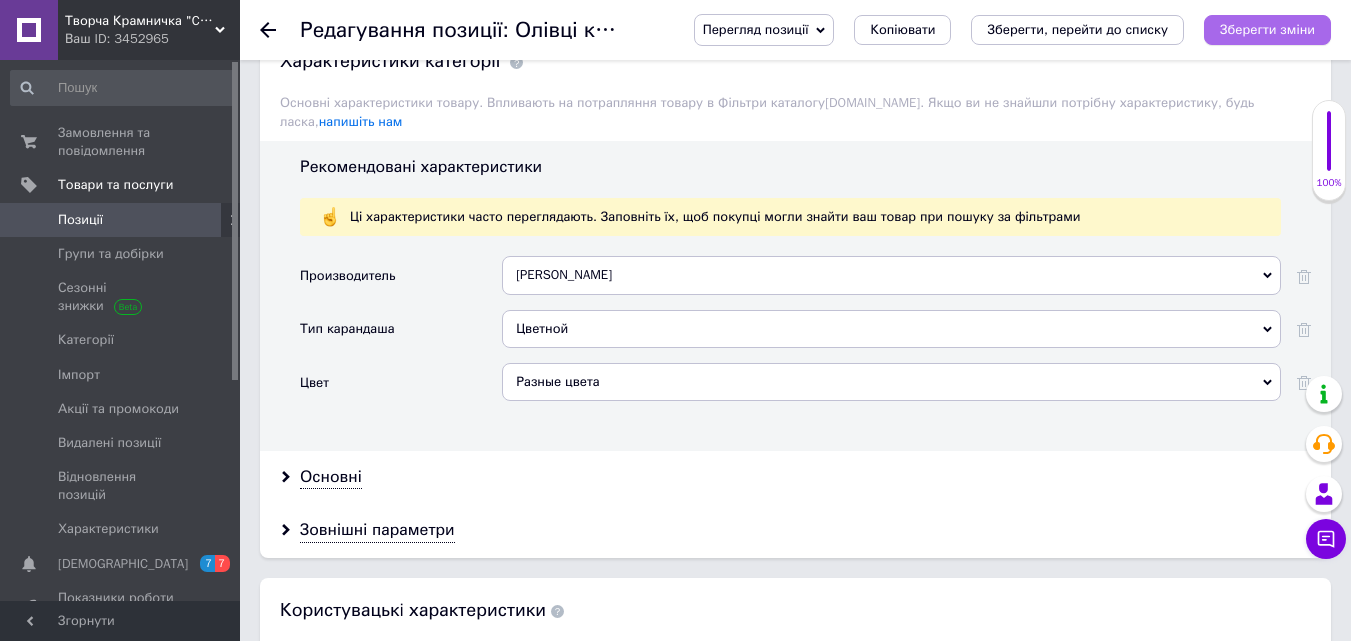 click on "Зберегти зміни" at bounding box center (1267, 29) 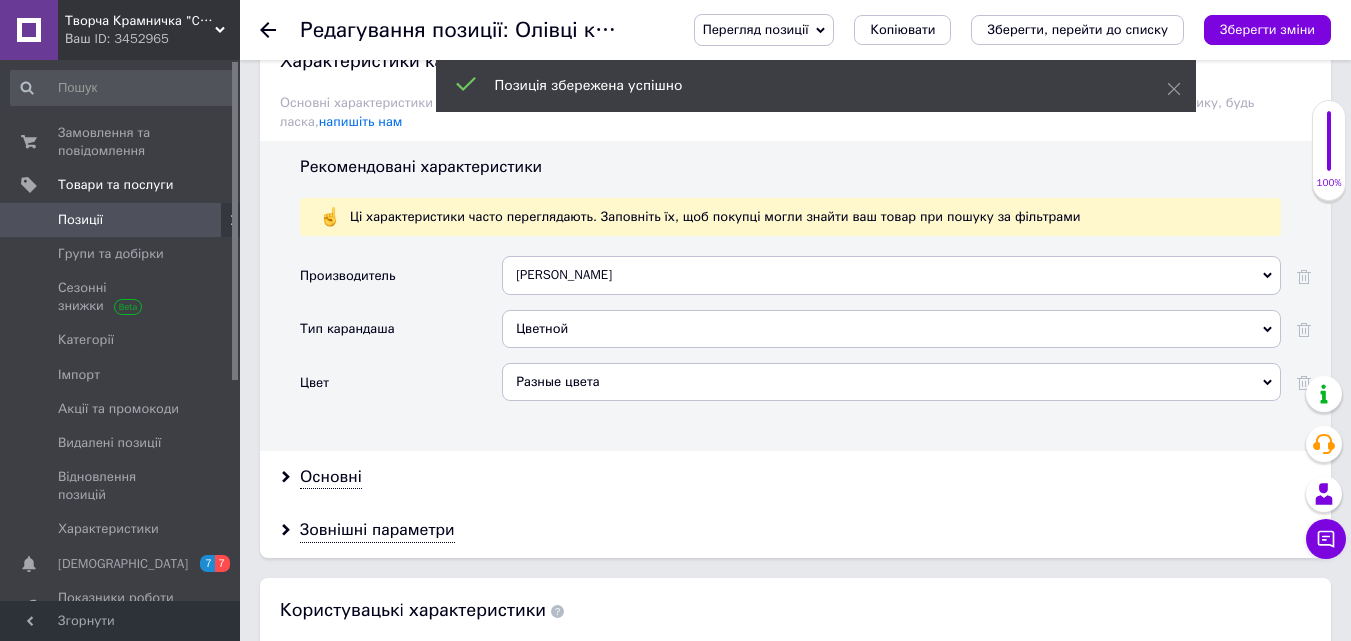click on "Позиції" at bounding box center (121, 220) 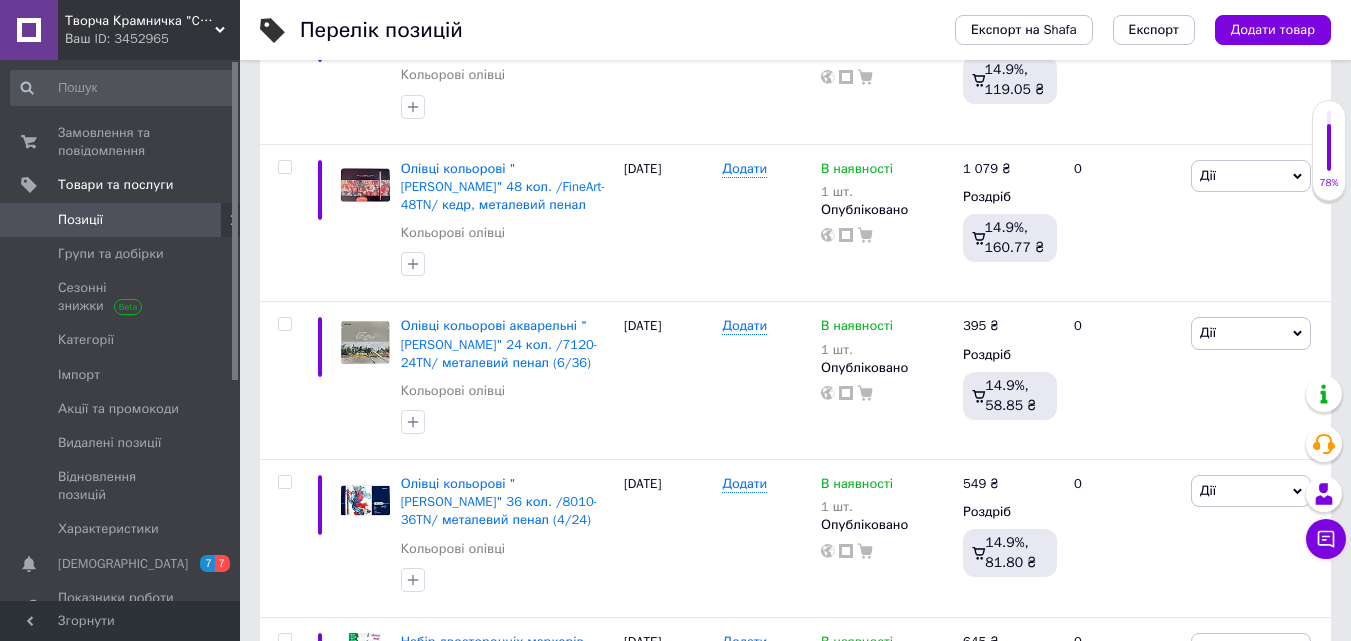 scroll, scrollTop: 600, scrollLeft: 0, axis: vertical 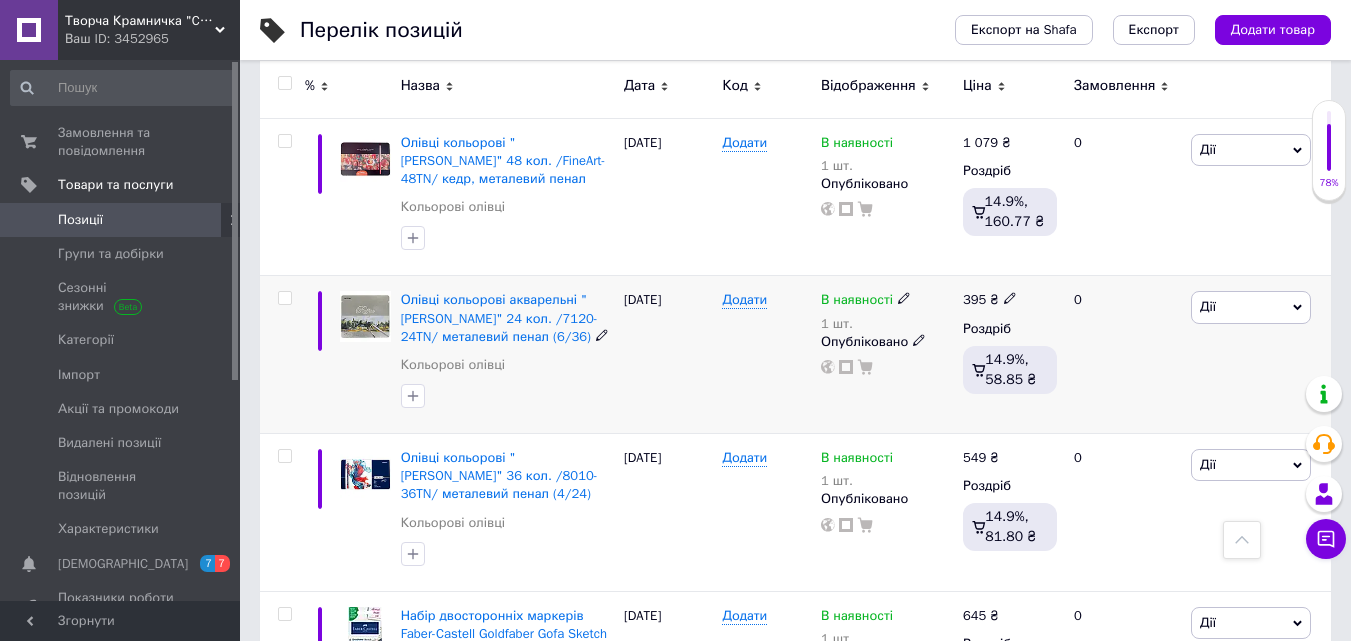 click at bounding box center [365, 316] 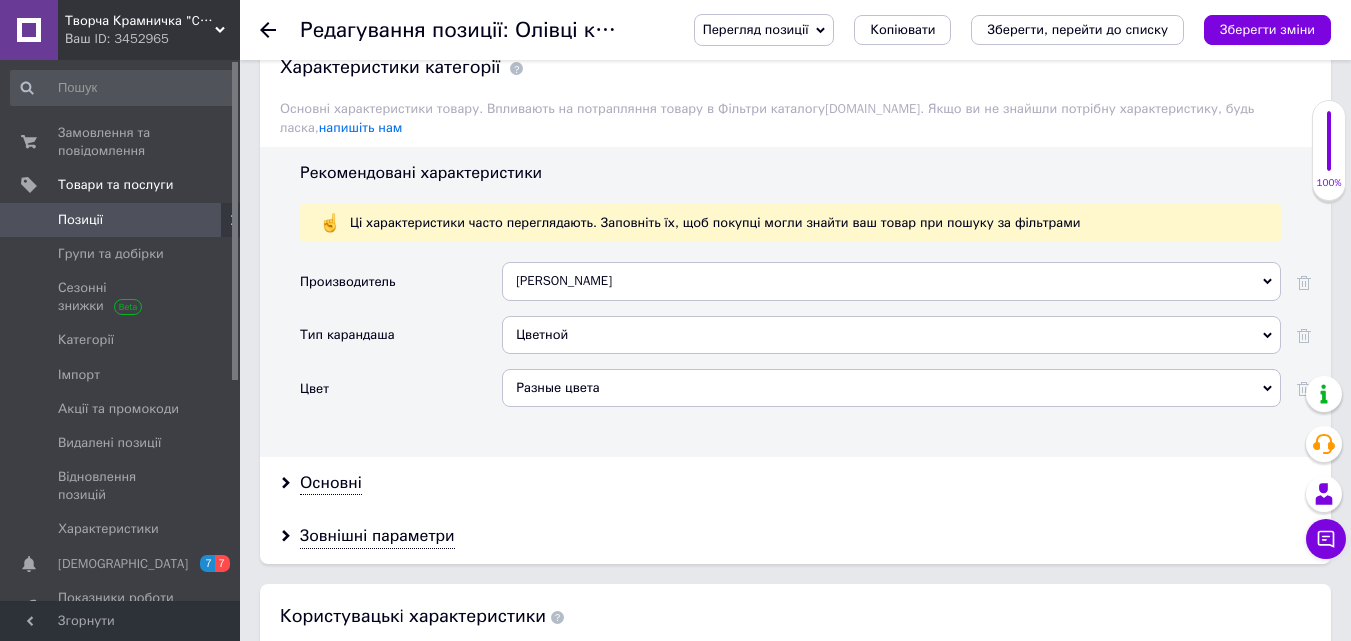 scroll, scrollTop: 1600, scrollLeft: 0, axis: vertical 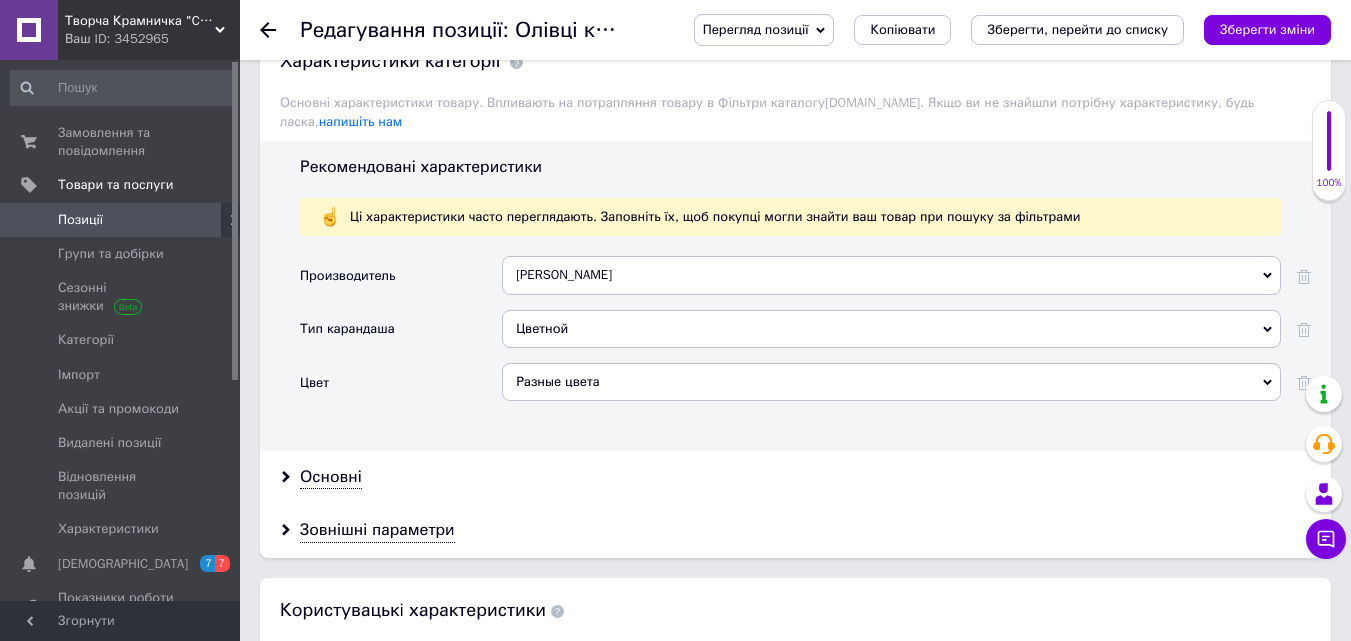 click on "[PERSON_NAME]" at bounding box center (891, 275) 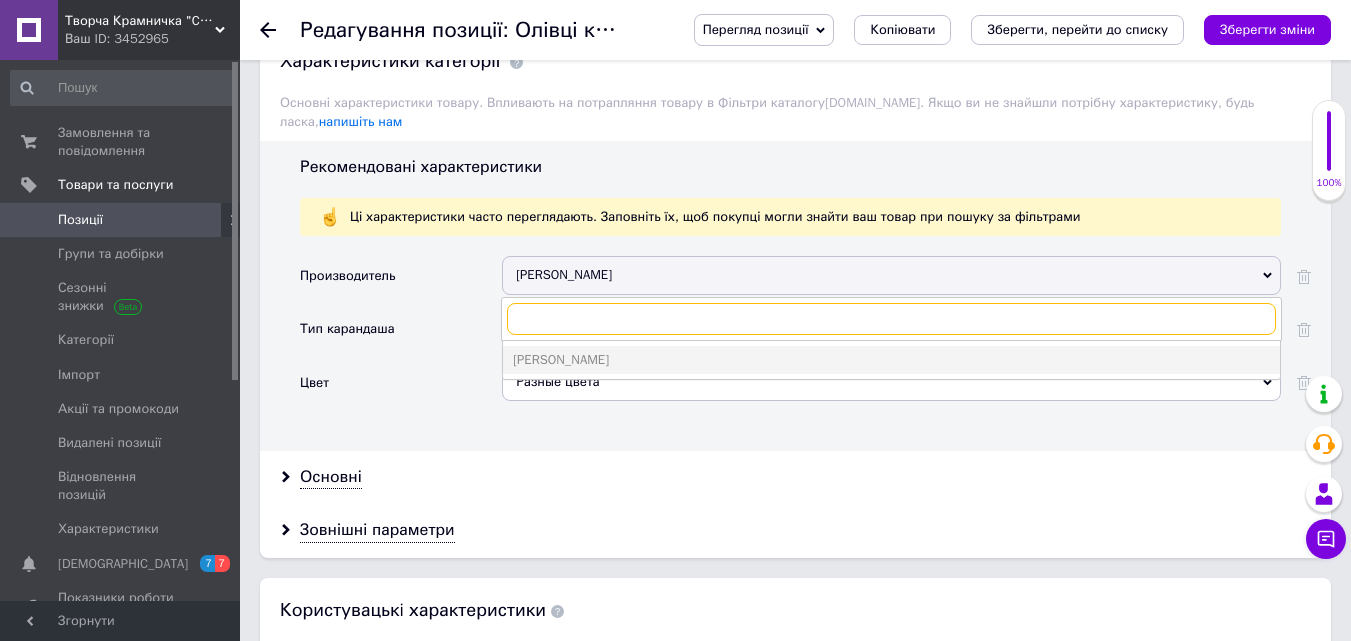 paste on "marco" 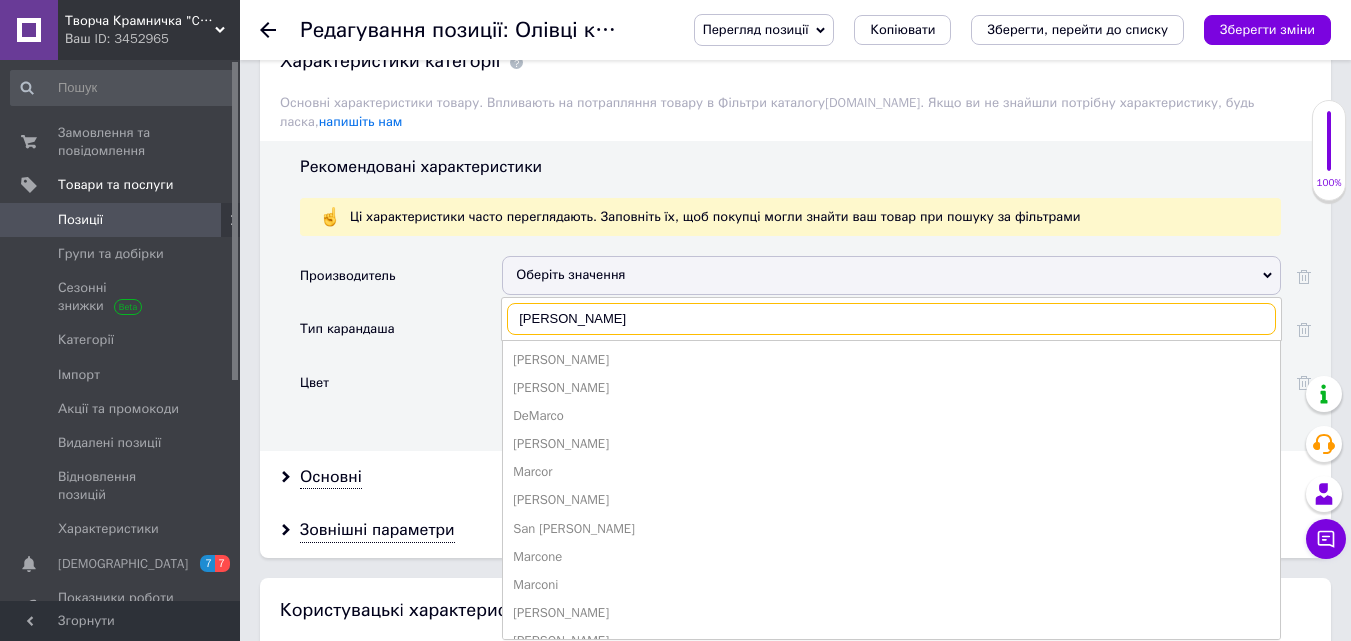 type on "marco" 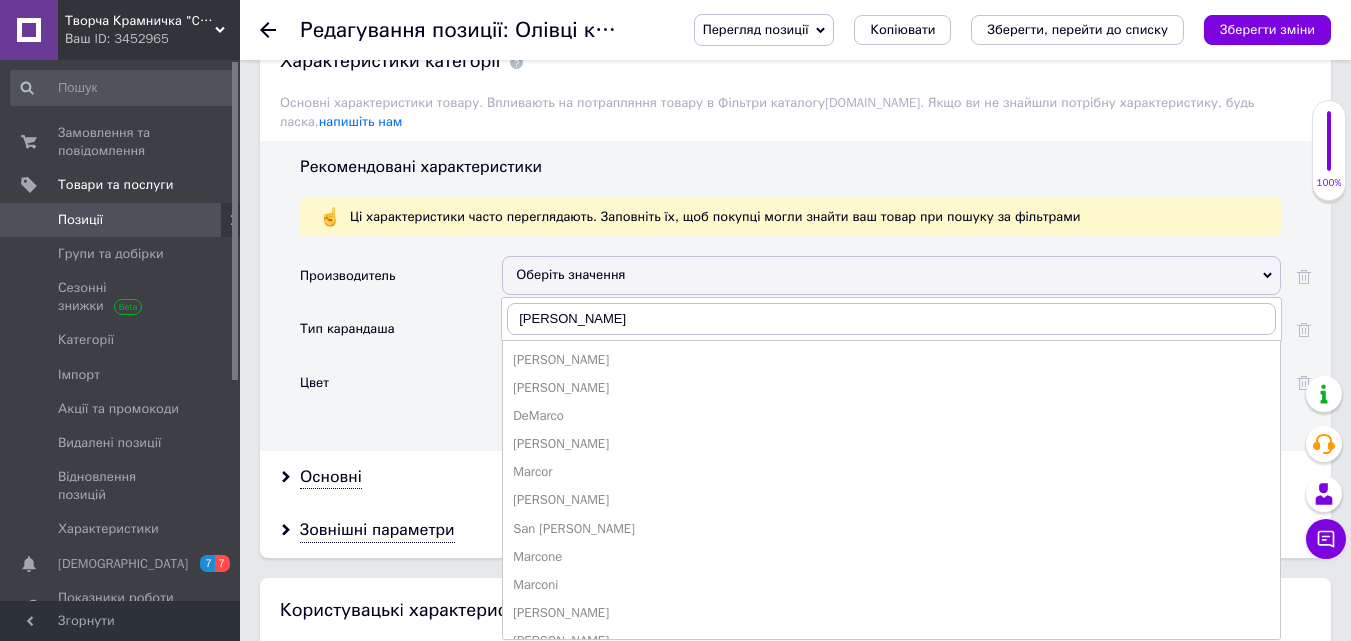 click on "Marco" at bounding box center [891, 360] 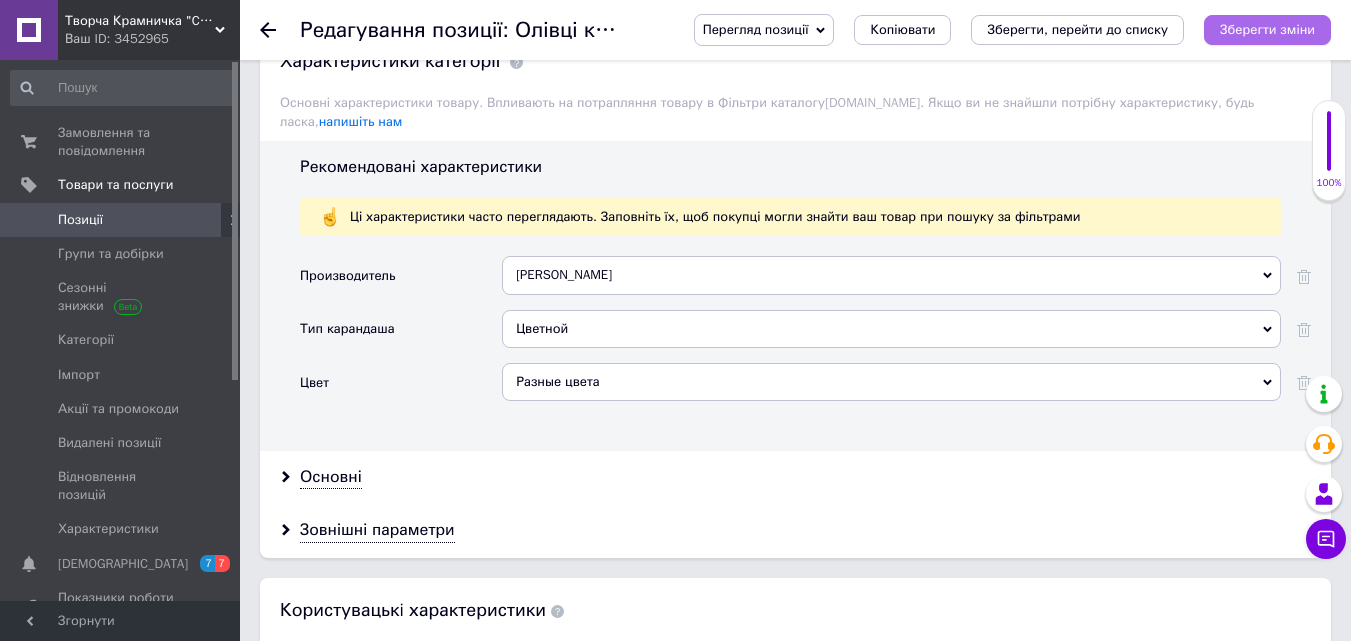click on "Зберегти зміни" at bounding box center [1267, 30] 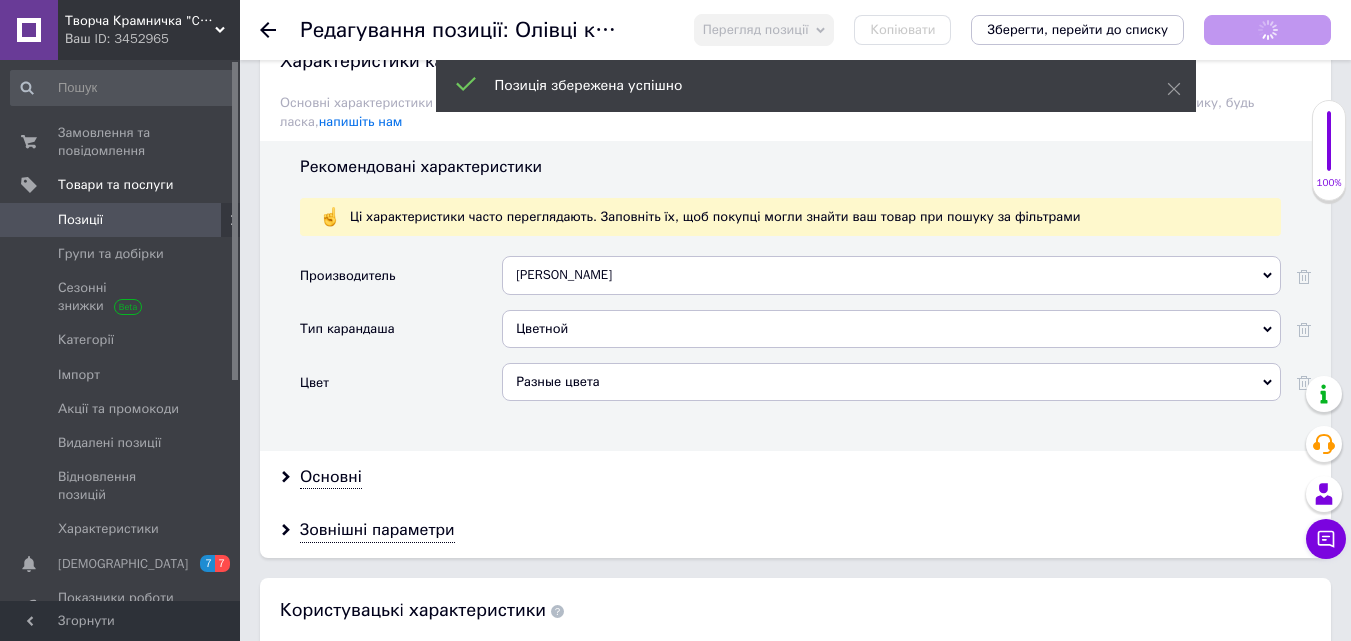 click on "Позиції" at bounding box center [121, 220] 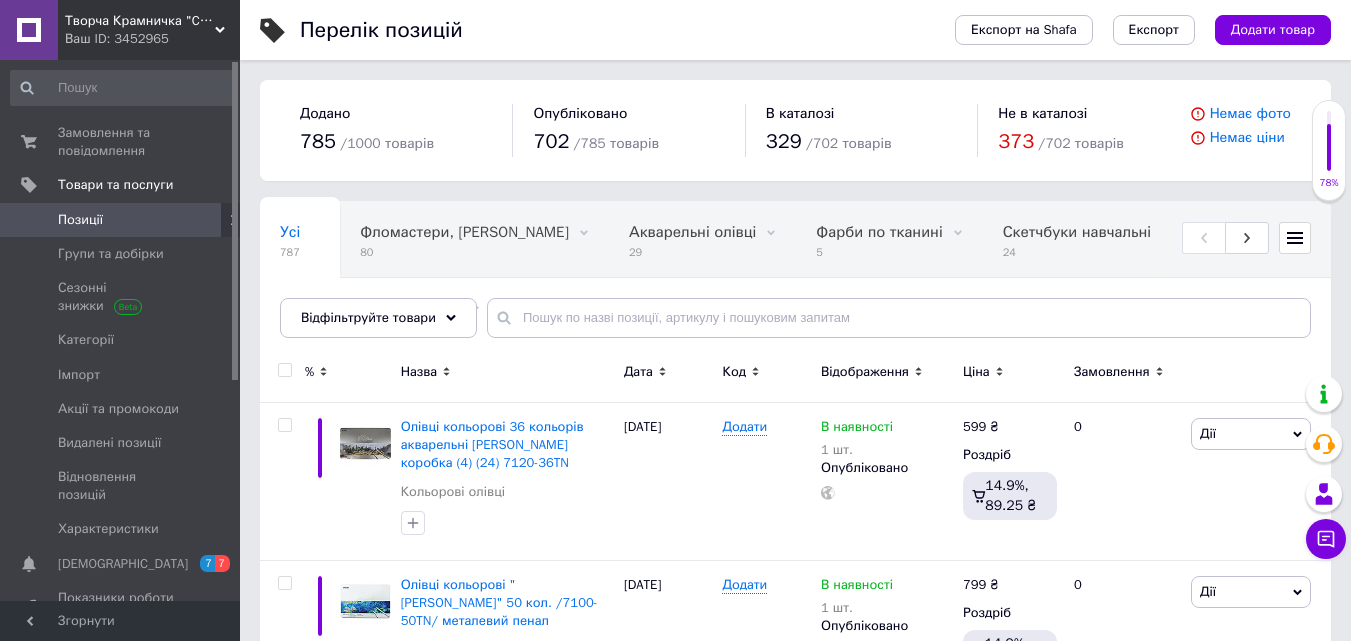 scroll, scrollTop: 80, scrollLeft: 0, axis: vertical 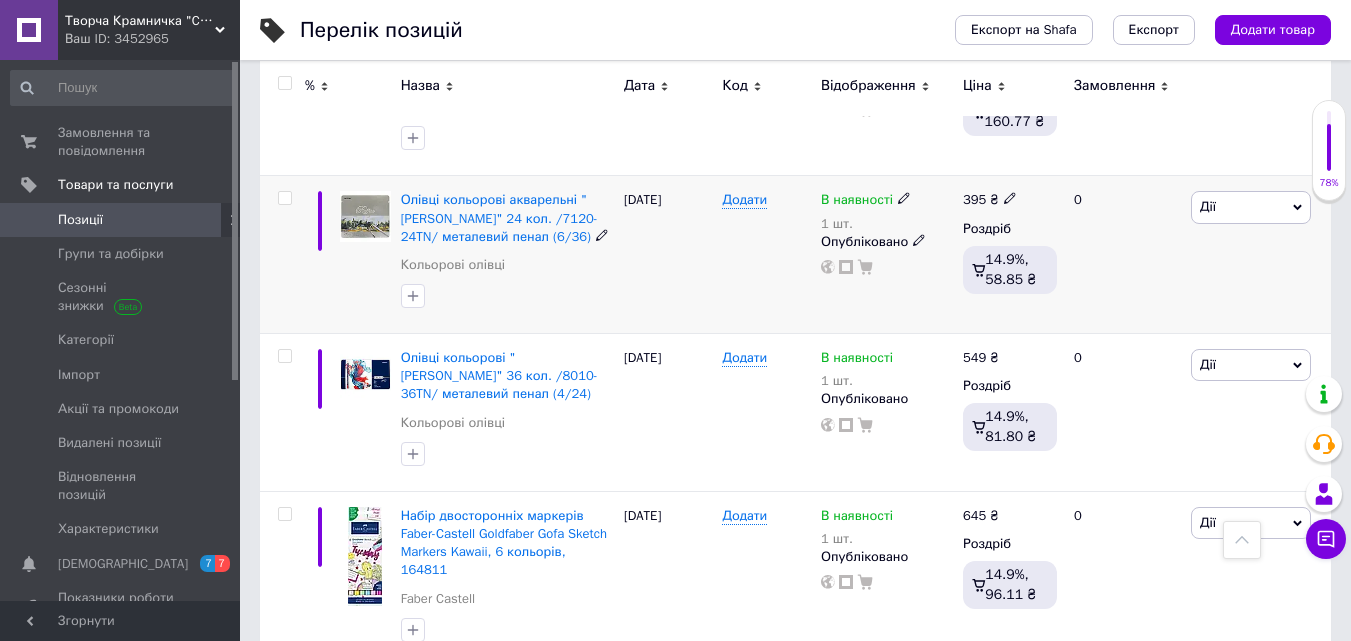 click at bounding box center (365, 216) 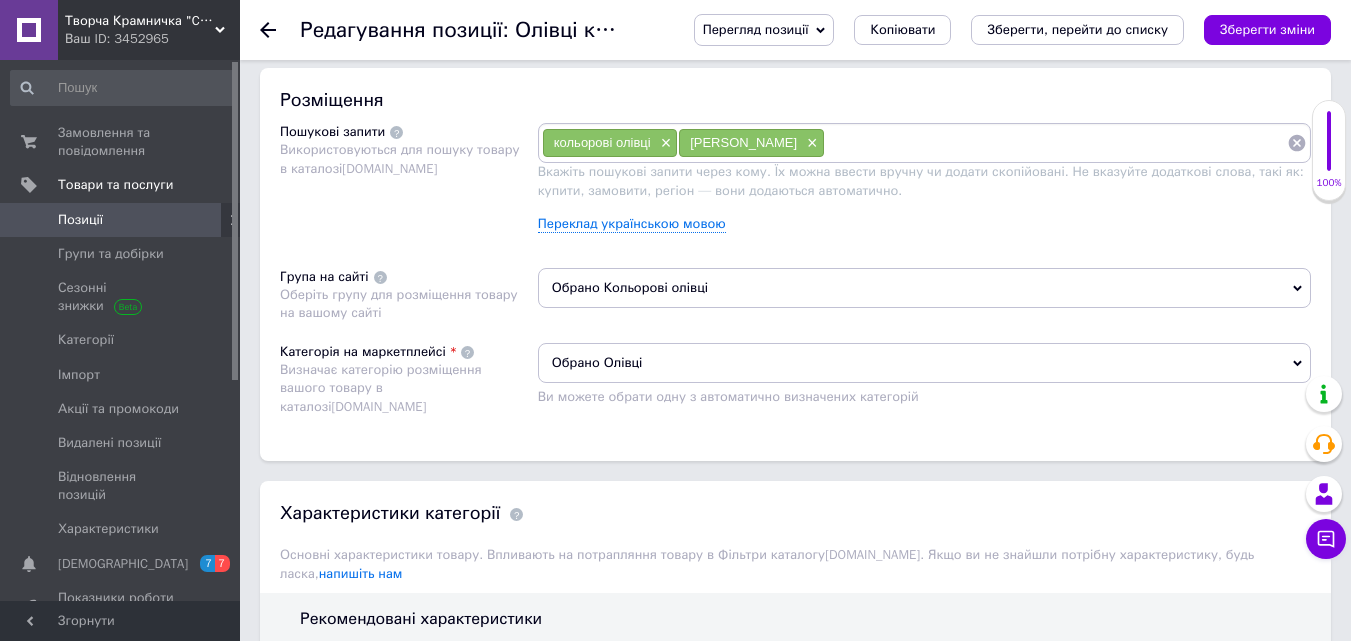 scroll, scrollTop: 1100, scrollLeft: 0, axis: vertical 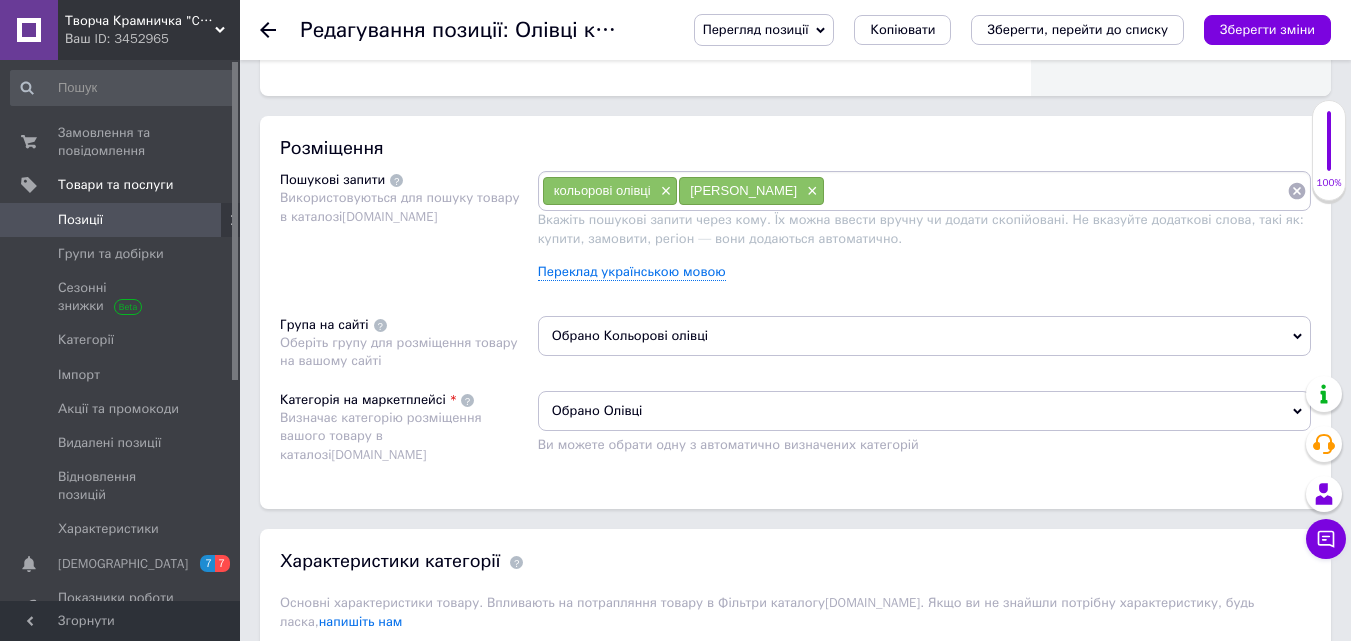 click on "[PERSON_NAME]" at bounding box center [743, 190] 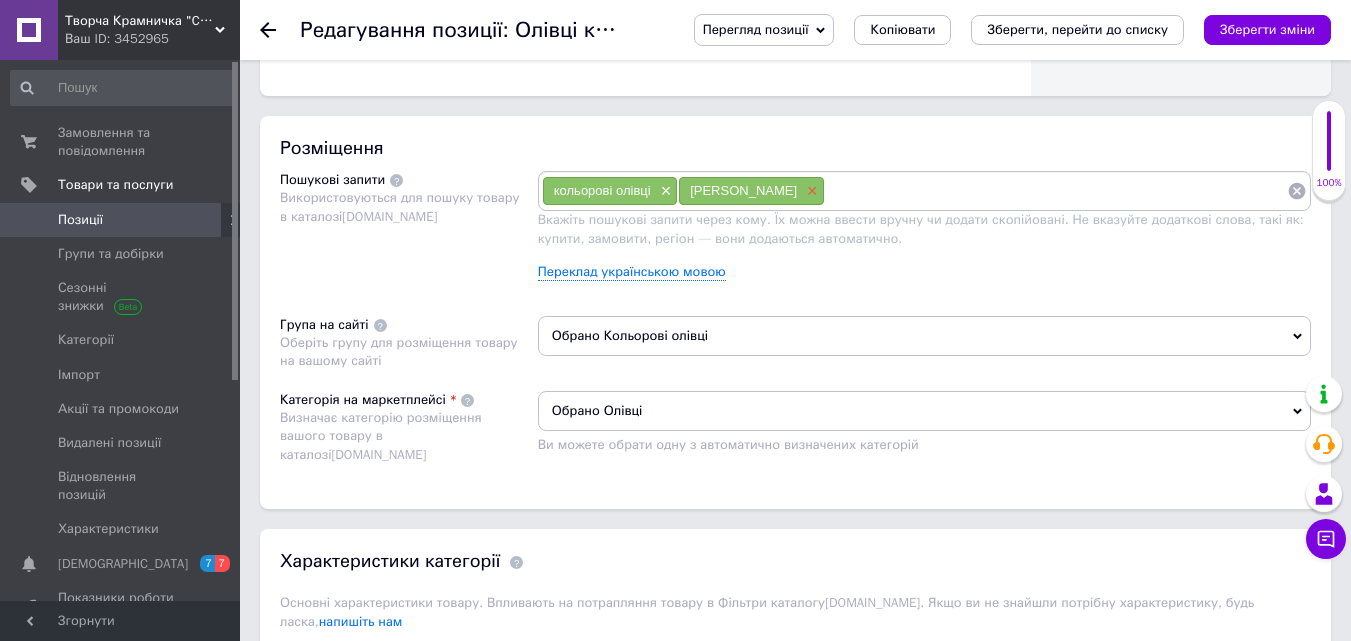 click on "×" at bounding box center [810, 191] 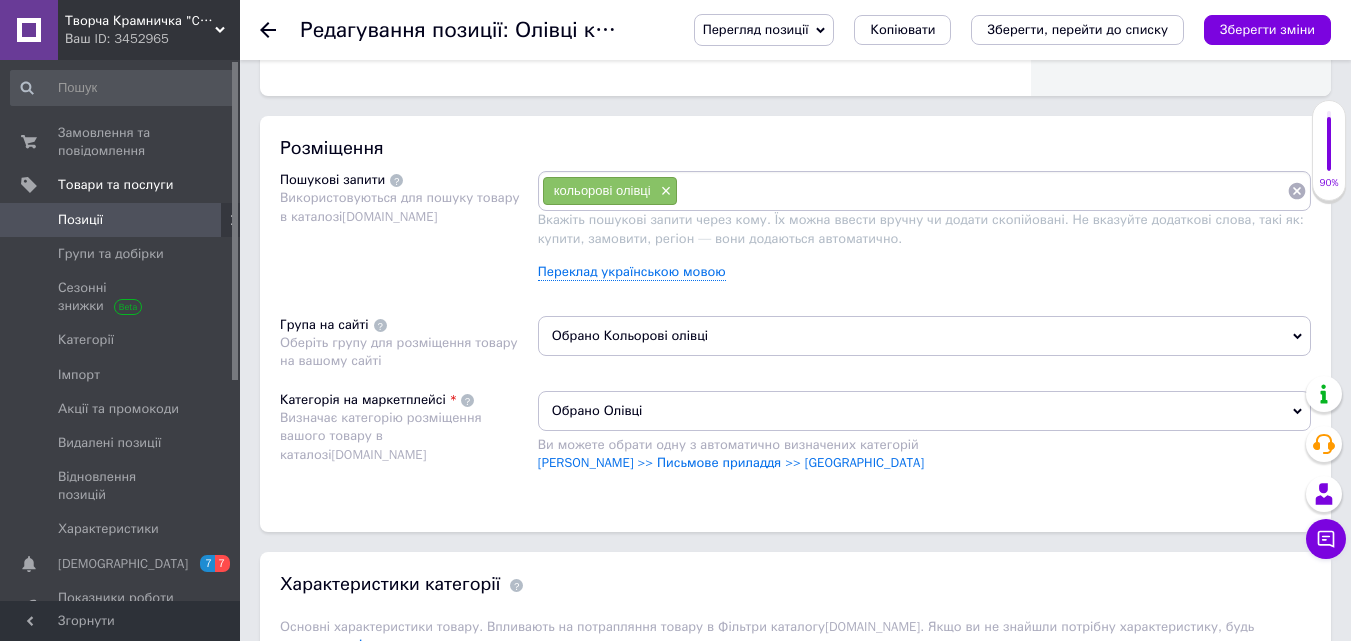 click at bounding box center (982, 191) 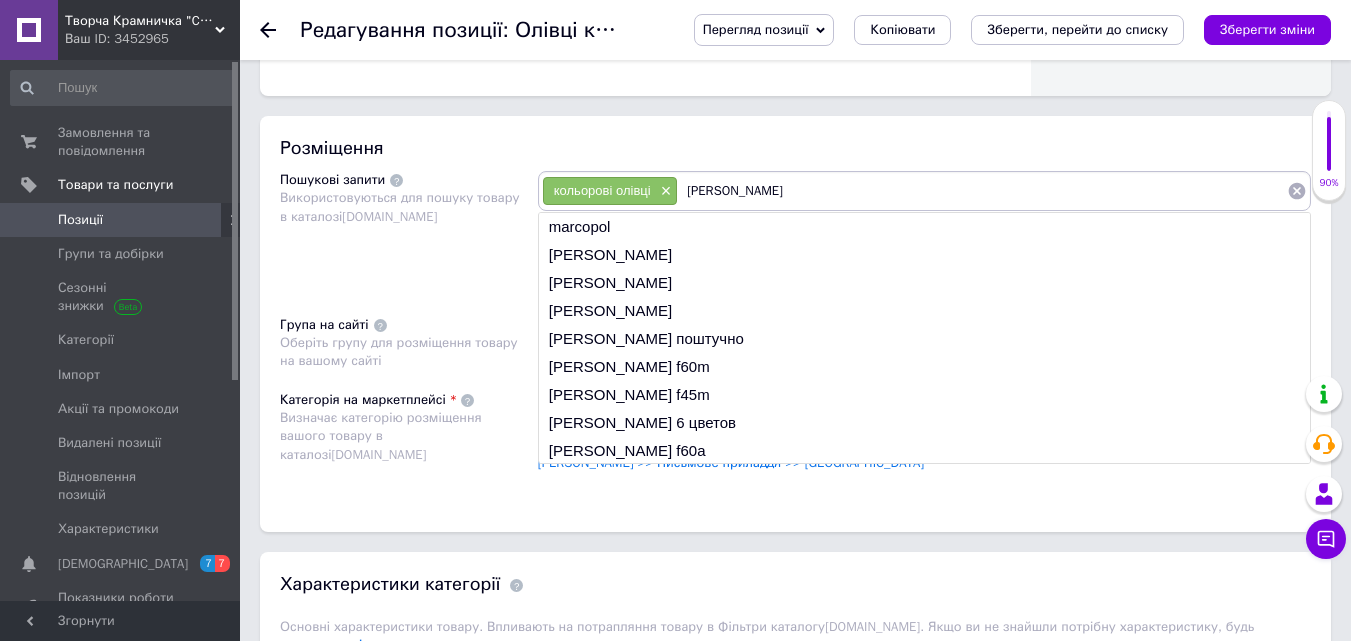 type 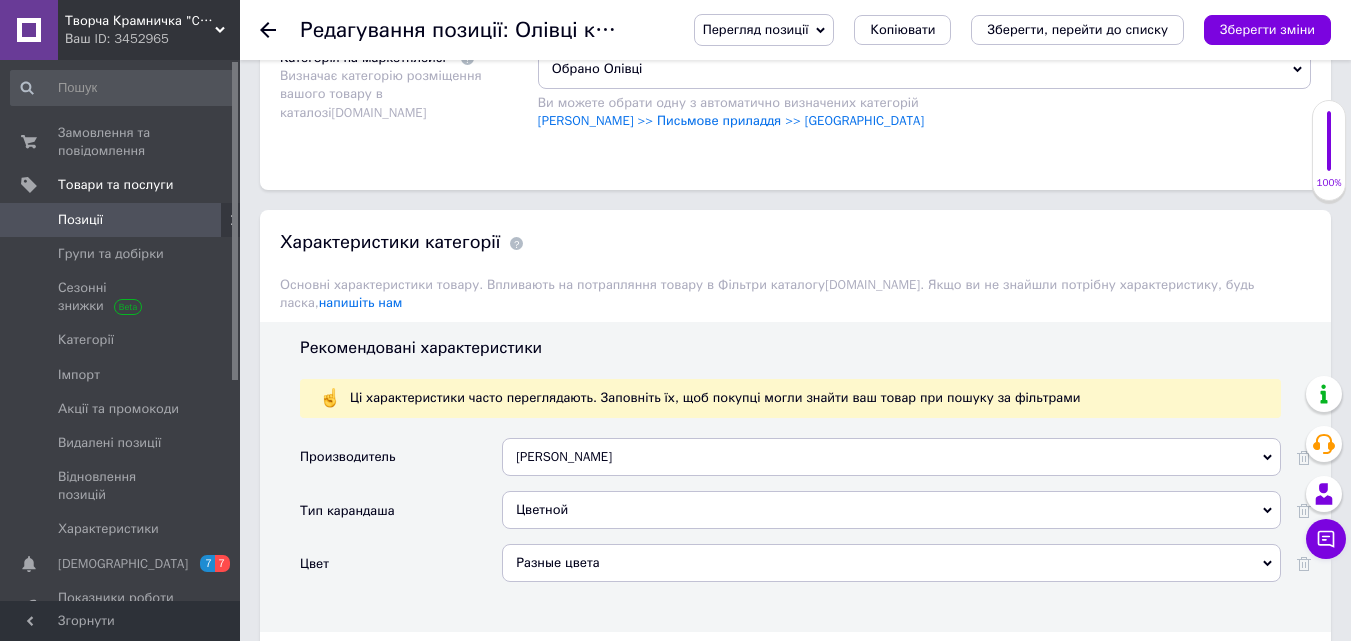 scroll, scrollTop: 1500, scrollLeft: 0, axis: vertical 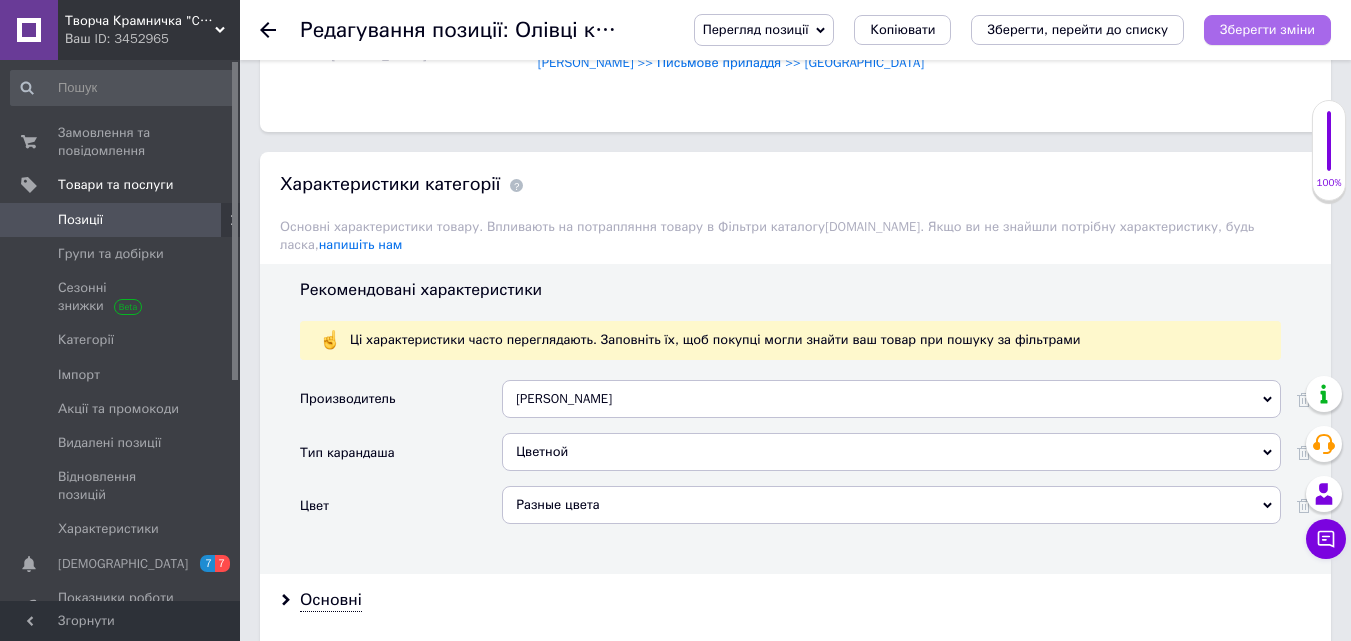 click on "Зберегти зміни" at bounding box center (1267, 29) 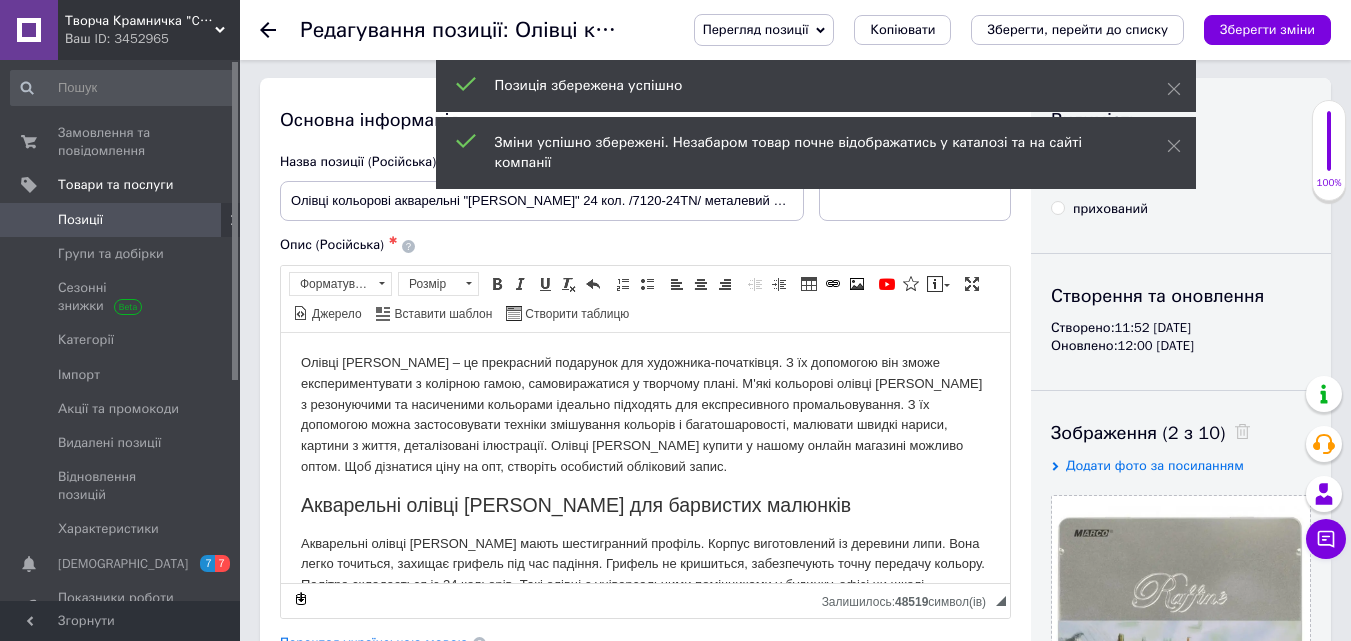 scroll, scrollTop: 0, scrollLeft: 0, axis: both 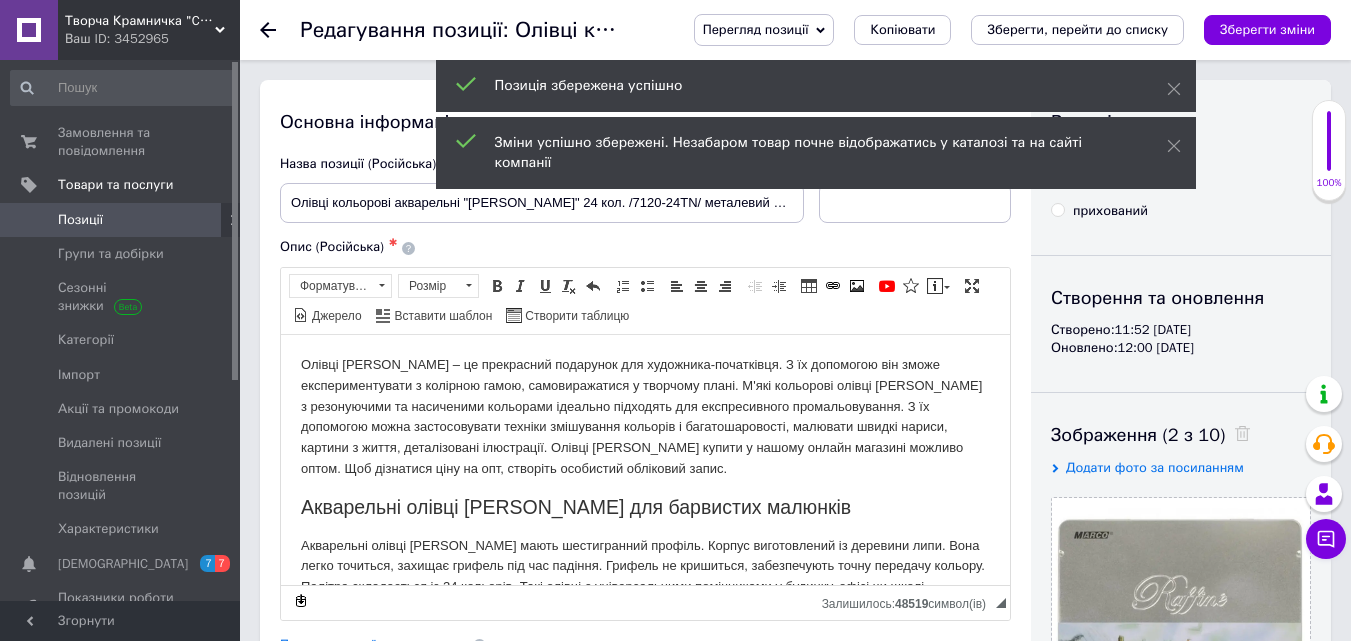 click on "Позиції" at bounding box center (80, 220) 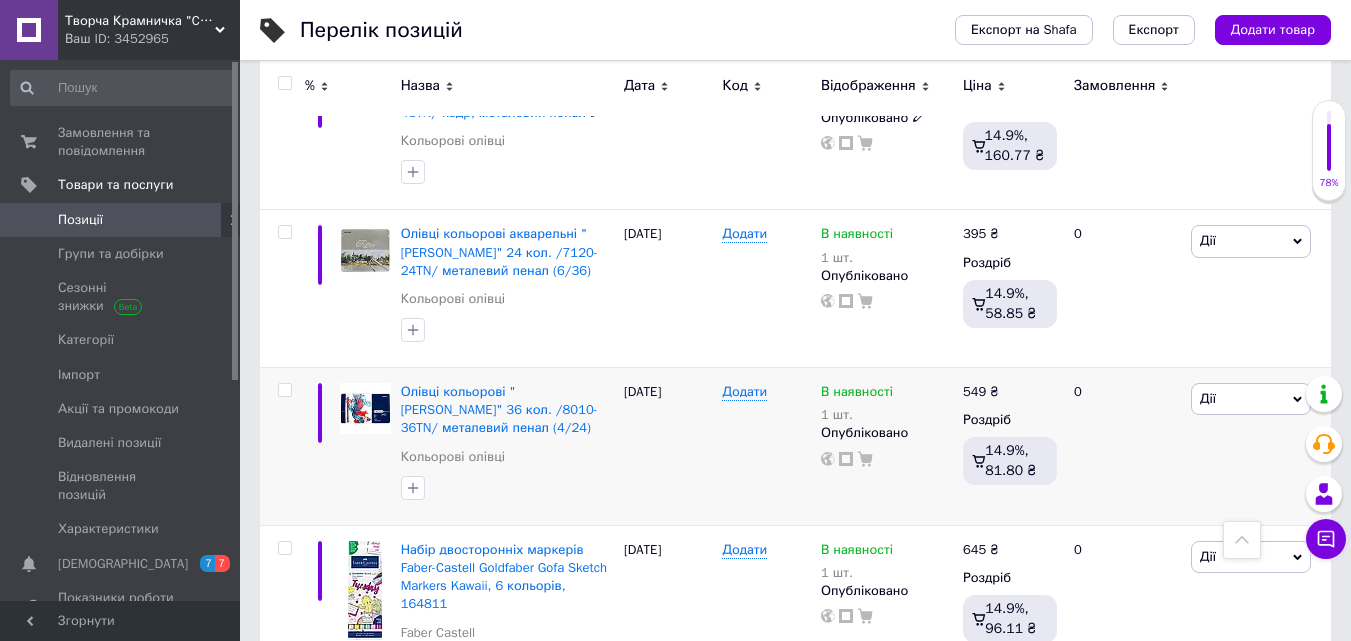 scroll, scrollTop: 700, scrollLeft: 0, axis: vertical 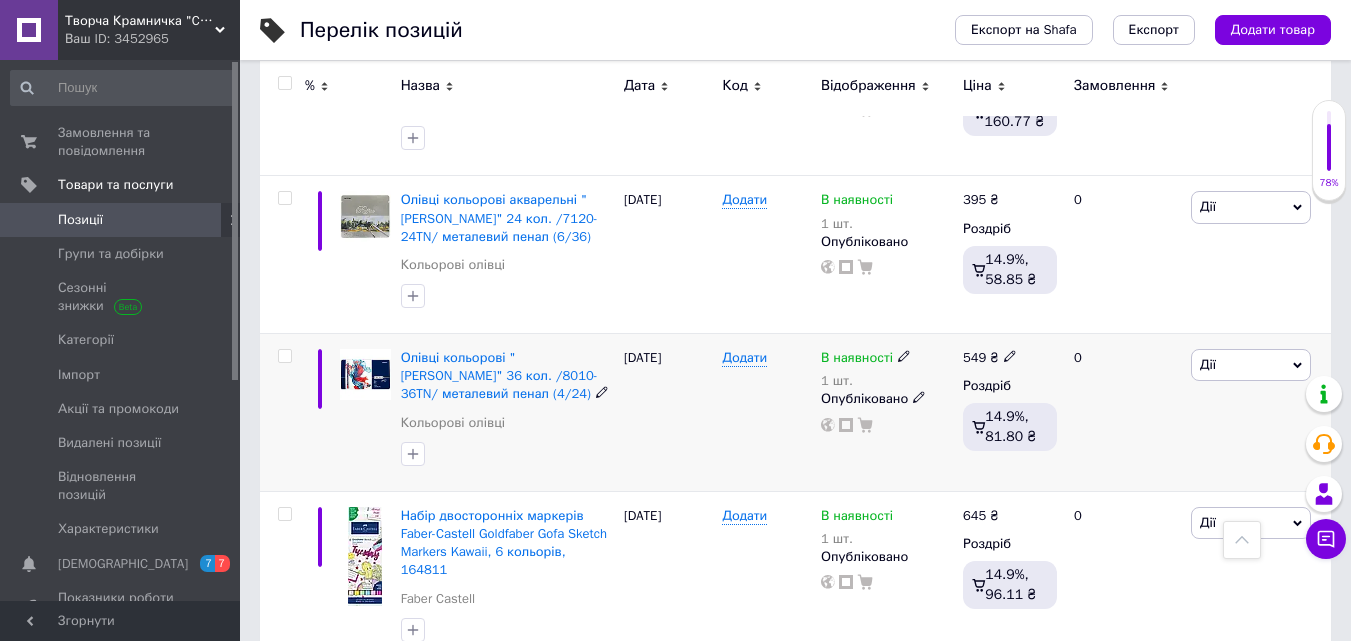 click at bounding box center (365, 374) 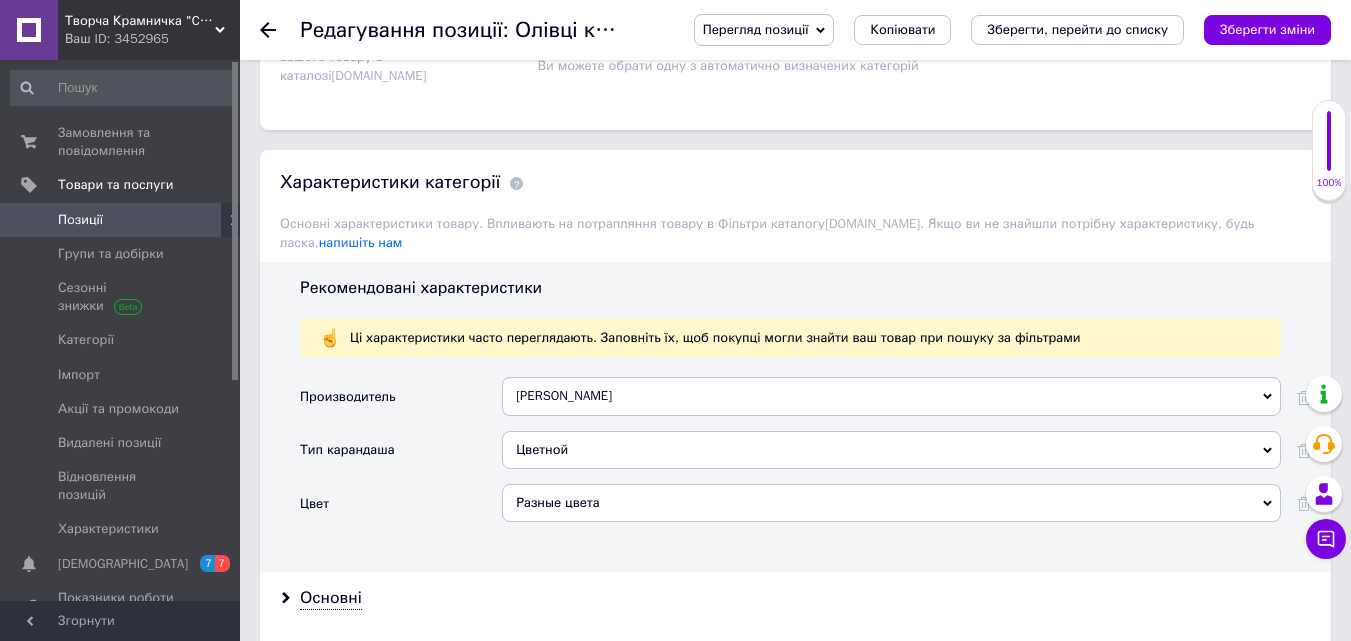 scroll, scrollTop: 1500, scrollLeft: 0, axis: vertical 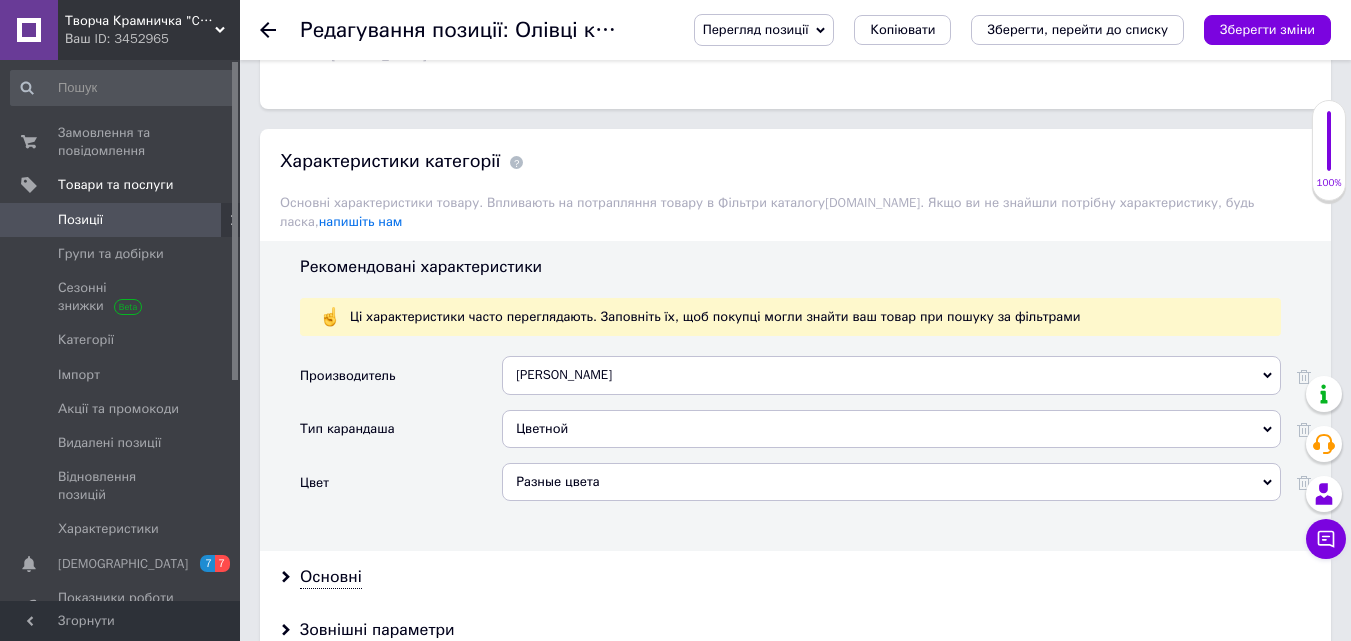 click on "[PERSON_NAME]" at bounding box center [891, 375] 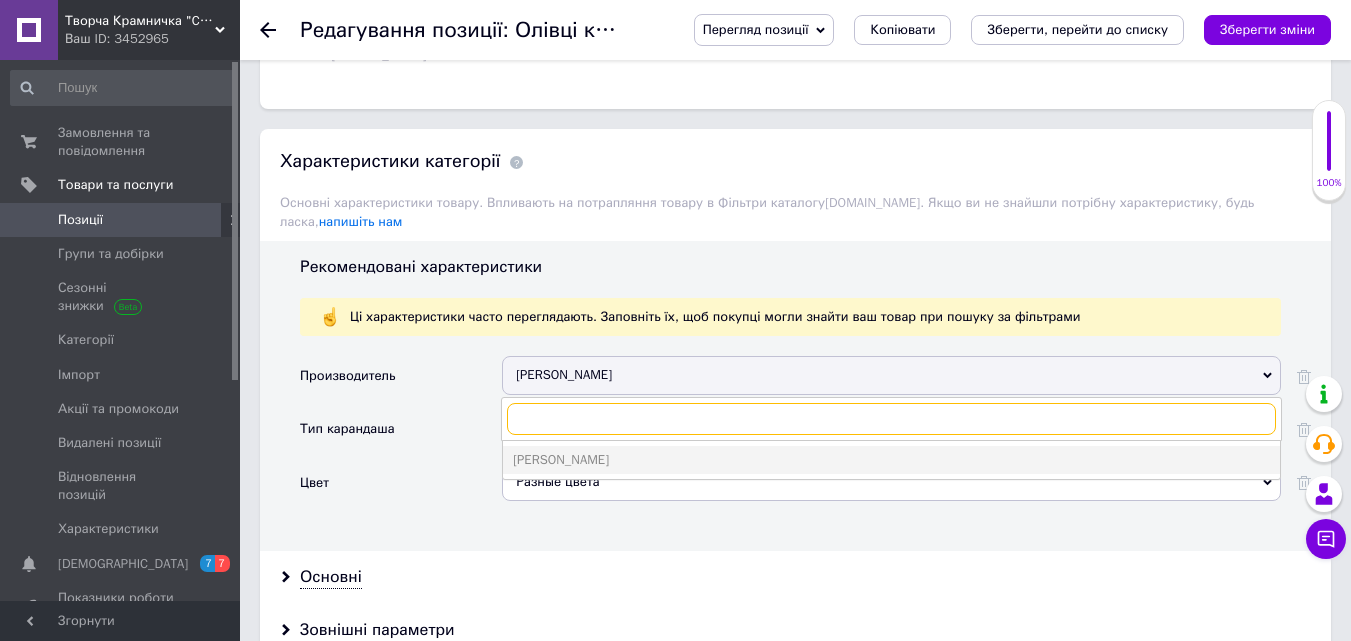 paste on "marco" 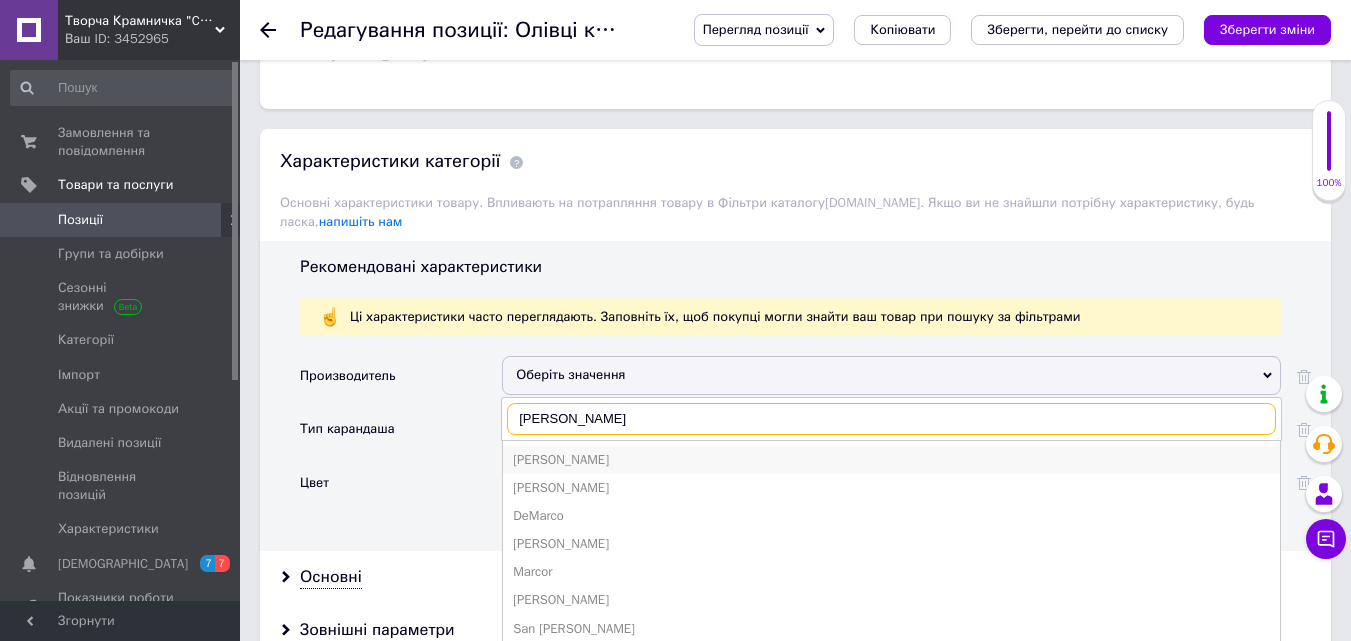 type on "marco" 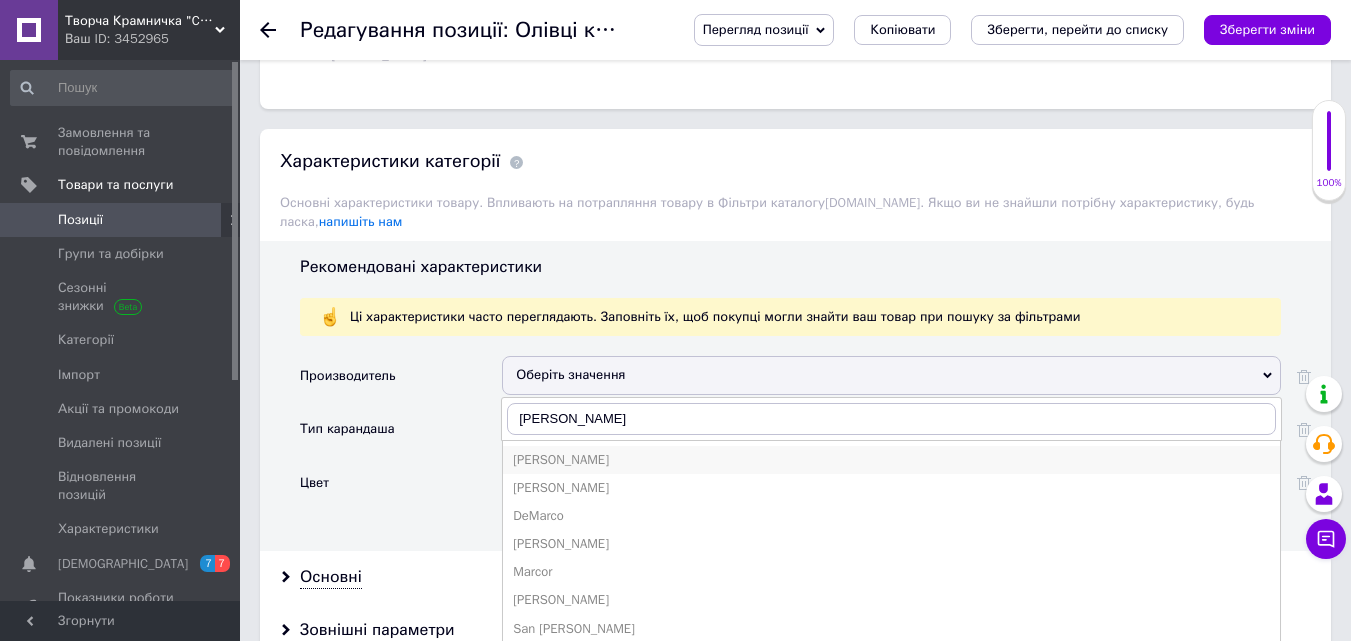 click on "Marco" at bounding box center [891, 460] 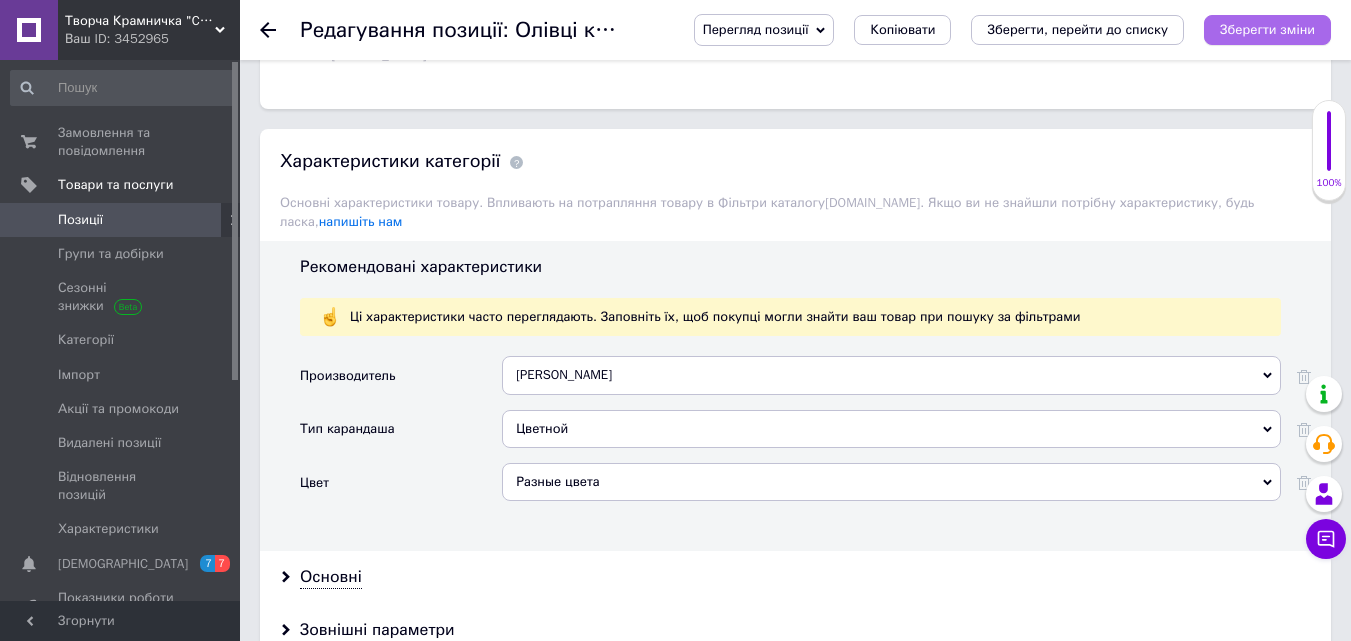 click on "Зберегти зміни" at bounding box center (1267, 29) 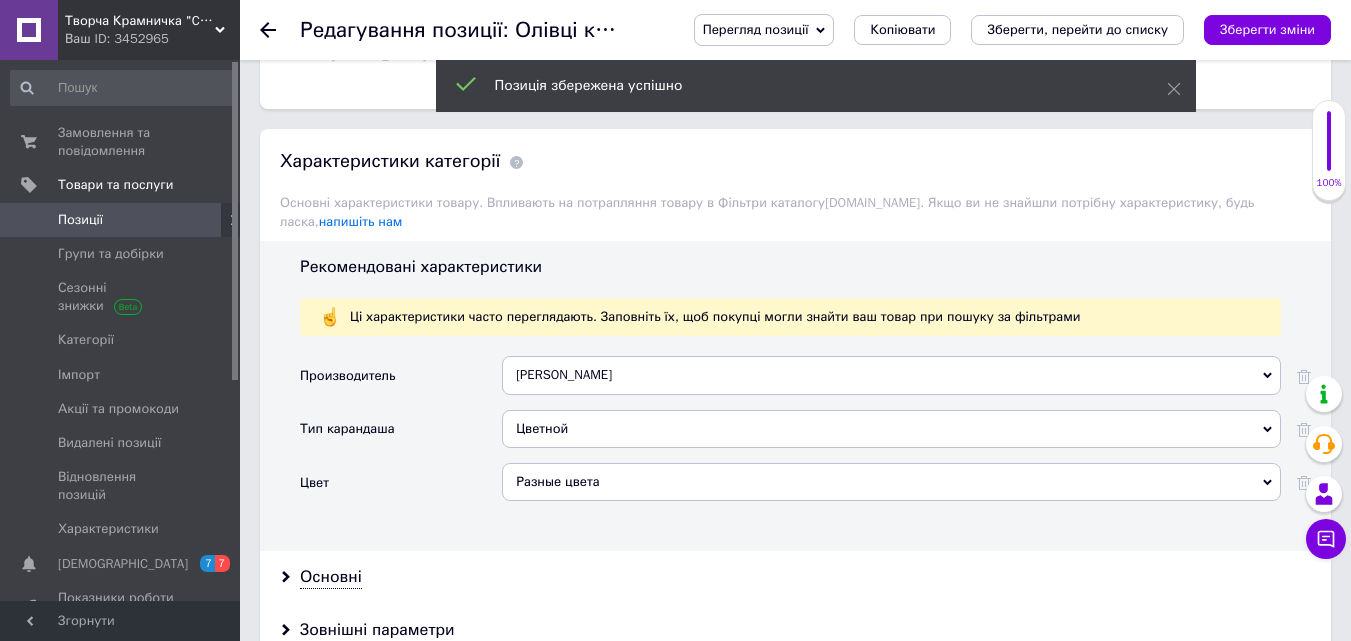 click on "Позиції" at bounding box center (121, 220) 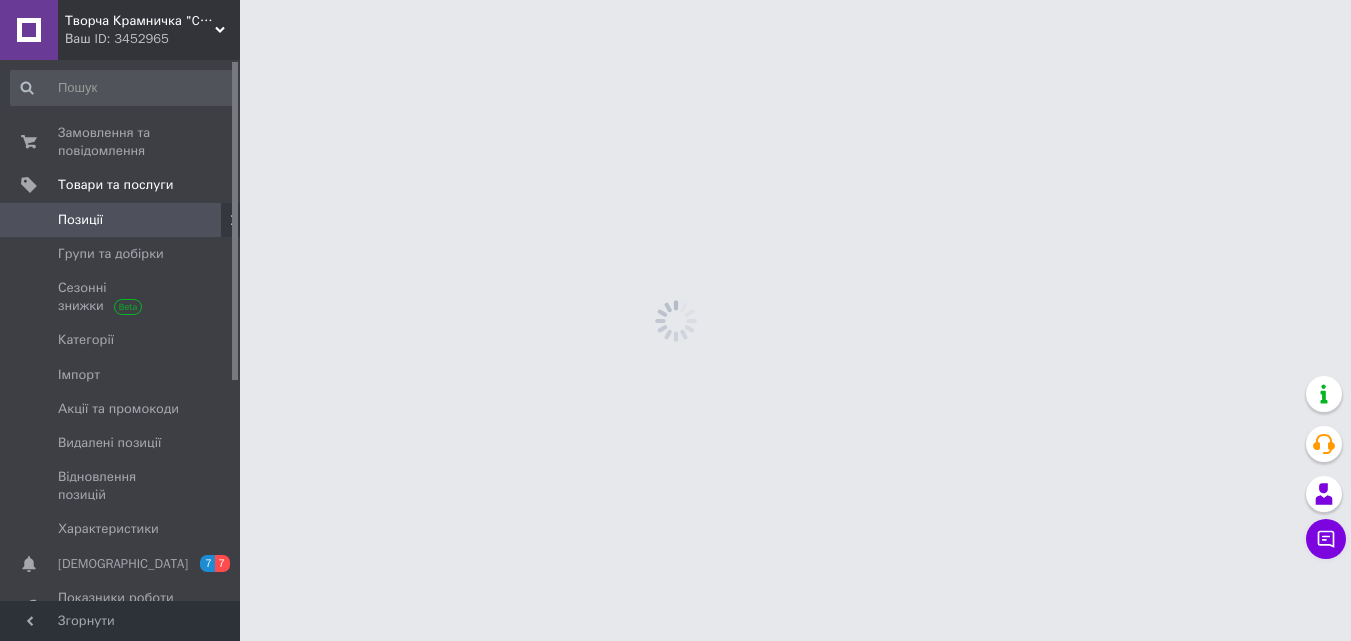scroll, scrollTop: 0, scrollLeft: 0, axis: both 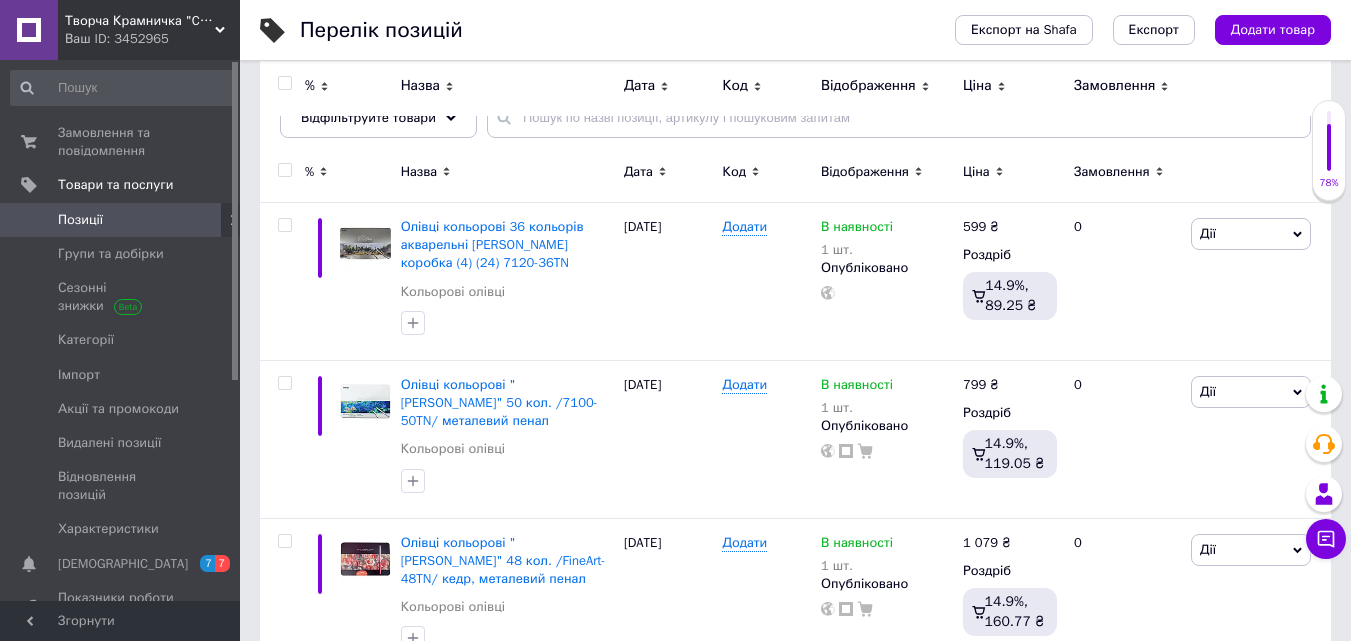 click on "Додати товар" at bounding box center (1273, 30) 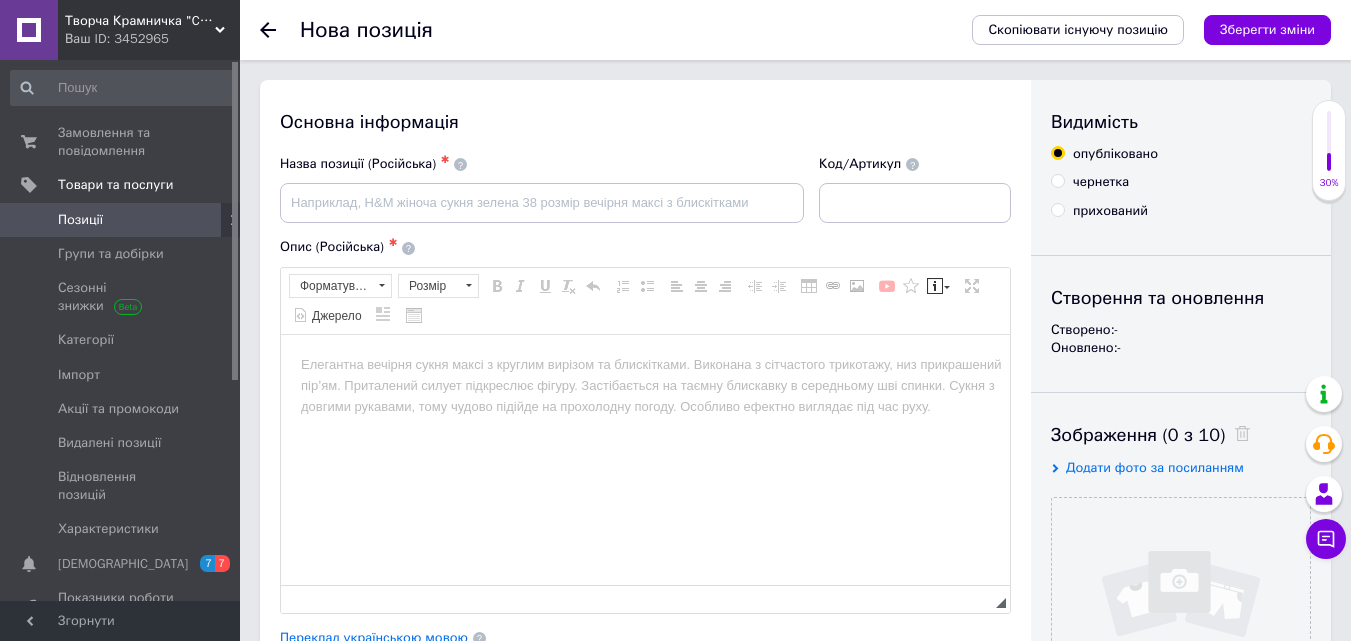 scroll, scrollTop: 0, scrollLeft: 0, axis: both 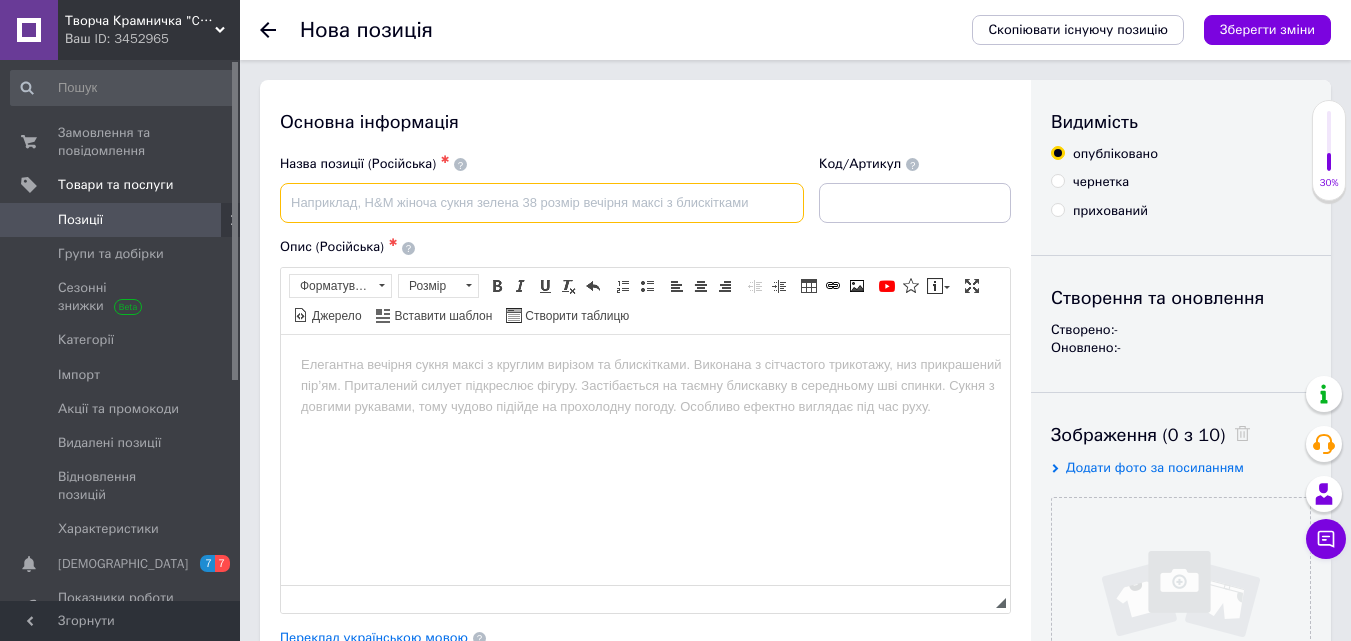 click at bounding box center [542, 203] 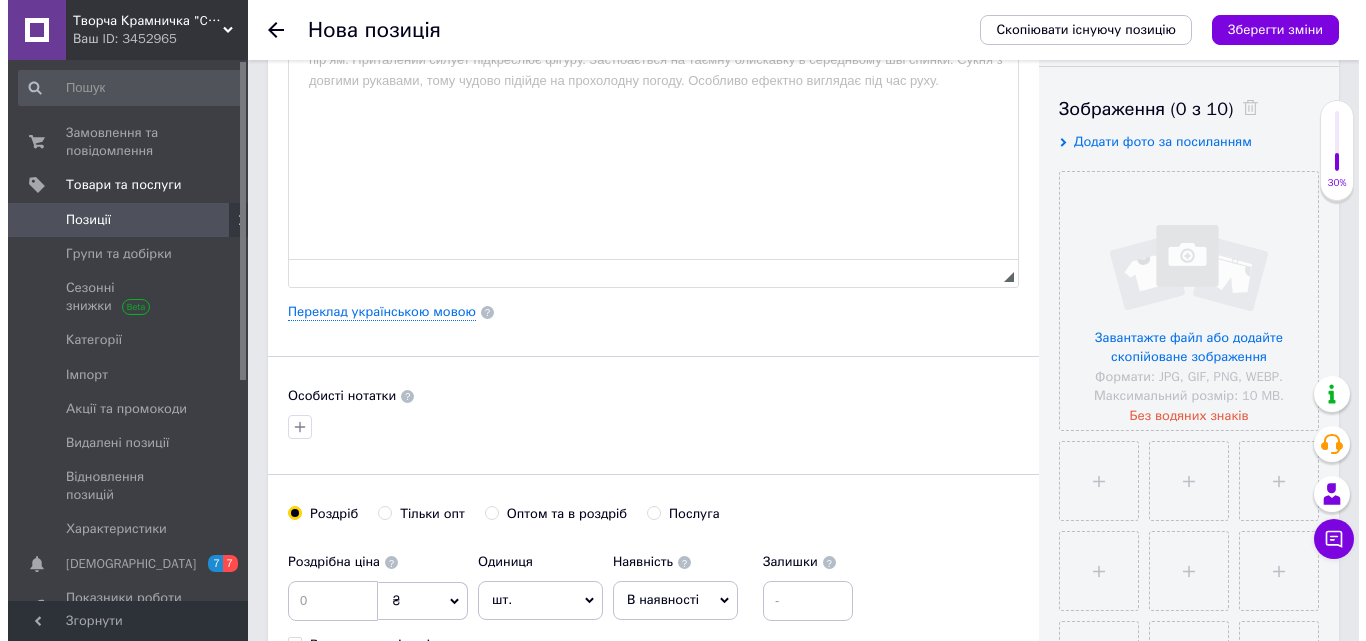 scroll, scrollTop: 400, scrollLeft: 0, axis: vertical 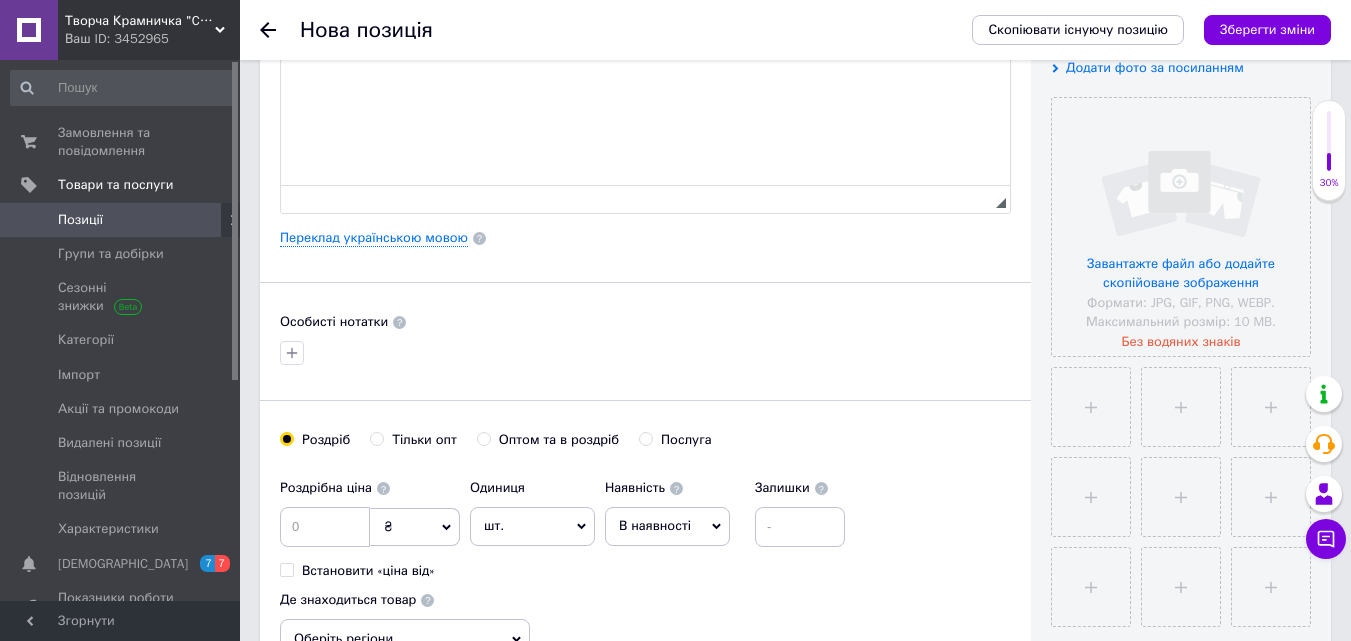 type on "Олівці кольорові " Marco " 7100 TN в металевій упаковці 24 кольори" 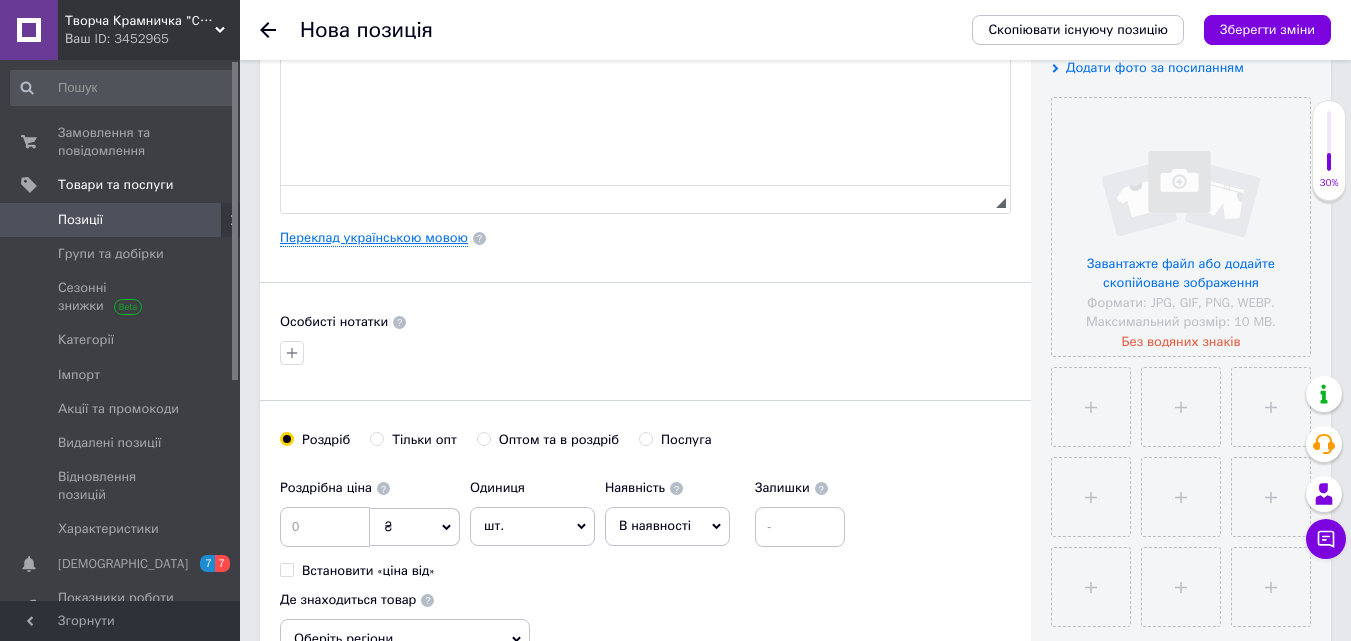 click on "Переклад українською мовою" at bounding box center [374, 238] 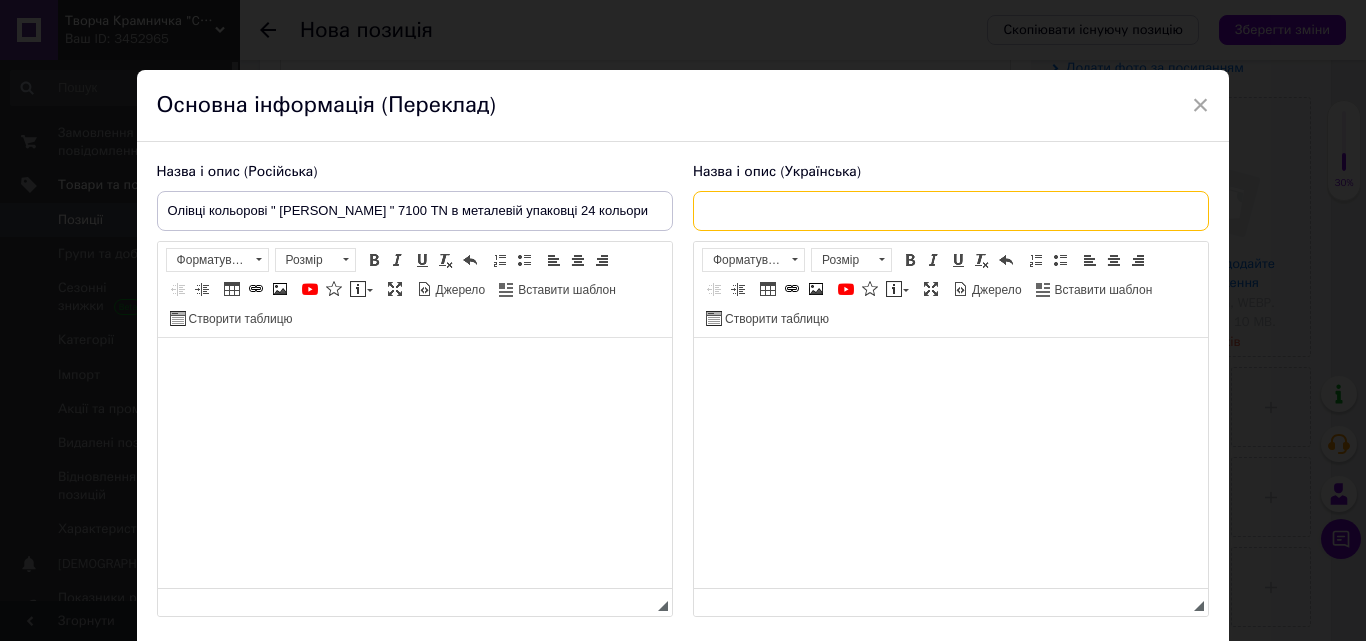 click at bounding box center (951, 211) 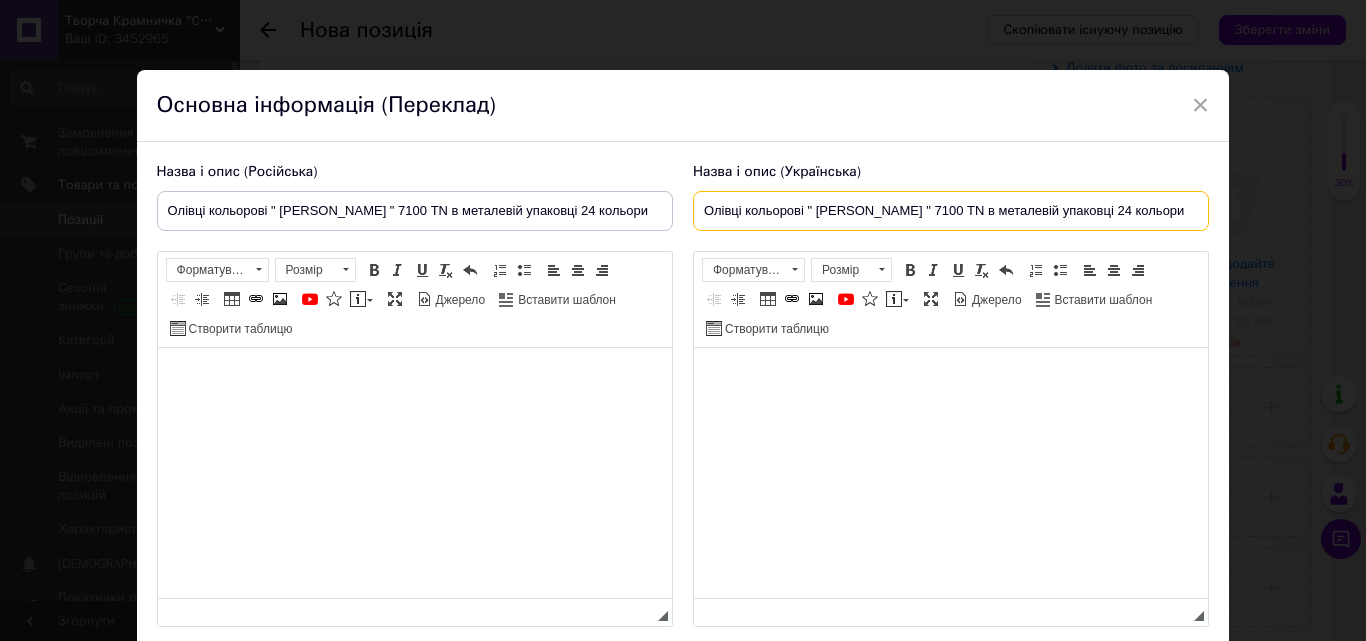 type on "Олівці кольорові " Marco " 7100 TN в металевій упаковці 24 кольори" 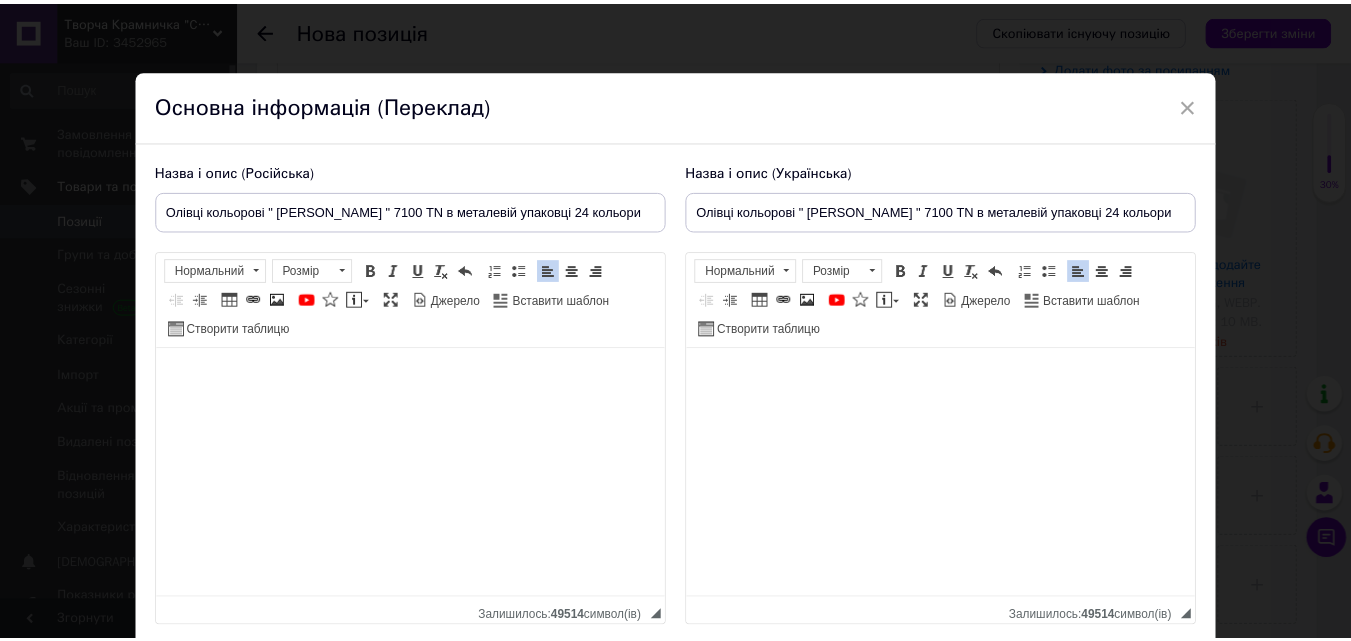 scroll, scrollTop: 151, scrollLeft: 0, axis: vertical 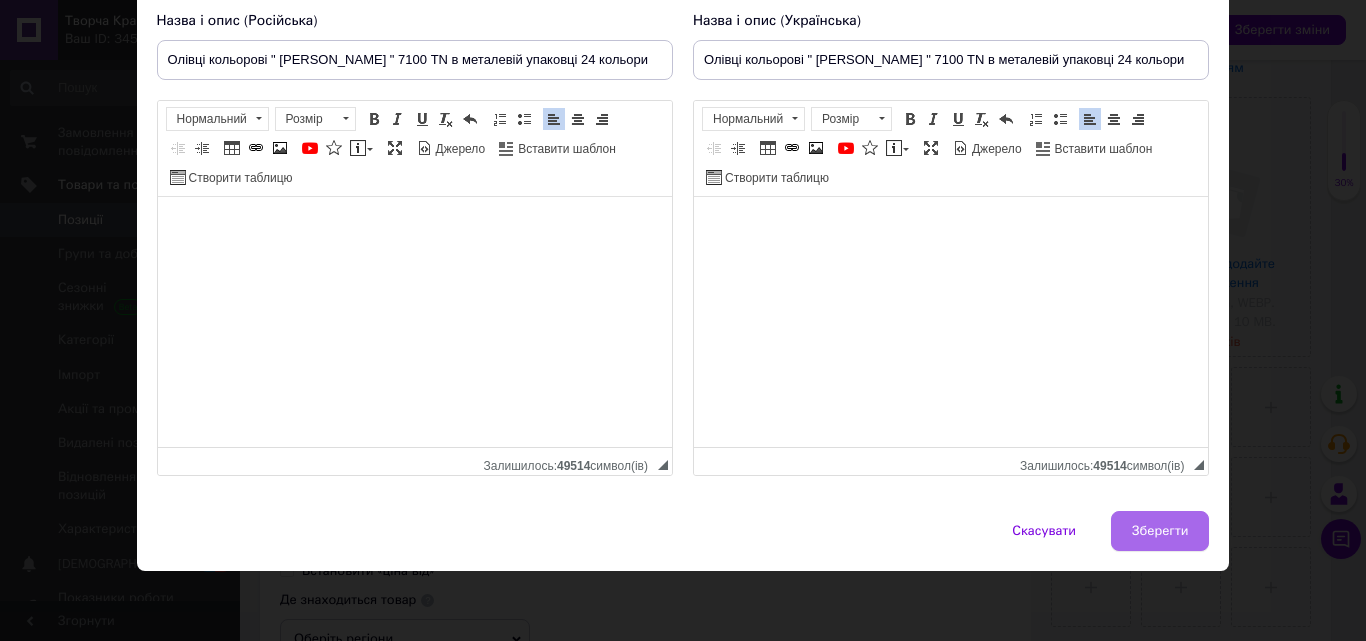 click on "Зберегти" at bounding box center (1160, 531) 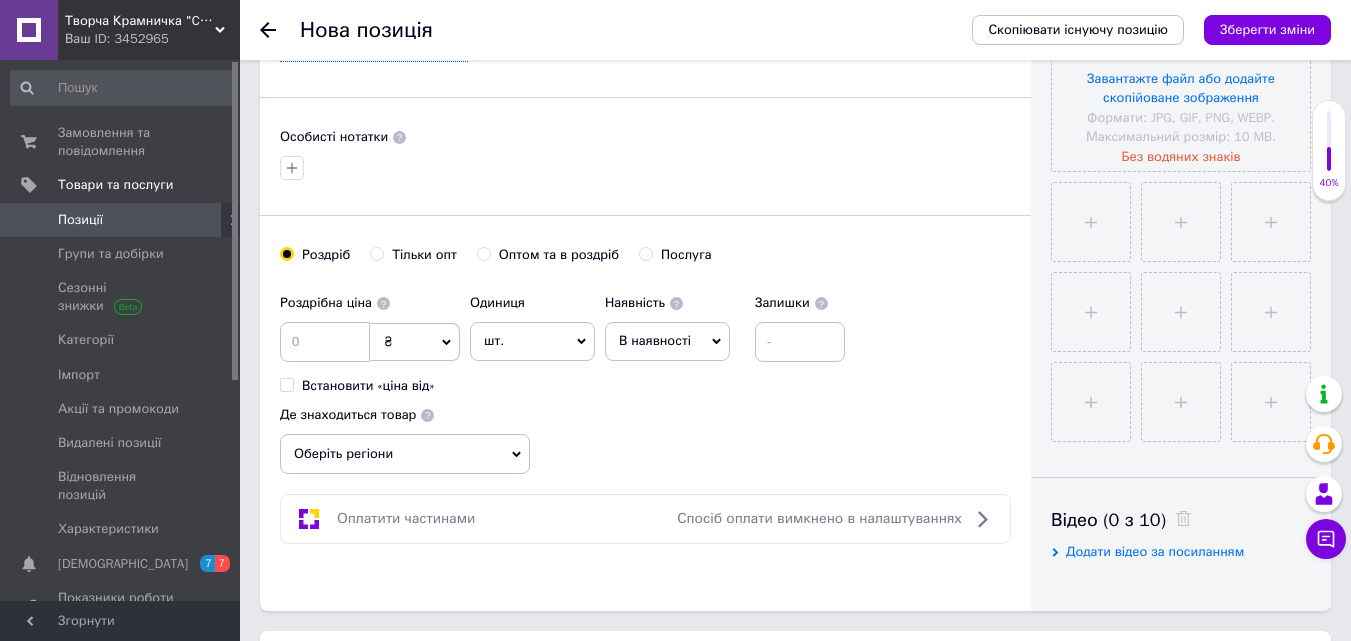 scroll, scrollTop: 600, scrollLeft: 0, axis: vertical 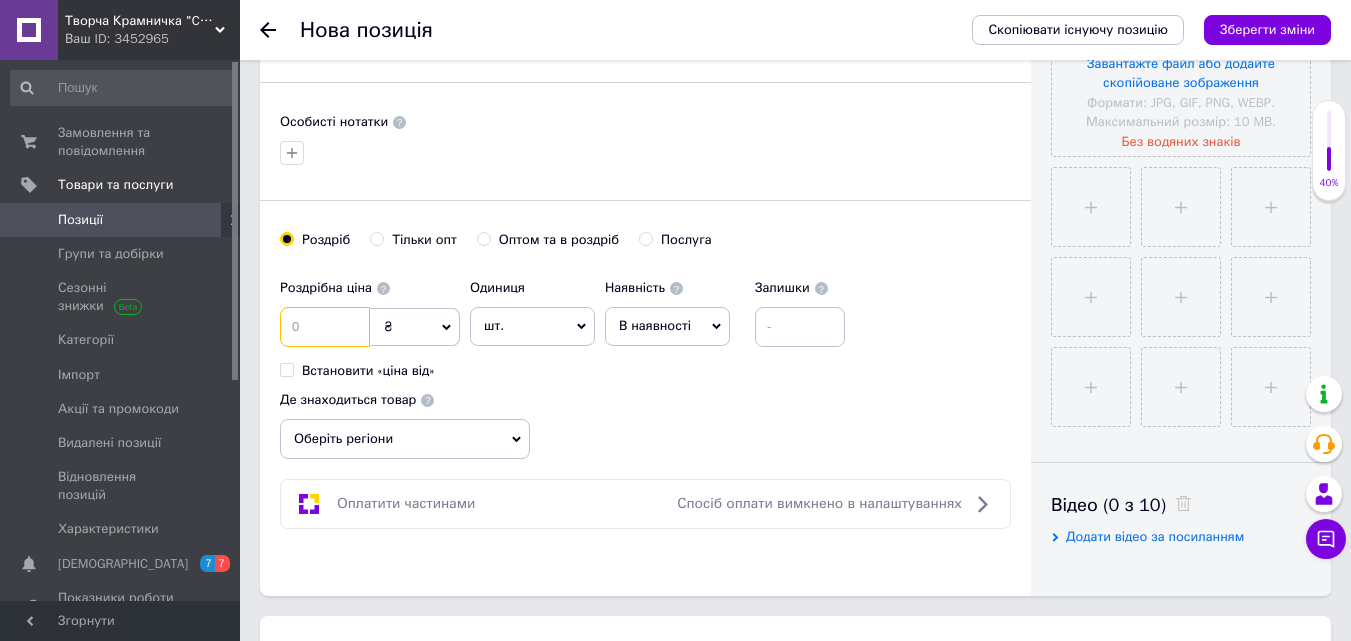 click at bounding box center (325, 327) 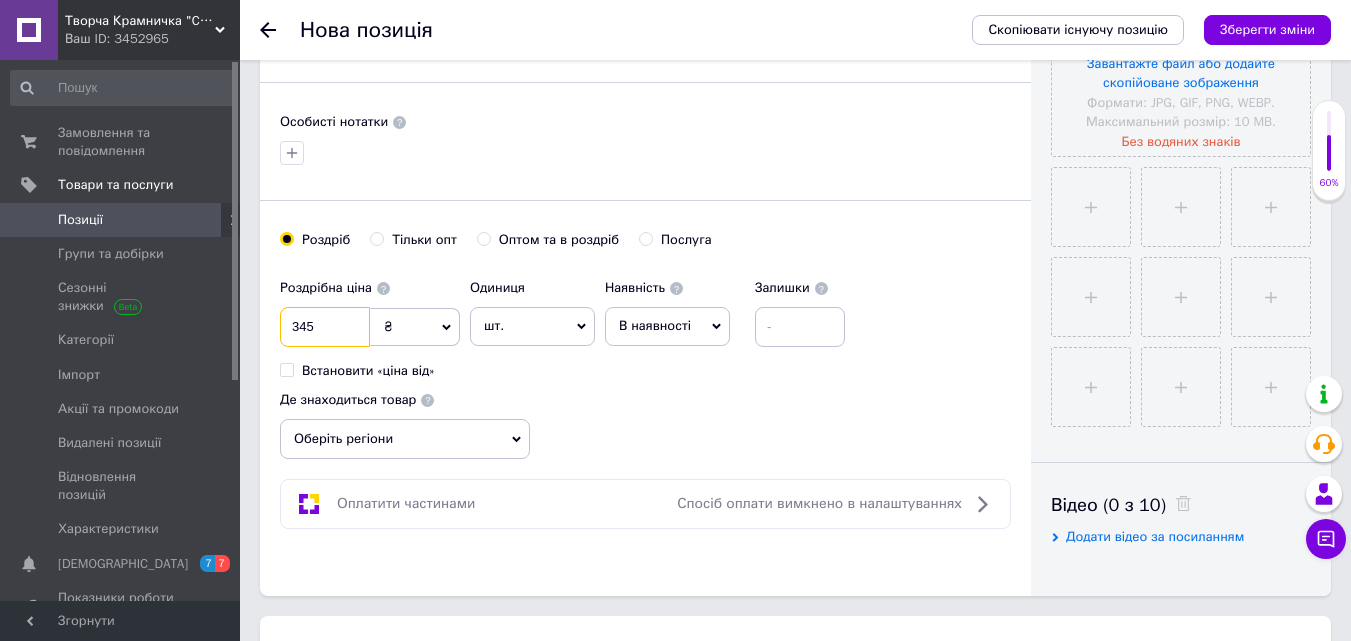 type on "345" 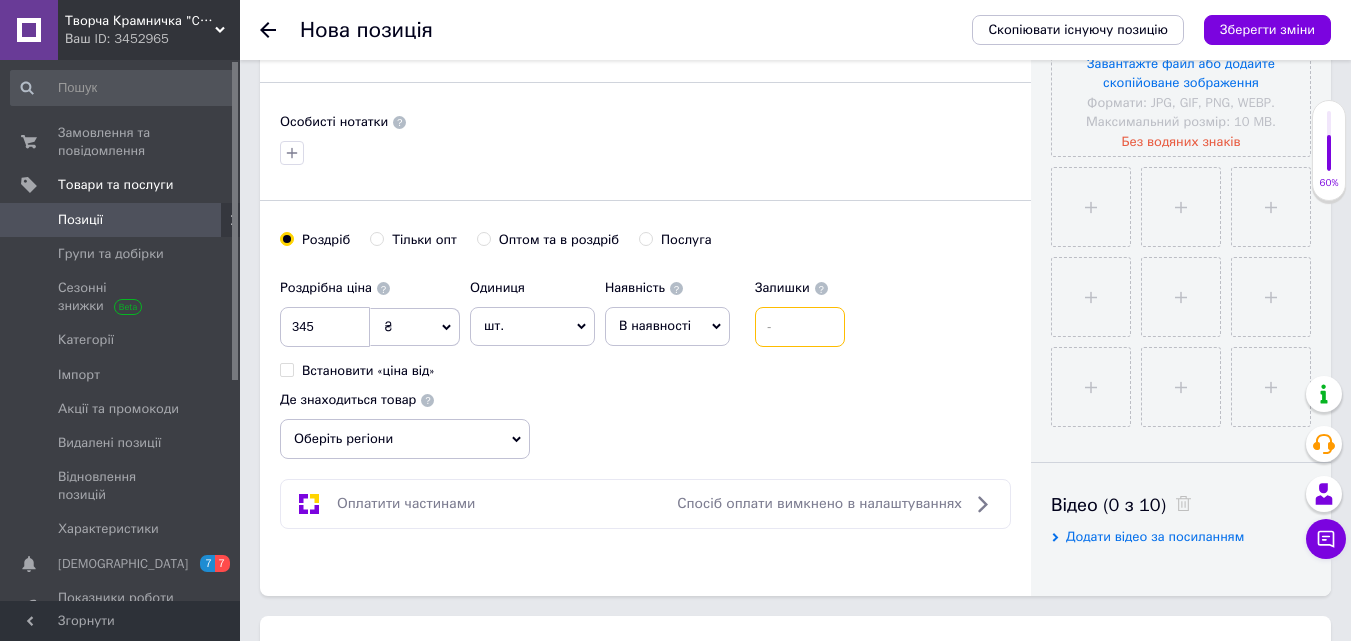 click at bounding box center (800, 327) 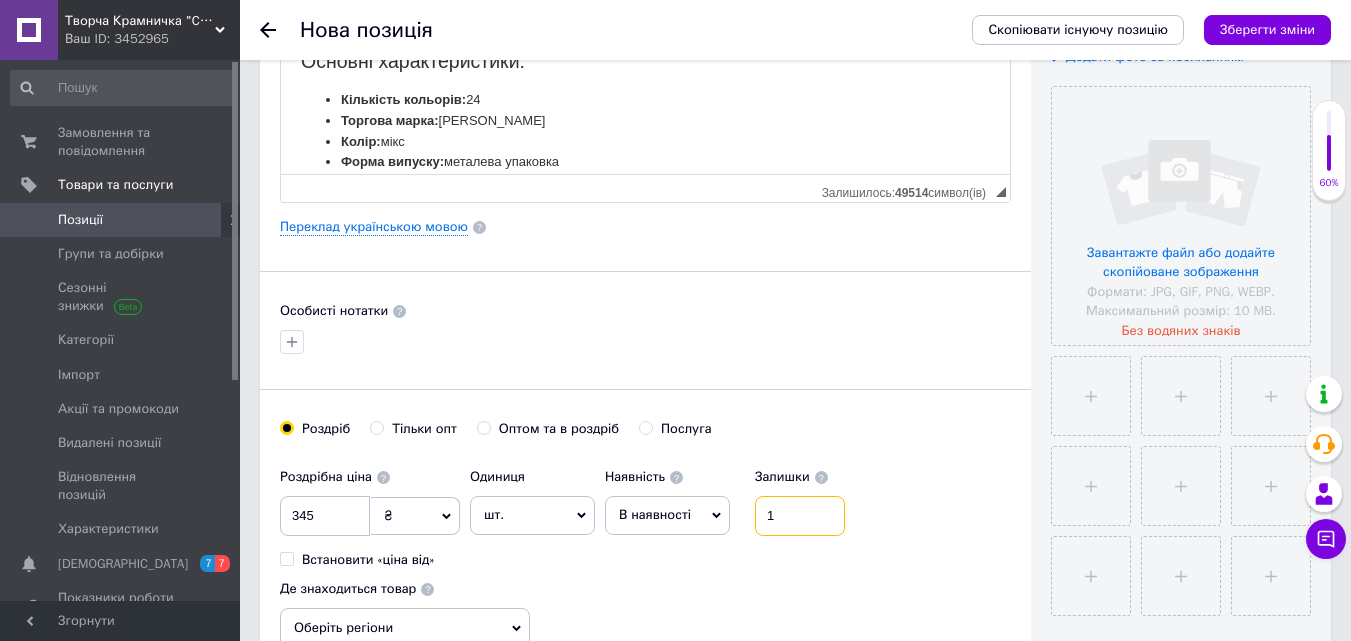 scroll, scrollTop: 200, scrollLeft: 0, axis: vertical 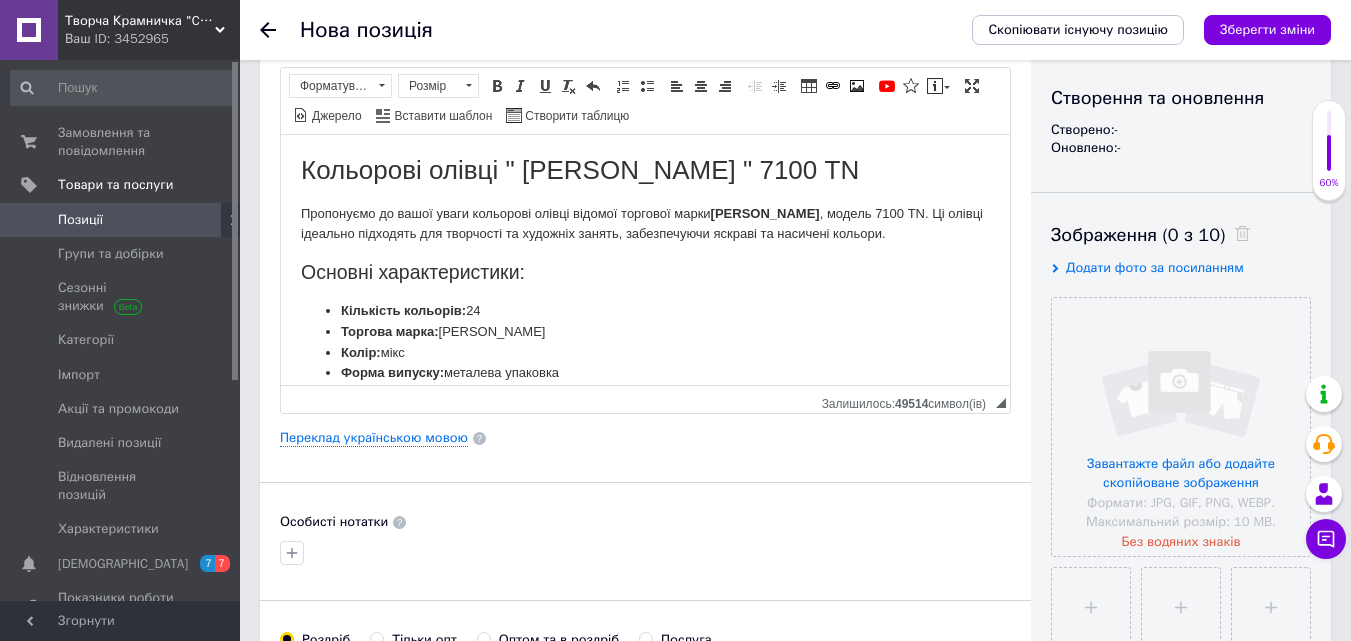 type on "1" 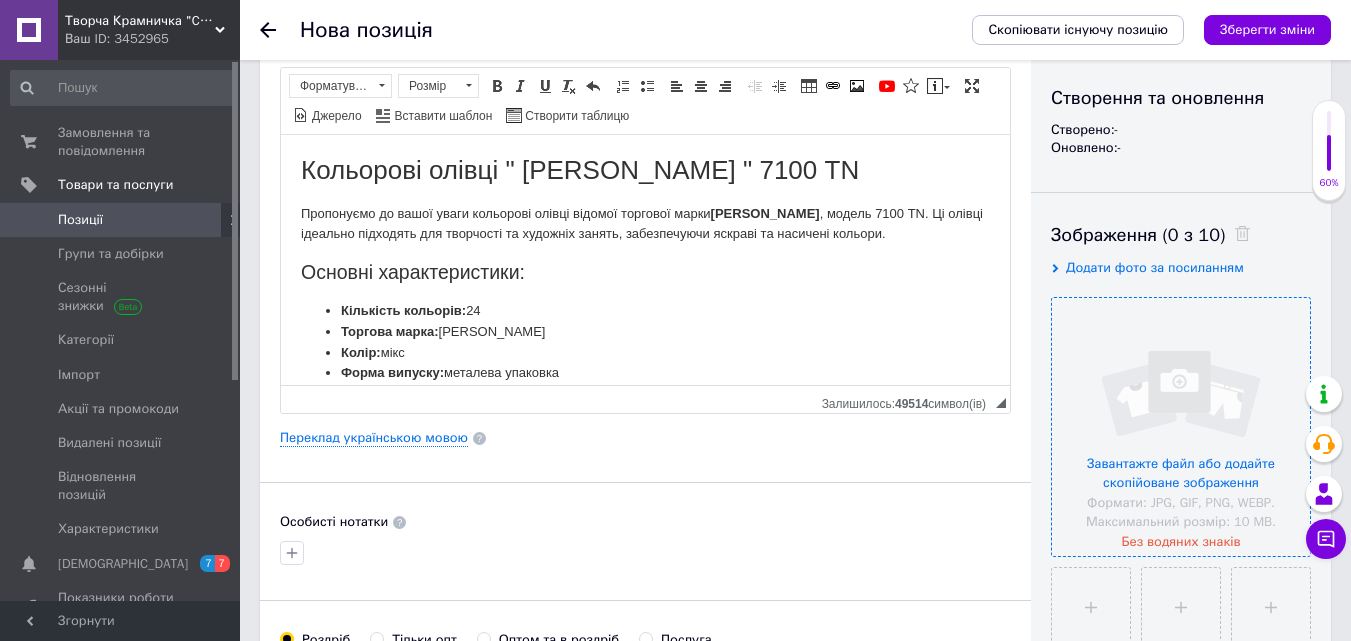 click at bounding box center (1181, 427) 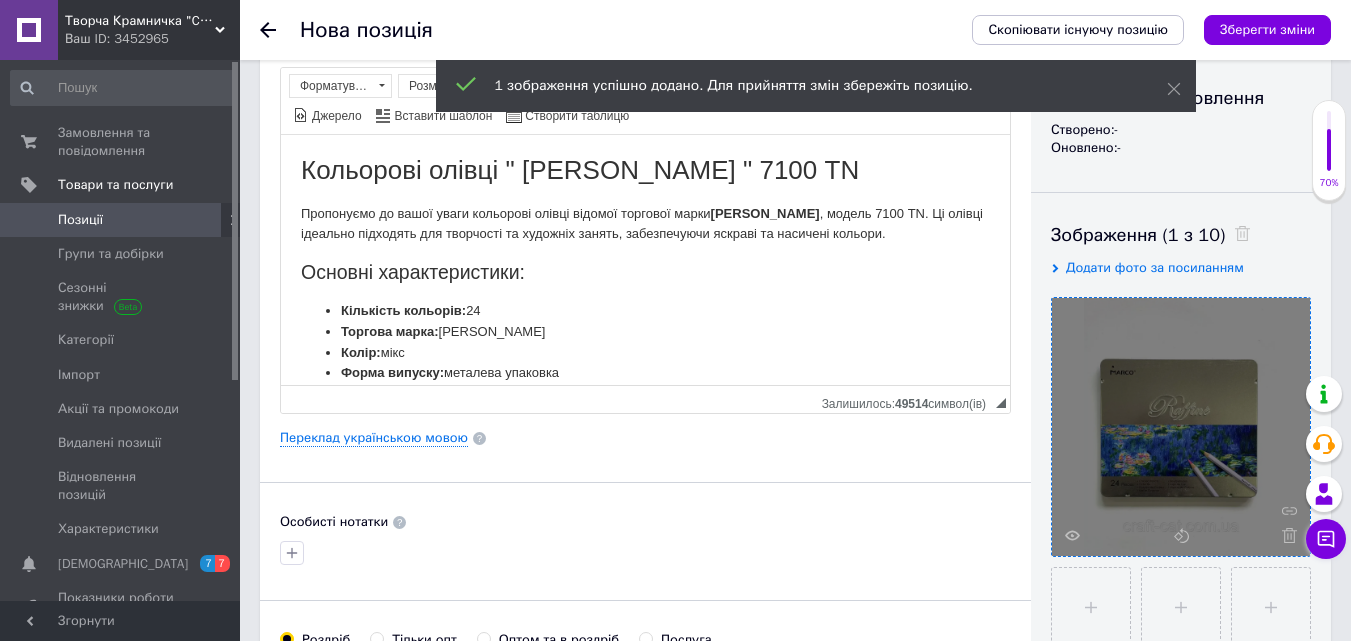 click at bounding box center [1091, 607] 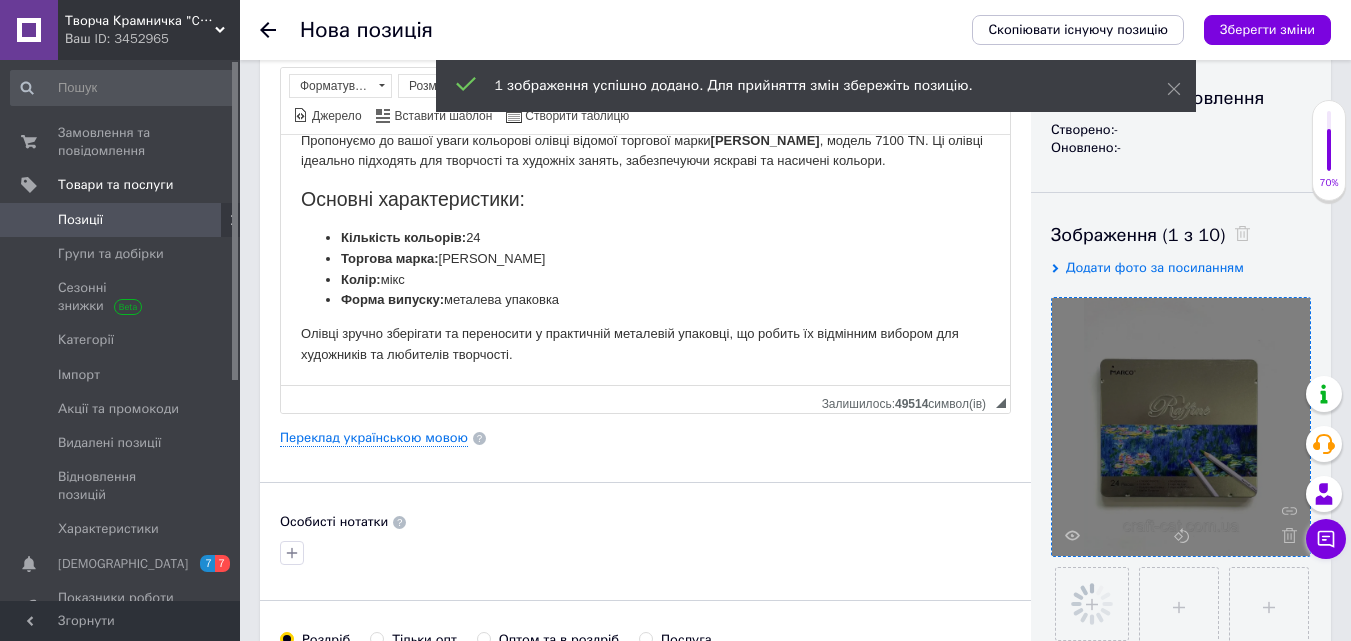 scroll, scrollTop: 74, scrollLeft: 0, axis: vertical 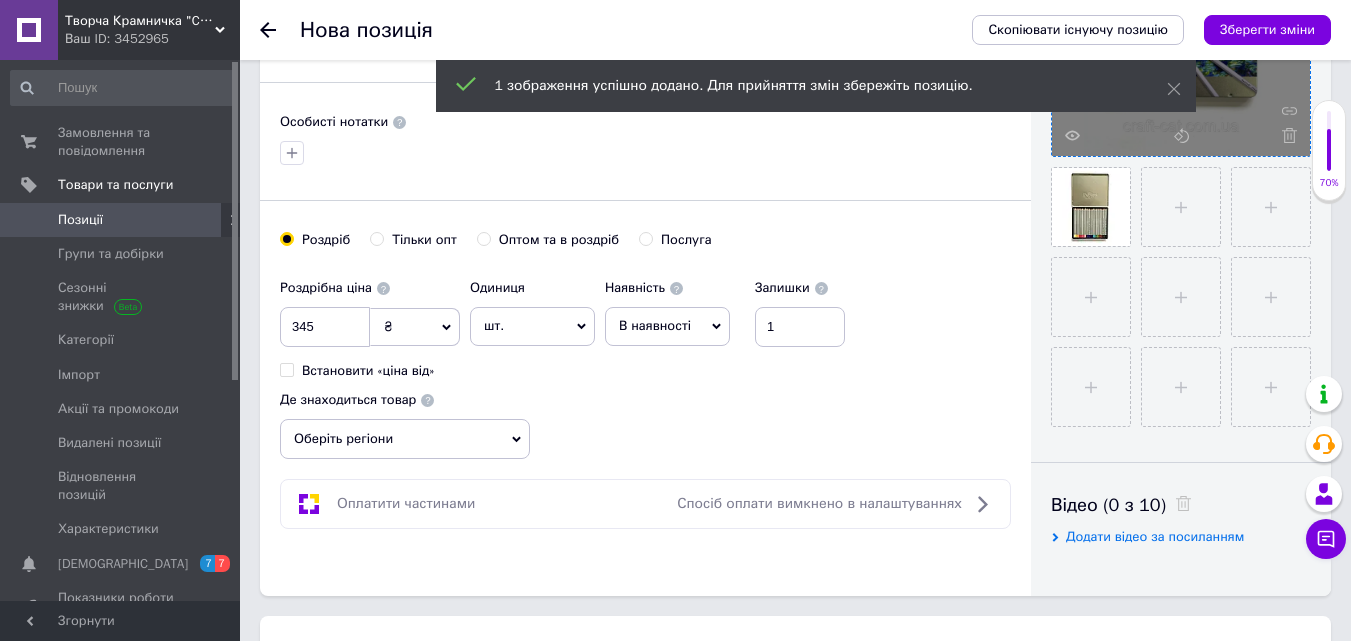 click on "Оберіть регіони" at bounding box center [405, 439] 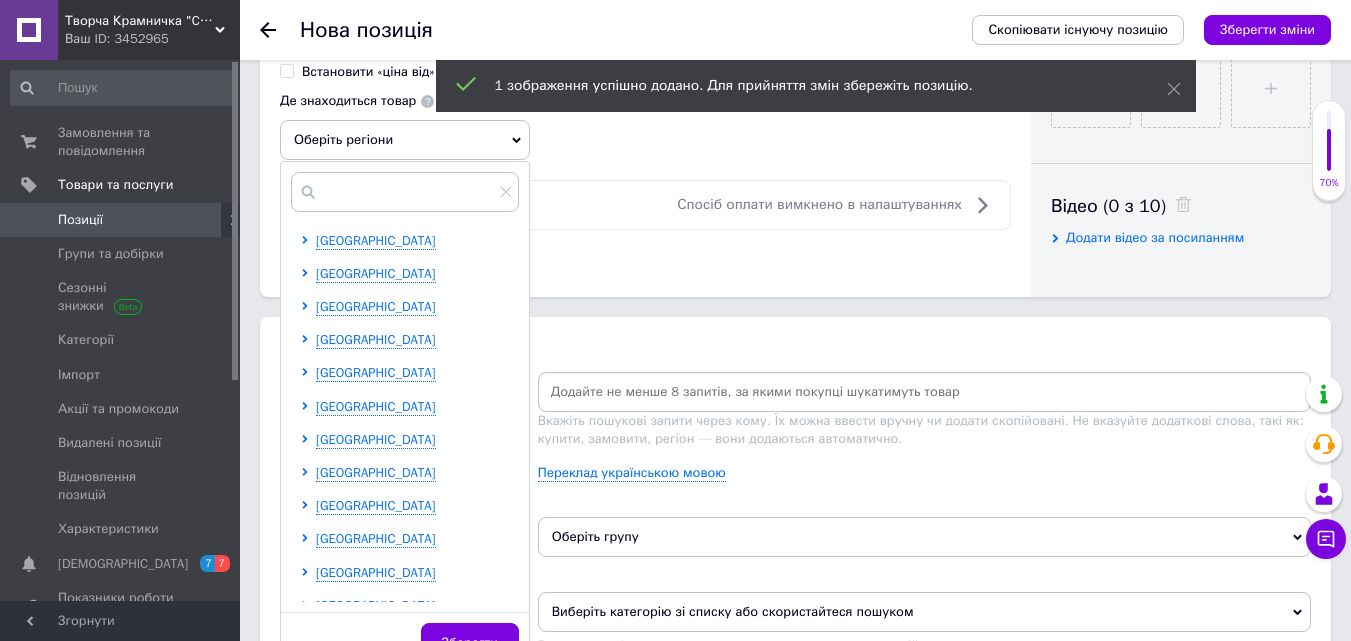 scroll, scrollTop: 900, scrollLeft: 0, axis: vertical 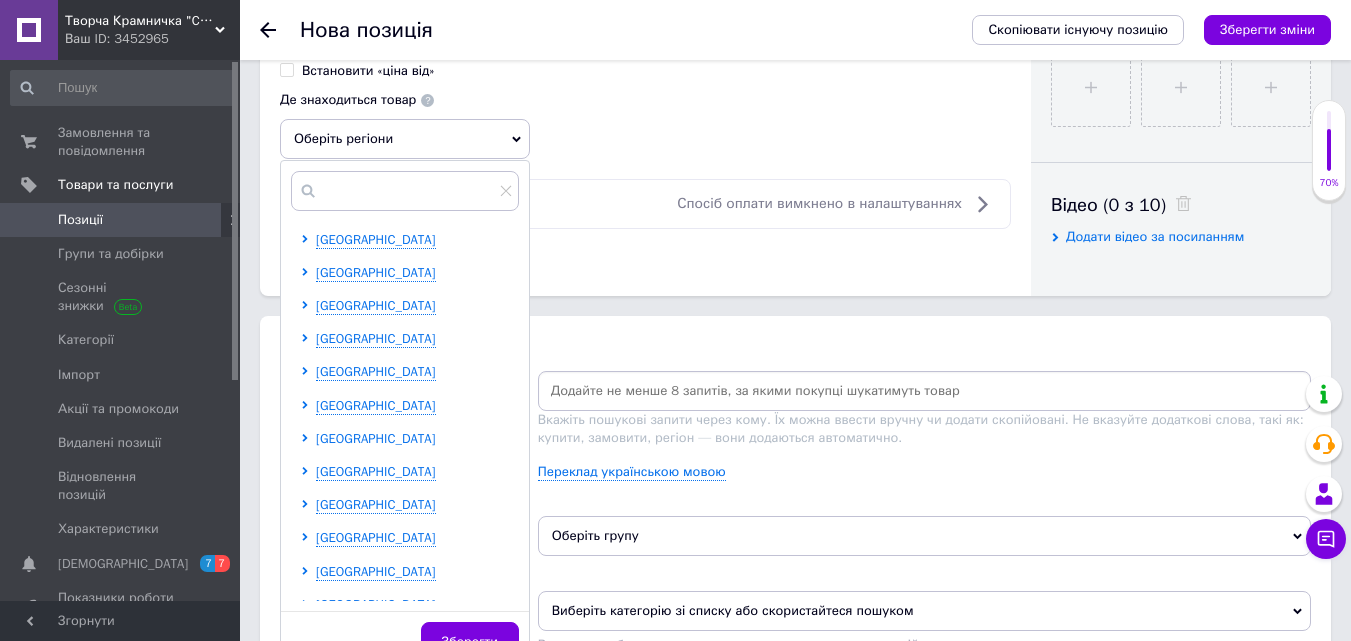 click on "[GEOGRAPHIC_DATA]" at bounding box center (376, 438) 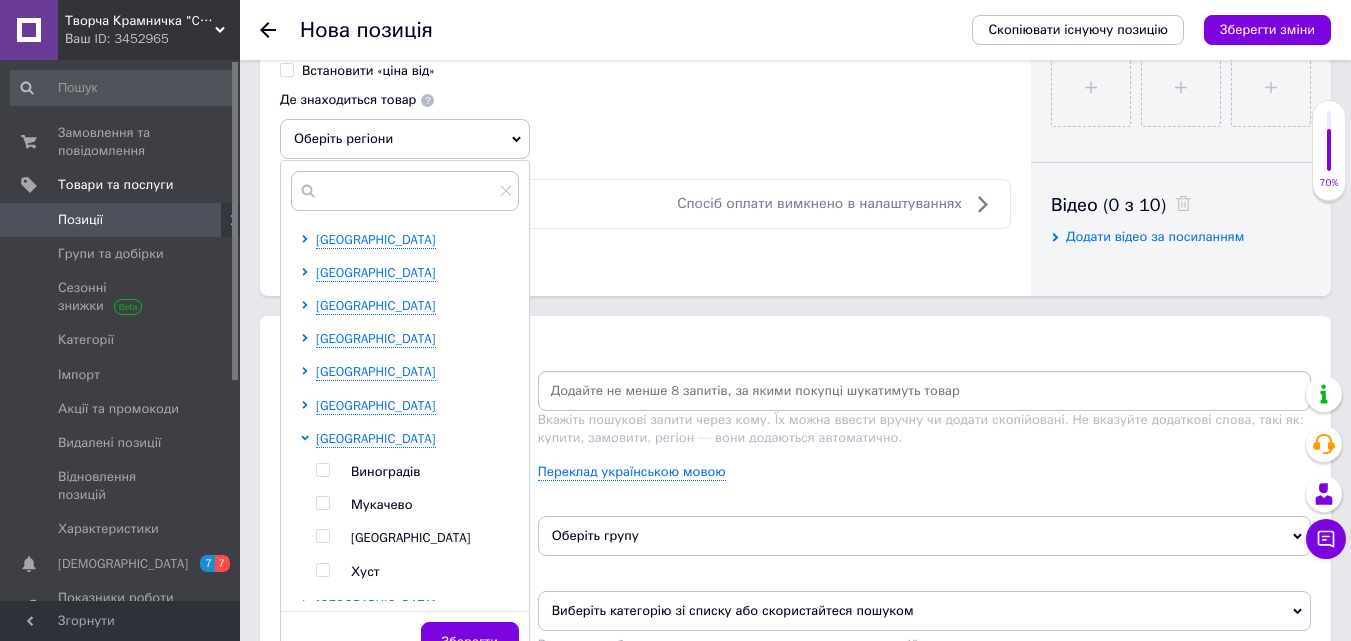 click on "[GEOGRAPHIC_DATA]" at bounding box center [411, 537] 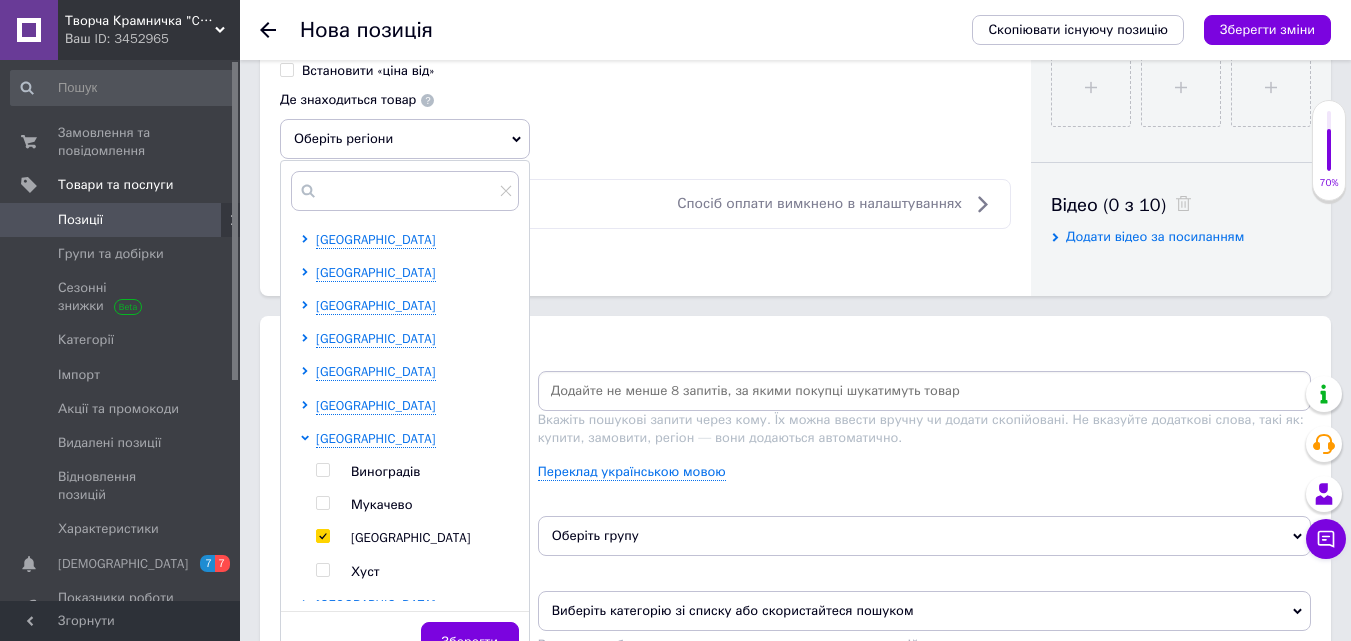 checkbox on "true" 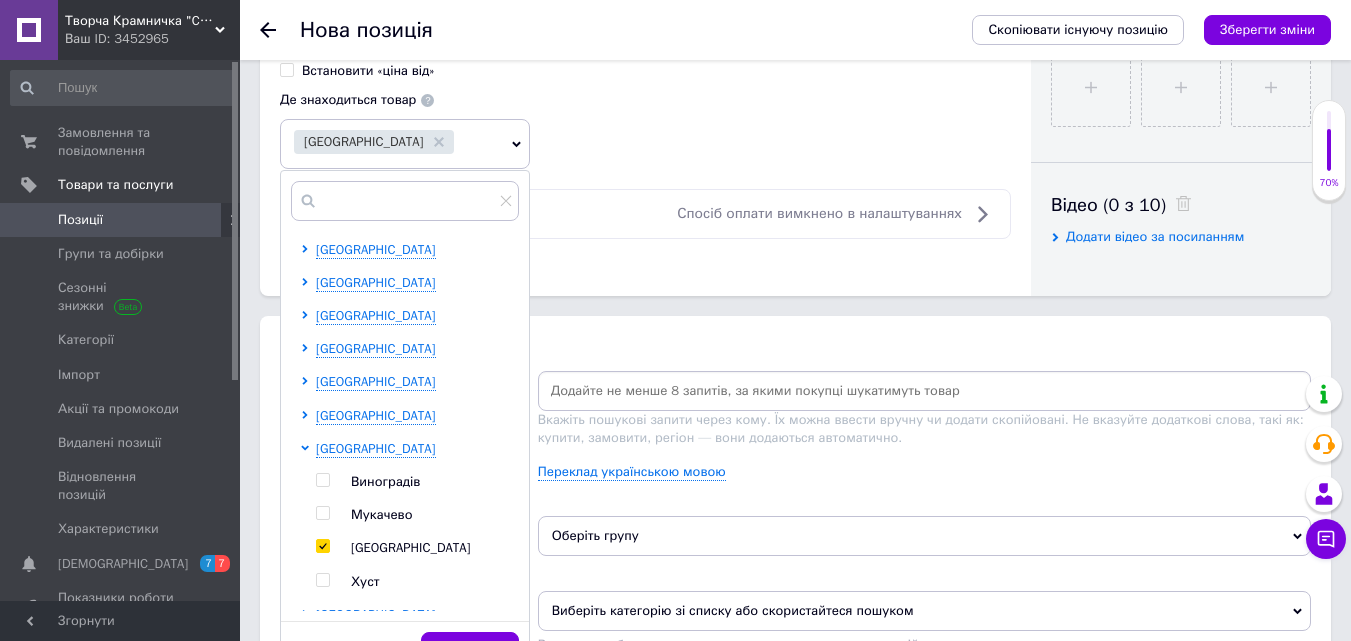scroll, scrollTop: 1000, scrollLeft: 0, axis: vertical 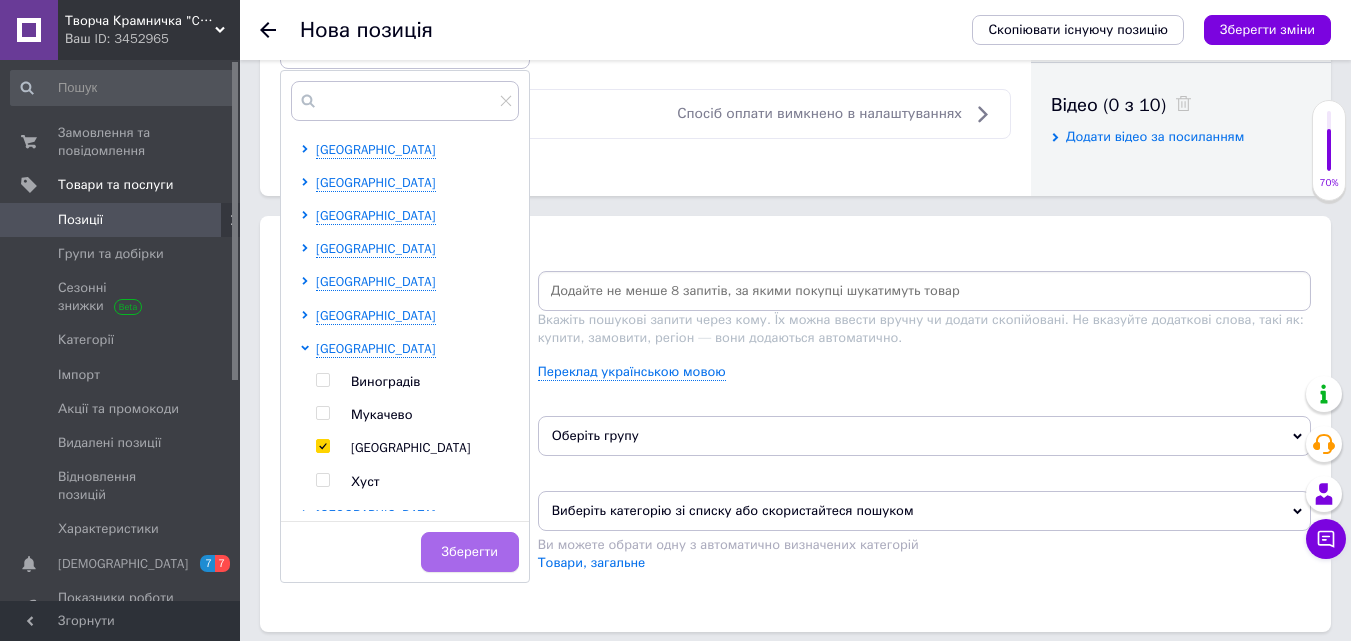 drag, startPoint x: 490, startPoint y: 533, endPoint x: 559, endPoint y: 426, distance: 127.3185 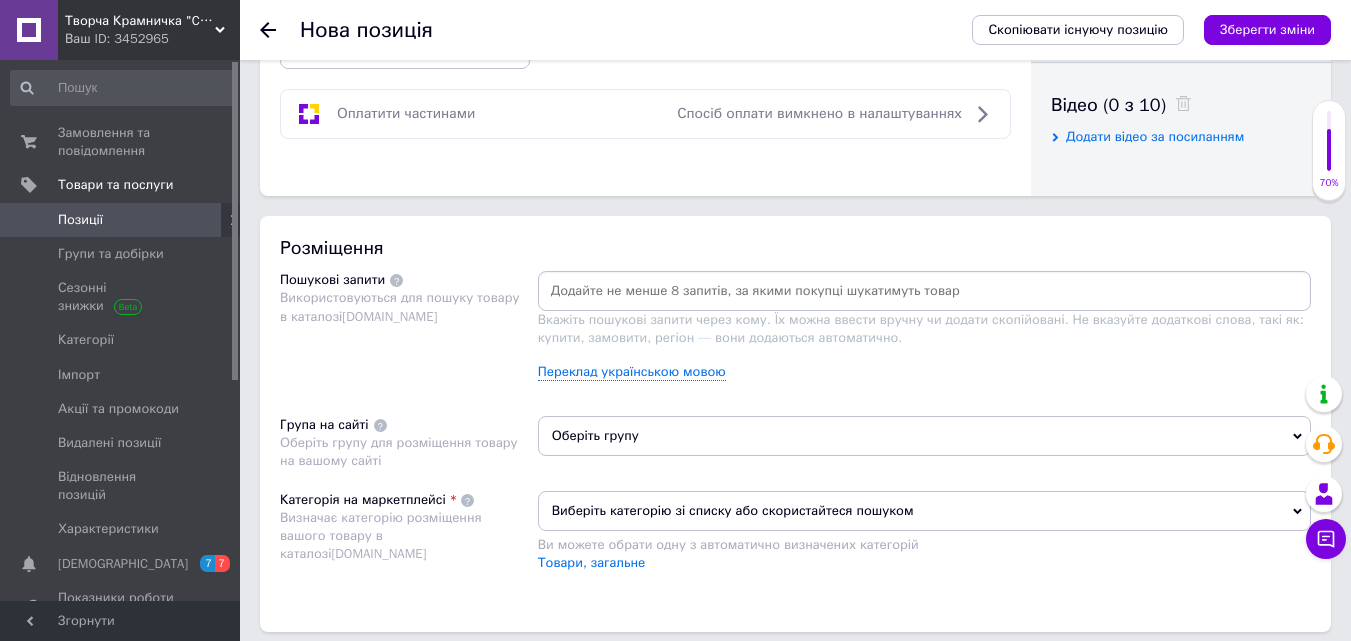 click at bounding box center [924, 291] 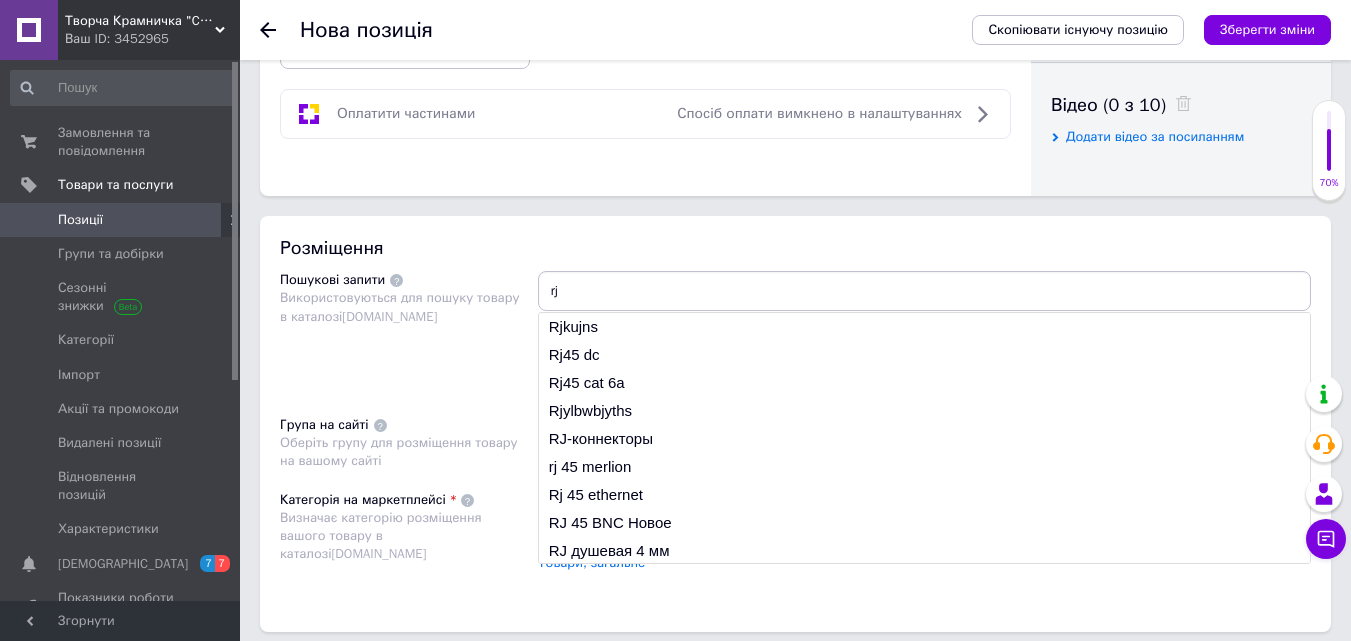 type on "r" 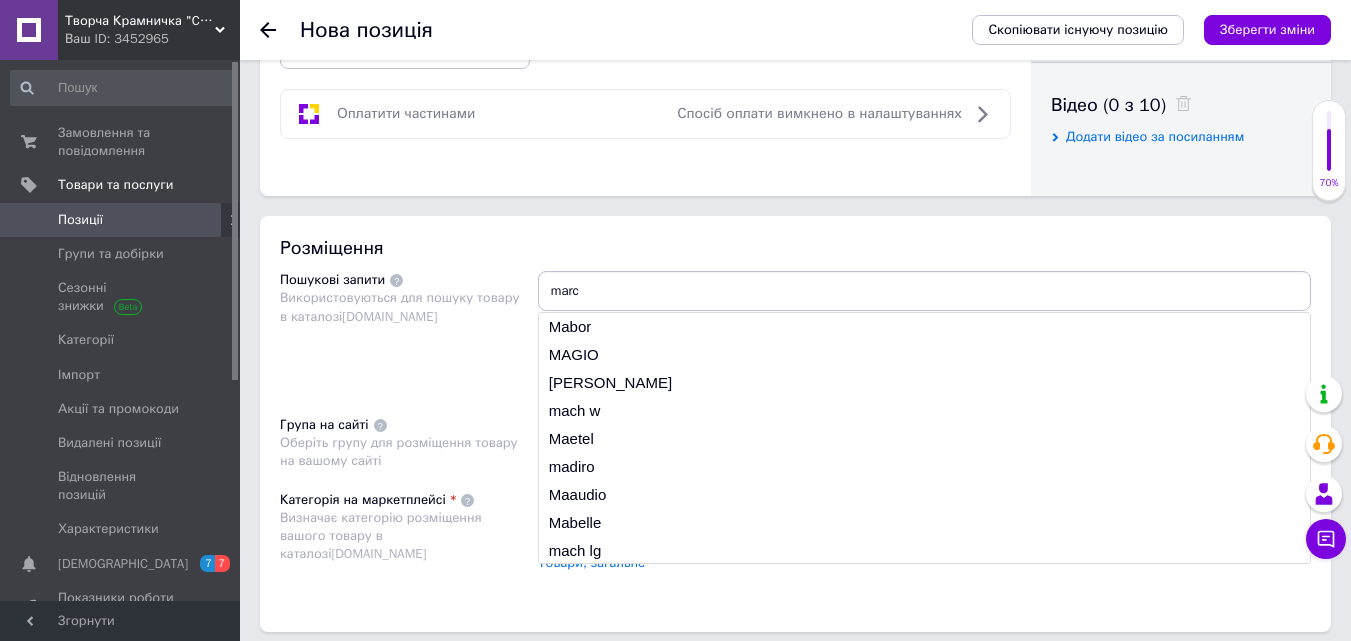 type on "marco" 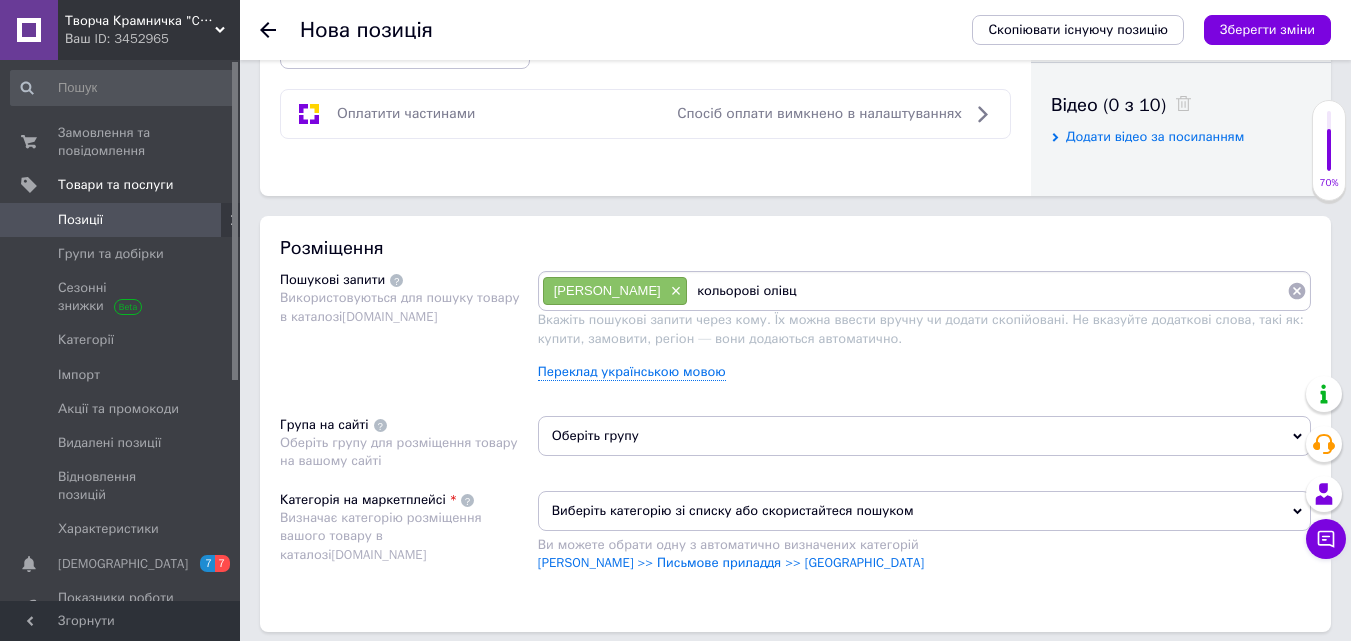 type on "кольорові олівці" 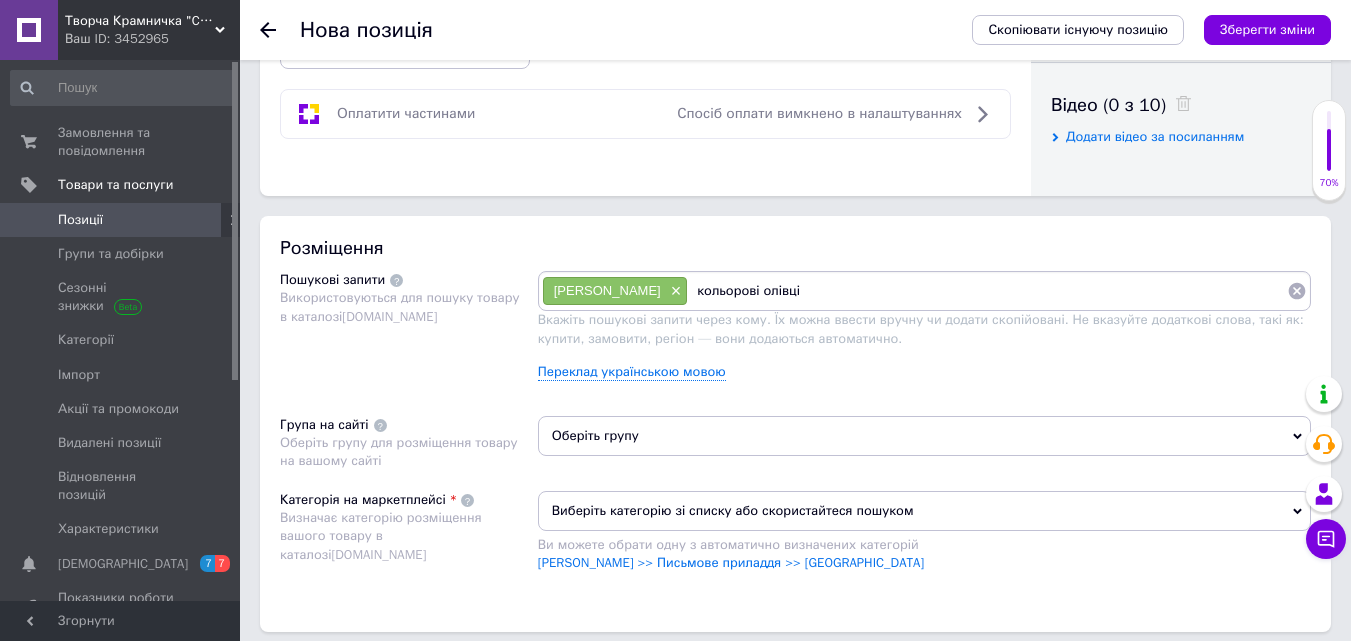 type 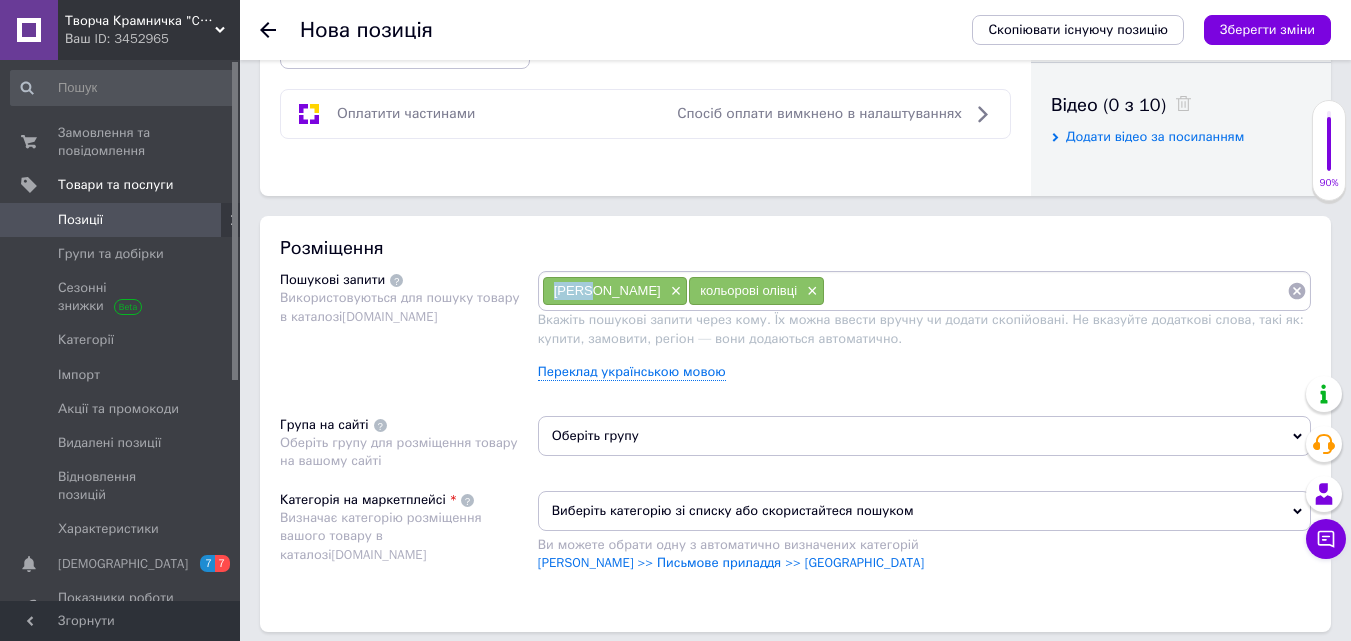 drag, startPoint x: 547, startPoint y: 291, endPoint x: 593, endPoint y: 293, distance: 46.043457 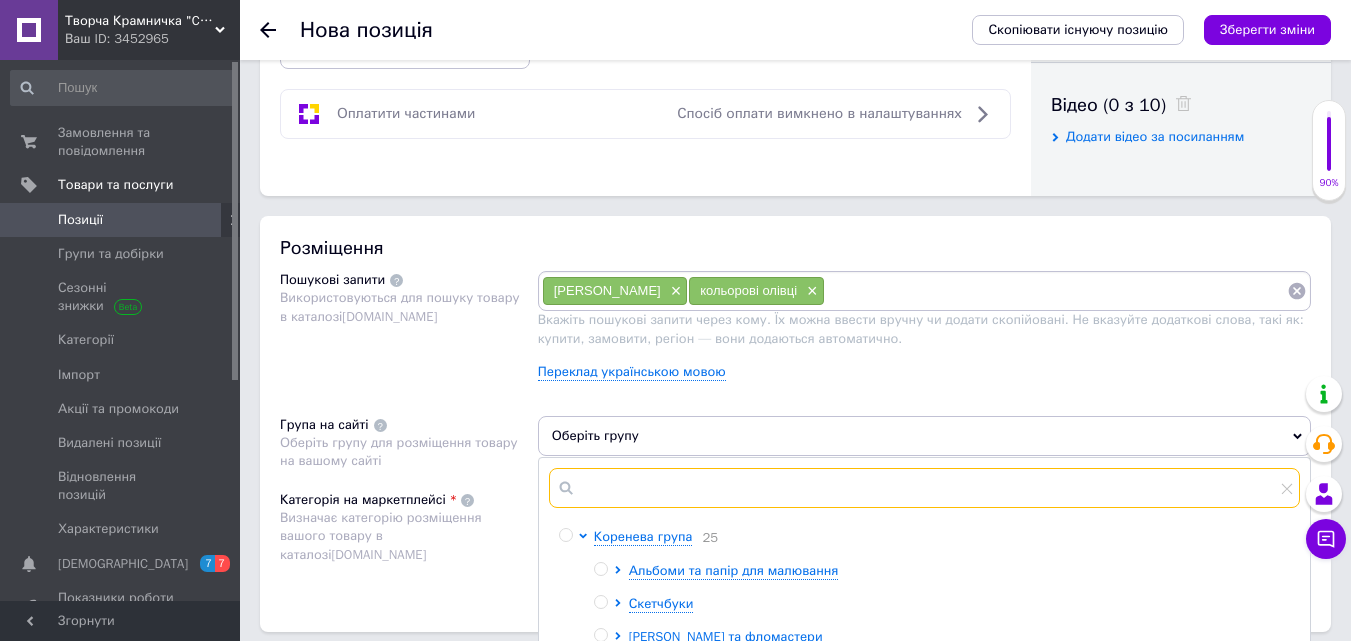 click at bounding box center [924, 488] 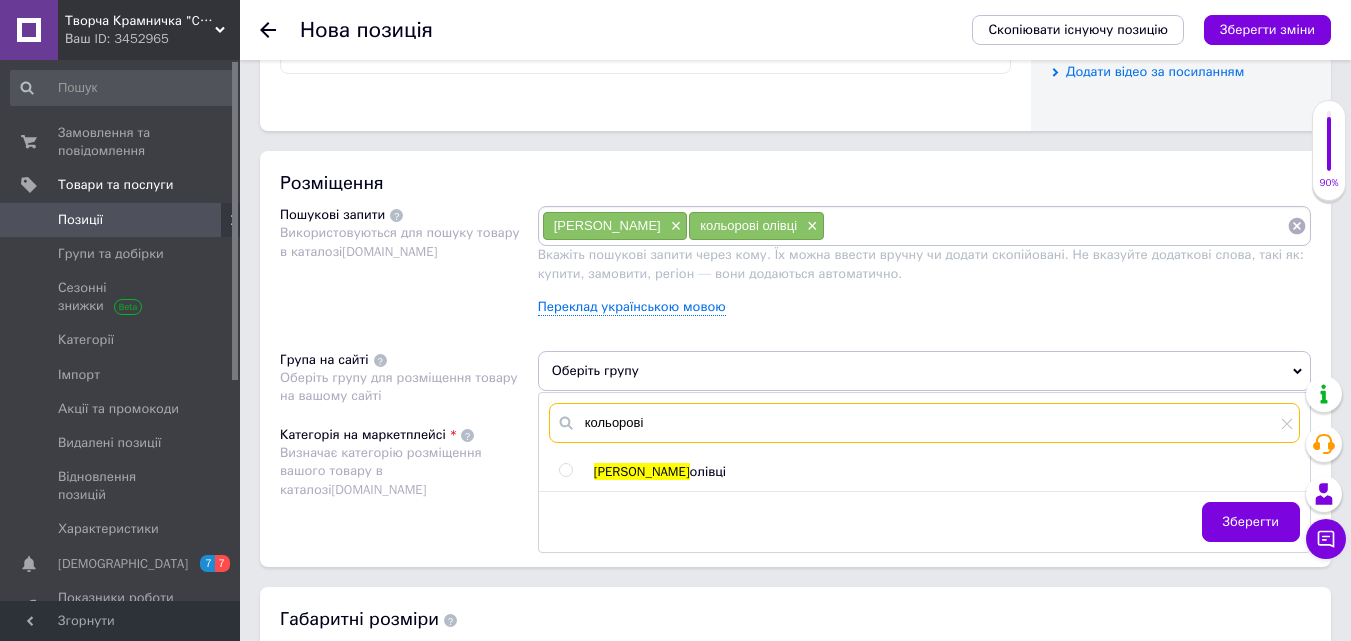 scroll, scrollTop: 1100, scrollLeft: 0, axis: vertical 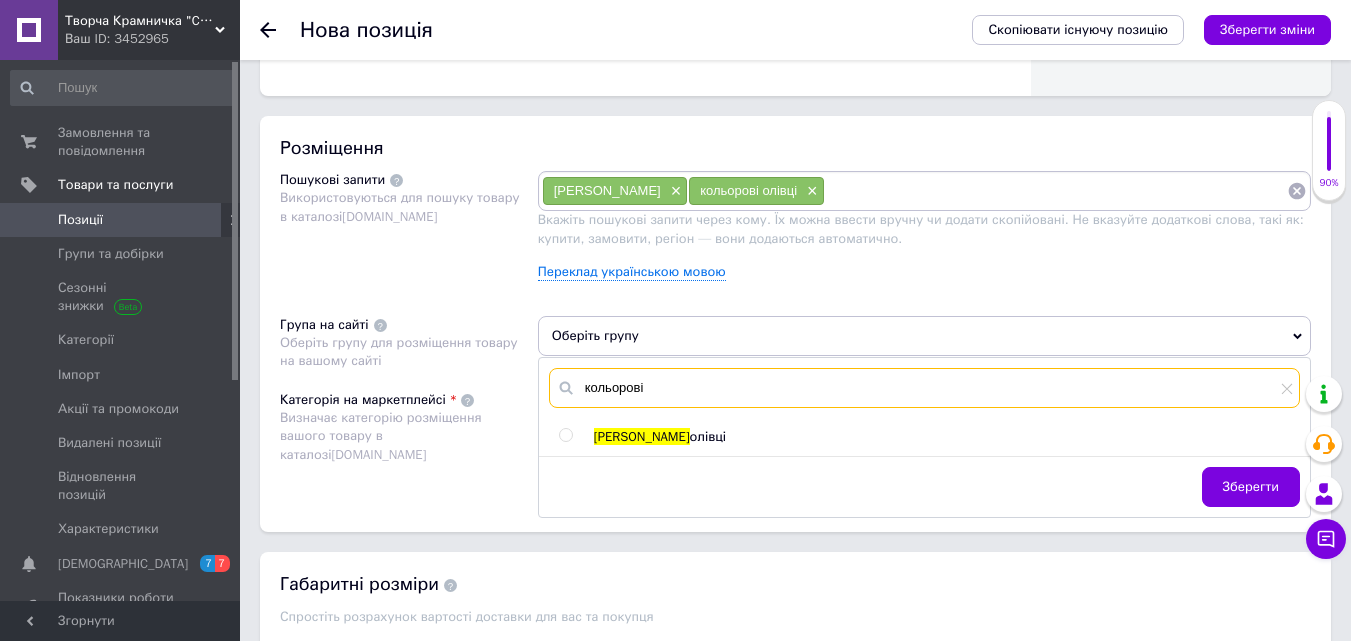 type on "кольорові" 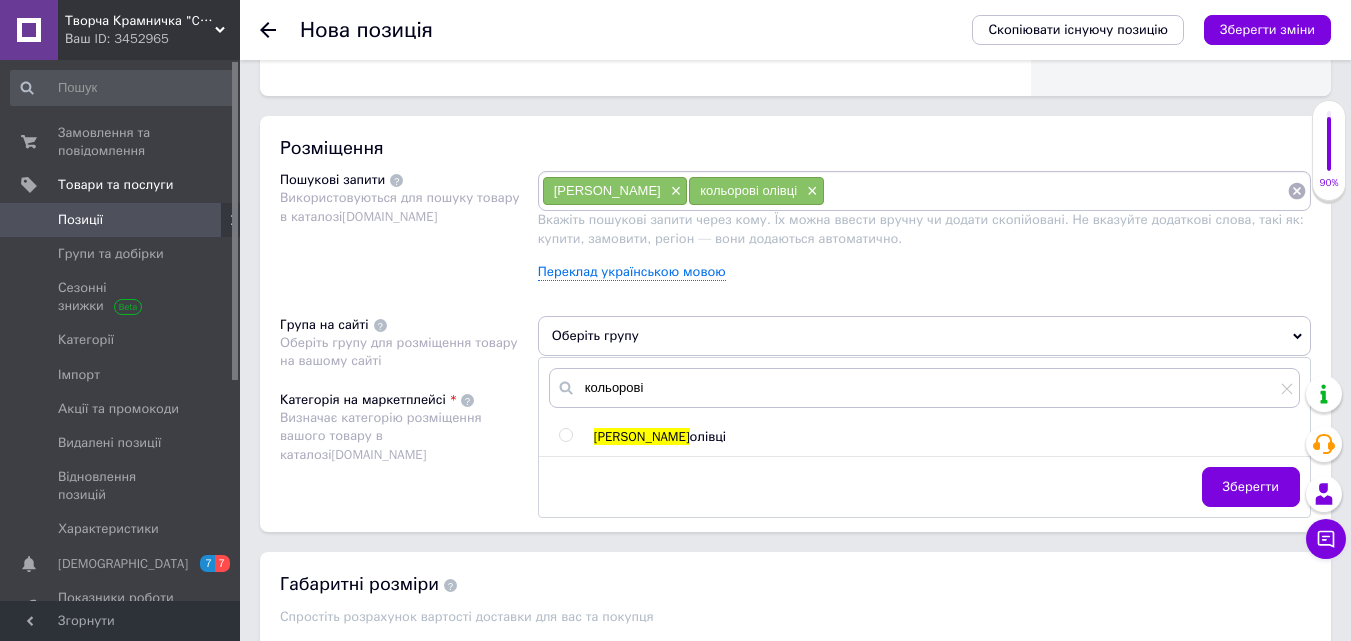 click on "Кольорові  олівці" at bounding box center [946, 437] 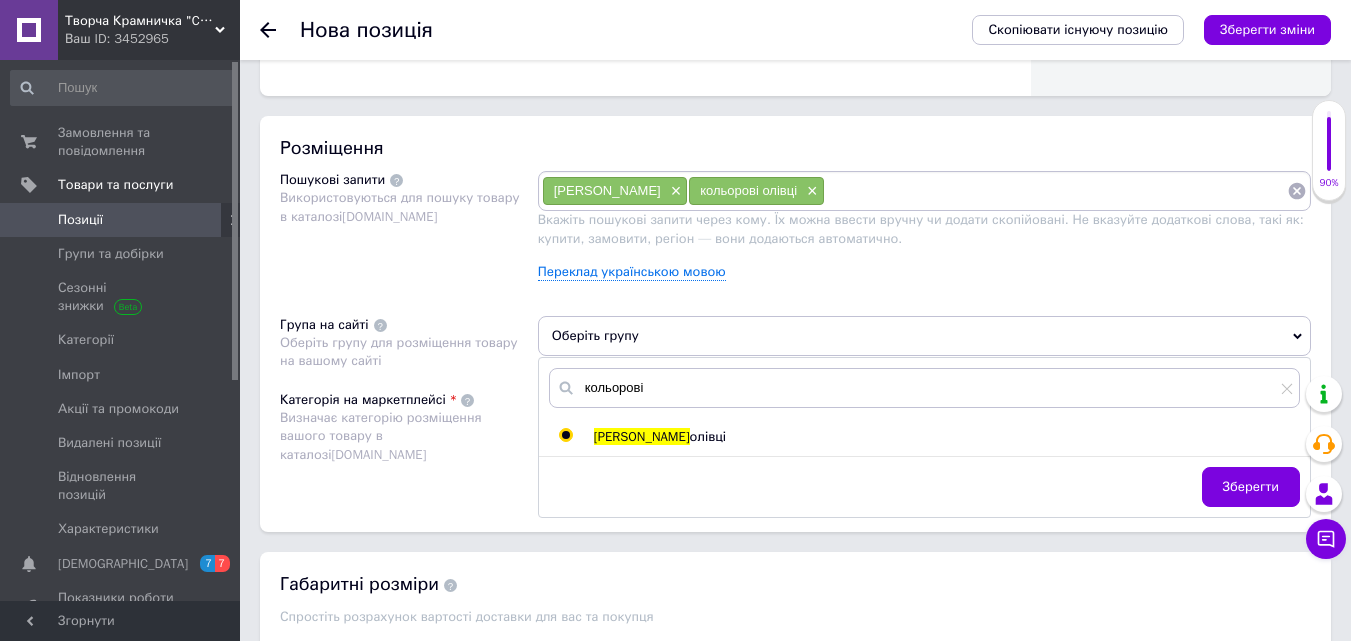 radio on "true" 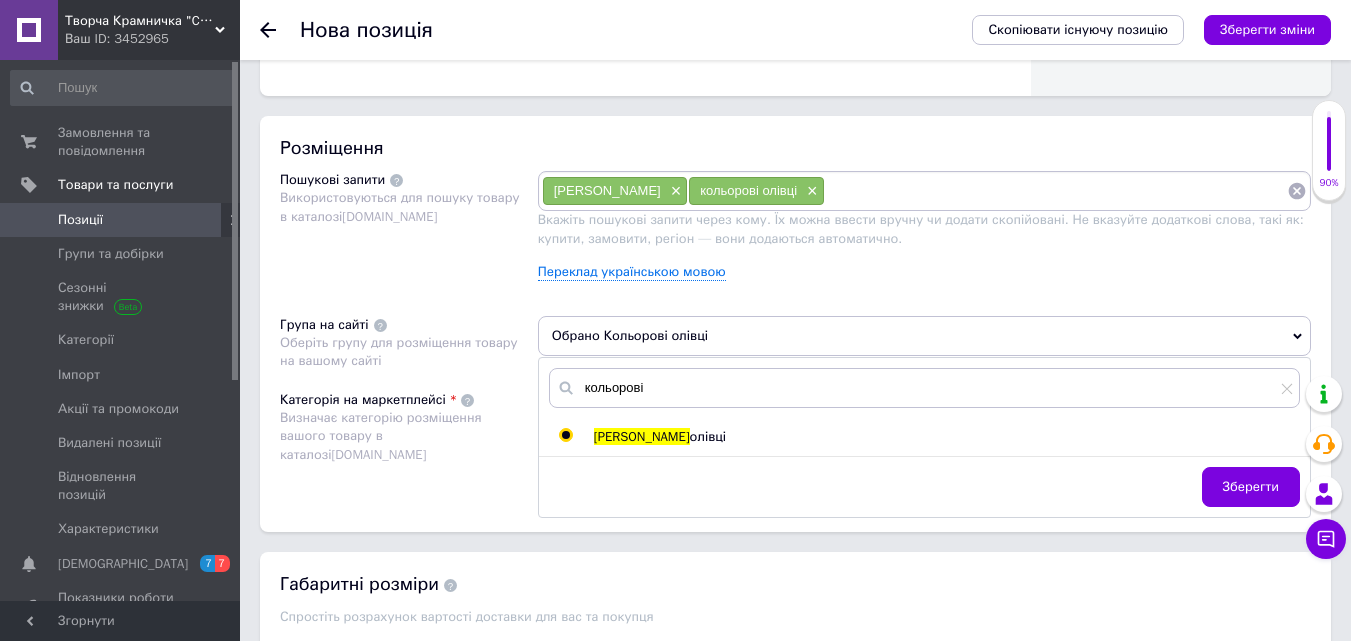 click on "Зберегти" at bounding box center [1251, 487] 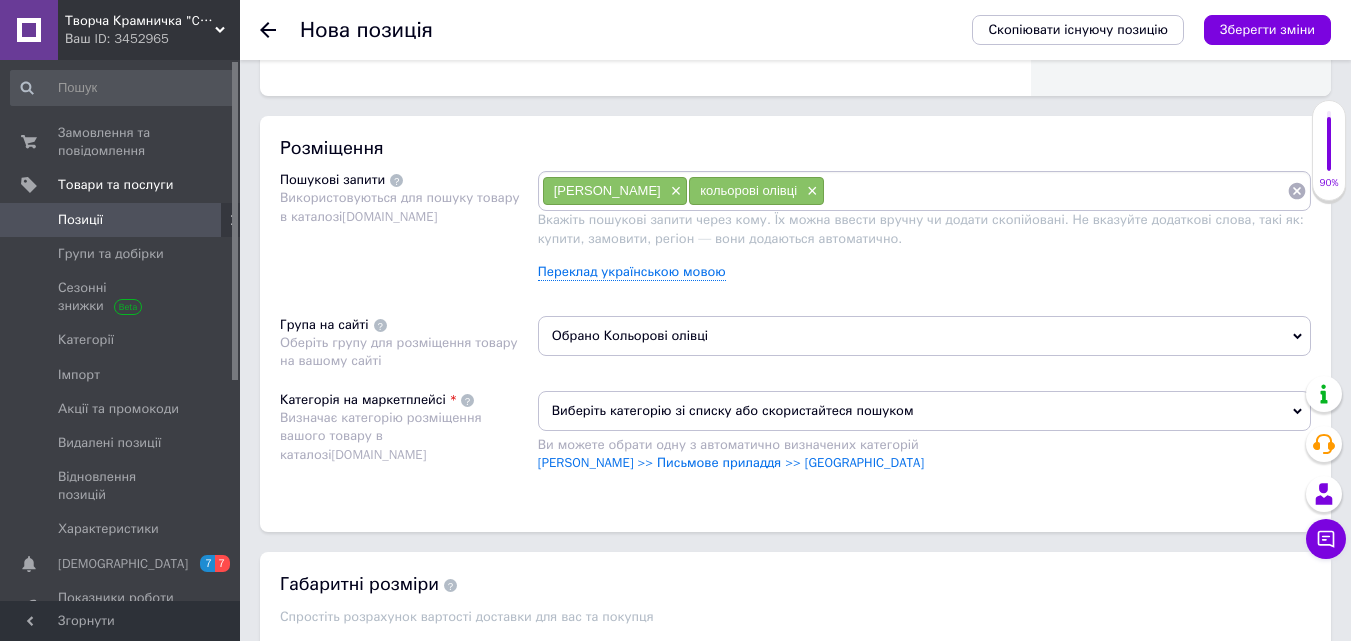 click on "Виберіть категорію зі списку або скористайтеся пошуком" at bounding box center [924, 411] 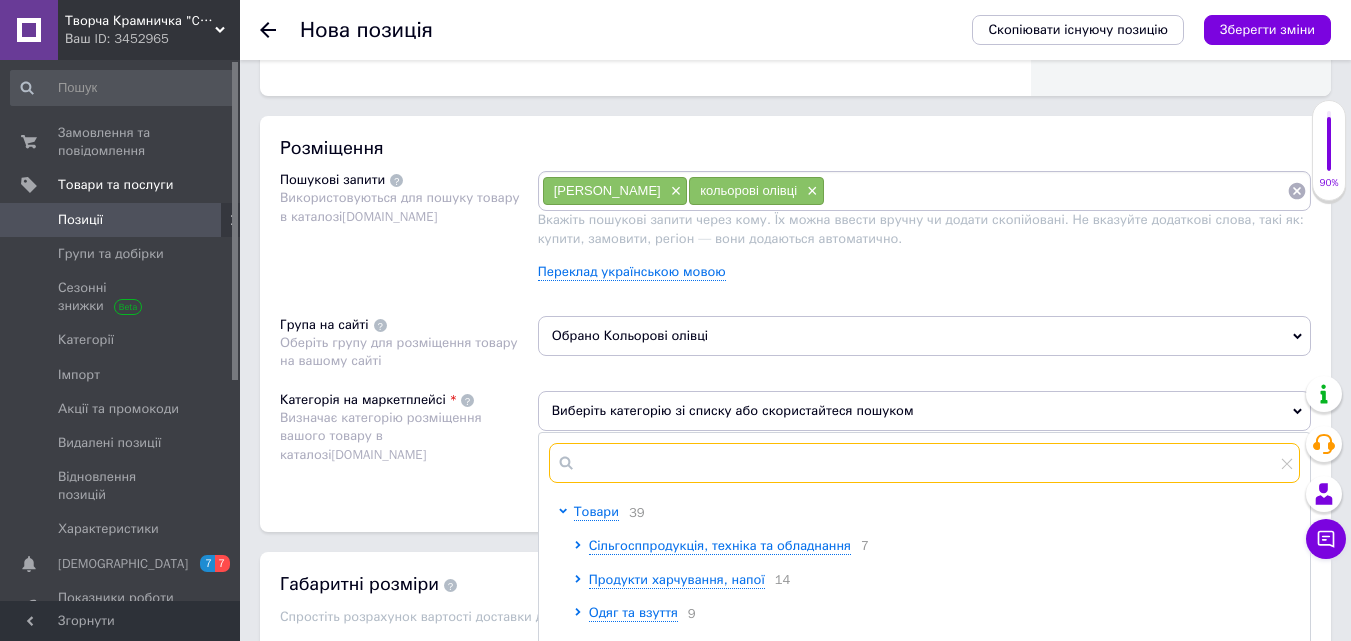 click at bounding box center [924, 463] 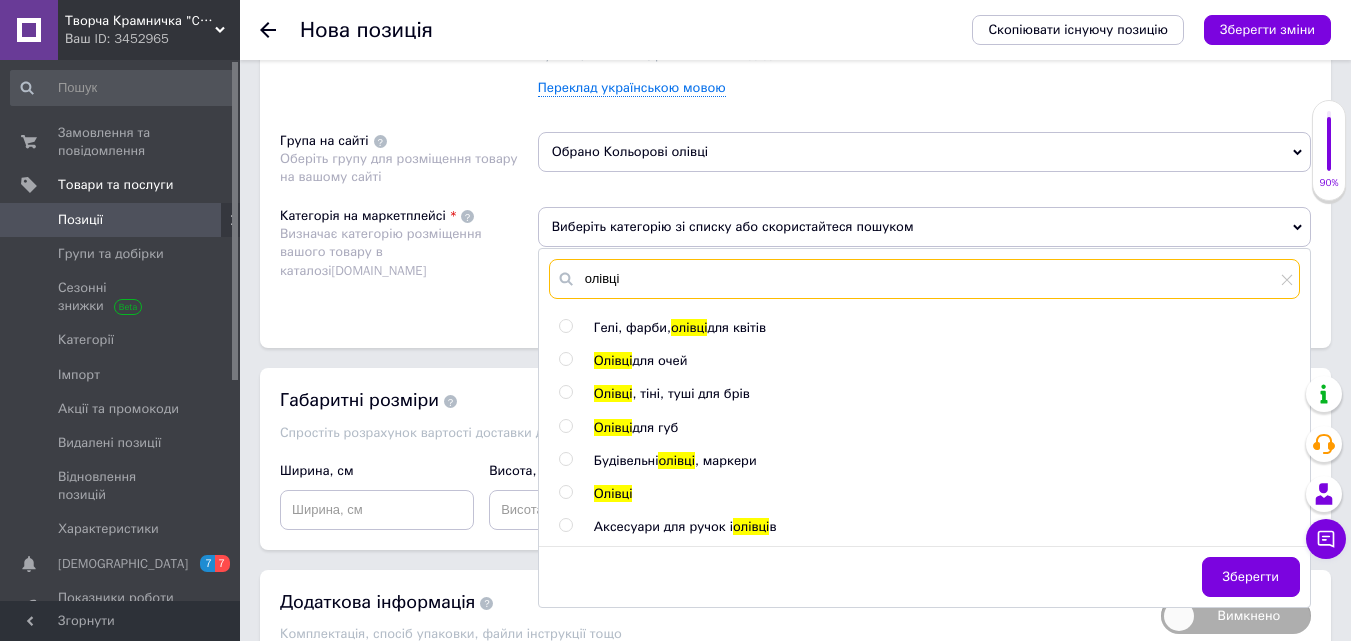 scroll, scrollTop: 1300, scrollLeft: 0, axis: vertical 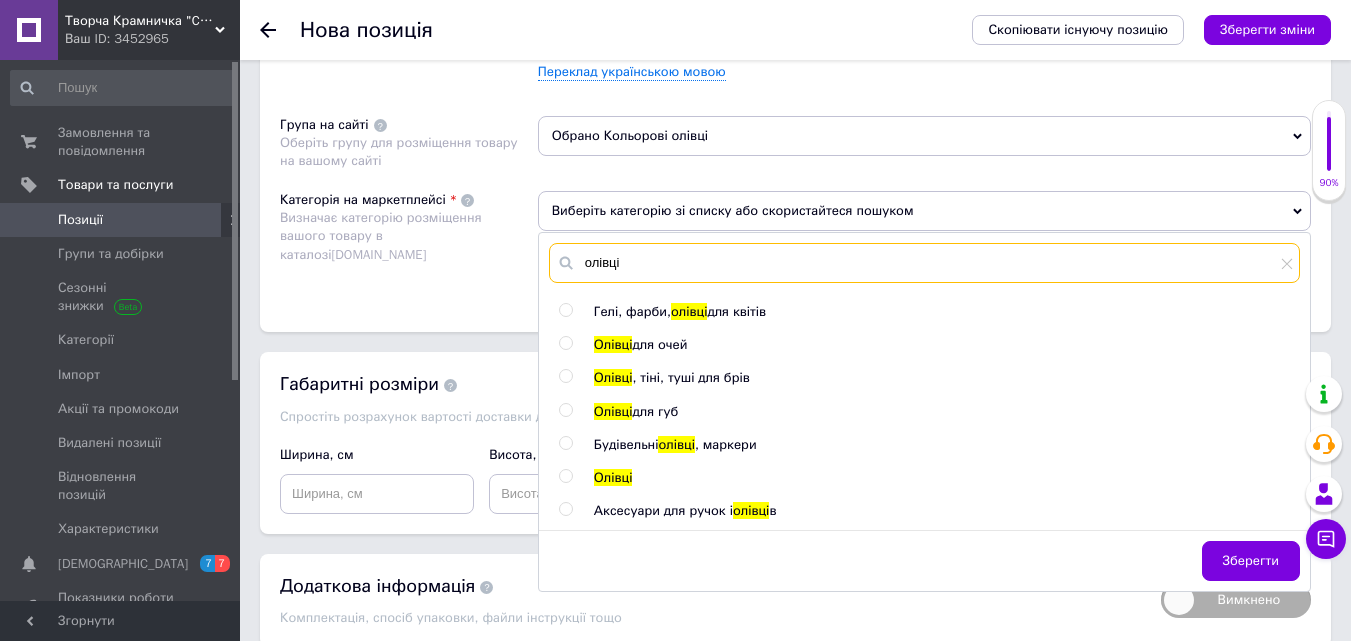 type on "олівці" 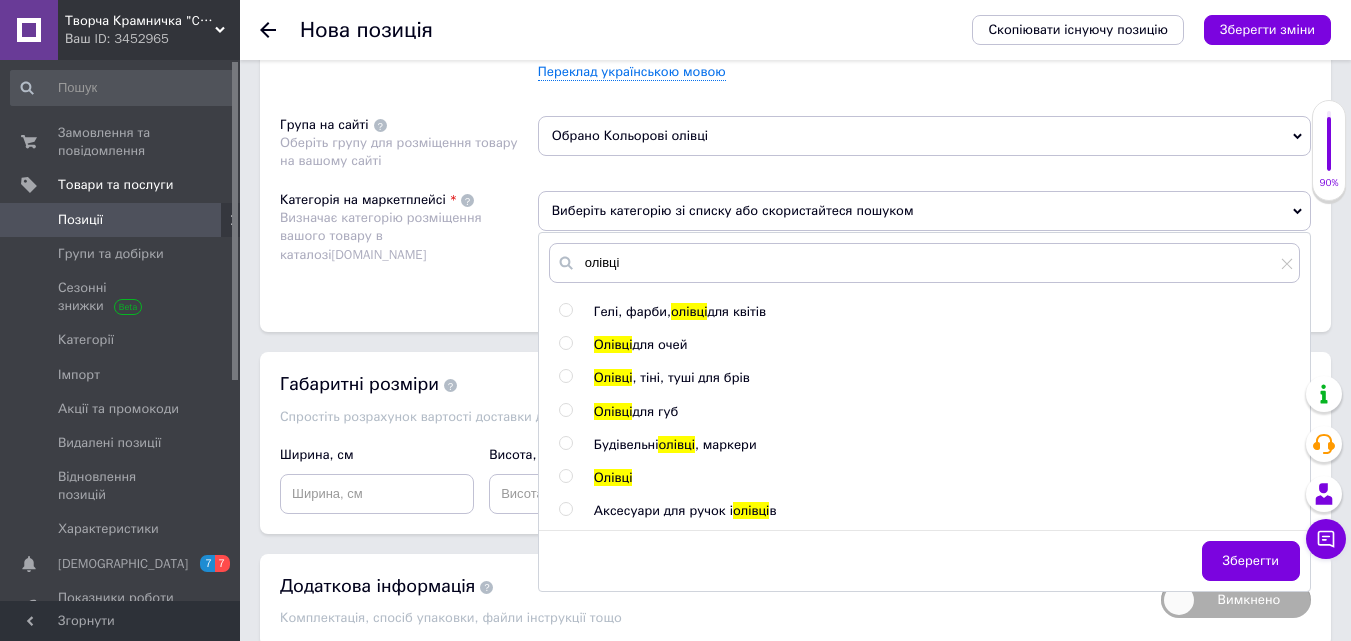click on "Олівці" at bounding box center (946, 478) 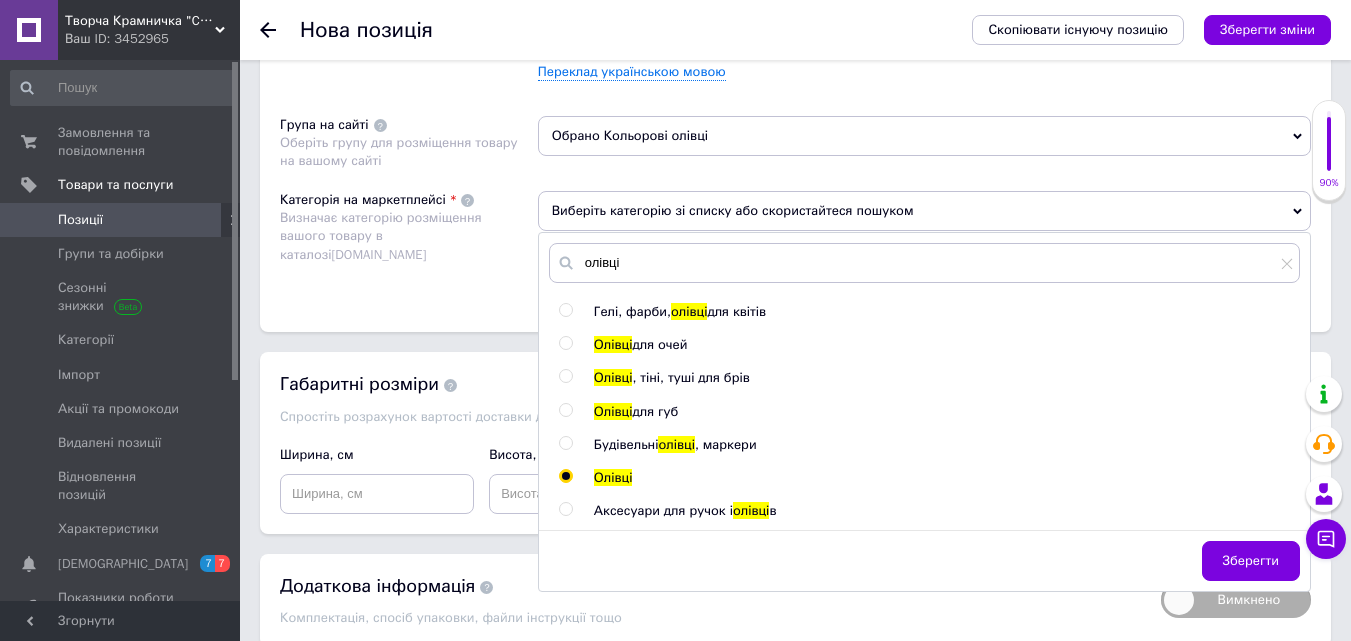 radio on "true" 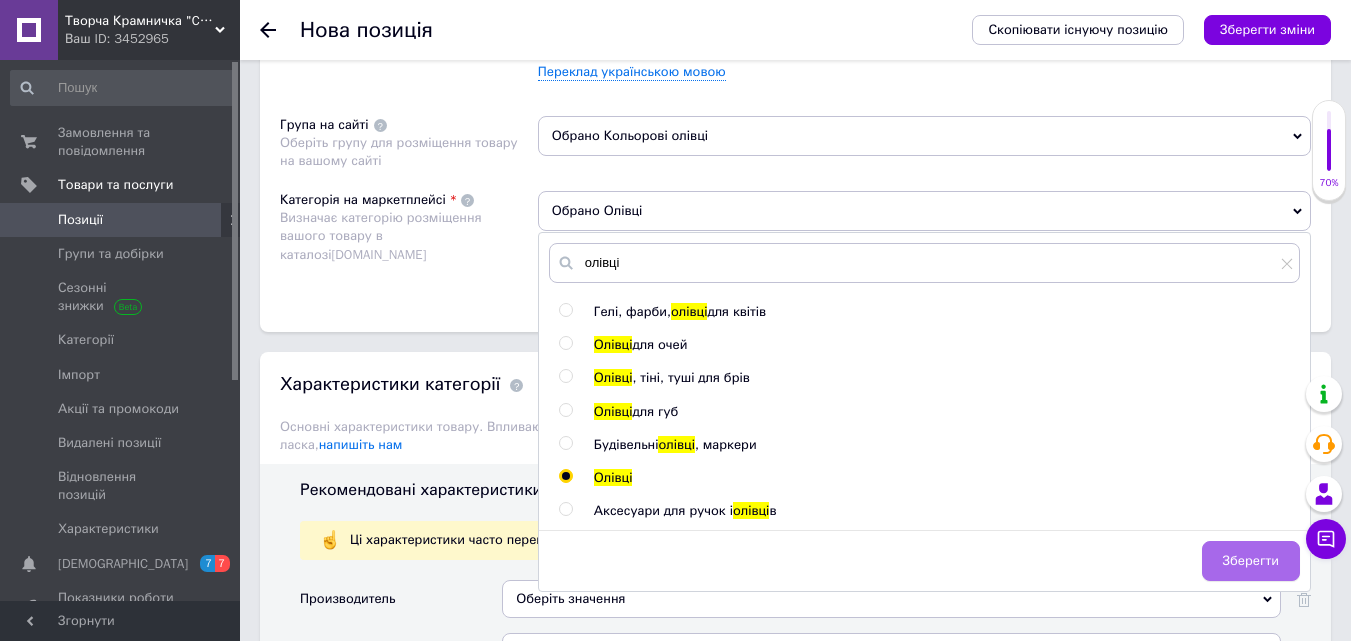 click on "Зберегти" at bounding box center (1251, 561) 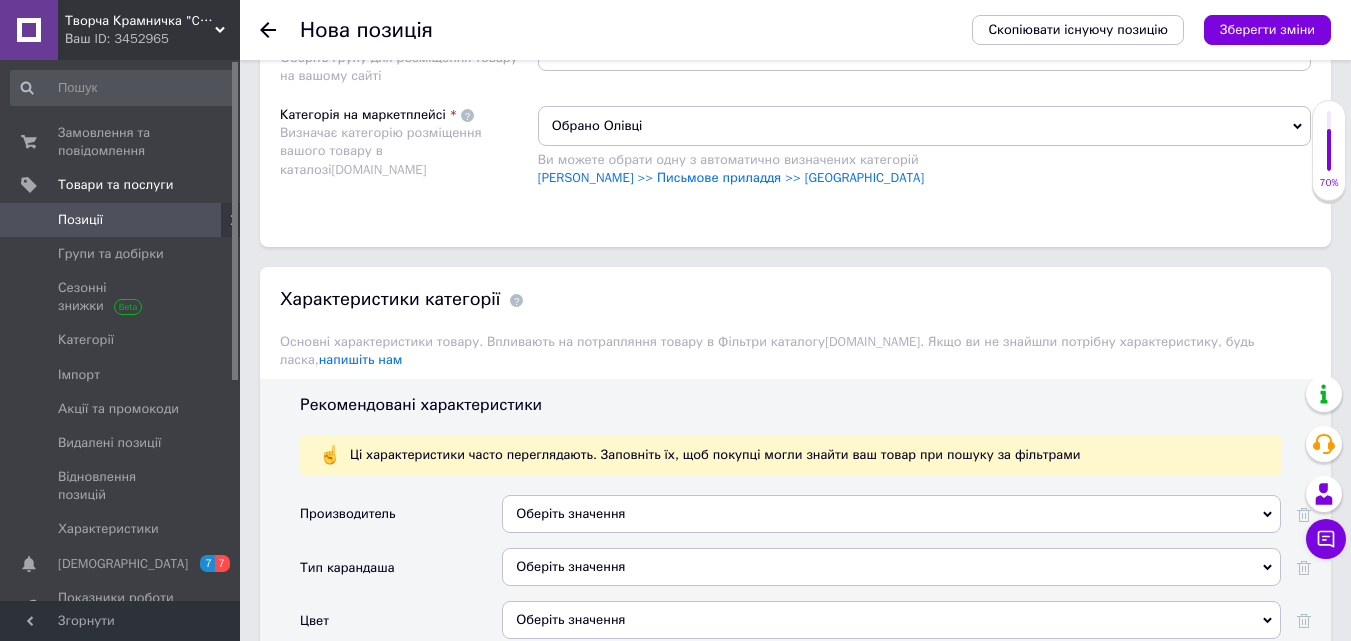 scroll, scrollTop: 1500, scrollLeft: 0, axis: vertical 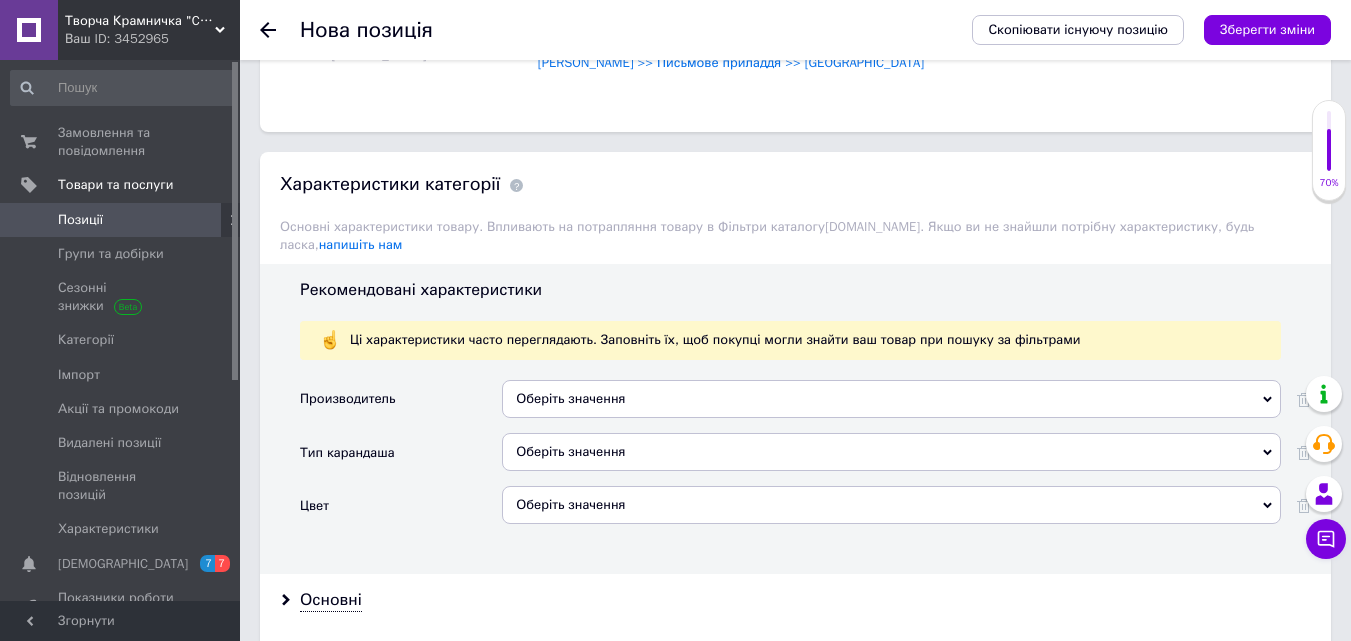 click on "Оберіть значення" at bounding box center (891, 399) 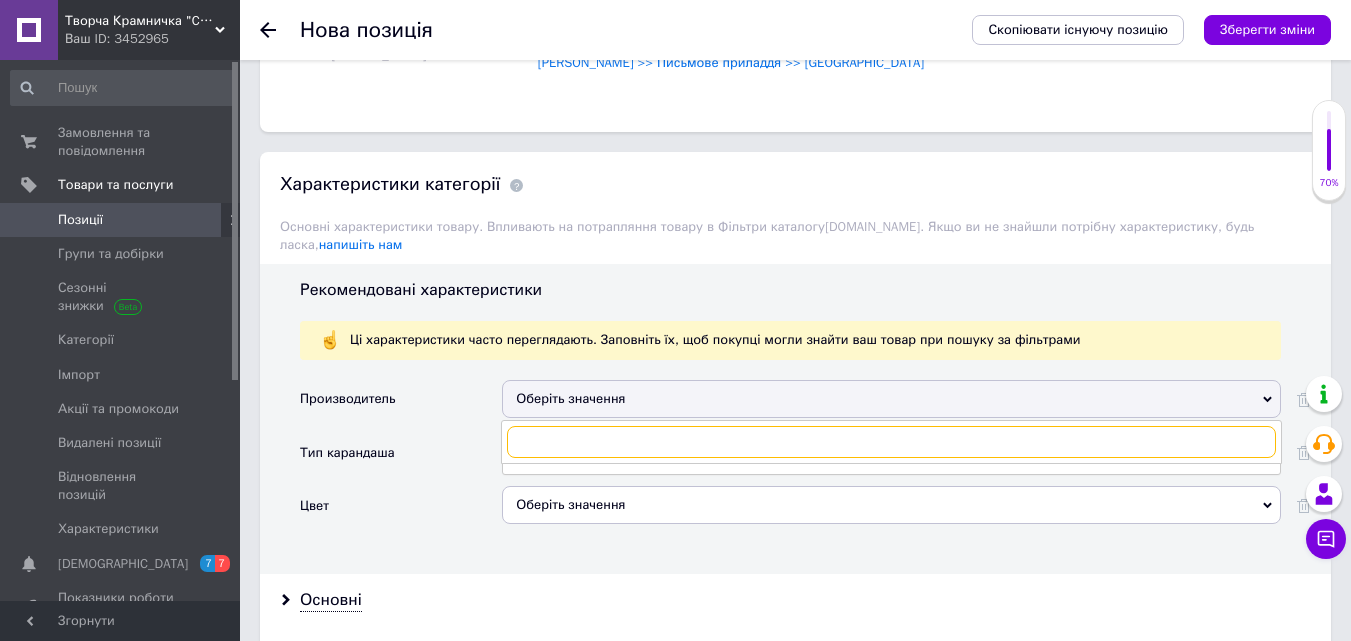 type on "м" 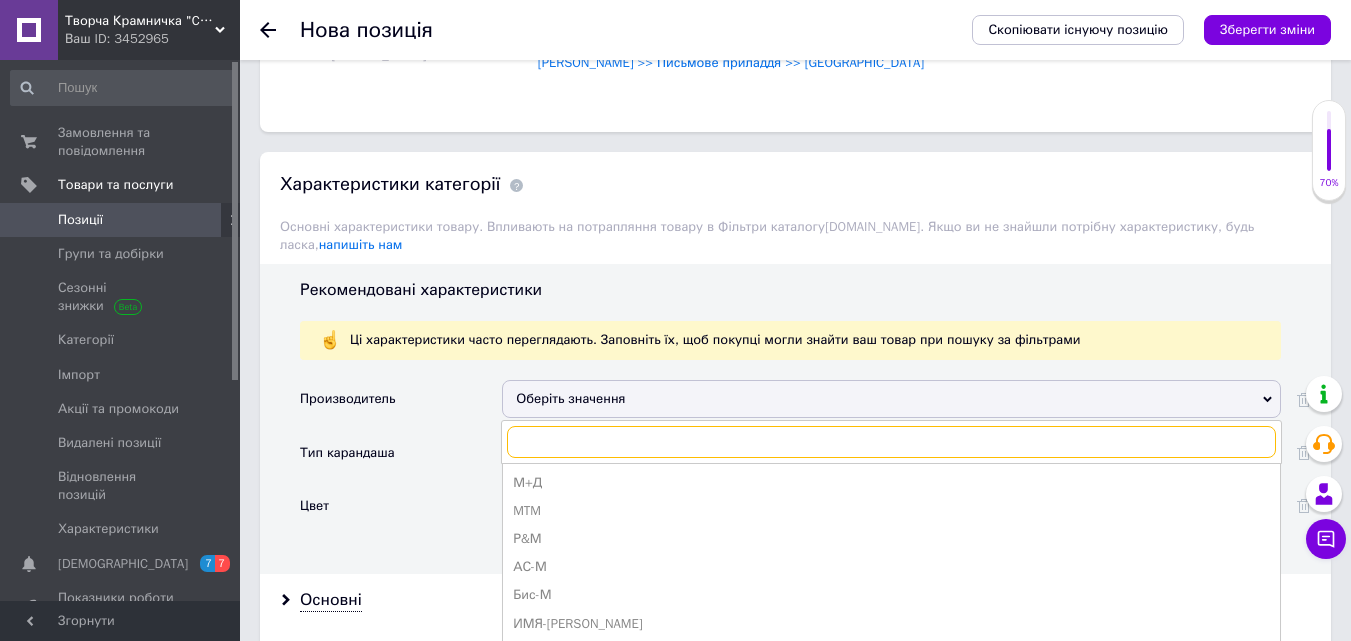 paste on "marco" 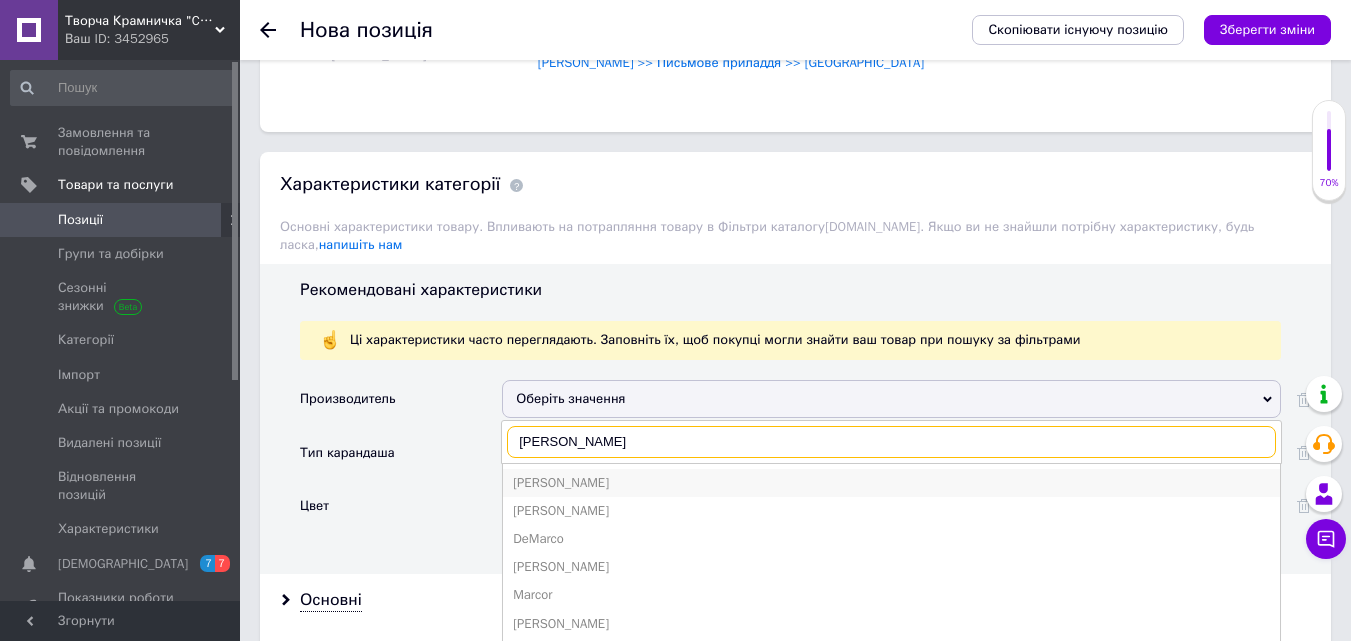 type on "marco" 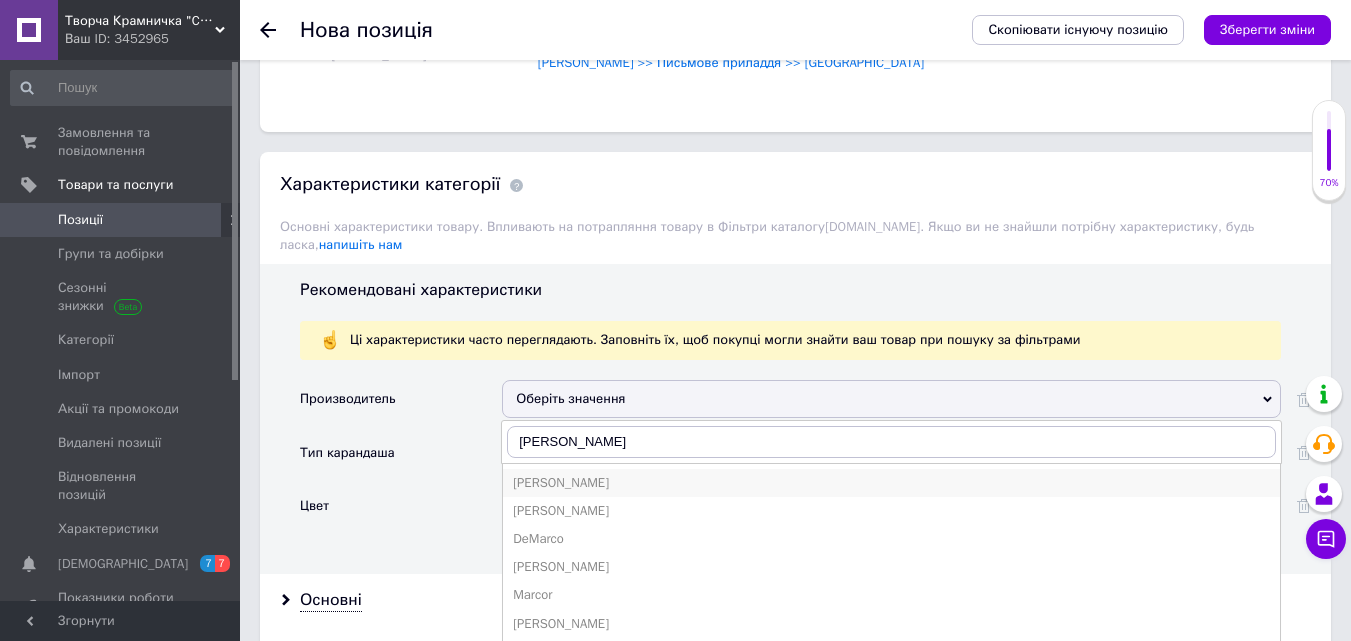 click on "Marco" at bounding box center [891, 483] 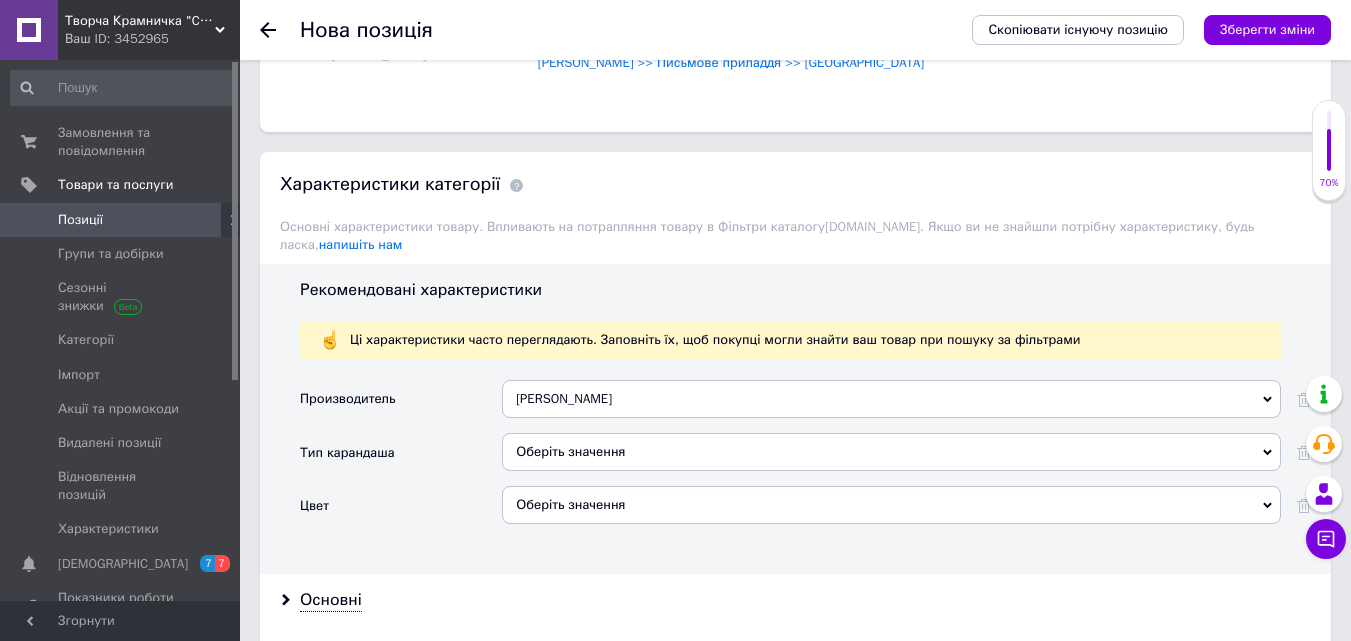 click on "Оберіть значення" at bounding box center [891, 452] 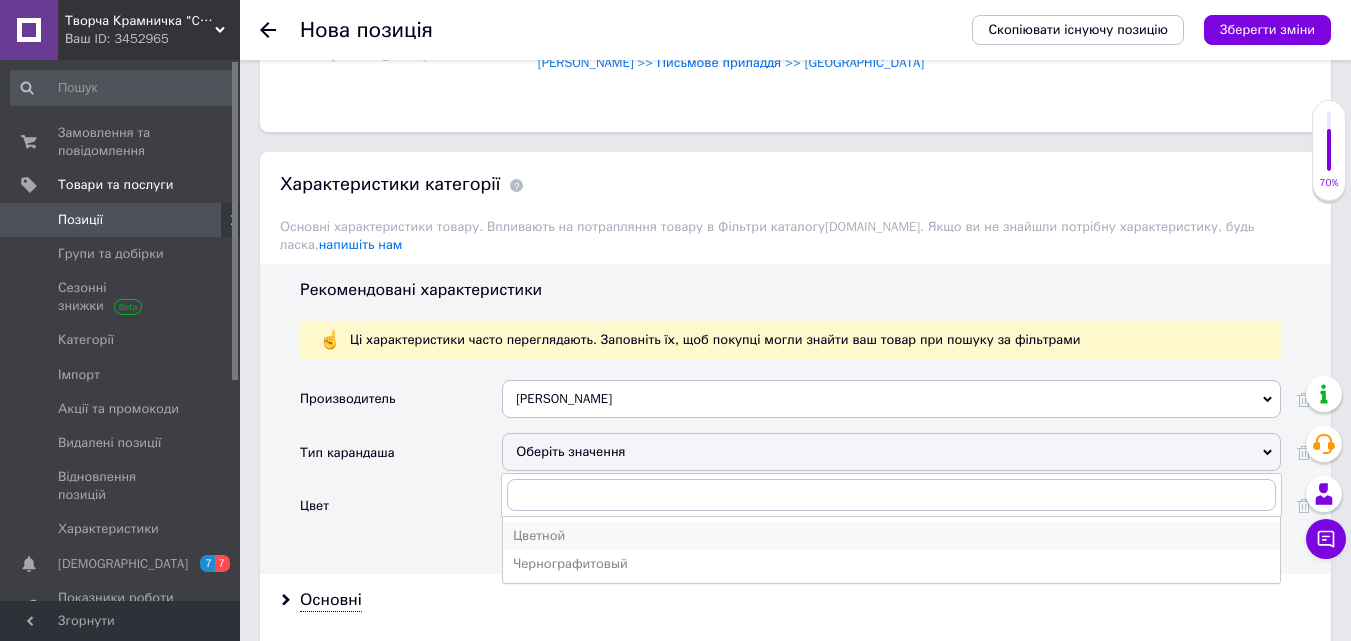click on "Цветной" at bounding box center [891, 536] 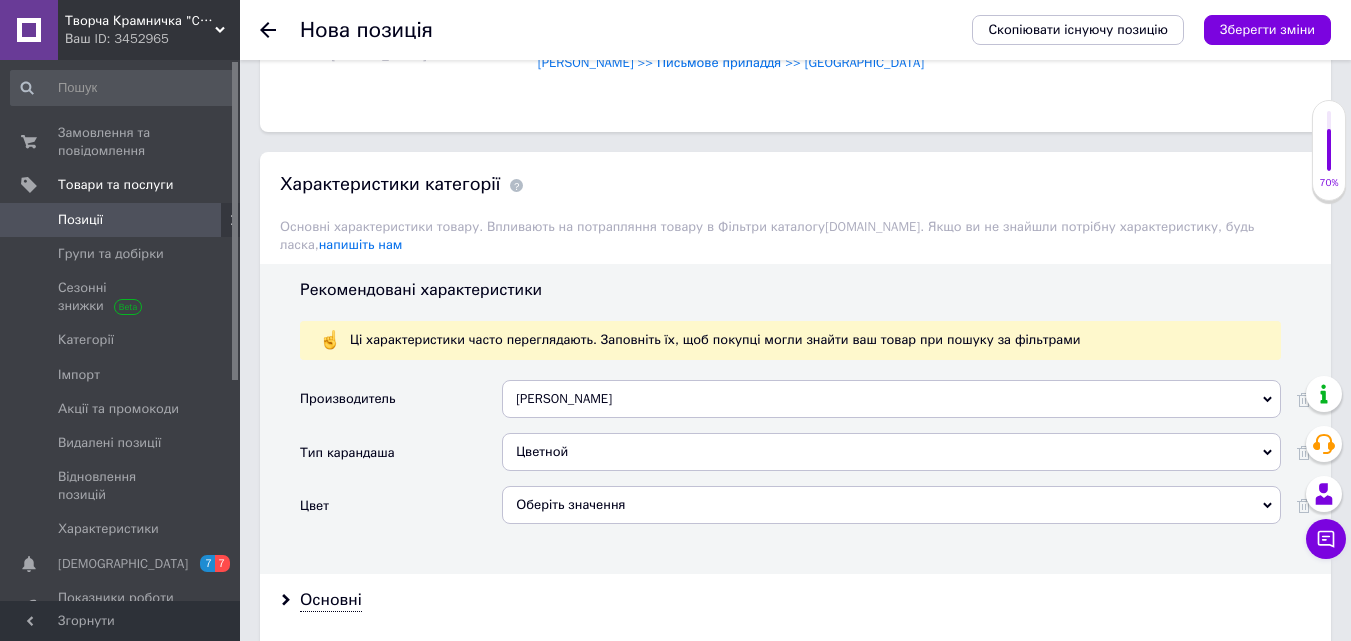 click on "Оберіть значення" at bounding box center [891, 505] 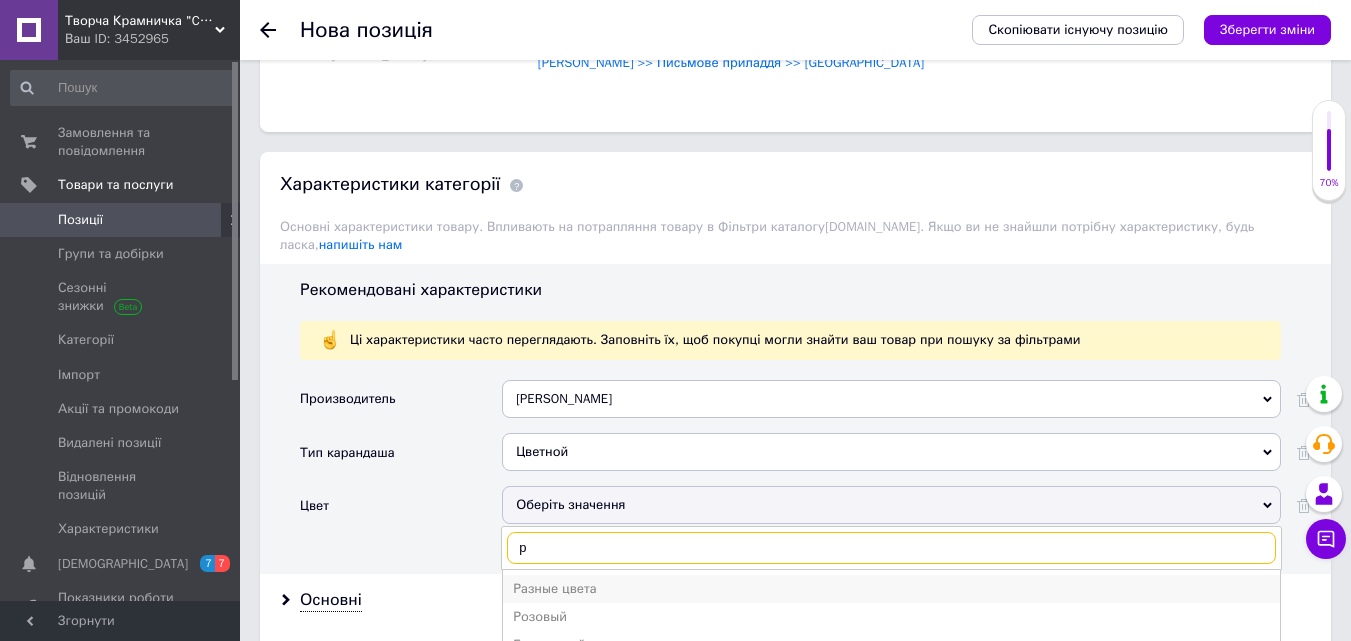 type on "р" 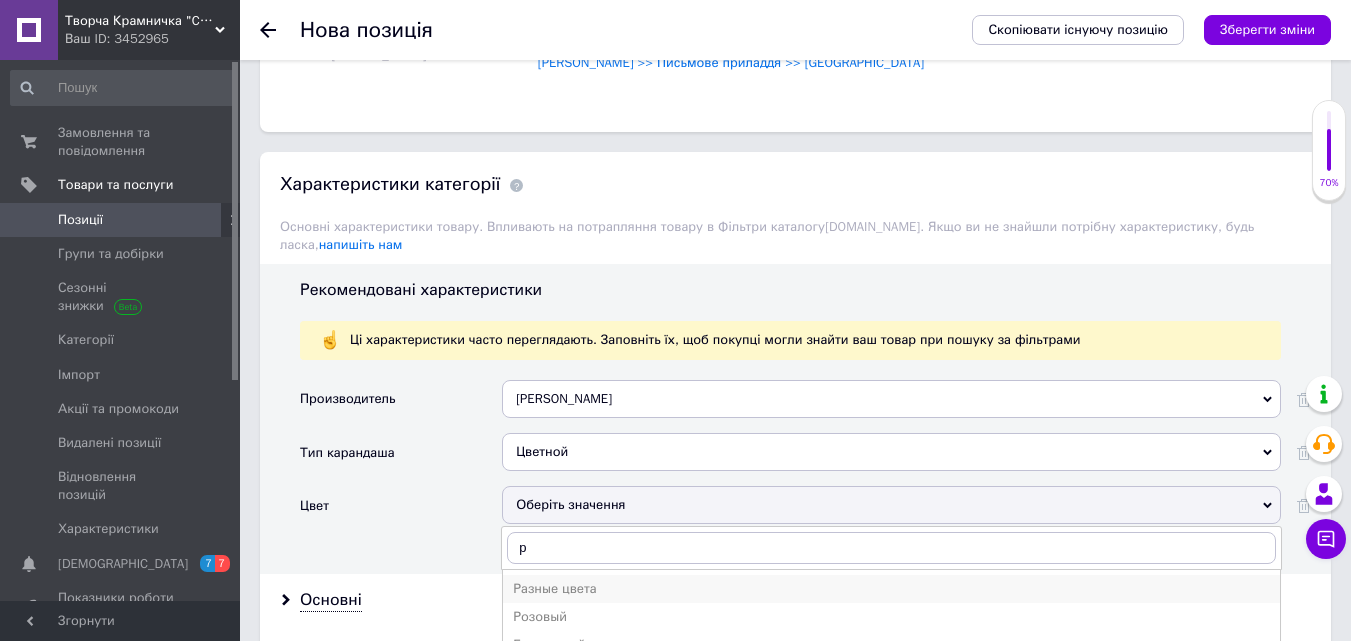 click on "Разные цвета" at bounding box center (891, 589) 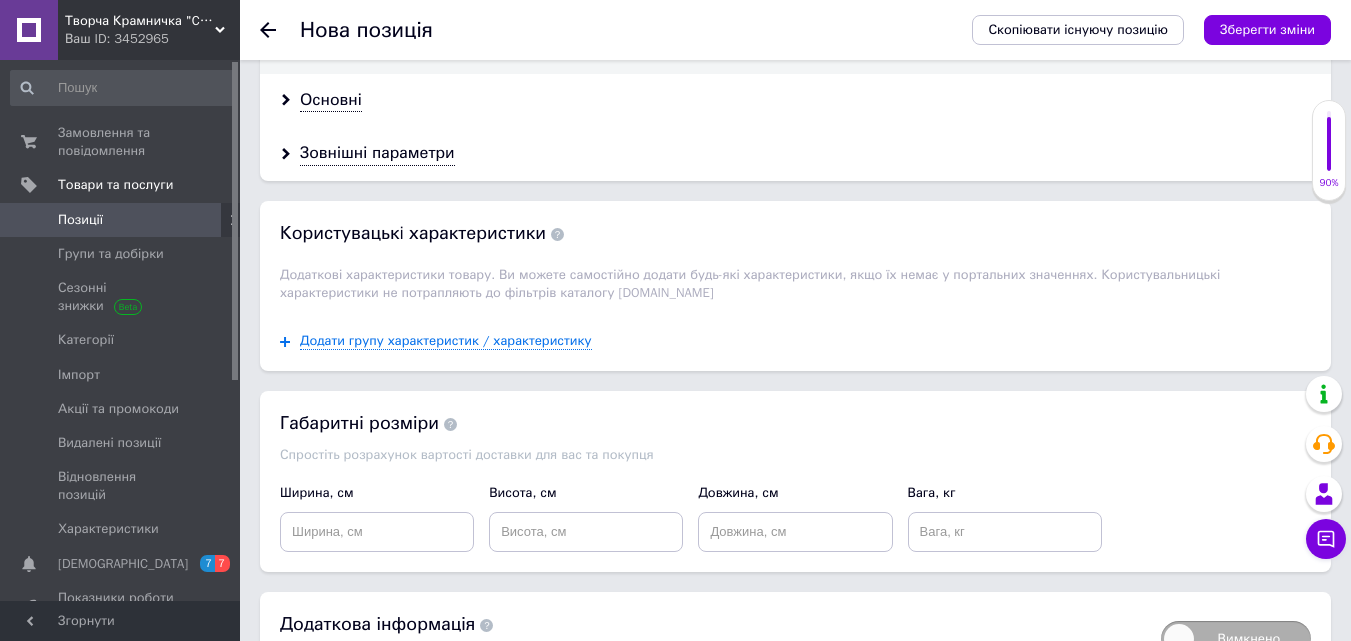 scroll, scrollTop: 2104, scrollLeft: 0, axis: vertical 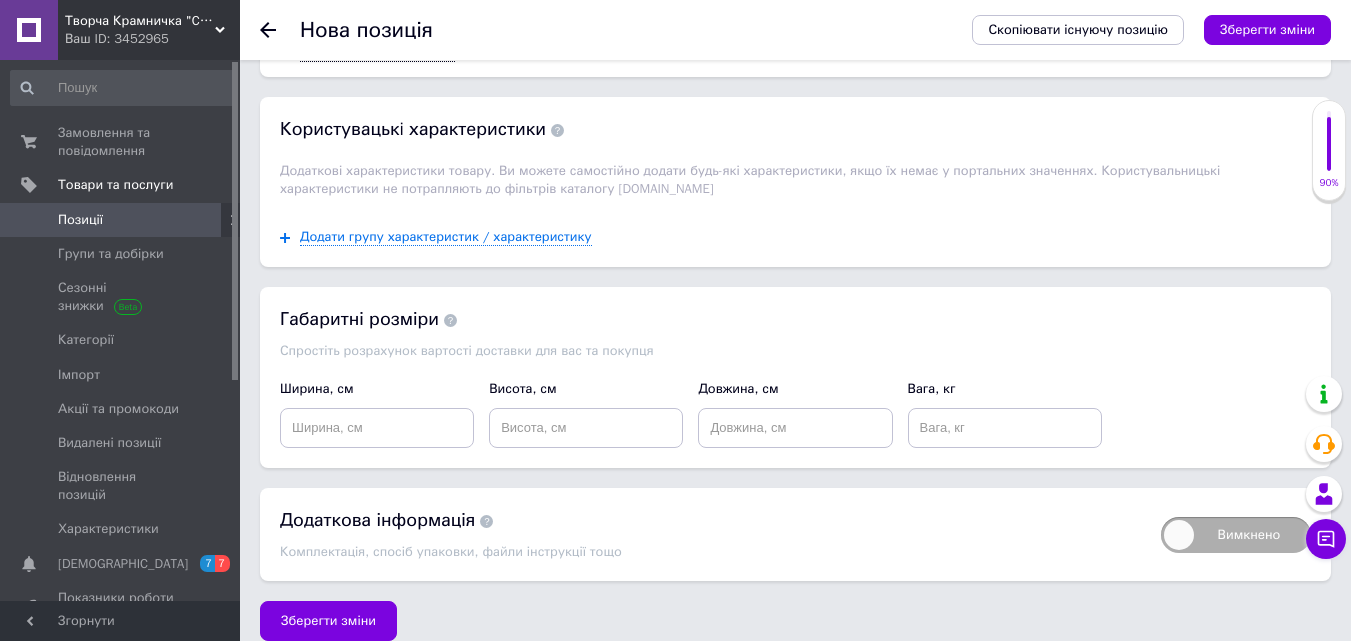 click on "Зберегти зміни" at bounding box center [328, 621] 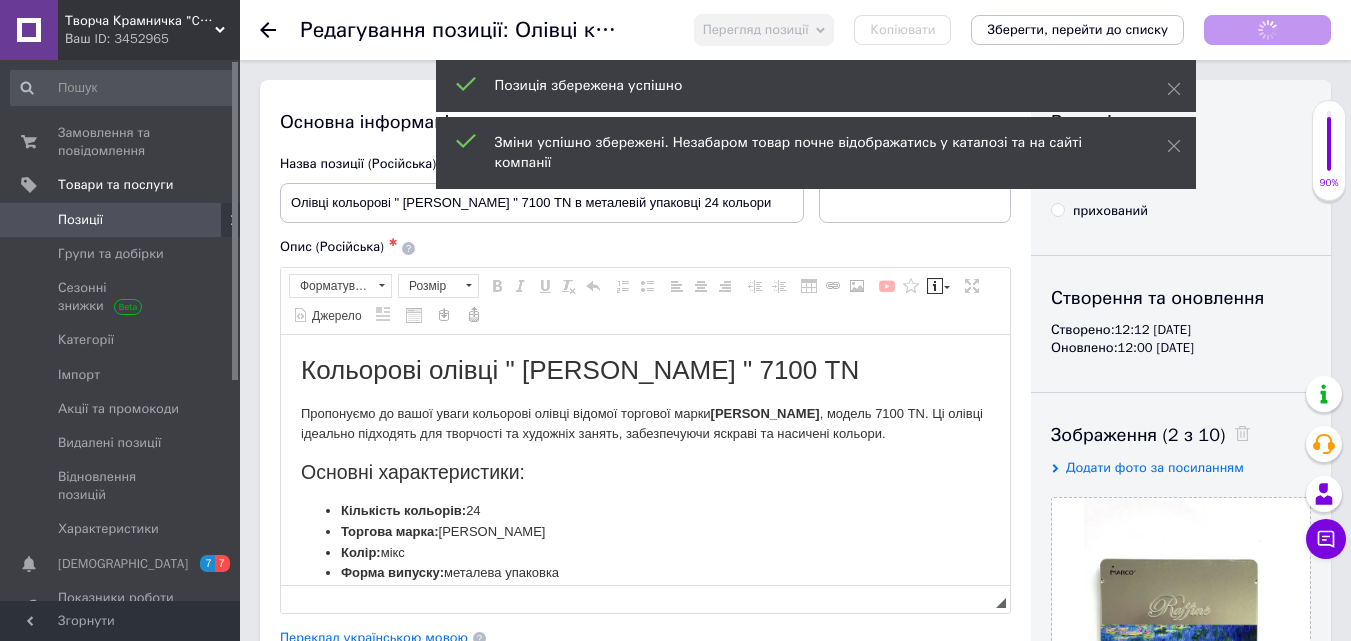 scroll, scrollTop: 0, scrollLeft: 0, axis: both 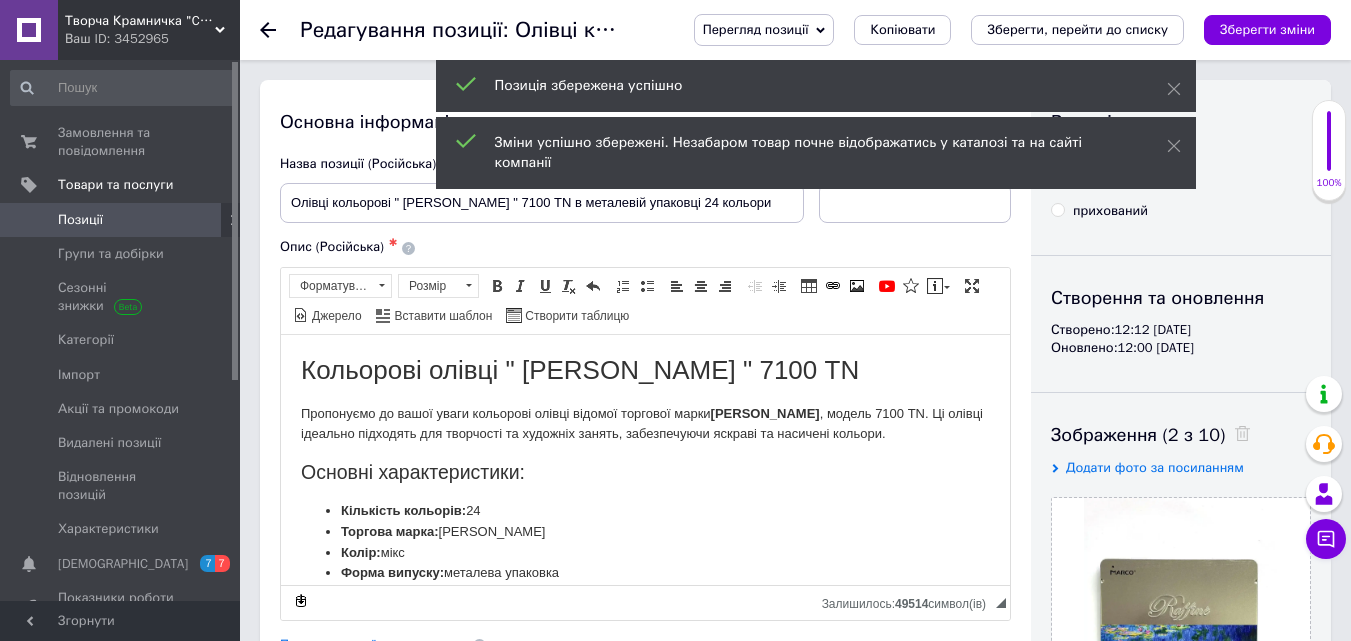 click on "Позиції" at bounding box center (121, 220) 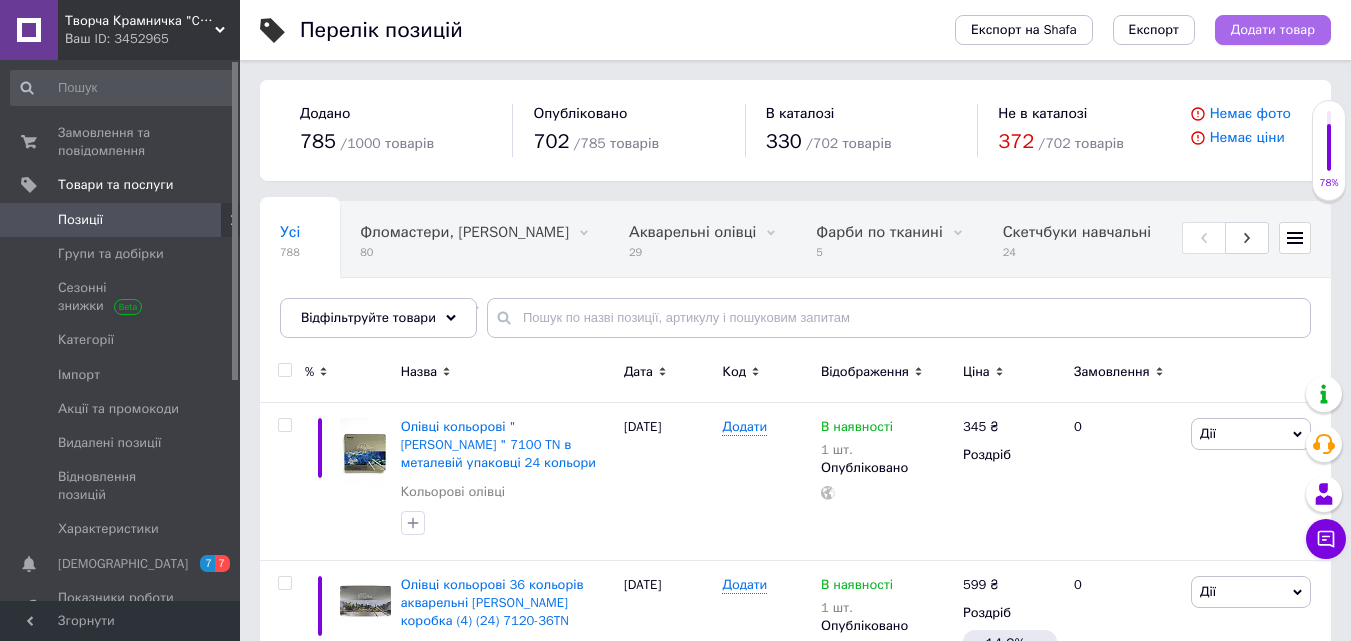 click on "Додати товар" at bounding box center [1273, 30] 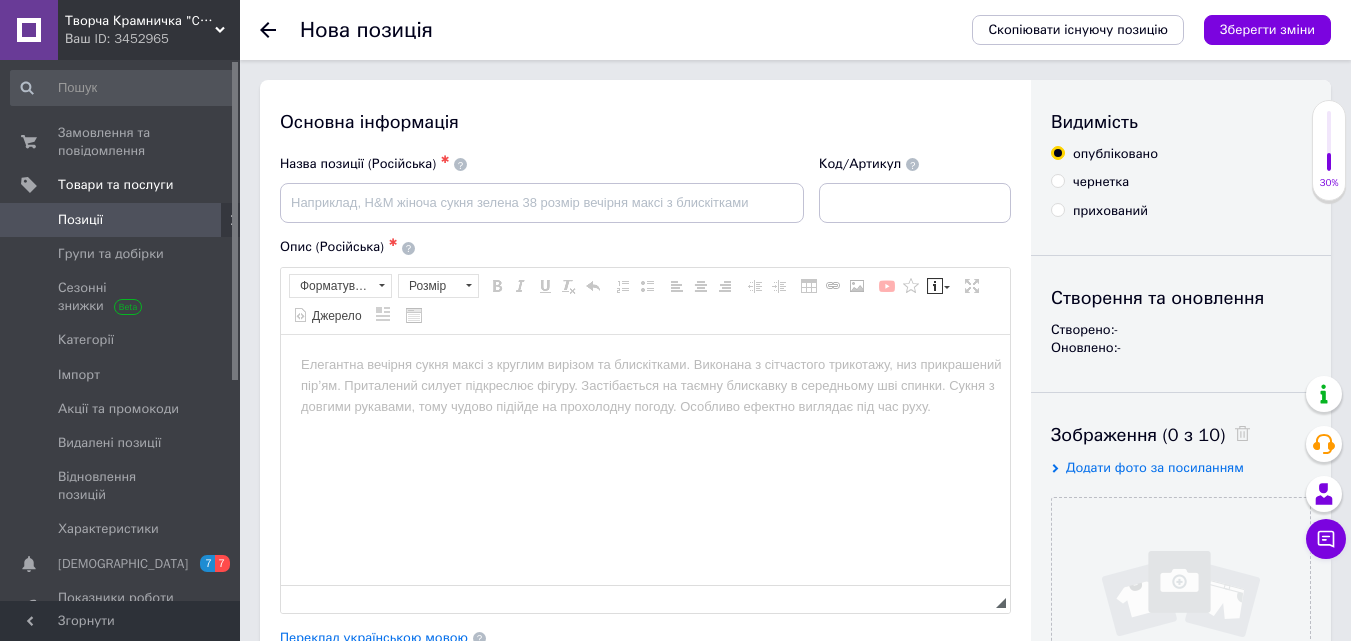 scroll, scrollTop: 0, scrollLeft: 0, axis: both 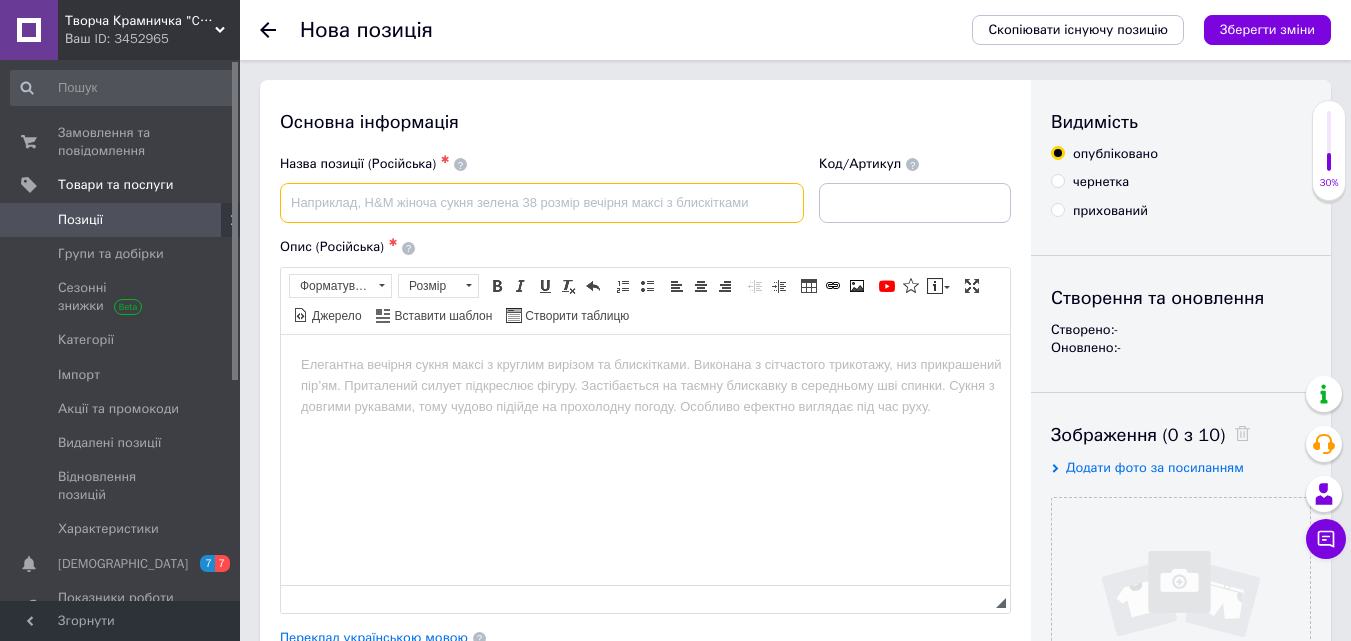 click at bounding box center [542, 203] 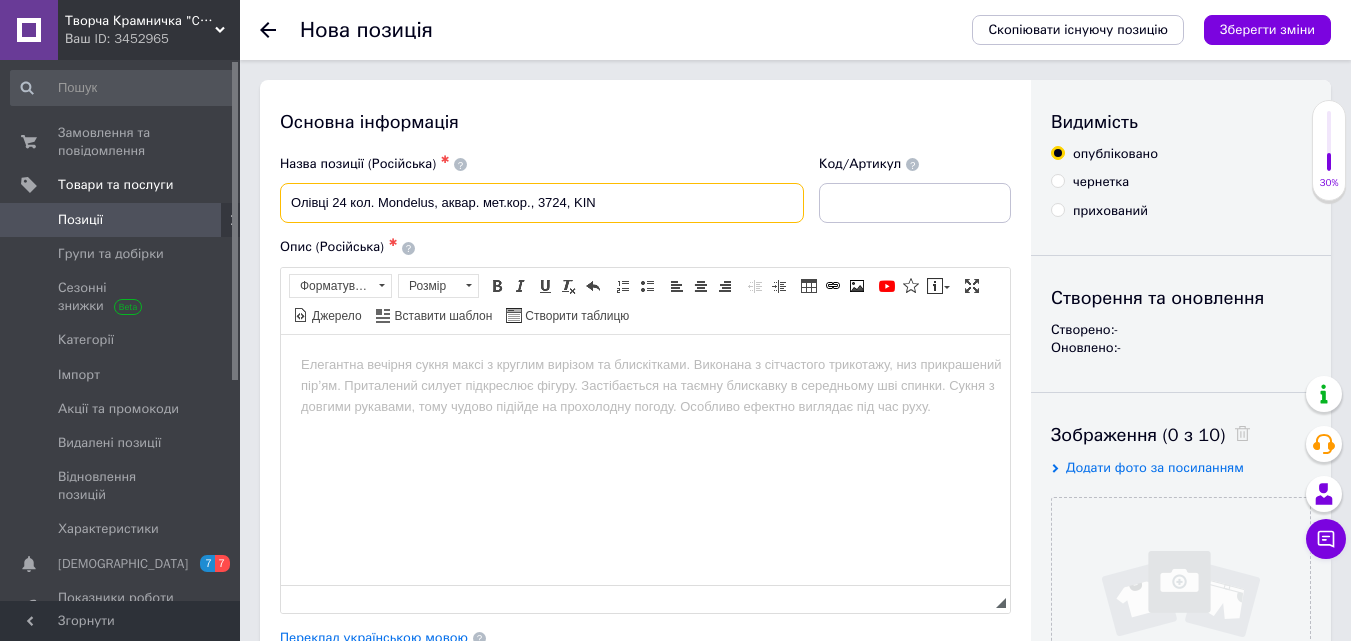 type on "Олівці 24 кол. Mondelus, аквар. мет.кор., 3724, KIN" 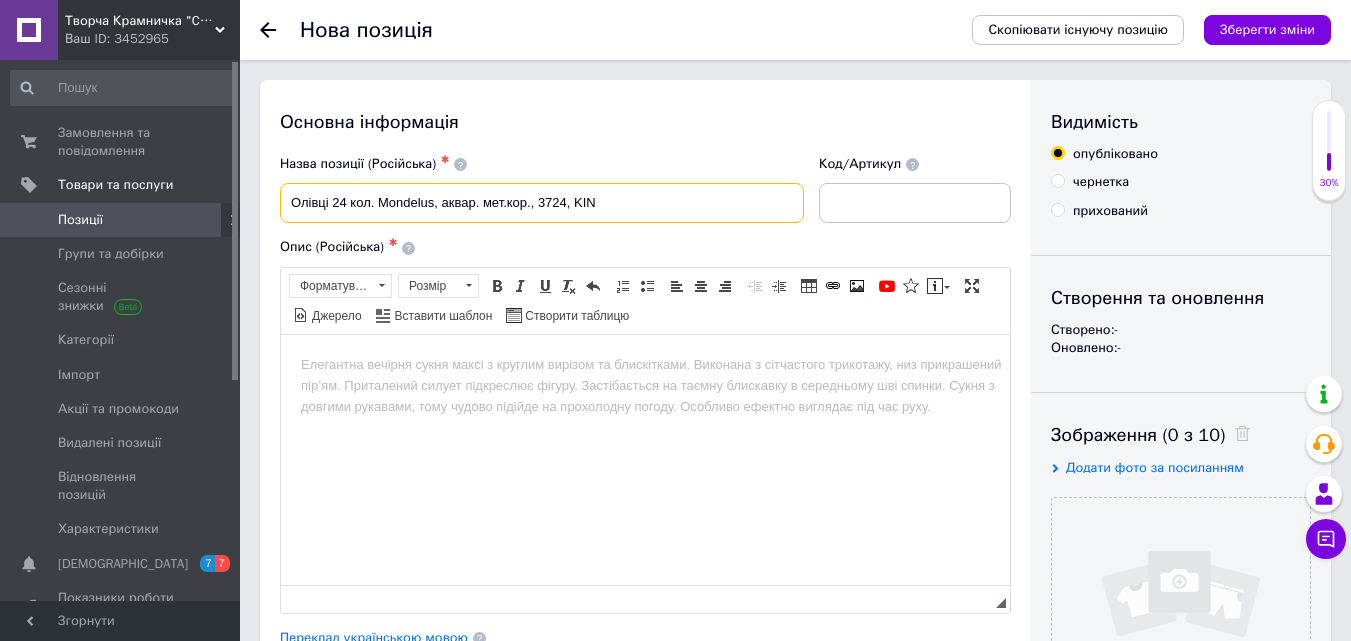 click on "Олівці 24 кол. Mondelus, аквар. мет.кор., 3724, KIN" at bounding box center [542, 203] 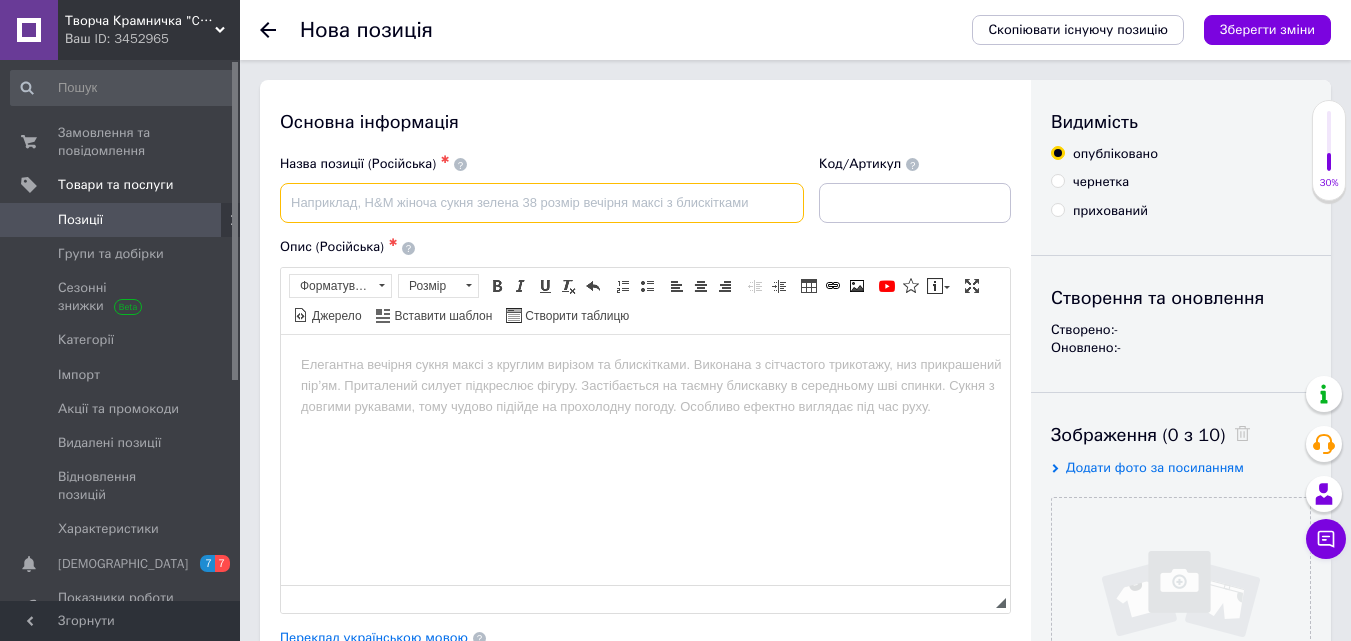 paste on "лівці кольорові аквар.Mondeluz, мет.кор., 24 кол." 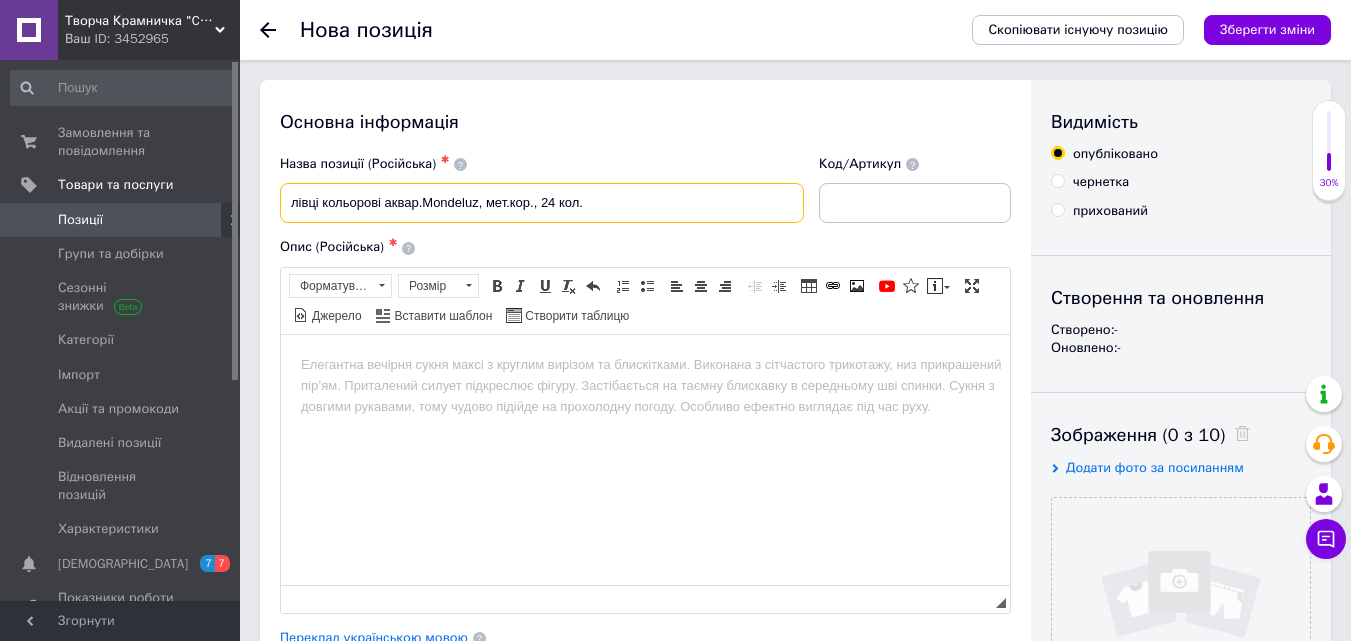 click on "лівці кольорові аквар.Mondeluz, мет.кор., 24 кол." at bounding box center (542, 203) 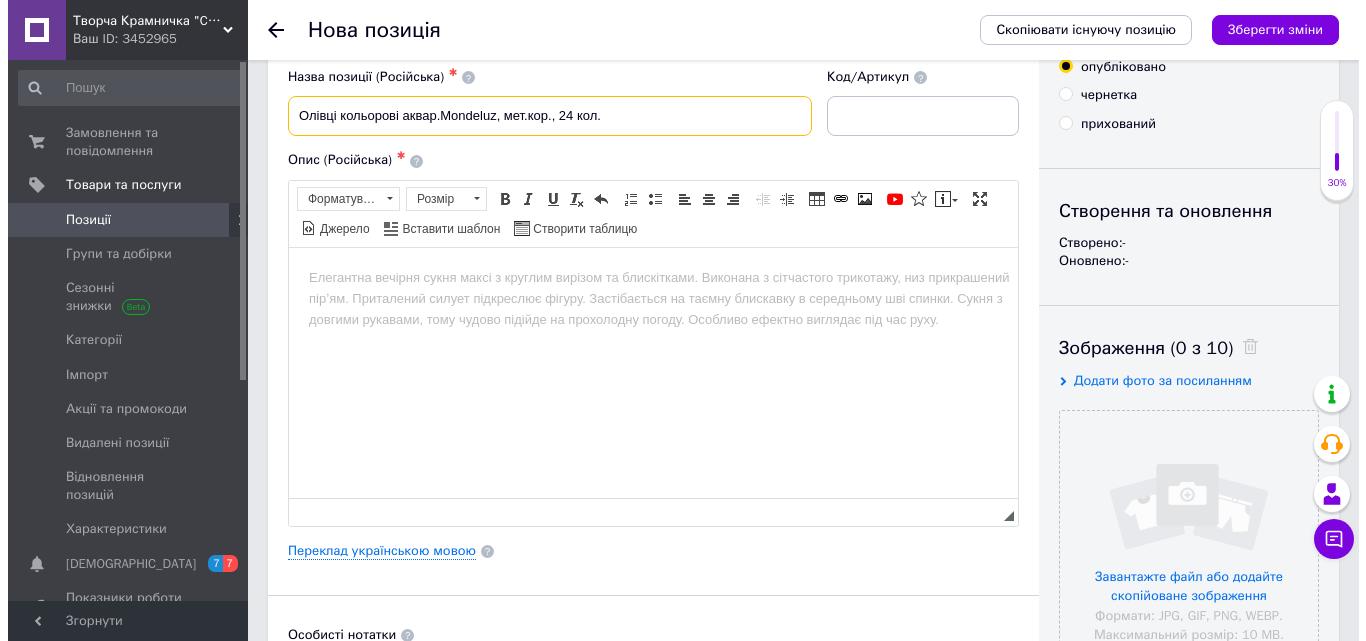 scroll, scrollTop: 200, scrollLeft: 0, axis: vertical 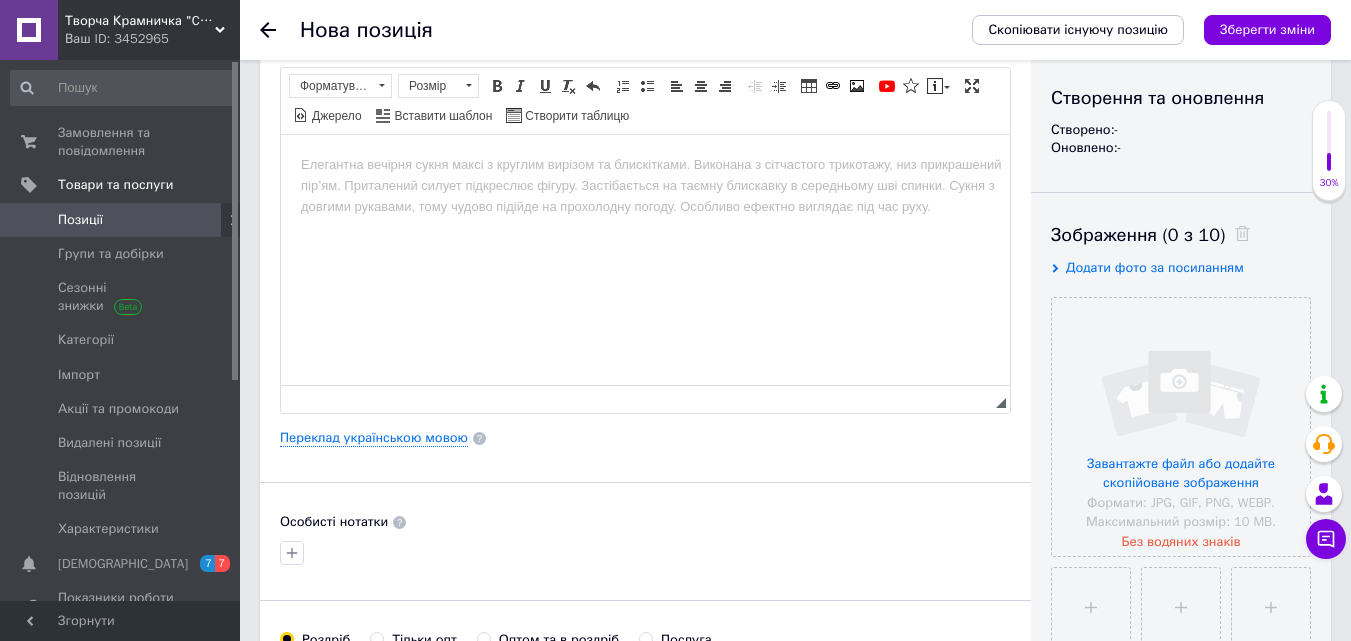 type on "Олівці кольорові аквар.Mondeluz, мет.кор., 24 кол." 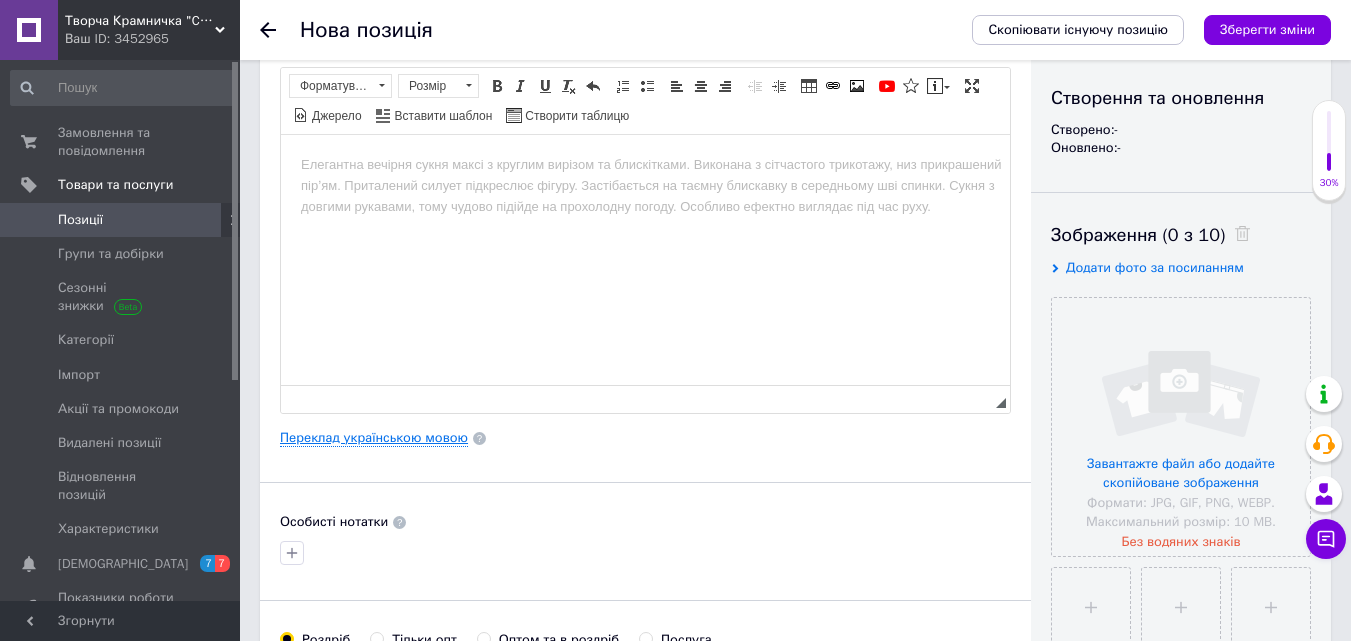 click on "Переклад українською мовою" at bounding box center [374, 438] 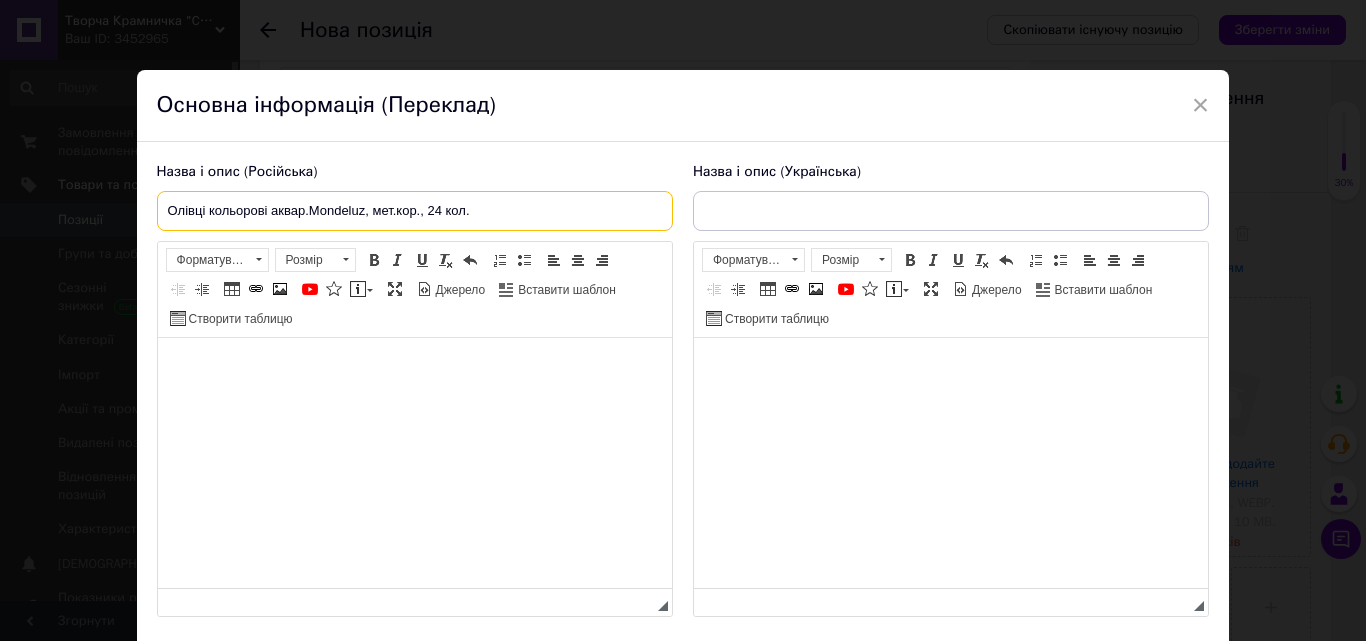 click on "Олівці кольорові аквар.Mondeluz, мет.кор., 24 кол." at bounding box center (415, 211) 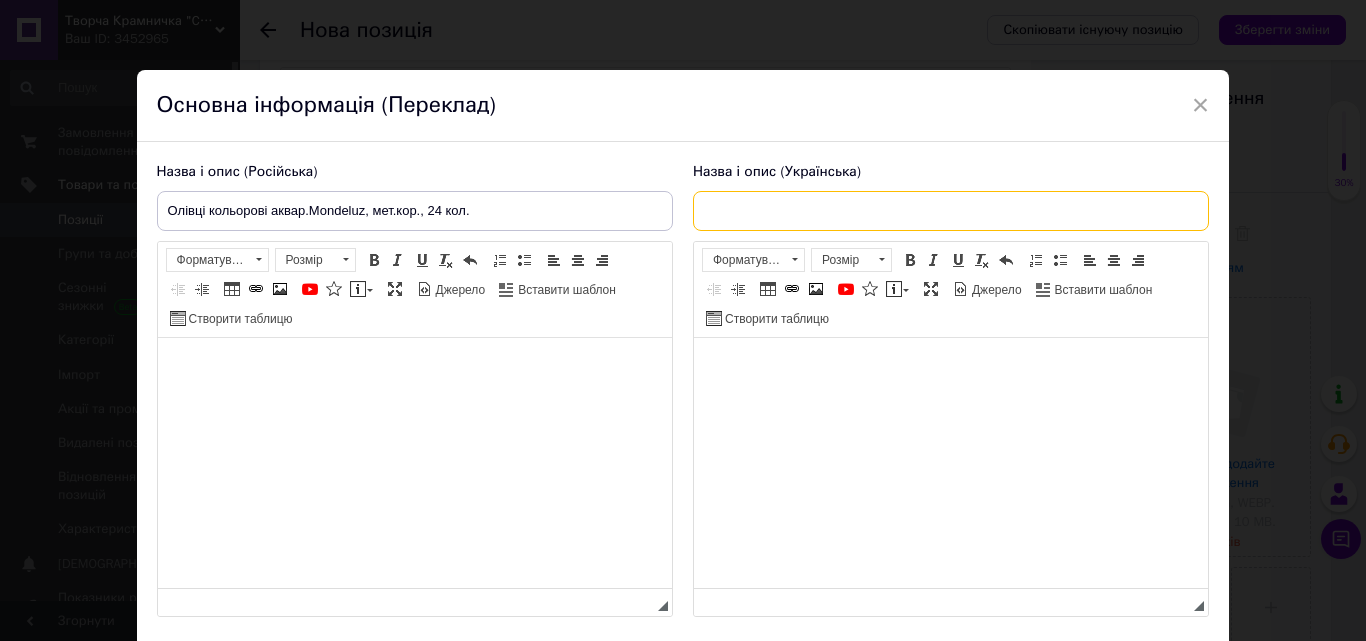 click at bounding box center (951, 211) 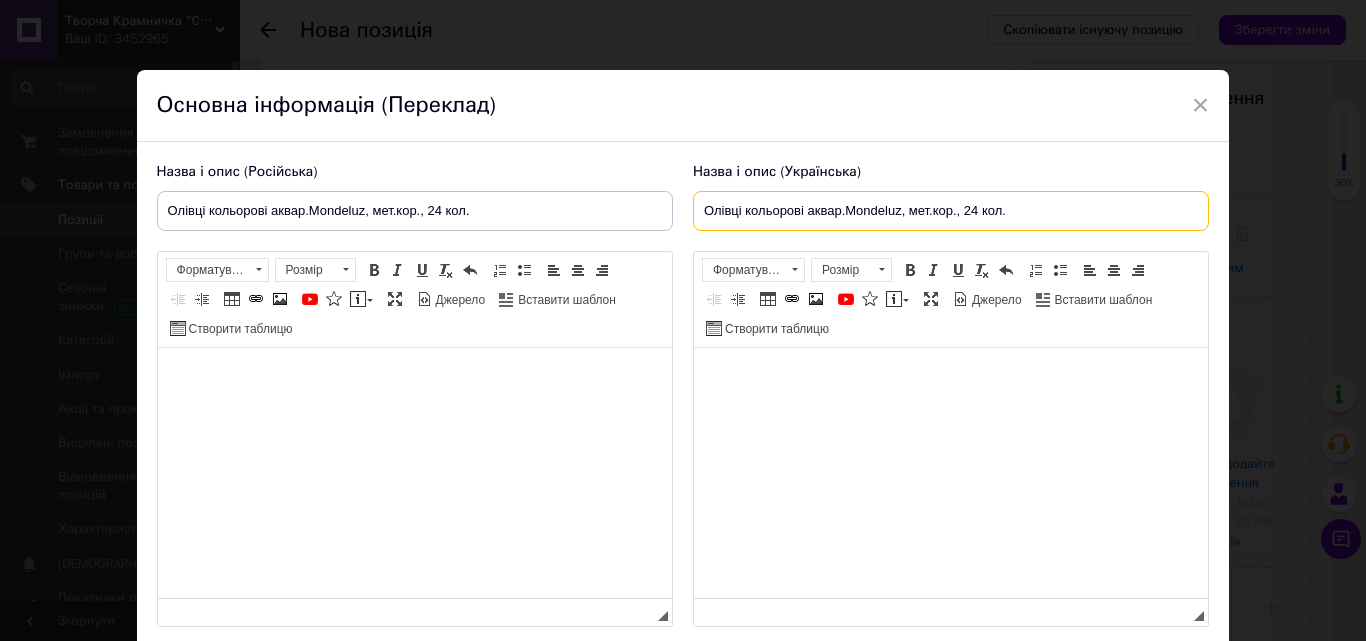 type on "Олівці кольорові аквар.Mondeluz, мет.кор., 24 кол." 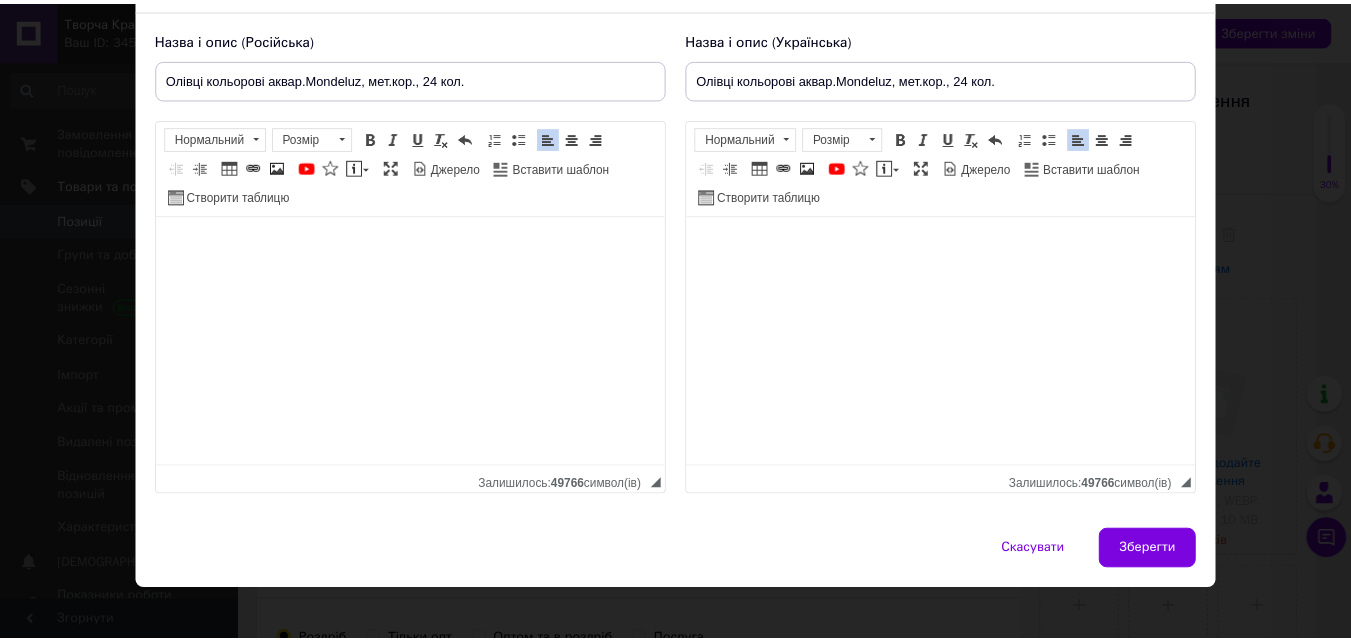 scroll, scrollTop: 151, scrollLeft: 0, axis: vertical 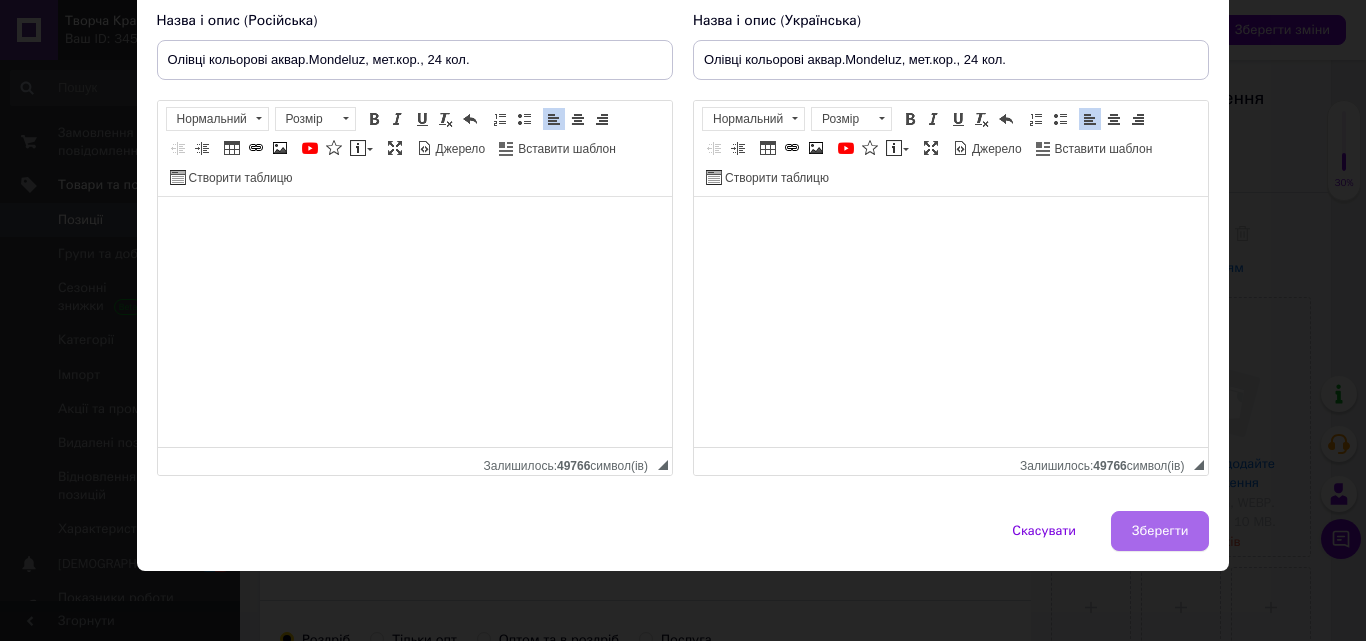 click on "Зберегти" at bounding box center (1160, 531) 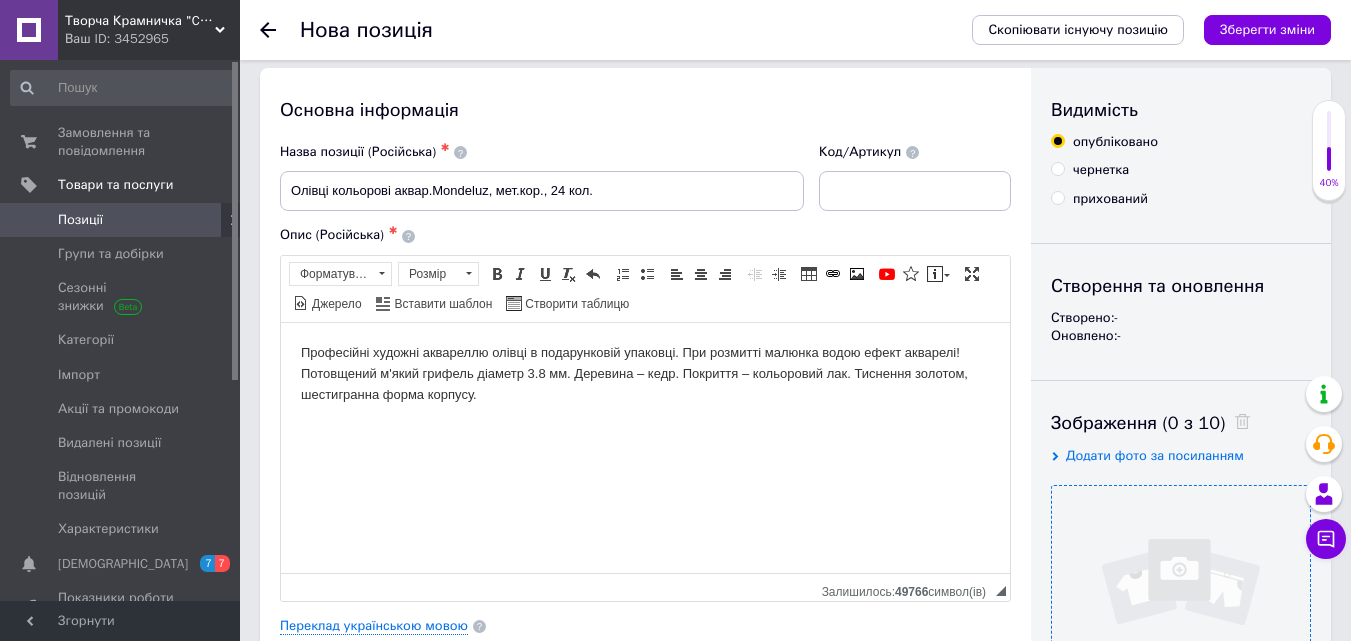 scroll, scrollTop: 300, scrollLeft: 0, axis: vertical 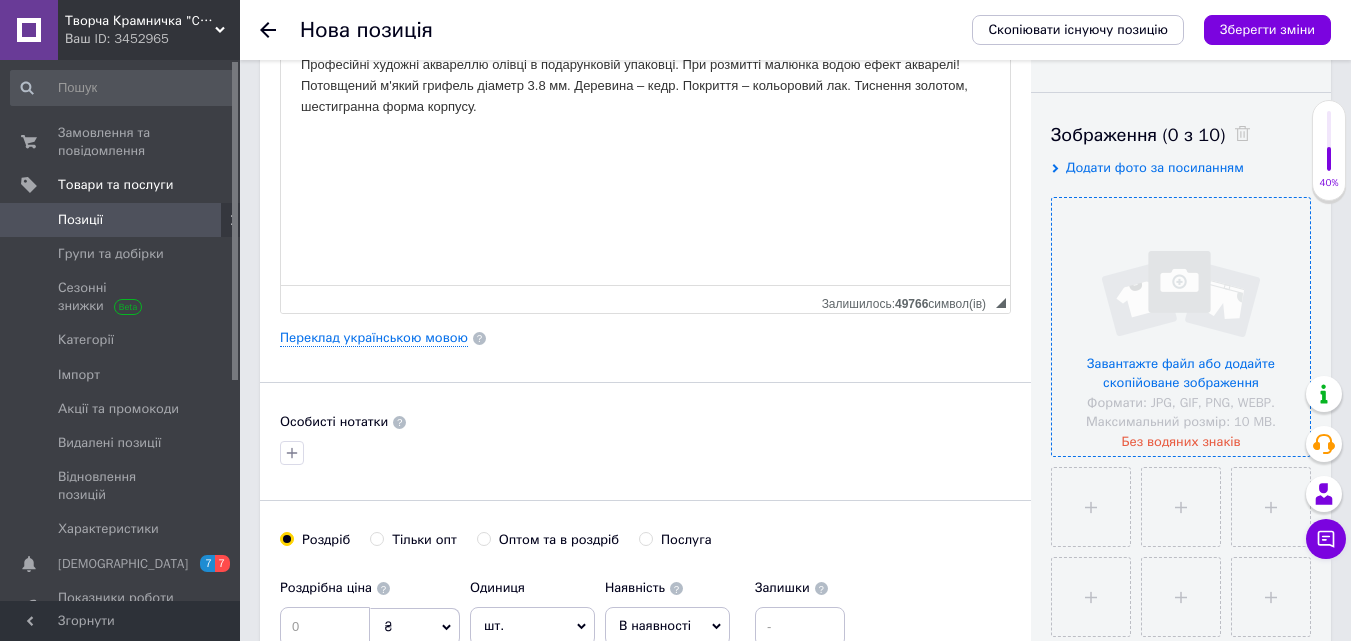 click at bounding box center (1181, 327) 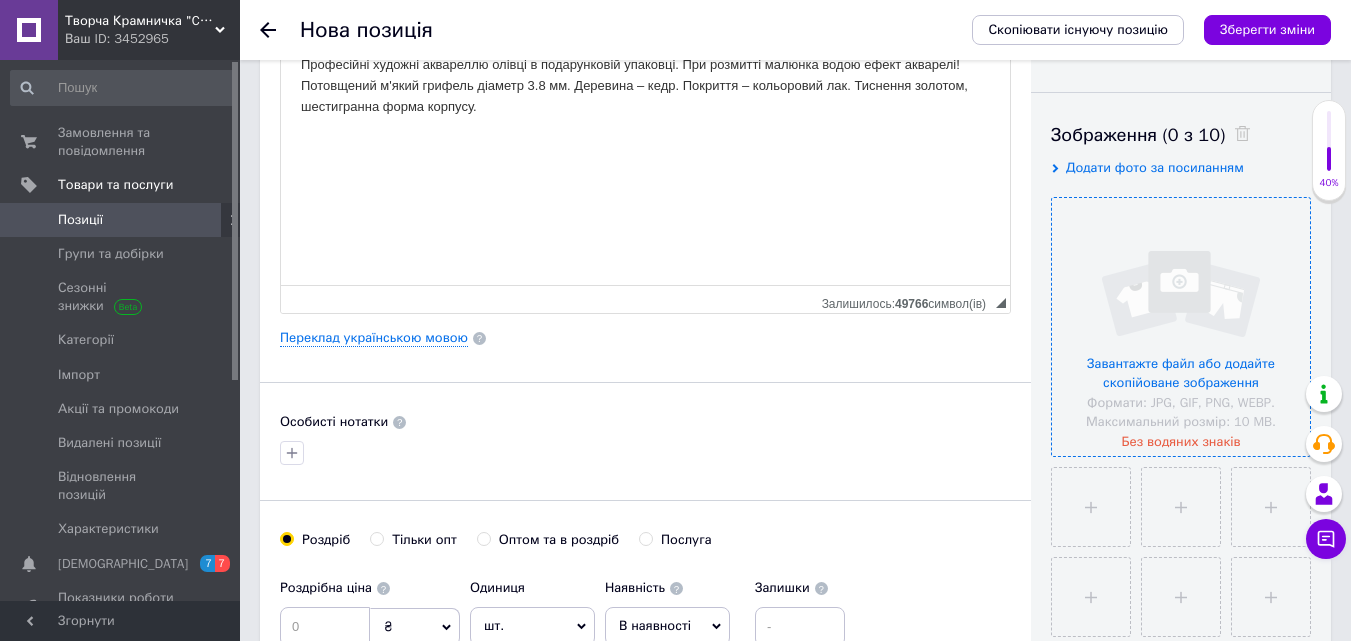 click at bounding box center (1181, 327) 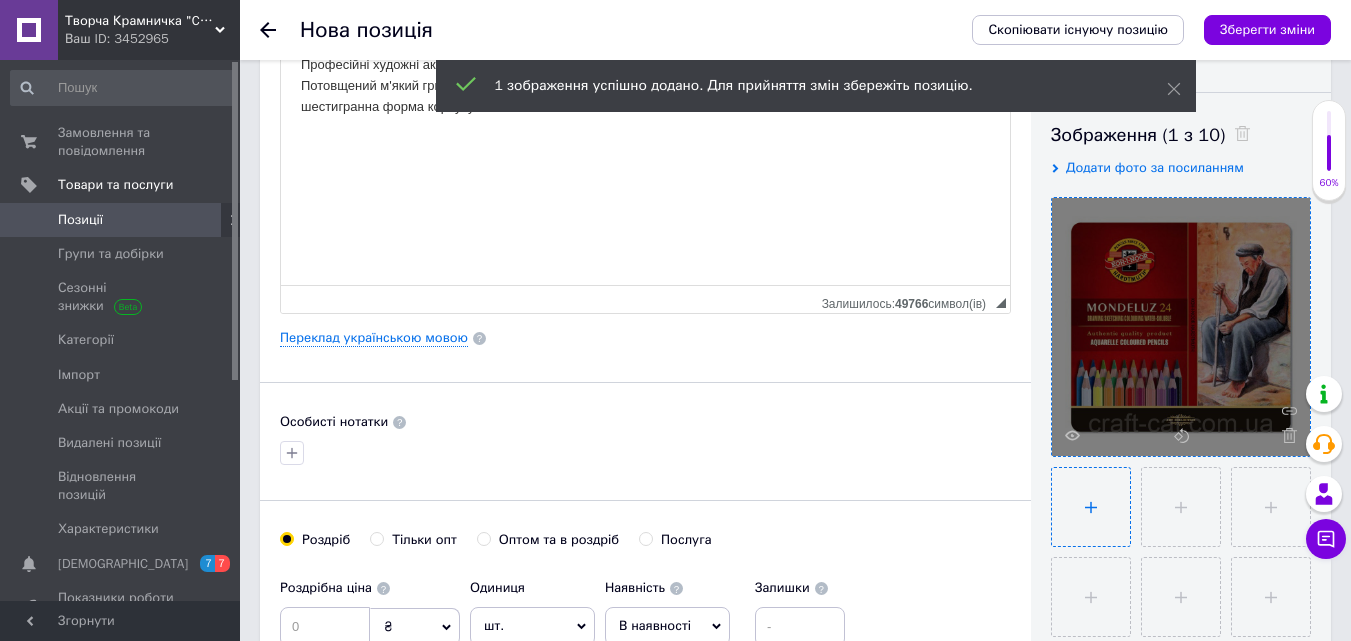 click at bounding box center (1091, 507) 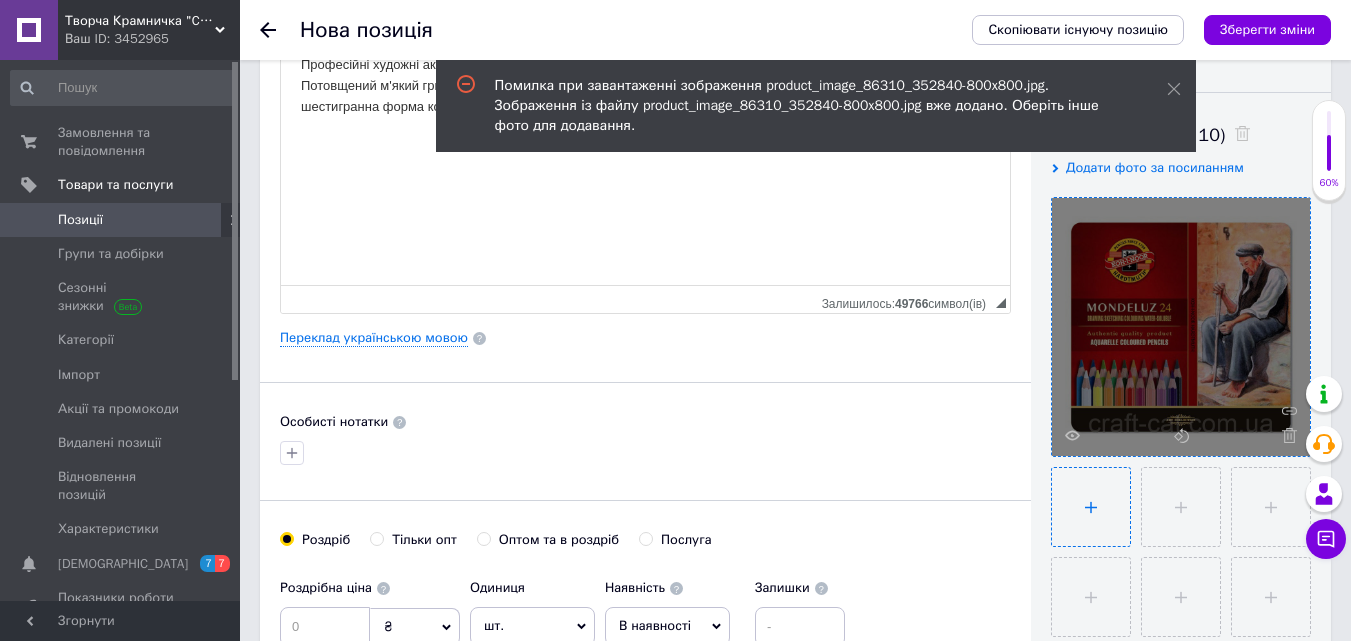 click at bounding box center (1091, 507) 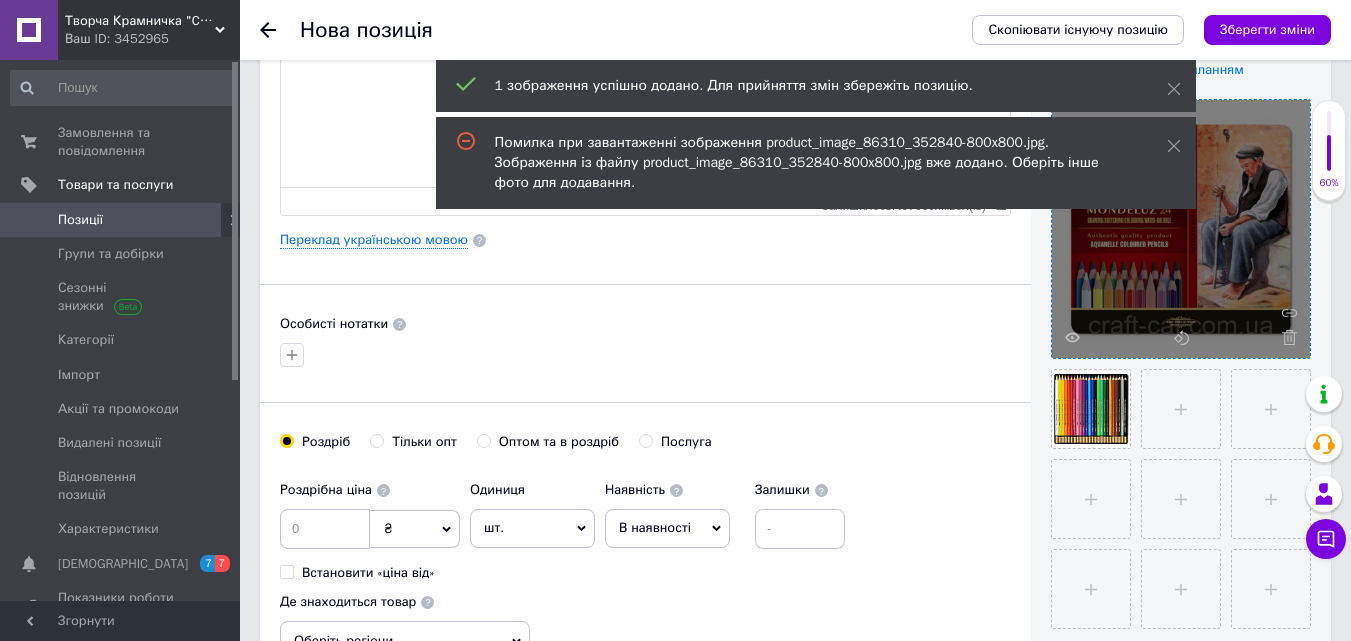 scroll, scrollTop: 600, scrollLeft: 0, axis: vertical 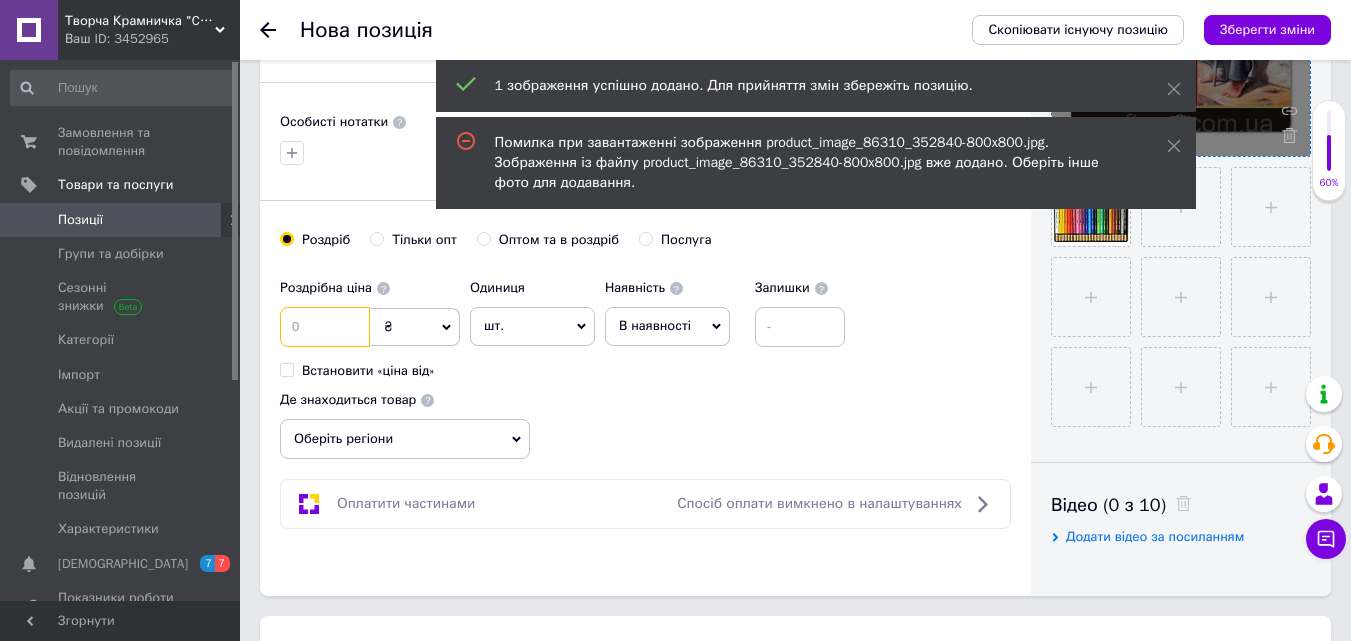 click at bounding box center (325, 327) 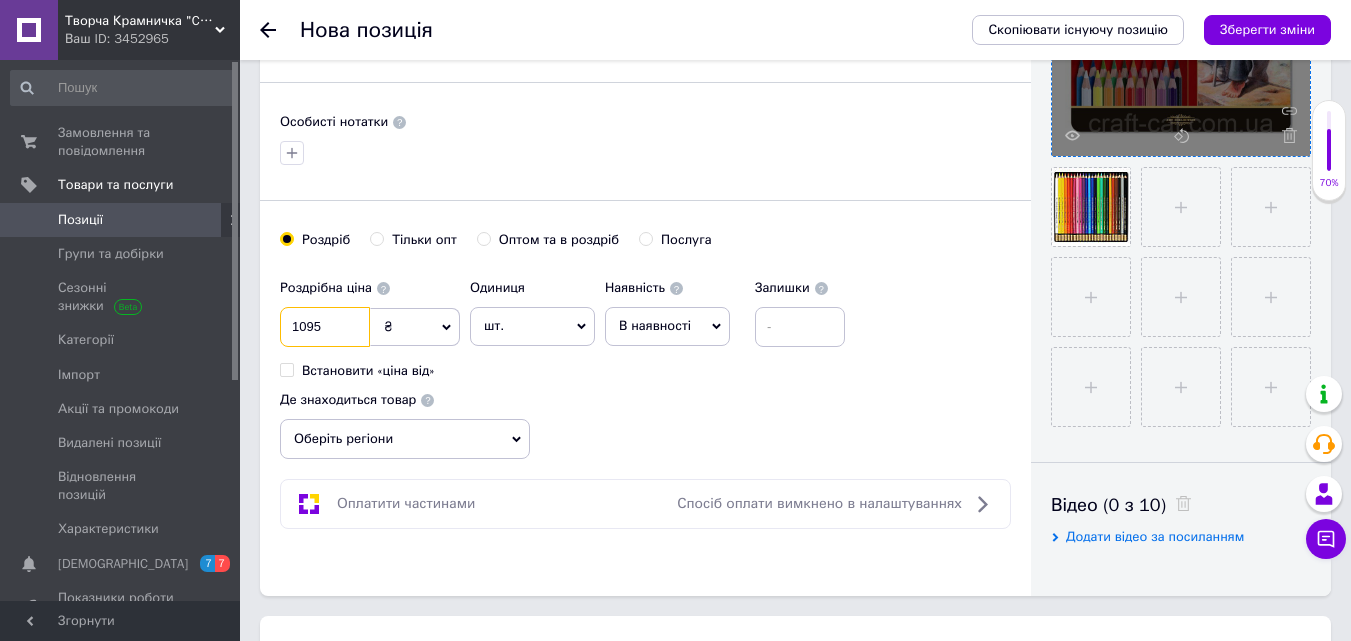 type on "1095" 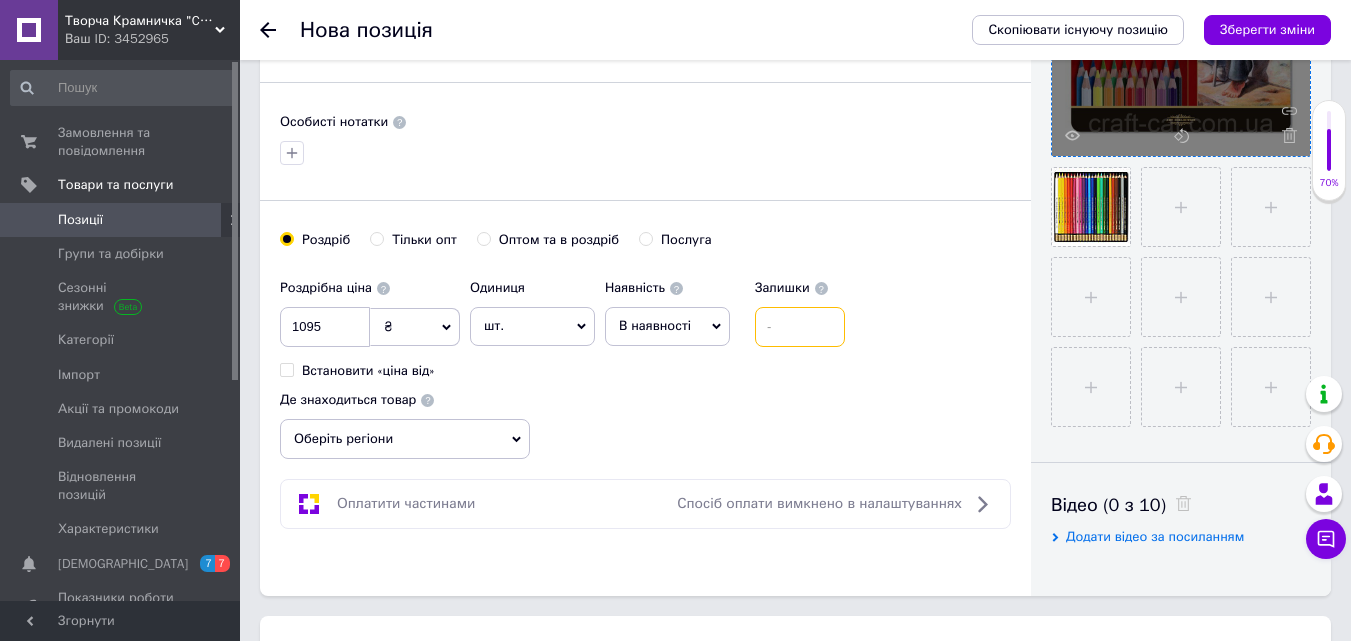 click at bounding box center [800, 327] 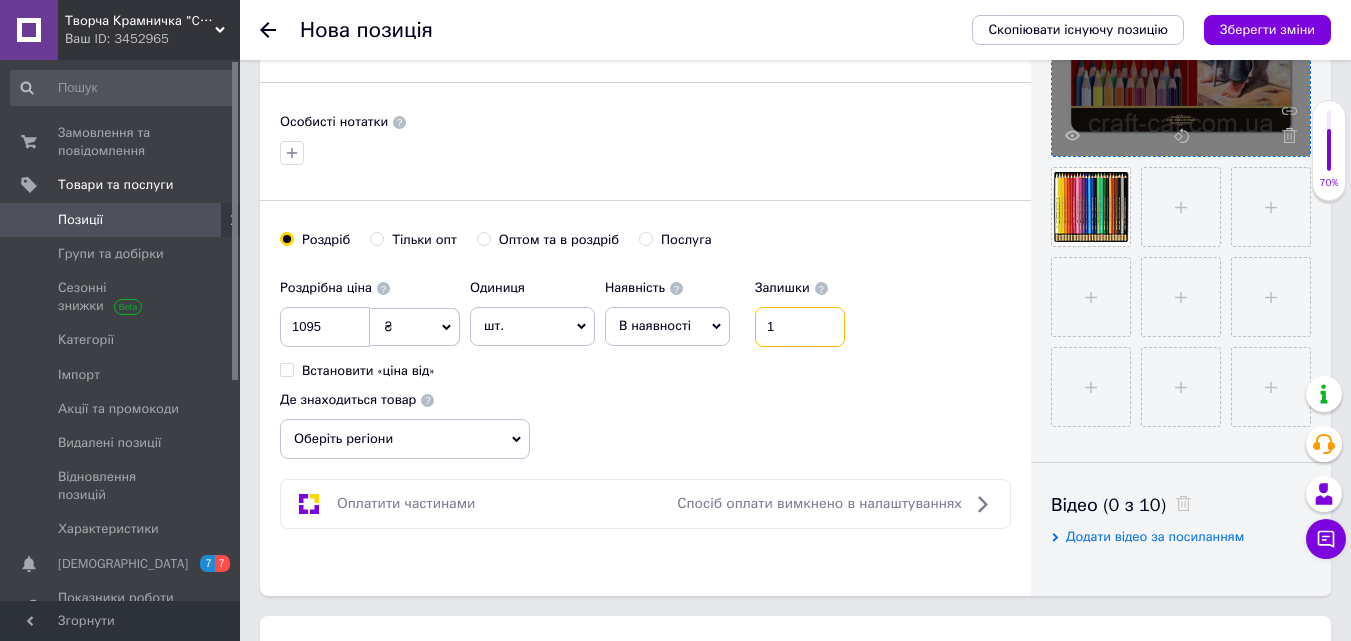 type on "1" 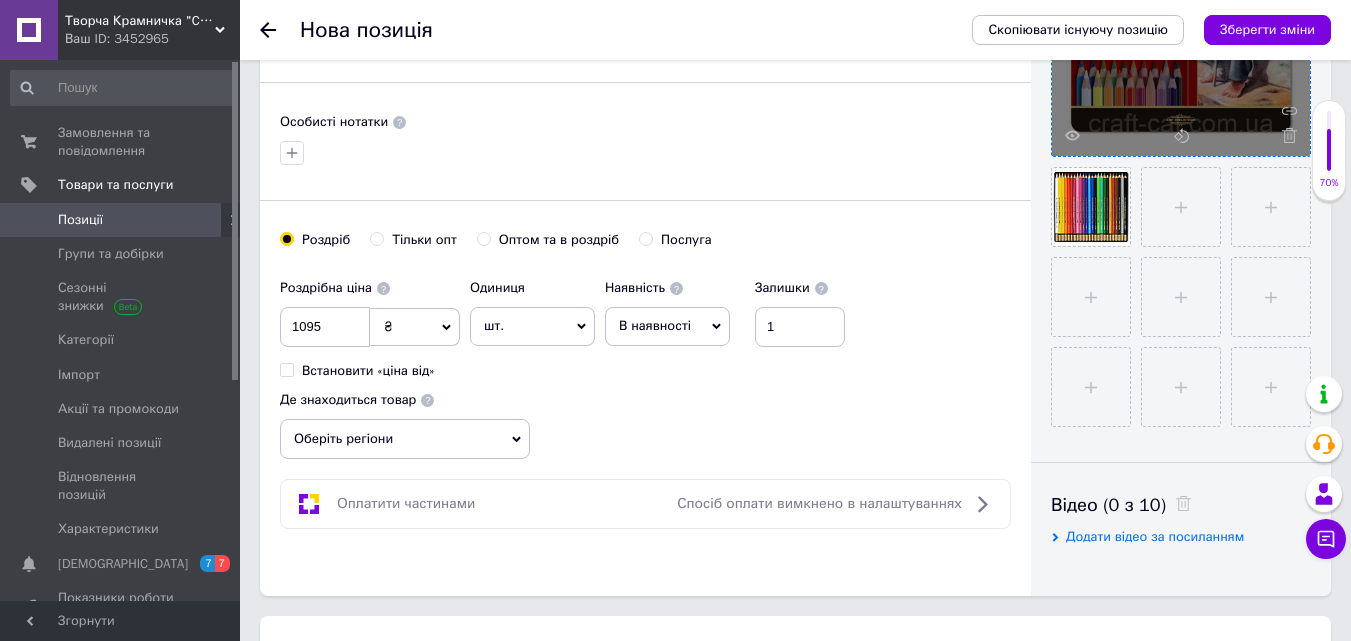 click on "Де знаходиться товар Оберіть регіони" at bounding box center (405, 420) 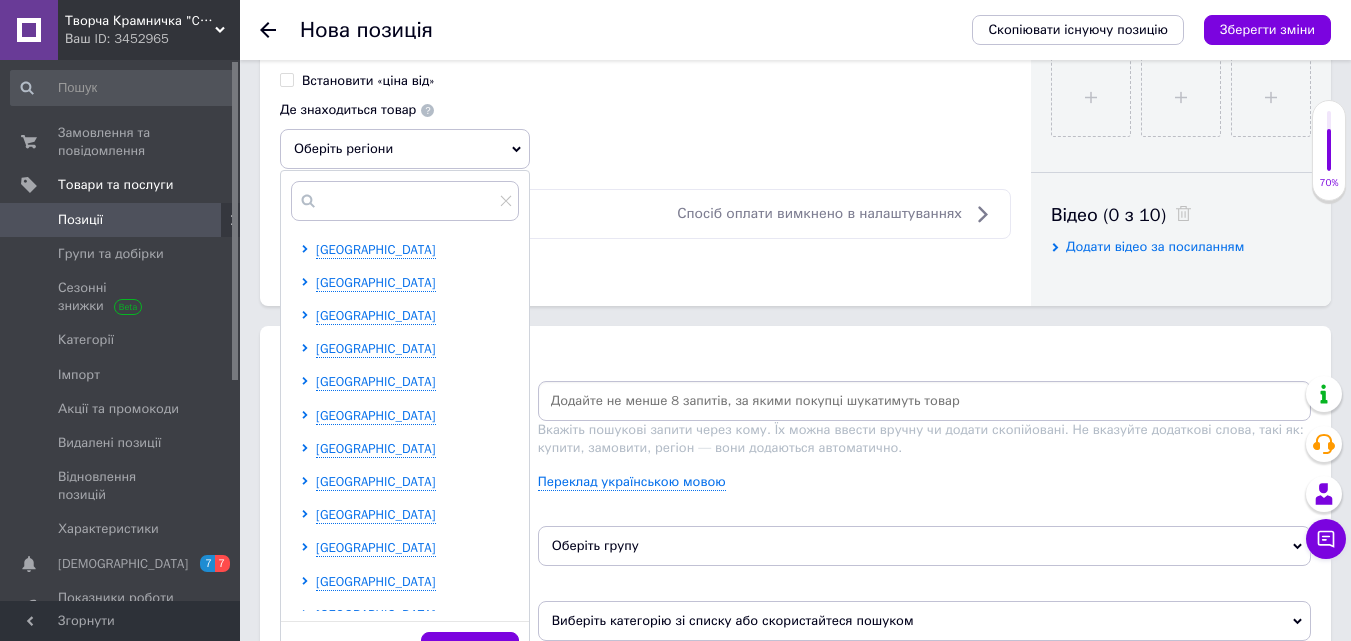 scroll, scrollTop: 900, scrollLeft: 0, axis: vertical 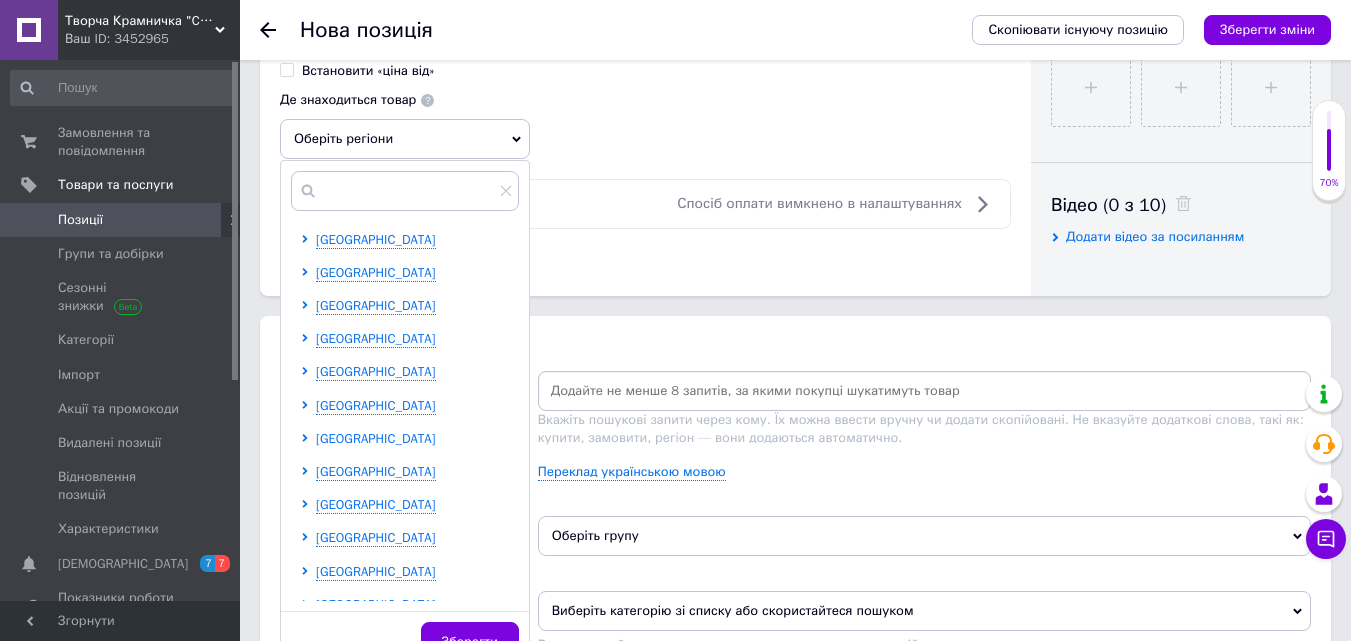 click on "[GEOGRAPHIC_DATA]" at bounding box center (376, 438) 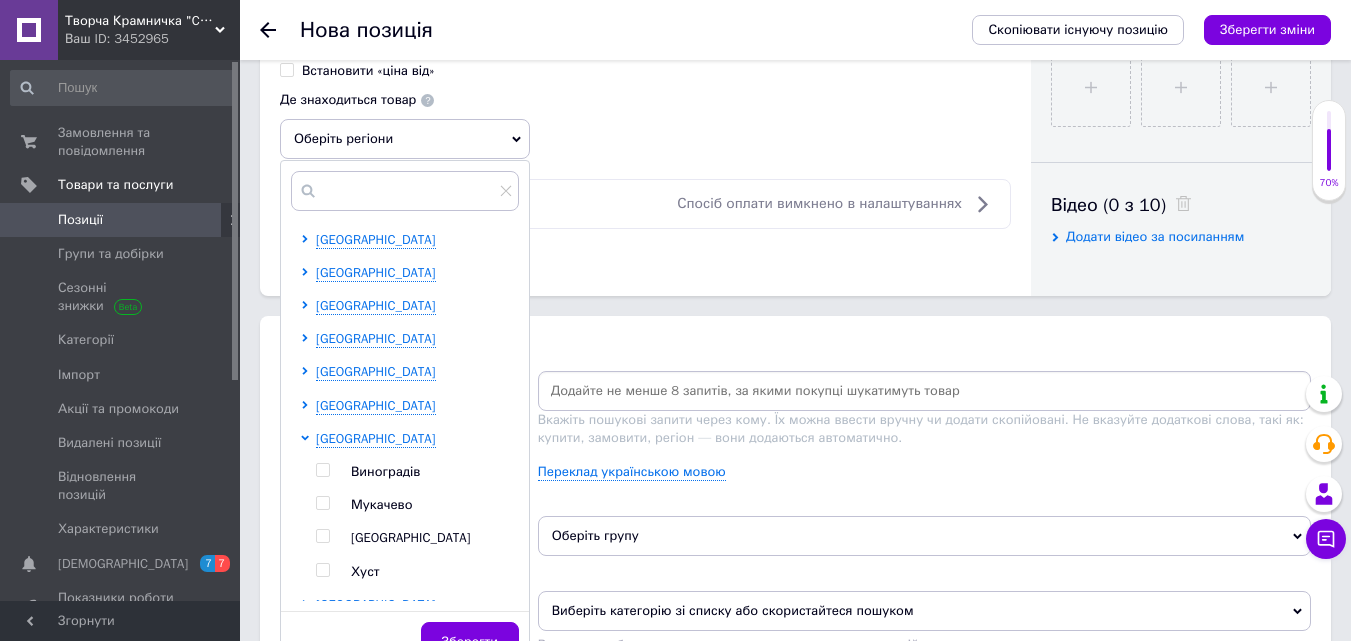click on "Виноградів Мукачево Ужгород Хуст" at bounding box center [417, 522] 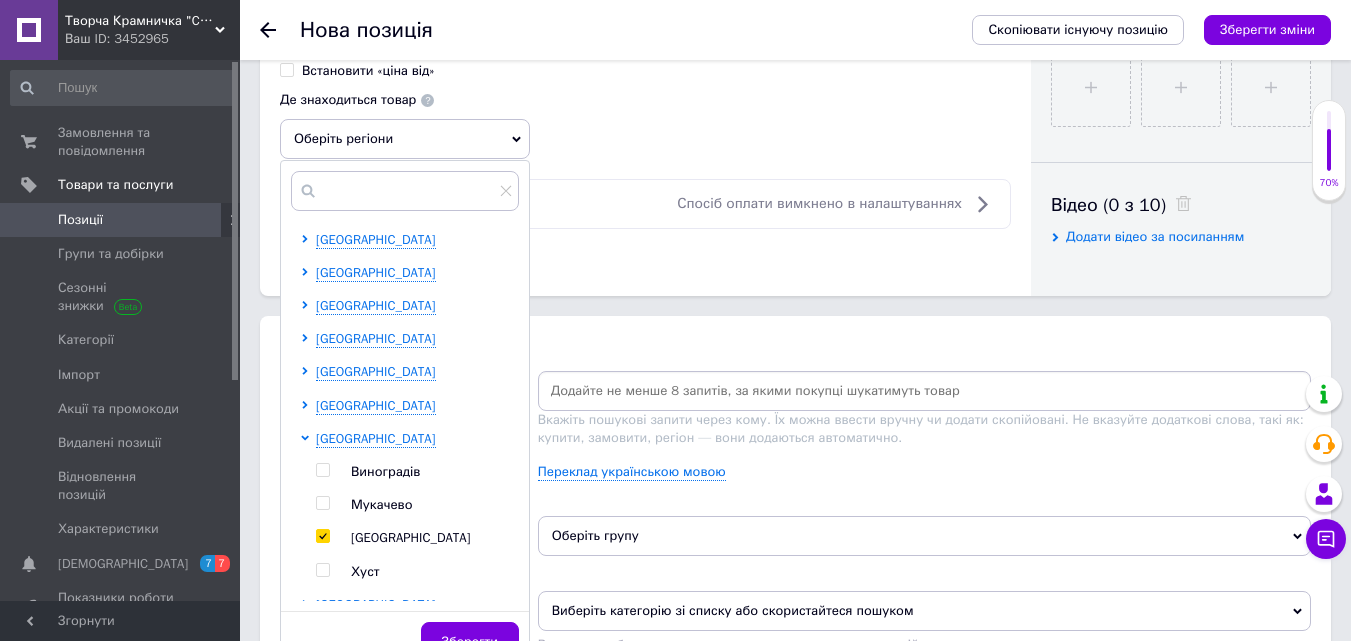 checkbox on "true" 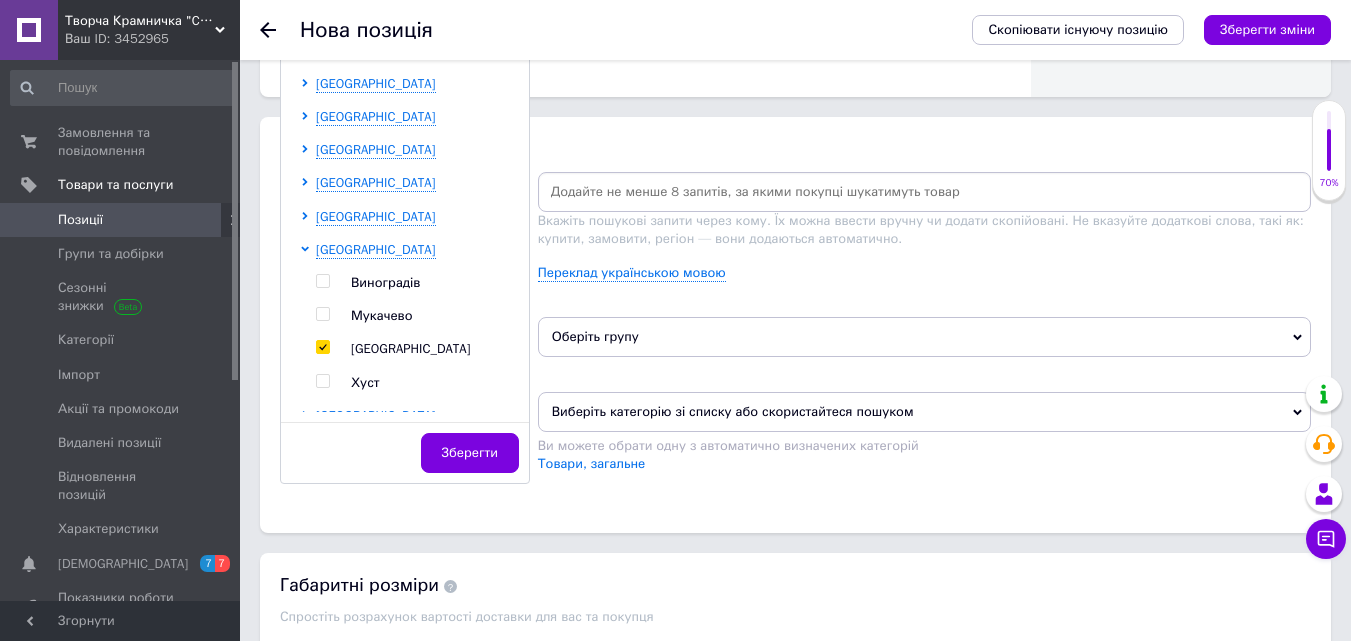 scroll, scrollTop: 1100, scrollLeft: 0, axis: vertical 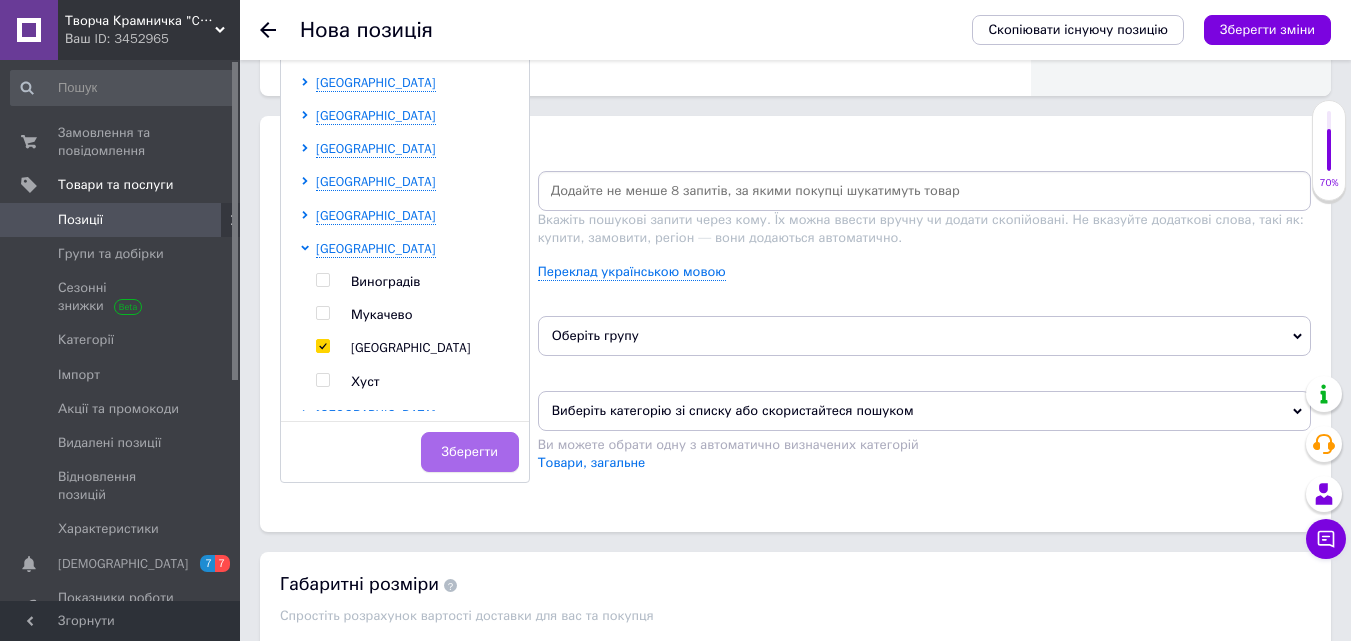 click on "Зберегти" at bounding box center [470, 452] 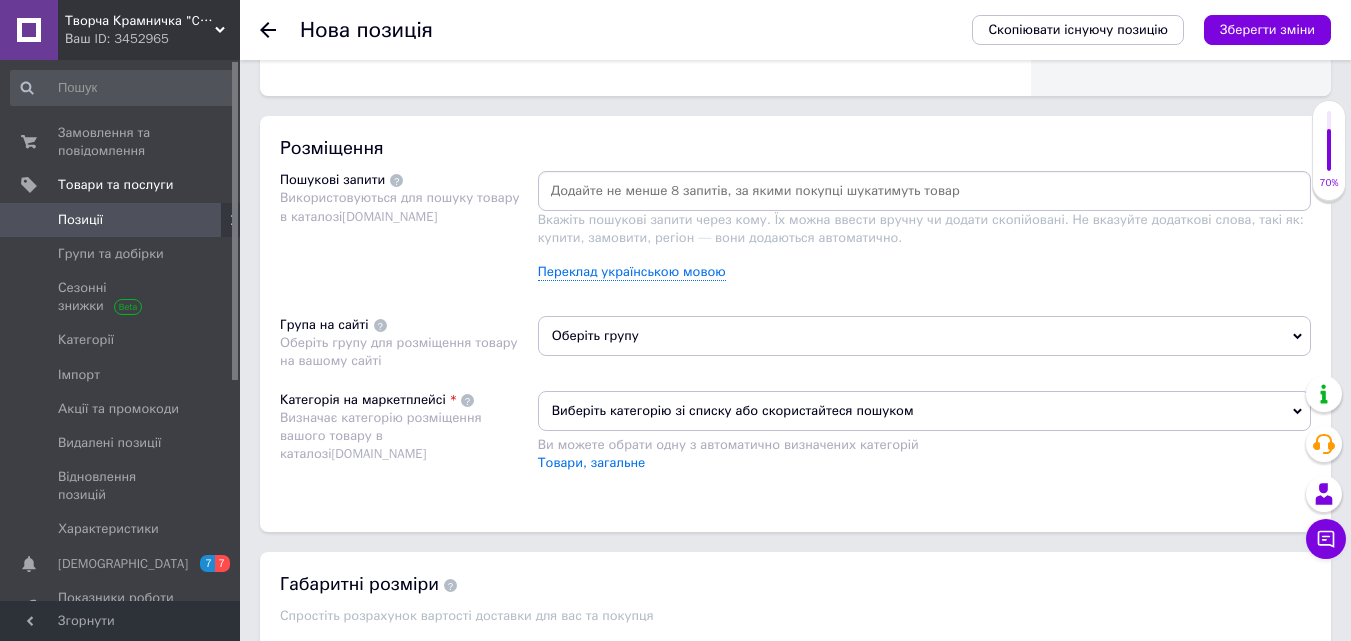 click at bounding box center [924, 191] 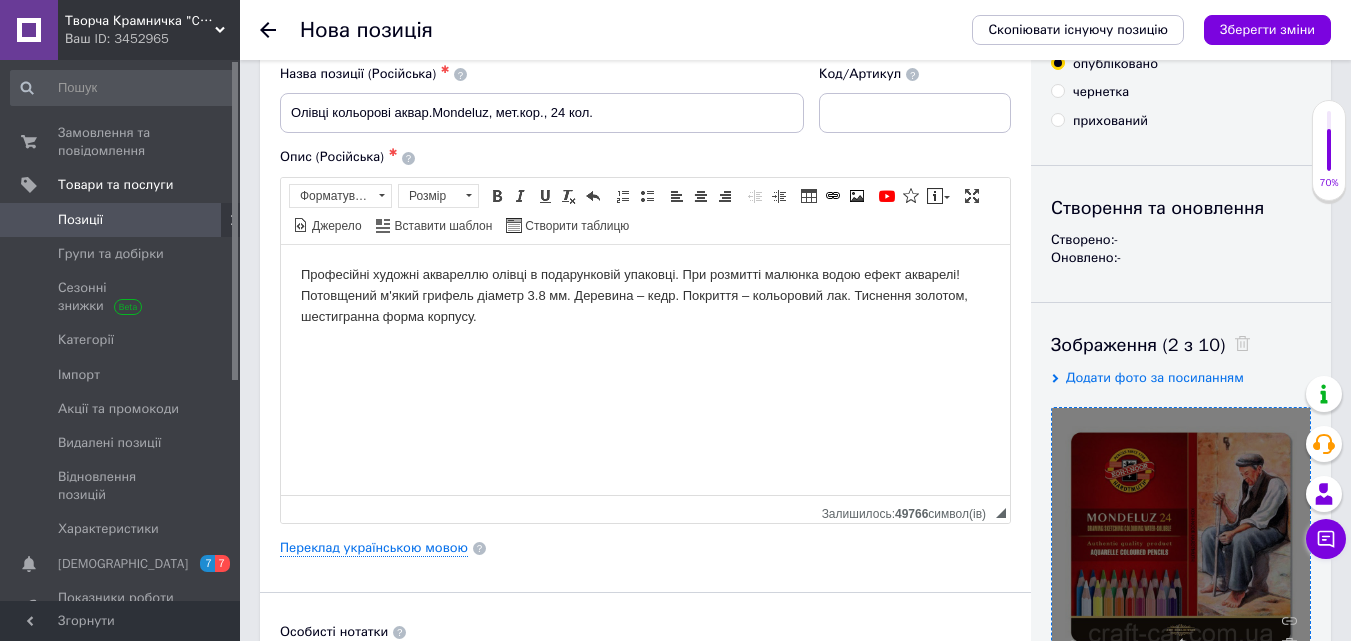 scroll, scrollTop: 0, scrollLeft: 0, axis: both 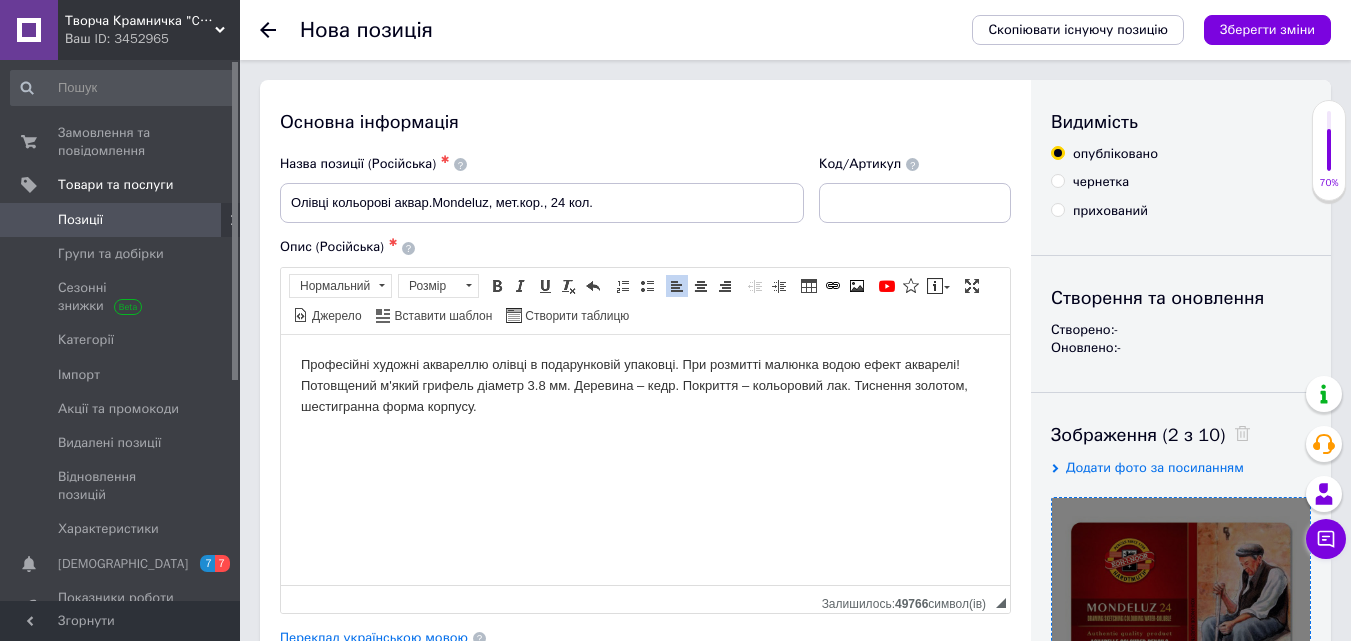 click on "Професійні художні аквареллю олівці в подарунковій упаковці. При розмитті малюнка водою ефект акварелі! Потовщений м'який грифель діаметр 3.8 мм. Деревина – кедр. Покриття – кольоровий лак. Тиснення золотом, шестигранна форма корпусу." at bounding box center [645, 385] 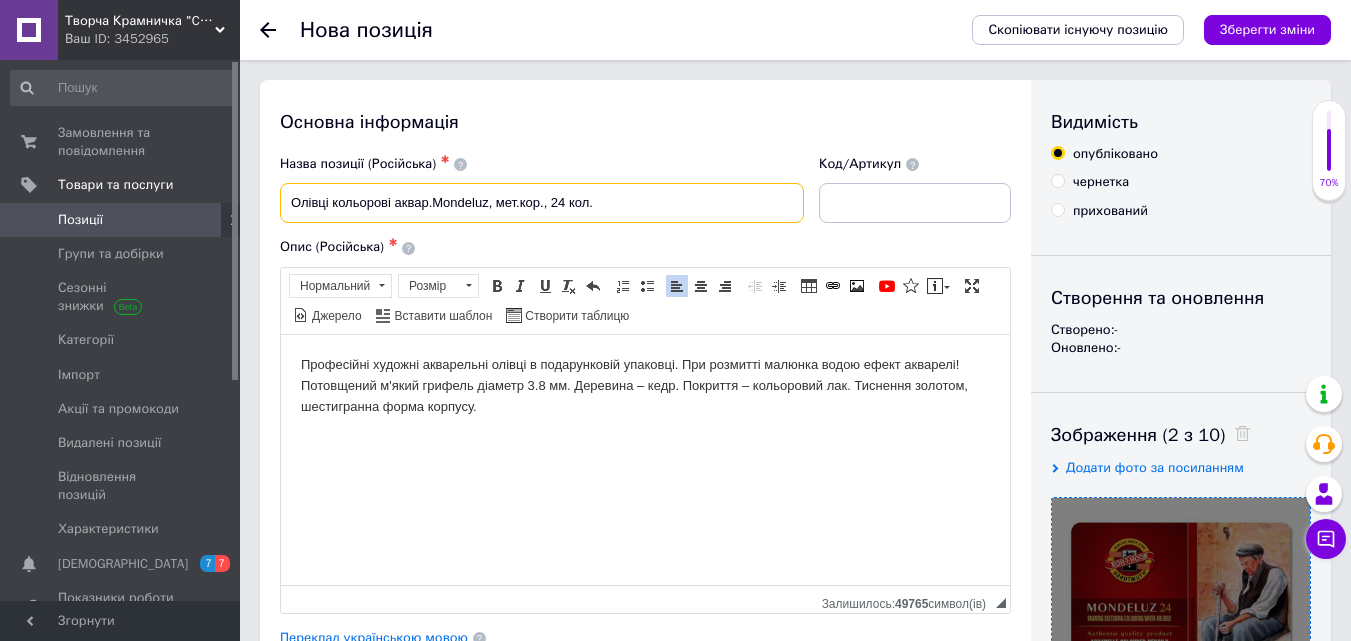 click on "Олівці кольорові аквар.Mondeluz, мет.кор., 24 кол." at bounding box center [542, 203] 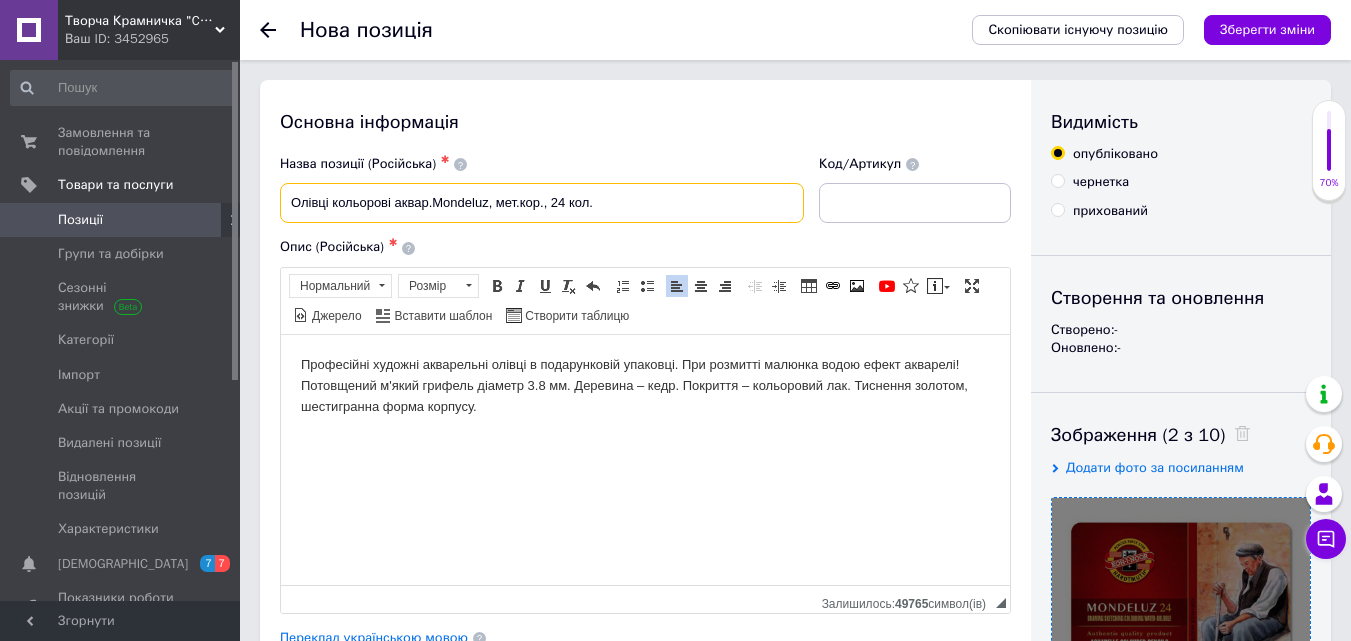 paste on "Koh-i-Noor" 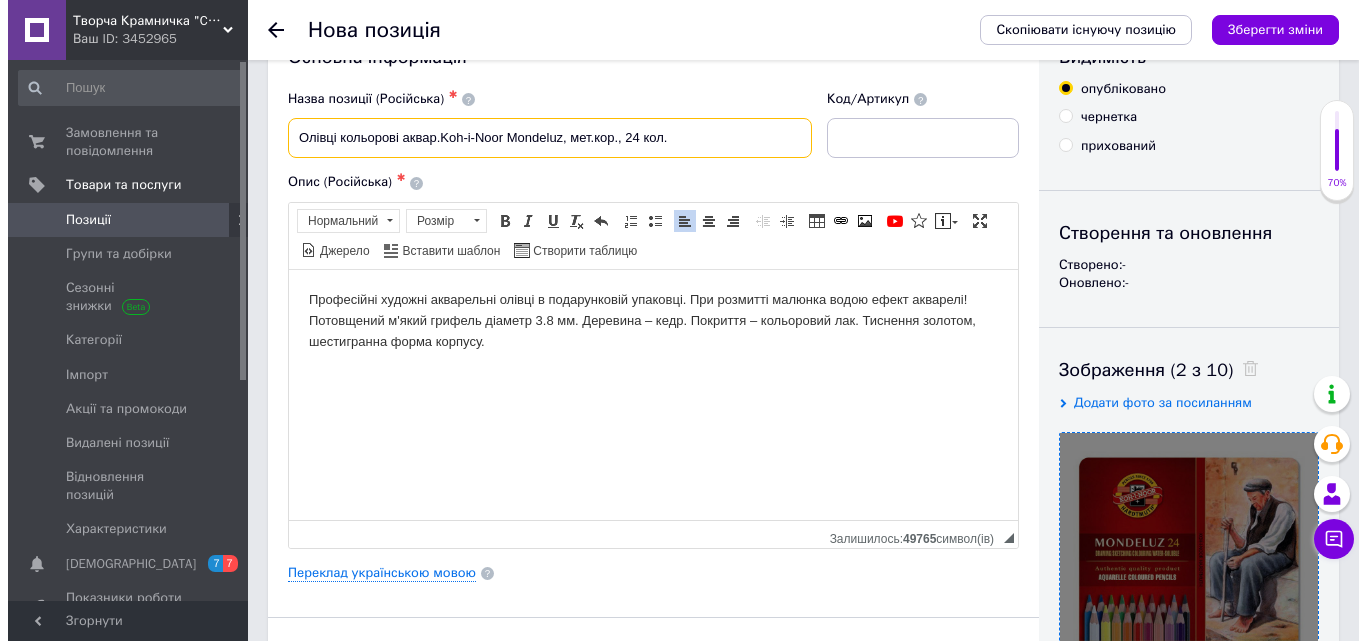 scroll, scrollTop: 300, scrollLeft: 0, axis: vertical 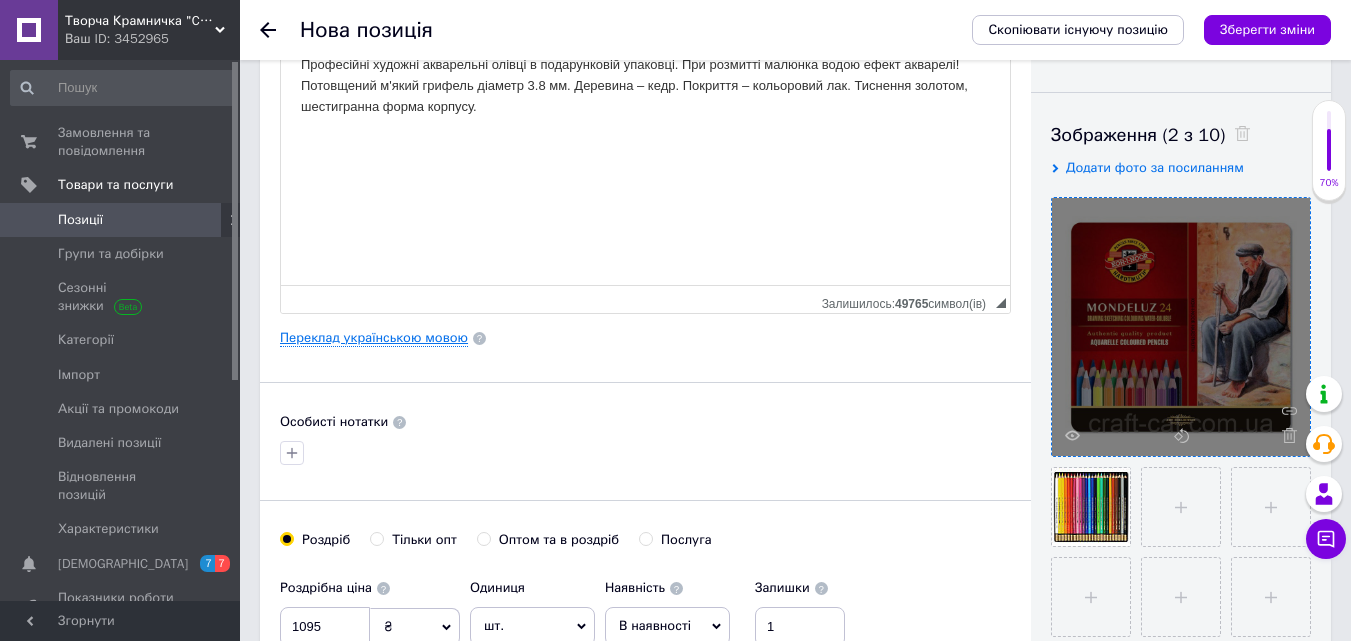 type on "Олівці кольорові аквар.Koh-i-Noor Mondeluz, мет.кор., 24 кол." 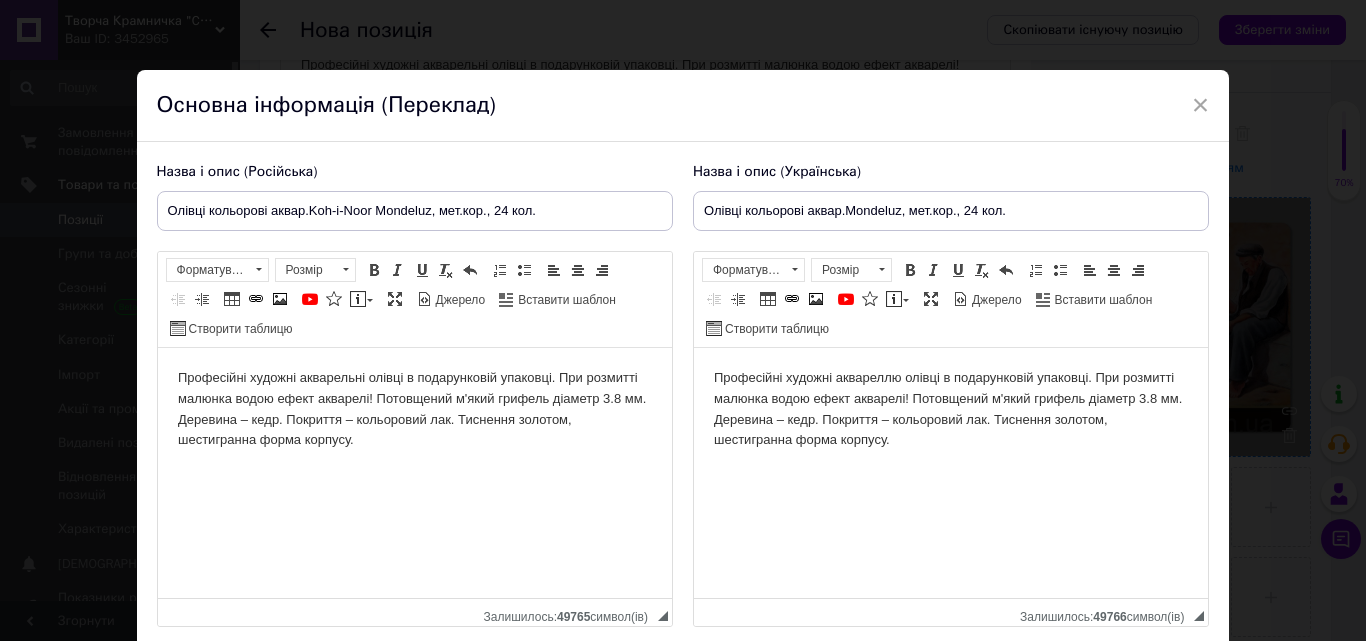 scroll, scrollTop: 0, scrollLeft: 0, axis: both 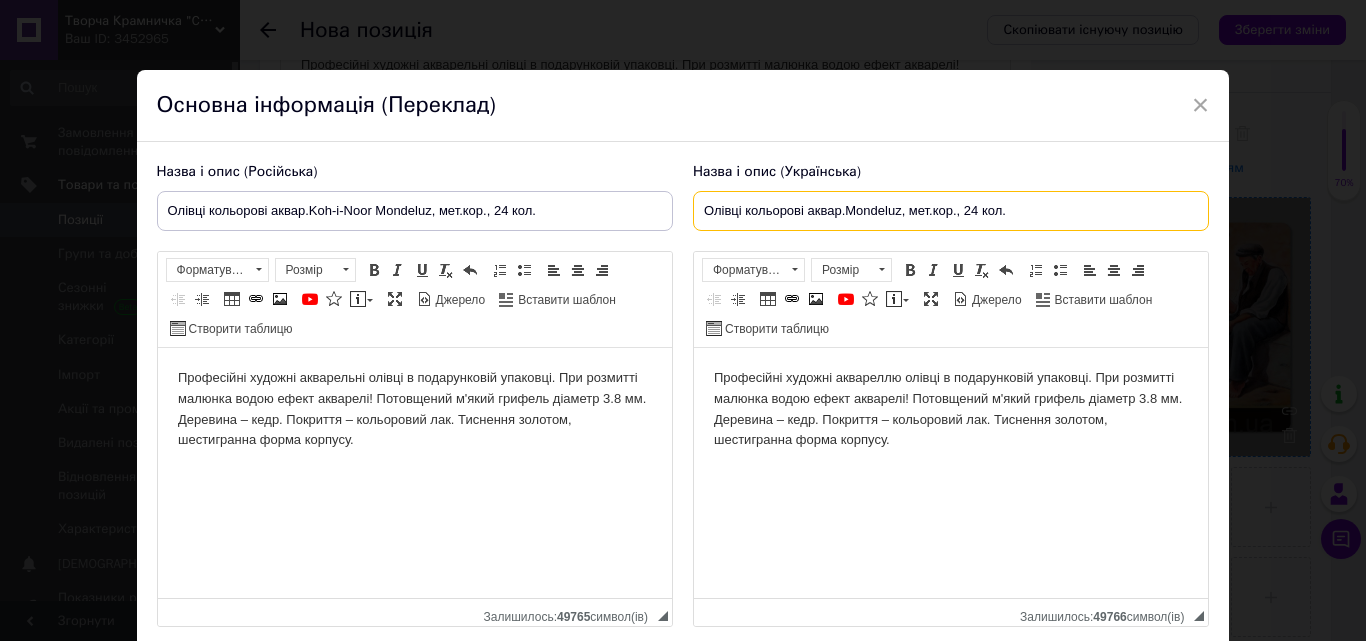 drag, startPoint x: 843, startPoint y: 213, endPoint x: 900, endPoint y: 215, distance: 57.035076 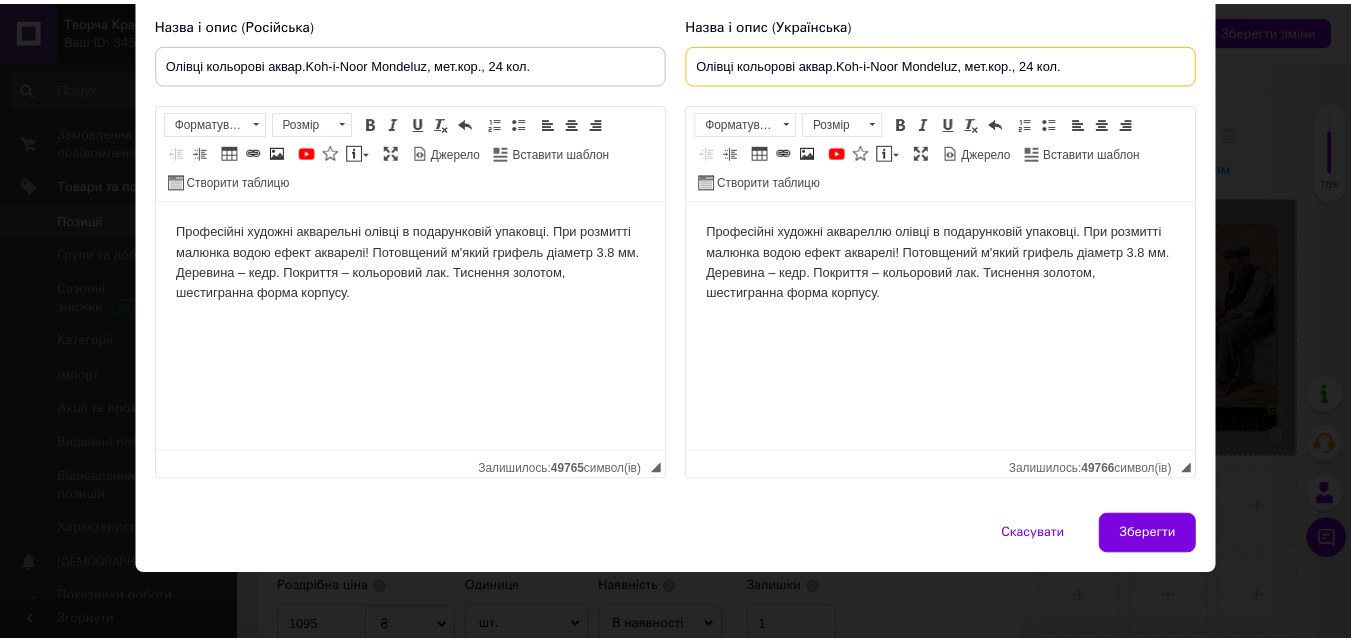 scroll, scrollTop: 151, scrollLeft: 0, axis: vertical 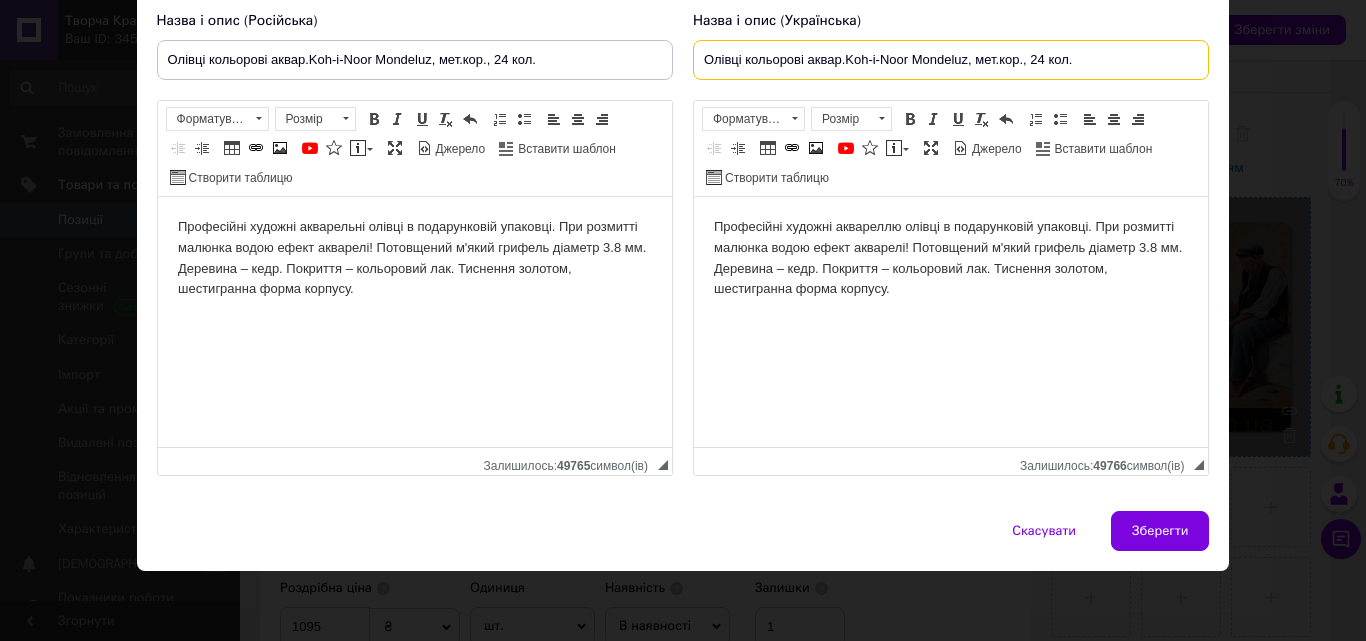 type on "Олівці кольорові аквар.Koh-i-Noor Mondeluz, мет.кор., 24 кол." 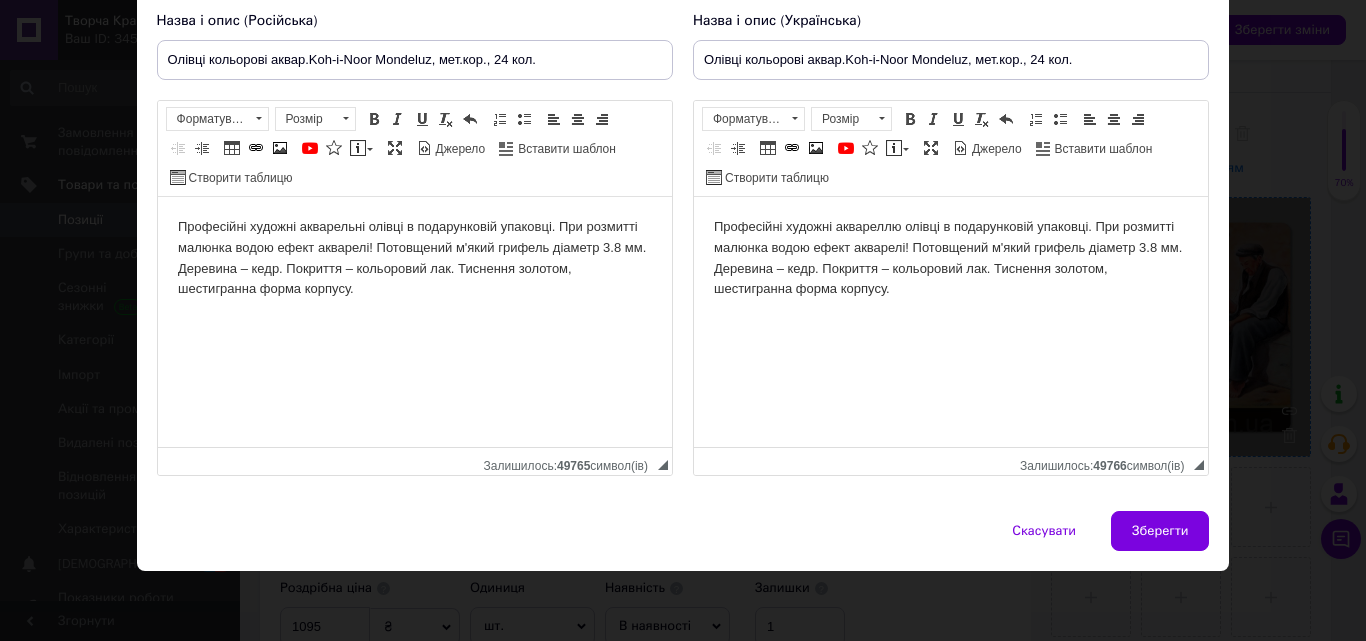 click on "Зберегти" at bounding box center [1160, 531] 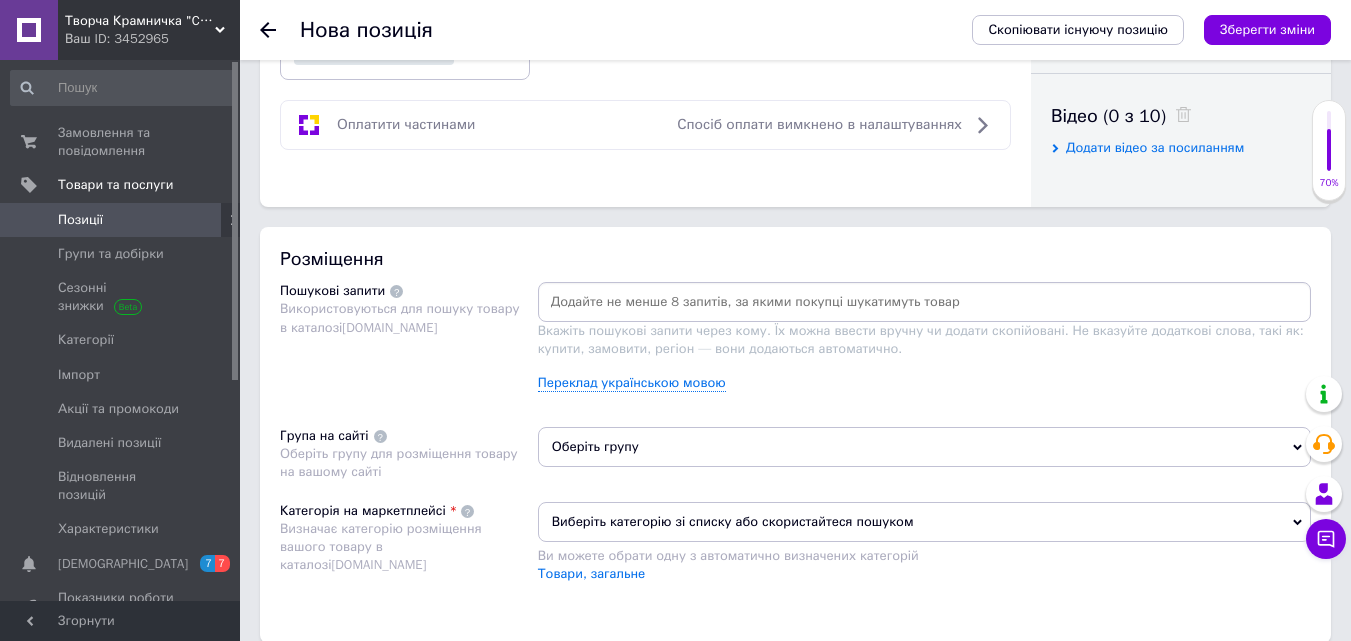 scroll, scrollTop: 1000, scrollLeft: 0, axis: vertical 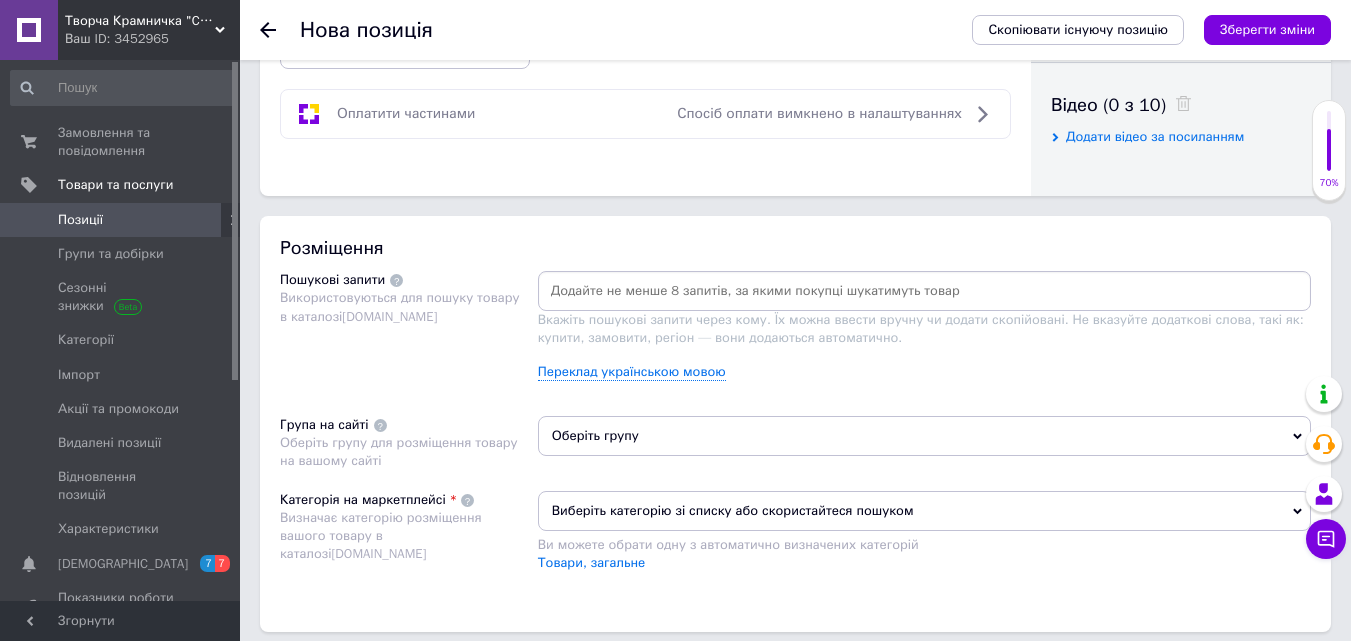 click at bounding box center (924, 291) 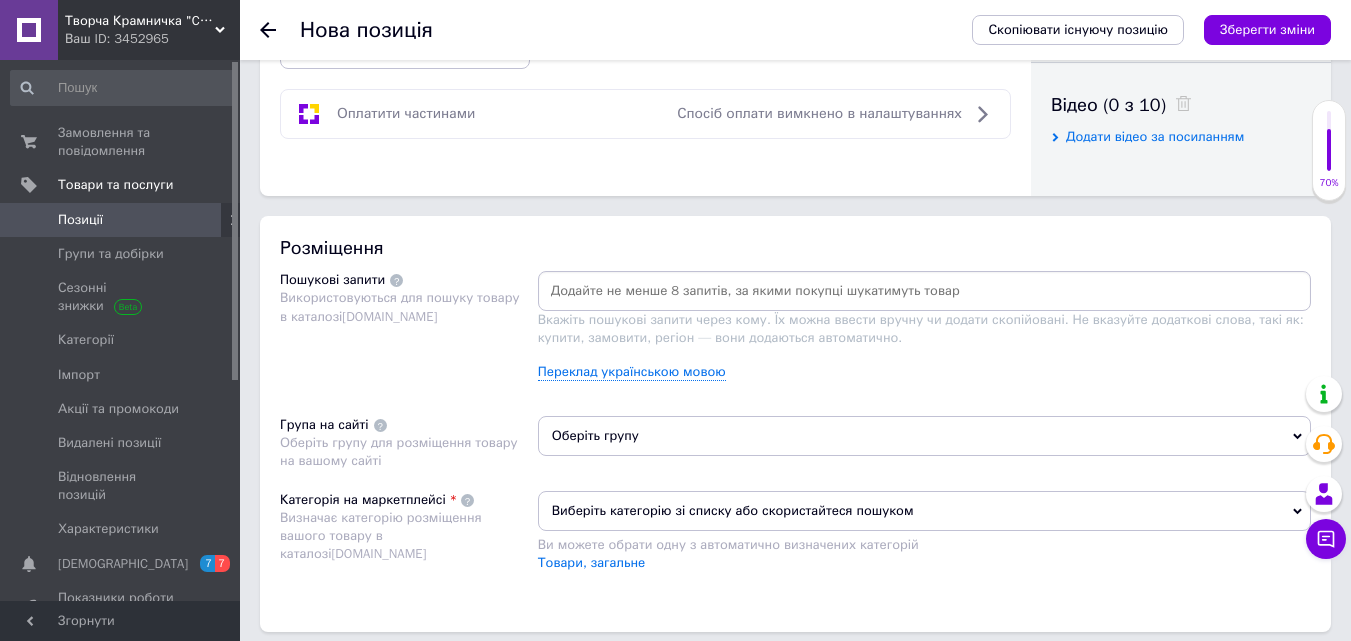 paste on "Koh-i-Noor Mondeluz" 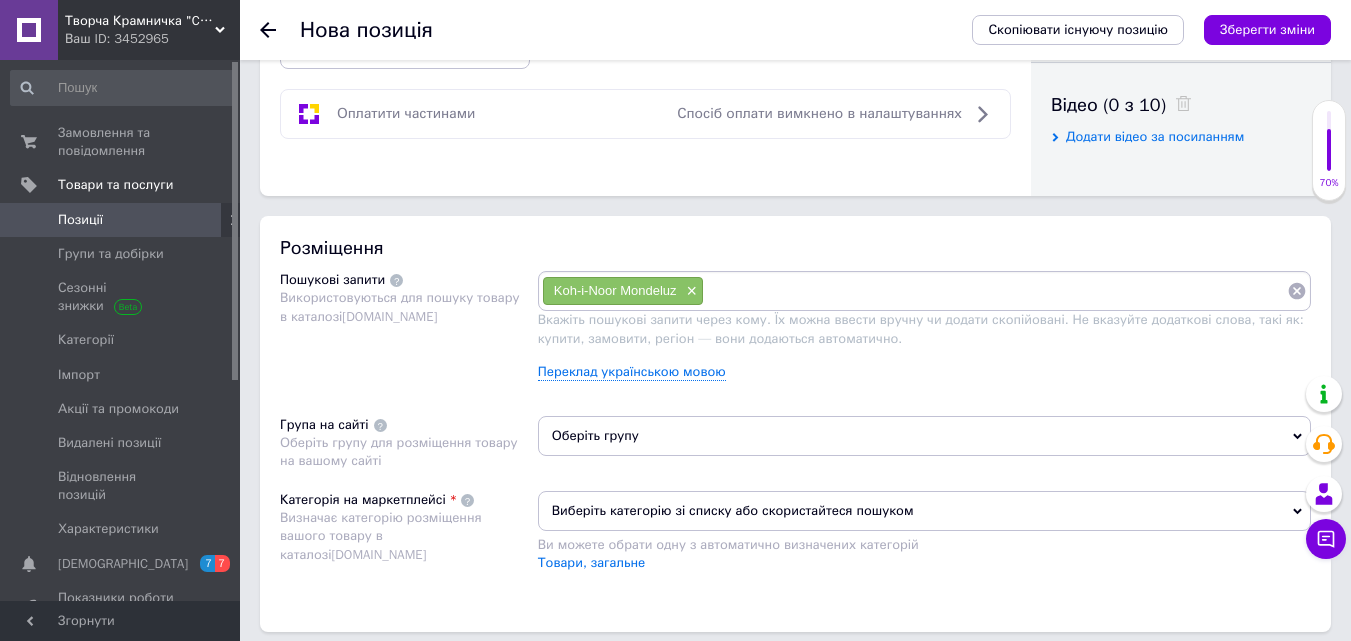 click on "Оберіть групу" at bounding box center [924, 436] 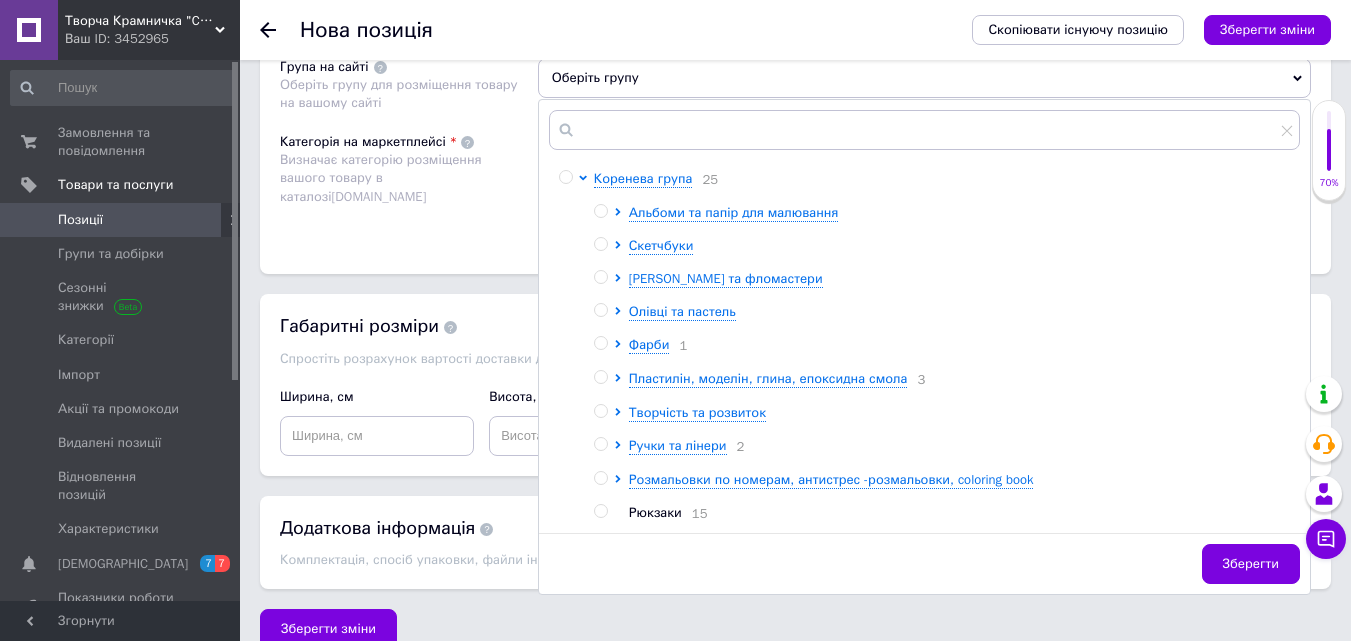 scroll, scrollTop: 1384, scrollLeft: 0, axis: vertical 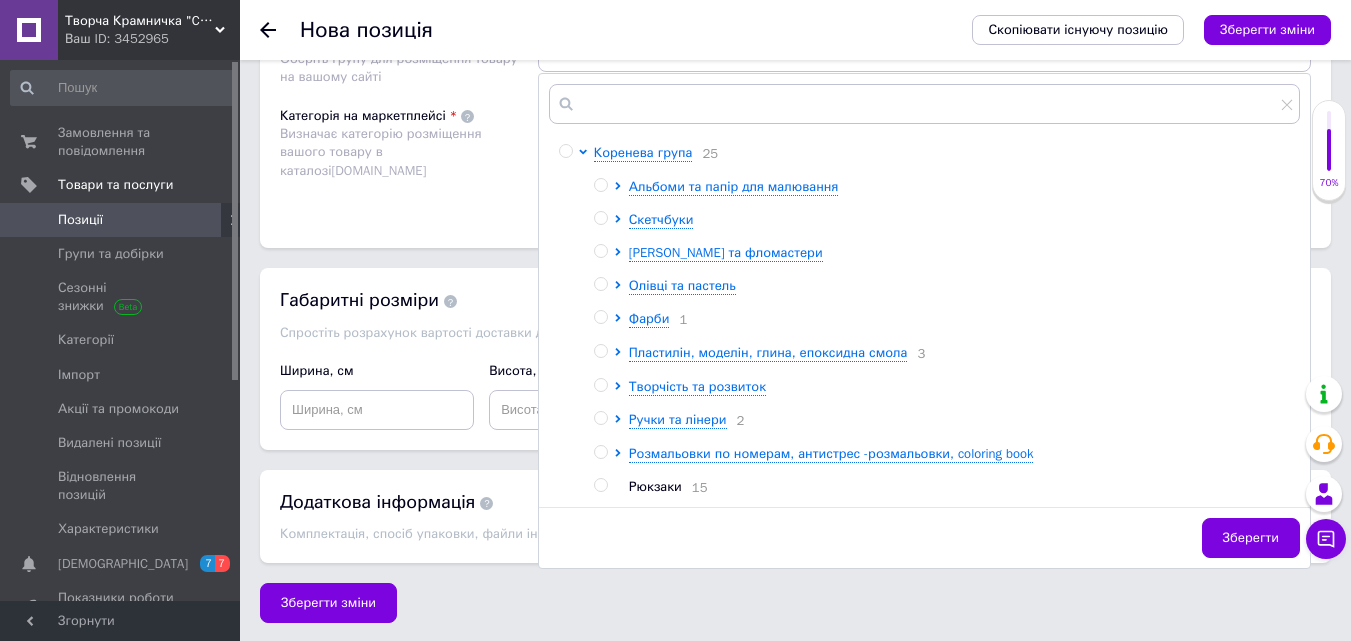click on "Визначає категорію розміщення вашого товару в каталозі  Prom.ua" at bounding box center [404, 152] 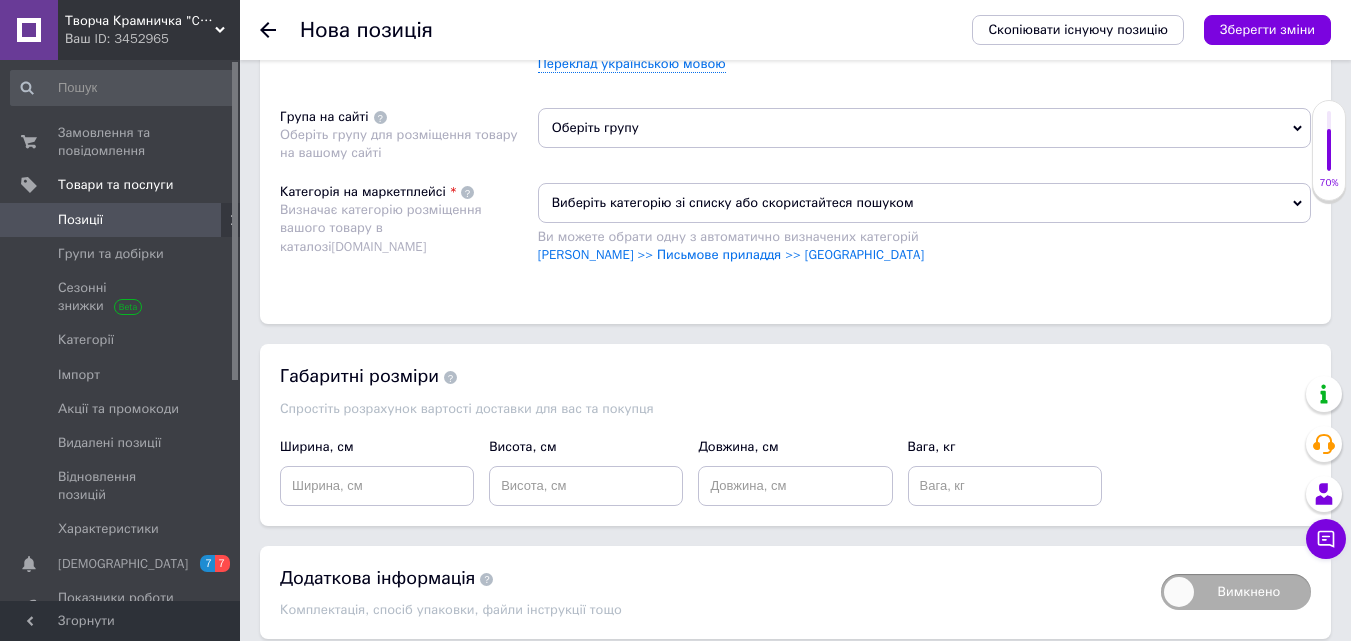 scroll, scrollTop: 1184, scrollLeft: 0, axis: vertical 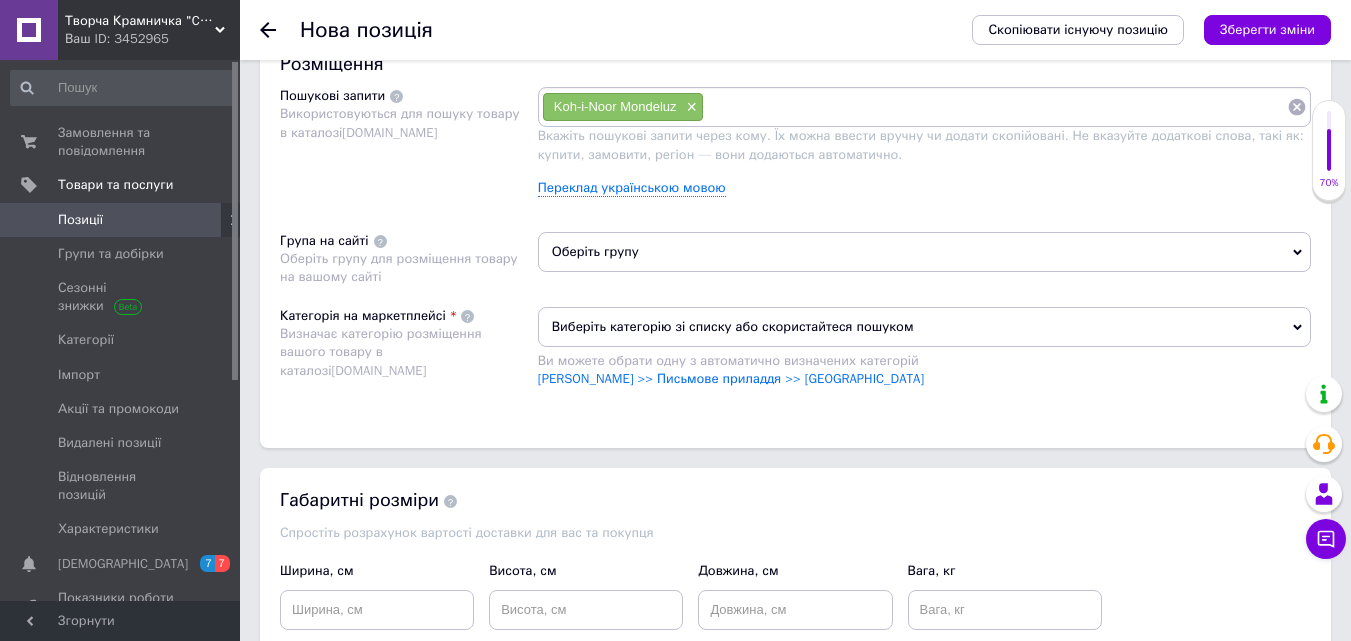 click at bounding box center [995, 107] 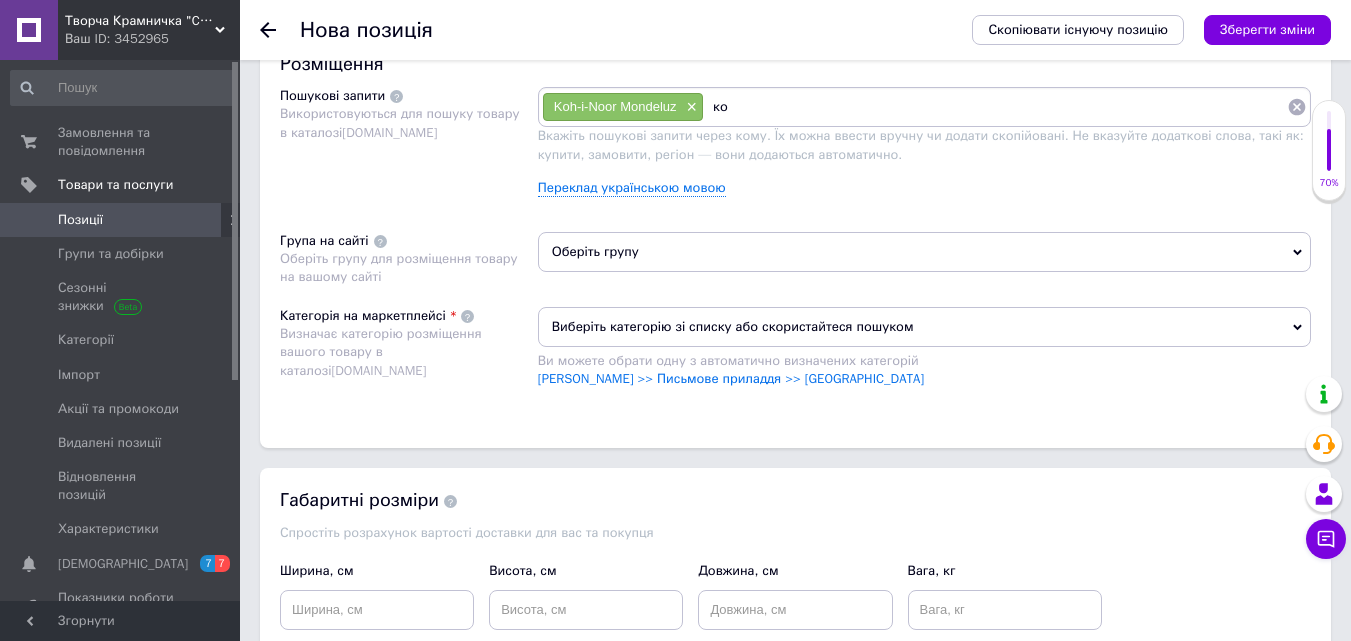 type on "к" 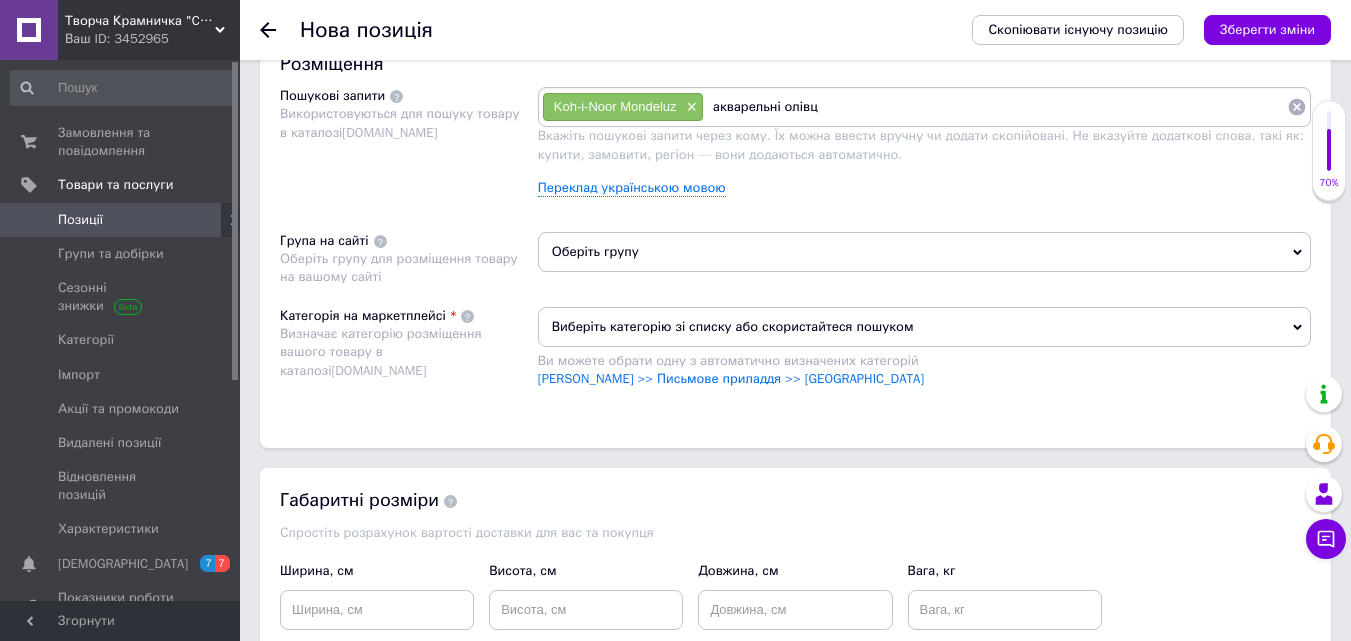 type on "акварельні олівці" 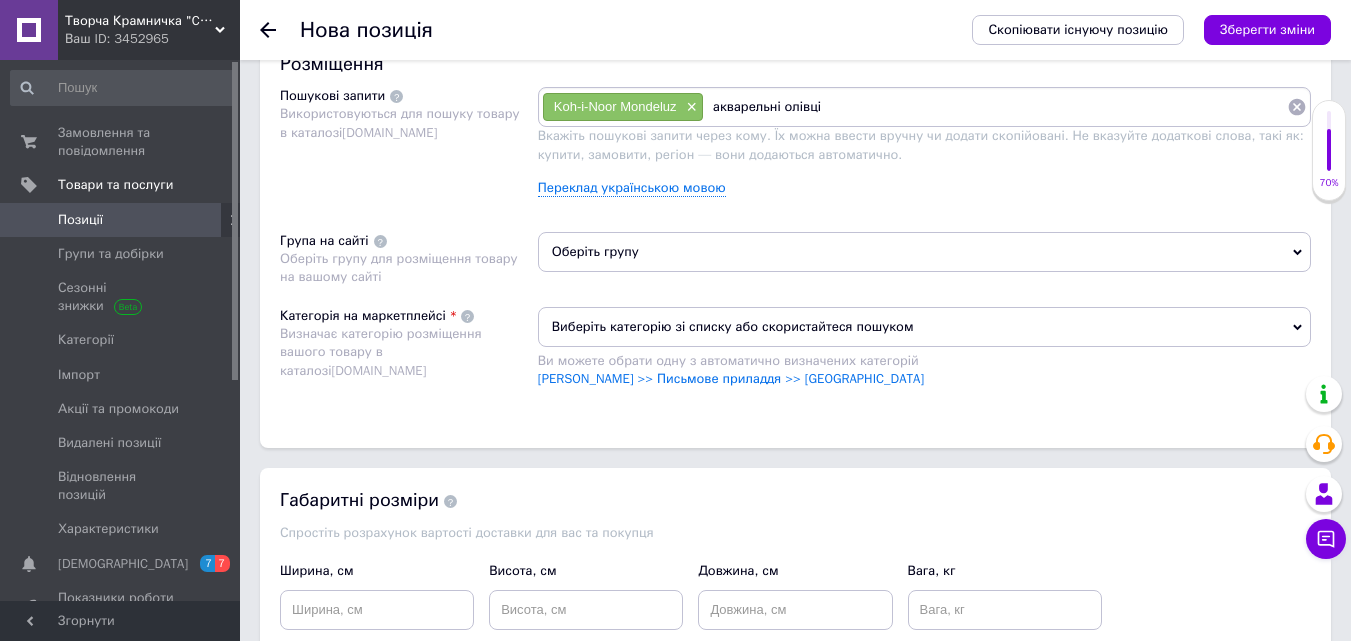 type 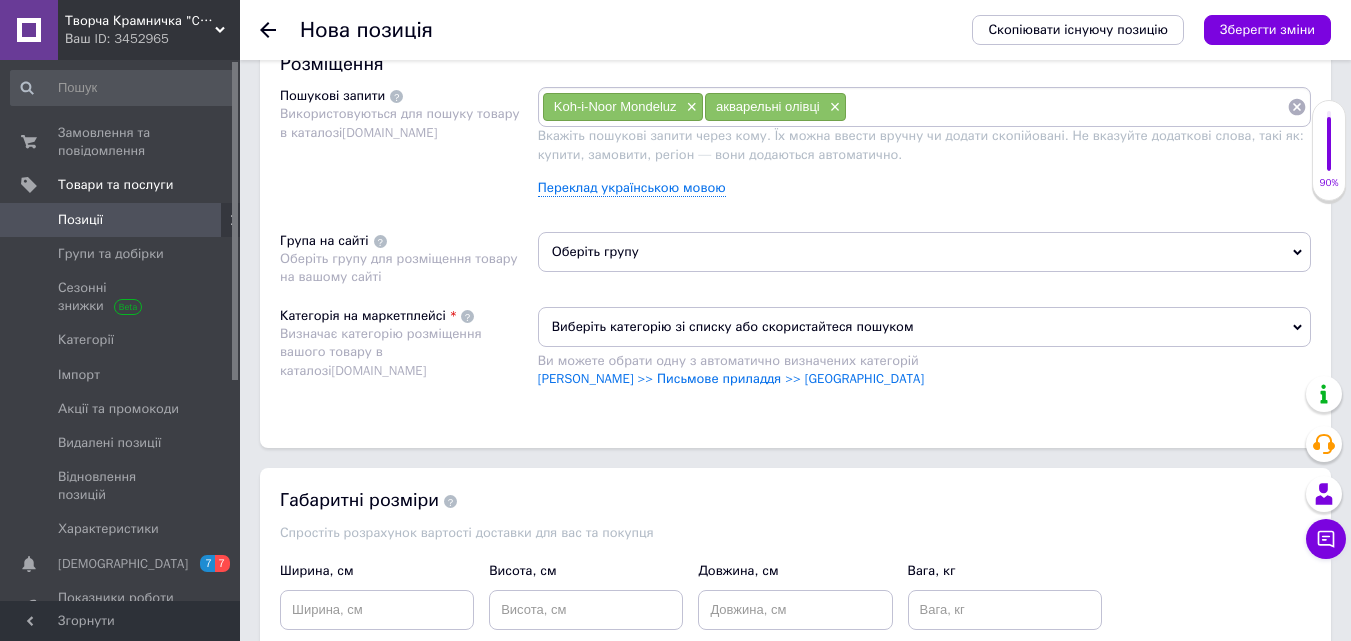 click on "Оберіть групу" at bounding box center (924, 252) 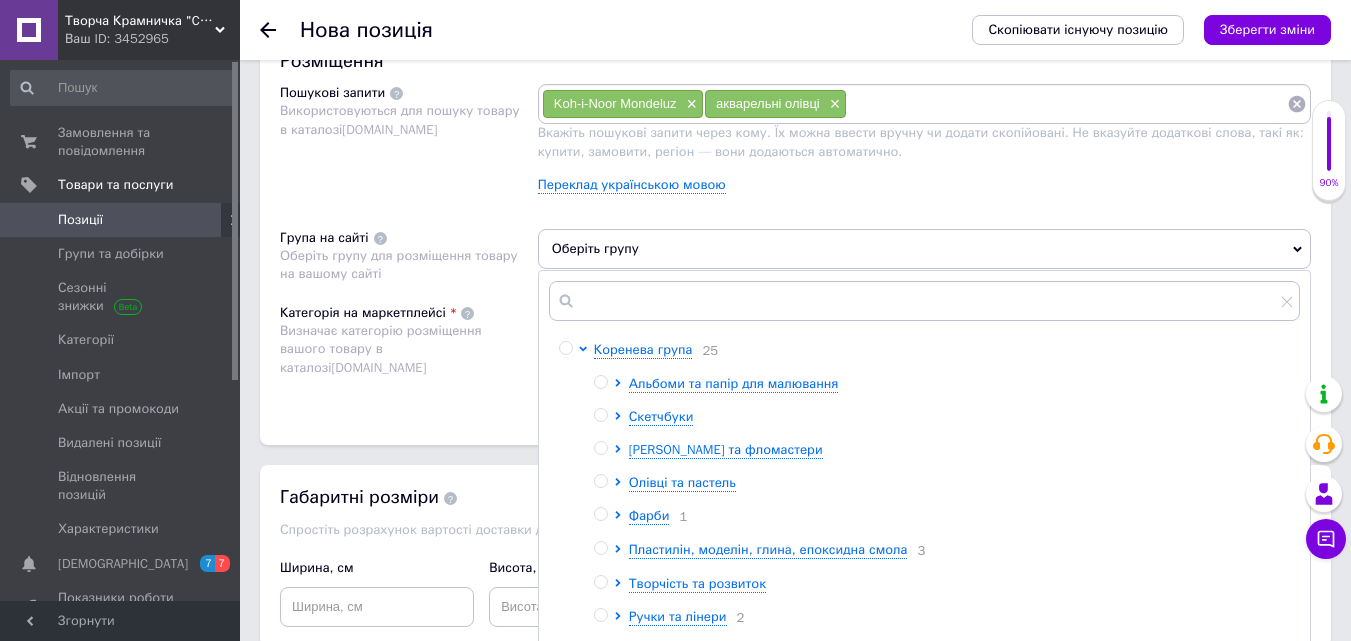 scroll, scrollTop: 1284, scrollLeft: 0, axis: vertical 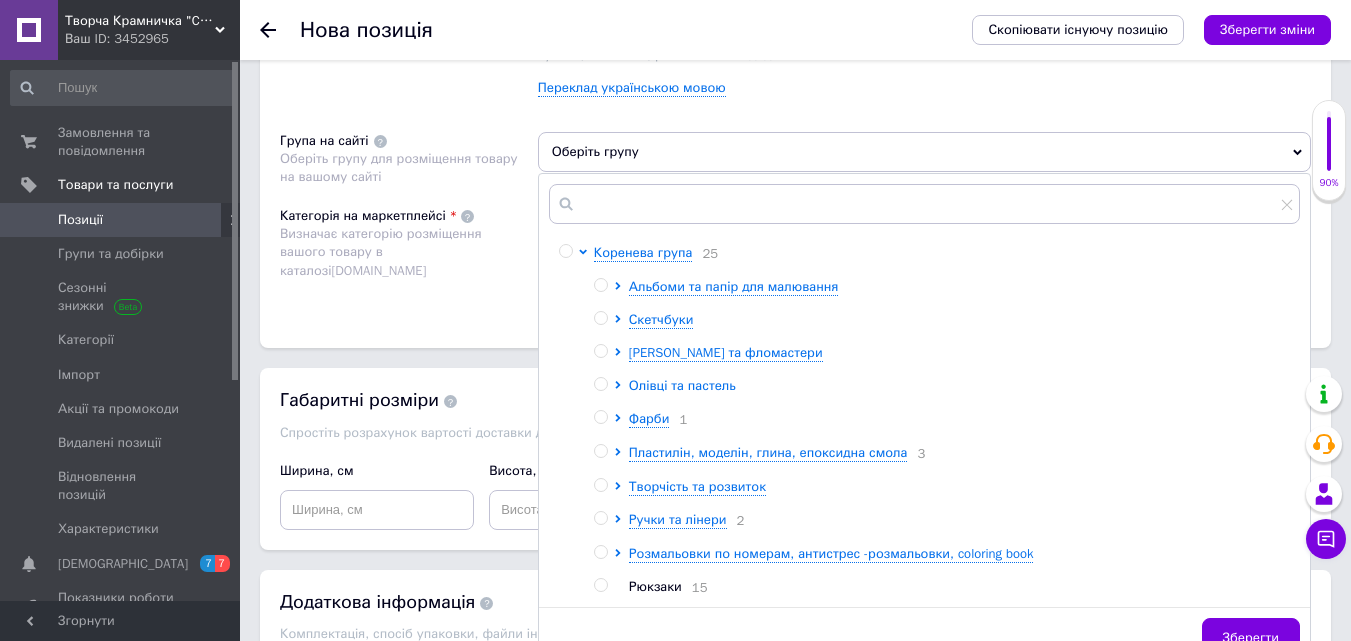 click on "Олівці та пастель" at bounding box center (682, 385) 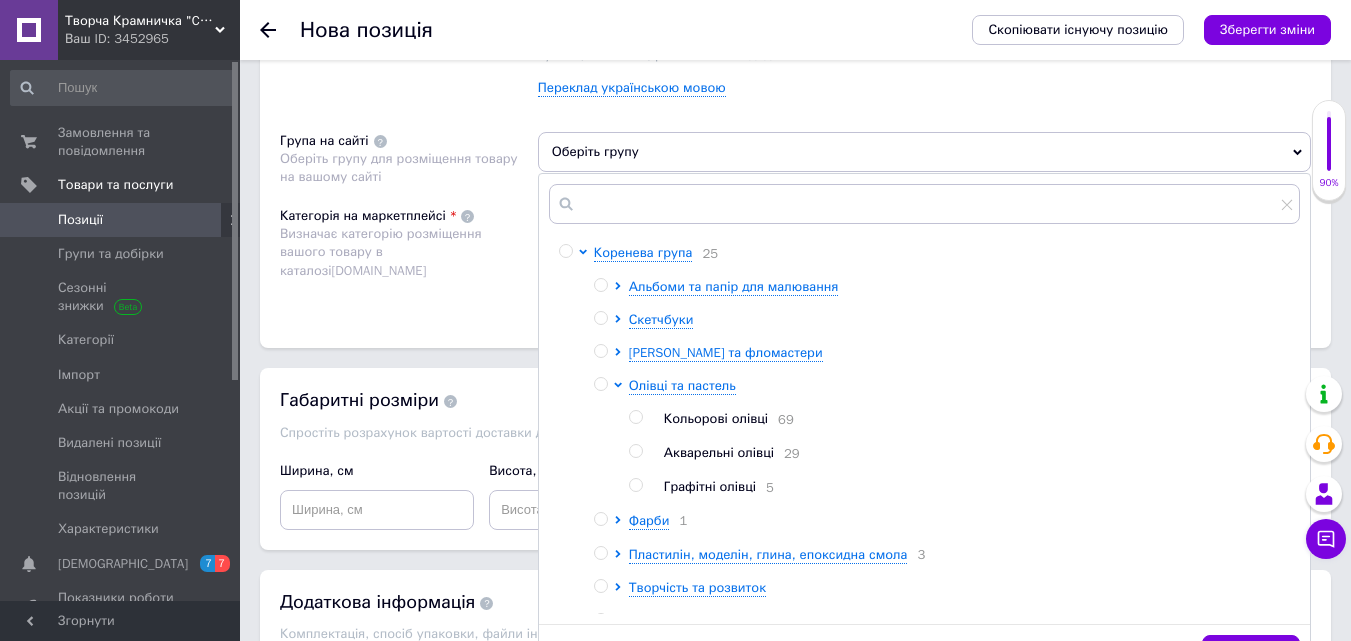 click on "Акварельні олівці" at bounding box center [719, 452] 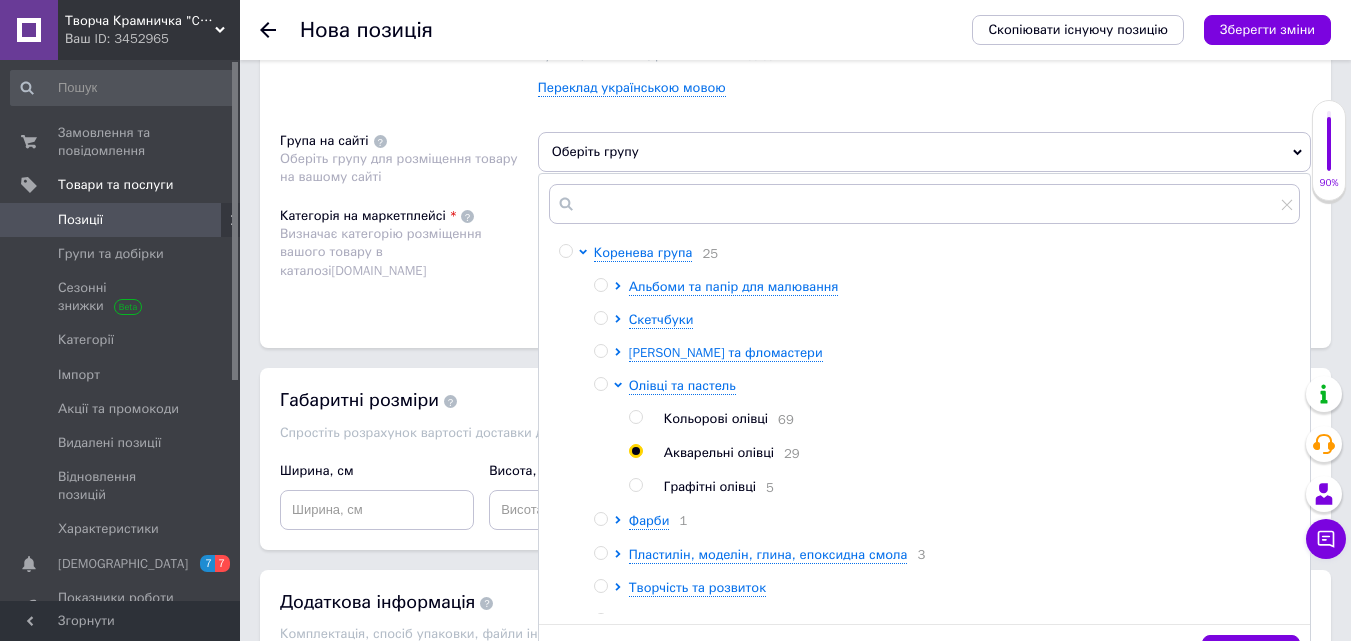 radio on "true" 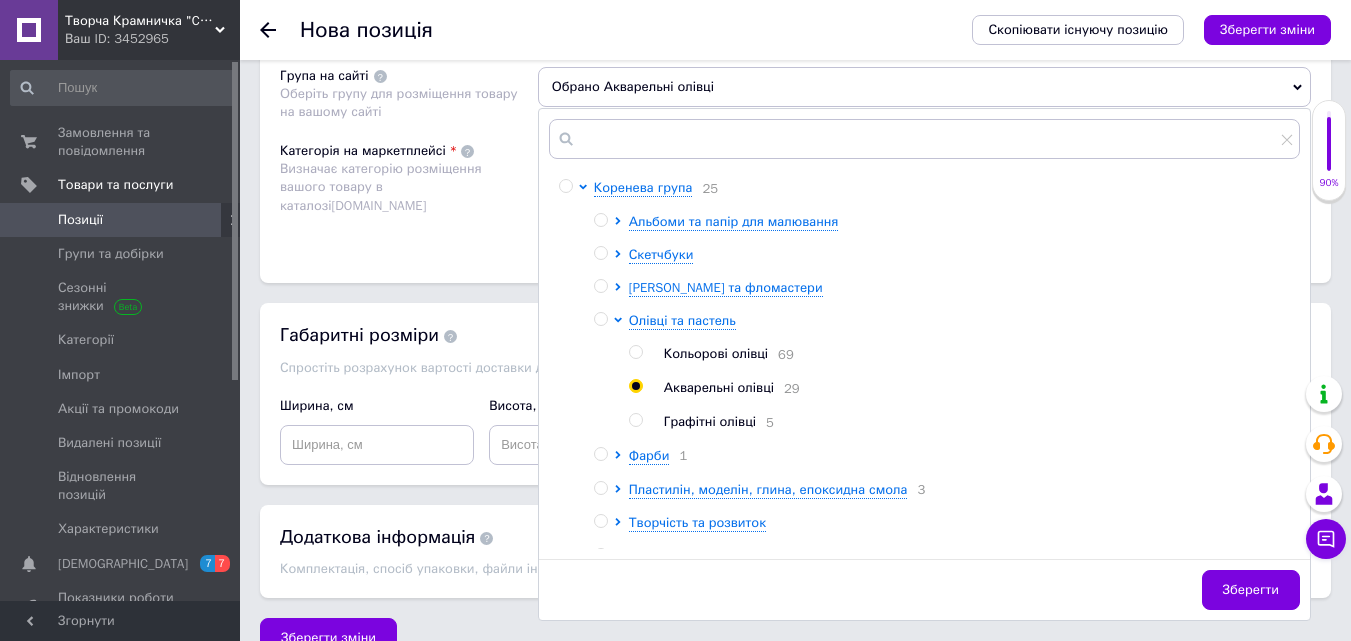 scroll, scrollTop: 1384, scrollLeft: 0, axis: vertical 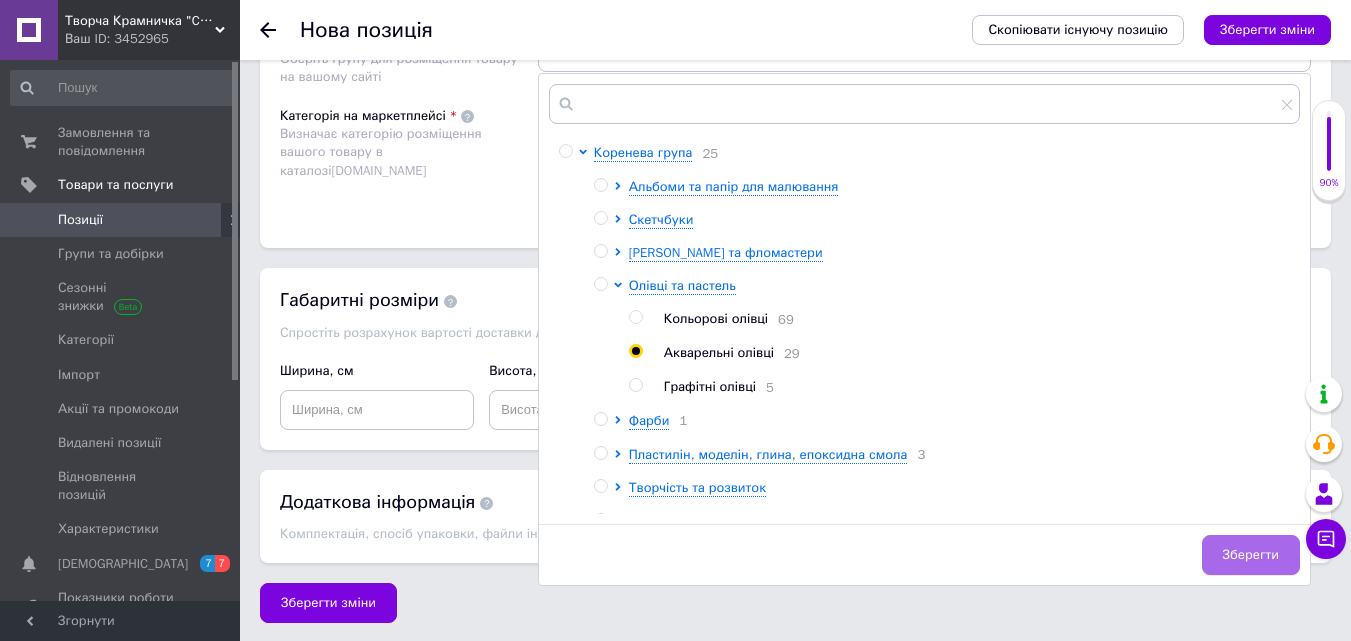 click on "Зберегти" at bounding box center (1251, 555) 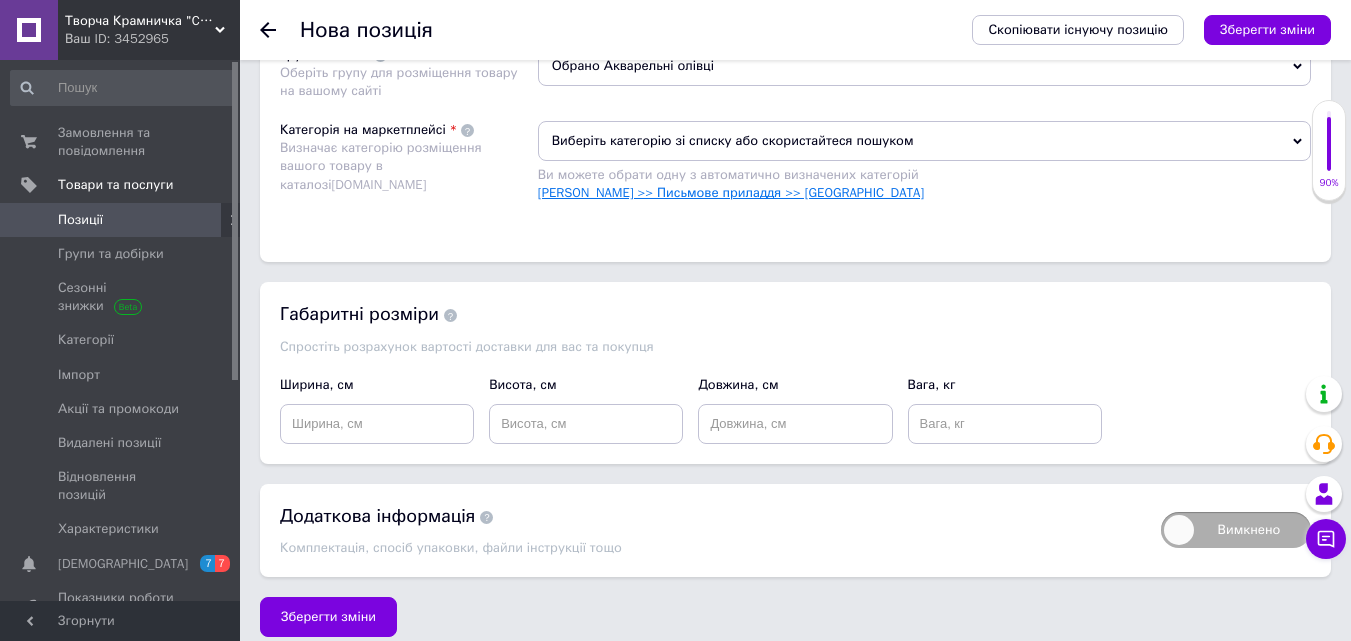 scroll, scrollTop: 1284, scrollLeft: 0, axis: vertical 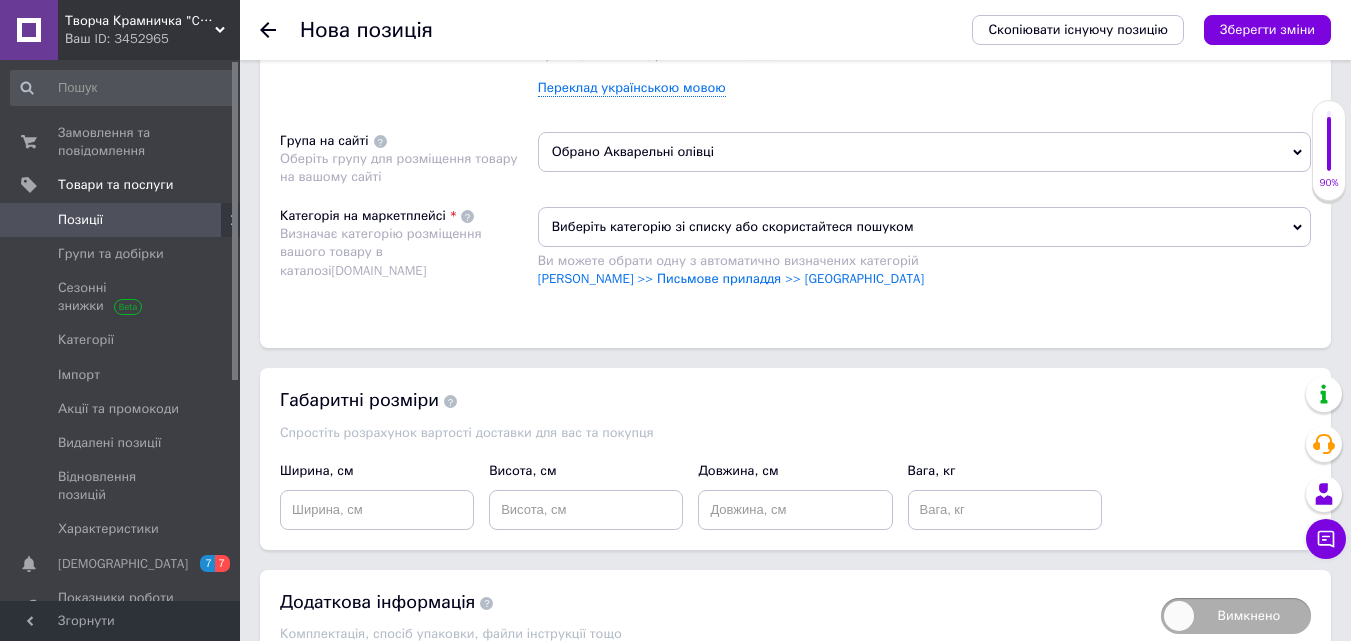 click on "Виберіть категорію зі списку або скористайтеся пошуком" at bounding box center (924, 227) 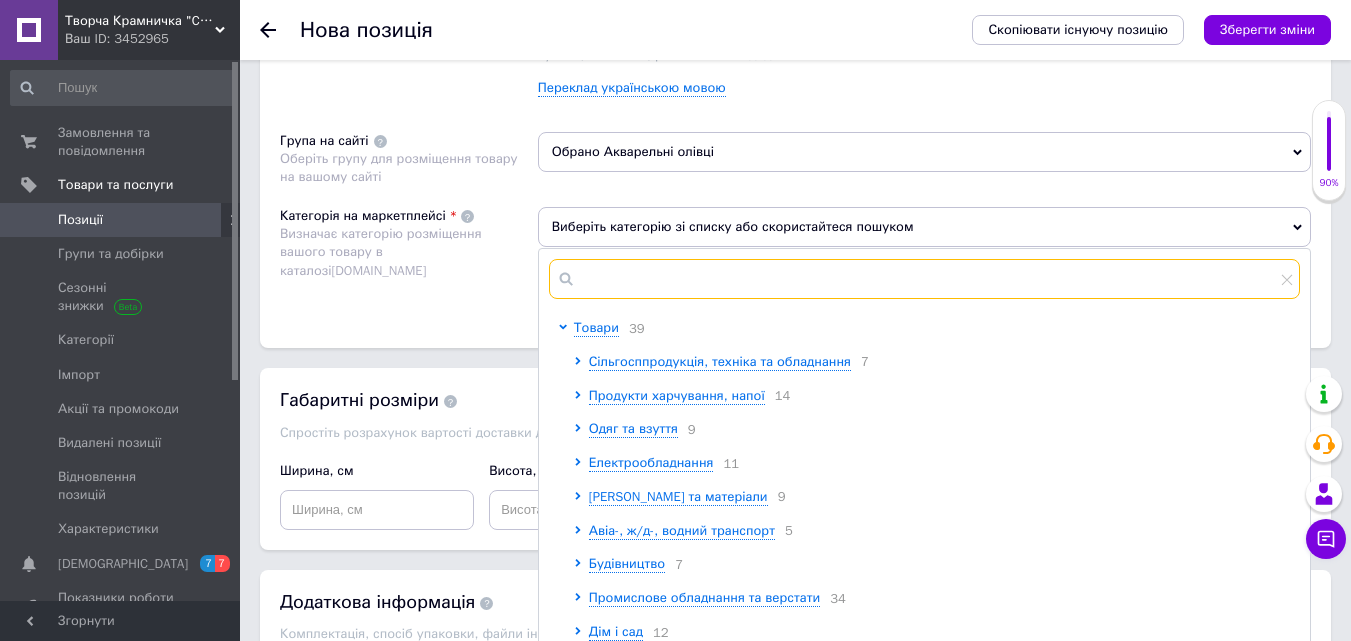 click at bounding box center (924, 279) 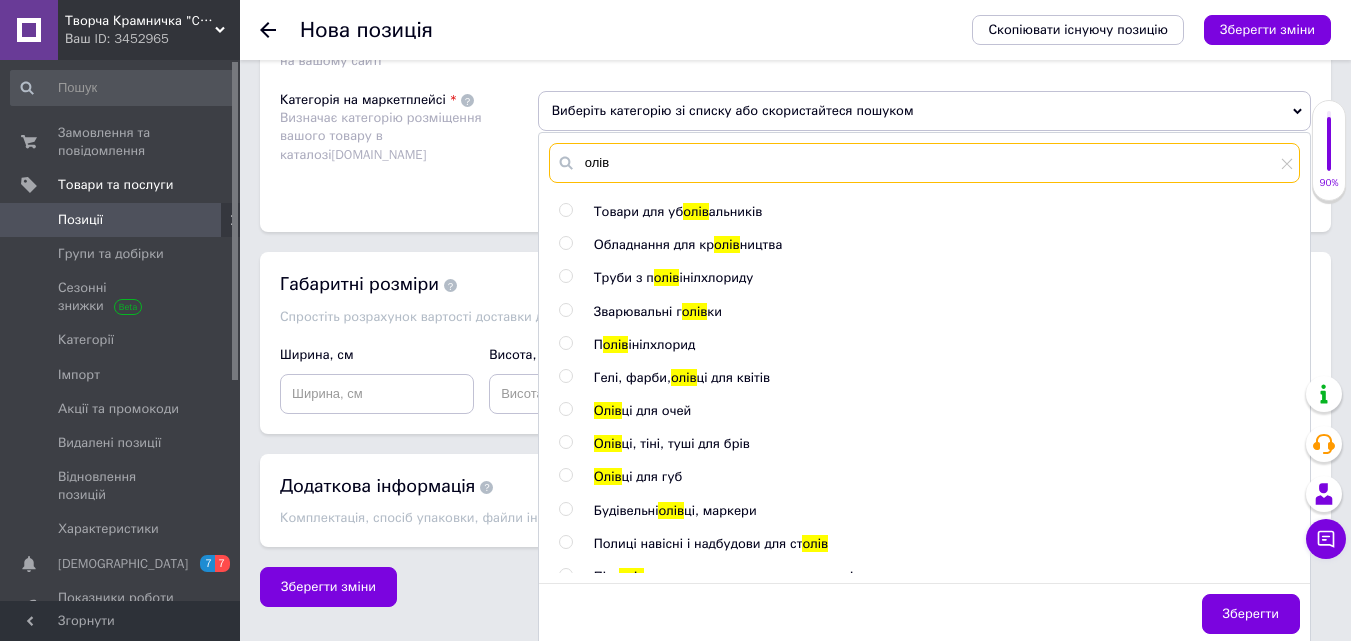 scroll, scrollTop: 1404, scrollLeft: 0, axis: vertical 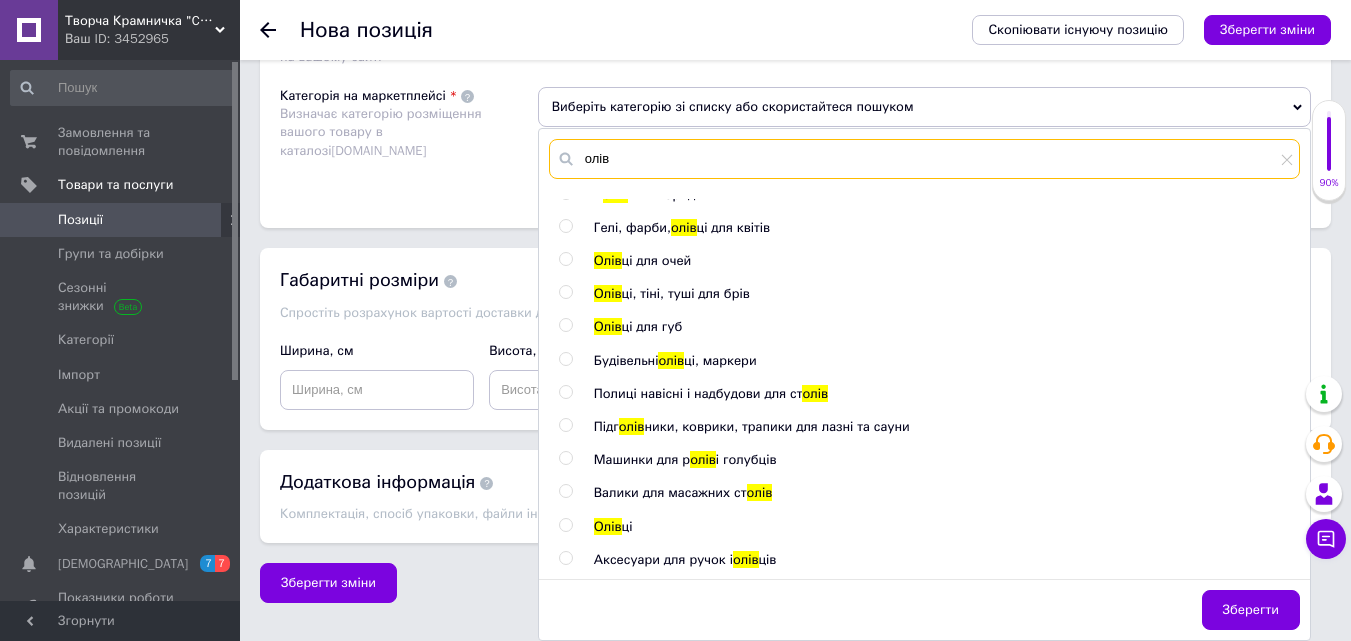 type on "олів" 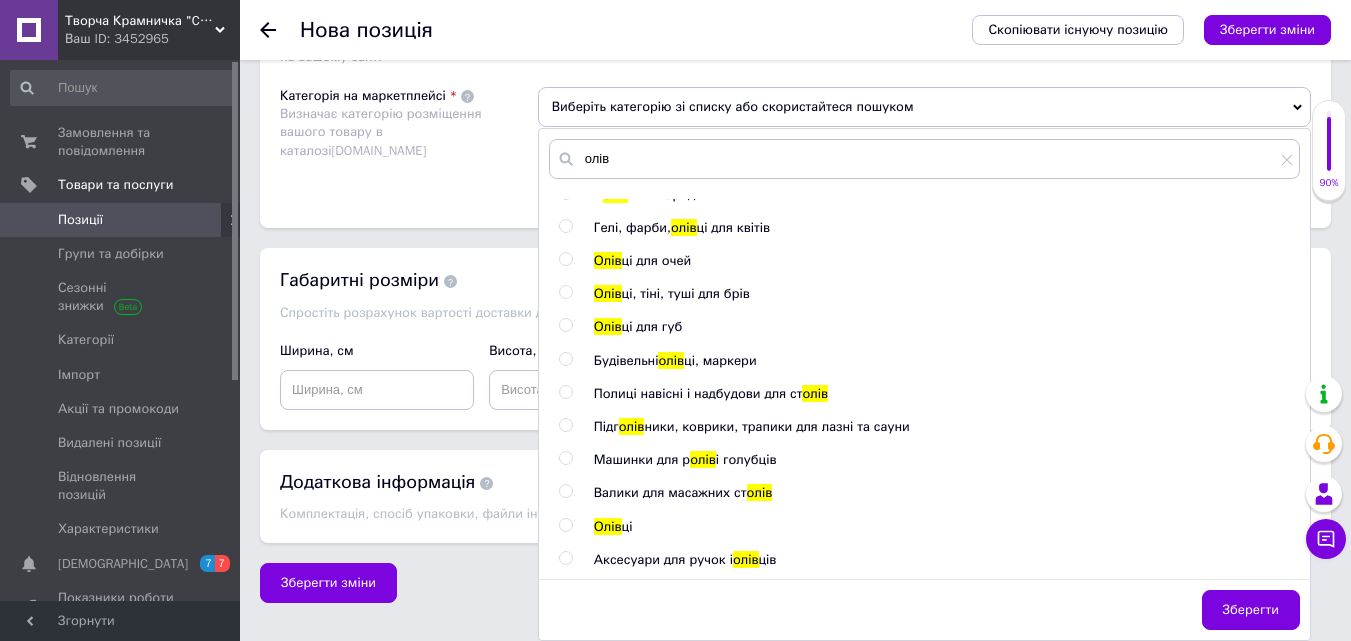 click on "Олів" at bounding box center [608, 526] 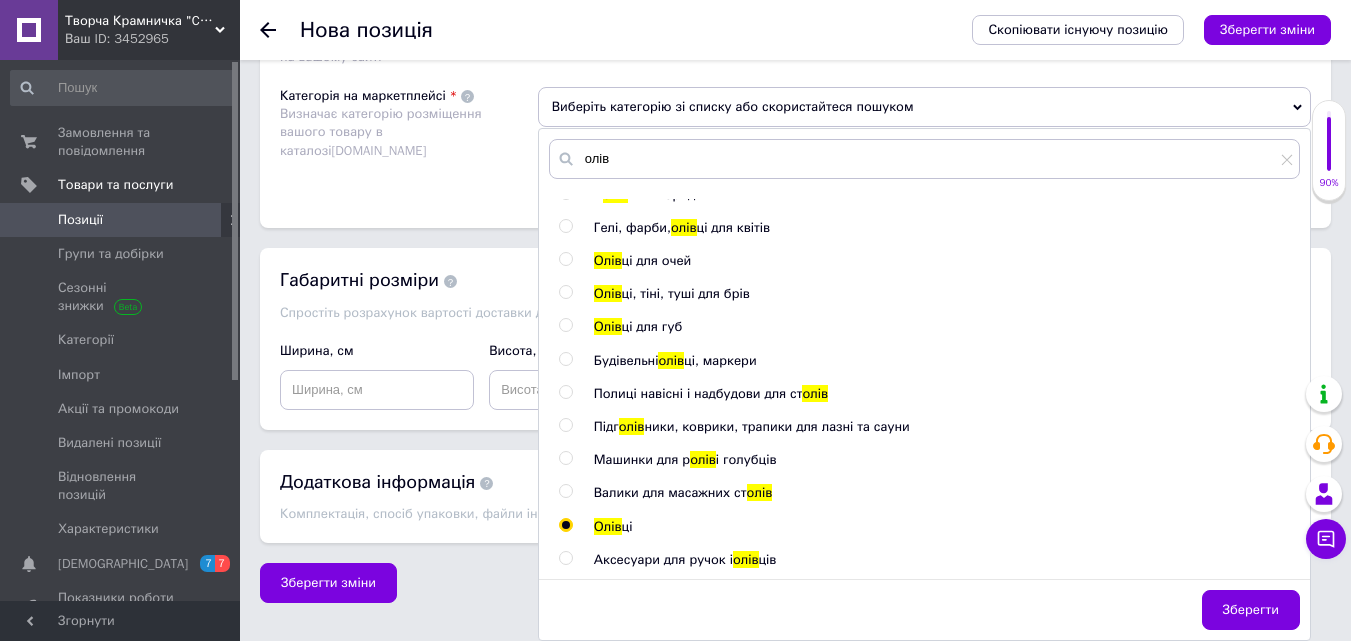 radio on "true" 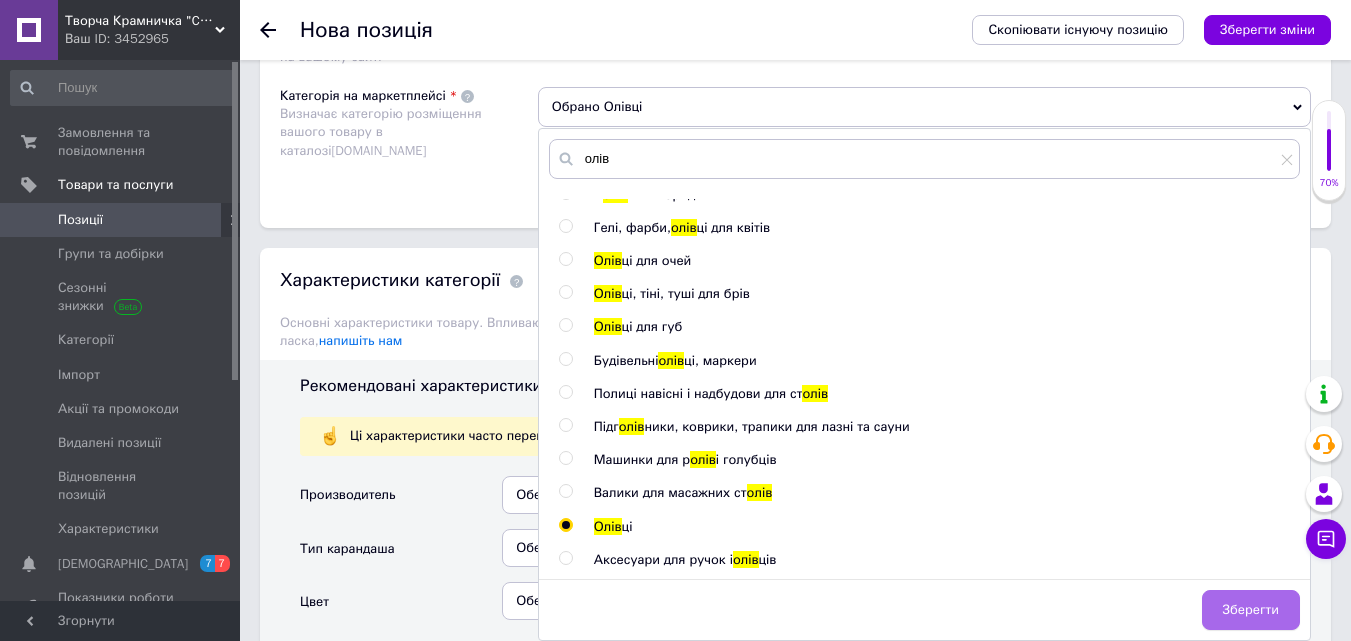 click on "Зберегти" at bounding box center (1251, 610) 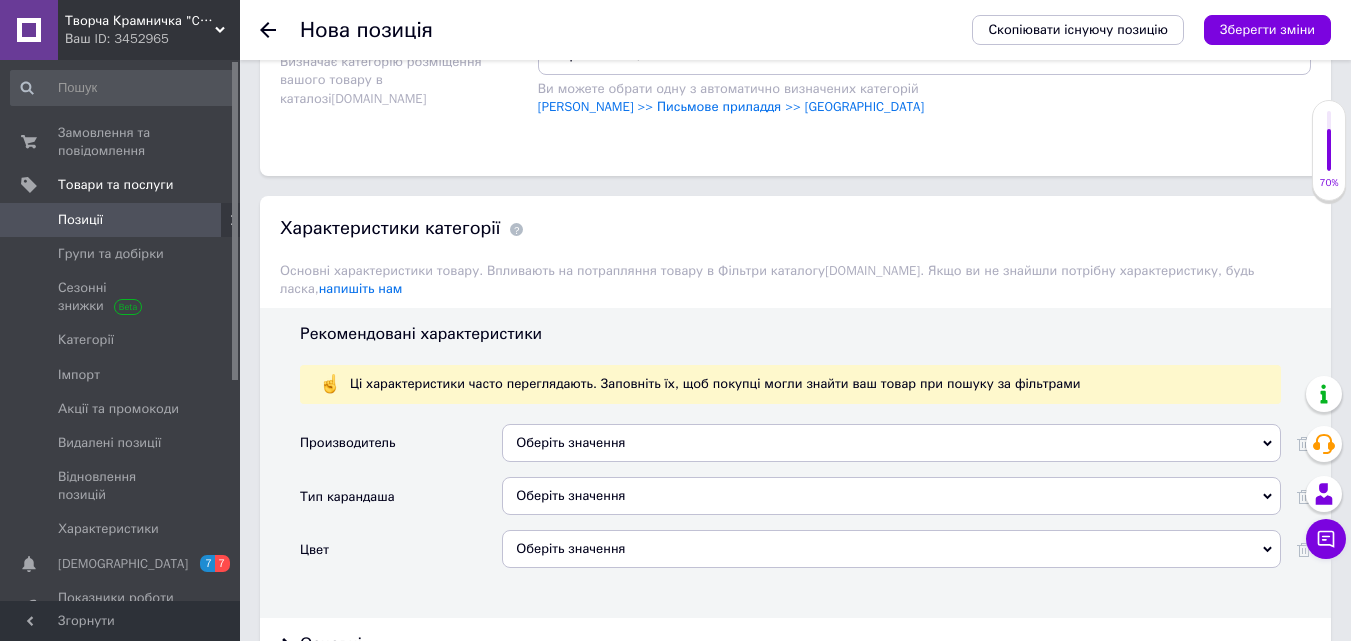 scroll, scrollTop: 1504, scrollLeft: 0, axis: vertical 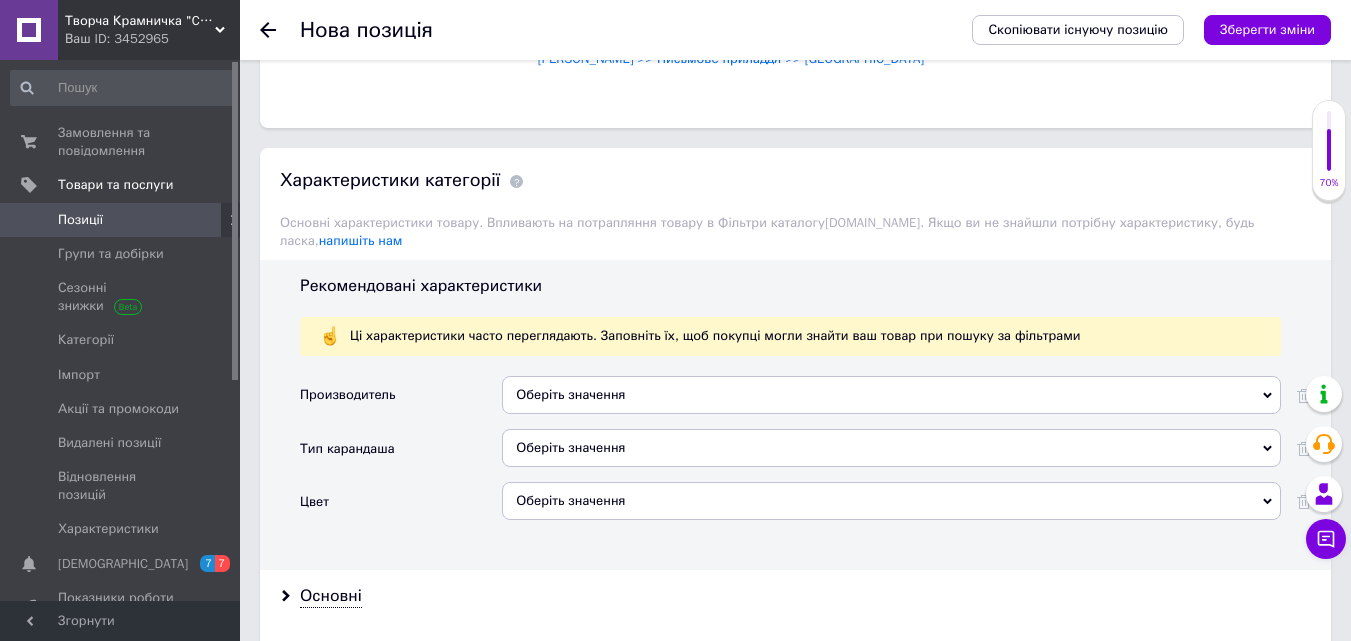 click on "Оберіть значення" at bounding box center [891, 395] 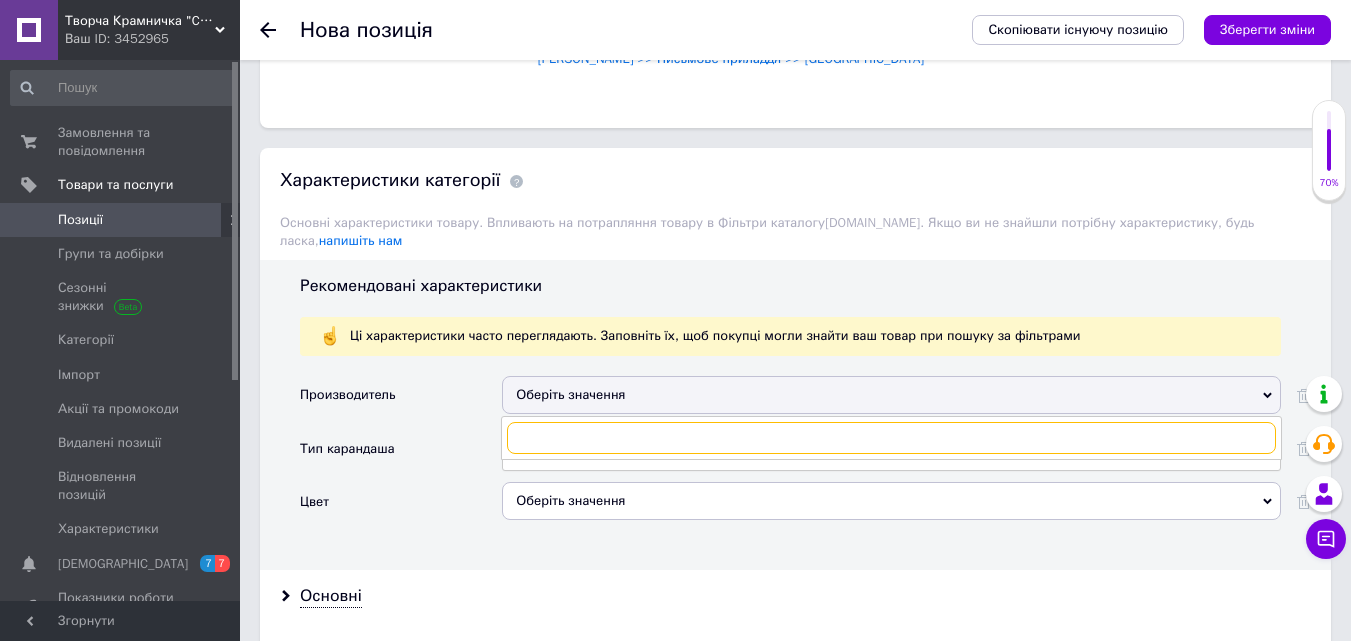 paste on "Koh-i-Noor Mondeluz" 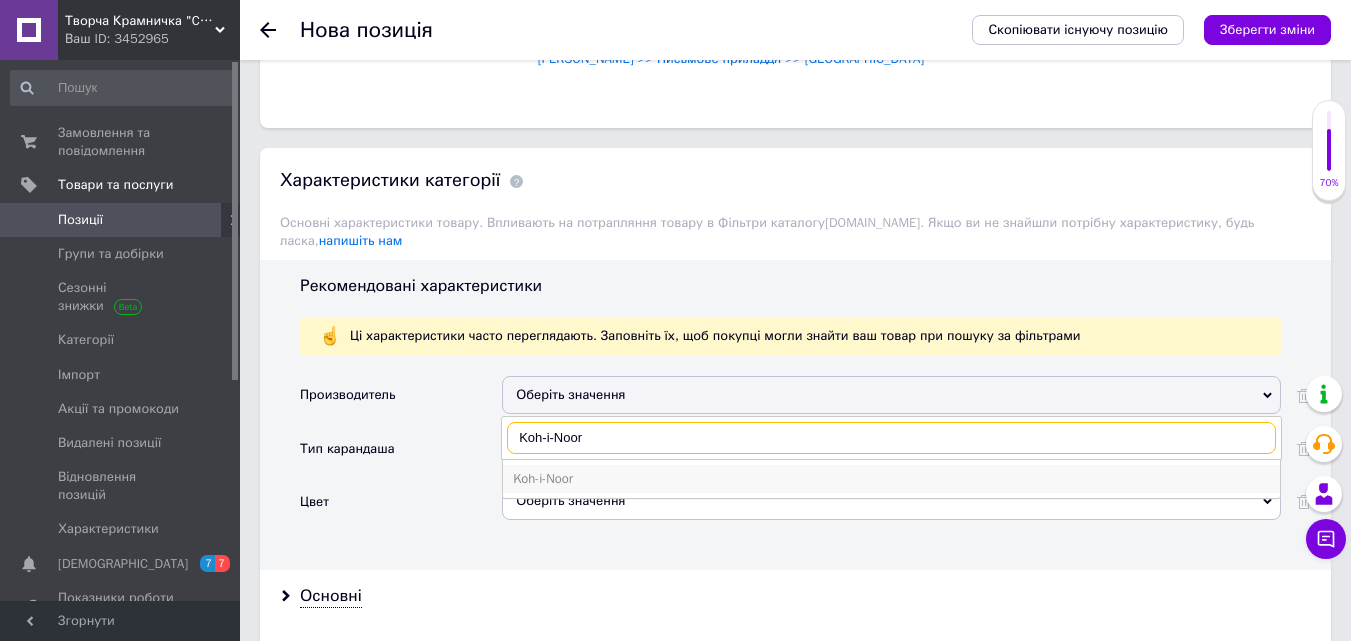 type on "Koh-i-Noor" 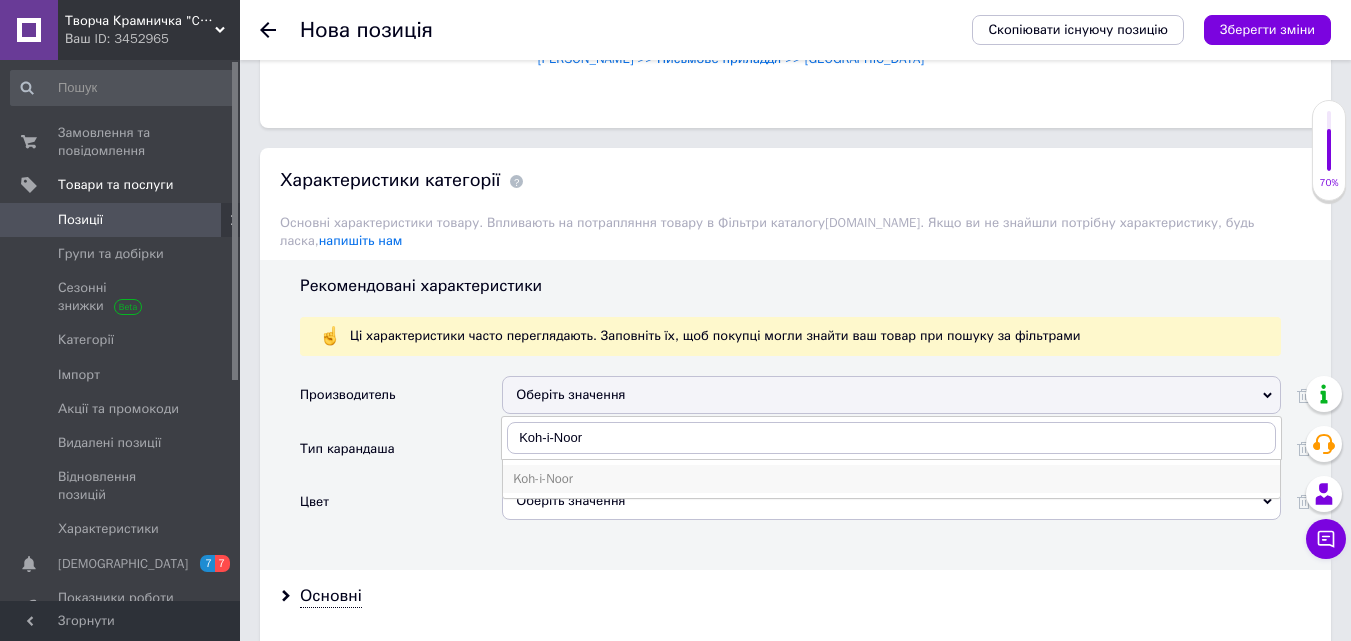 click on "Koh-i-Noor" at bounding box center [891, 479] 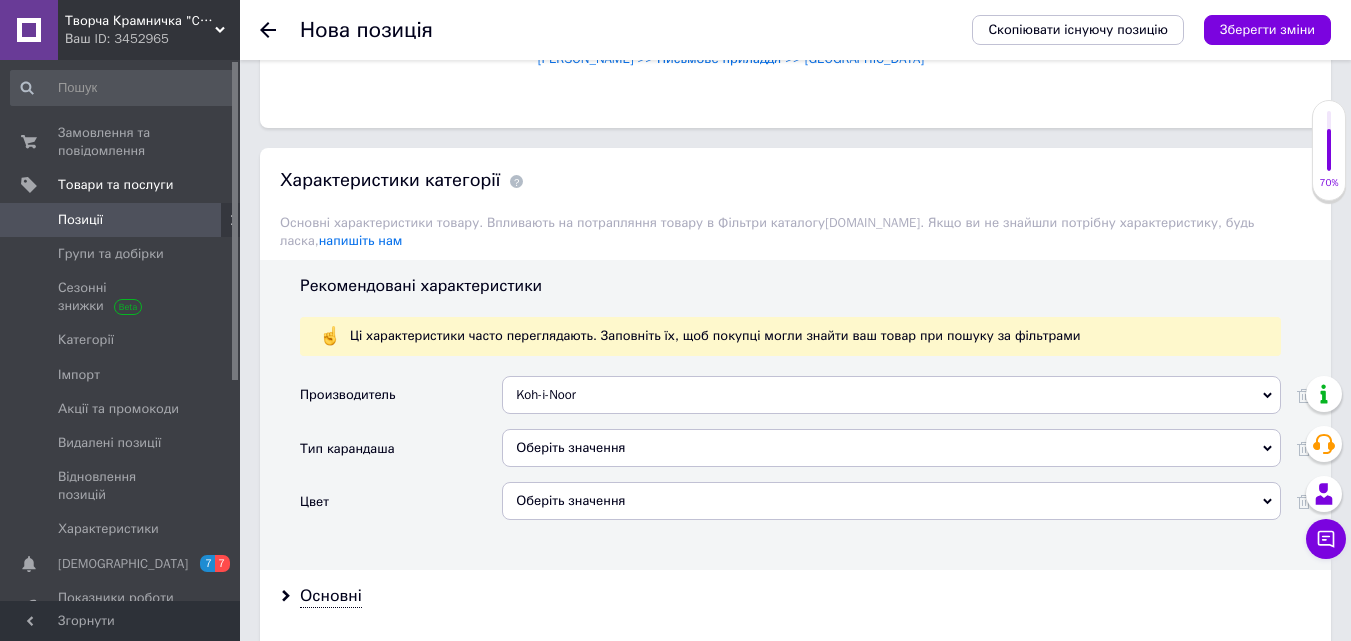 click on "Оберіть значення" at bounding box center [891, 448] 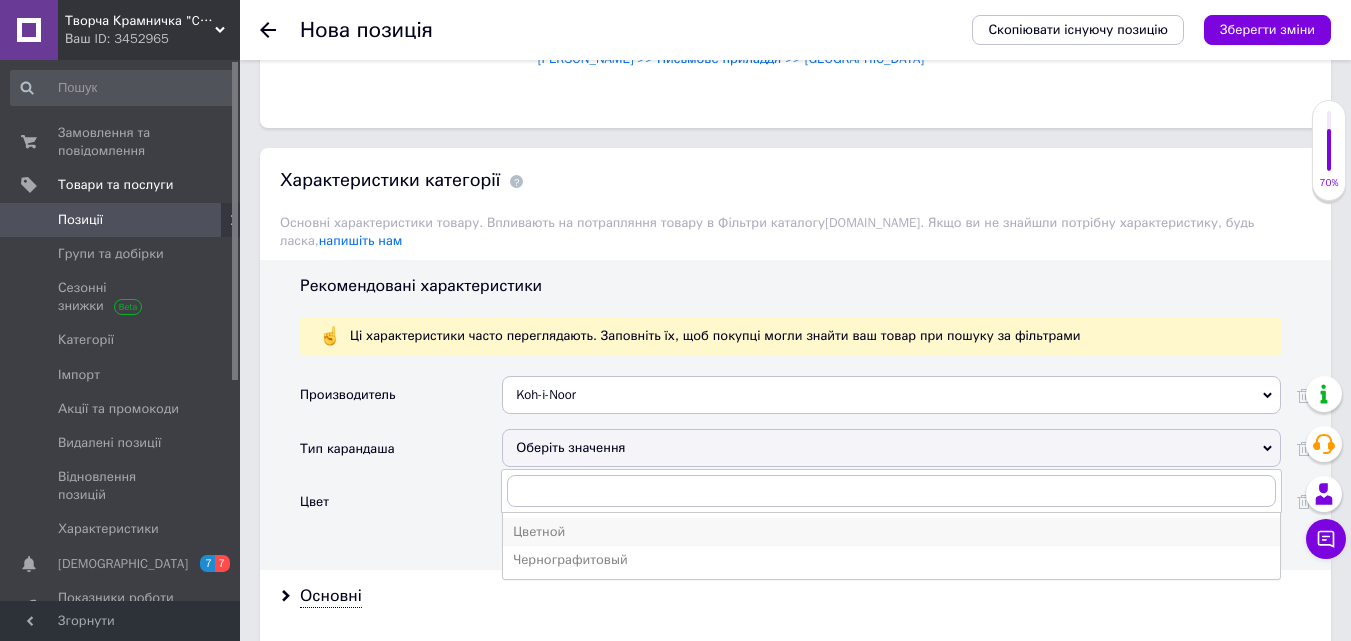 click on "Цветной" at bounding box center [891, 532] 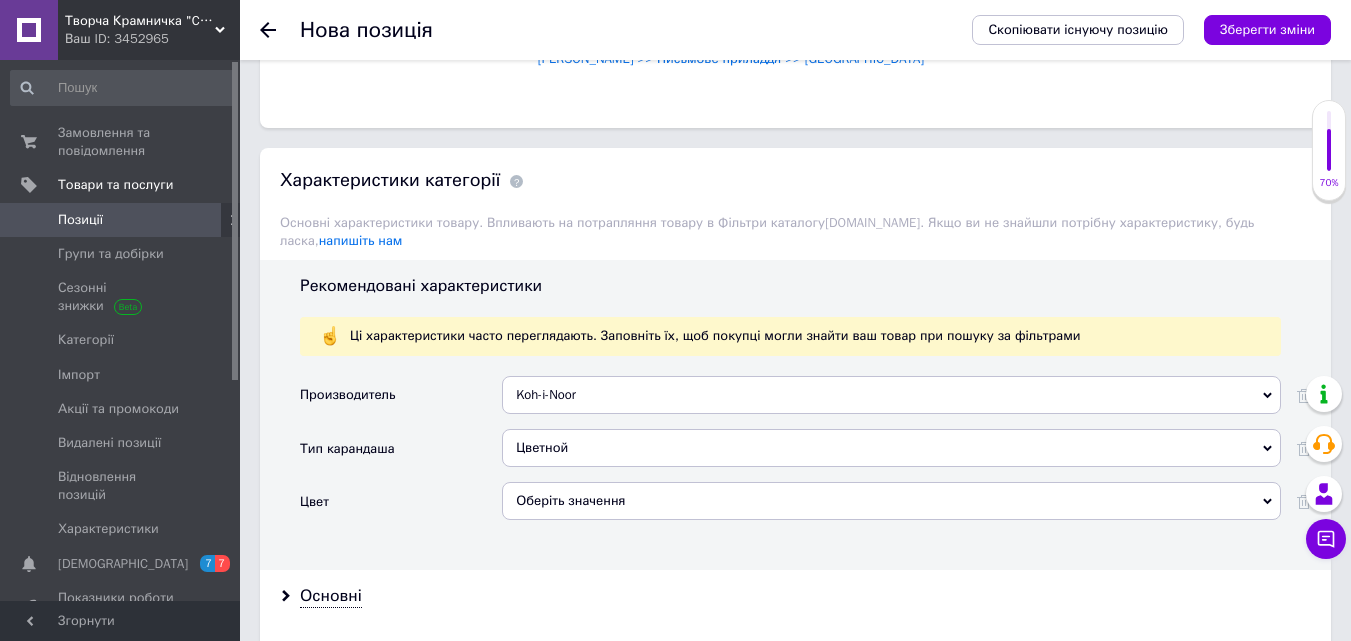 click on "Оберіть значення" at bounding box center (891, 501) 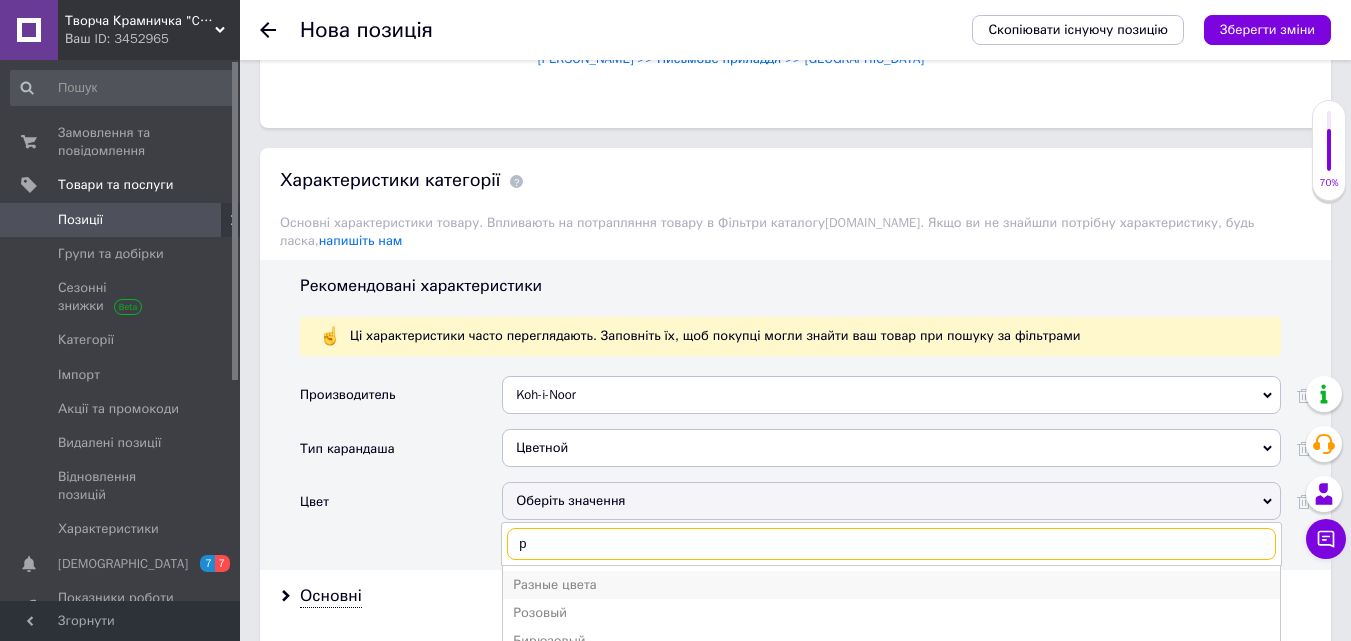 type on "р" 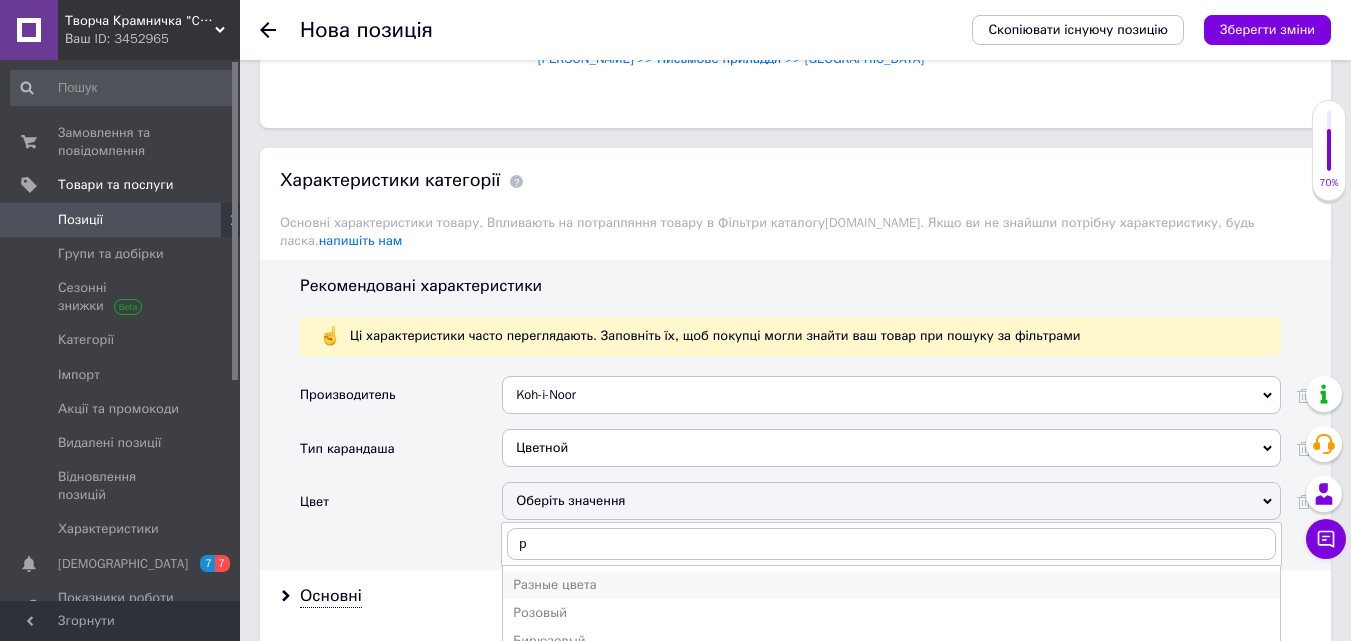 click on "Разные цвета" at bounding box center (891, 585) 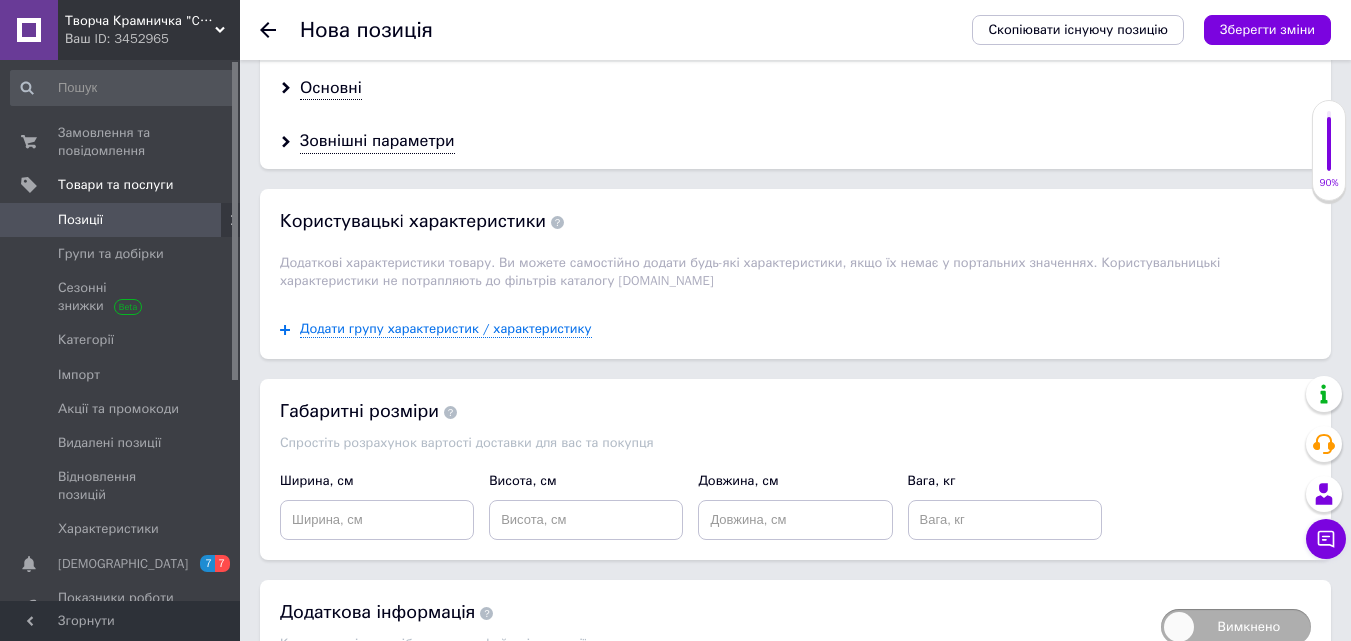 scroll, scrollTop: 2104, scrollLeft: 0, axis: vertical 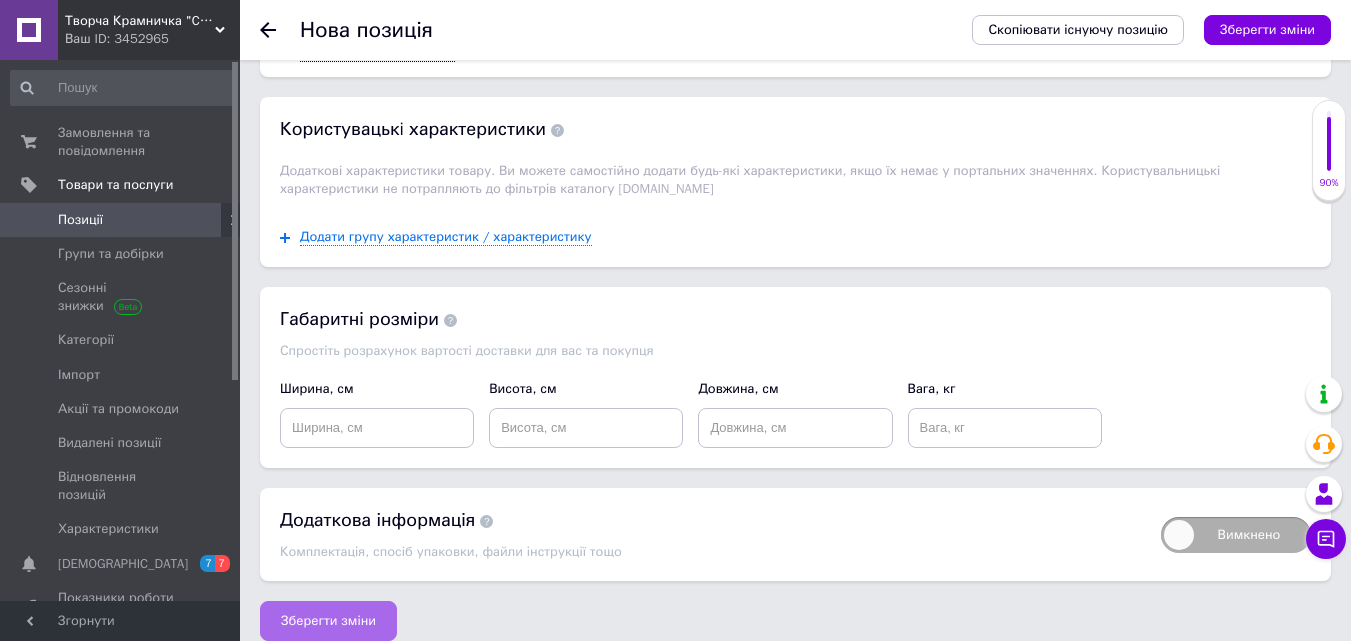 click on "Зберегти зміни" at bounding box center [328, 621] 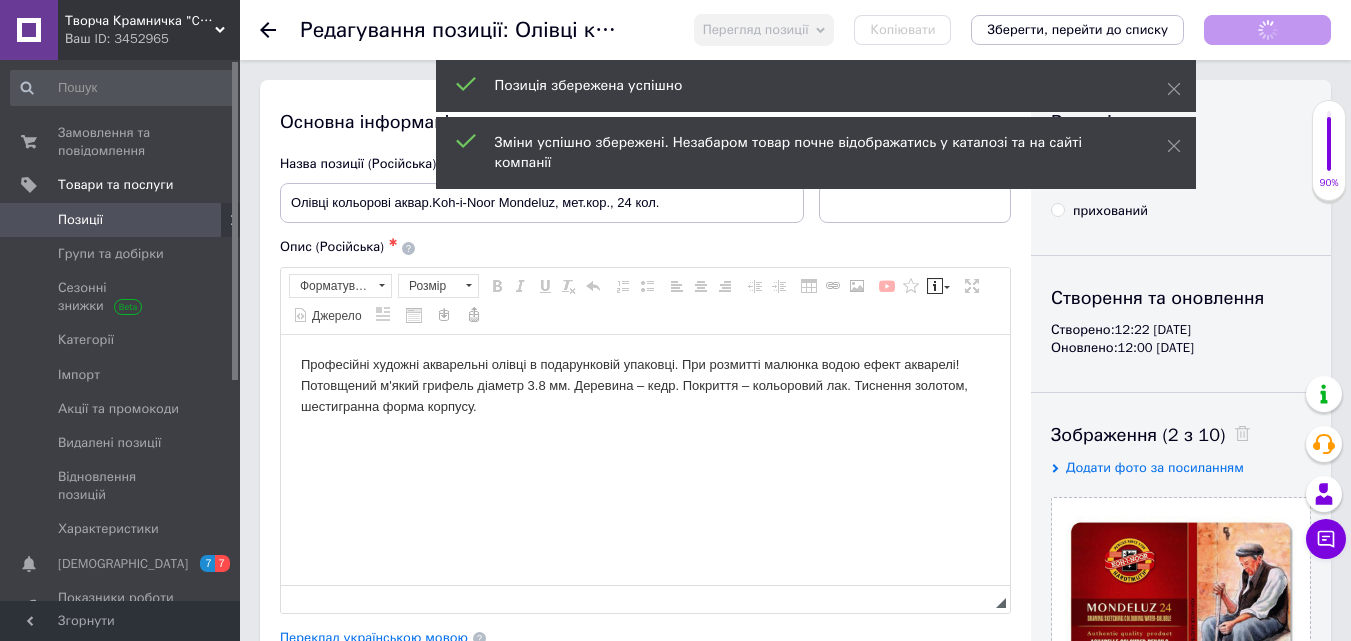 scroll, scrollTop: 0, scrollLeft: 0, axis: both 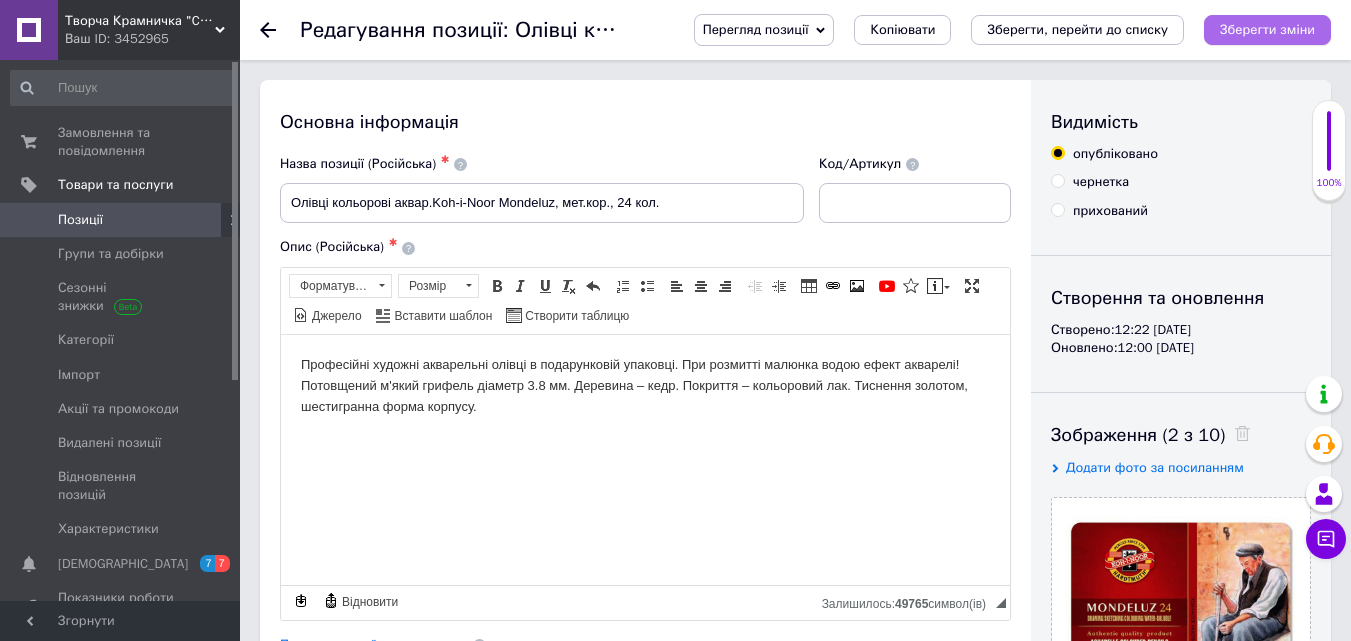 click on "Зберегти зміни" at bounding box center [1267, 30] 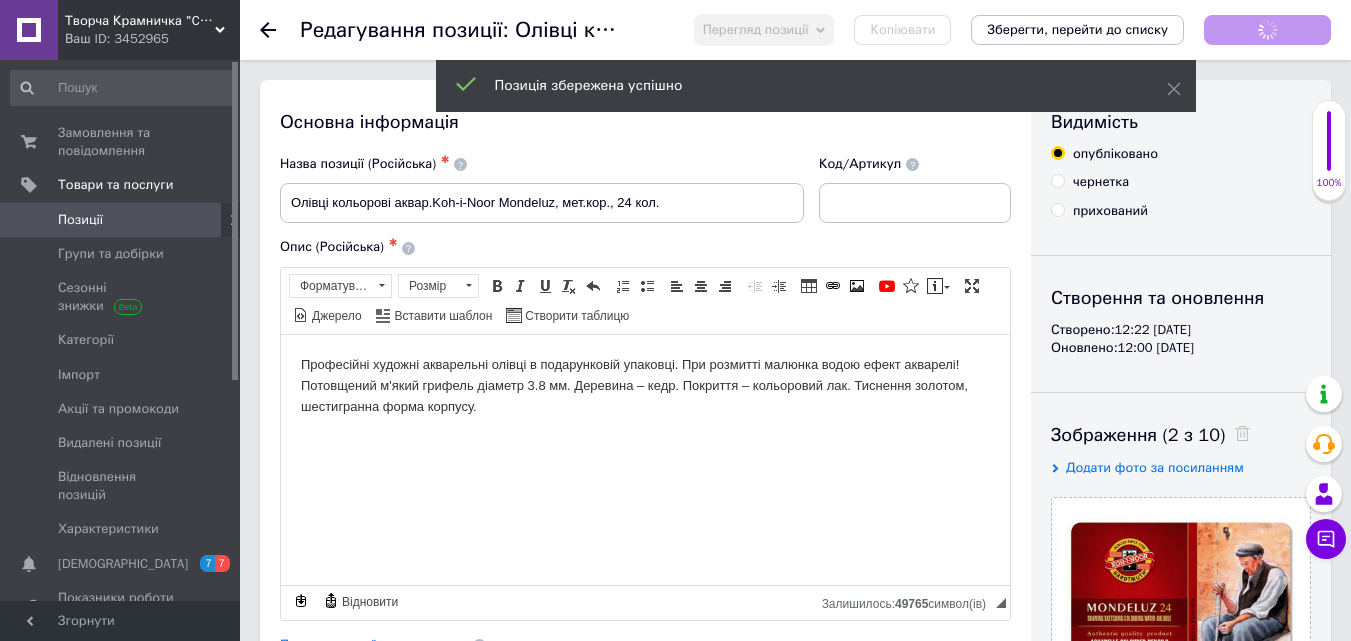 click on "Позиції" at bounding box center [121, 220] 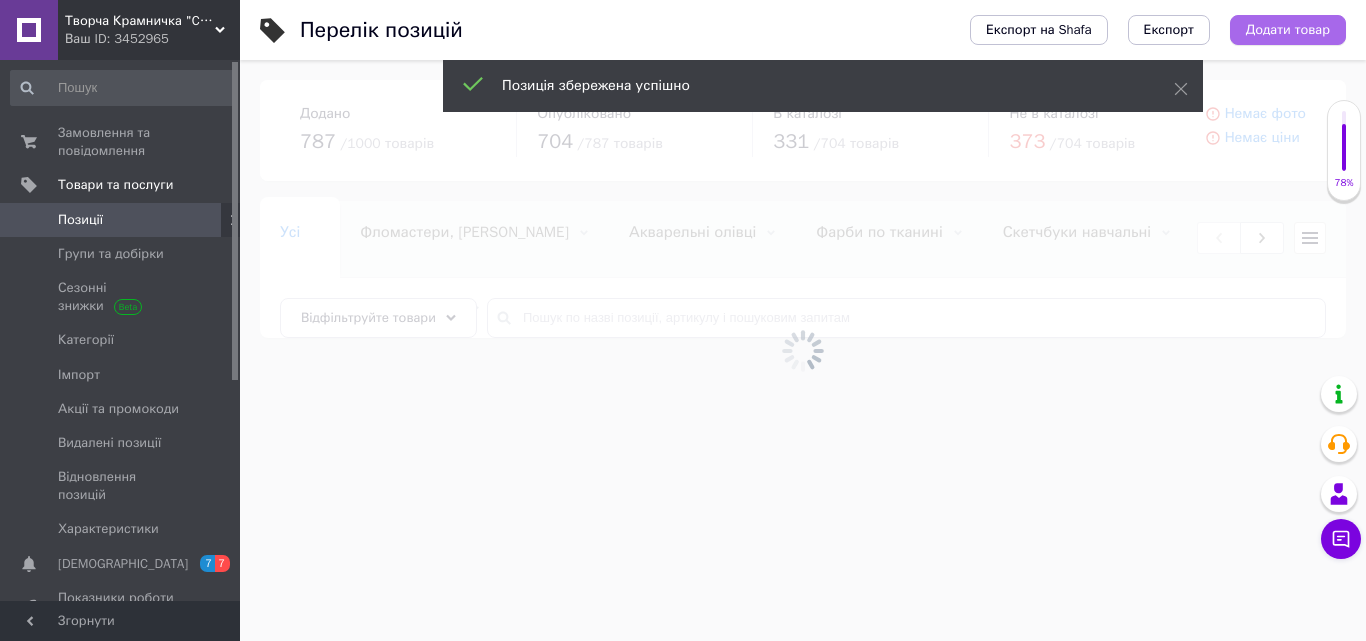 click on "Додати товар" at bounding box center [1288, 30] 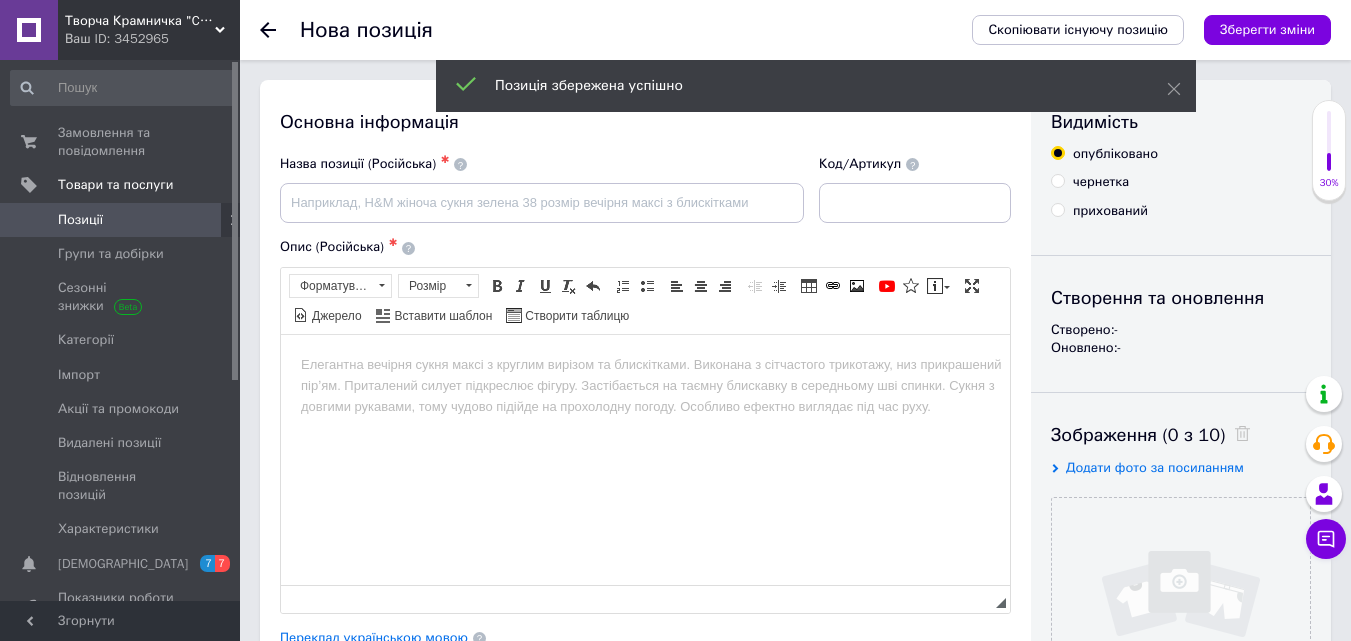 scroll, scrollTop: 0, scrollLeft: 0, axis: both 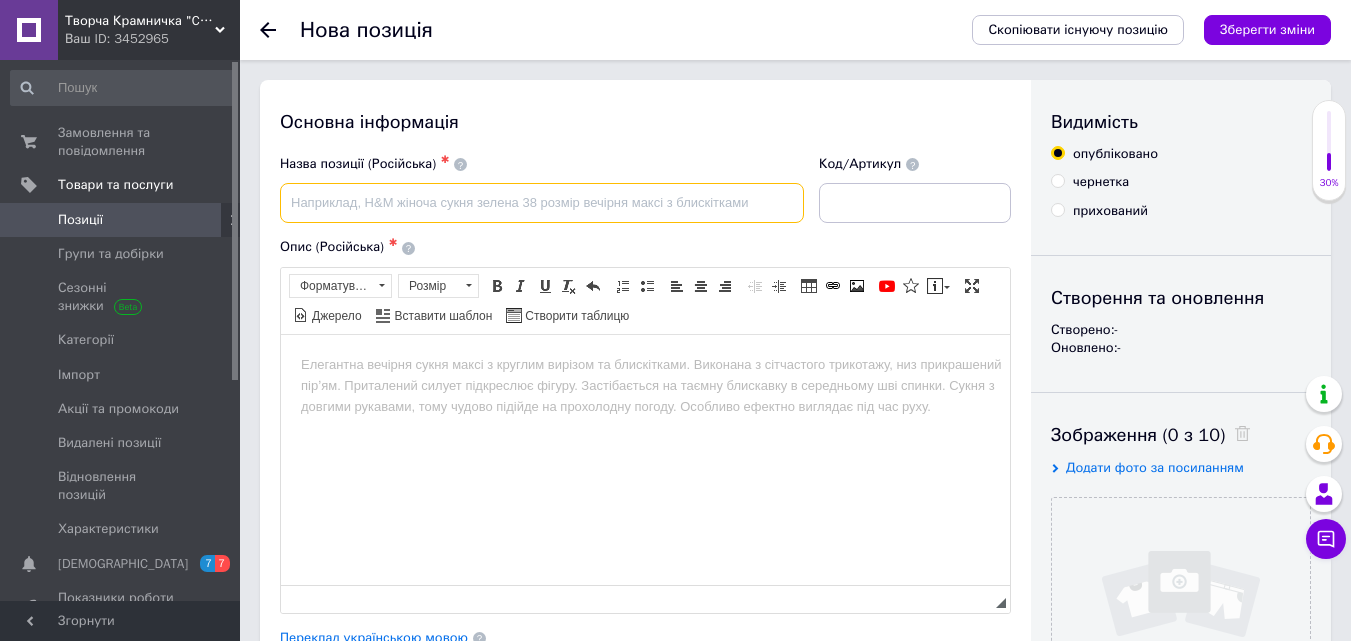 click at bounding box center [542, 203] 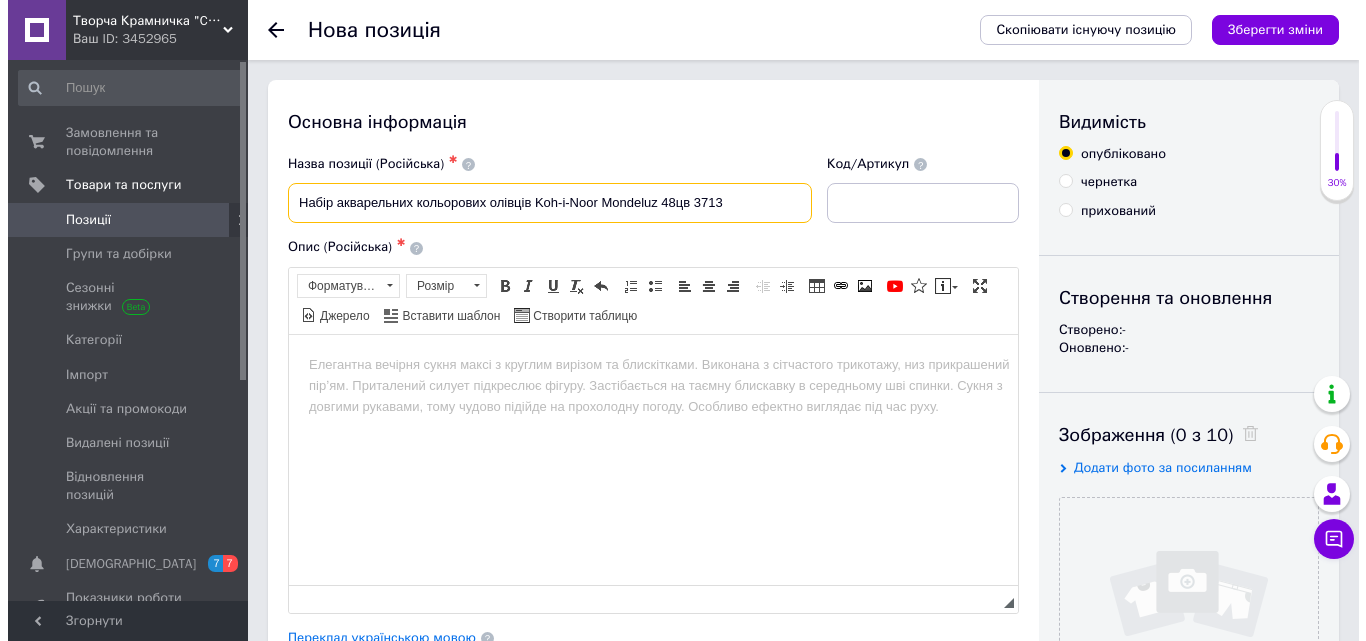 scroll, scrollTop: 100, scrollLeft: 0, axis: vertical 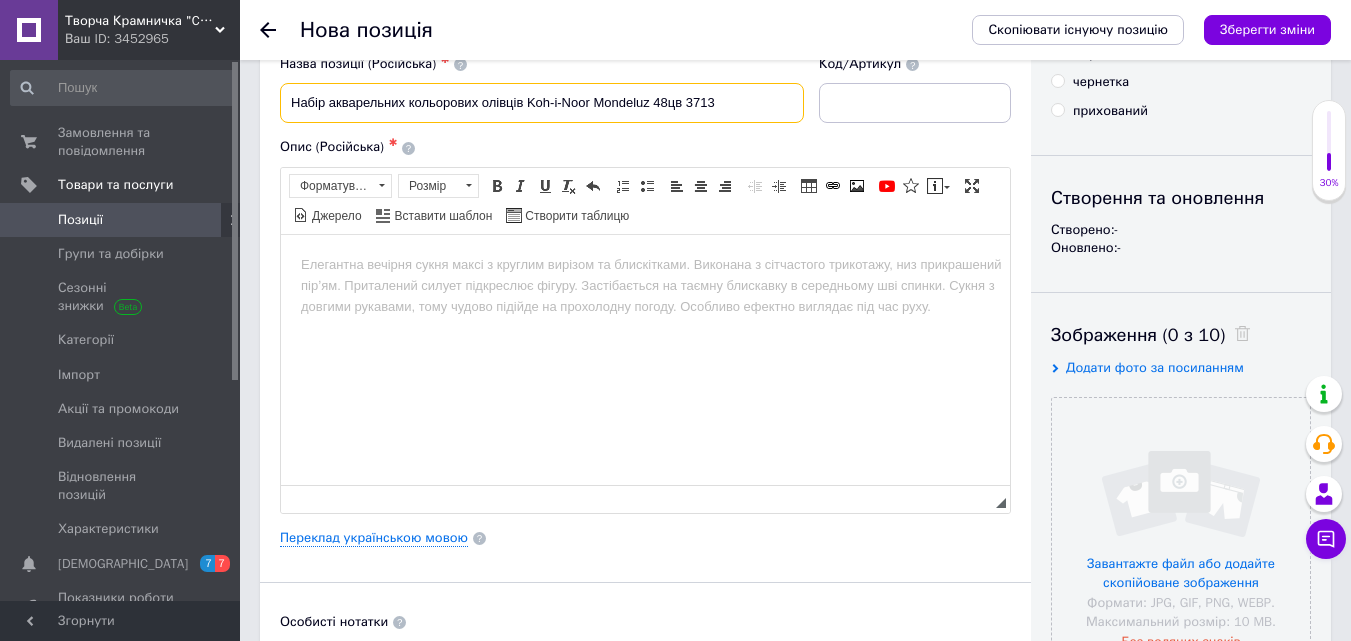 click on "Набір акварельних кольорових олівців Koh-i-Noor Mondeluz 48цв 3713" at bounding box center [542, 103] 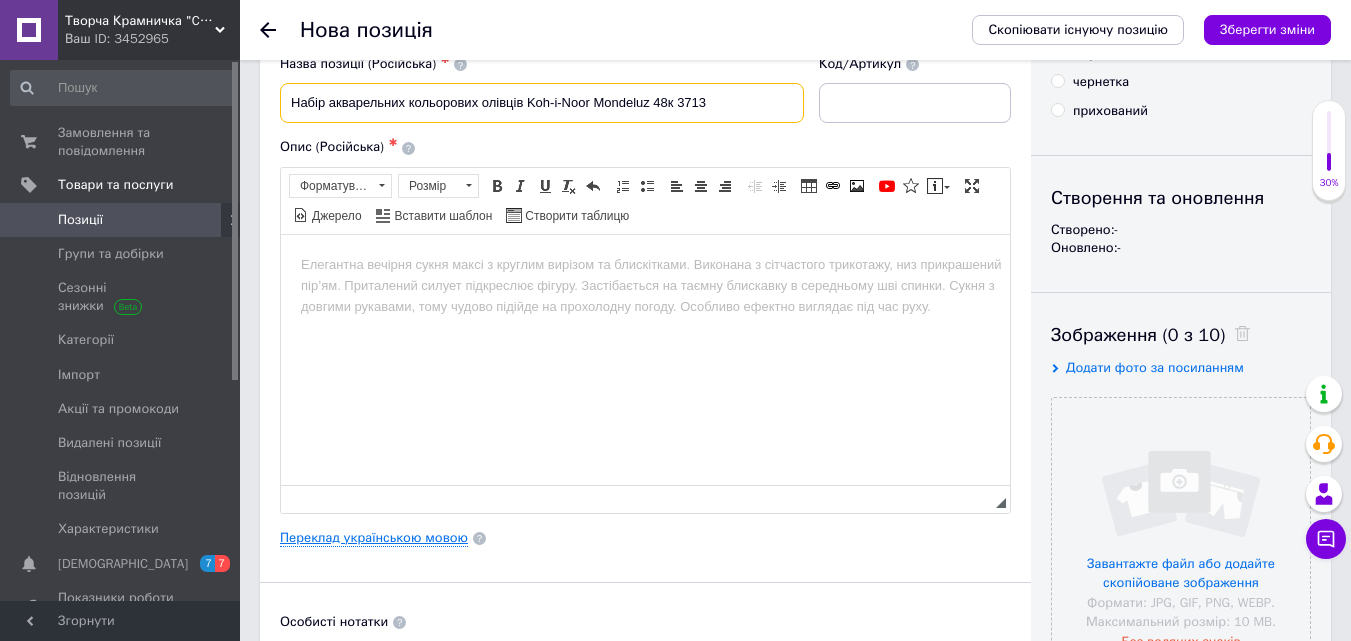 type on "Набір акварельних кольорових олівців Koh-i-Noor Mondeluz 48к 3713" 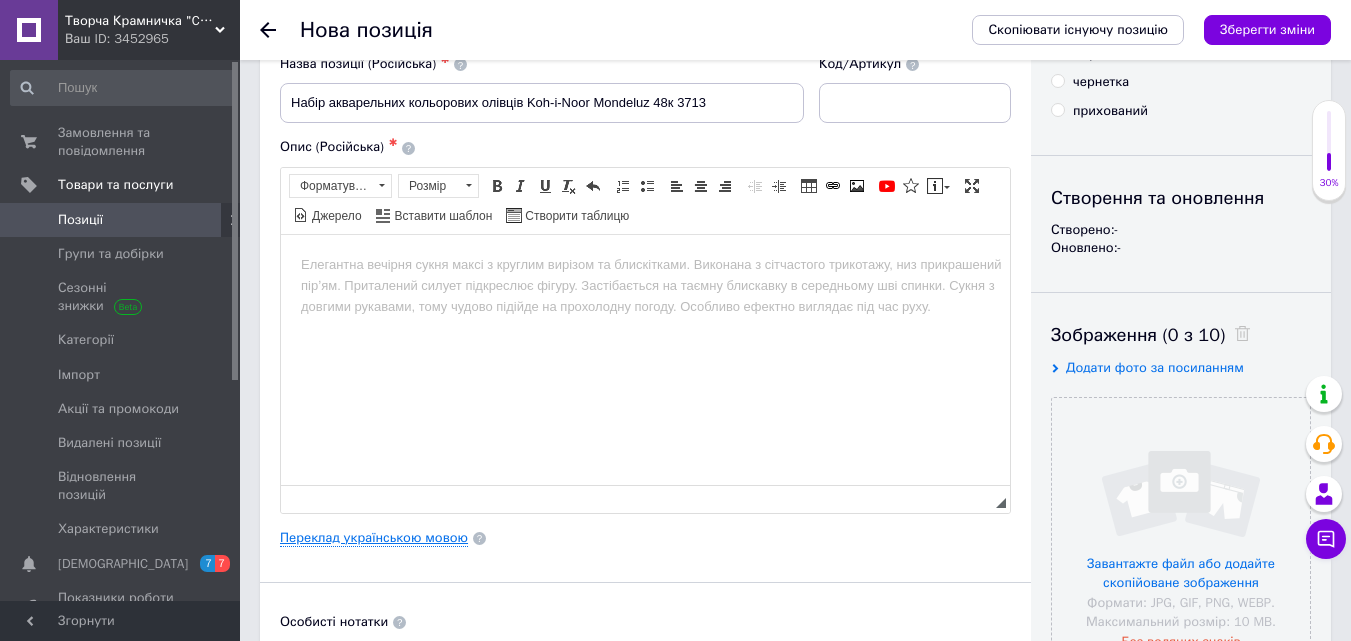 click on "Переклад українською мовою" at bounding box center [374, 538] 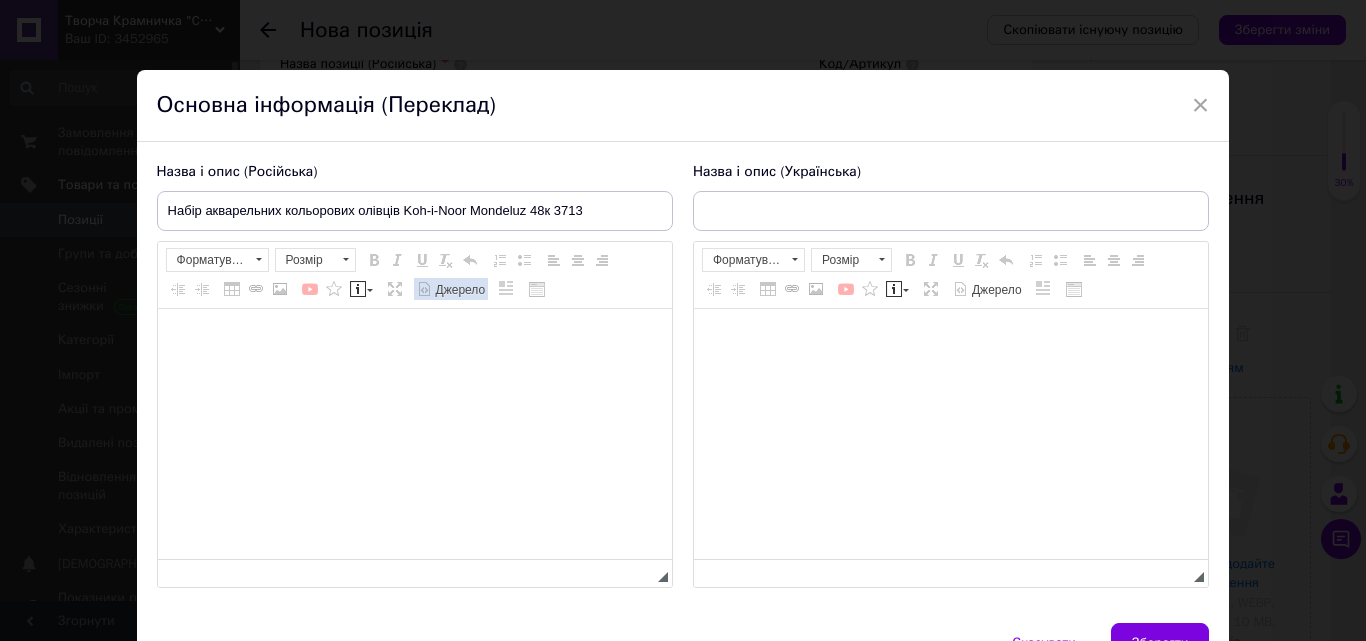 scroll, scrollTop: 0, scrollLeft: 0, axis: both 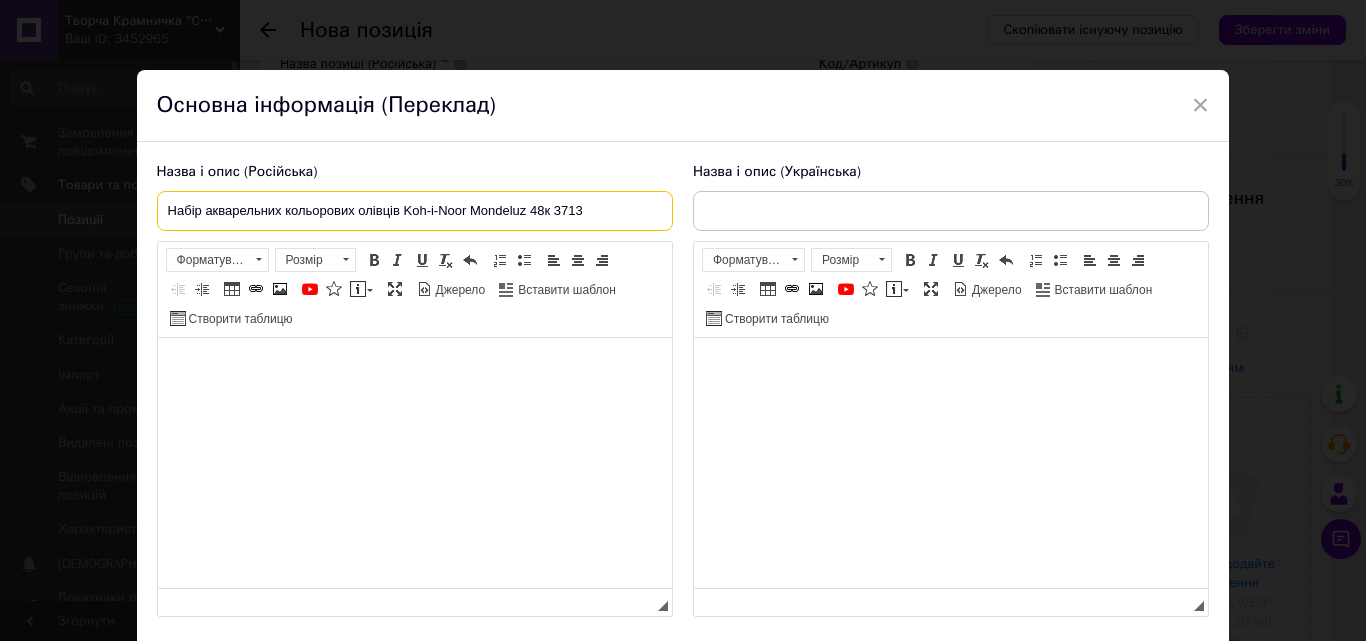 click on "Набір акварельних кольорових олівців Koh-i-Noor Mondeluz 48к 3713" at bounding box center (415, 211) 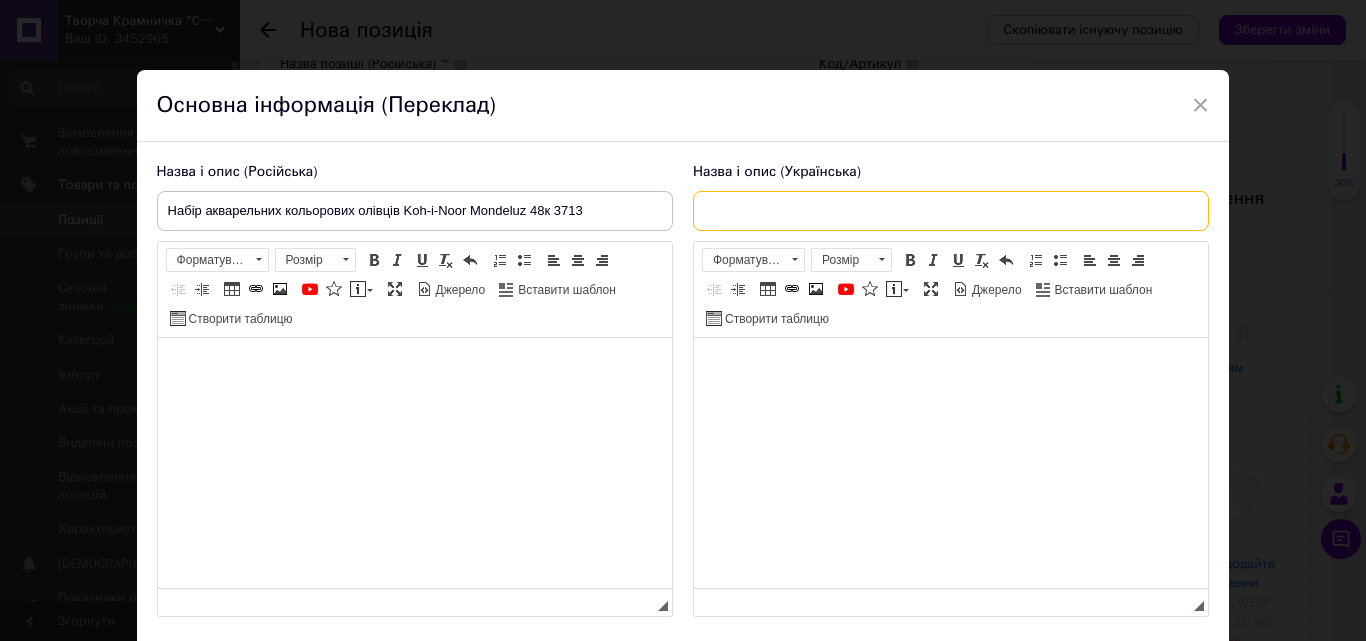 click at bounding box center [951, 211] 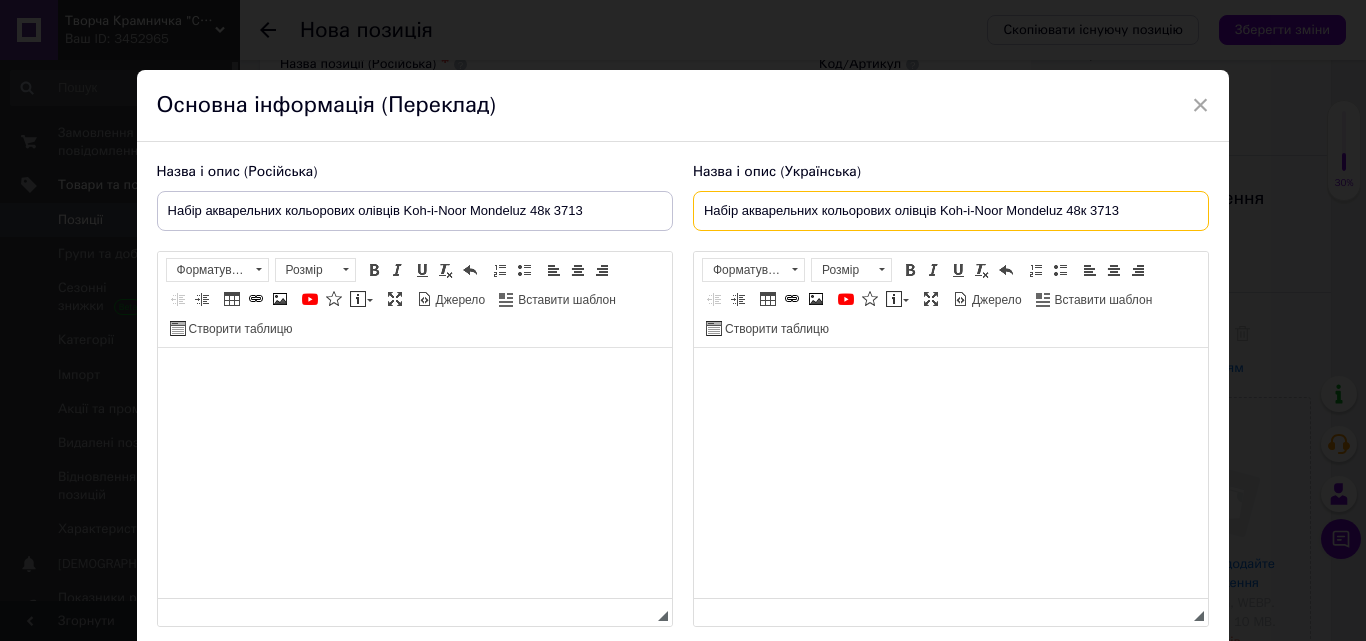 type on "Набір акварельних кольорових олівців Koh-i-Noor Mondeluz 48к 3713" 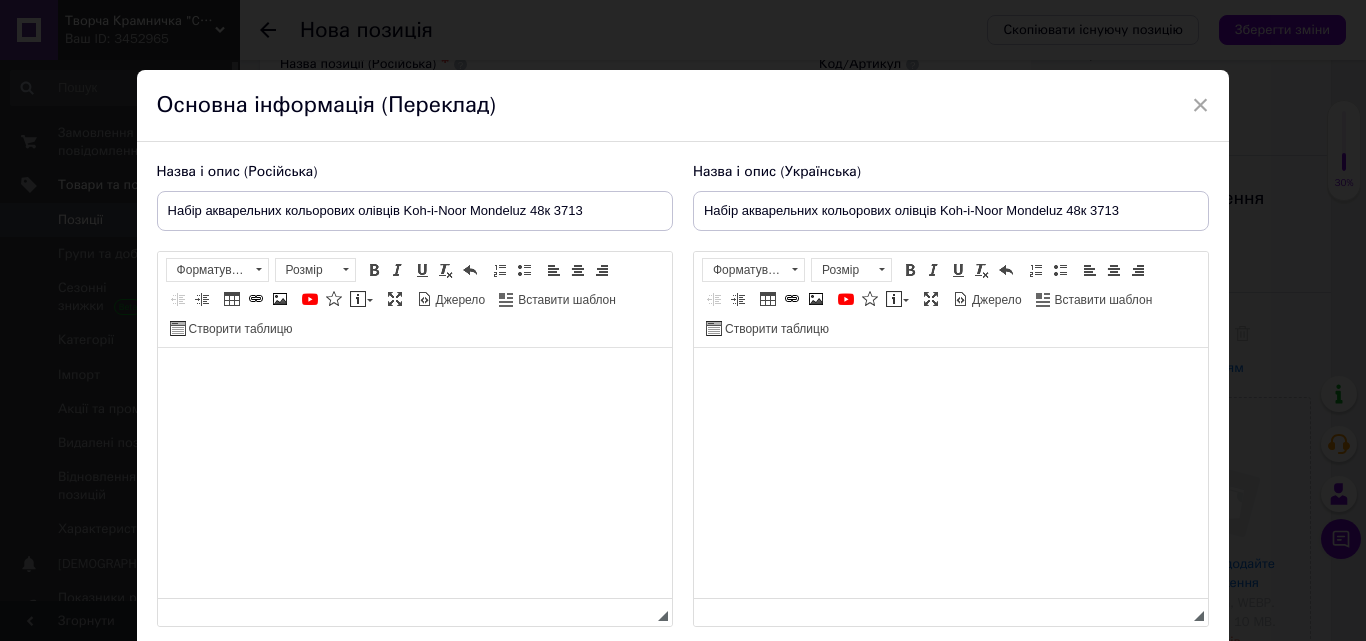 drag, startPoint x: 461, startPoint y: 439, endPoint x: 438, endPoint y: 422, distance: 28.600698 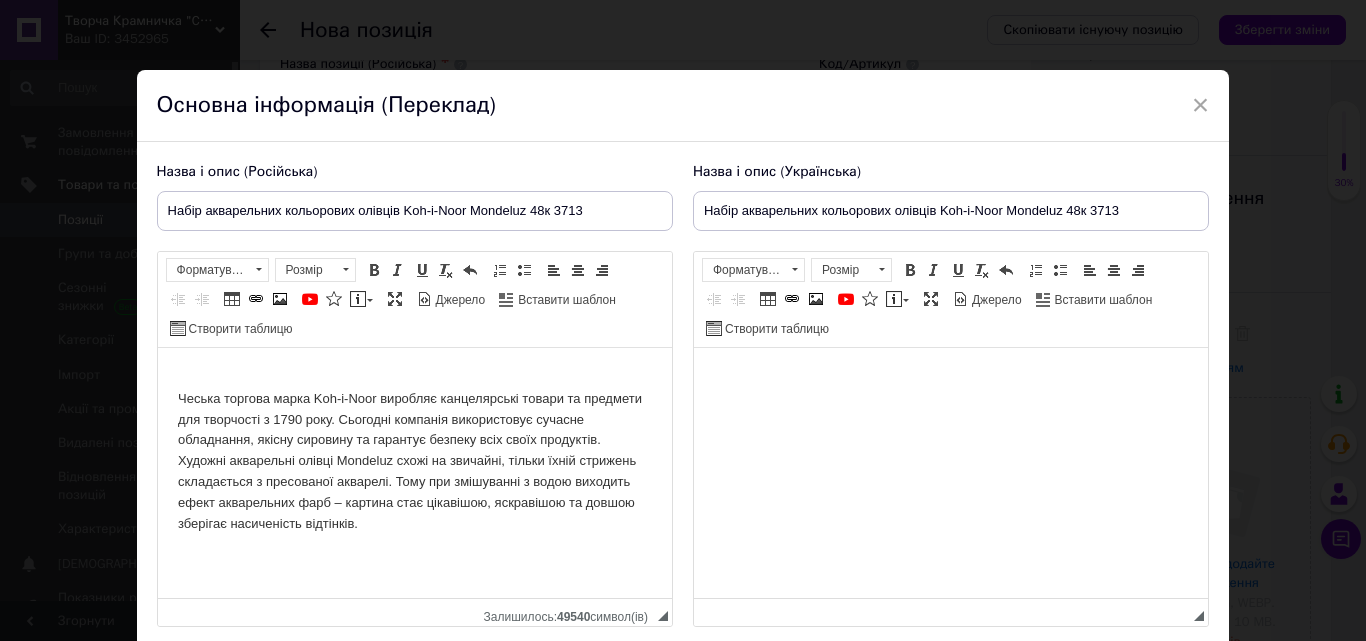 click at bounding box center [950, 378] 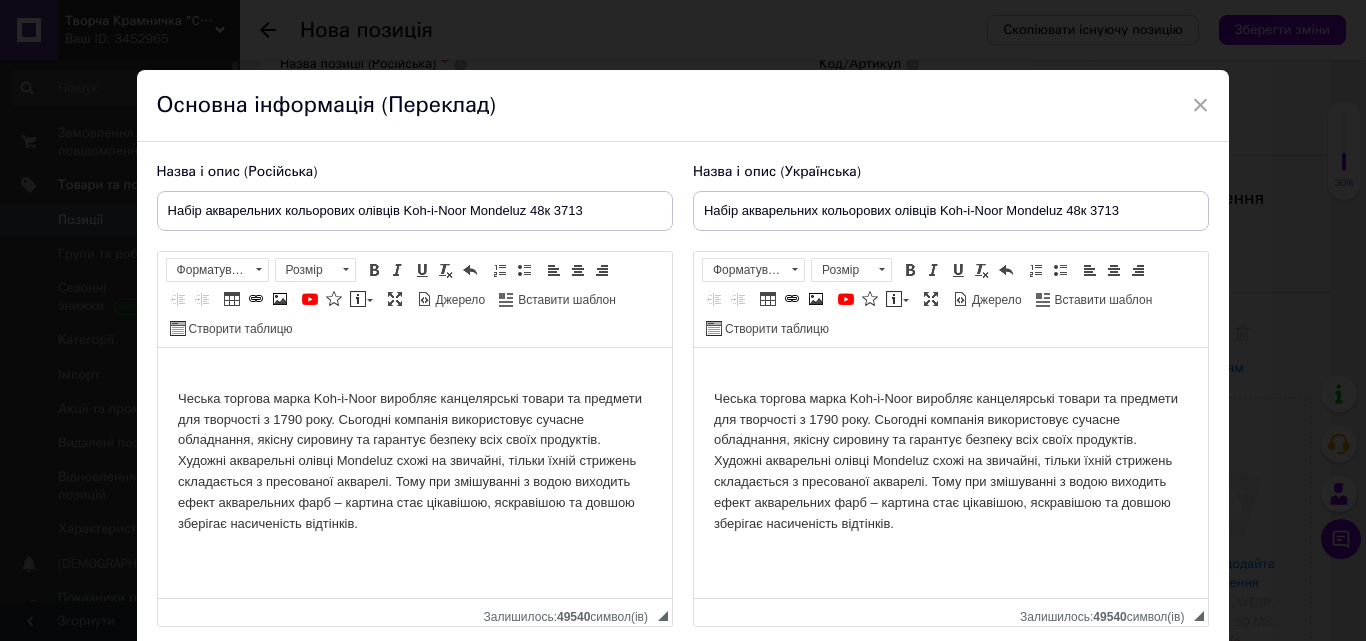 click on "Чеська торгова марка Koh-i-Noor виробляє канцелярські товари та предмети для творчості з 1790 року. Сьогодні компанія використовує сучасне обладнання, якісну сировину та гарантує безпеку всіх своїх продуктів. Художні акварельні олівці Mondeluz схожі на звичайні, тільки їхній стрижень складається з пресованої акварелі. Тому при змішуванні з водою виходить ефект акварельних фарб – картина стає цікавішою, яскравішою та довшою зберігає насиченість відтінків." at bounding box center [950, 451] 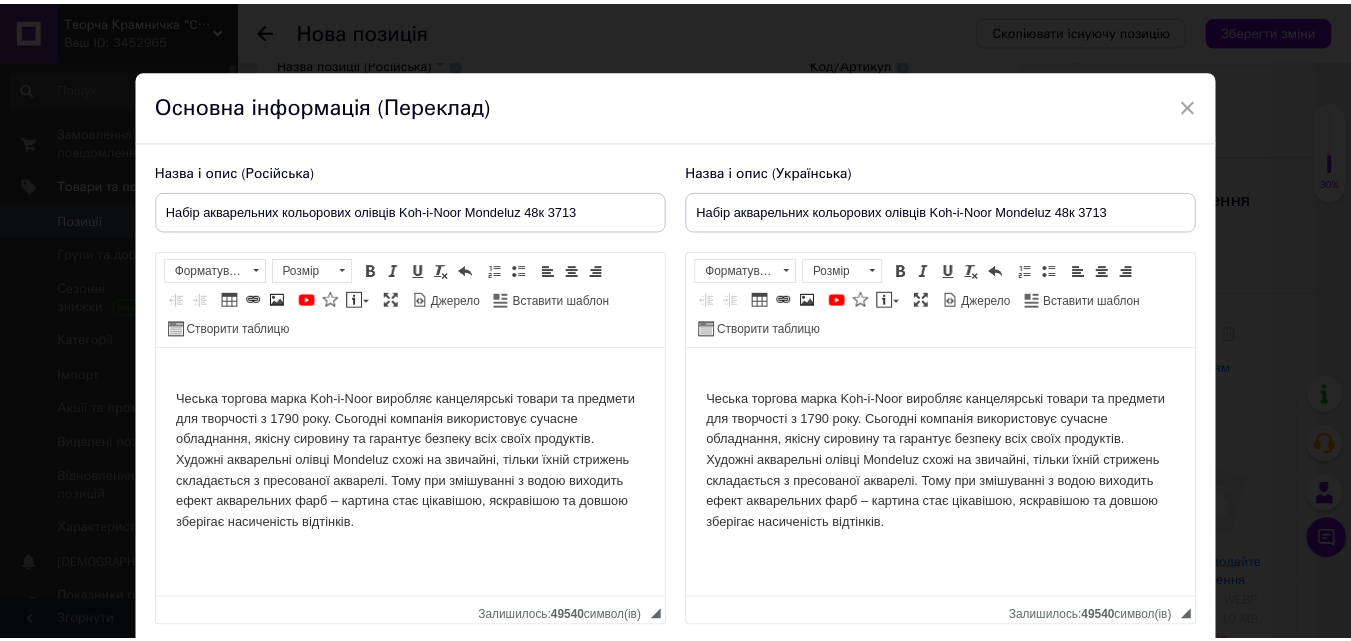 scroll, scrollTop: 100, scrollLeft: 0, axis: vertical 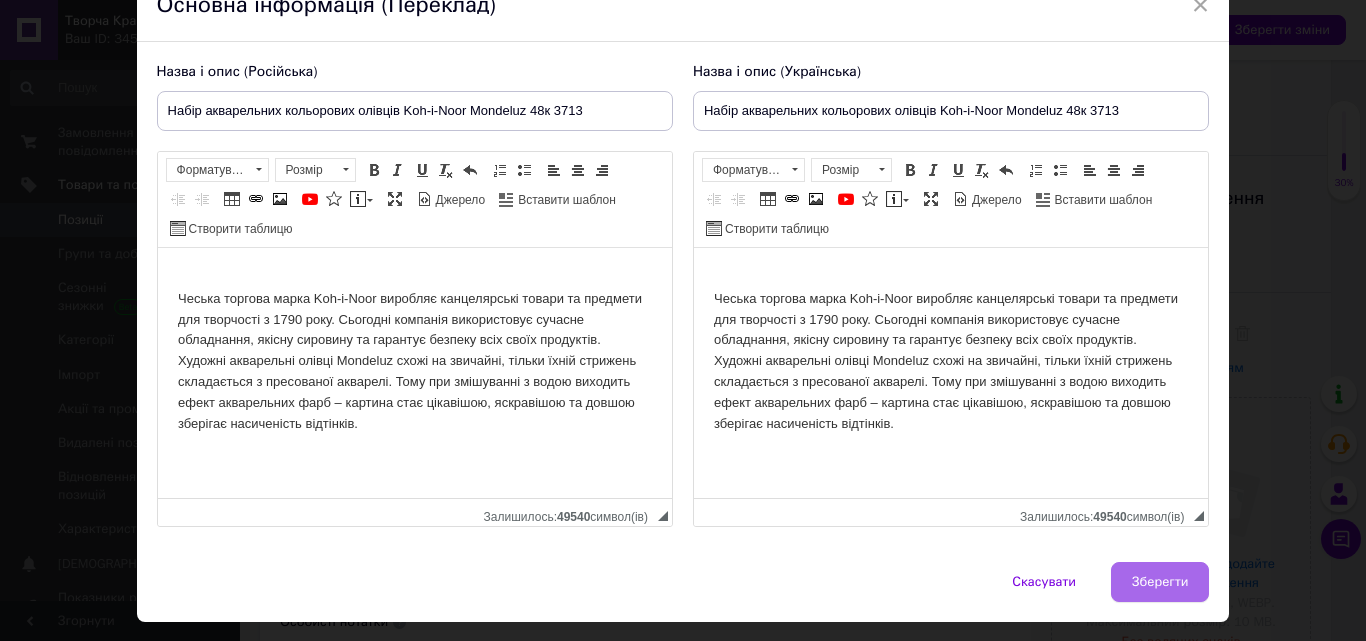 click on "Зберегти" at bounding box center (1160, 582) 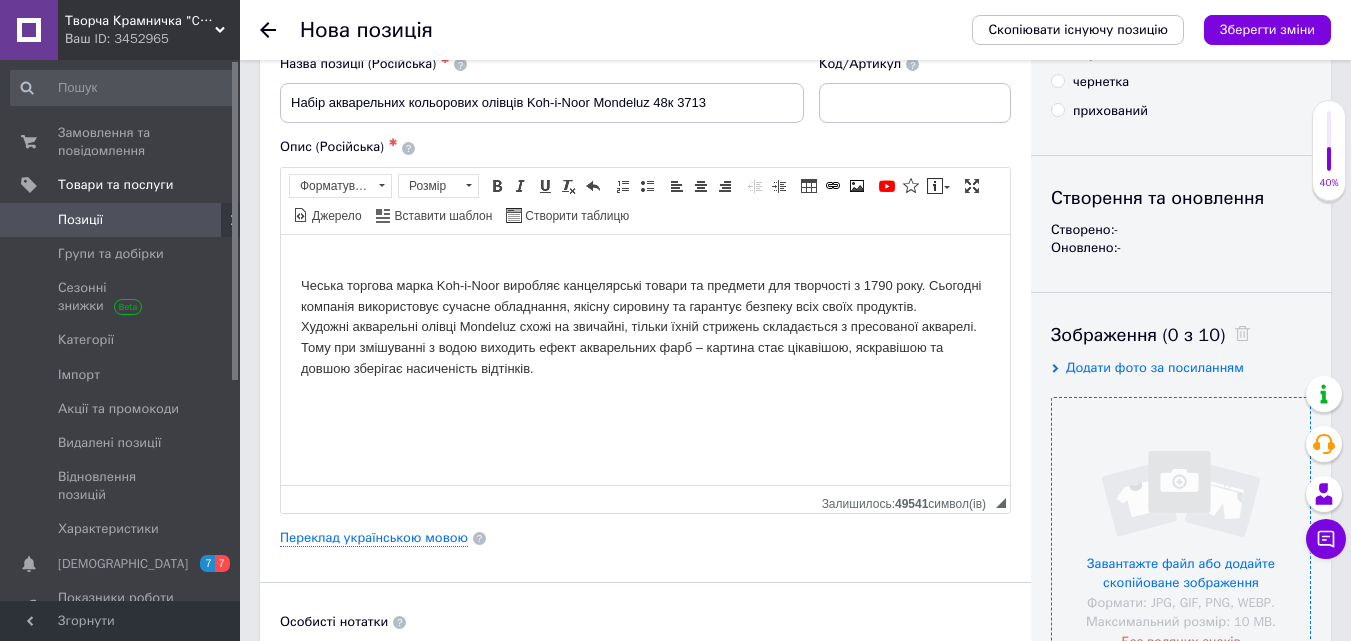click at bounding box center (1181, 527) 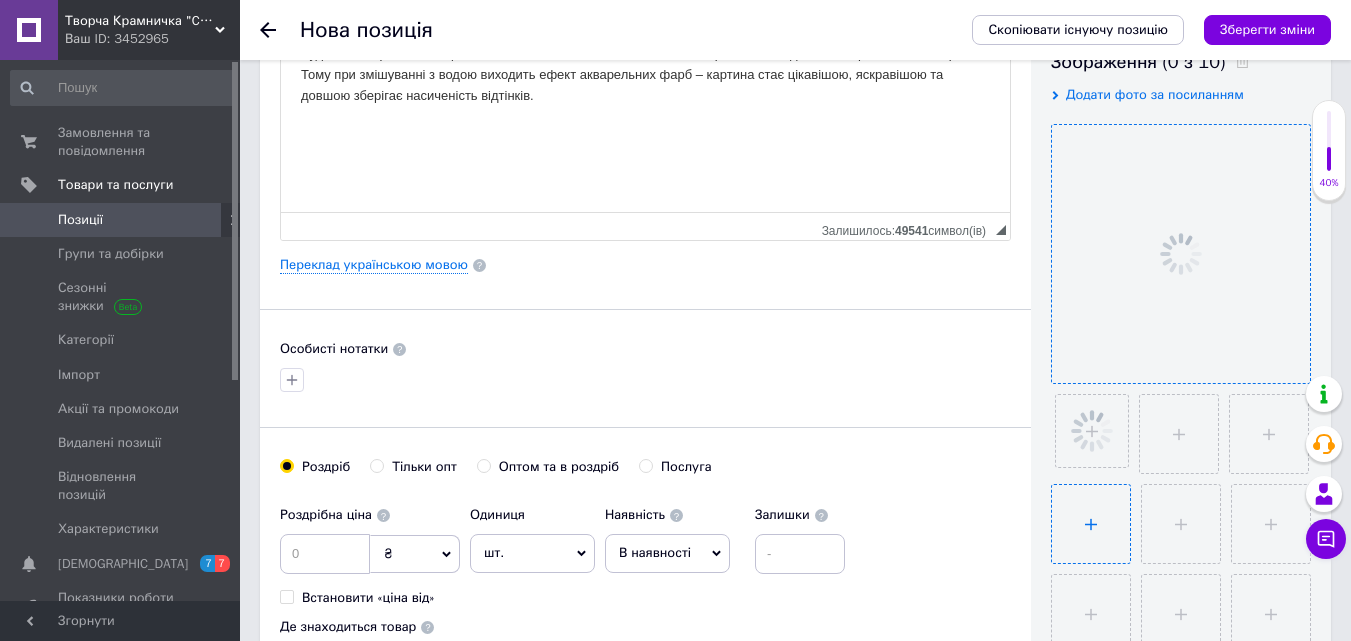 scroll, scrollTop: 400, scrollLeft: 0, axis: vertical 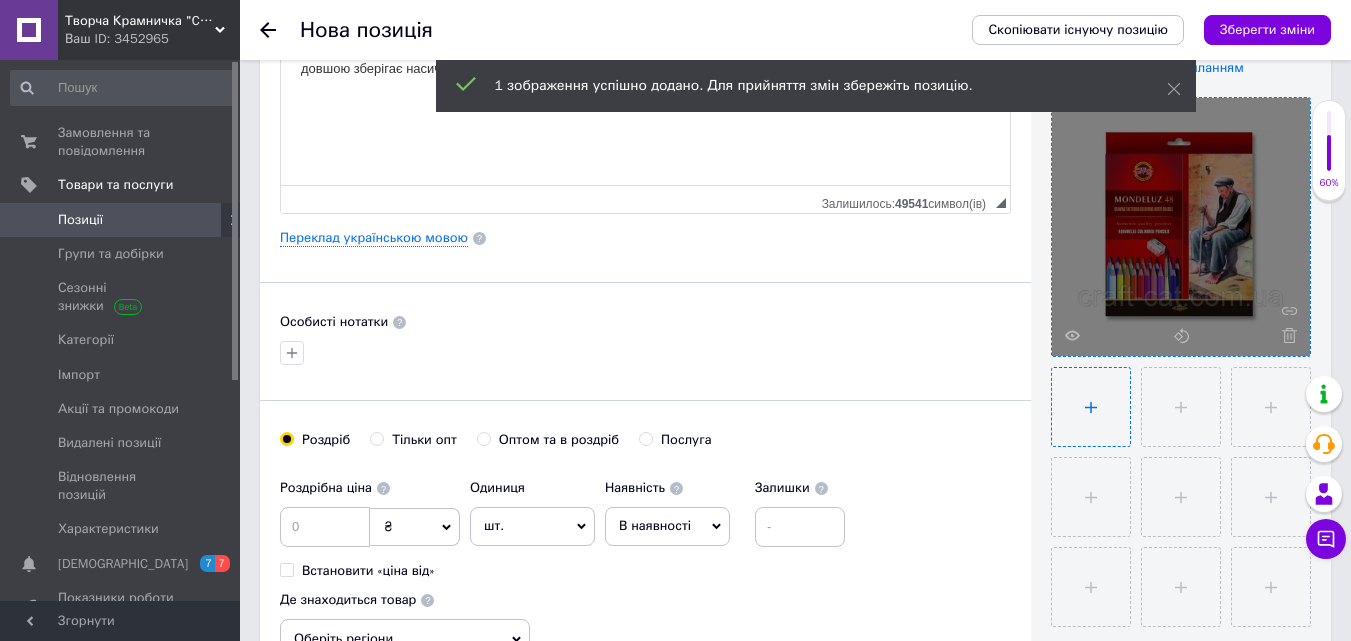 click at bounding box center [1091, 407] 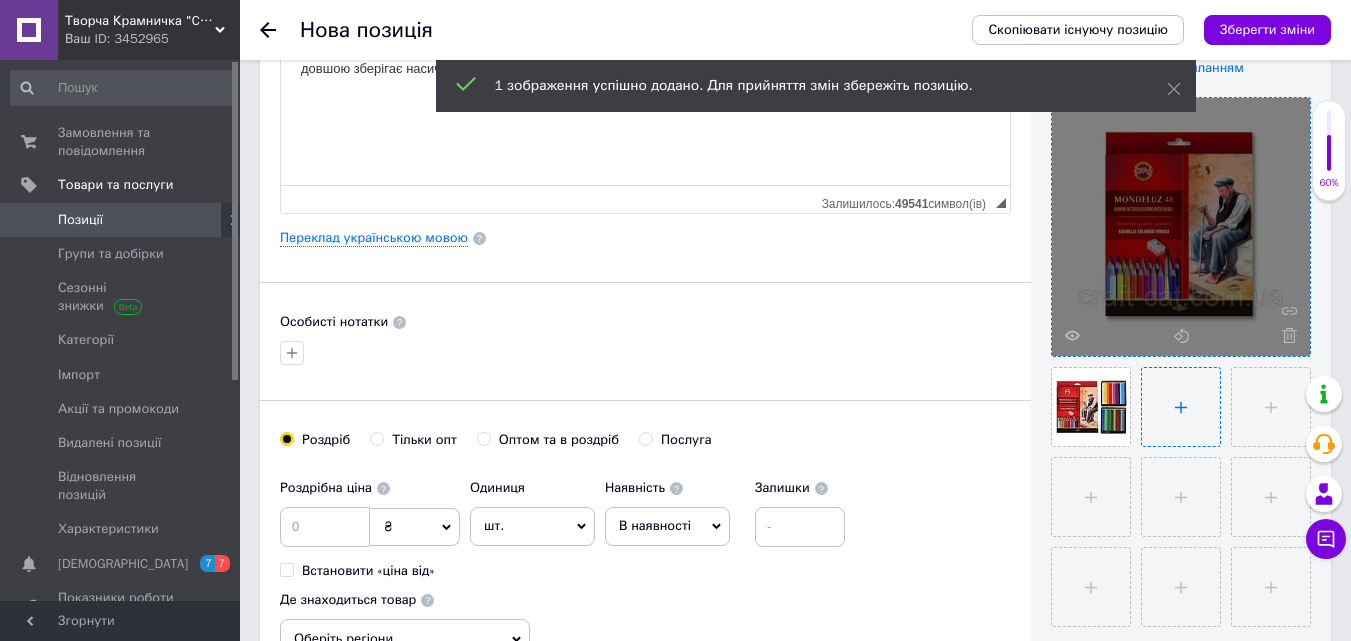 click at bounding box center [1181, 407] 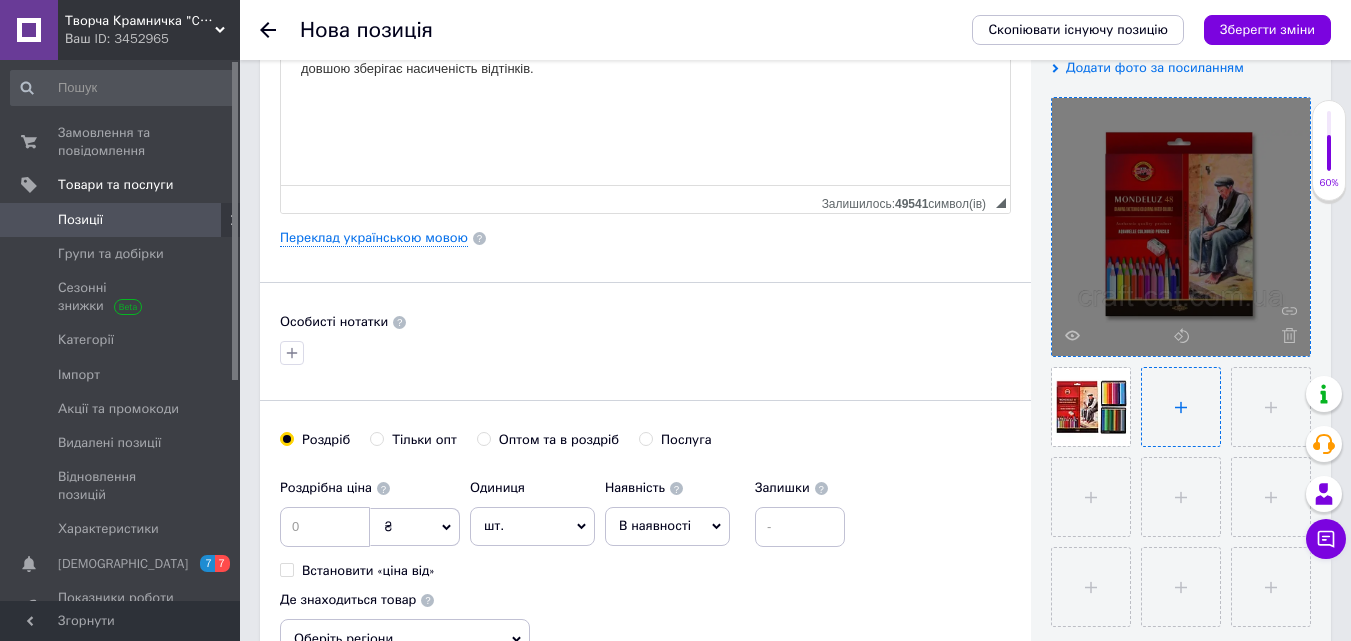 type on "C:\fakepath\182224133.webp" 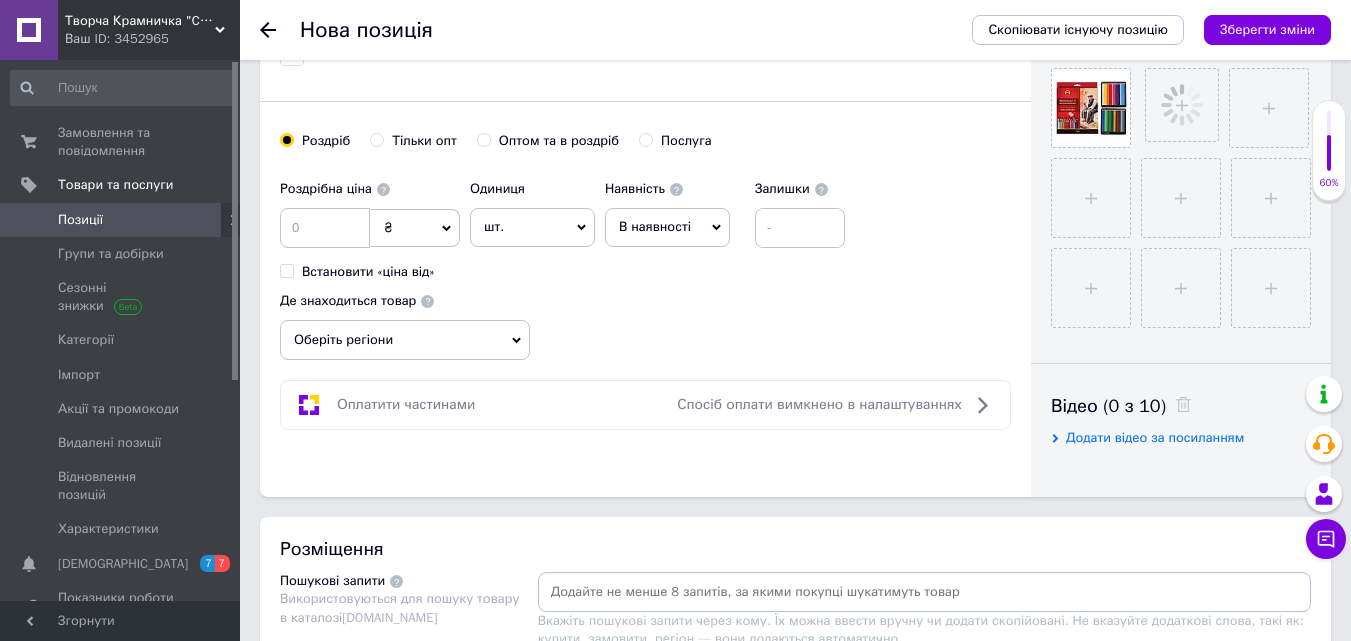scroll, scrollTop: 700, scrollLeft: 0, axis: vertical 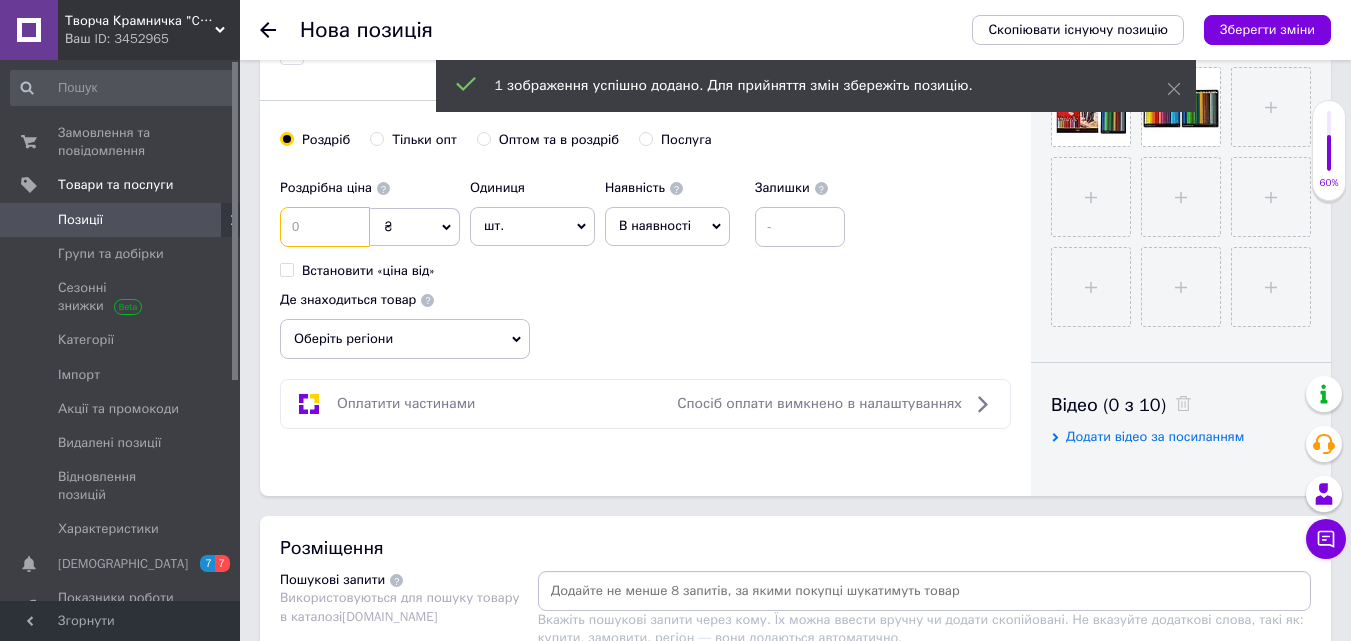 click at bounding box center [325, 227] 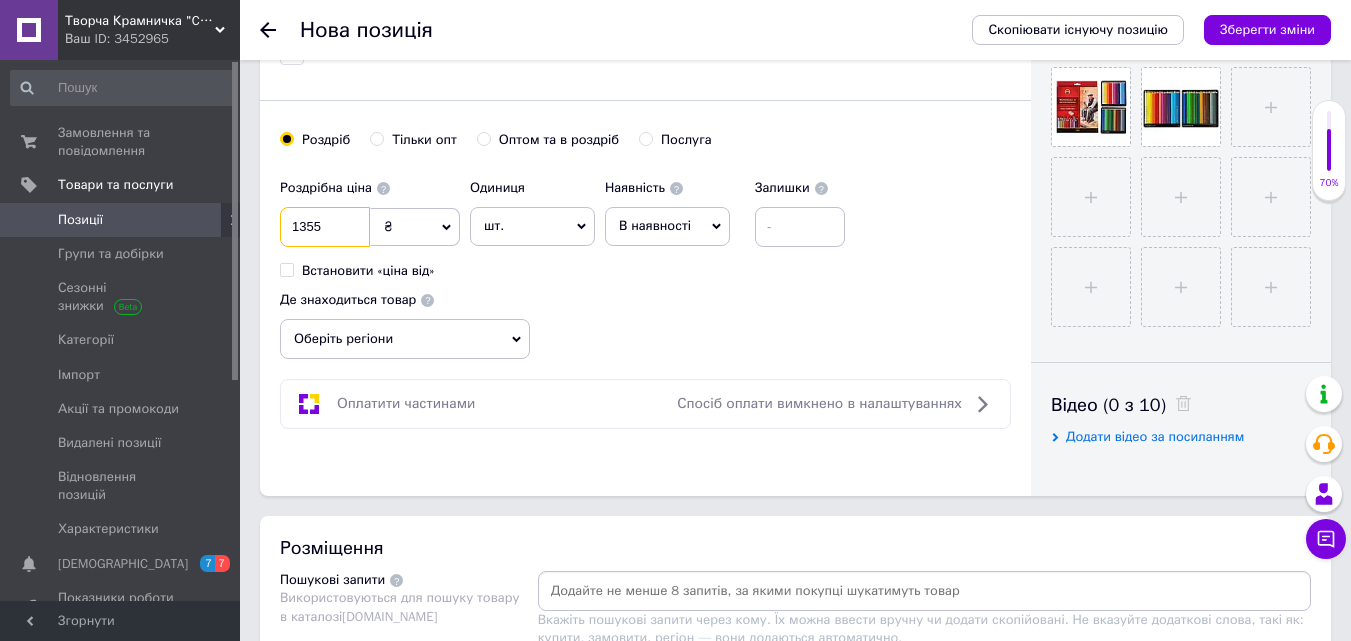 type on "1355" 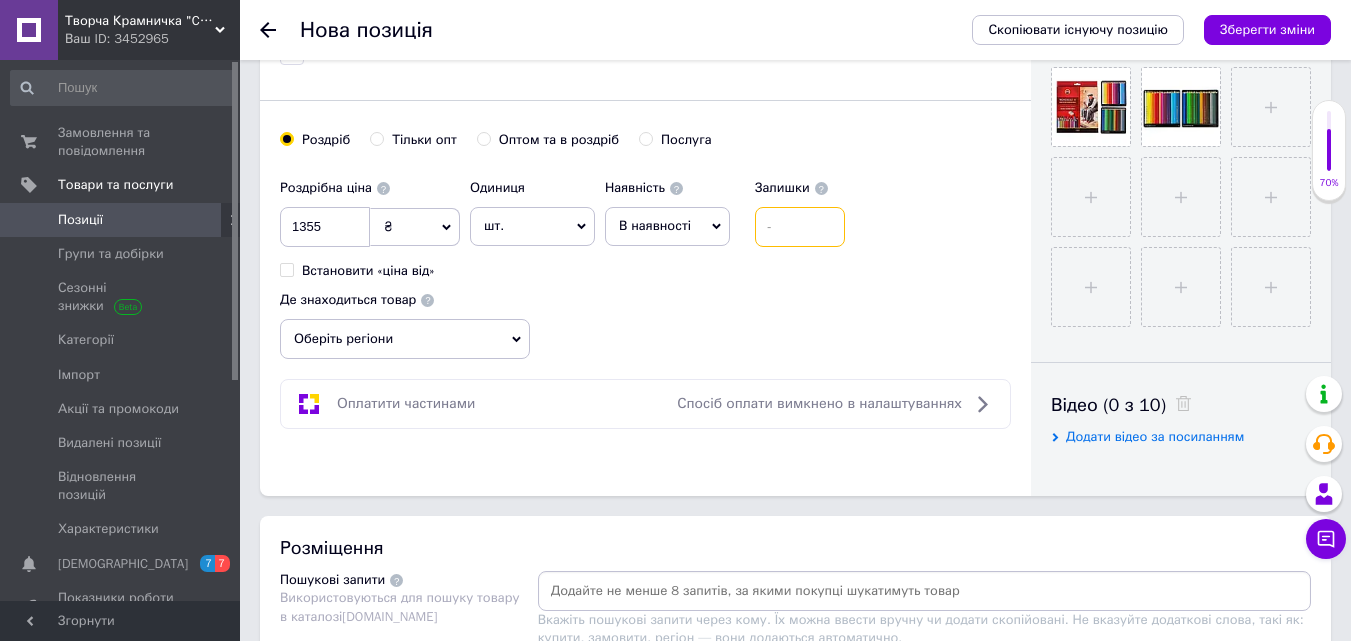 click at bounding box center [800, 227] 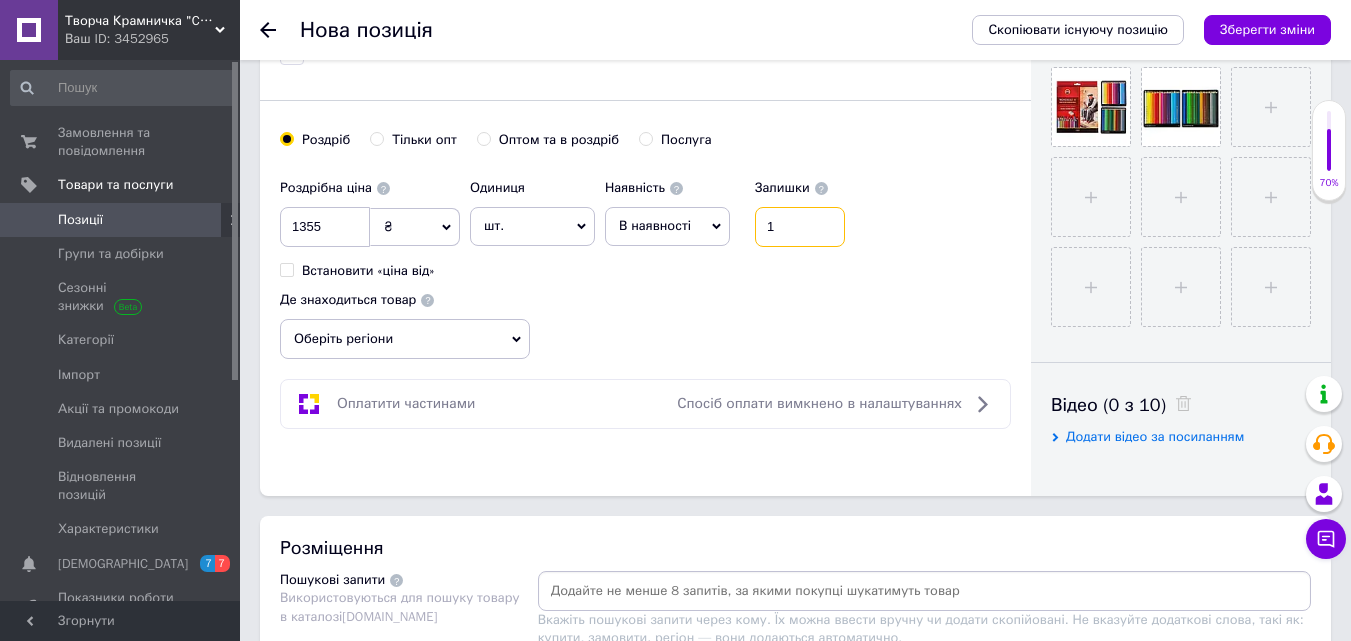 type on "1" 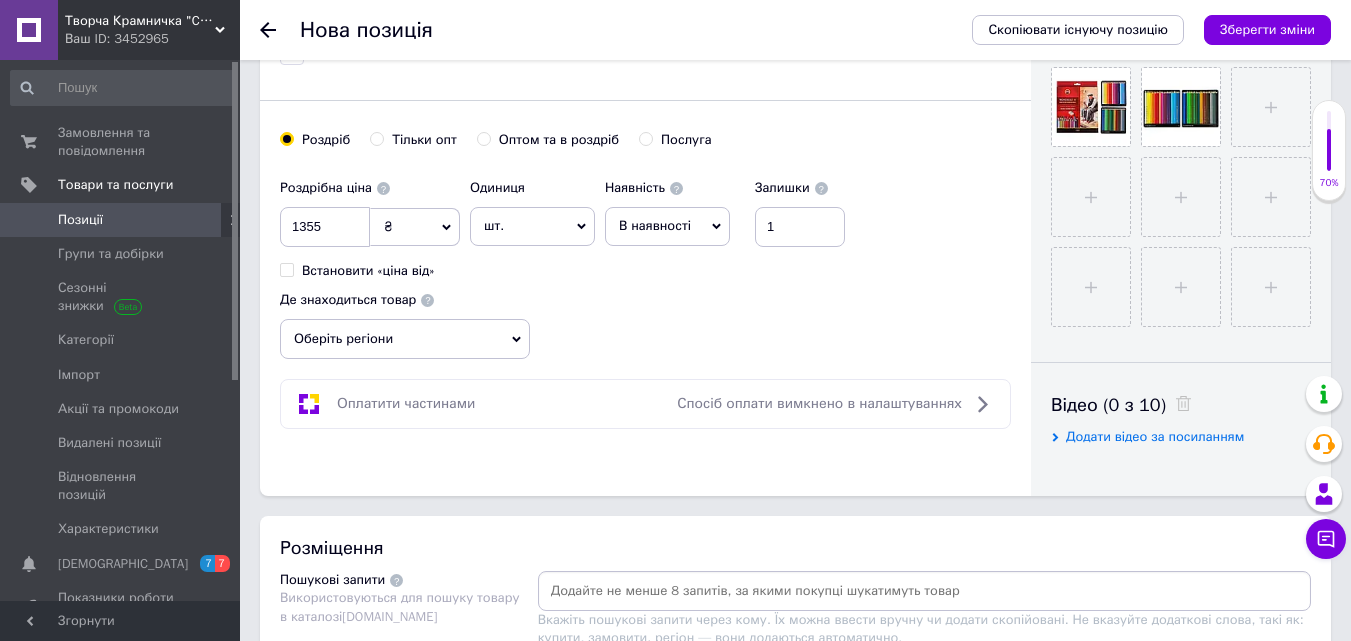 click on "Оберіть регіони" at bounding box center [405, 339] 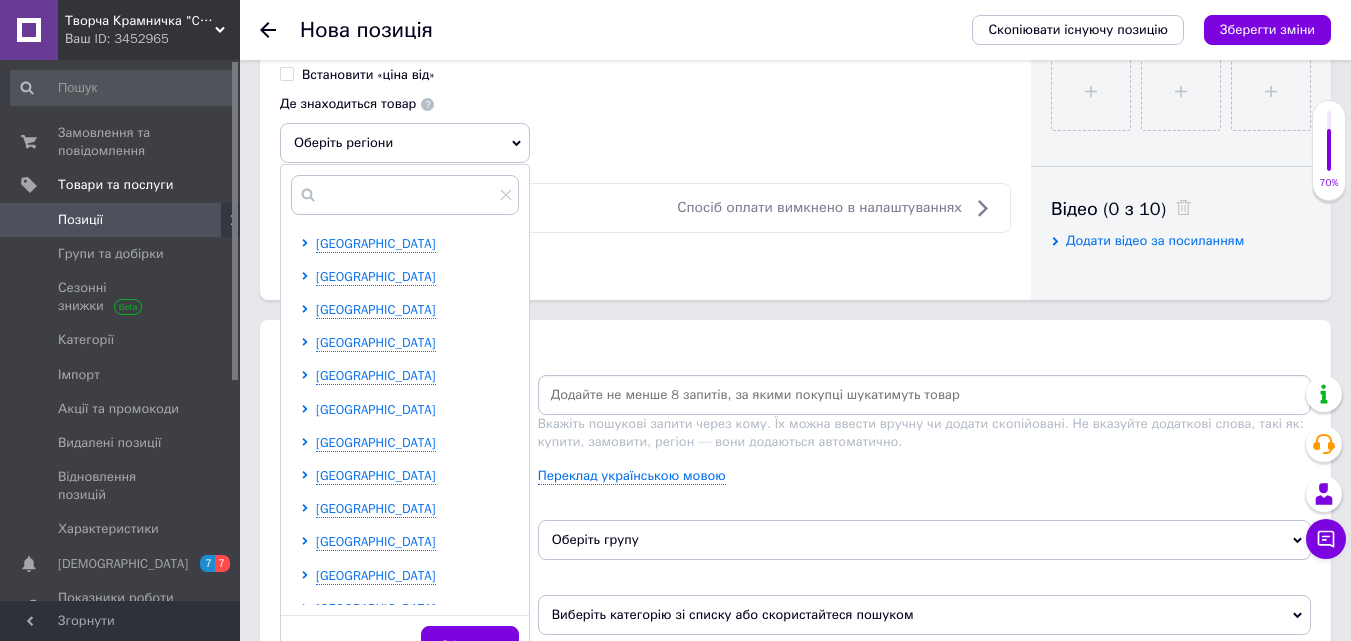 scroll, scrollTop: 900, scrollLeft: 0, axis: vertical 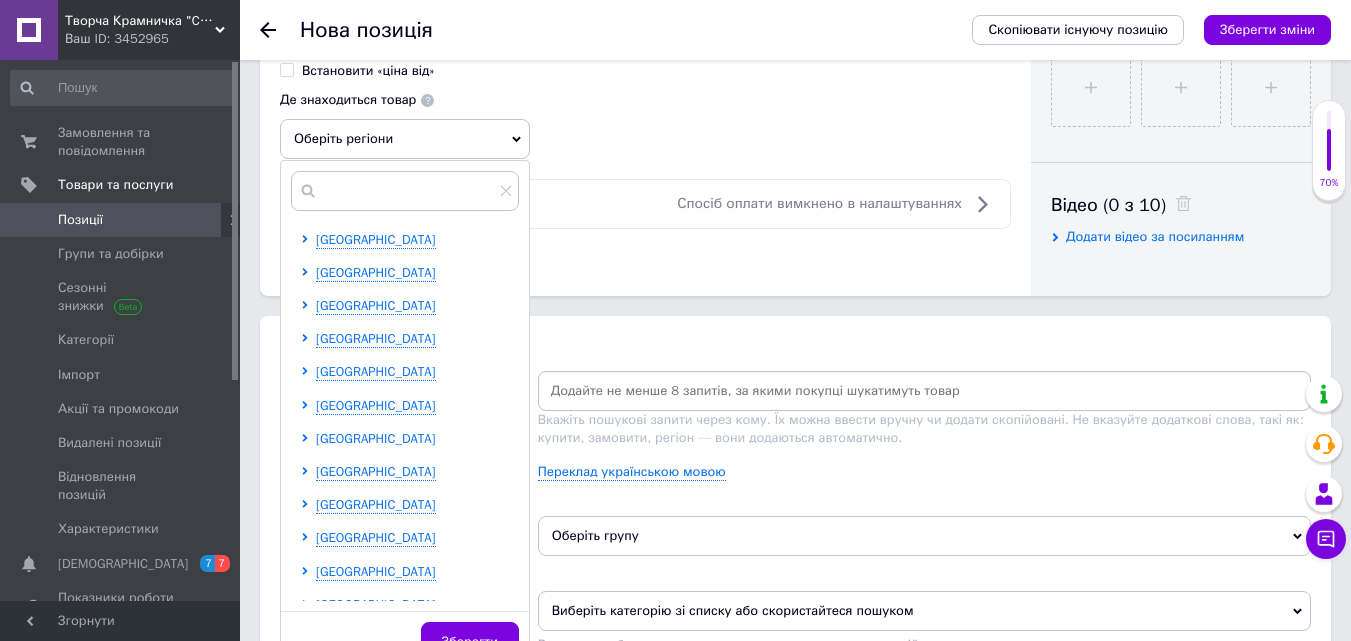 click on "[GEOGRAPHIC_DATA]" at bounding box center [376, 438] 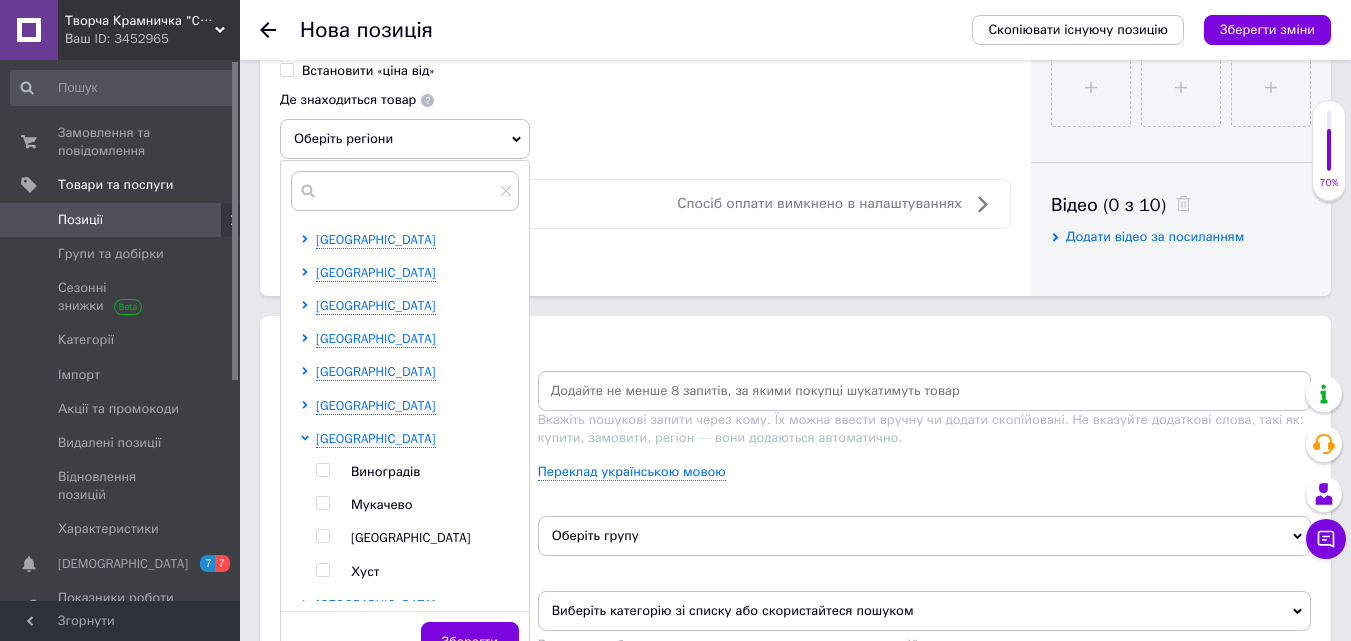 click on "[GEOGRAPHIC_DATA]" at bounding box center [411, 537] 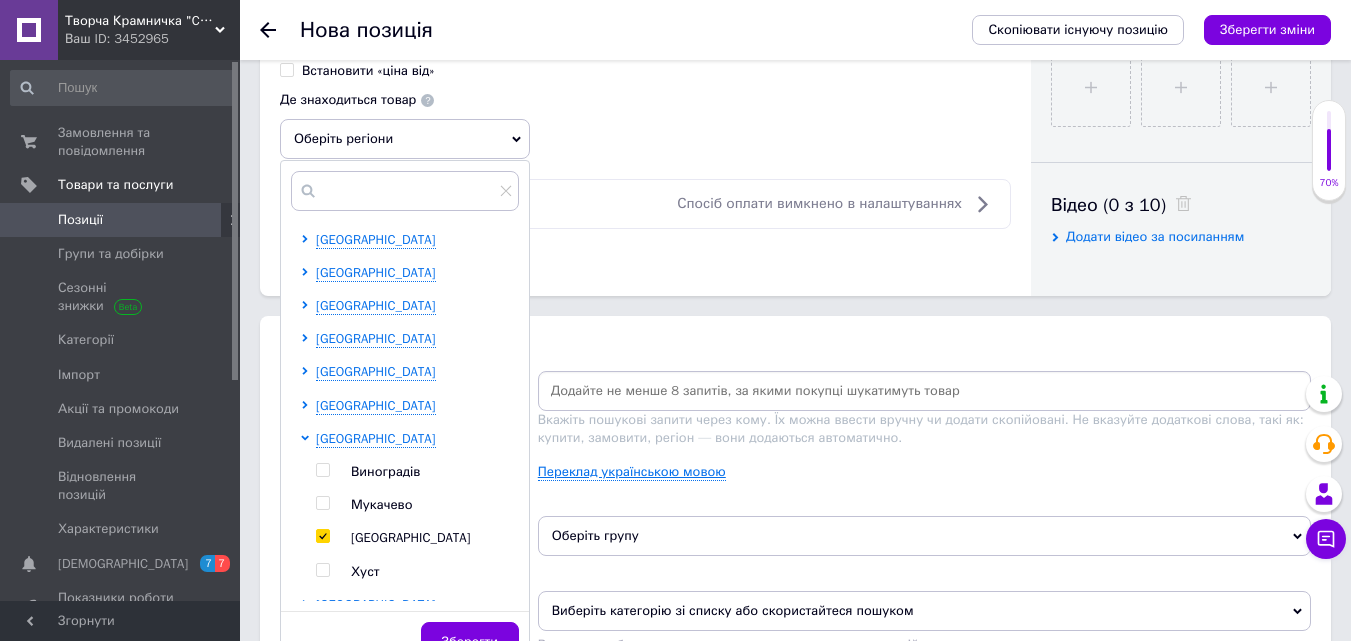 checkbox on "true" 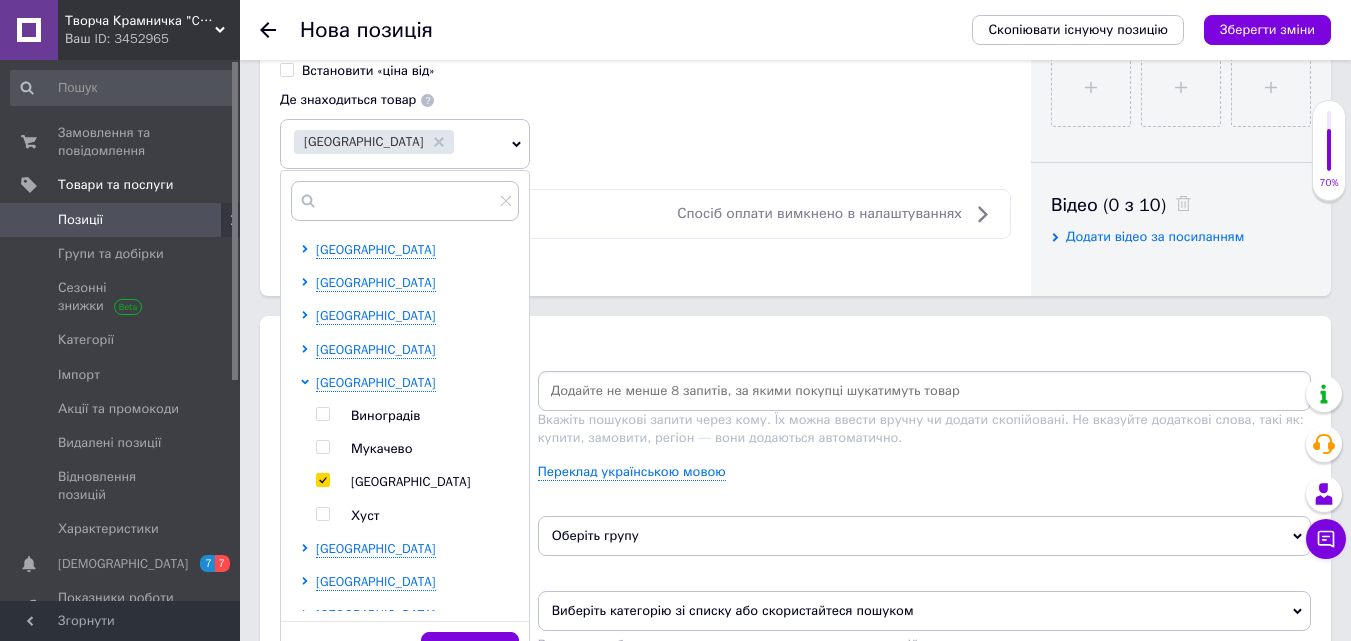 scroll, scrollTop: 100, scrollLeft: 0, axis: vertical 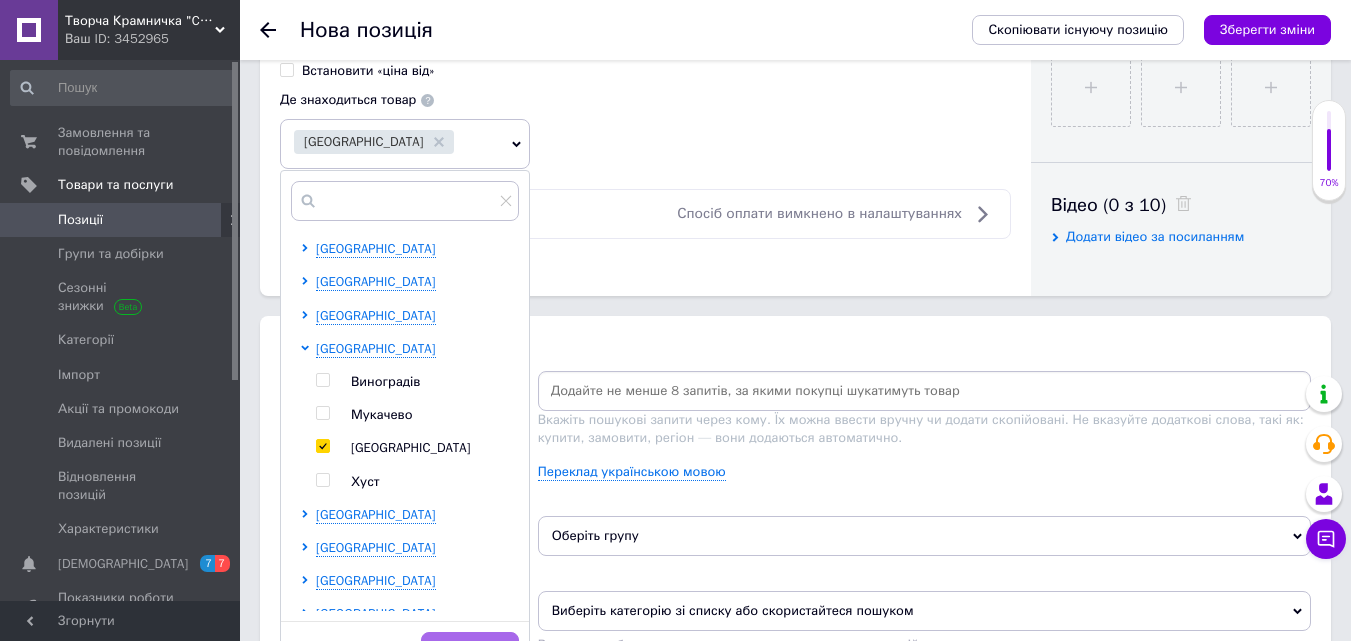 click on "Зберегти" at bounding box center [470, 652] 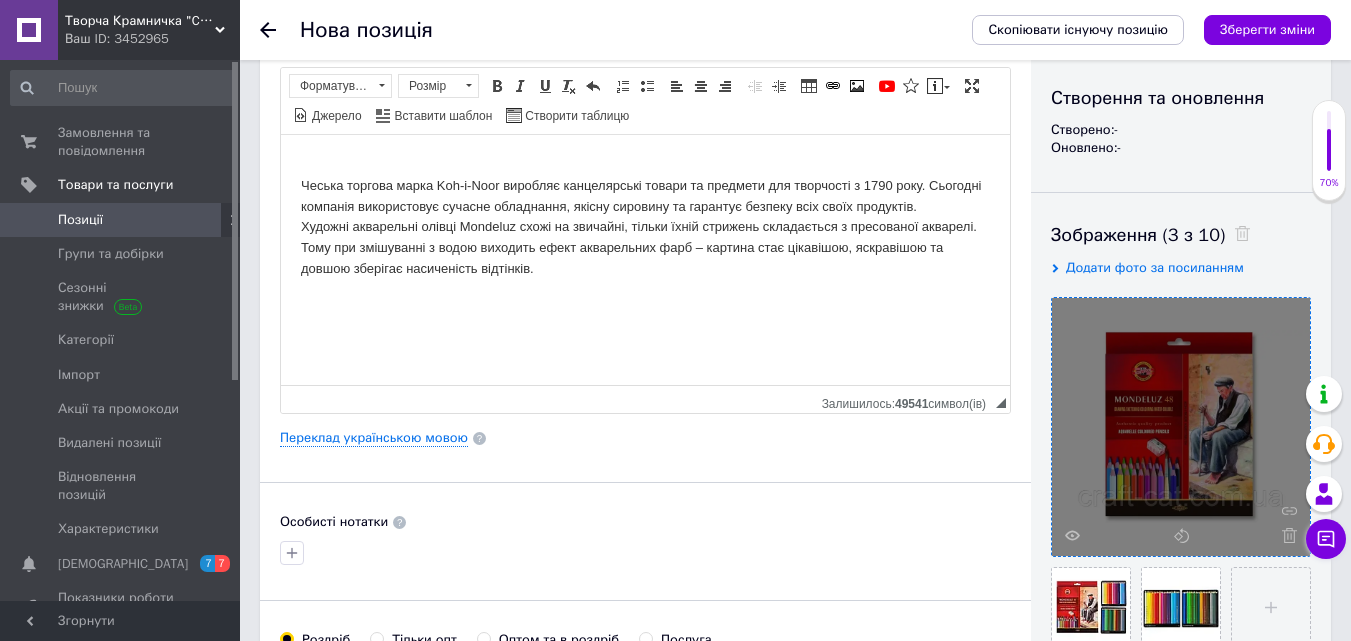 scroll, scrollTop: 100, scrollLeft: 0, axis: vertical 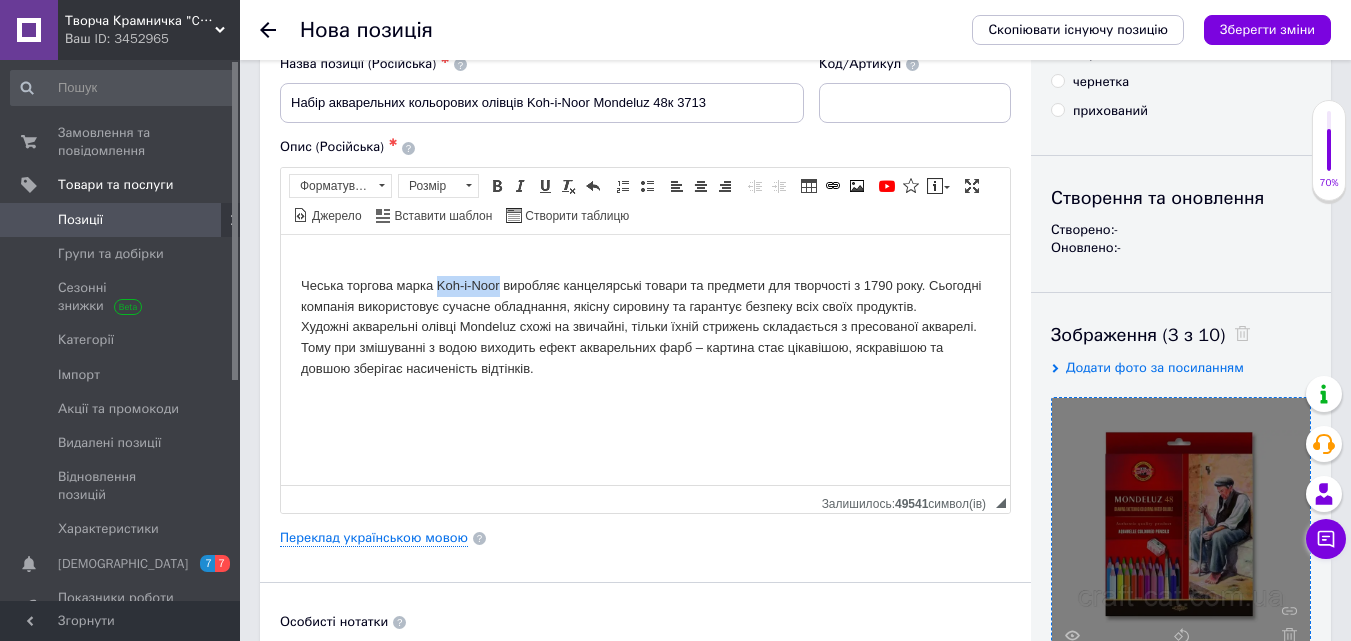 drag, startPoint x: 437, startPoint y: 283, endPoint x: 499, endPoint y: 289, distance: 62.289646 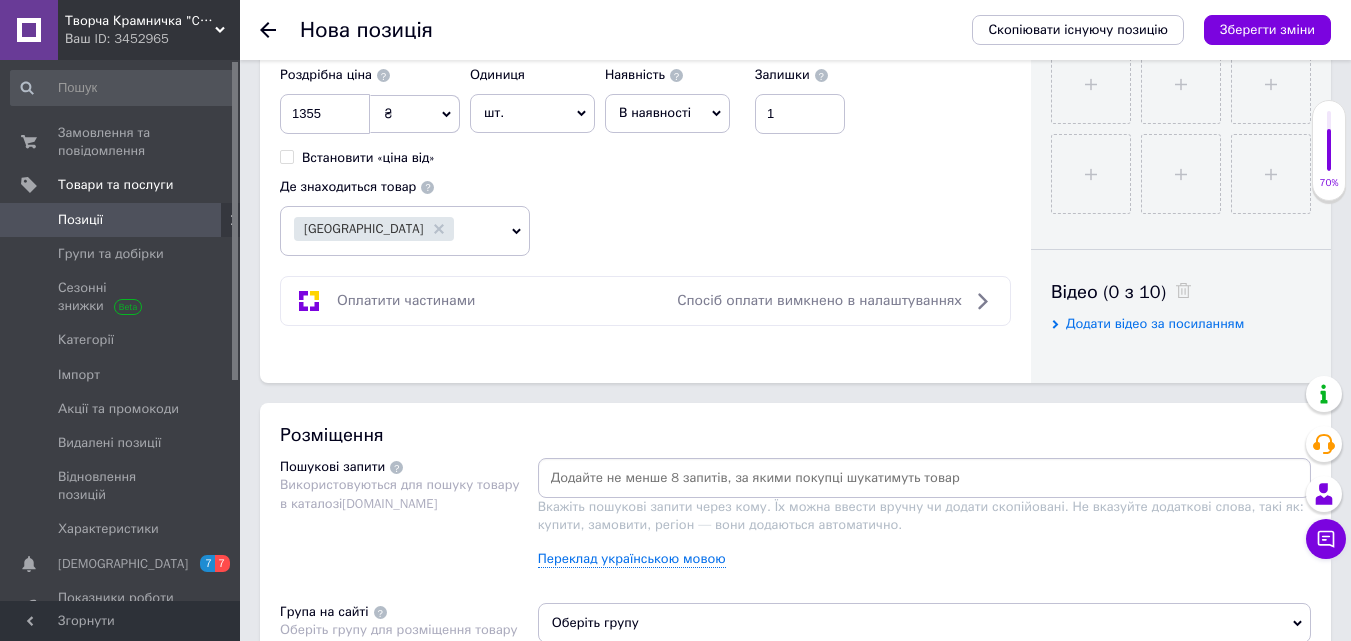 scroll, scrollTop: 1000, scrollLeft: 0, axis: vertical 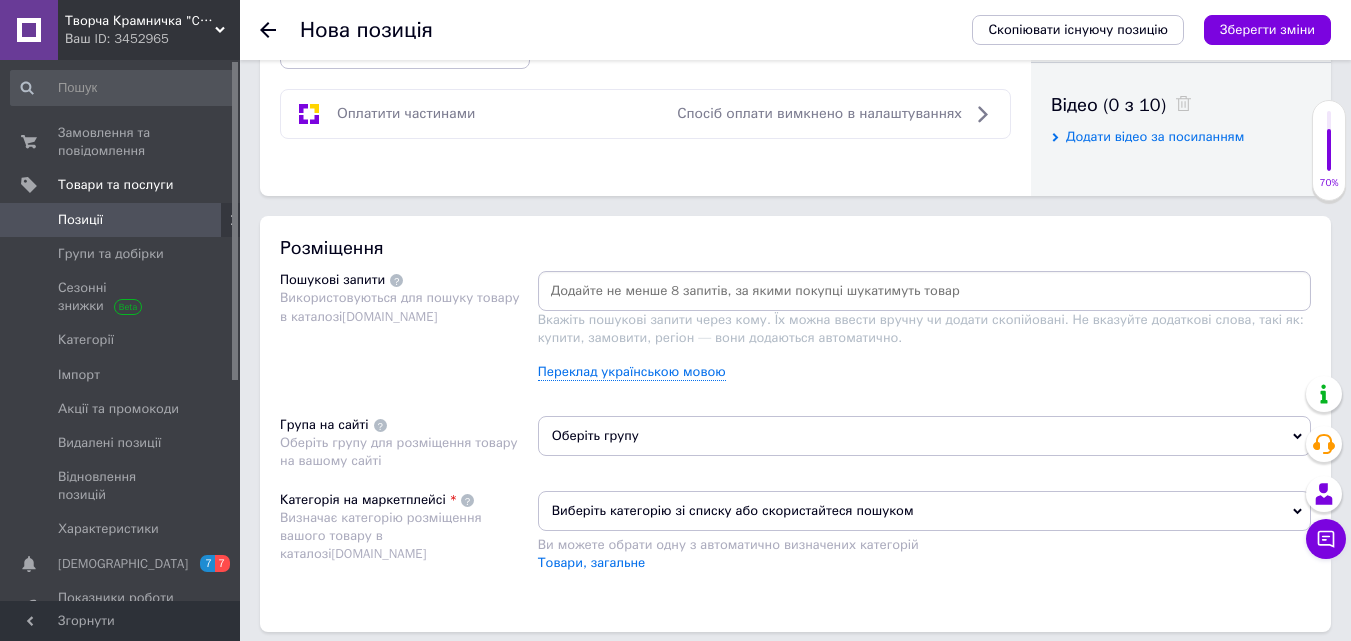 click at bounding box center [924, 291] 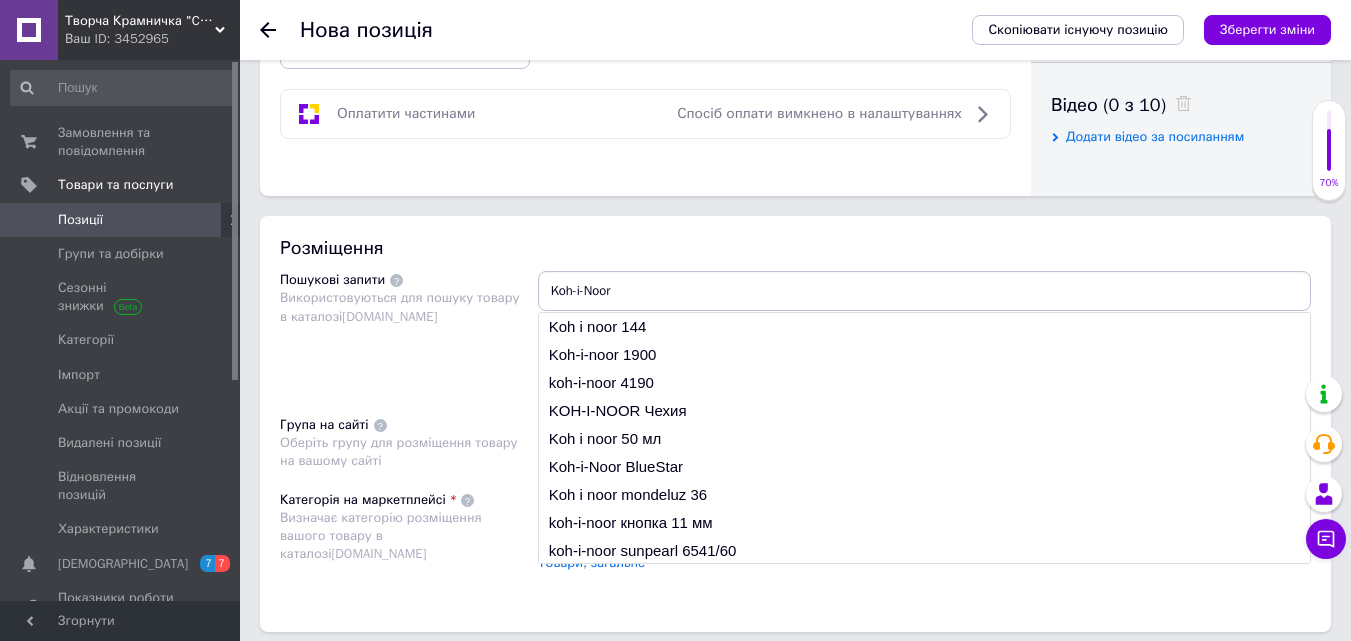 type 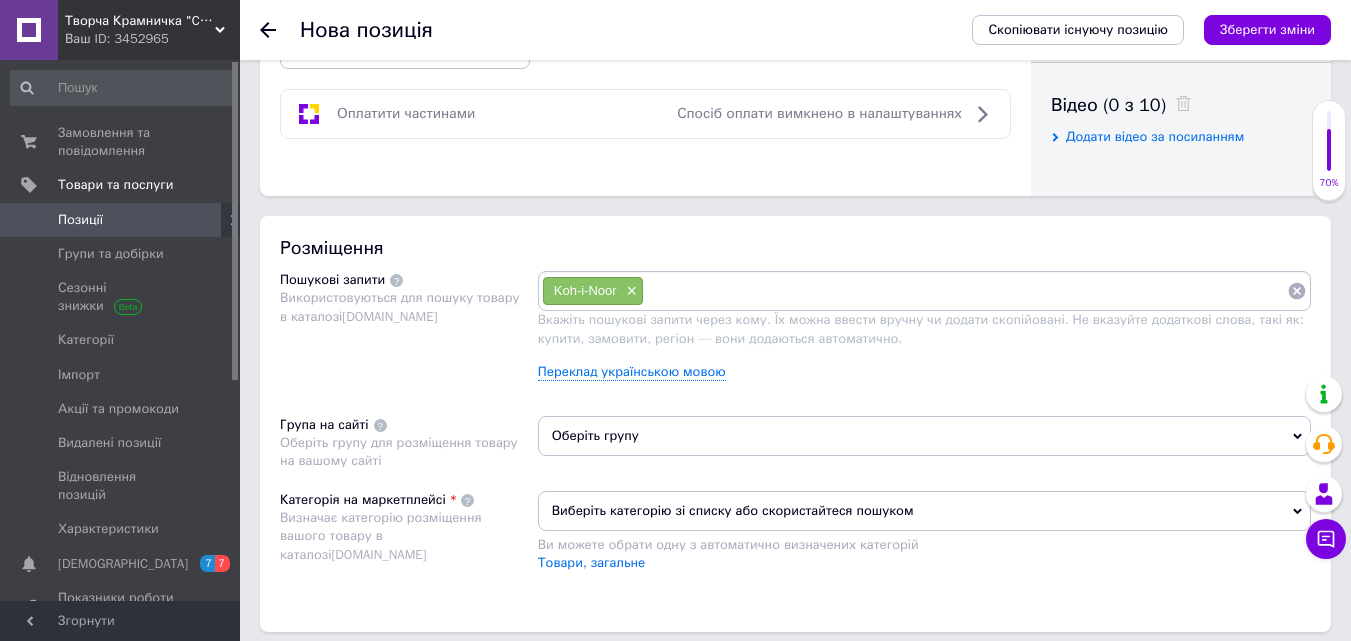click on "Оберіть групу" at bounding box center (924, 436) 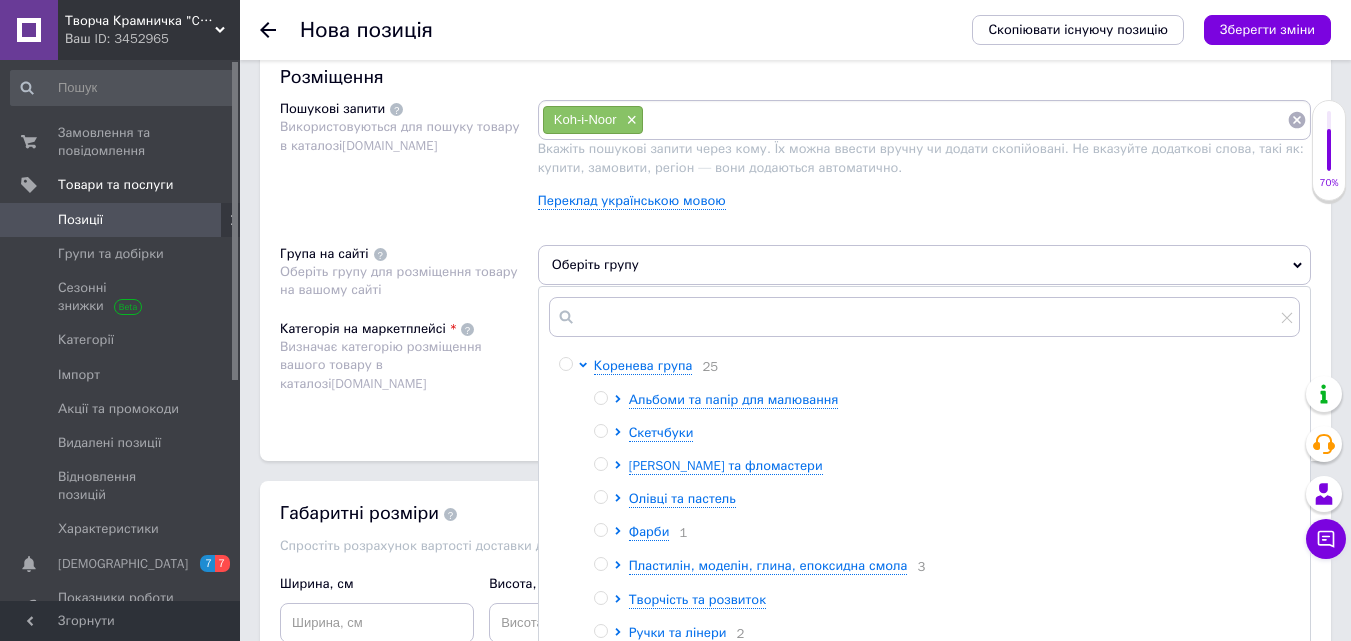 scroll, scrollTop: 1200, scrollLeft: 0, axis: vertical 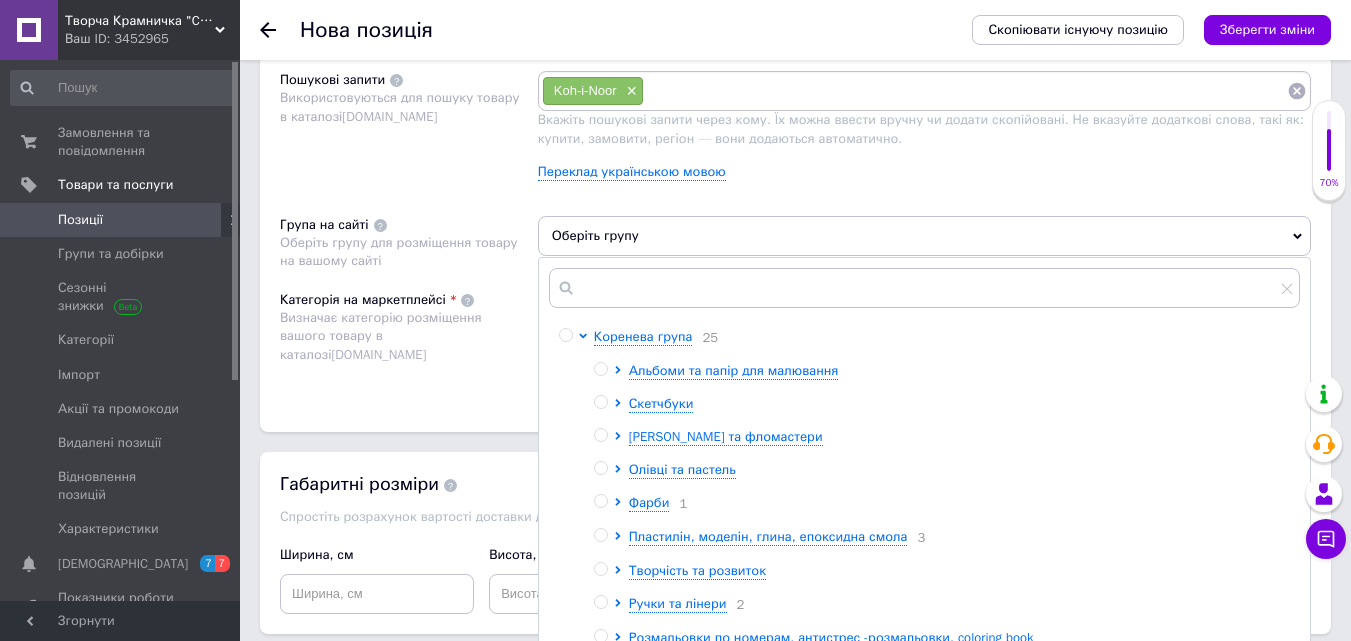 click at bounding box center (924, 288) 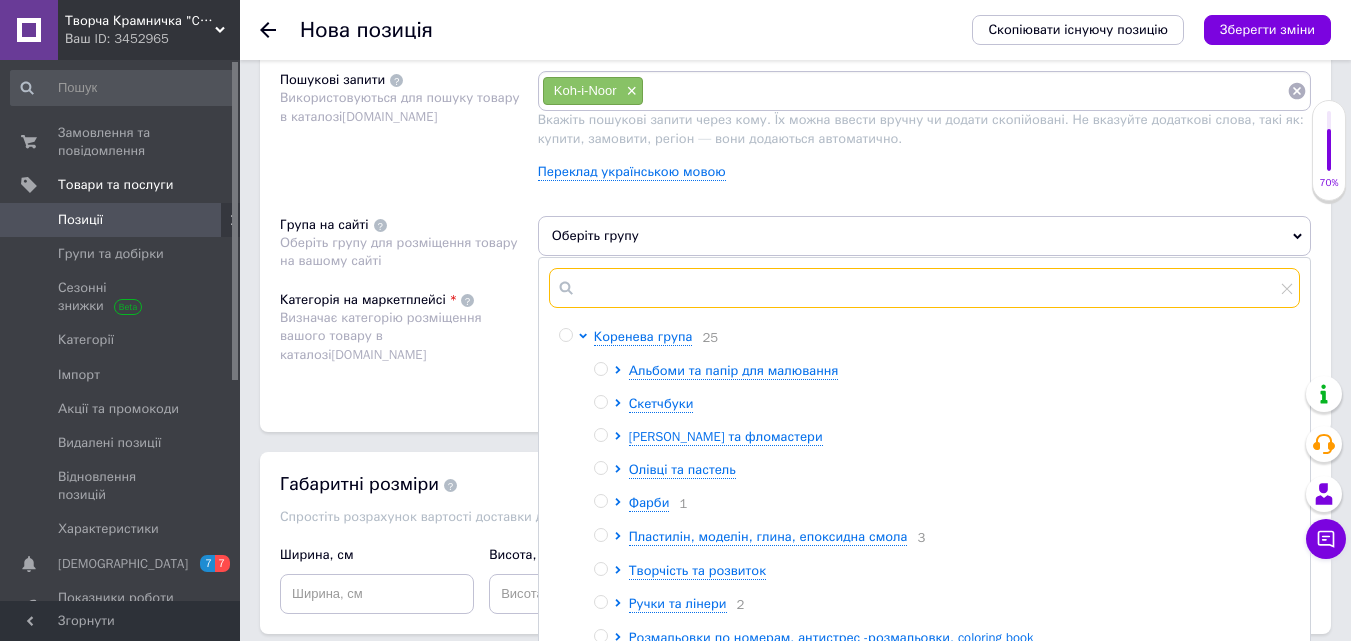 click at bounding box center [924, 288] 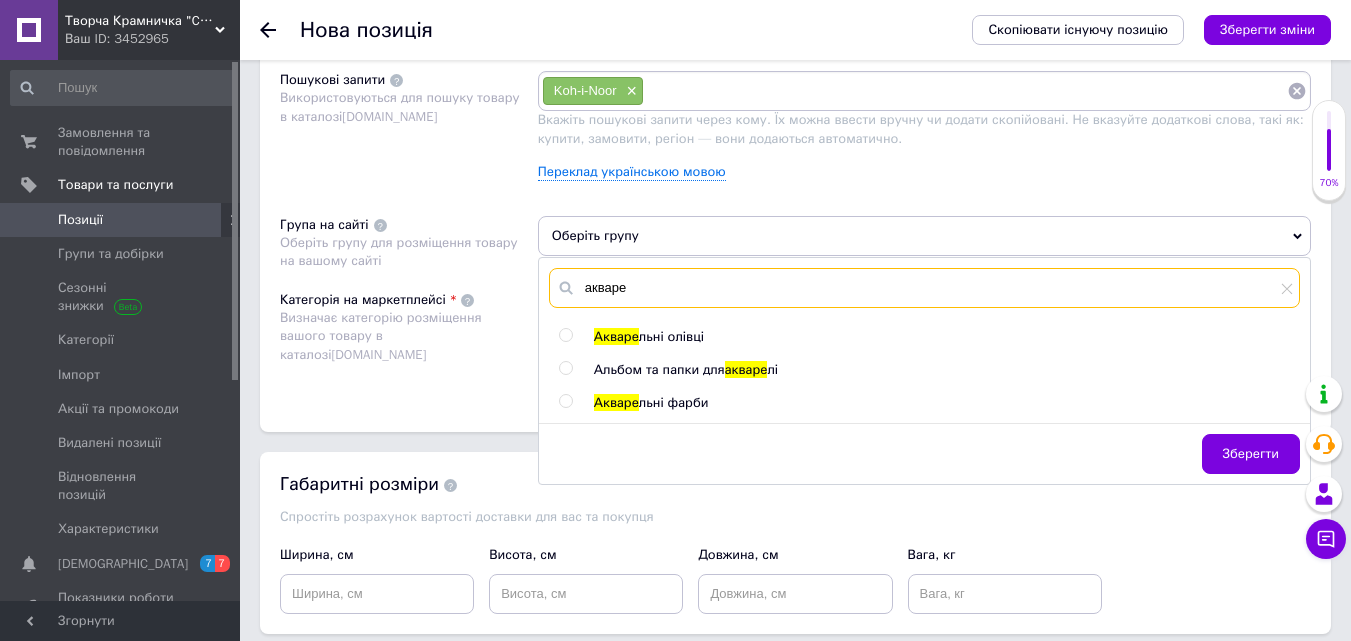 type on "акваре" 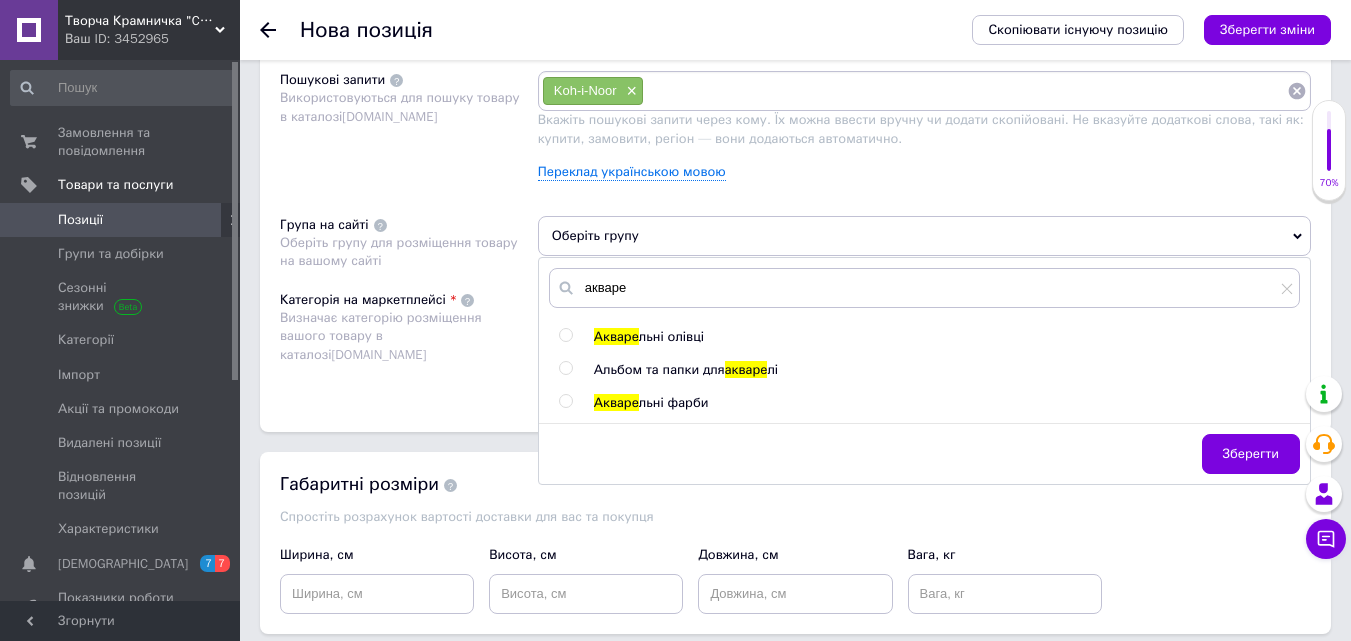 click on "льні олівці" at bounding box center [671, 336] 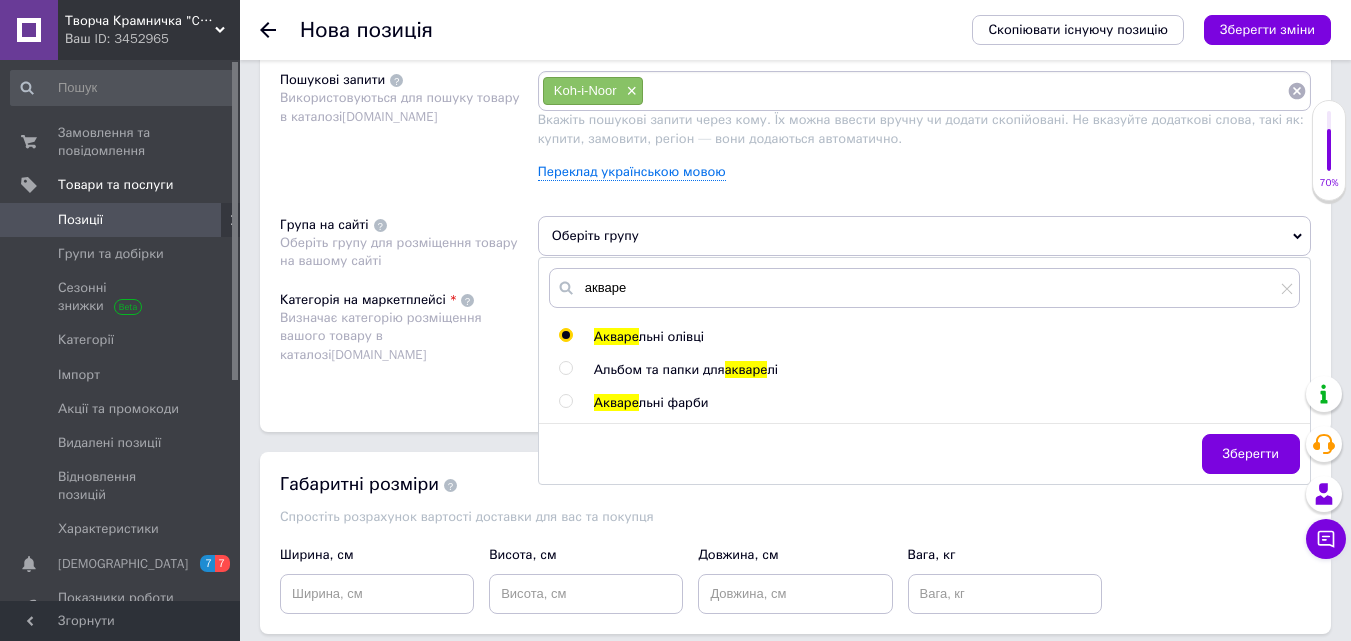 radio on "true" 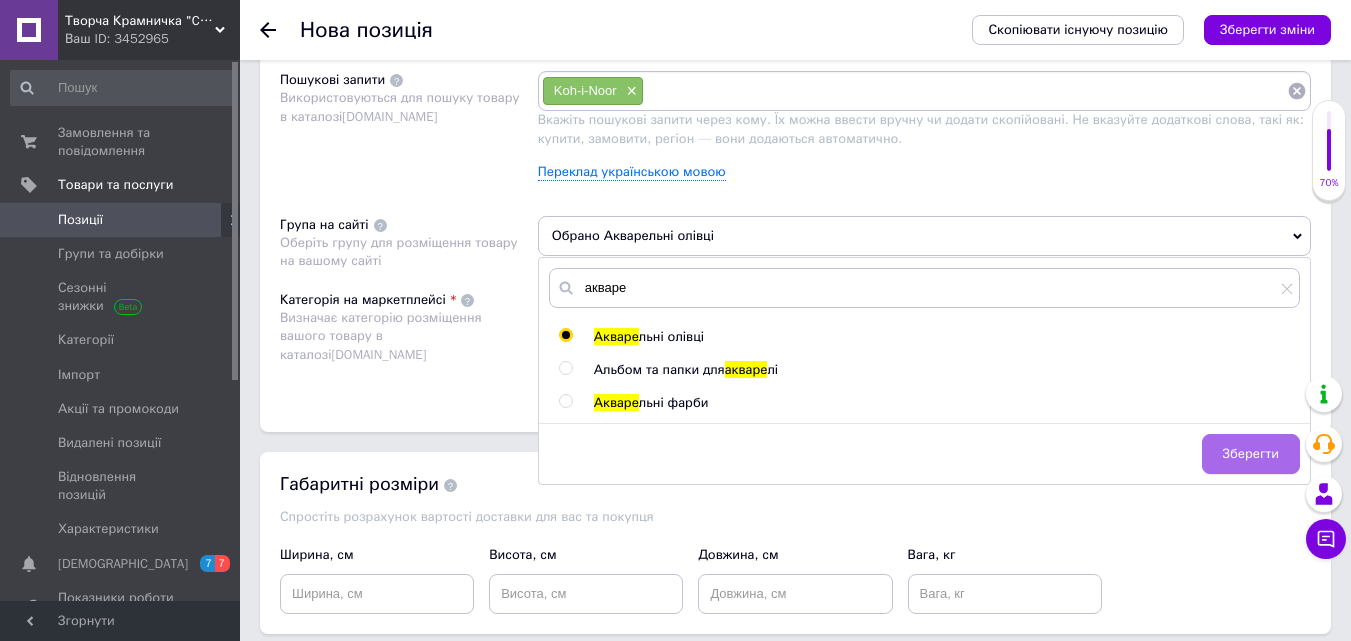 click on "Зберегти" at bounding box center [1251, 454] 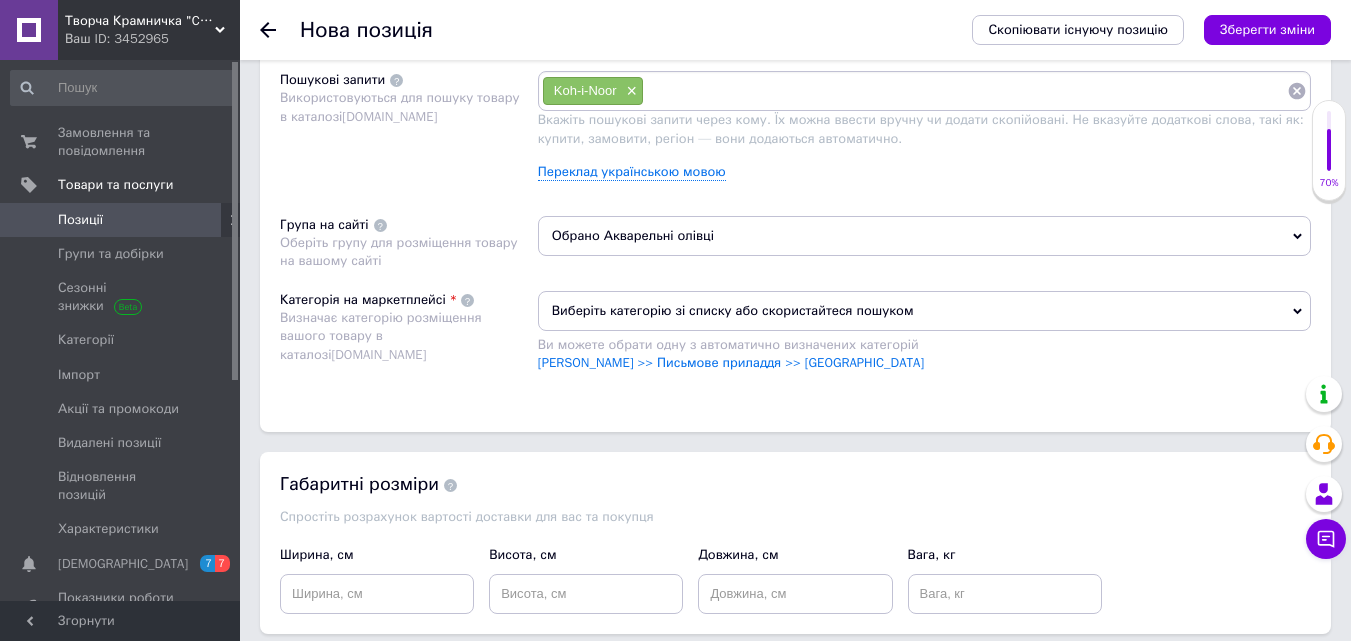 click on "Виберіть категорію зі списку або скористайтеся пошуком" at bounding box center [924, 311] 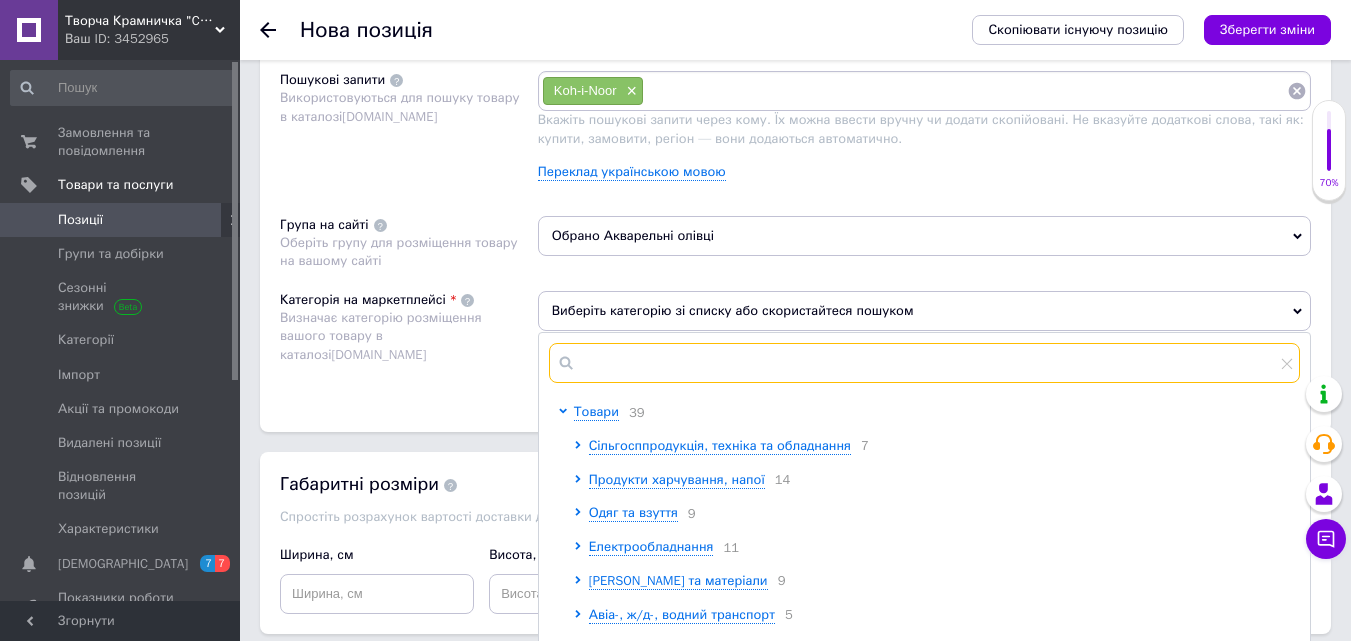click at bounding box center (924, 363) 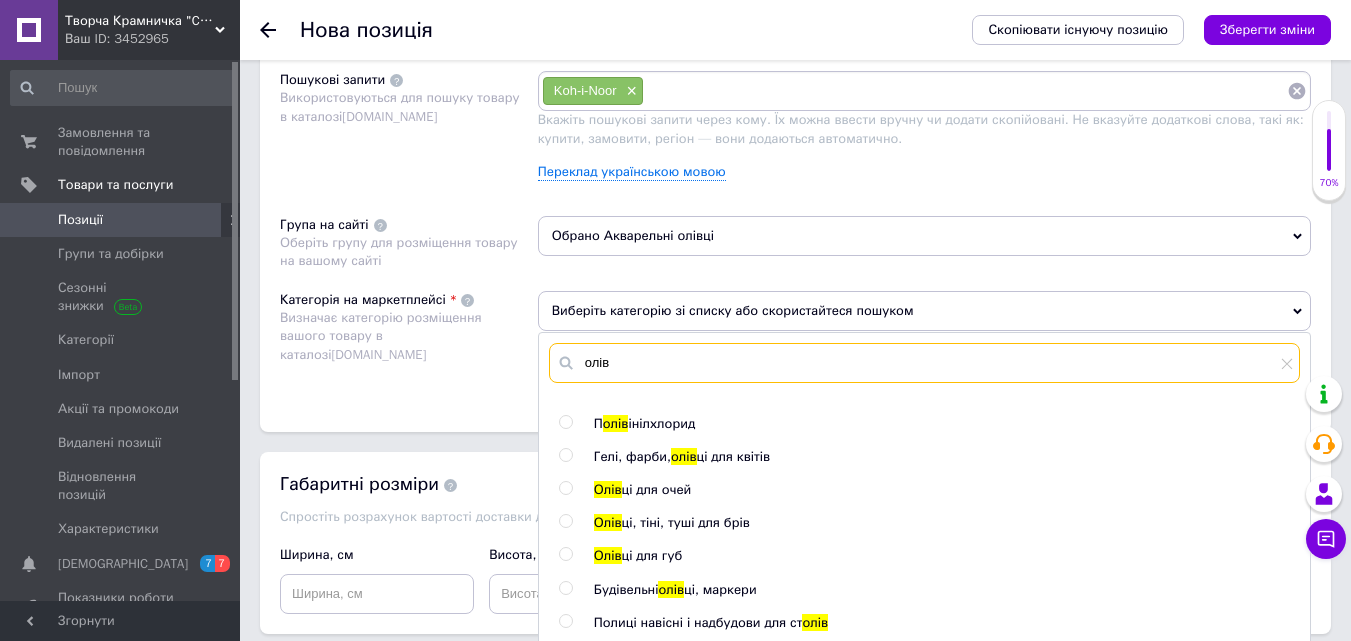scroll, scrollTop: 146, scrollLeft: 0, axis: vertical 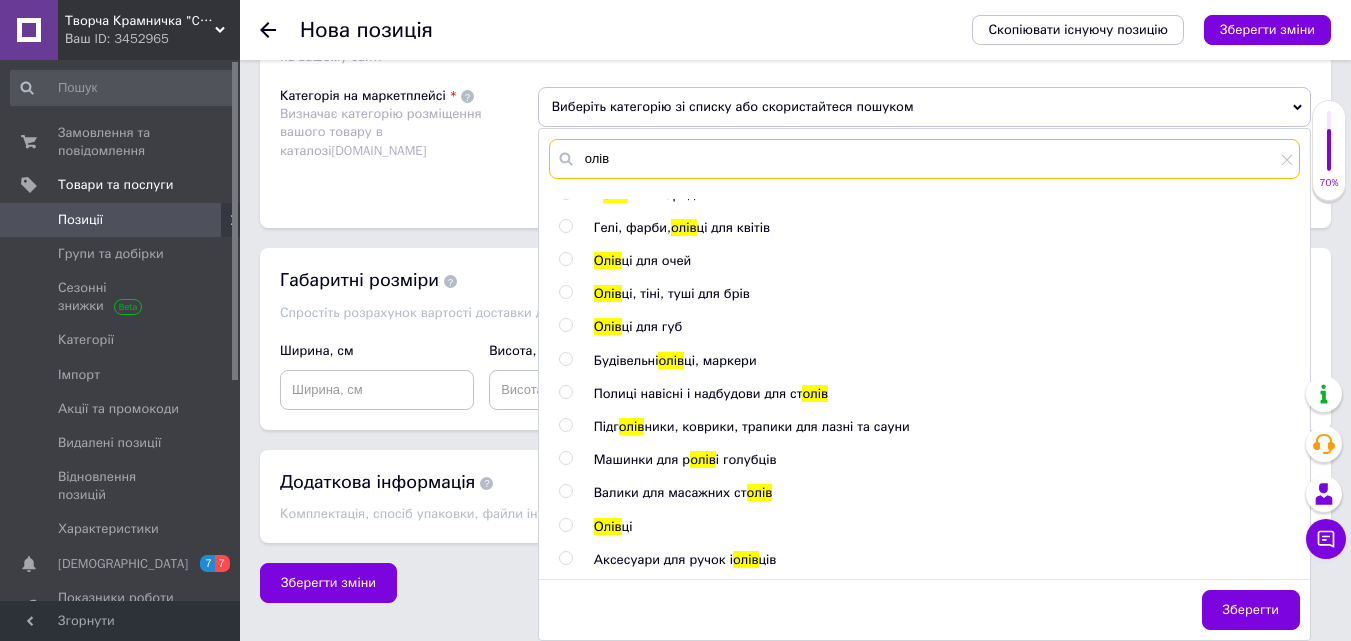type on "олів" 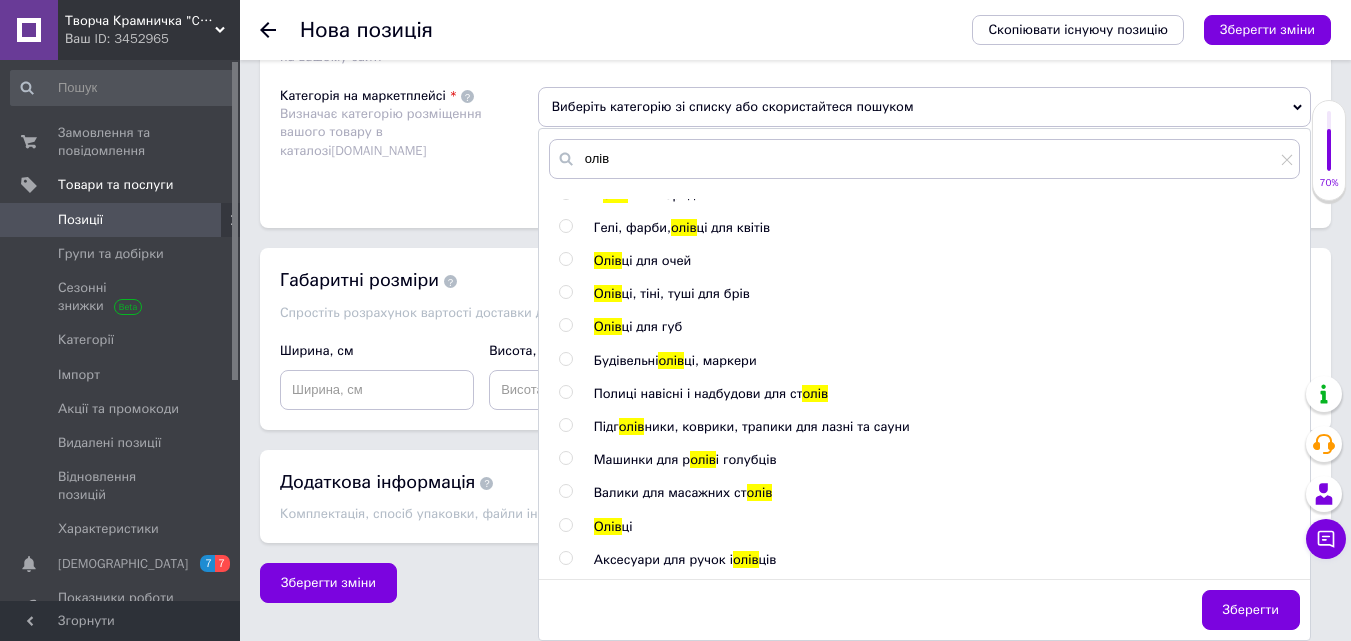 click on "Олів" at bounding box center [608, 526] 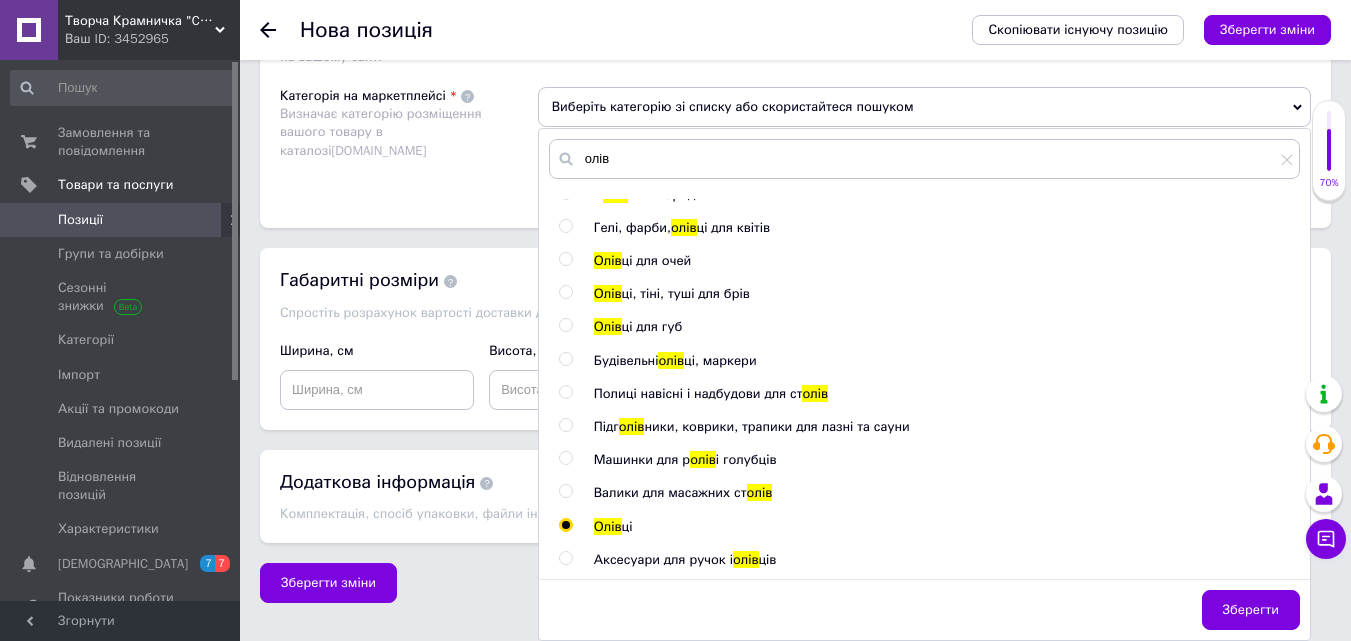 radio on "true" 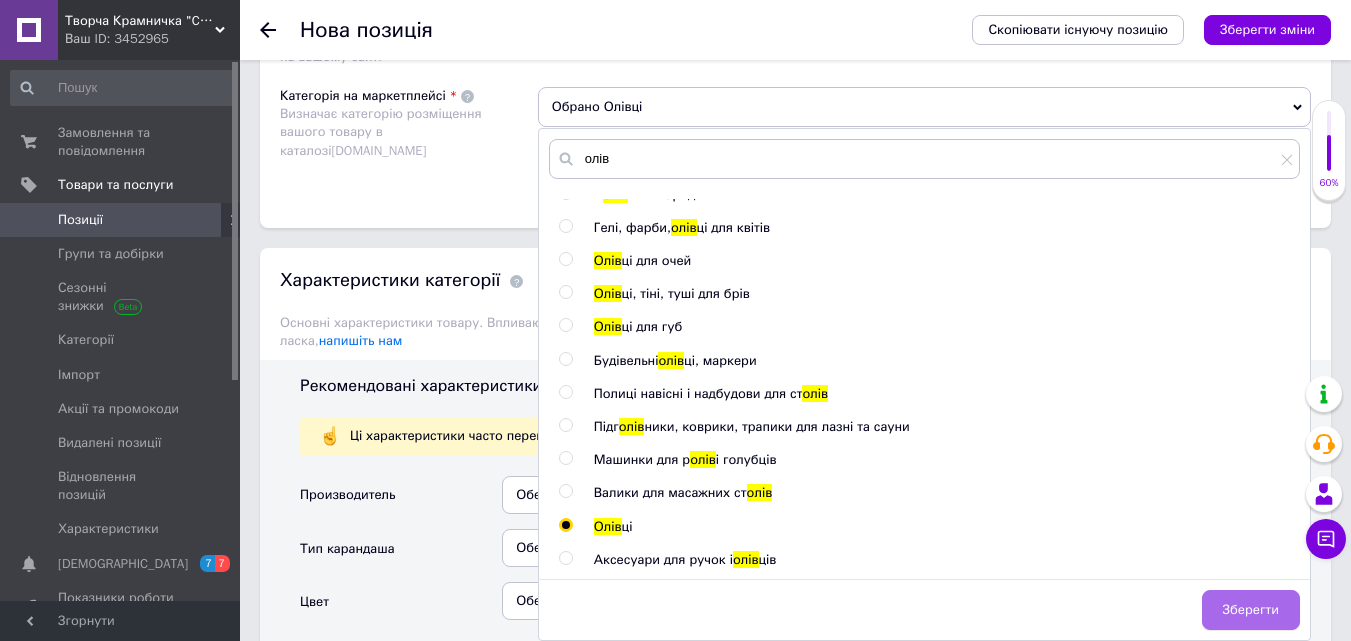click on "Зберегти" at bounding box center [1251, 610] 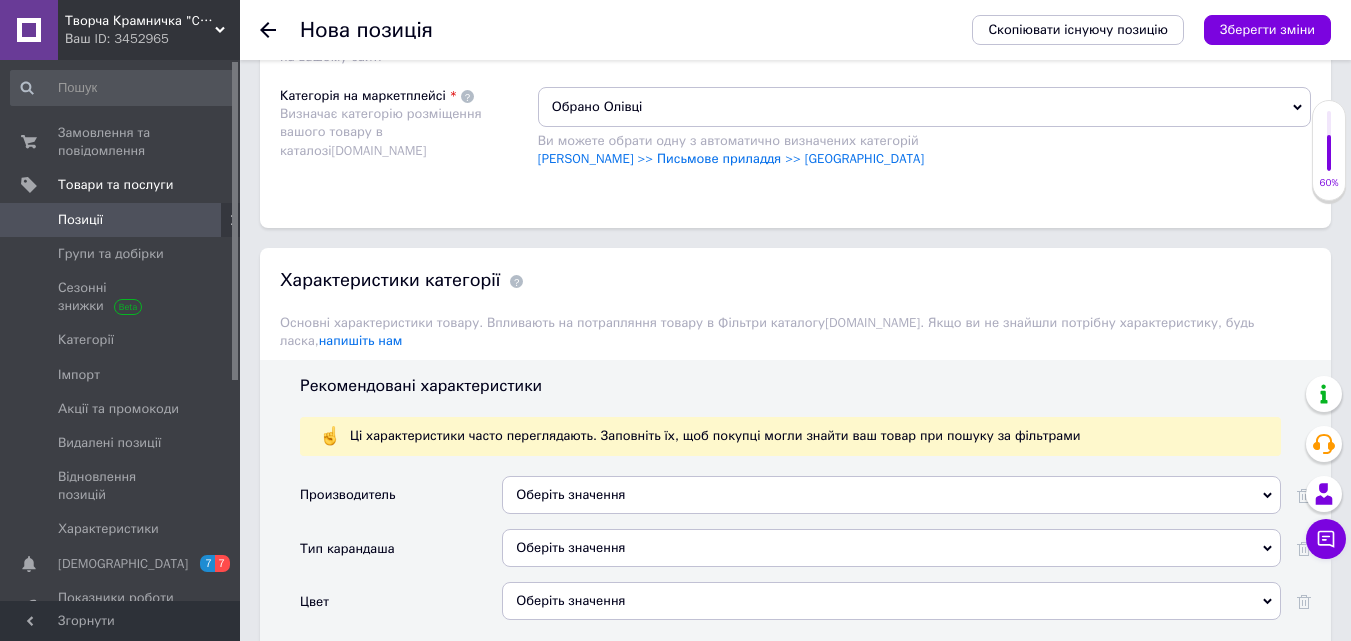 click on "Оберіть значення" at bounding box center [891, 495] 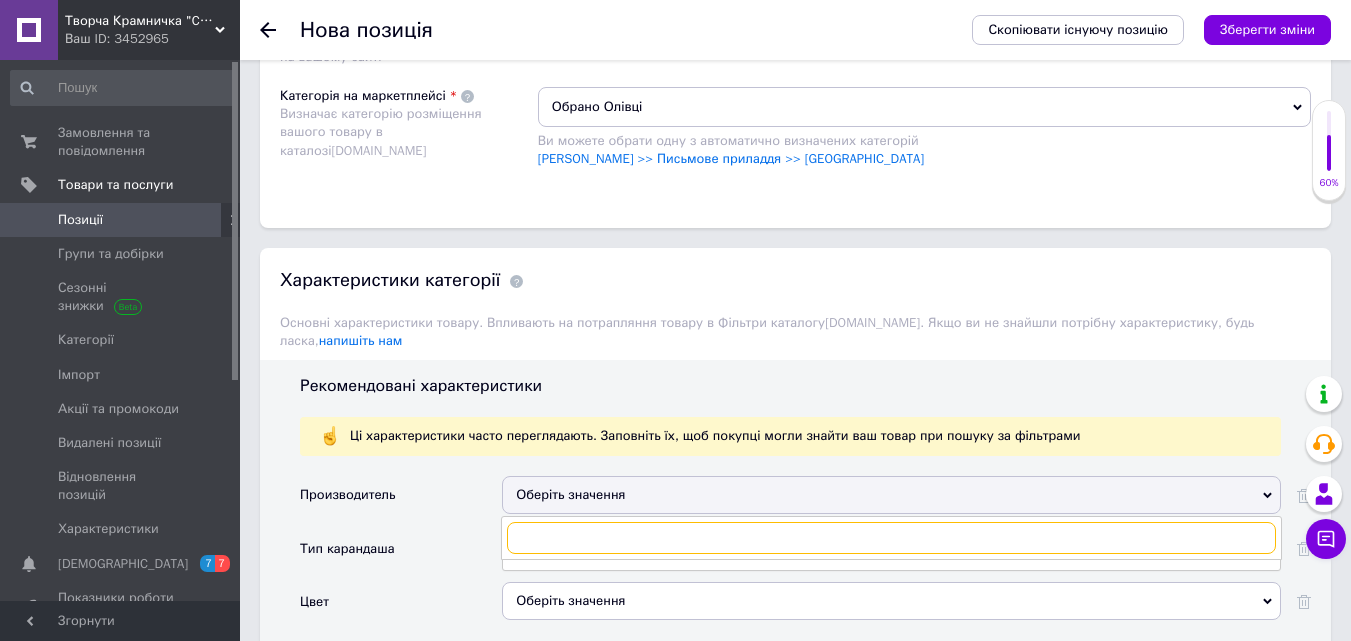 paste on "Koh-i-Noor" 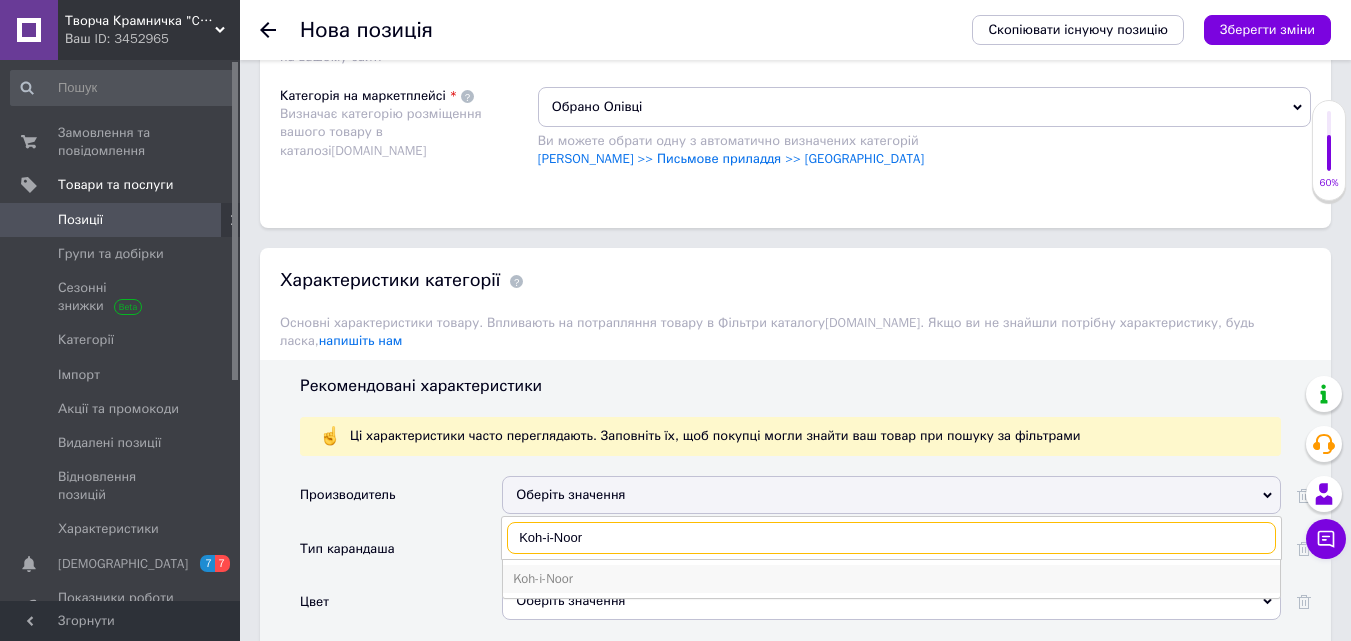 type on "Koh-i-Noor" 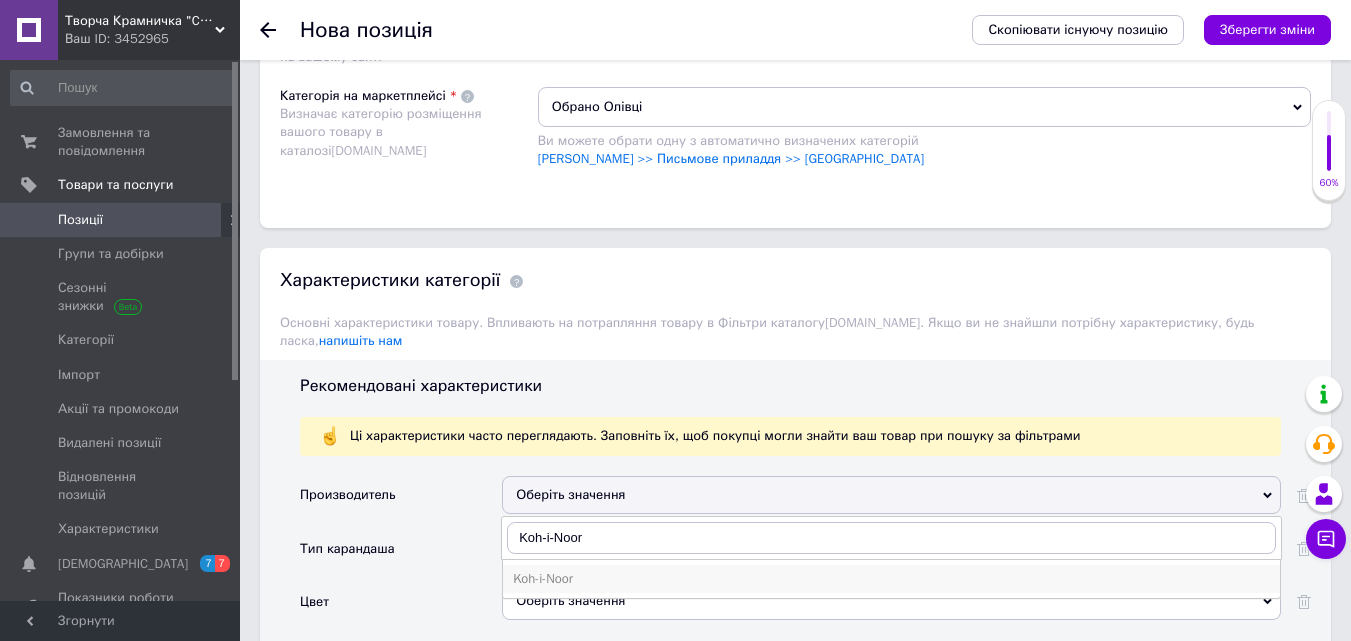 click on "Koh-i-Noor" at bounding box center (891, 579) 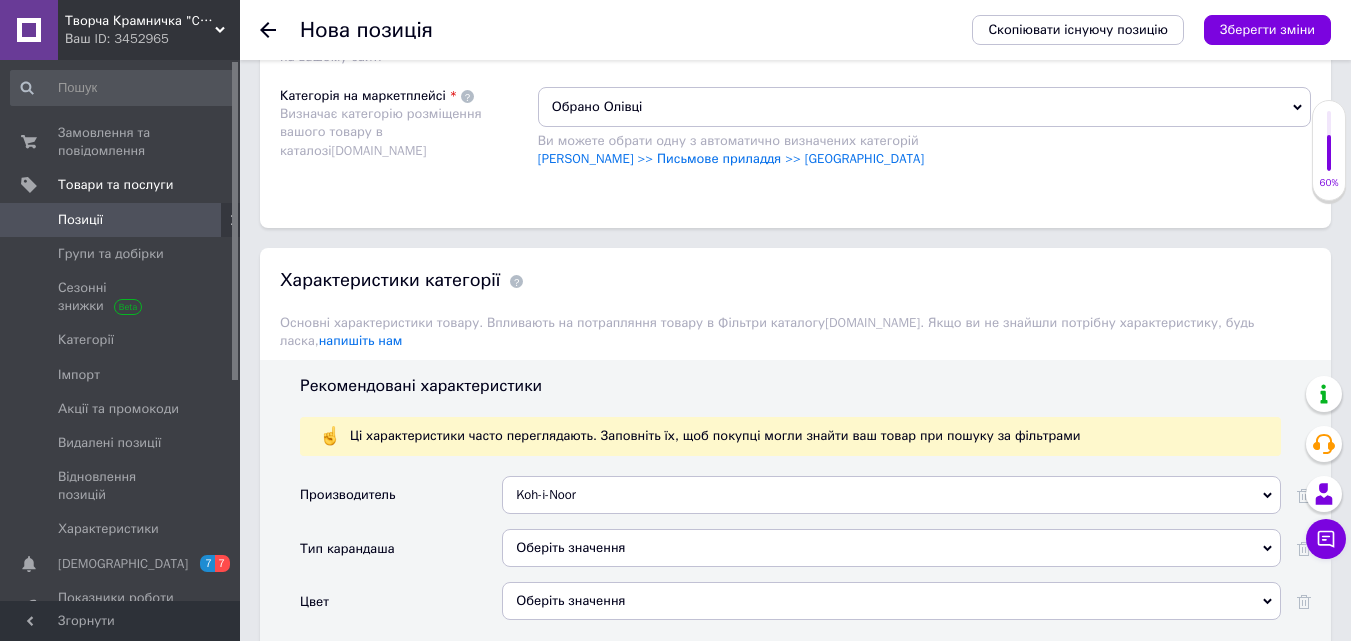 click on "Оберіть значення" at bounding box center (891, 548) 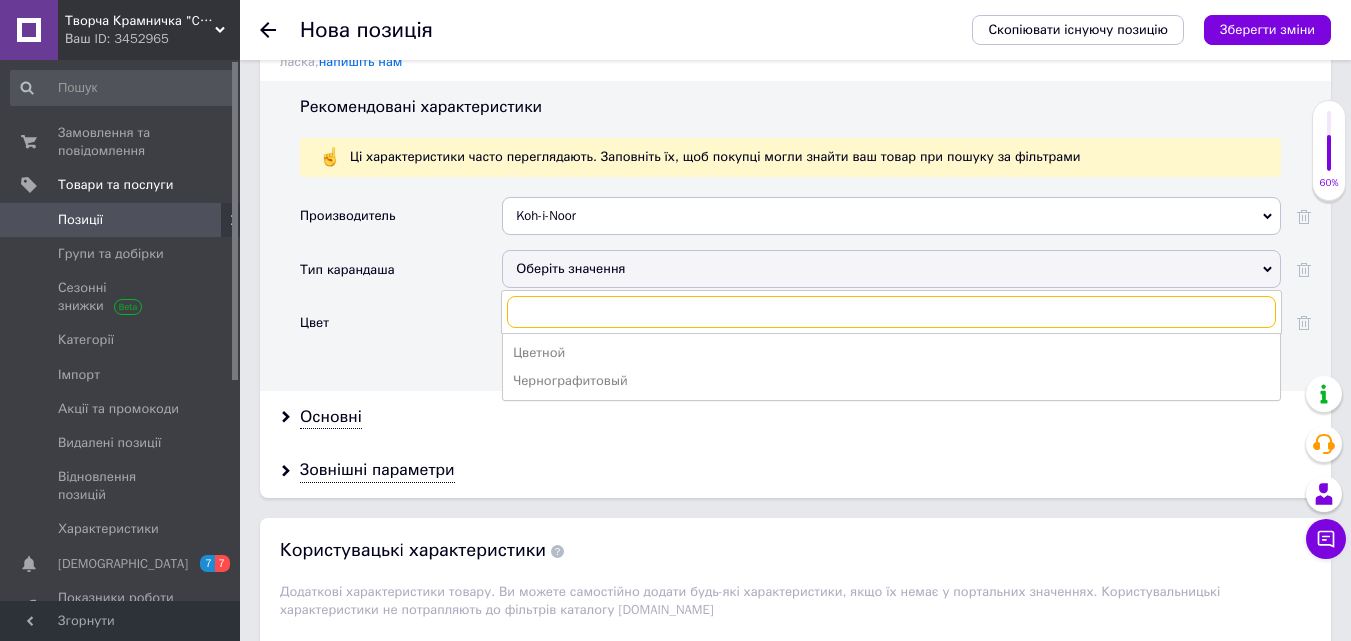 scroll, scrollTop: 1704, scrollLeft: 0, axis: vertical 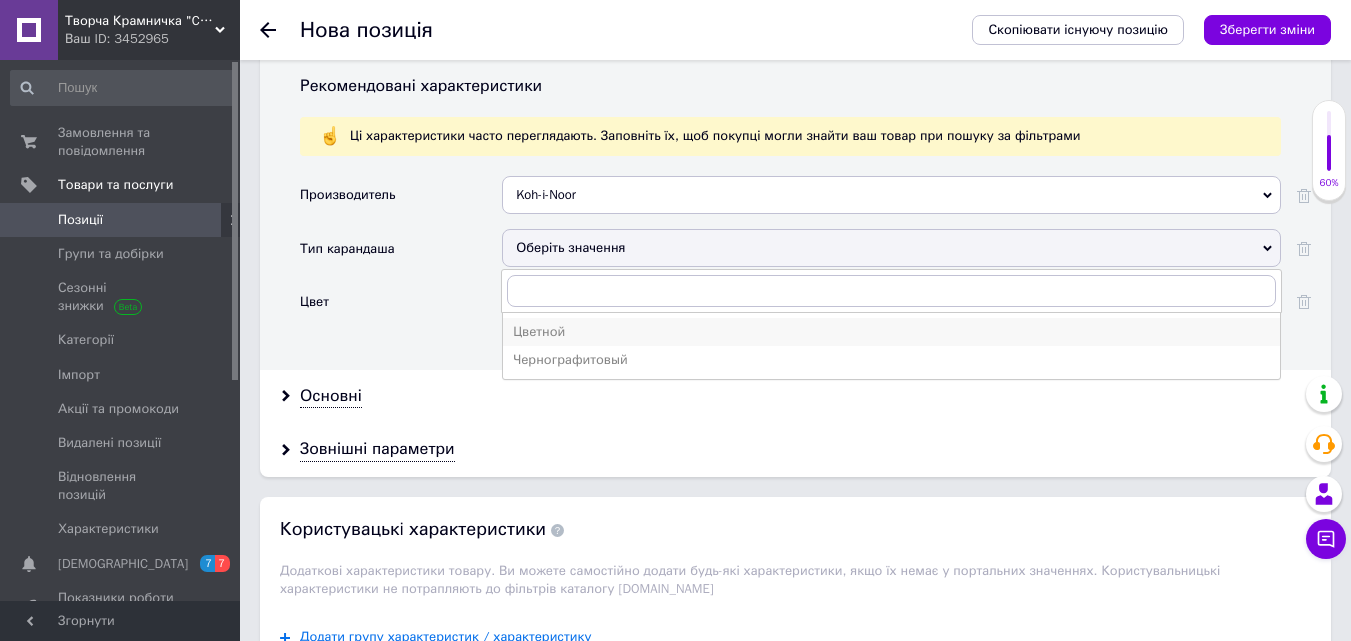 click on "Цветной" at bounding box center [891, 332] 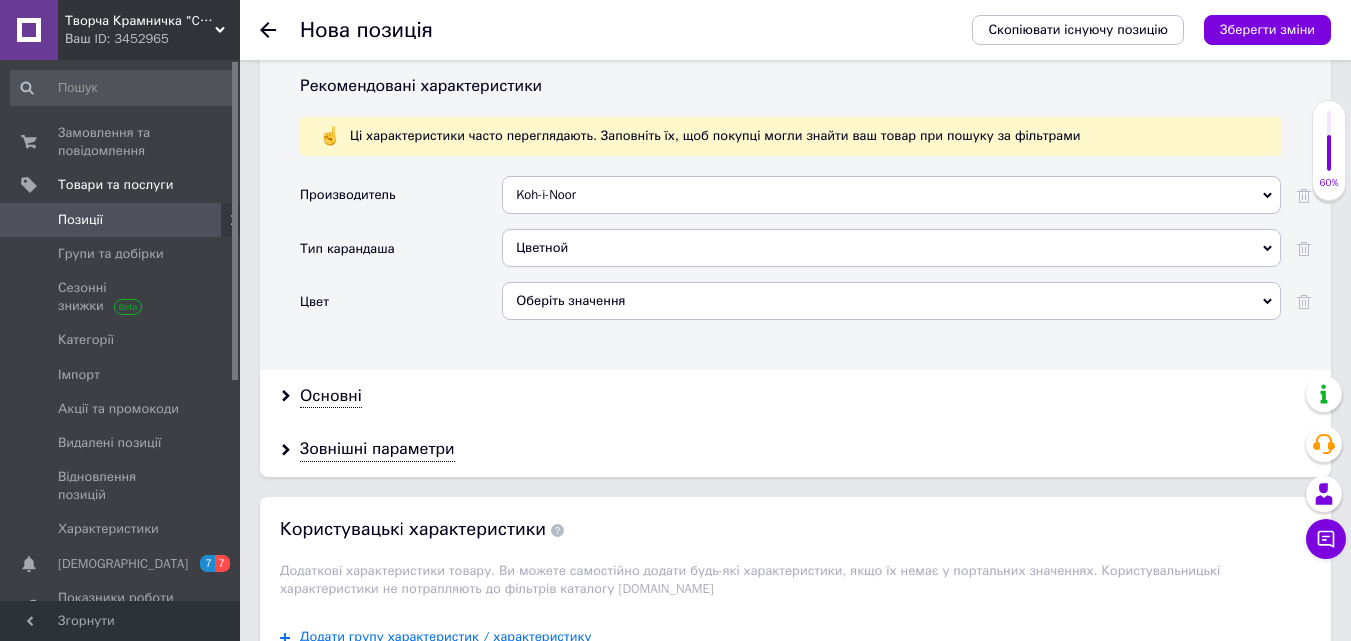 click on "Оберіть значення" at bounding box center [891, 301] 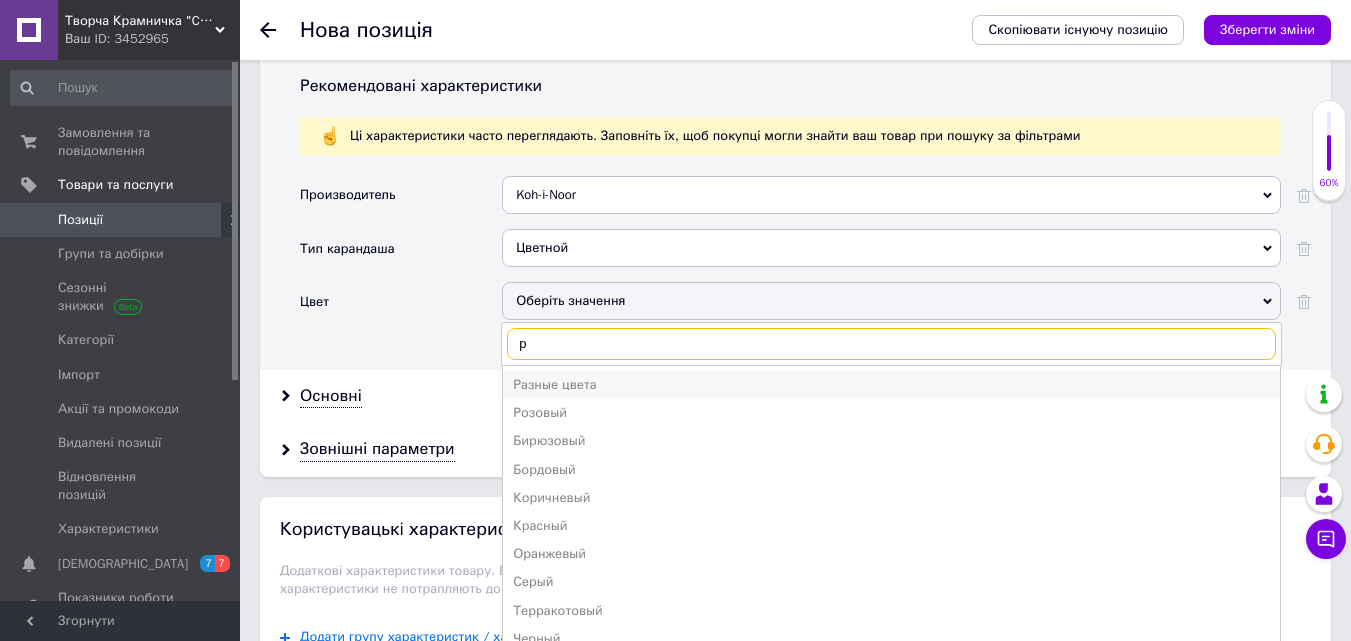 type on "р" 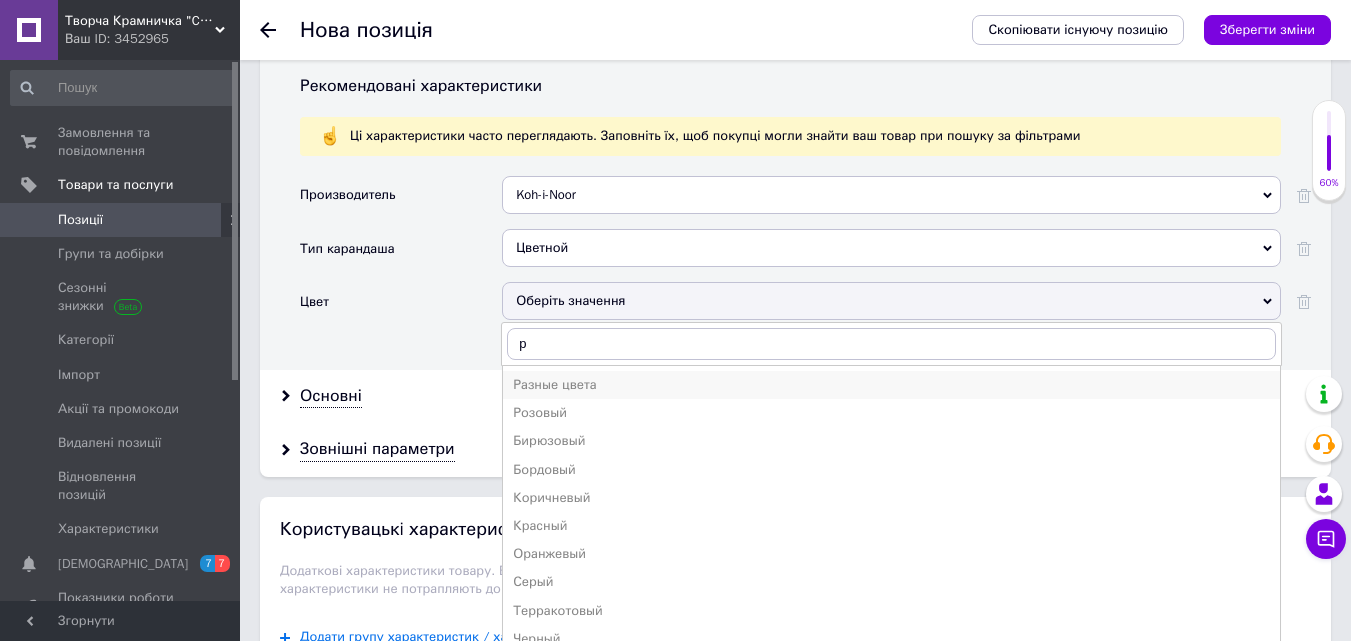 click on "Разные цвета" at bounding box center (891, 385) 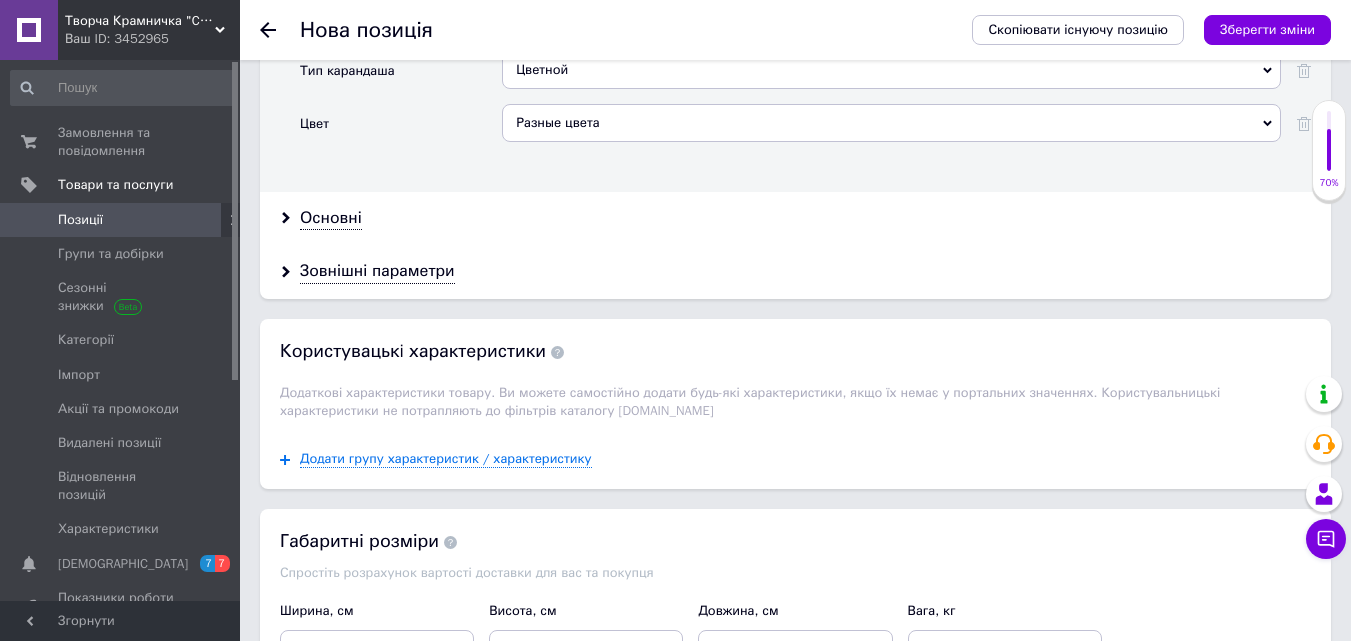 scroll, scrollTop: 2104, scrollLeft: 0, axis: vertical 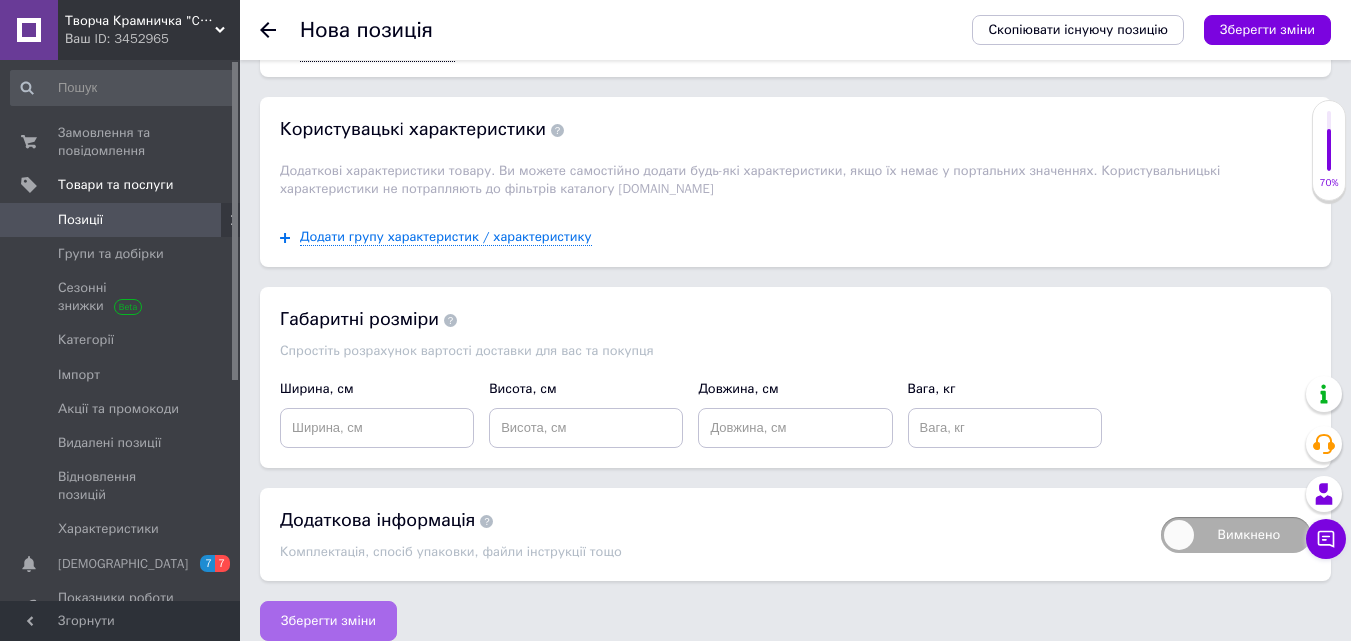 click on "Зберегти зміни" at bounding box center [328, 621] 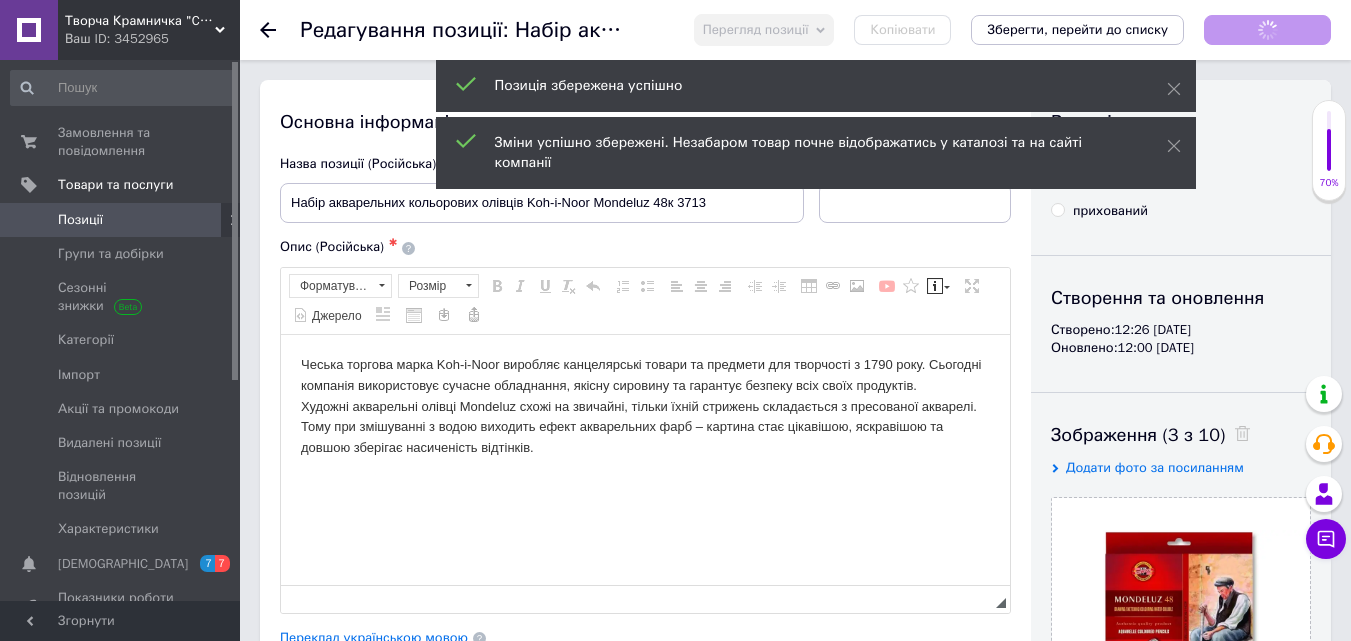 scroll, scrollTop: 0, scrollLeft: 0, axis: both 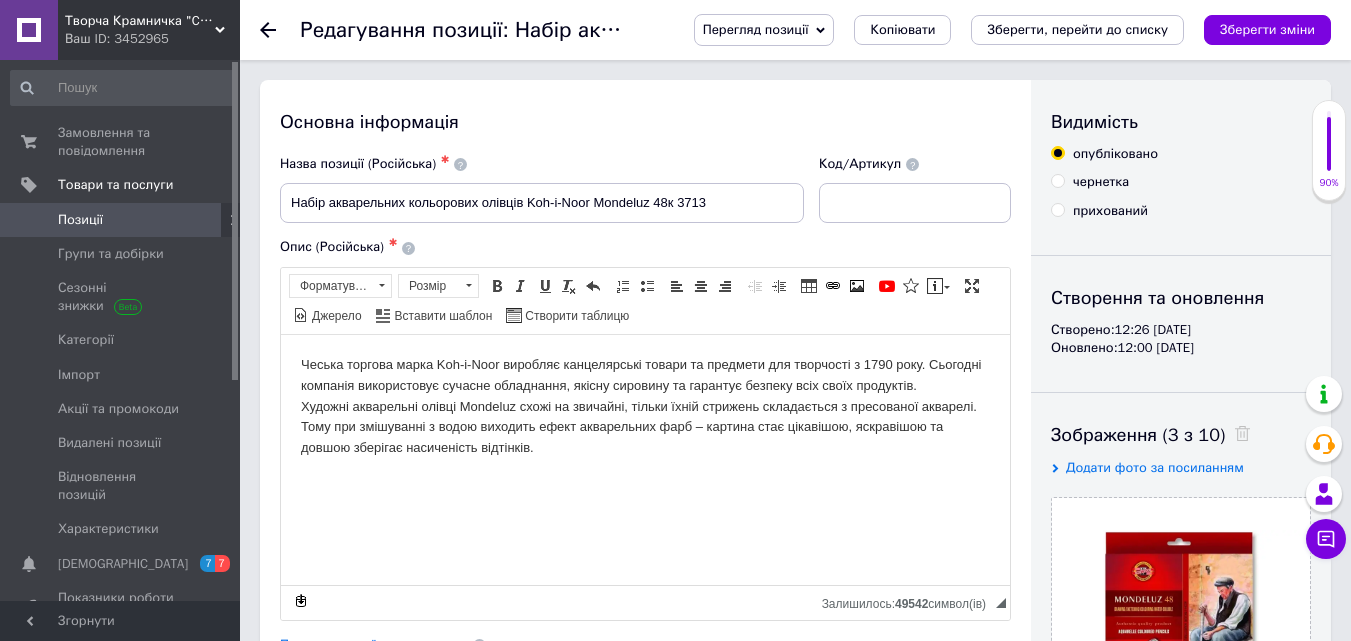 click on "Позиції" at bounding box center [80, 220] 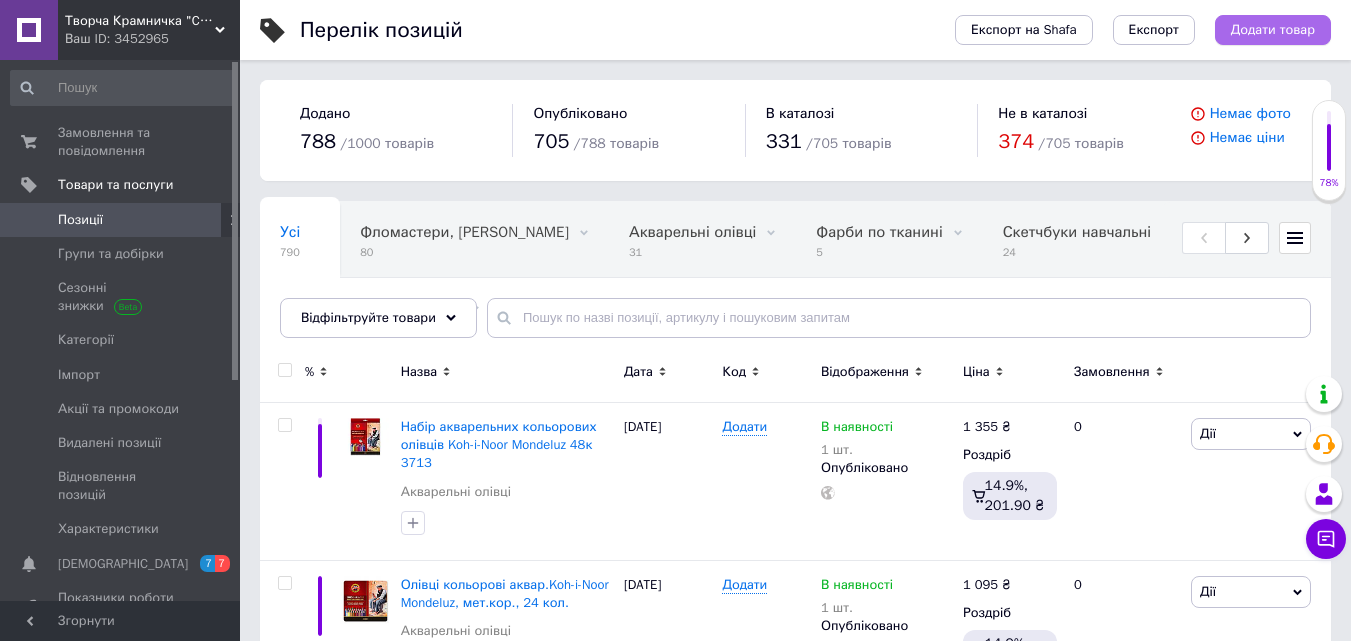 click on "Додати товар" at bounding box center [1273, 30] 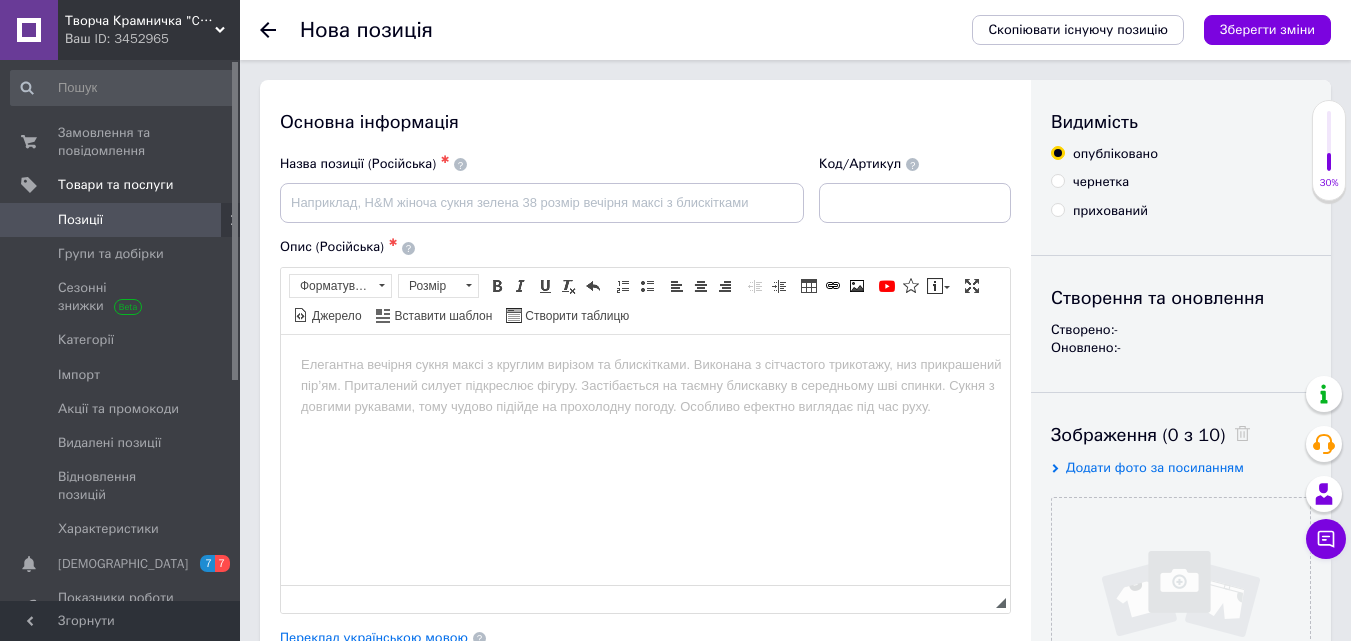 scroll, scrollTop: 0, scrollLeft: 0, axis: both 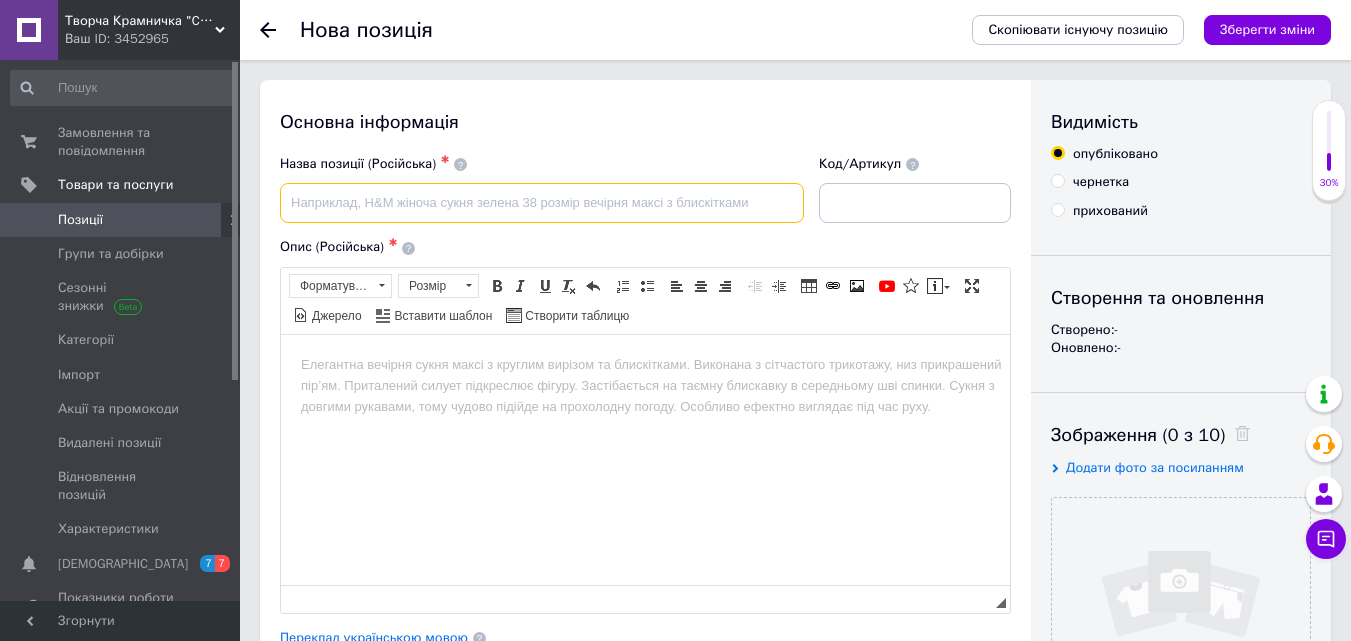 click at bounding box center (542, 203) 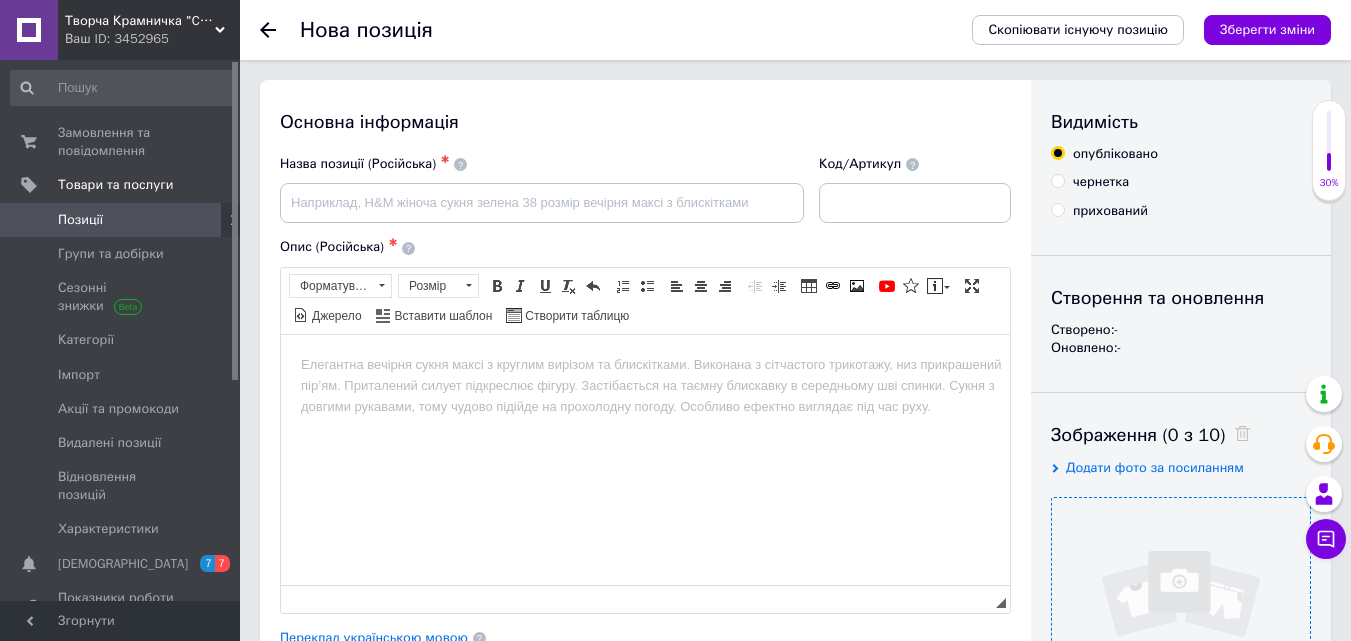 click at bounding box center (1181, 627) 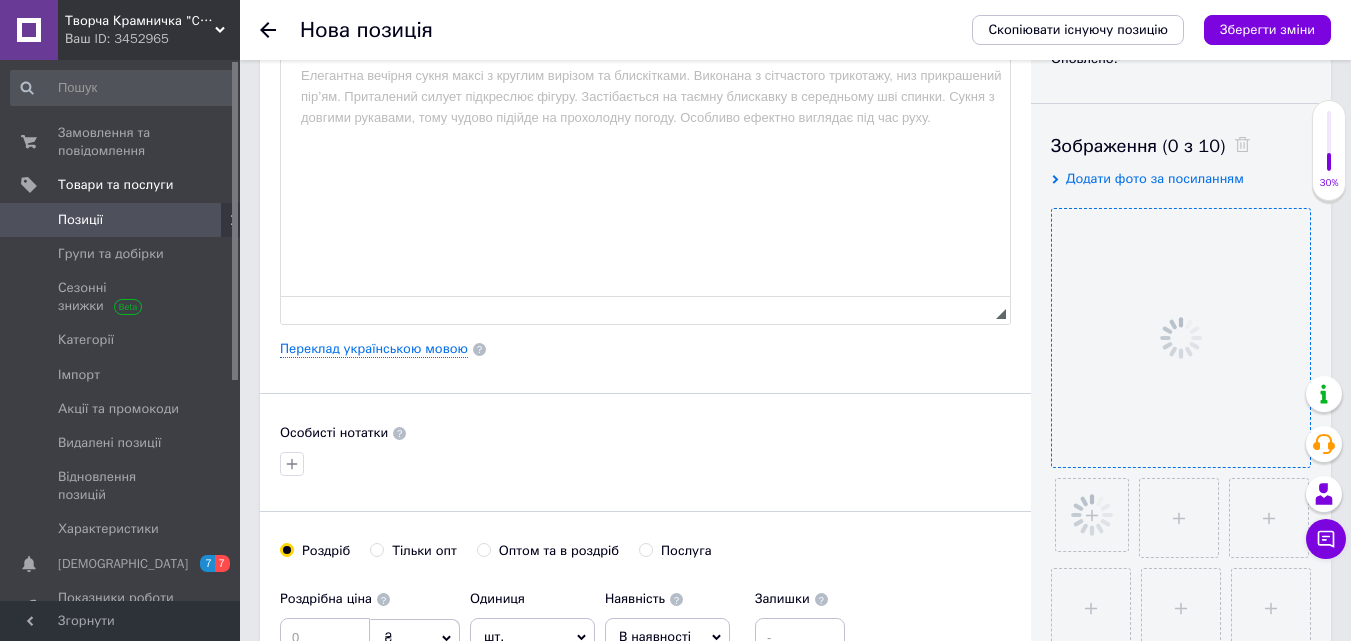 scroll, scrollTop: 300, scrollLeft: 0, axis: vertical 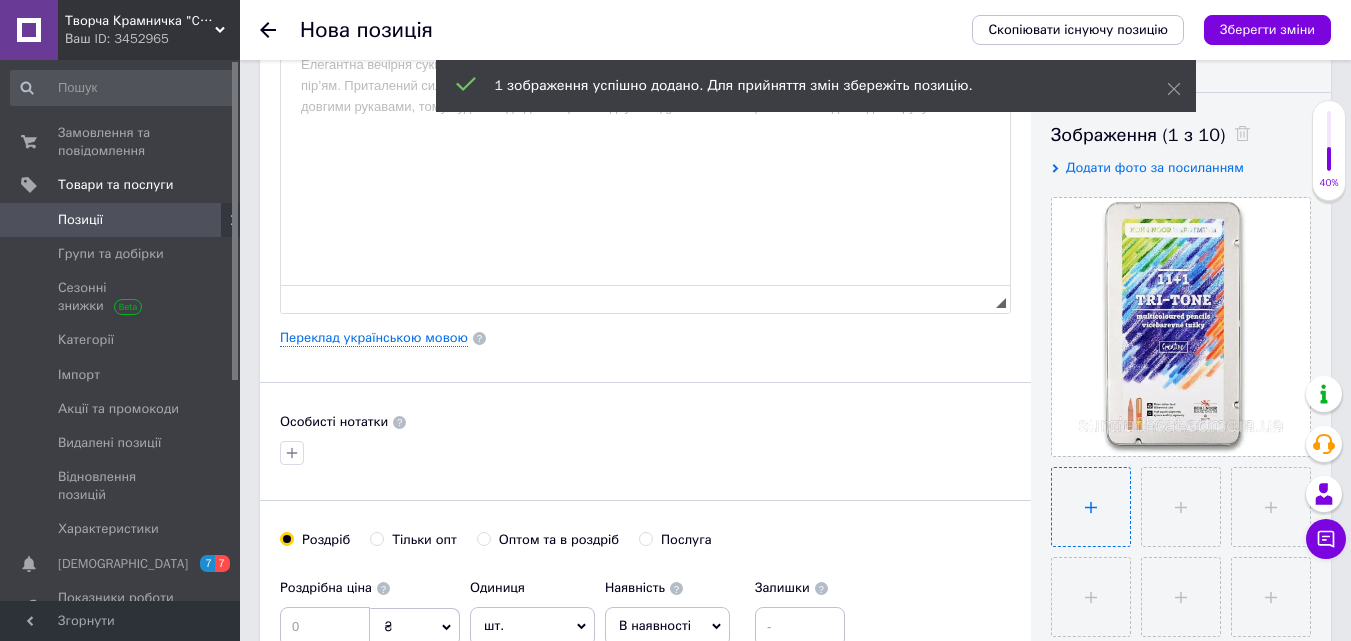click at bounding box center (1091, 507) 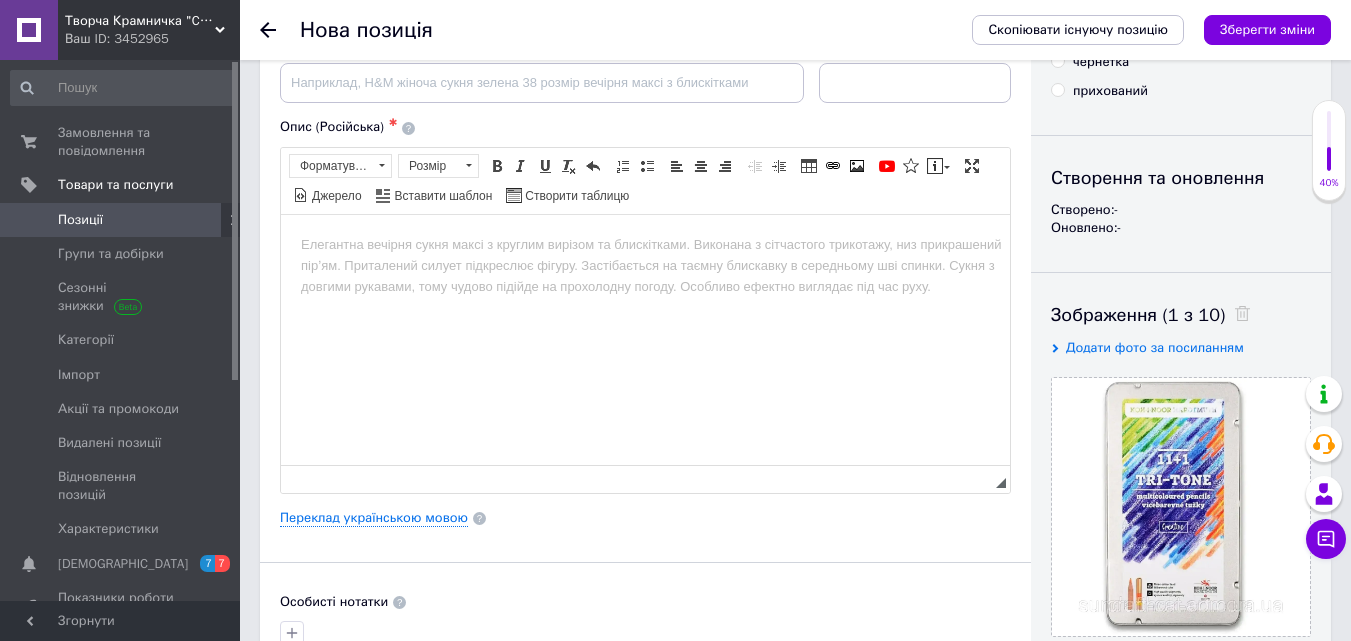 scroll, scrollTop: 100, scrollLeft: 0, axis: vertical 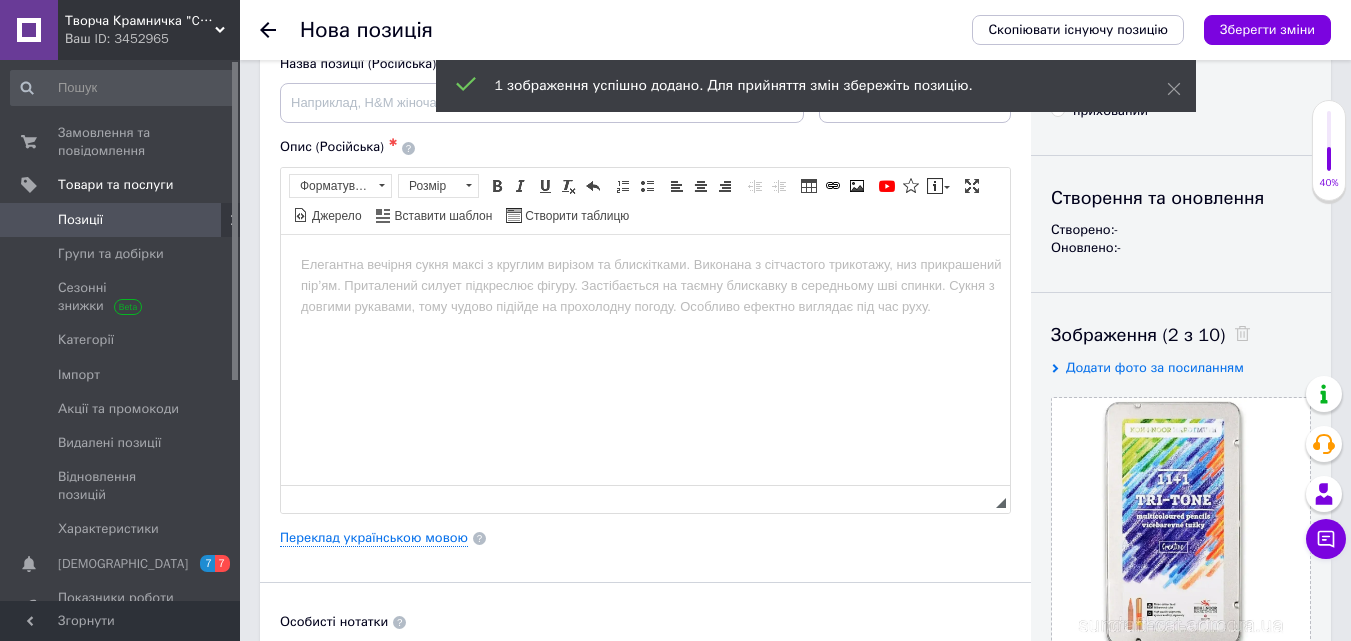 click at bounding box center (645, 264) 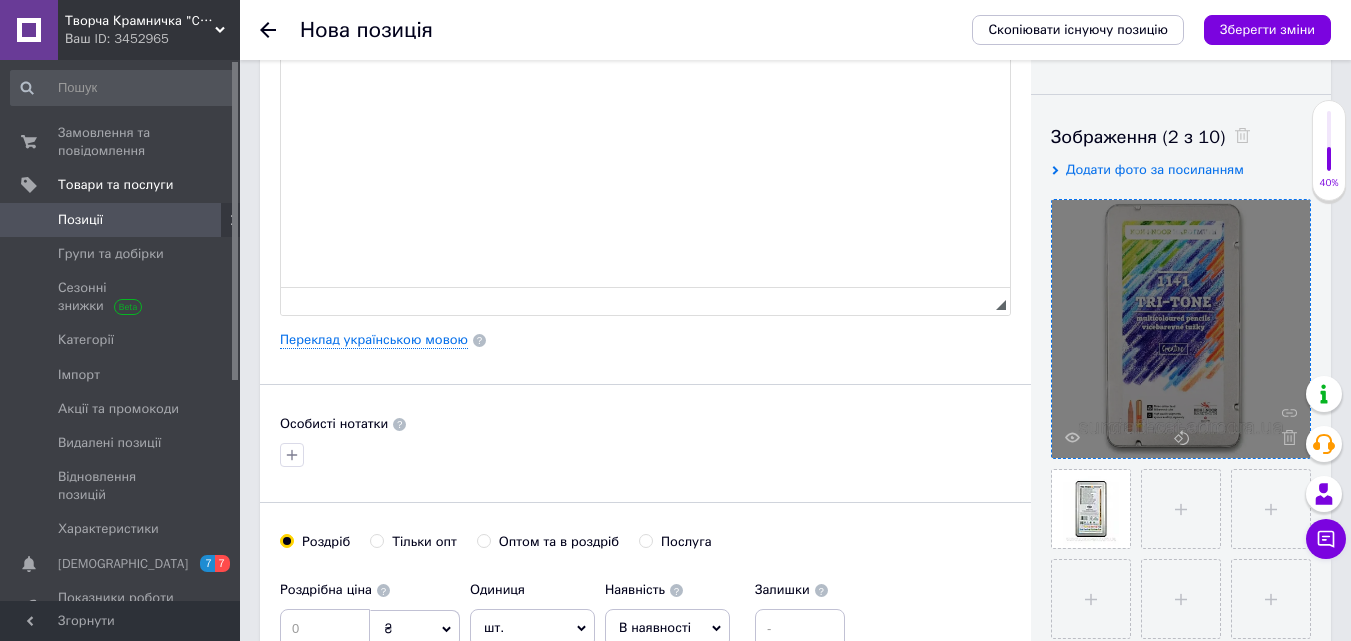 scroll, scrollTop: 300, scrollLeft: 0, axis: vertical 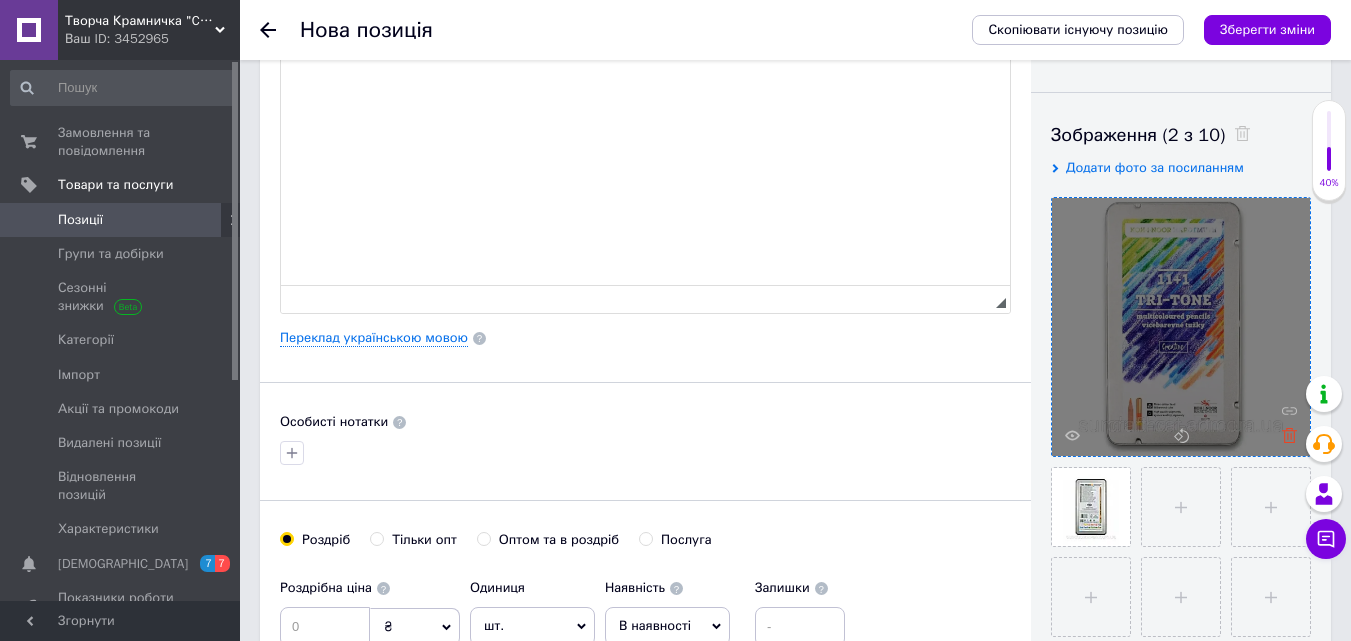 click 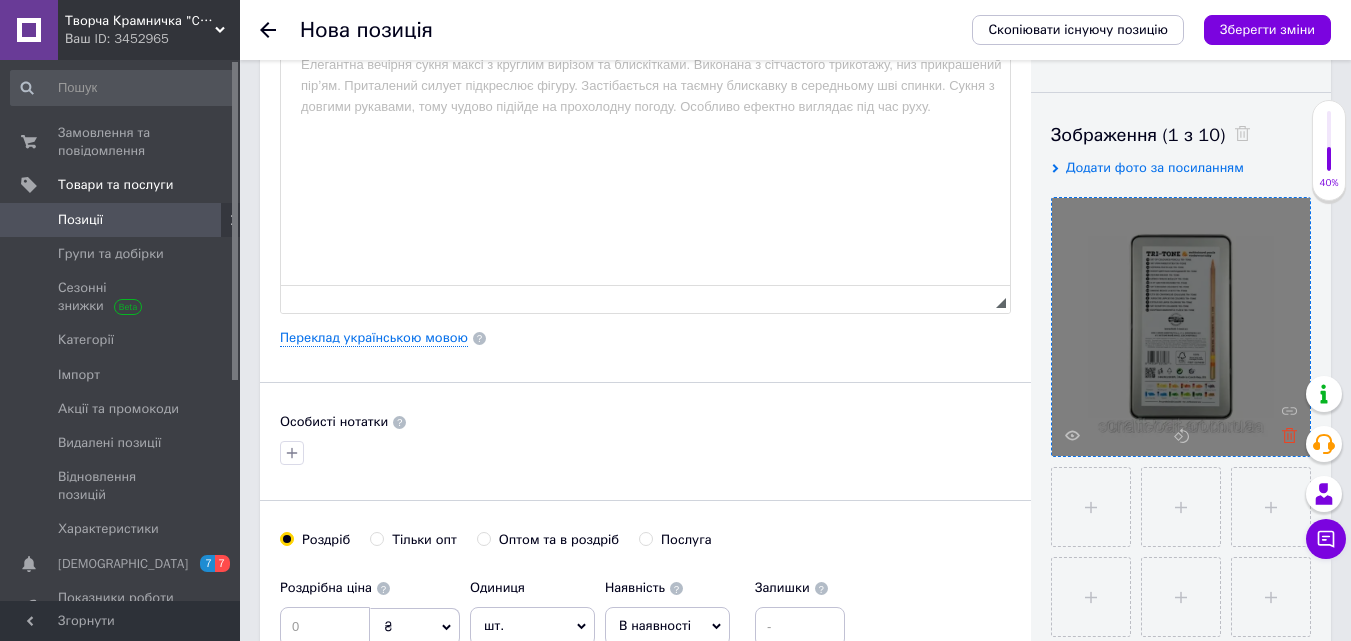 click 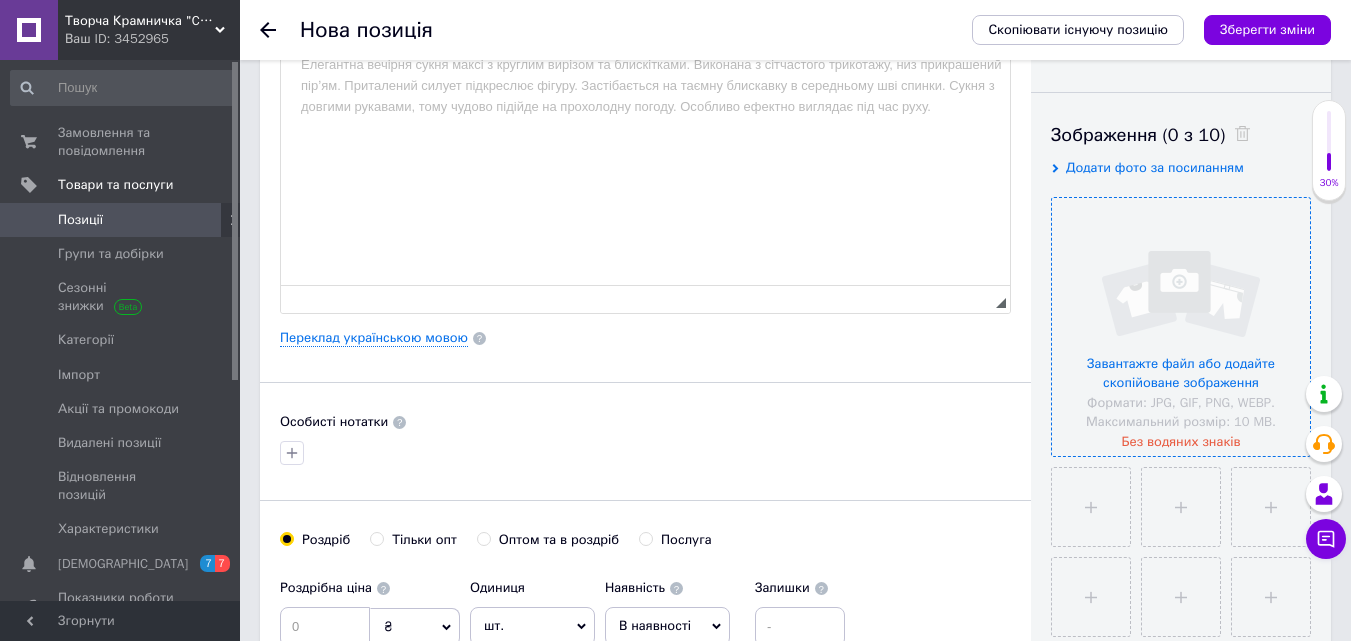 click at bounding box center (1181, 327) 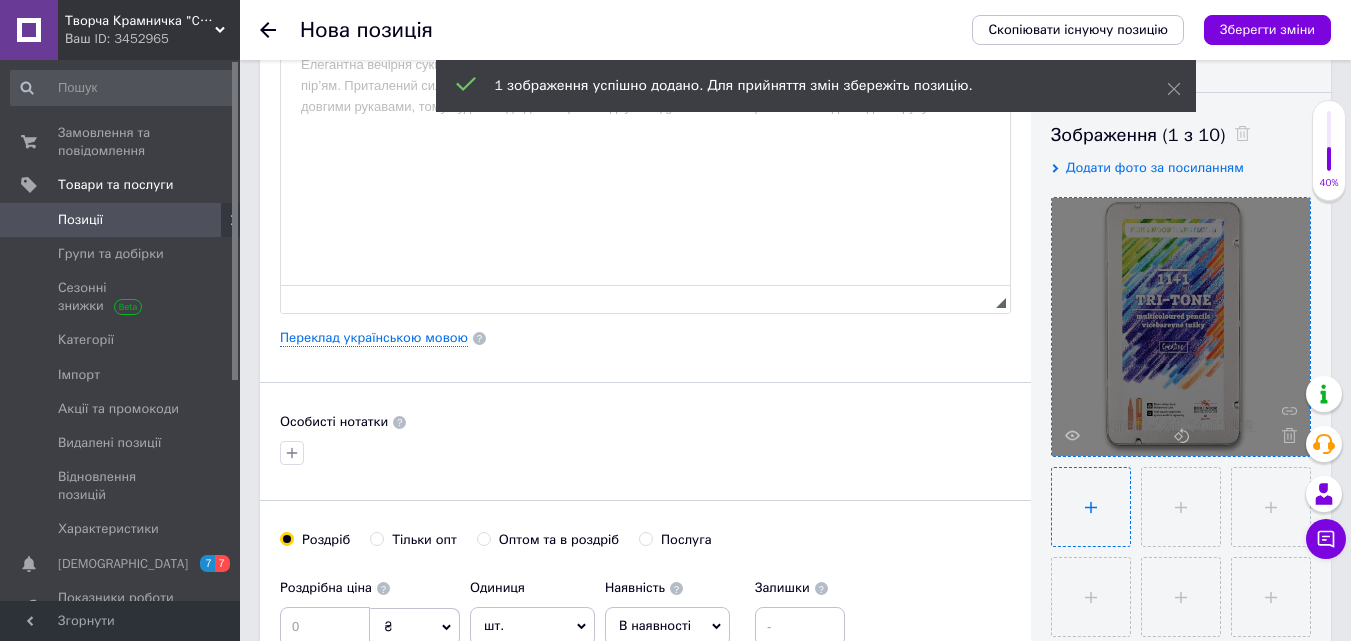 click at bounding box center [1091, 507] 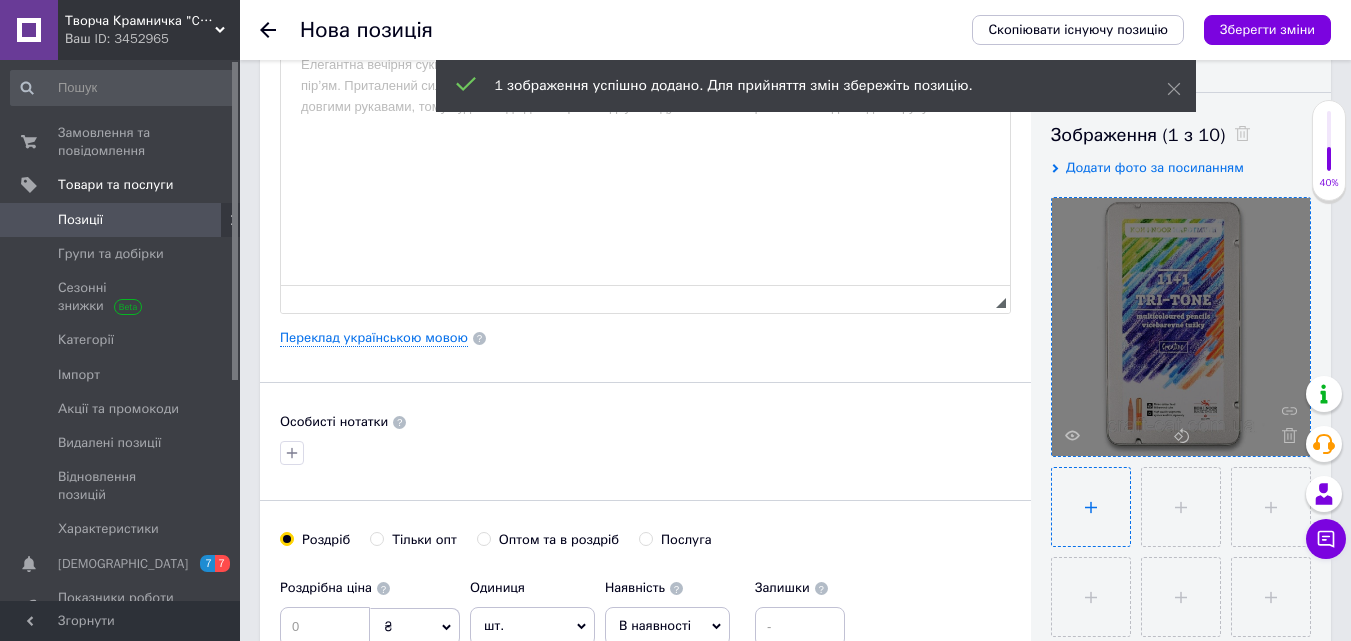 type on "C:\fakepath\tritone-111-2-min.jpg" 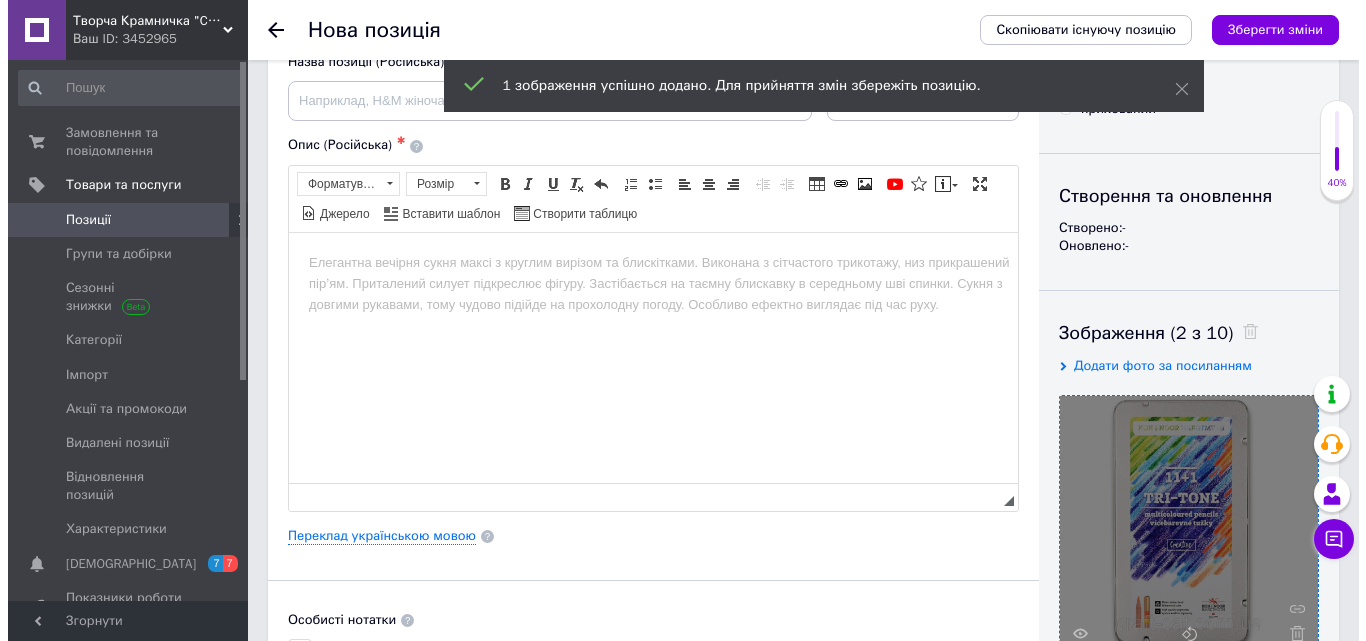 scroll, scrollTop: 100, scrollLeft: 0, axis: vertical 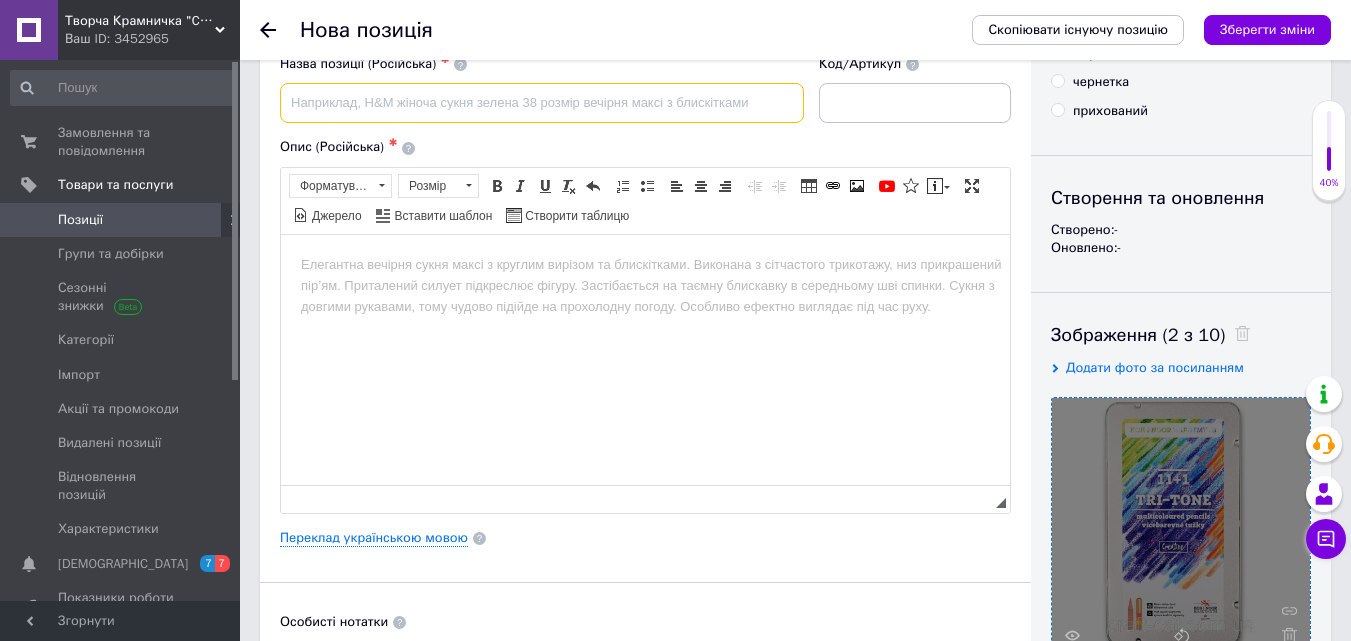 click at bounding box center (542, 103) 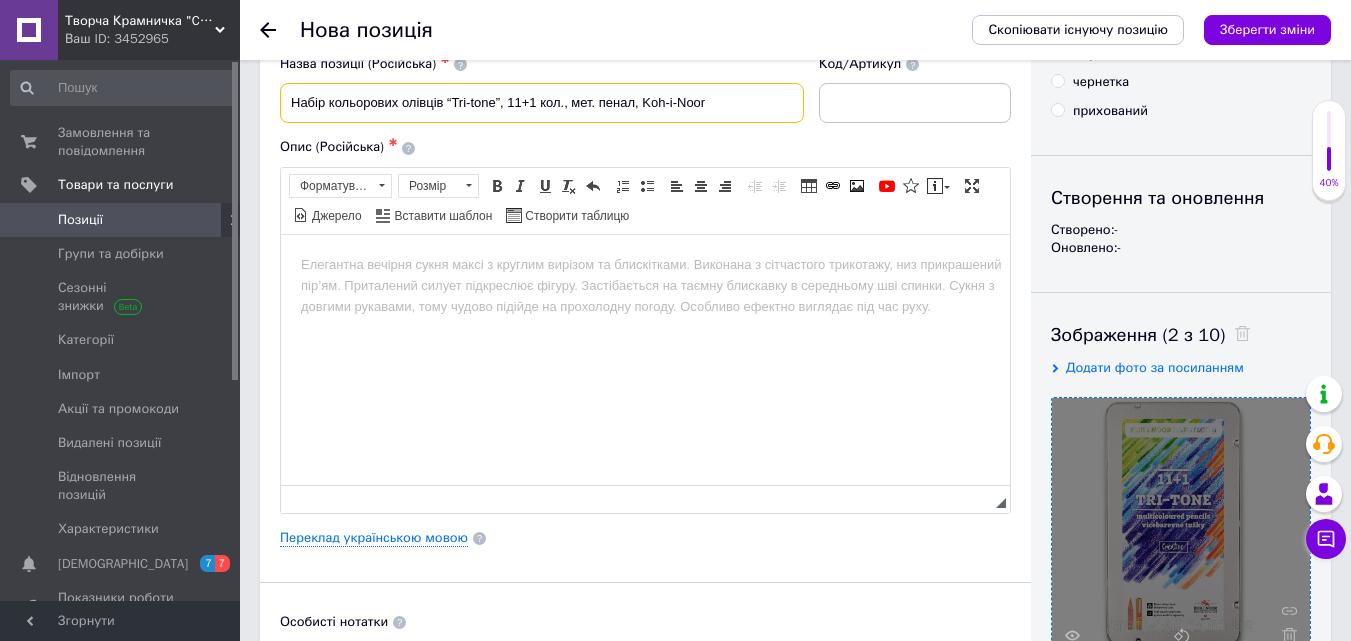 type on "Набір кольорових олівців “Tri-tone”, 11+1 кол., мет. пенал, Koh-i-Noor" 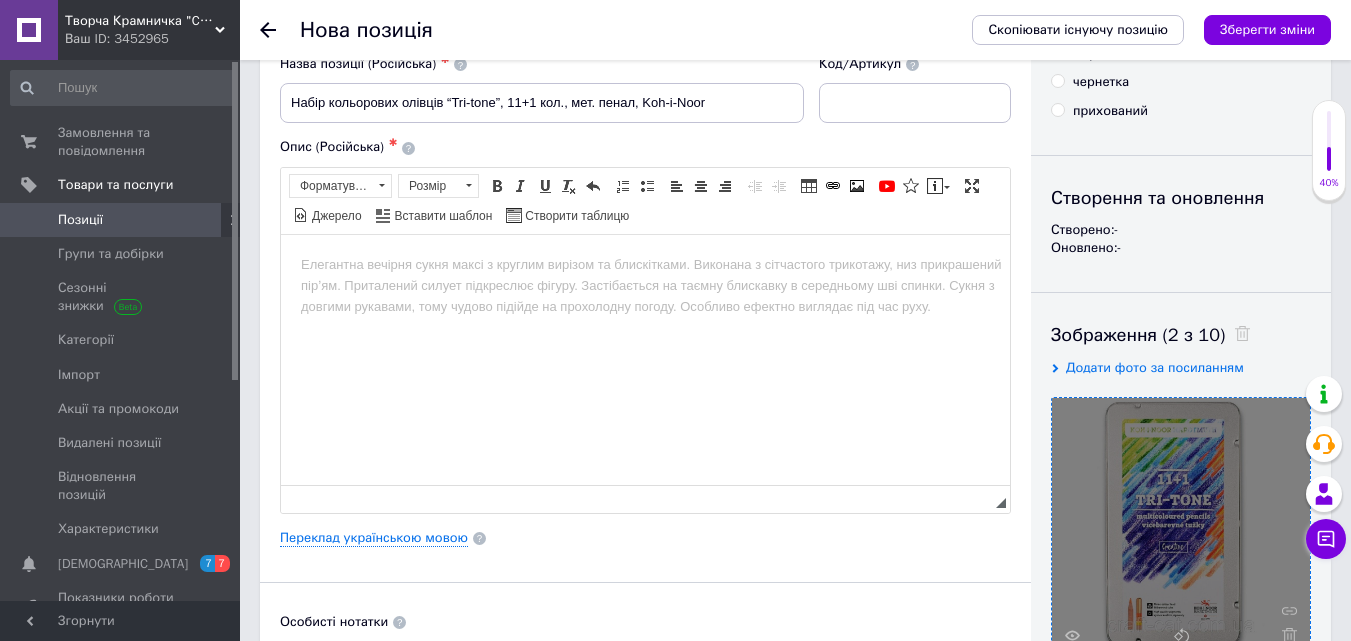click on "Основна інформація Назва позиції (Російська) ✱ Набір кольорових олівців “Tri-tone”, 11+1 кол., мет. пенал, Koh-i-Noor Код/Артикул Опис (Російська) ✱ Розширений текстовий редактор, B6485834-5B03-4B3B-8832-DE21C89EE38C Панель інструментів редактора Форматування Форматування Розмір Розмір   Жирний  Сполучення клавіш Ctrl+B   Курсив  Сполучення клавіш Ctrl+I   Підкреслений  Сполучення клавіш Ctrl+U   Видалити форматування   Повернути  Сполучення клавіш Ctrl+Z   Вставити/видалити нумерований список   Вставити/видалити маркований список   По лівому краю   По центру   По правому краю             $" at bounding box center (645, 538) 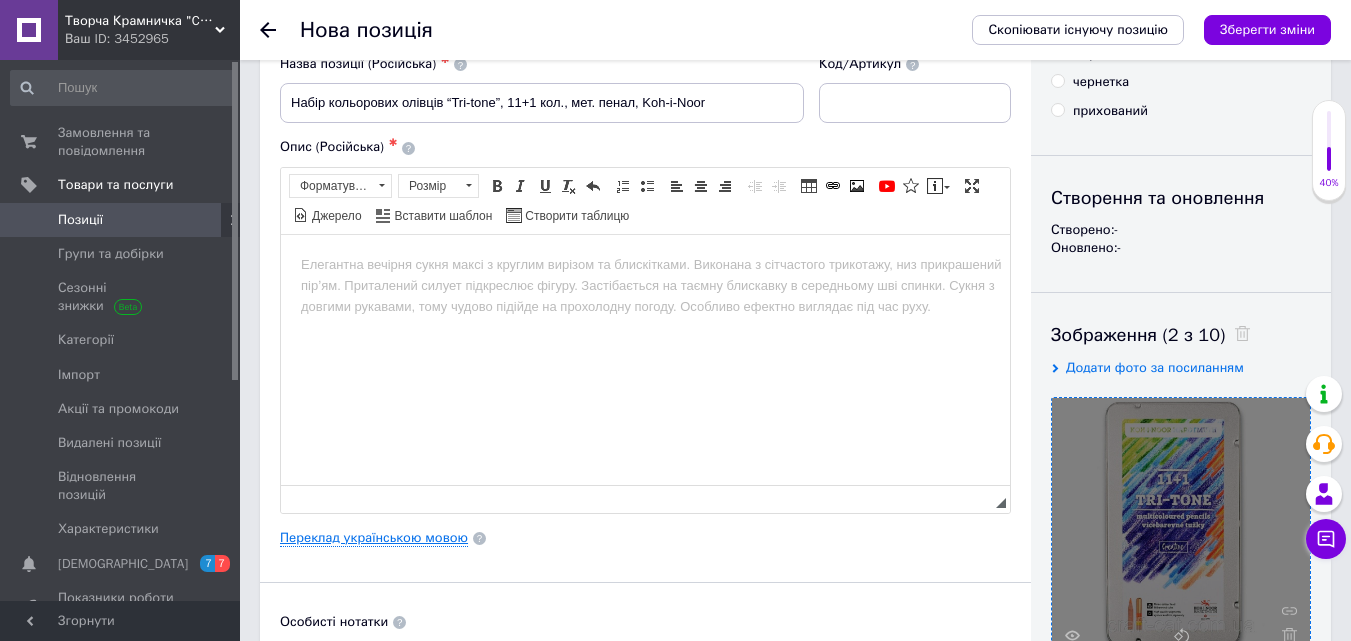 click on "Переклад українською мовою" at bounding box center [374, 538] 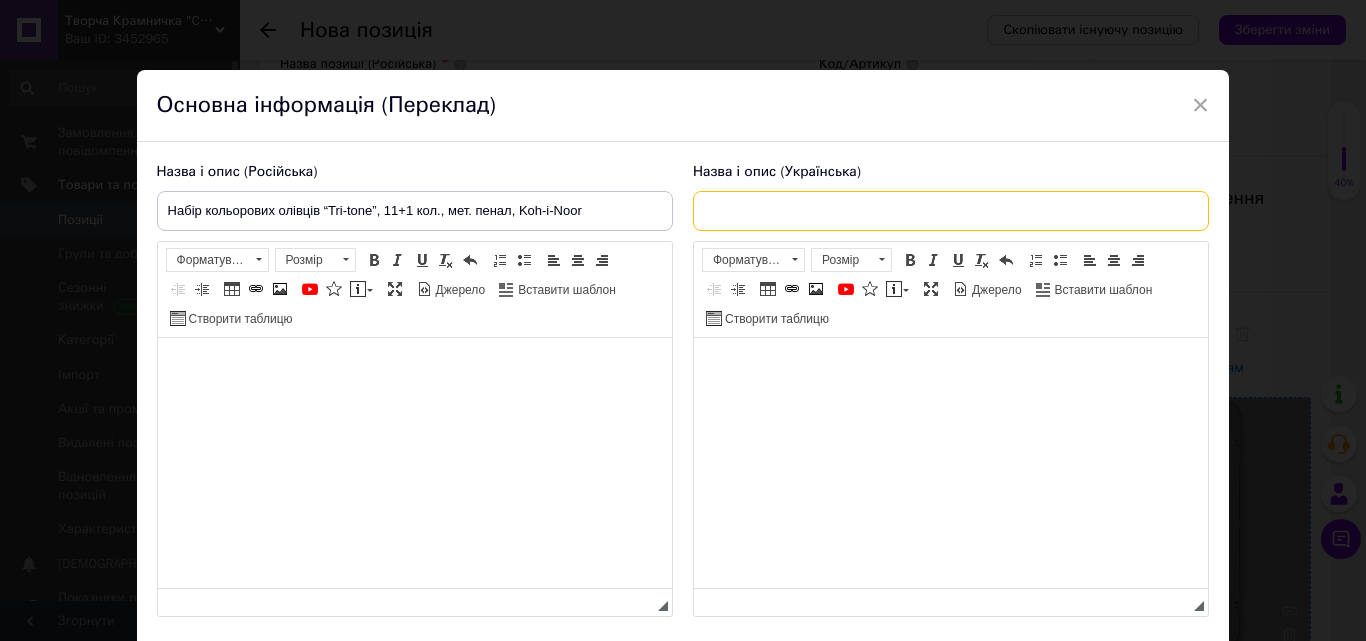 click at bounding box center [951, 211] 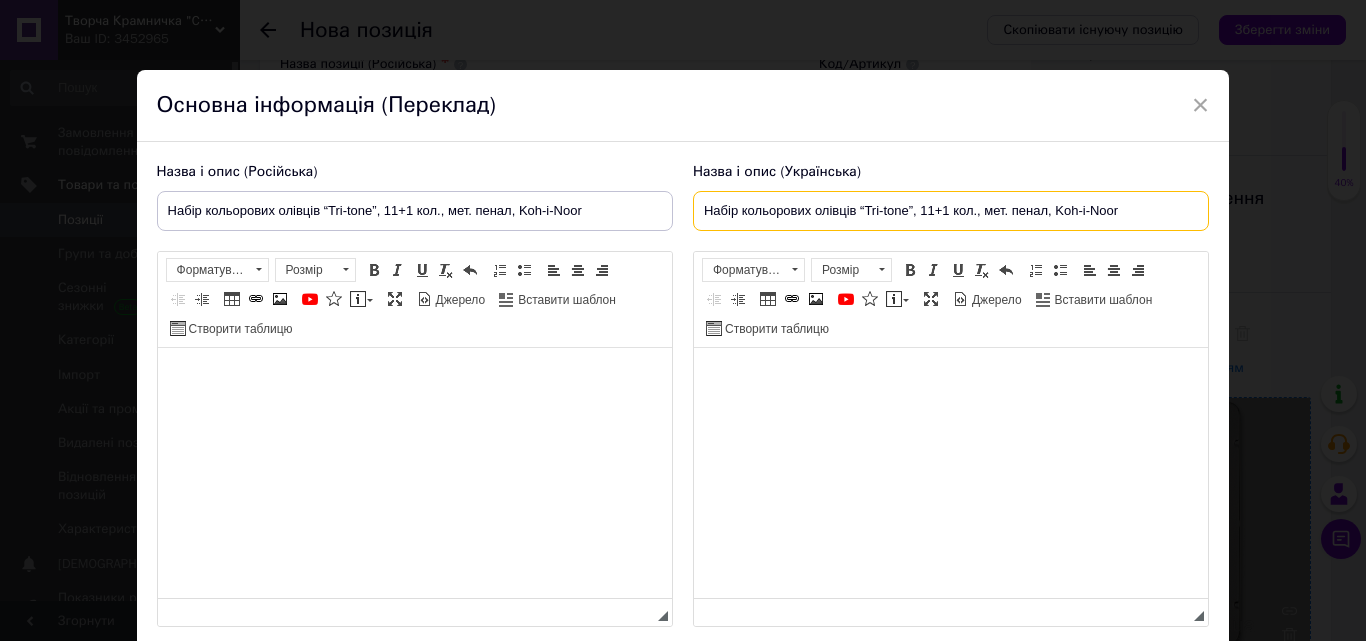 type on "Набір кольорових олівців “Tri-tone”, 11+1 кол., мет. пенал, Koh-i-Noor" 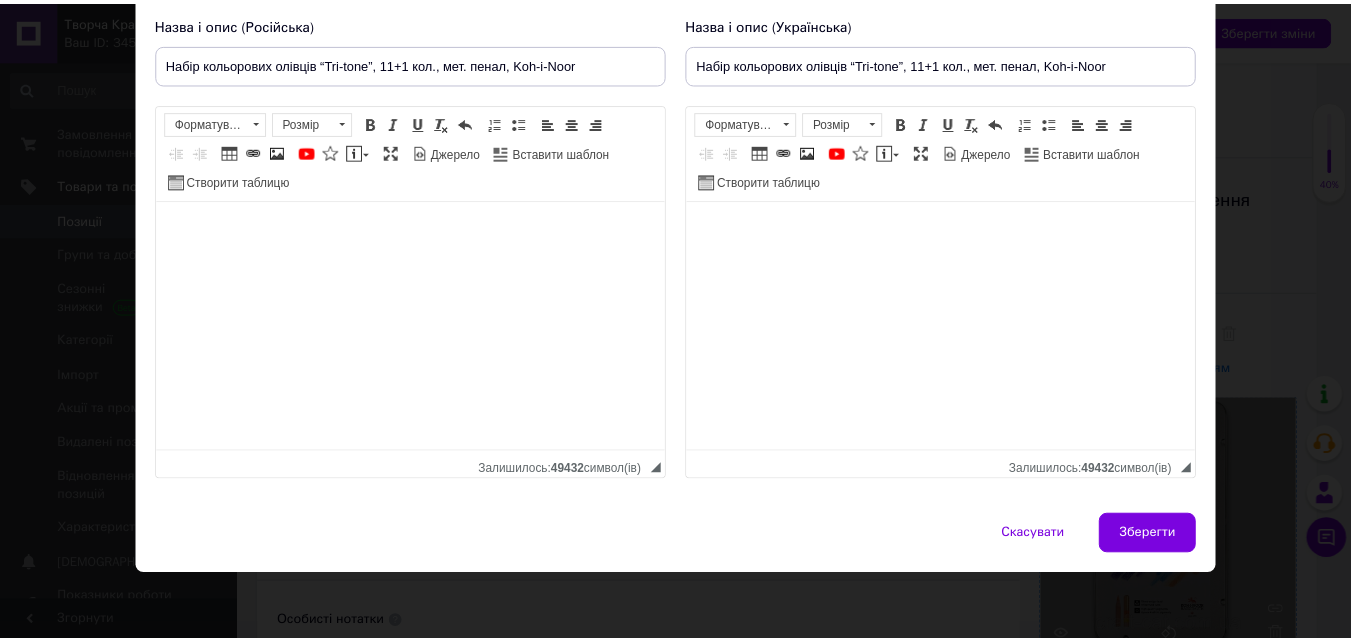 scroll, scrollTop: 151, scrollLeft: 0, axis: vertical 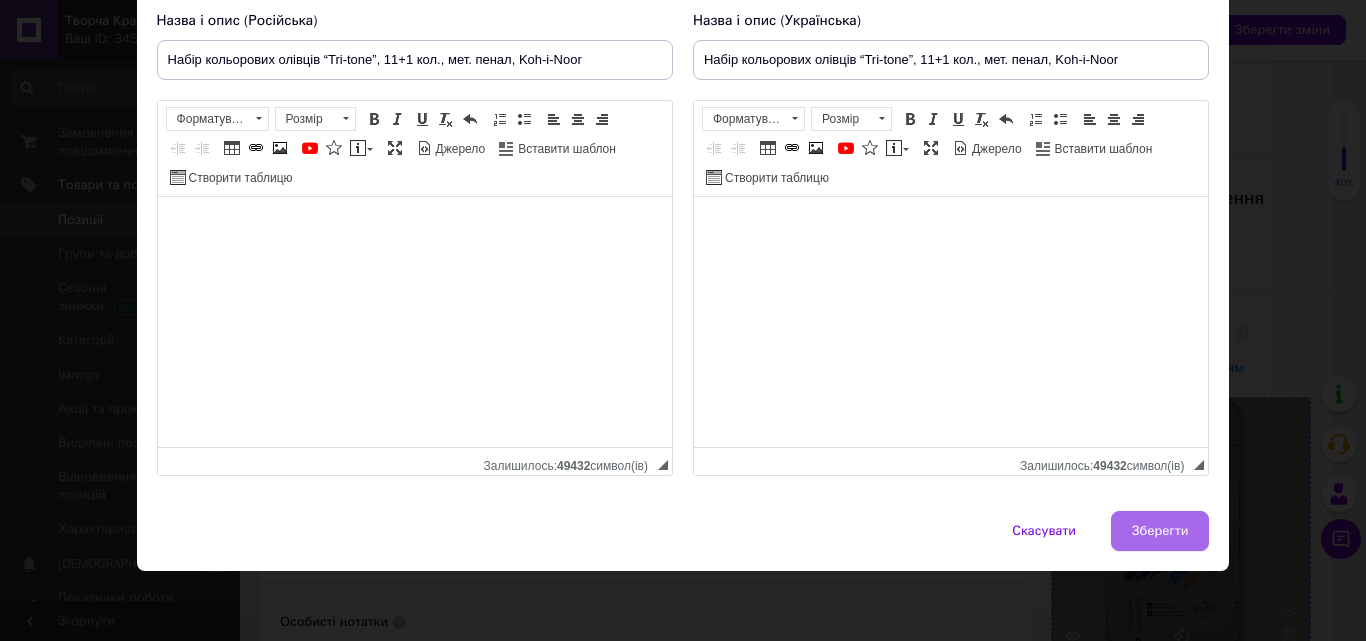 click on "Зберегти" at bounding box center (1160, 531) 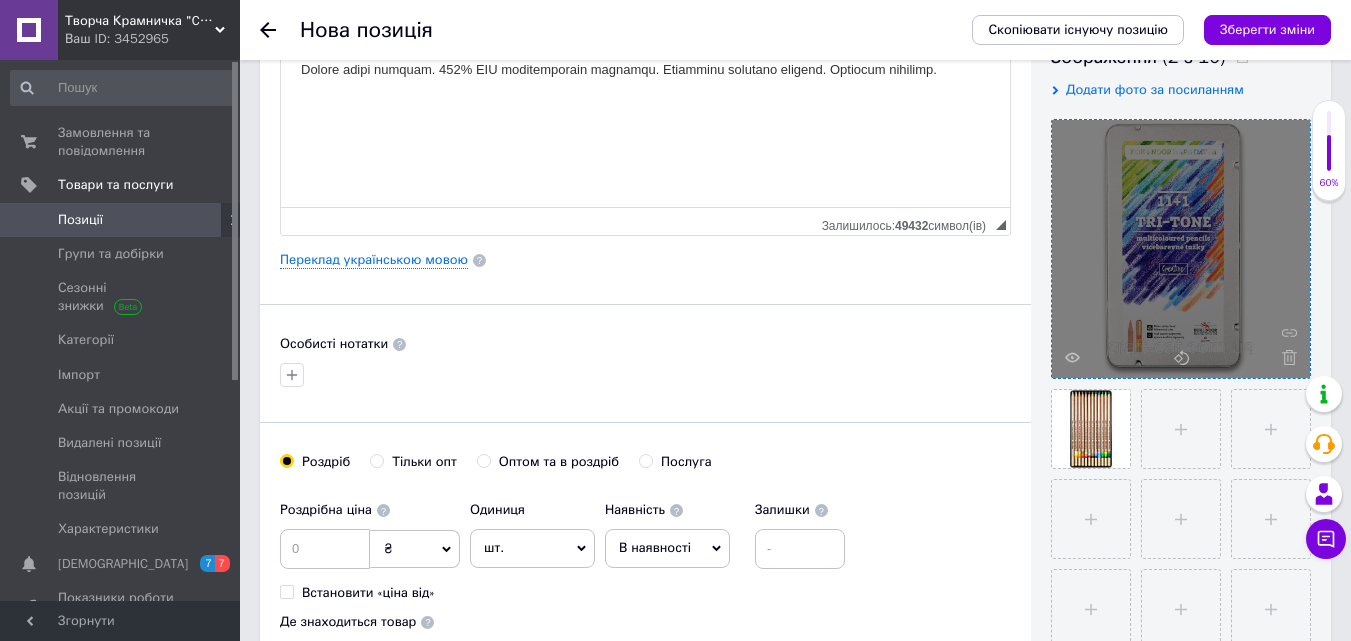 scroll, scrollTop: 400, scrollLeft: 0, axis: vertical 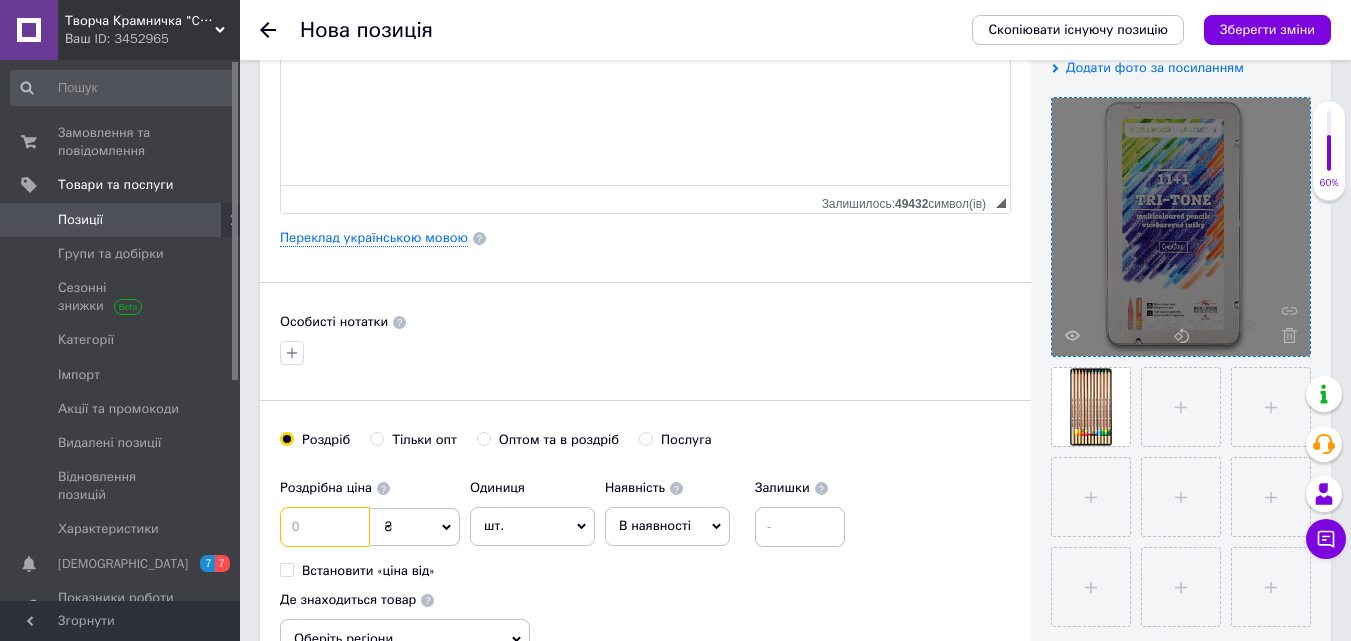 click at bounding box center (325, 527) 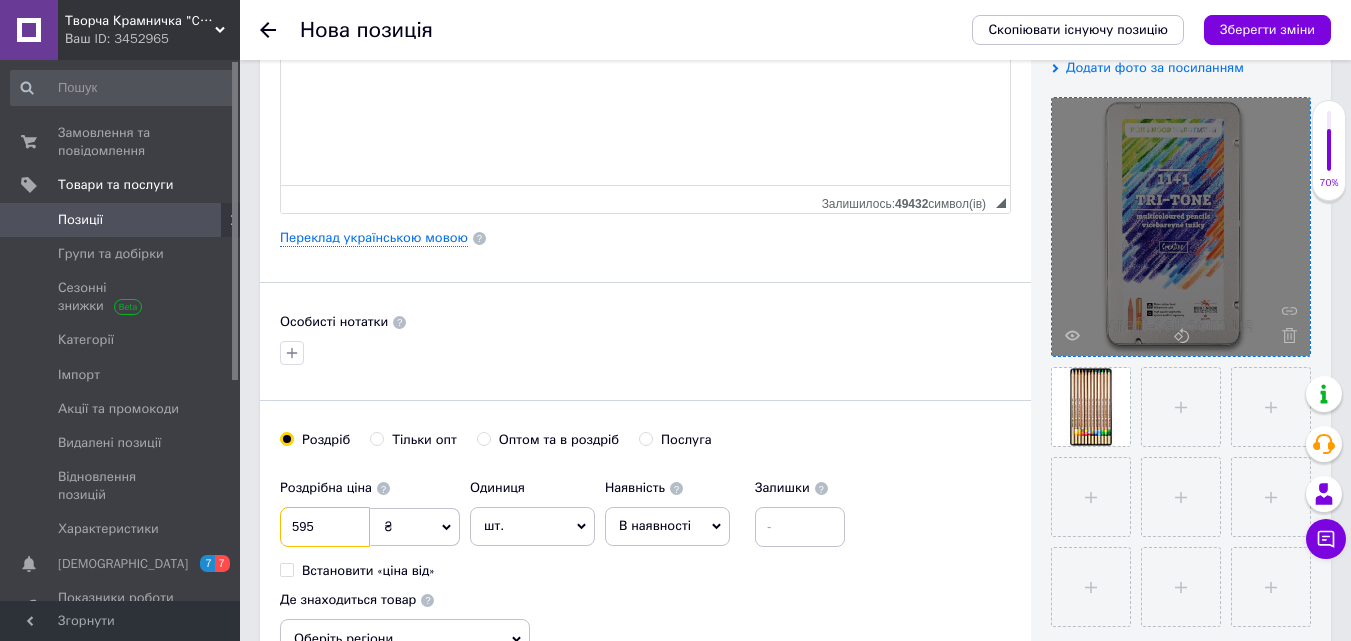 type on "595" 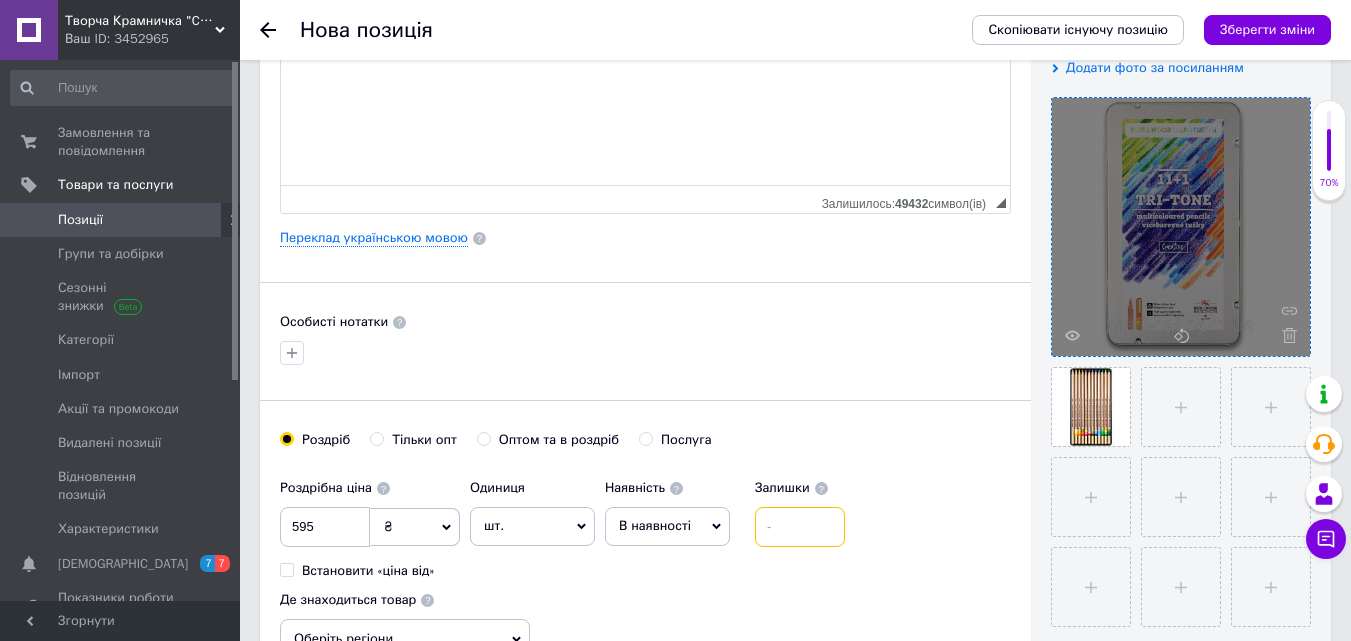 click at bounding box center (800, 527) 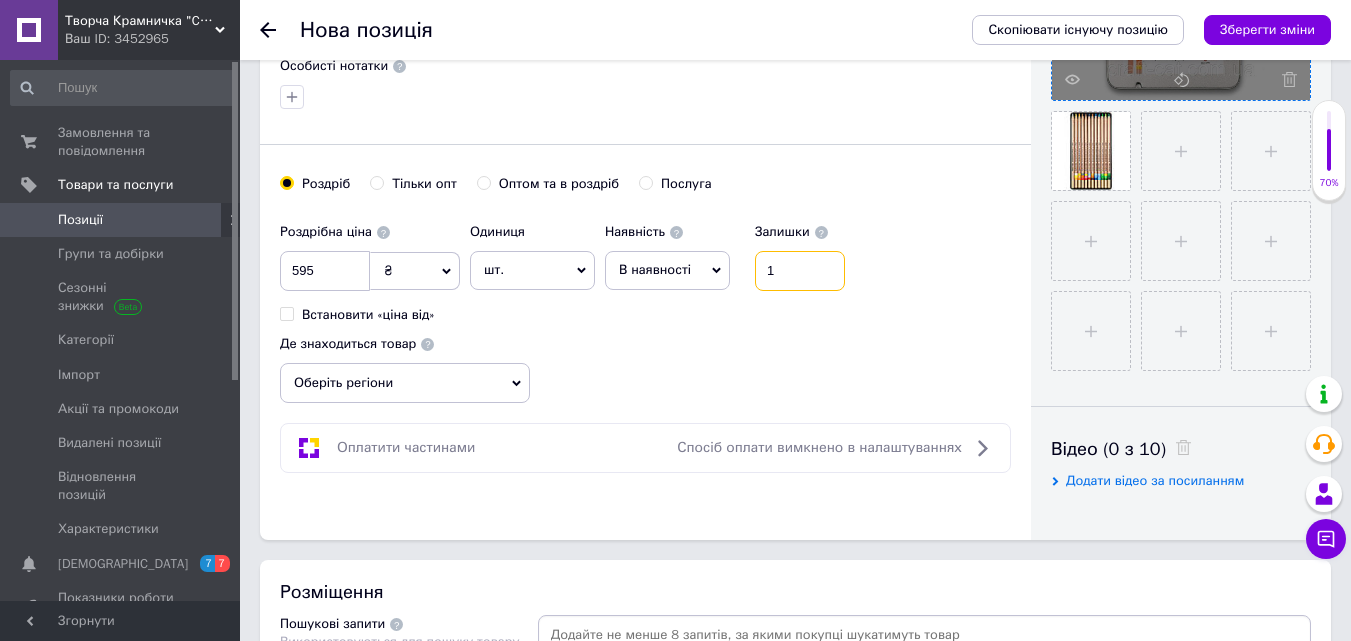 scroll, scrollTop: 700, scrollLeft: 0, axis: vertical 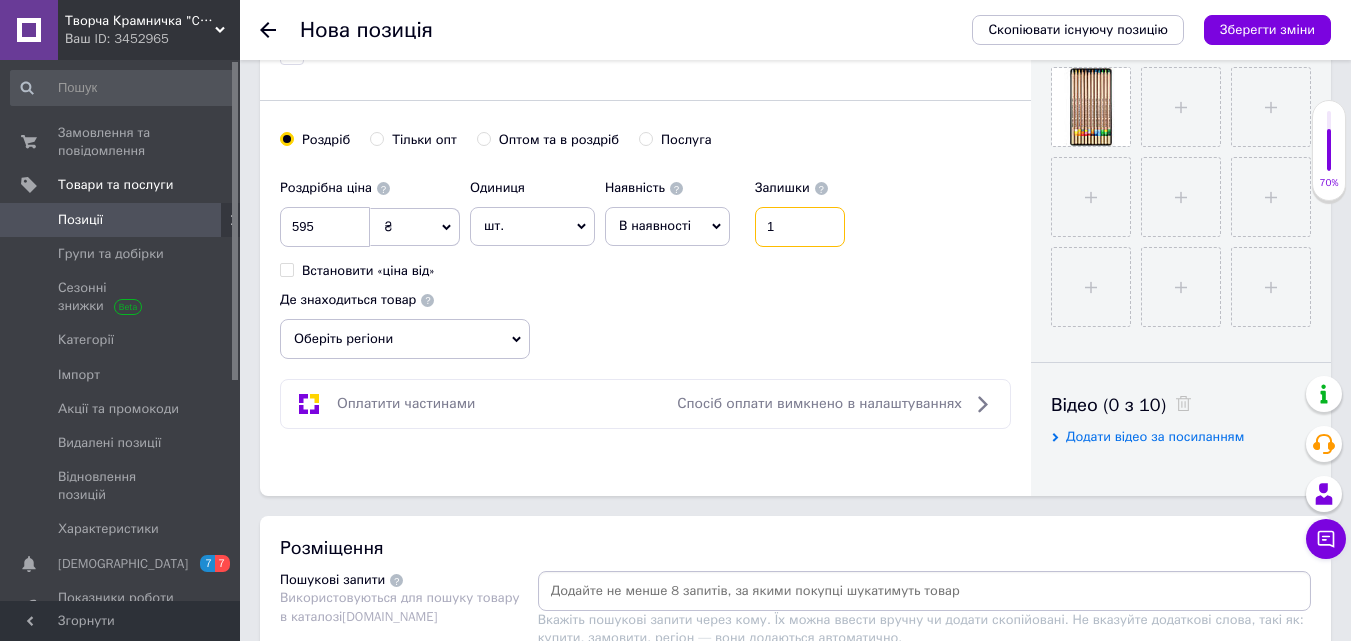 type on "1" 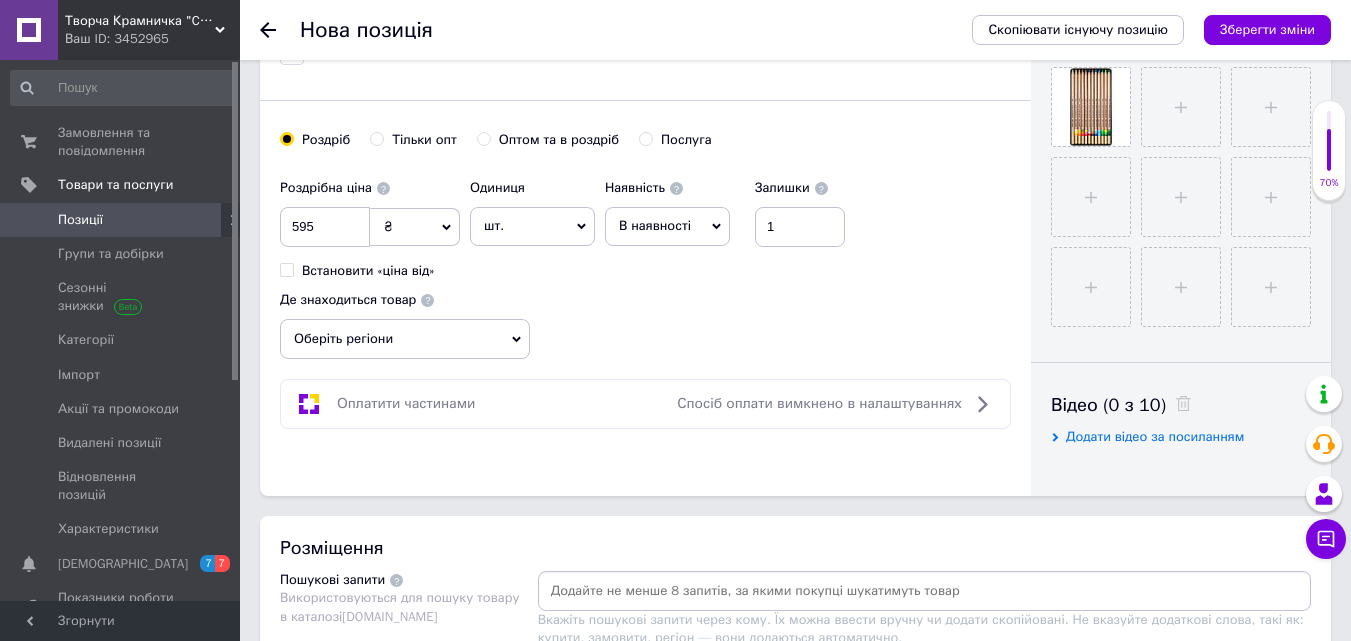 click on "Оберіть регіони" at bounding box center [405, 339] 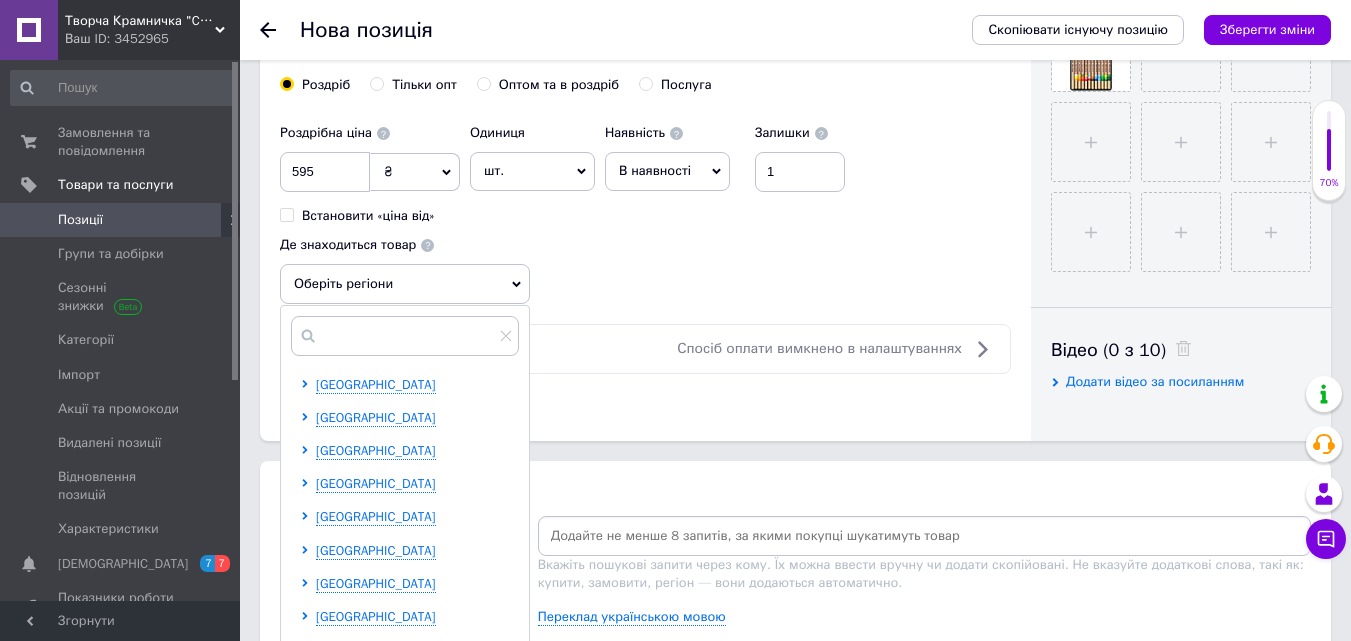 scroll, scrollTop: 800, scrollLeft: 0, axis: vertical 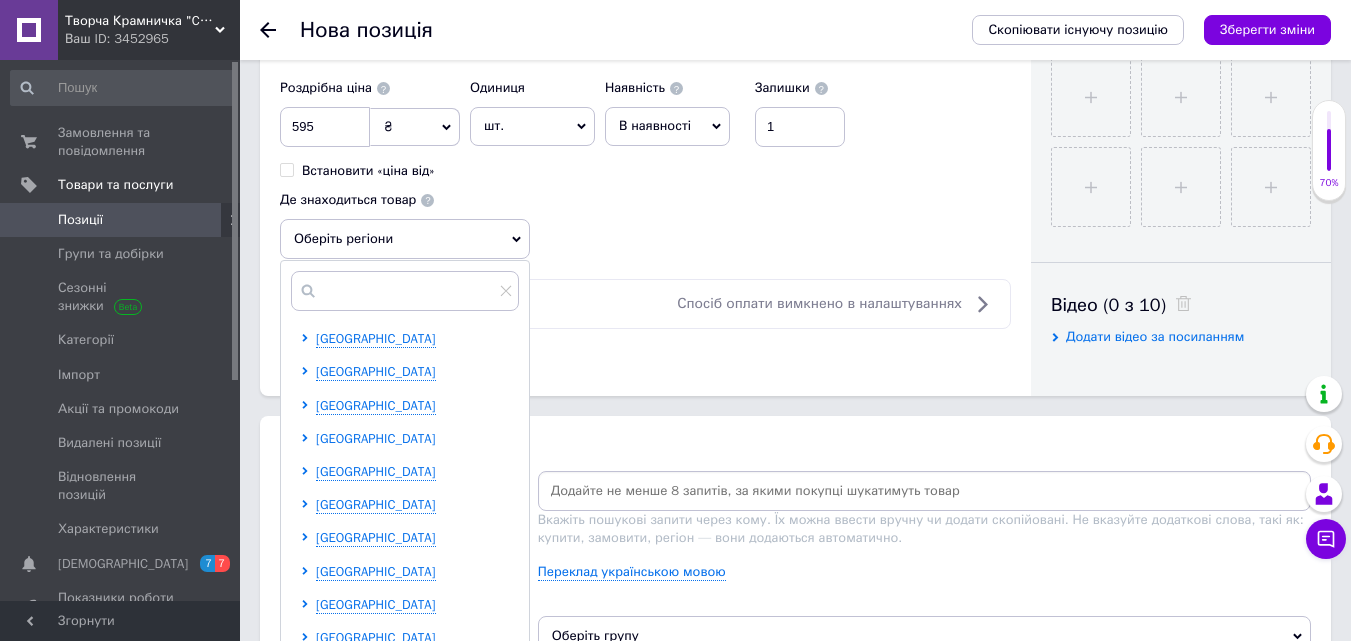 click on "[GEOGRAPHIC_DATA]" at bounding box center [376, 438] 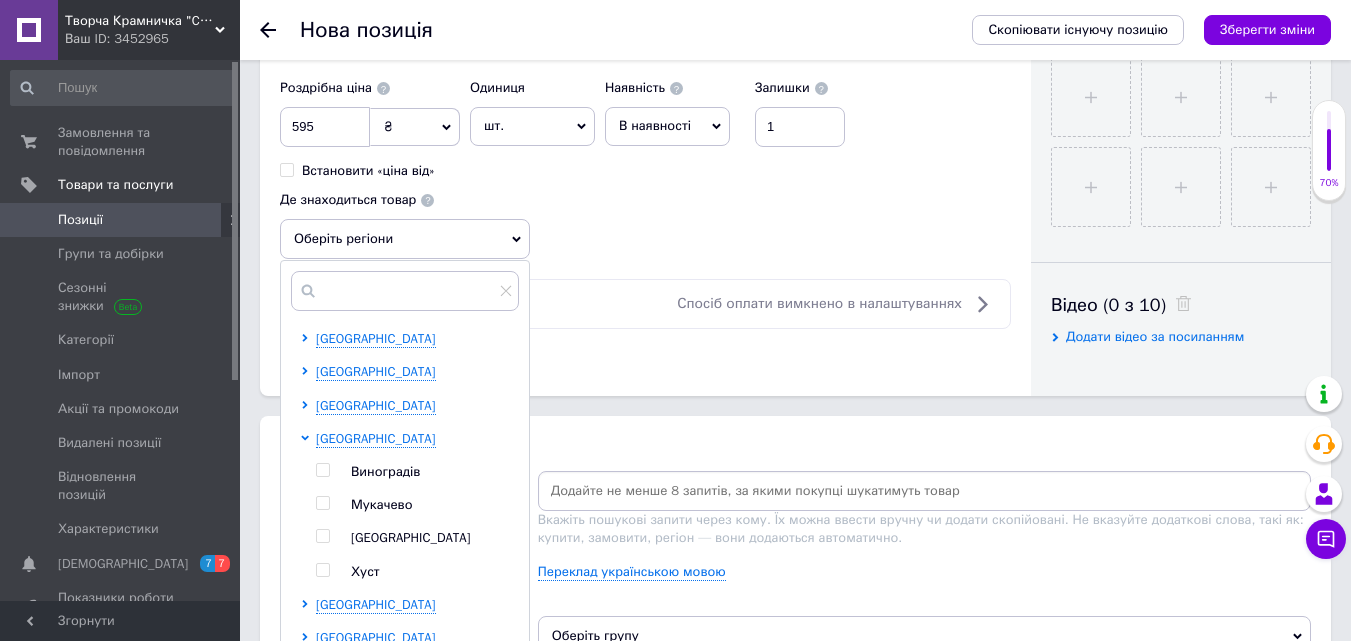 click on "[GEOGRAPHIC_DATA]" at bounding box center (411, 537) 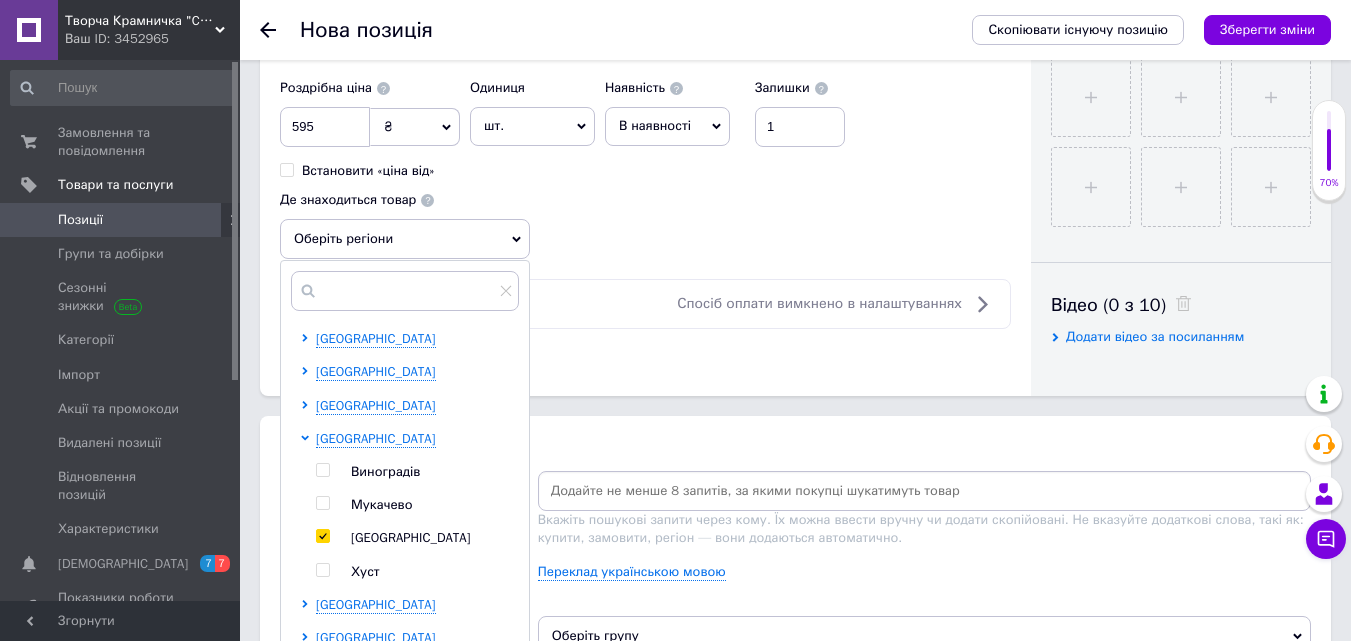 checkbox on "true" 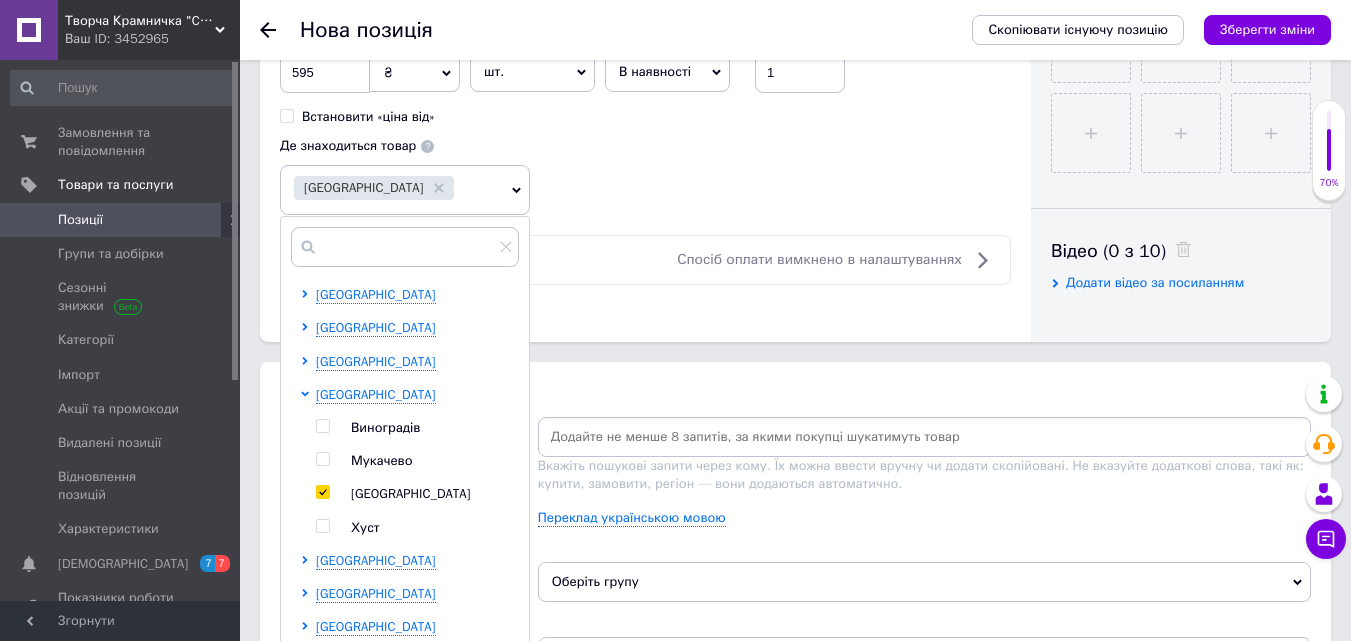 scroll, scrollTop: 900, scrollLeft: 0, axis: vertical 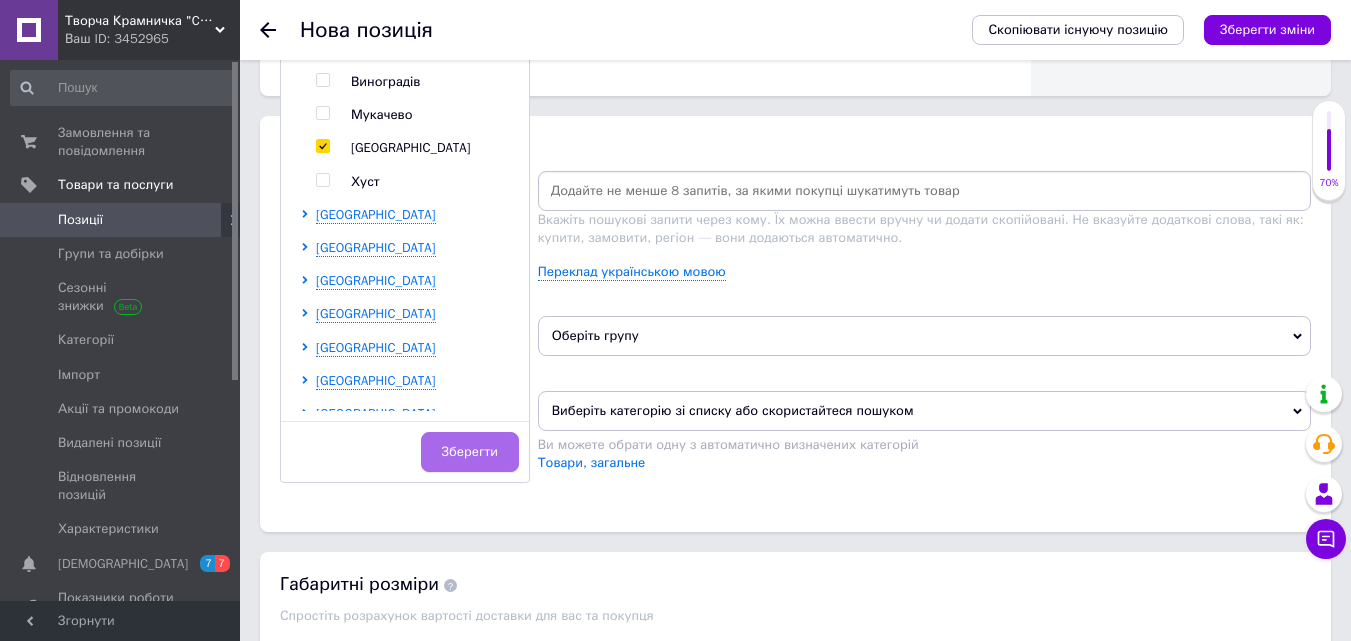 click on "Зберегти" at bounding box center [470, 452] 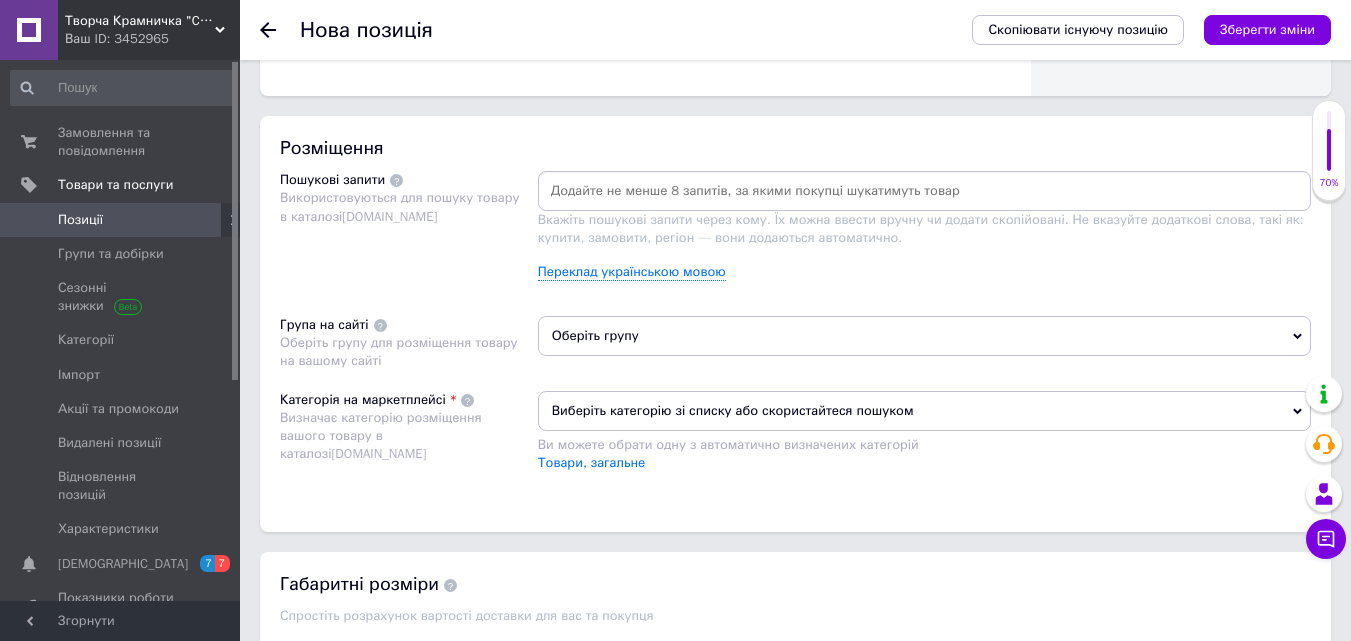 click at bounding box center [924, 191] 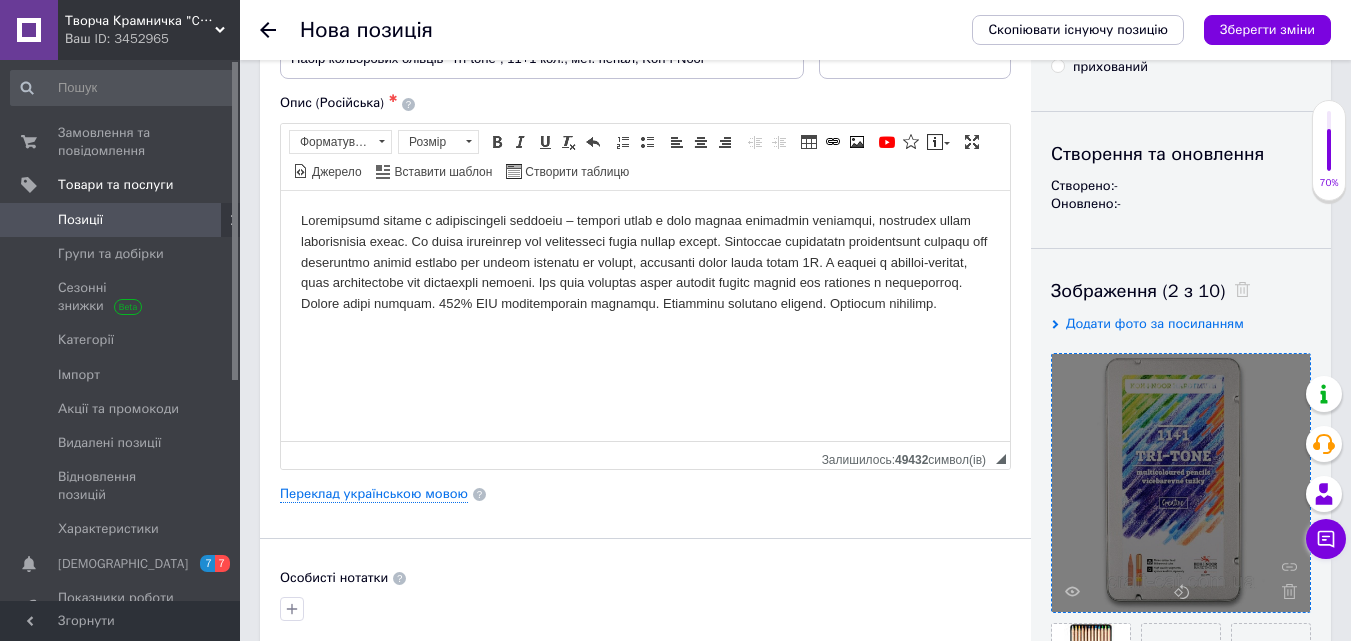 scroll, scrollTop: 0, scrollLeft: 0, axis: both 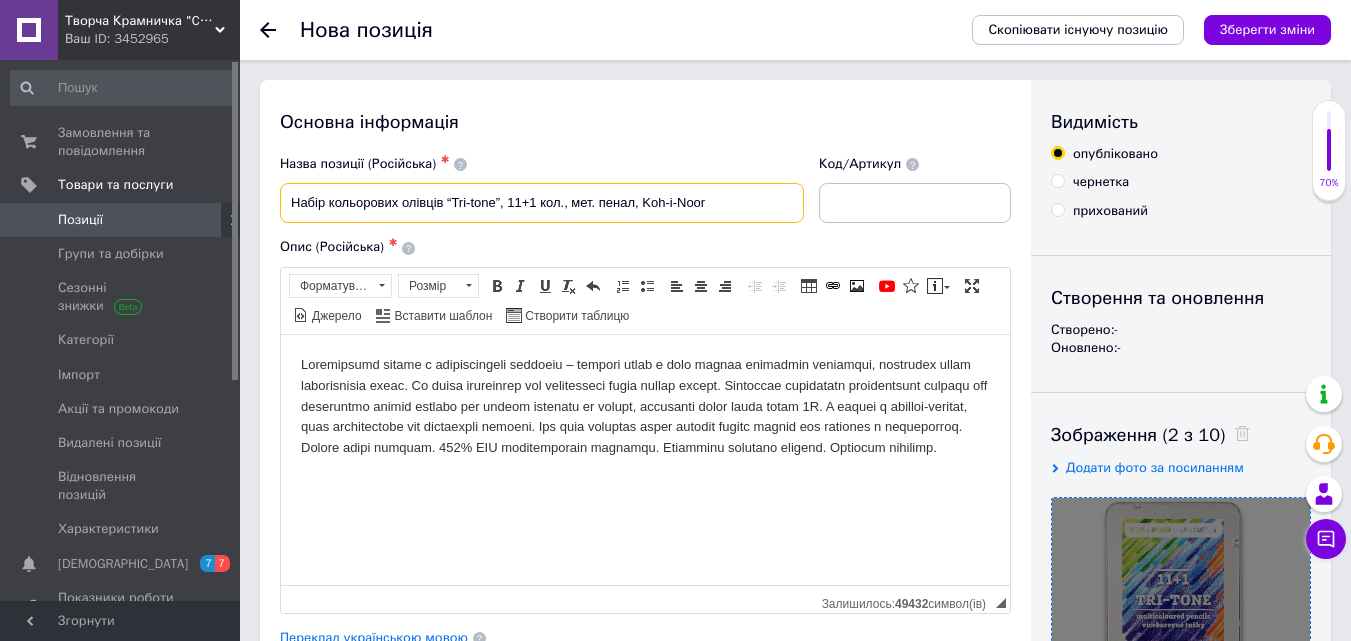 drag, startPoint x: 639, startPoint y: 206, endPoint x: 707, endPoint y: 206, distance: 68 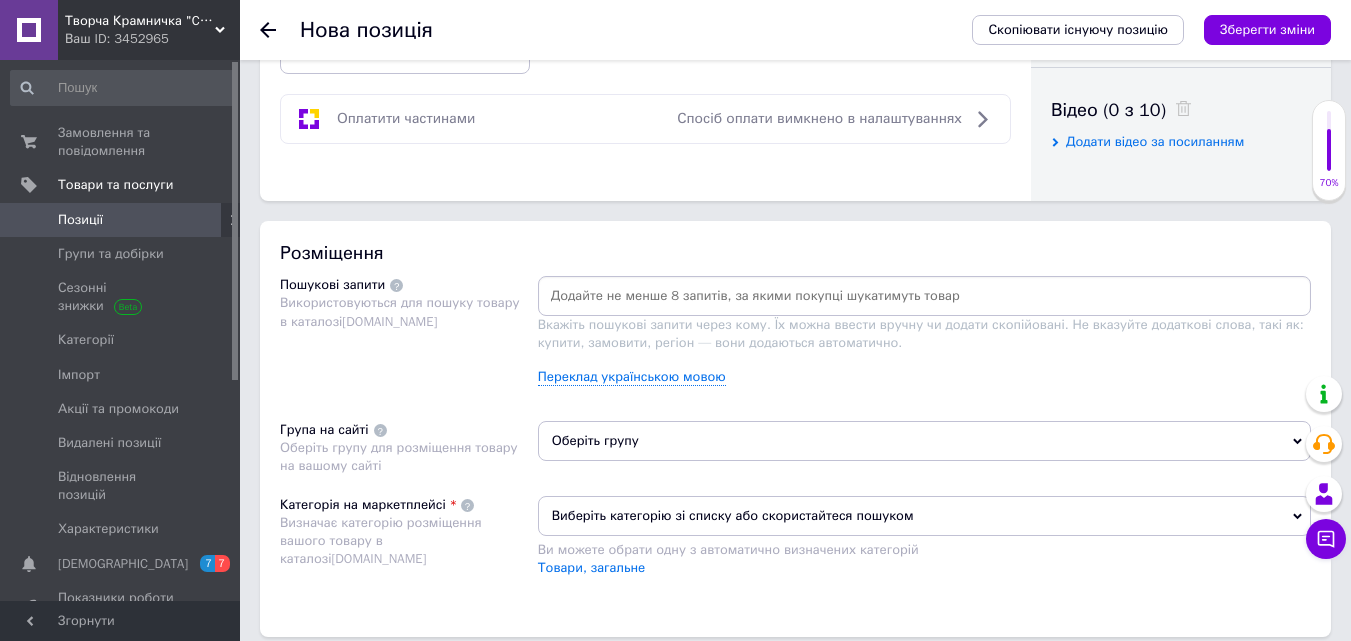 scroll, scrollTop: 1000, scrollLeft: 0, axis: vertical 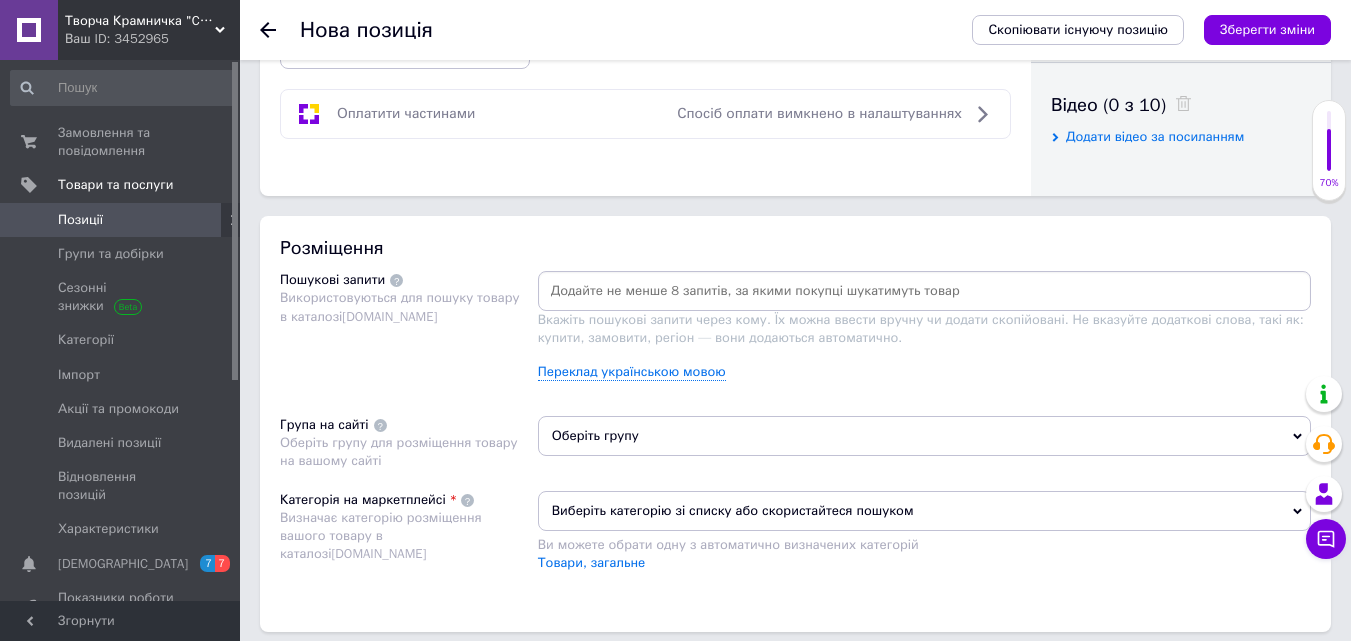 click at bounding box center (924, 291) 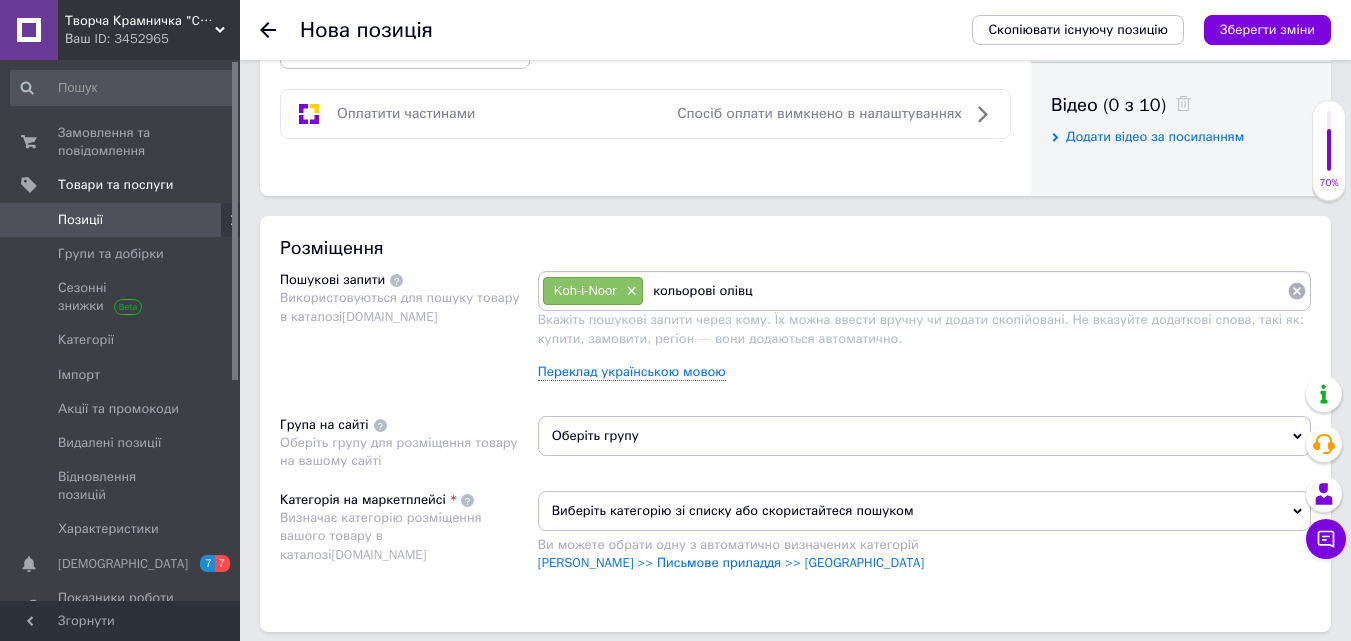 type on "кольорові олівці" 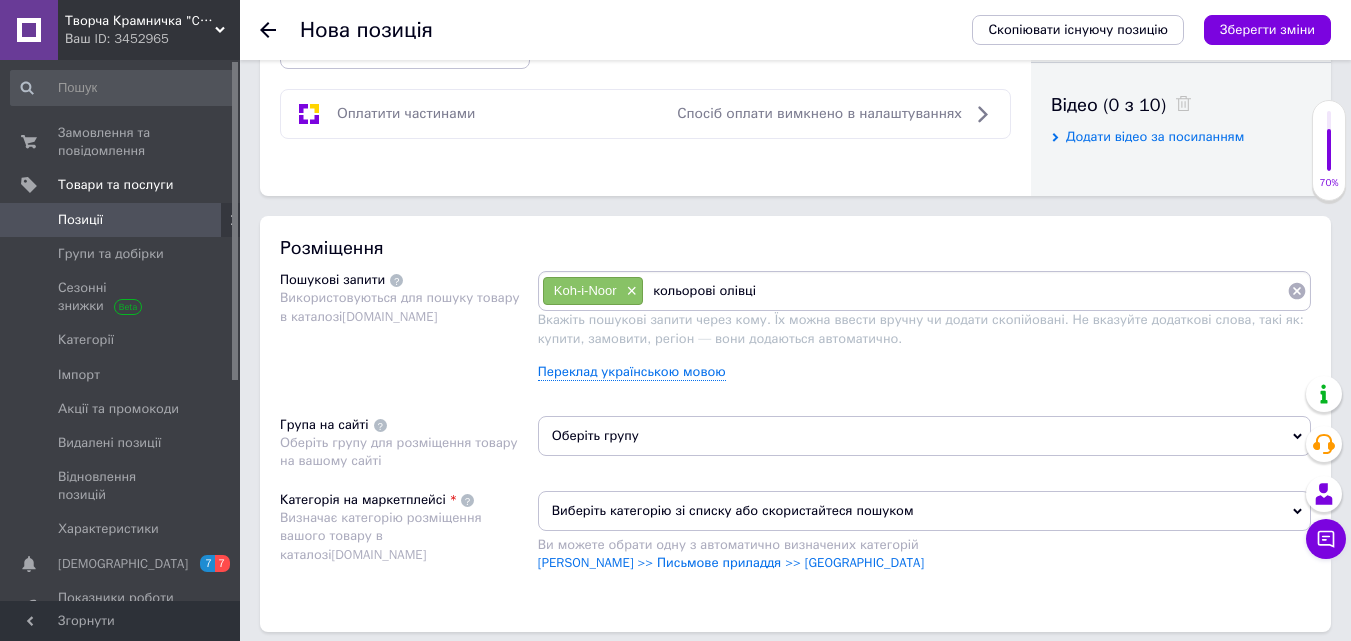 type 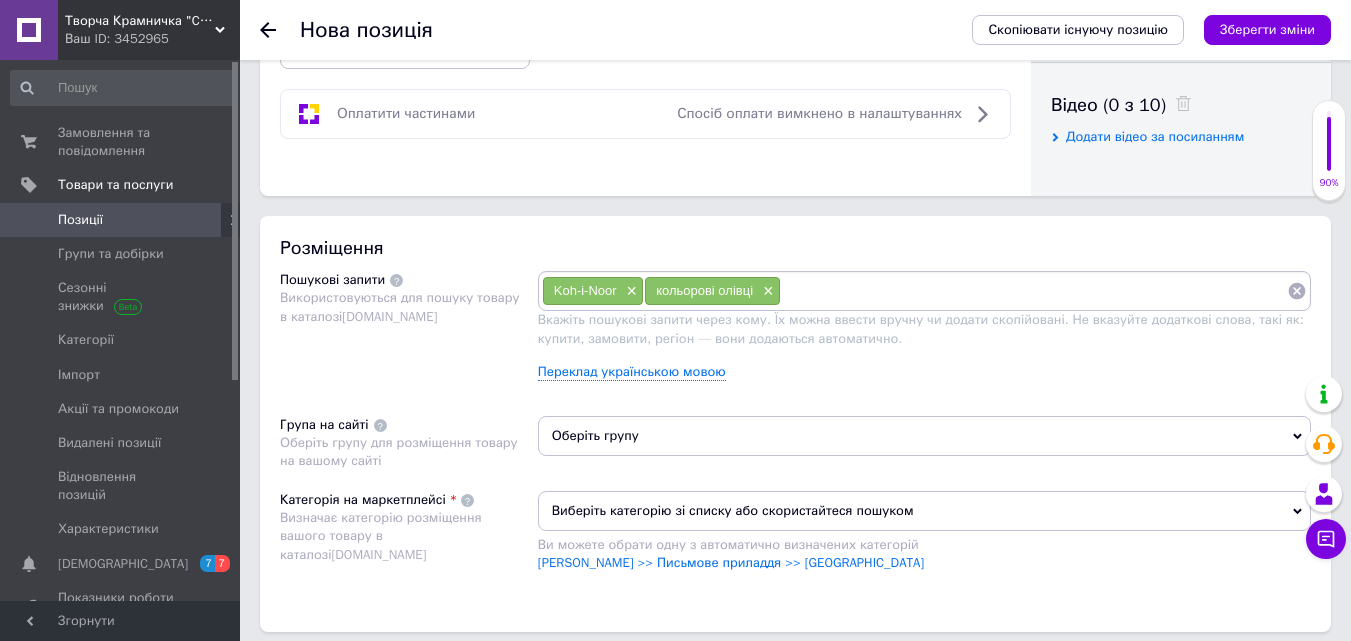 drag, startPoint x: 676, startPoint y: 463, endPoint x: 682, endPoint y: 445, distance: 18.973665 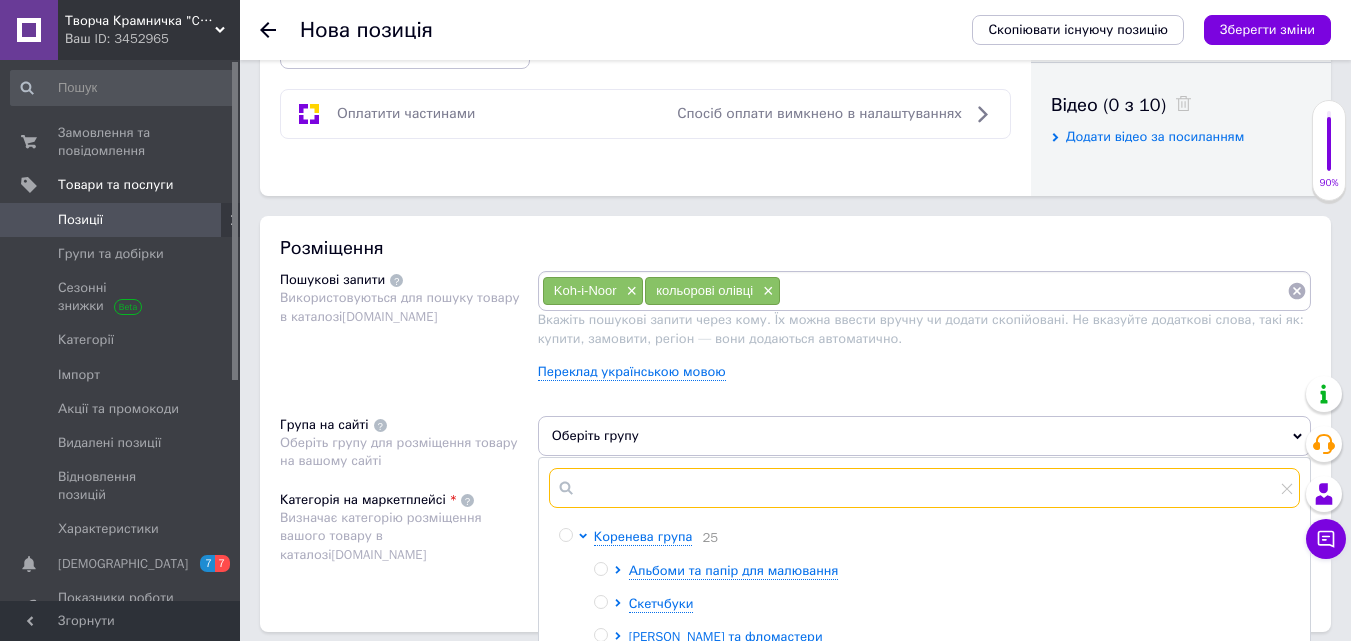 click at bounding box center [924, 488] 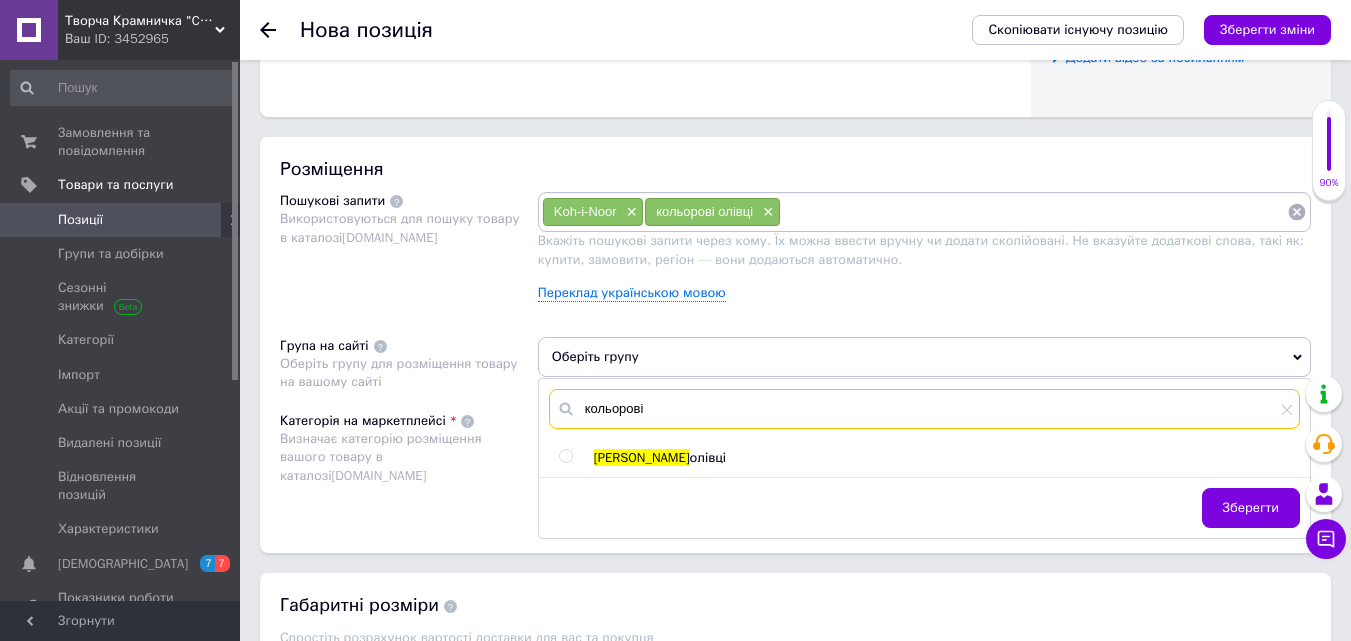 scroll, scrollTop: 1100, scrollLeft: 0, axis: vertical 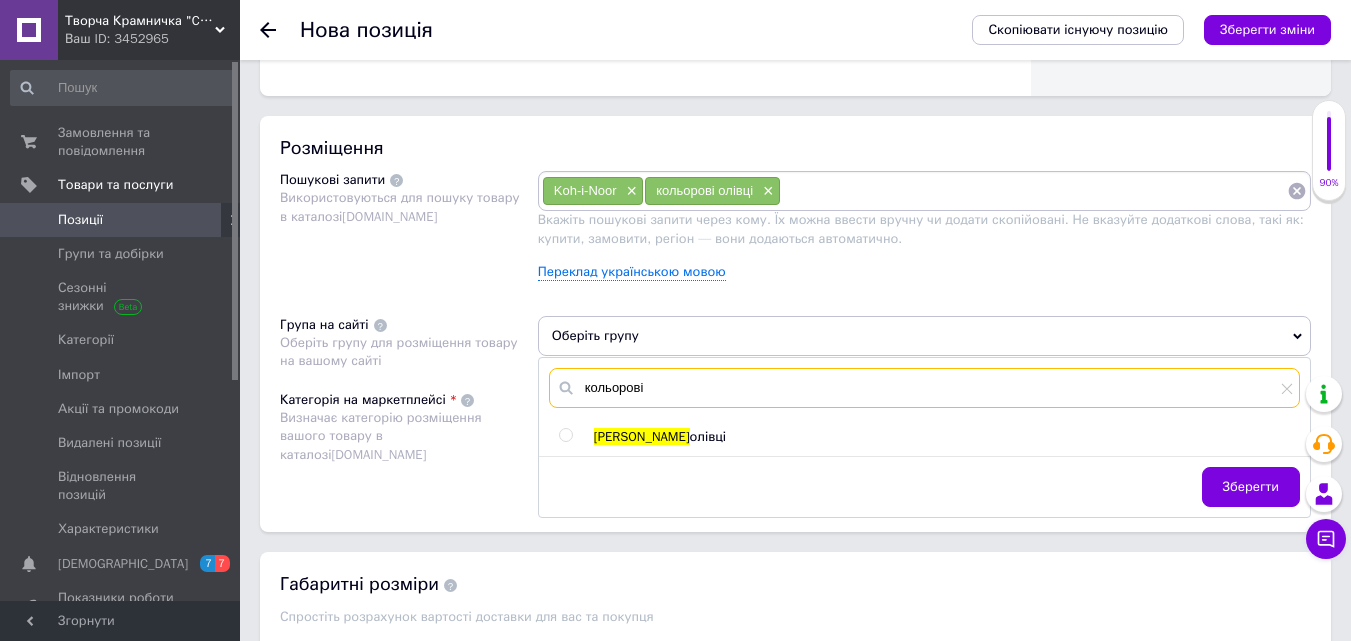 type on "кольорові" 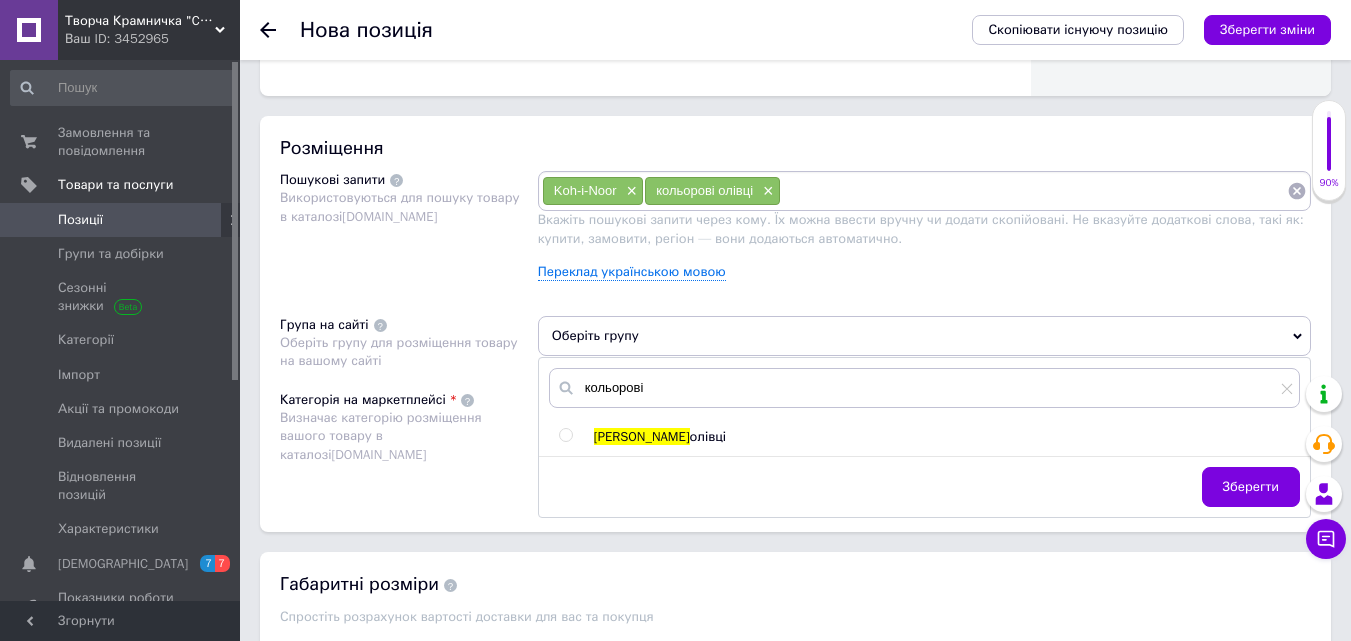 click on "олівці" at bounding box center [708, 436] 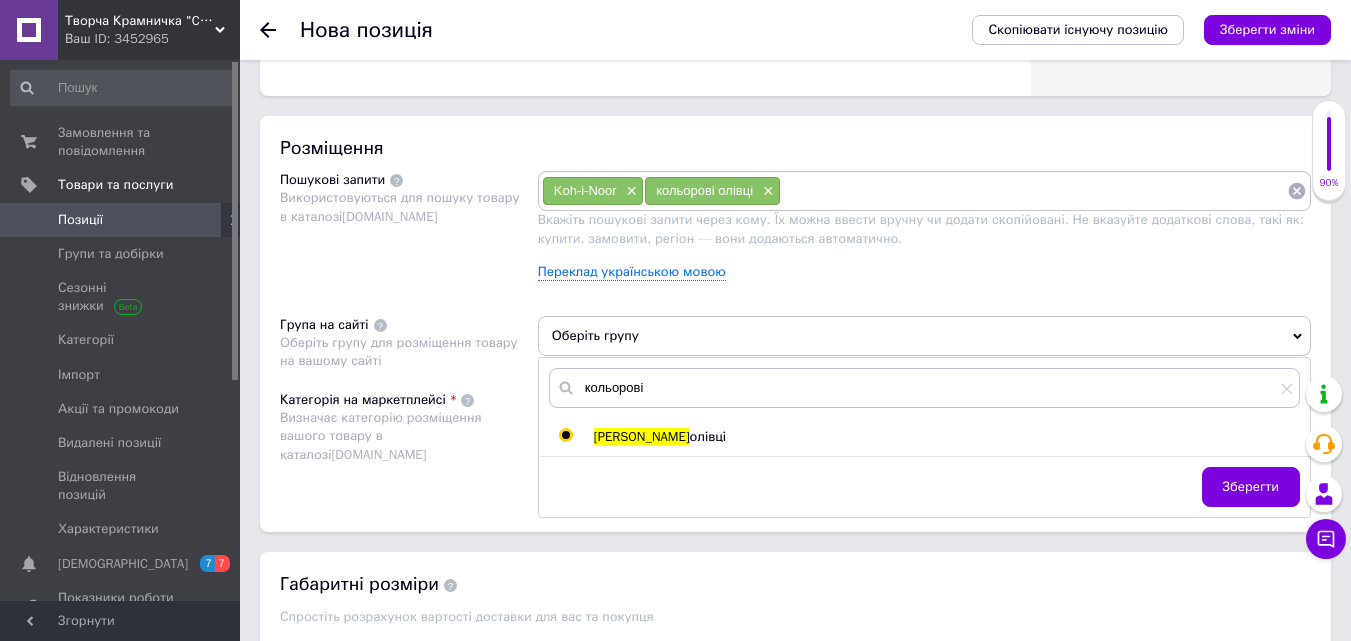 radio on "true" 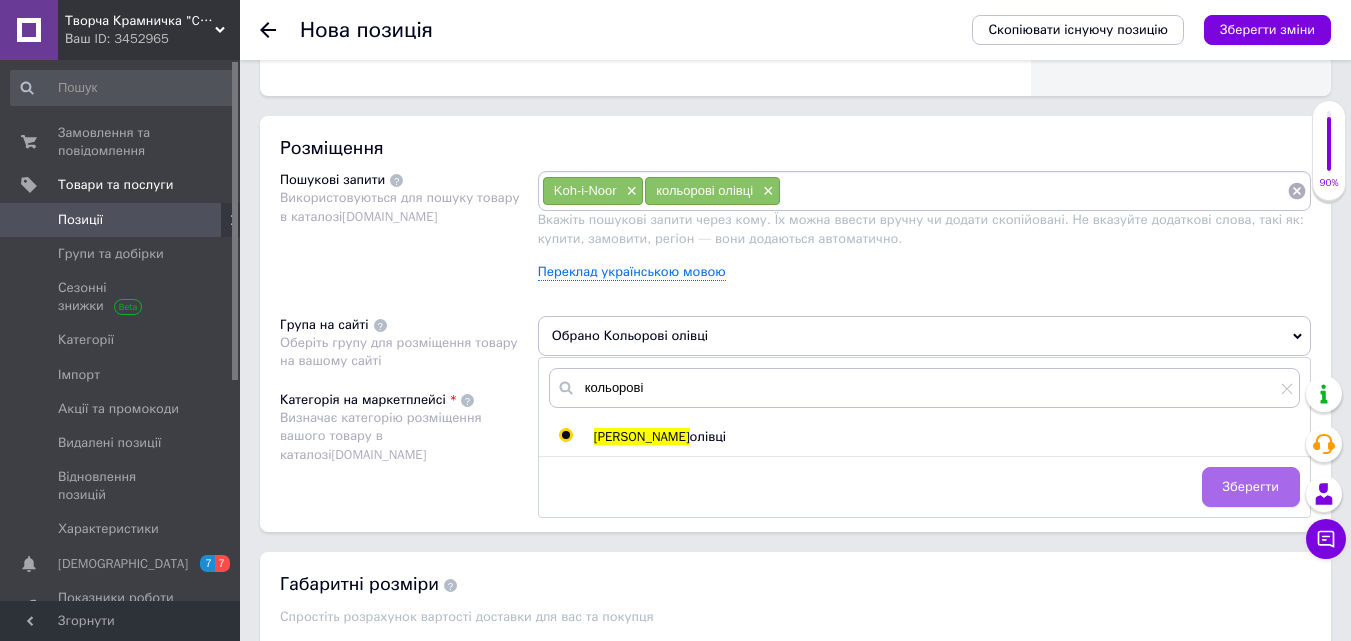 click on "Зберегти" at bounding box center (1251, 487) 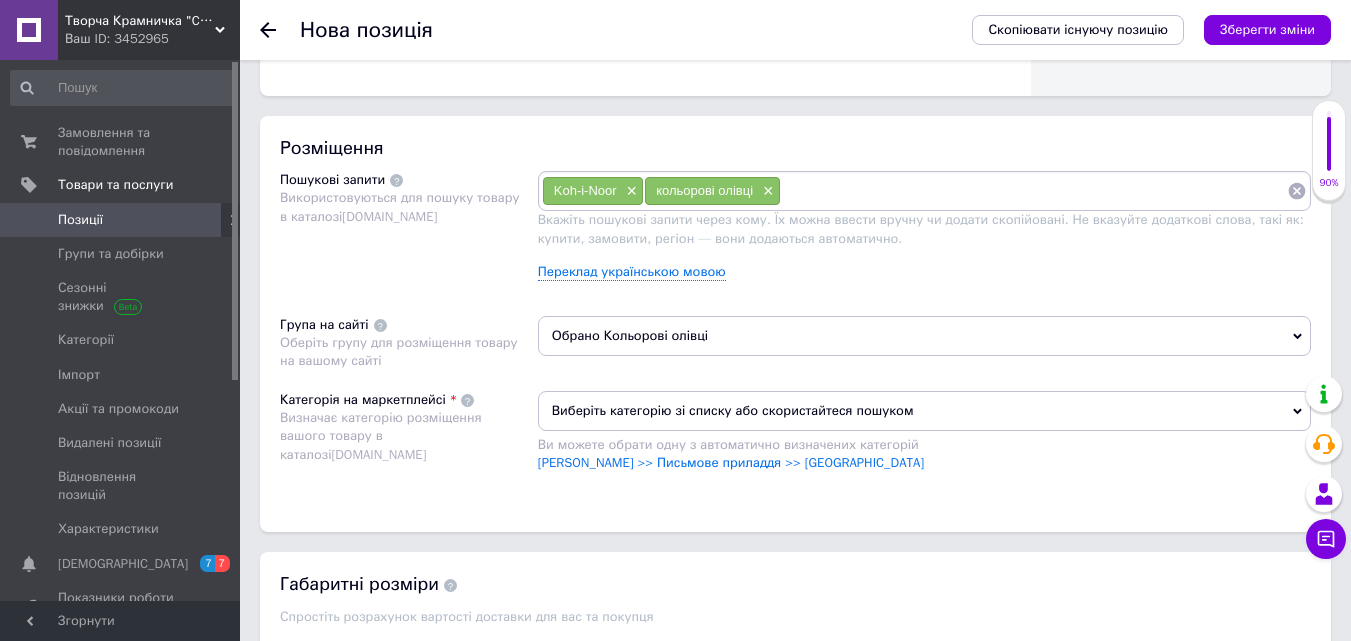 click on "Виберіть категорію зі списку або скористайтеся пошуком" at bounding box center (924, 411) 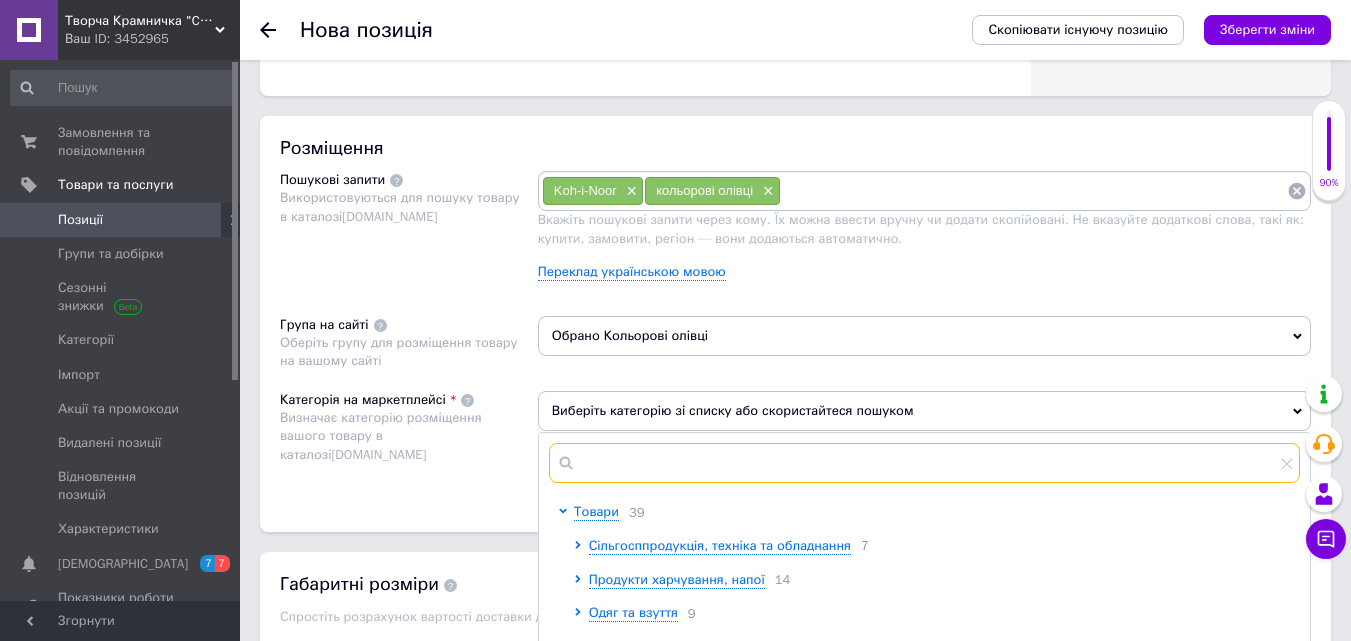 click at bounding box center (924, 463) 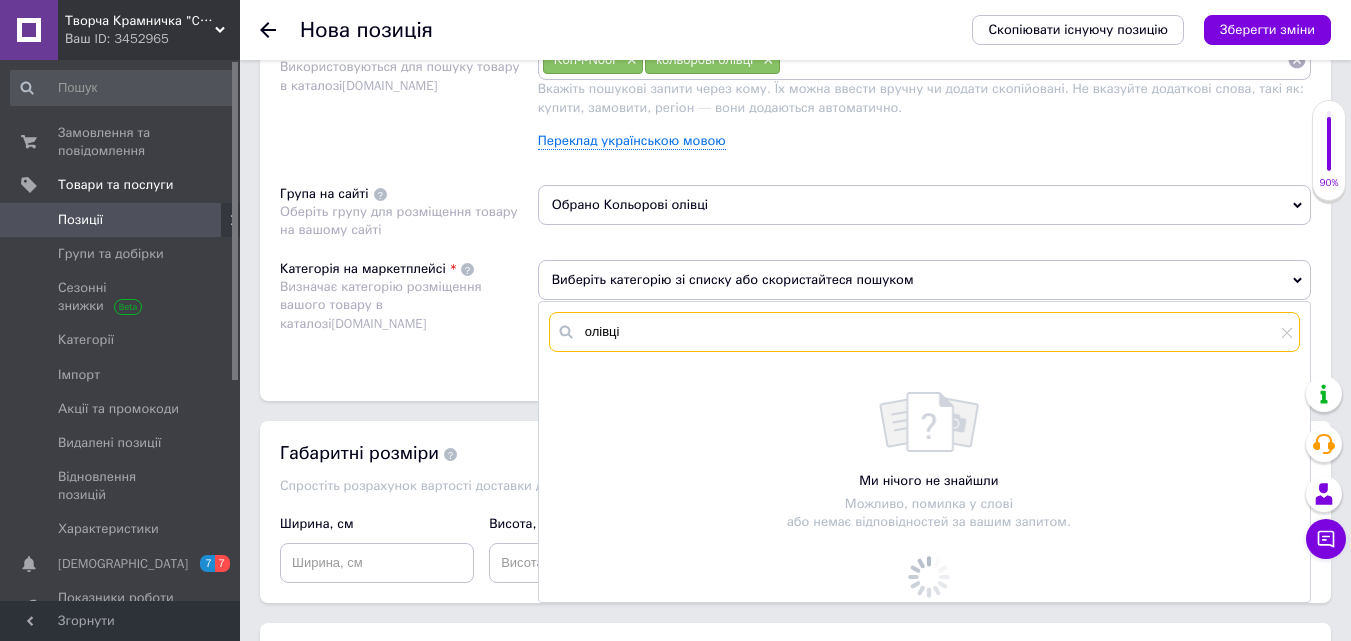 scroll, scrollTop: 1384, scrollLeft: 0, axis: vertical 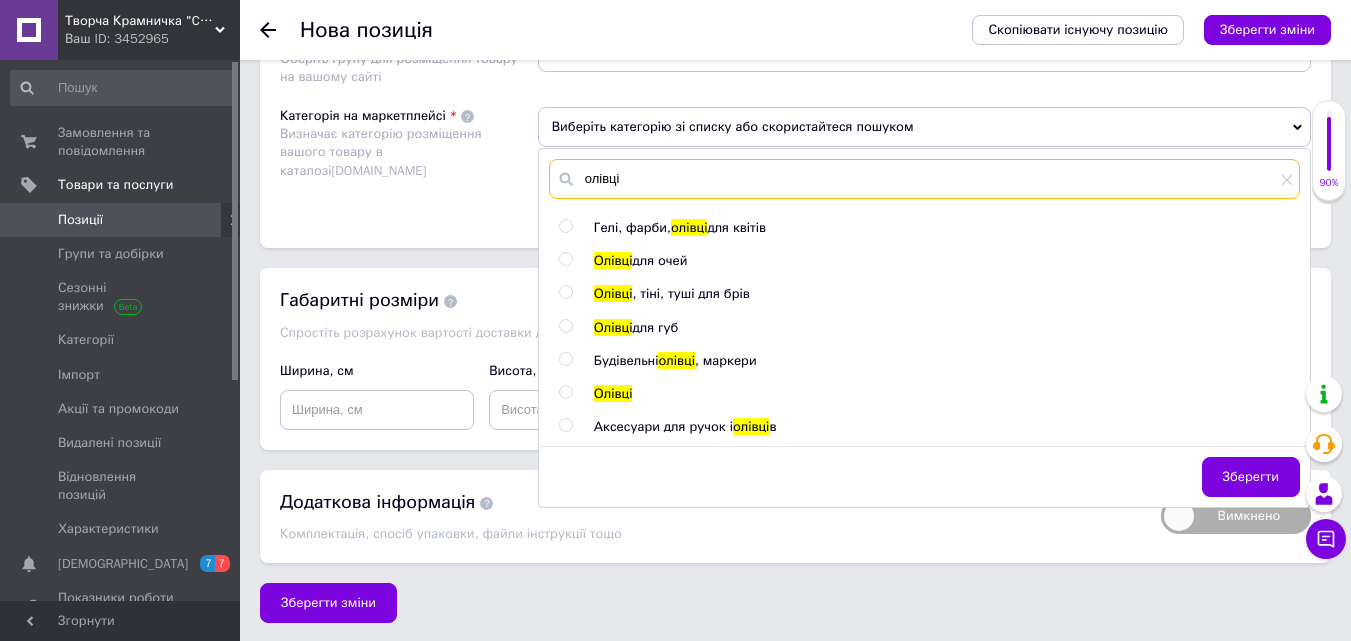 type on "олівці" 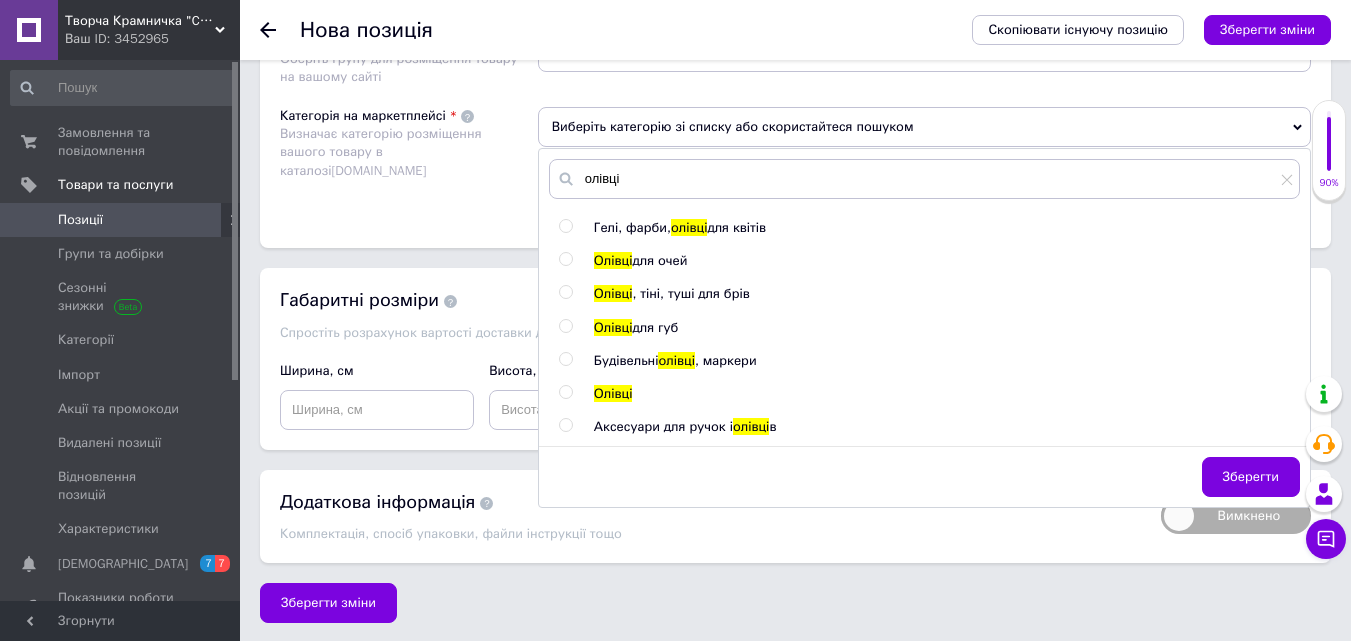 click on "Олівці" at bounding box center [613, 393] 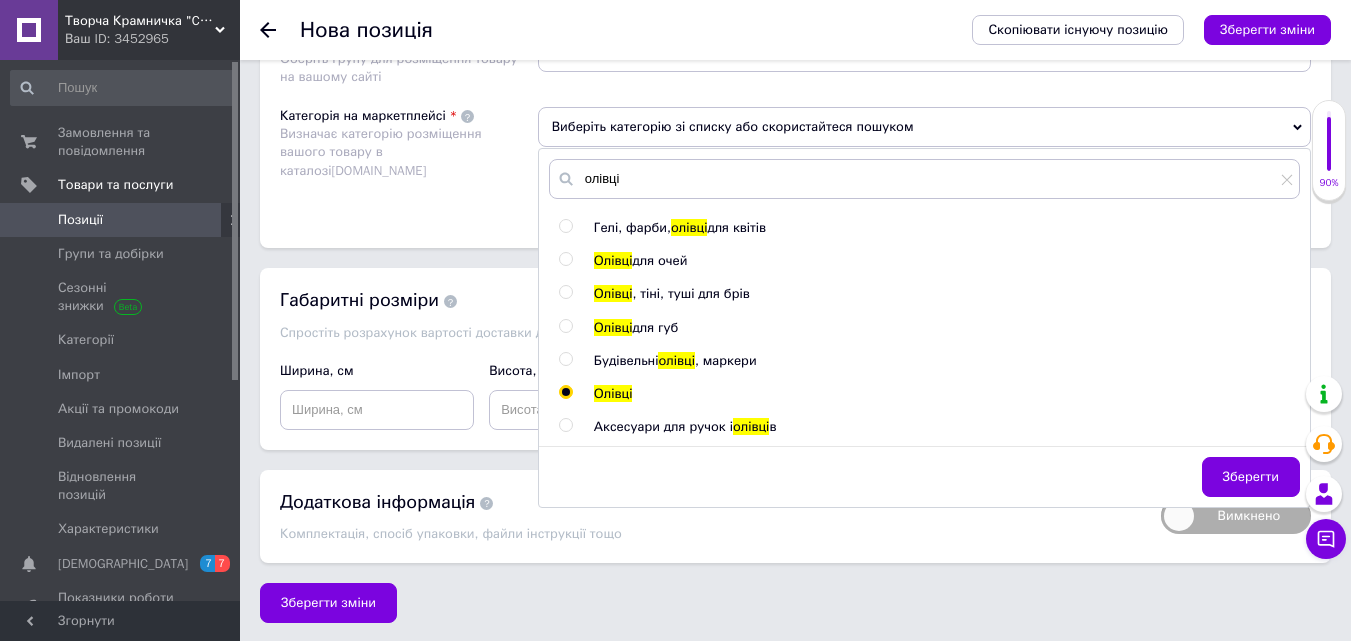 radio on "true" 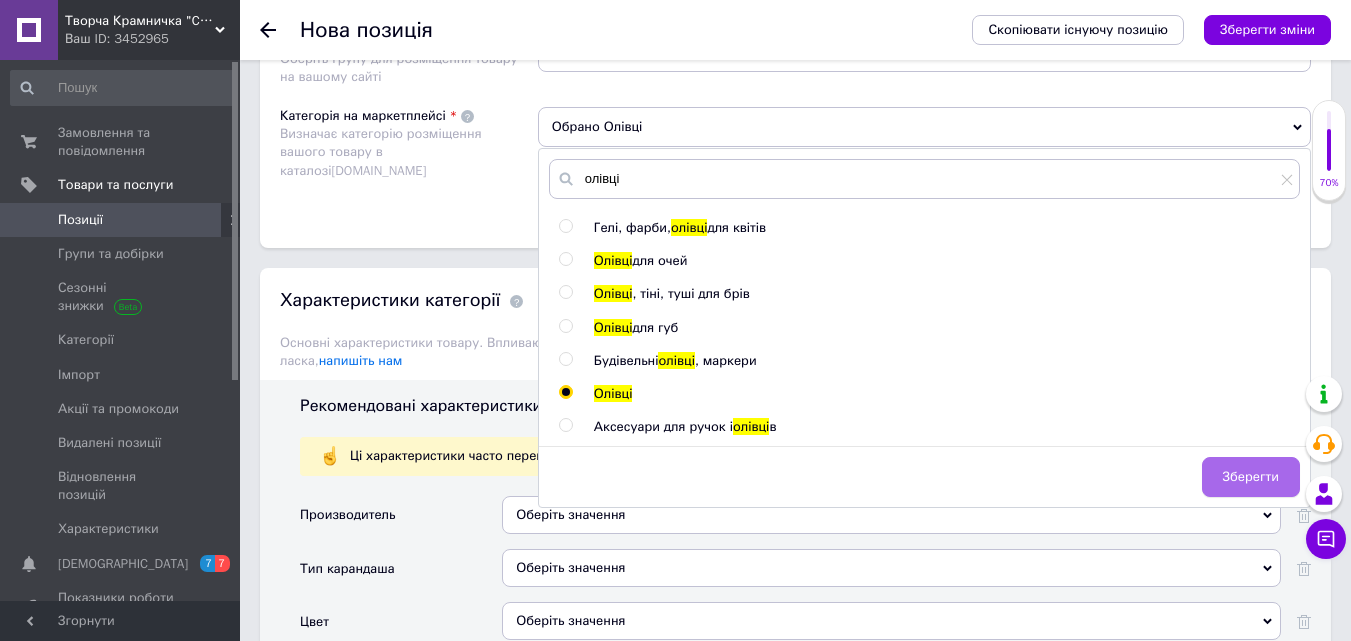 click on "Зберегти" at bounding box center [1251, 477] 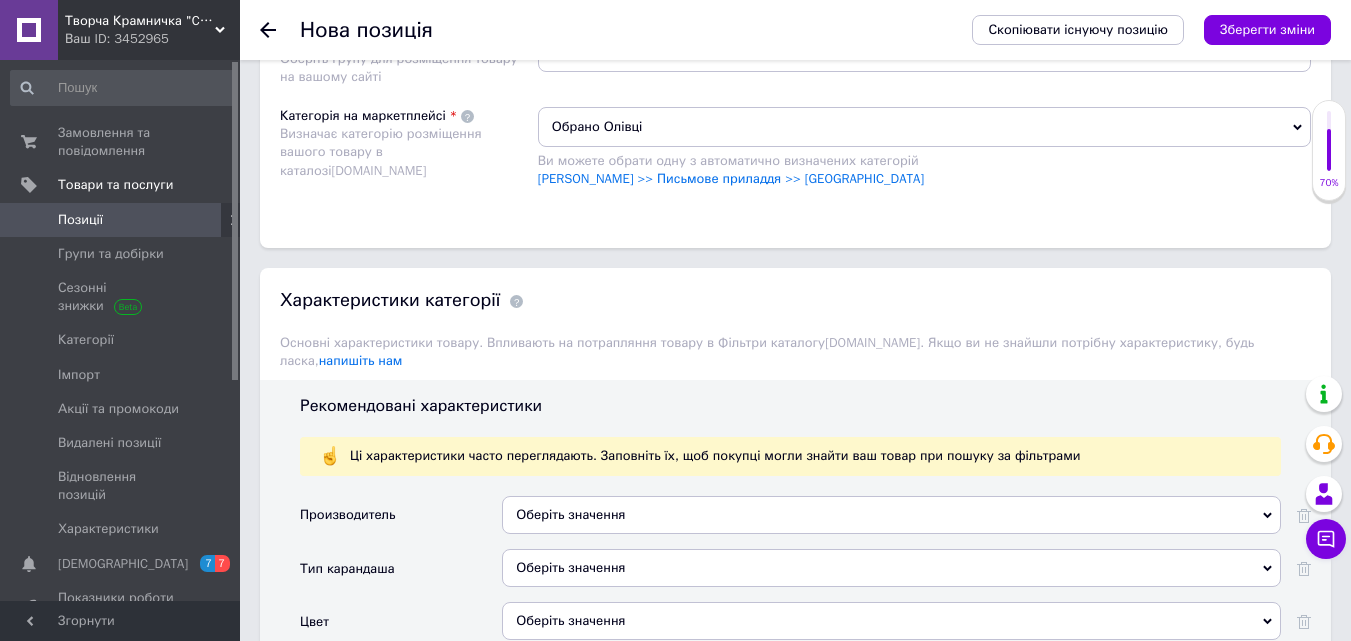 click on "Оберіть значення" at bounding box center [891, 515] 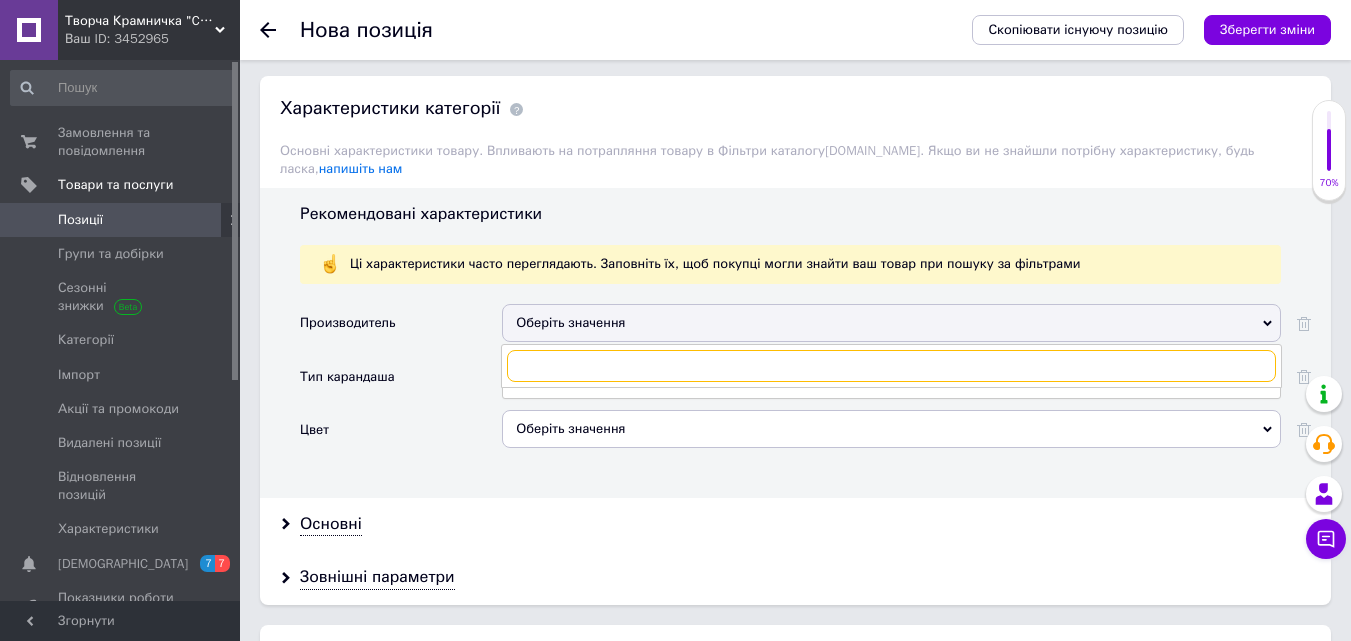 scroll, scrollTop: 1584, scrollLeft: 0, axis: vertical 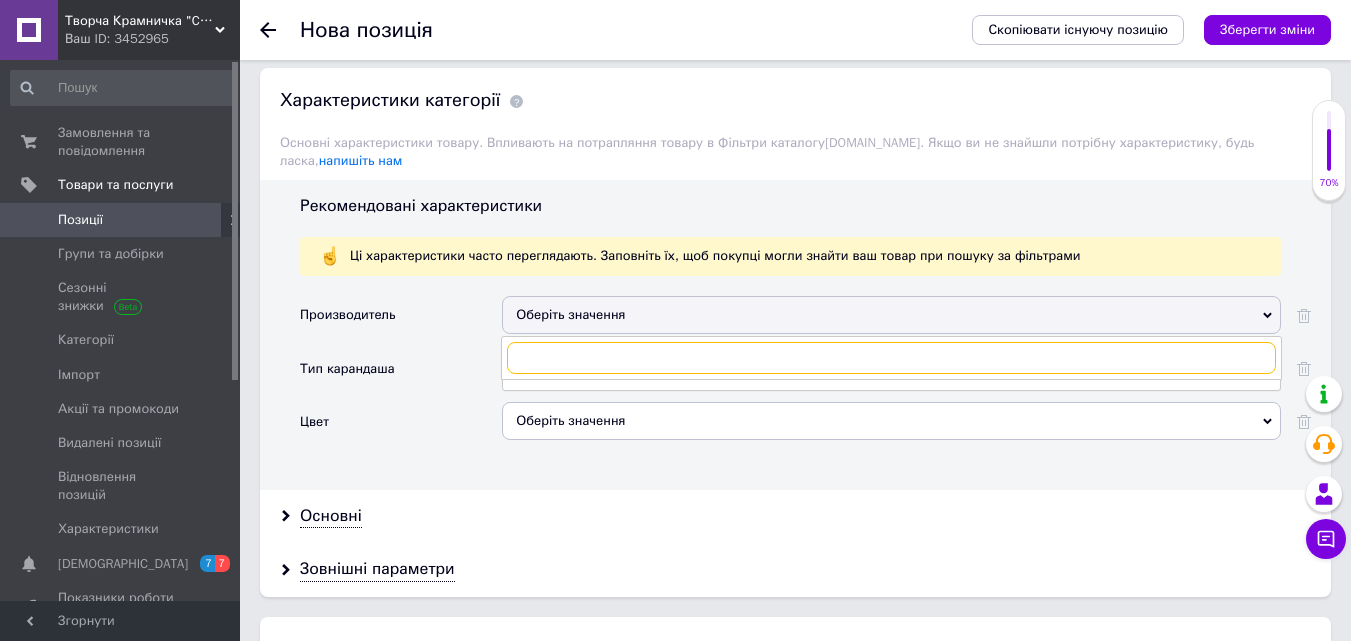 paste on "Koh-i-Noor" 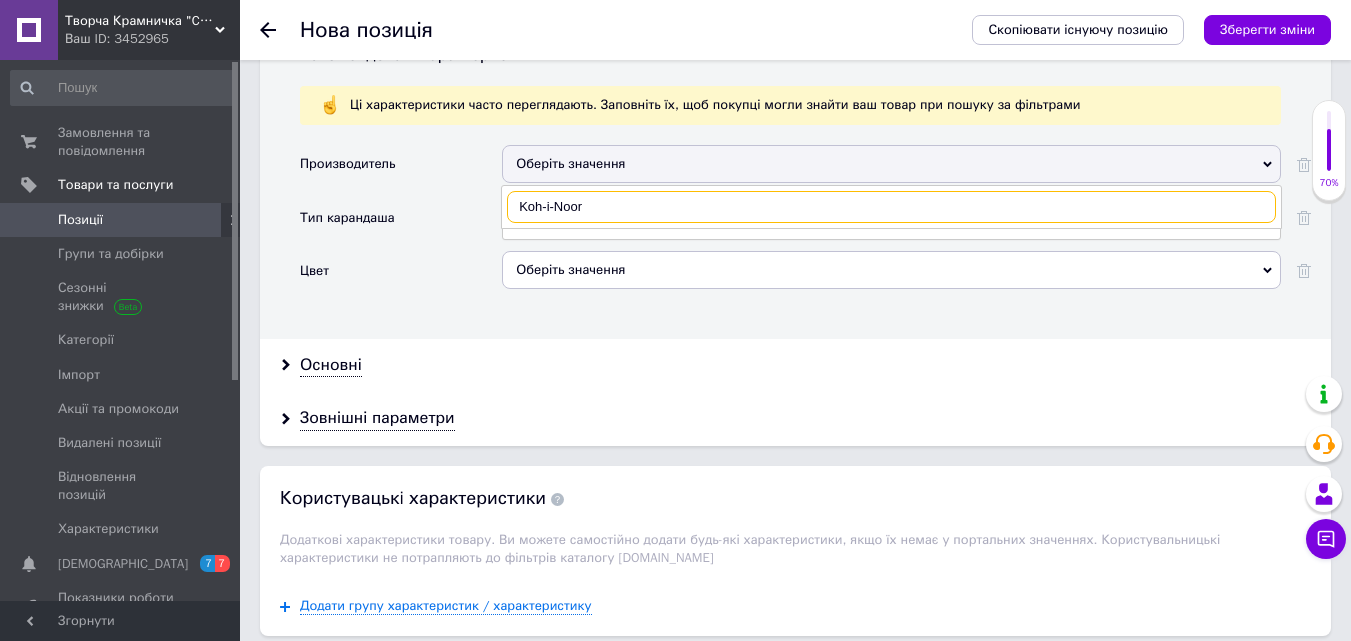 scroll, scrollTop: 1700, scrollLeft: 0, axis: vertical 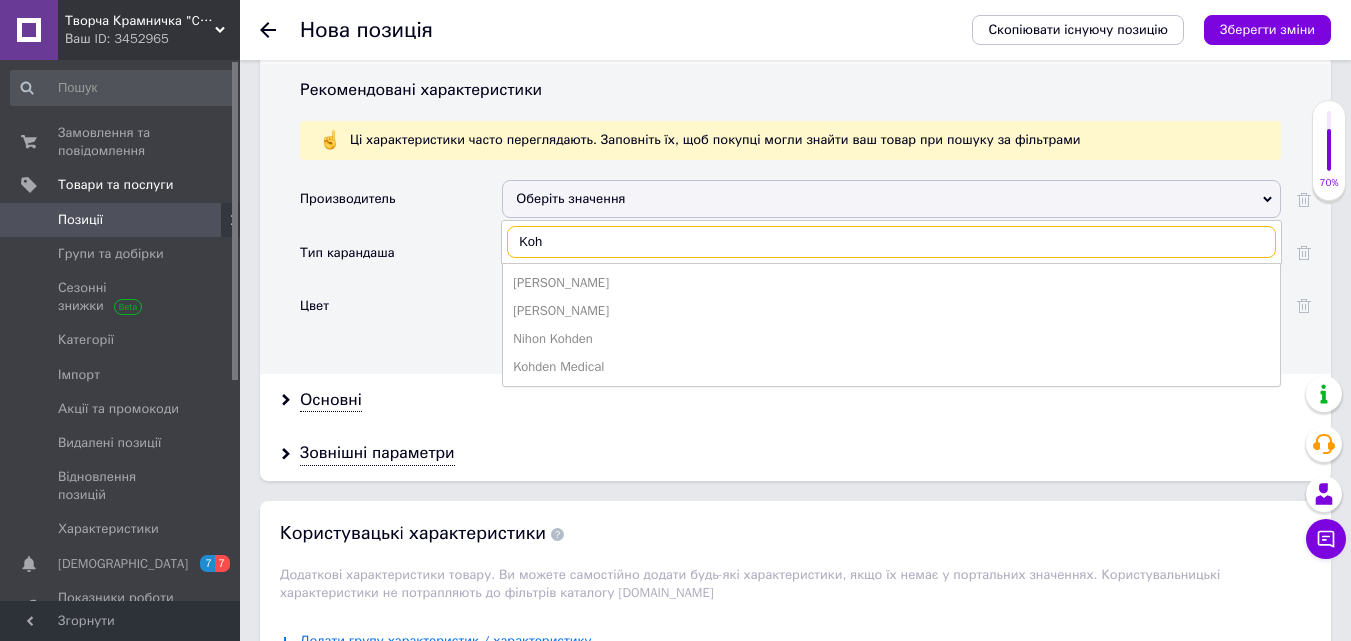 click on "Koh" at bounding box center (891, 242) 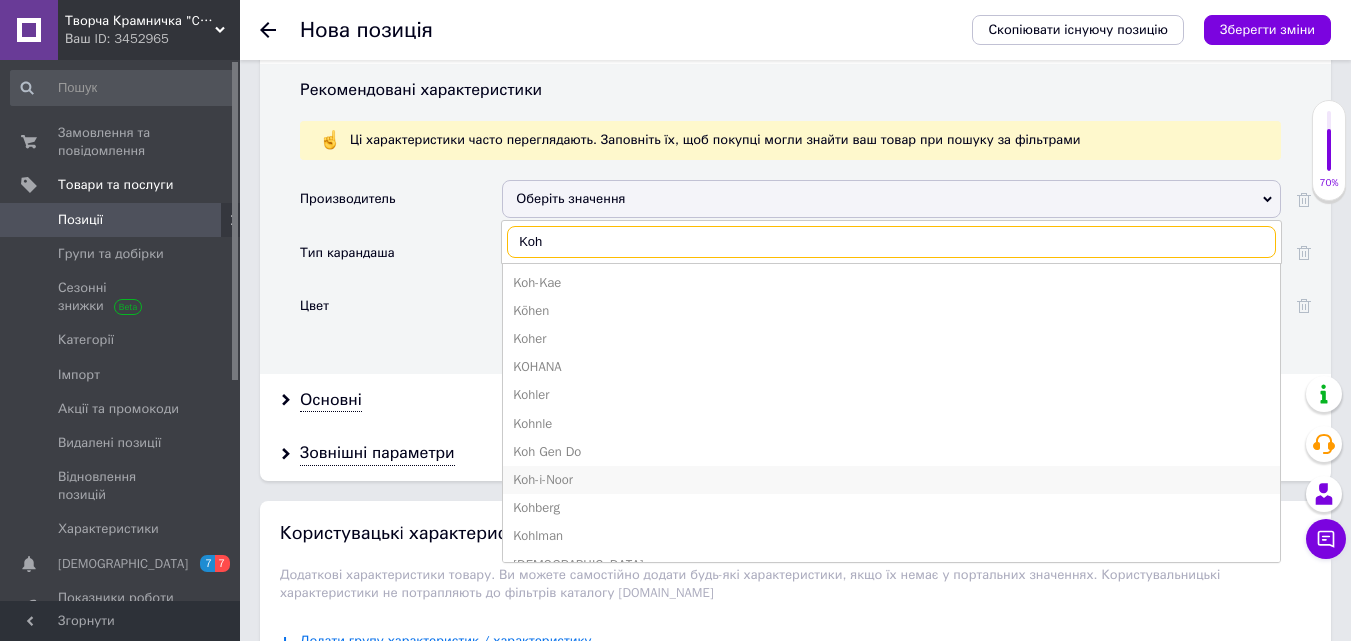 type on "Koh" 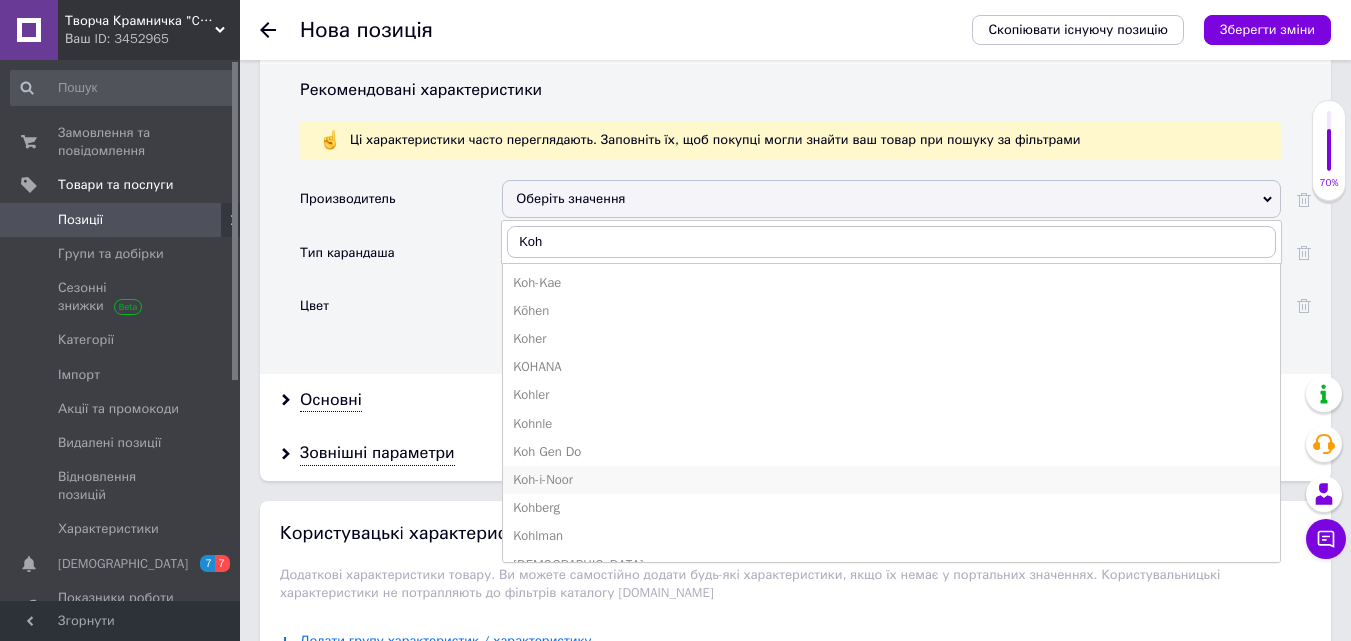 click on "Koh-i-Noor" at bounding box center [891, 480] 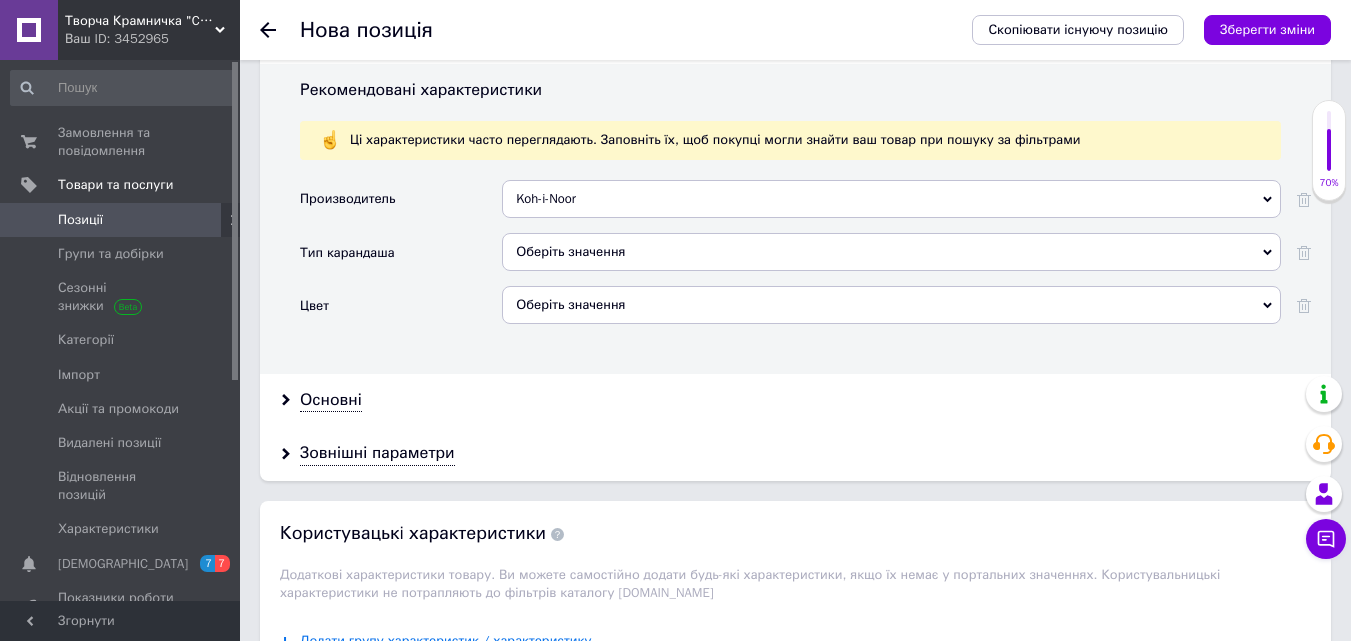 click on "Оберіть значення" at bounding box center (891, 252) 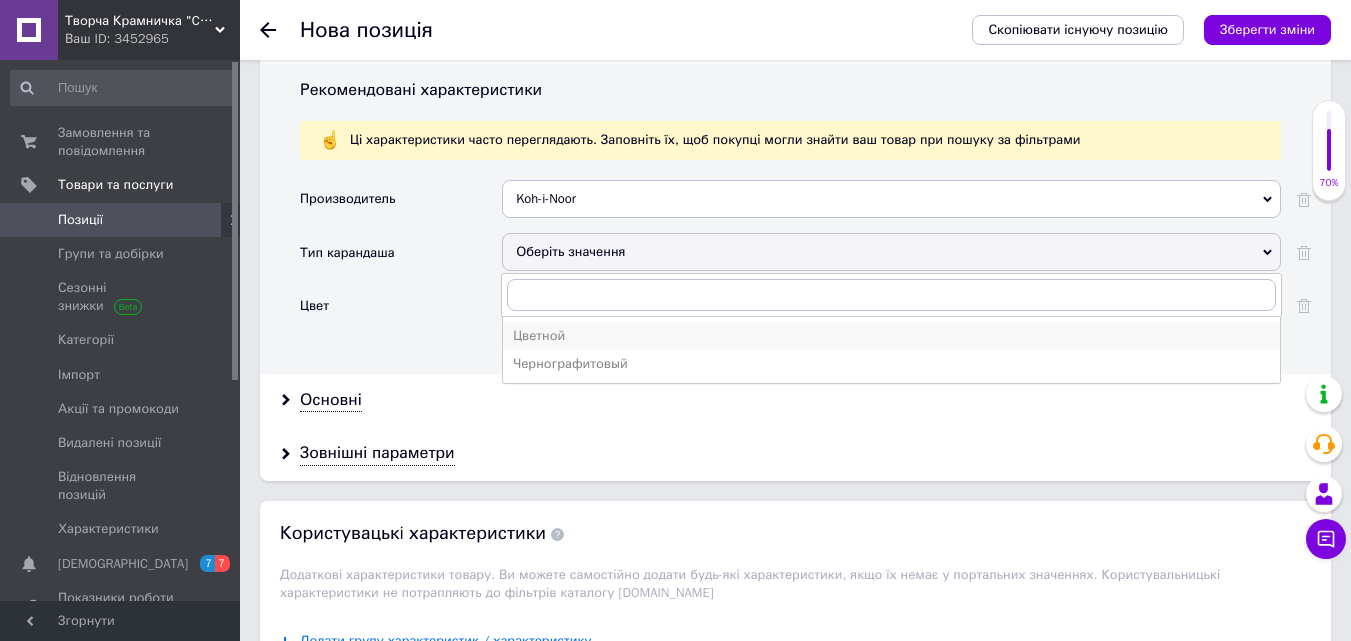 click on "Цветной" at bounding box center [891, 336] 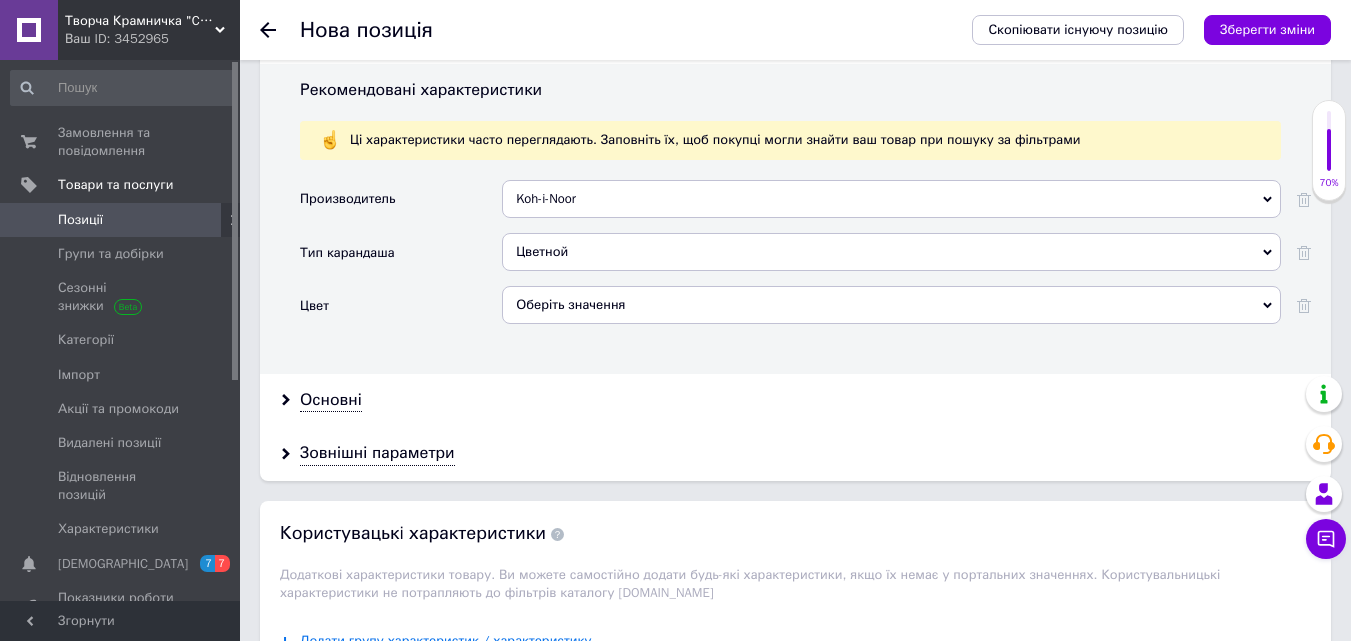 click on "Оберіть значення" at bounding box center (891, 305) 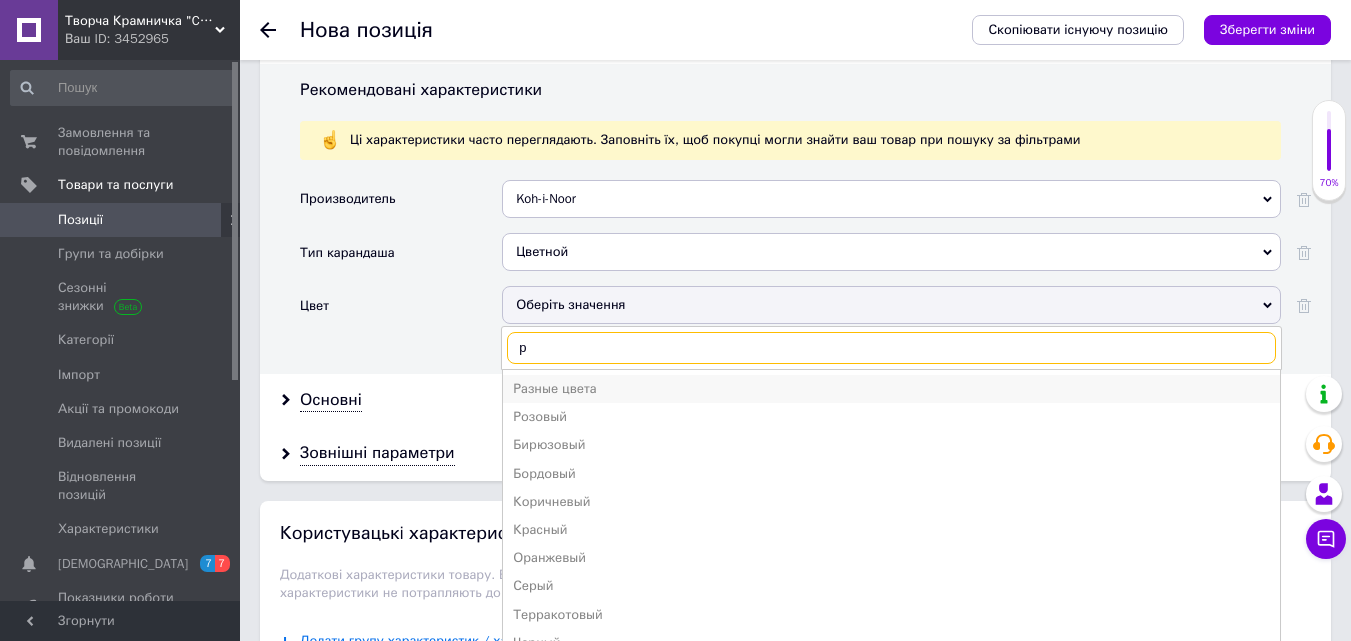 type on "р" 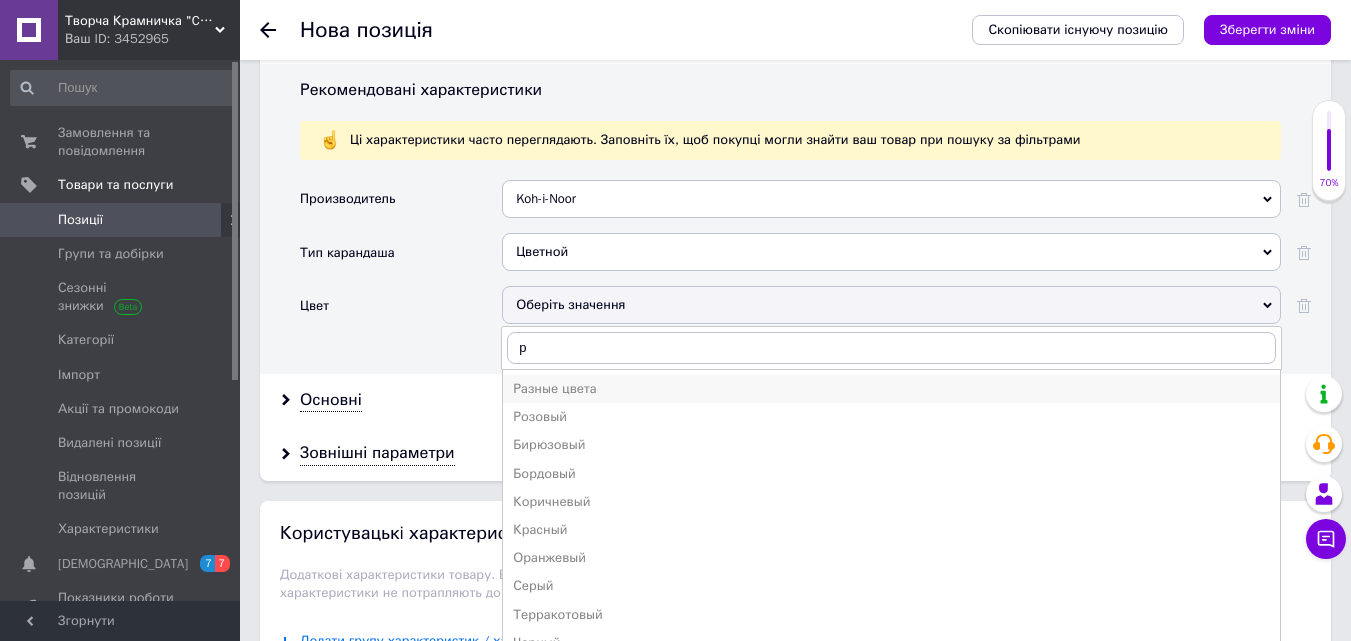 click on "Разные цвета" at bounding box center (891, 389) 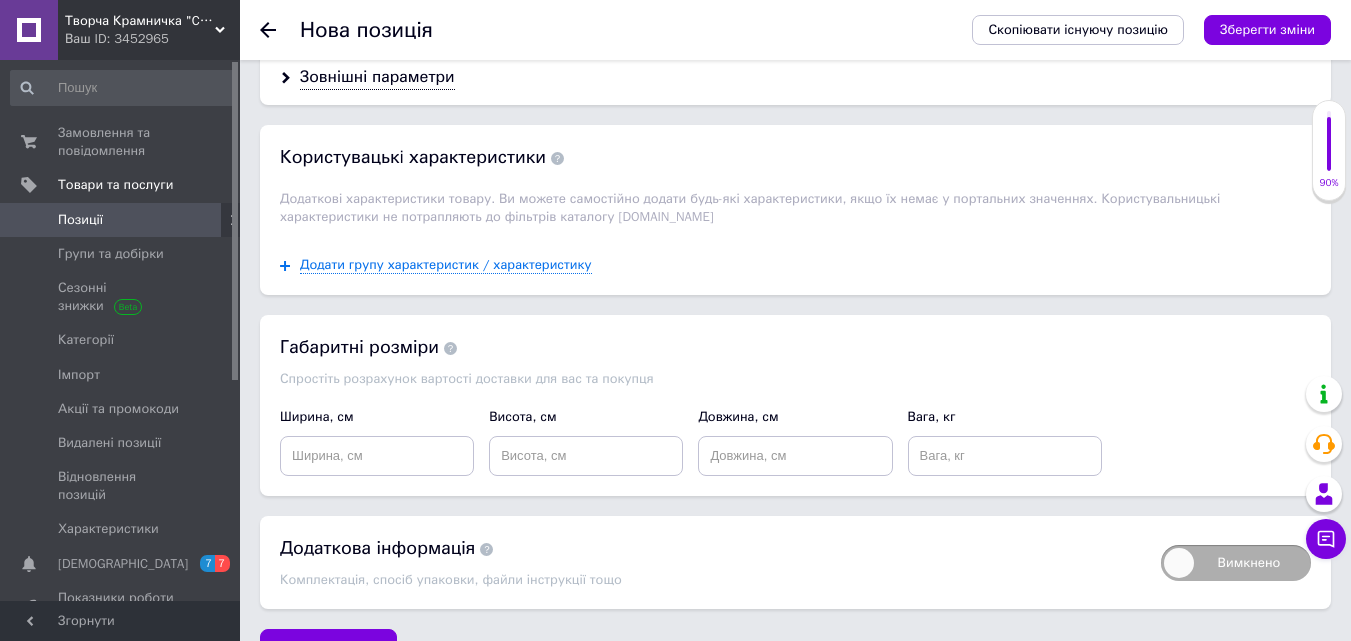 scroll, scrollTop: 2104, scrollLeft: 0, axis: vertical 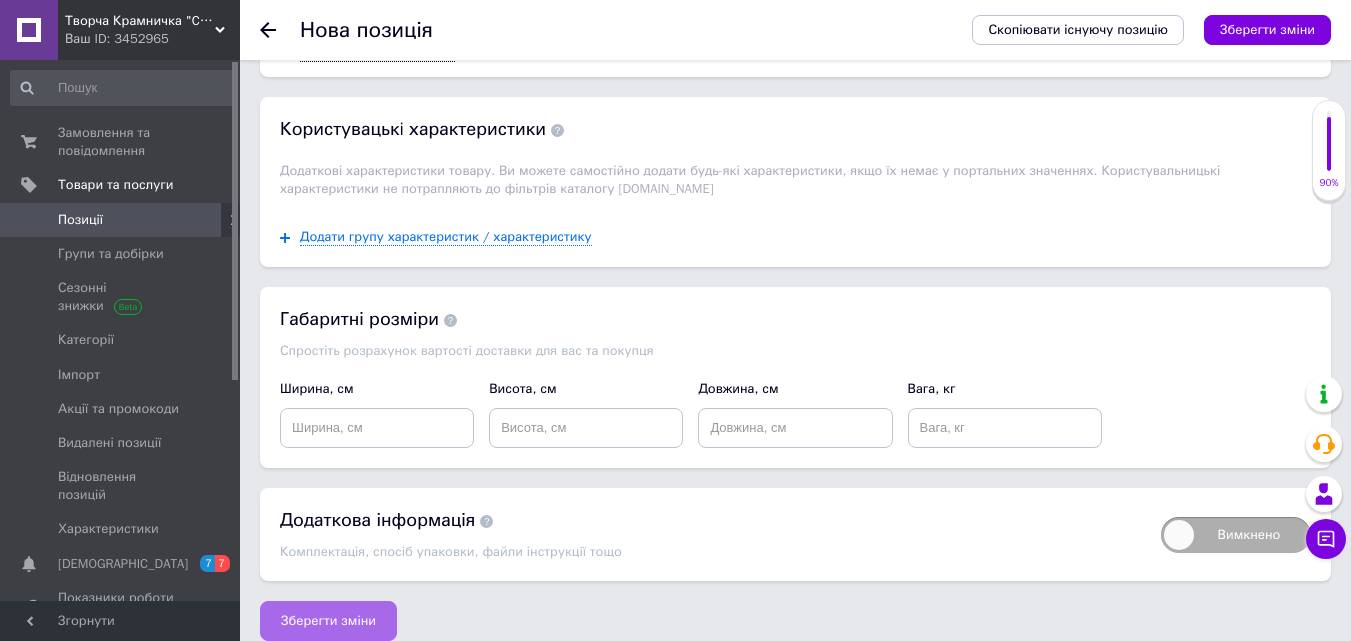 click on "Зберегти зміни" at bounding box center [328, 621] 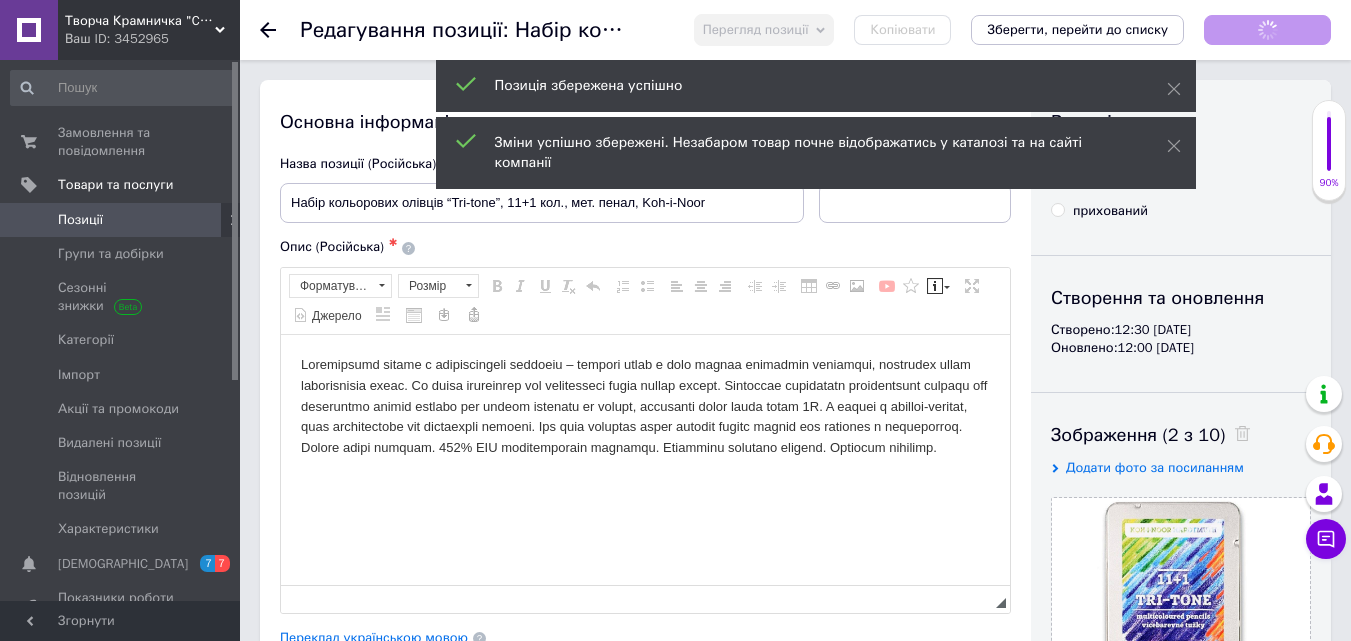 scroll, scrollTop: 0, scrollLeft: 0, axis: both 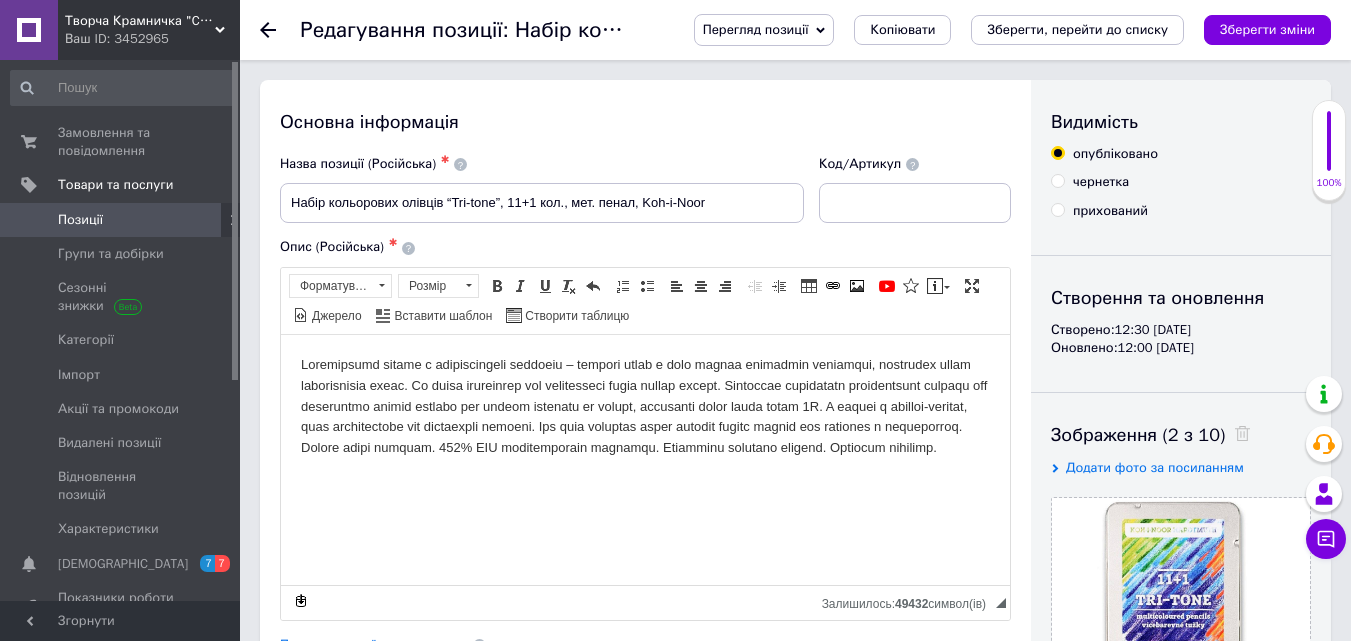 click on "Позиції" at bounding box center (121, 220) 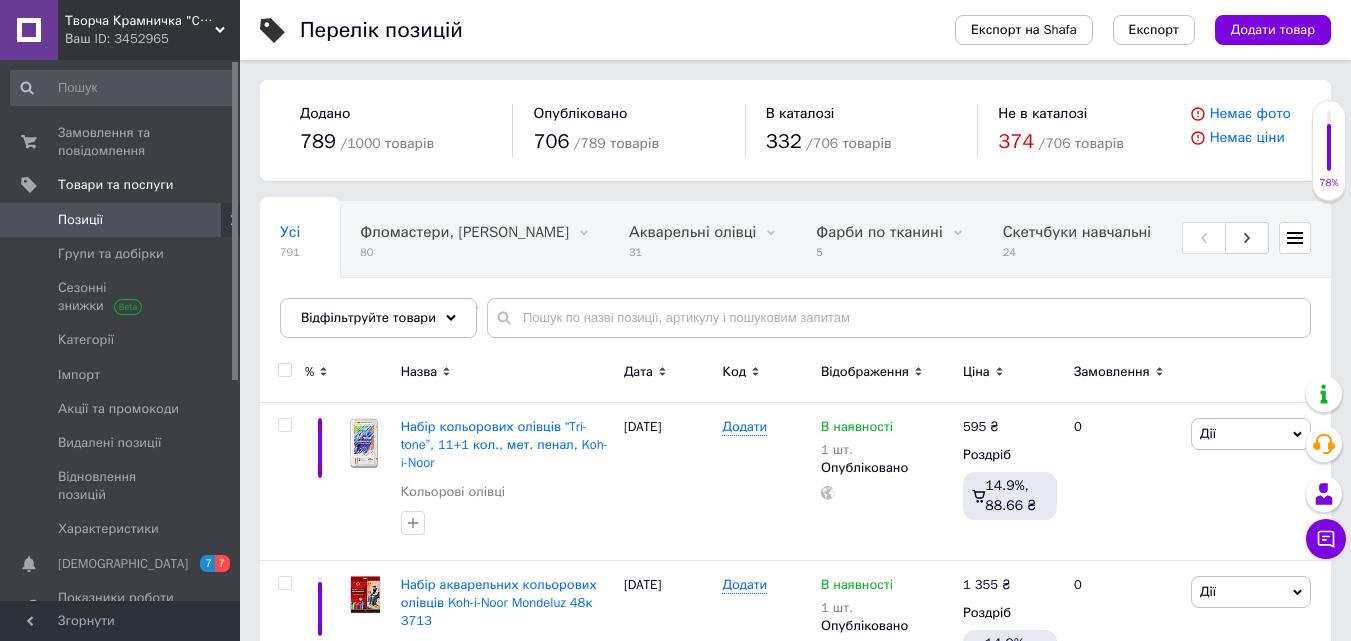 scroll, scrollTop: 60, scrollLeft: 0, axis: vertical 